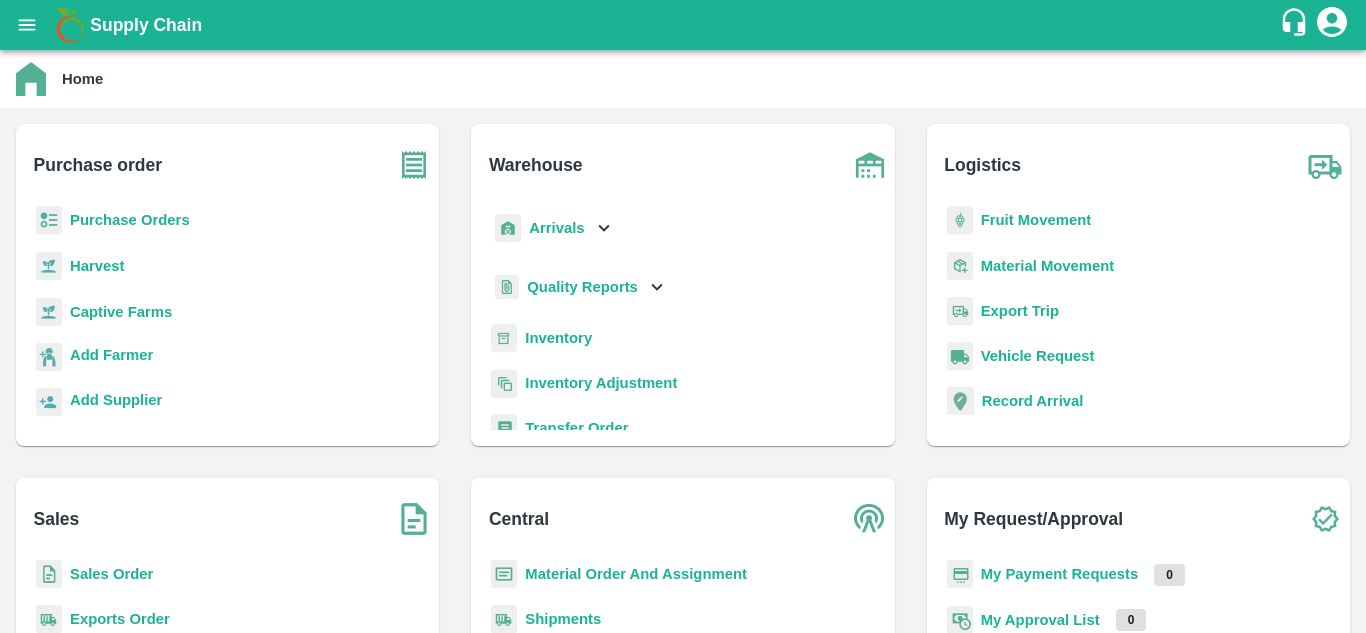 scroll, scrollTop: 0, scrollLeft: 0, axis: both 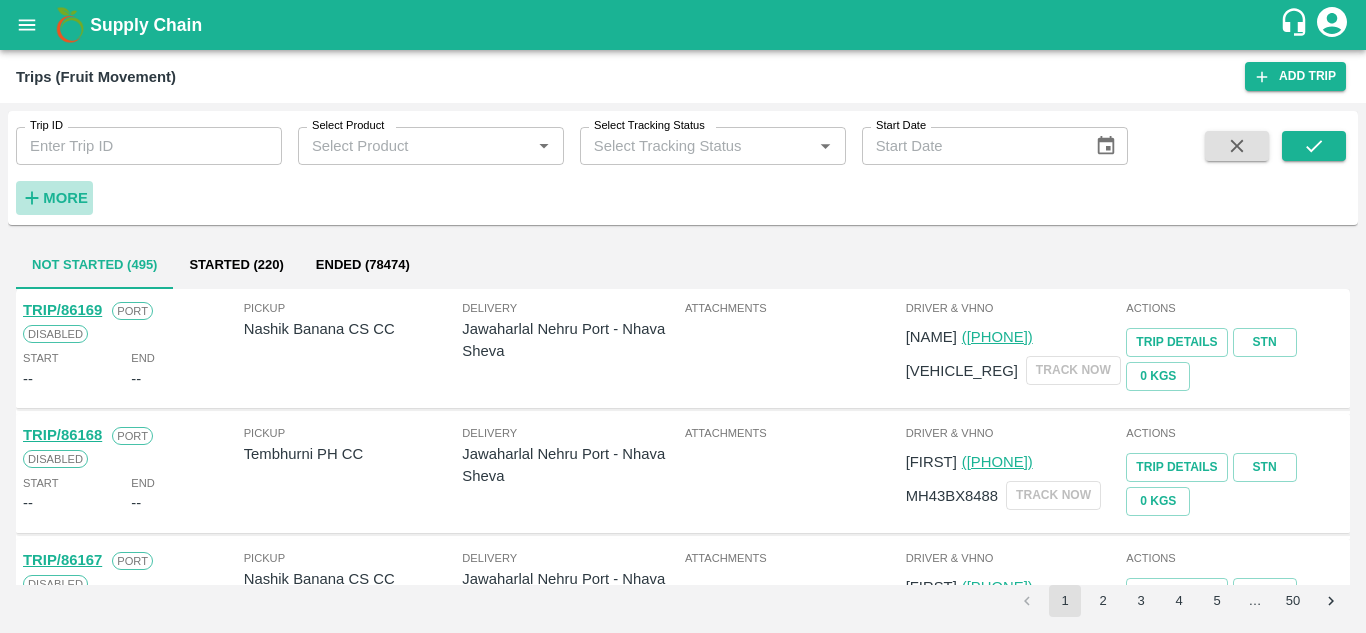 click on "More" at bounding box center [65, 198] 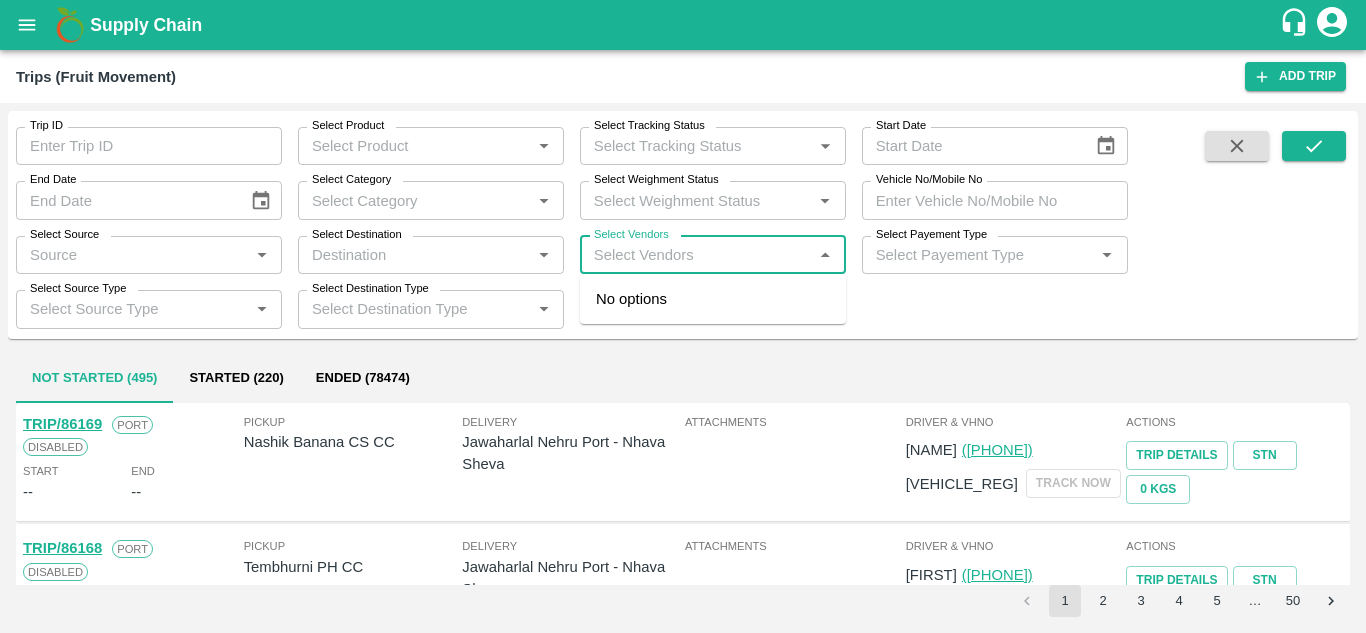 click on "Select Vendors" at bounding box center [696, 255] 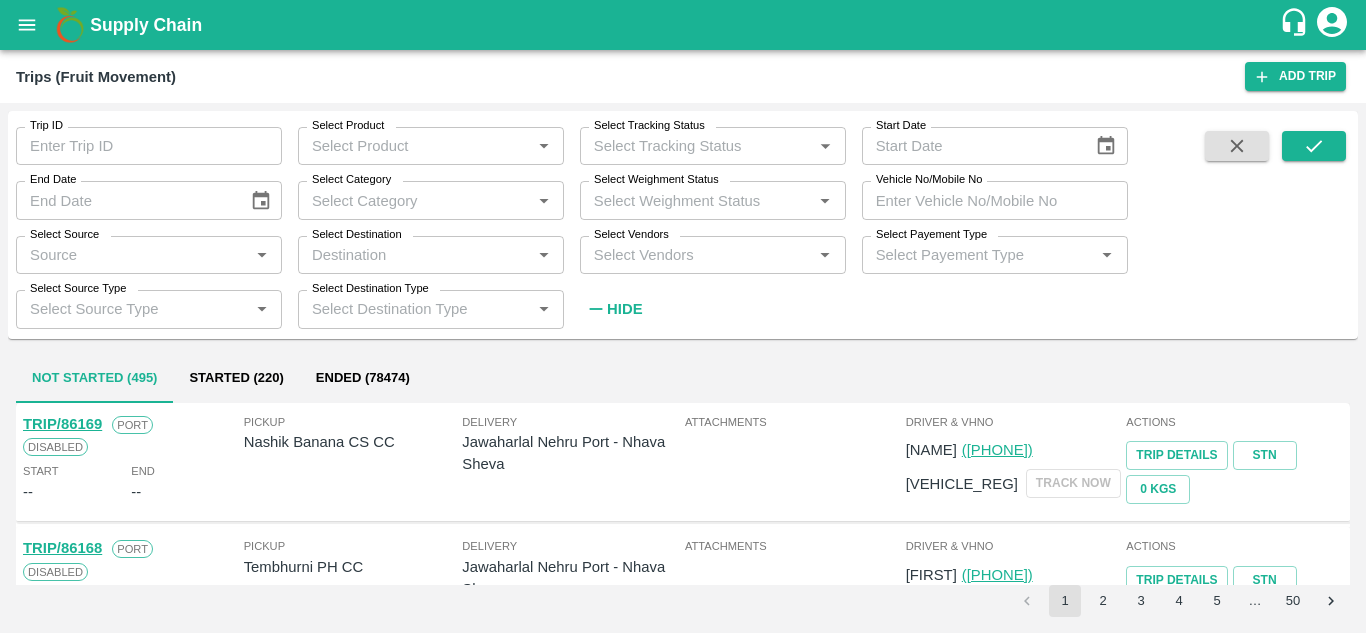 click on "[VEHICLE_REG]" at bounding box center (564, 219) 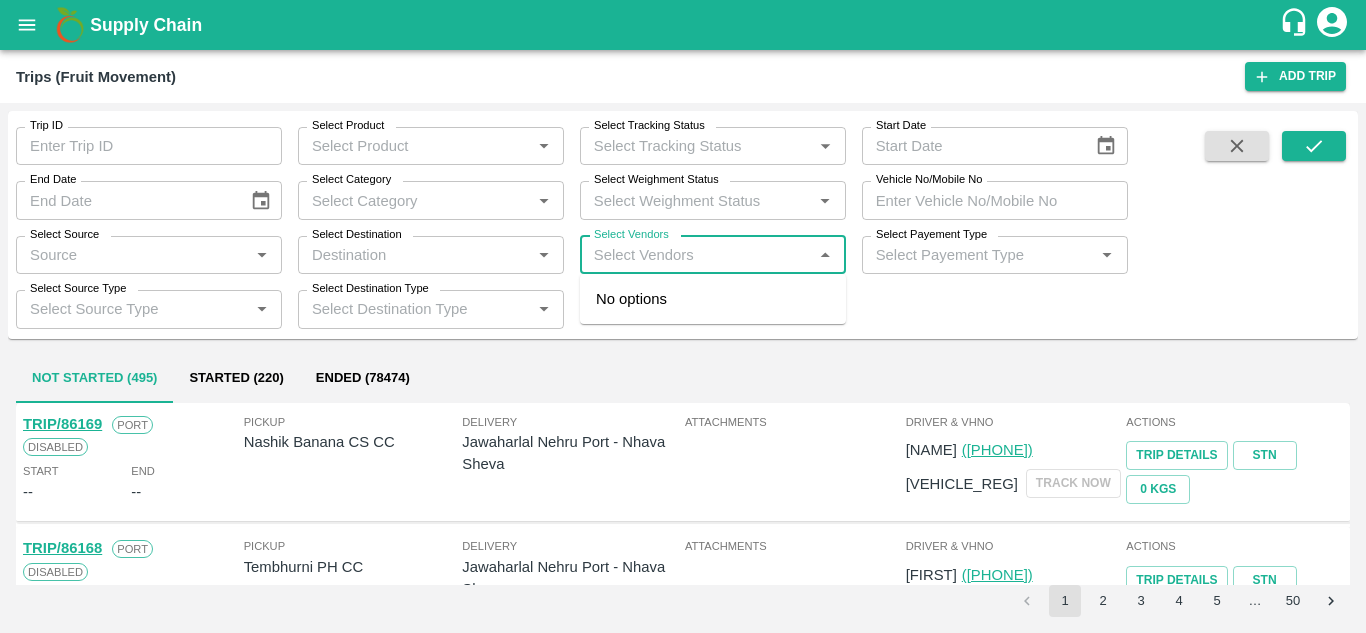 click on "Select Vendors" at bounding box center [696, 255] 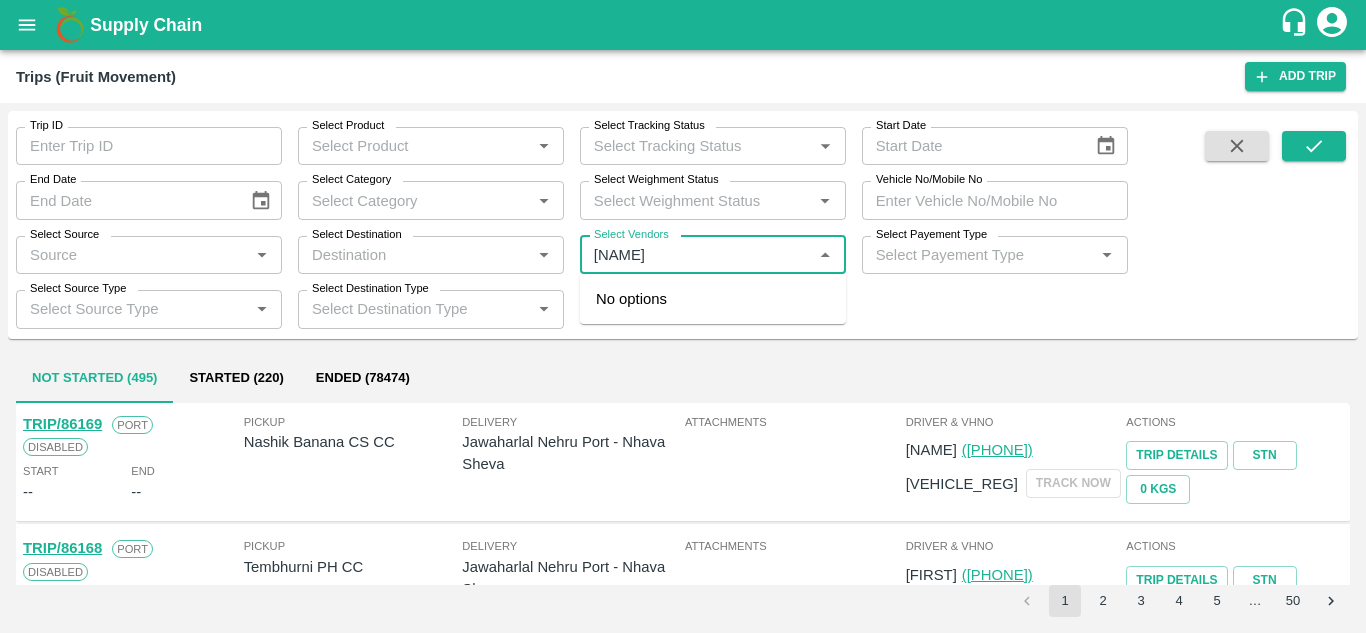type on "[NAME]" 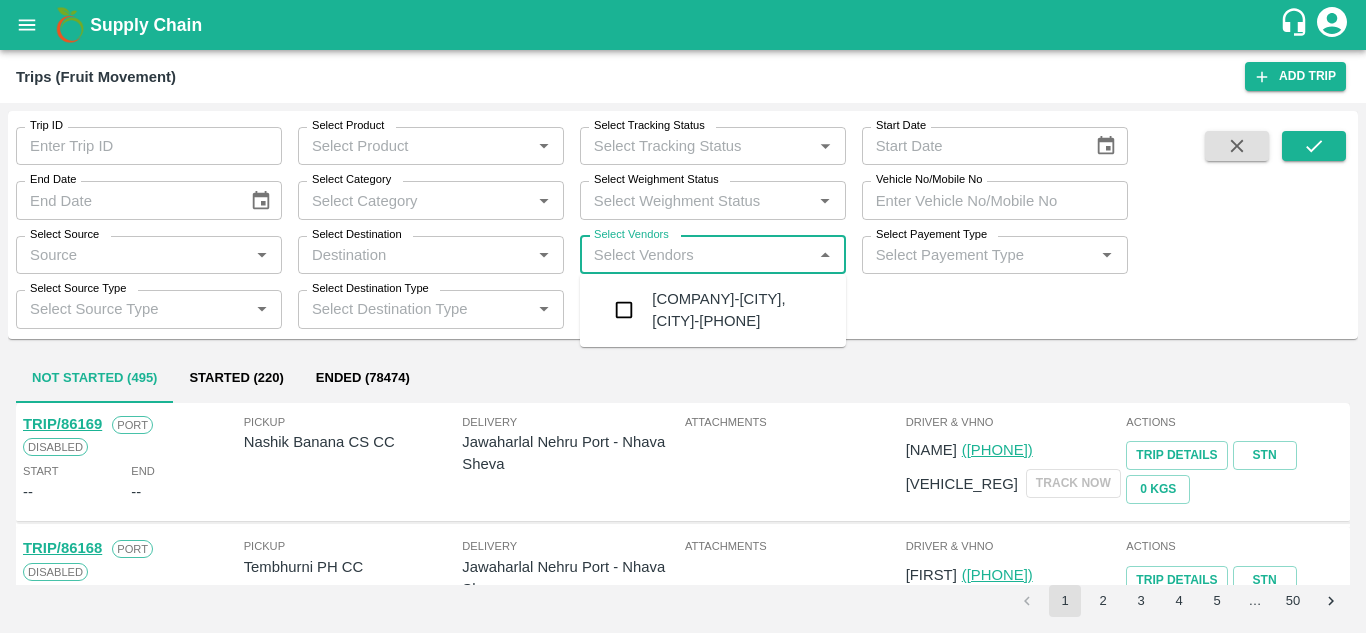 click on "[COMPANY]-[CITY], [CITY]-[PHONE]" at bounding box center [741, 310] 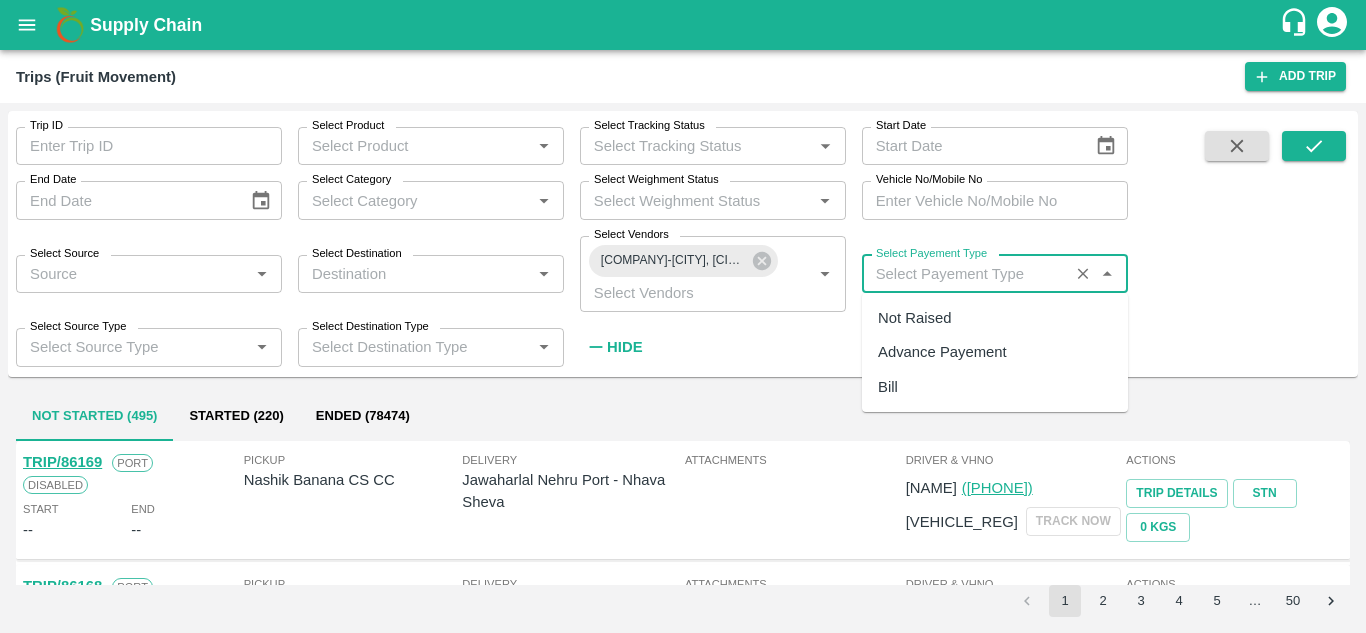 click on "Select Payement Type" at bounding box center [965, 274] 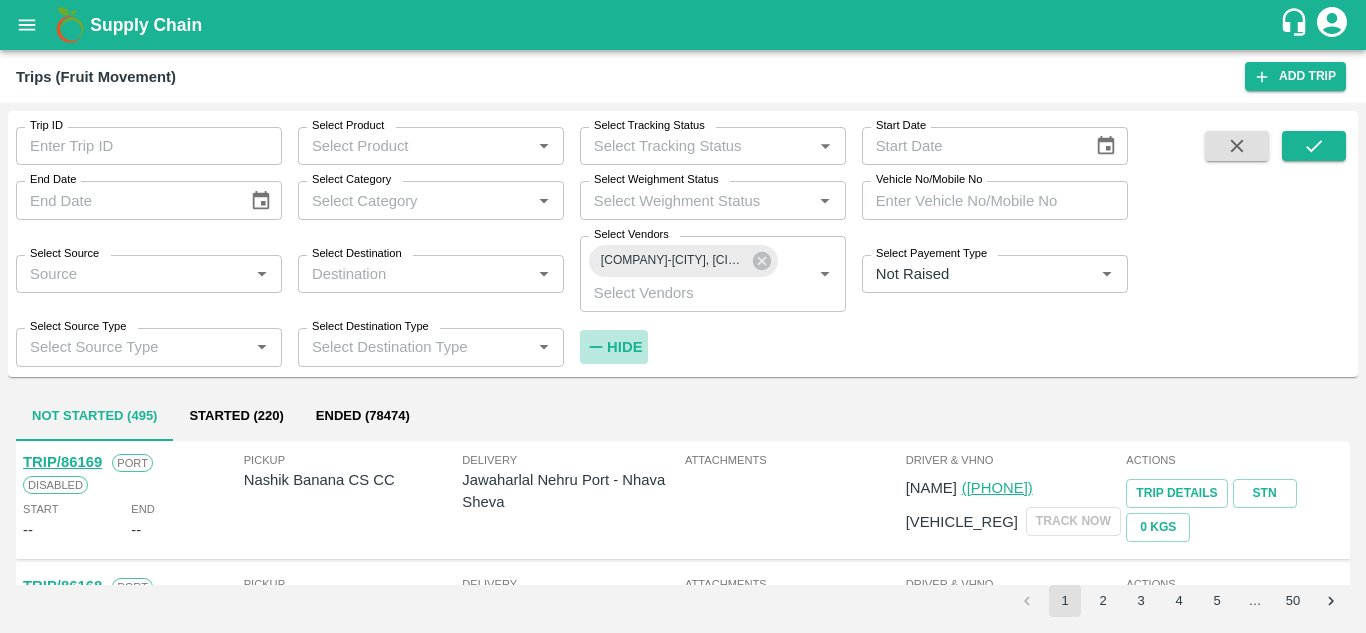 click on "Hide" at bounding box center (624, 347) 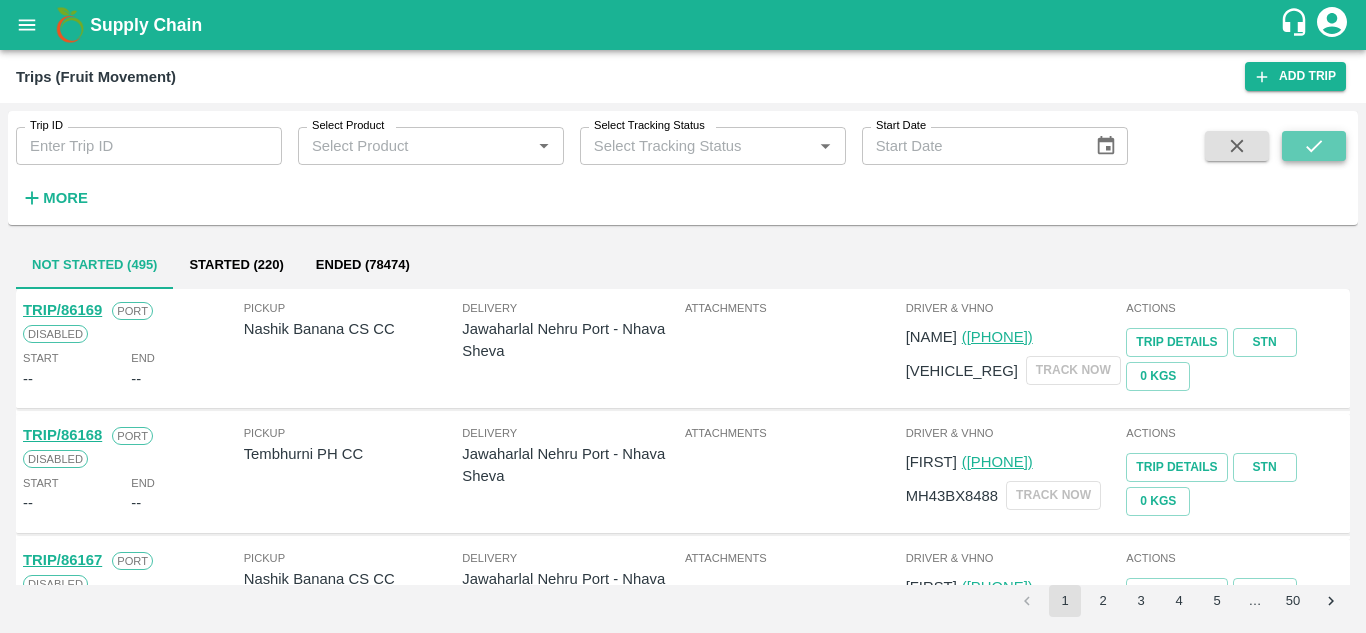 click 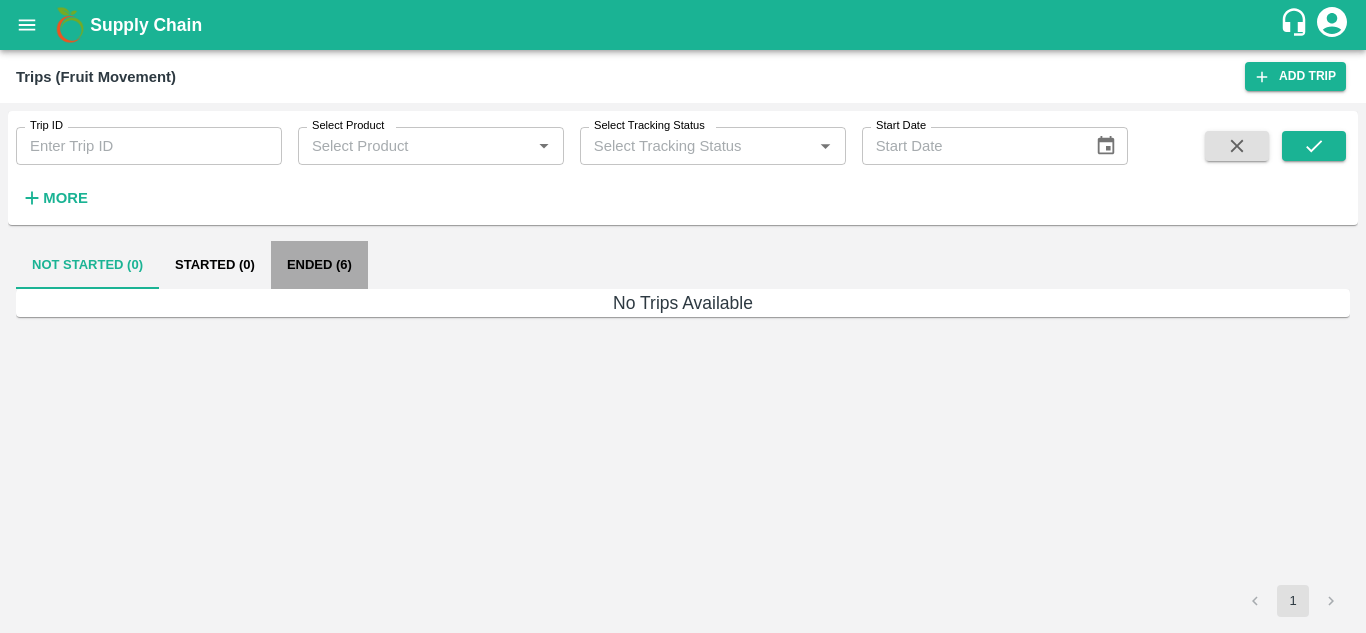 click on "Ended (6)" at bounding box center (319, 265) 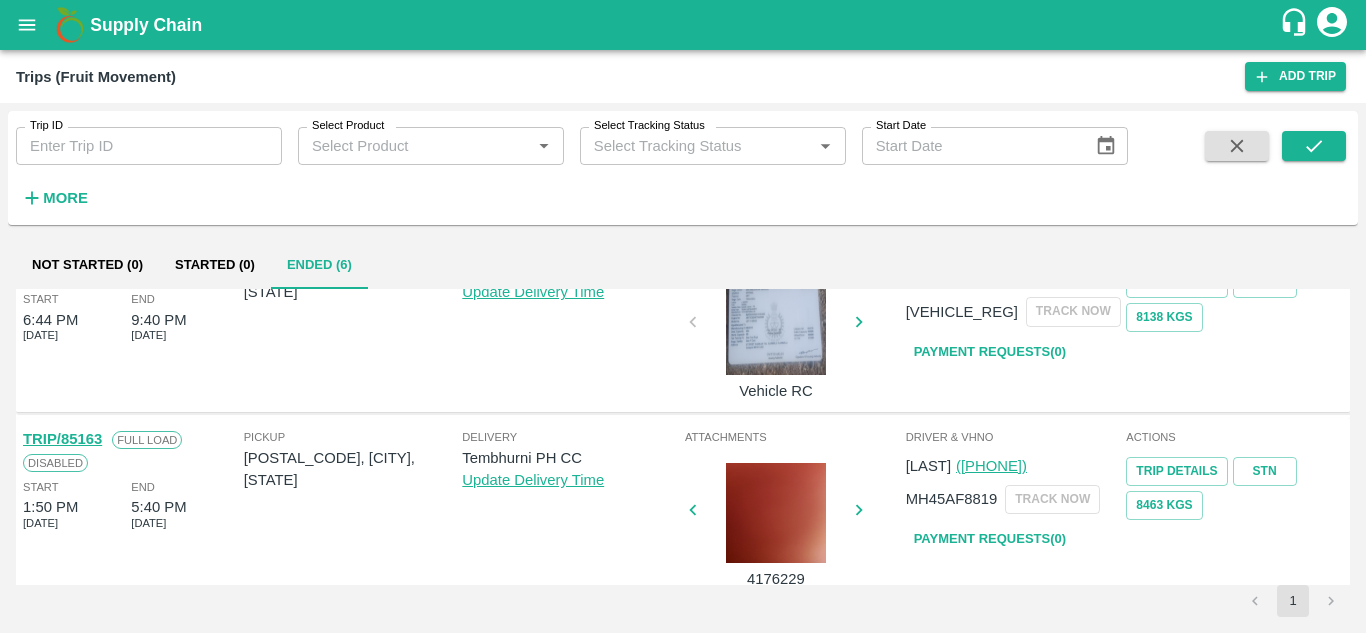 scroll, scrollTop: 829, scrollLeft: 0, axis: vertical 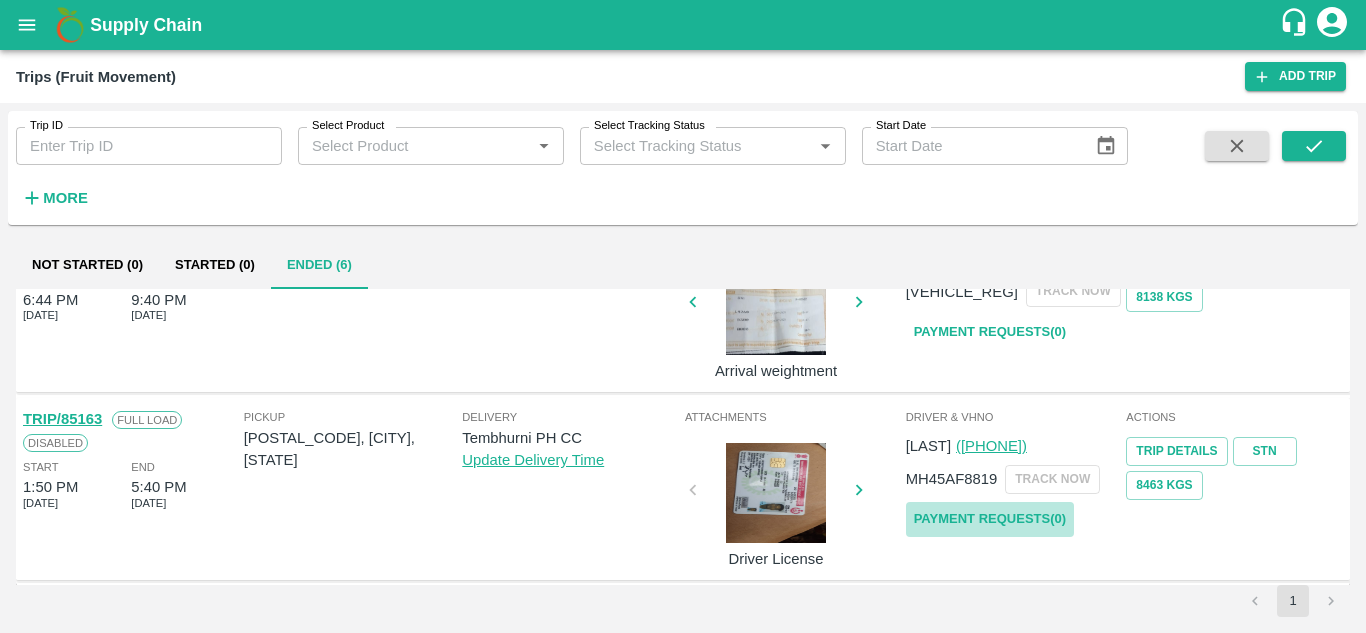 click on "Payment Requests( 0 )" at bounding box center [990, 519] 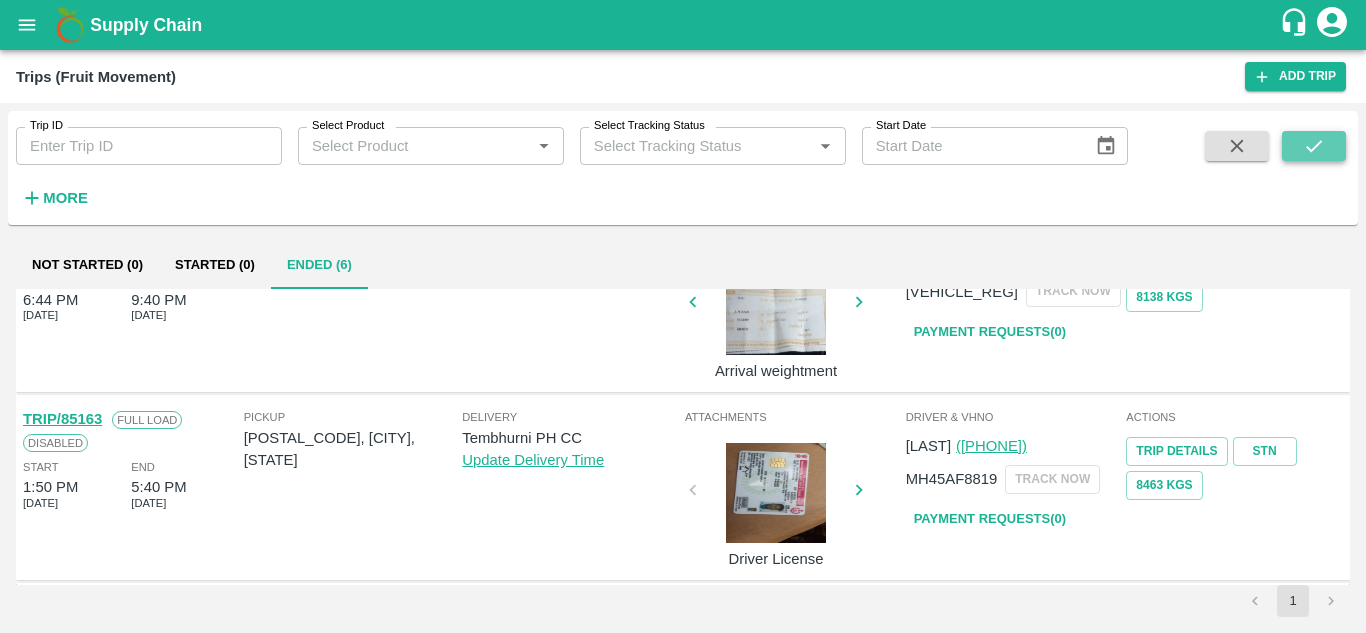 click 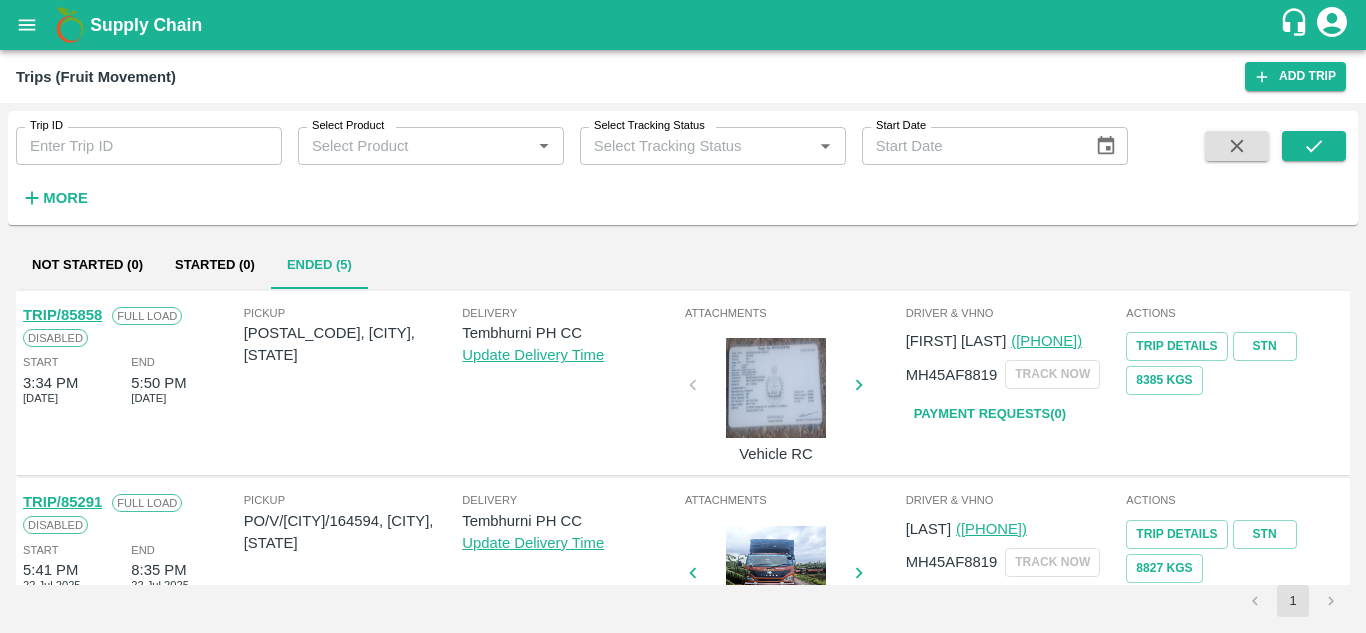 scroll, scrollTop: 642, scrollLeft: 0, axis: vertical 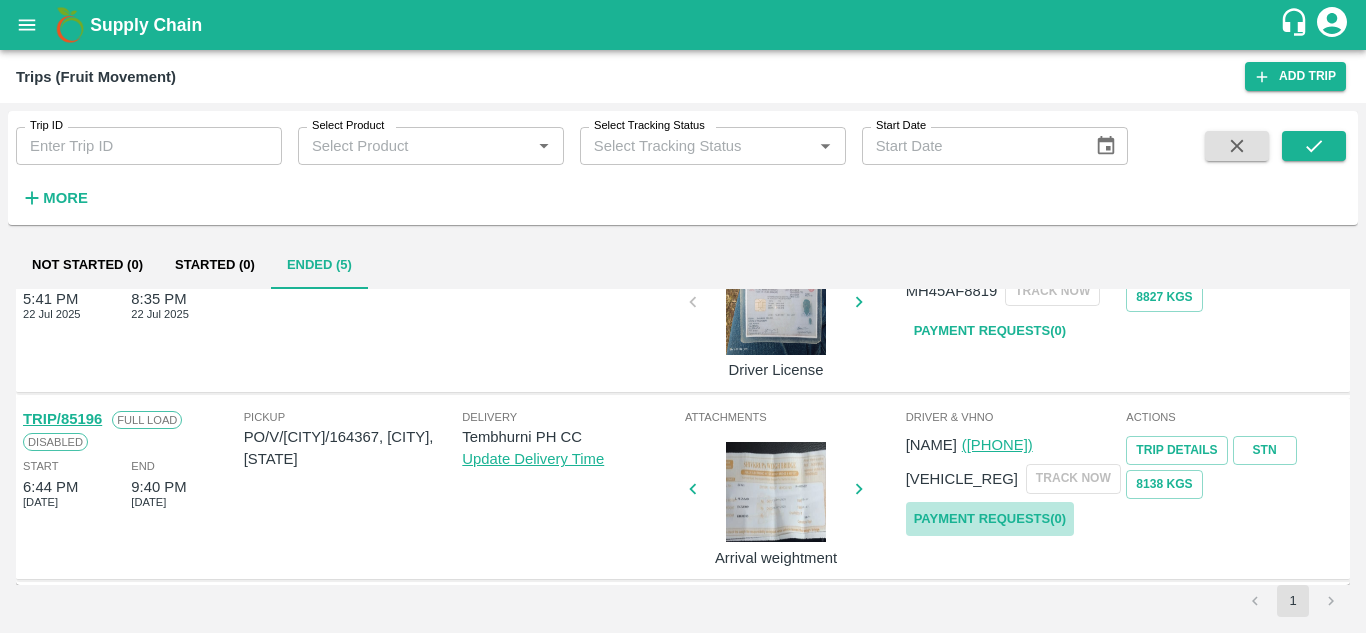 click on "Payment Requests( 0 )" at bounding box center [990, 519] 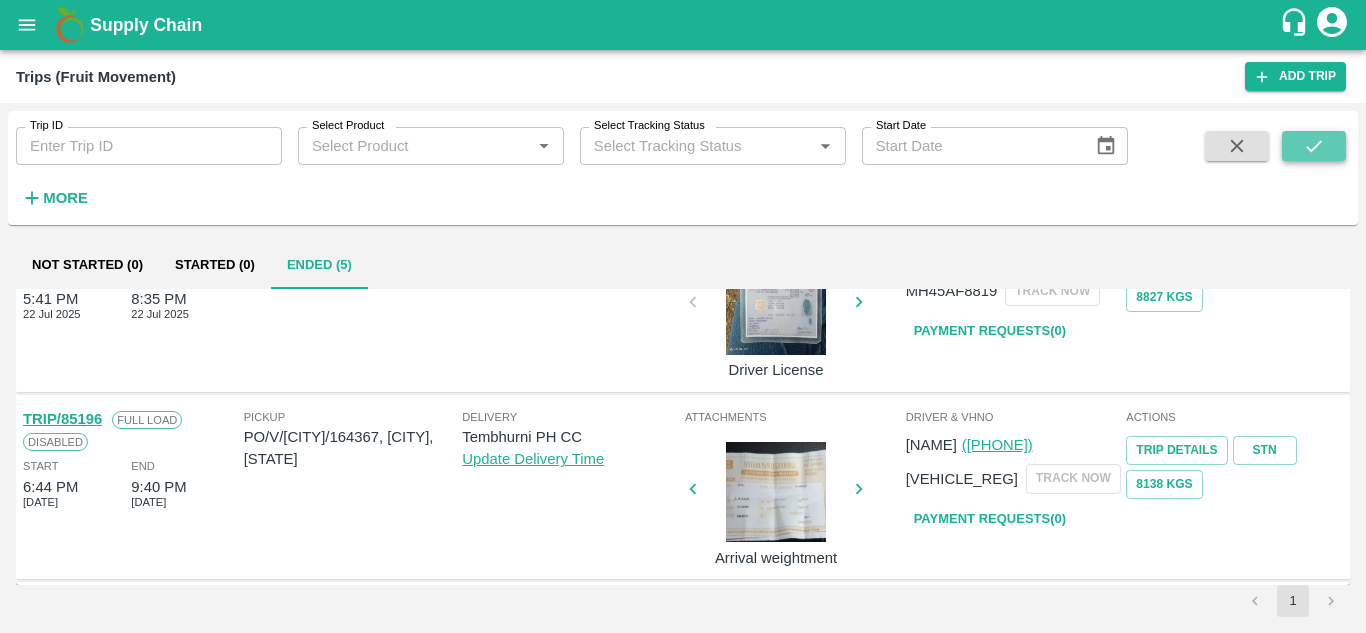 click 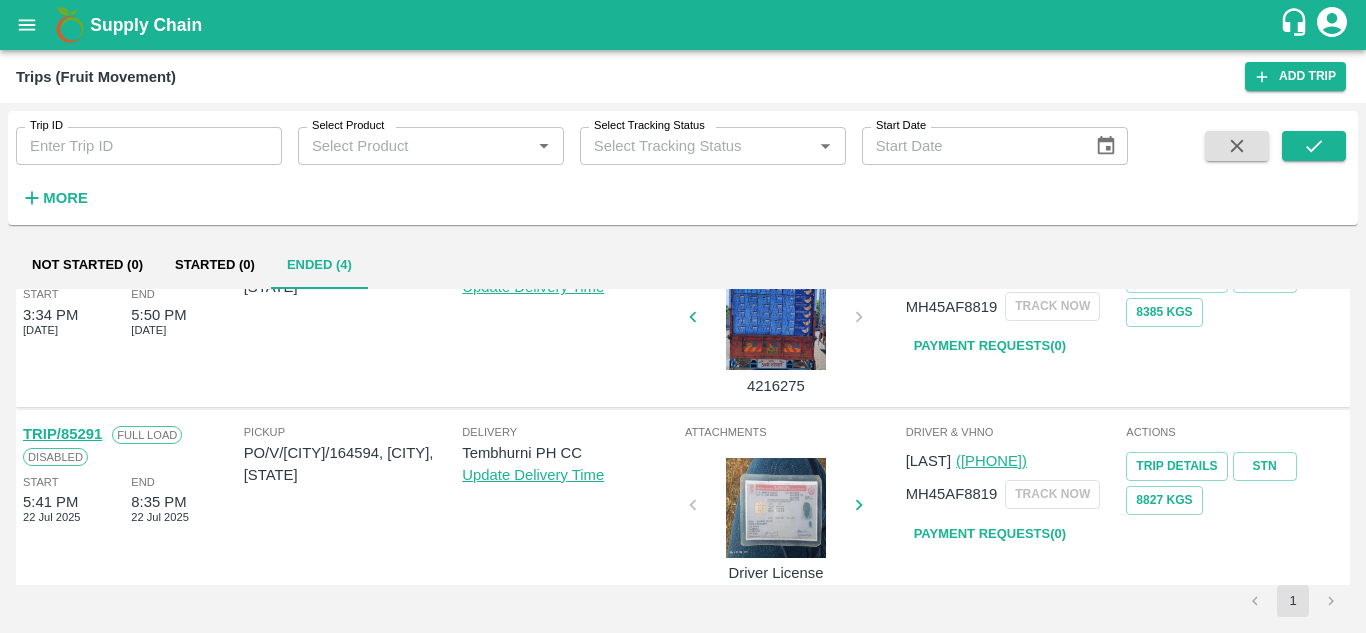 scroll, scrollTop: 454, scrollLeft: 0, axis: vertical 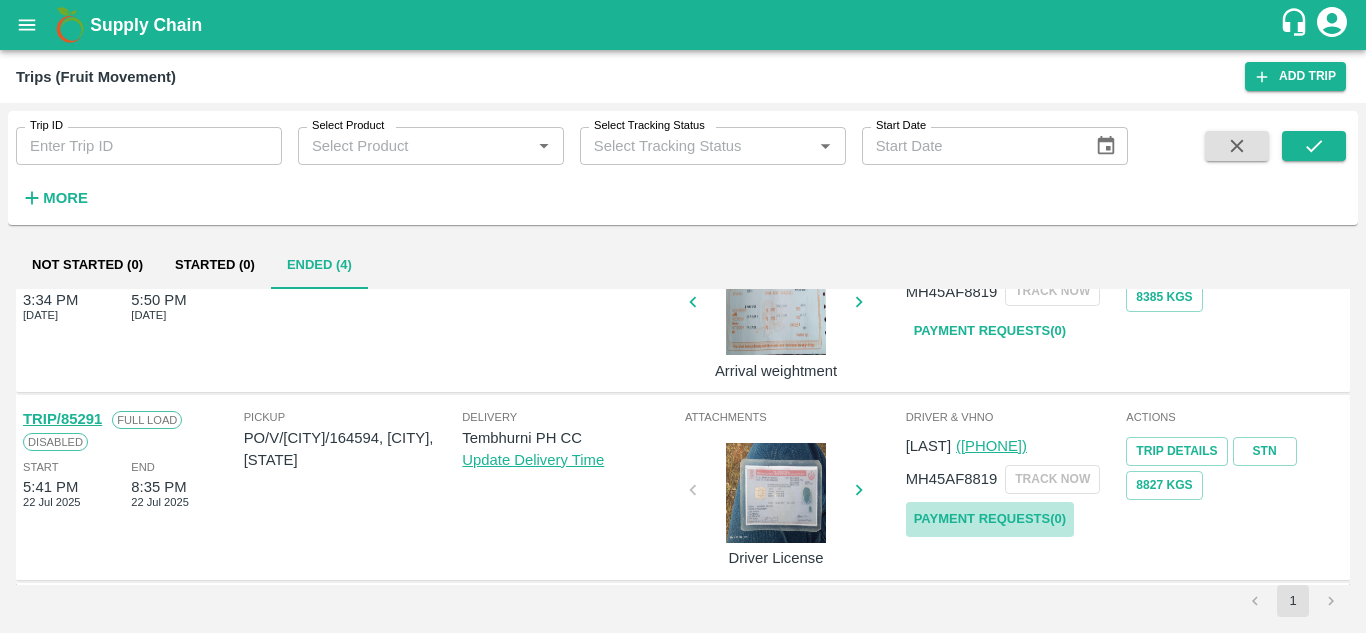 click on "Payment Requests( 0 )" at bounding box center [990, 519] 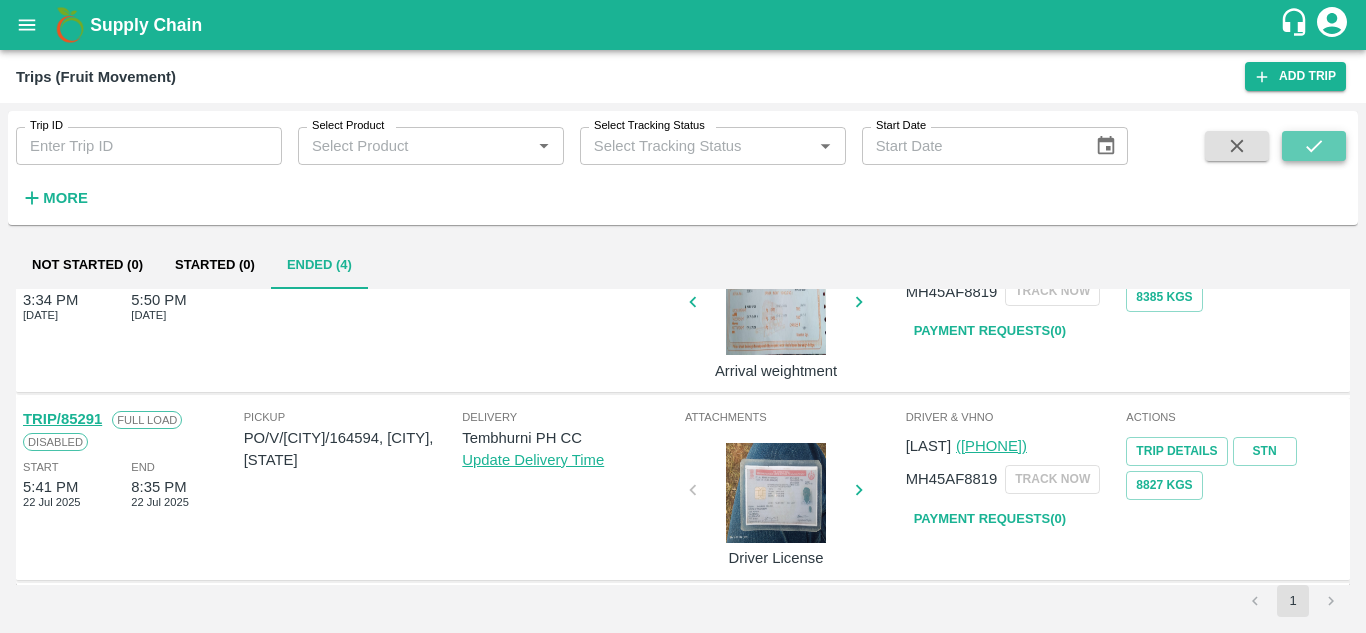 click 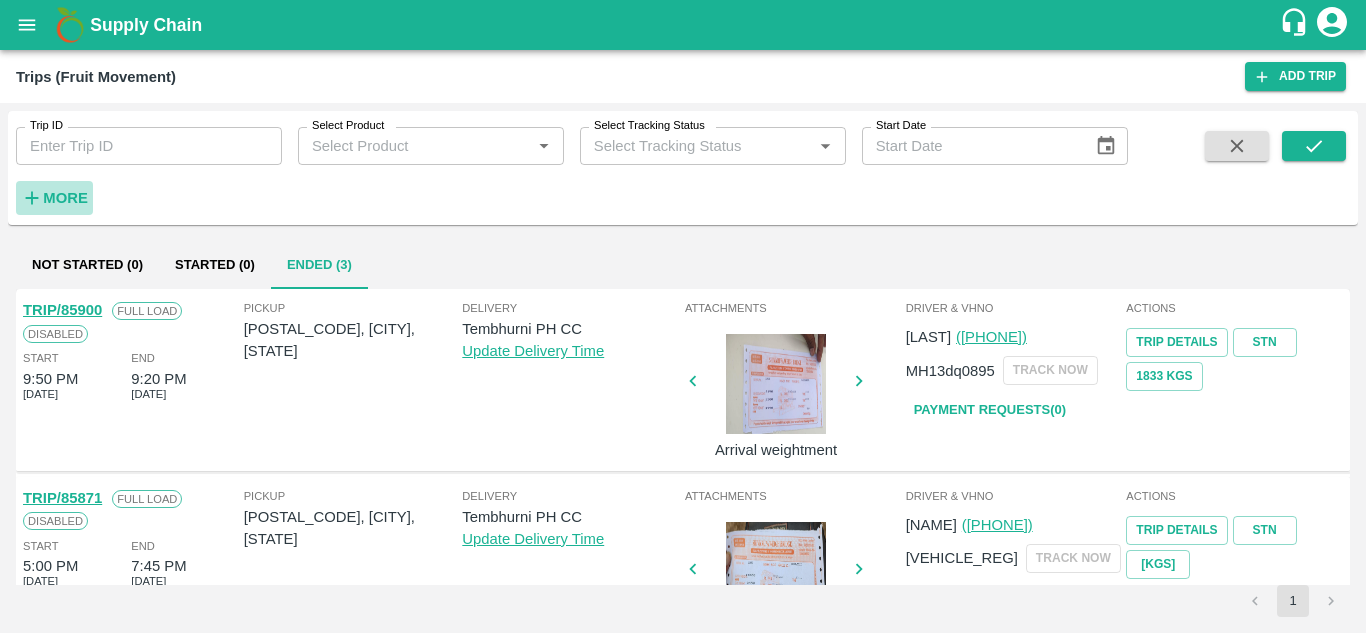 click on "More" at bounding box center [65, 198] 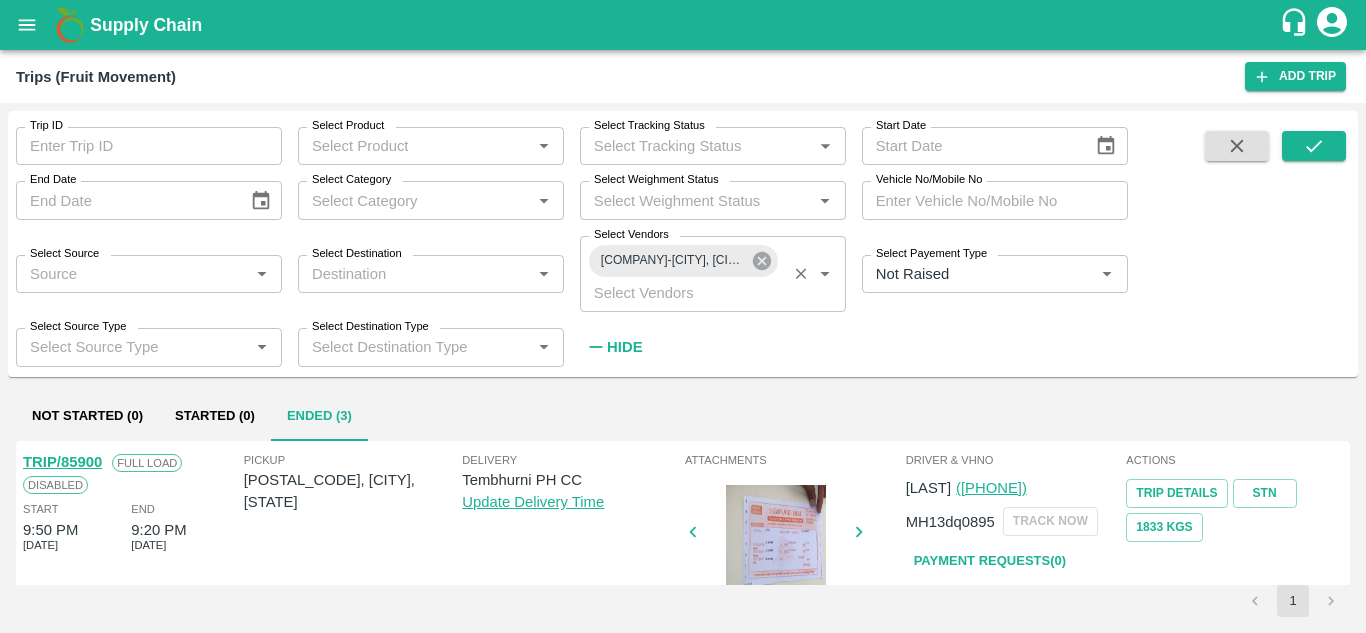click 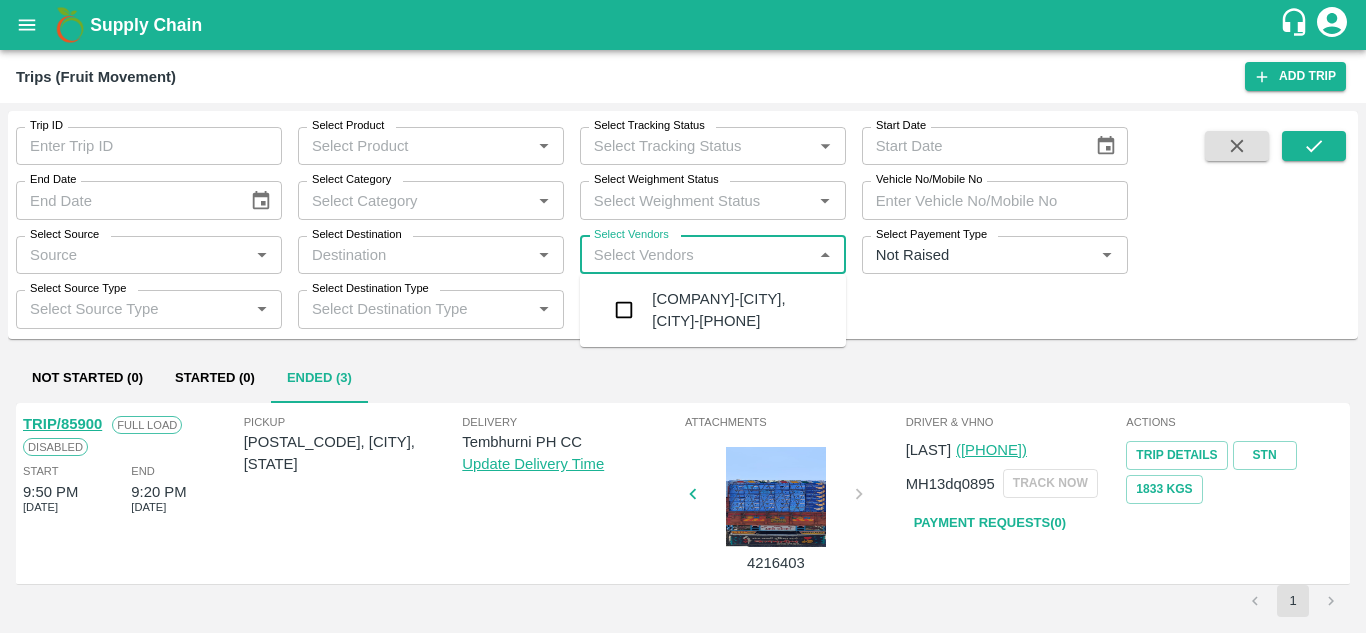 click on "Select Vendors" at bounding box center (696, 255) 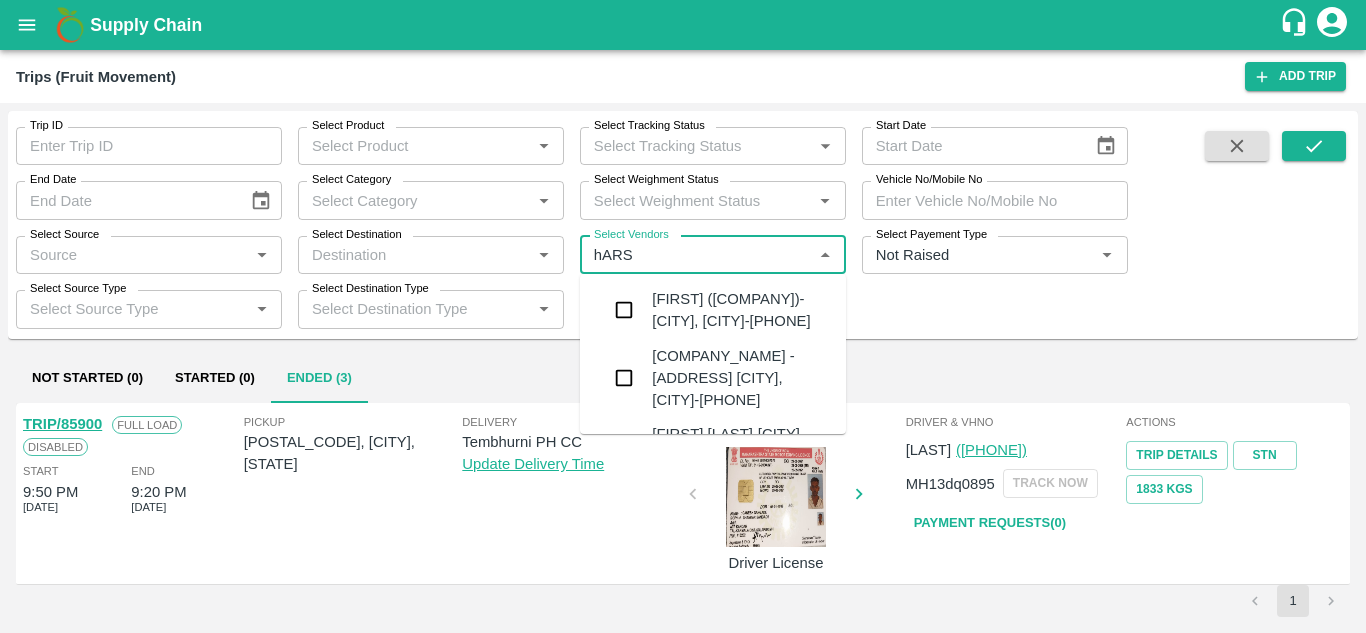 type on "hARSH" 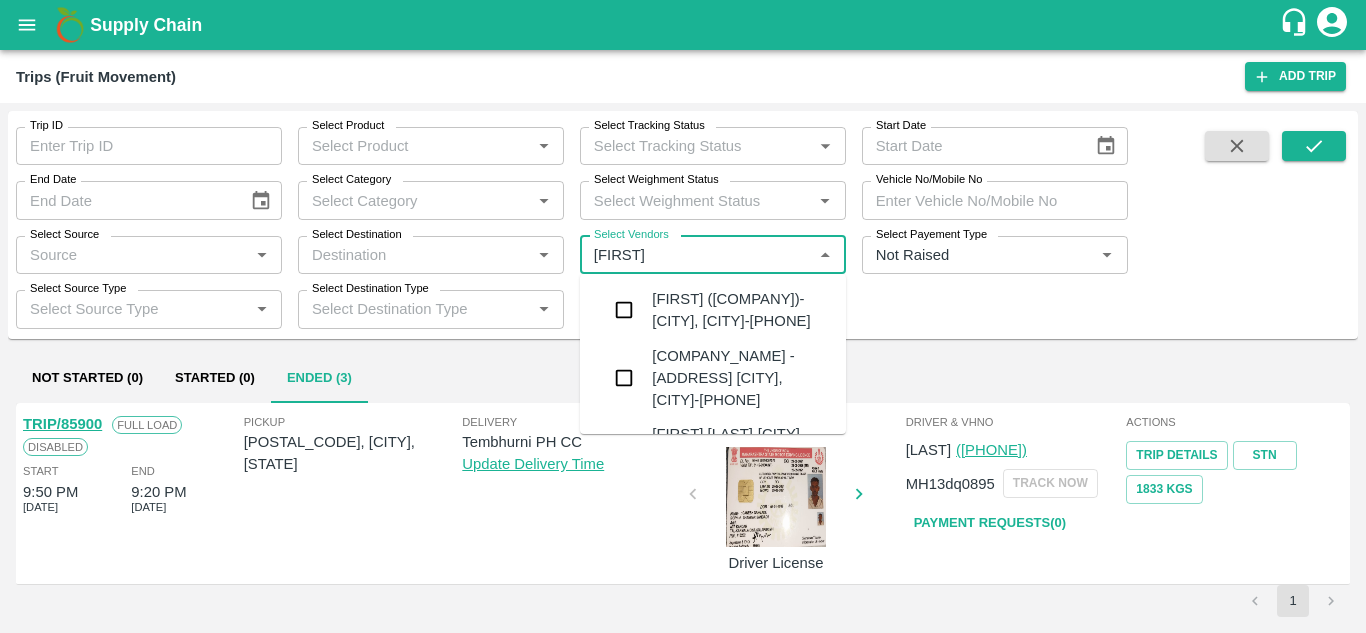 type 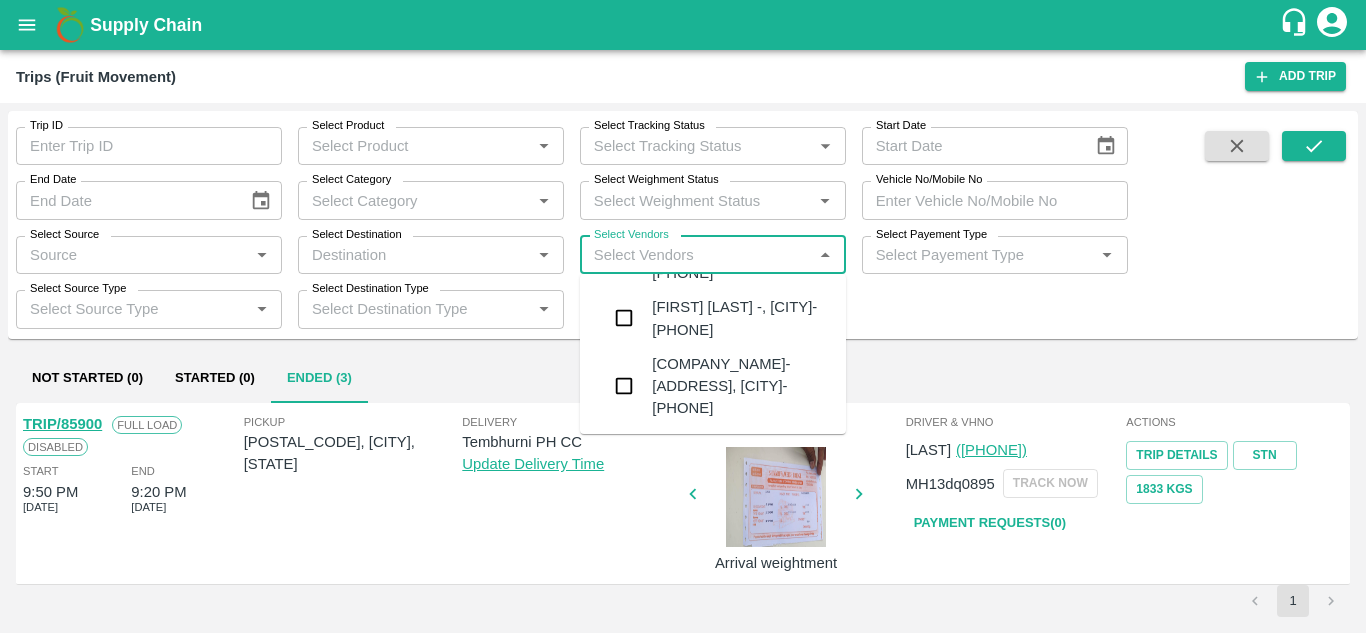 scroll, scrollTop: 670, scrollLeft: 0, axis: vertical 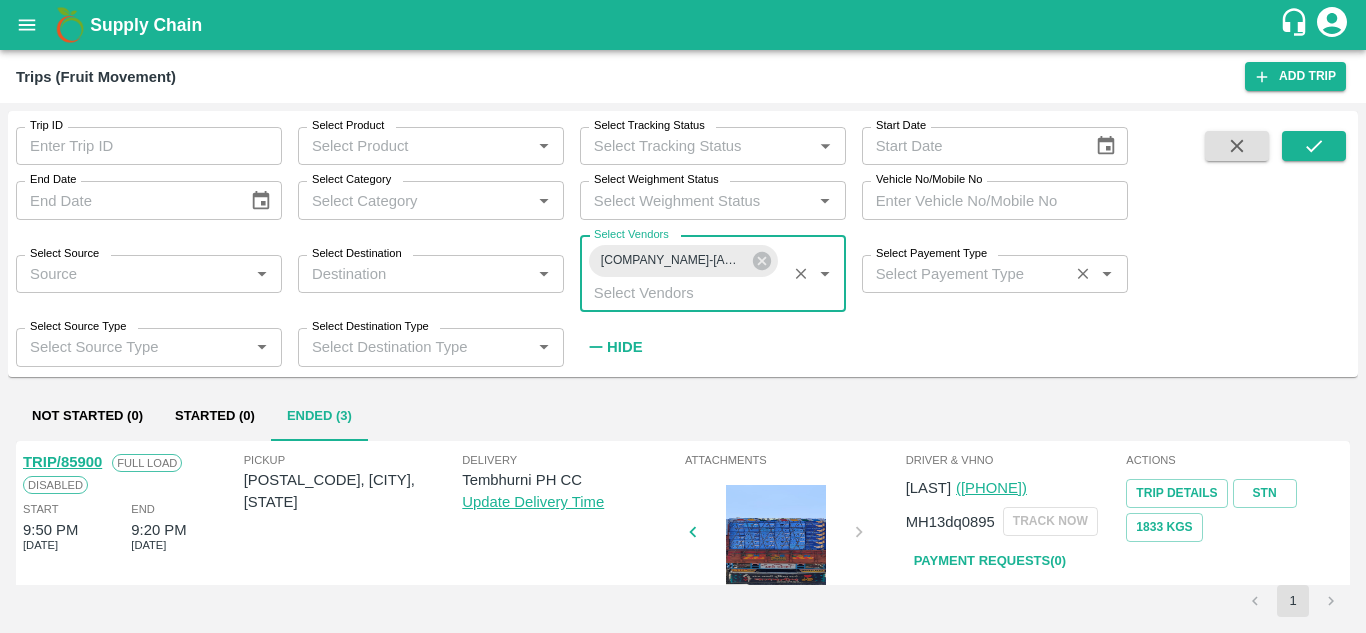 click on "Select Payement Type" at bounding box center [931, 254] 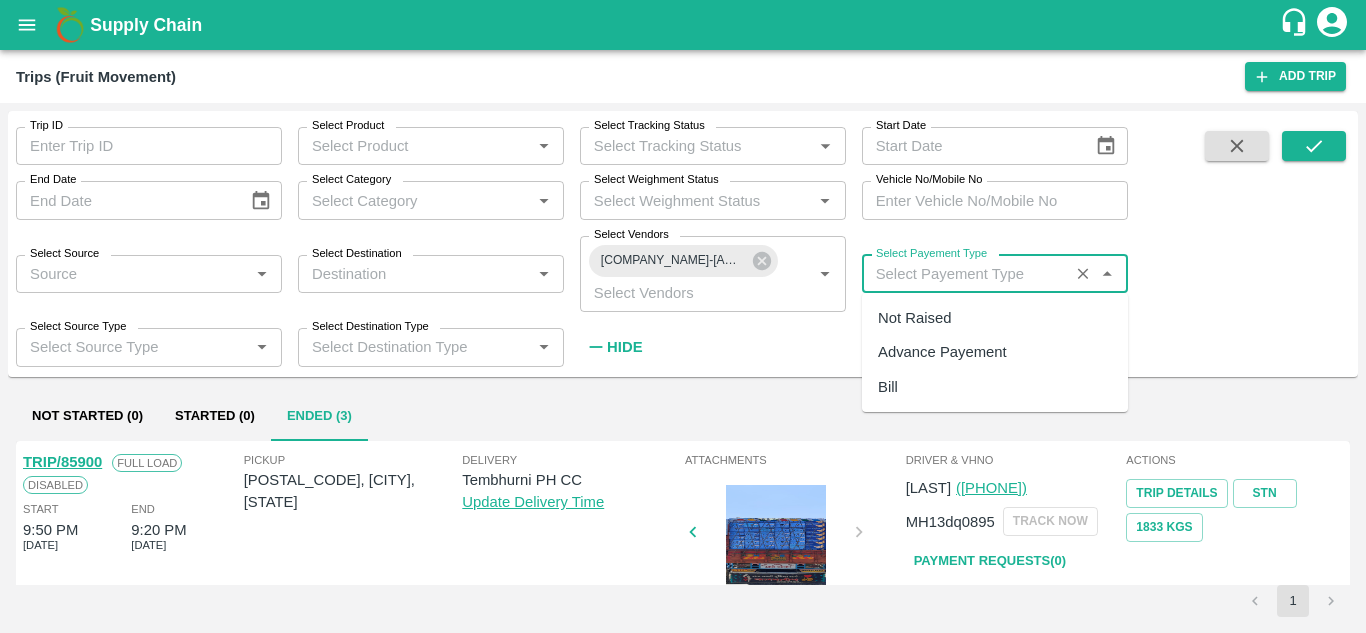click on "Select Payement Type" at bounding box center (965, 274) 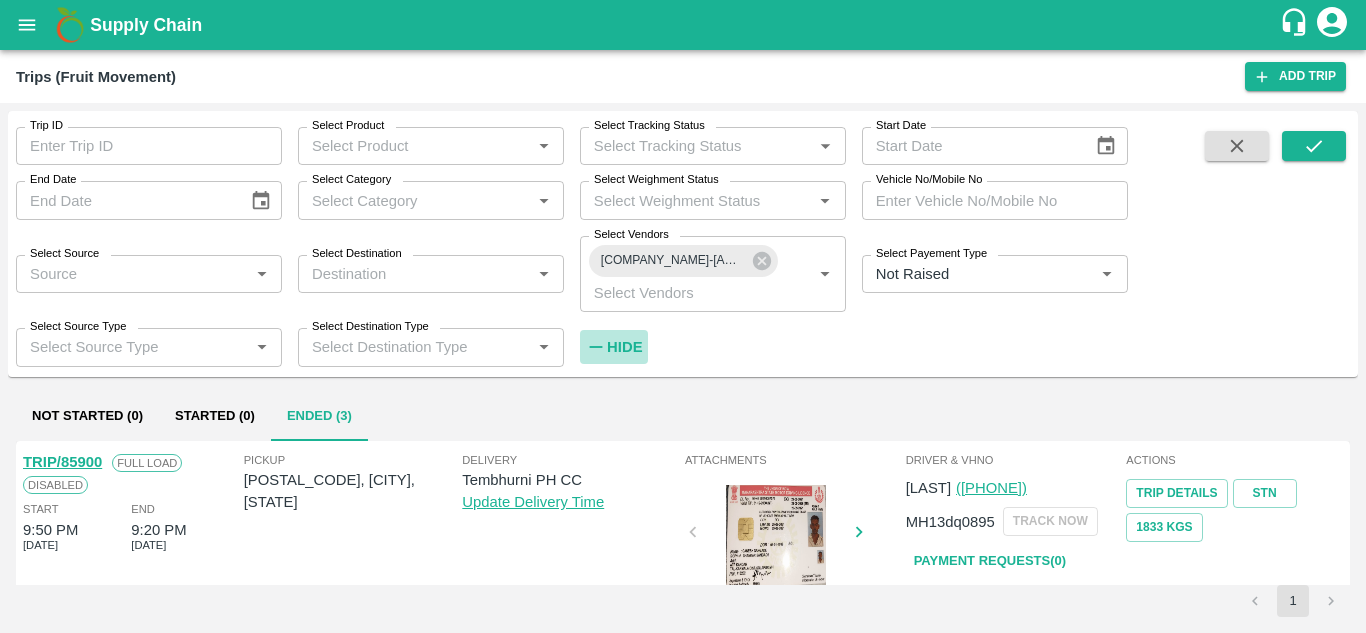 click on "Hide" at bounding box center [624, 347] 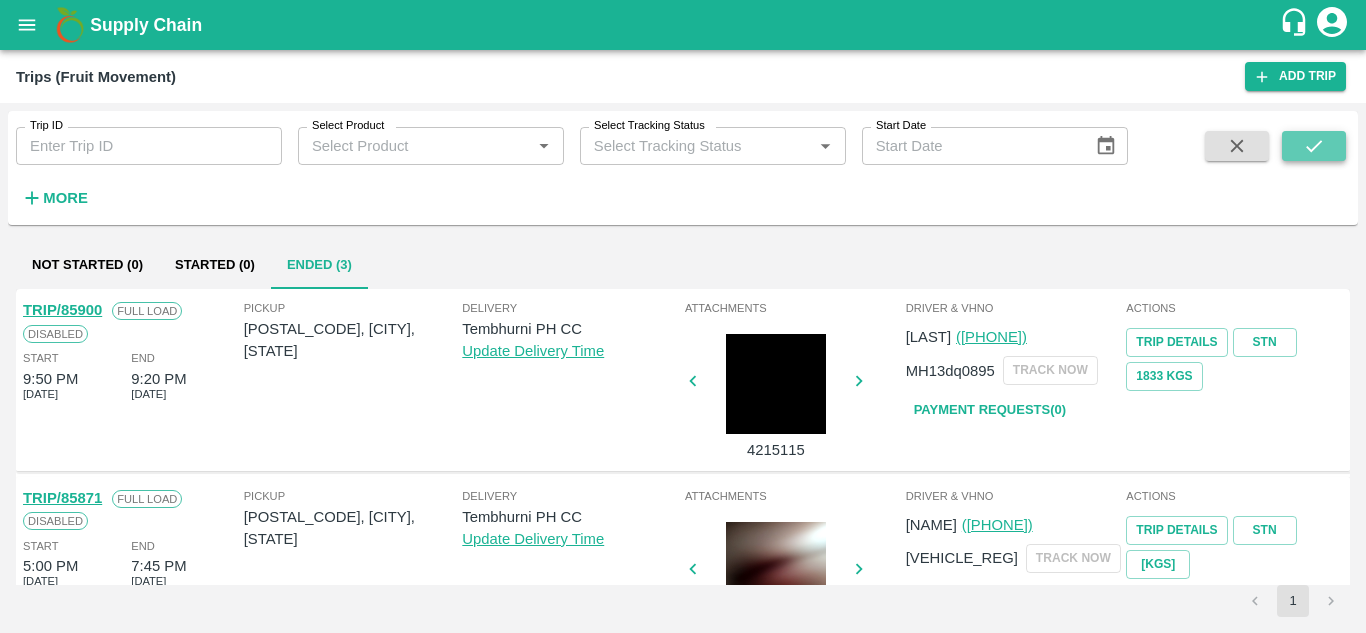 click 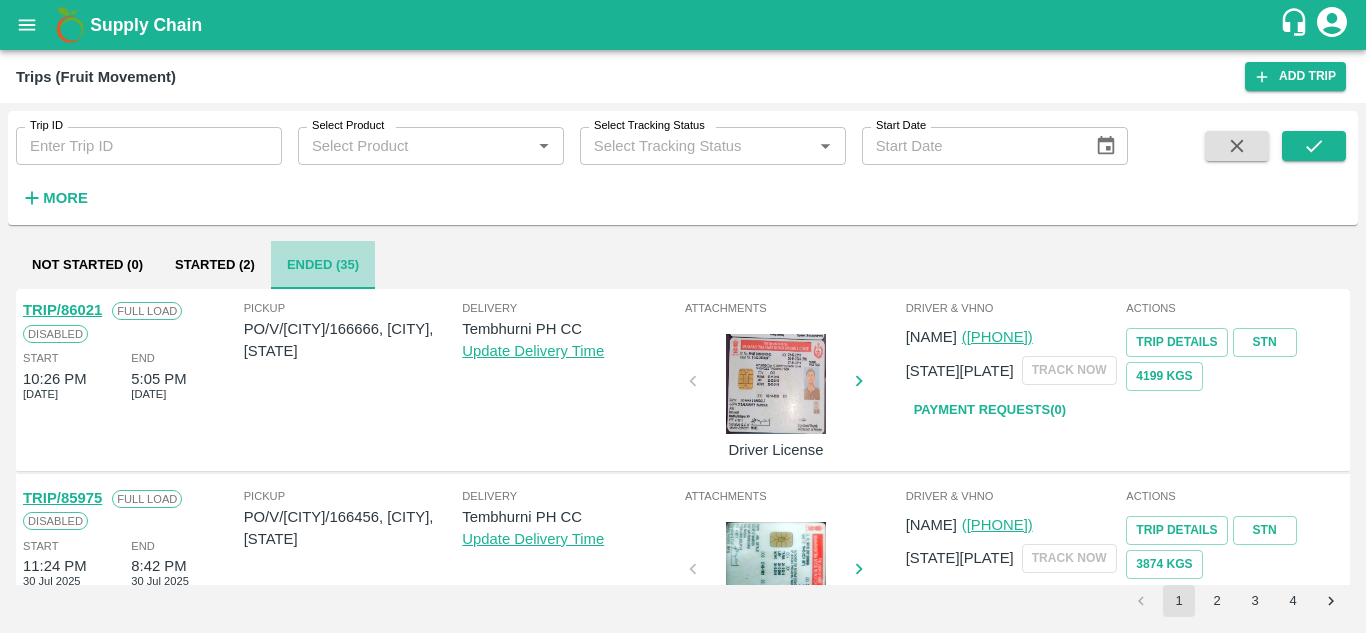 click on "Ended (35)" at bounding box center [323, 265] 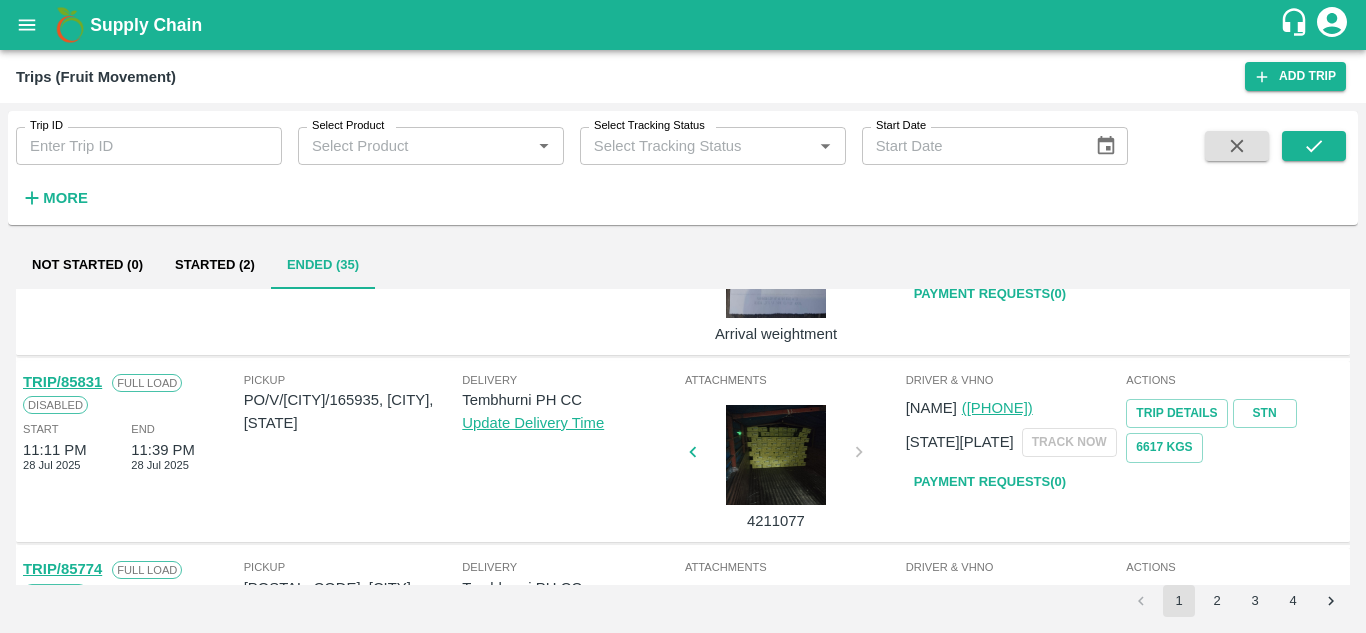 scroll, scrollTop: 1580, scrollLeft: 0, axis: vertical 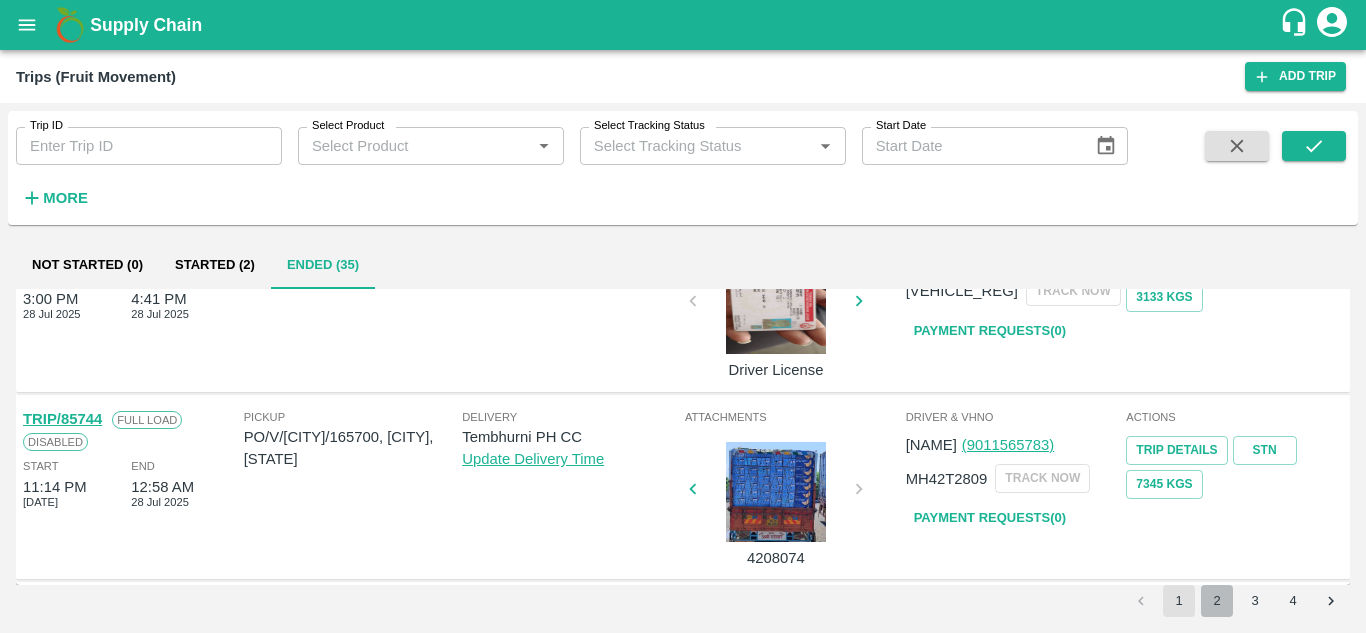 click on "2" at bounding box center [1217, 601] 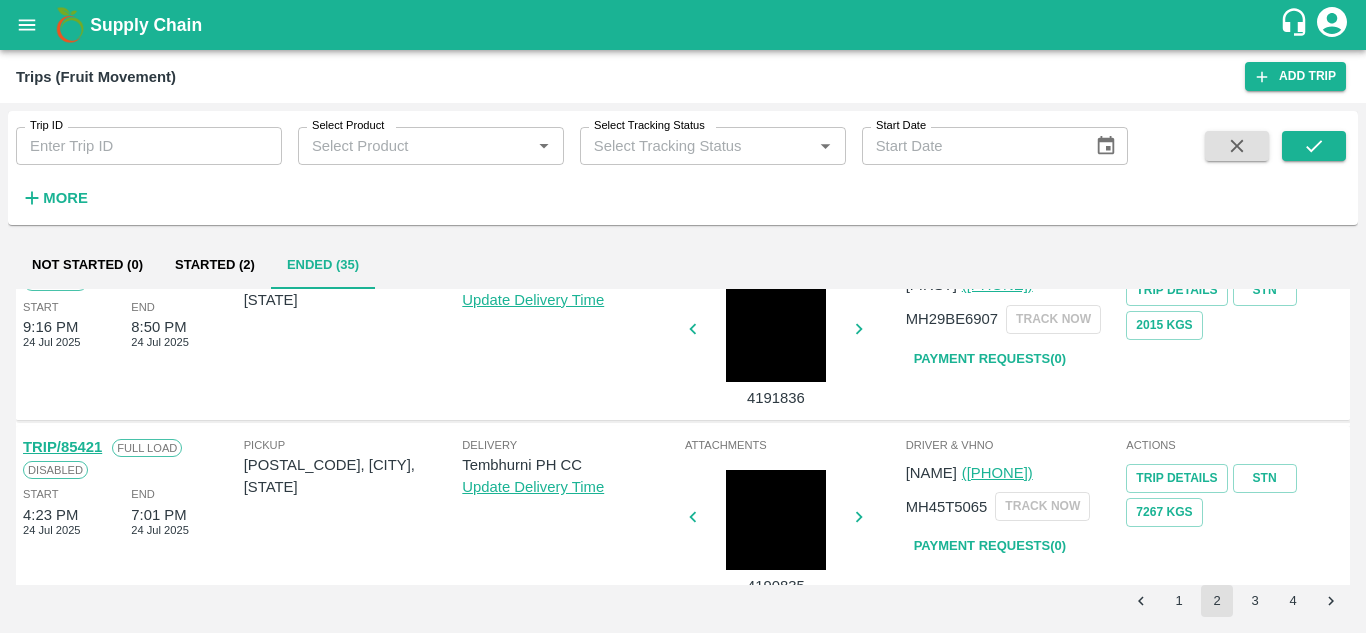 scroll, scrollTop: 1580, scrollLeft: 0, axis: vertical 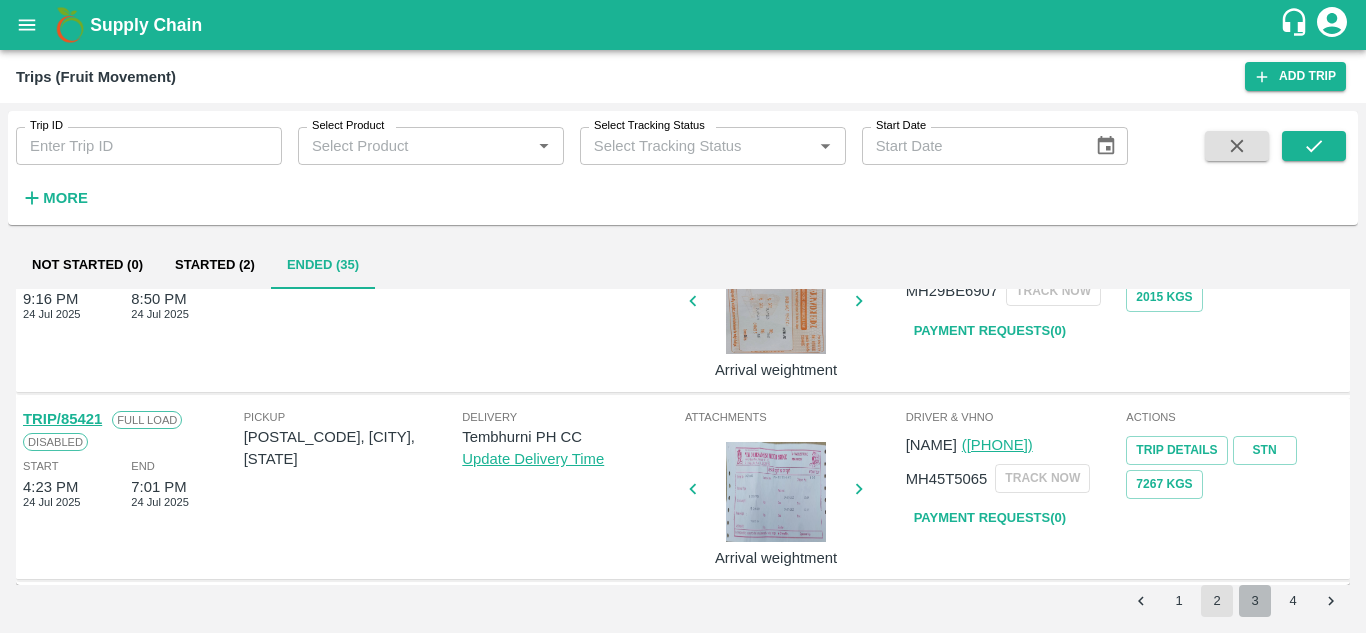 click on "3" at bounding box center (1255, 601) 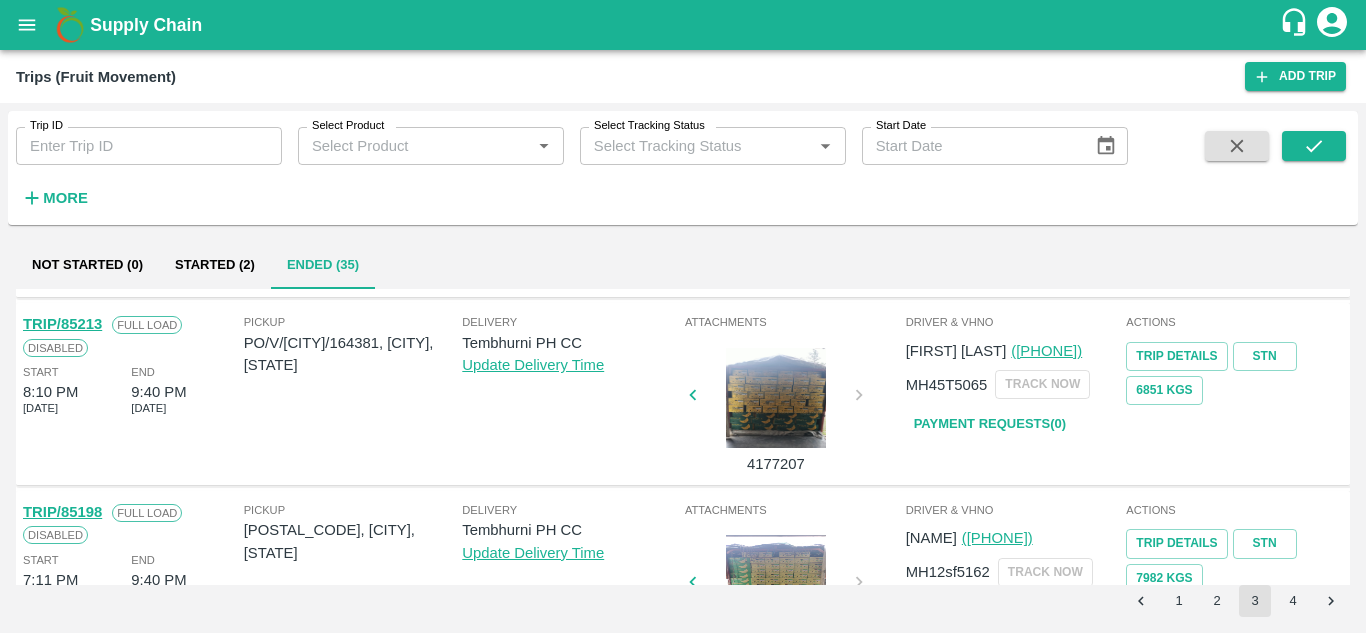 scroll, scrollTop: 1298, scrollLeft: 0, axis: vertical 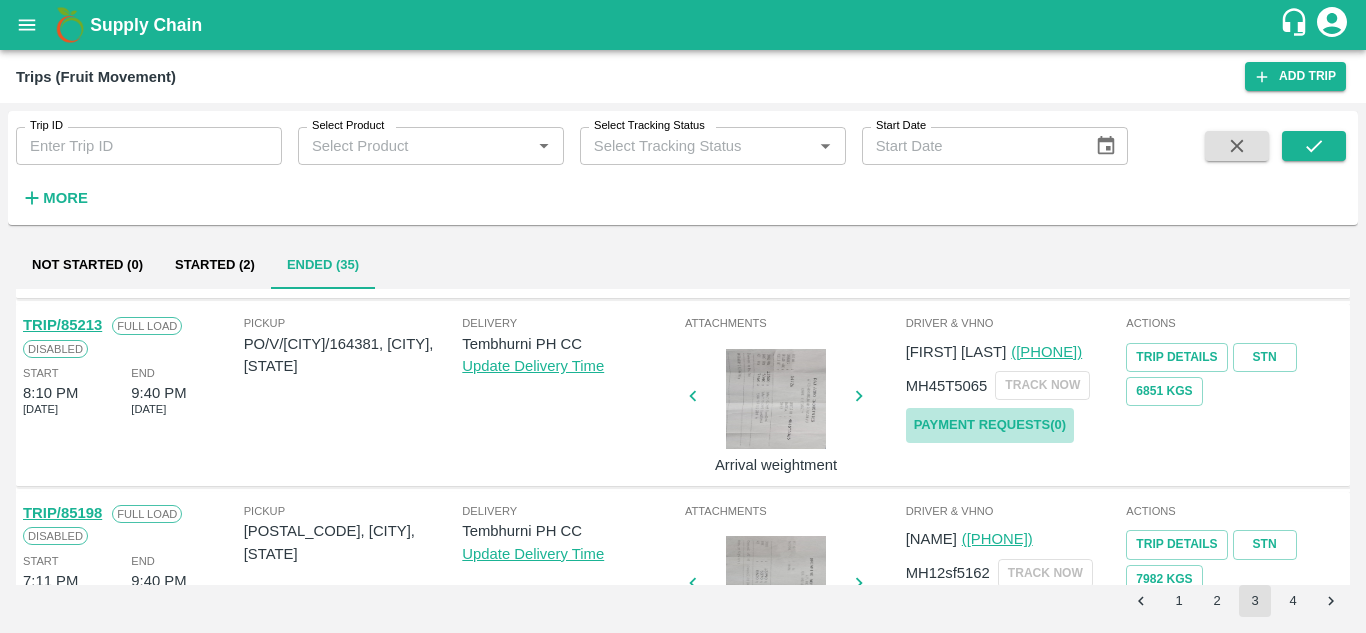 click on "Payment Requests( 0 )" at bounding box center [990, 425] 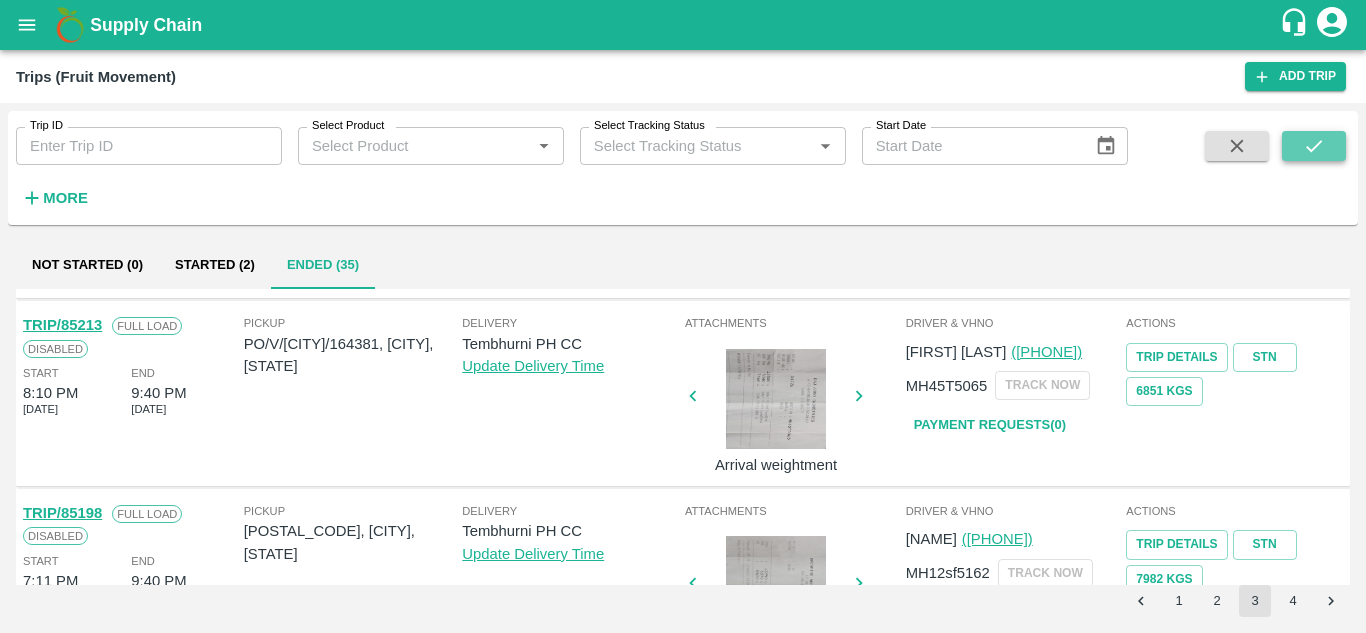 click 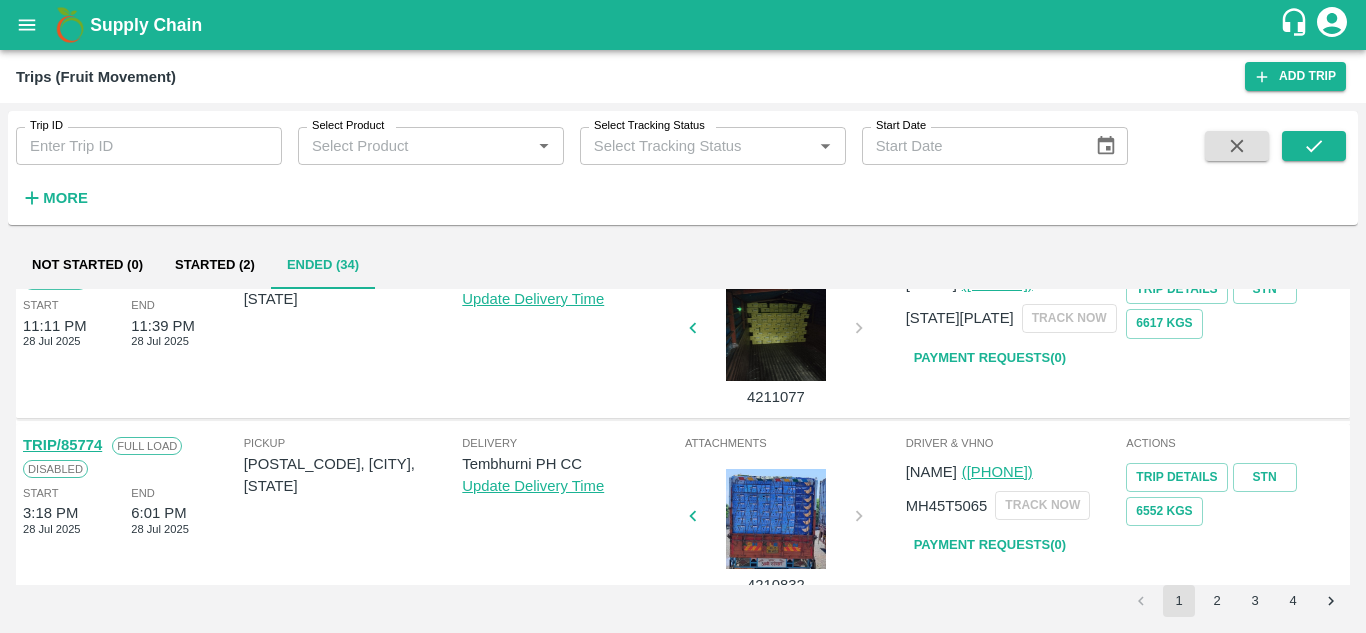 scroll, scrollTop: 1580, scrollLeft: 0, axis: vertical 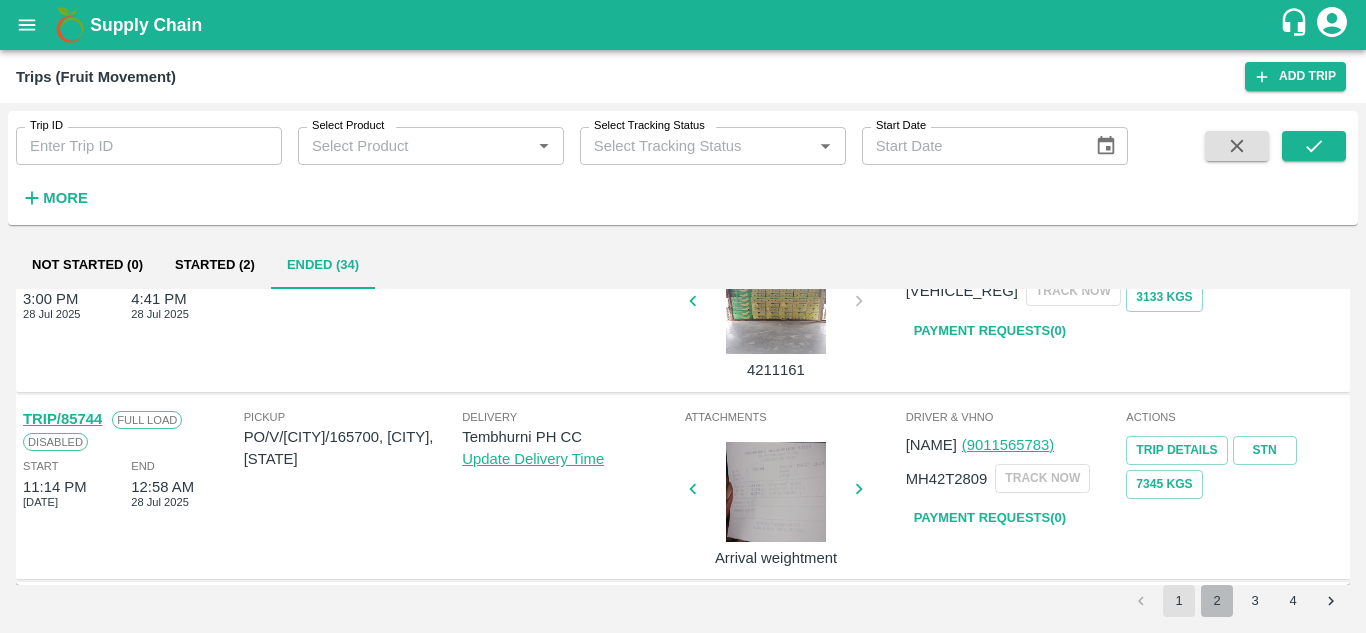 click on "2" at bounding box center (1217, 601) 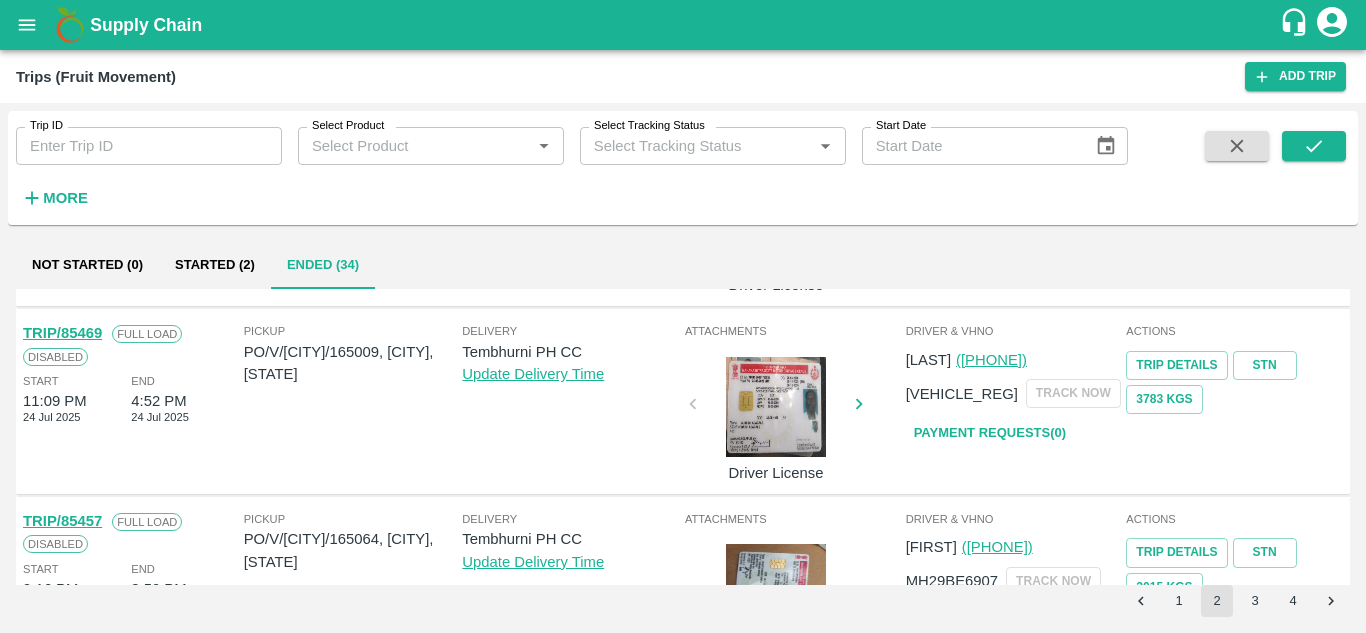 scroll, scrollTop: 1580, scrollLeft: 0, axis: vertical 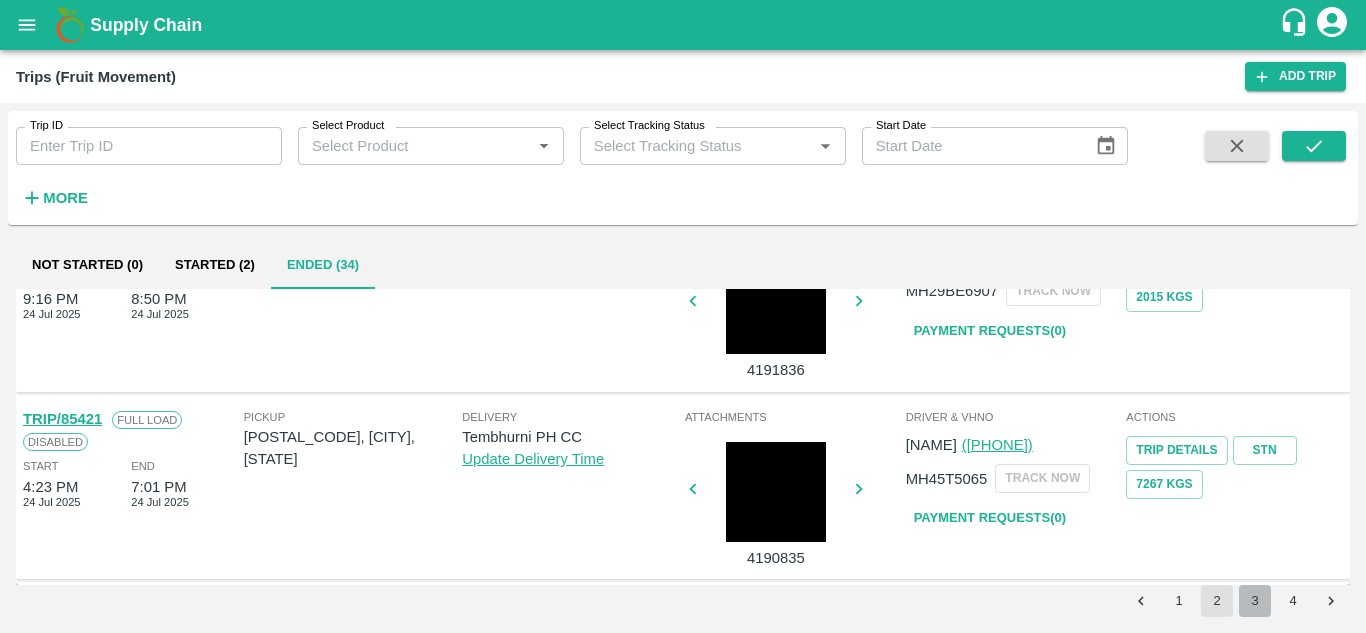 click on "3" at bounding box center [1255, 601] 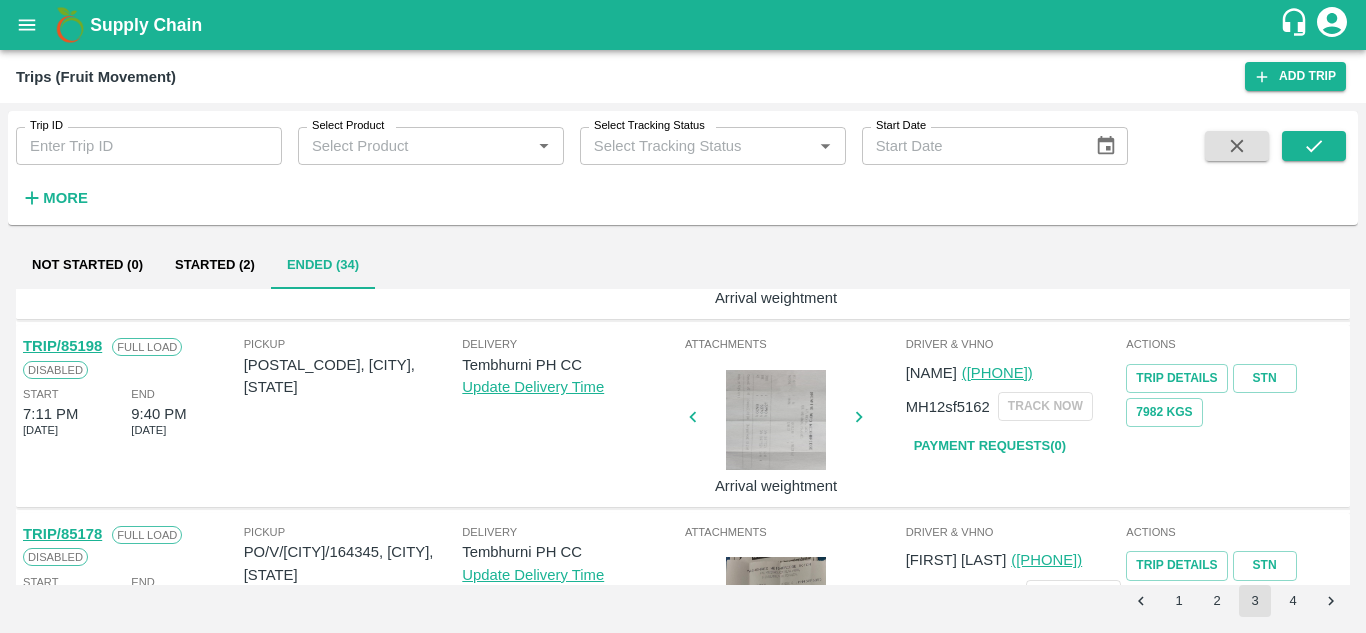 scroll, scrollTop: 1272, scrollLeft: 0, axis: vertical 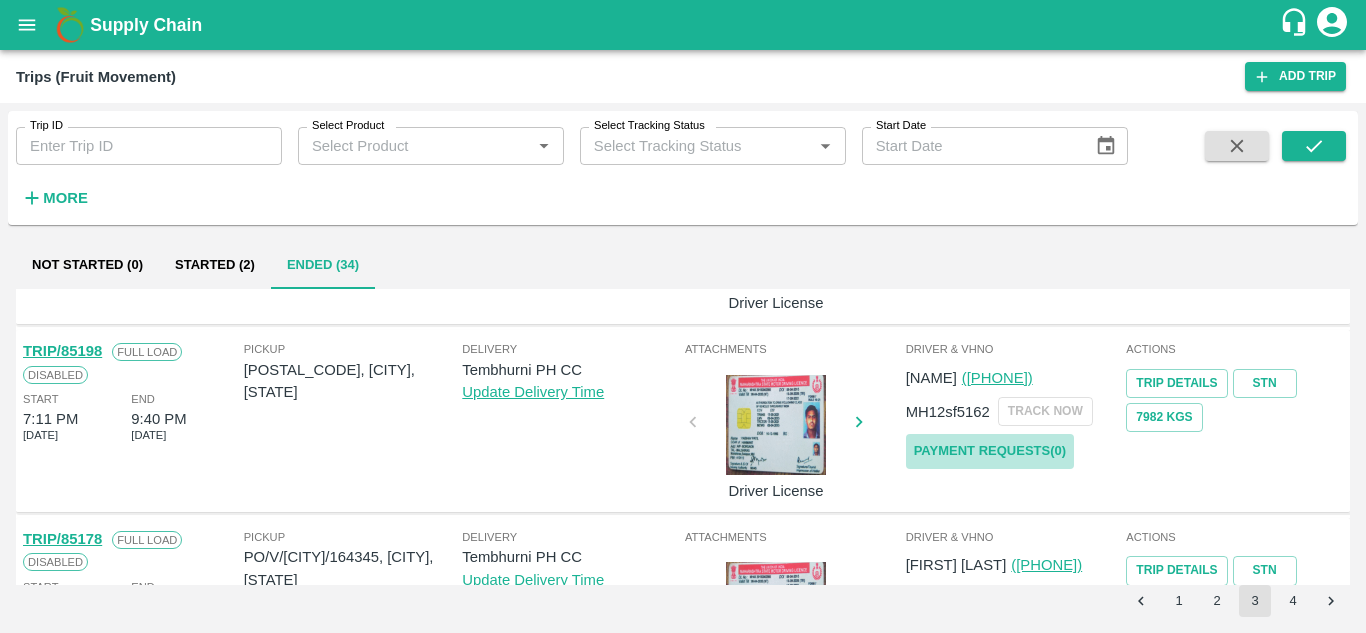 click on "Payment Requests( 0 )" at bounding box center [990, 451] 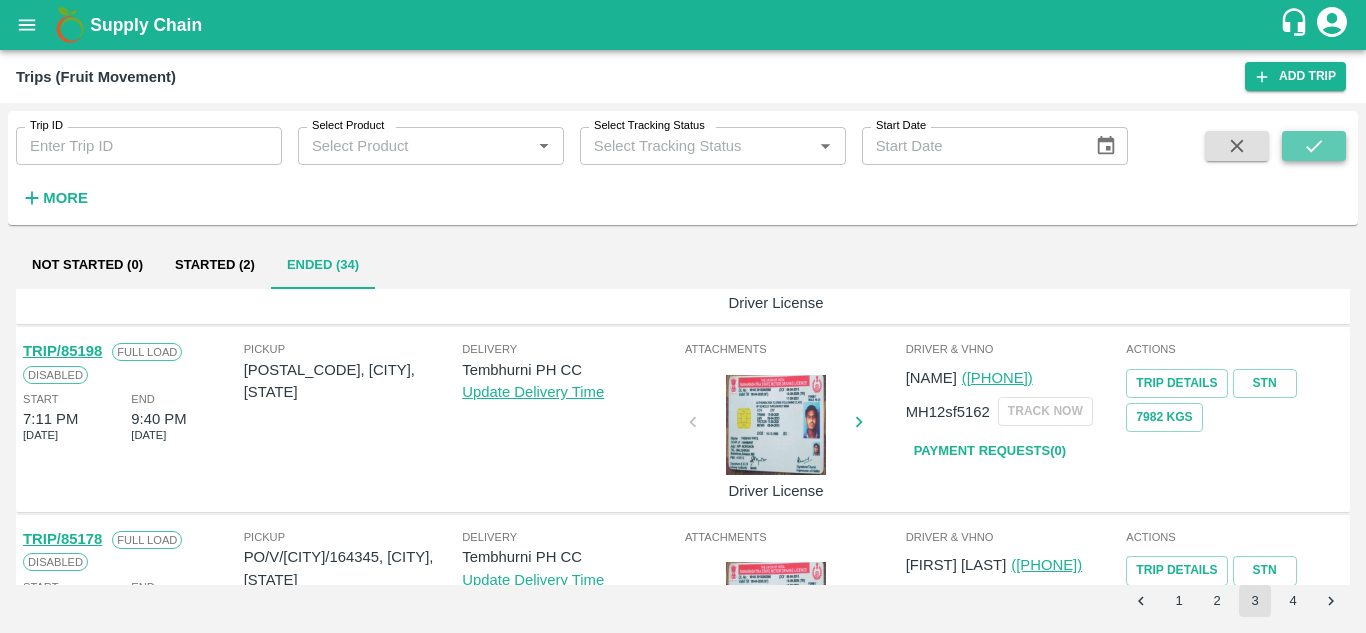 click 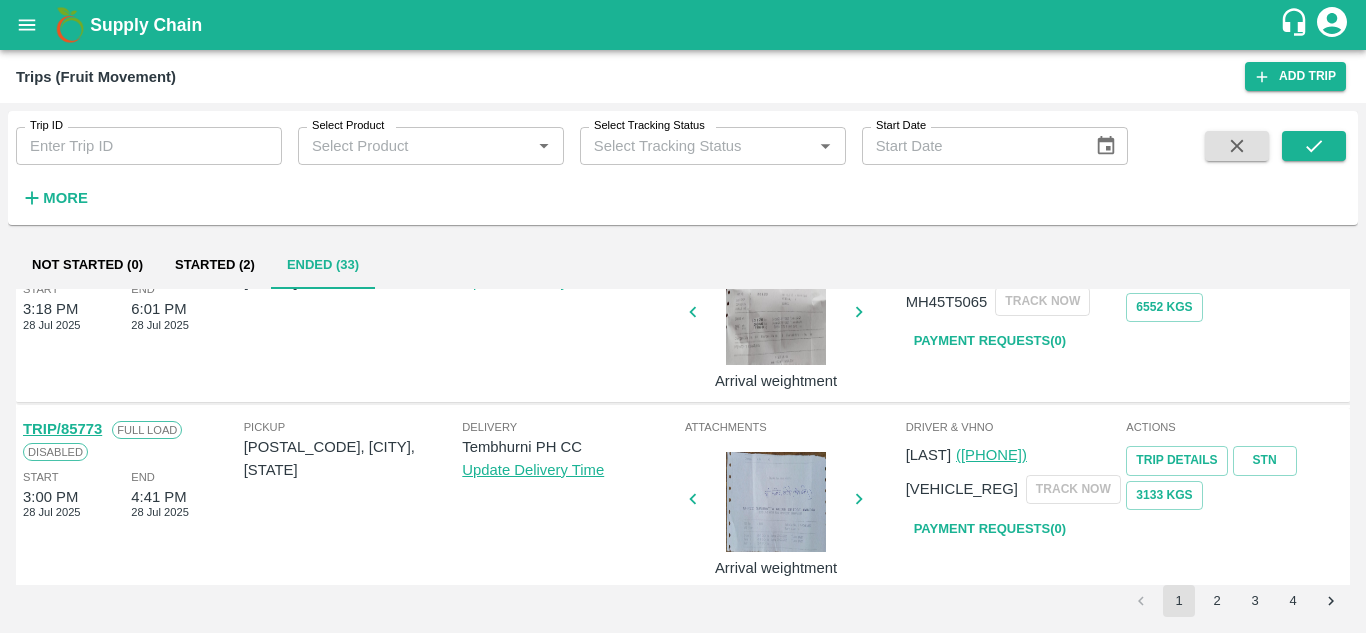 scroll, scrollTop: 1580, scrollLeft: 0, axis: vertical 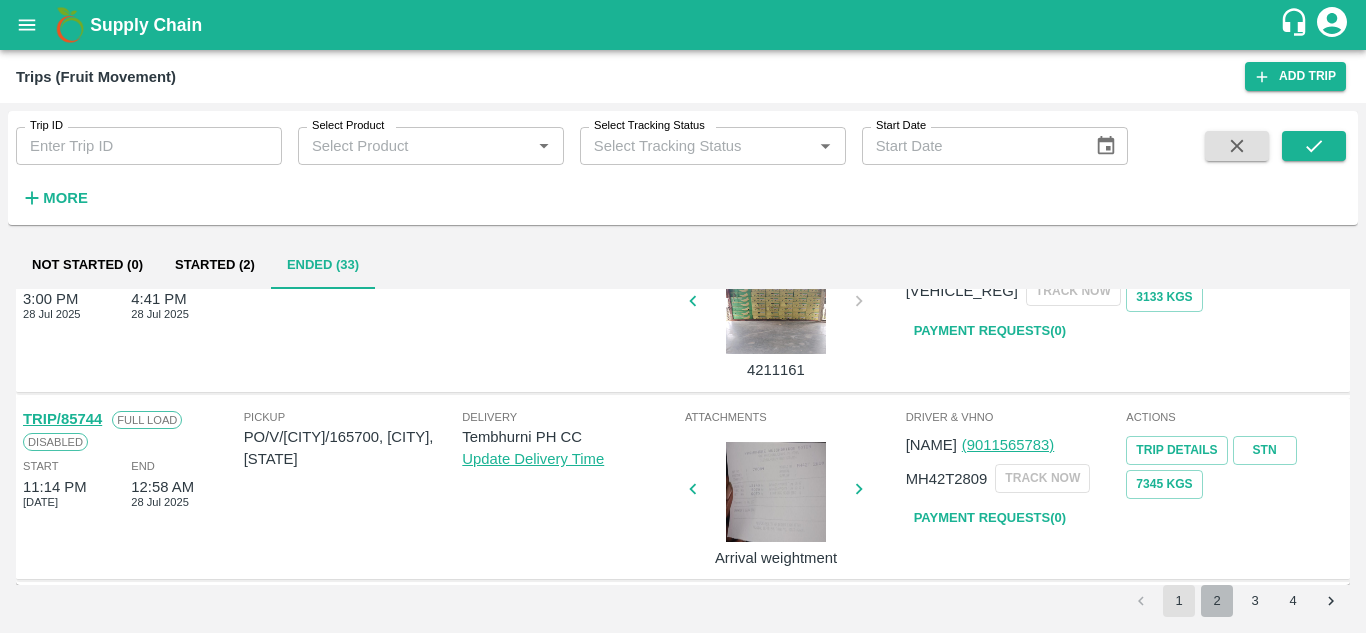 click on "2" at bounding box center (1217, 601) 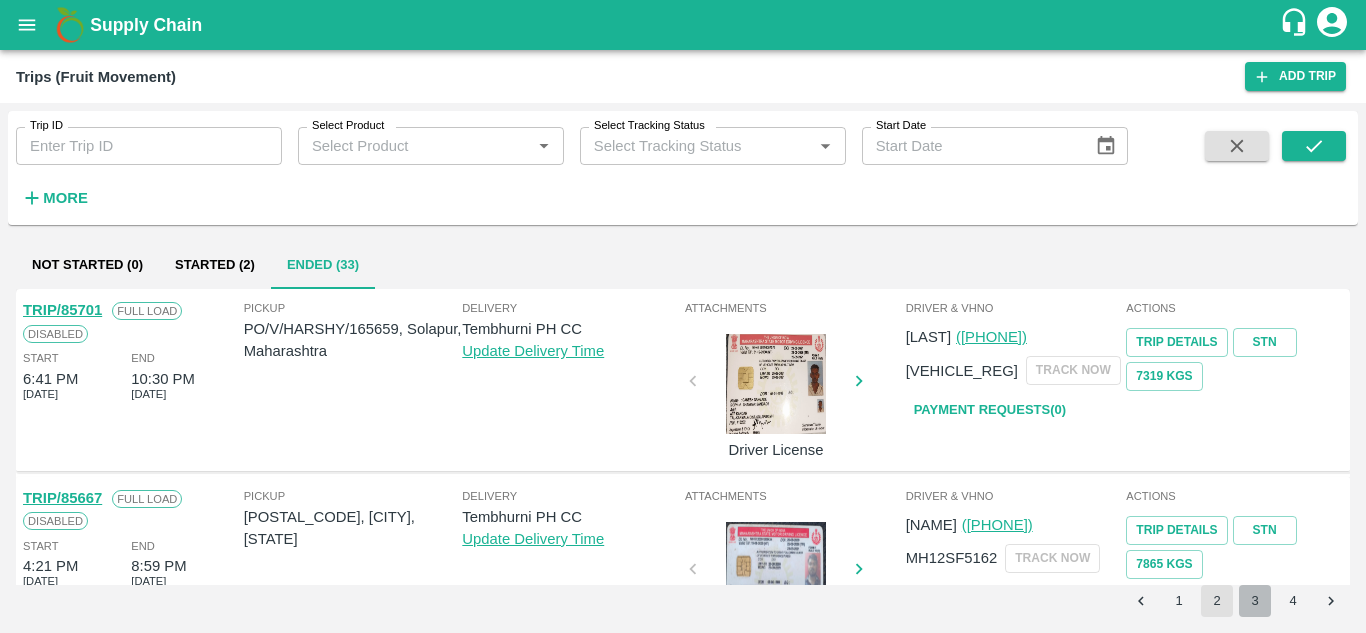 click on "3" at bounding box center (1255, 601) 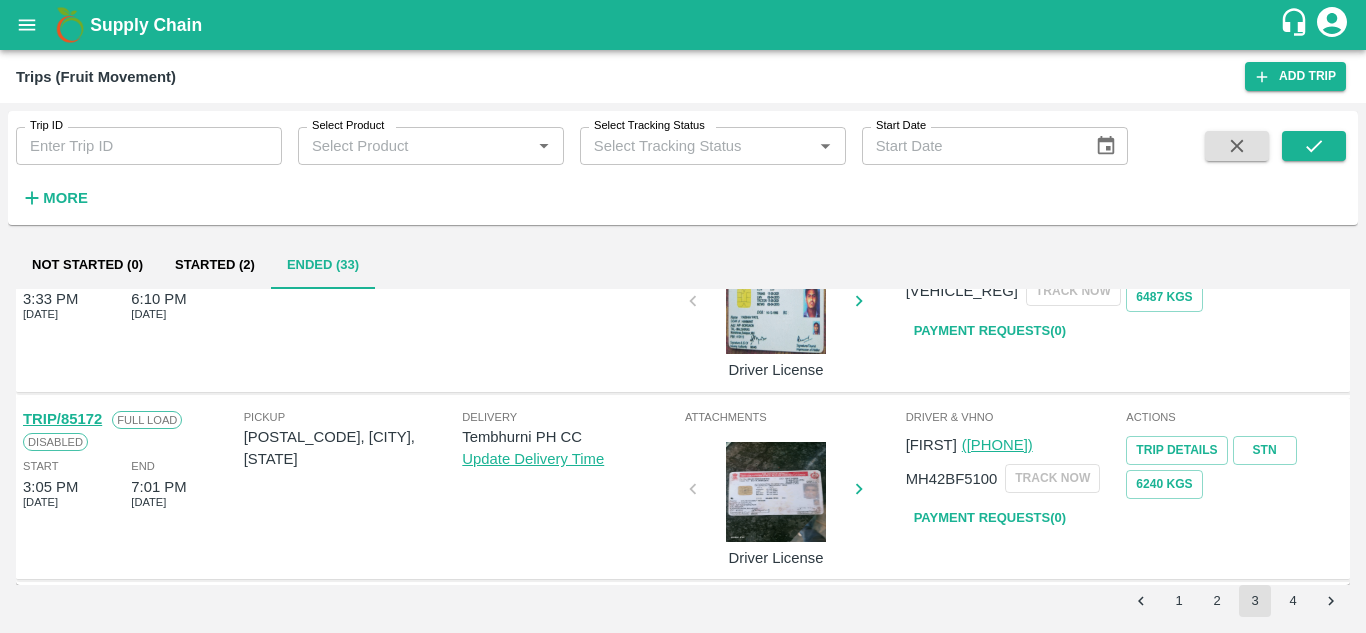 scroll, scrollTop: 1562, scrollLeft: 0, axis: vertical 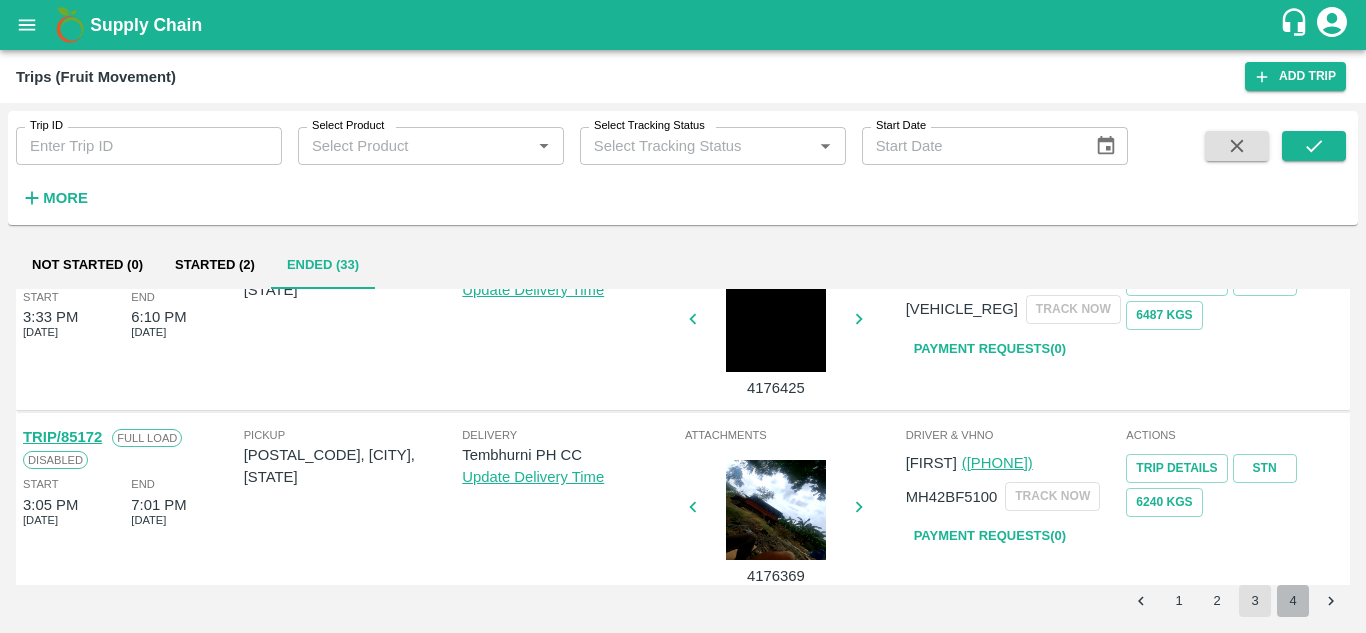 click on "4" at bounding box center [1293, 601] 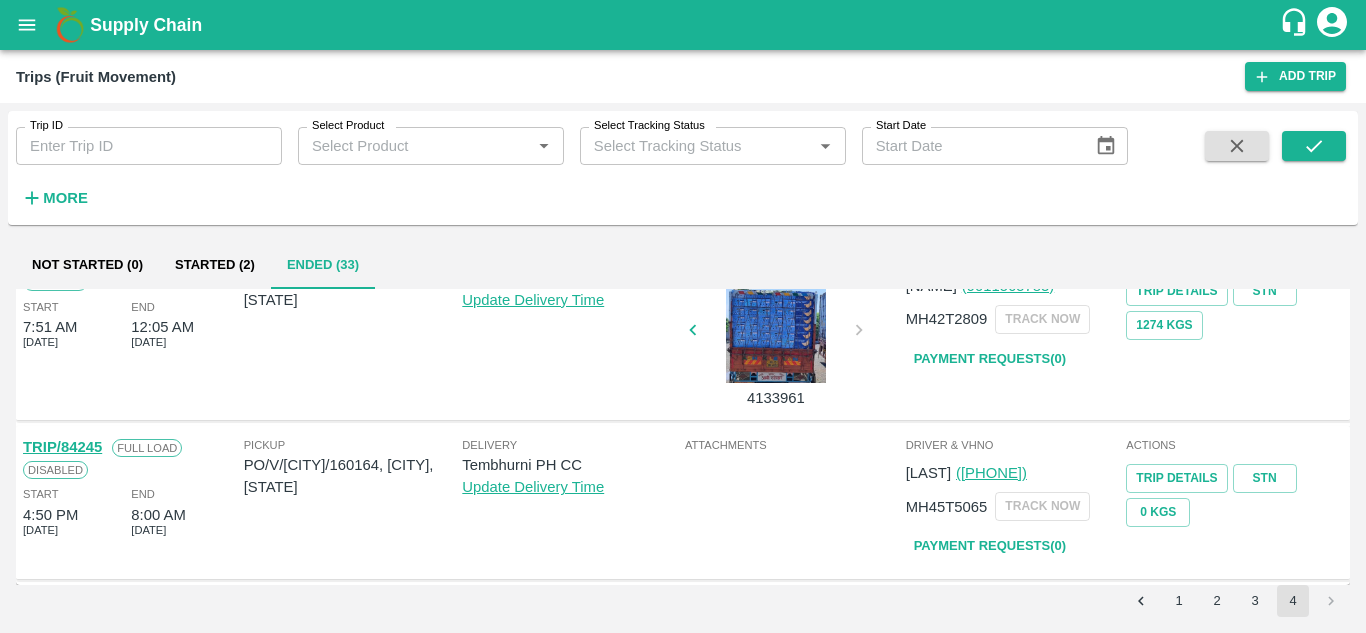 scroll, scrollTop: 0, scrollLeft: 0, axis: both 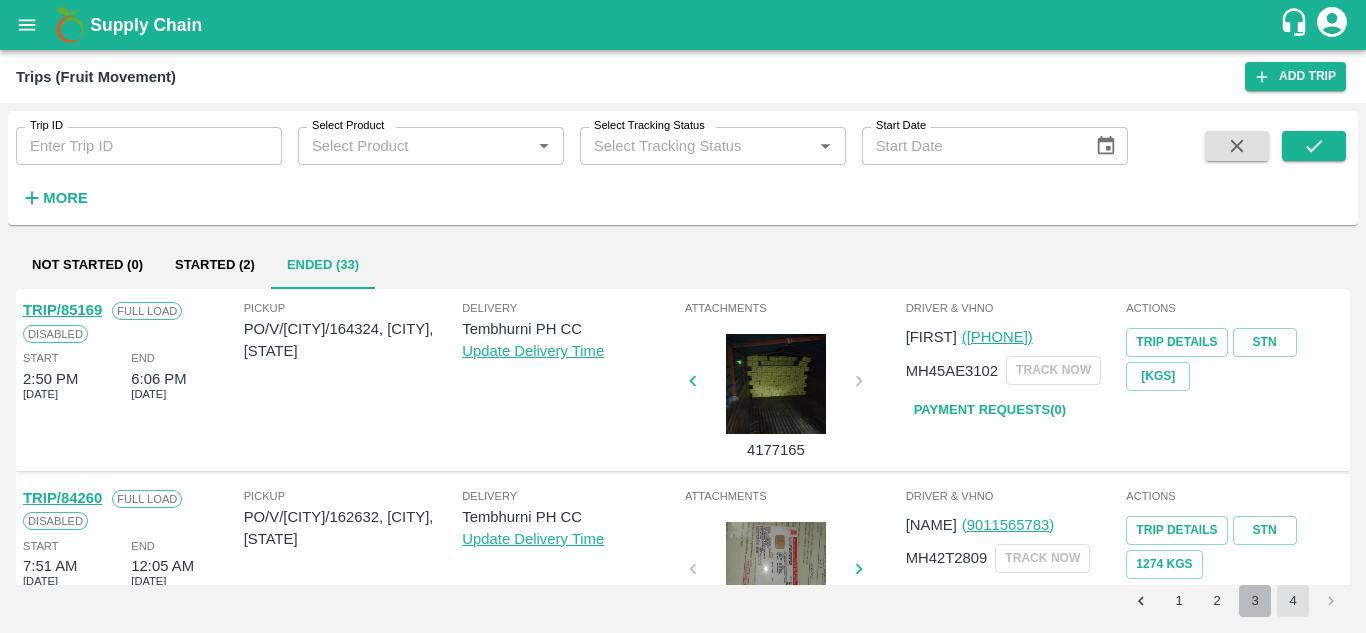 click on "3" at bounding box center (1255, 601) 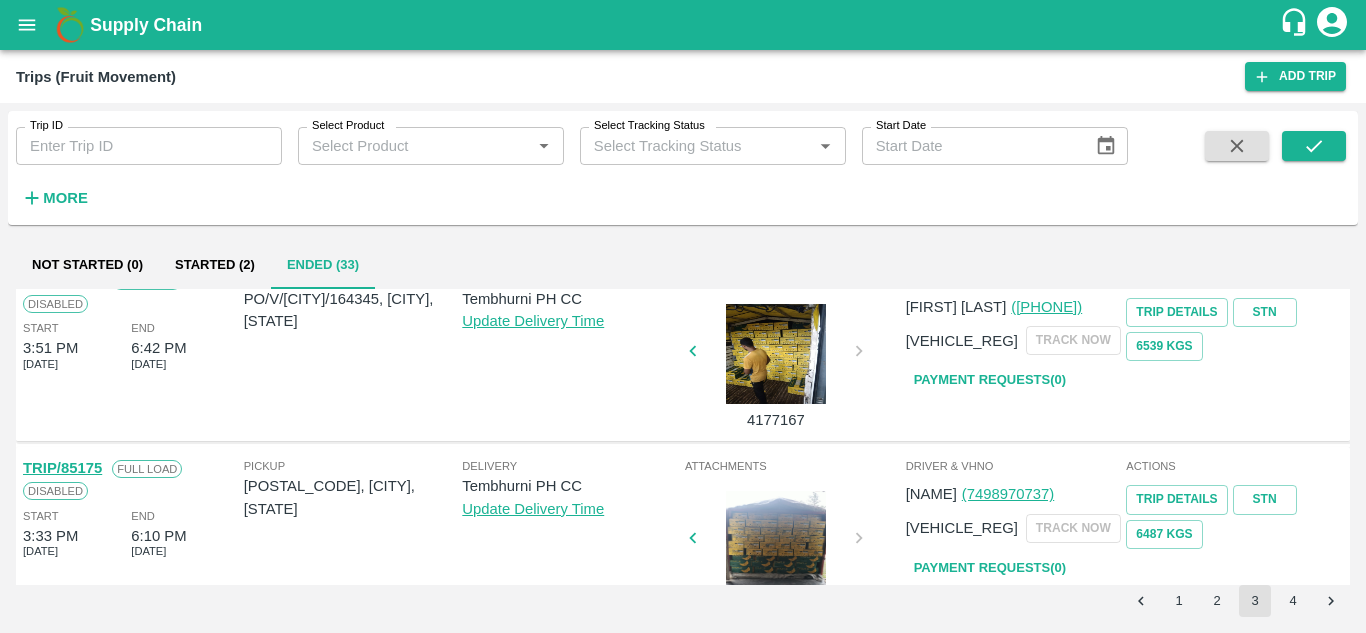 scroll, scrollTop: 1263, scrollLeft: 0, axis: vertical 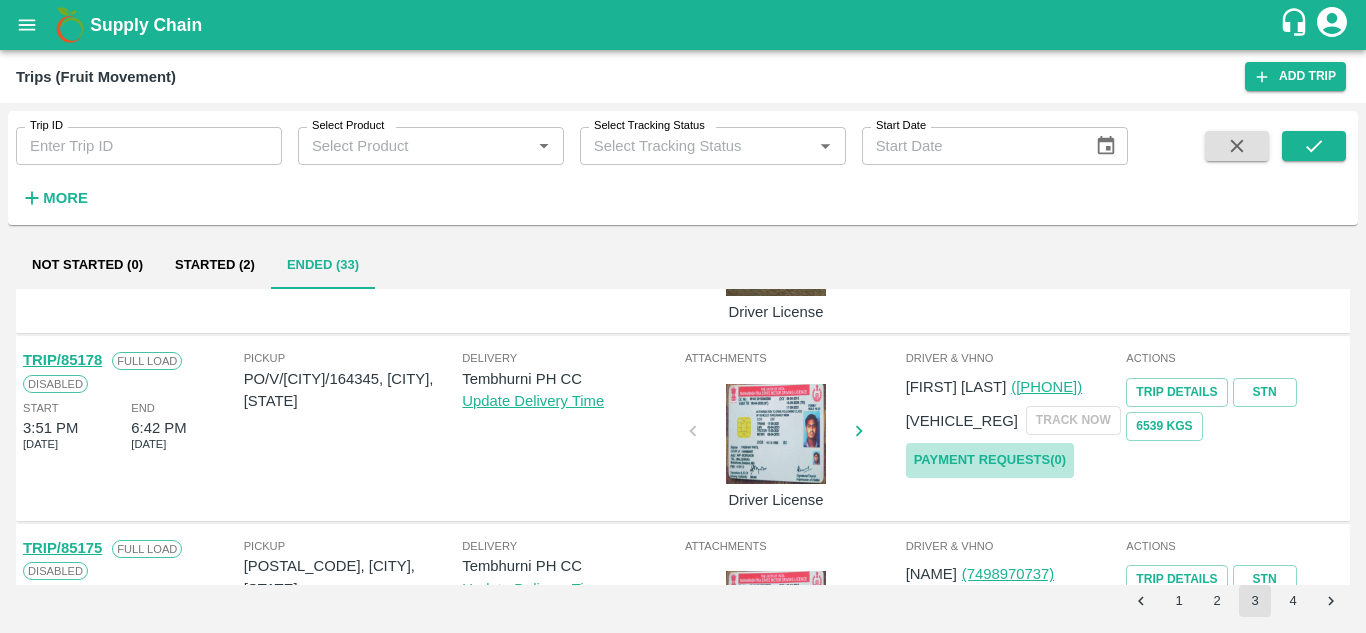 click on "Payment Requests( 0 )" at bounding box center (990, 460) 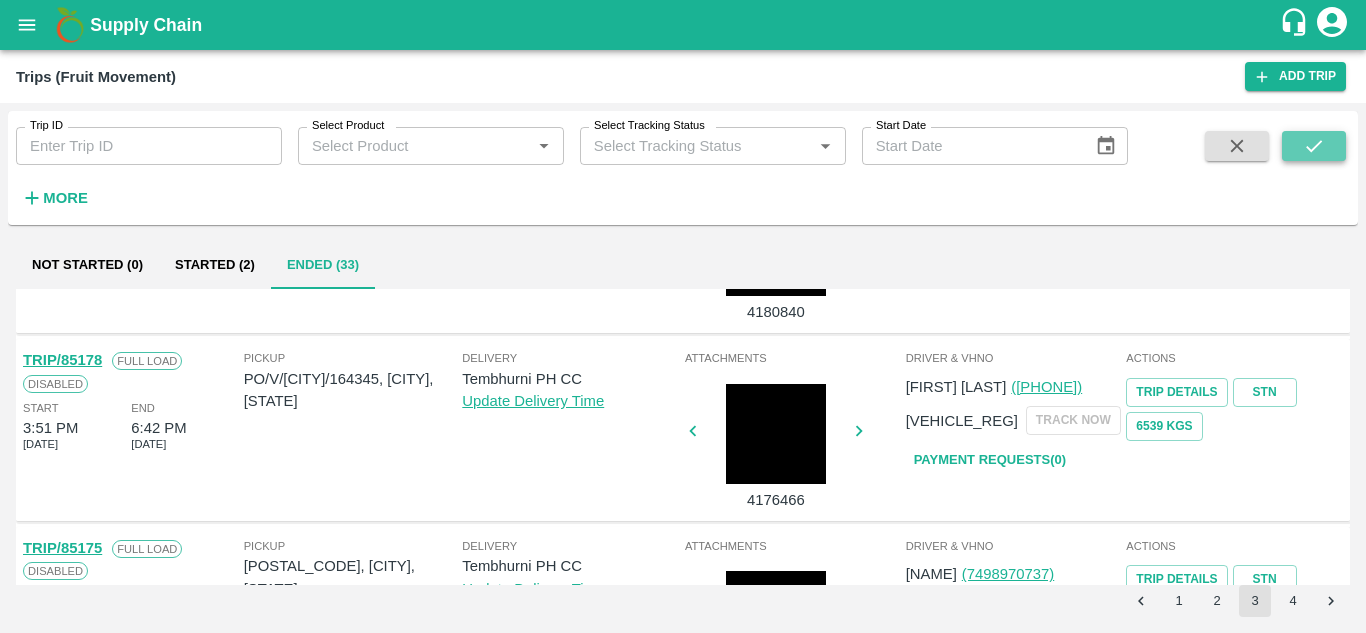 click 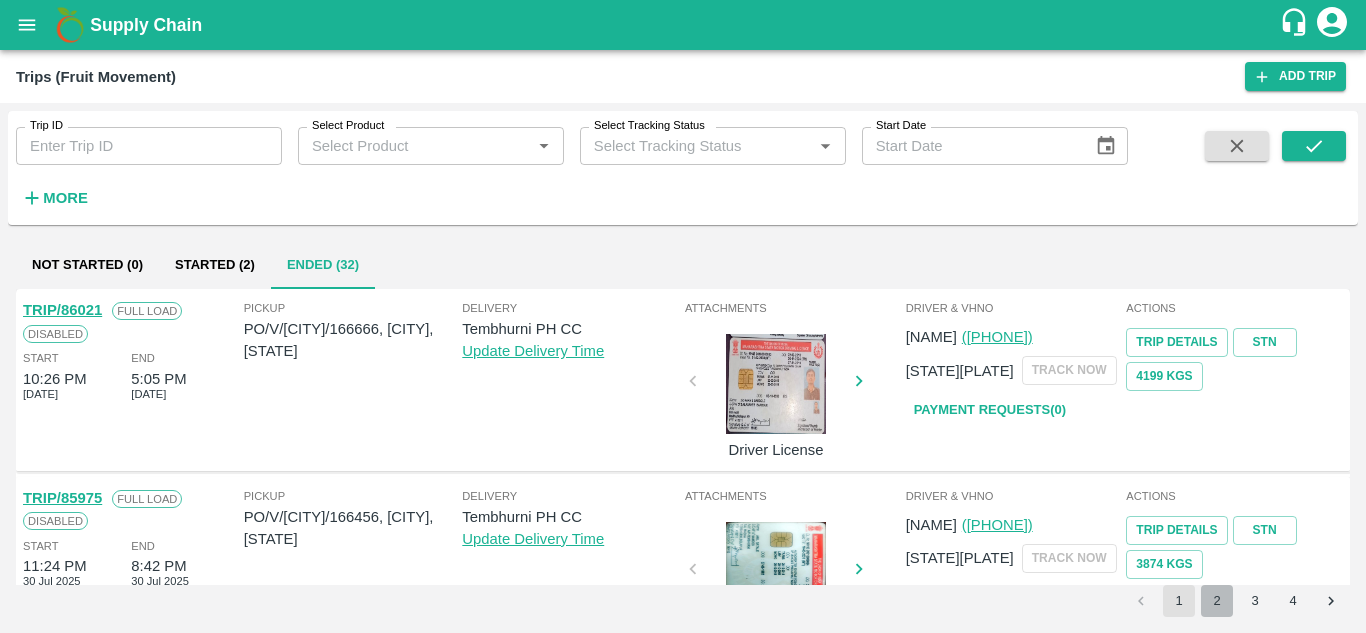 click on "2" at bounding box center (1217, 601) 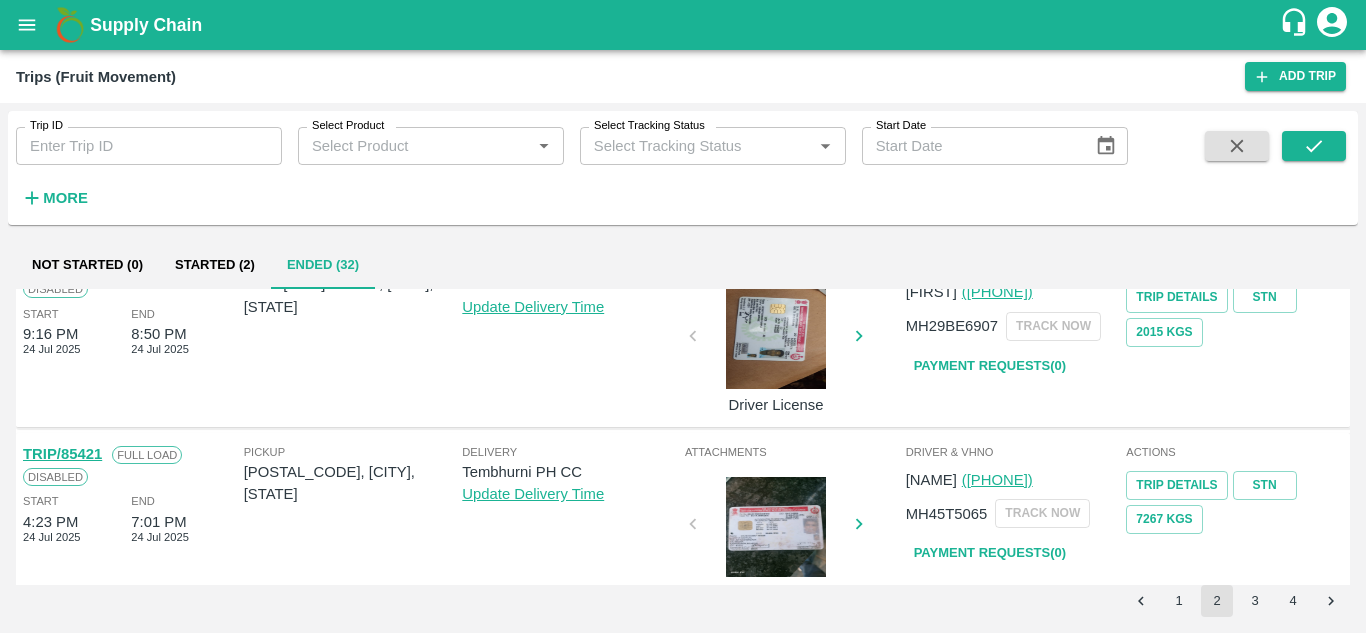scroll, scrollTop: 1580, scrollLeft: 0, axis: vertical 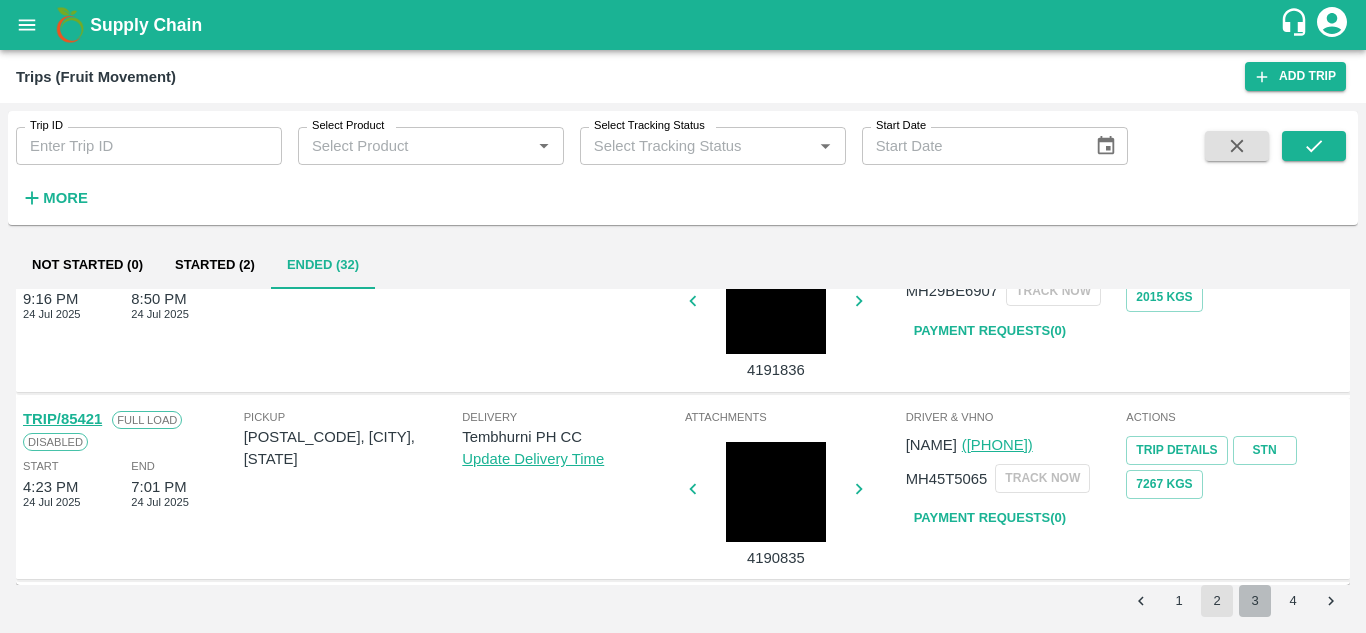 click on "3" at bounding box center (1255, 601) 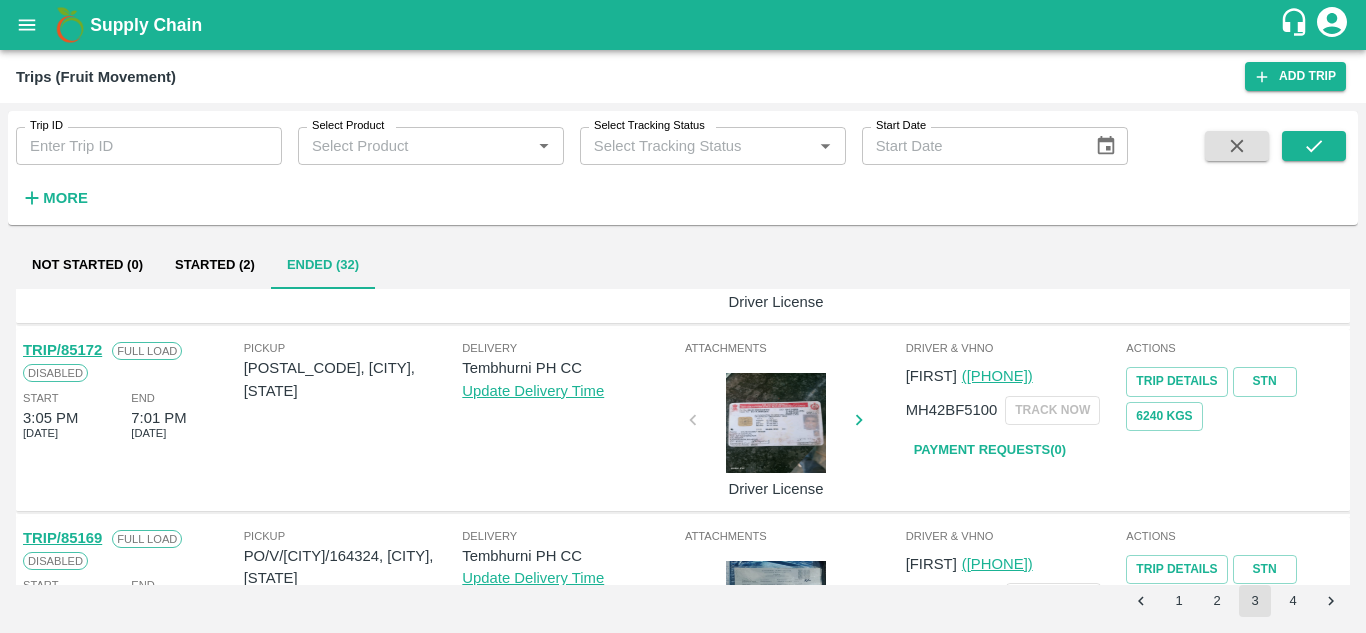 scroll, scrollTop: 1580, scrollLeft: 0, axis: vertical 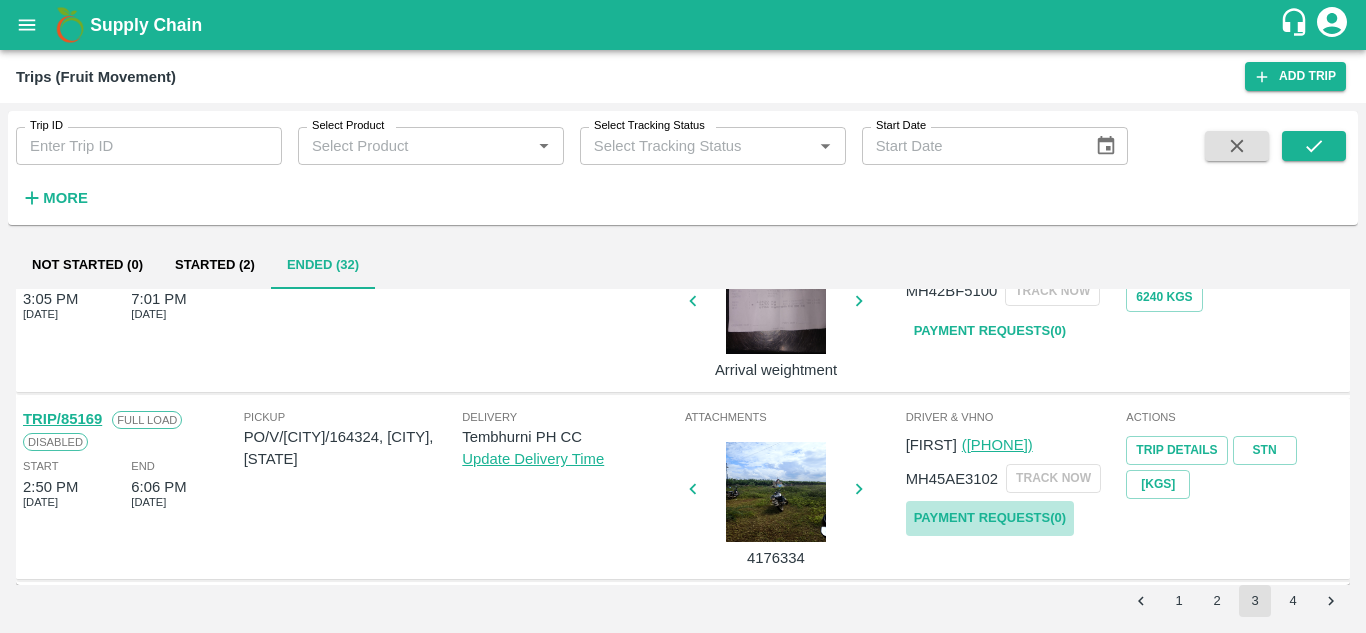 click on "Payment Requests( 0 )" at bounding box center (990, 518) 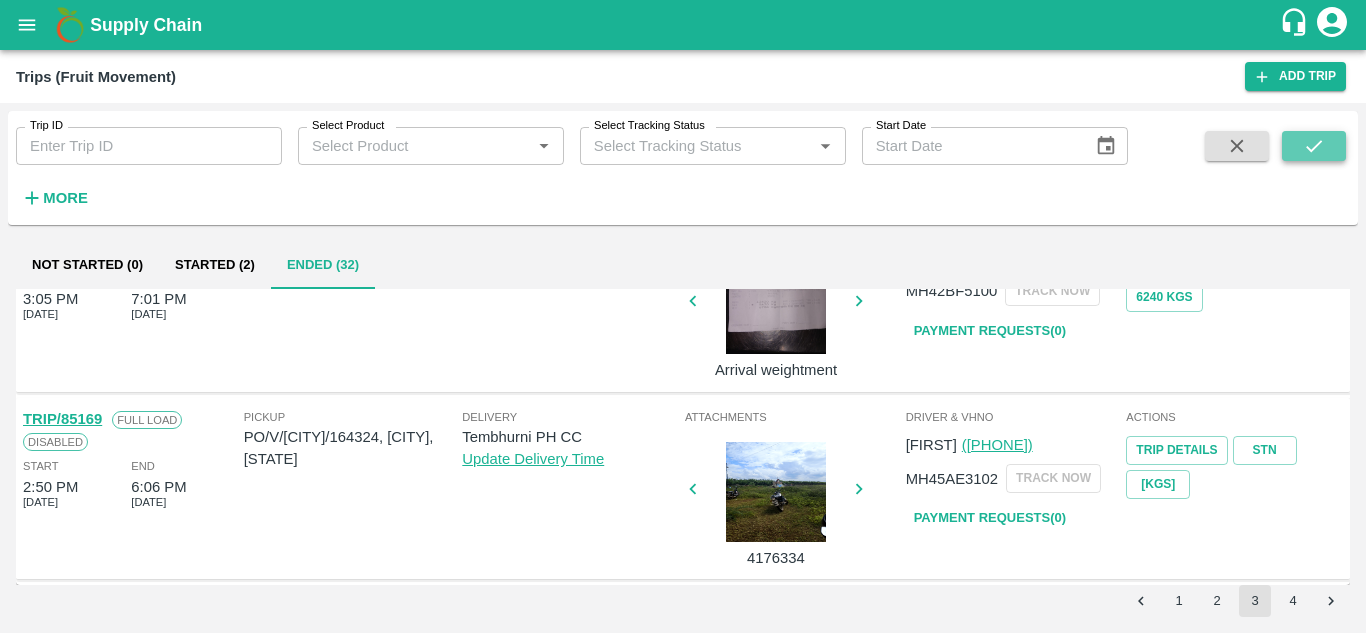 click 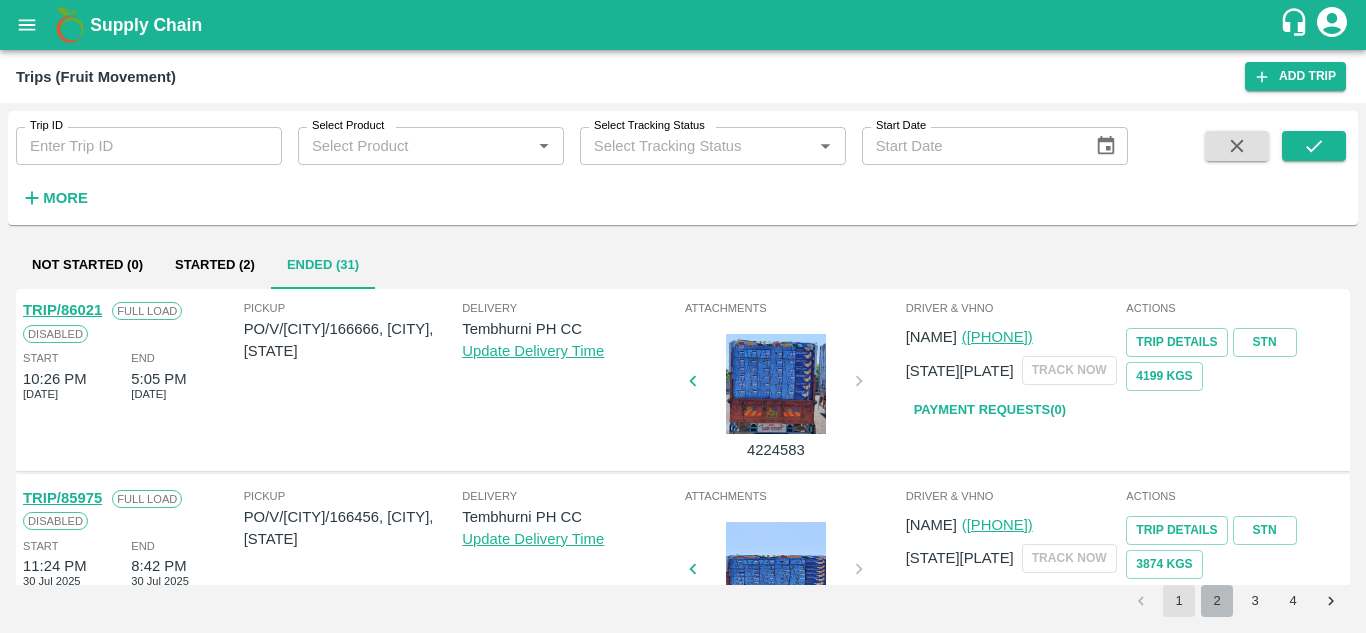 click on "2" at bounding box center (1217, 601) 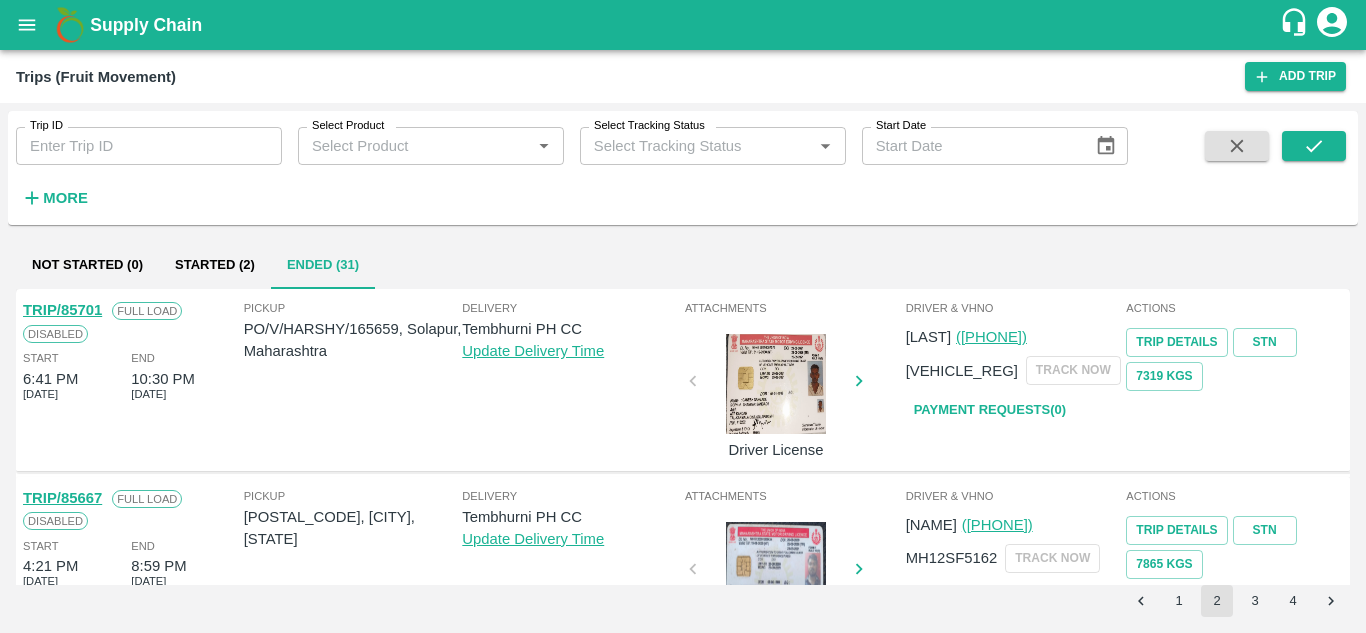 click on "3" at bounding box center [1255, 601] 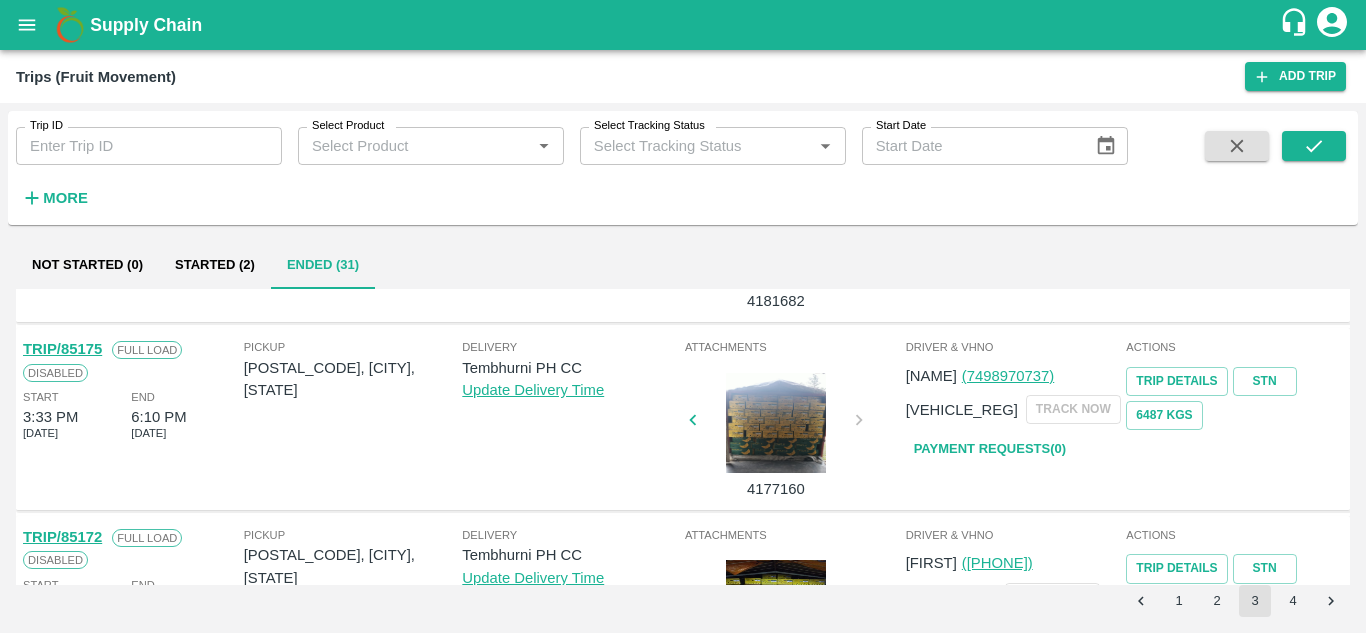 scroll, scrollTop: 1273, scrollLeft: 0, axis: vertical 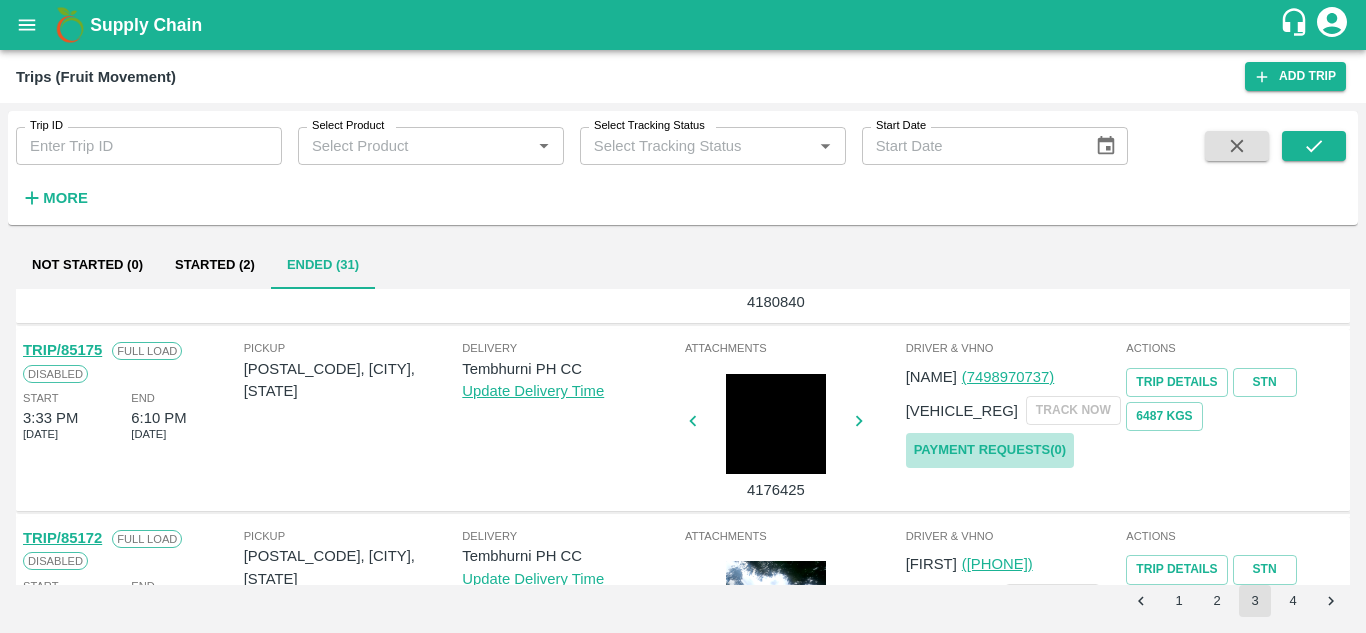 click on "Payment Requests( 0 )" at bounding box center [990, 450] 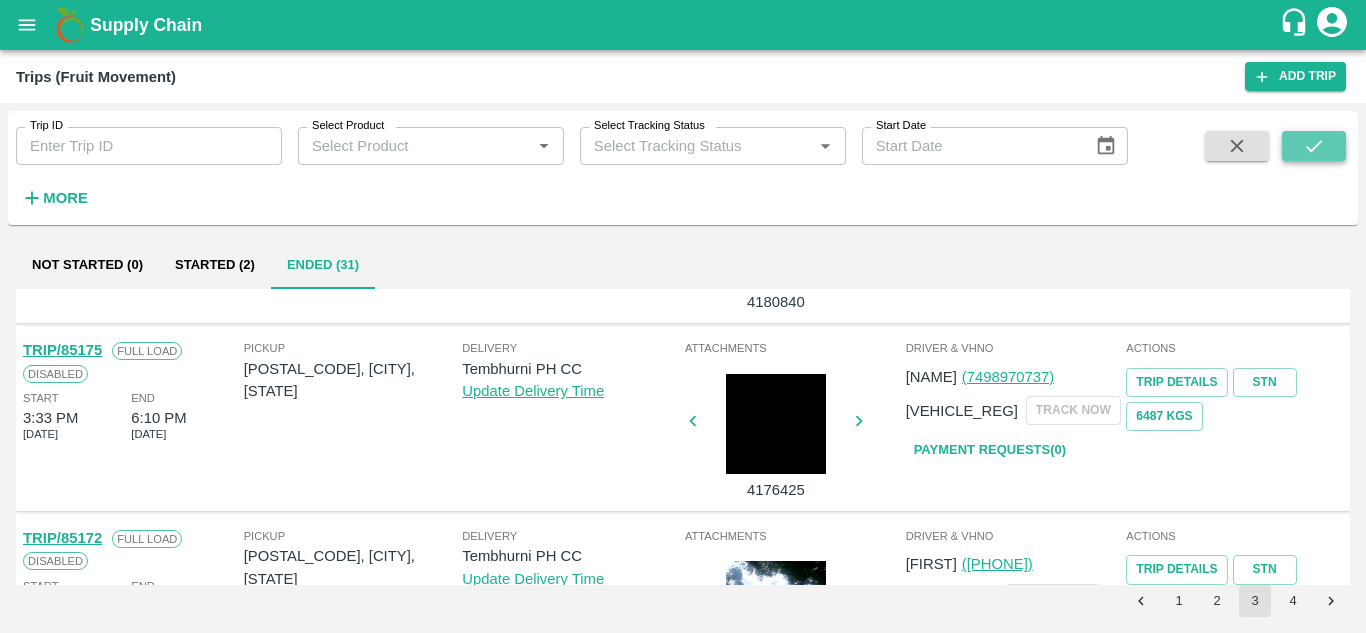 click 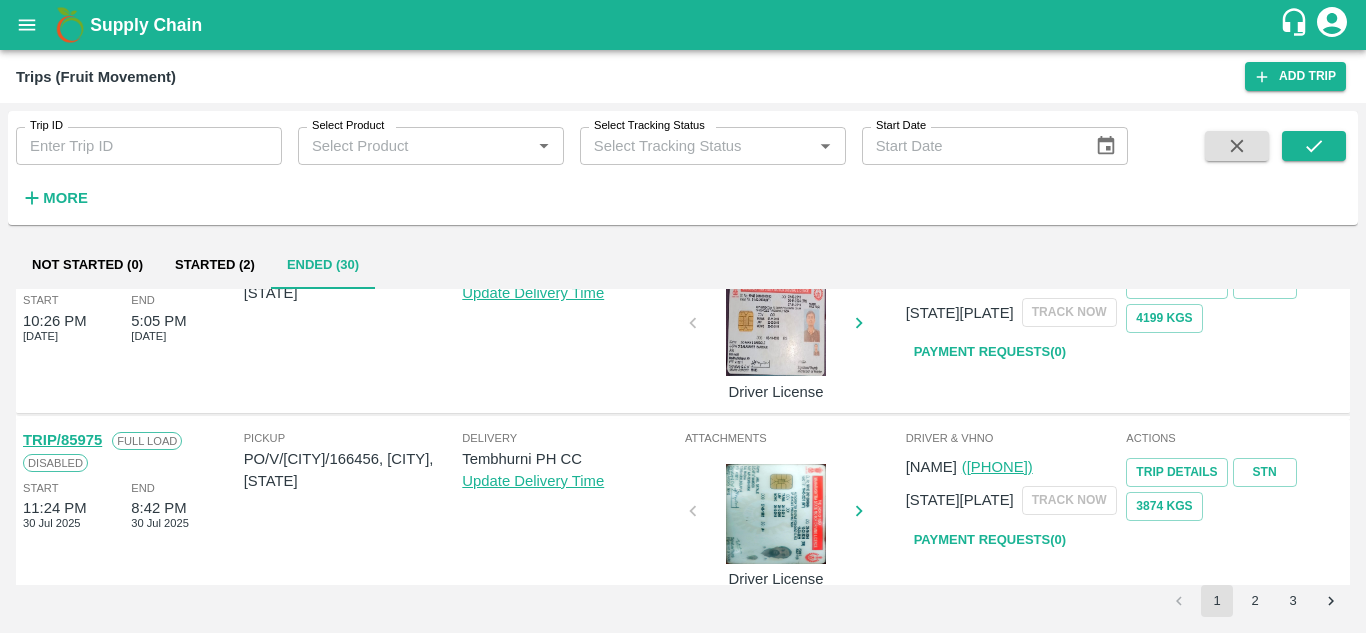 scroll, scrollTop: 0, scrollLeft: 0, axis: both 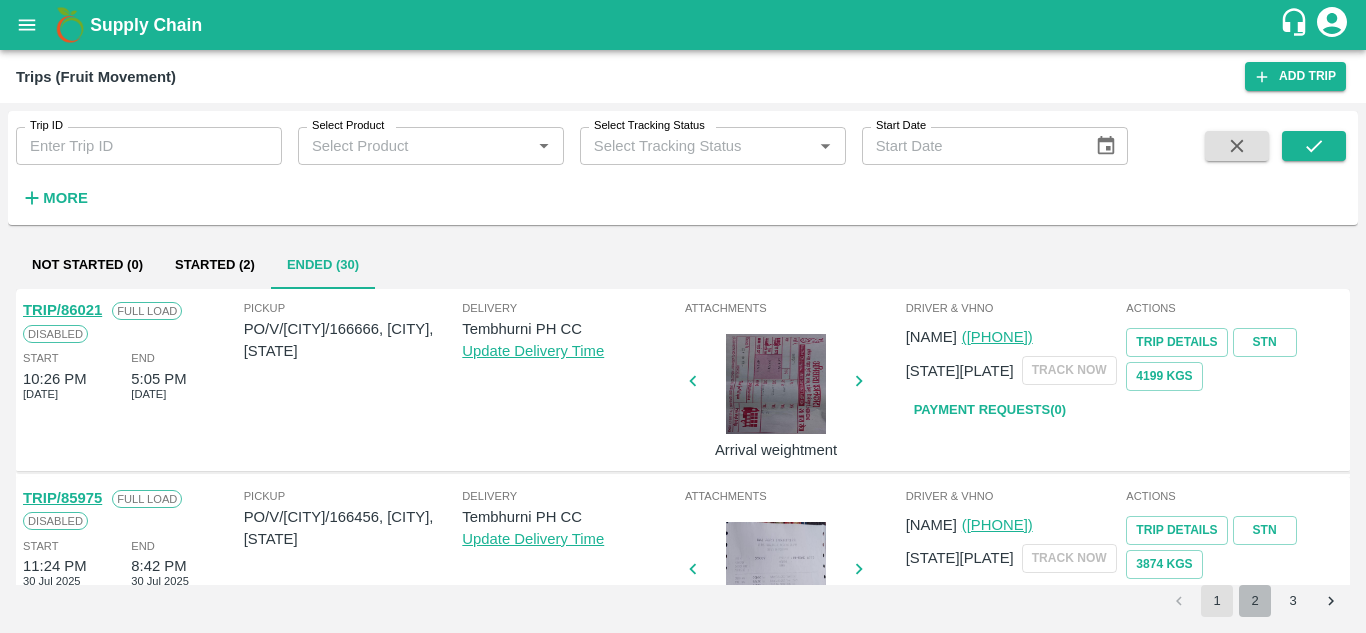 click on "2" at bounding box center [1255, 601] 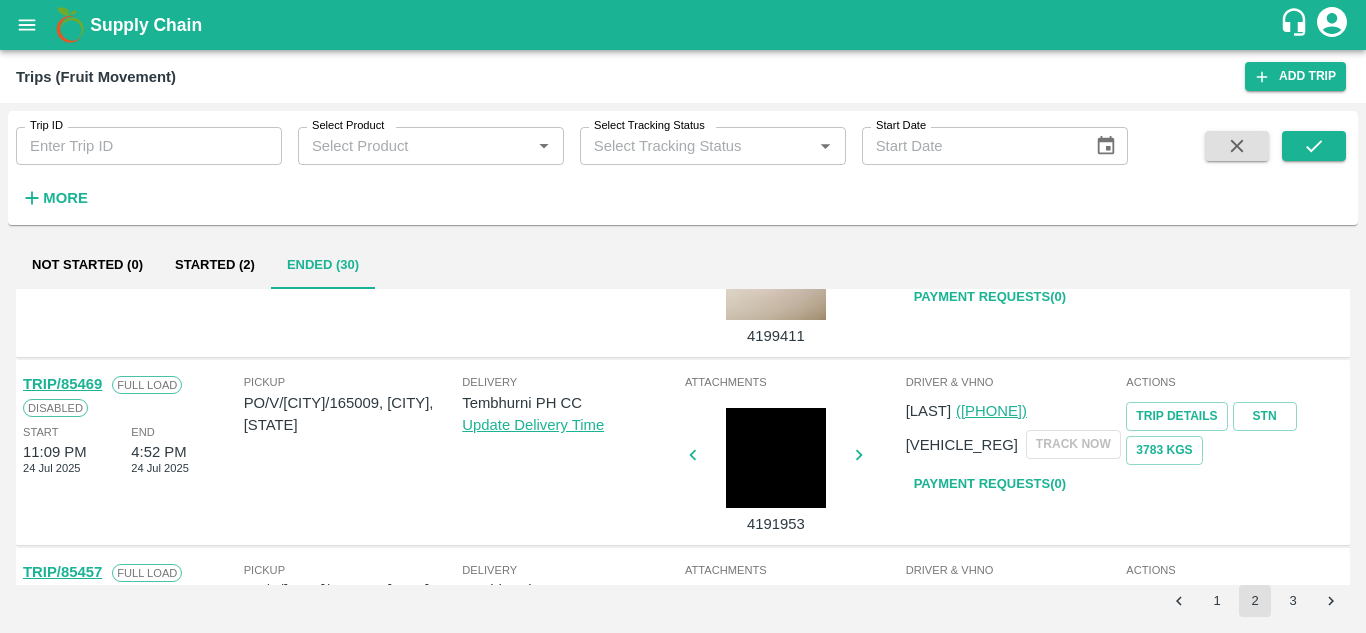 scroll, scrollTop: 1580, scrollLeft: 0, axis: vertical 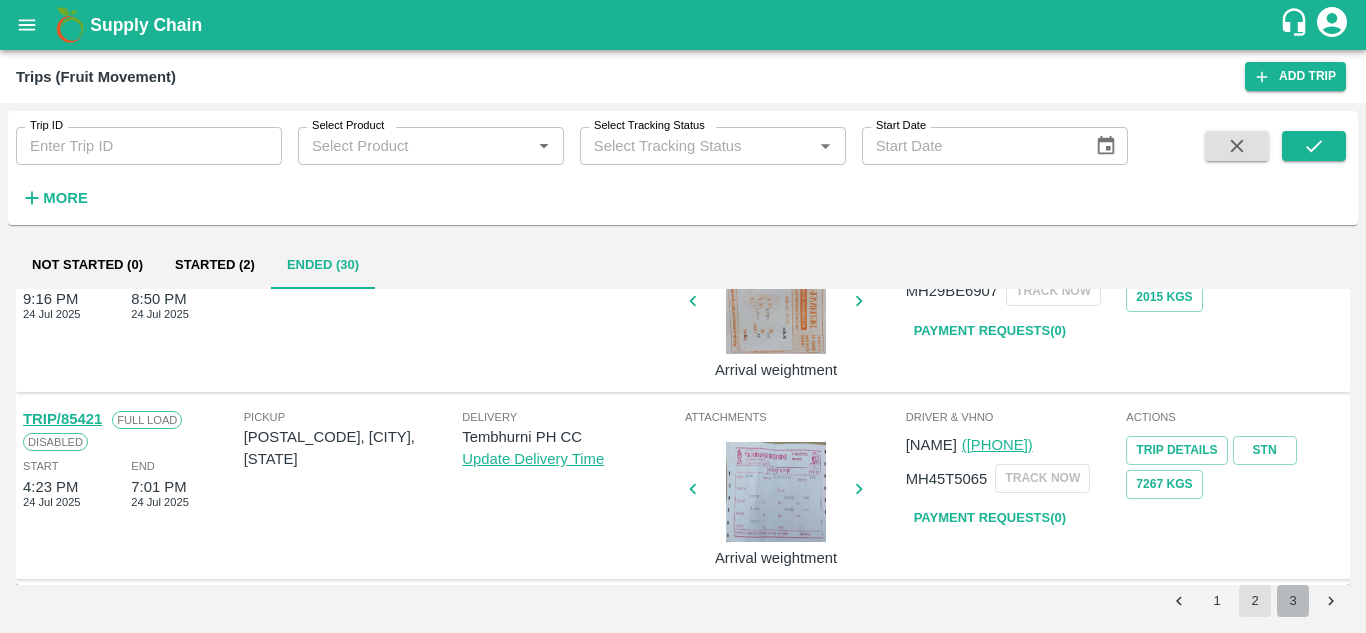 click on "3" at bounding box center (1293, 601) 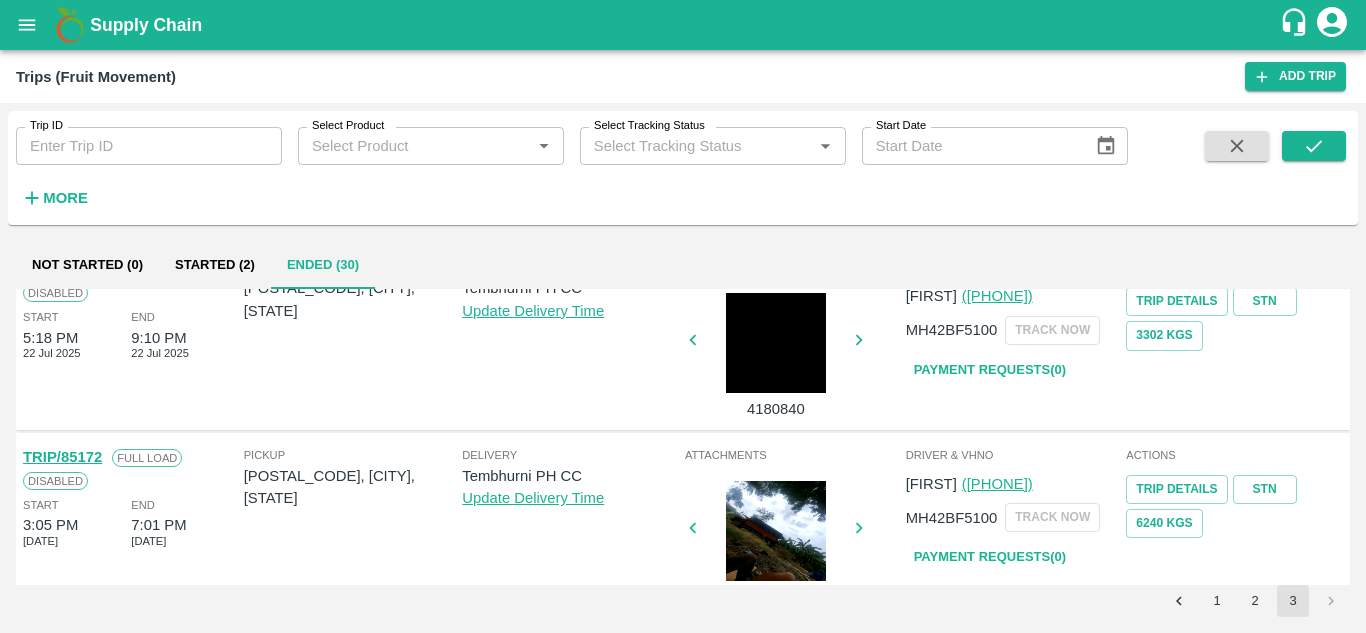 scroll, scrollTop: 1170, scrollLeft: 0, axis: vertical 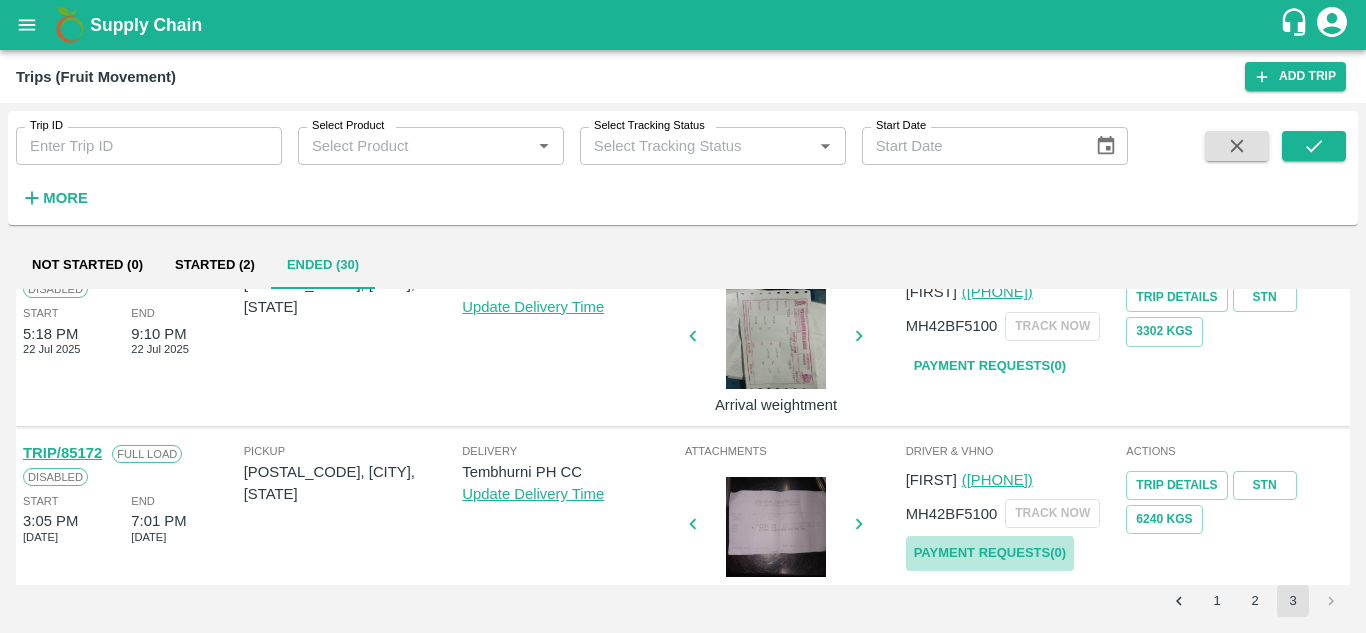 click on "Payment Requests( 0 )" at bounding box center (990, 553) 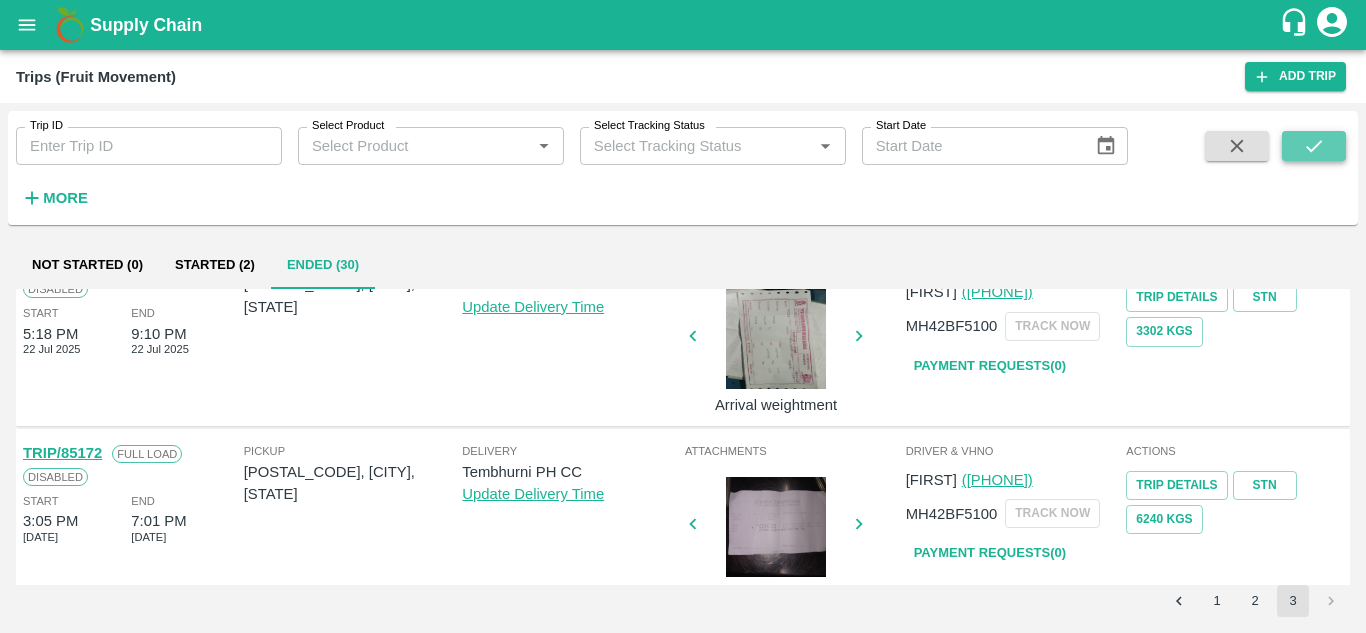 click at bounding box center [1314, 146] 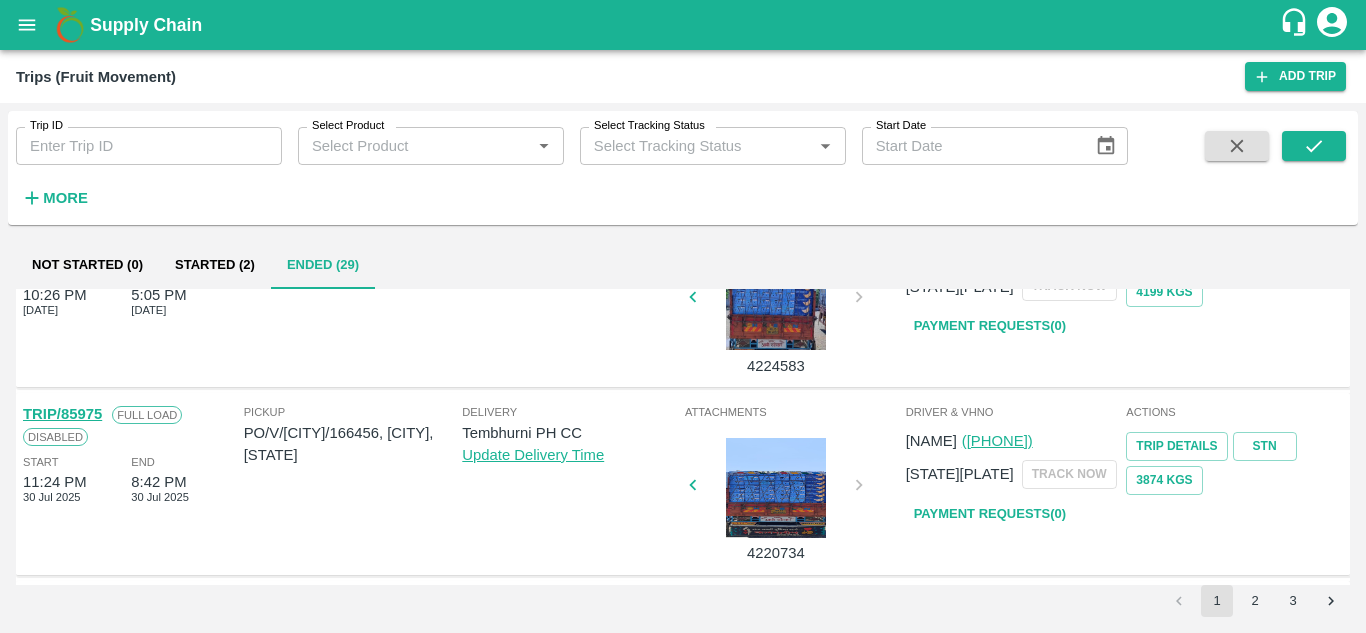 scroll, scrollTop: 0, scrollLeft: 0, axis: both 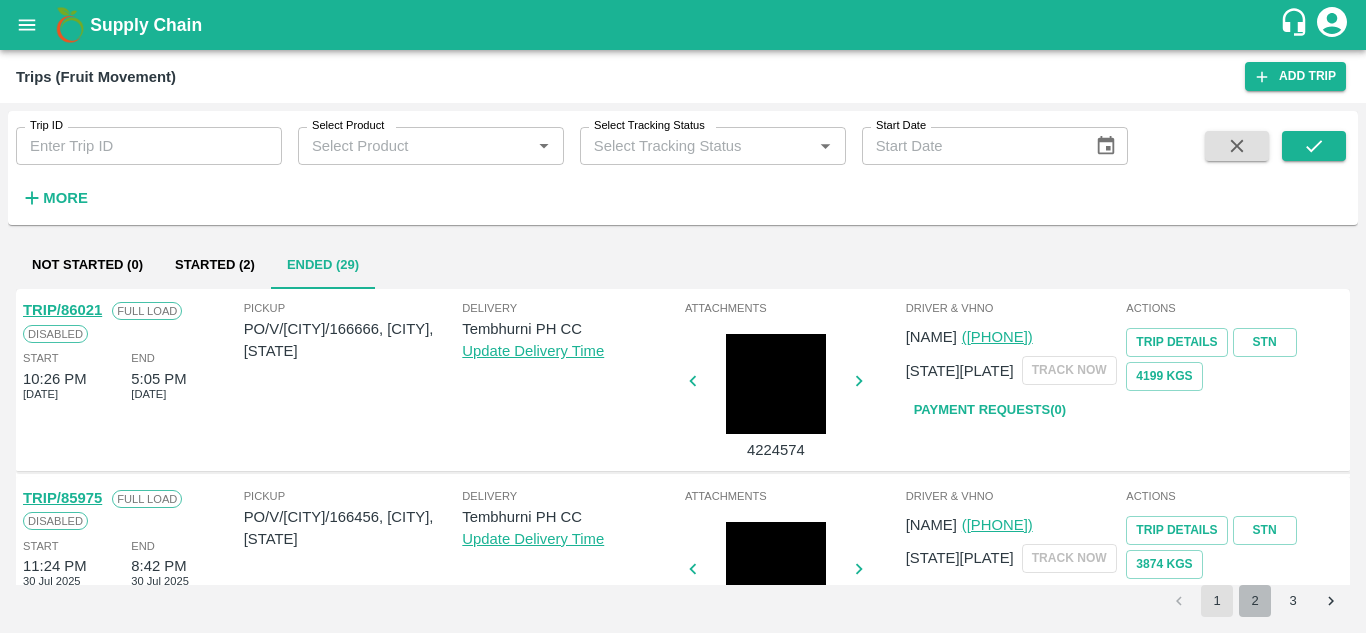 click on "2" at bounding box center [1255, 601] 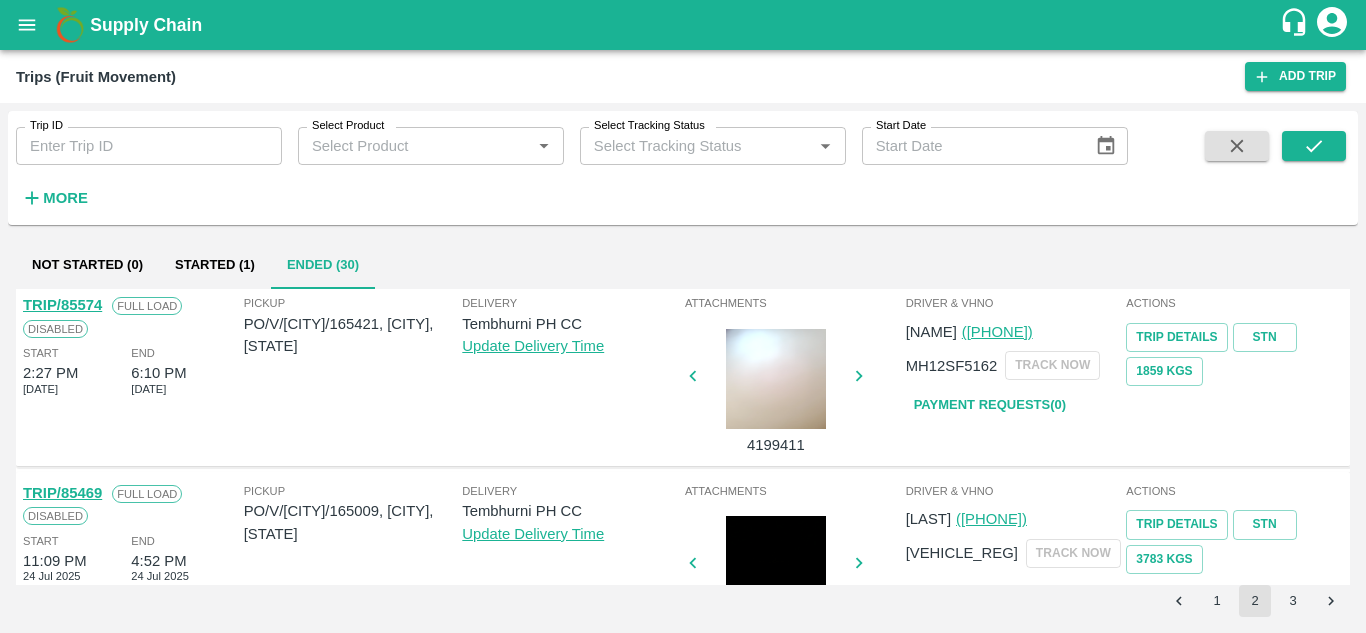 scroll, scrollTop: 1580, scrollLeft: 0, axis: vertical 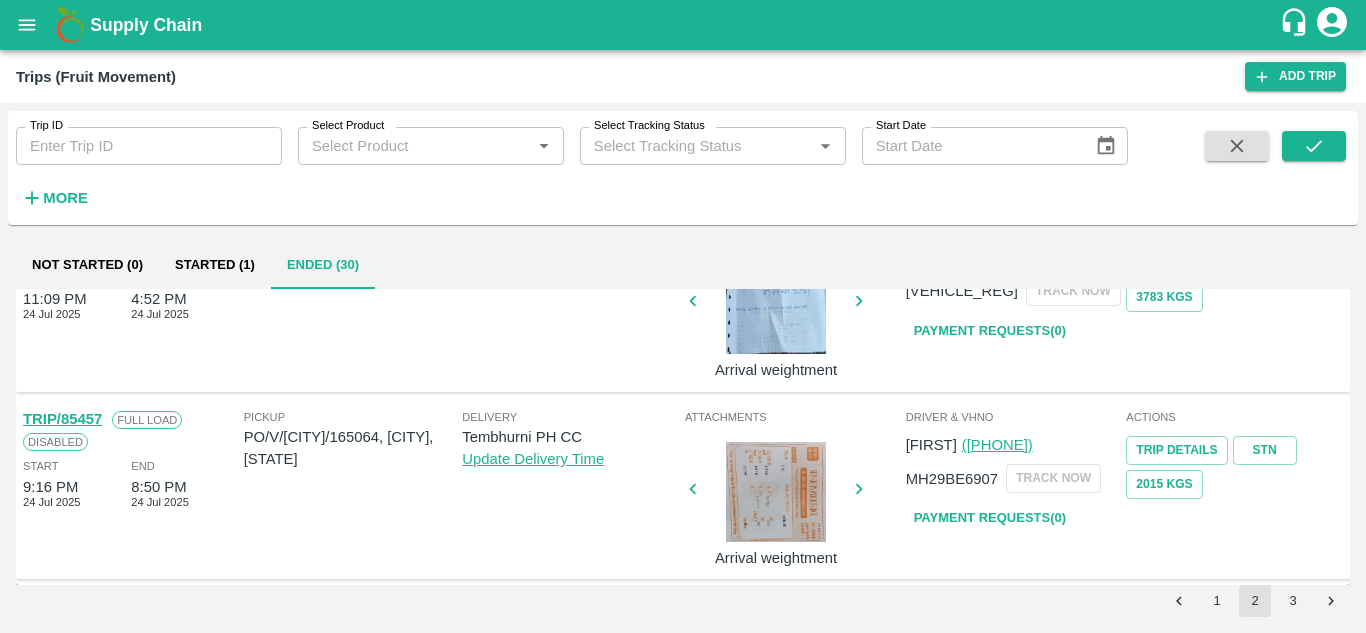 click on "3" at bounding box center (1293, 601) 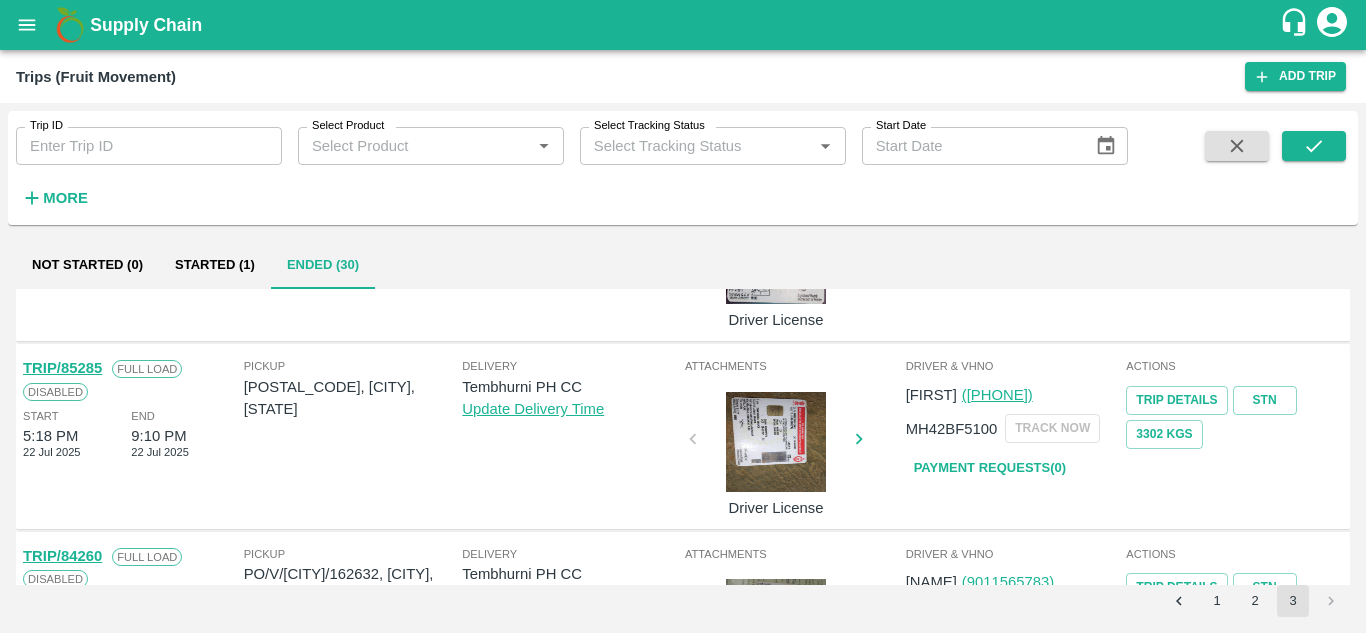 scroll, scrollTop: 1256, scrollLeft: 0, axis: vertical 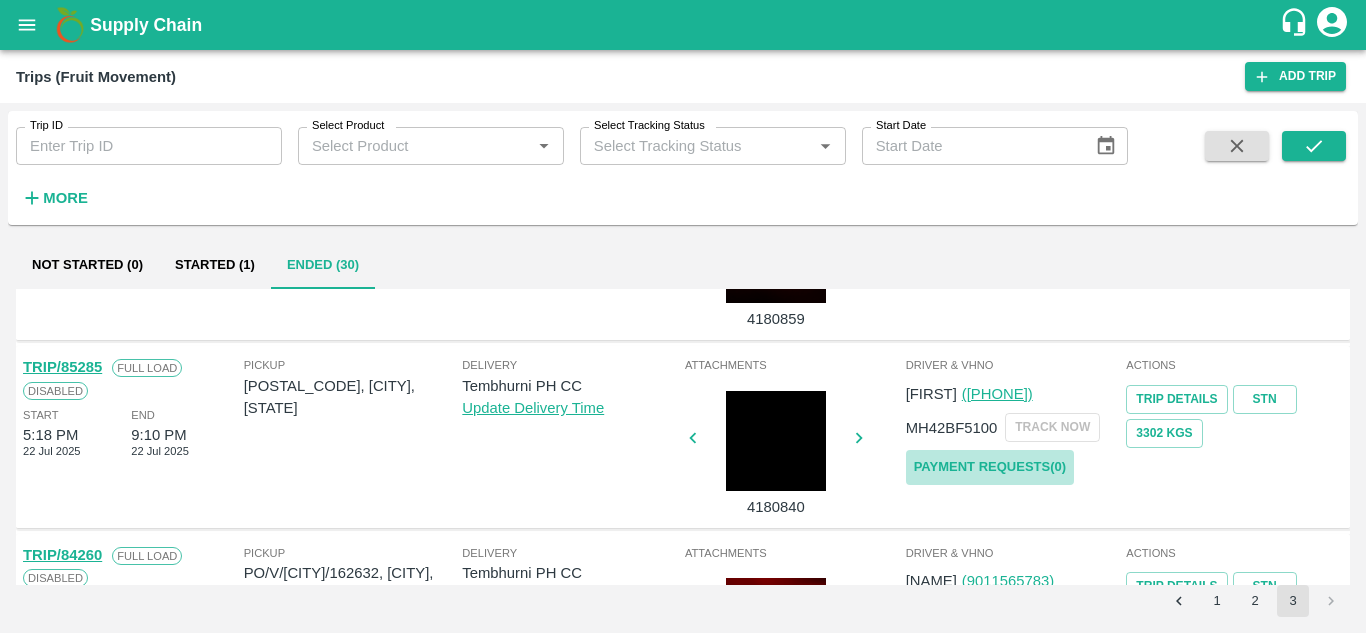 click on "Payment Requests( 0 )" at bounding box center [990, 467] 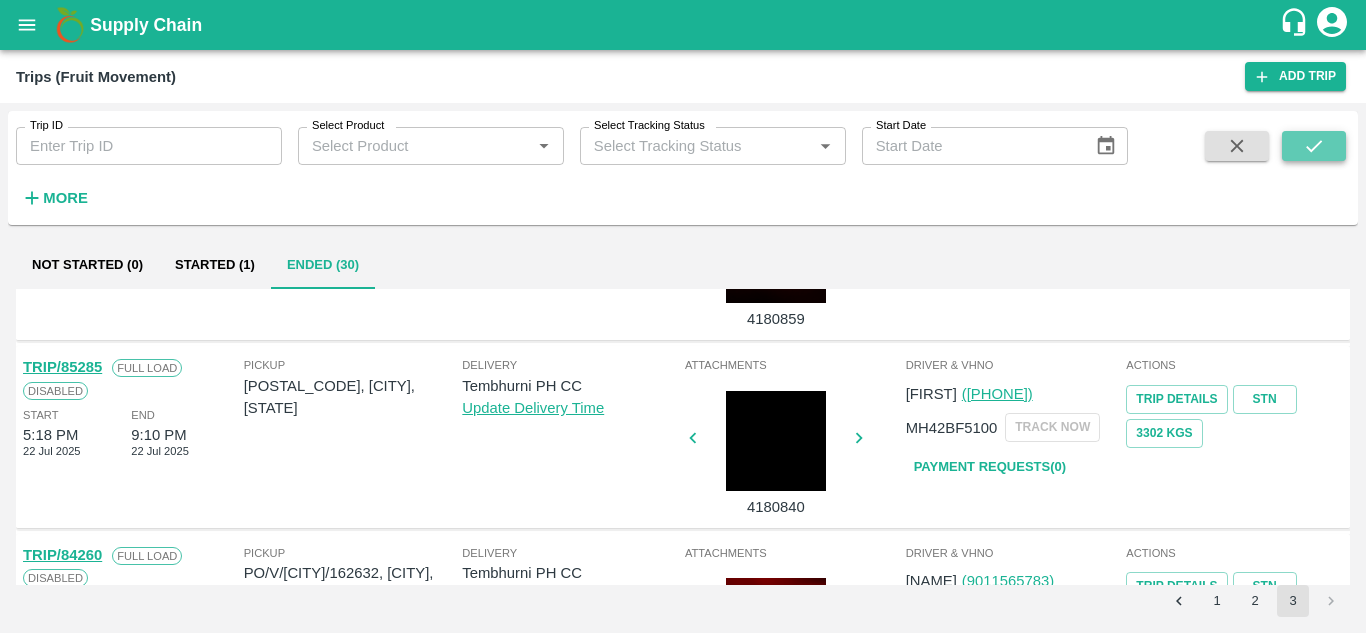 click 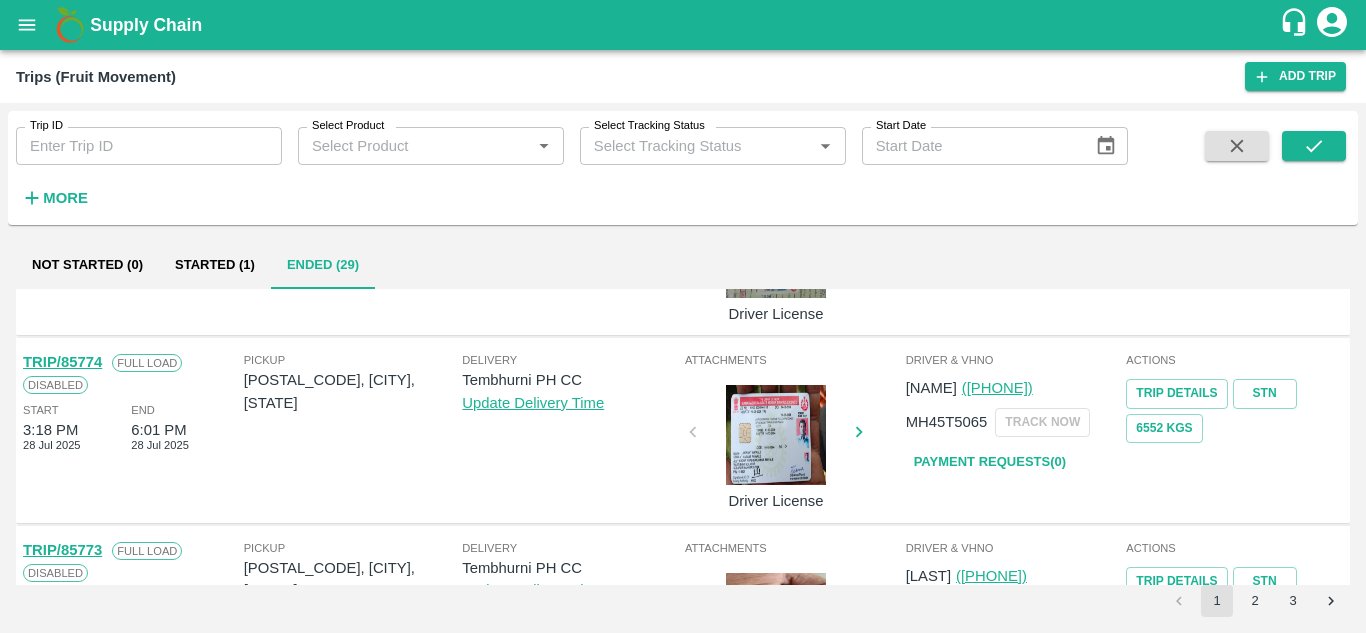 scroll, scrollTop: 1580, scrollLeft: 0, axis: vertical 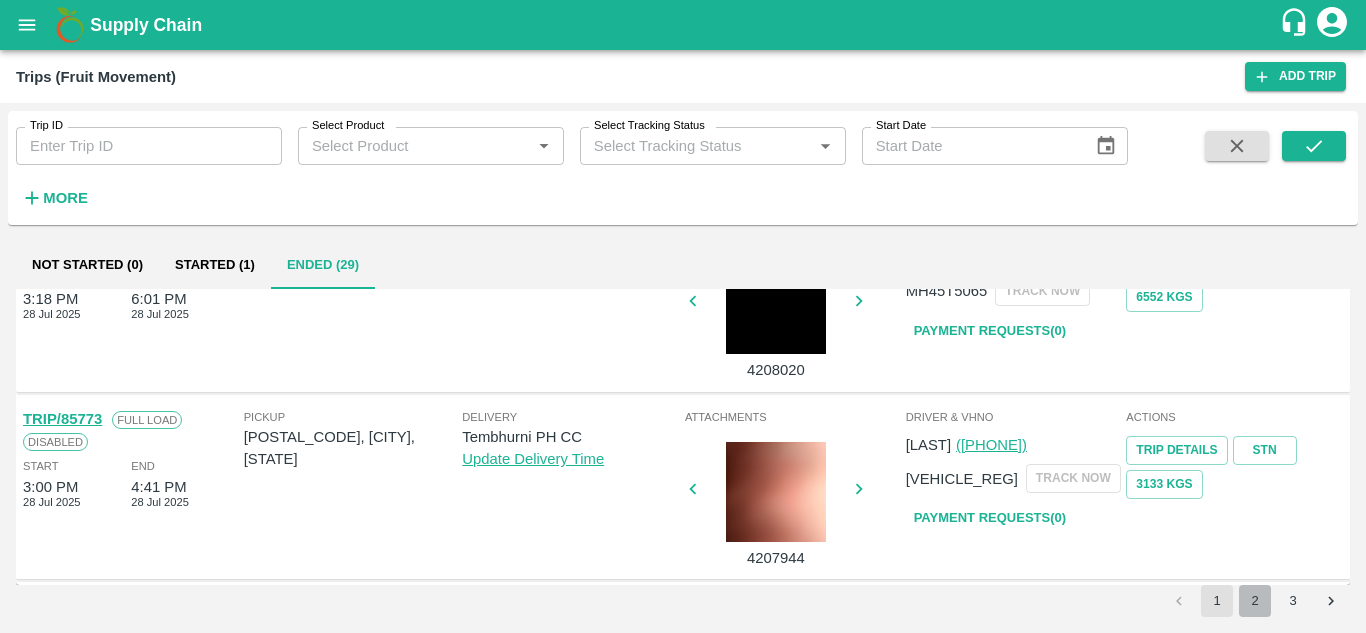 click on "2" at bounding box center (1255, 601) 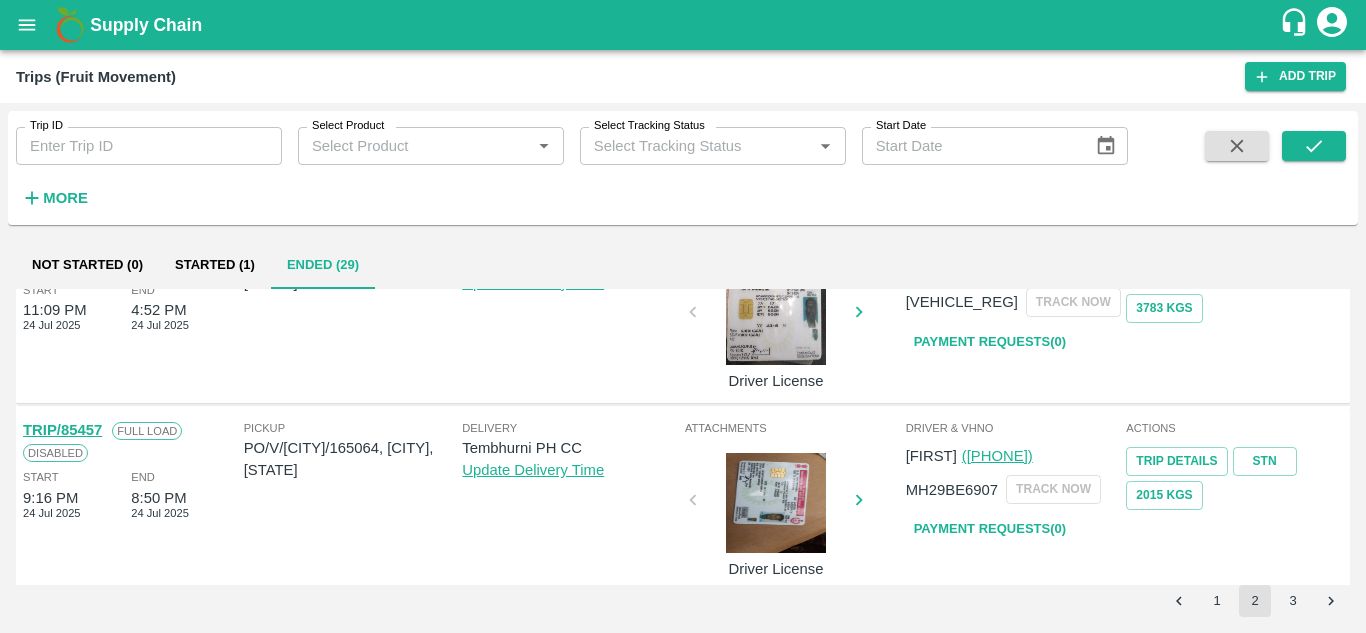 scroll, scrollTop: 1580, scrollLeft: 0, axis: vertical 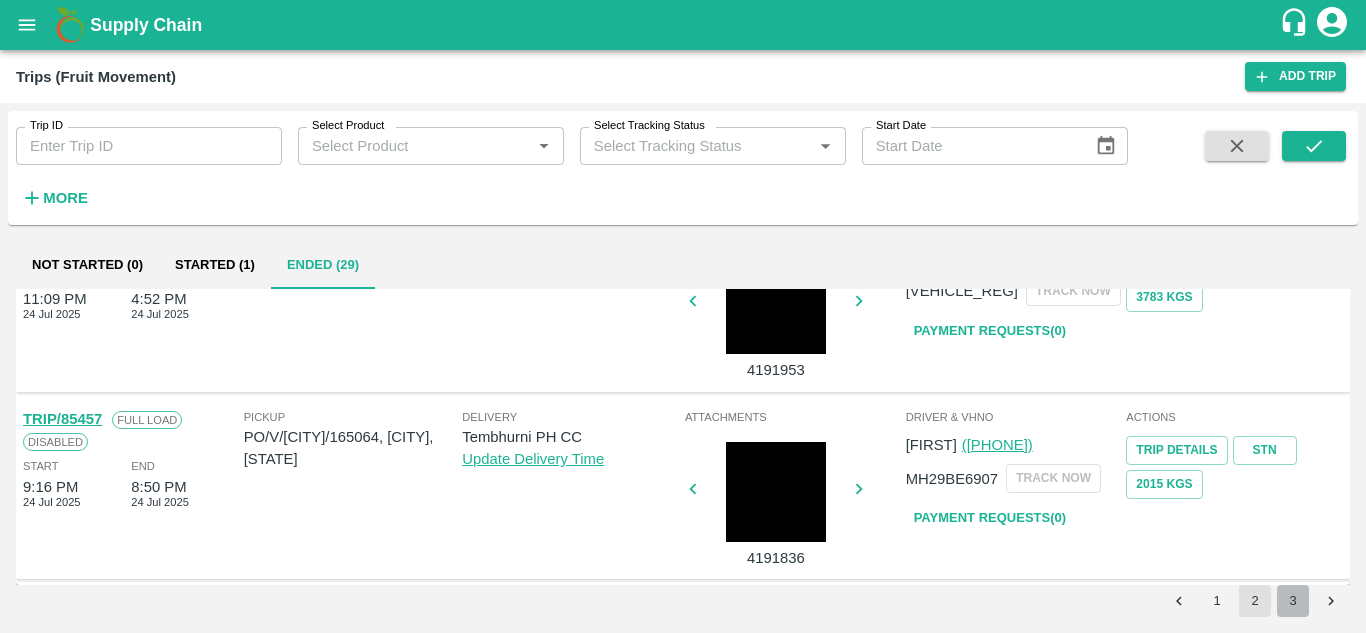 click on "3" at bounding box center (1293, 601) 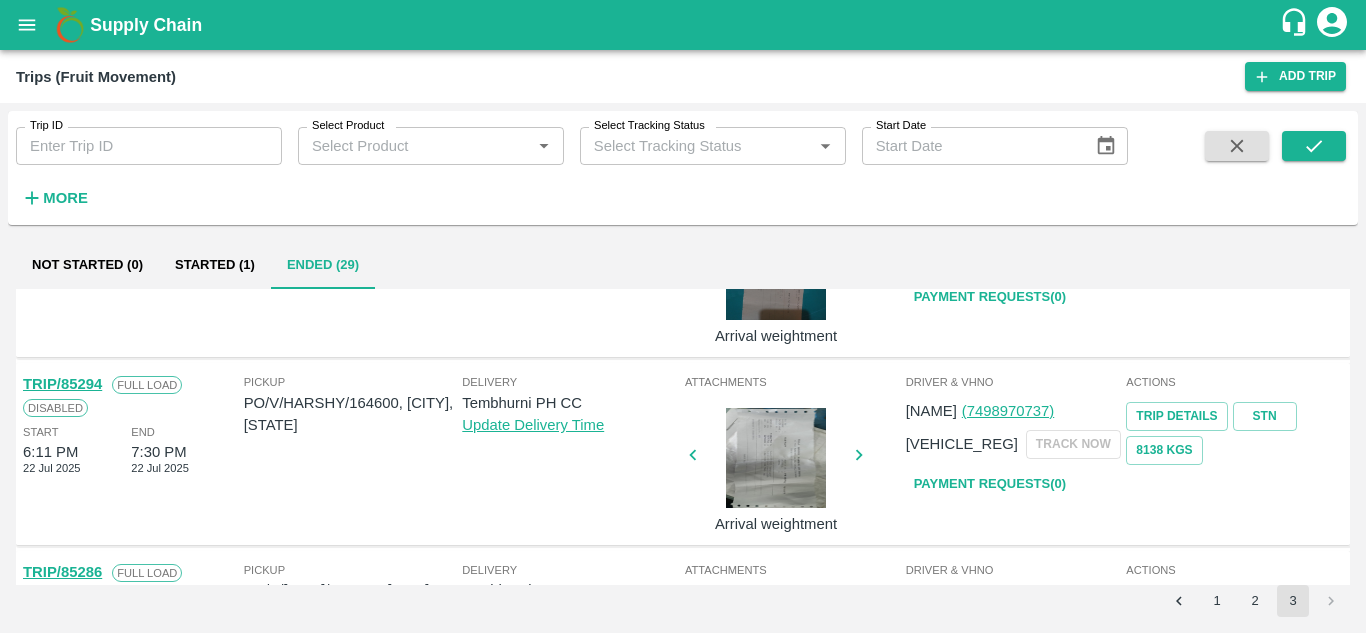 scroll, scrollTop: 874, scrollLeft: 0, axis: vertical 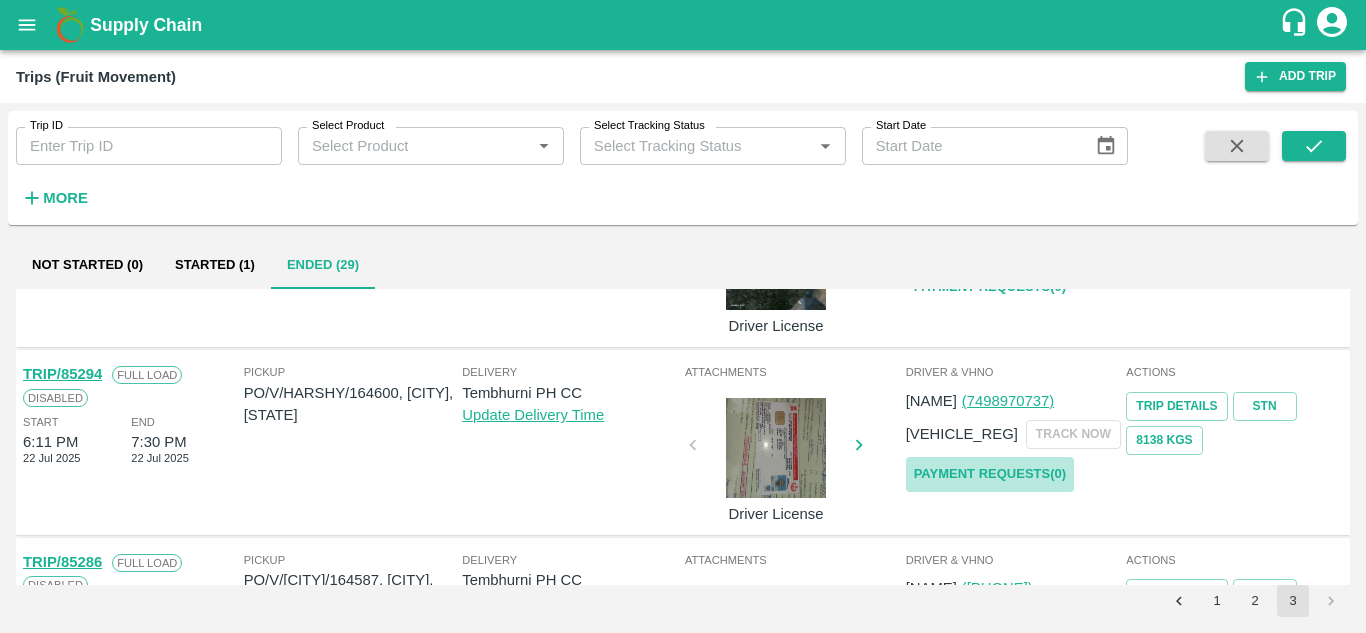 click on "Payment Requests( 0 )" at bounding box center [990, 474] 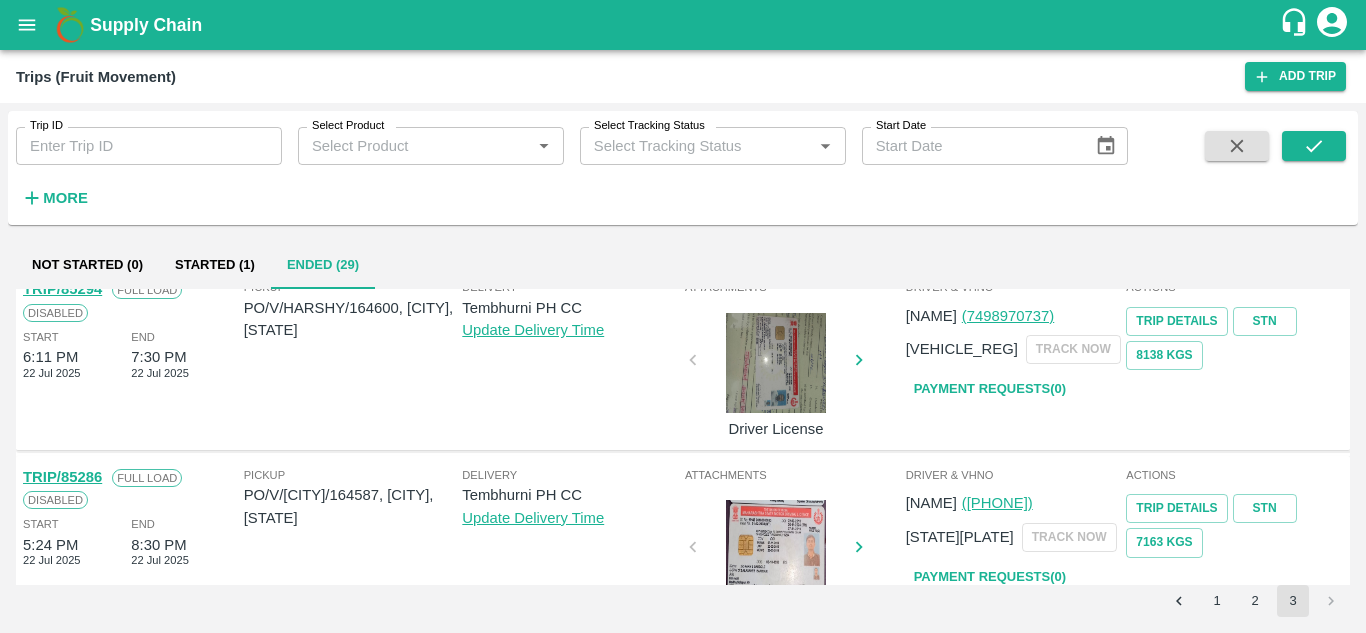 scroll, scrollTop: 935, scrollLeft: 0, axis: vertical 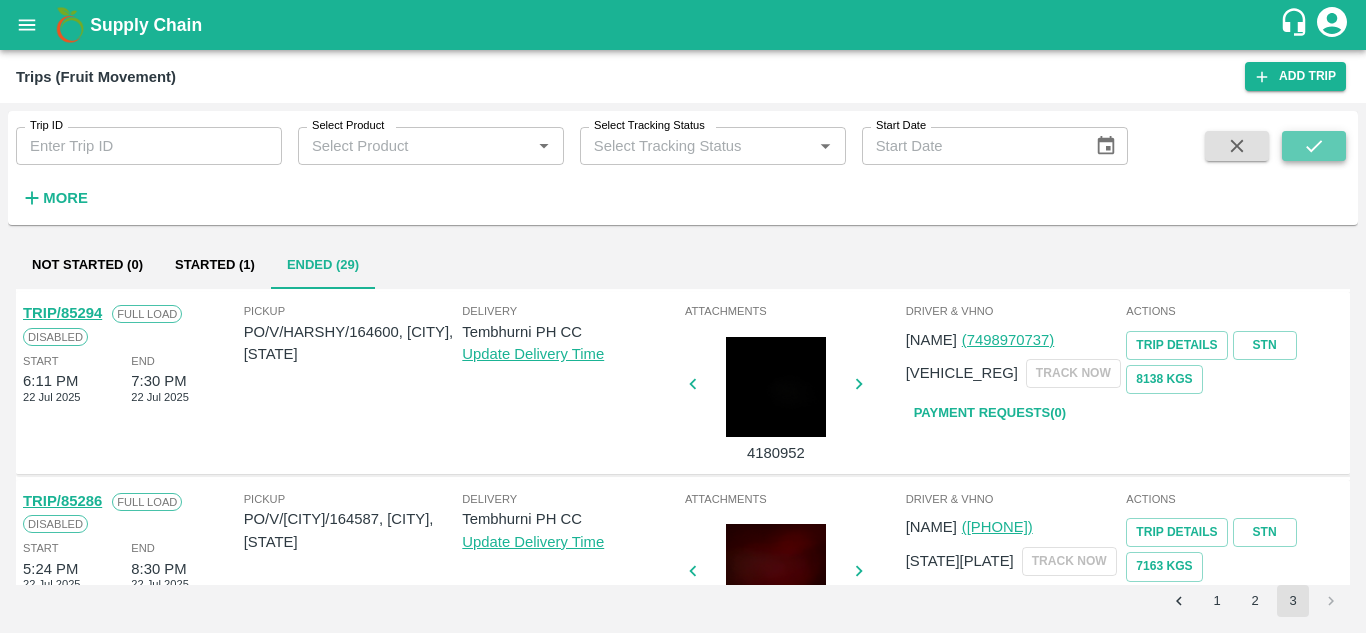 click at bounding box center [1314, 146] 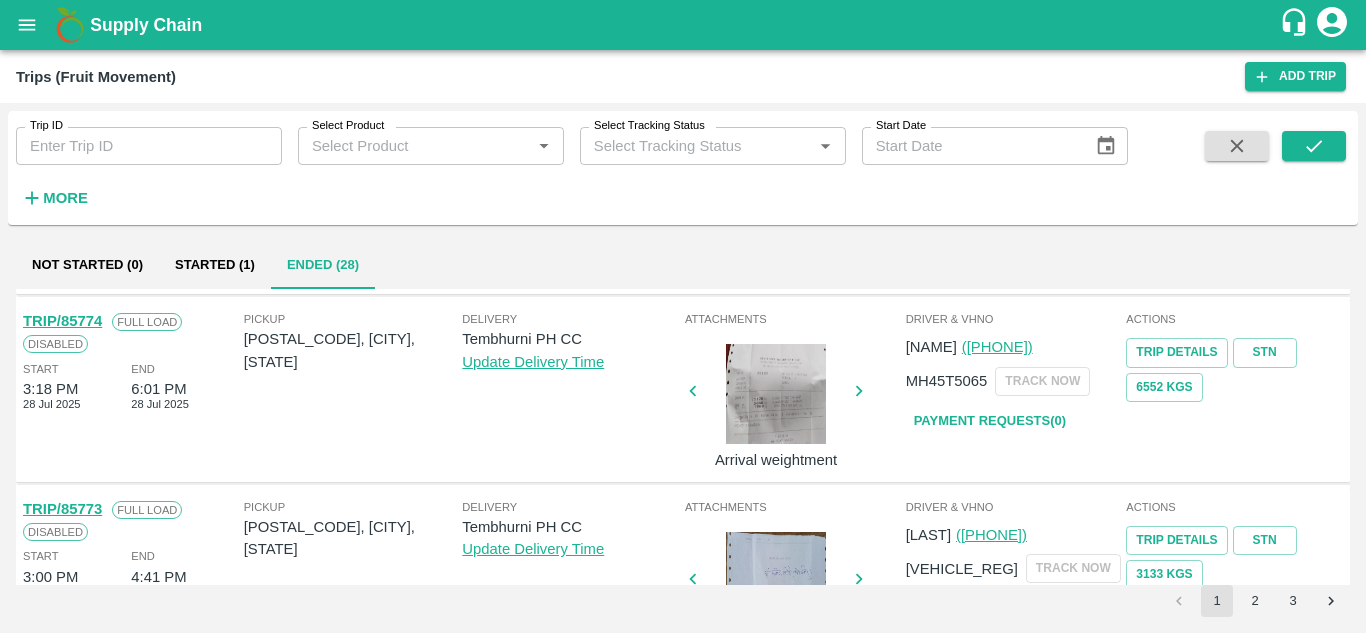 scroll, scrollTop: 1580, scrollLeft: 0, axis: vertical 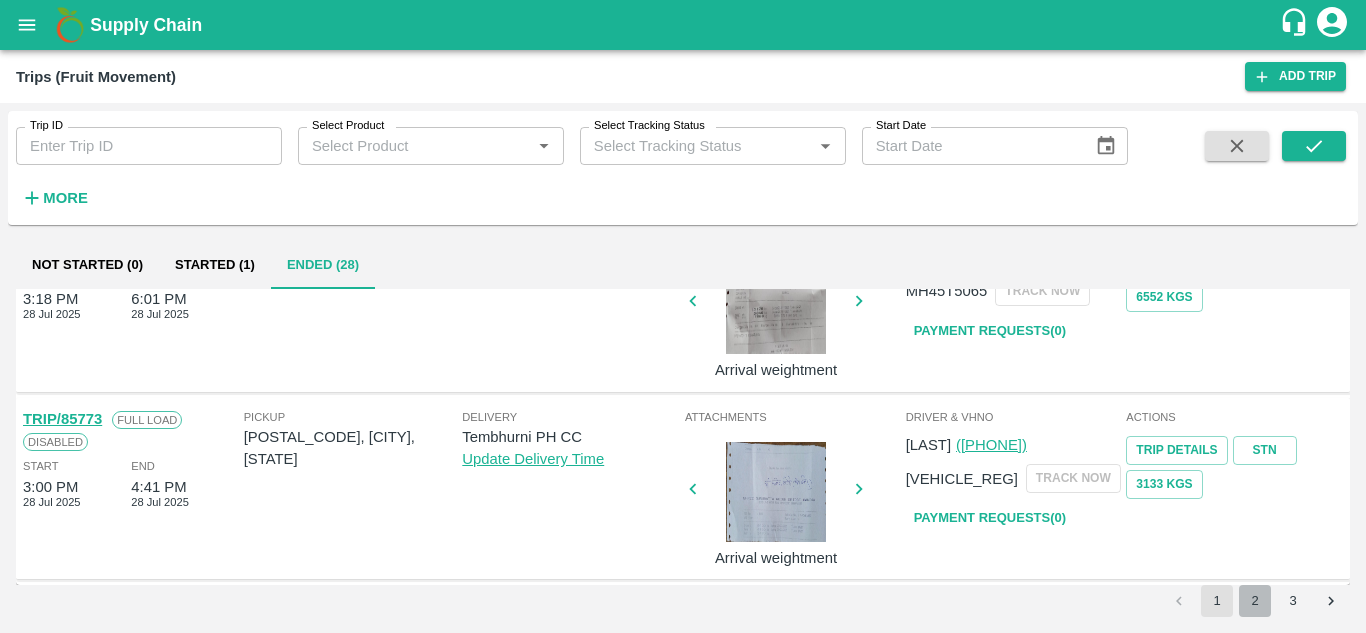 click on "2" at bounding box center [1255, 601] 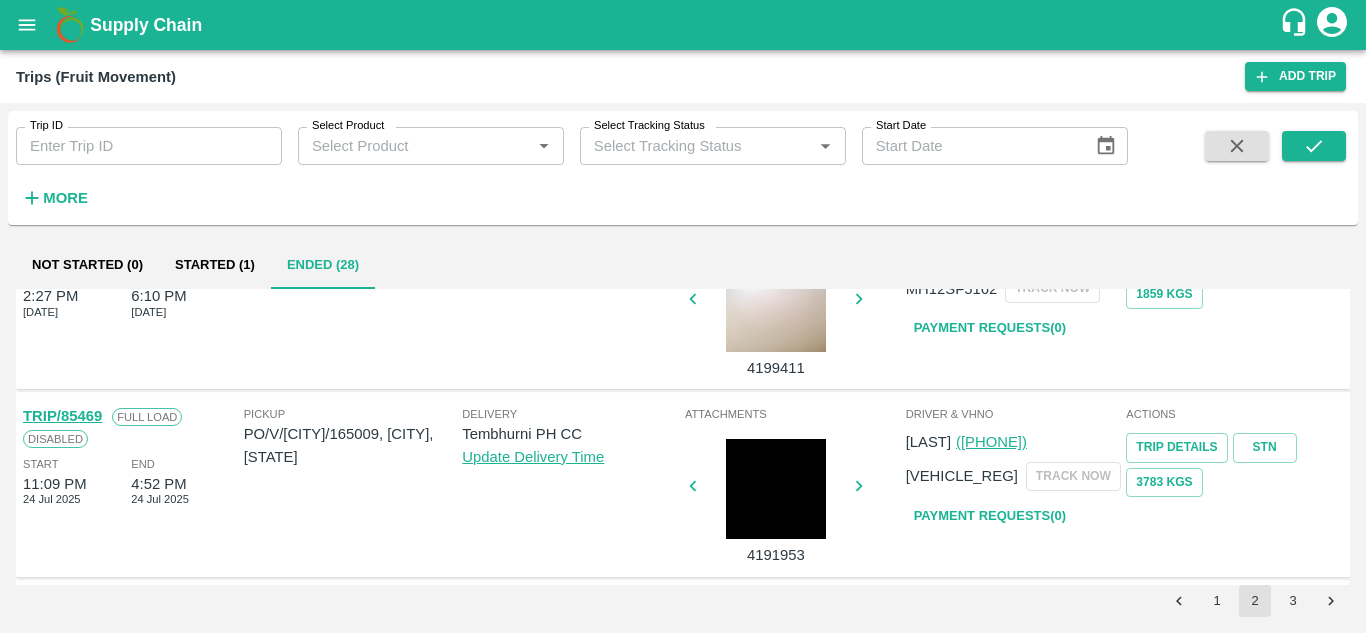scroll, scrollTop: 1580, scrollLeft: 0, axis: vertical 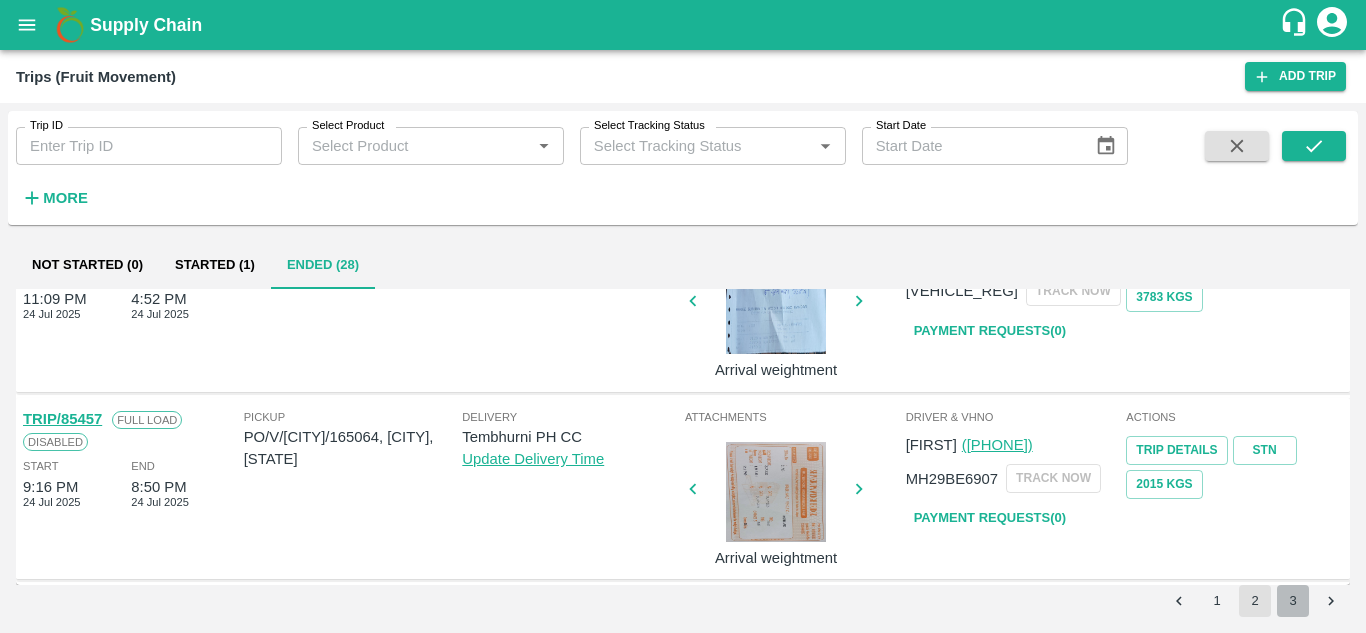 click on "3" at bounding box center [1293, 601] 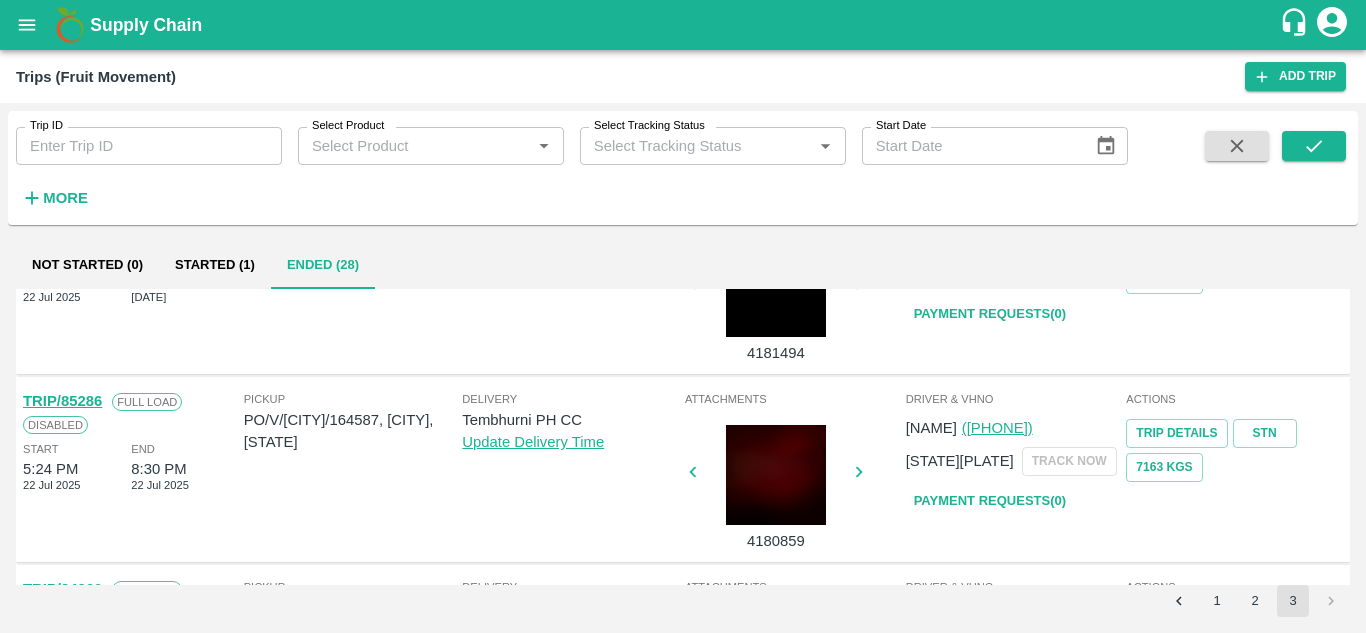 scroll, scrollTop: 846, scrollLeft: 0, axis: vertical 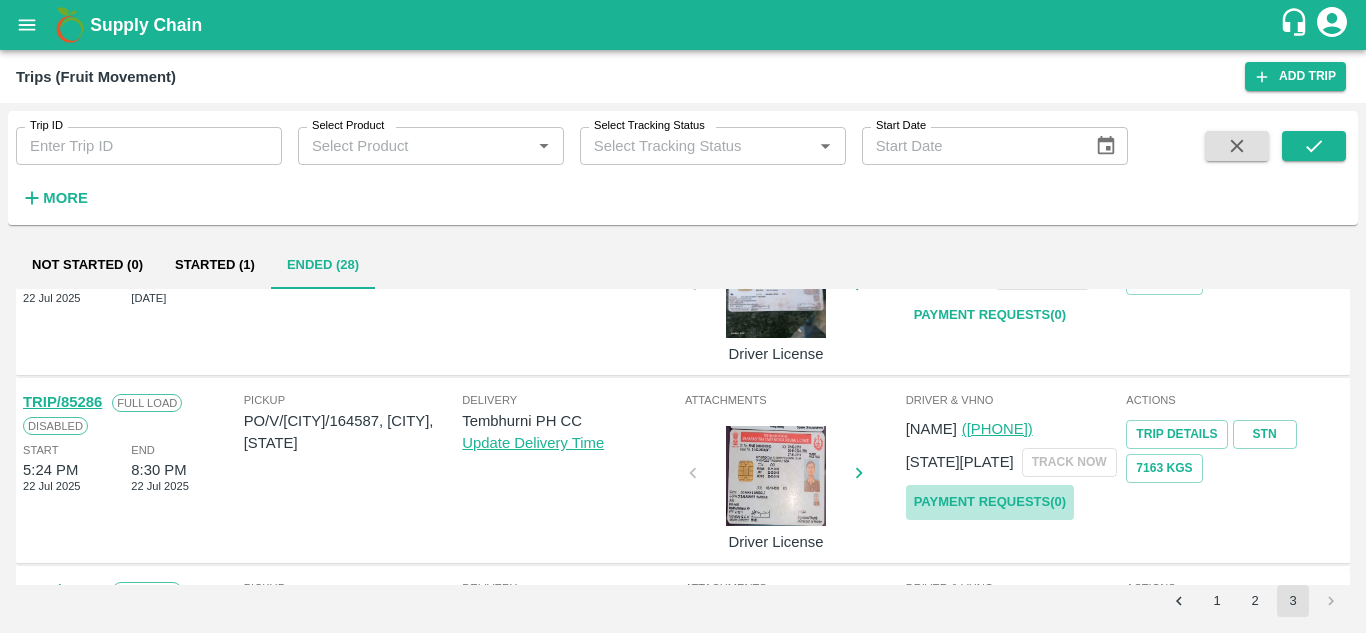 click on "Payment Requests( 0 )" at bounding box center (990, 502) 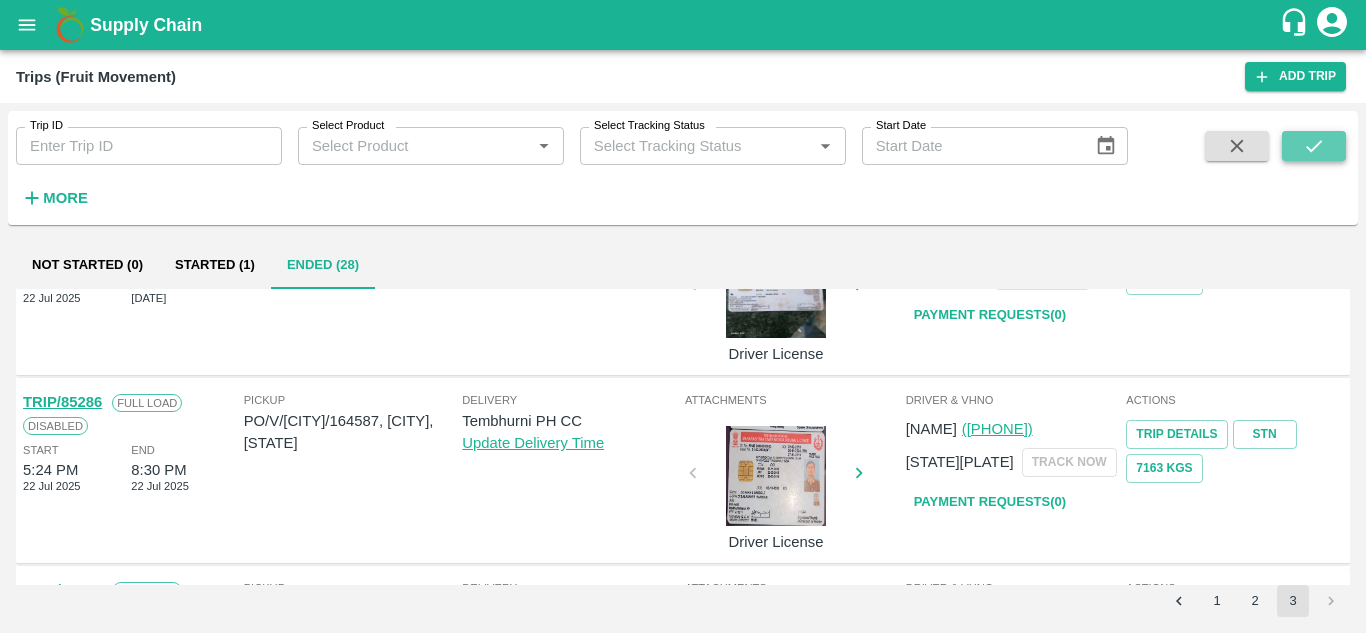 click at bounding box center (1314, 146) 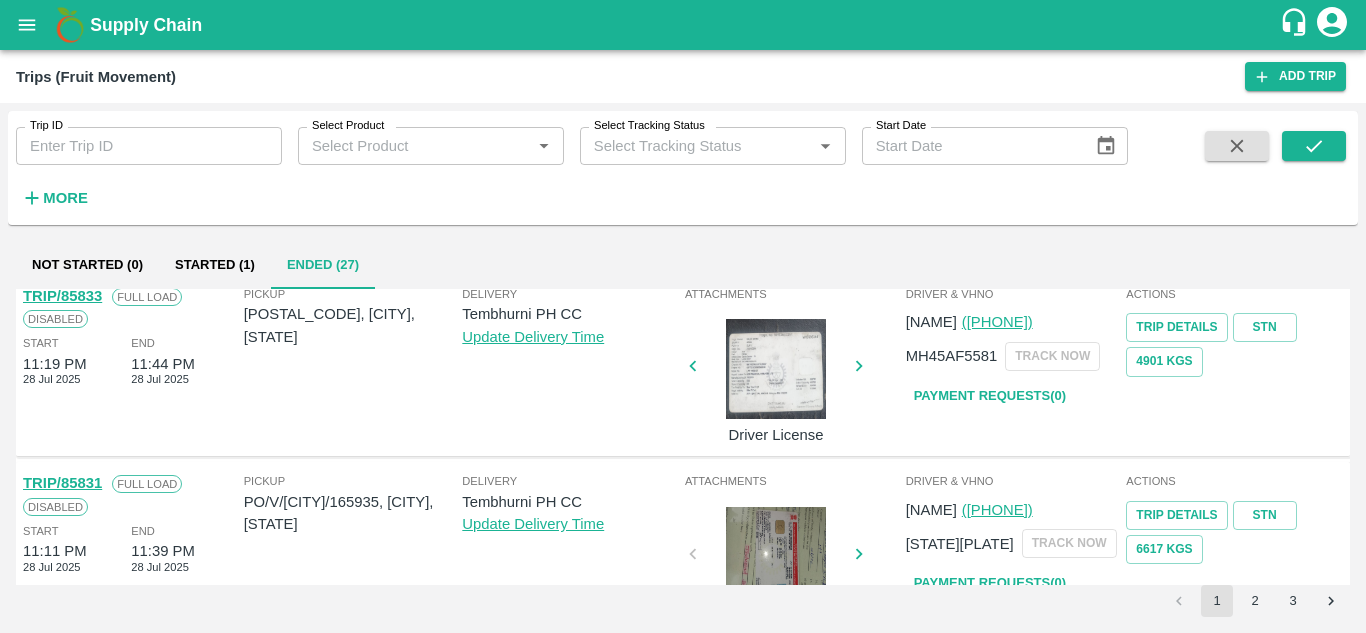 scroll, scrollTop: 1580, scrollLeft: 0, axis: vertical 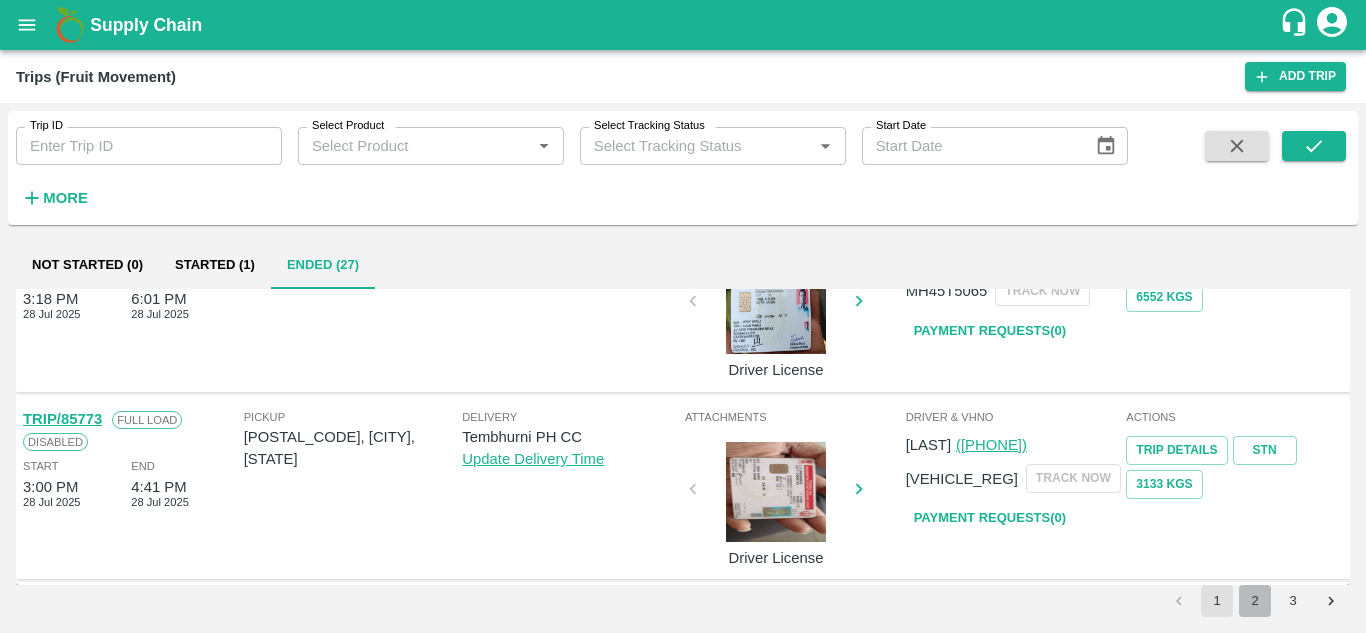 click on "2" at bounding box center [1255, 601] 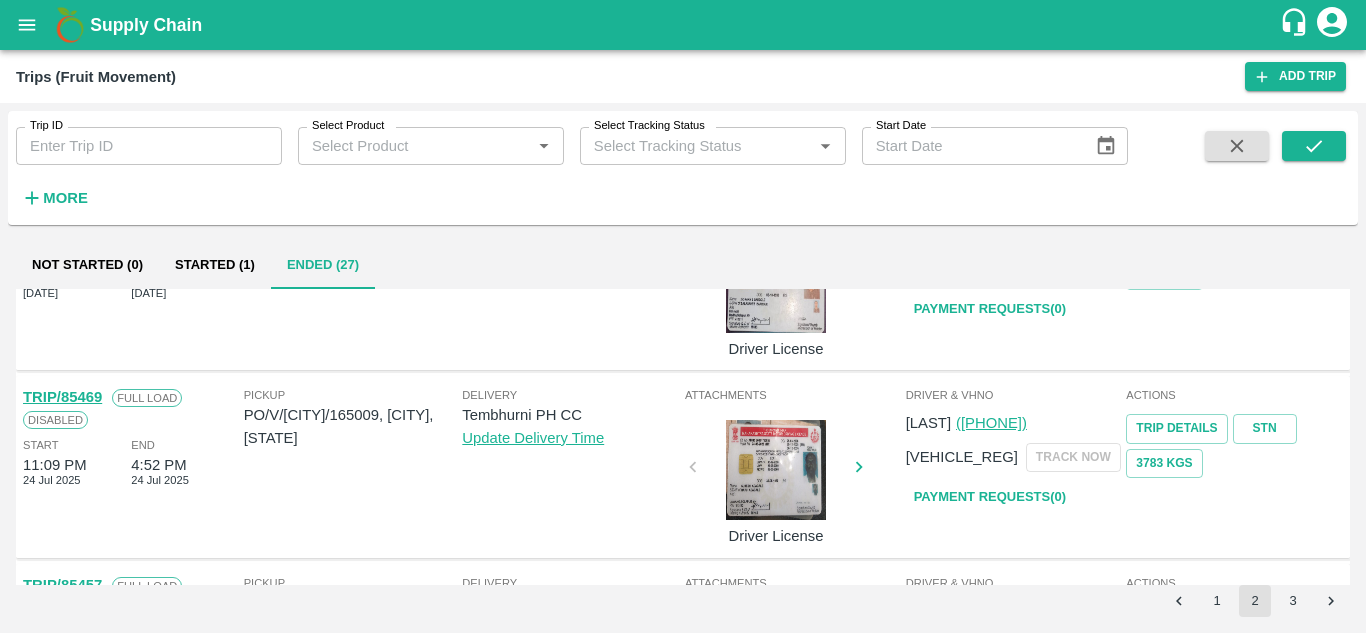 scroll, scrollTop: 1580, scrollLeft: 0, axis: vertical 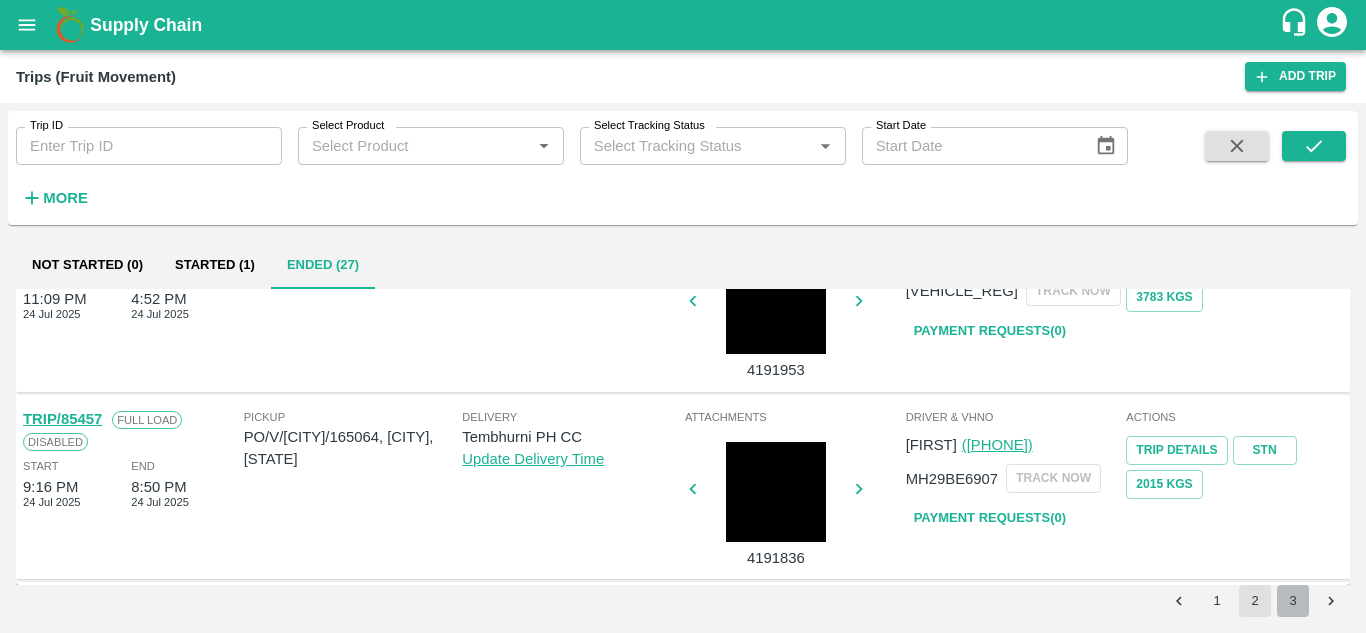 click on "3" at bounding box center (1293, 601) 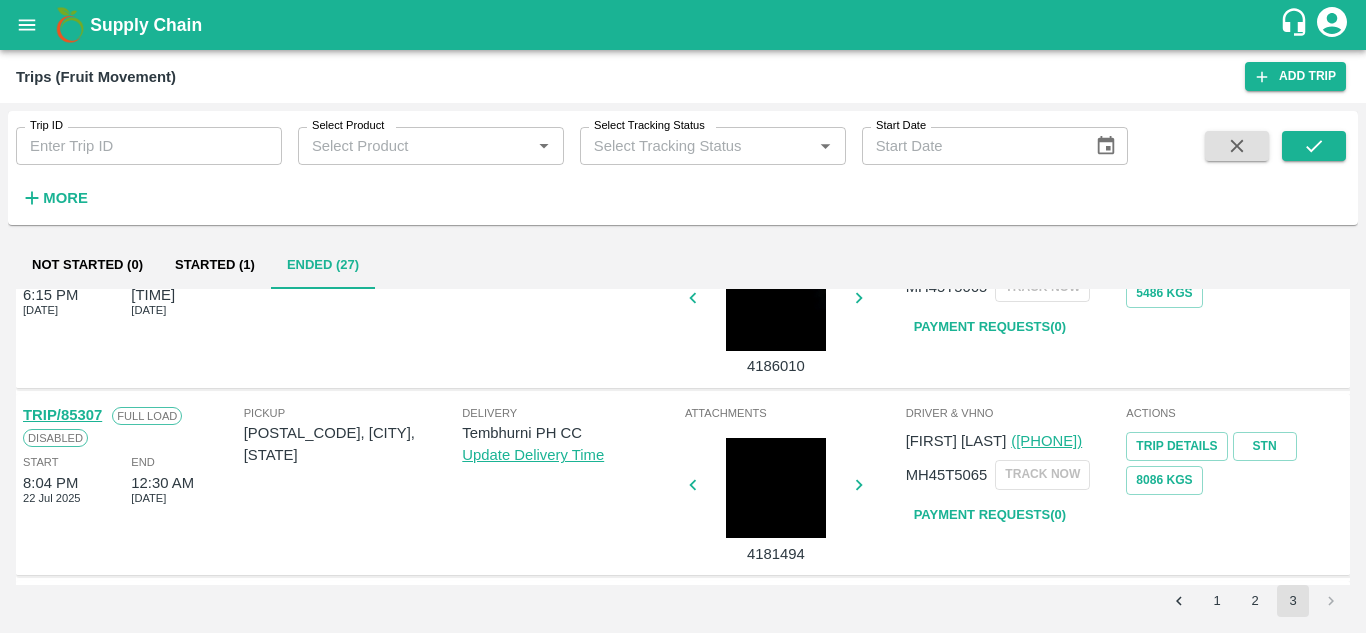 scroll, scrollTop: 623, scrollLeft: 0, axis: vertical 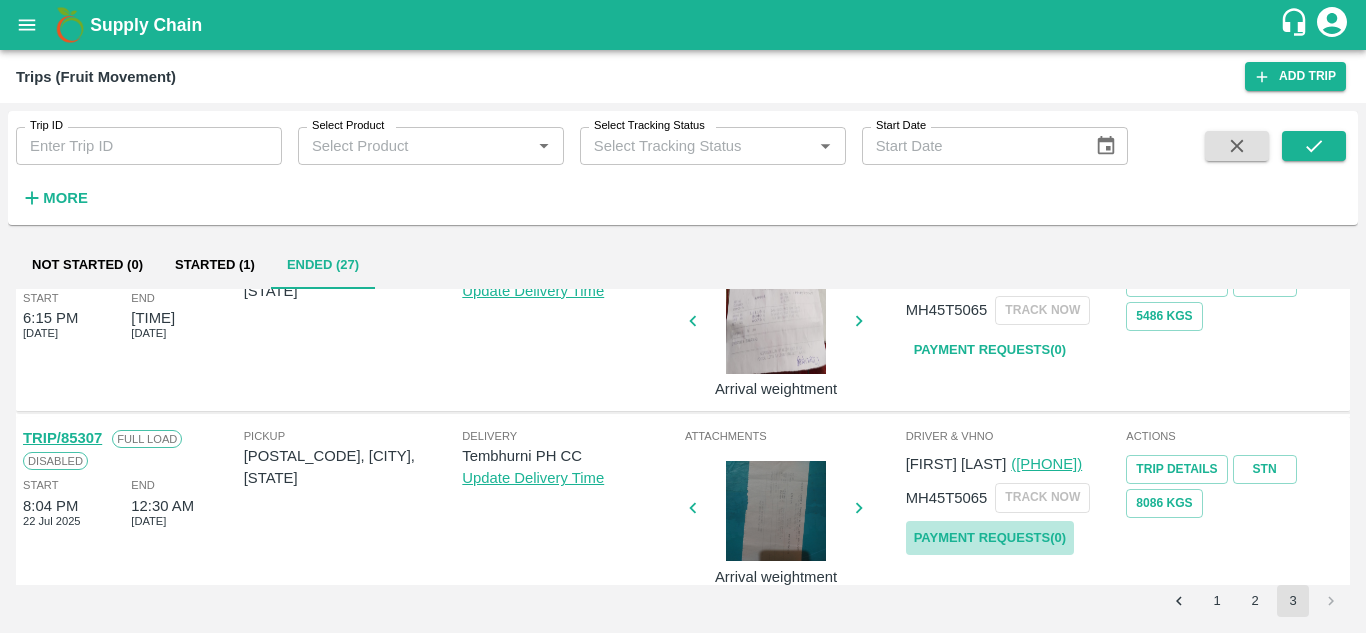 click on "Payment Requests( 0 )" at bounding box center [990, 538] 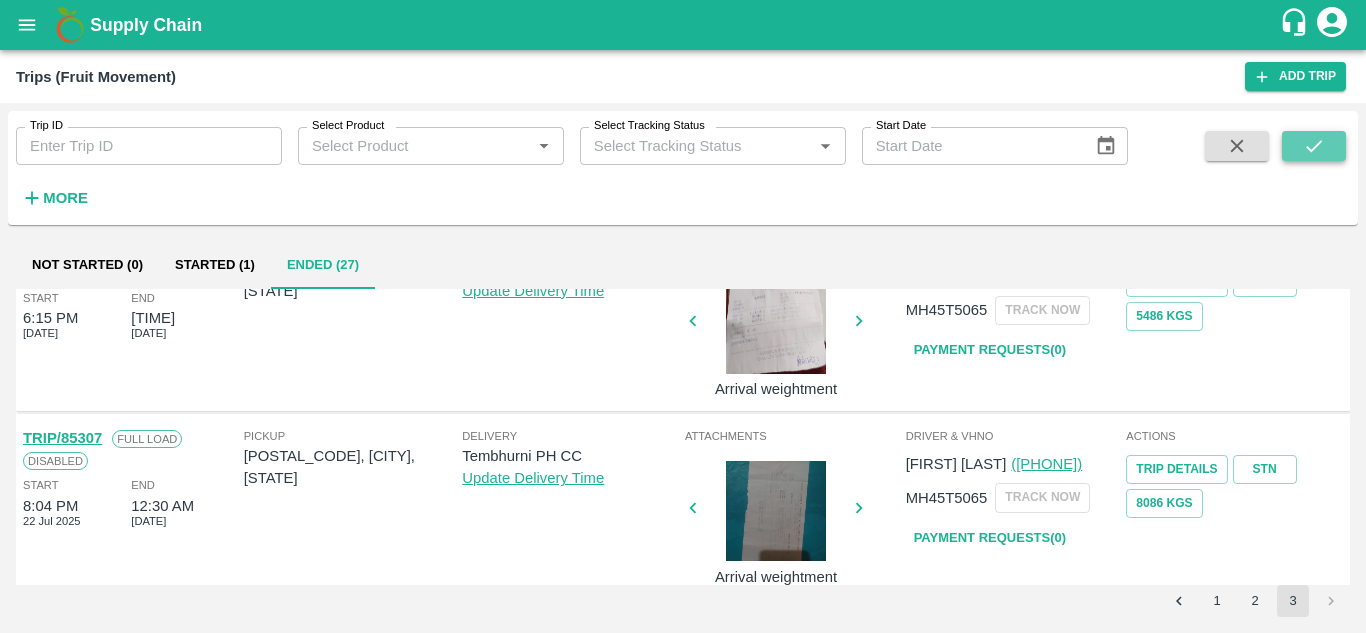 click 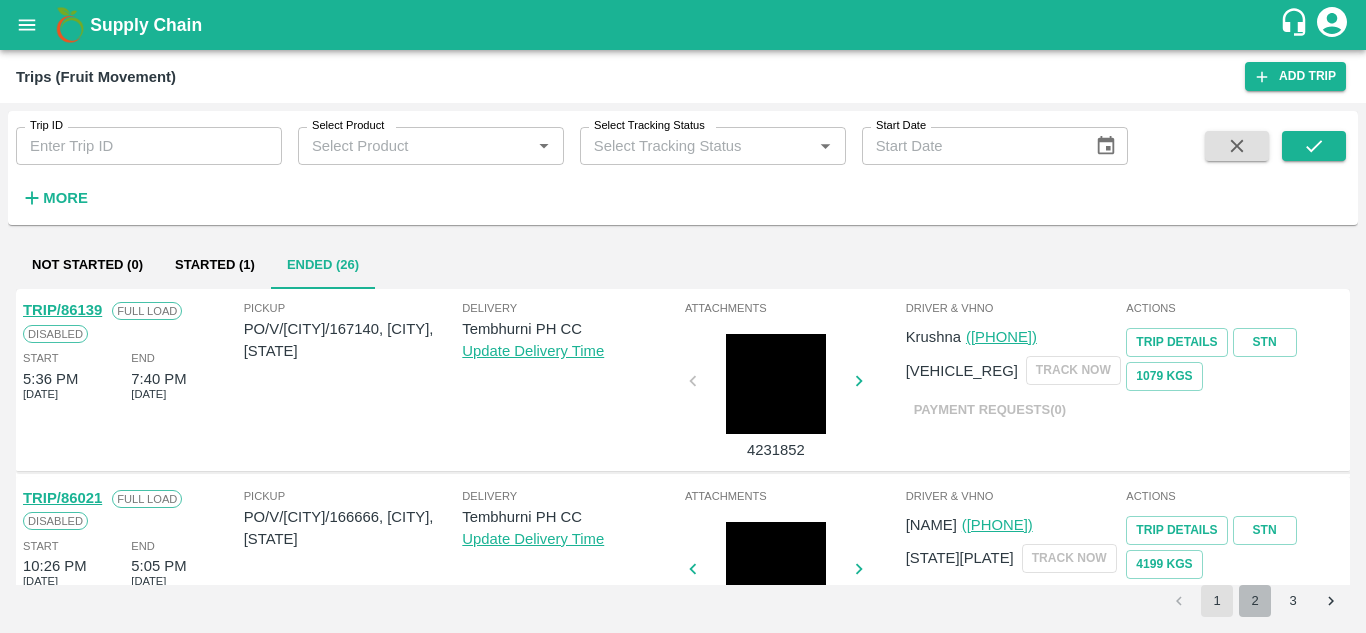 click on "2" at bounding box center (1255, 601) 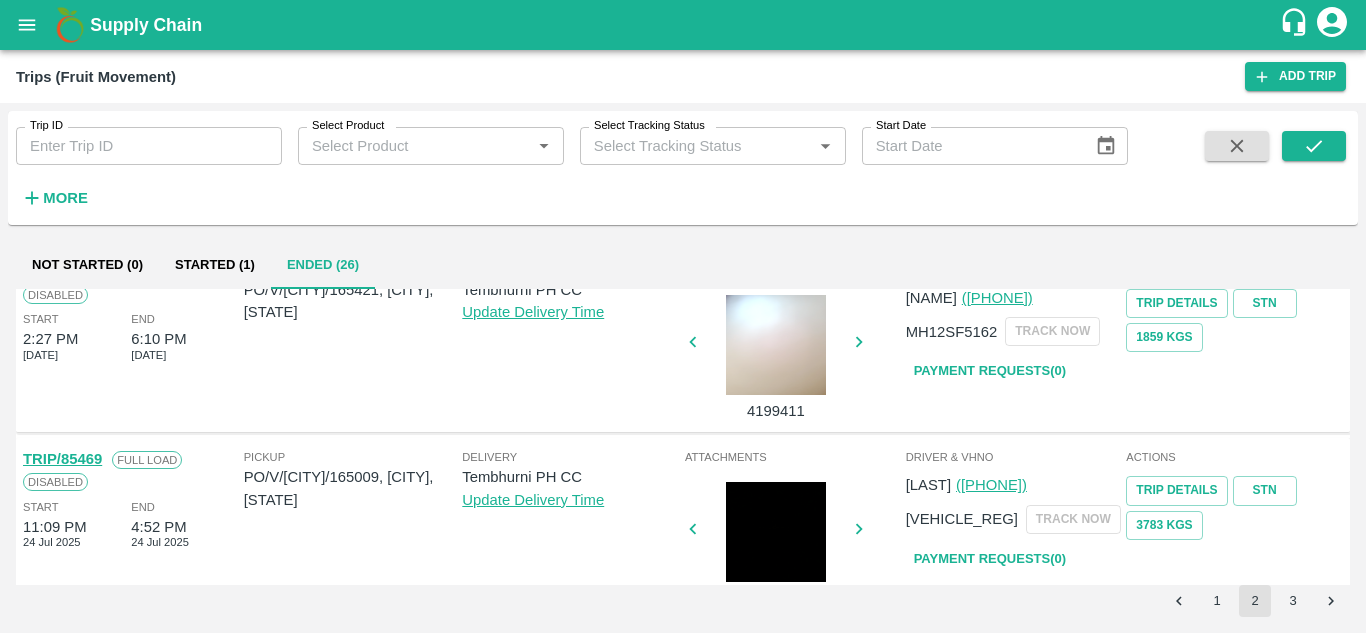 scroll, scrollTop: 1580, scrollLeft: 0, axis: vertical 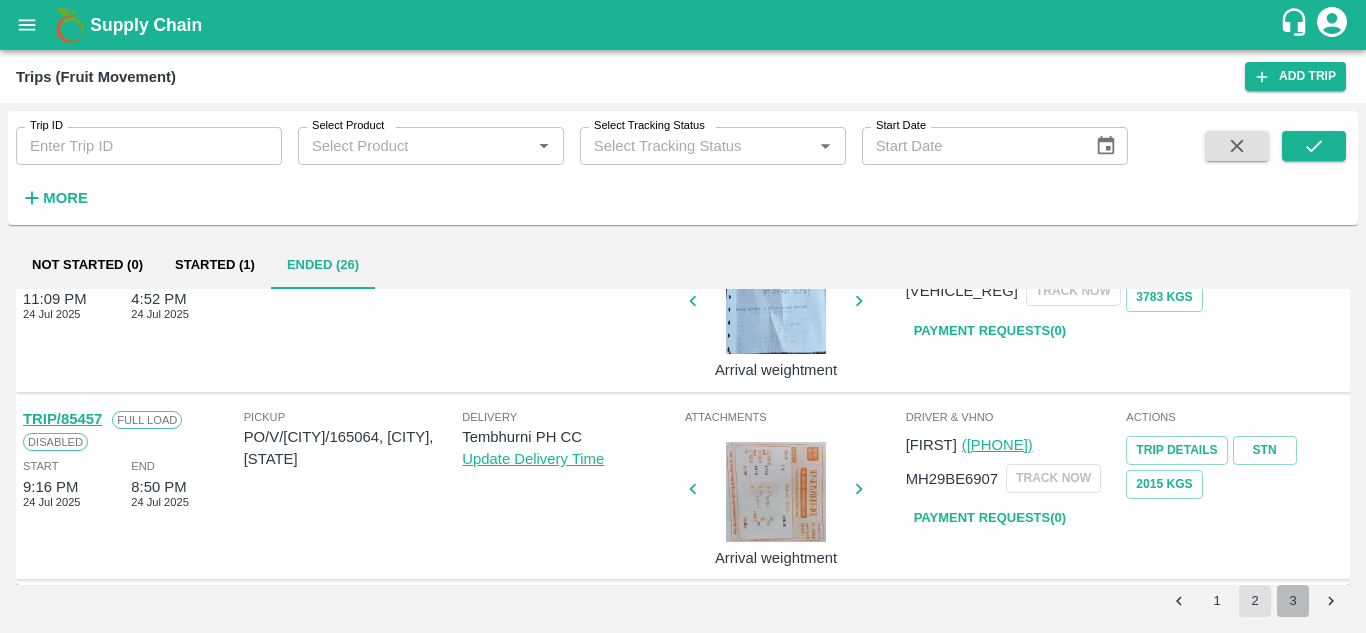 click on "3" at bounding box center [1293, 601] 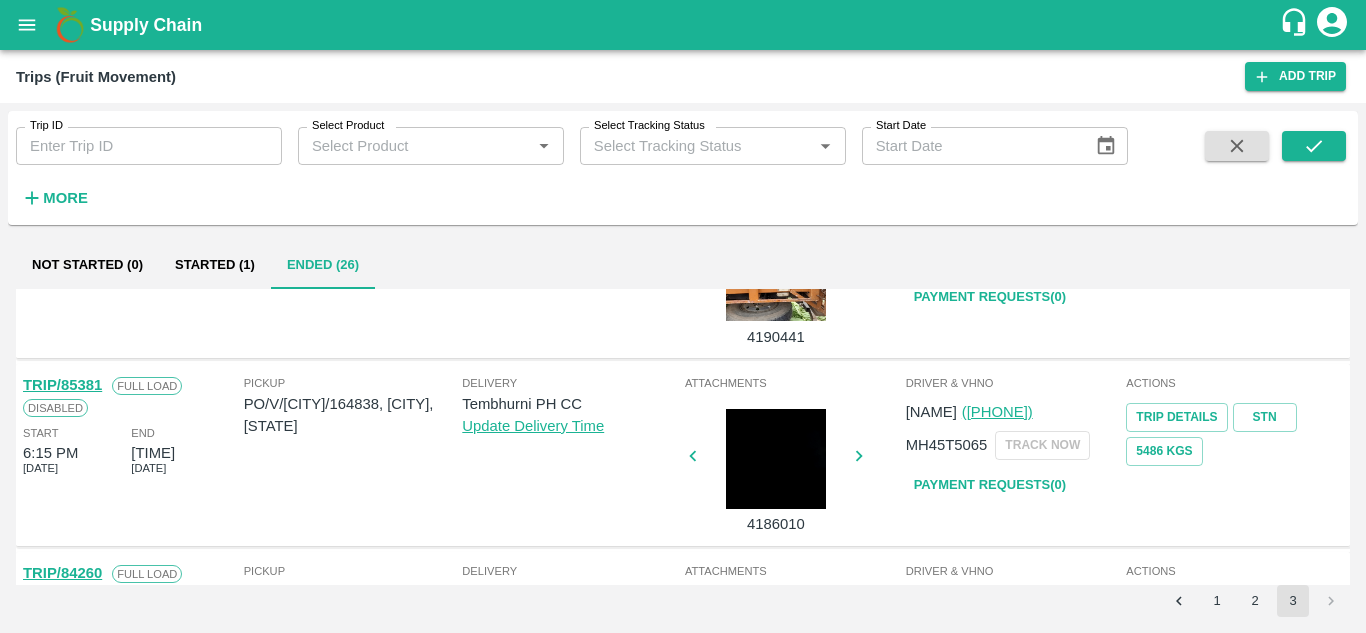 scroll, scrollTop: 445, scrollLeft: 0, axis: vertical 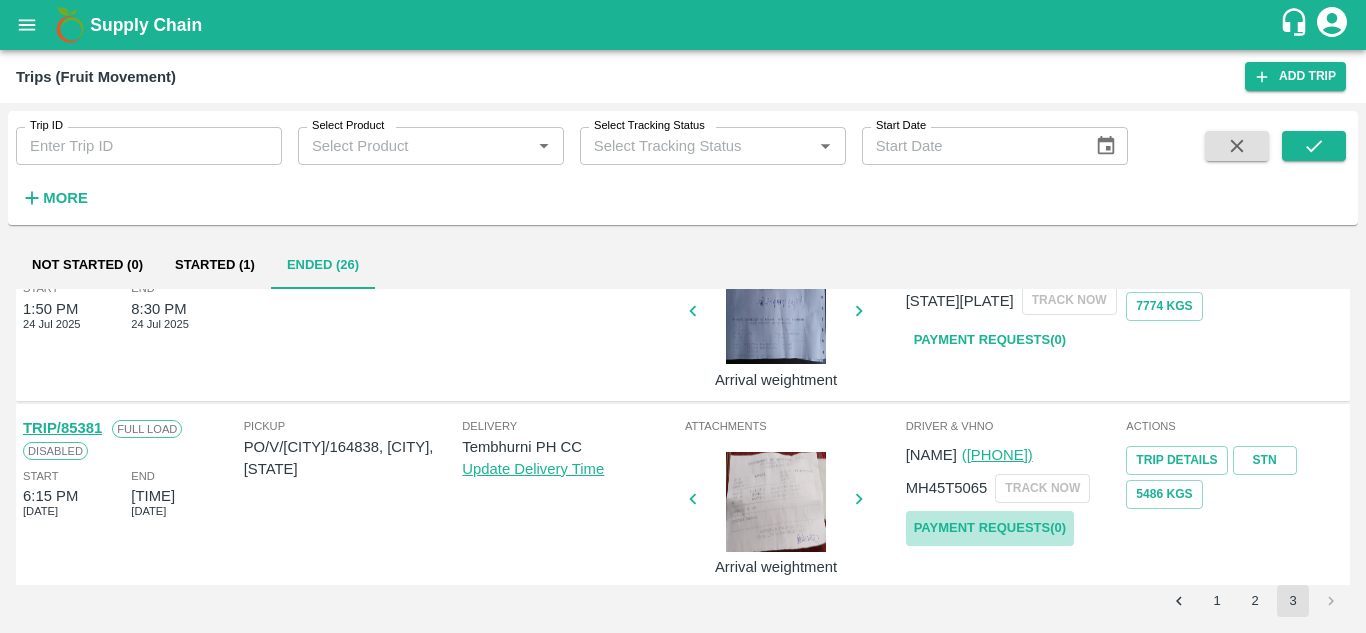 click on "Payment Requests( 0 )" at bounding box center [990, 528] 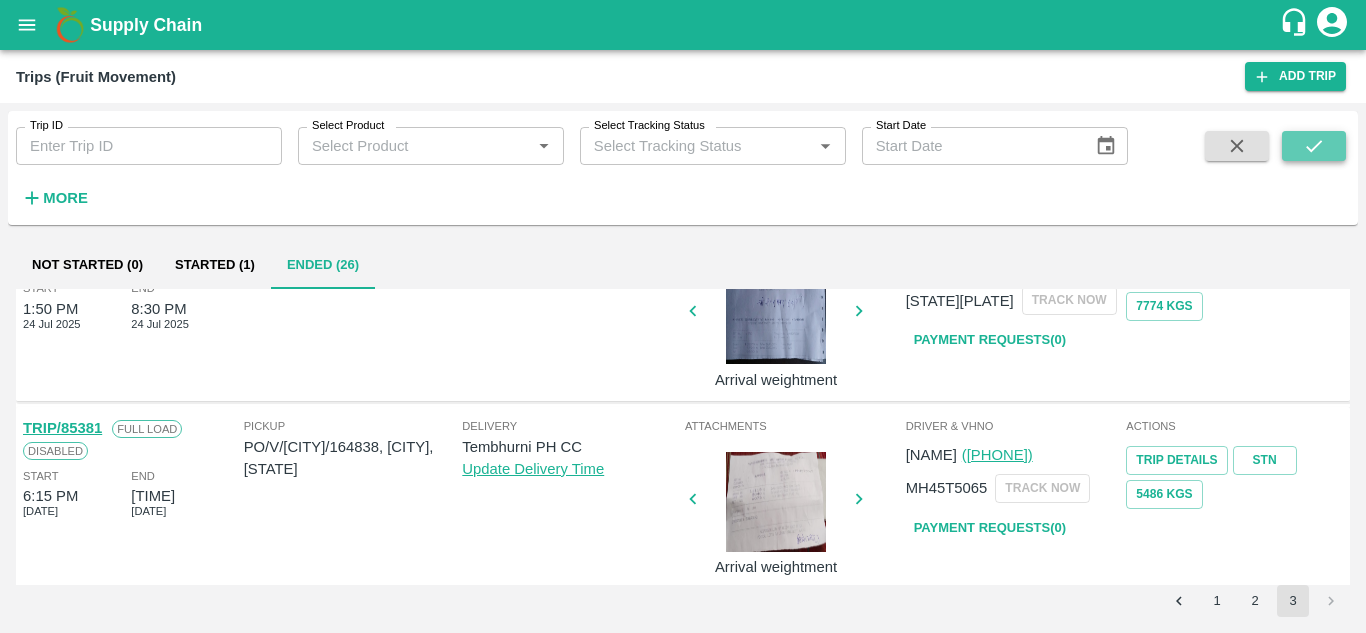 click 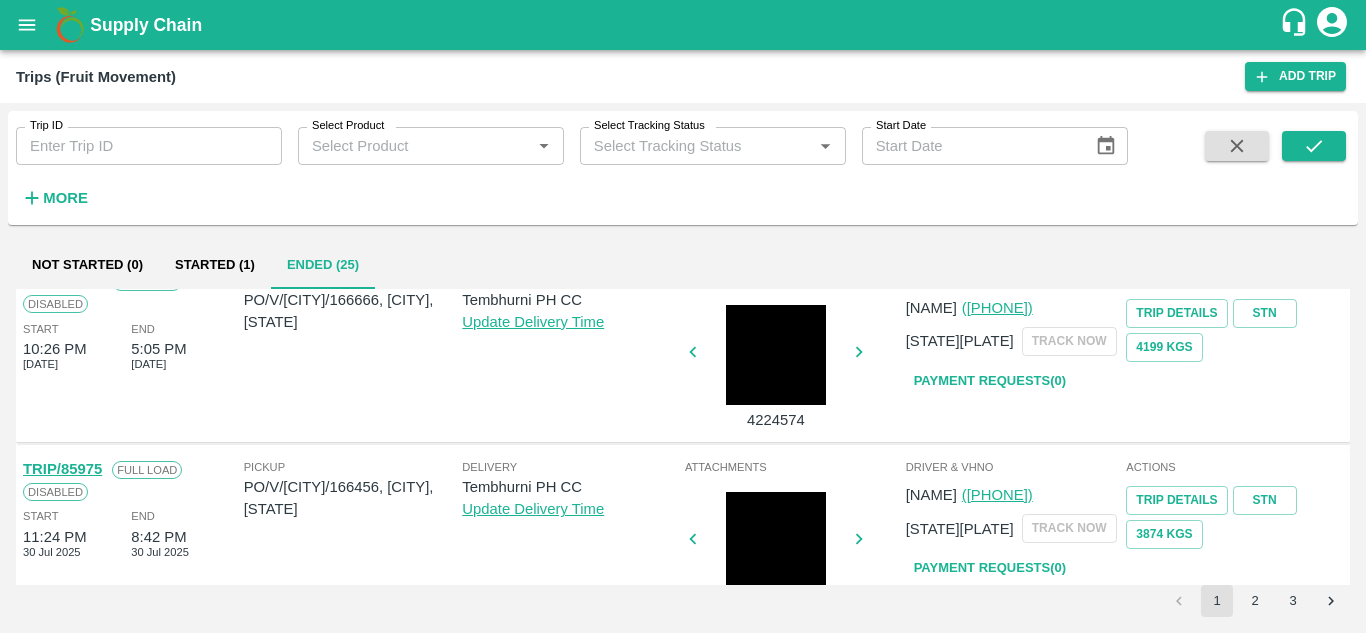 scroll, scrollTop: 216, scrollLeft: 0, axis: vertical 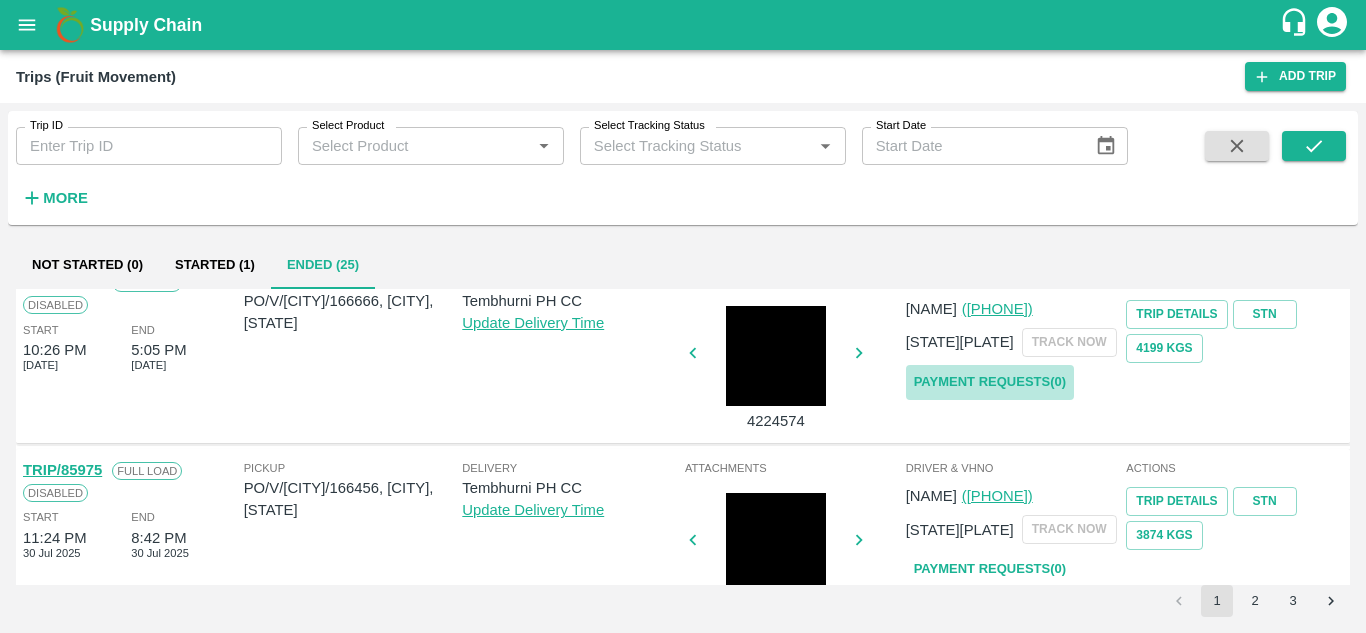 click on "Payment Requests( 0 )" at bounding box center (990, 382) 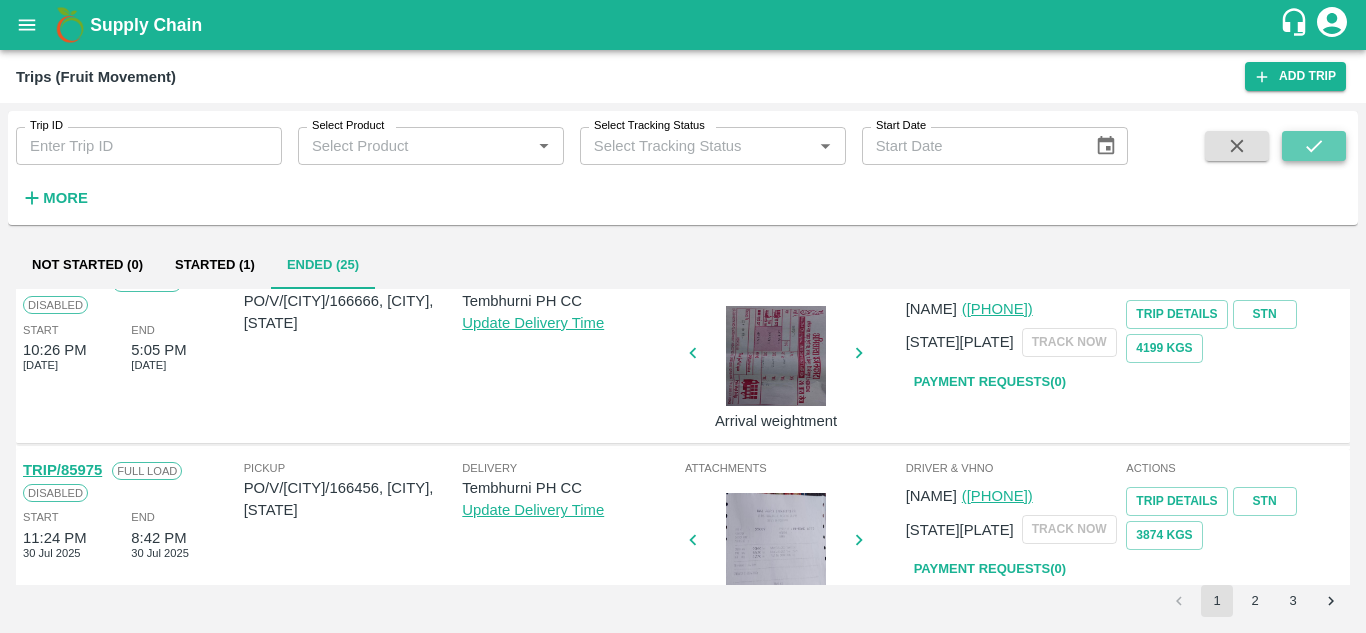 click 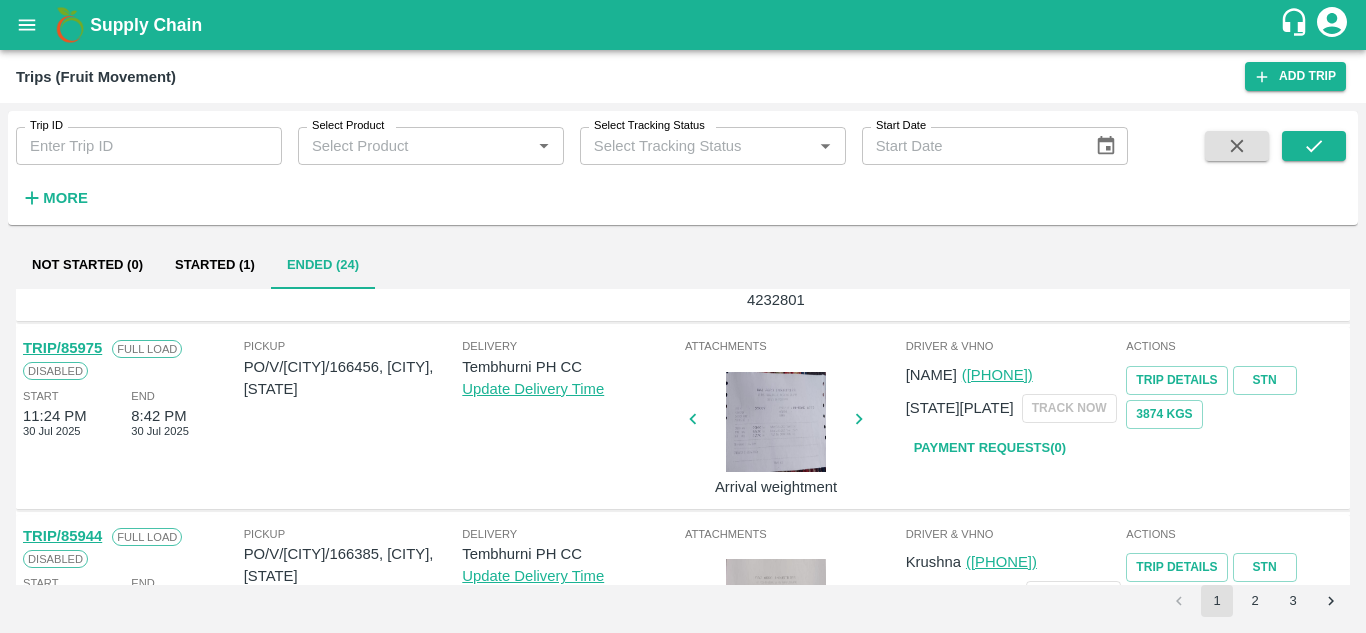 scroll, scrollTop: 156, scrollLeft: 0, axis: vertical 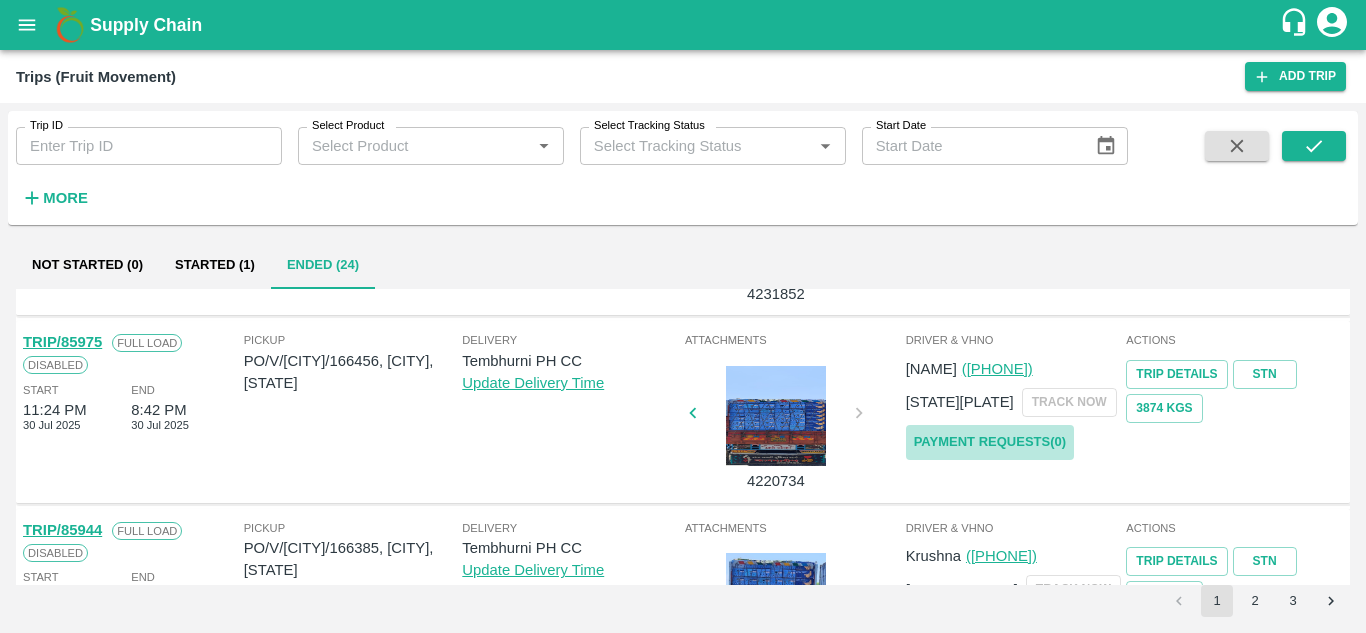 click on "Payment Requests( 0 )" at bounding box center [990, 442] 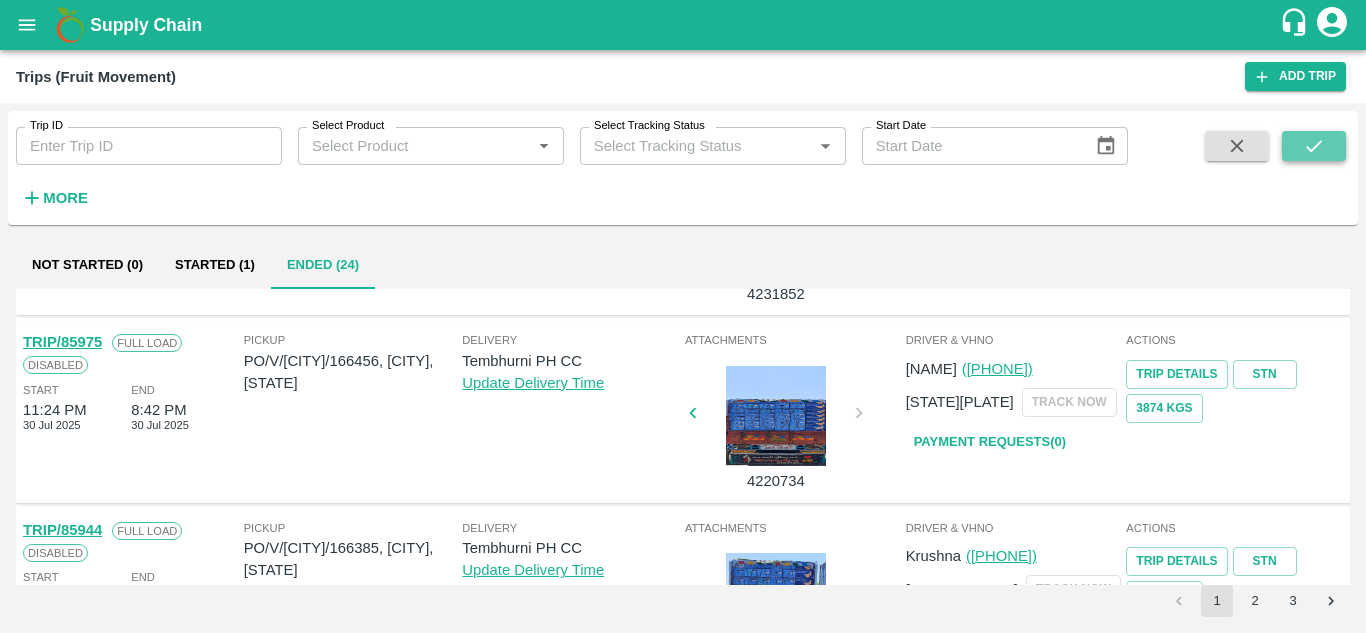 click 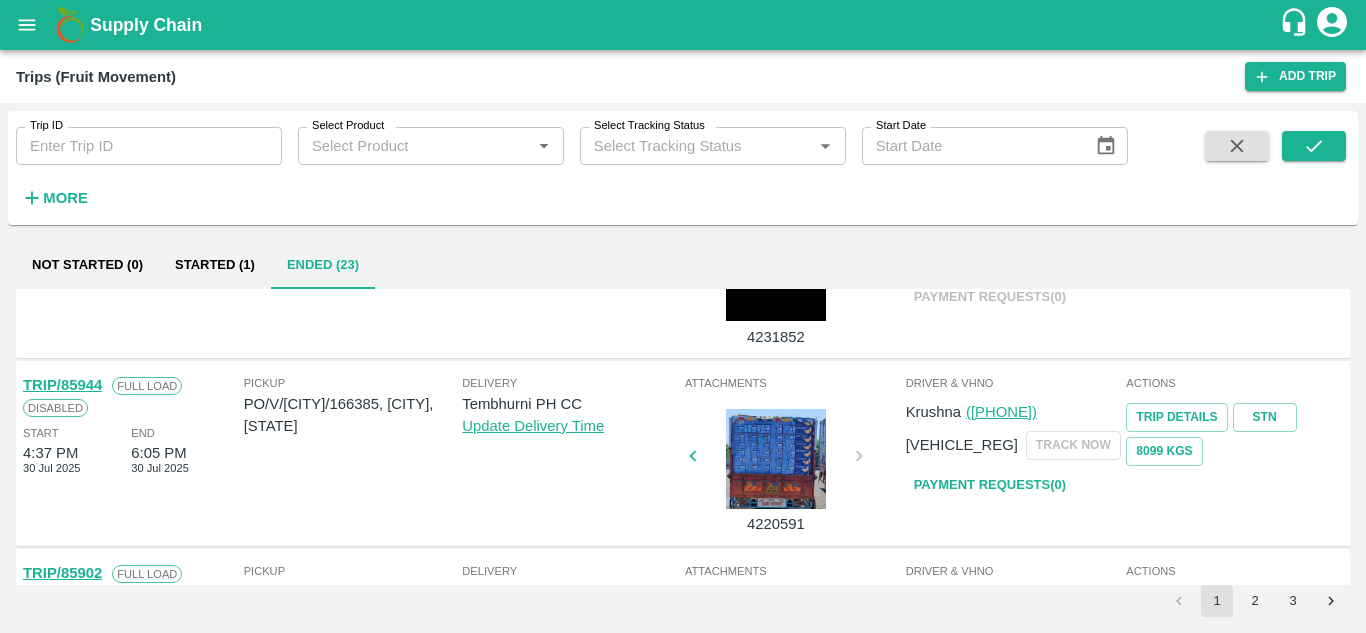 scroll, scrollTop: 115, scrollLeft: 0, axis: vertical 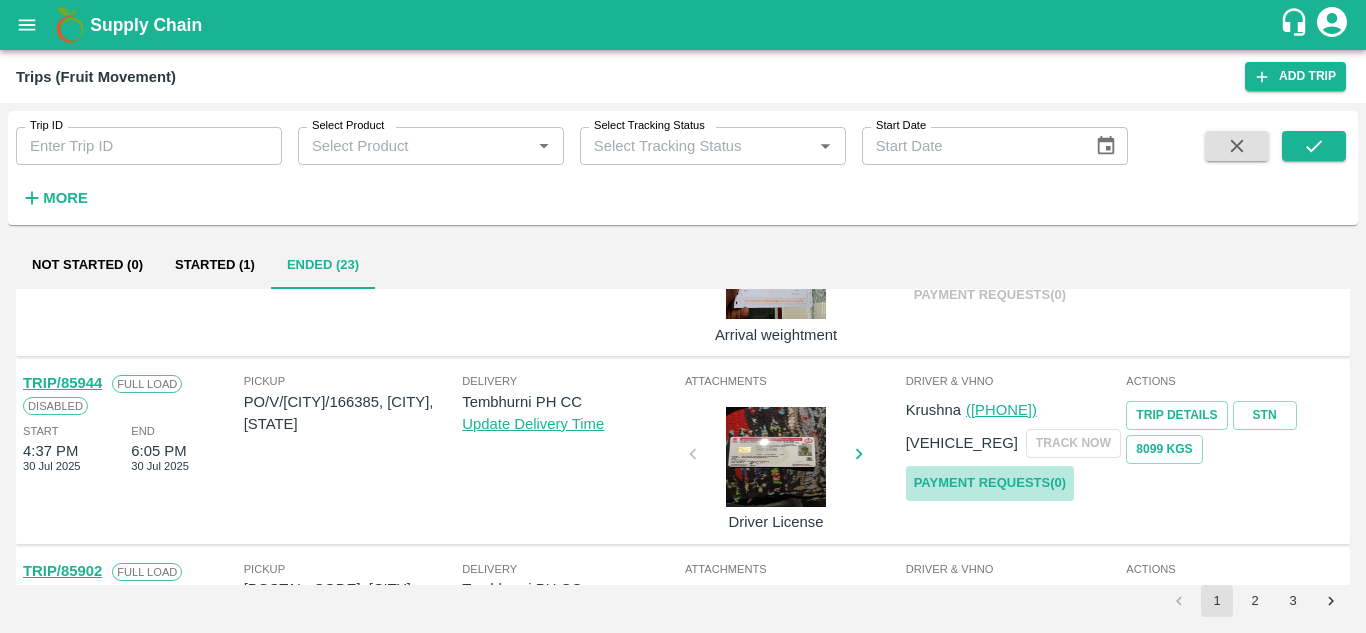 click on "Payment Requests( 0 )" at bounding box center (990, 483) 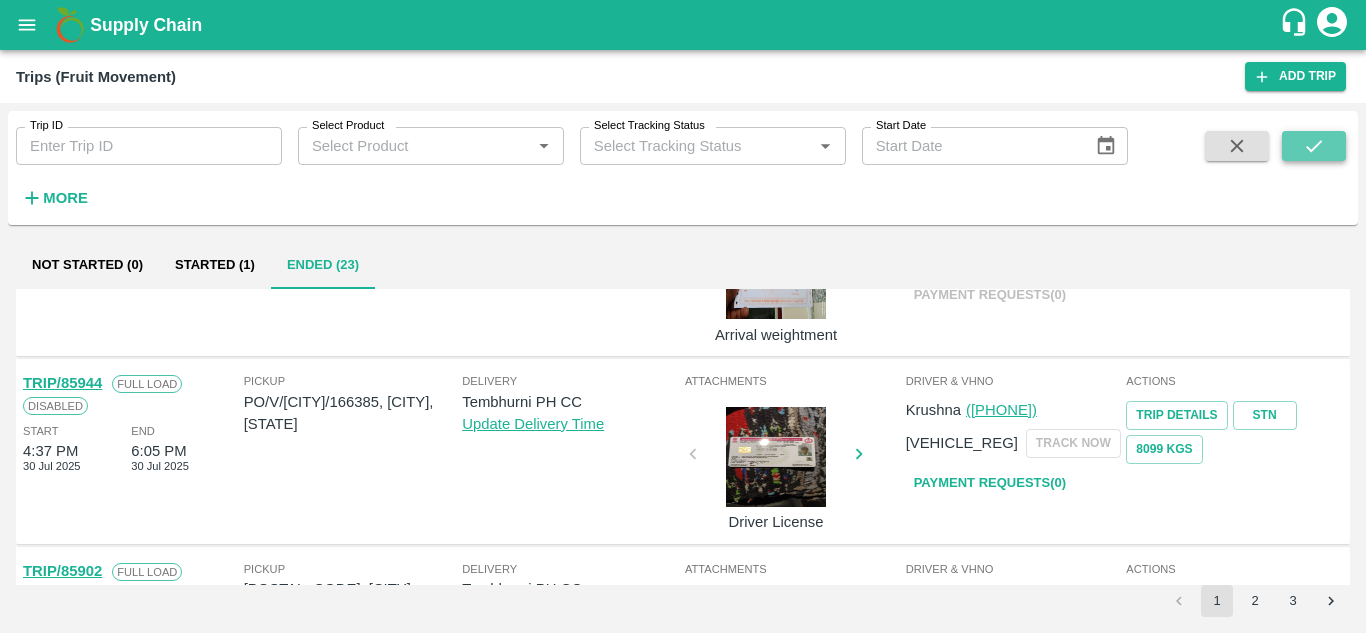click 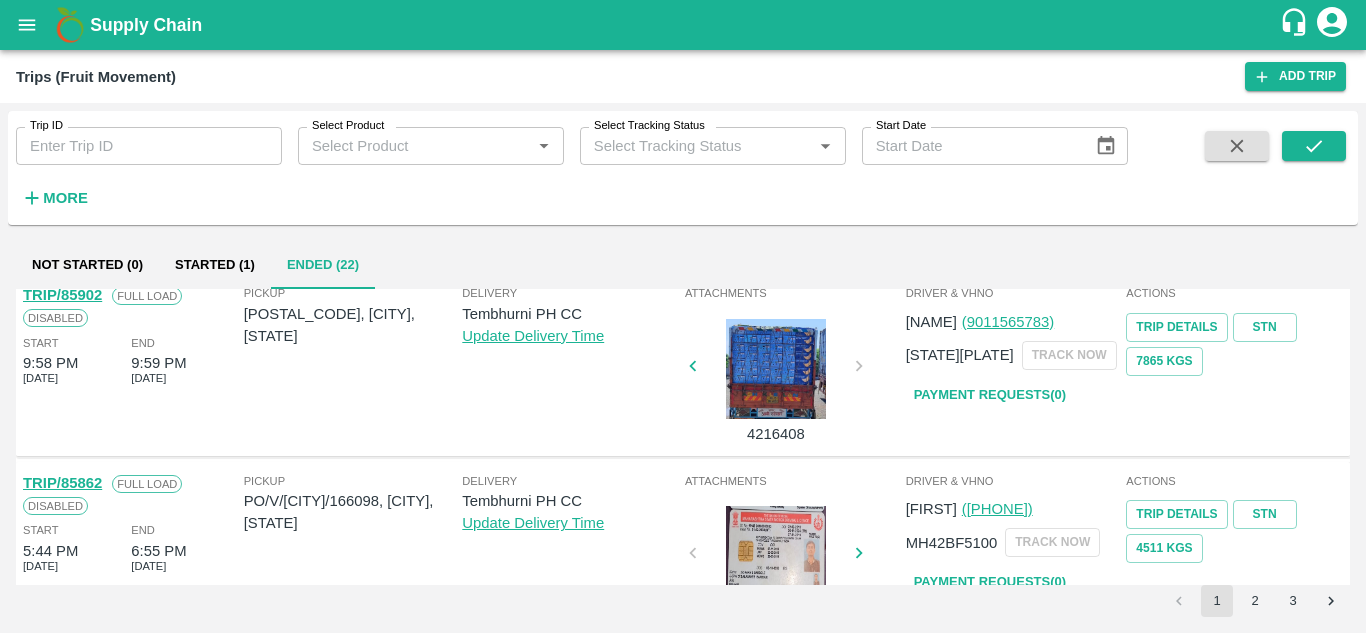 scroll, scrollTop: 204, scrollLeft: 0, axis: vertical 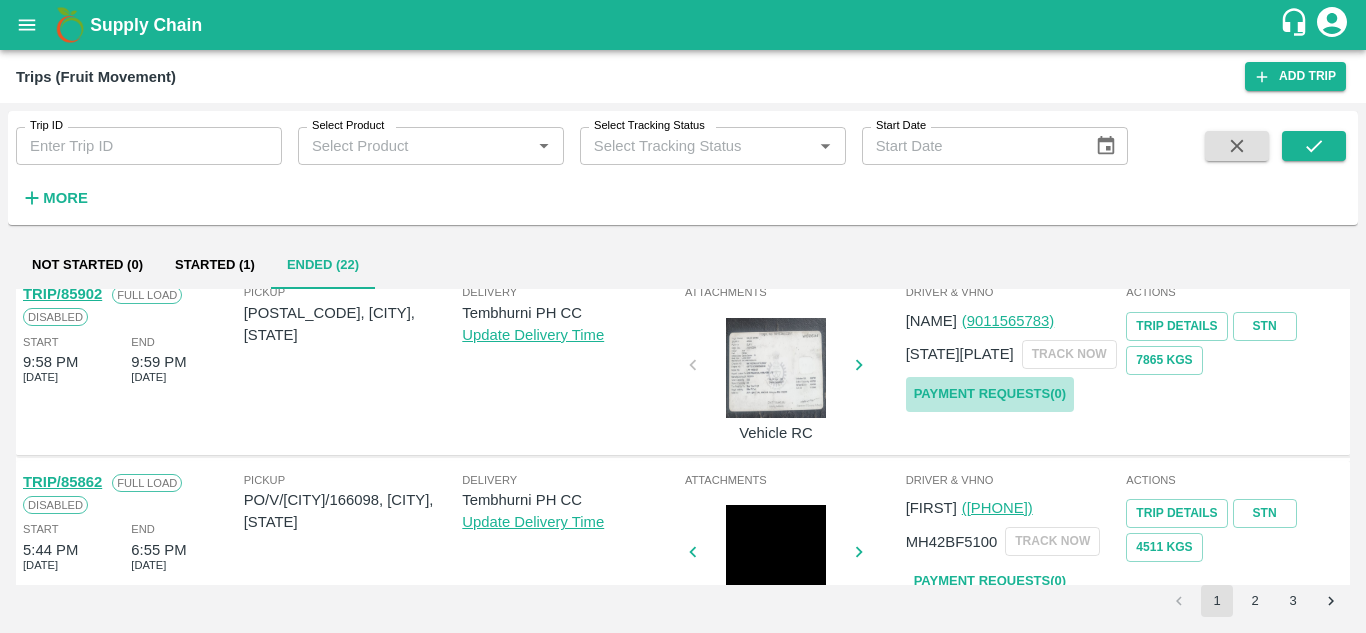 click on "Payment Requests( 0 )" at bounding box center [990, 394] 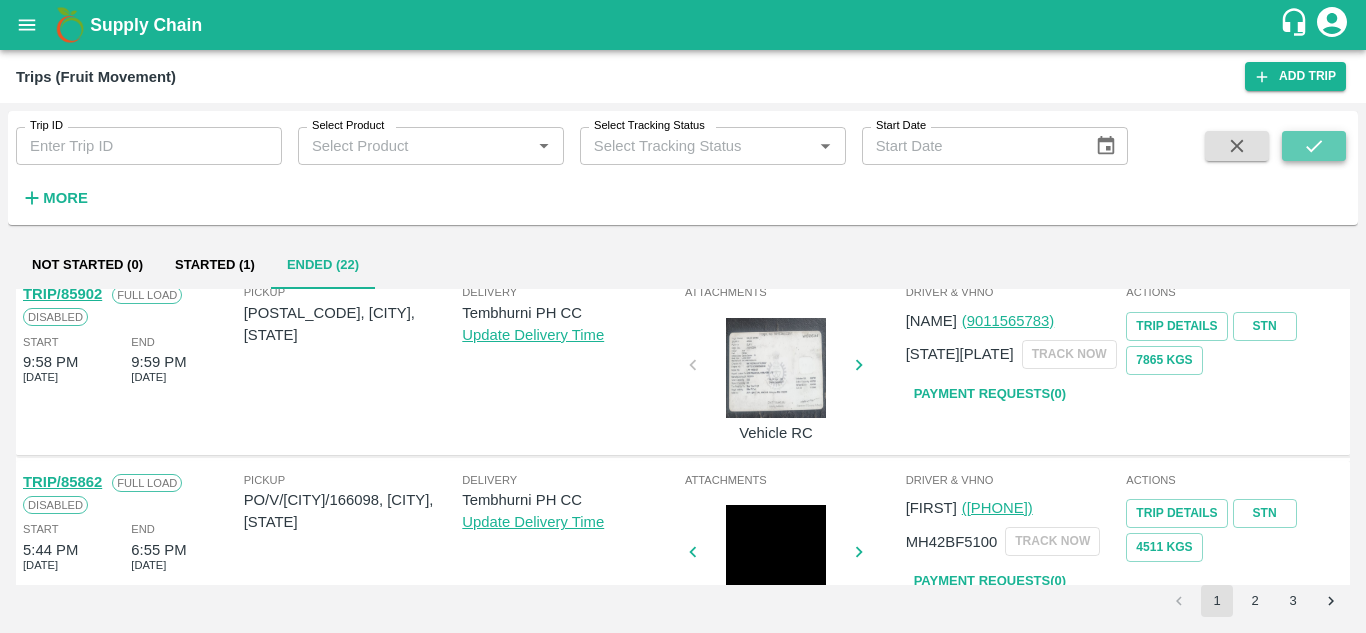 click 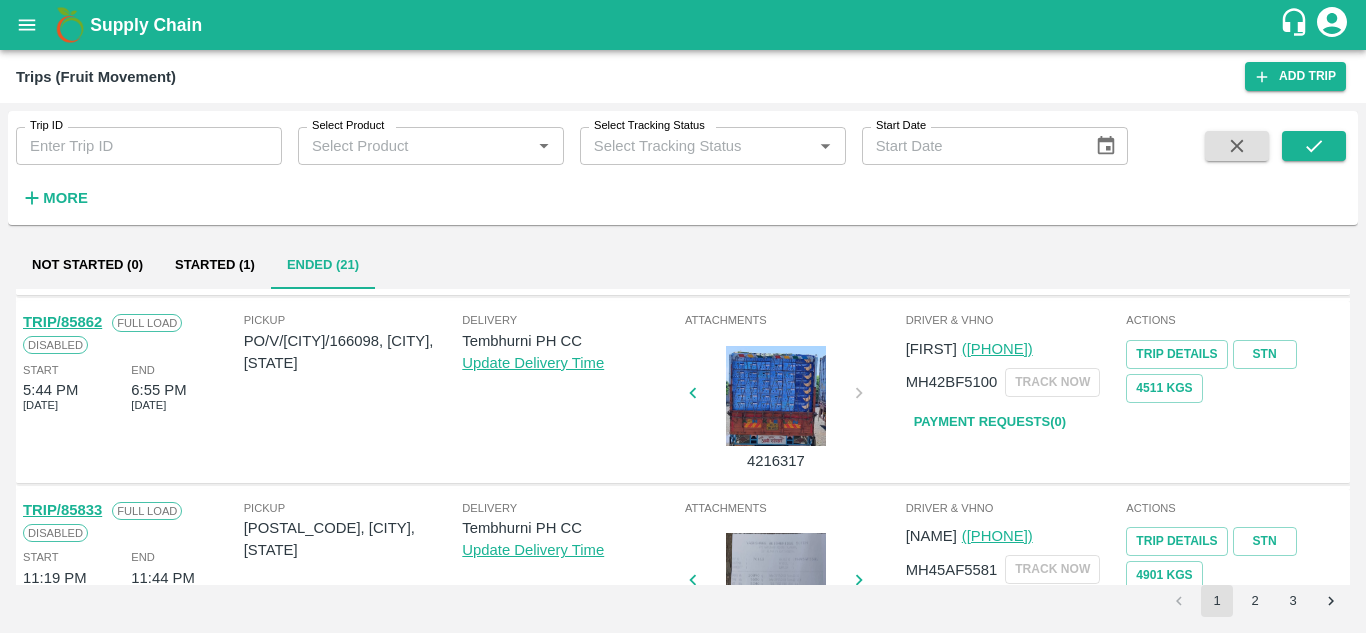 scroll, scrollTop: 189, scrollLeft: 0, axis: vertical 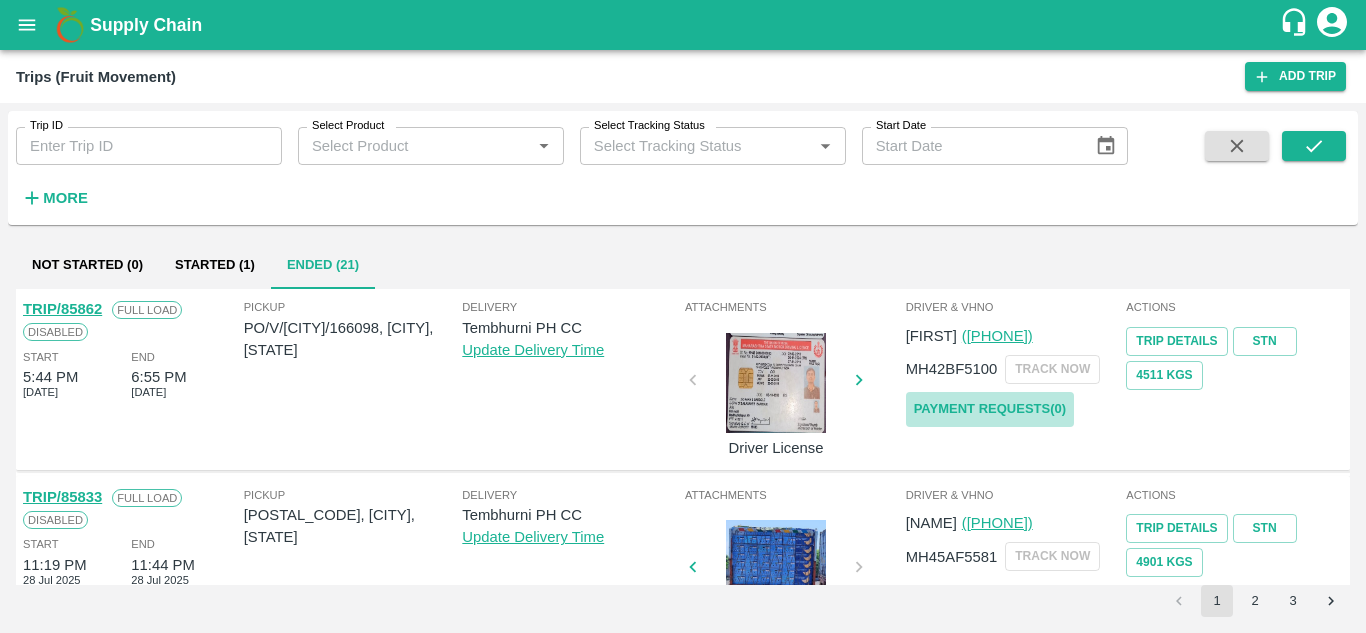 click on "Payment Requests( 0 )" at bounding box center [990, 409] 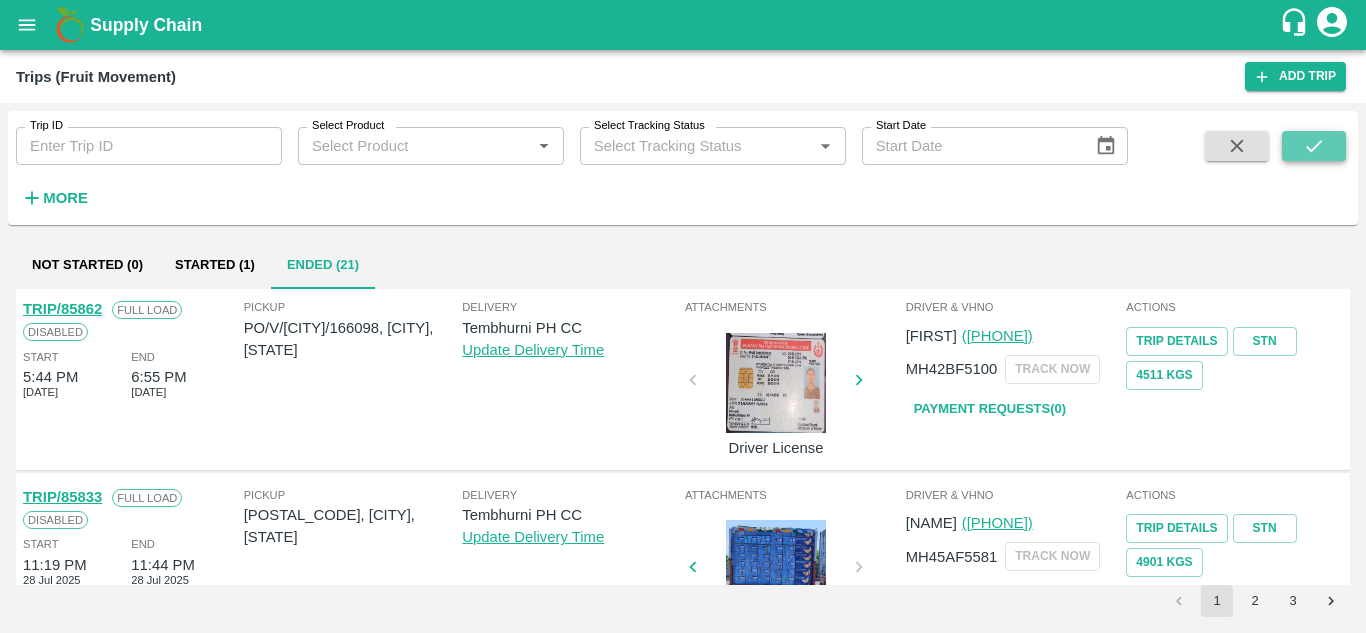click at bounding box center [1314, 146] 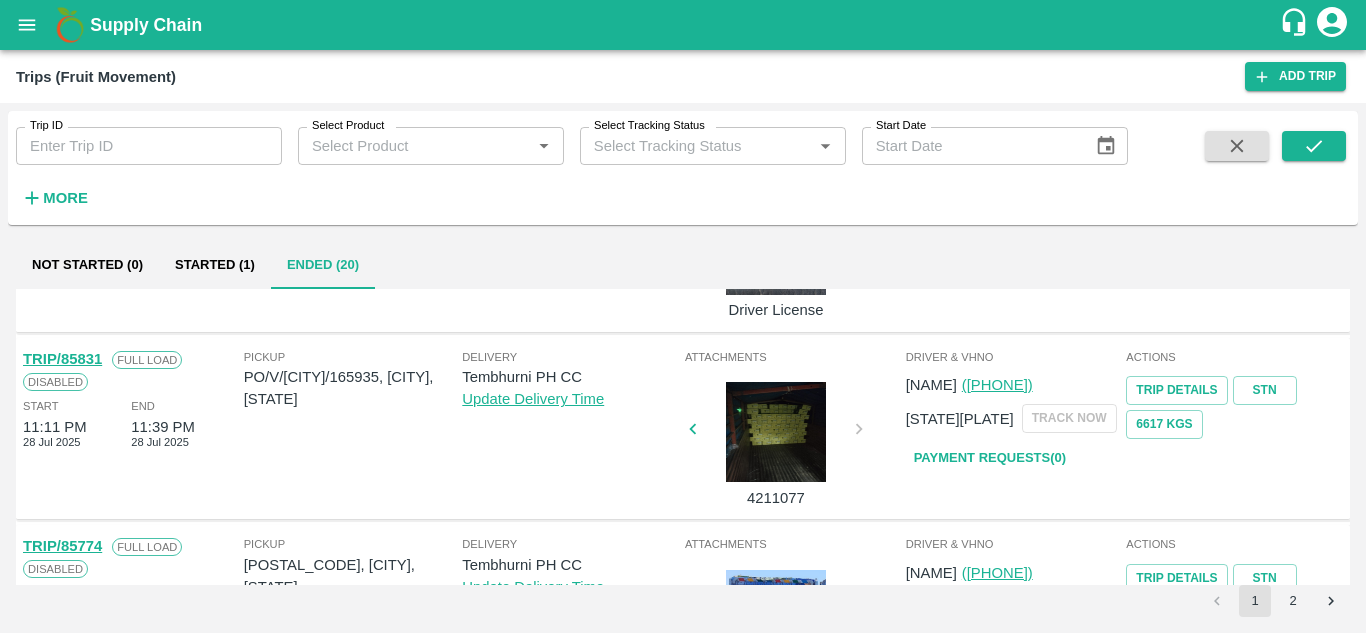 scroll, scrollTop: 332, scrollLeft: 0, axis: vertical 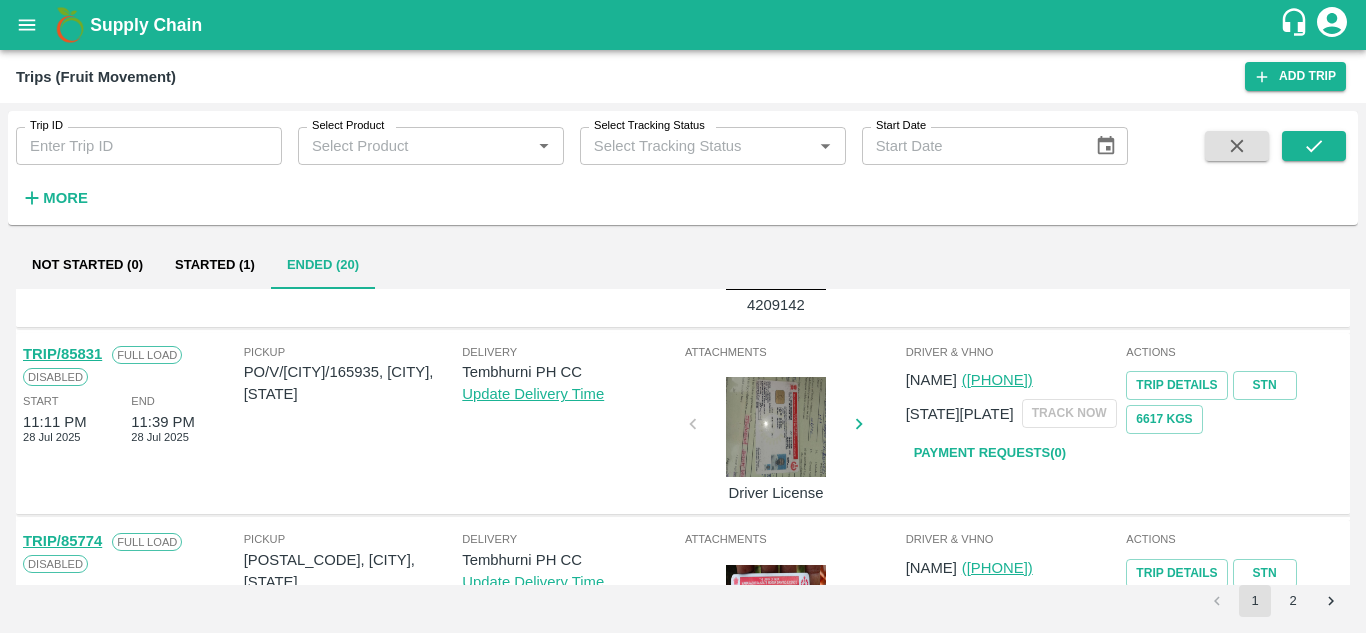 click on "Payment Requests( 0 )" at bounding box center [990, 453] 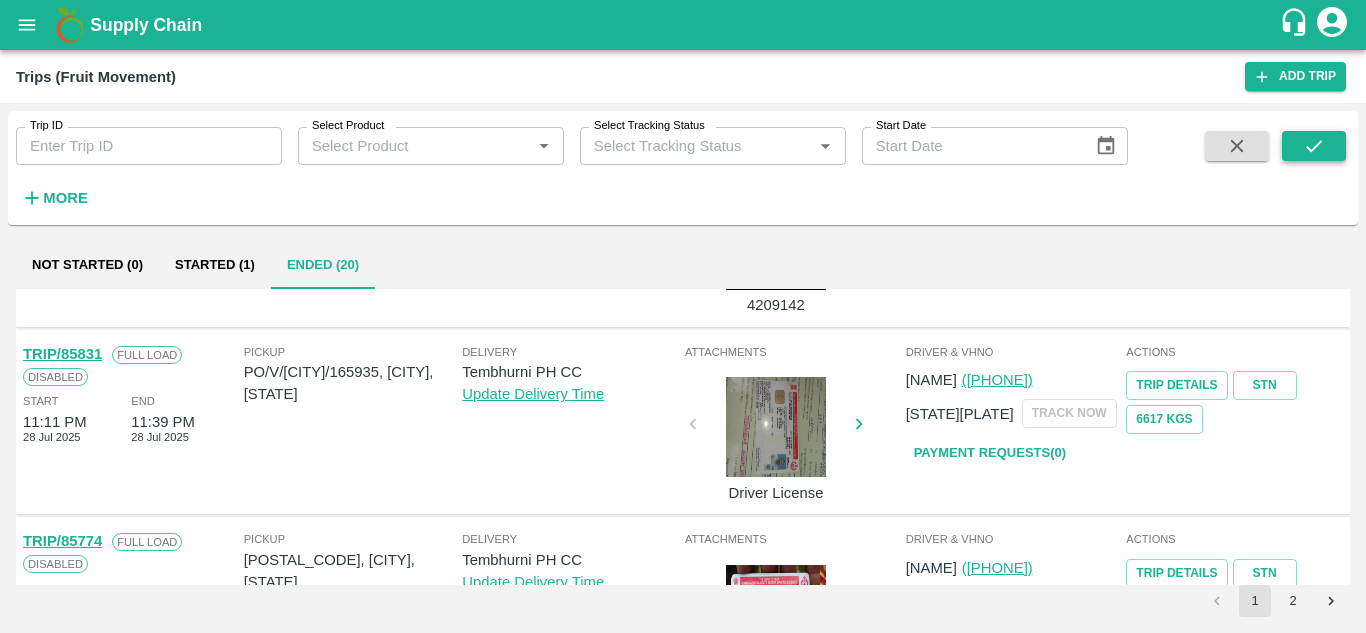 click 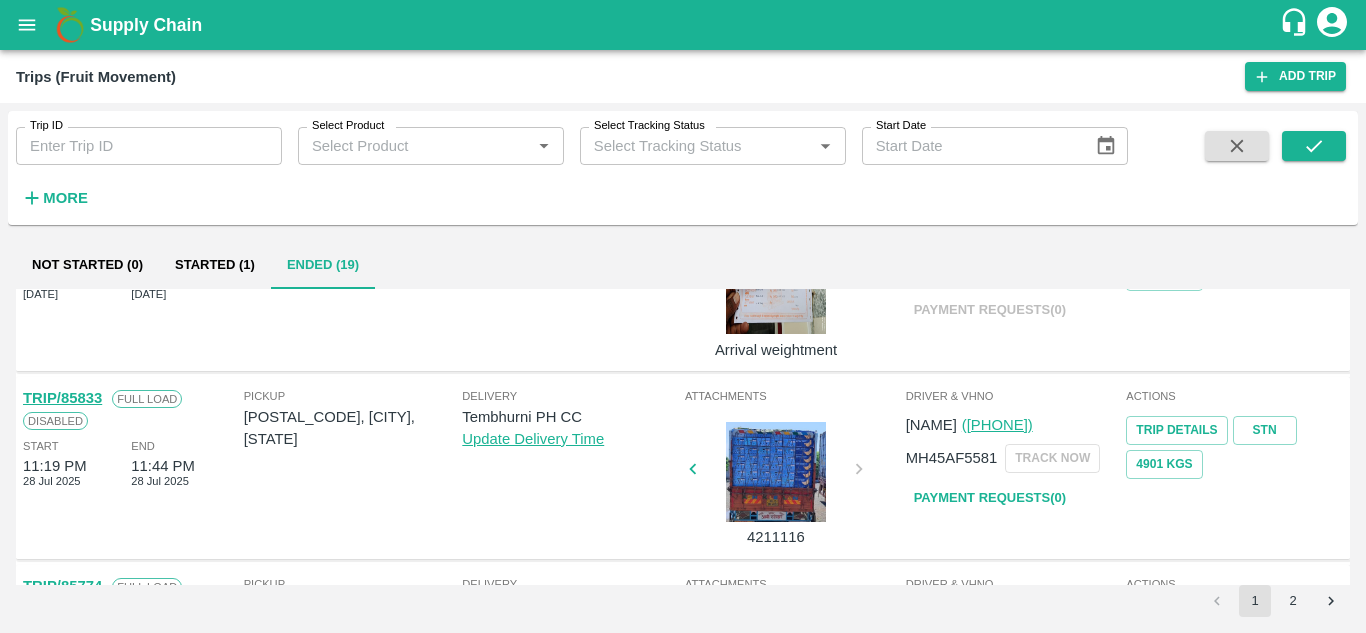 scroll, scrollTop: 104, scrollLeft: 0, axis: vertical 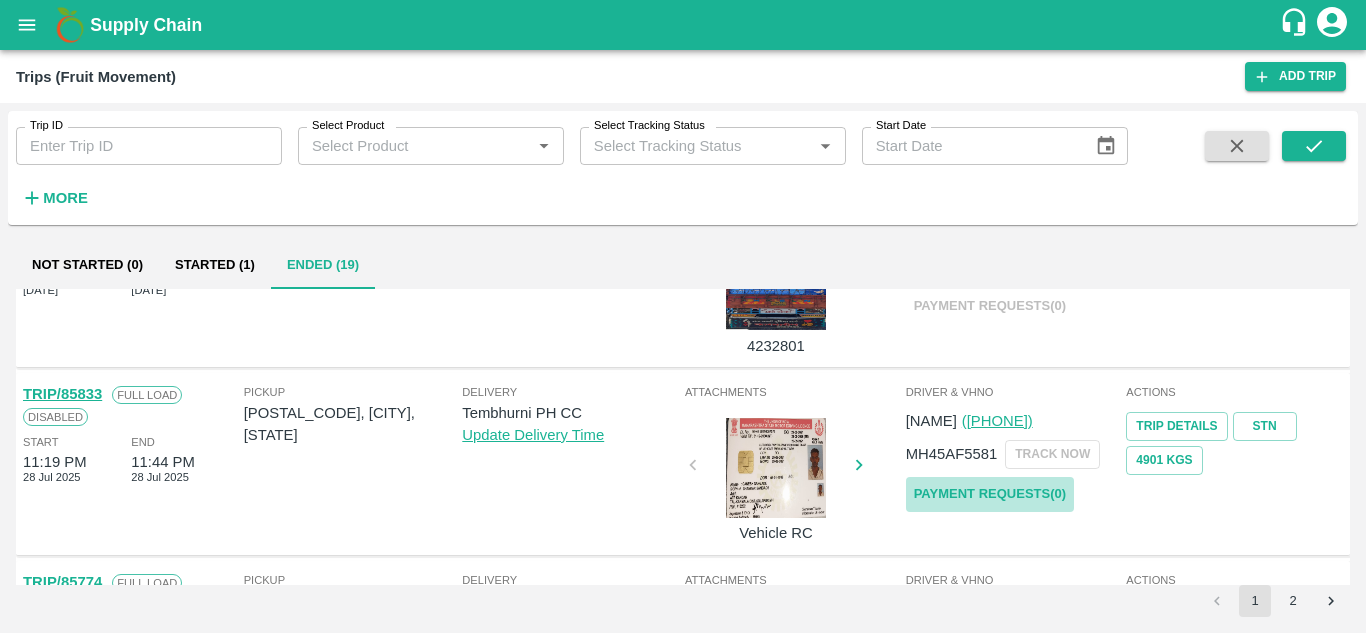 click on "Payment Requests( 0 )" at bounding box center [990, 494] 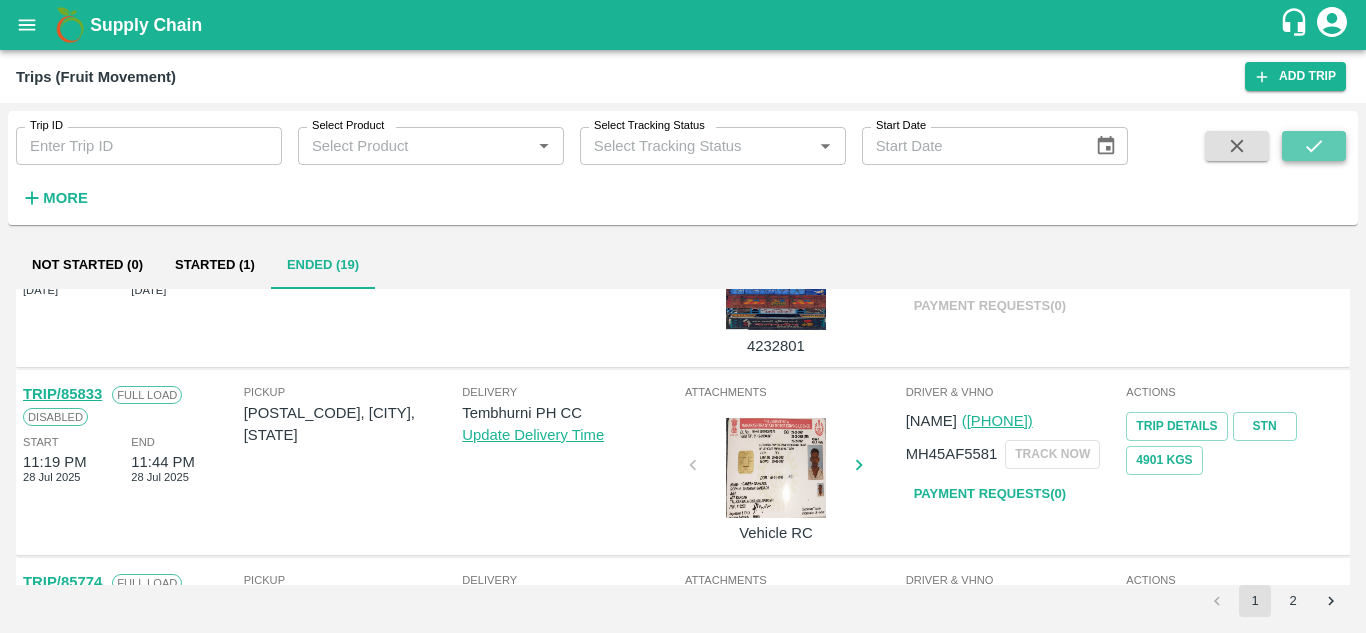 click 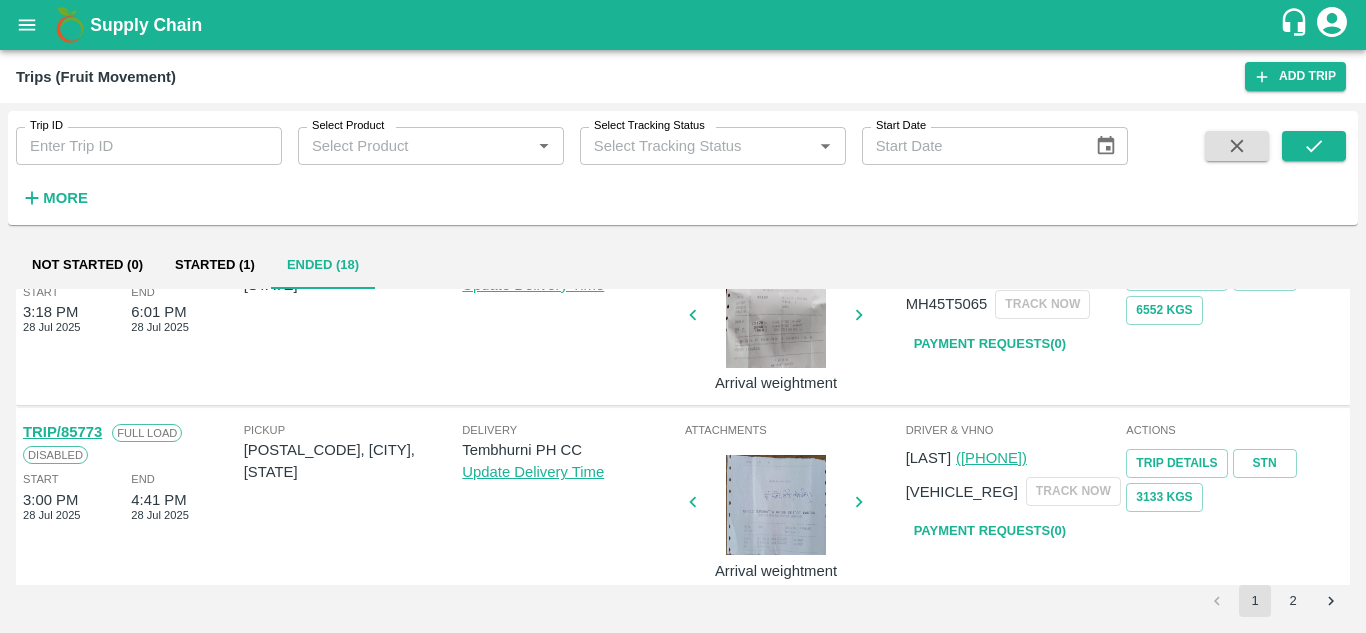scroll, scrollTop: 256, scrollLeft: 0, axis: vertical 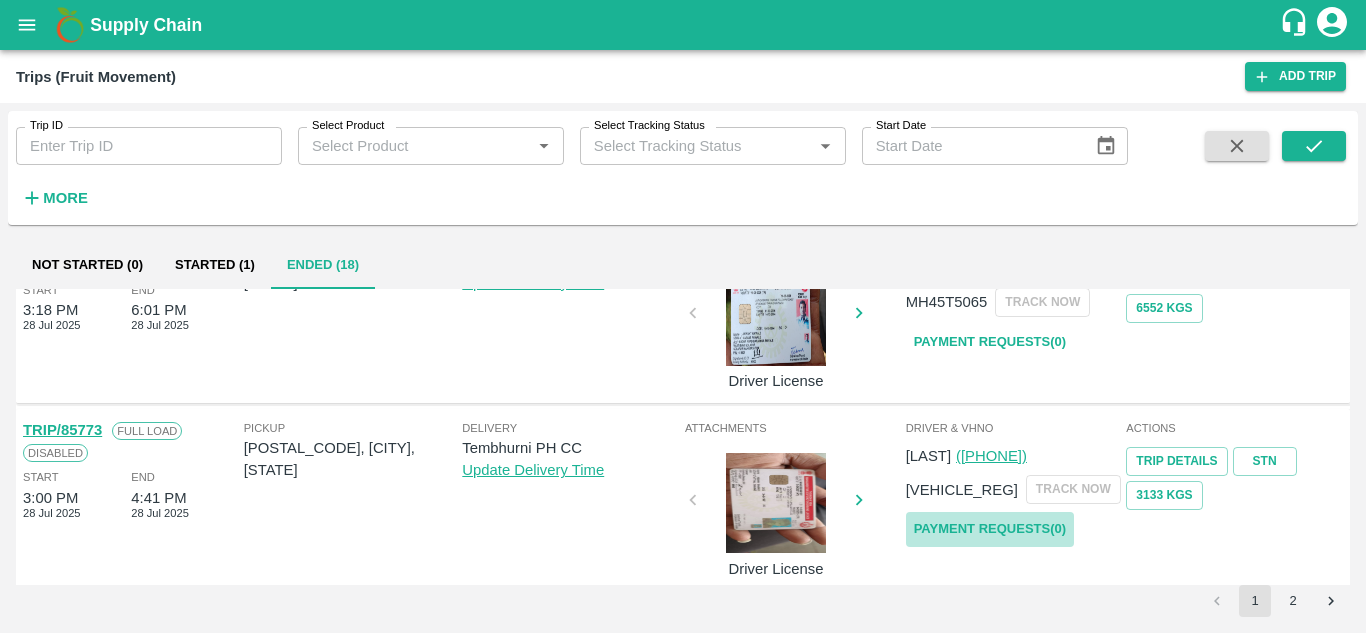 click on "Payment Requests( 0 )" at bounding box center [990, 529] 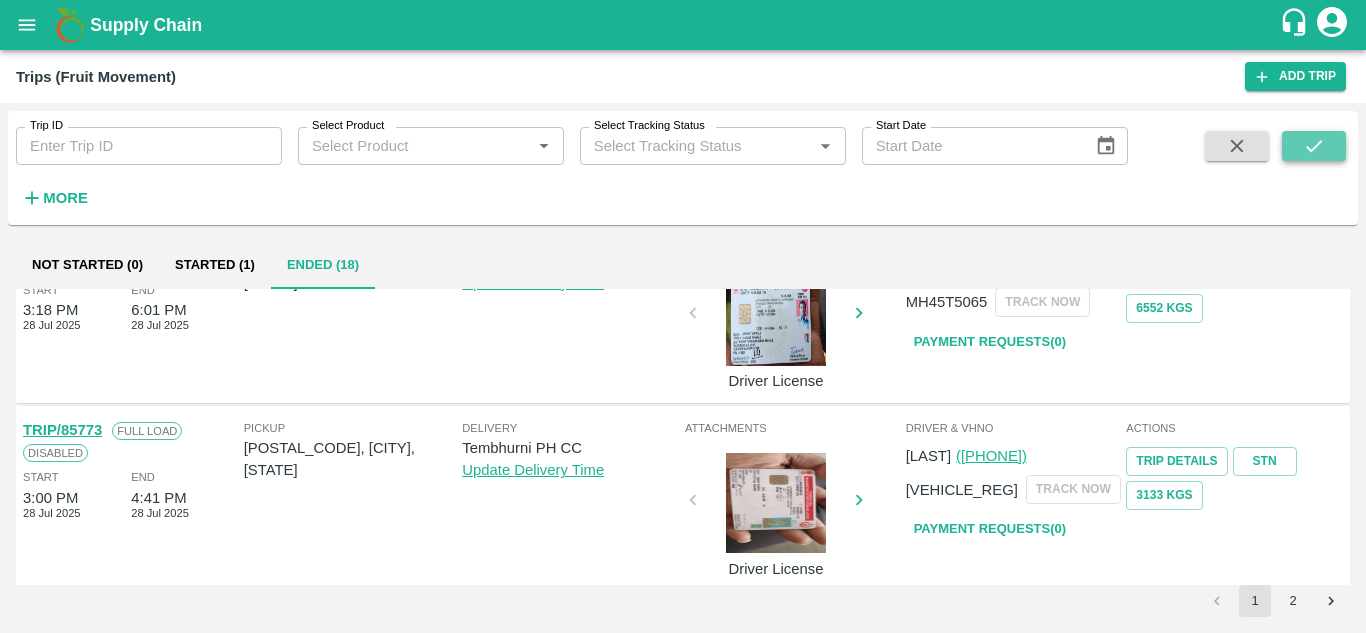 click 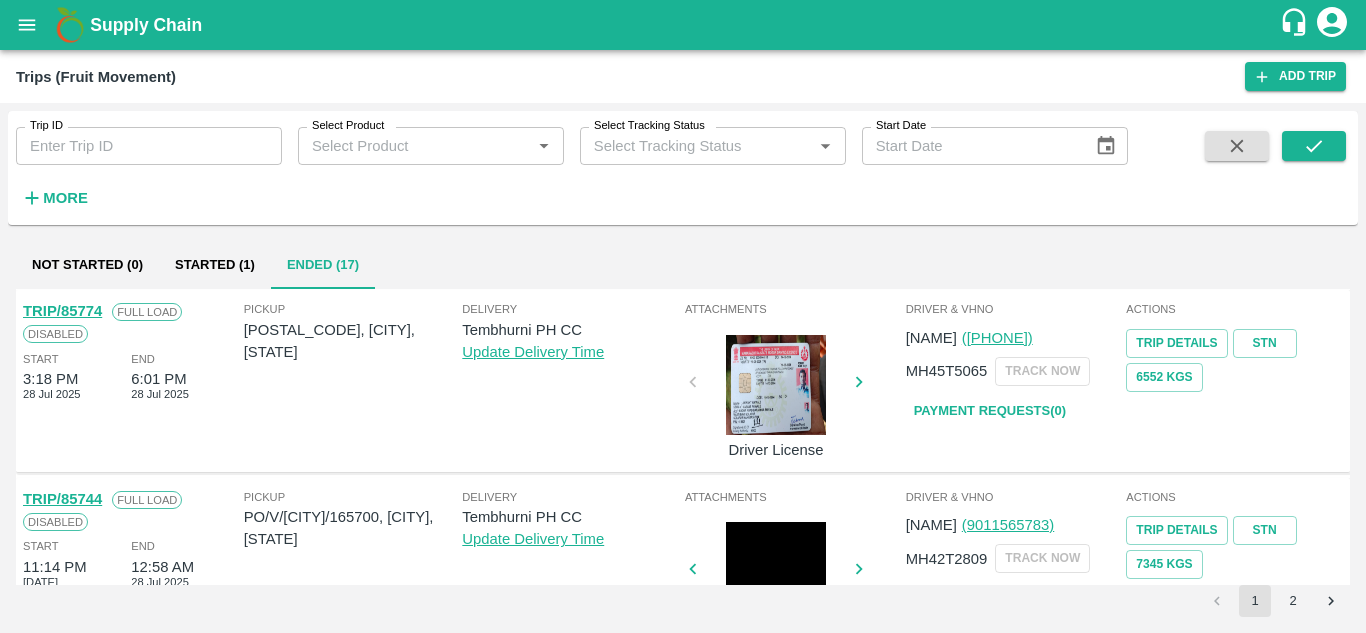scroll, scrollTop: 186, scrollLeft: 0, axis: vertical 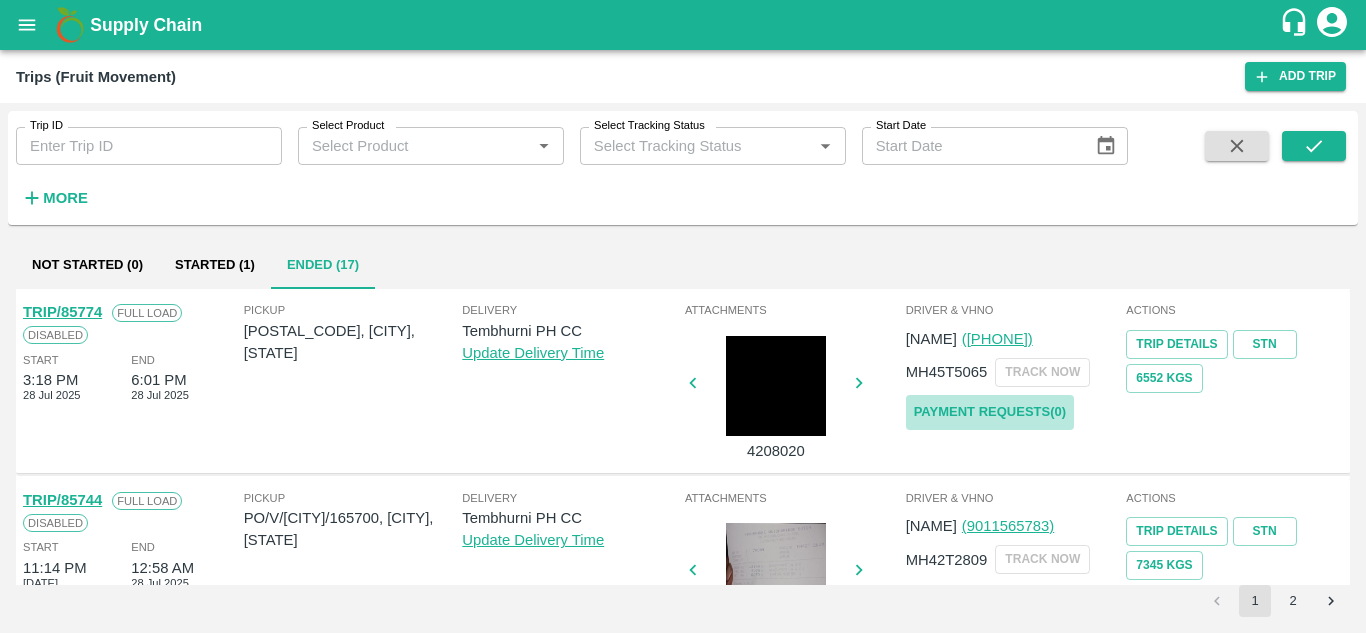 click on "Payment Requests( 0 )" at bounding box center [990, 412] 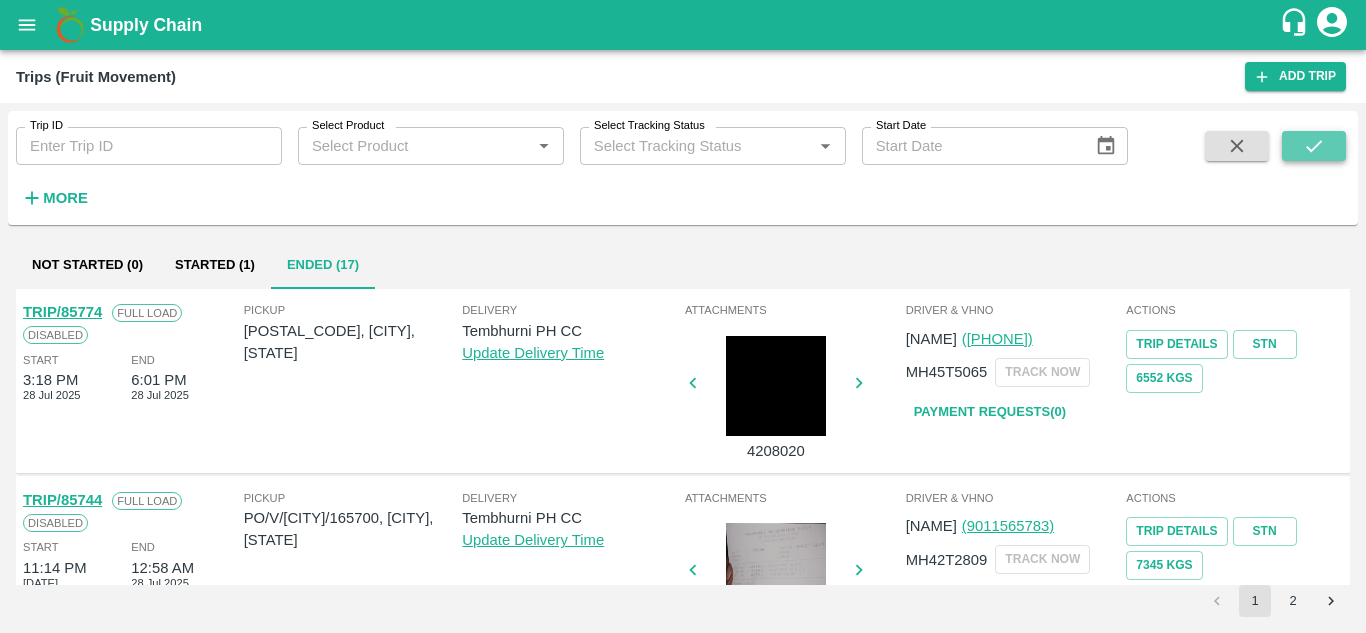 click 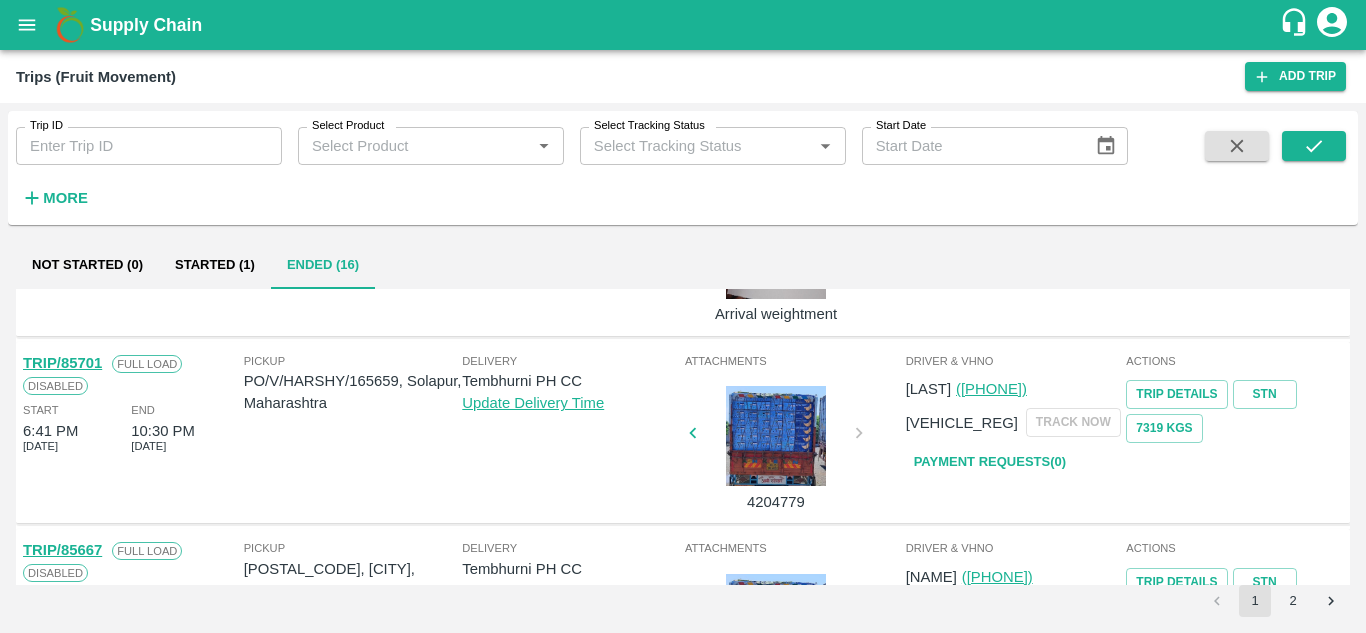 scroll, scrollTop: 324, scrollLeft: 0, axis: vertical 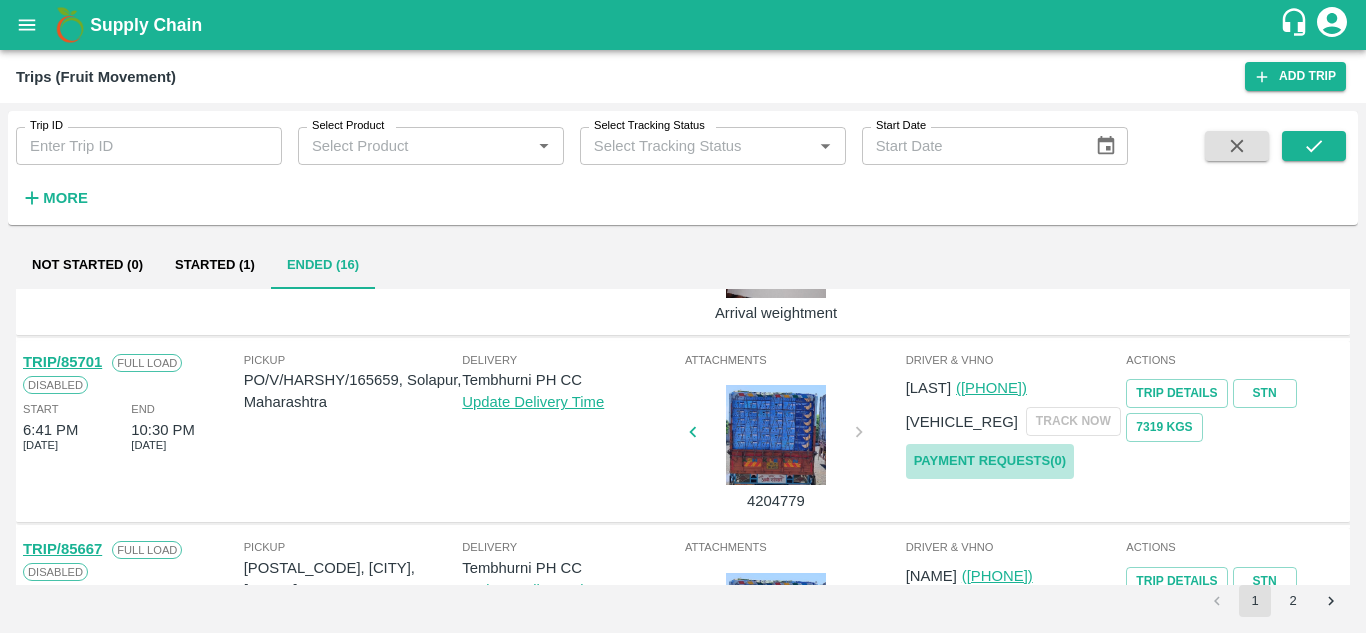 click on "Payment Requests( 0 )" at bounding box center [990, 461] 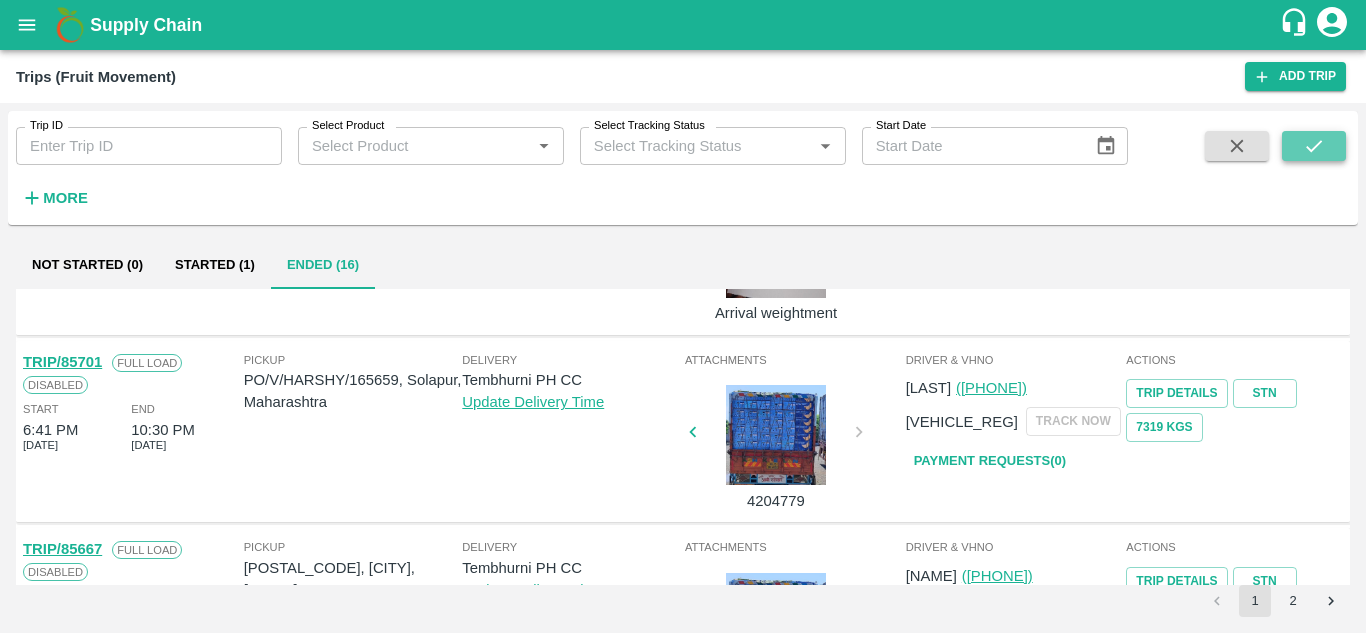 click 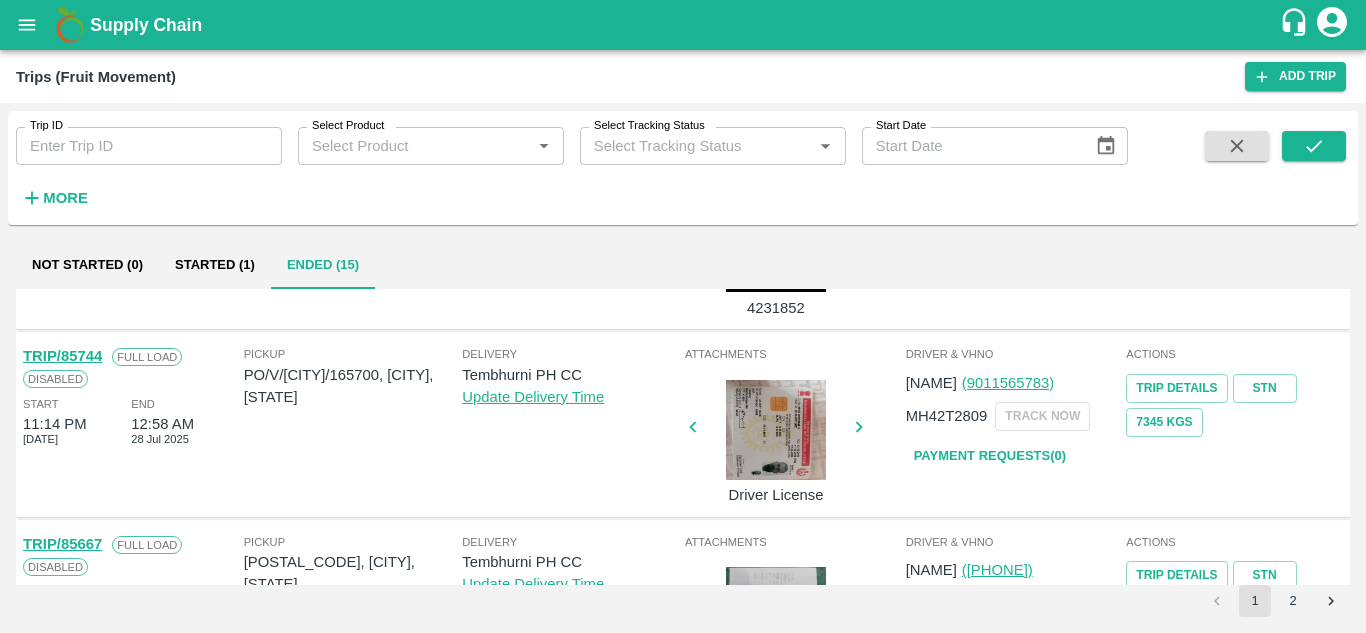 scroll, scrollTop: 143, scrollLeft: 0, axis: vertical 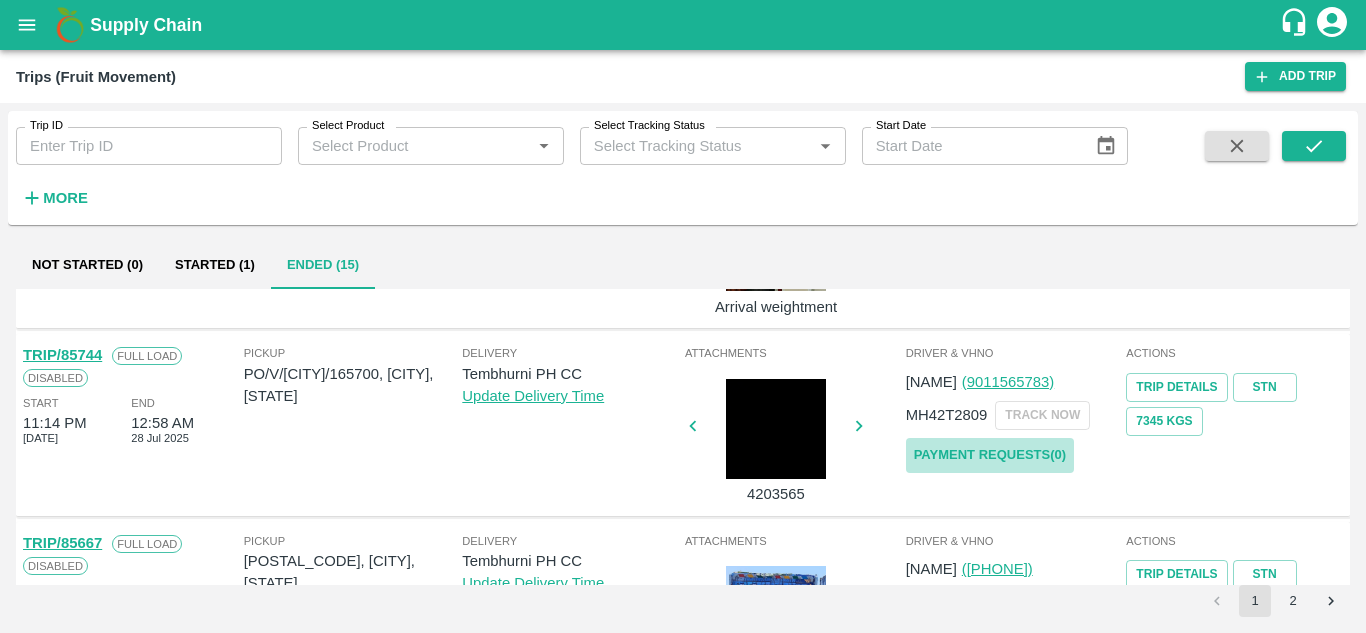 click on "Payment Requests( 0 )" at bounding box center (990, 455) 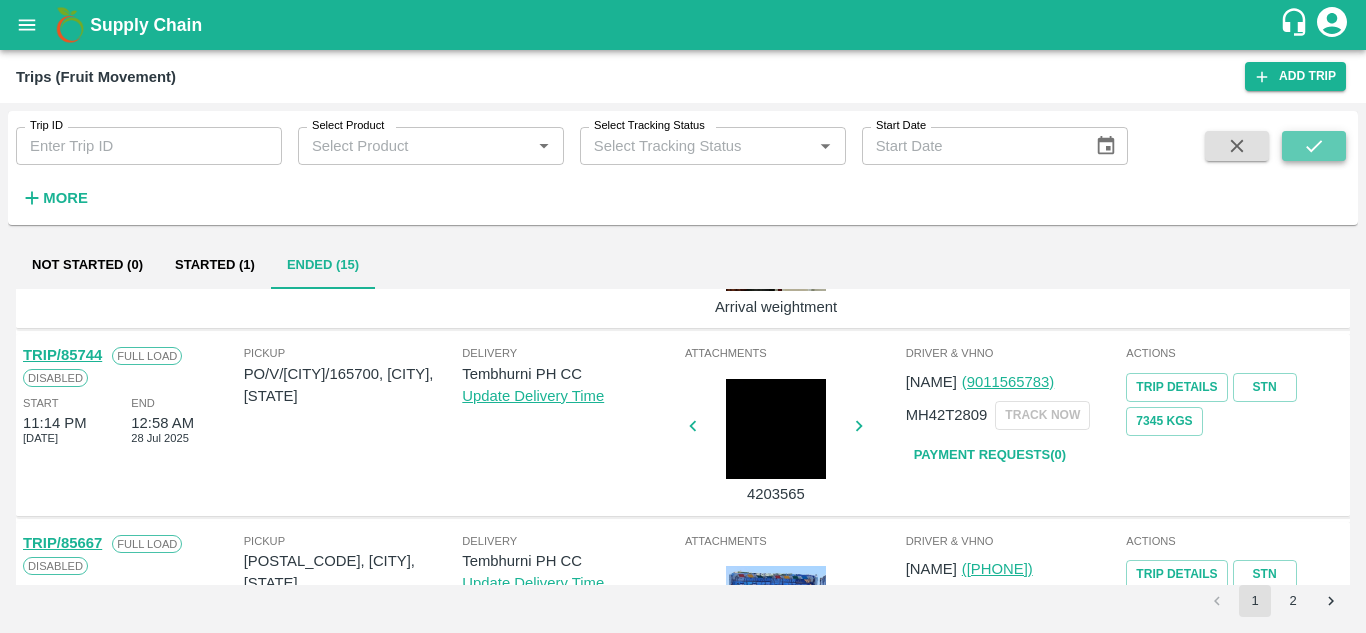 click 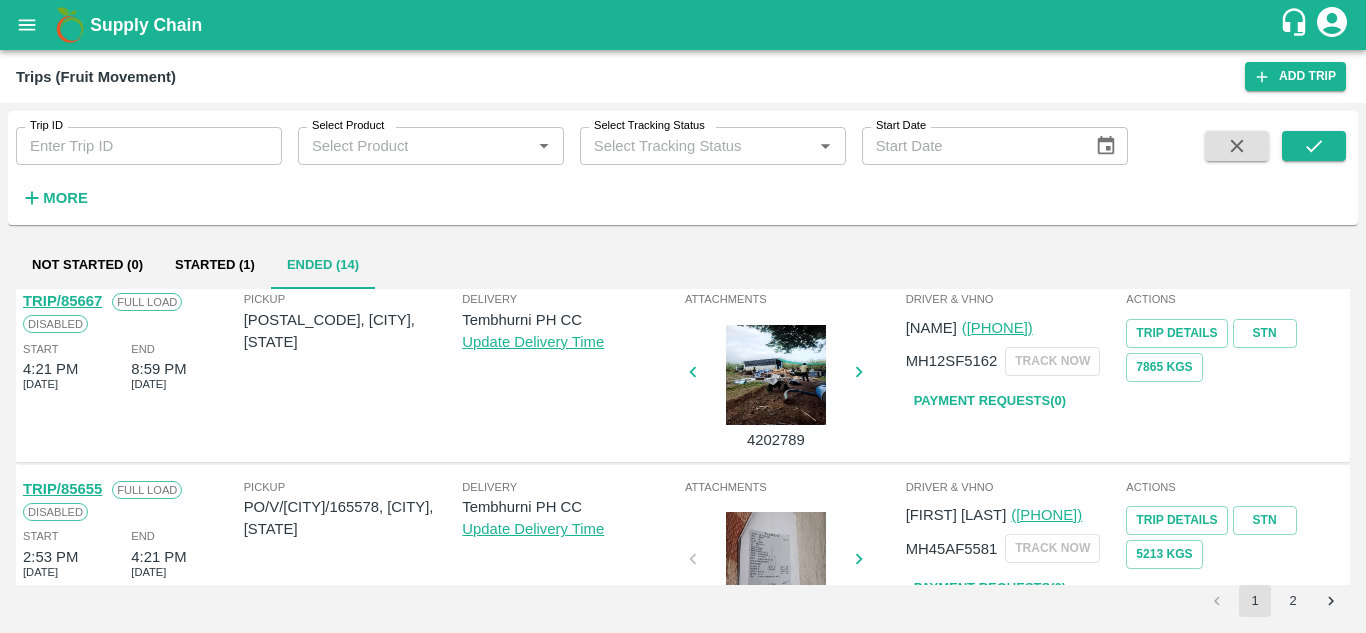 scroll, scrollTop: 141, scrollLeft: 0, axis: vertical 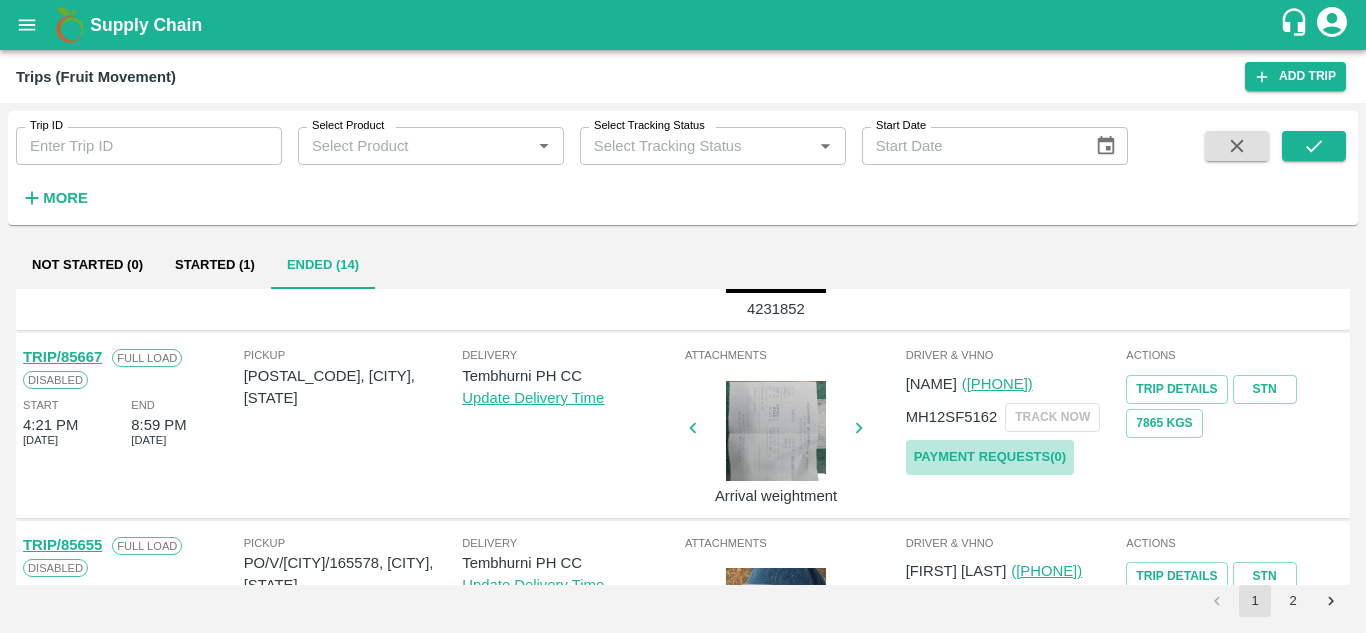 click on "Payment Requests( 0 )" at bounding box center (990, 457) 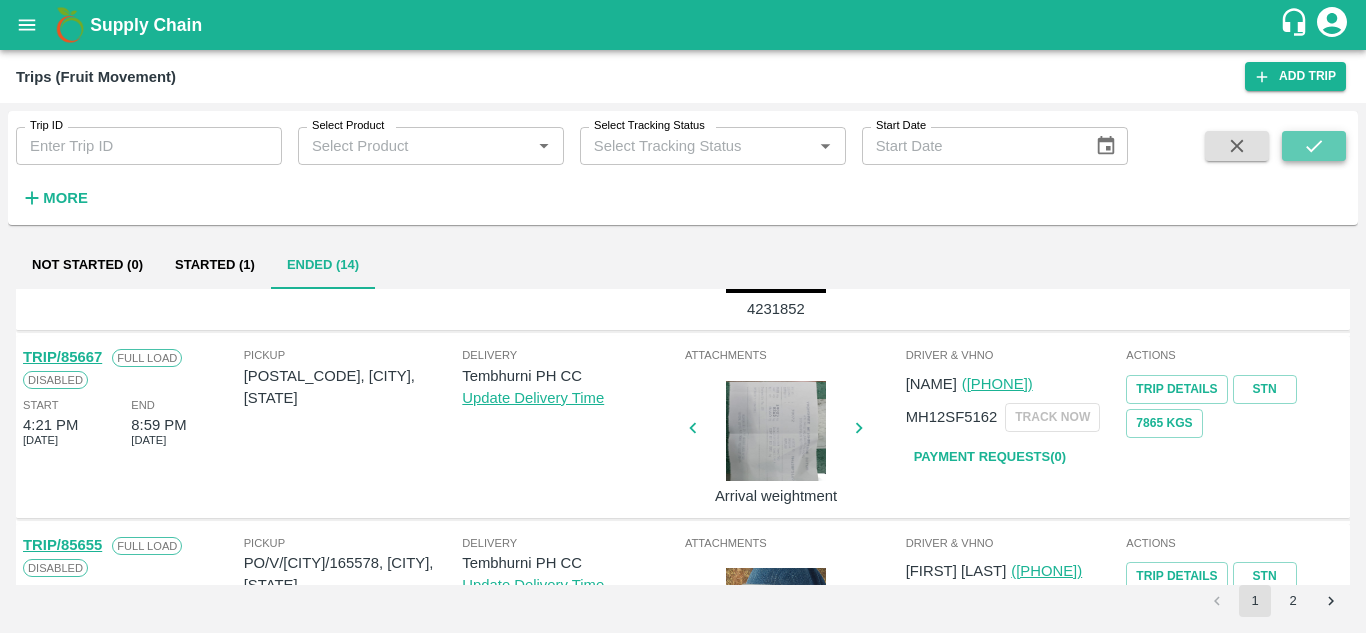 click 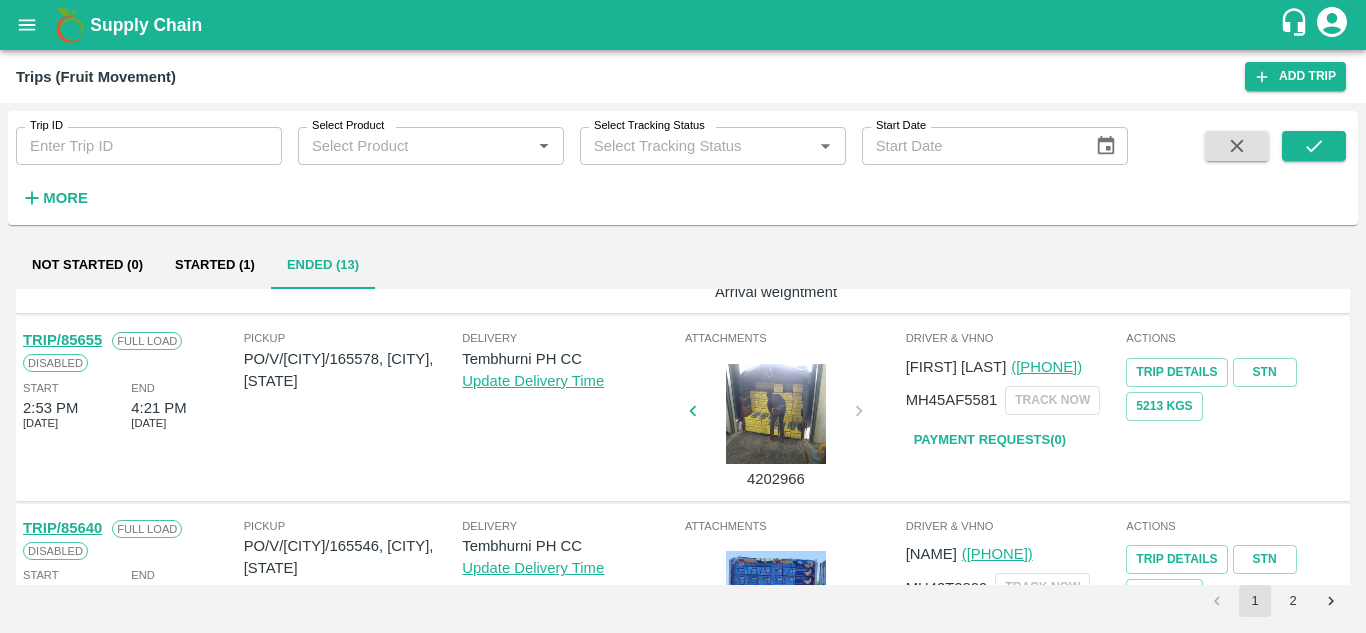 scroll, scrollTop: 159, scrollLeft: 0, axis: vertical 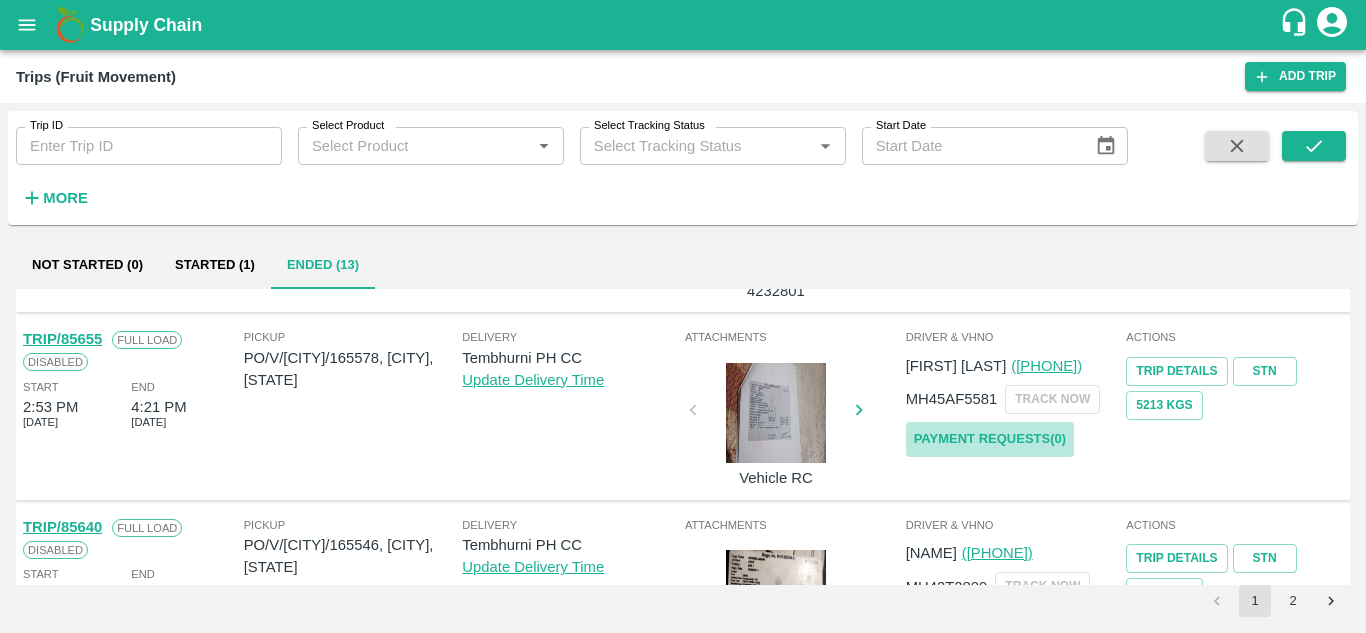 click on "Payment Requests( 0 )" at bounding box center (990, 439) 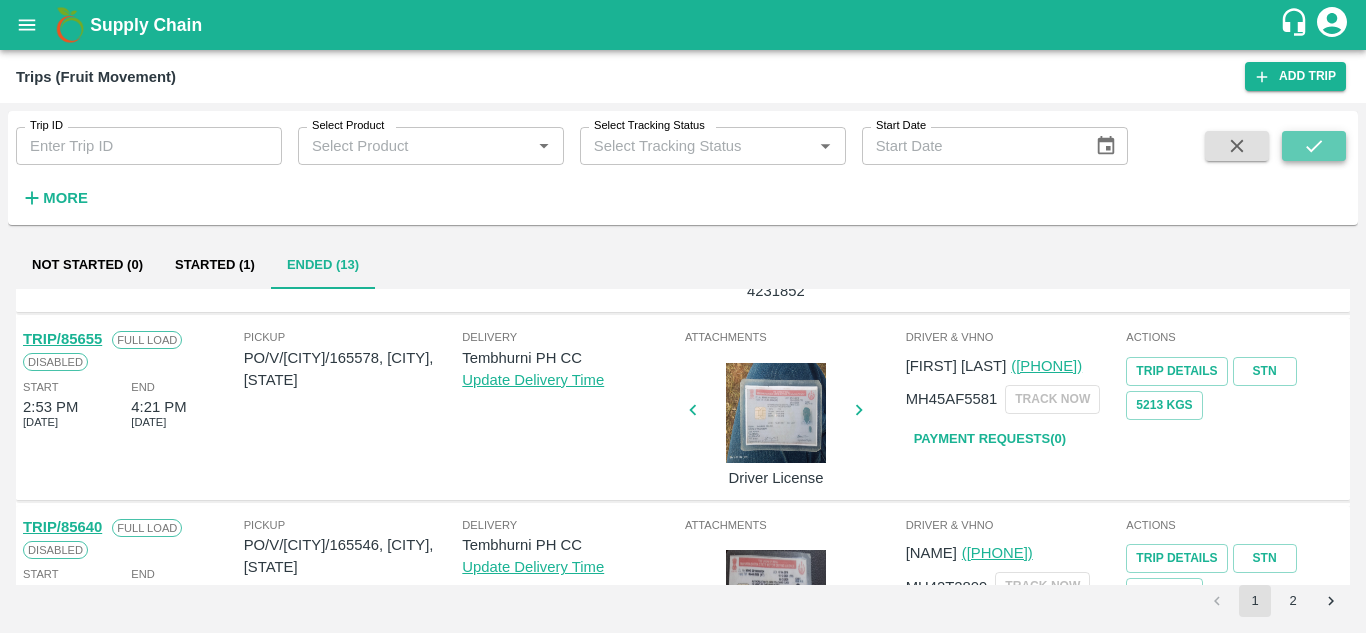 click at bounding box center [1314, 146] 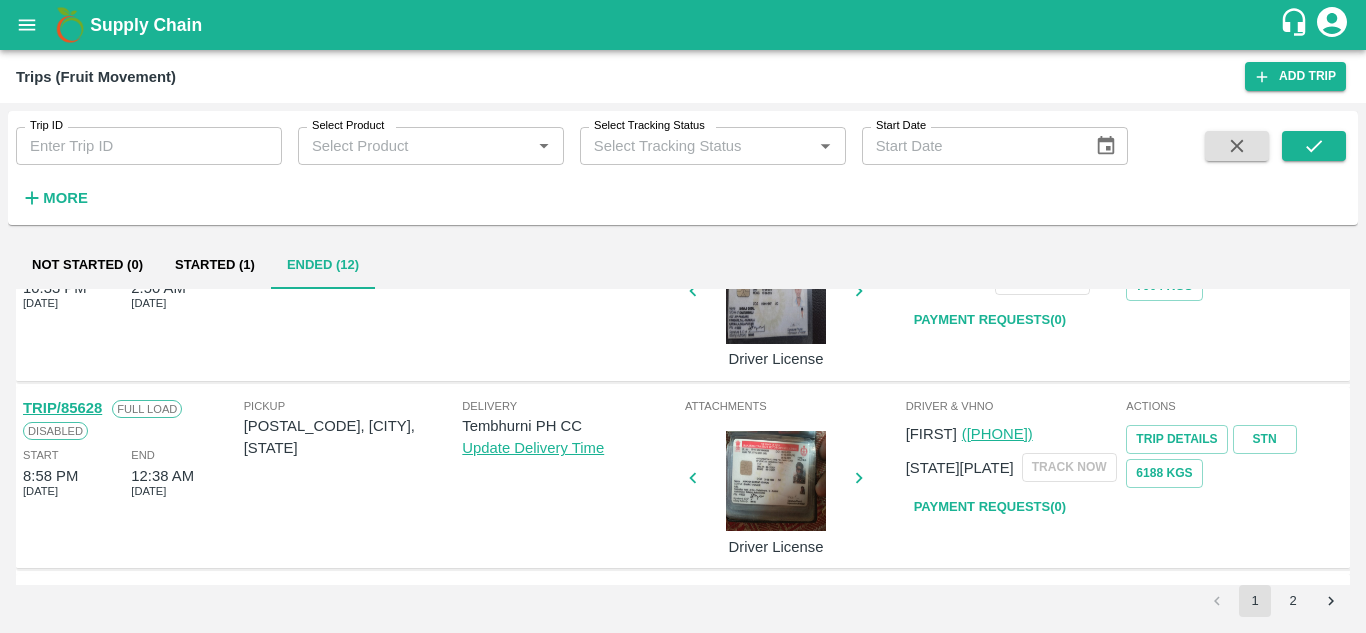 scroll, scrollTop: 280, scrollLeft: 0, axis: vertical 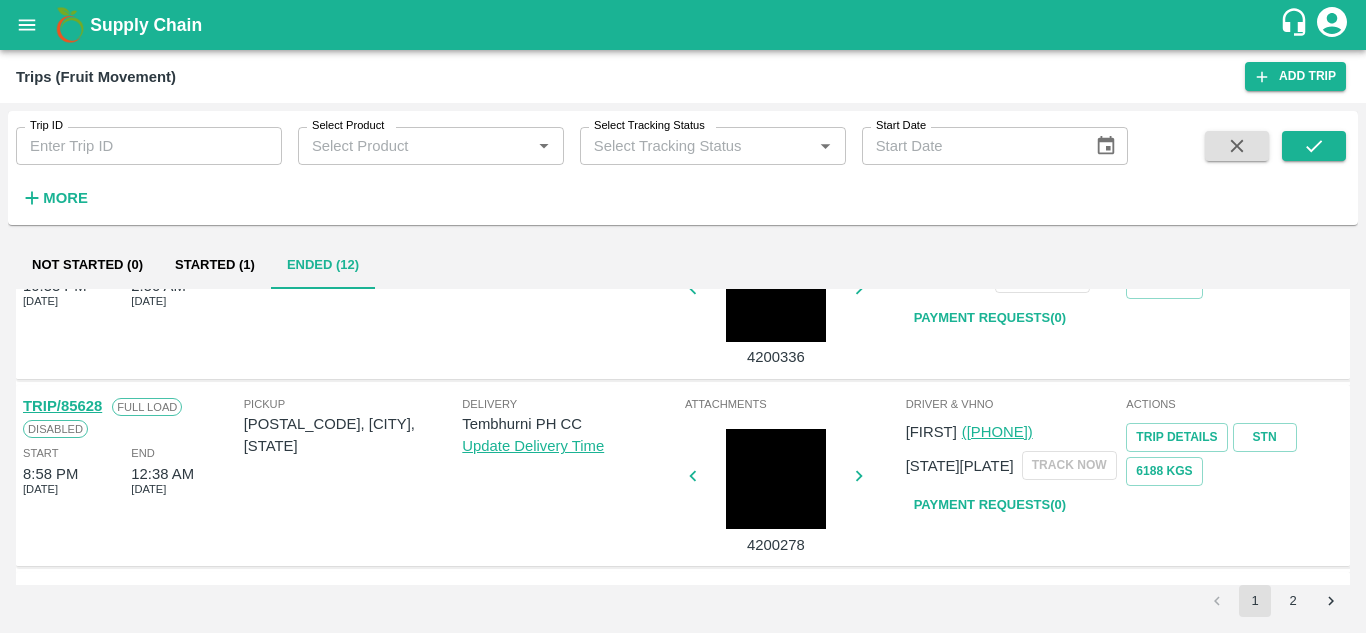 click on "Payment Requests( 0 )" at bounding box center (990, 505) 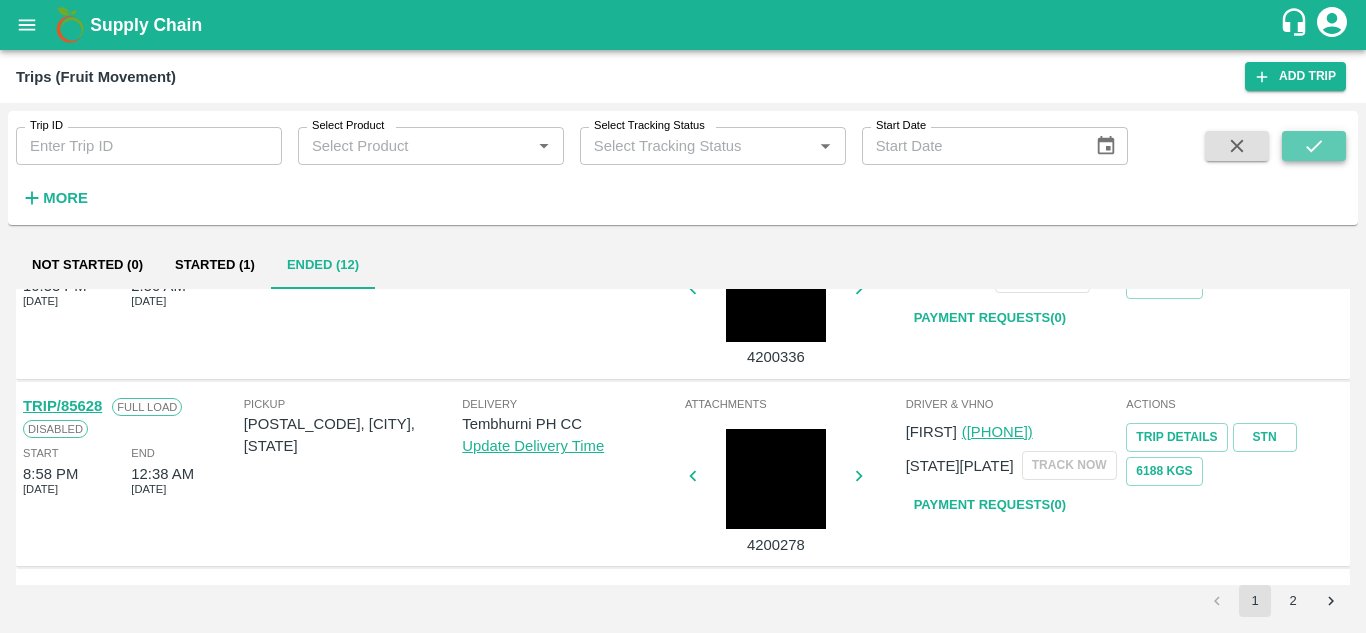 click at bounding box center [1314, 146] 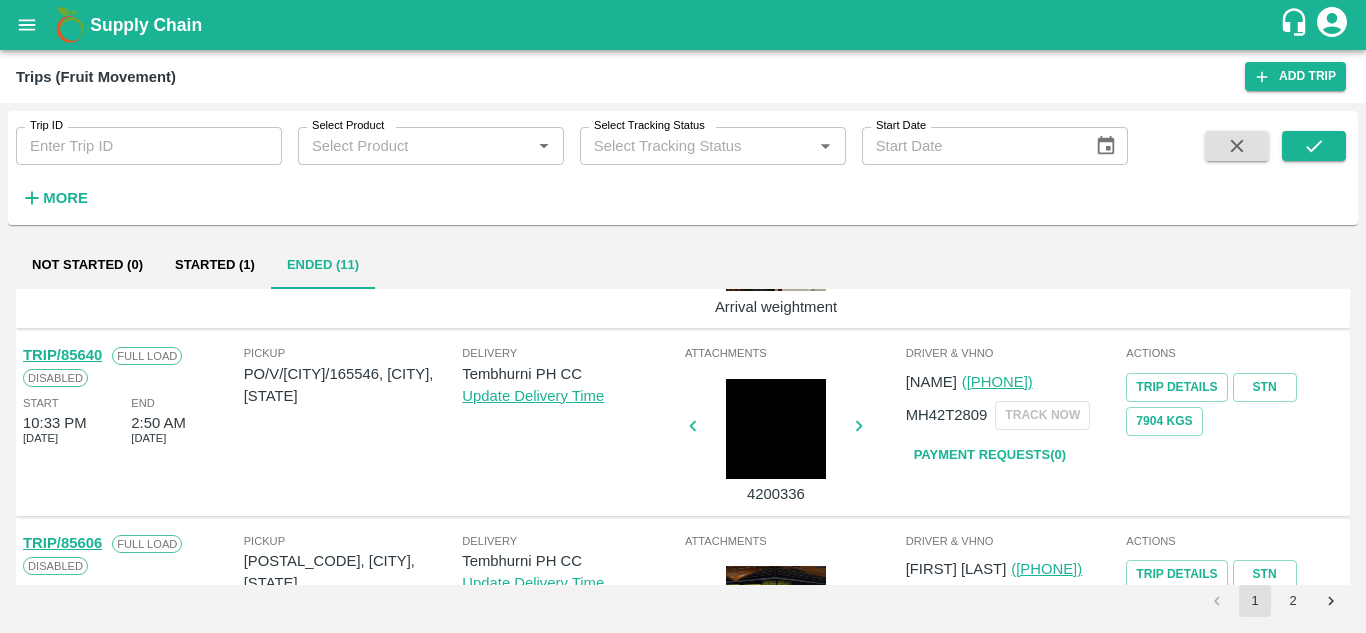 scroll, scrollTop: 184, scrollLeft: 0, axis: vertical 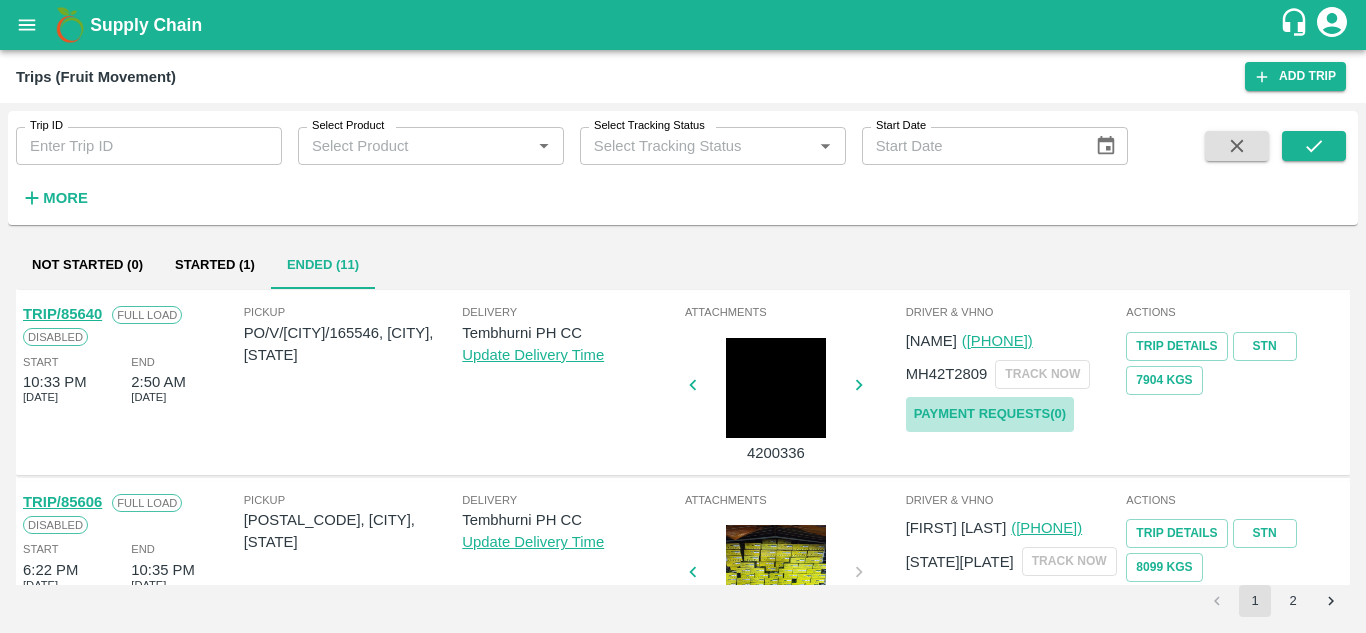 click on "Payment Requests( 0 )" at bounding box center [990, 414] 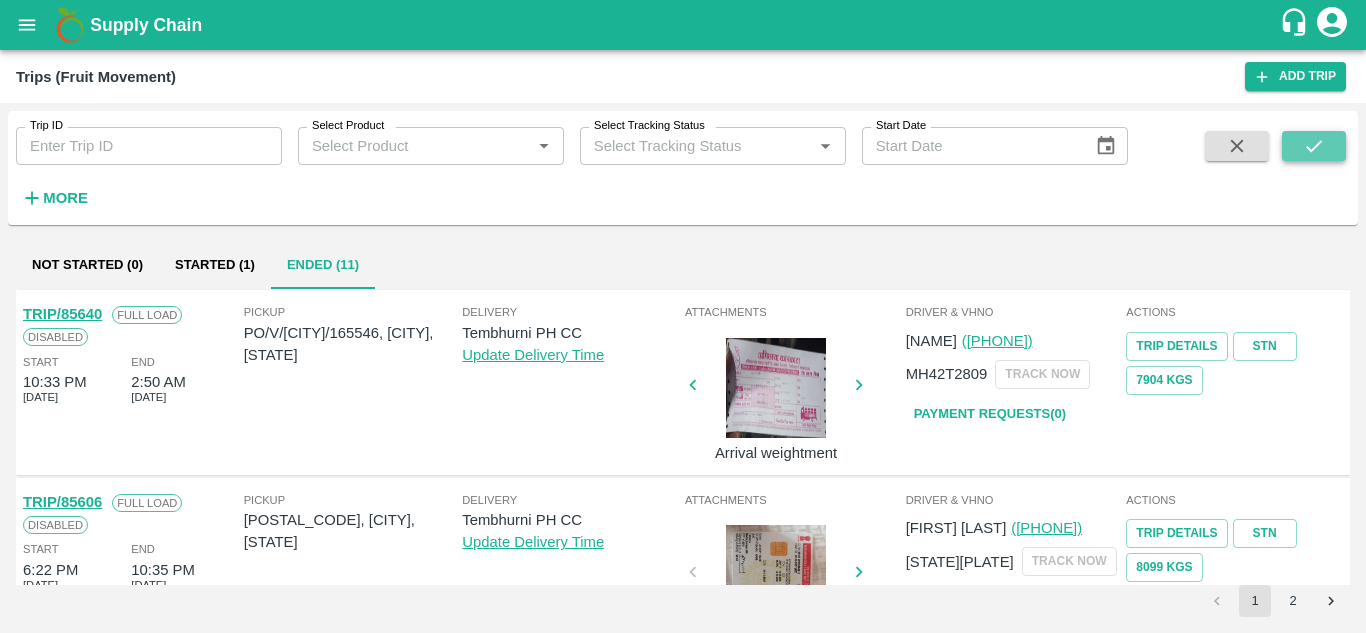 click 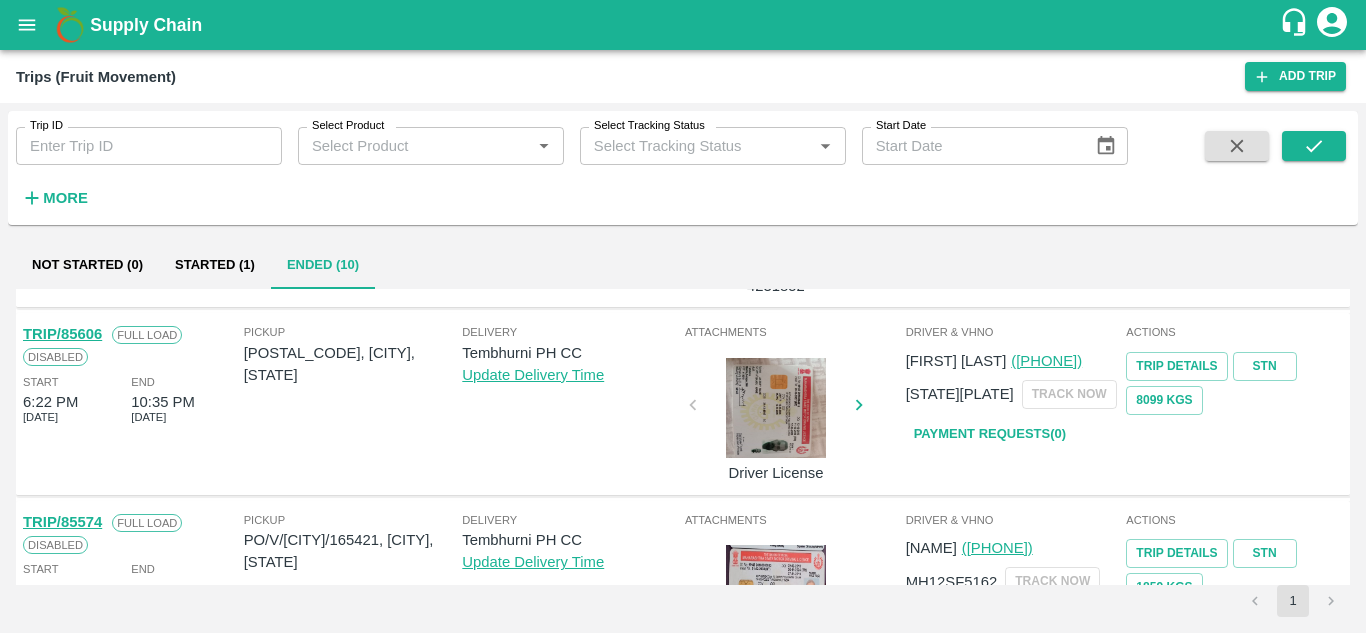 scroll, scrollTop: 165, scrollLeft: 0, axis: vertical 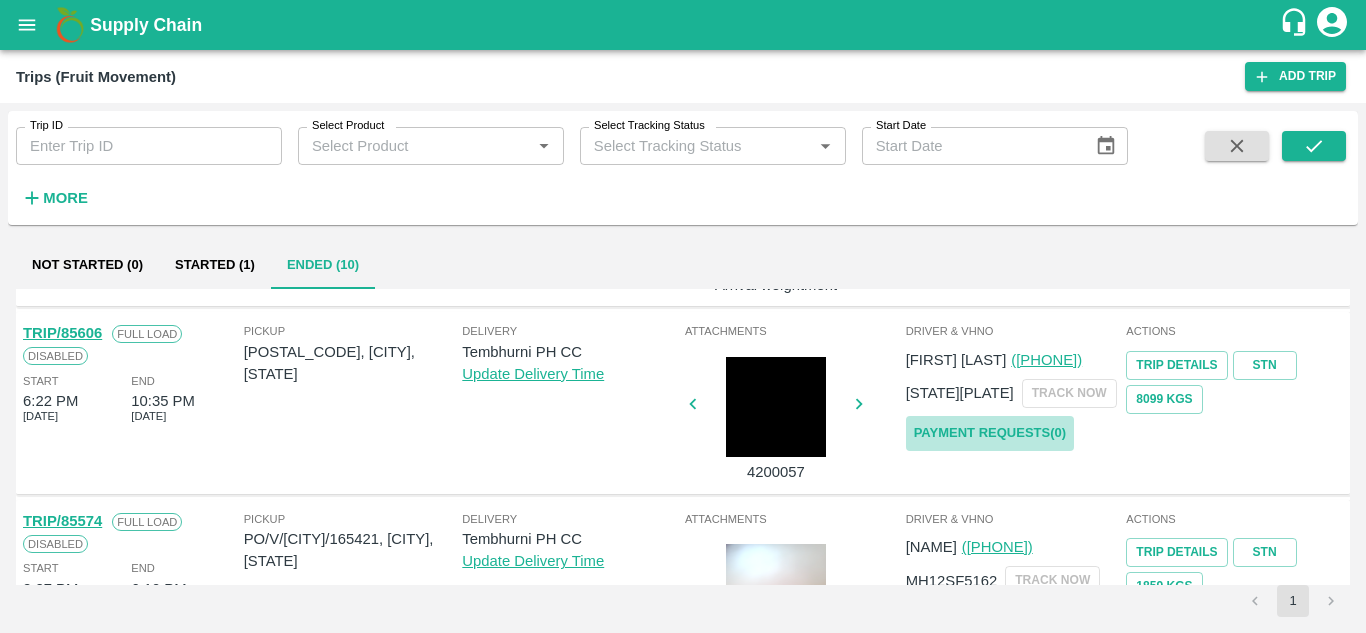click on "Payment Requests( 0 )" at bounding box center [990, 433] 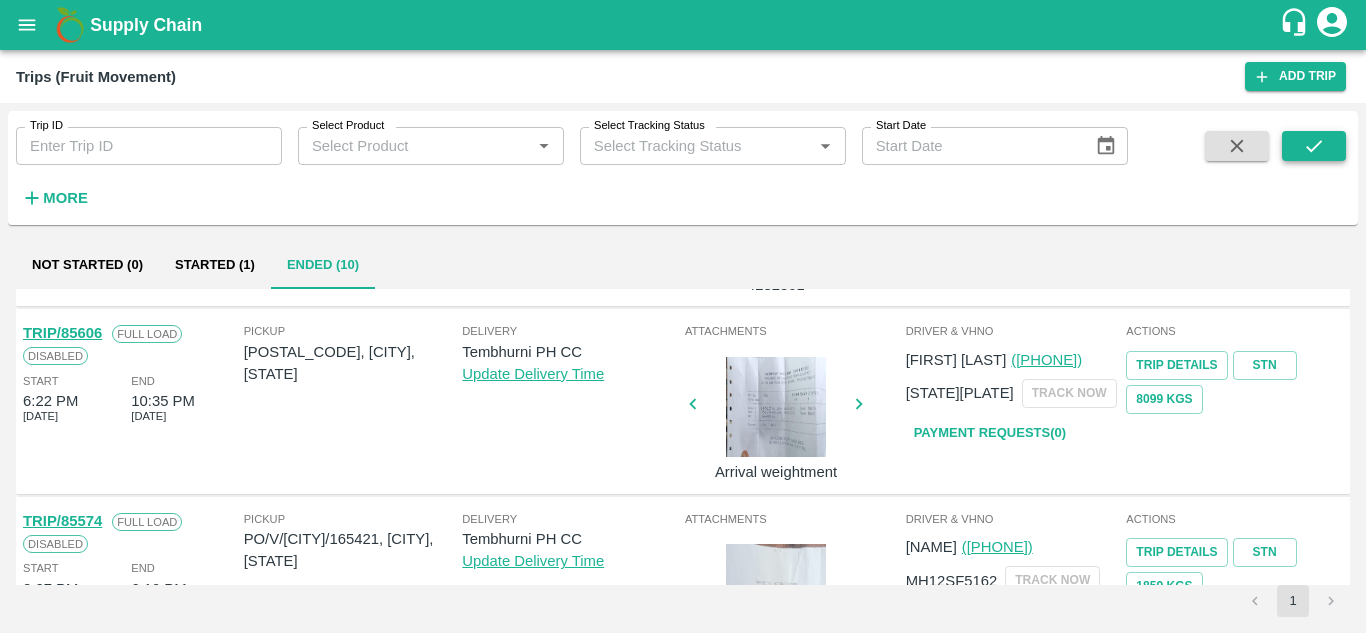 click 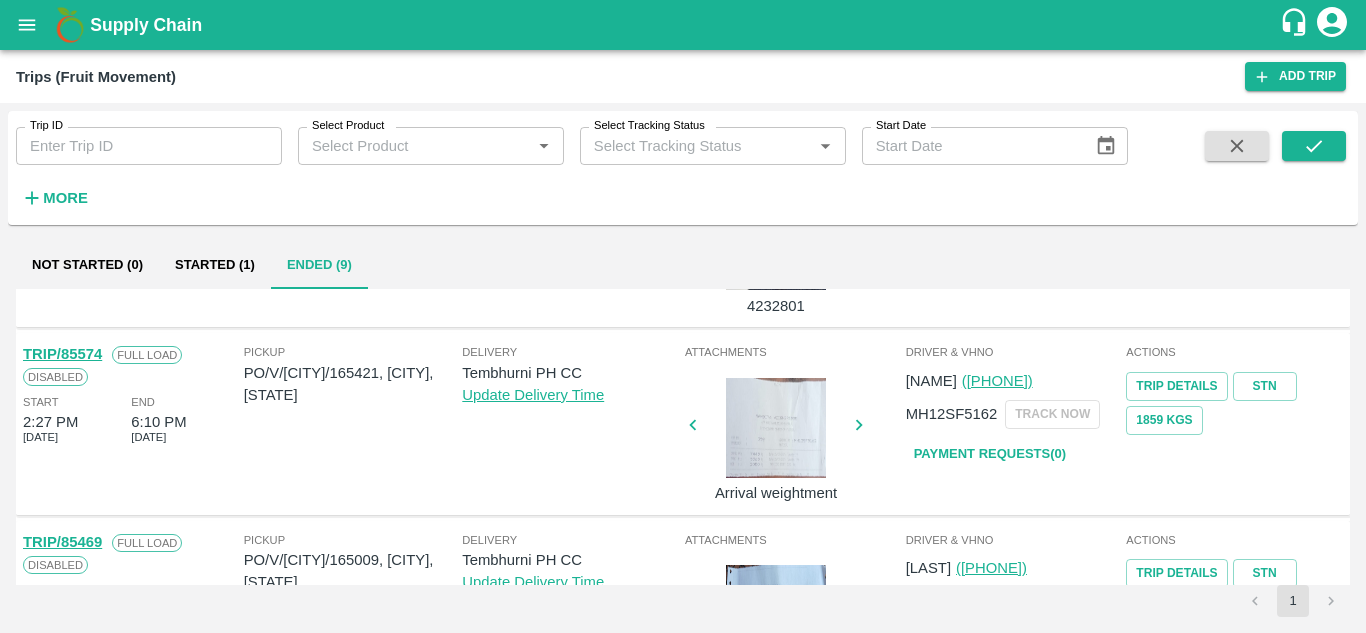 scroll, scrollTop: 143, scrollLeft: 0, axis: vertical 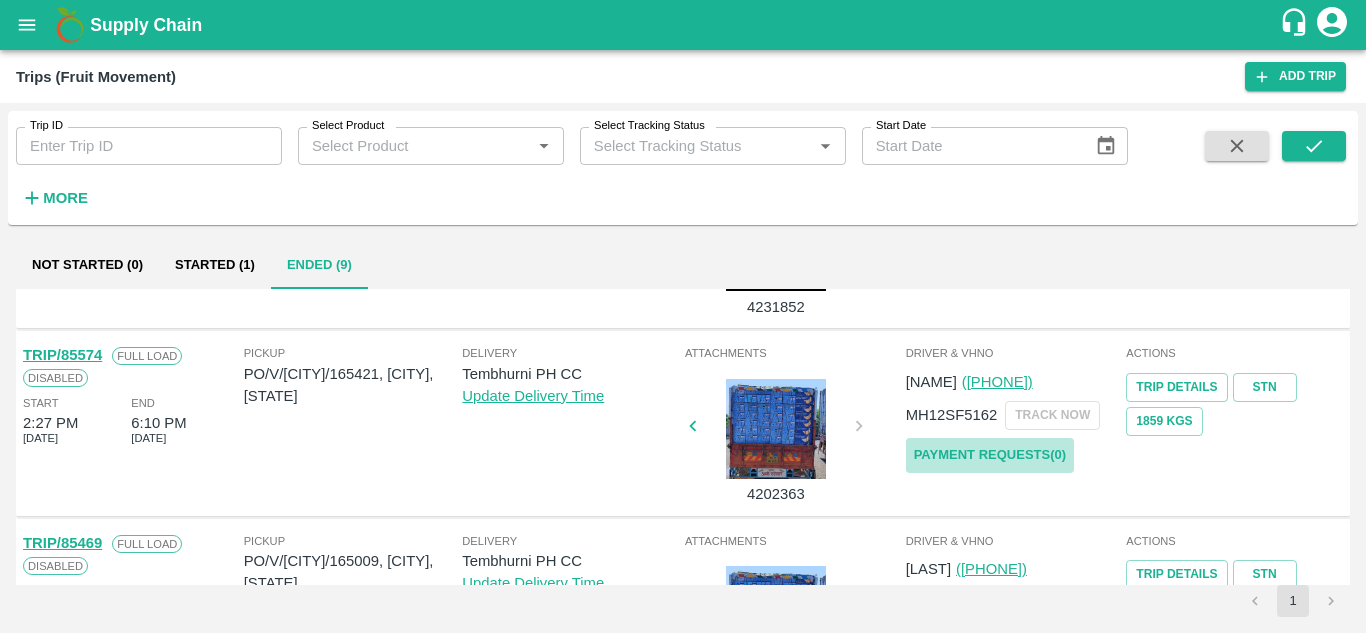 click on "Payment Requests( 0 )" at bounding box center [990, 455] 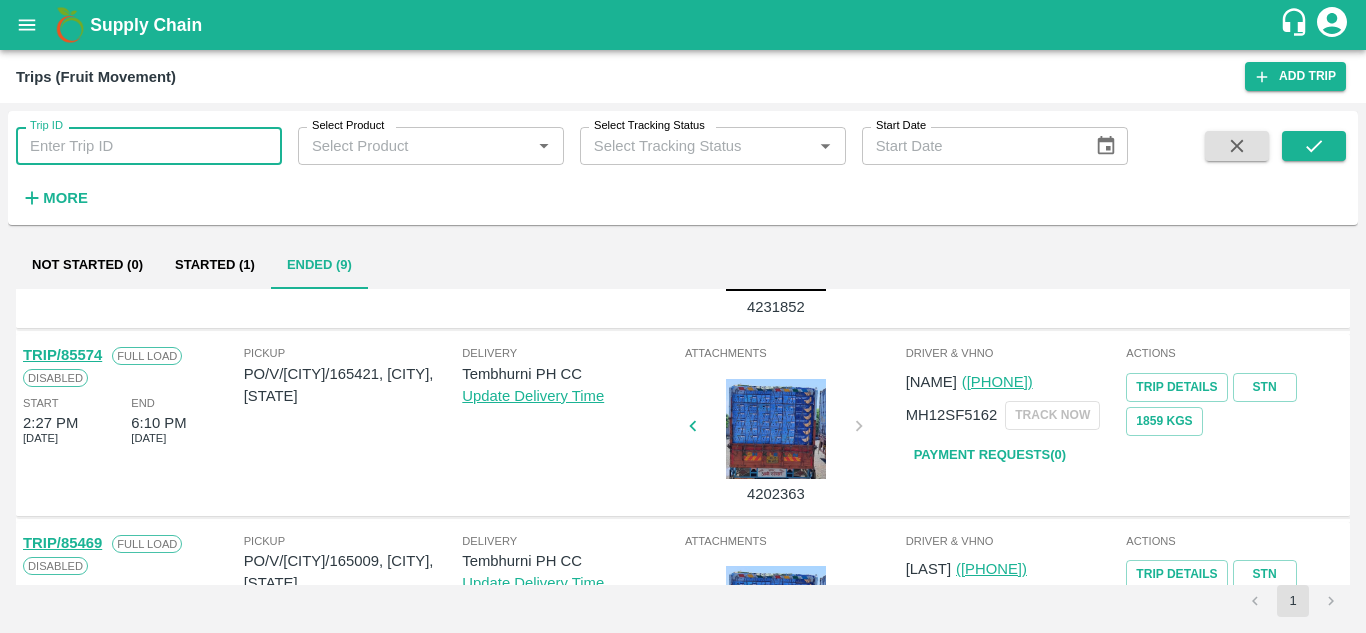 click on "Trip ID" at bounding box center [149, 146] 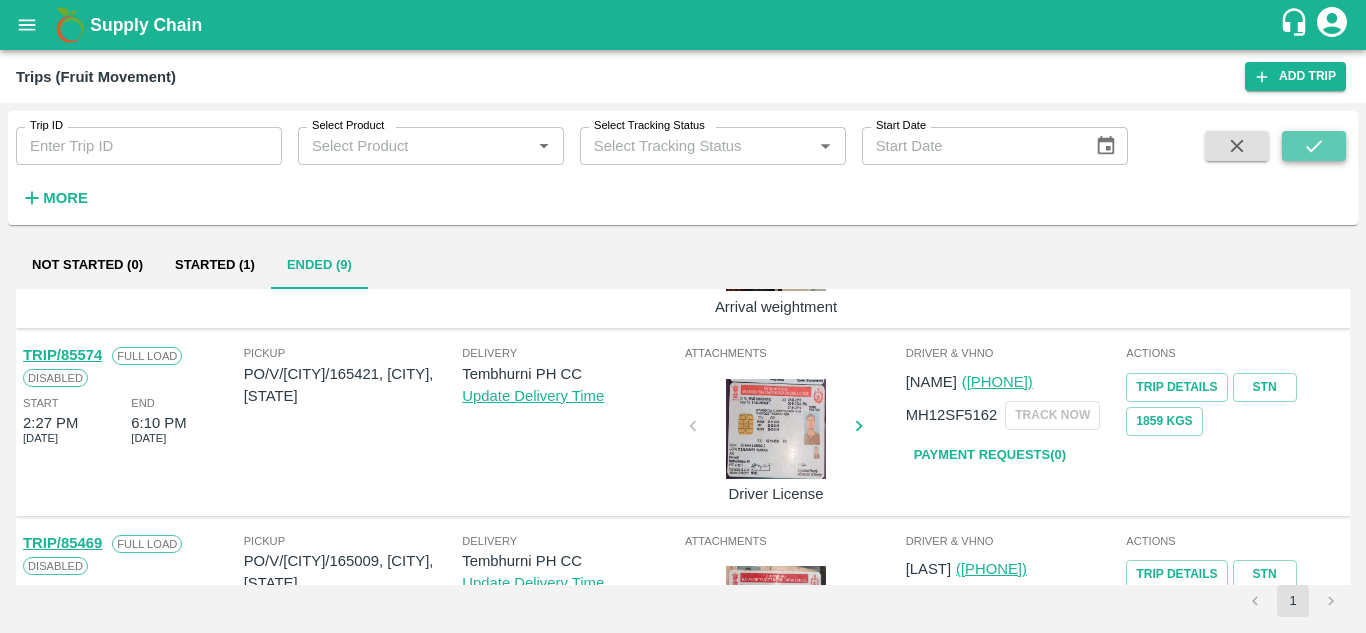 click at bounding box center (1314, 146) 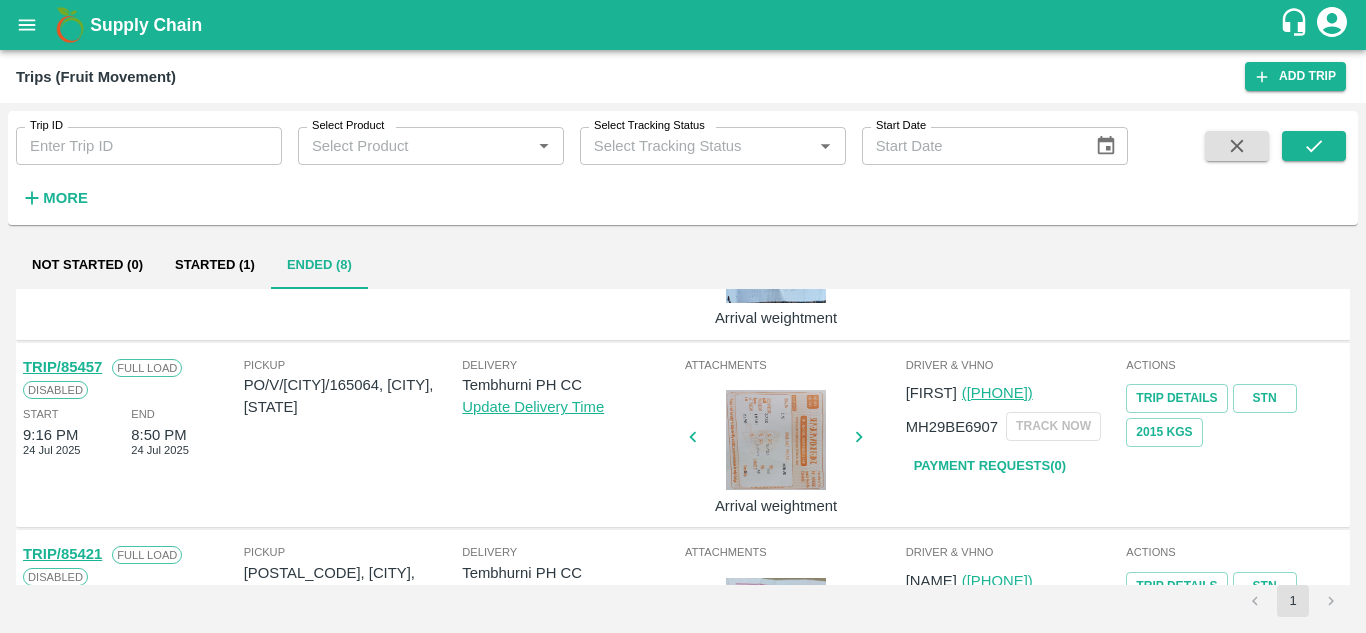 scroll, scrollTop: 318, scrollLeft: 0, axis: vertical 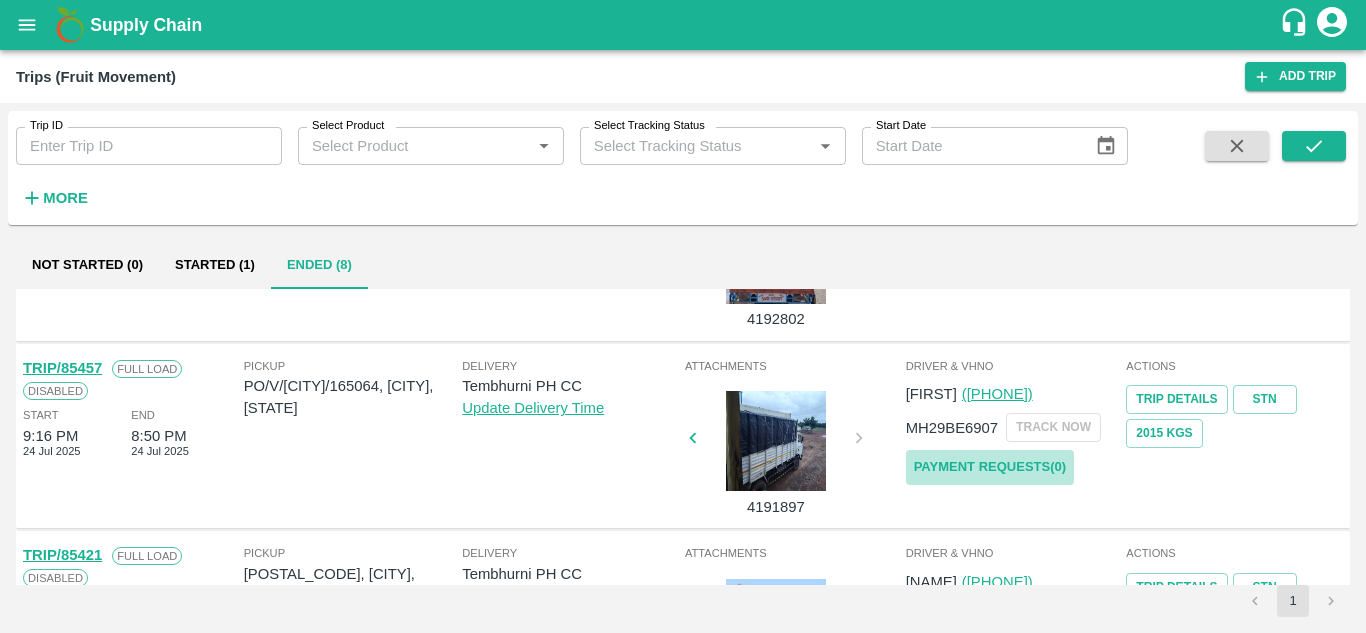 click on "Payment Requests( 0 )" at bounding box center (990, 467) 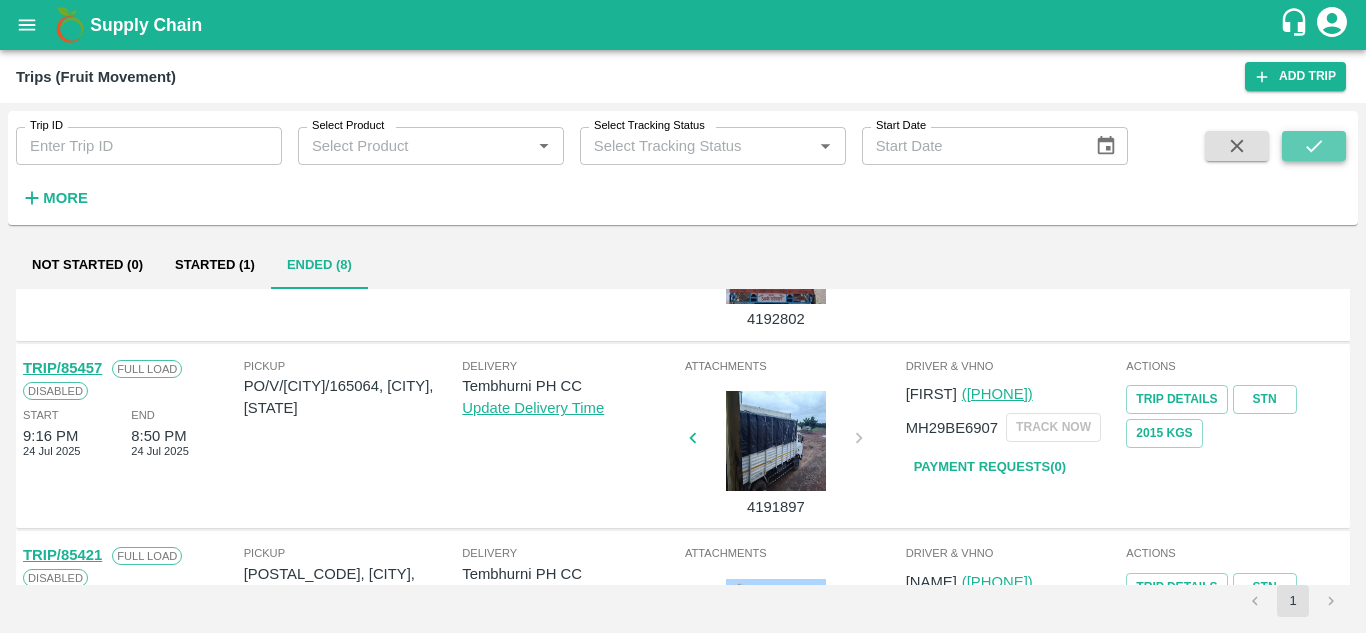 click 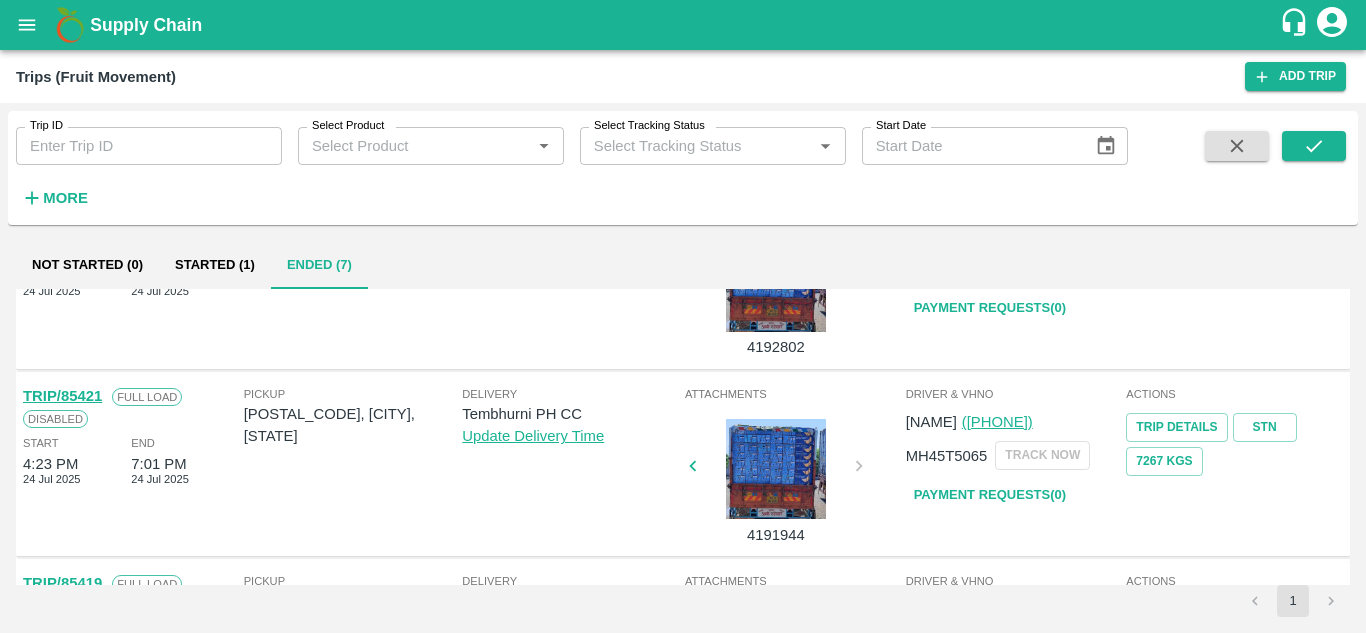 scroll, scrollTop: 300, scrollLeft: 0, axis: vertical 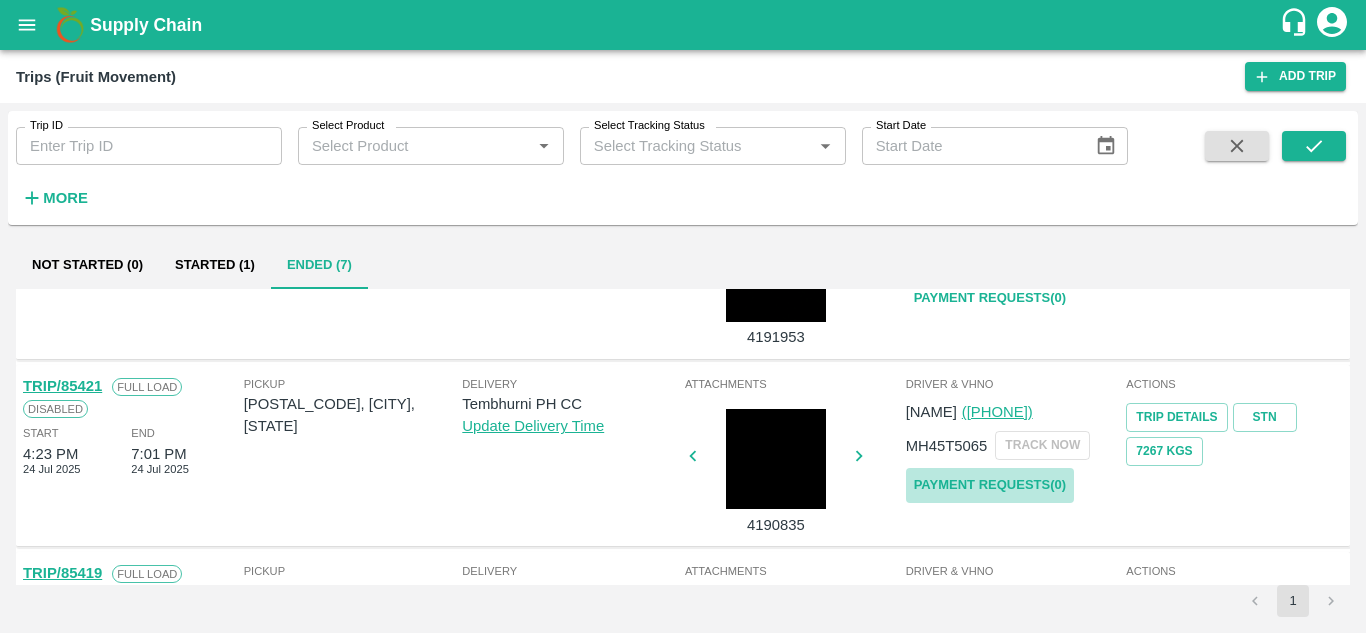 click on "Payment Requests( 0 )" at bounding box center [990, 485] 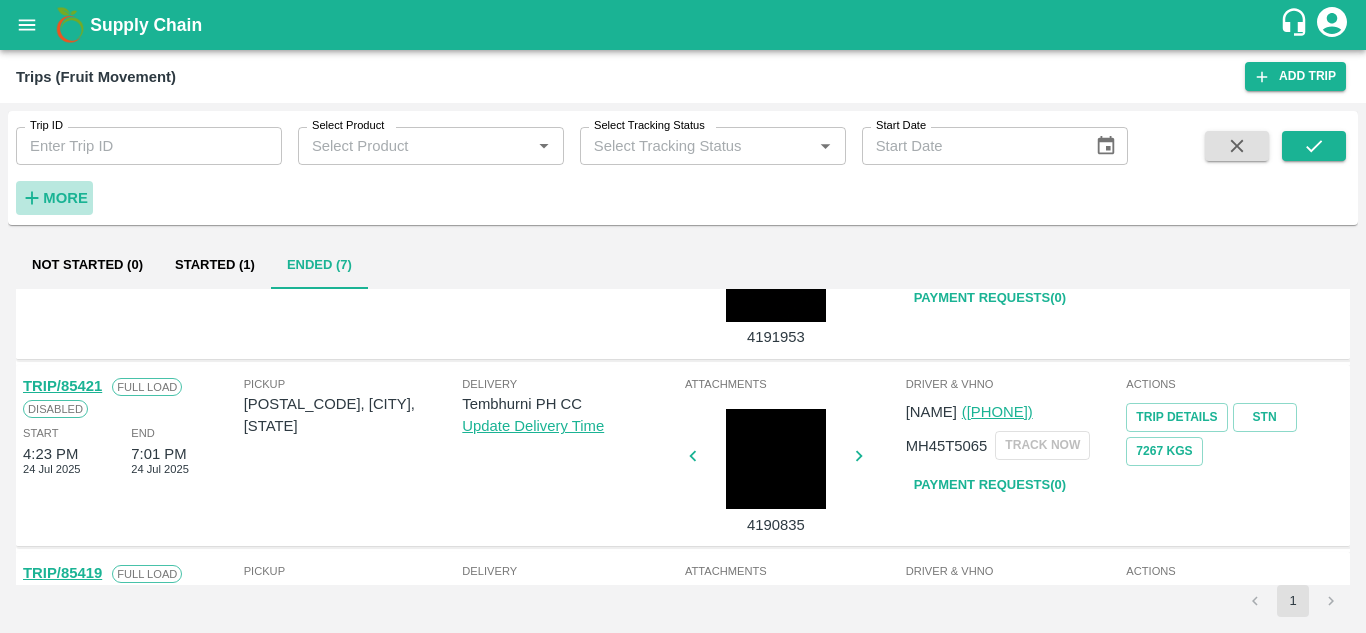 click on "More" at bounding box center (65, 198) 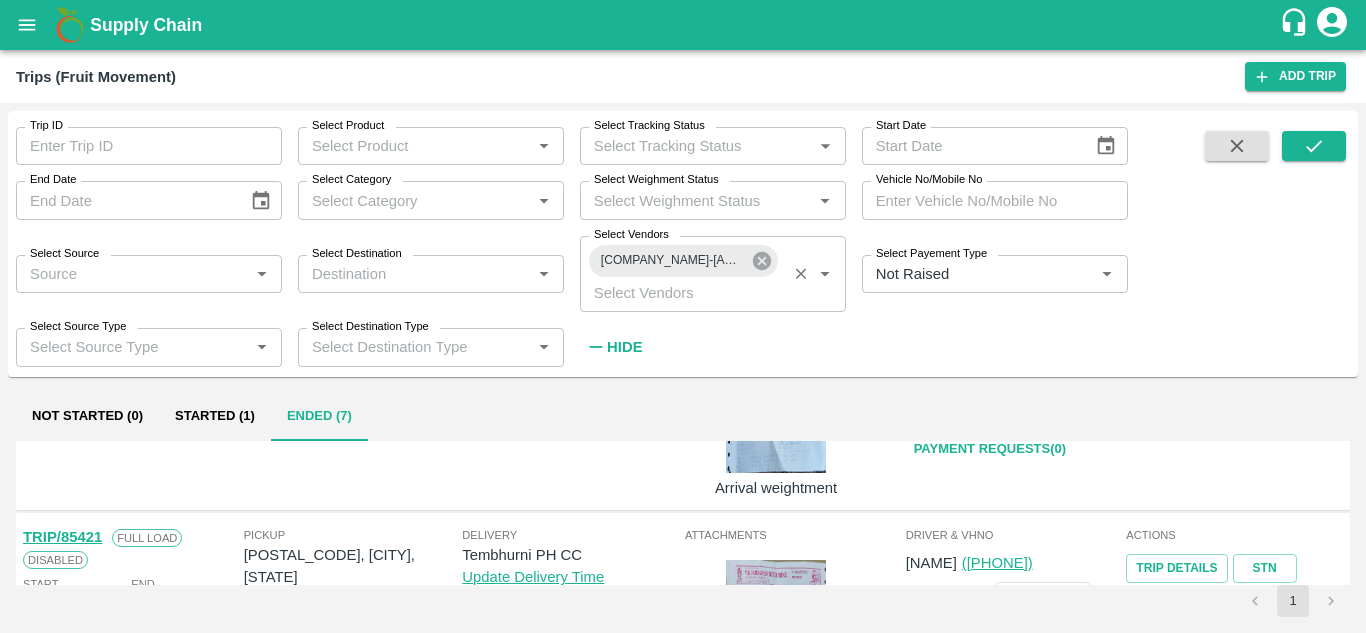 click 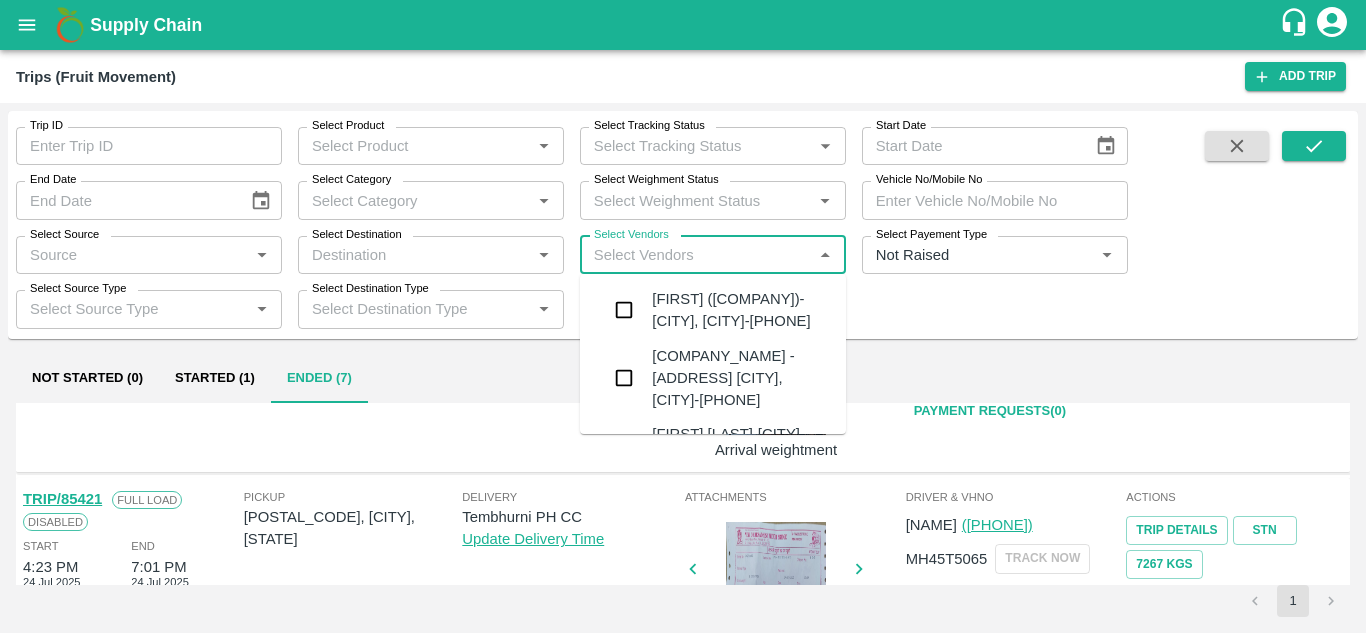 click on "Select Vendors" at bounding box center [696, 255] 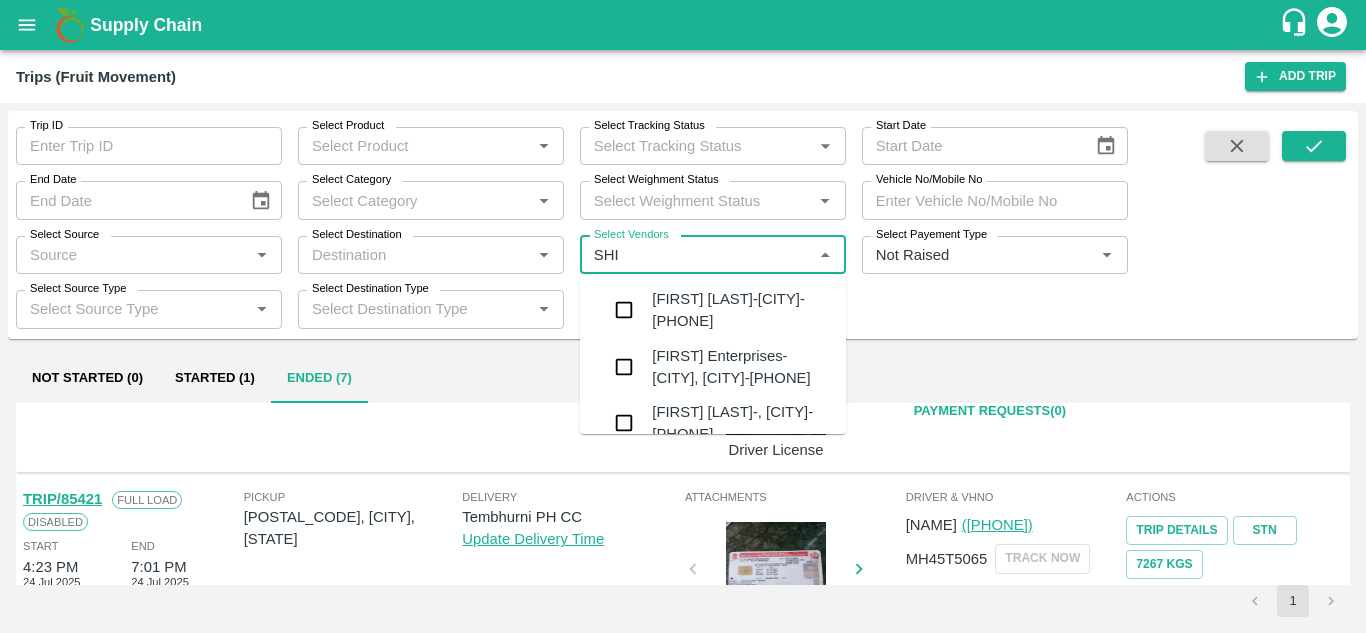 type on "SHIV" 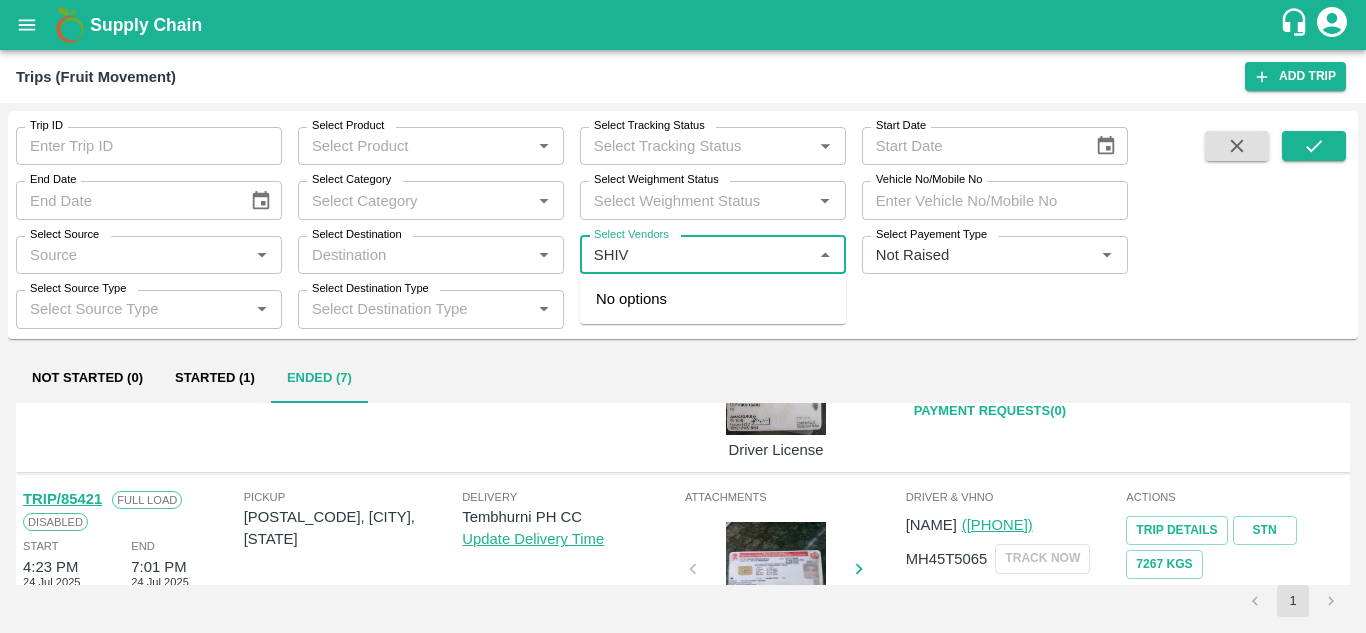 type 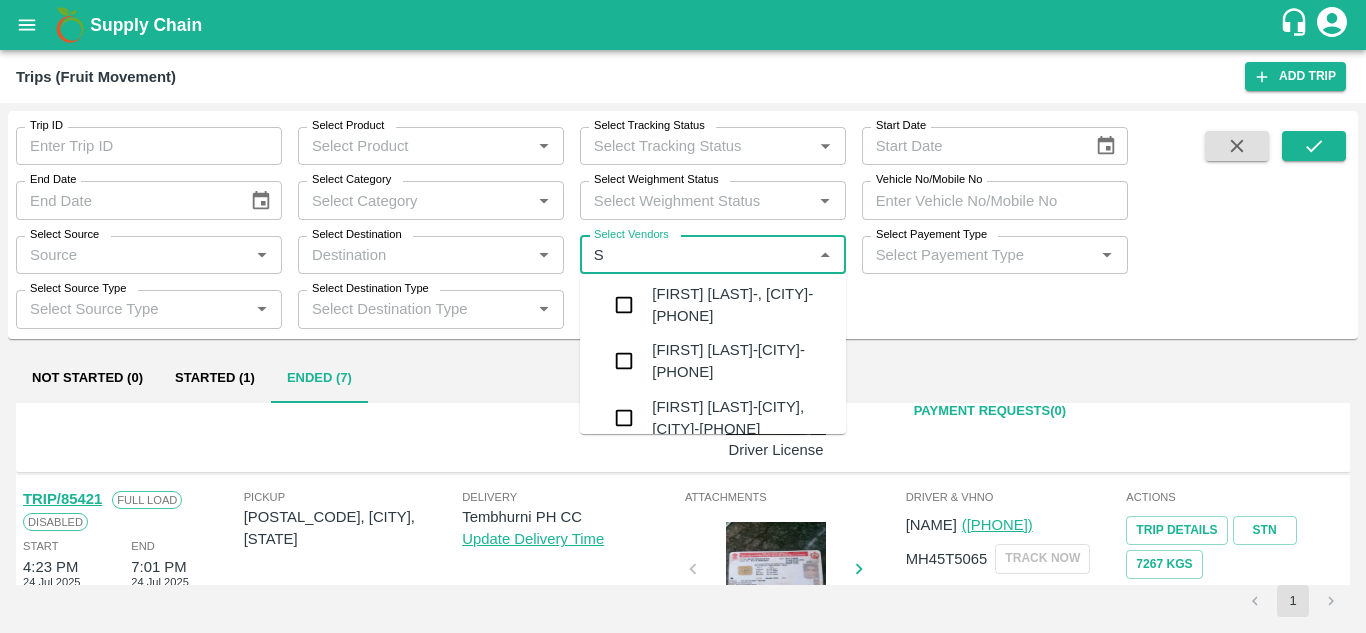 scroll, scrollTop: 0, scrollLeft: 0, axis: both 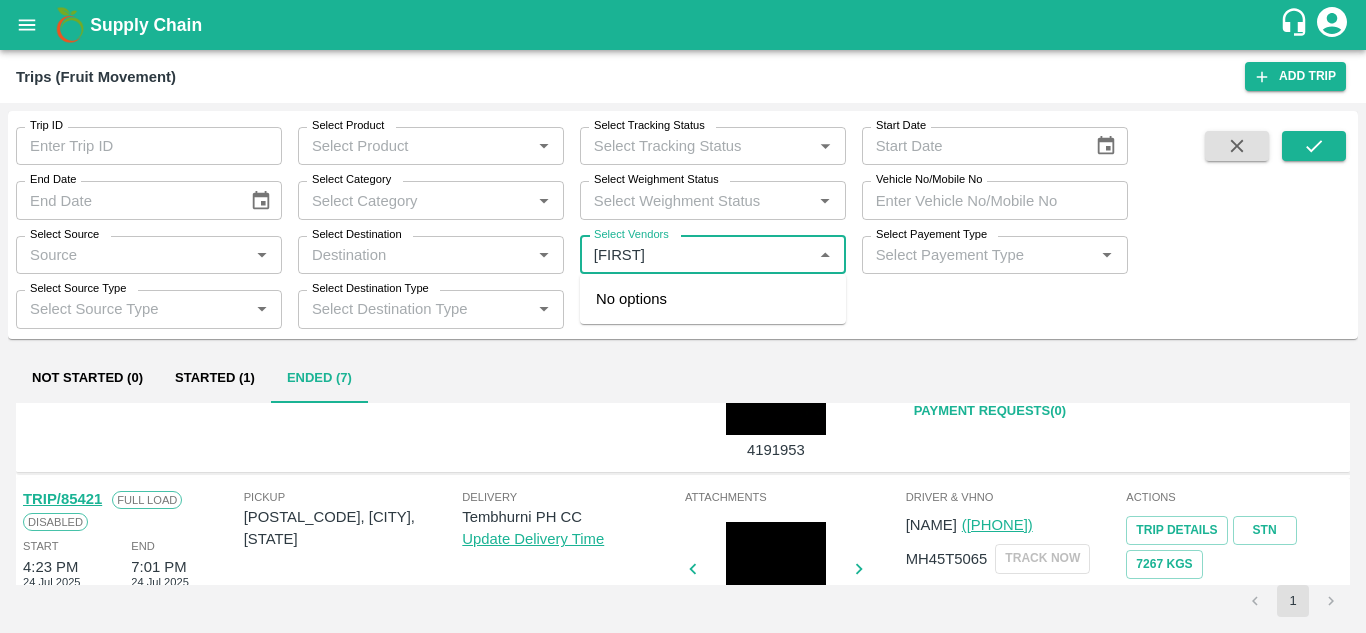type on "SHIVSH" 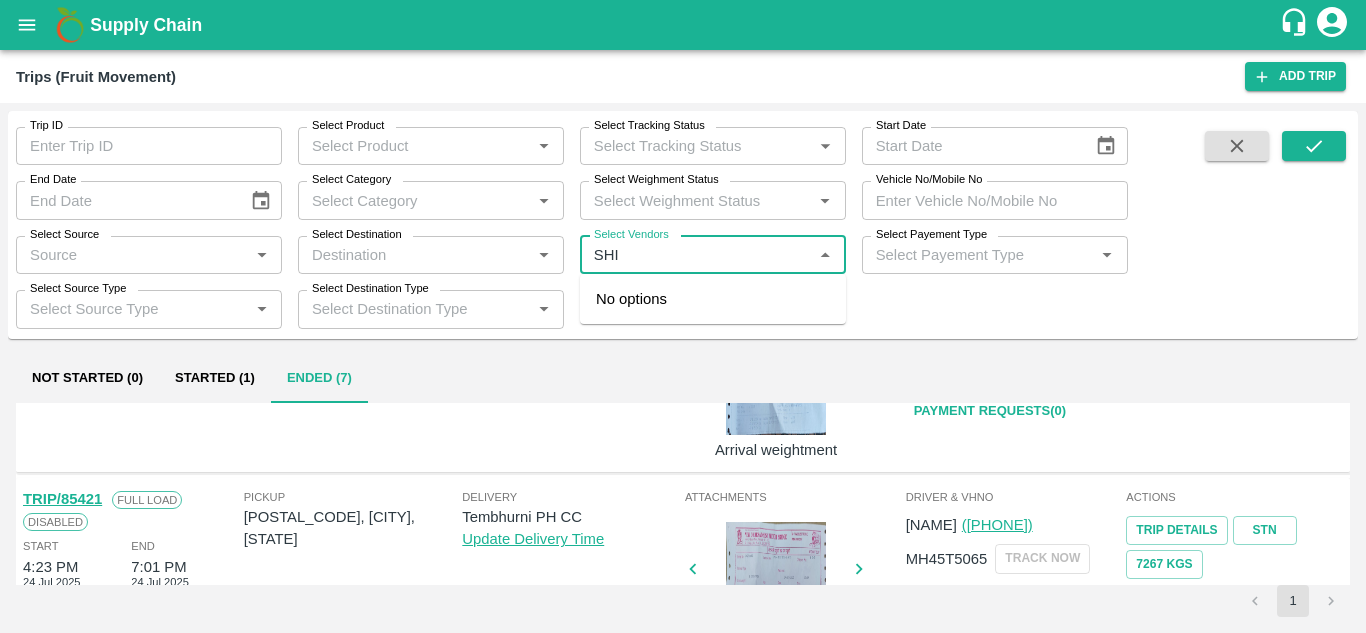 type on "SHIV" 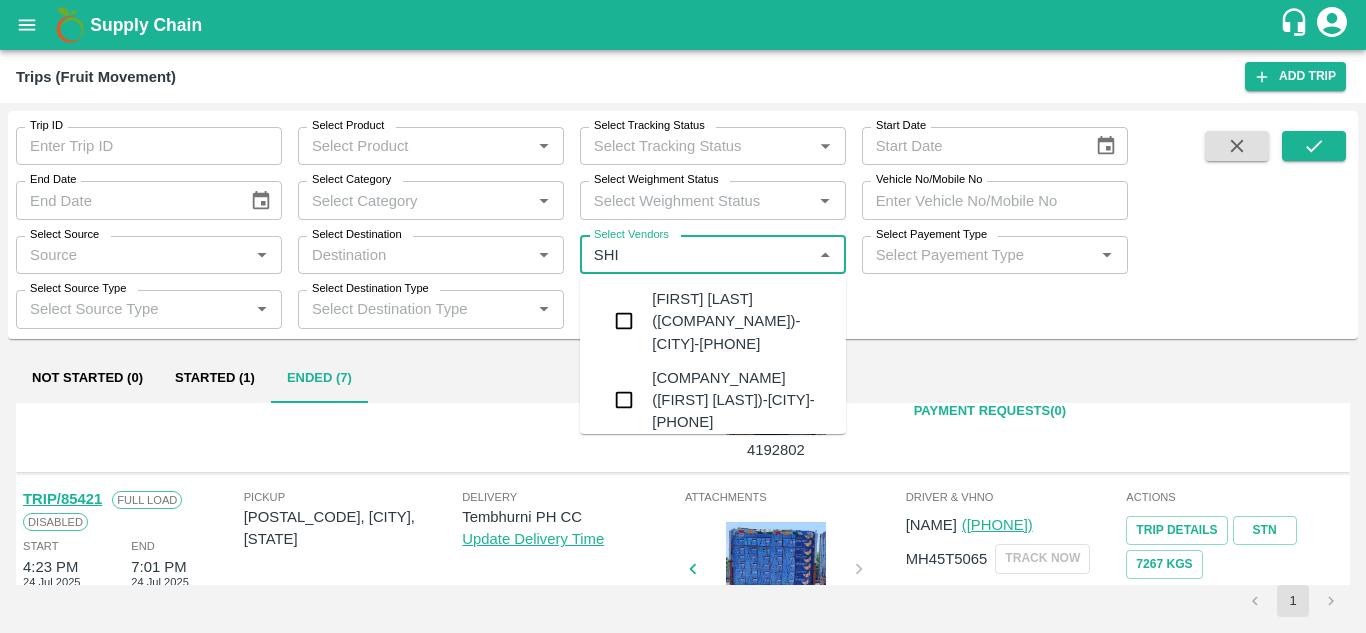 type on "SHIV" 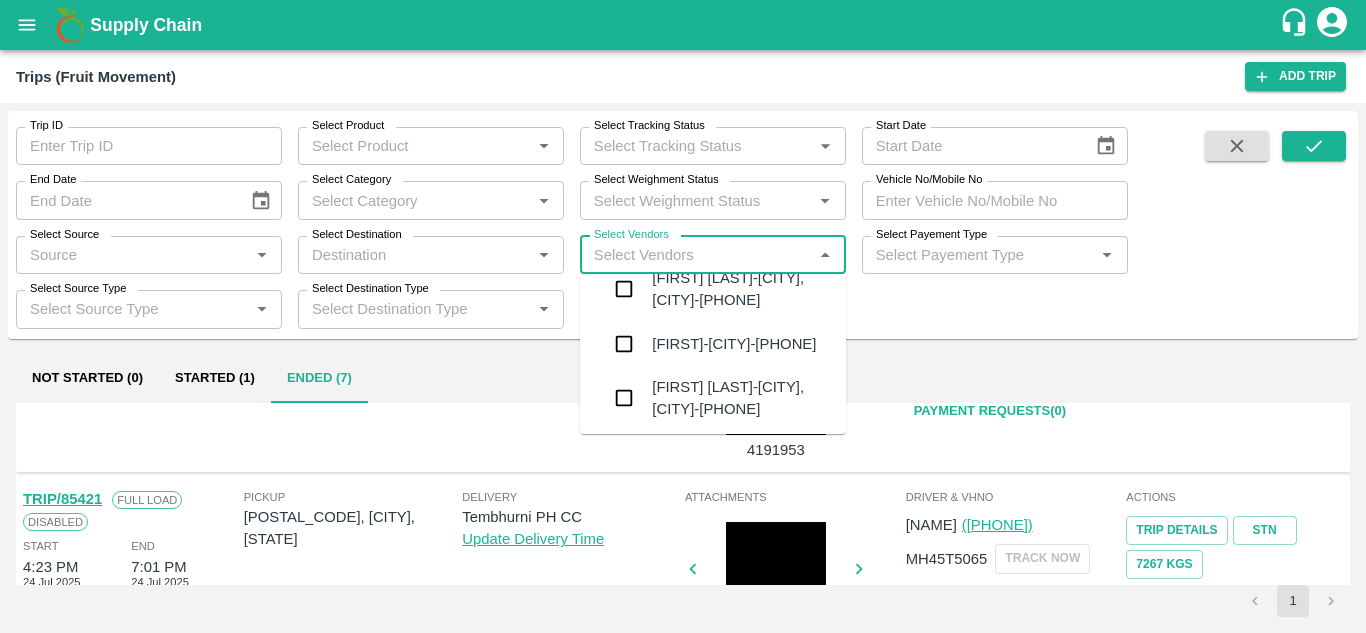 scroll, scrollTop: 3437, scrollLeft: 0, axis: vertical 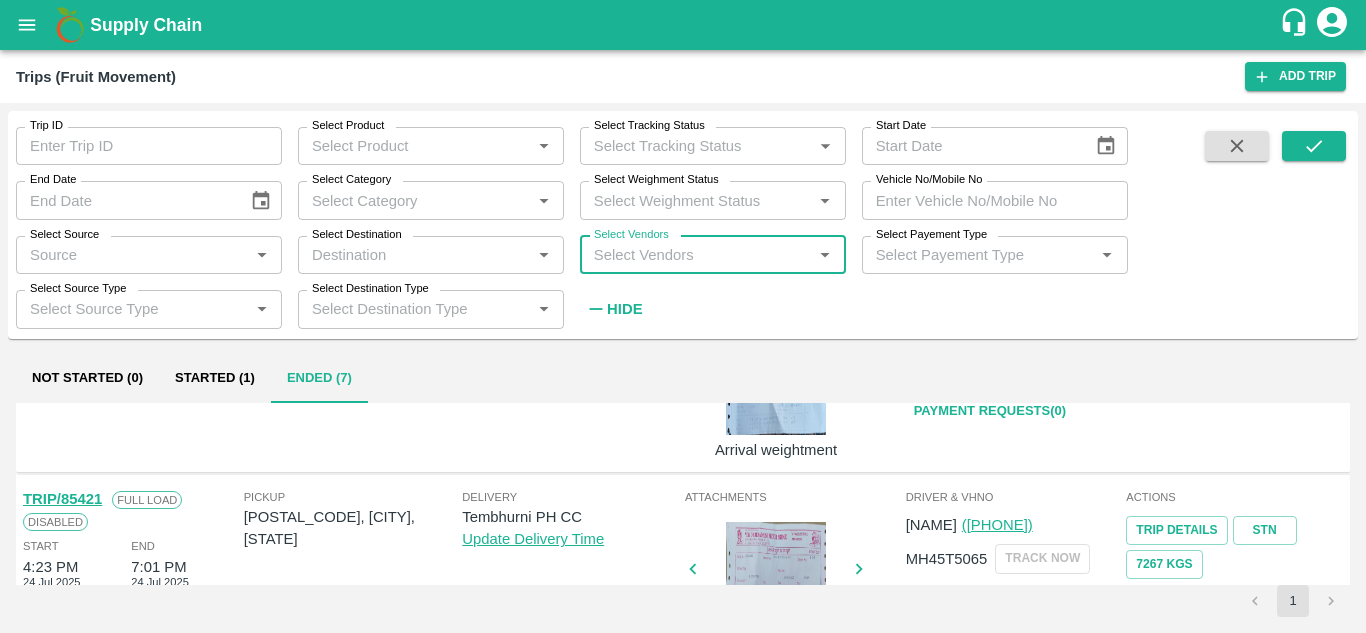 click on "Select Vendors" at bounding box center [696, 255] 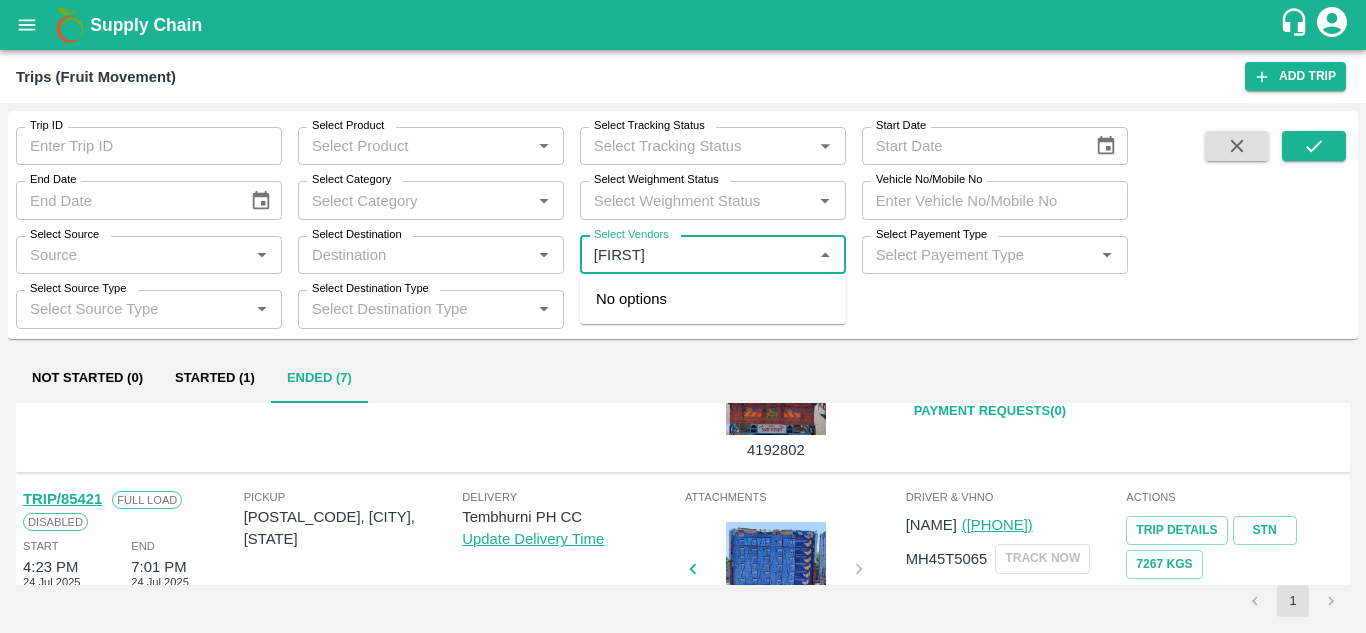 type on "SHIVSH" 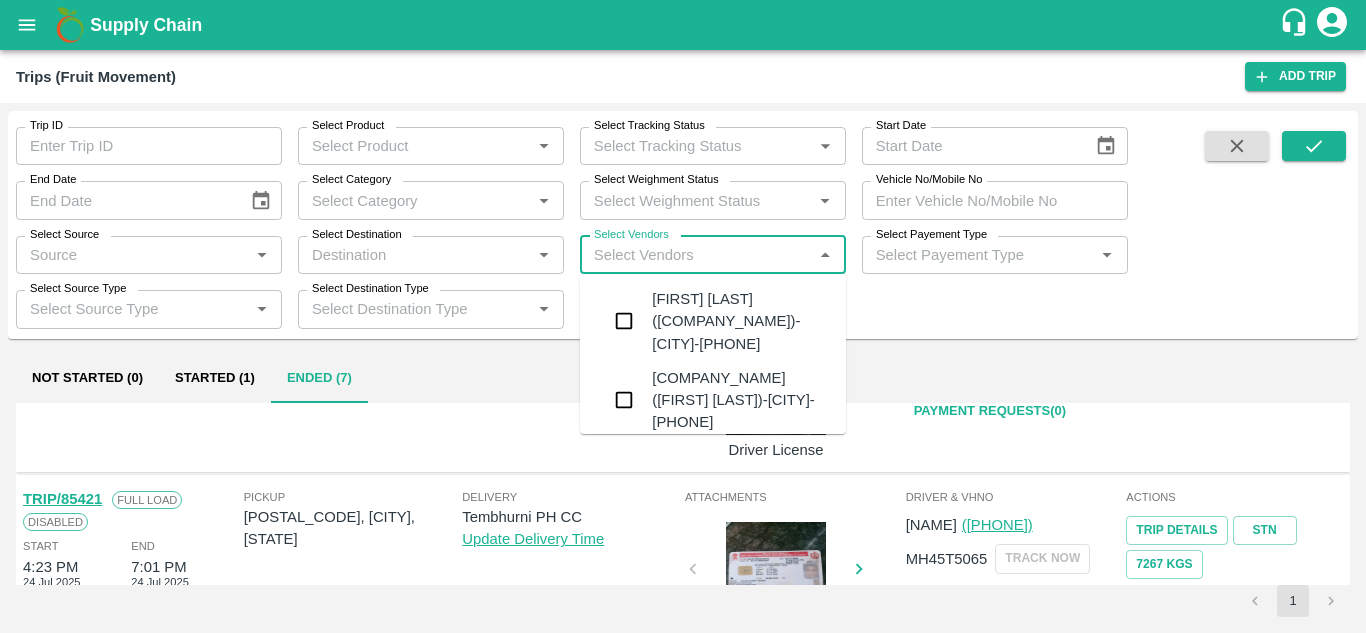 type on "A" 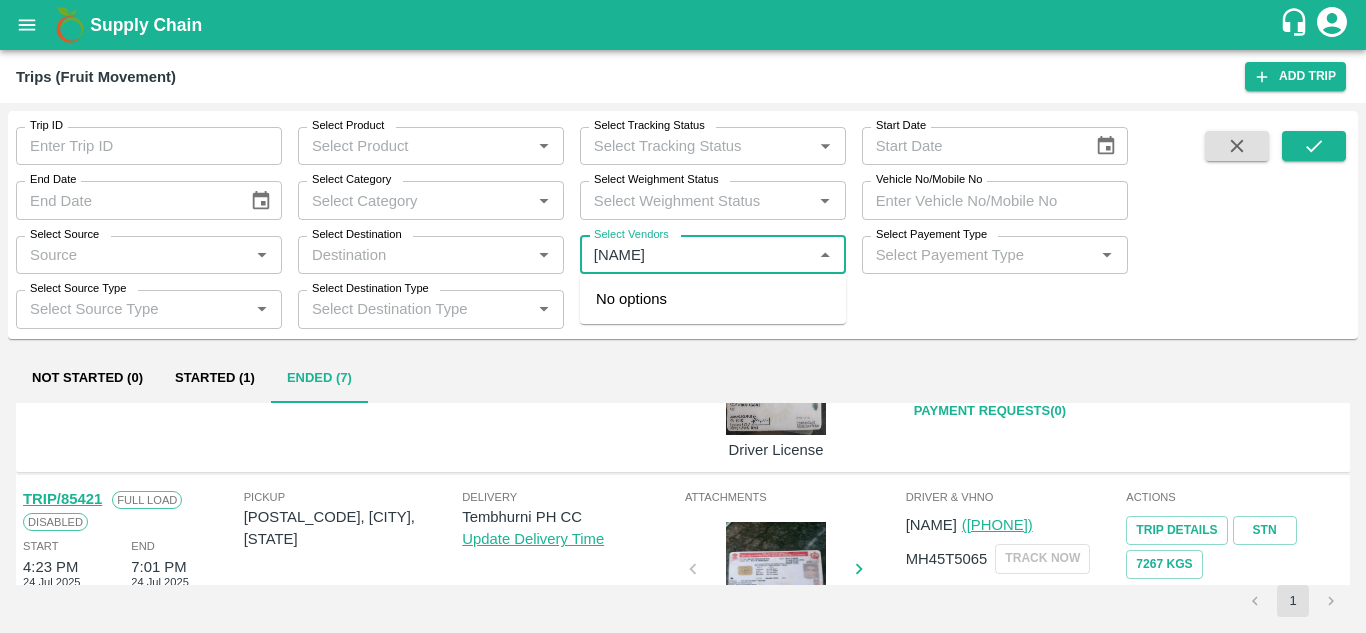 type on "MBHO" 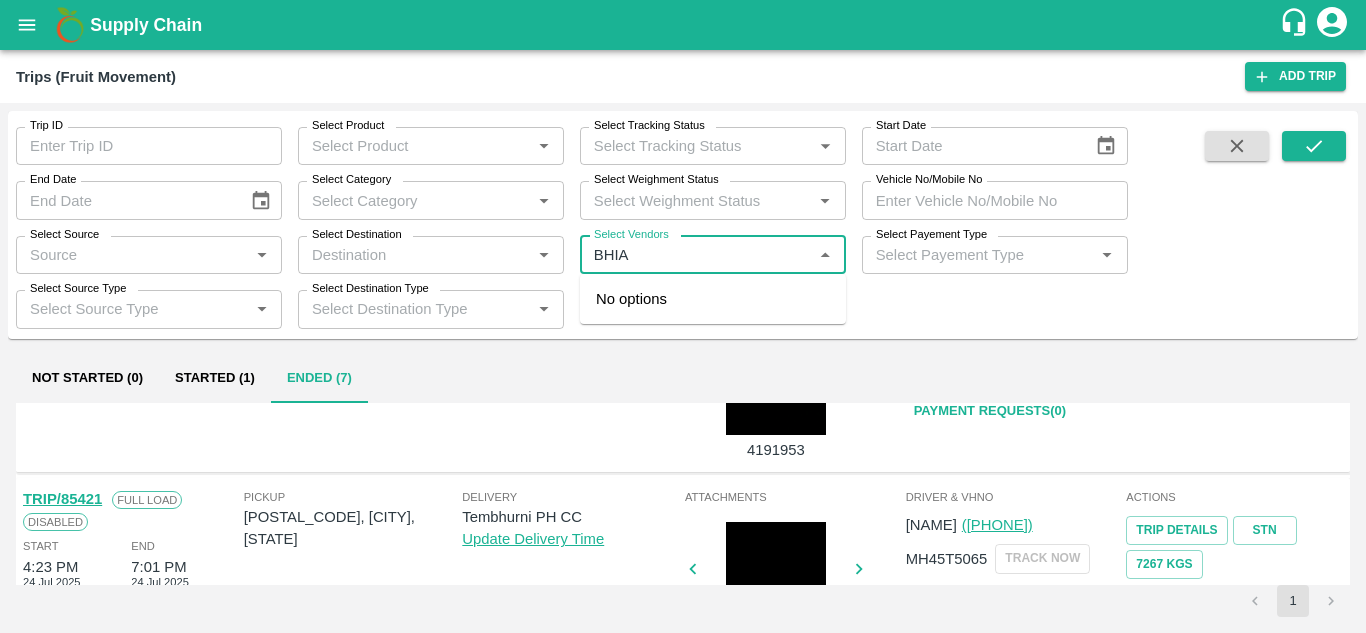 type on "BHIAR" 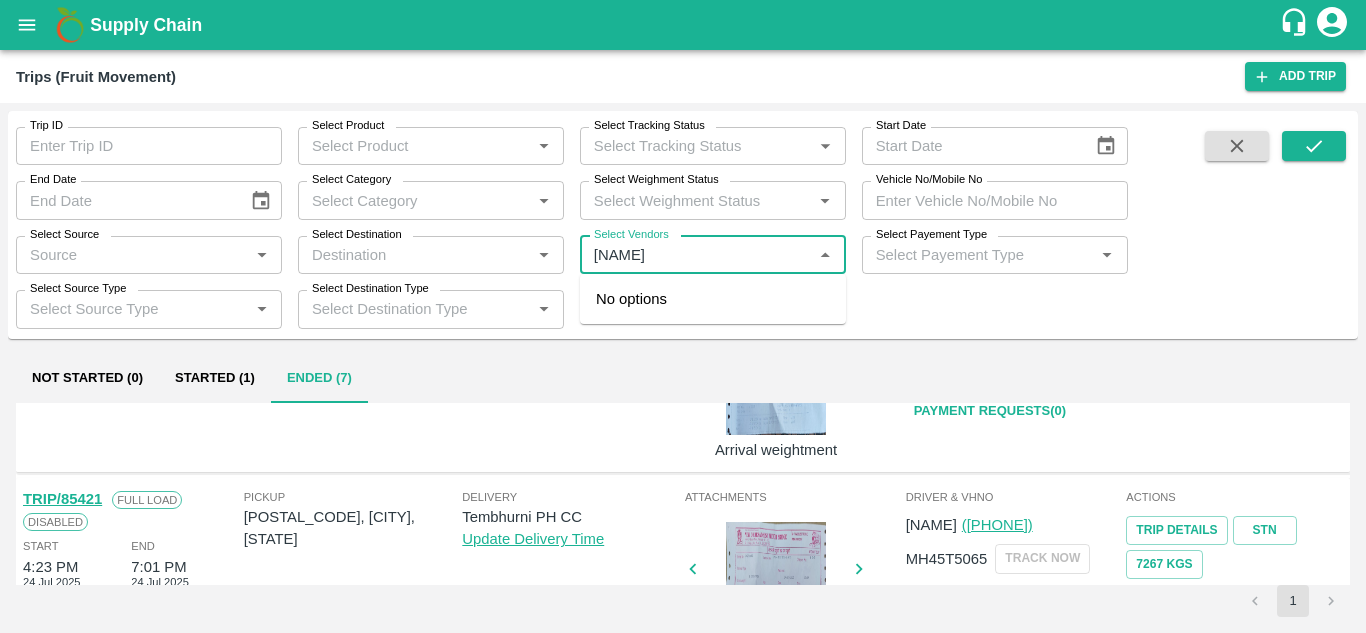 type on "BHAIV" 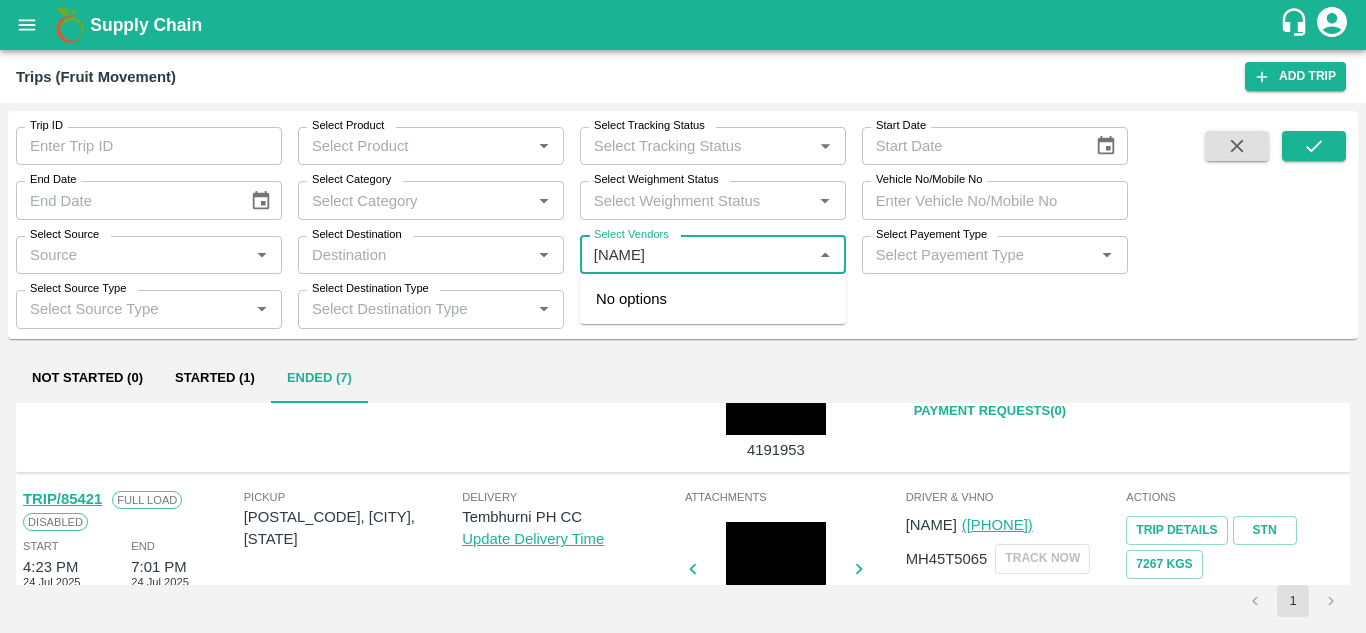 type on "BHAIR" 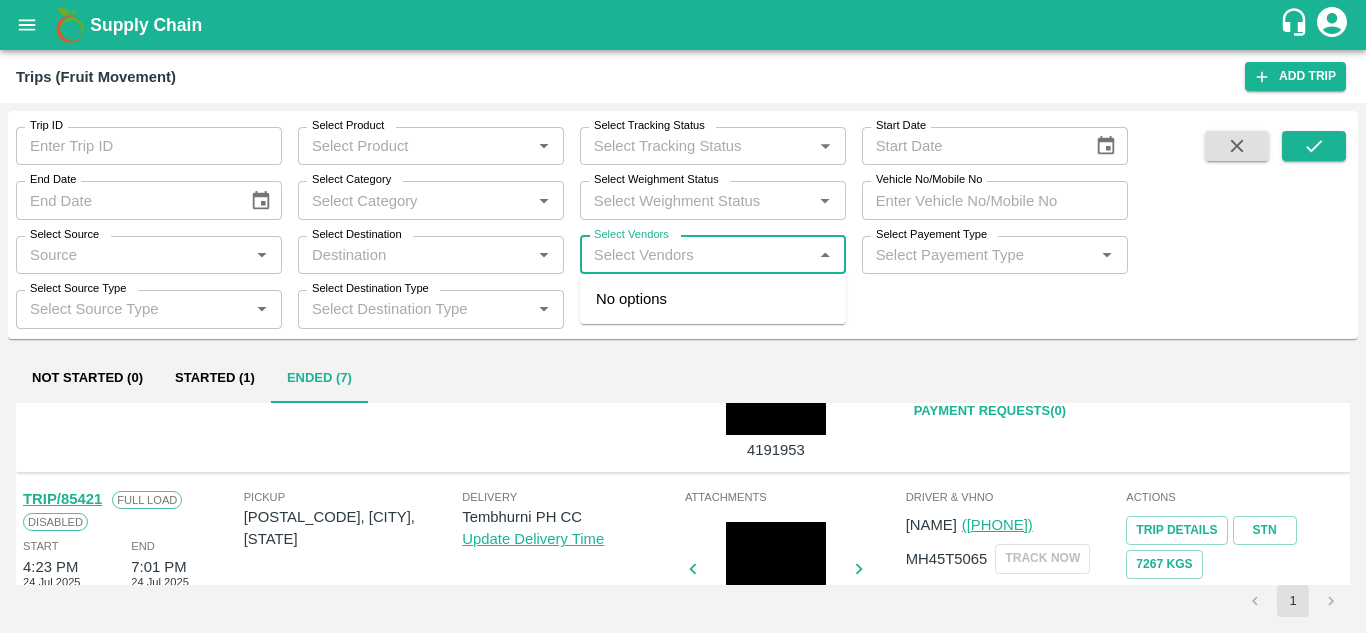 type on "V" 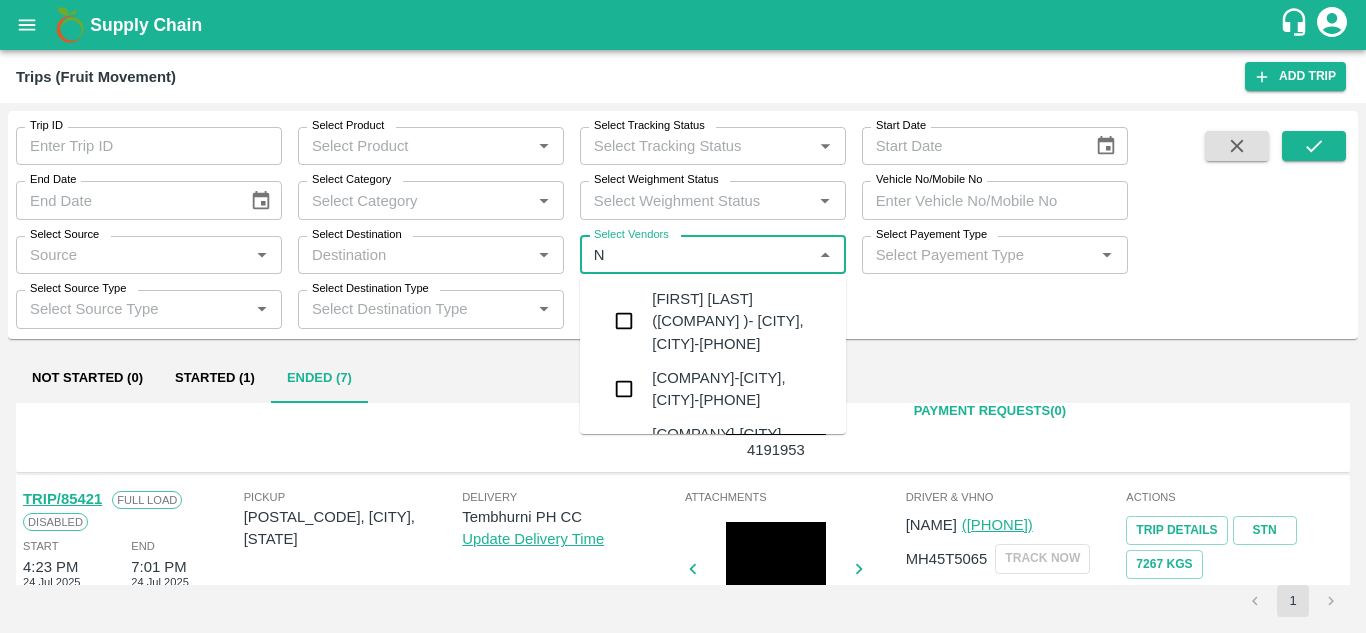 type on "NA" 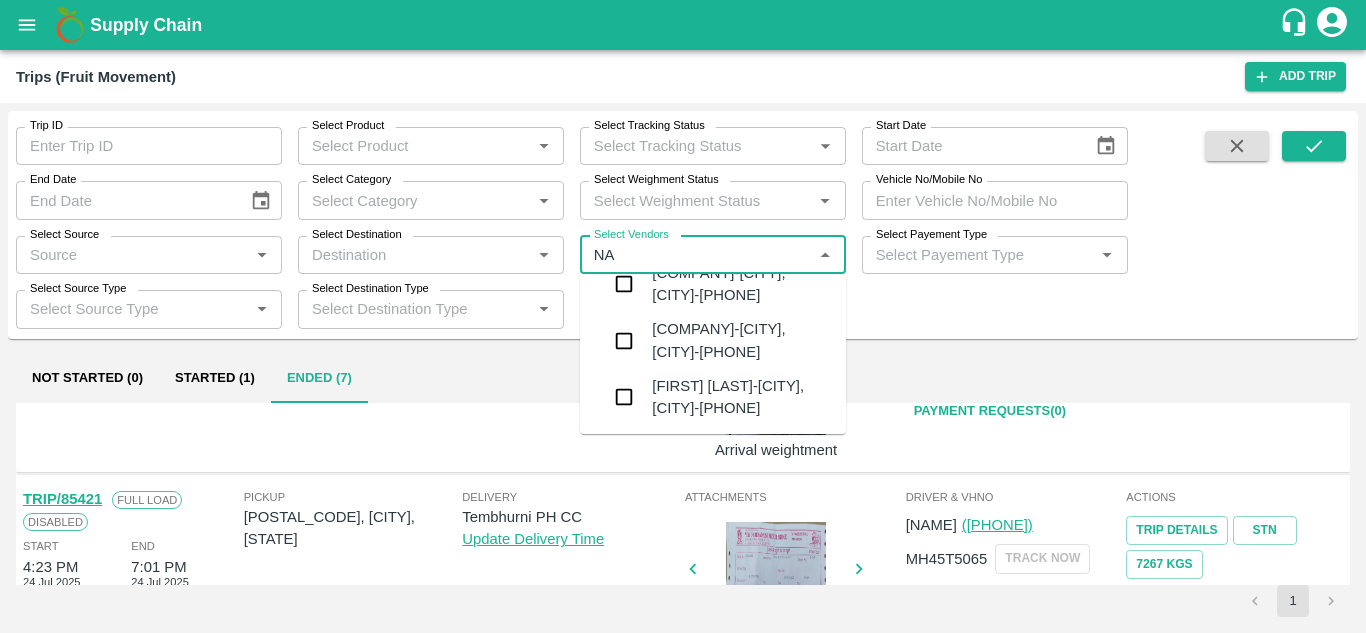 scroll, scrollTop: 167, scrollLeft: 0, axis: vertical 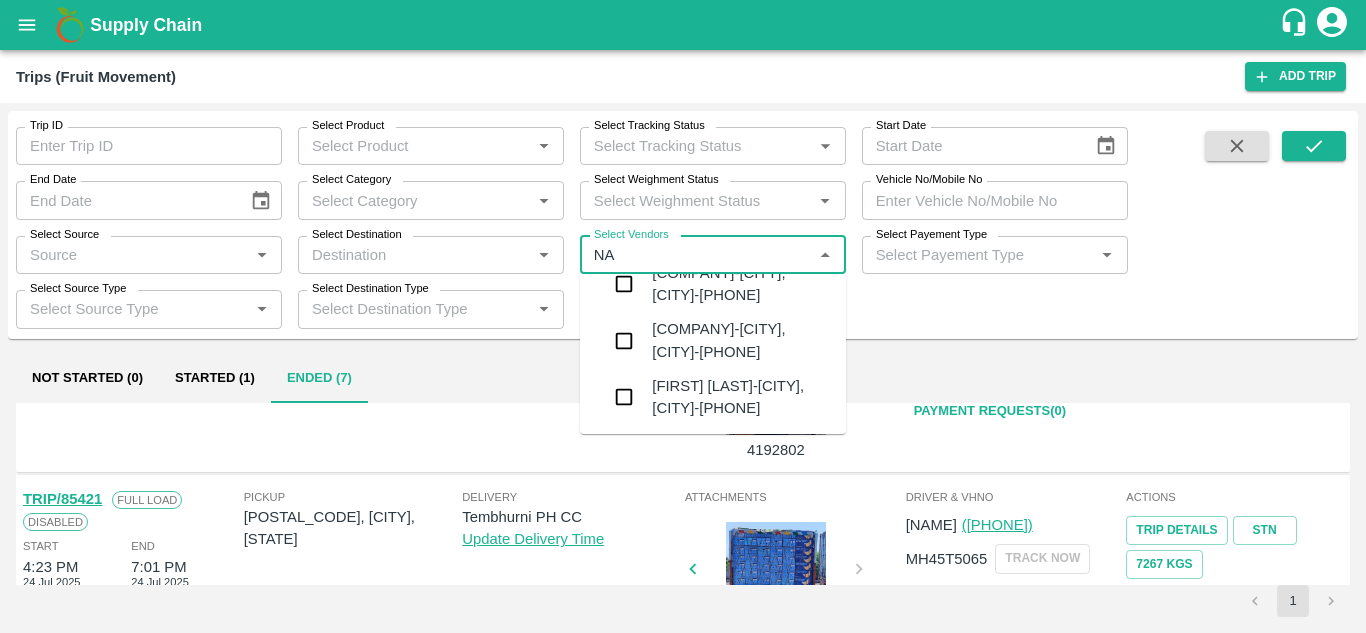 click on "BHAIRAVNATH DATTATRAYA MULE-Shiral, Solapur-8805935858" at bounding box center [741, 397] 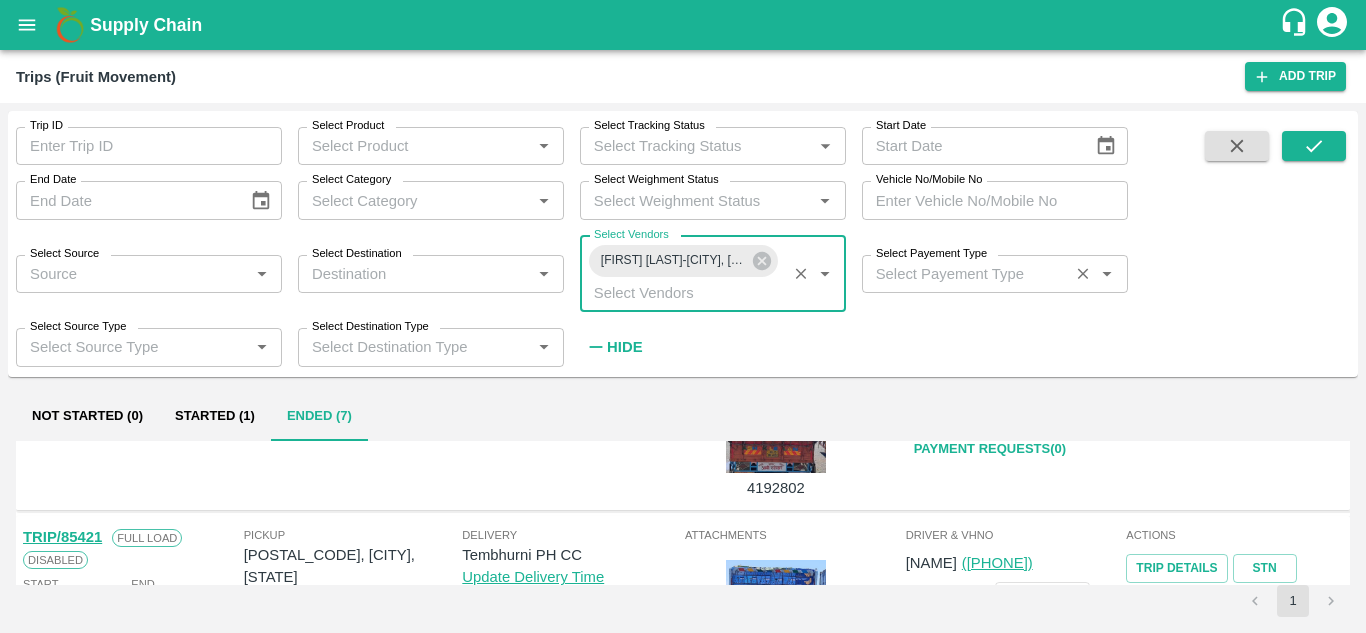 click on "Select Payement Type" at bounding box center [965, 274] 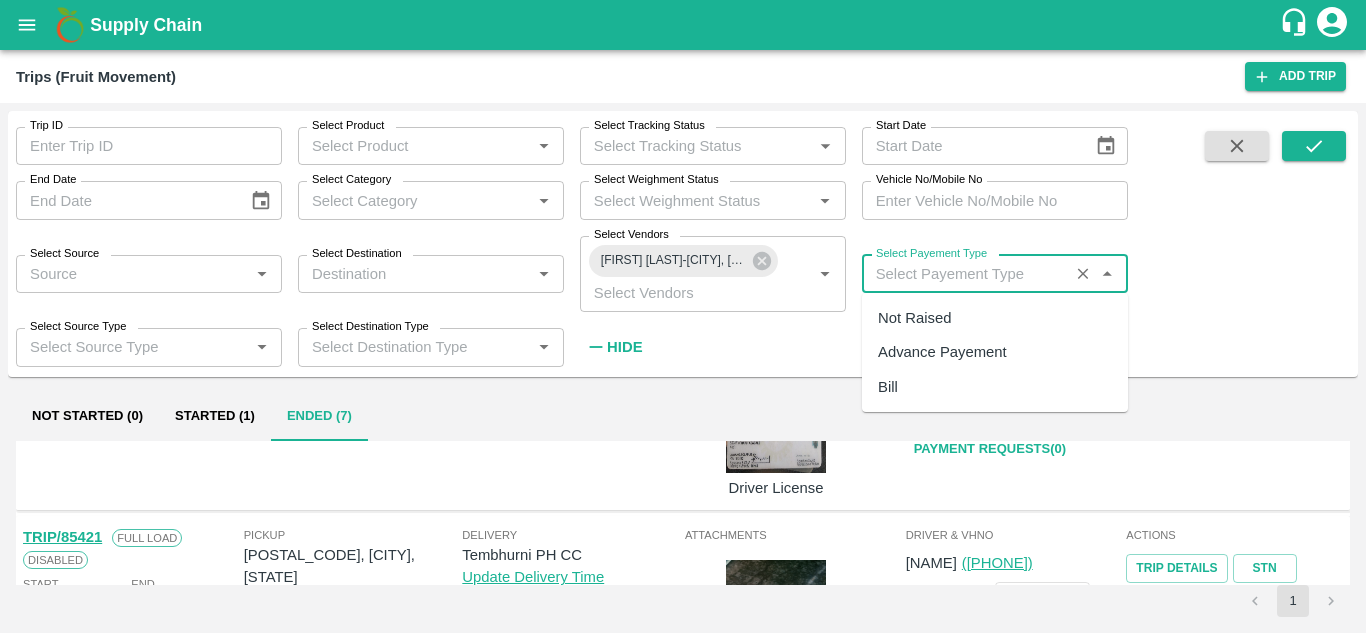 click on "Not Raised" at bounding box center (914, 318) 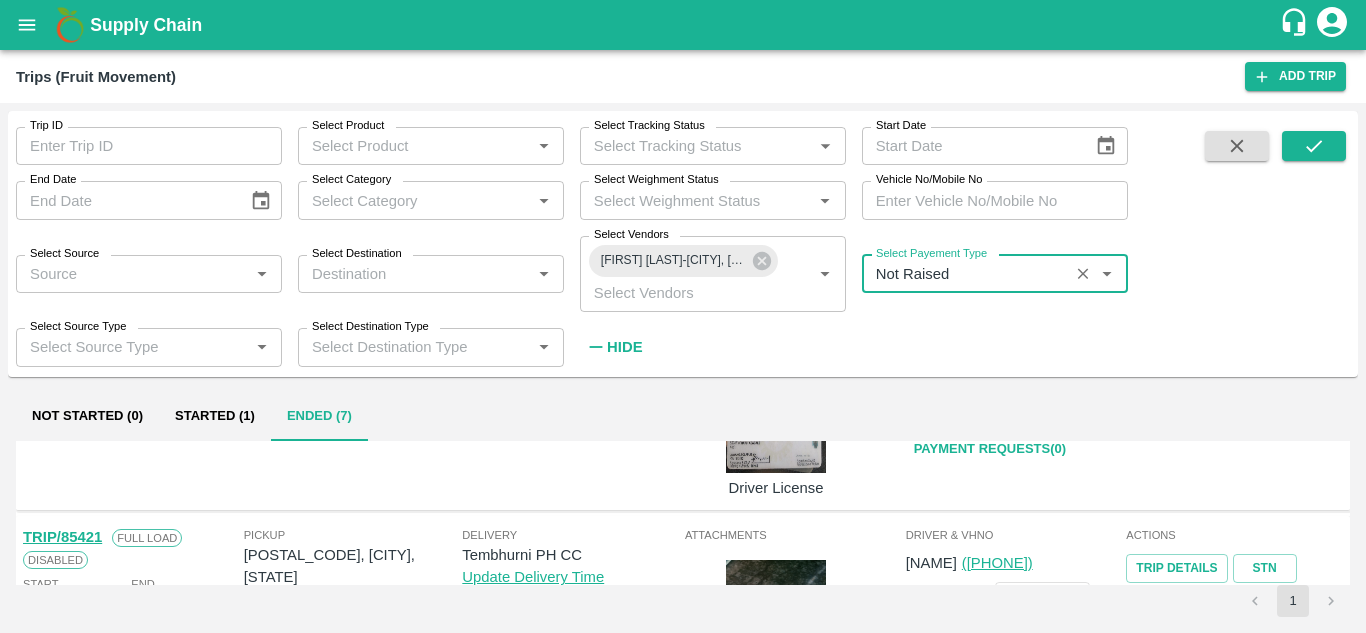 click on "Hide" at bounding box center (624, 347) 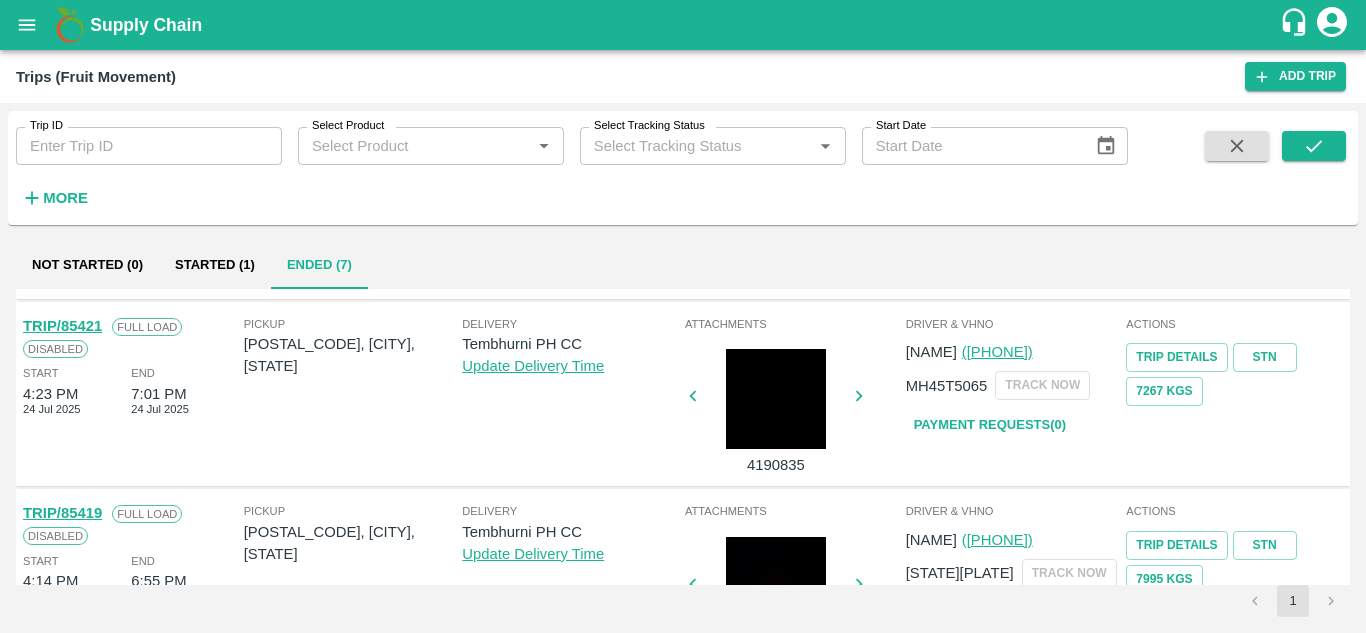 scroll, scrollTop: 366, scrollLeft: 0, axis: vertical 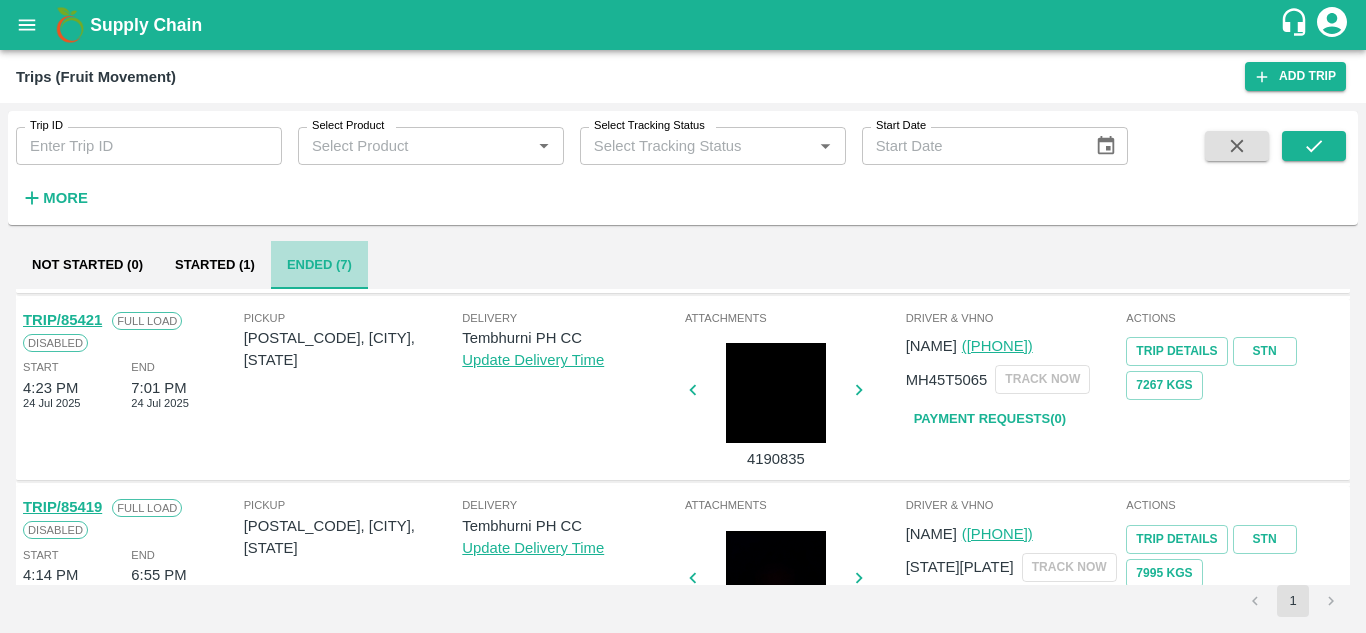 click on "Ended (7)" at bounding box center (319, 265) 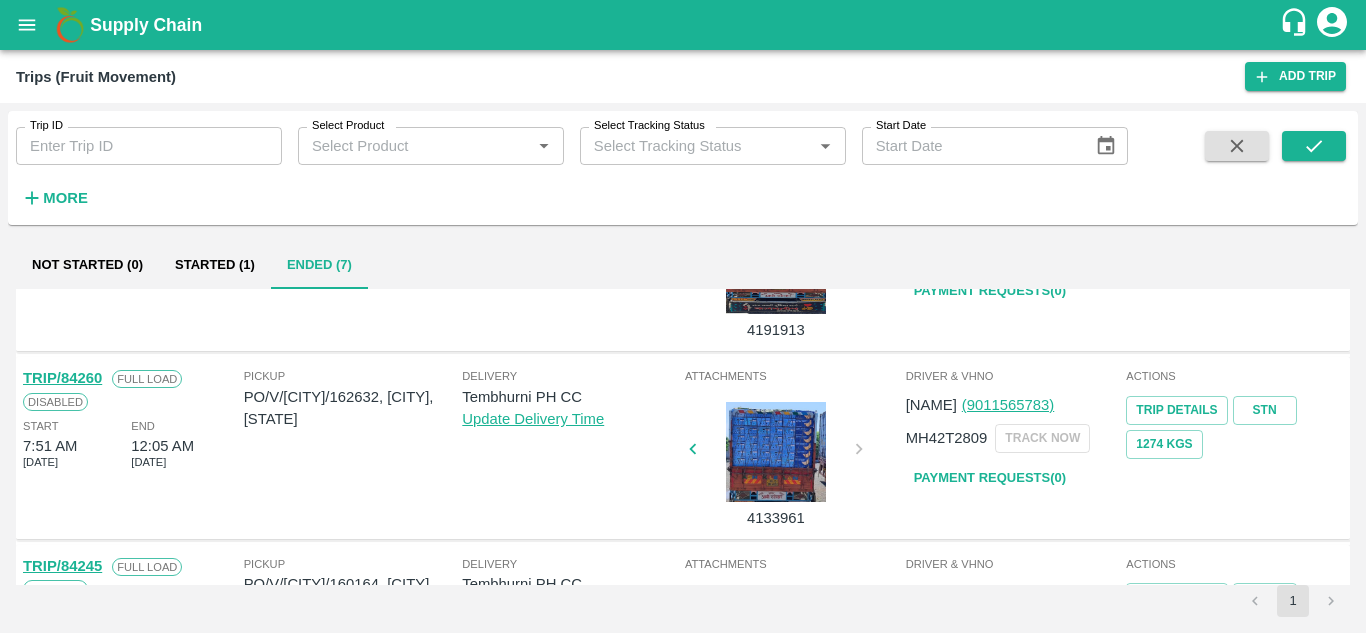 scroll, scrollTop: 989, scrollLeft: 0, axis: vertical 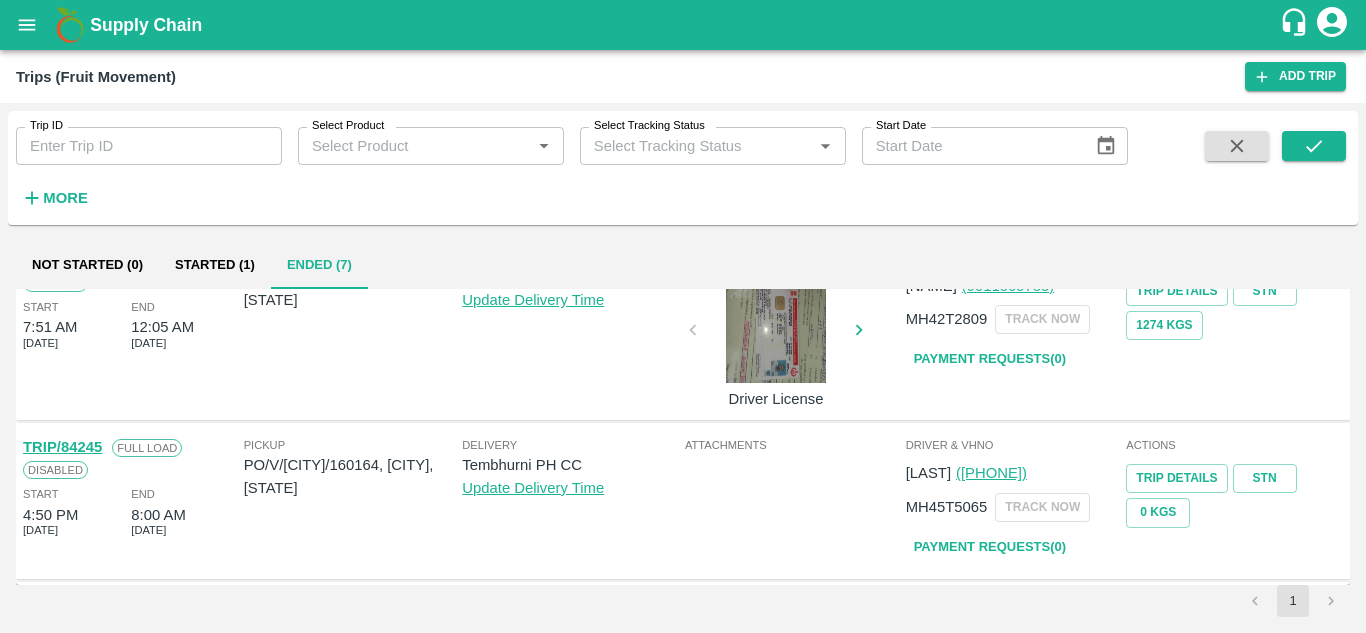 click at bounding box center [1331, 601] 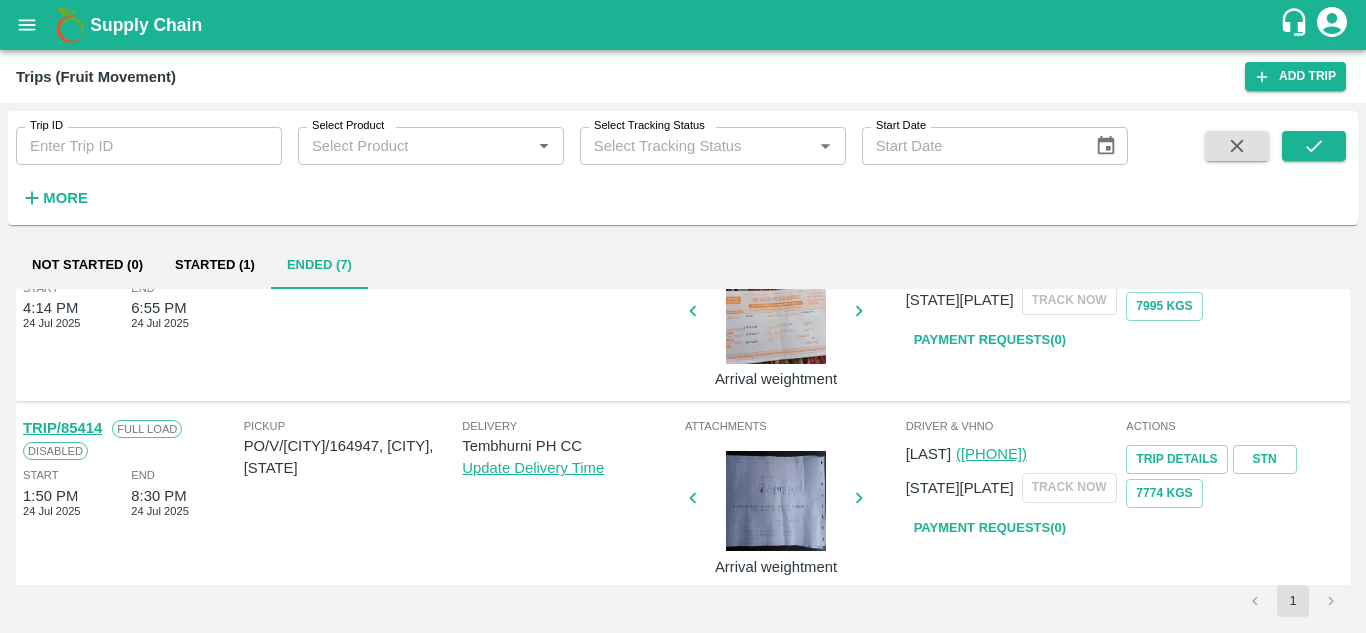 scroll, scrollTop: 588, scrollLeft: 0, axis: vertical 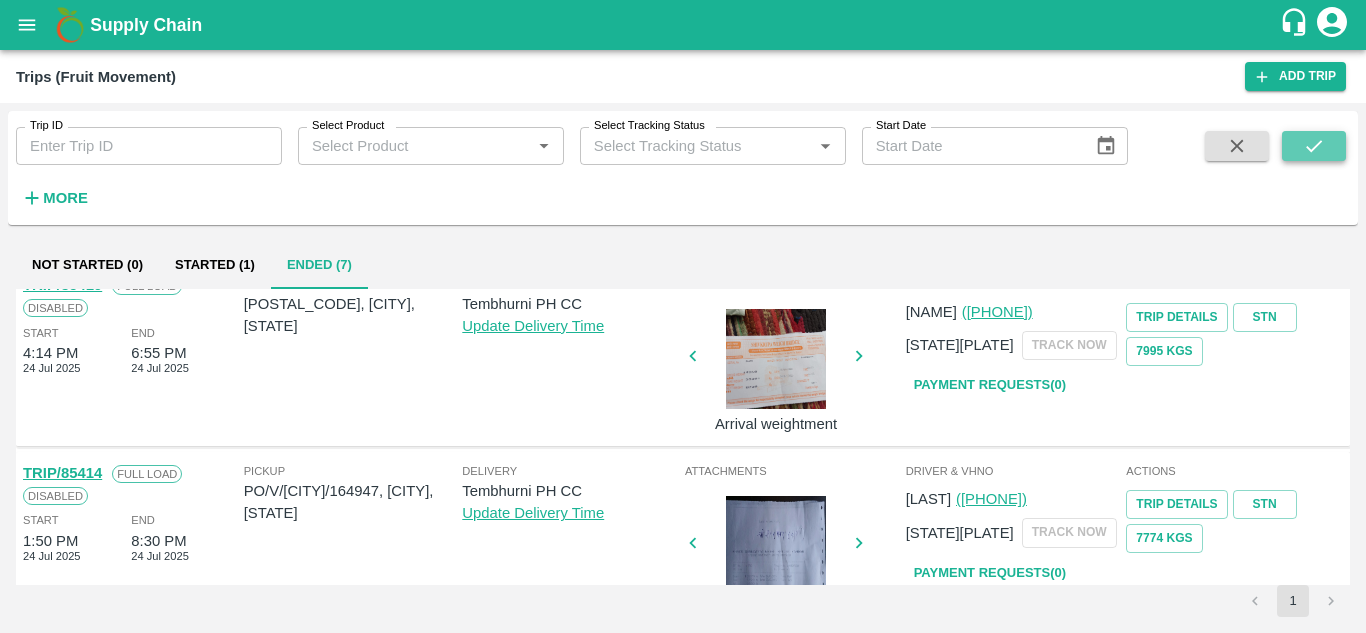 click at bounding box center (1314, 146) 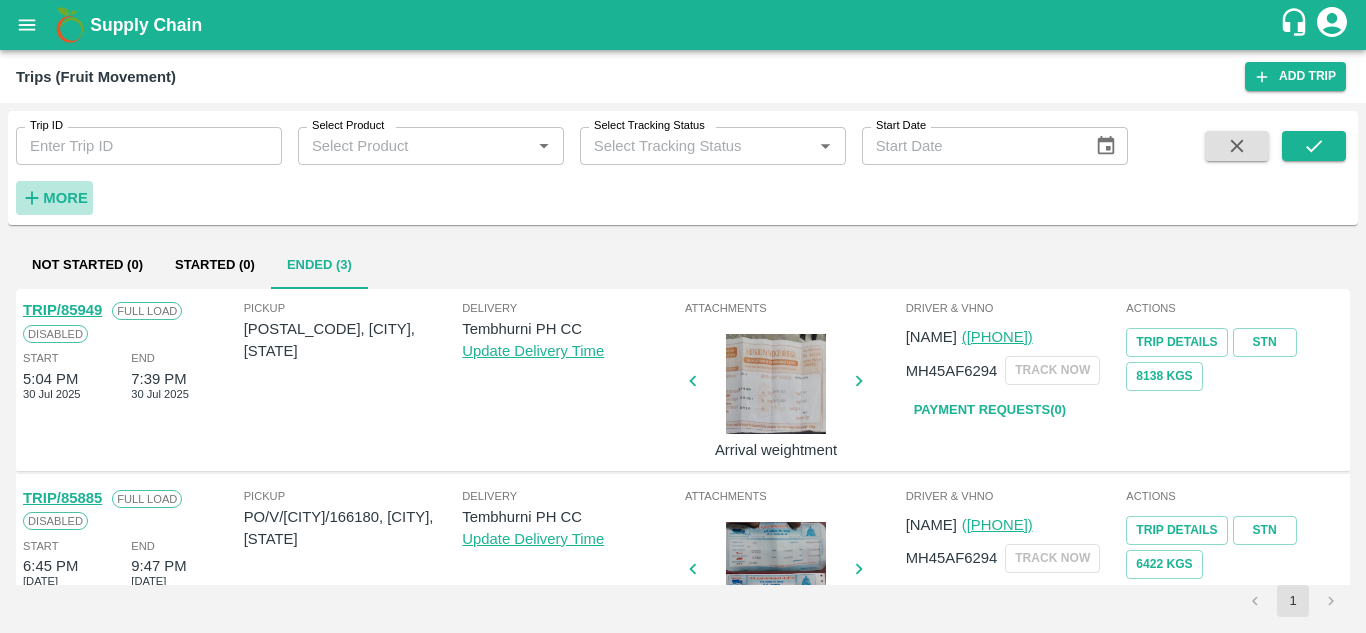 click on "More" at bounding box center (65, 198) 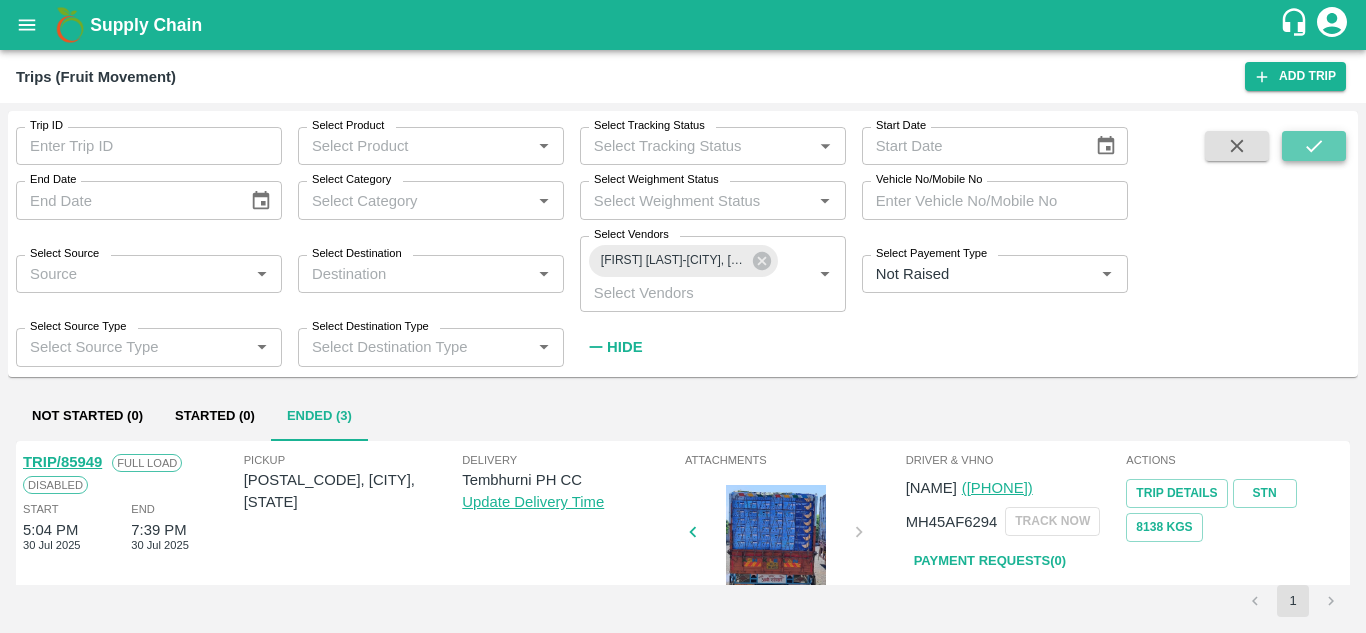 click 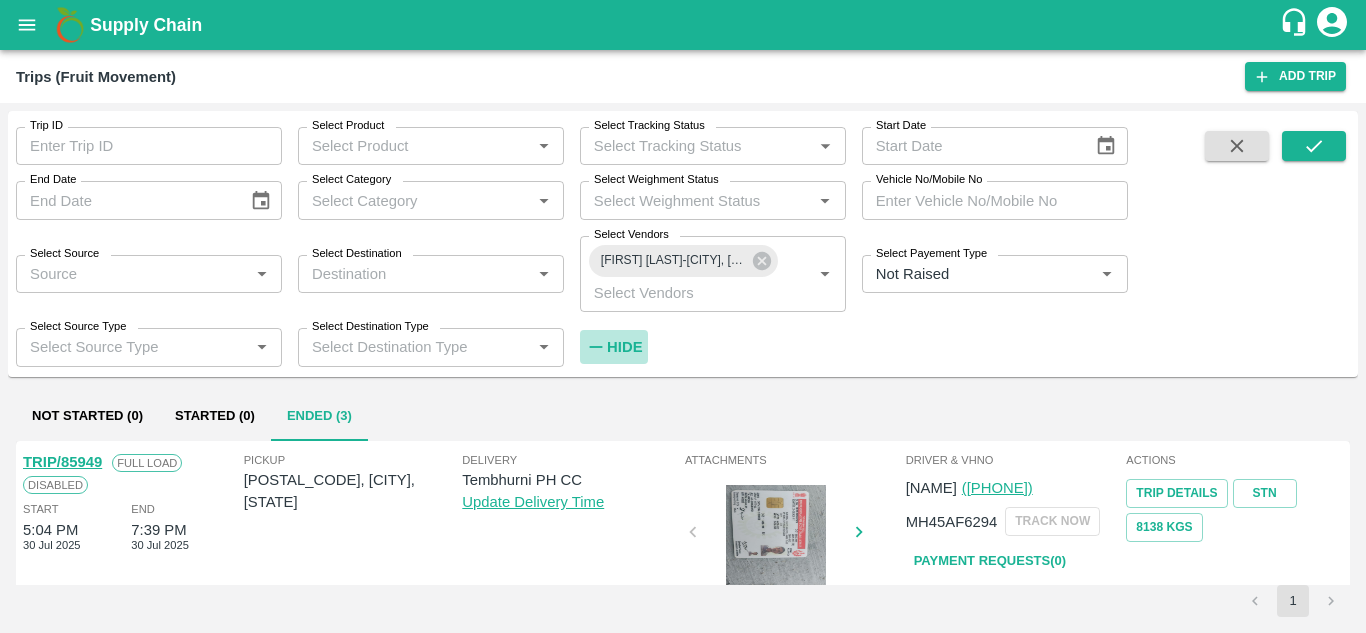 click on "Hide" at bounding box center [624, 347] 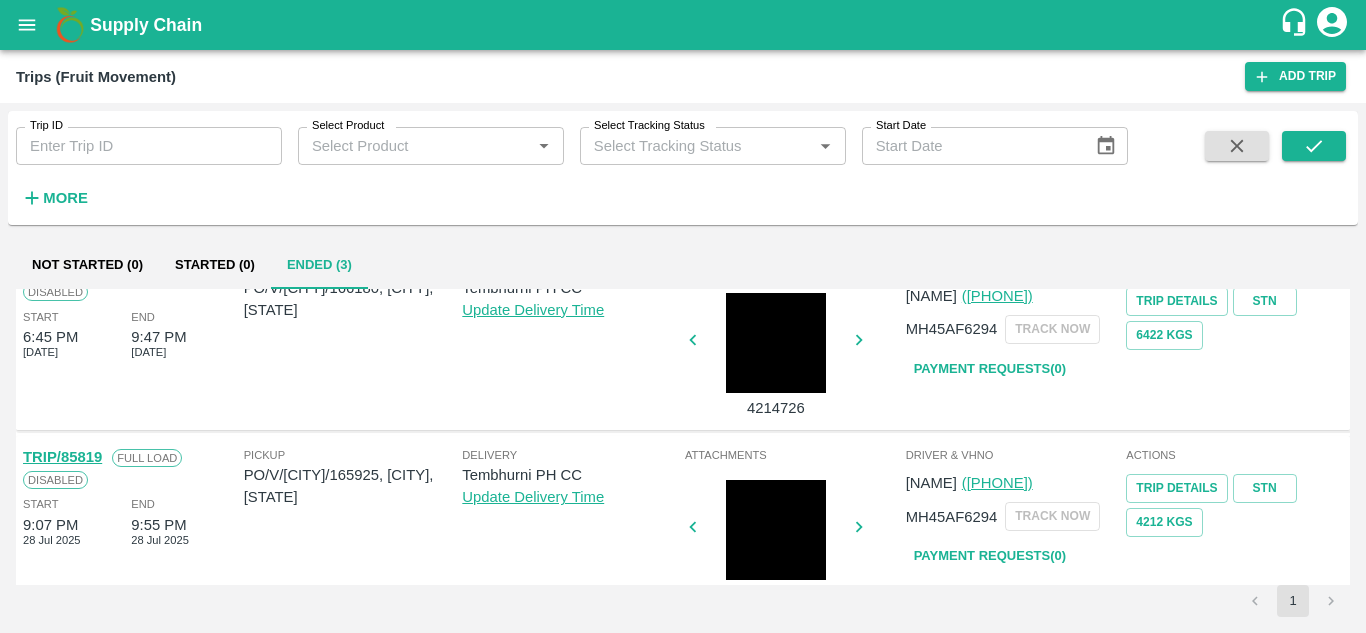 scroll, scrollTop: 267, scrollLeft: 0, axis: vertical 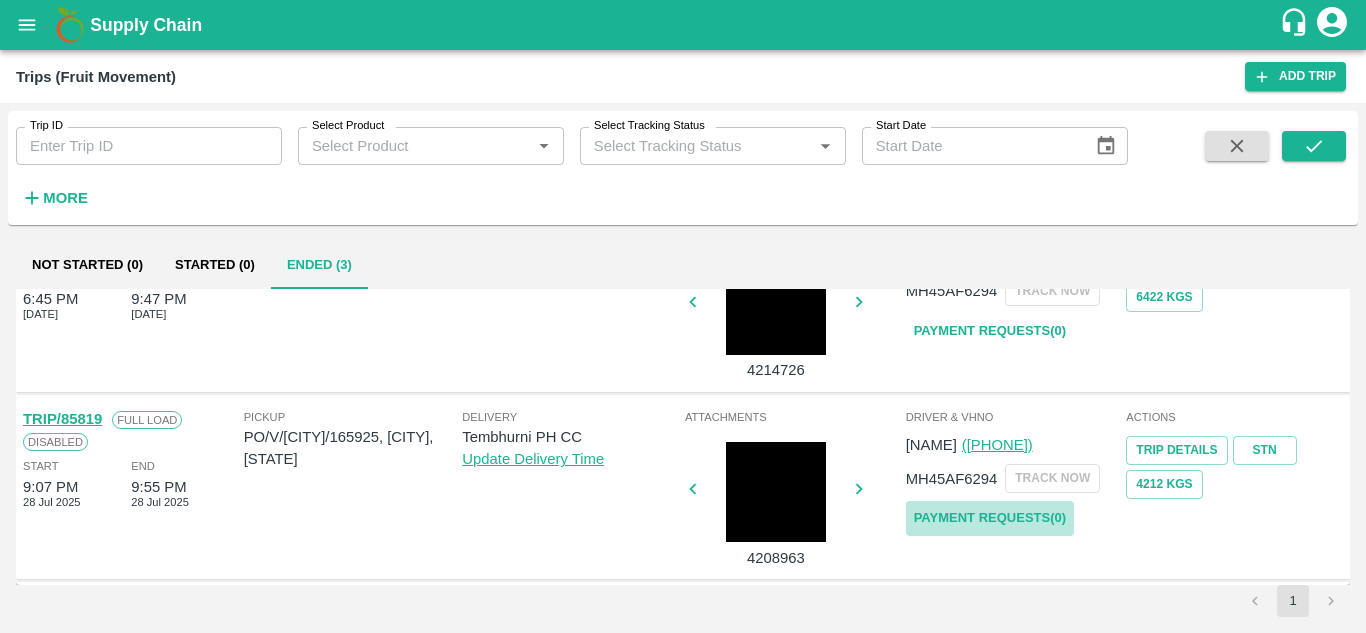 click on "Payment Requests( 0 )" at bounding box center [990, 518] 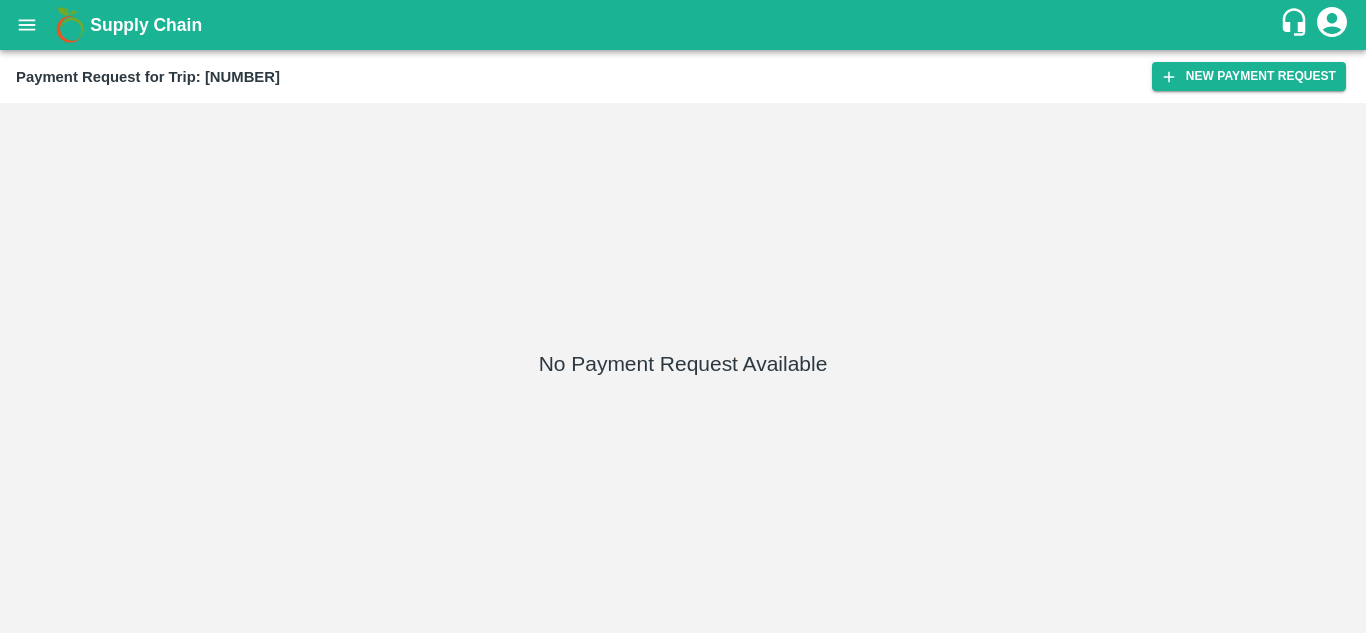 scroll, scrollTop: 0, scrollLeft: 0, axis: both 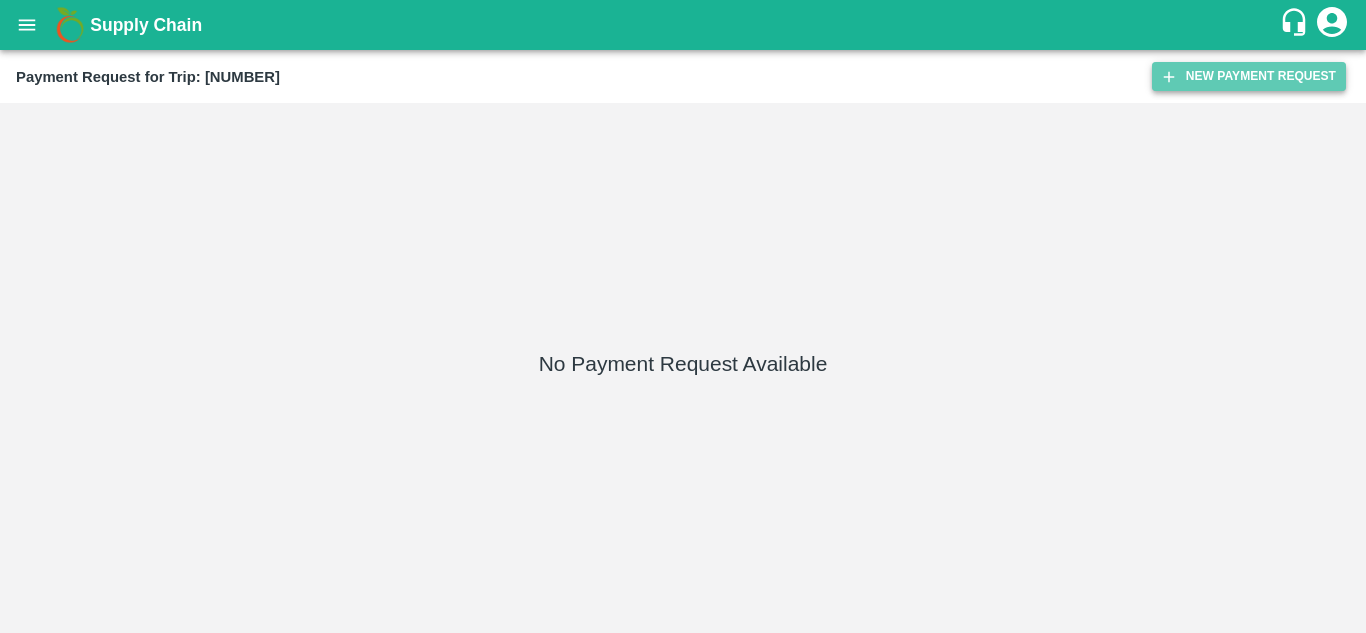 click on "New Payment Request" at bounding box center (1249, 76) 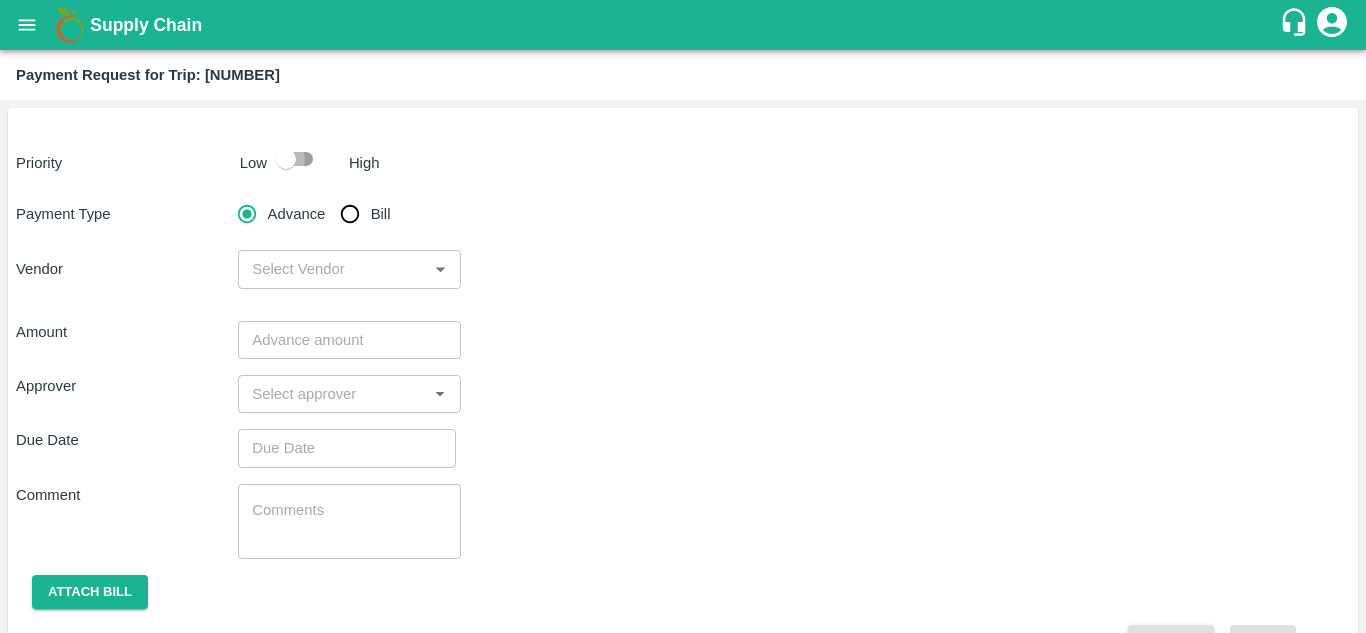 click at bounding box center (286, 159) 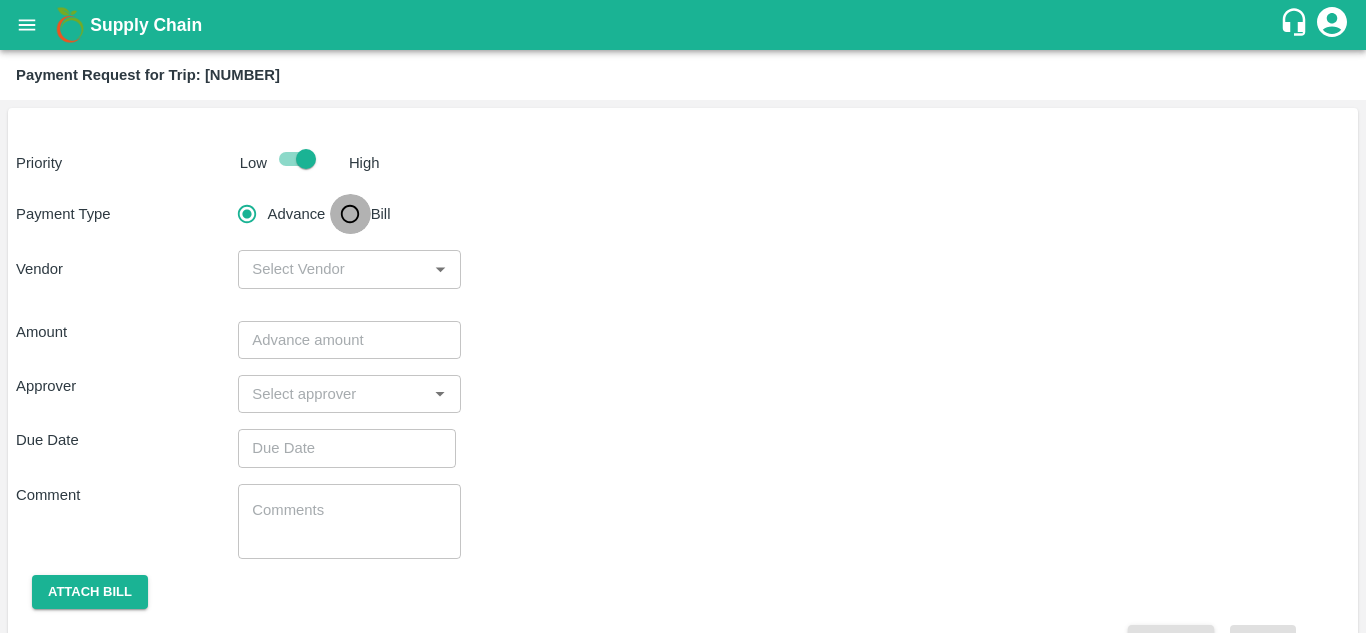 click on "Bill" at bounding box center [350, 214] 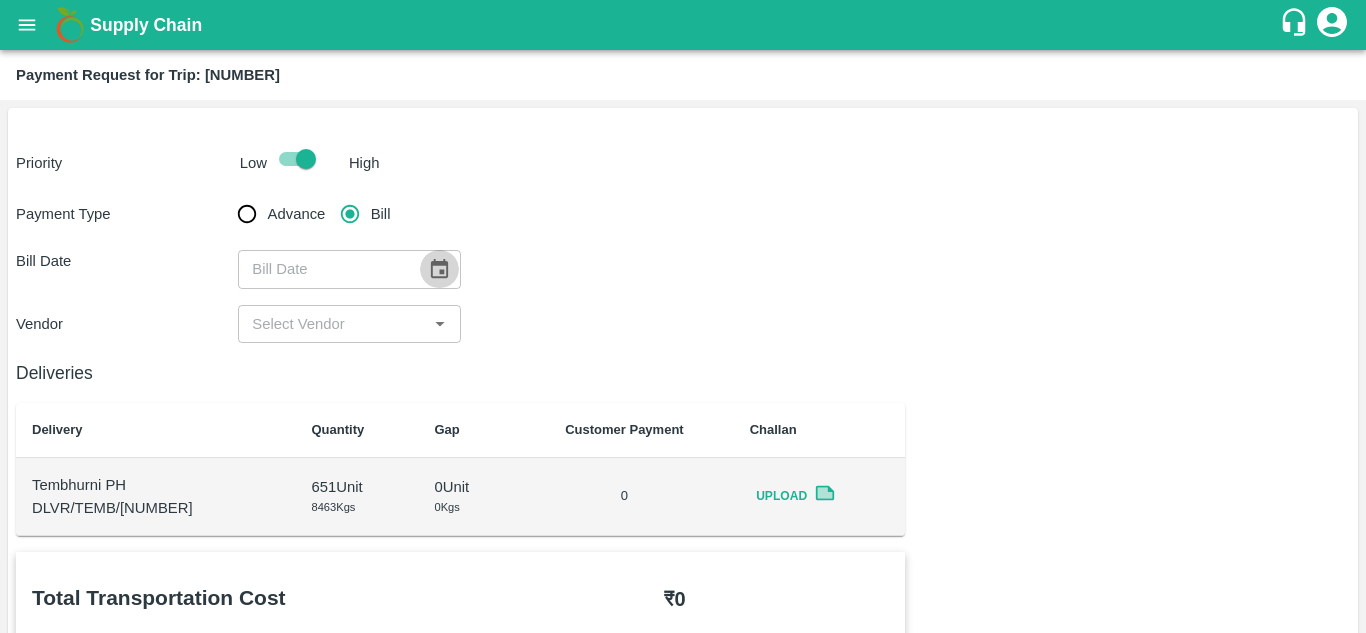 click 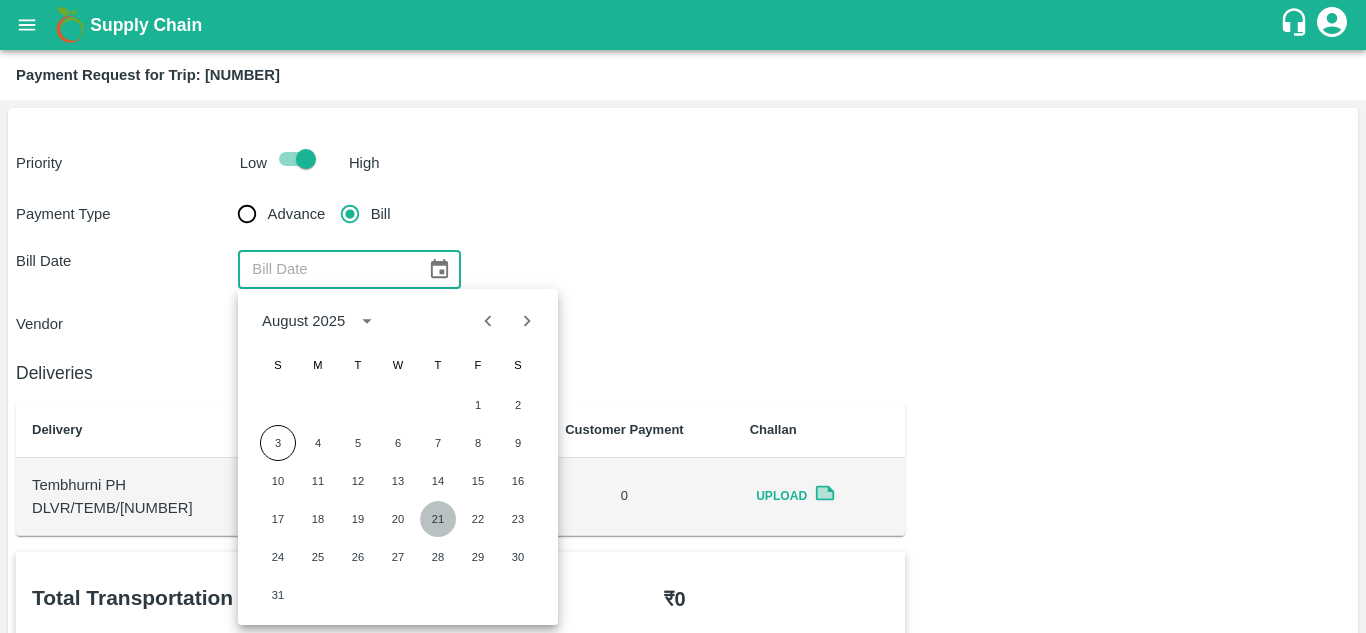 click on "21" at bounding box center [438, 519] 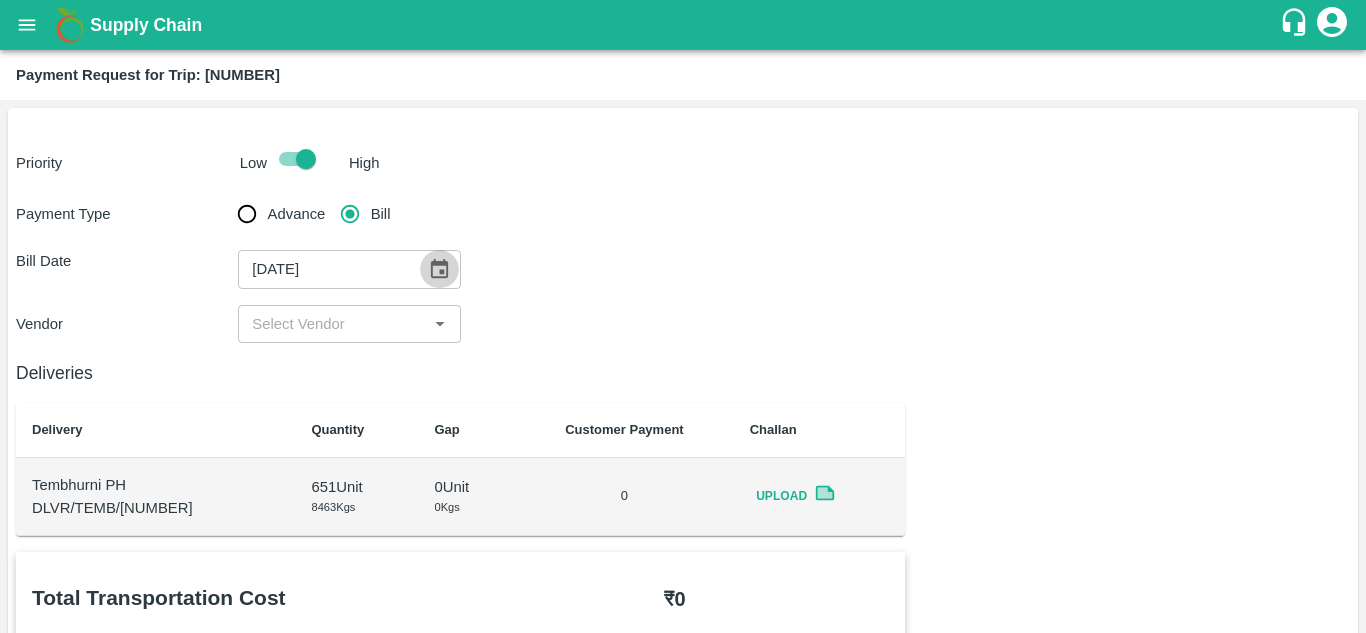 click 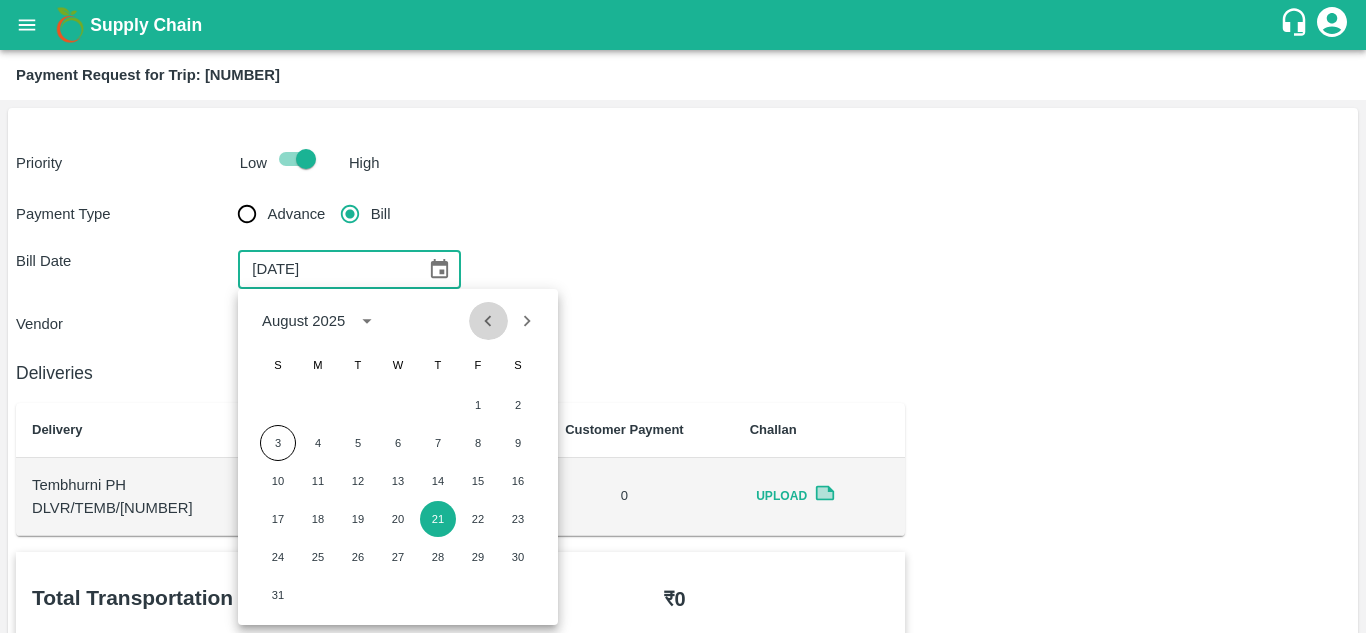 click 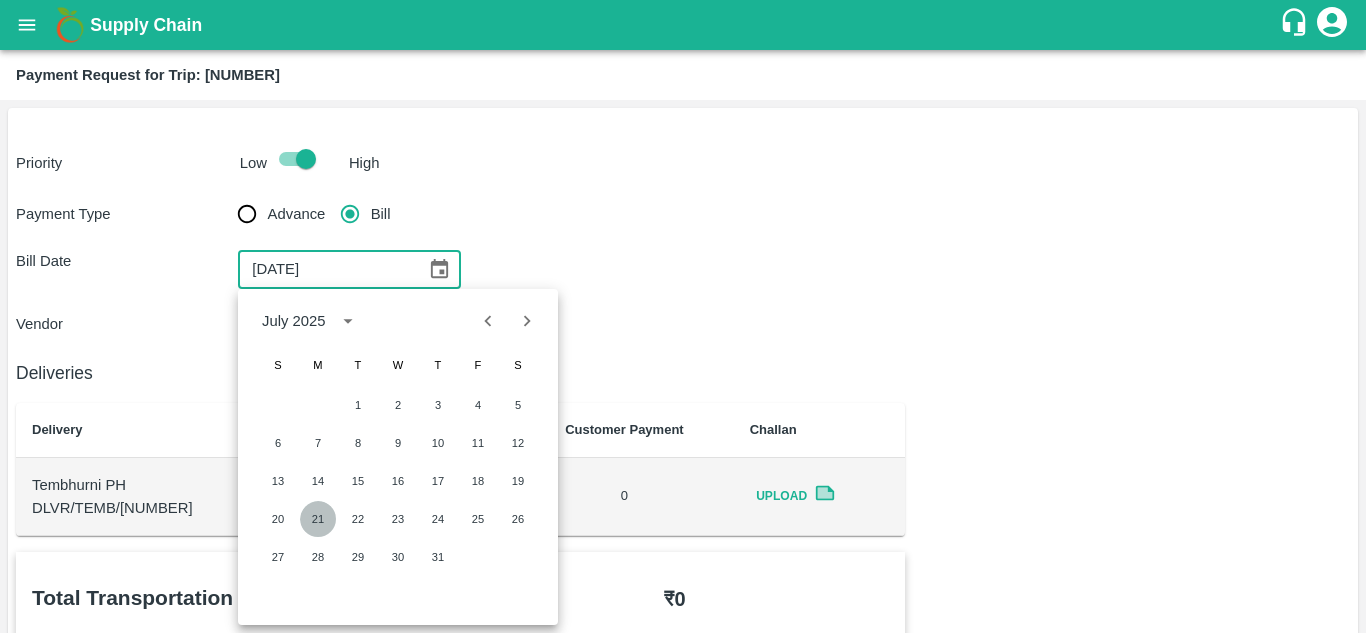 click on "21" at bounding box center (318, 519) 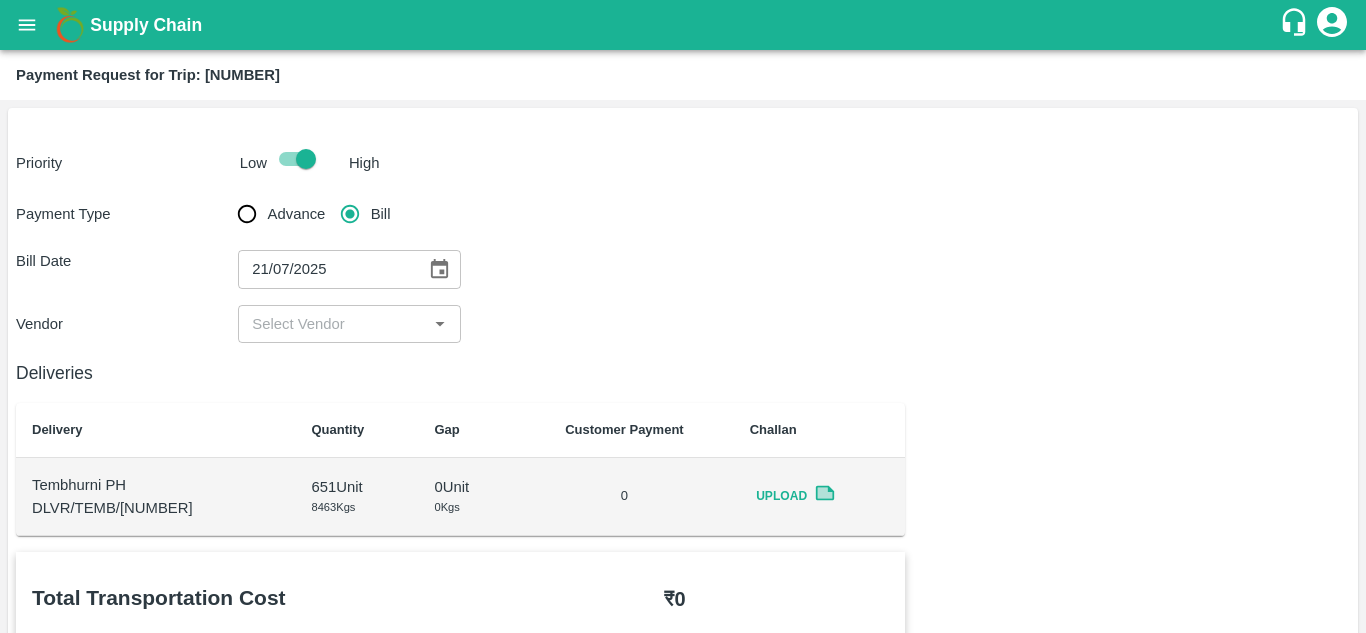 click on "​" at bounding box center (349, 324) 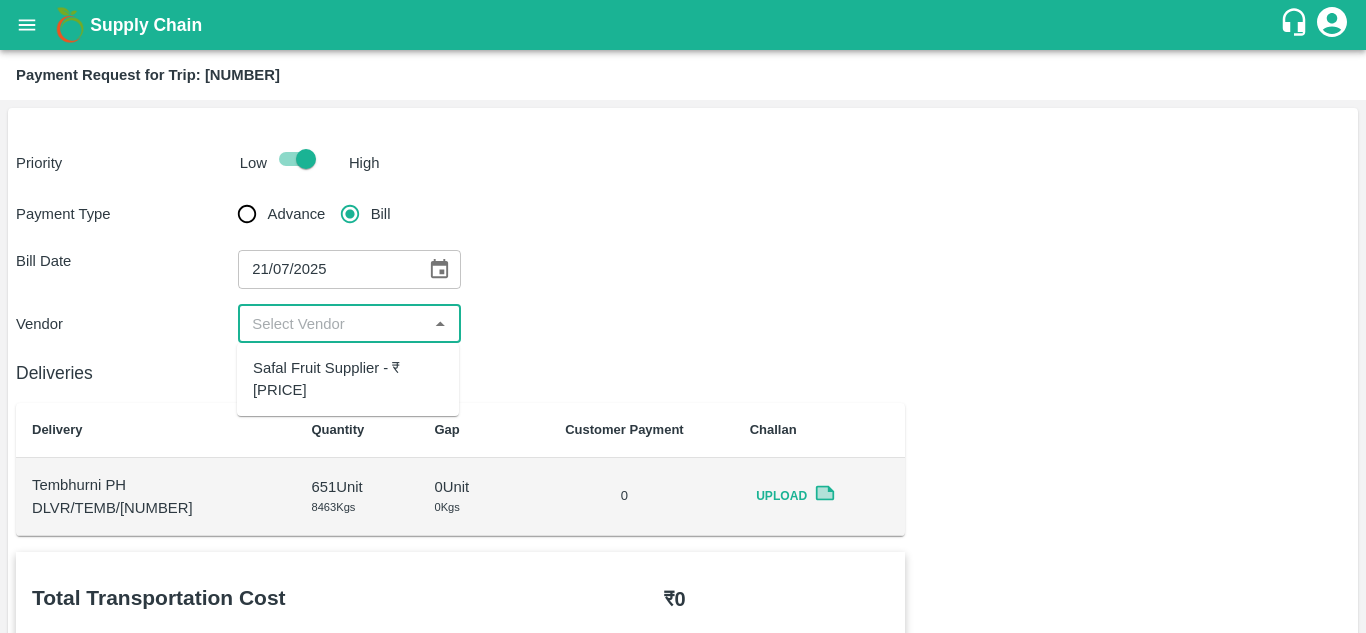 click on "Safal Fruit Supplier - ₹4000" at bounding box center (348, 379) 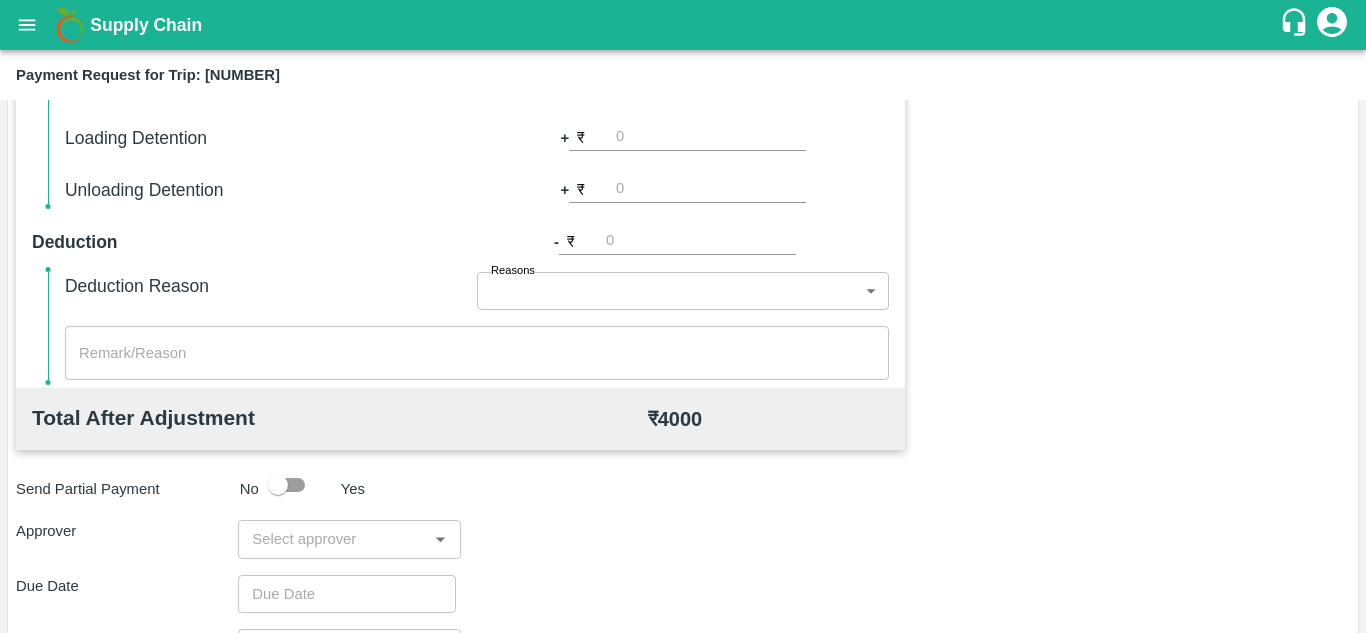 scroll, scrollTop: 910, scrollLeft: 0, axis: vertical 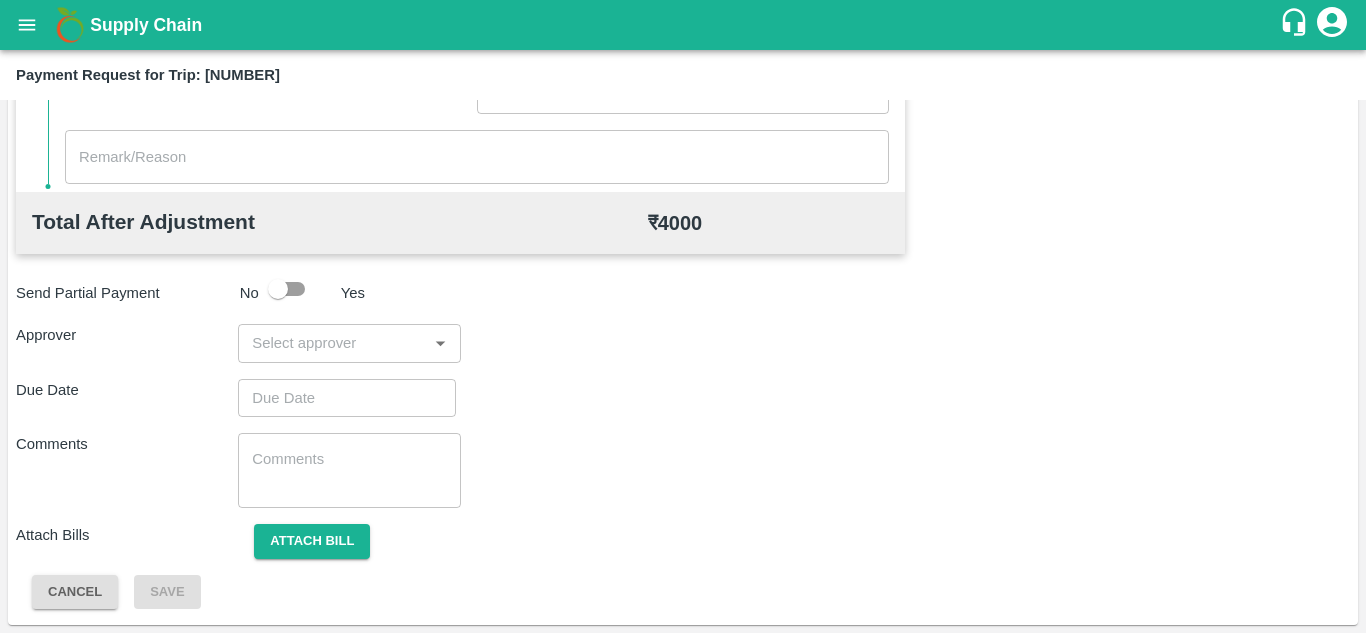 click on "​" at bounding box center (349, 343) 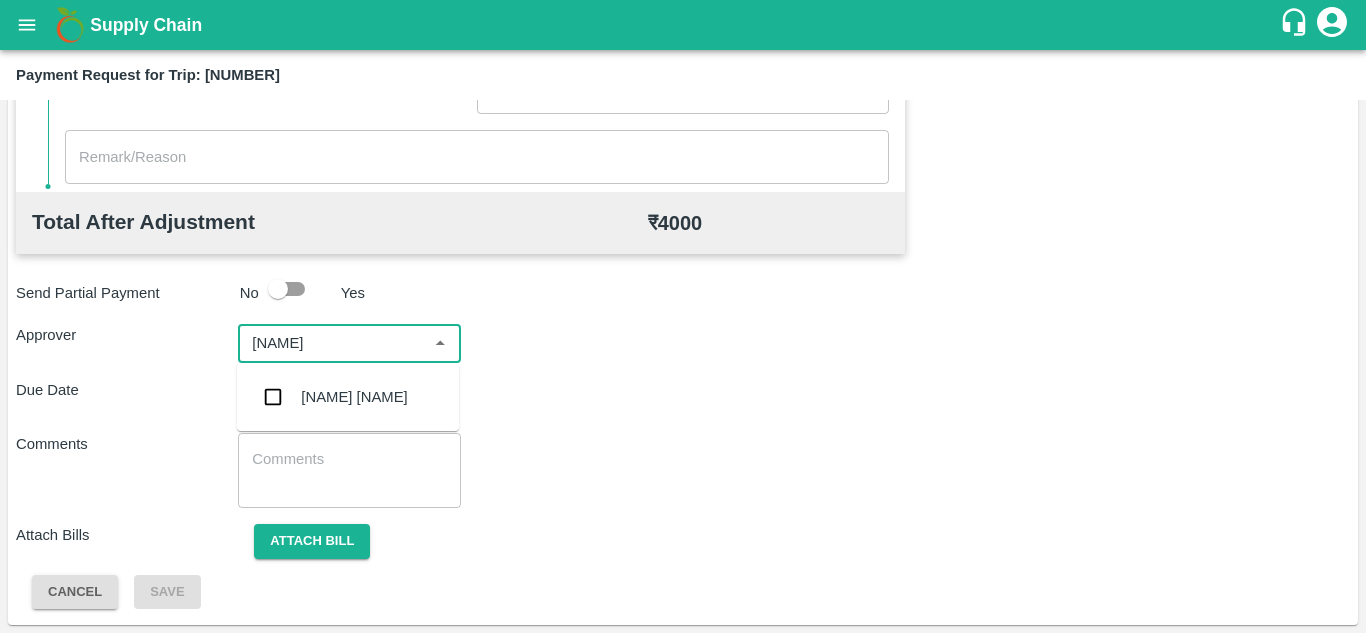 type on "prasa" 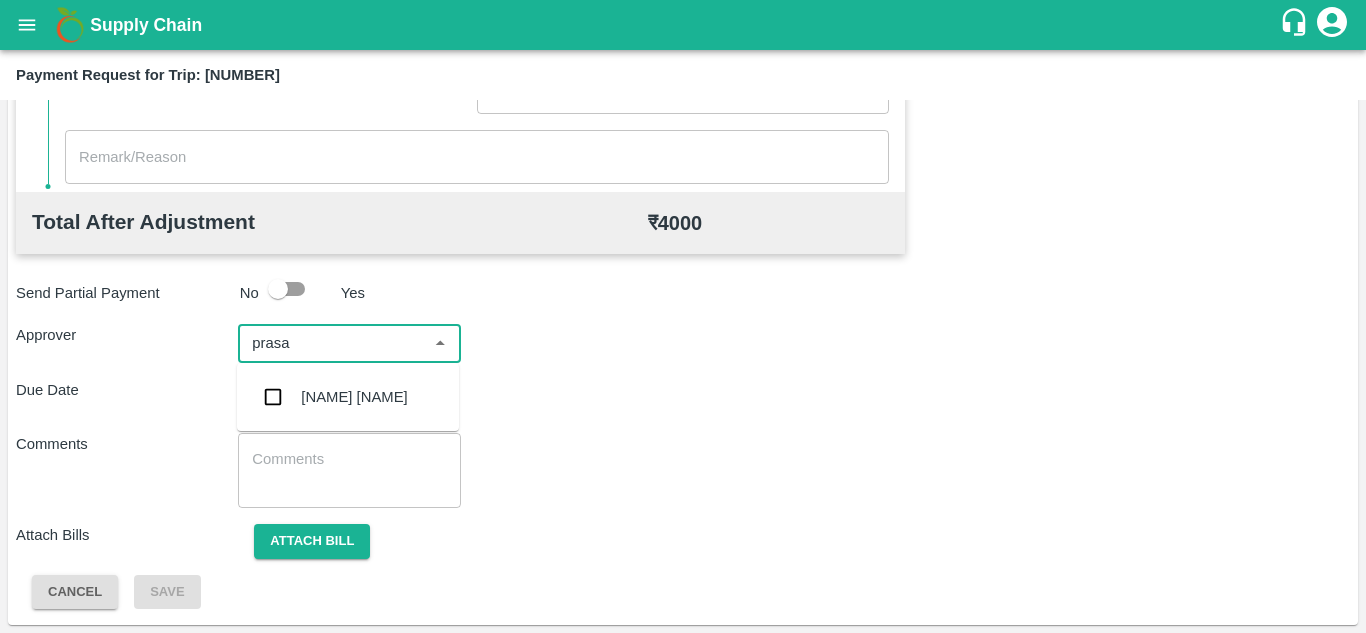 click on "Prasad Waghade" at bounding box center (348, 397) 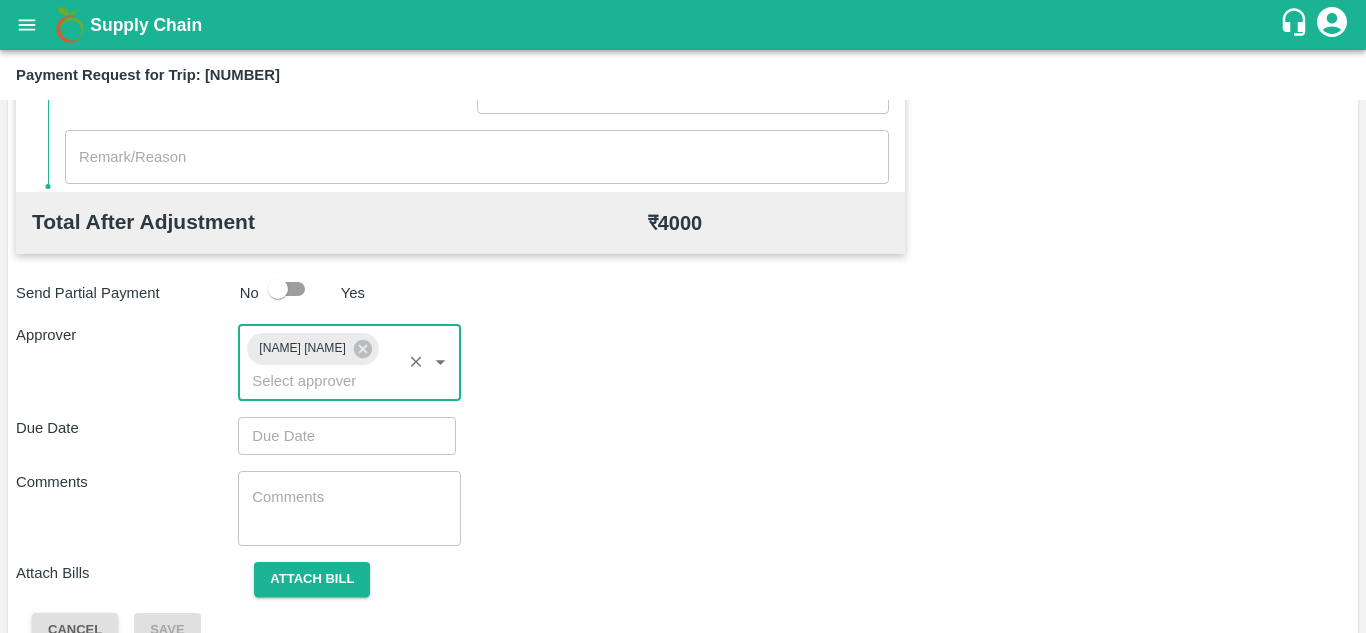 type on "DD/MM/YYYY hh:mm aa" 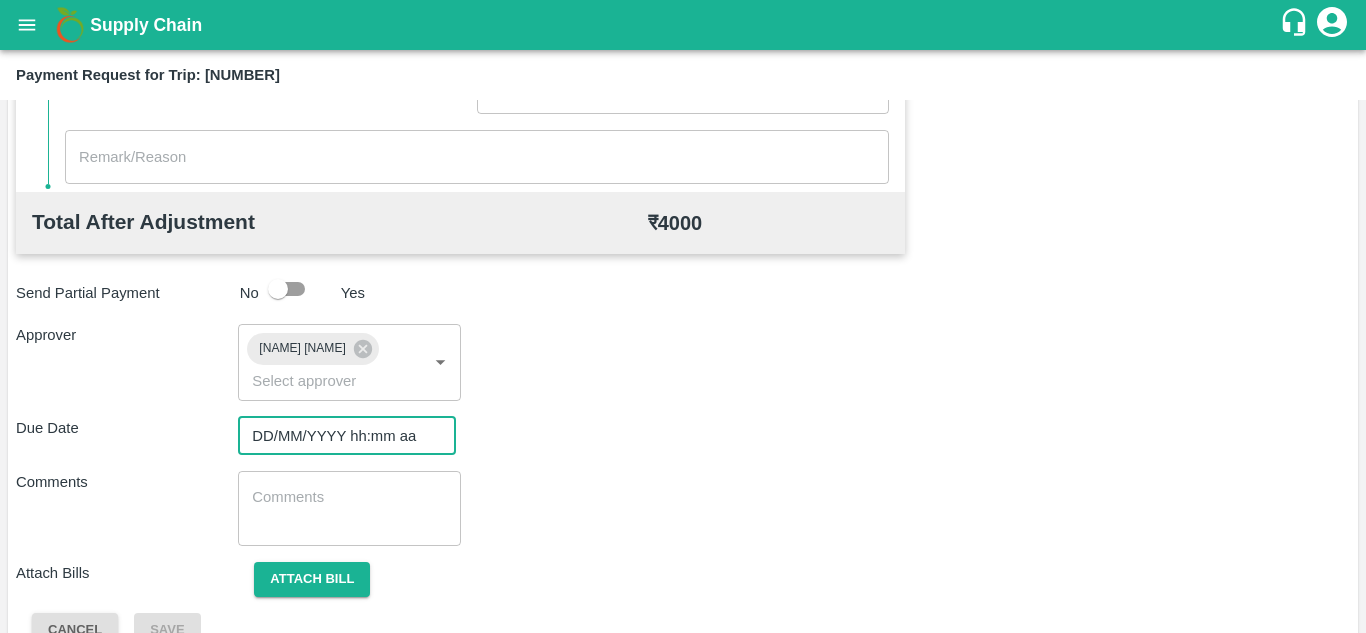 click on "DD/MM/YYYY hh:mm aa" at bounding box center (340, 436) 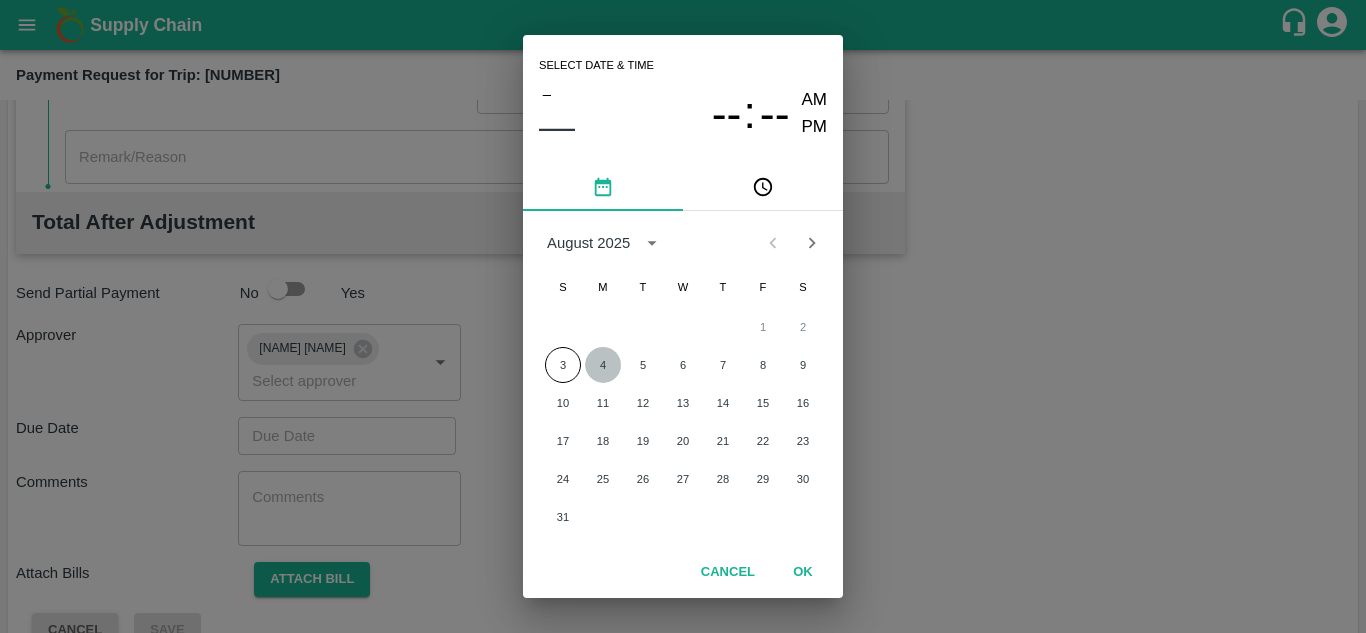 click on "4" at bounding box center [603, 365] 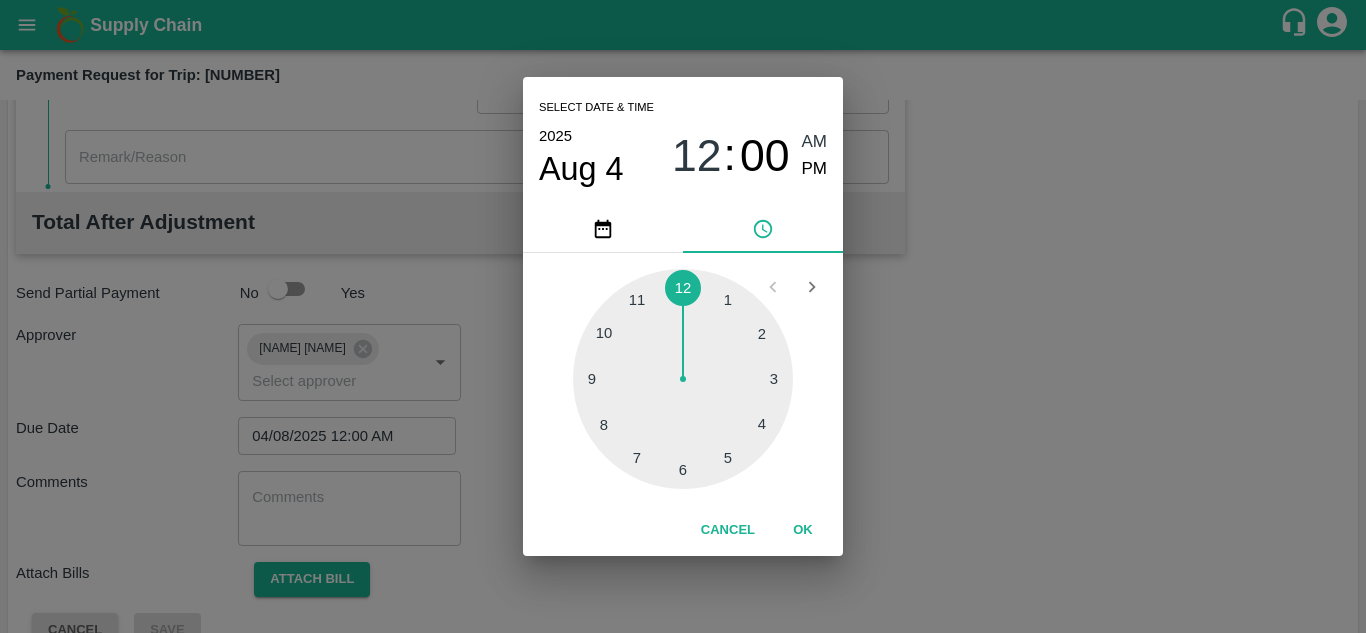 click at bounding box center [683, 379] 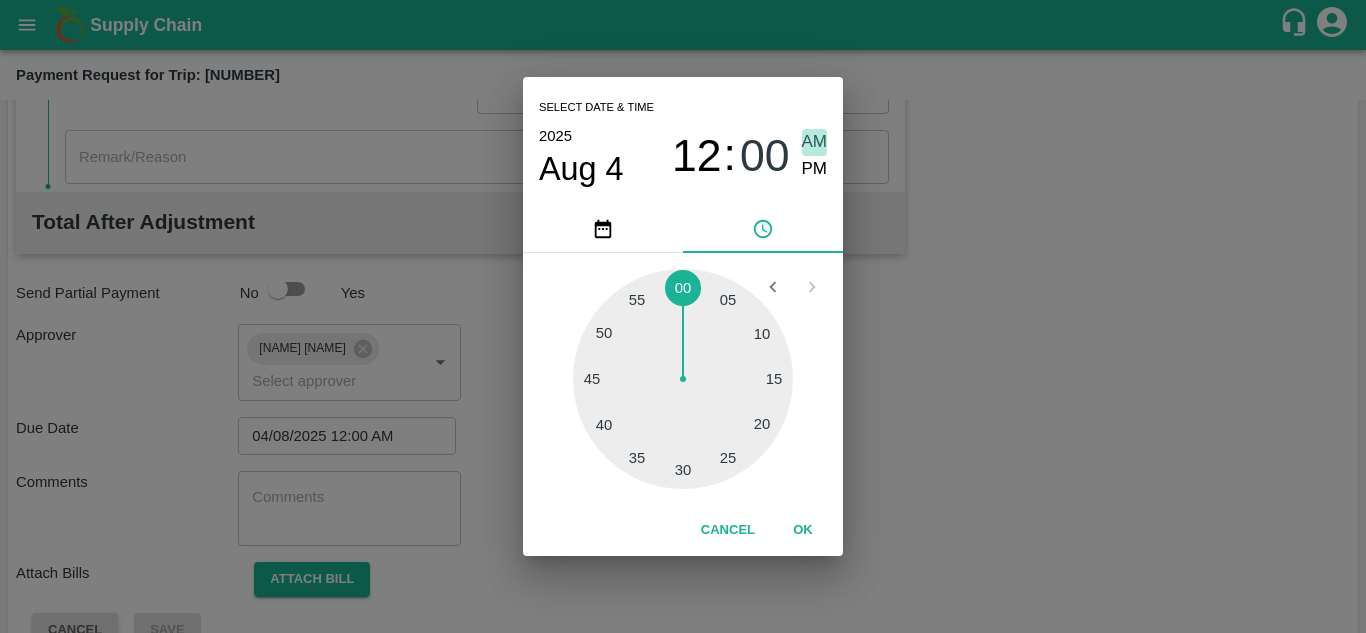 click on "AM" at bounding box center [815, 142] 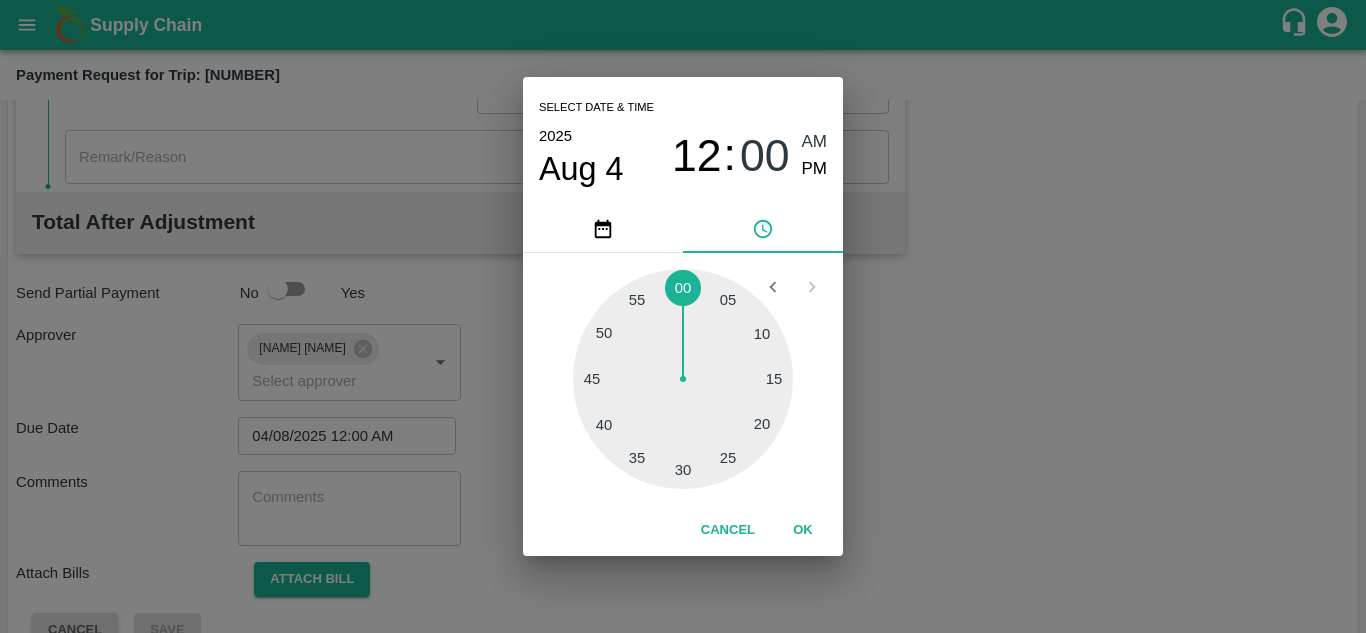 click on "OK" at bounding box center [803, 530] 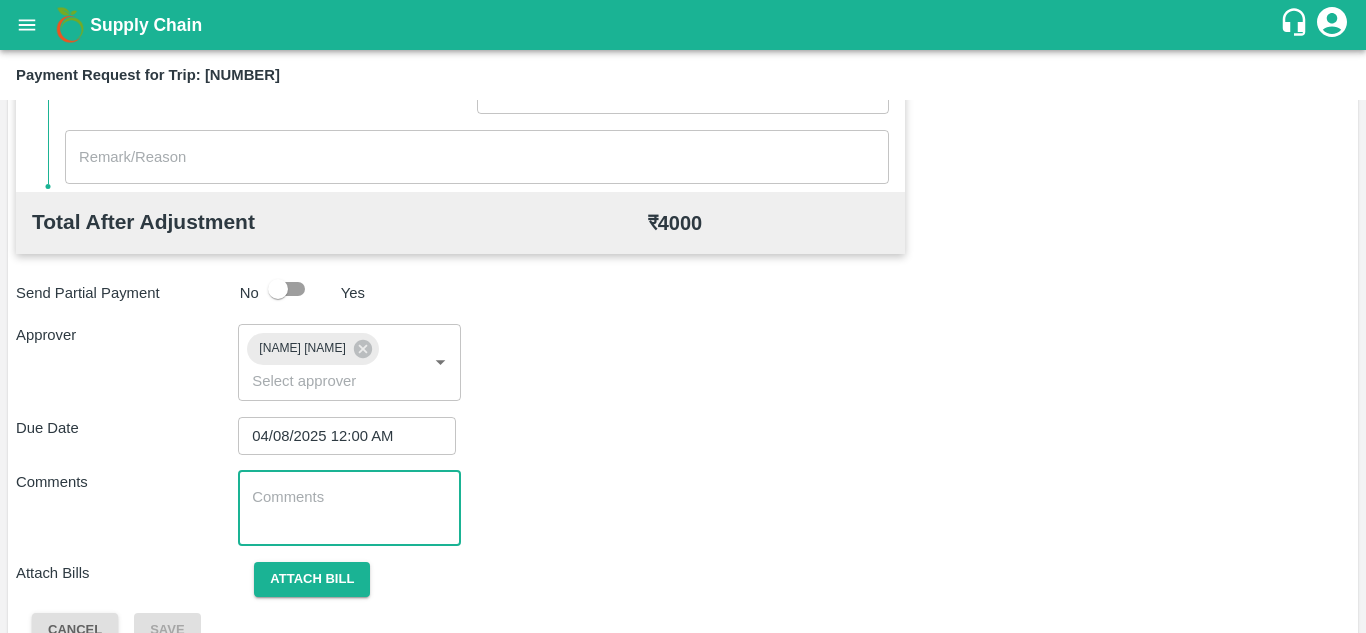 click at bounding box center (349, 508) 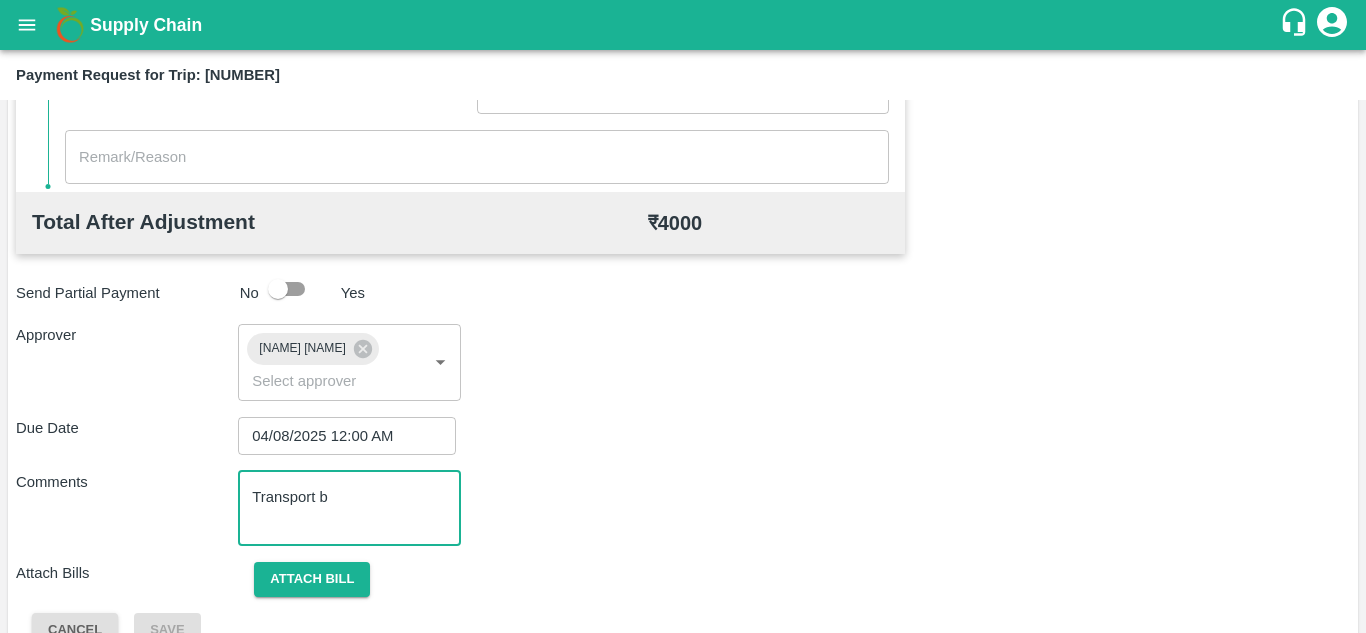scroll, scrollTop: 0, scrollLeft: 0, axis: both 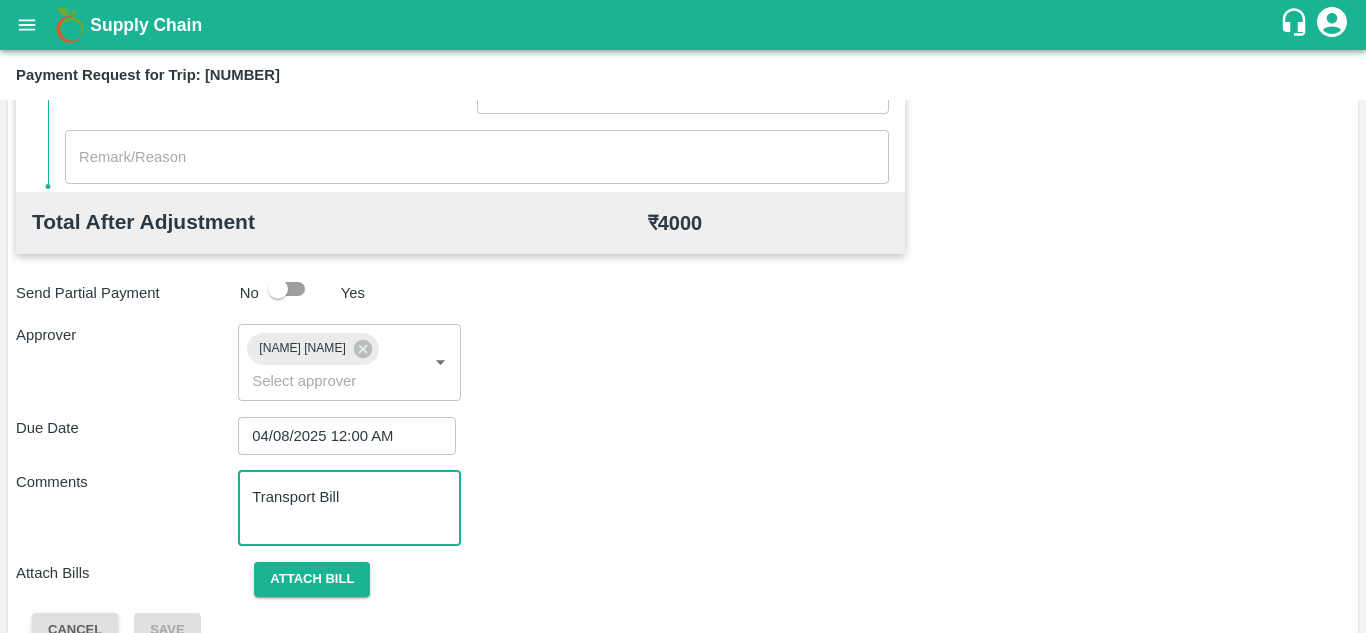 type on "Transport Bill" 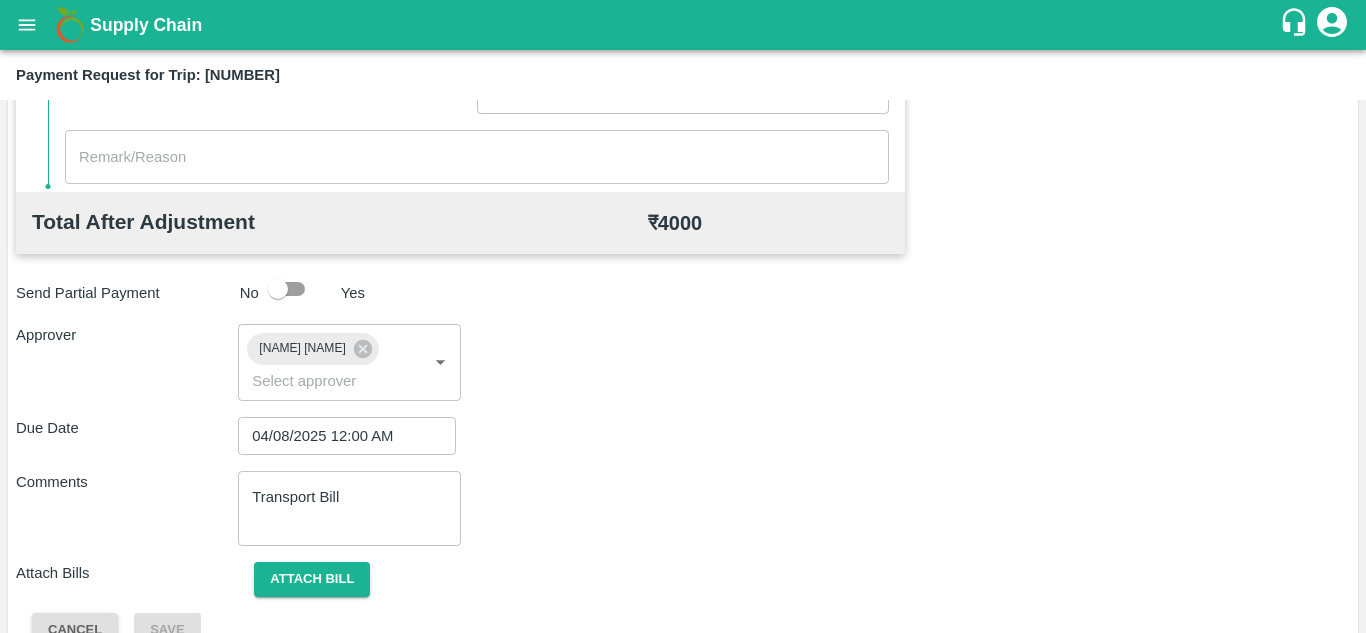 click on "Attach Bills Attach bill" at bounding box center (683, 579) 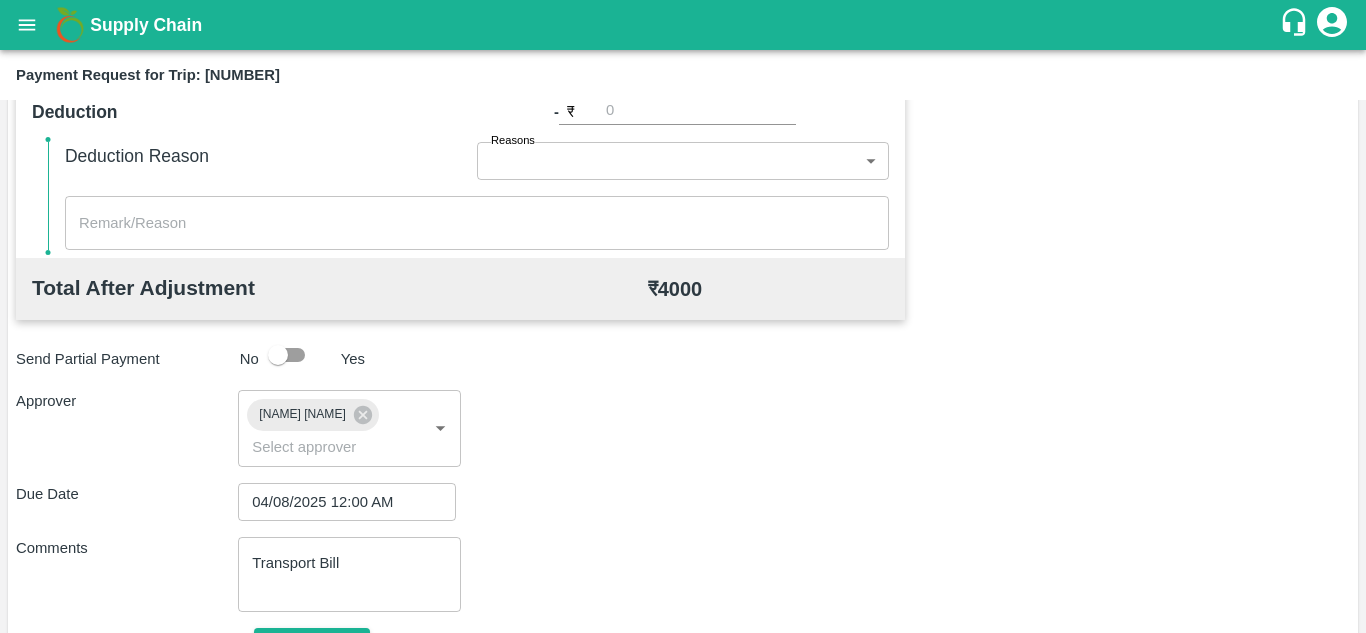 scroll, scrollTop: 948, scrollLeft: 0, axis: vertical 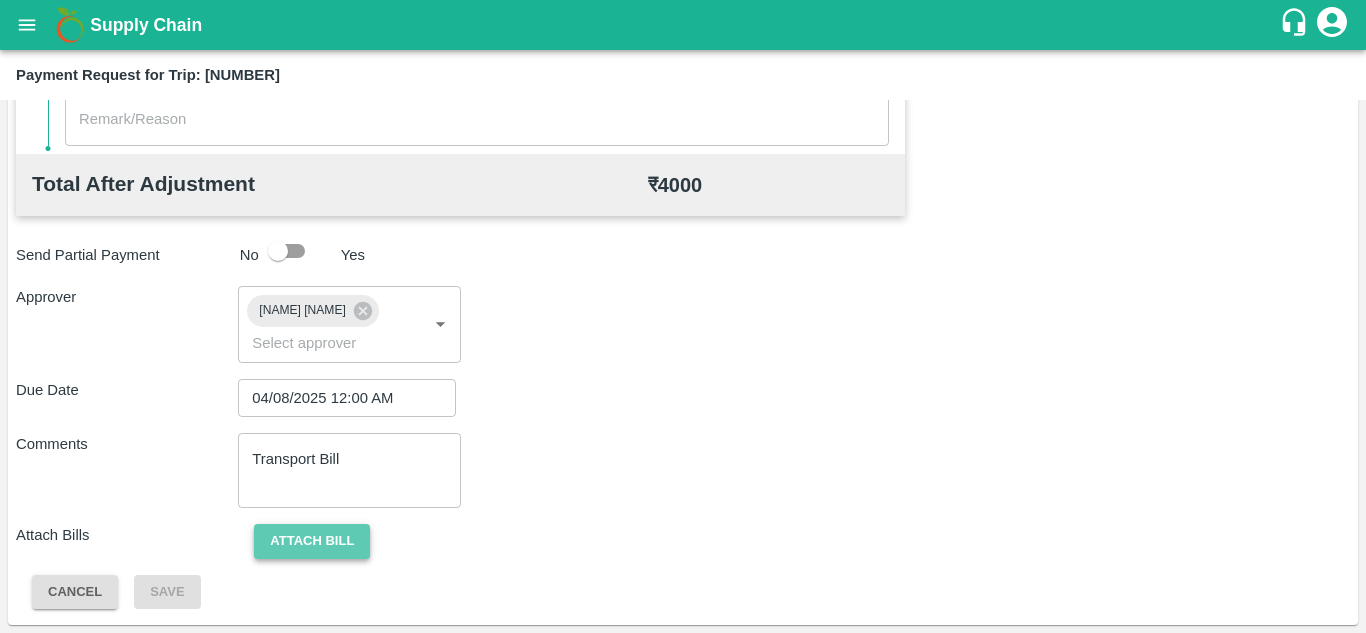 click on "Attach bill" at bounding box center [312, 541] 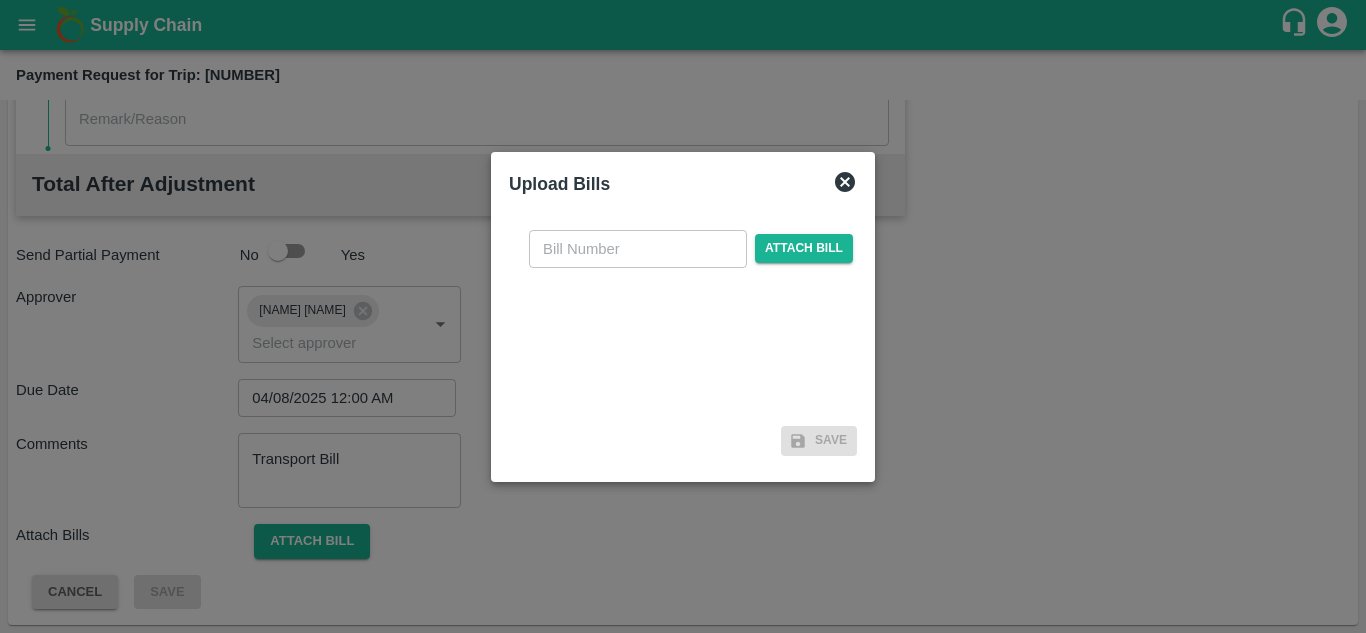 click at bounding box center (638, 249) 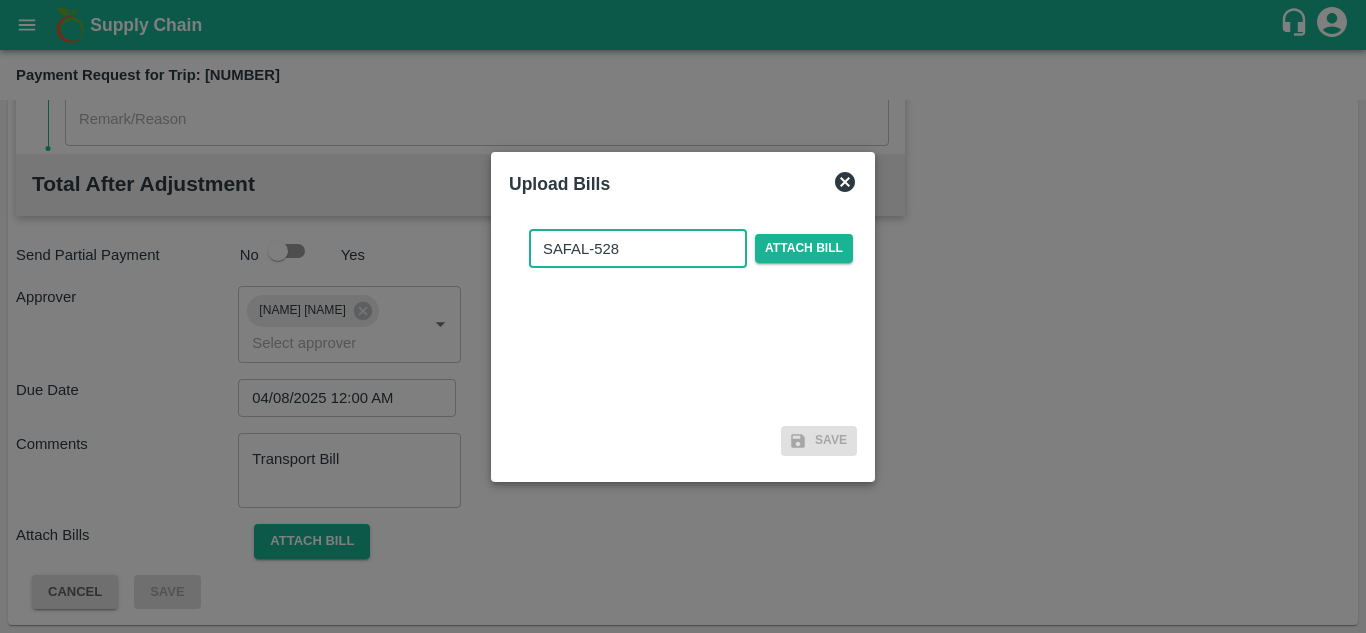 type on "SAFAL-528" 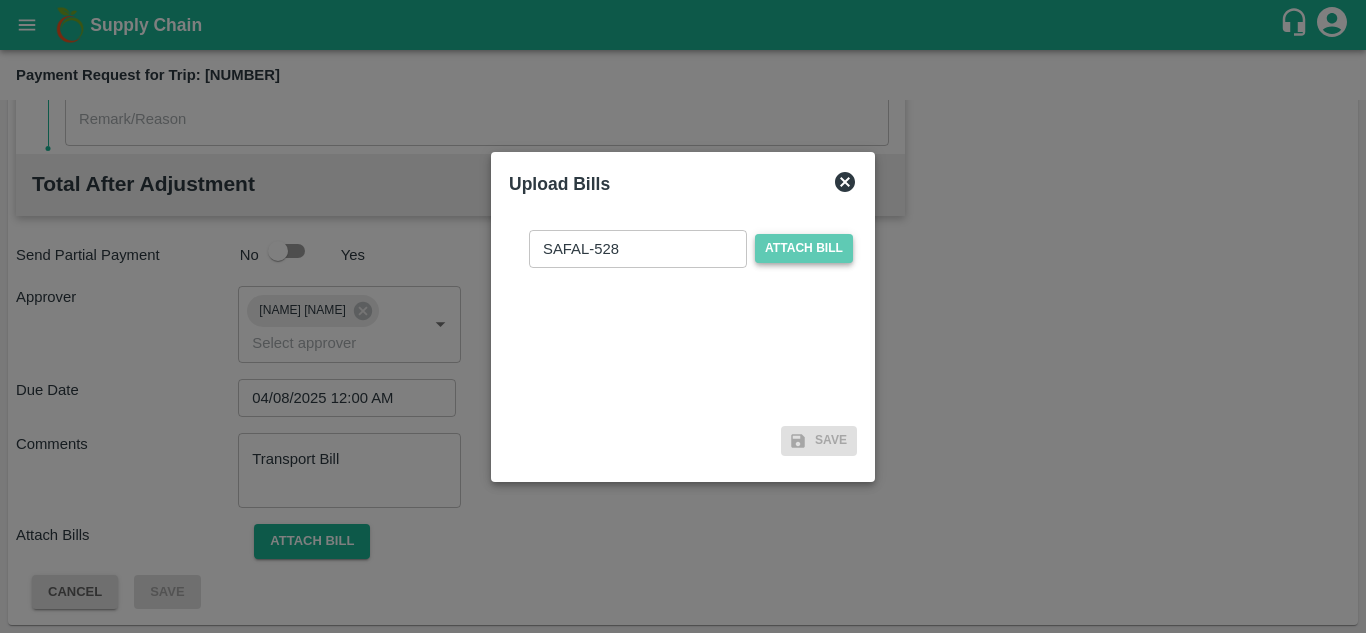 click on "Attach bill" at bounding box center (804, 248) 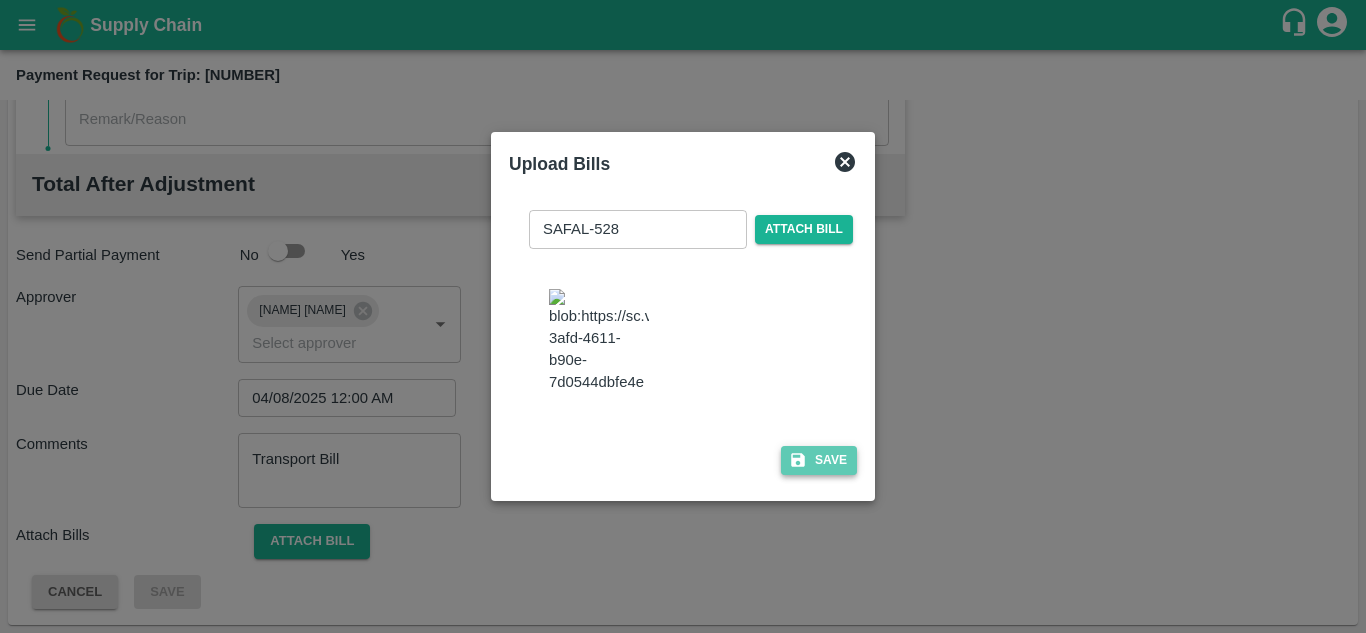 click on "Save" at bounding box center (819, 460) 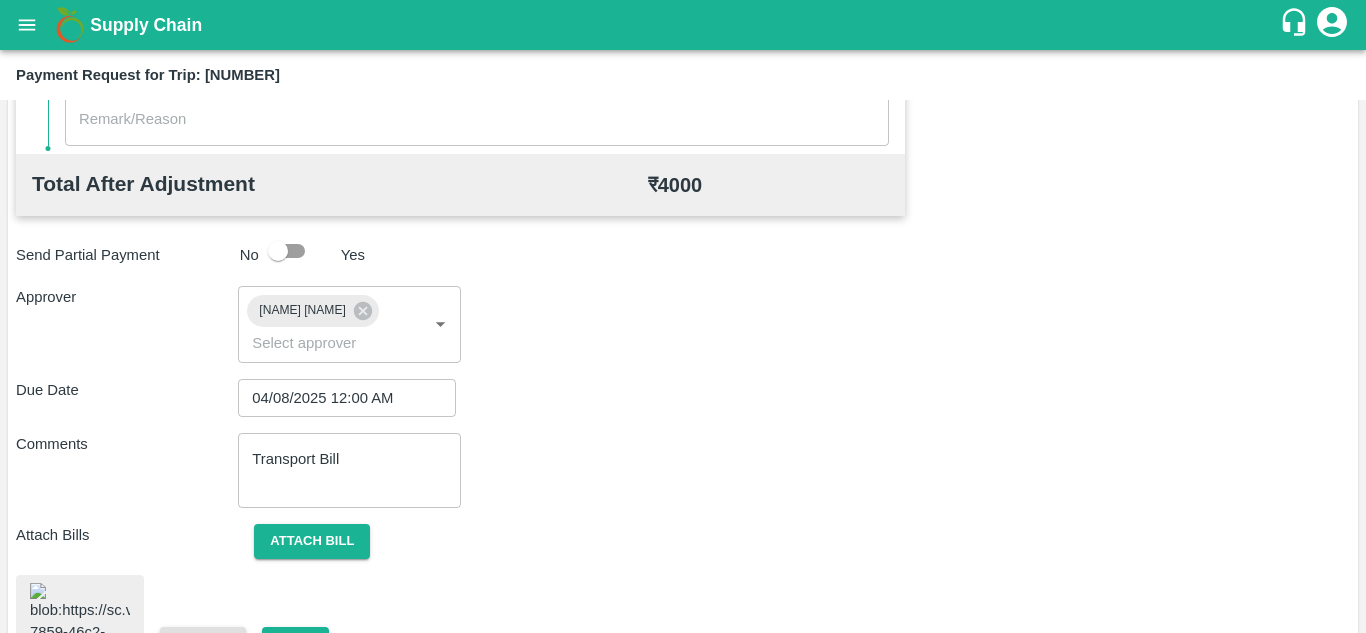 scroll, scrollTop: 1094, scrollLeft: 0, axis: vertical 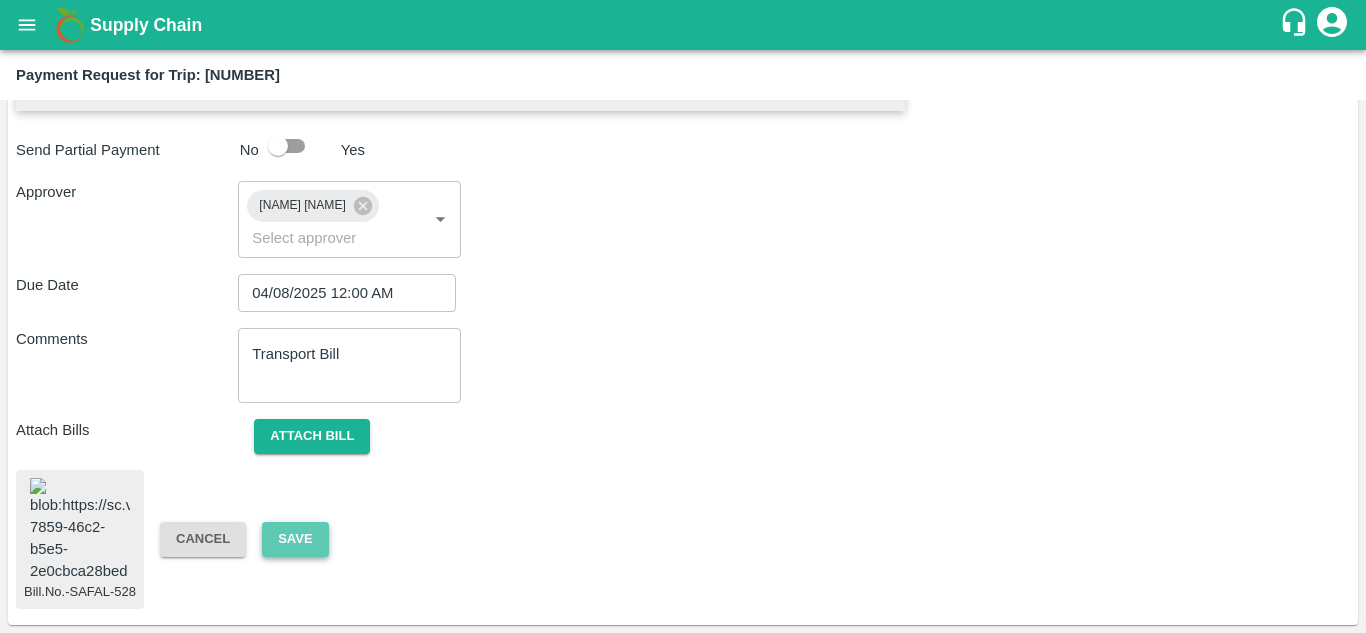 click on "Save" at bounding box center [295, 539] 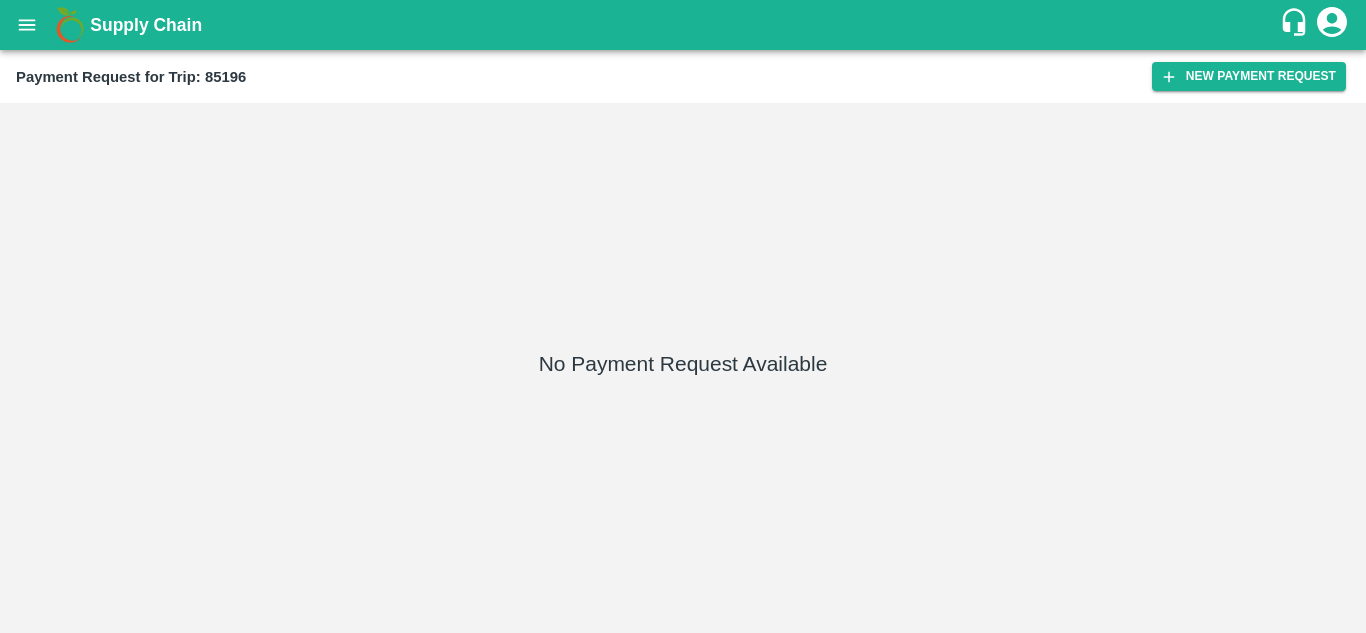 scroll, scrollTop: 0, scrollLeft: 0, axis: both 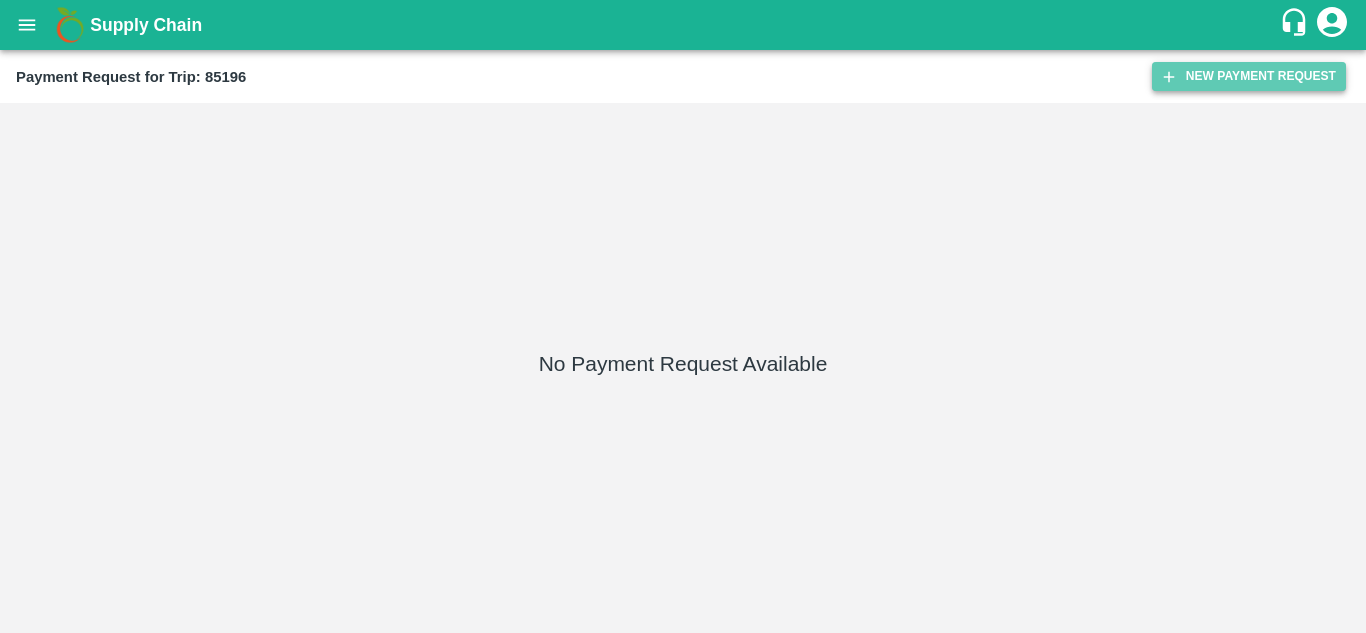 click on "New Payment Request" at bounding box center [1249, 76] 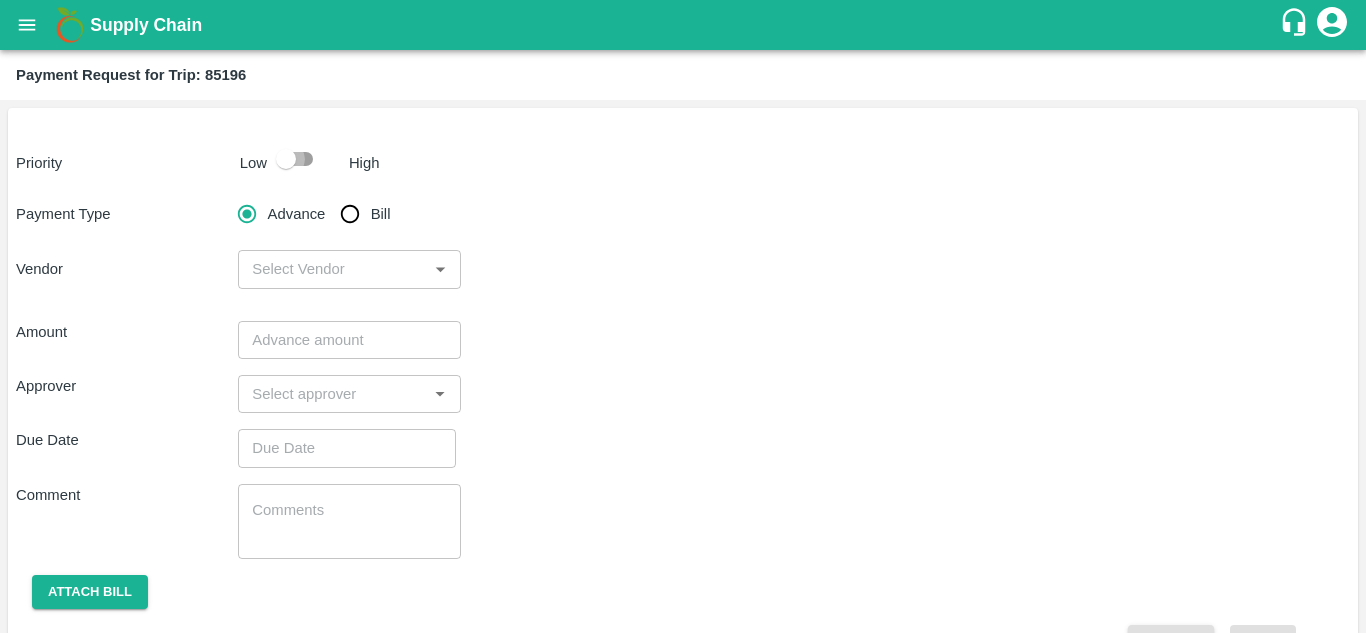 click at bounding box center (286, 159) 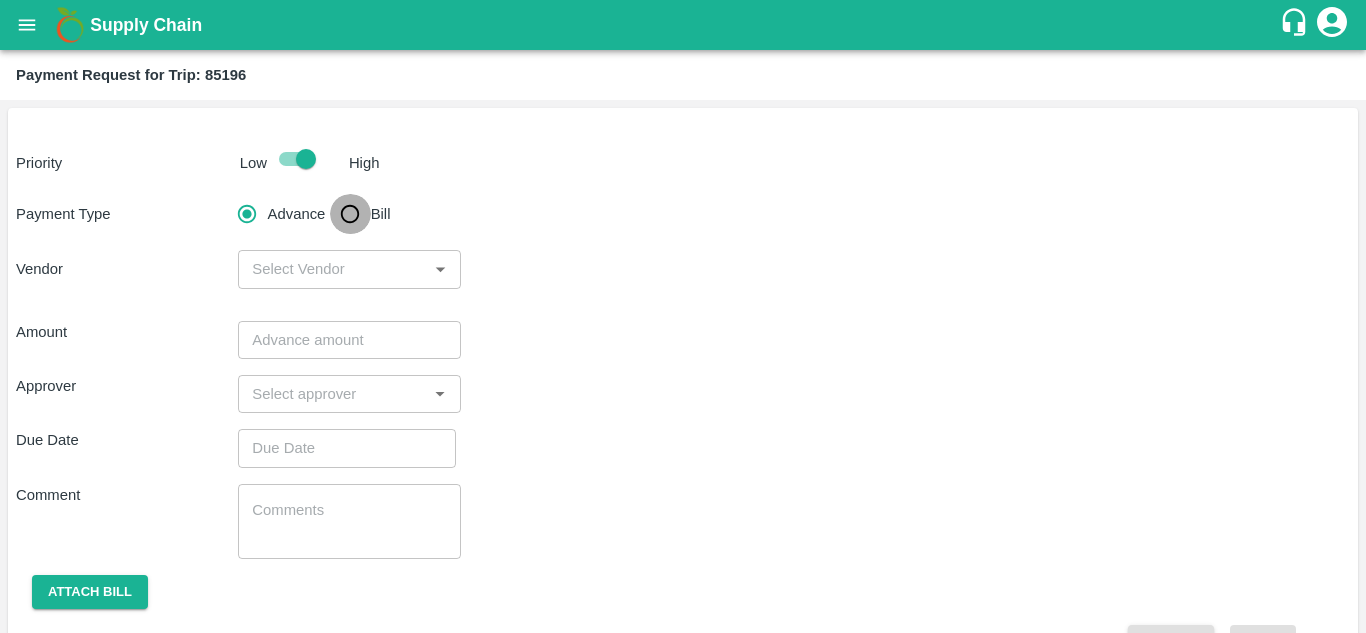 click on "Bill" at bounding box center (350, 214) 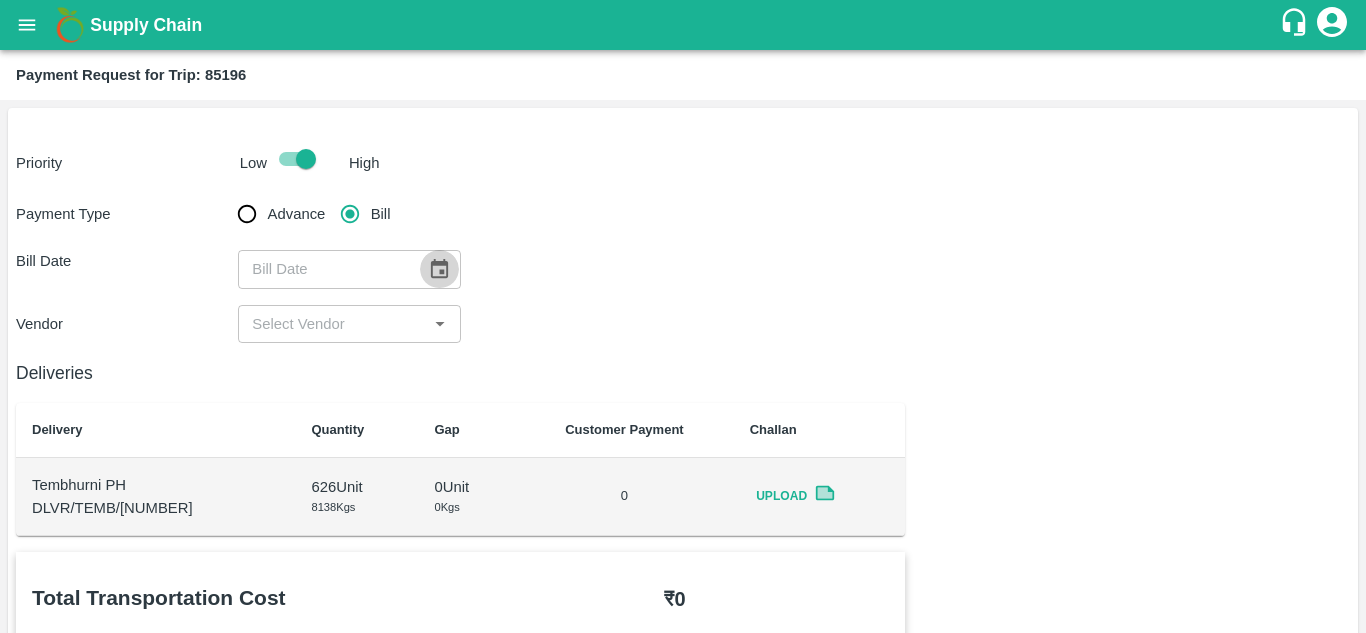 click 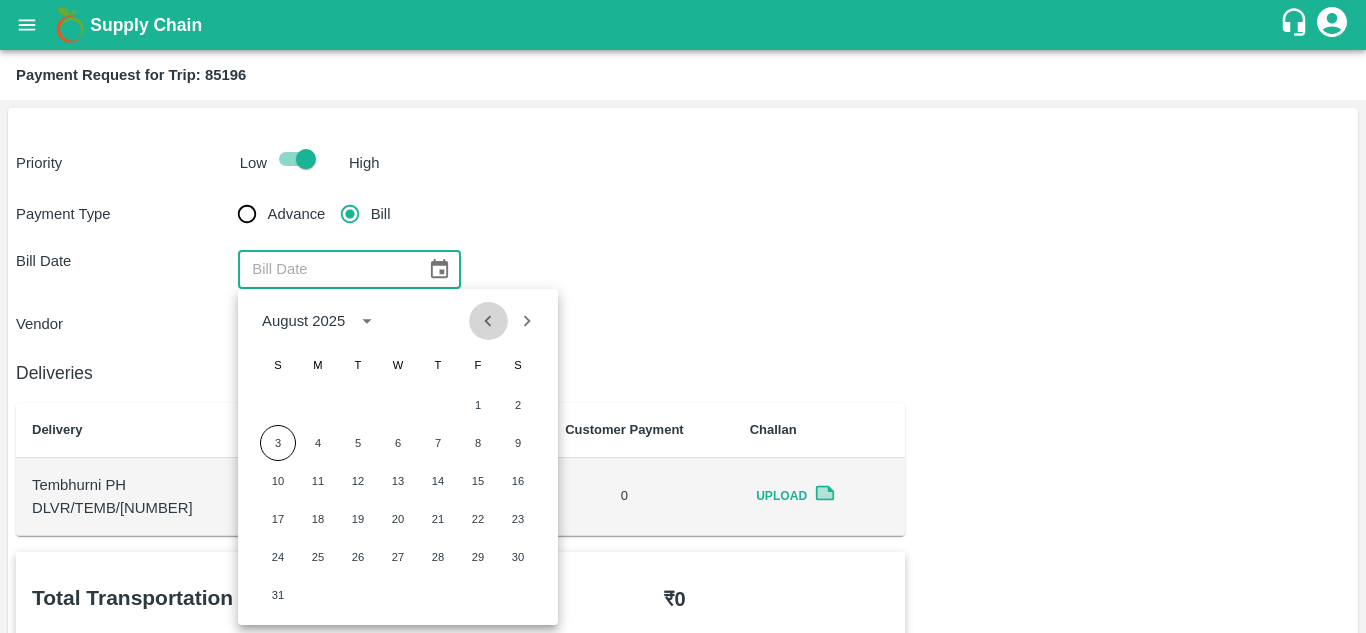 click 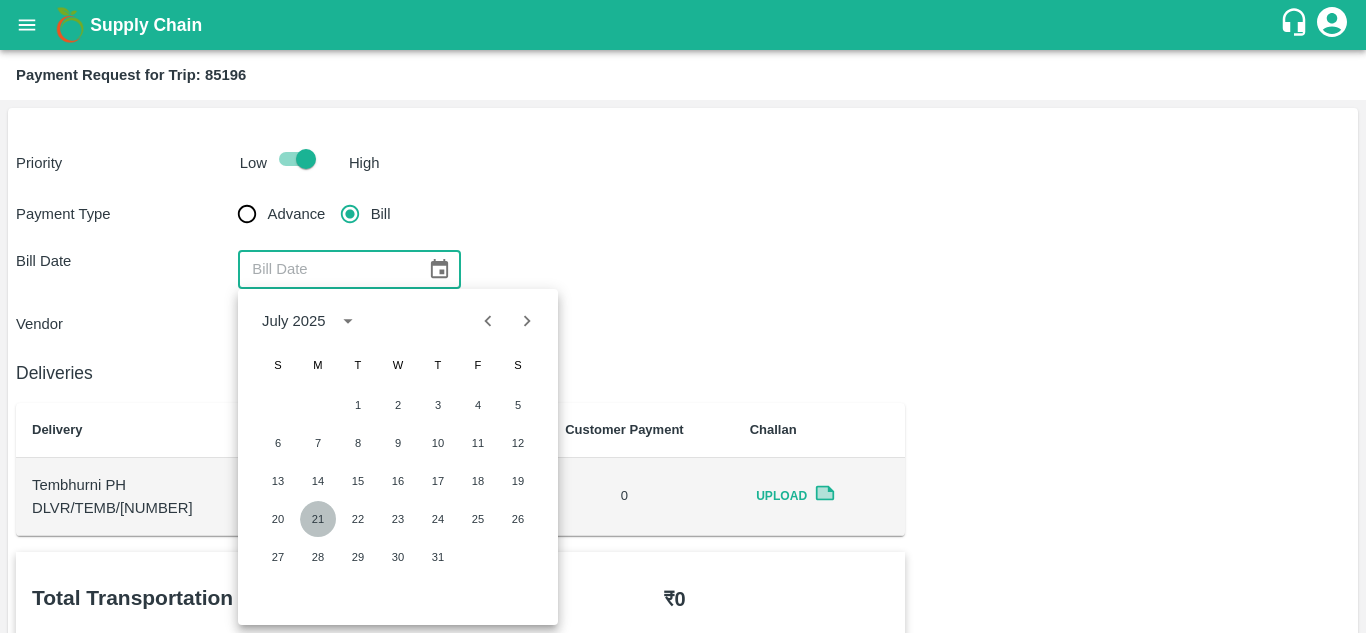 click on "21" at bounding box center (318, 519) 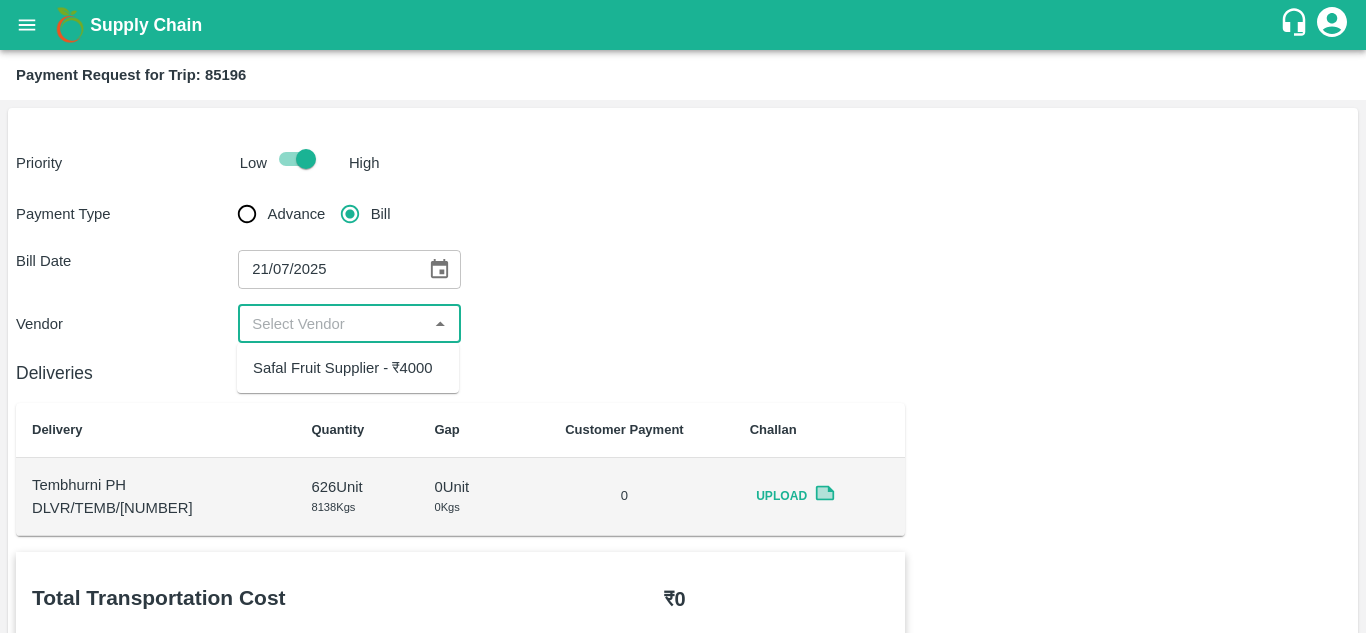 click at bounding box center (332, 324) 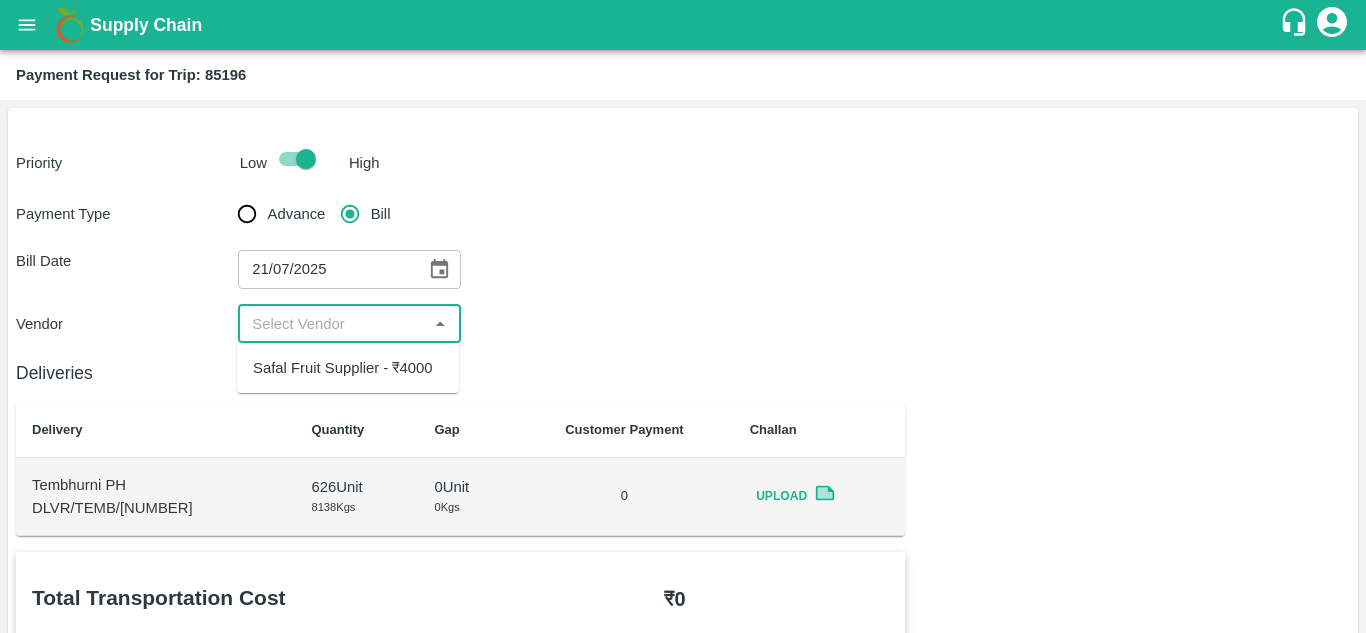 click on "Safal Fruit Supplier - ₹4000" at bounding box center (342, 368) 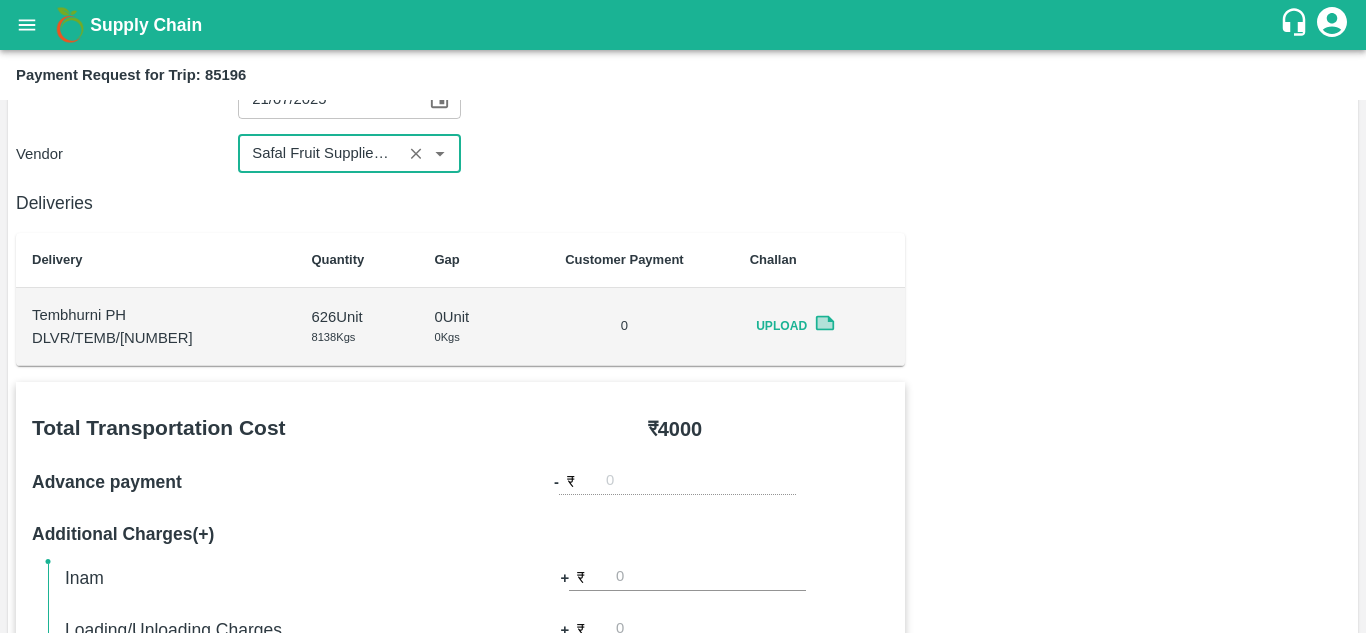 scroll, scrollTop: 171, scrollLeft: 0, axis: vertical 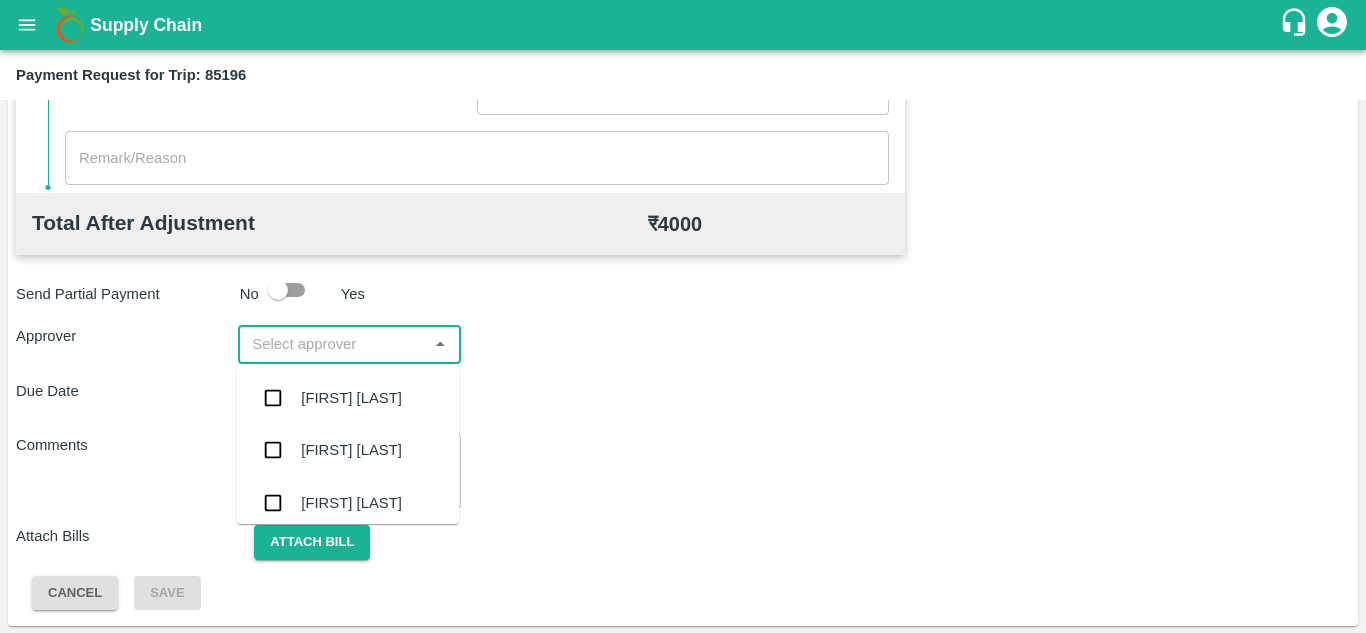 click at bounding box center [332, 344] 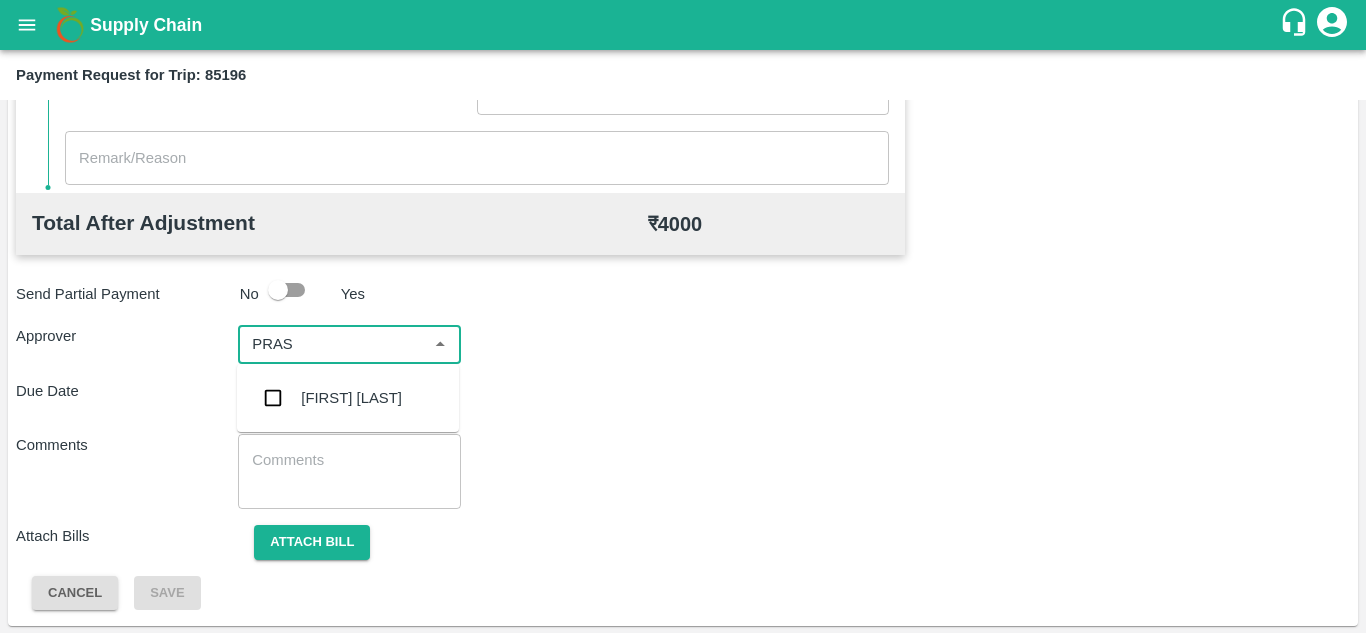 type on "PRASA" 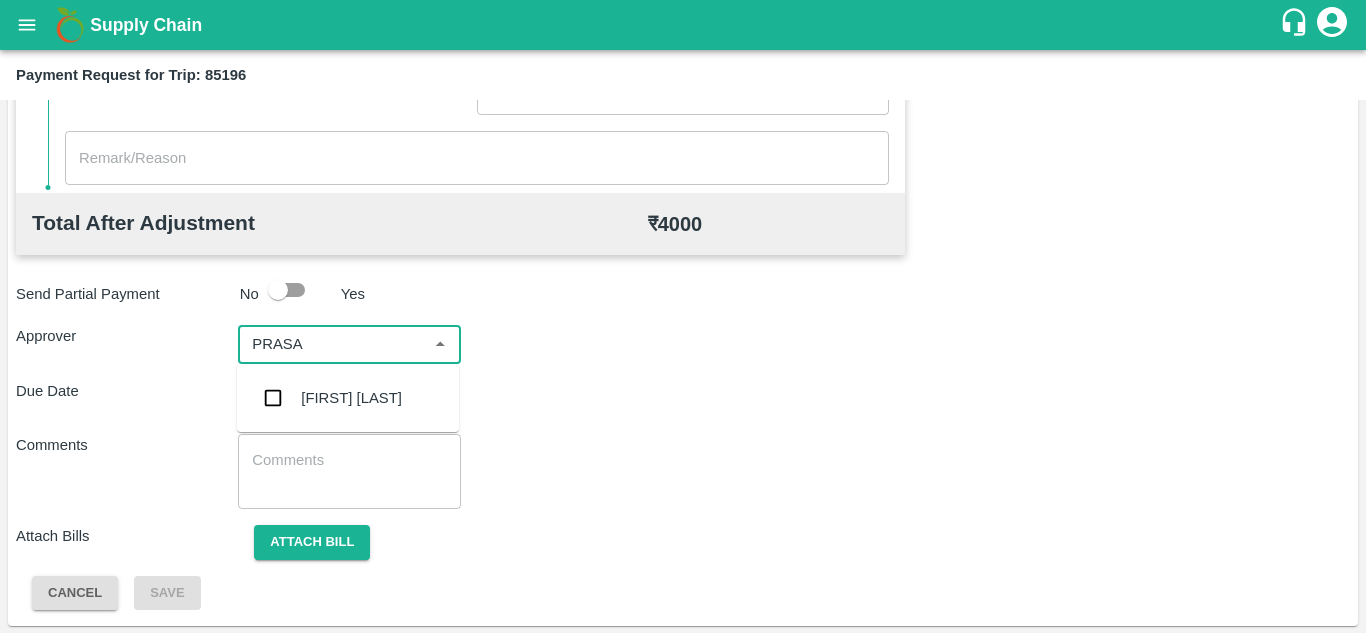 click on "Prasad Waghade" at bounding box center [351, 398] 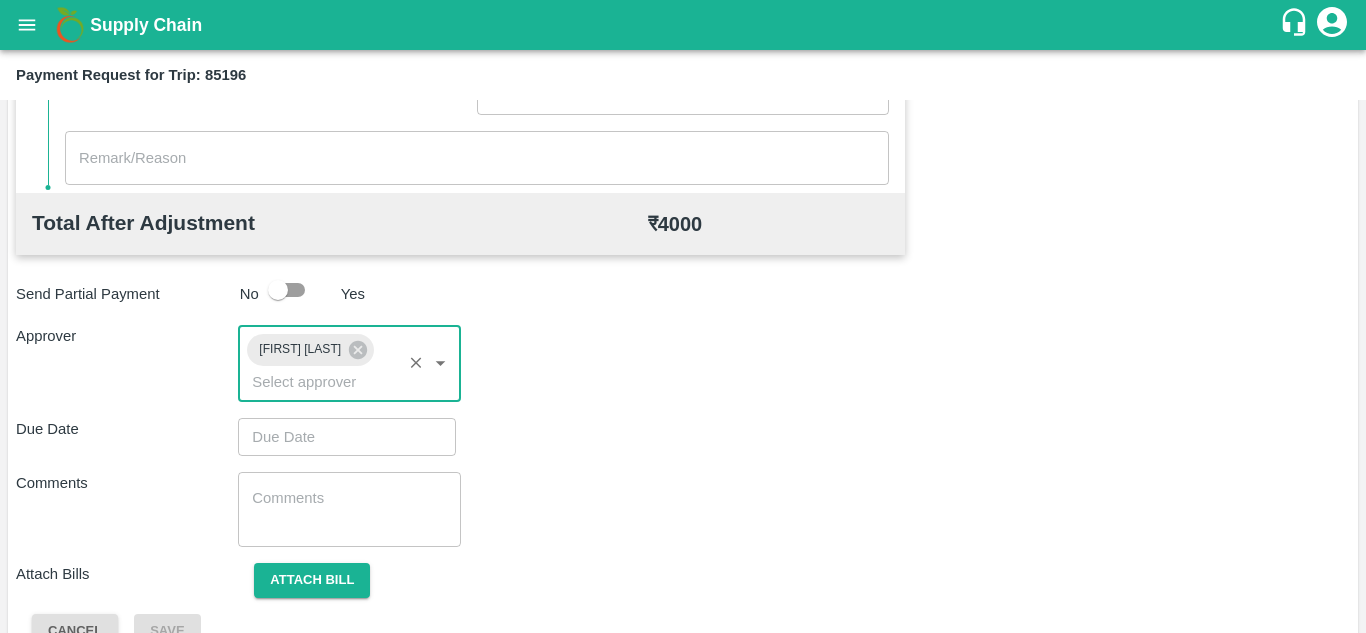type on "DD/MM/YYYY hh:mm aa" 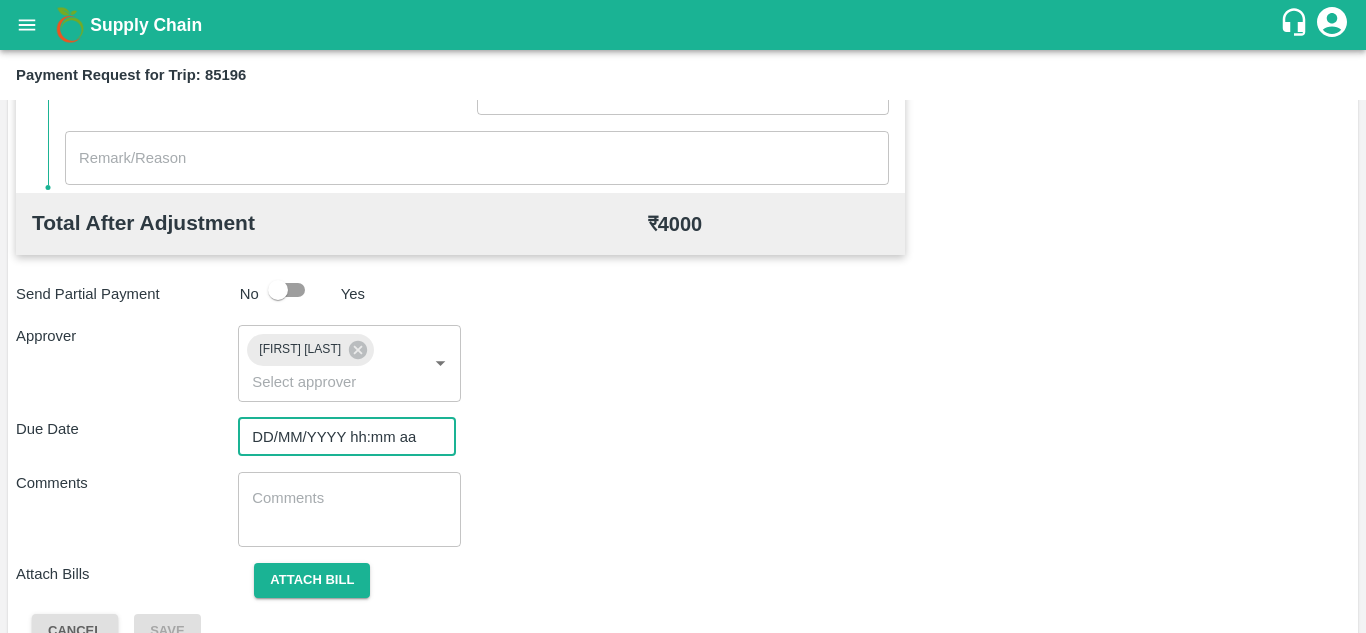 click on "DD/MM/YYYY hh:mm aa" at bounding box center [340, 437] 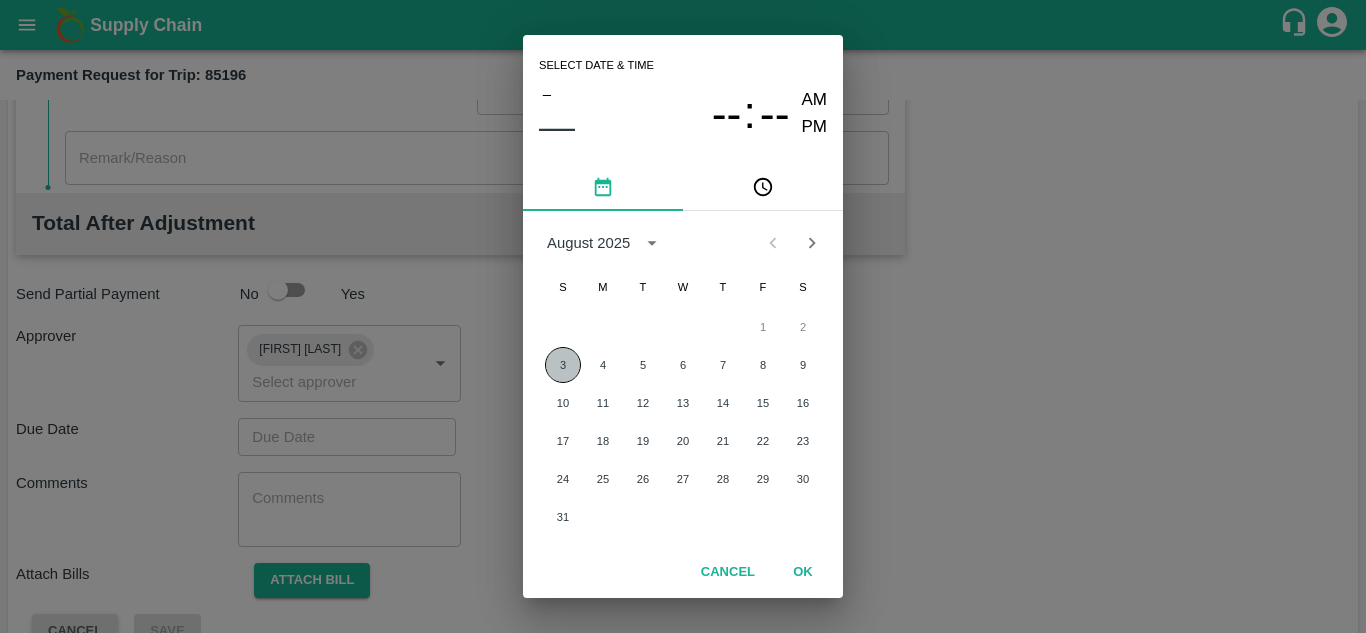 click on "3" at bounding box center [563, 365] 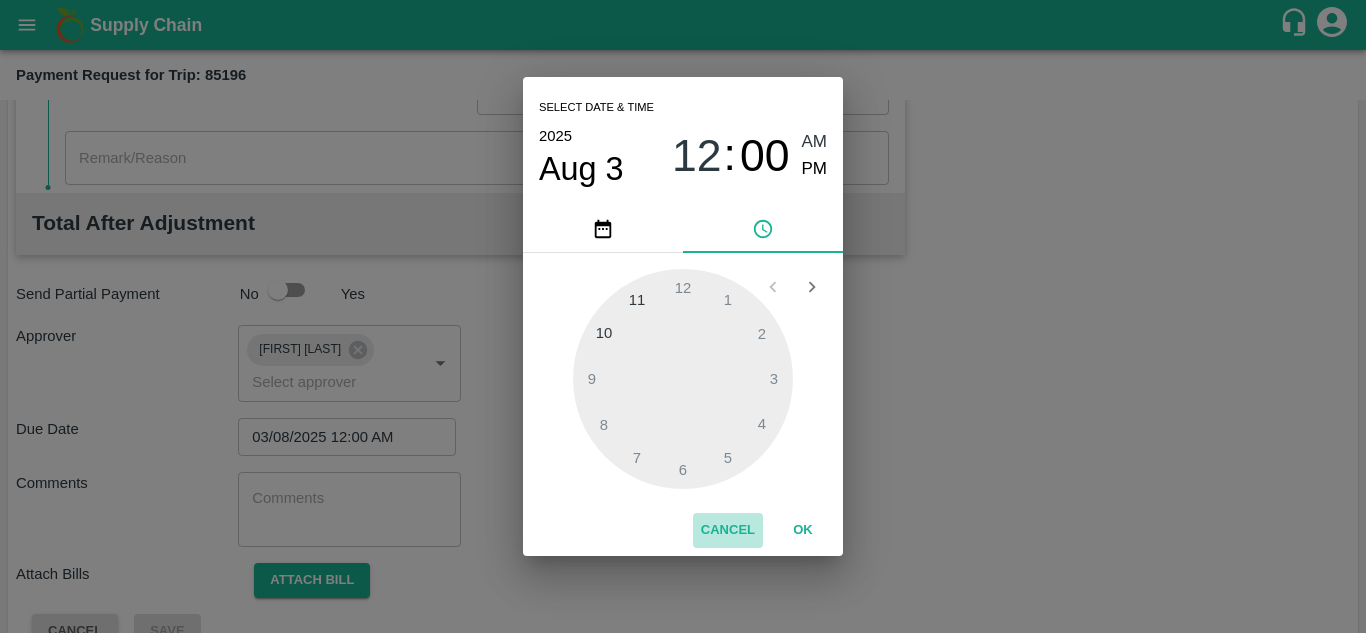 click on "Cancel" at bounding box center (728, 530) 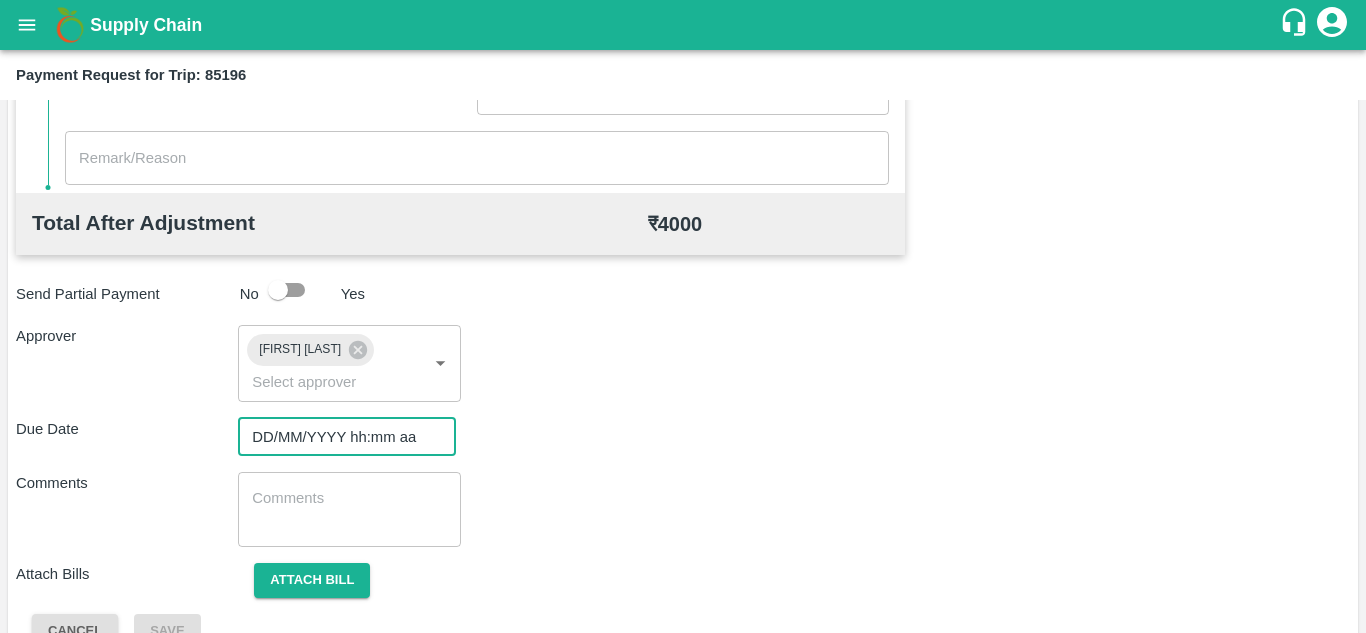 click on "DD/MM/YYYY hh:mm aa" at bounding box center (340, 437) 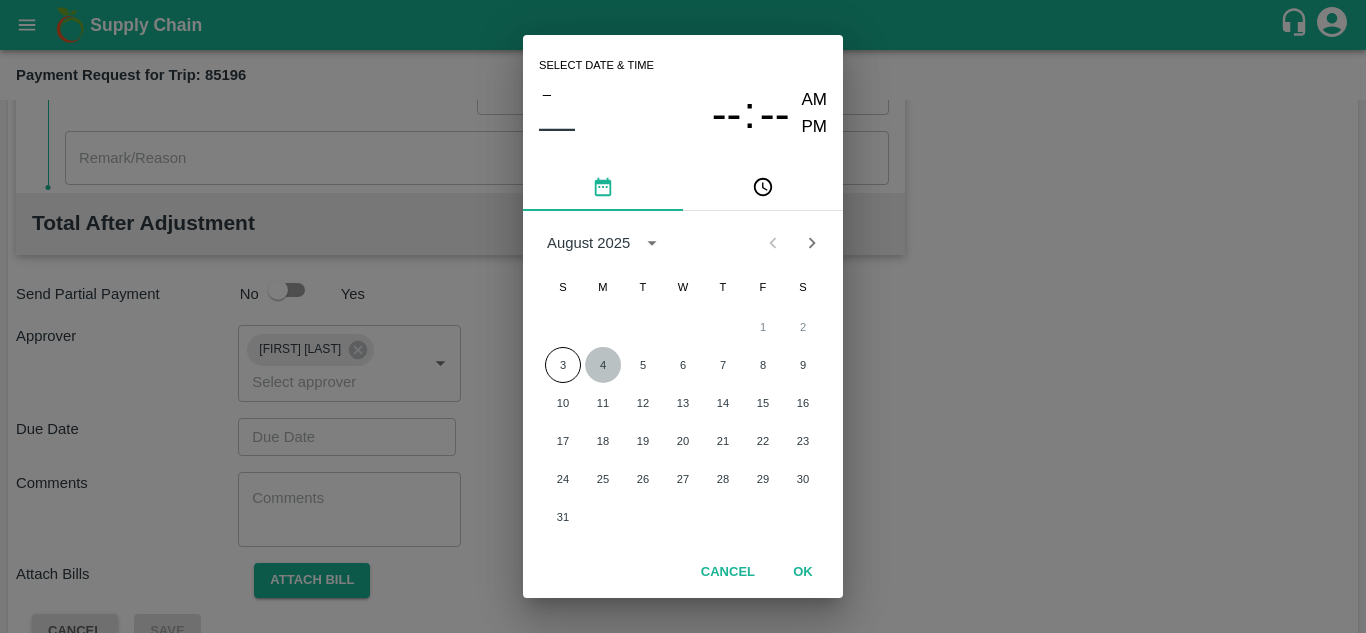 click on "4" at bounding box center (603, 365) 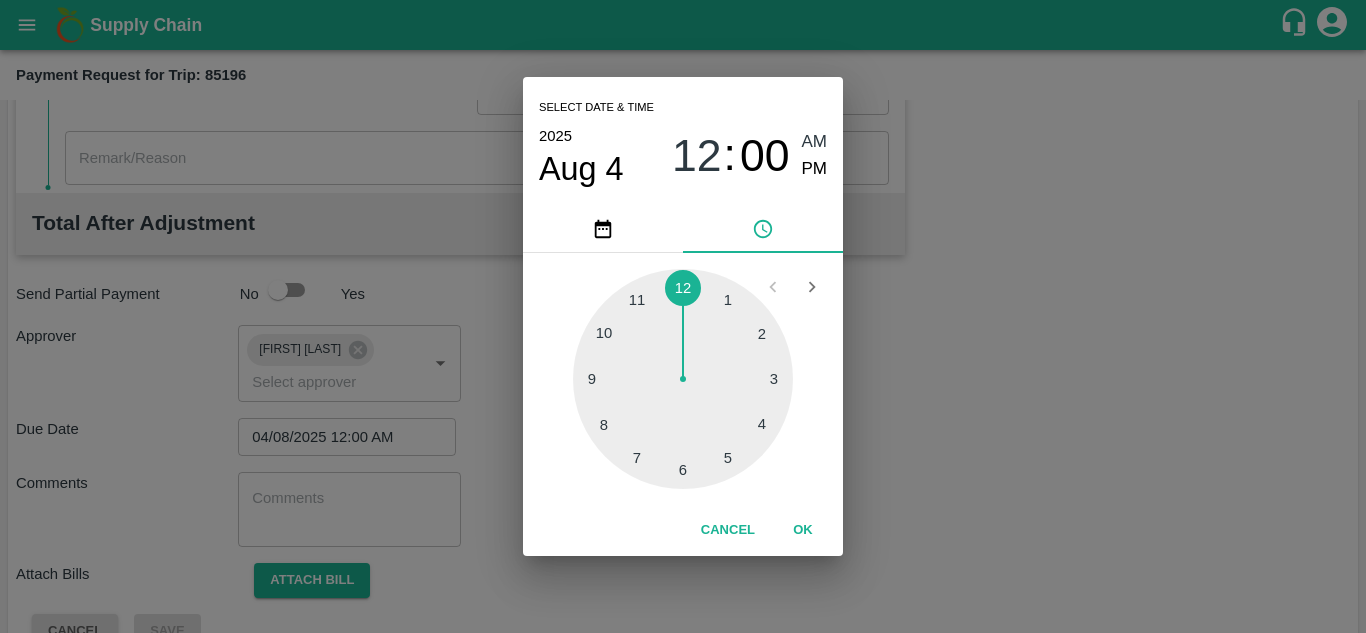 click at bounding box center (683, 379) 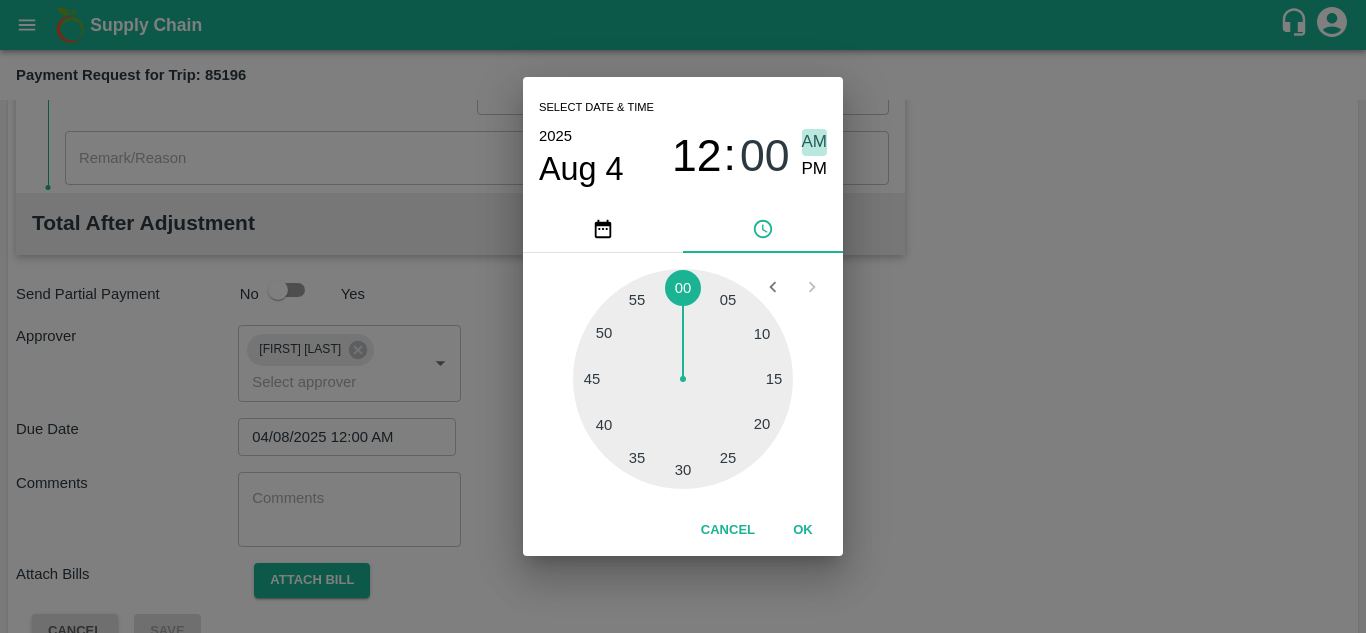 click on "AM" at bounding box center (815, 142) 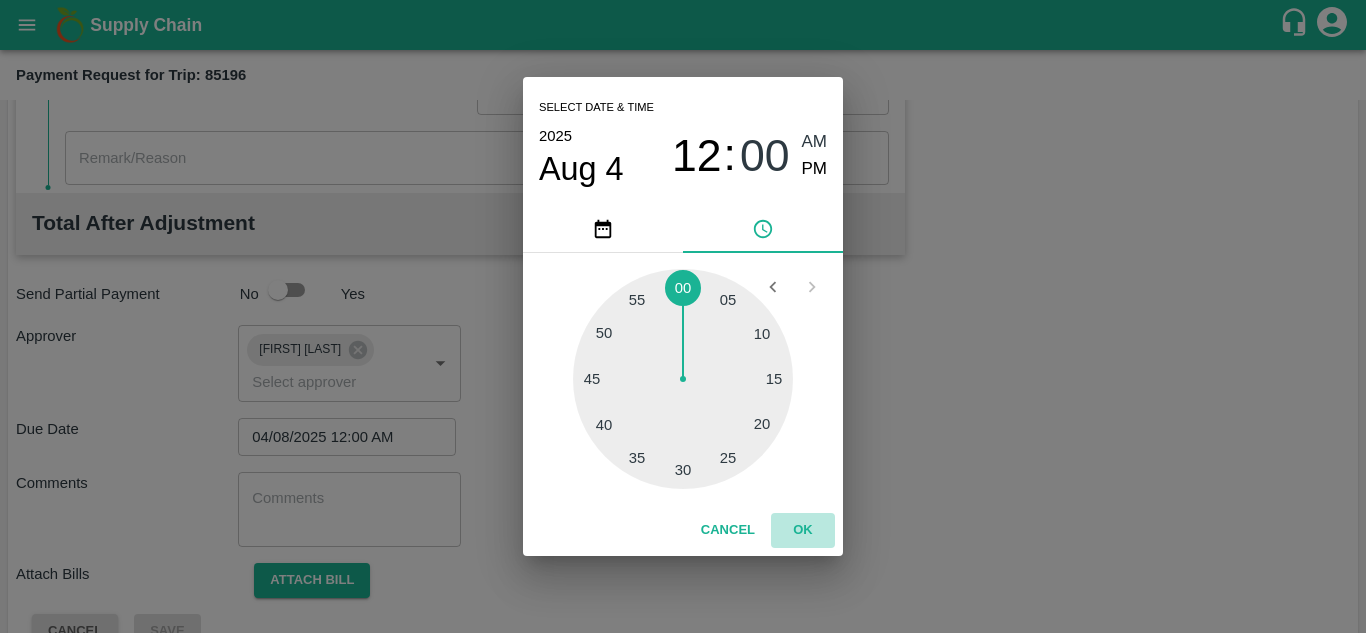 click on "OK" at bounding box center [803, 530] 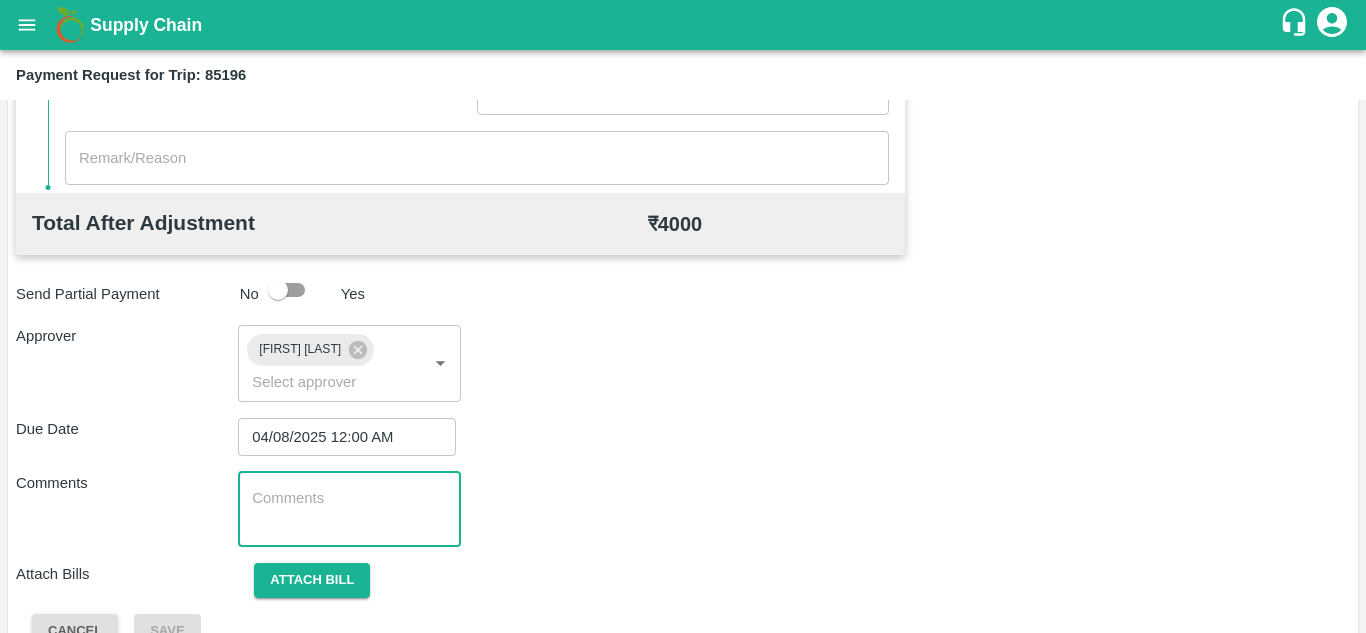 click at bounding box center [349, 509] 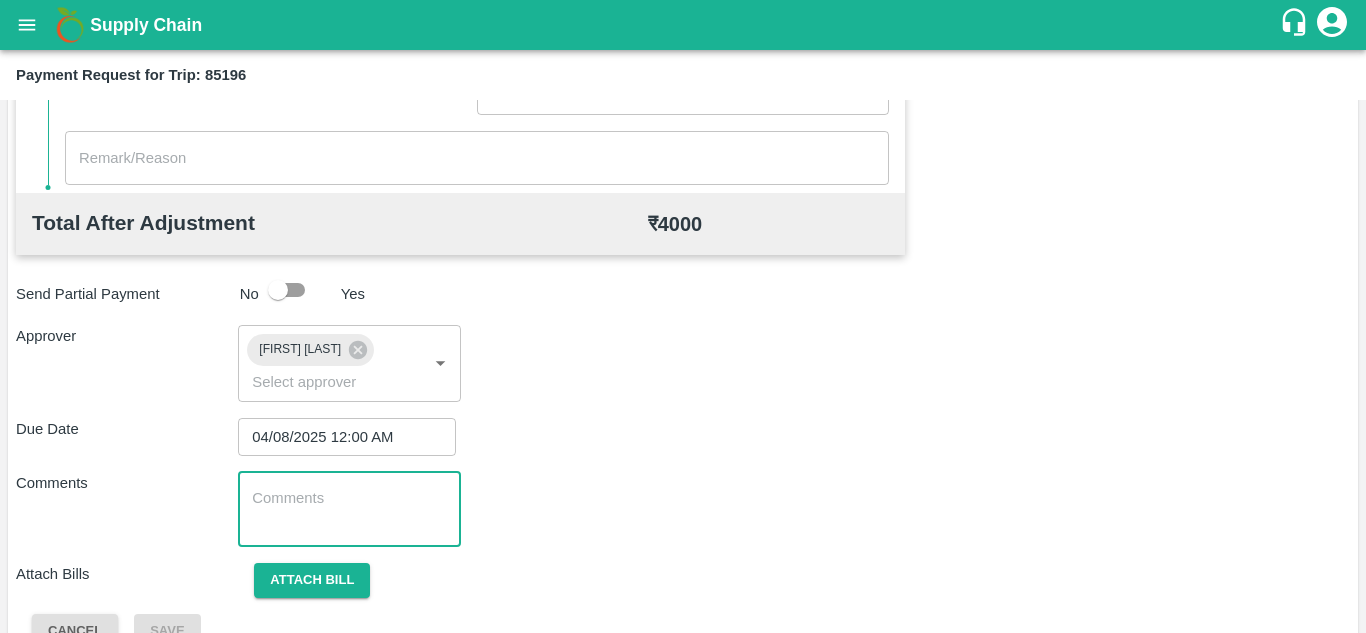 paste on "Transport Bill" 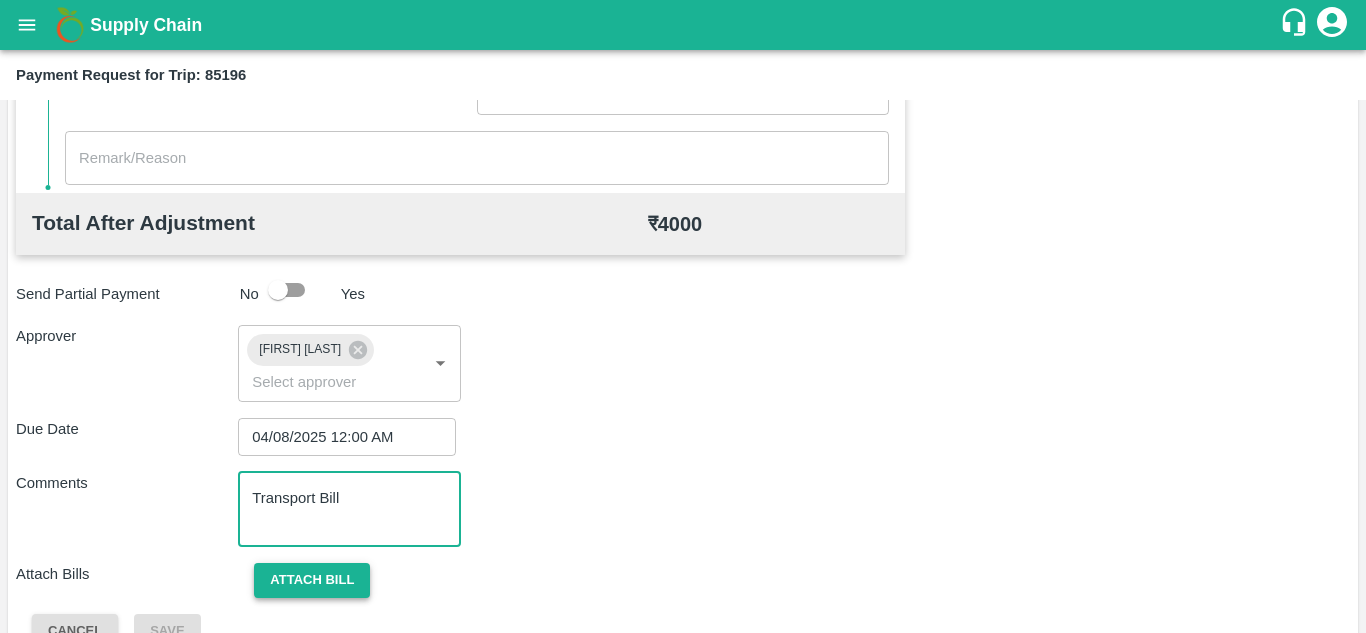 type on "Transport Bill" 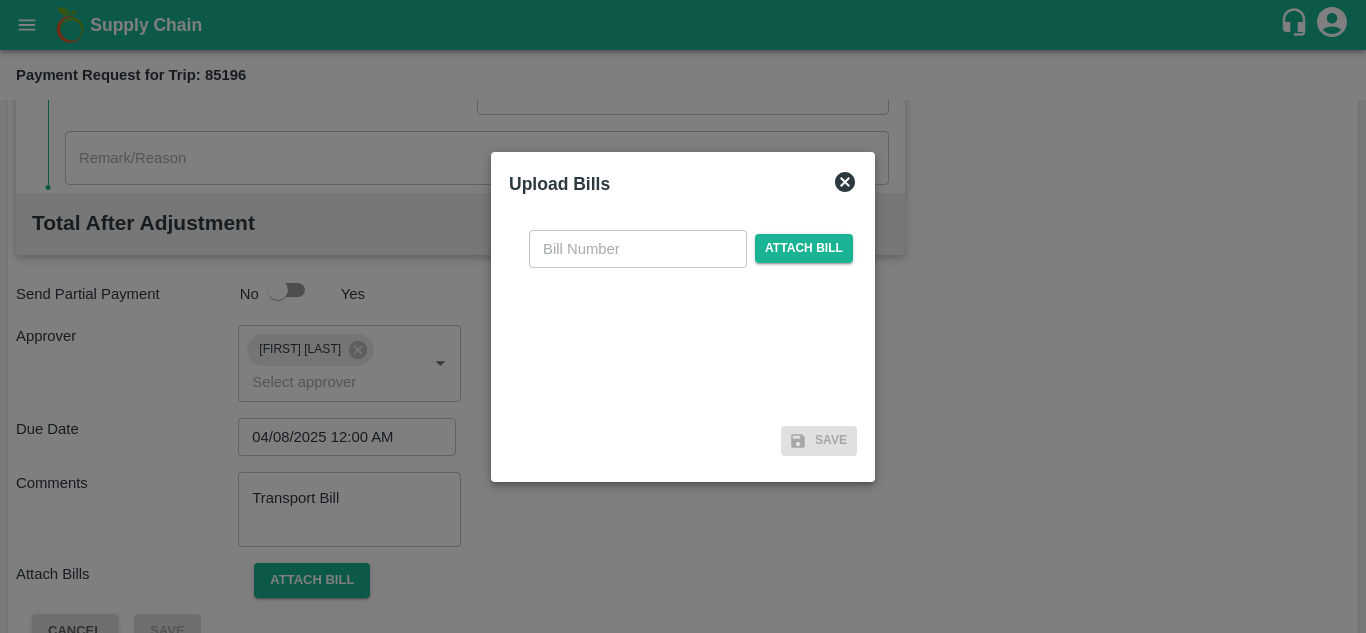 click at bounding box center [638, 249] 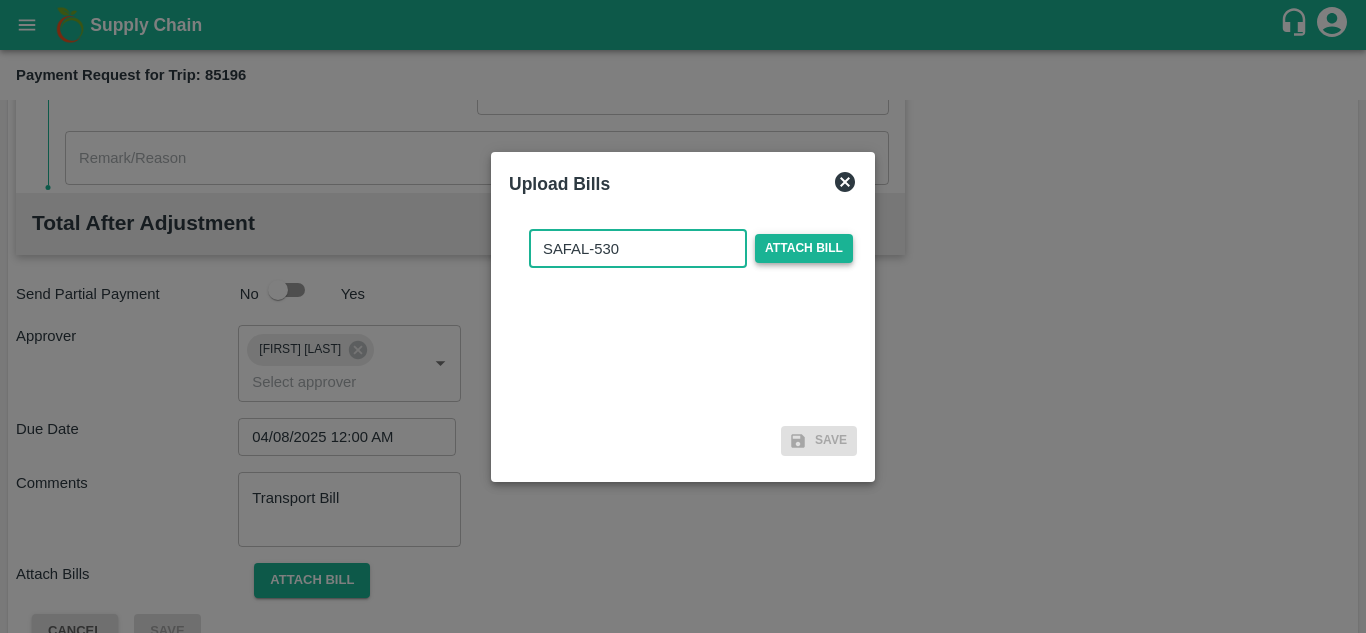 type on "SAFAL-530" 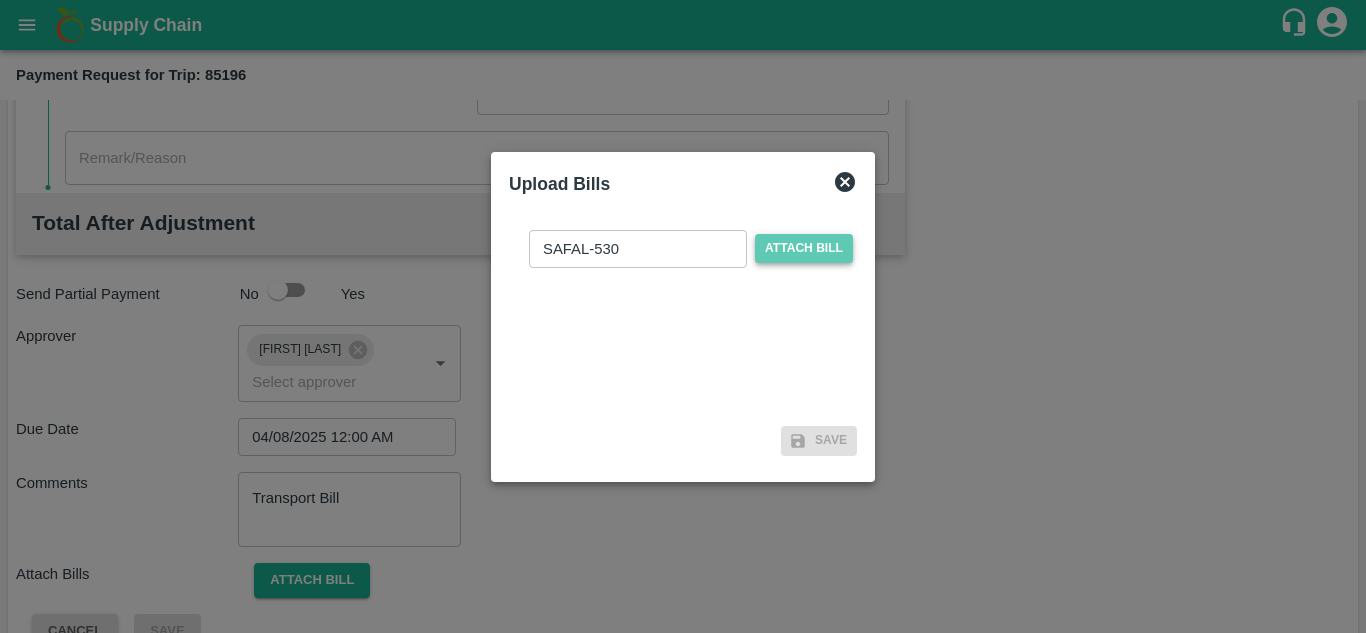 click on "Attach bill" at bounding box center (804, 248) 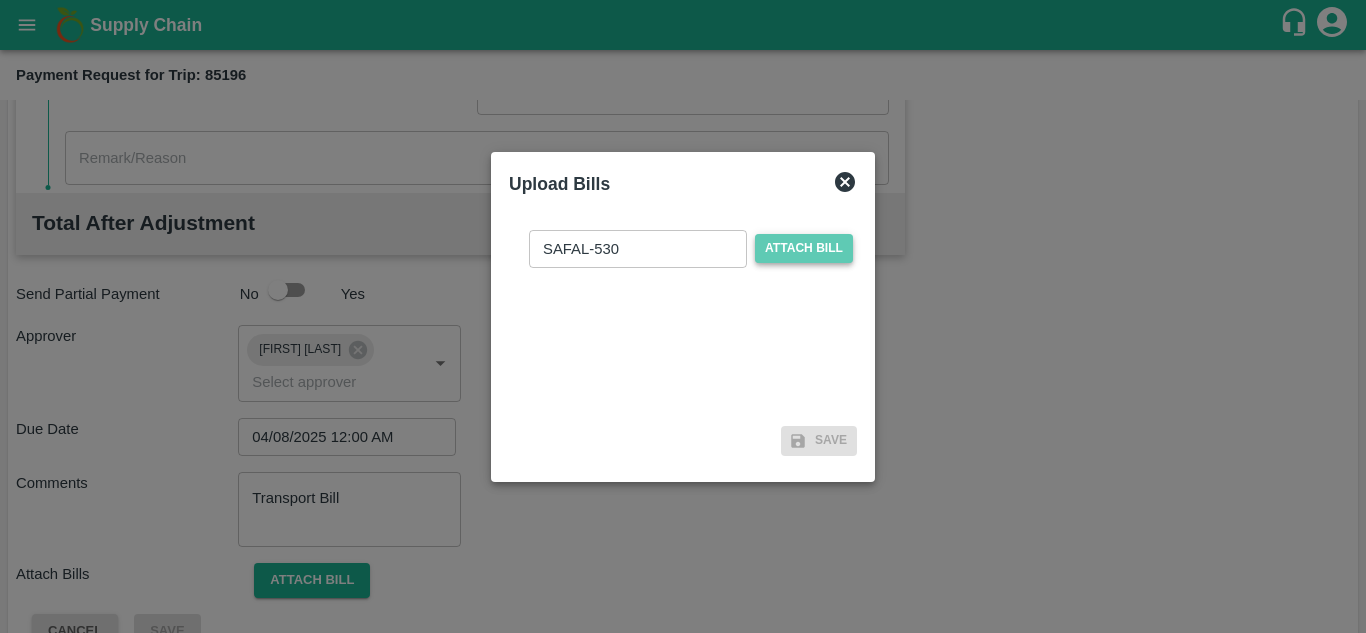 click on "Attach bill" at bounding box center [804, 248] 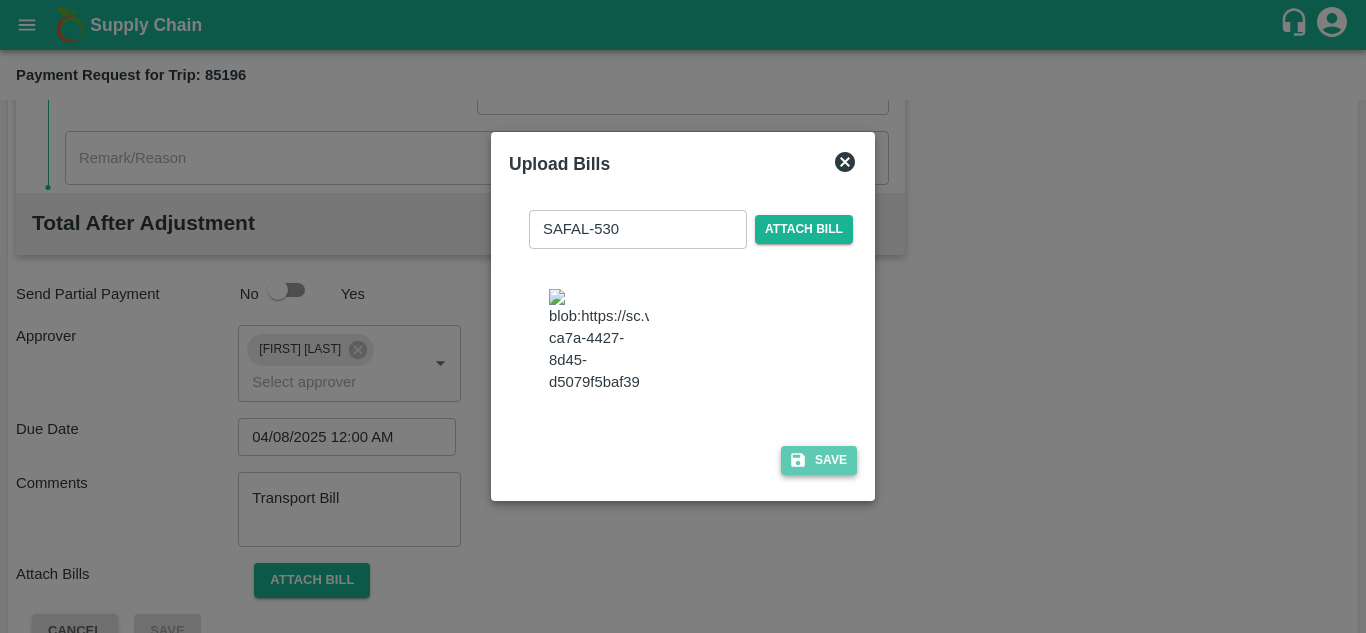 click on "Save" at bounding box center [819, 460] 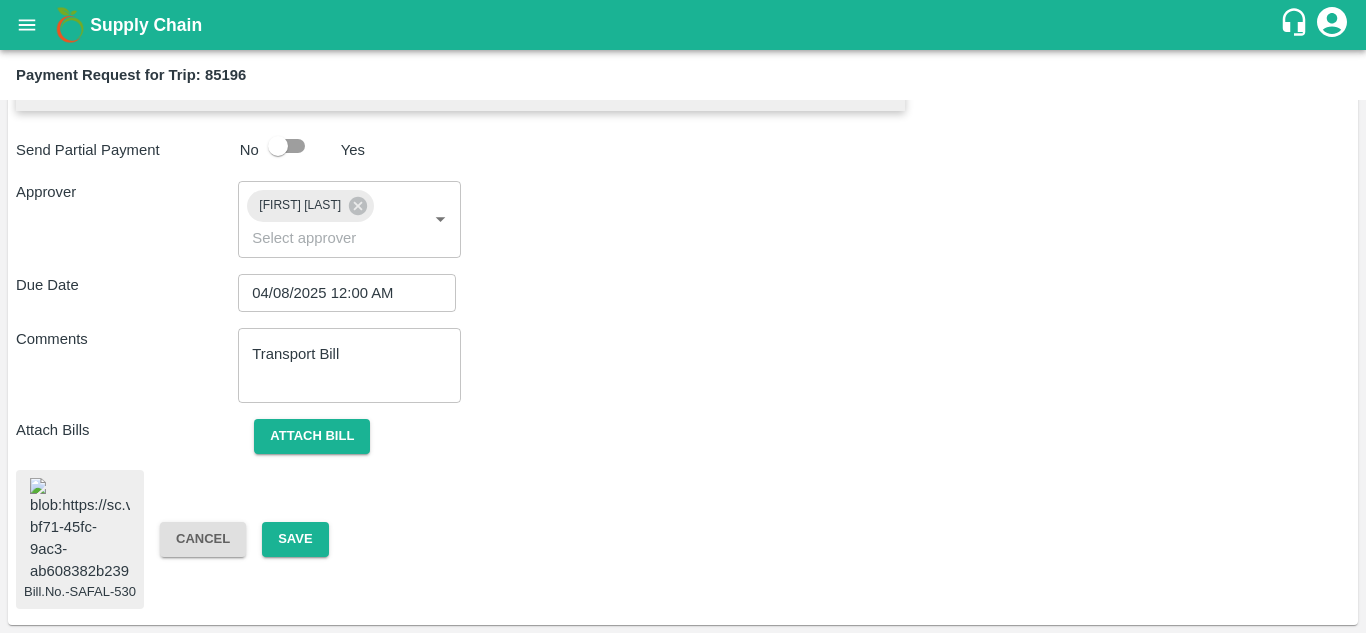 scroll, scrollTop: 1098, scrollLeft: 0, axis: vertical 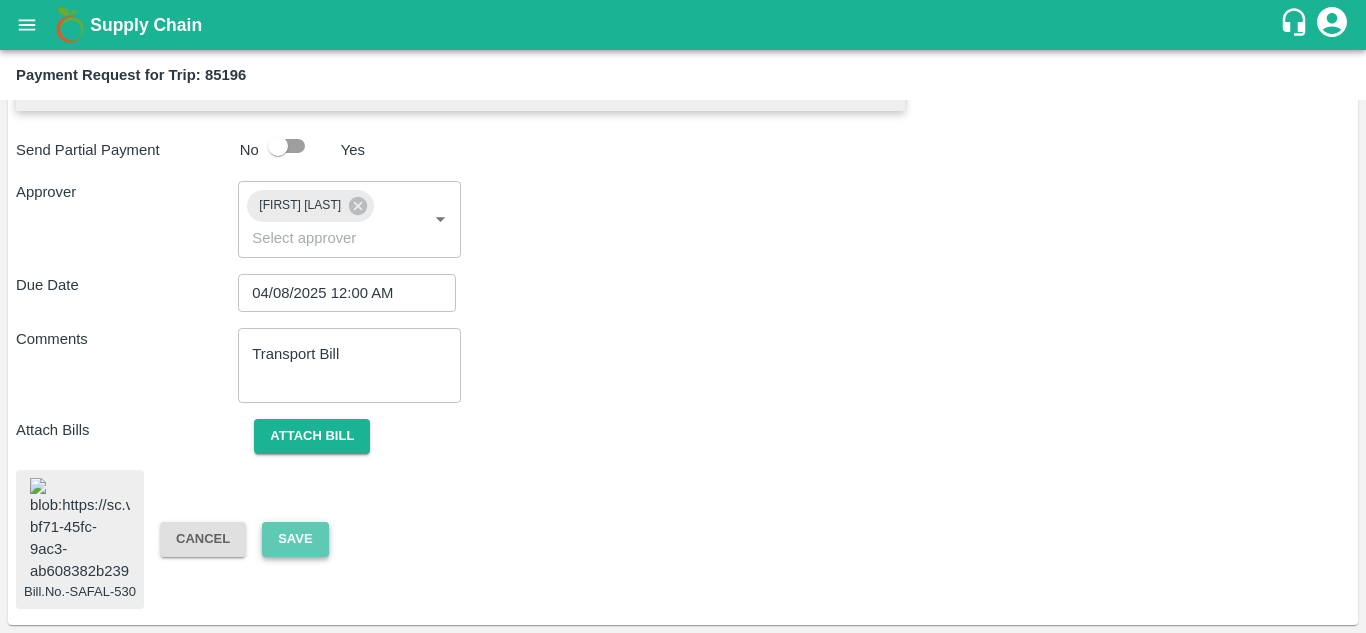 click on "Save" at bounding box center (295, 539) 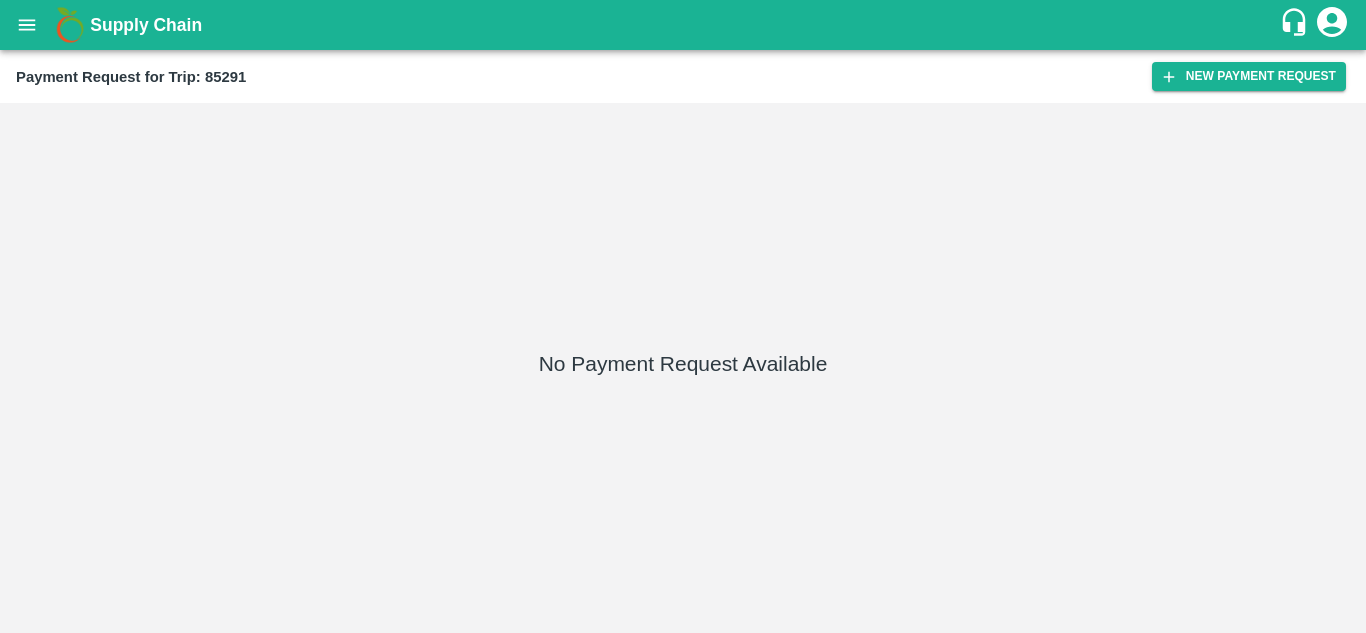 scroll, scrollTop: 0, scrollLeft: 0, axis: both 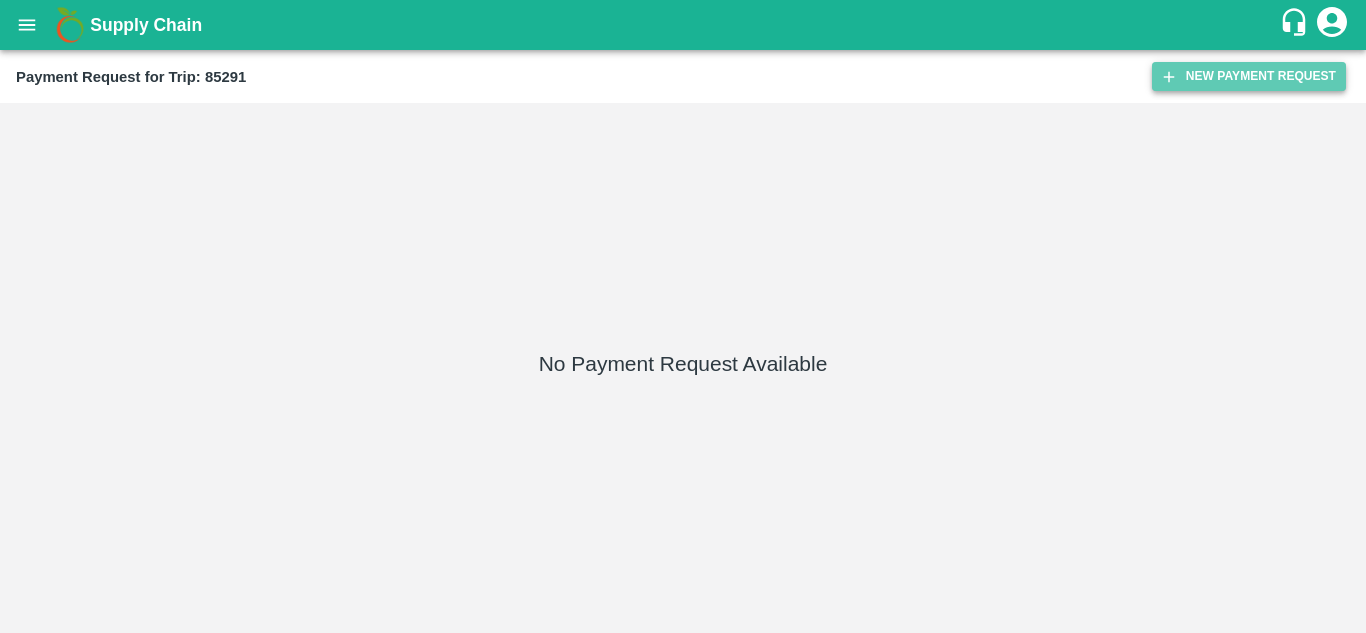 click on "New Payment Request" at bounding box center [1249, 76] 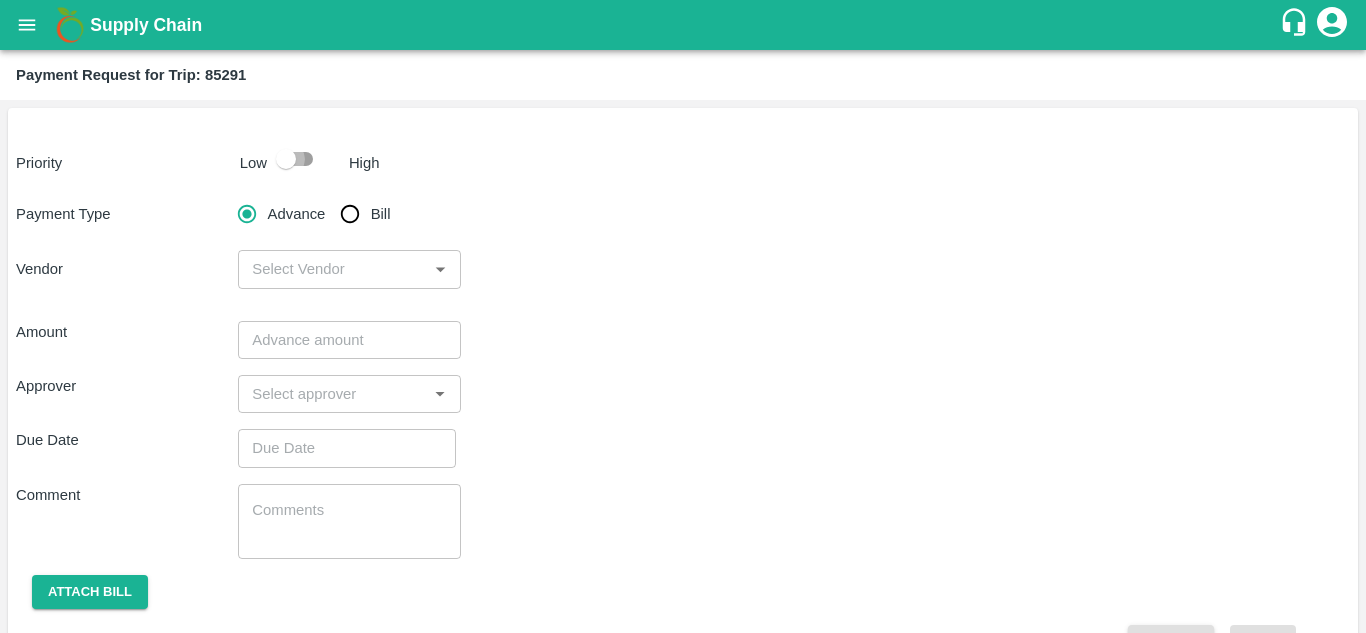 click at bounding box center [286, 159] 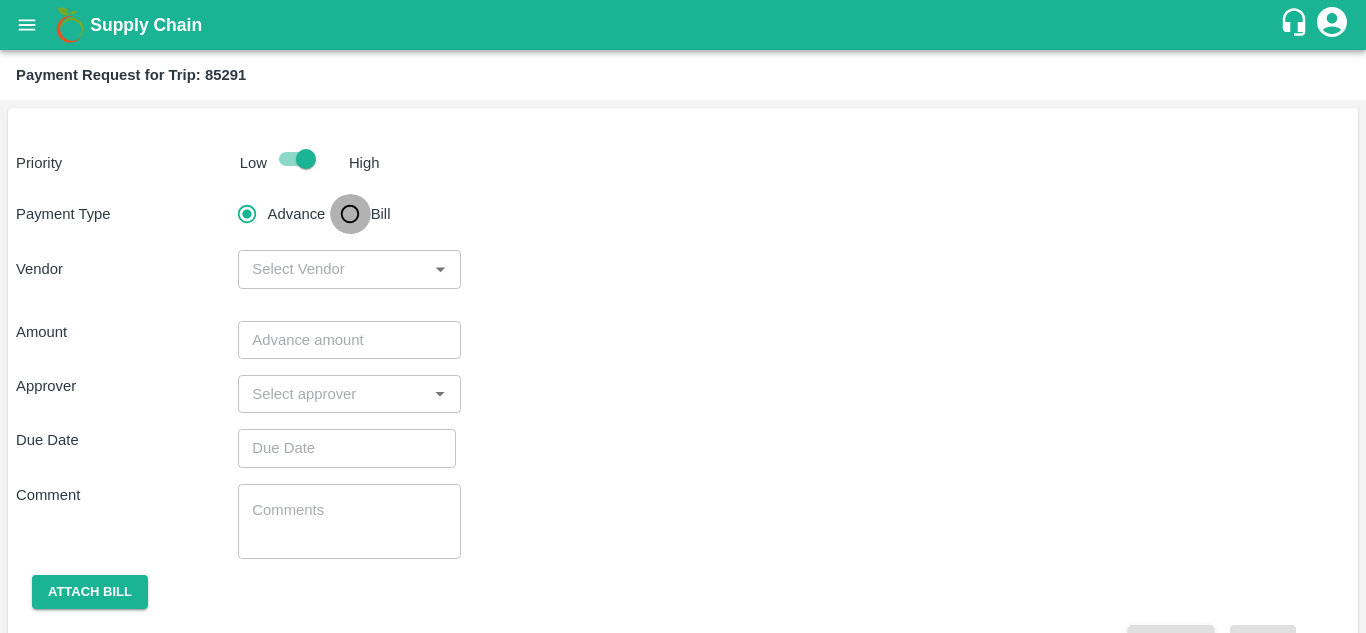 click on "Bill" at bounding box center [350, 214] 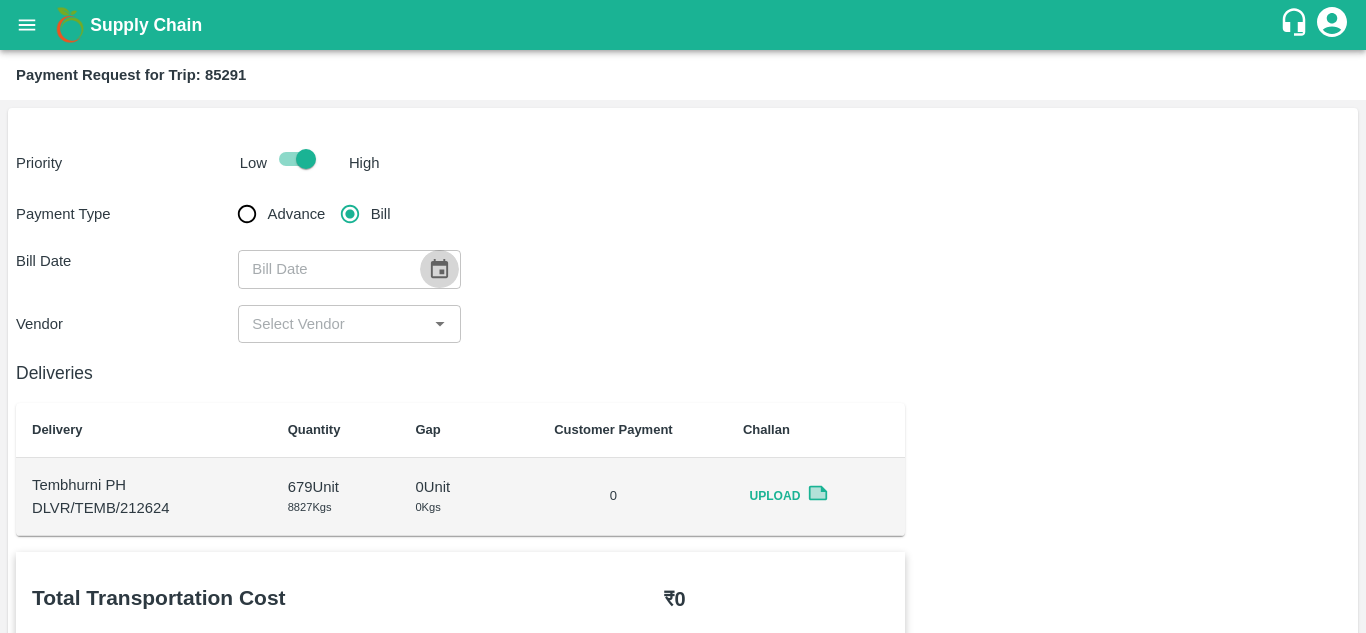 click 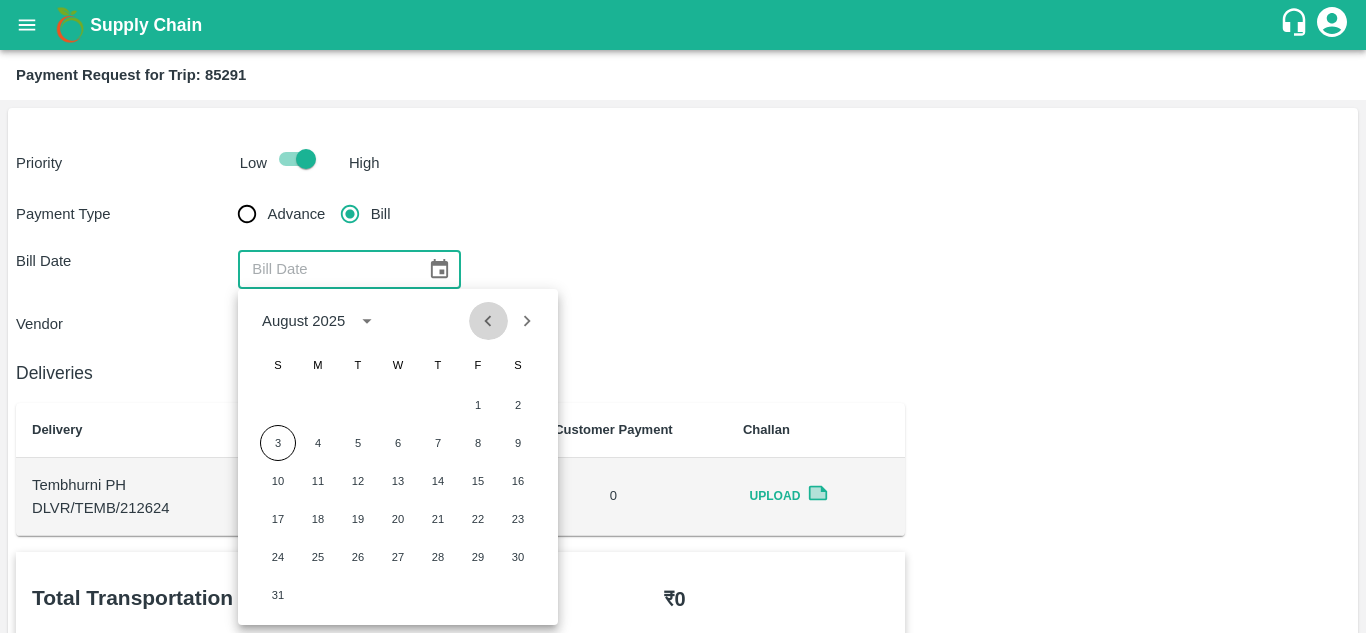 click 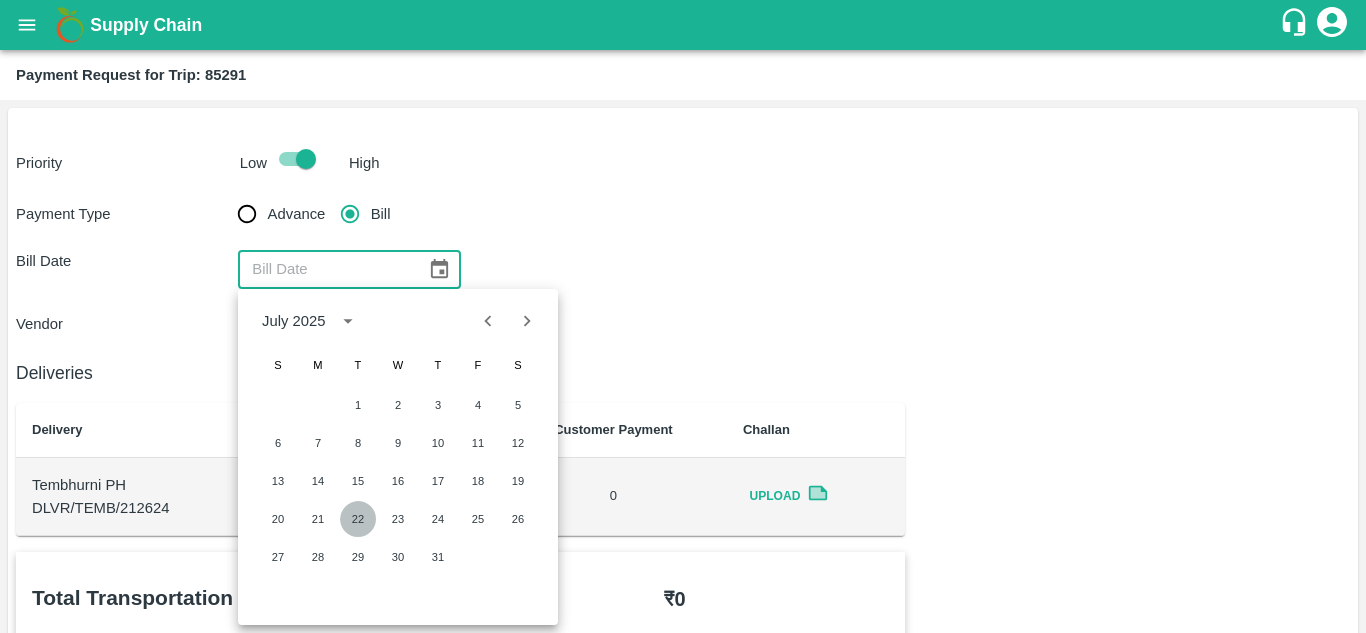 drag, startPoint x: 357, startPoint y: 505, endPoint x: 361, endPoint y: 530, distance: 25.317978 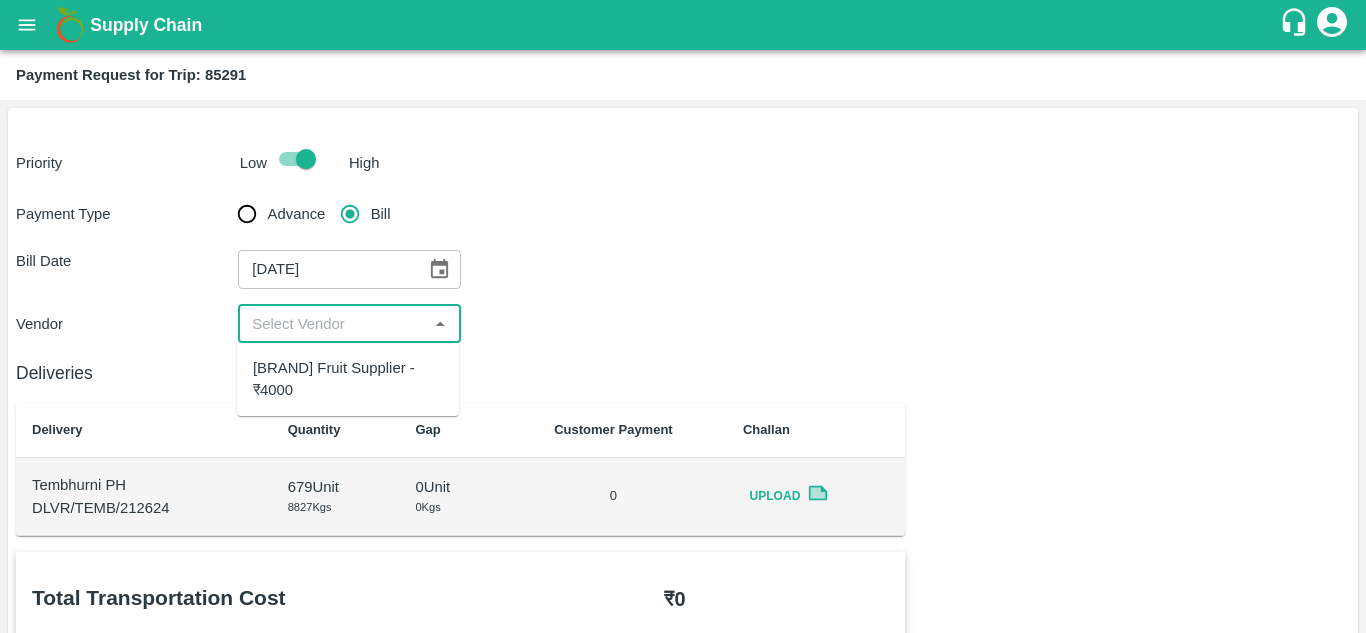 click at bounding box center (332, 324) 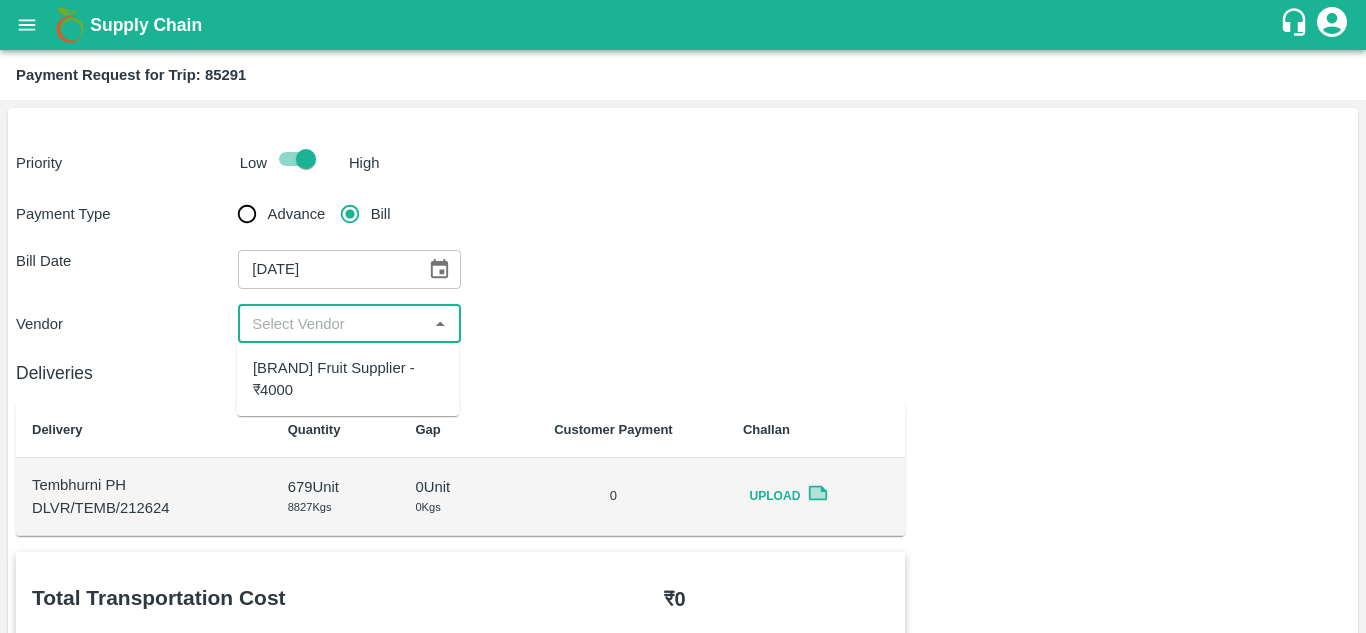 click on "Safal Fruit Supplier - ₹4000" at bounding box center (348, 379) 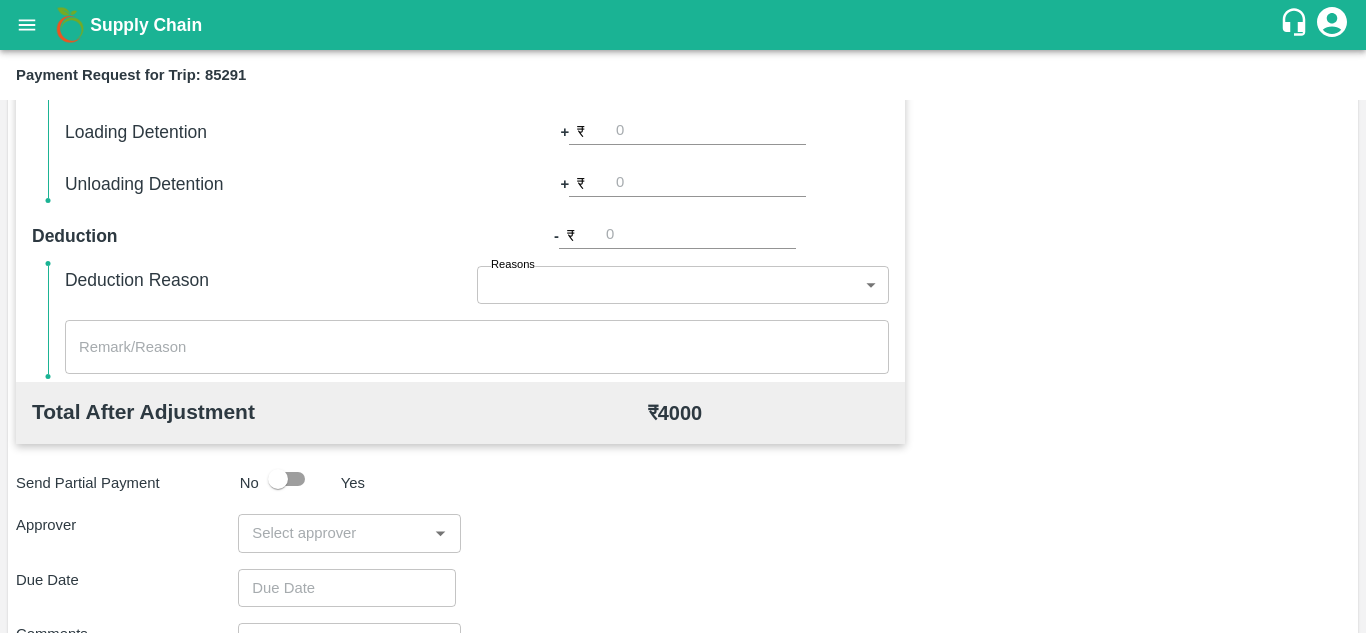 scroll, scrollTop: 724, scrollLeft: 0, axis: vertical 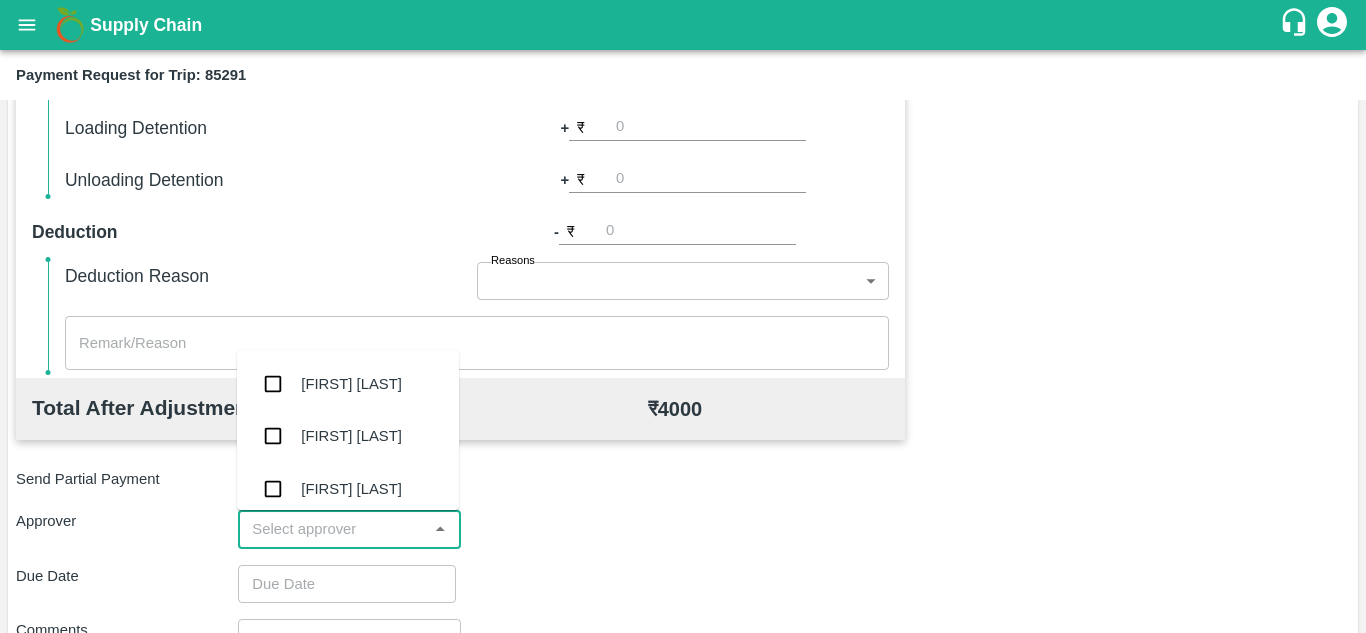 click at bounding box center [332, 529] 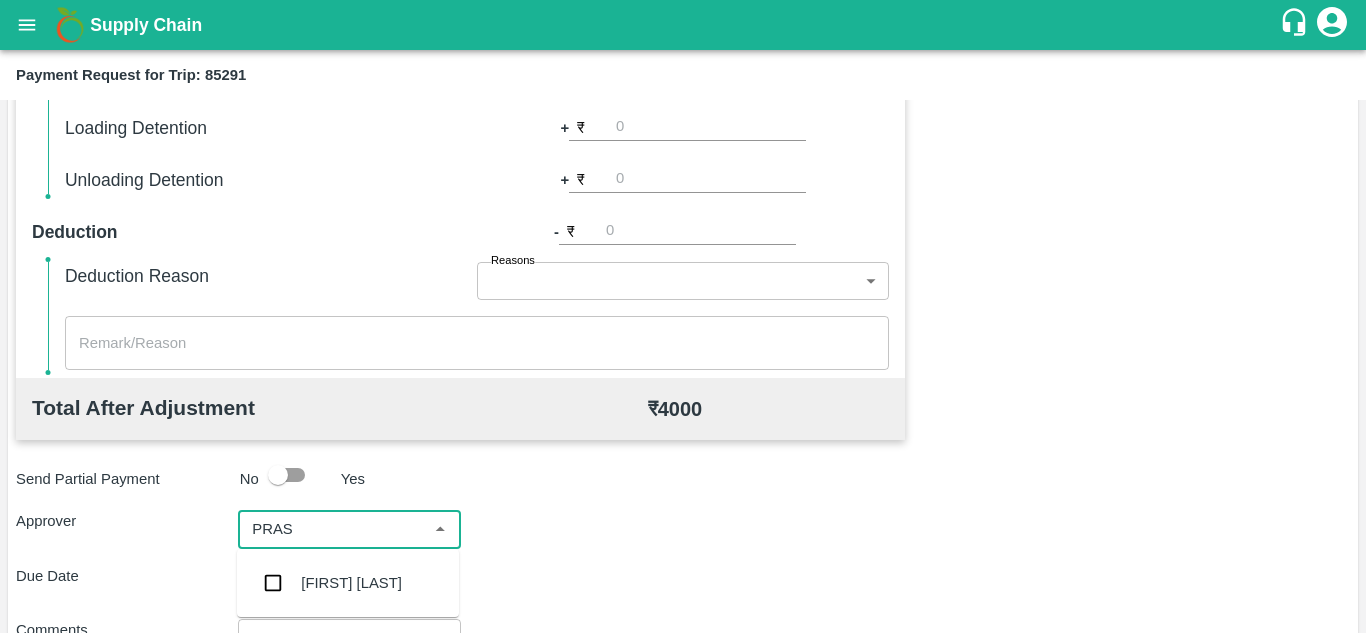 type on "PRASA" 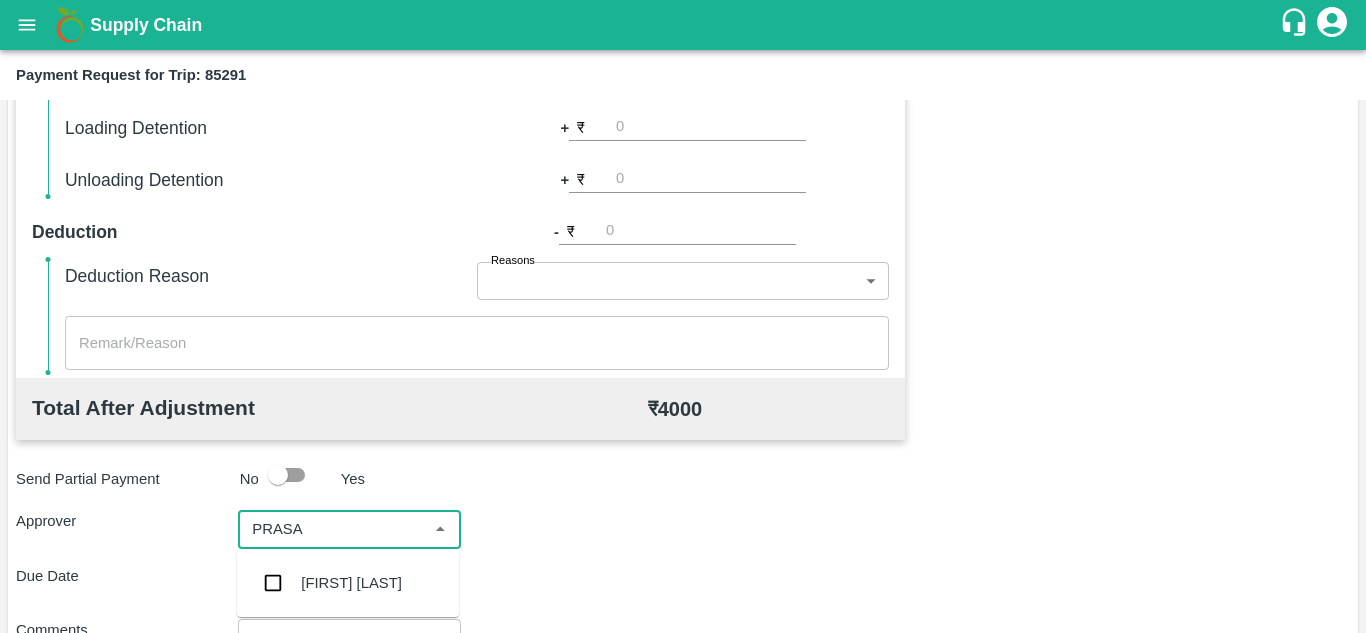 click on "Prasad Waghade" at bounding box center [351, 583] 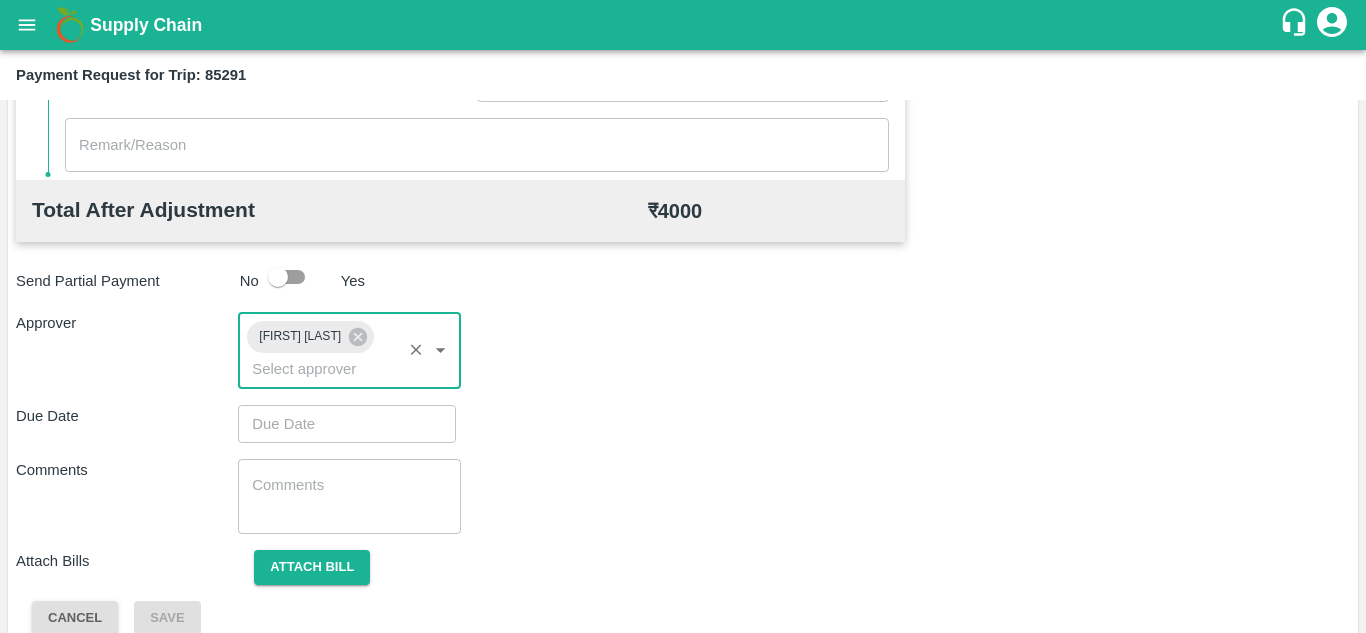 scroll, scrollTop: 923, scrollLeft: 0, axis: vertical 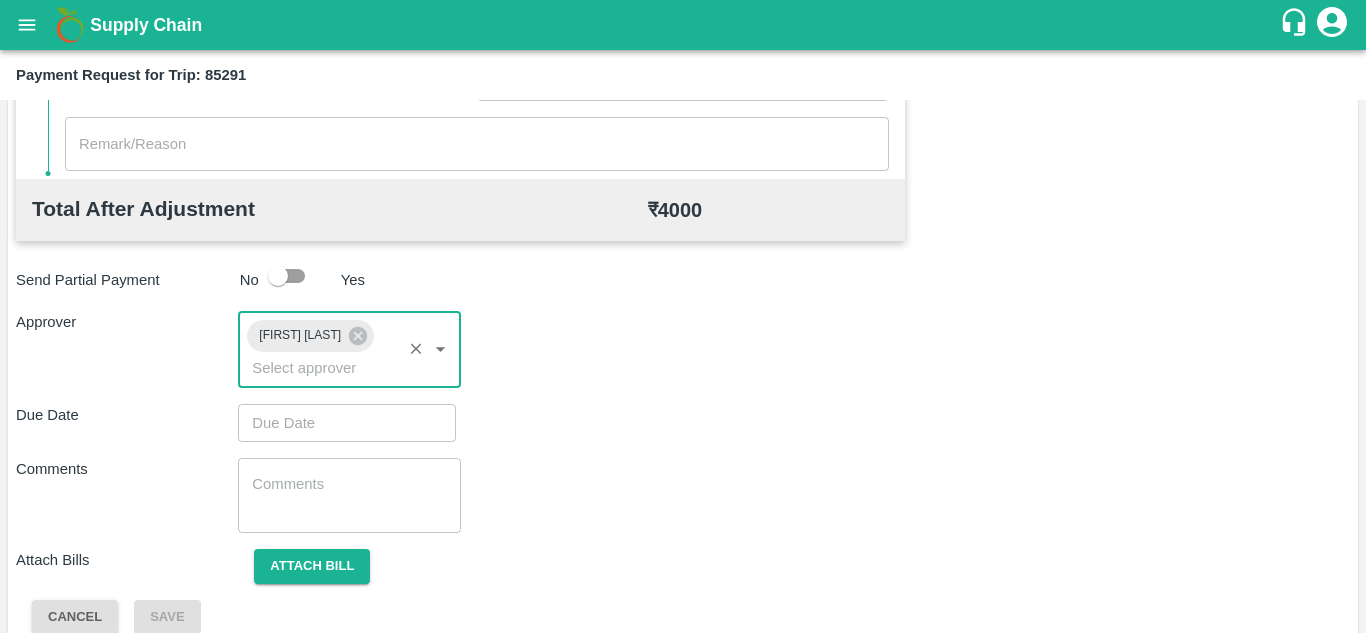 type on "DD/MM/YYYY hh:mm aa" 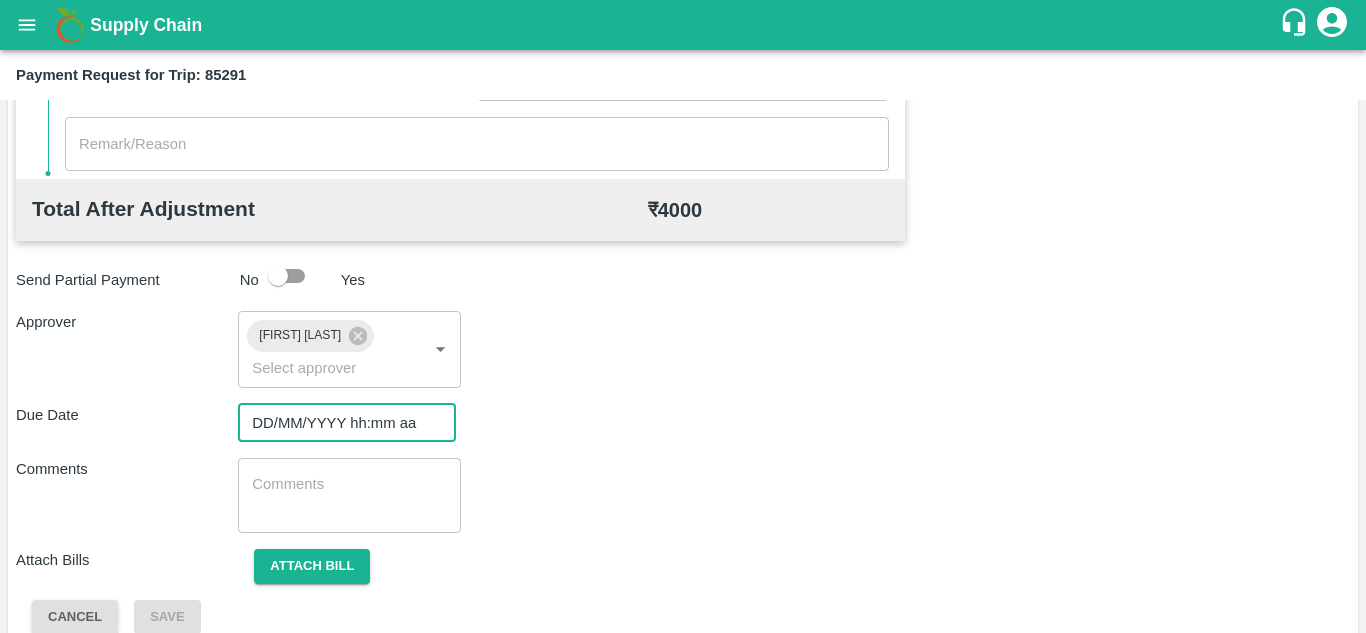 click on "DD/MM/YYYY hh:mm aa" at bounding box center (340, 423) 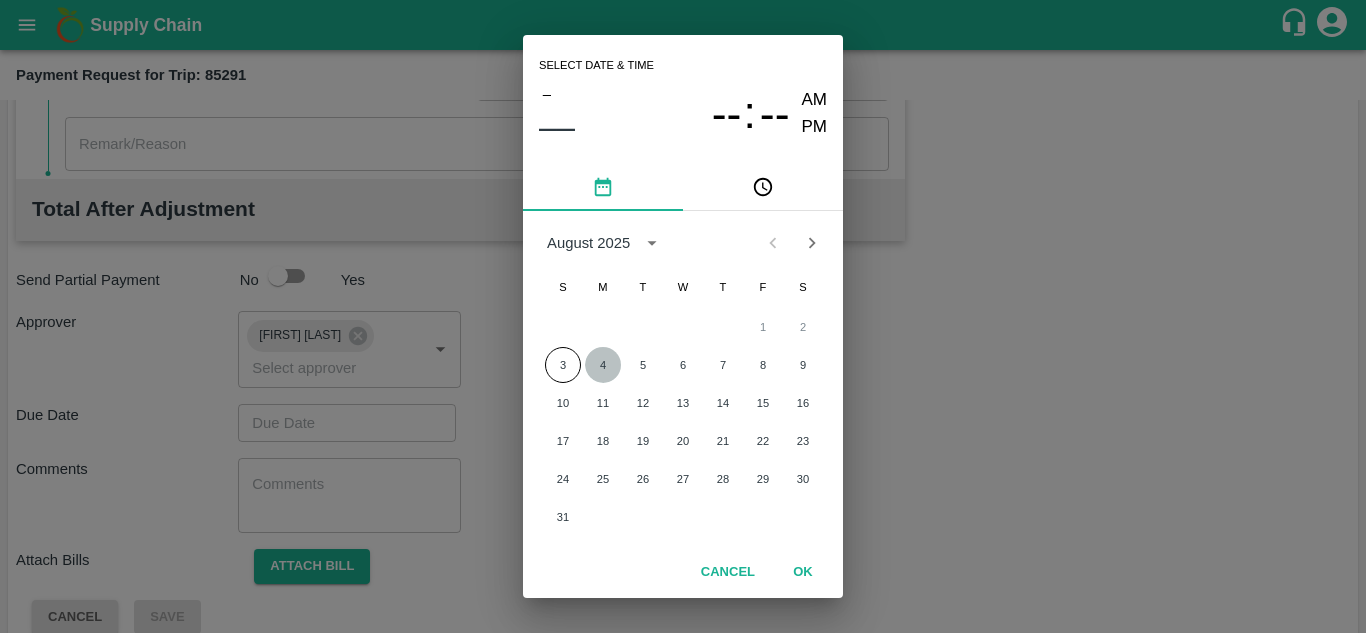click on "4" at bounding box center [603, 365] 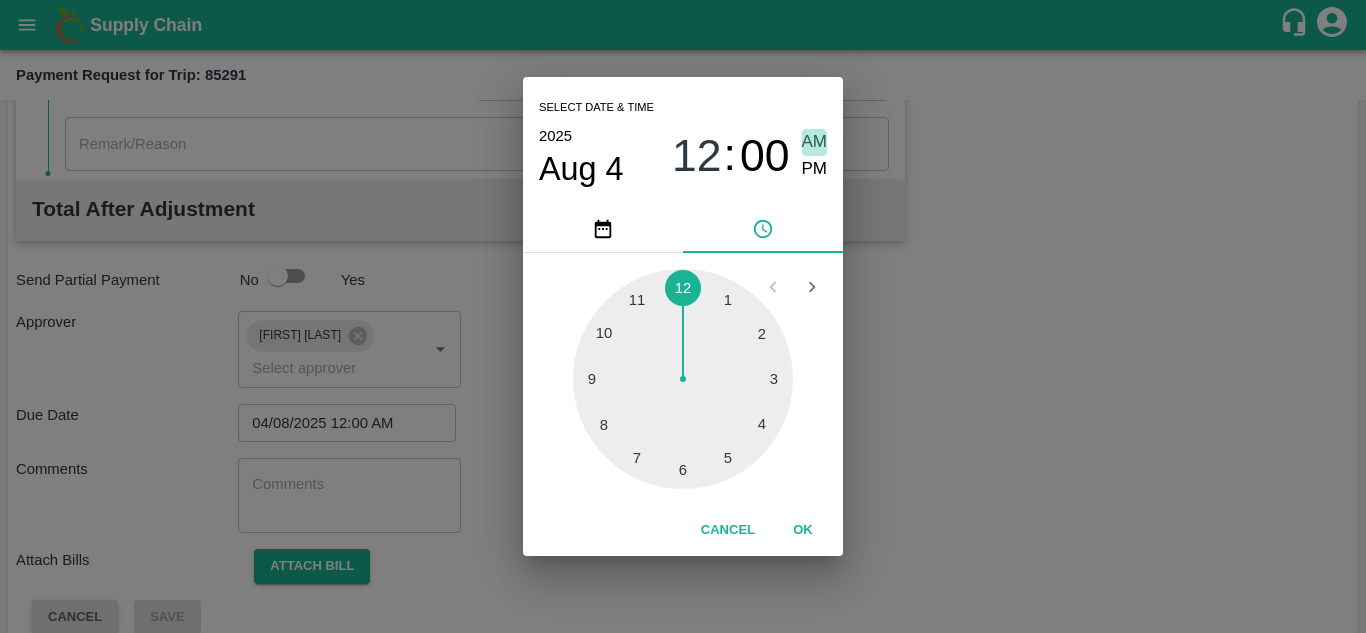 click on "AM" at bounding box center [815, 142] 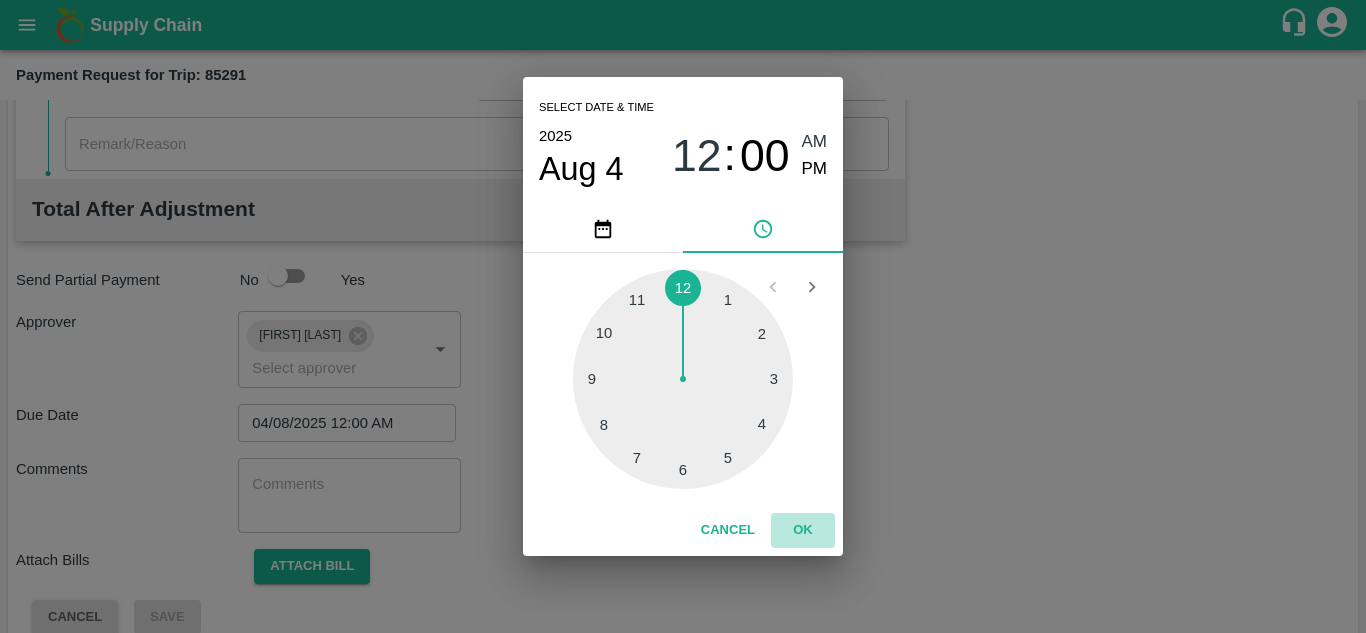 click on "OK" at bounding box center (803, 530) 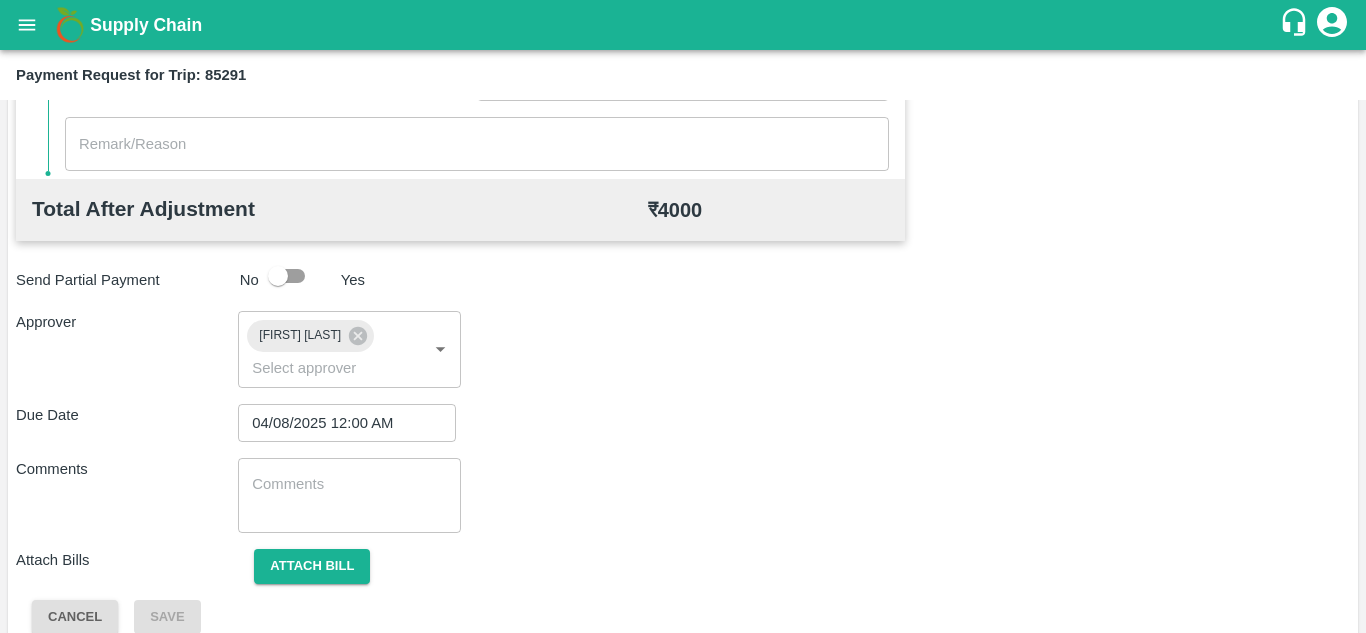 click on "x ​" at bounding box center (349, 495) 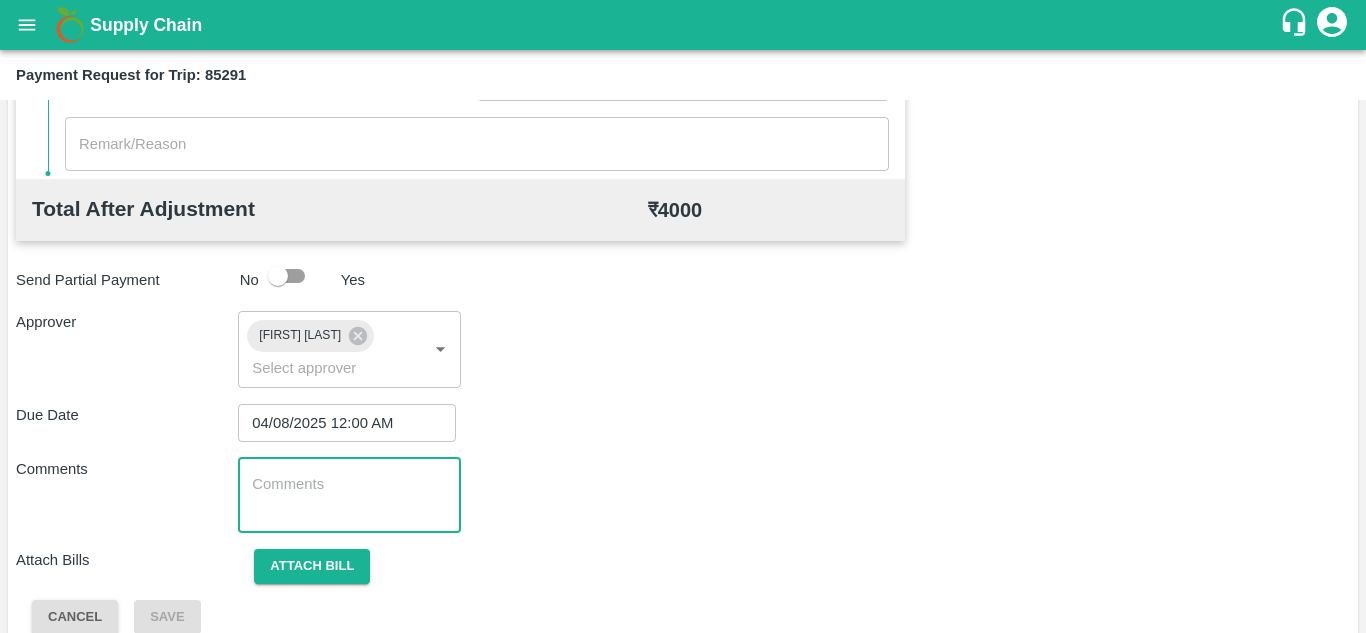 paste on "Transport Bill" 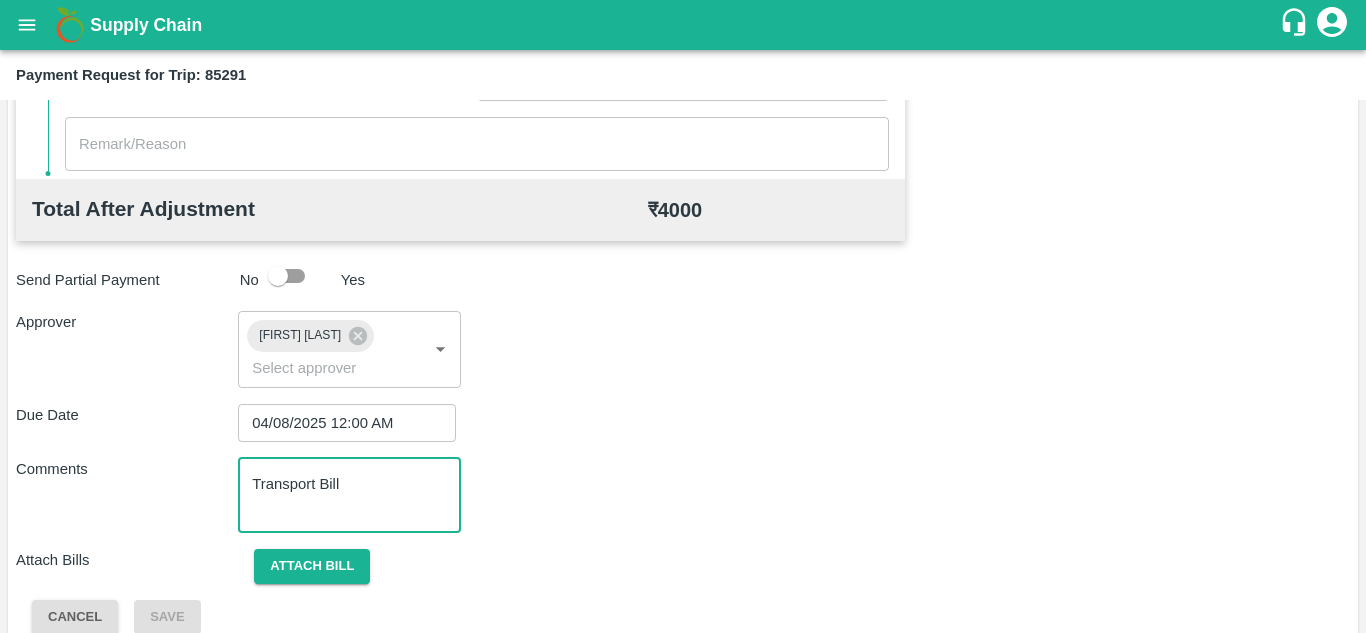 scroll, scrollTop: 948, scrollLeft: 0, axis: vertical 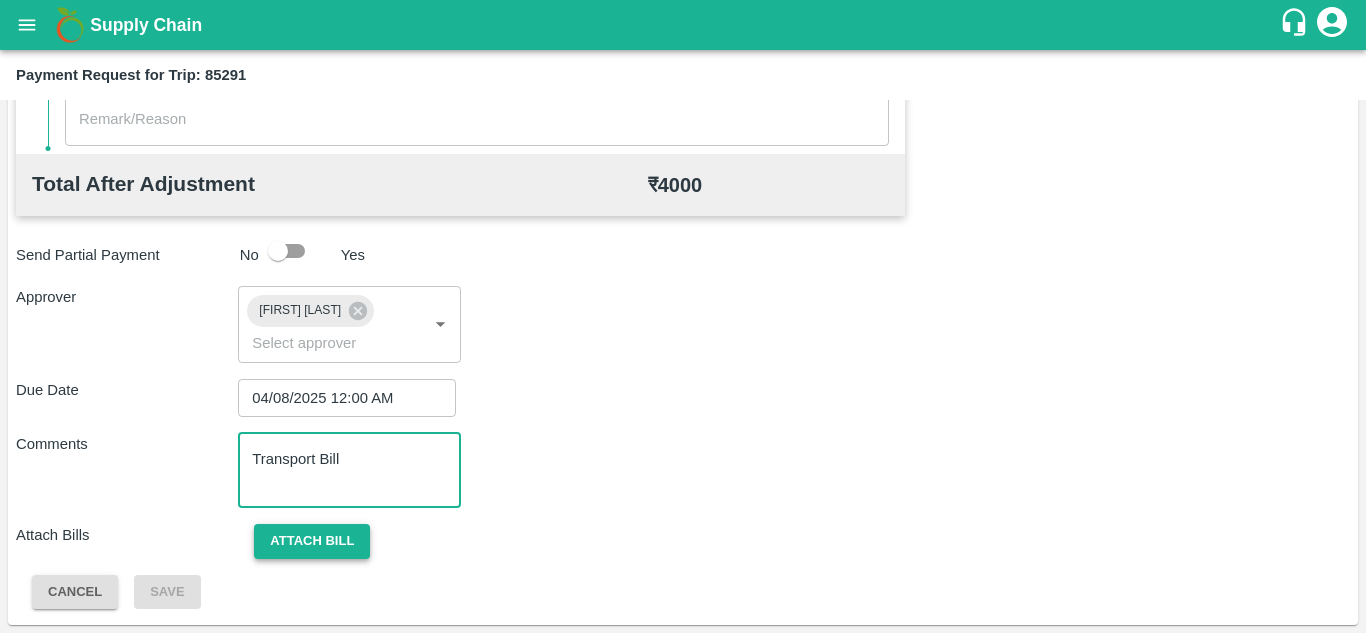 type on "Transport Bill" 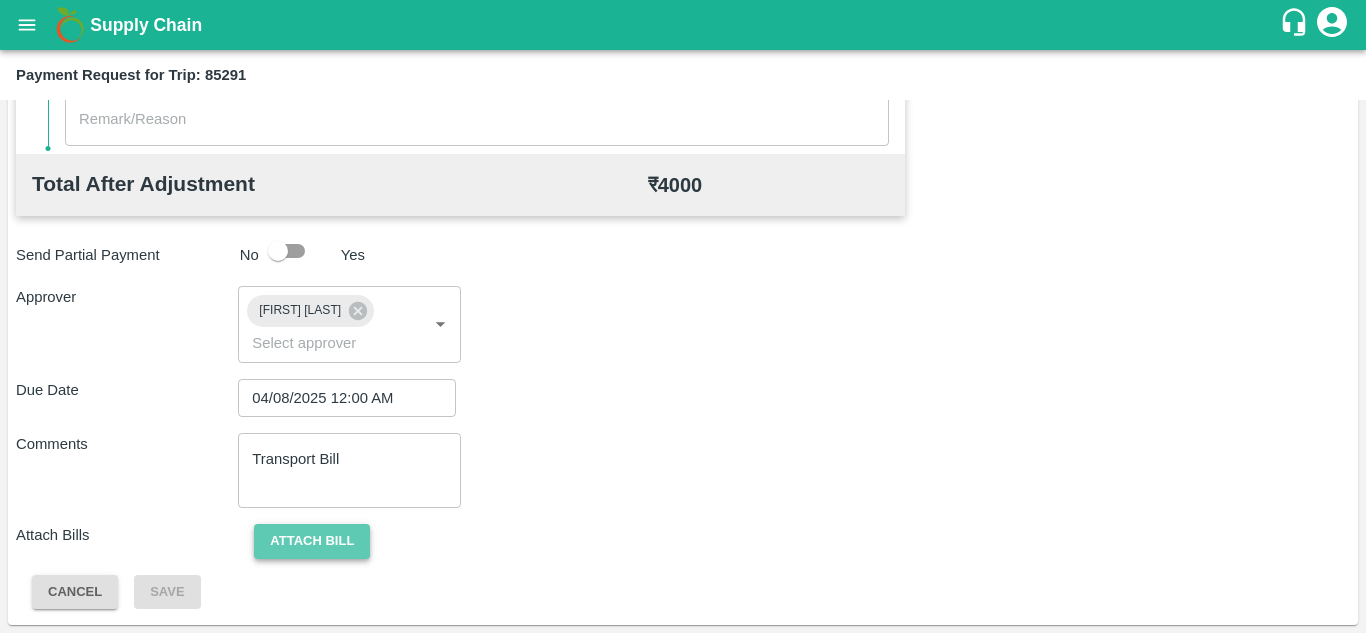 click on "Attach bill" at bounding box center (312, 541) 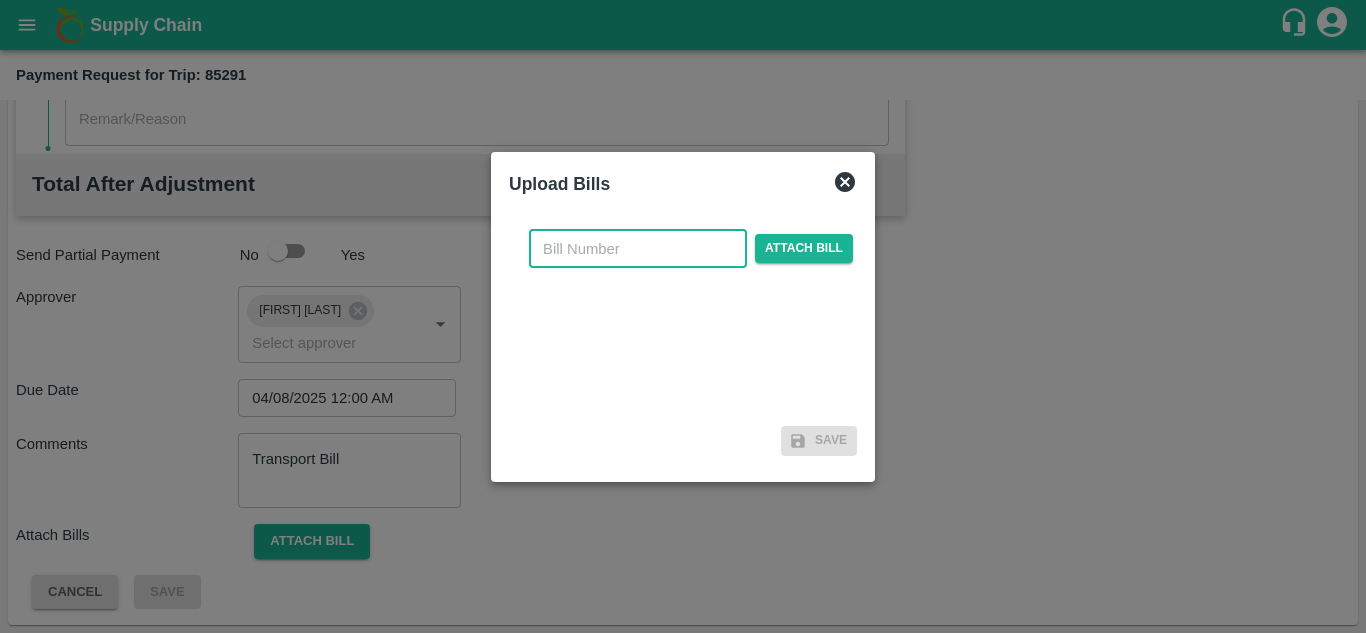click at bounding box center (638, 249) 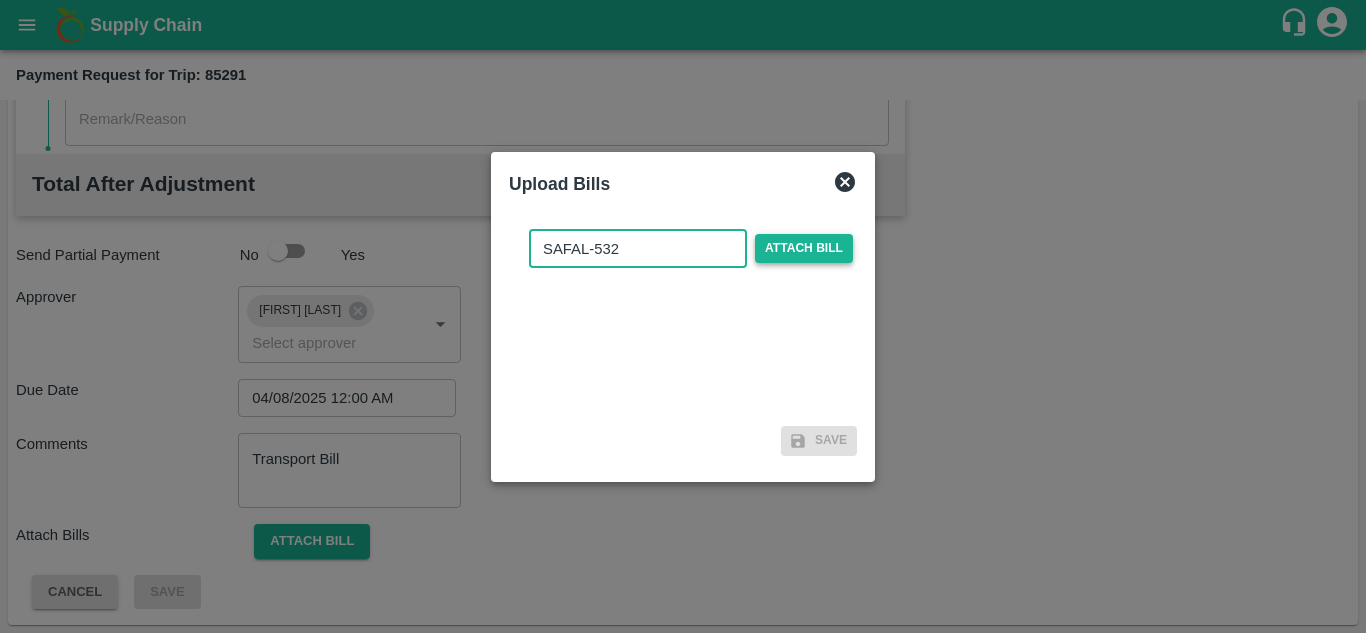 type on "SAFAL-532" 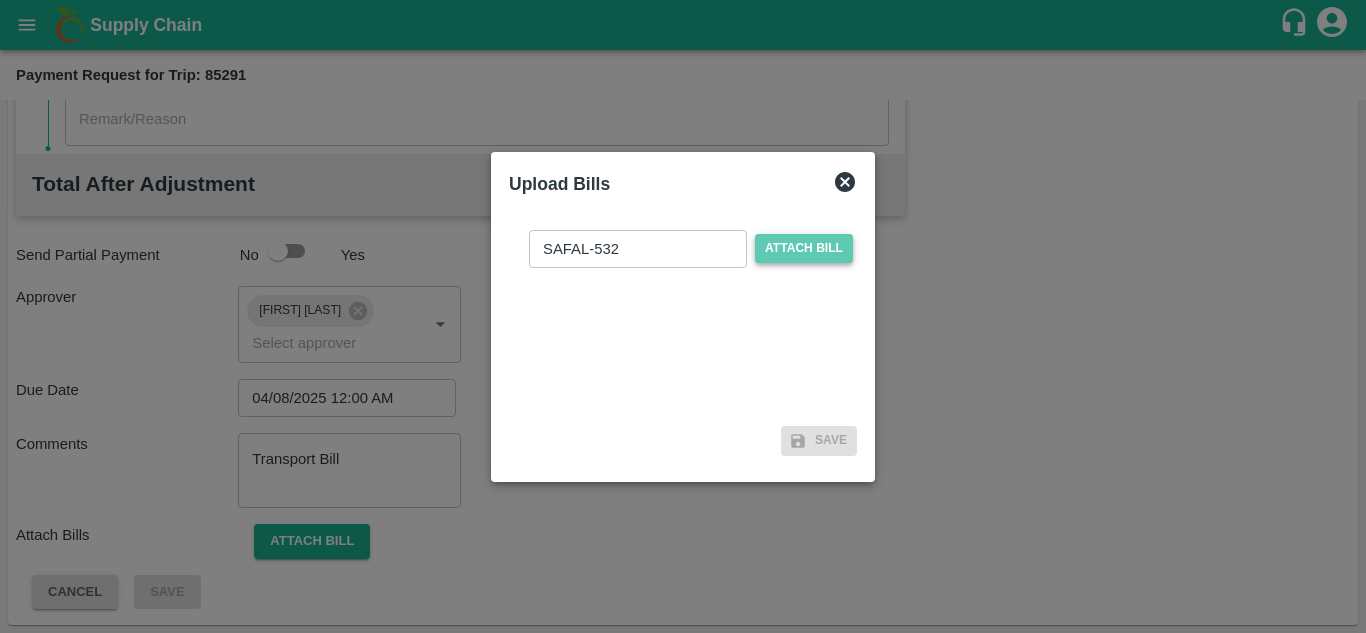 click on "Attach bill" at bounding box center (804, 248) 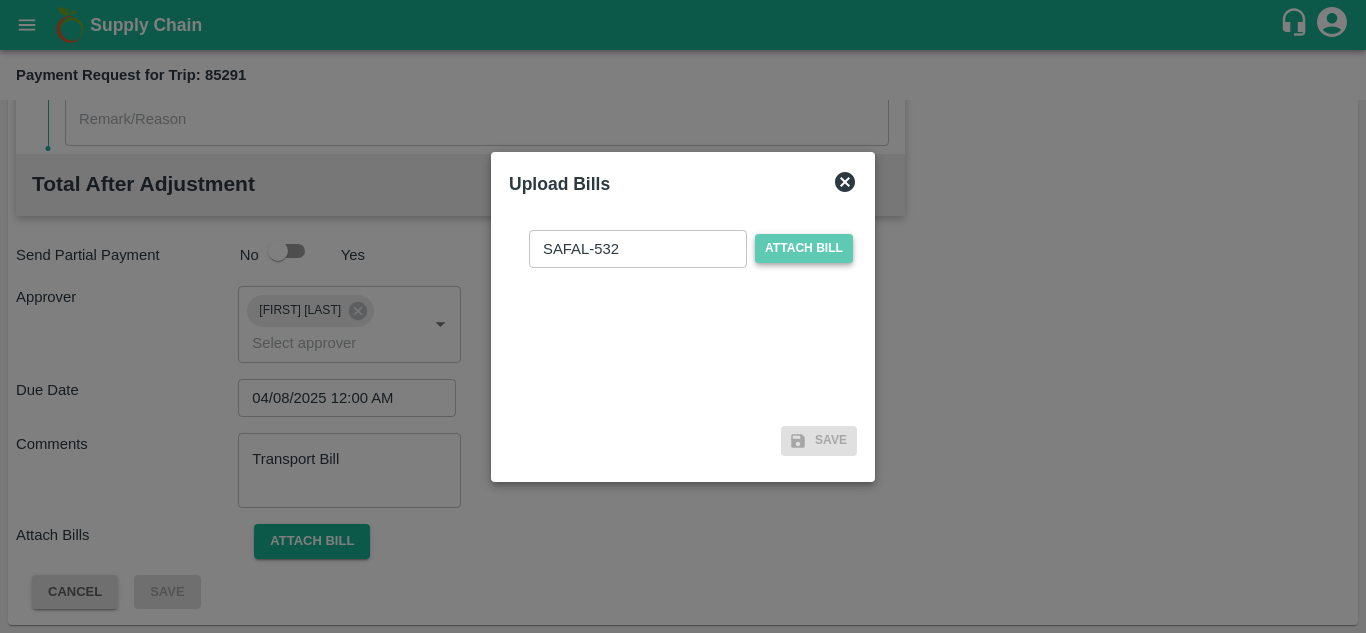 click on "Attach bill" at bounding box center [804, 248] 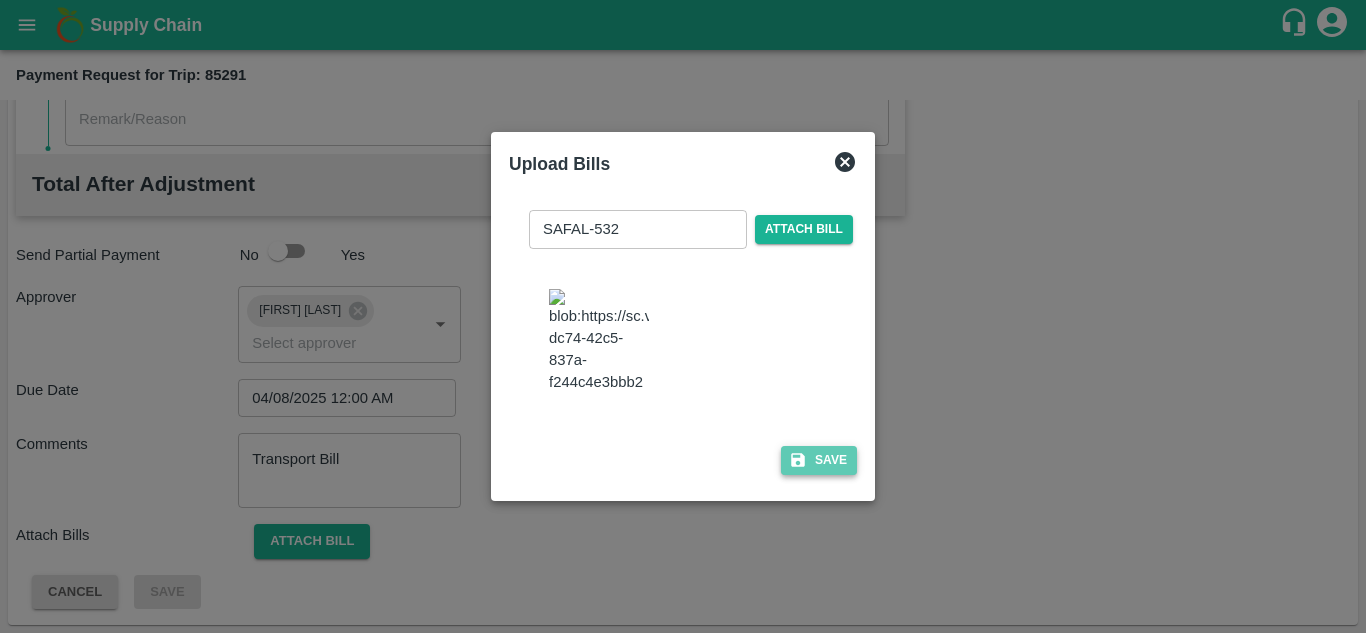 click on "Save" at bounding box center (819, 460) 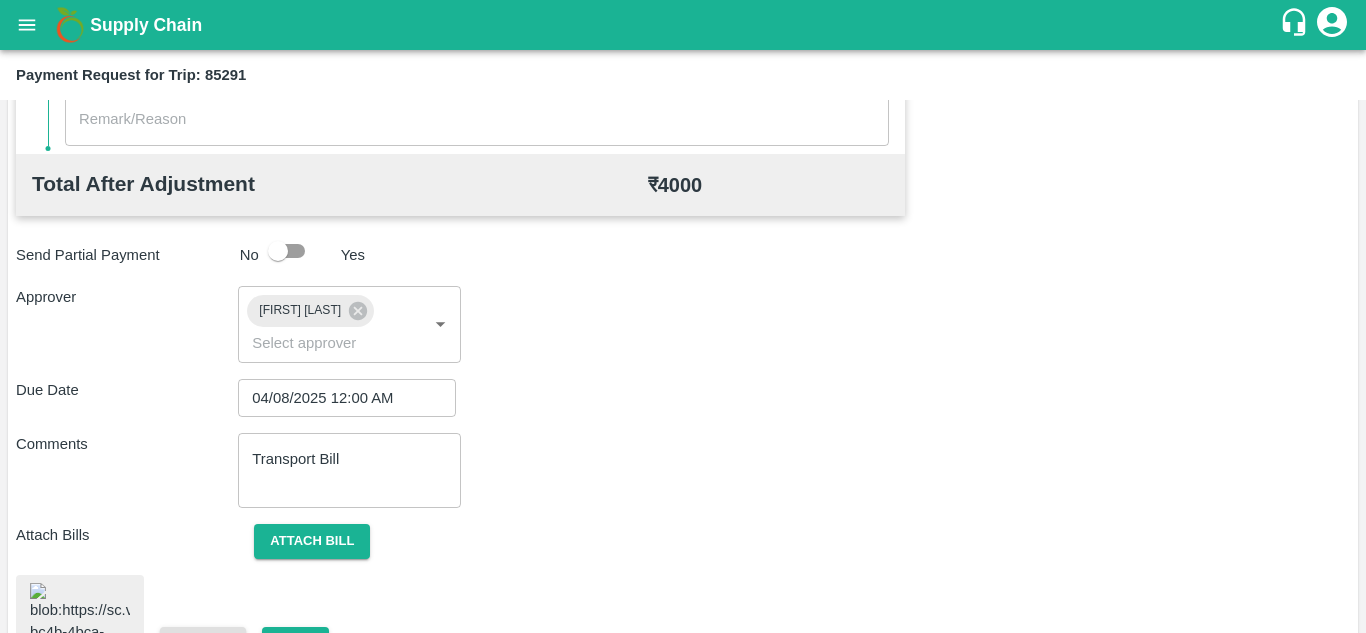 scroll, scrollTop: 1091, scrollLeft: 0, axis: vertical 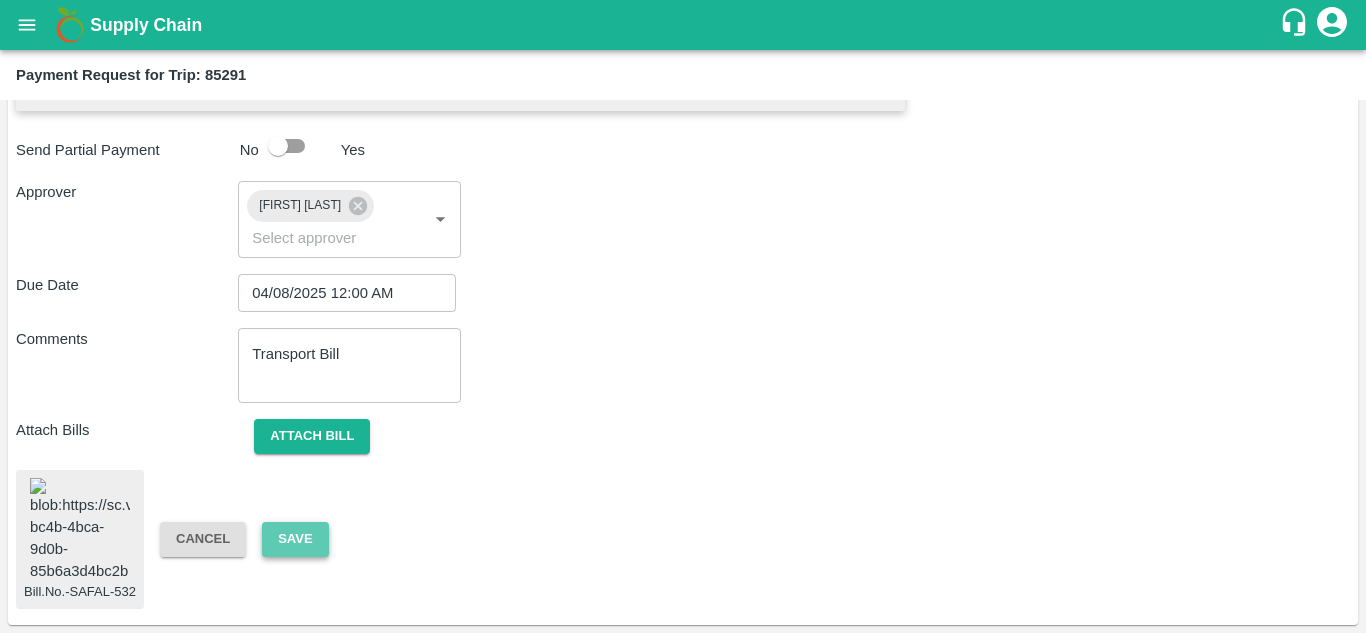 click on "Save" at bounding box center (295, 539) 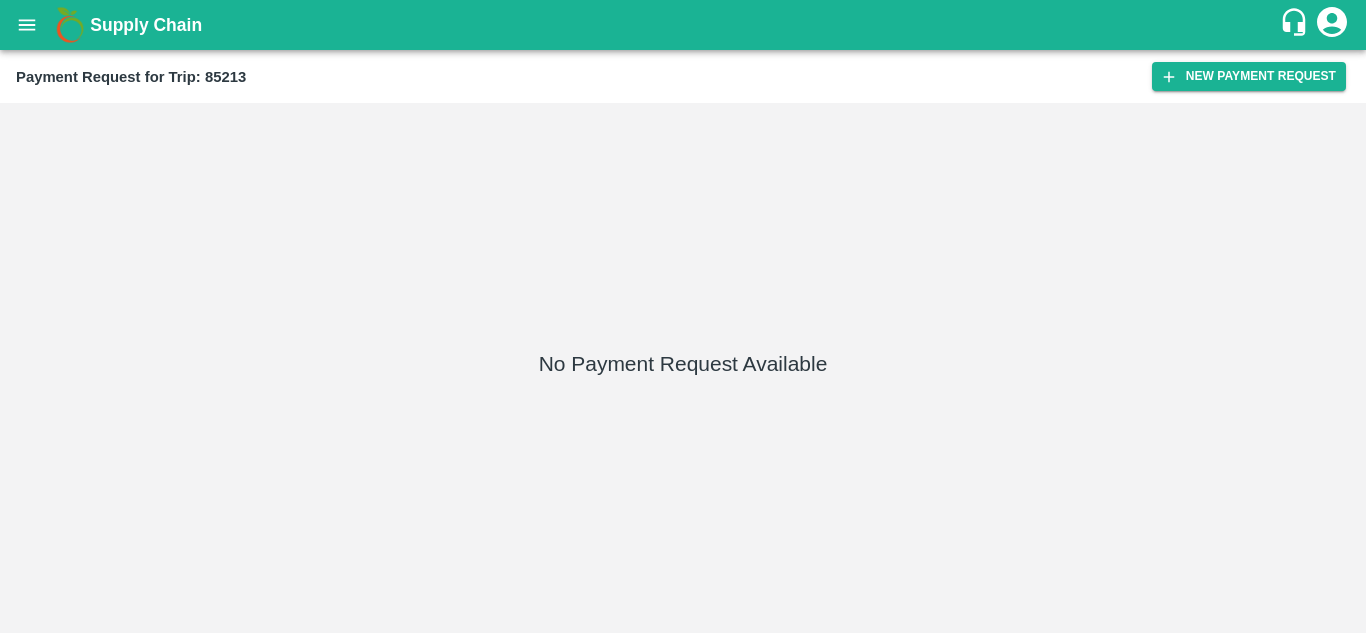 scroll, scrollTop: 0, scrollLeft: 0, axis: both 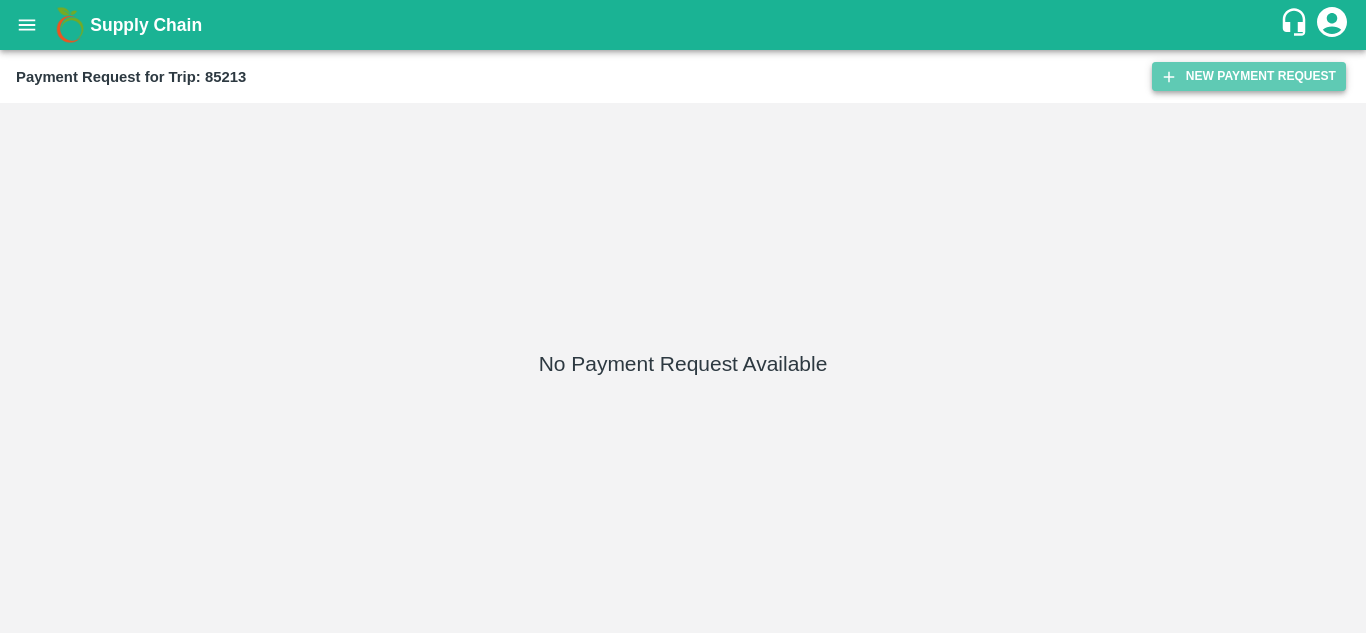 click on "New Payment Request" at bounding box center [1249, 76] 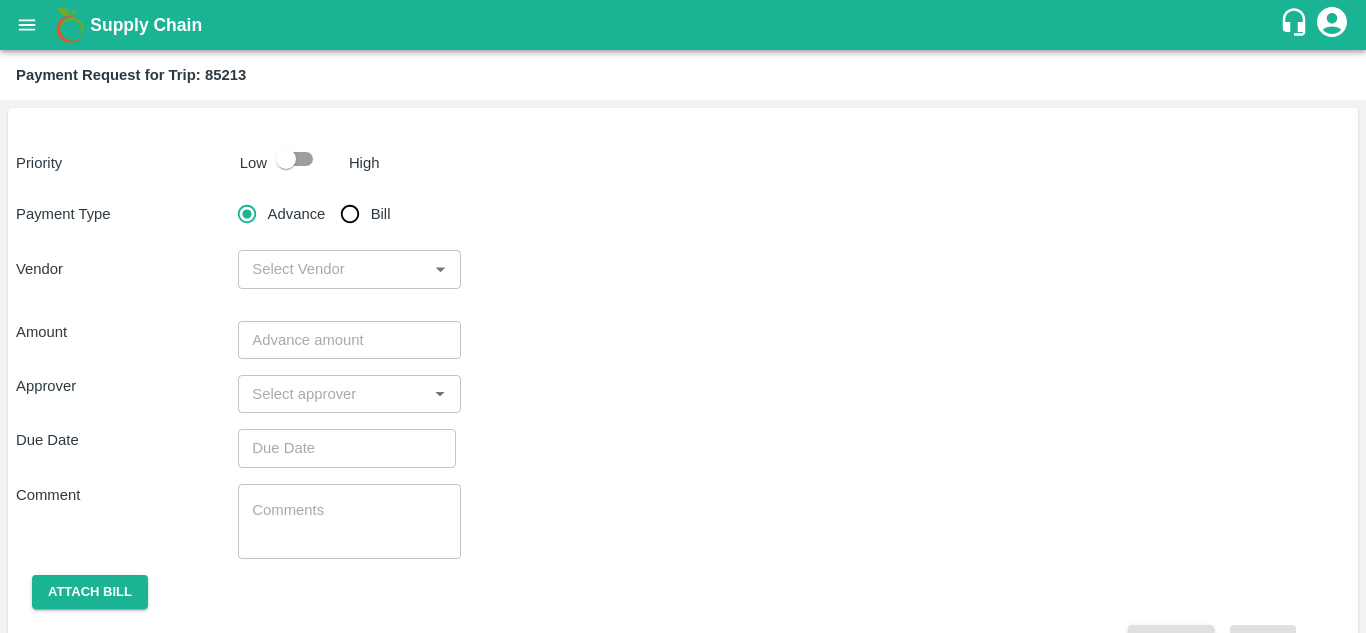 click at bounding box center [286, 159] 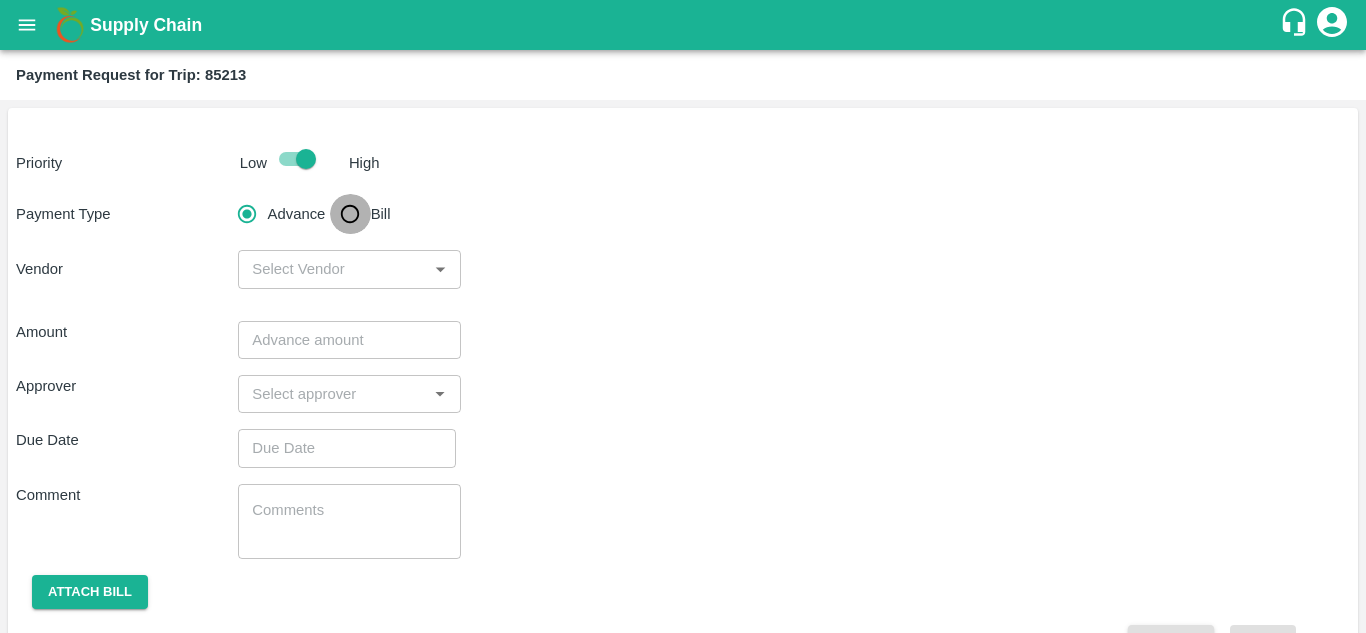 click on "Bill" at bounding box center (350, 214) 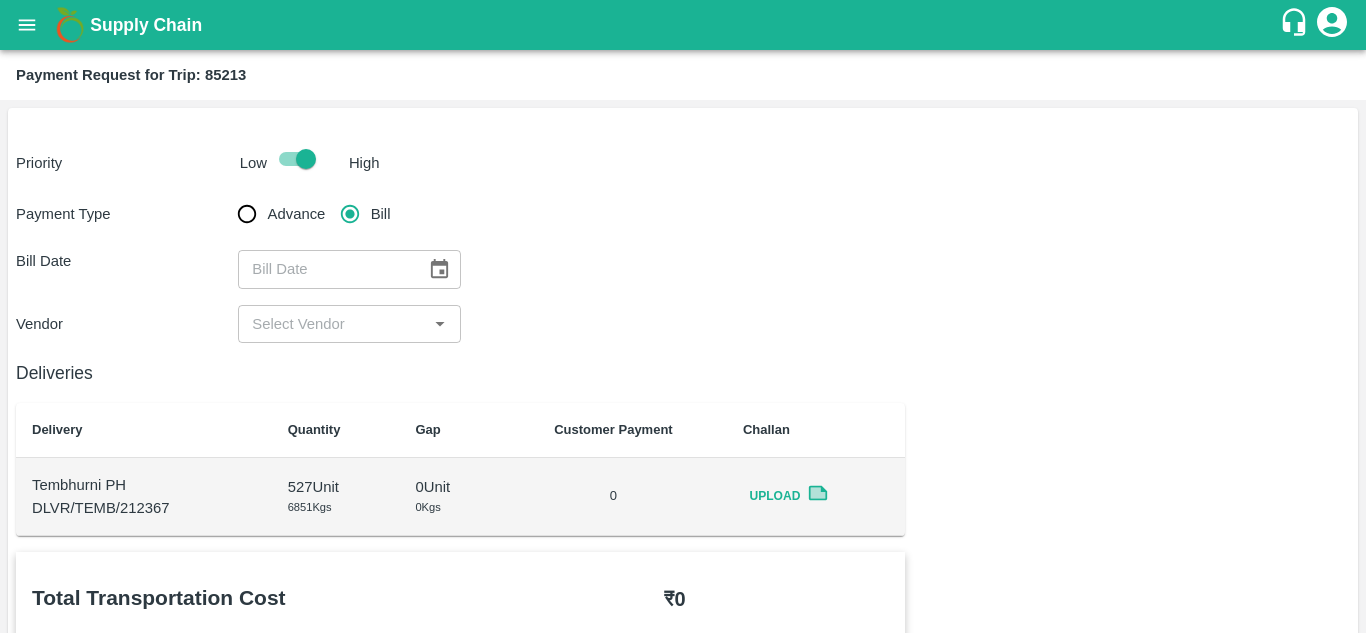click 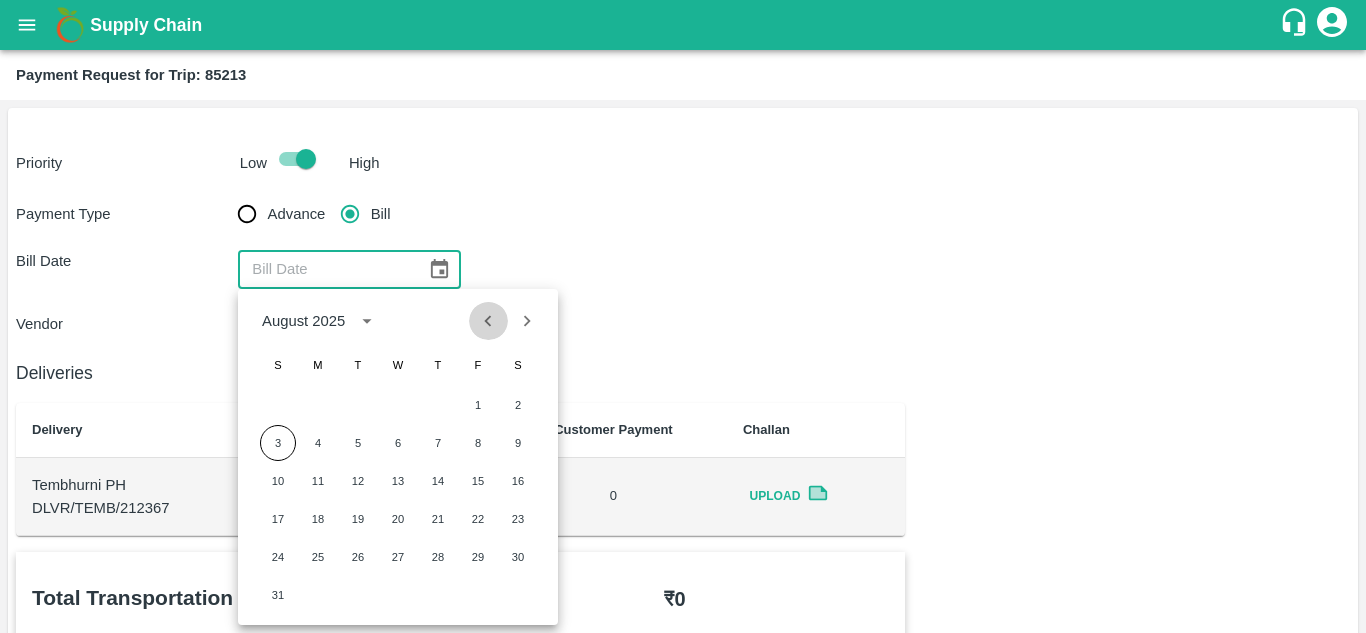 click 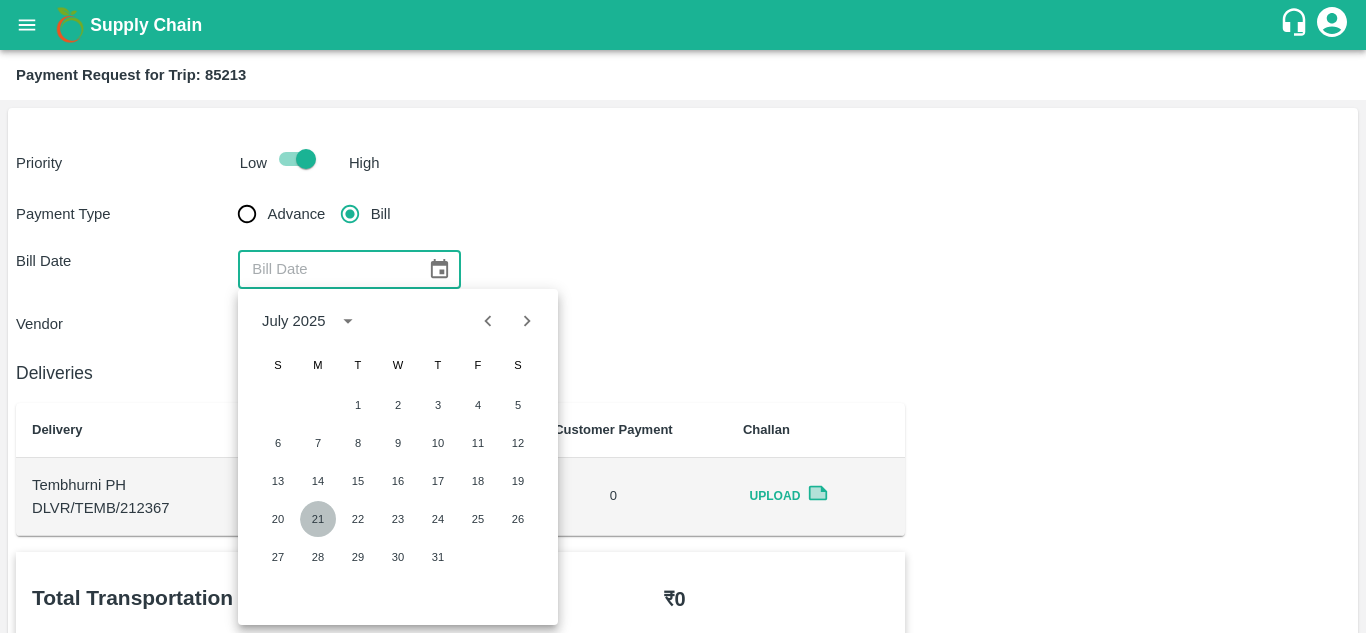click on "21" at bounding box center (318, 519) 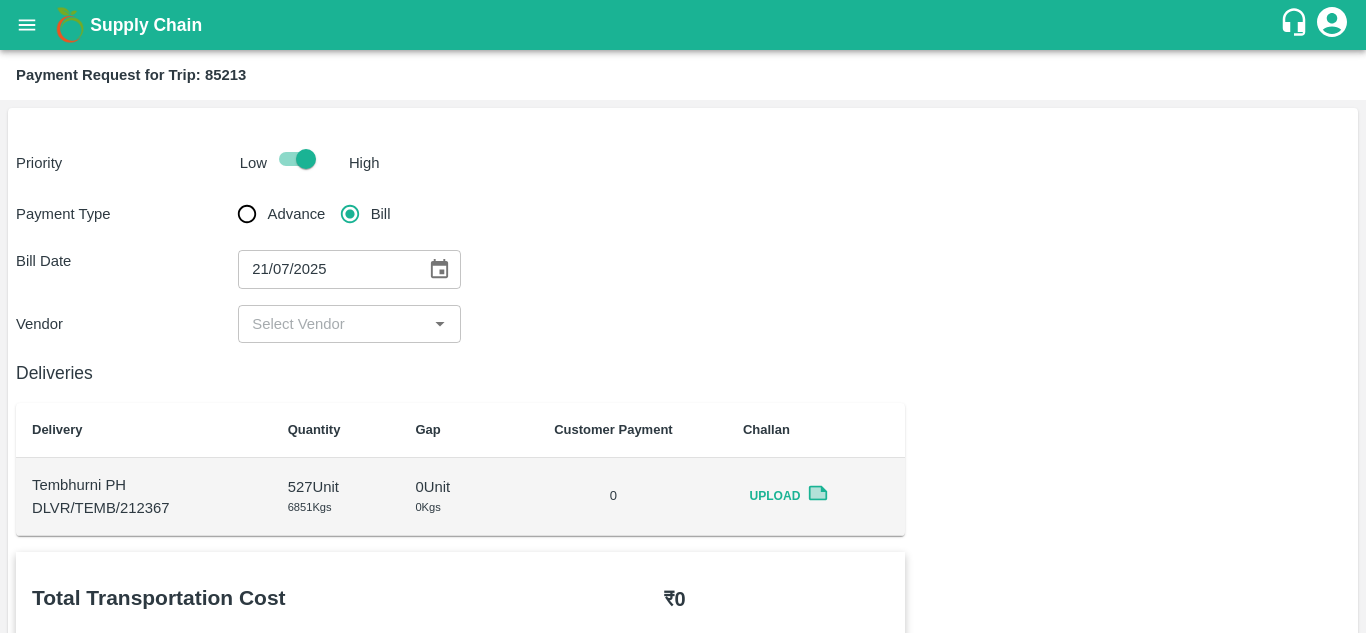 click at bounding box center (332, 324) 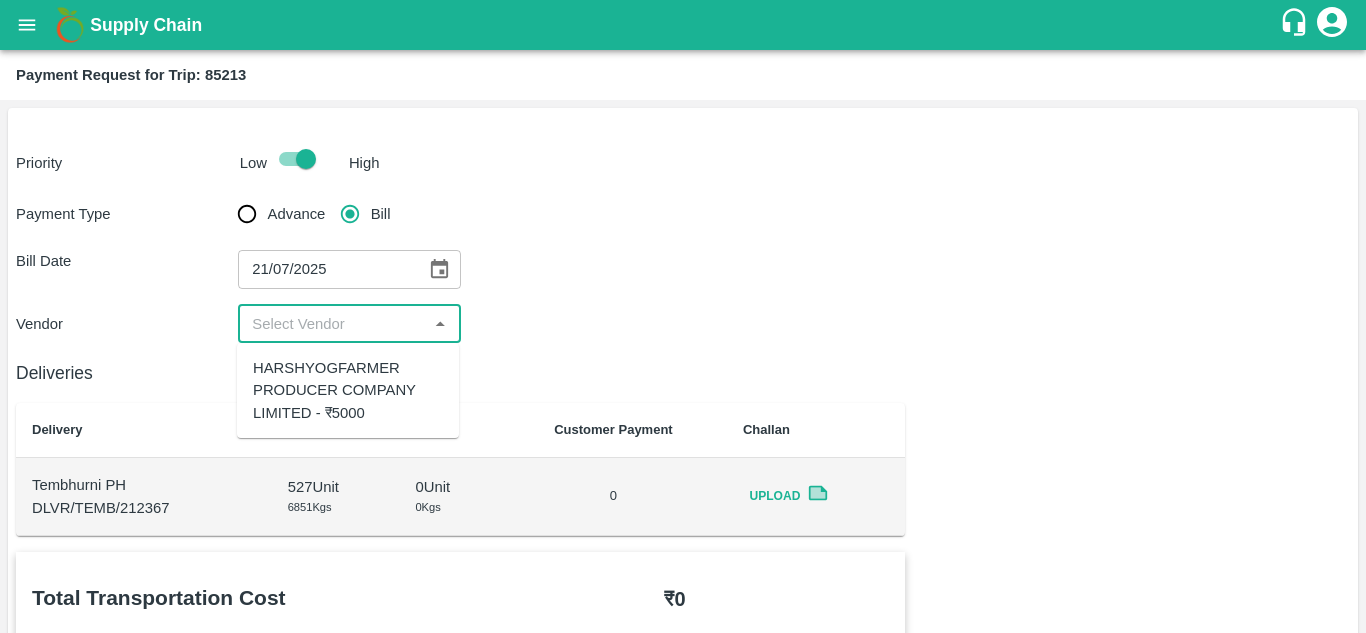 click on "HARSHYOGFARMER PRODUCER COMPANY LIMITED - ₹5000" at bounding box center (348, 390) 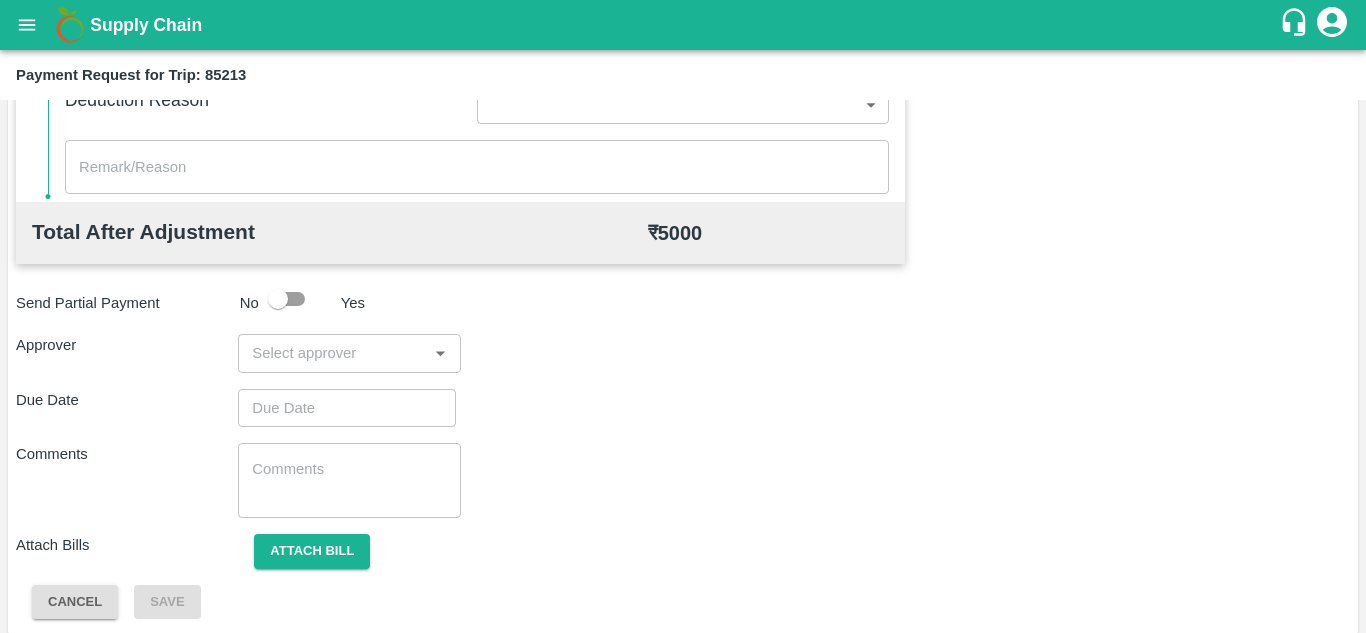 scroll, scrollTop: 910, scrollLeft: 0, axis: vertical 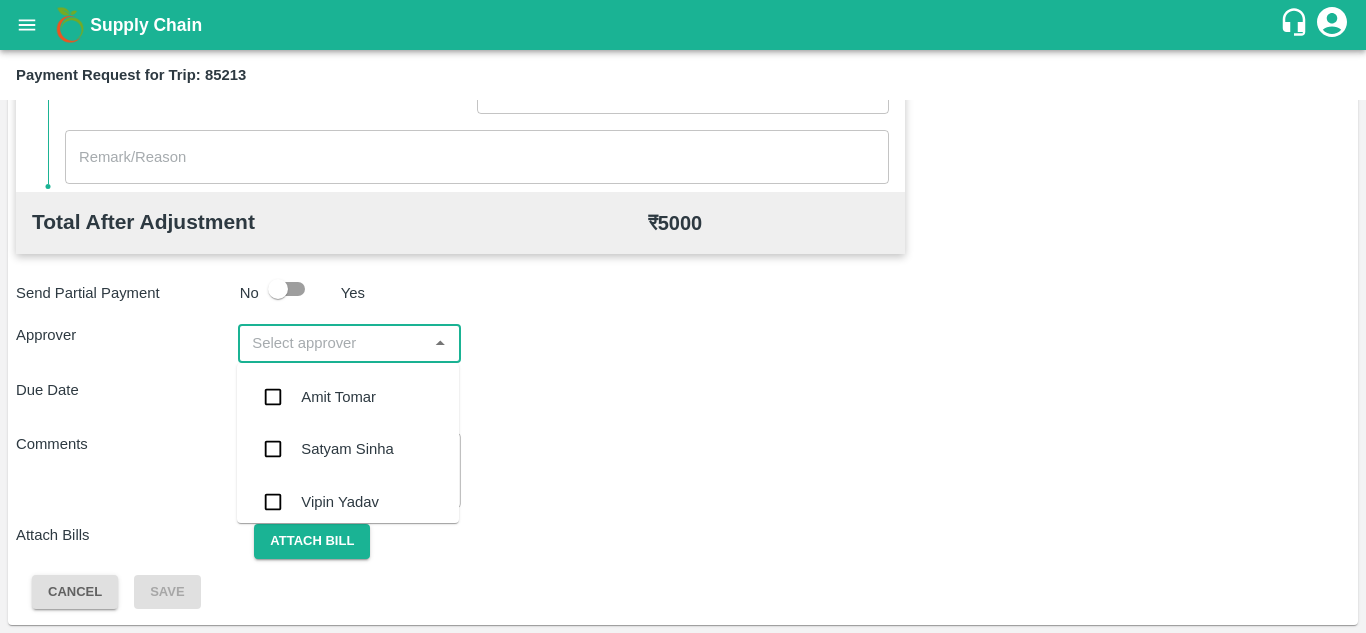 click at bounding box center [332, 343] 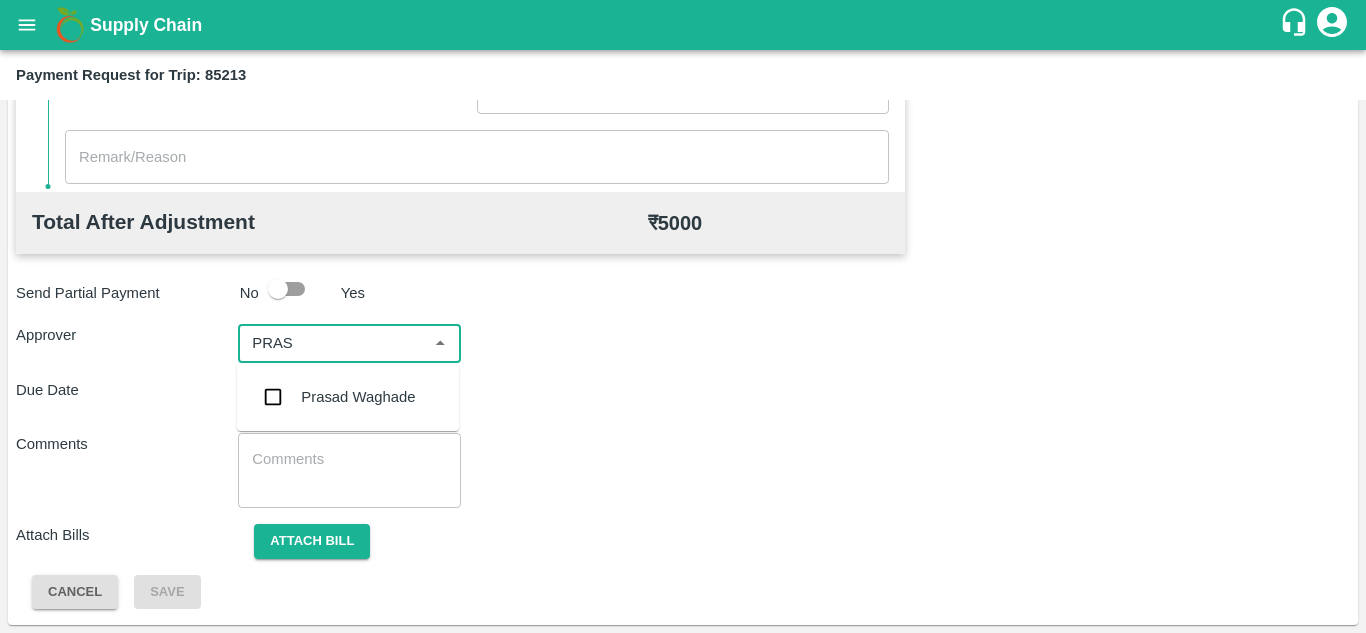 type on "PRASA" 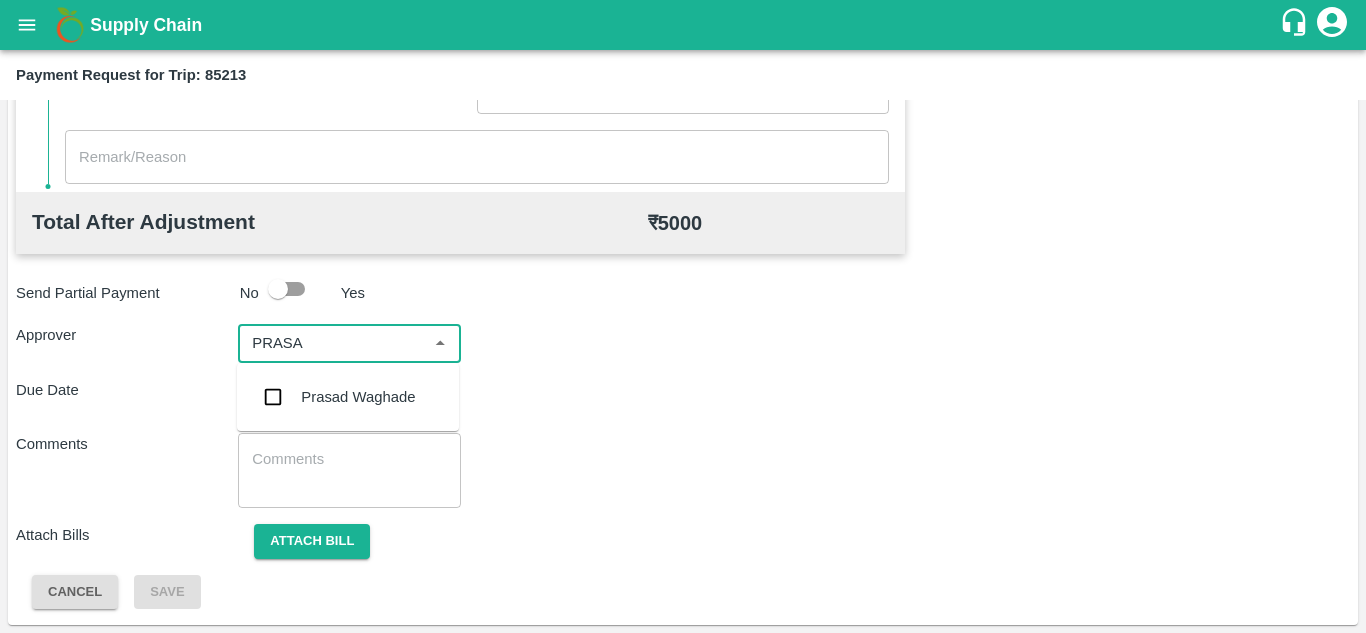 click on "Prasad Waghade" at bounding box center [348, 397] 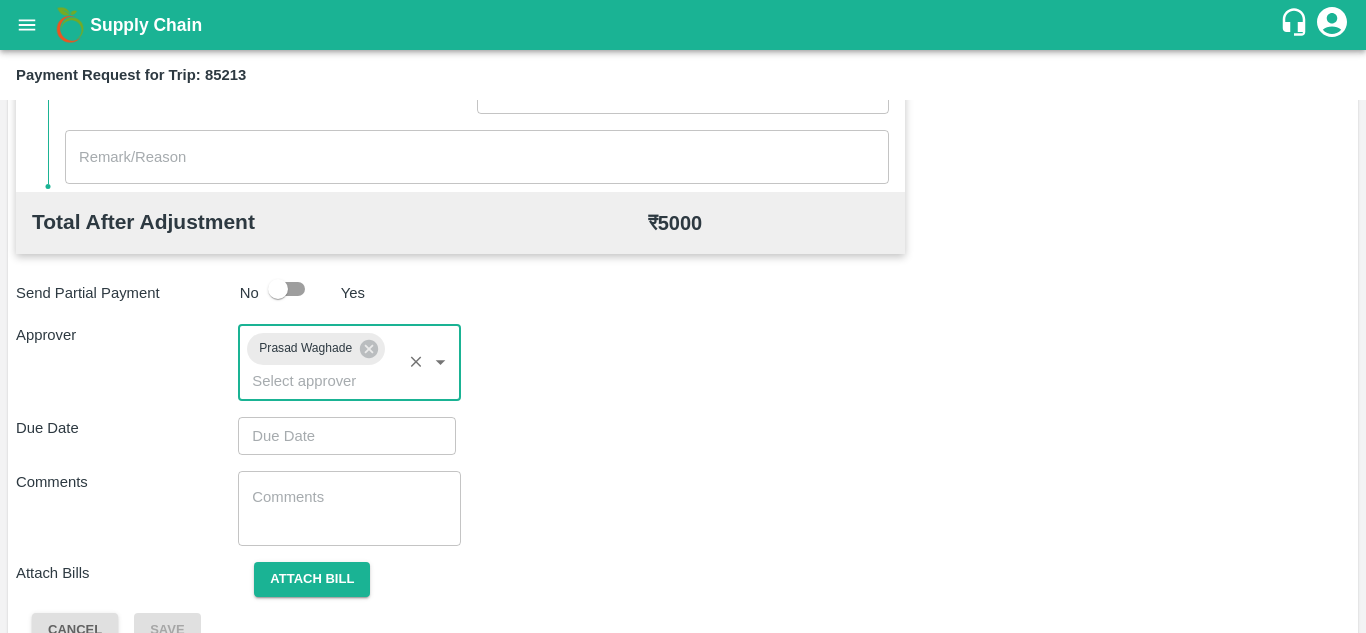 type on "DD/MM/YYYY hh:mm aa" 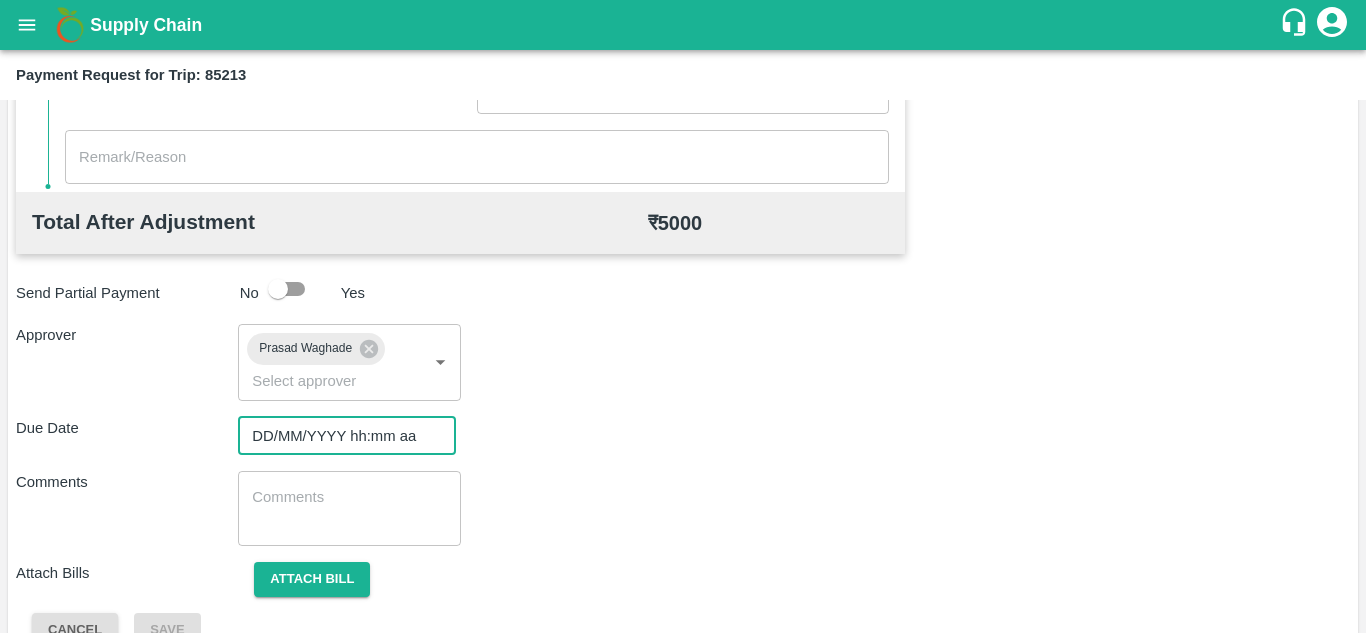 click on "DD/MM/YYYY hh:mm aa" at bounding box center (340, 436) 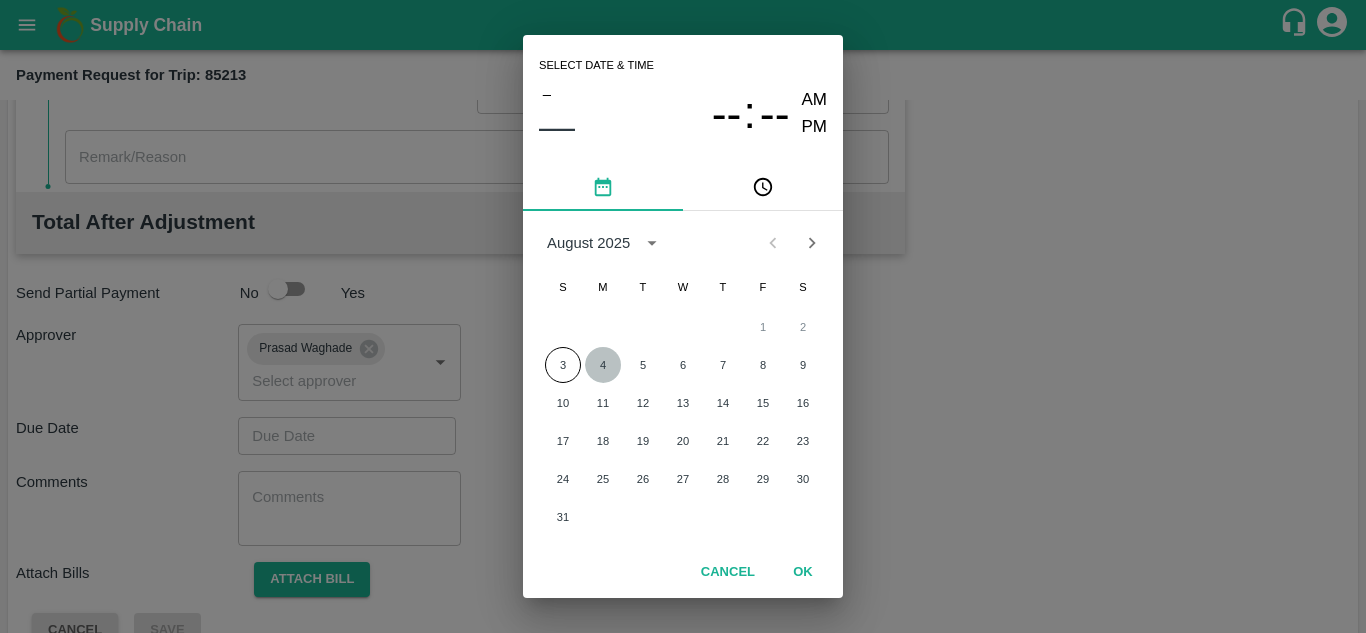 click on "4" at bounding box center (603, 365) 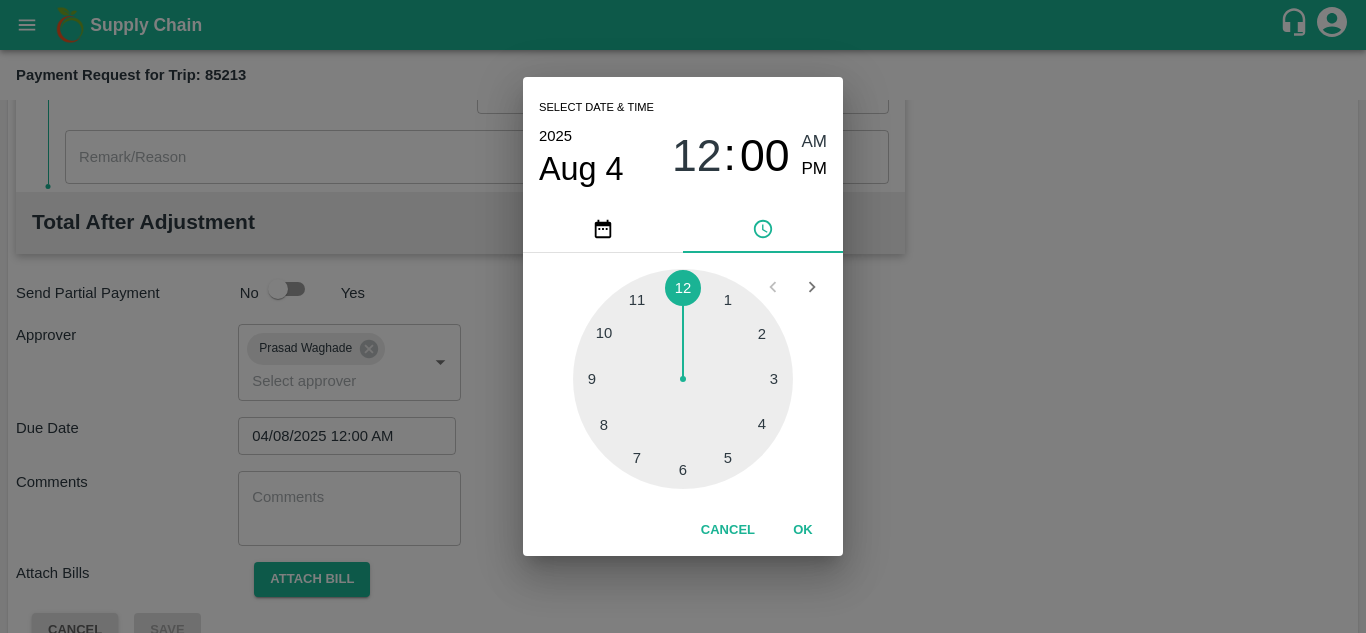 click on "AM" at bounding box center (815, 142) 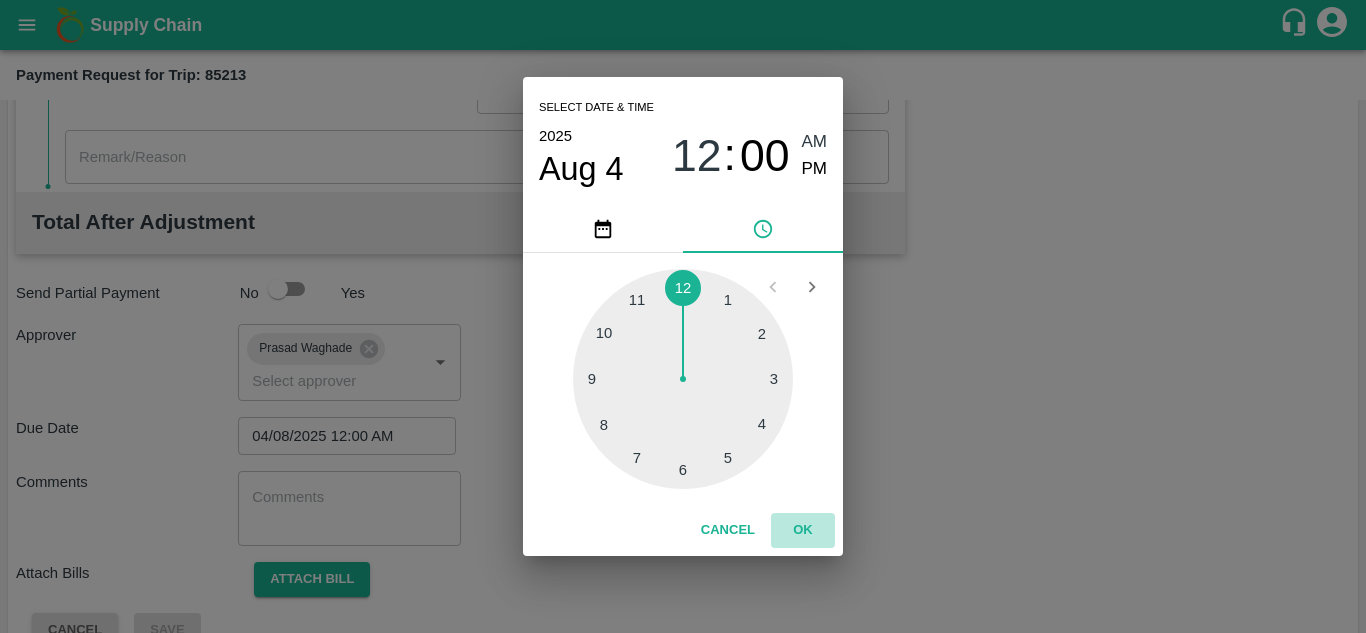 click on "OK" at bounding box center (803, 530) 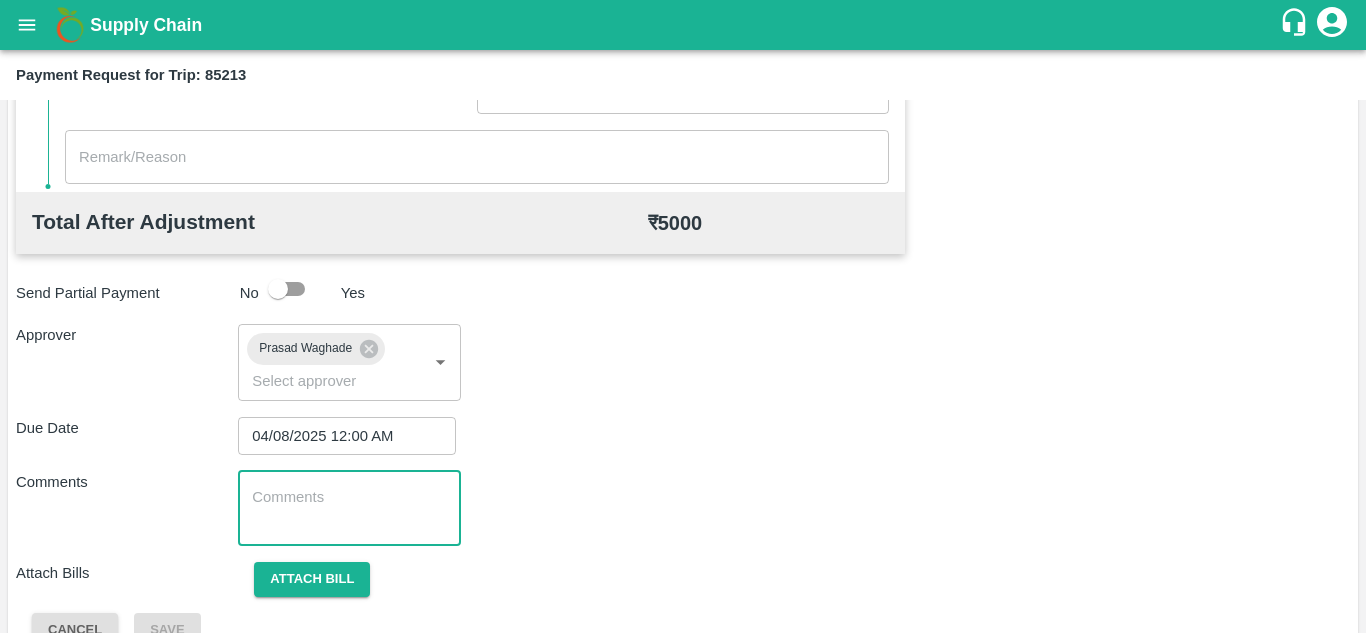 click at bounding box center [349, 508] 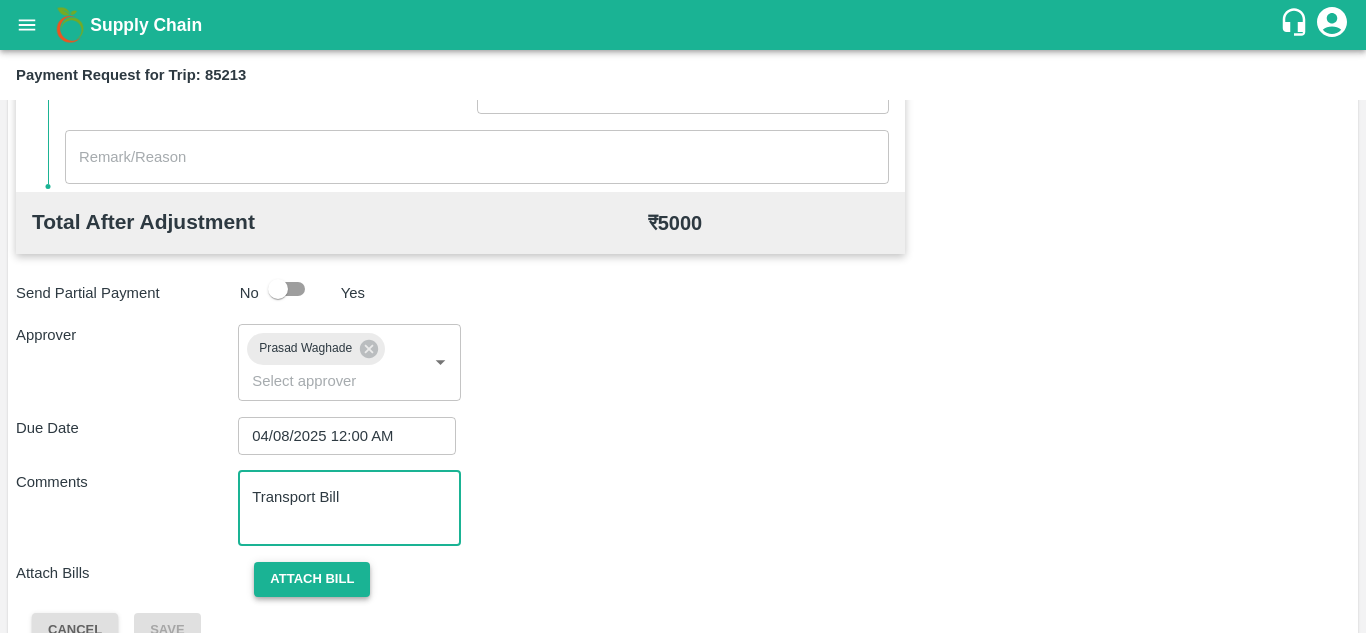 type on "Transport Bill" 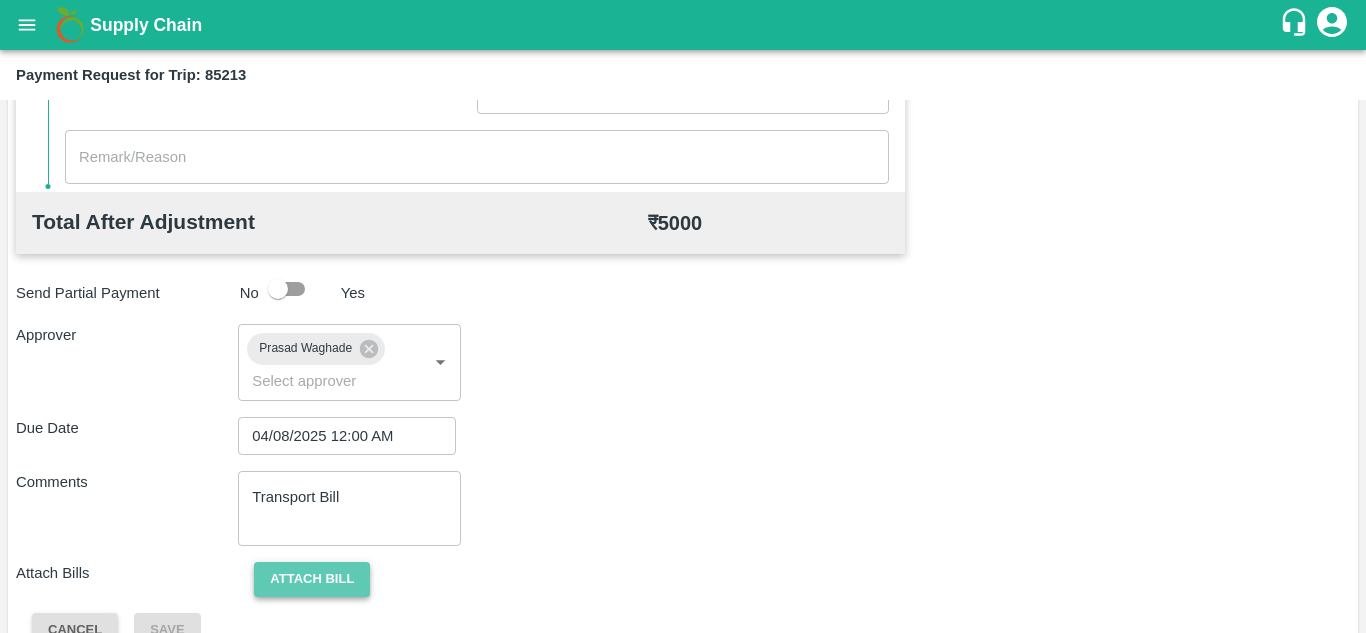 click on "Attach bill" at bounding box center (312, 579) 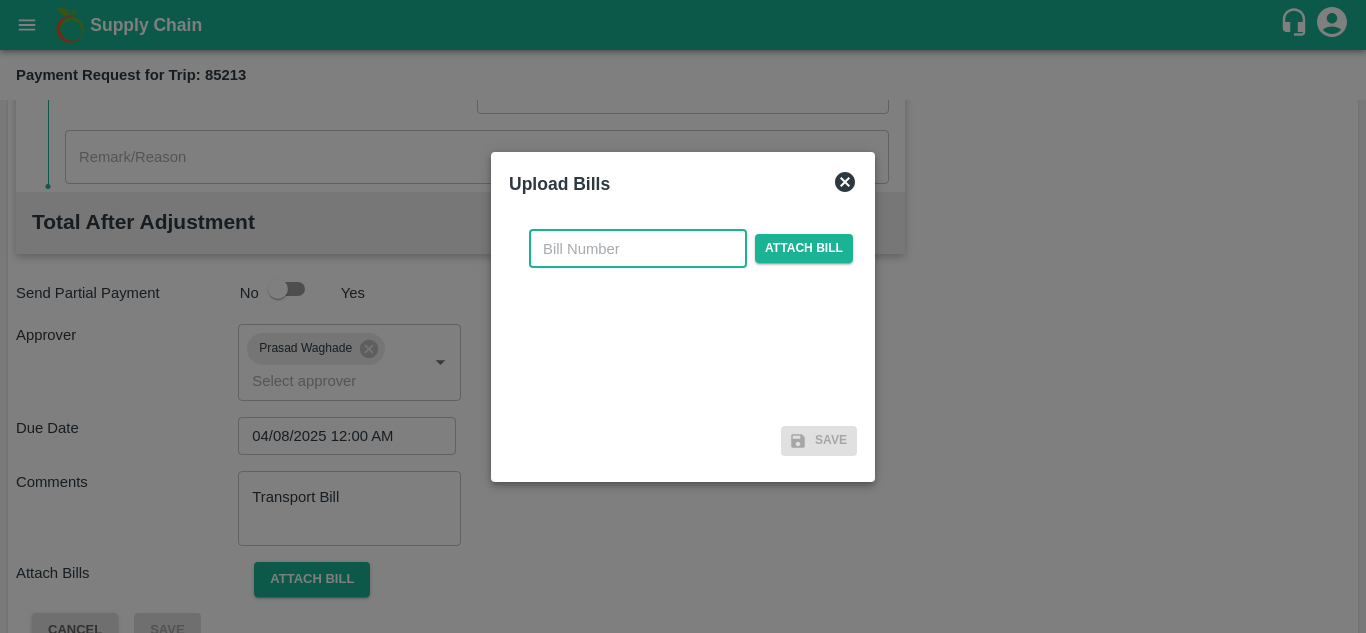 click at bounding box center [638, 249] 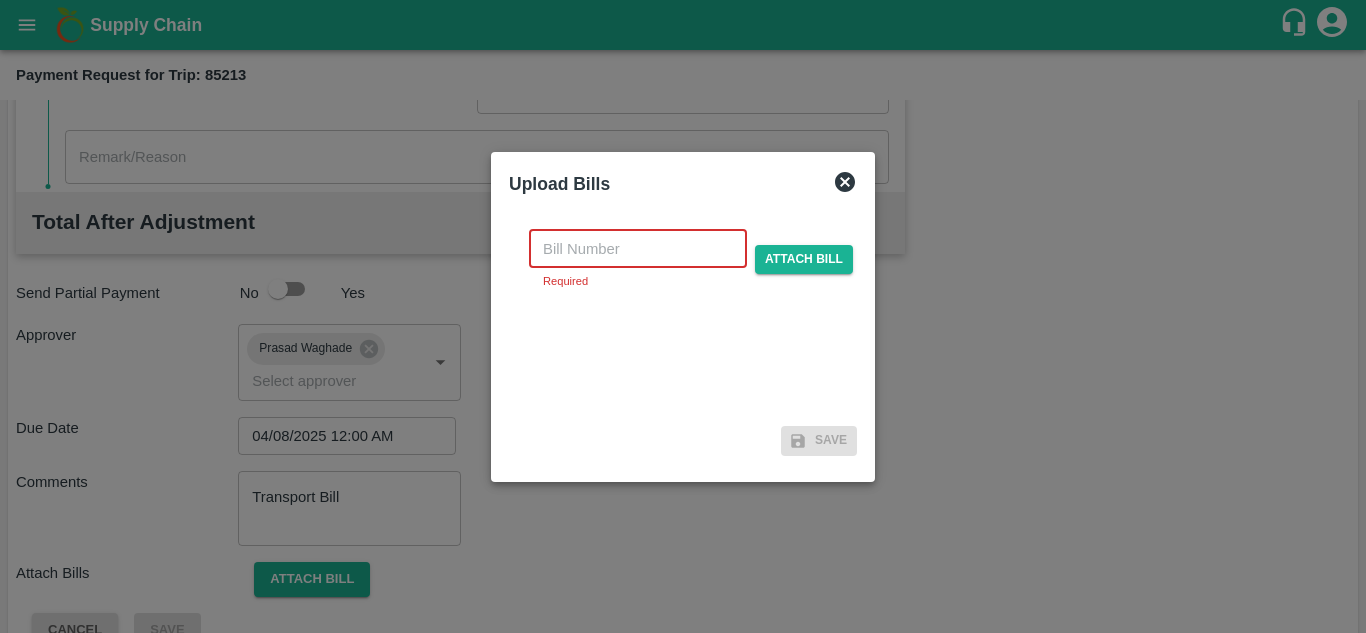 click at bounding box center [638, 249] 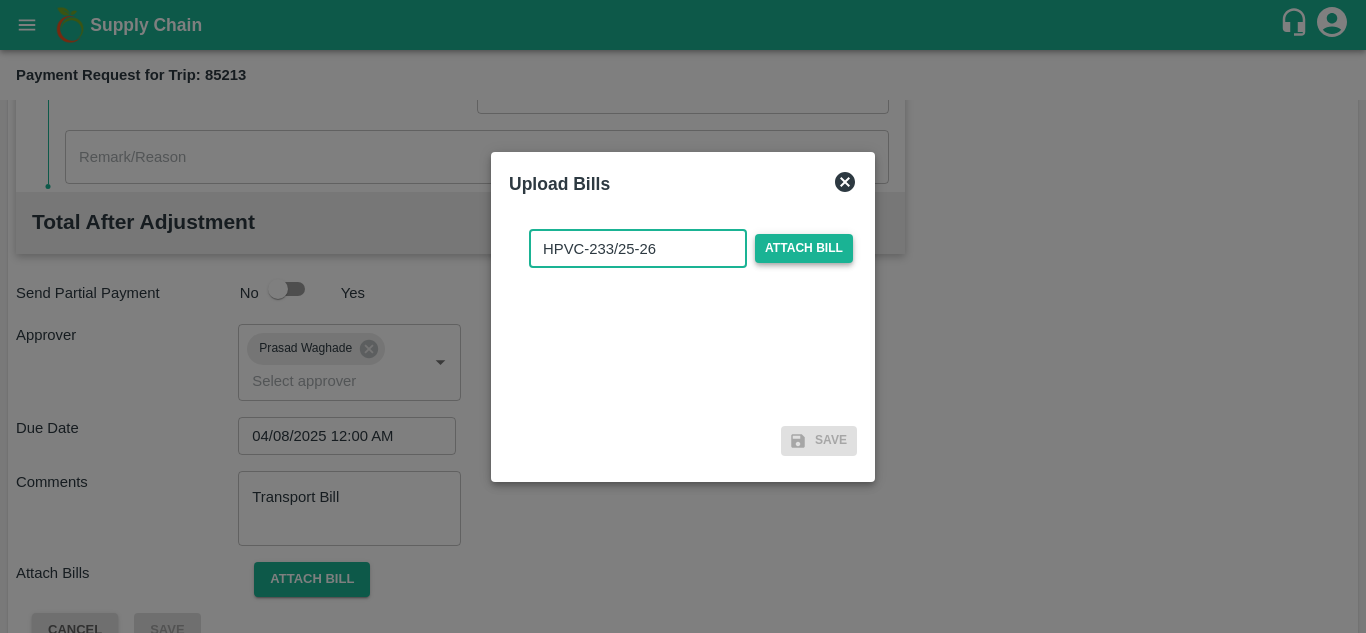 type on "HPVC-233/25-26" 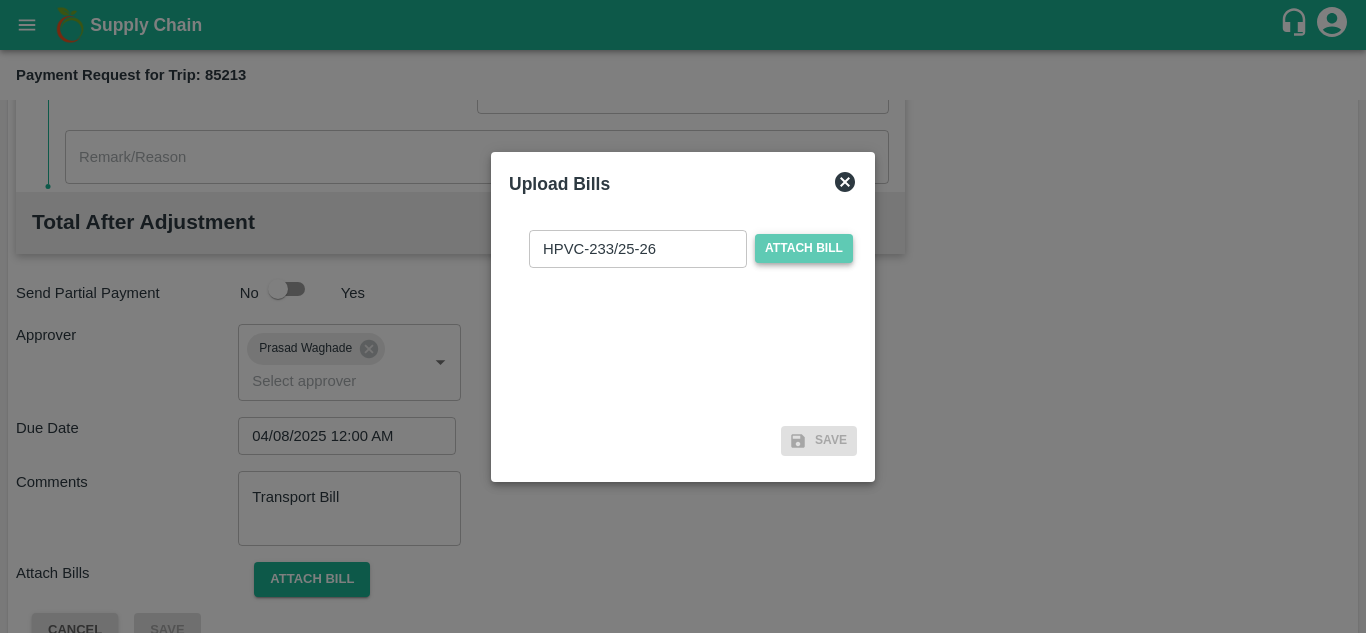 click on "Attach bill" at bounding box center [804, 248] 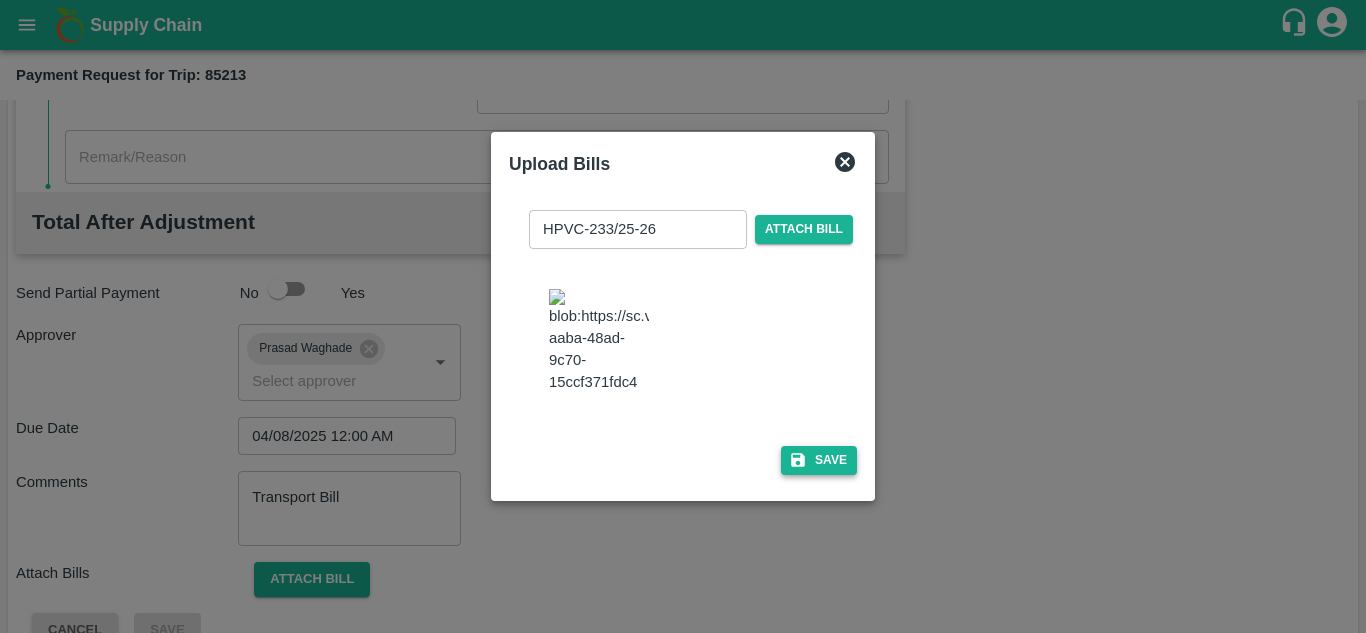 click on "Save" at bounding box center (819, 460) 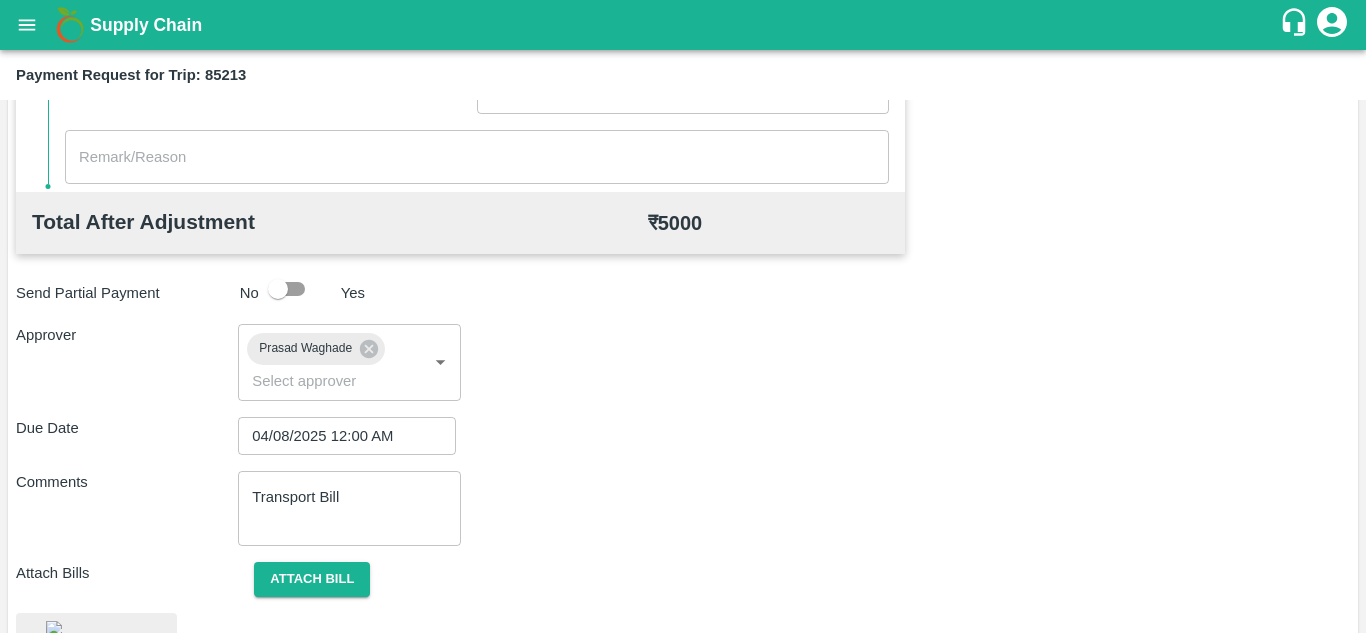 scroll, scrollTop: 1084, scrollLeft: 0, axis: vertical 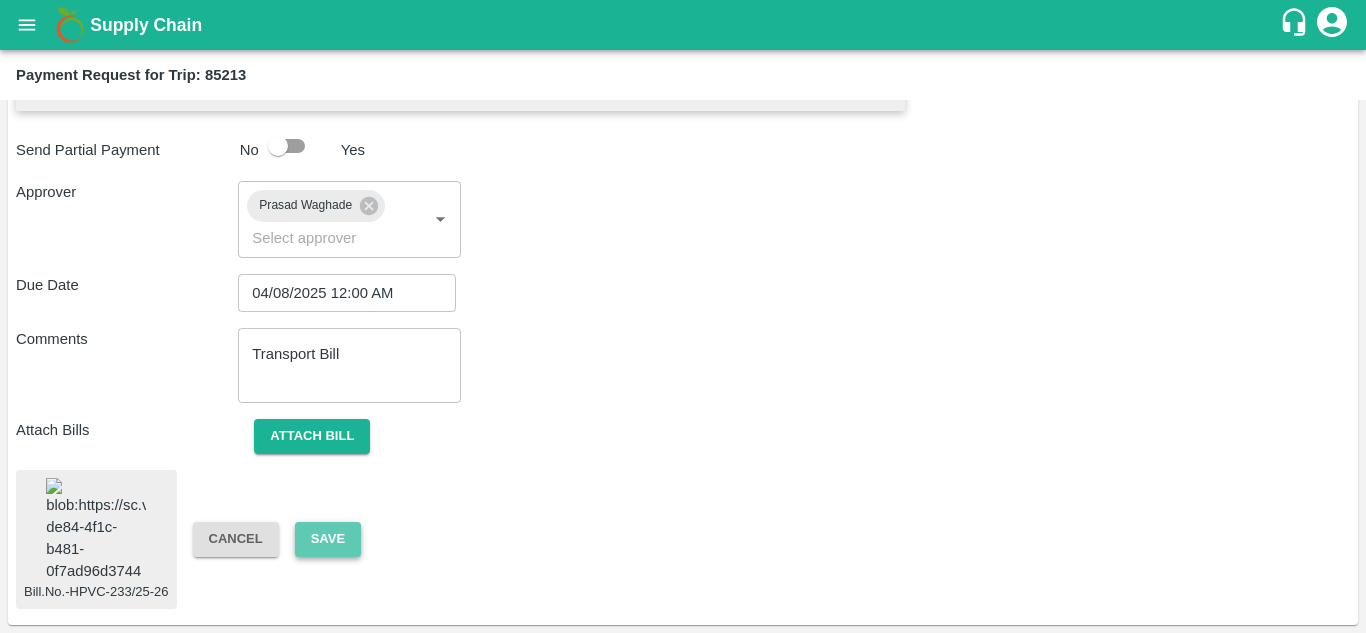 click on "Save" at bounding box center [328, 539] 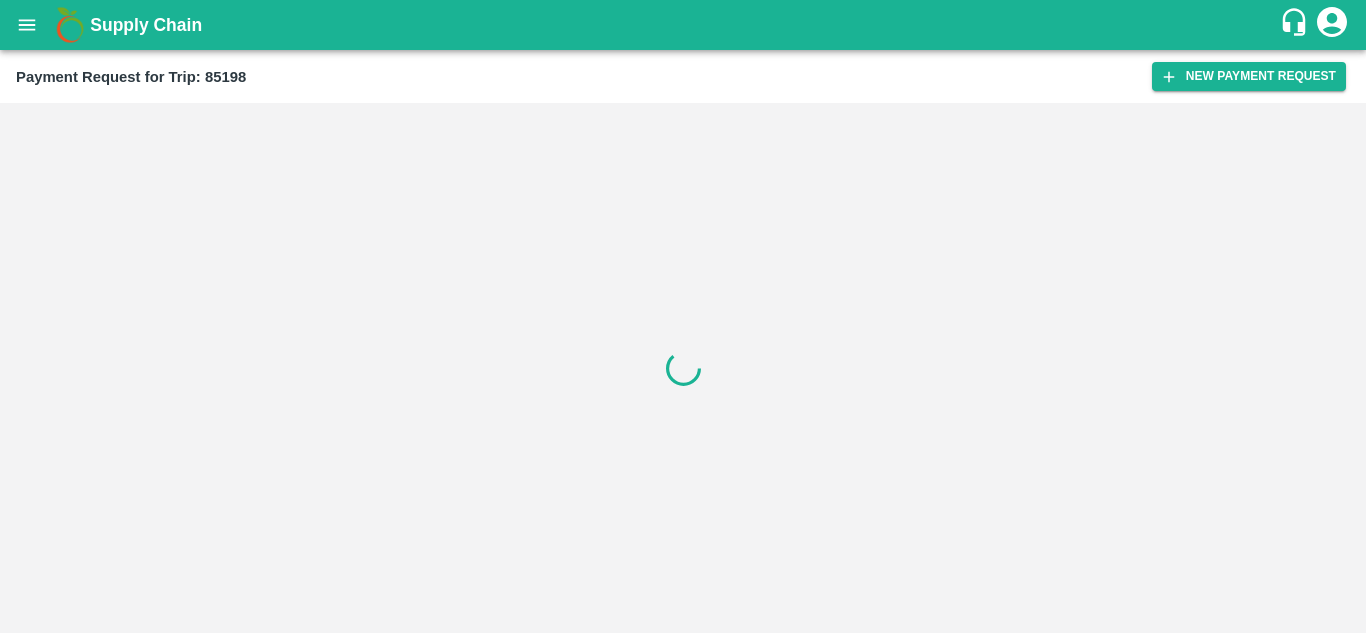 scroll, scrollTop: 0, scrollLeft: 0, axis: both 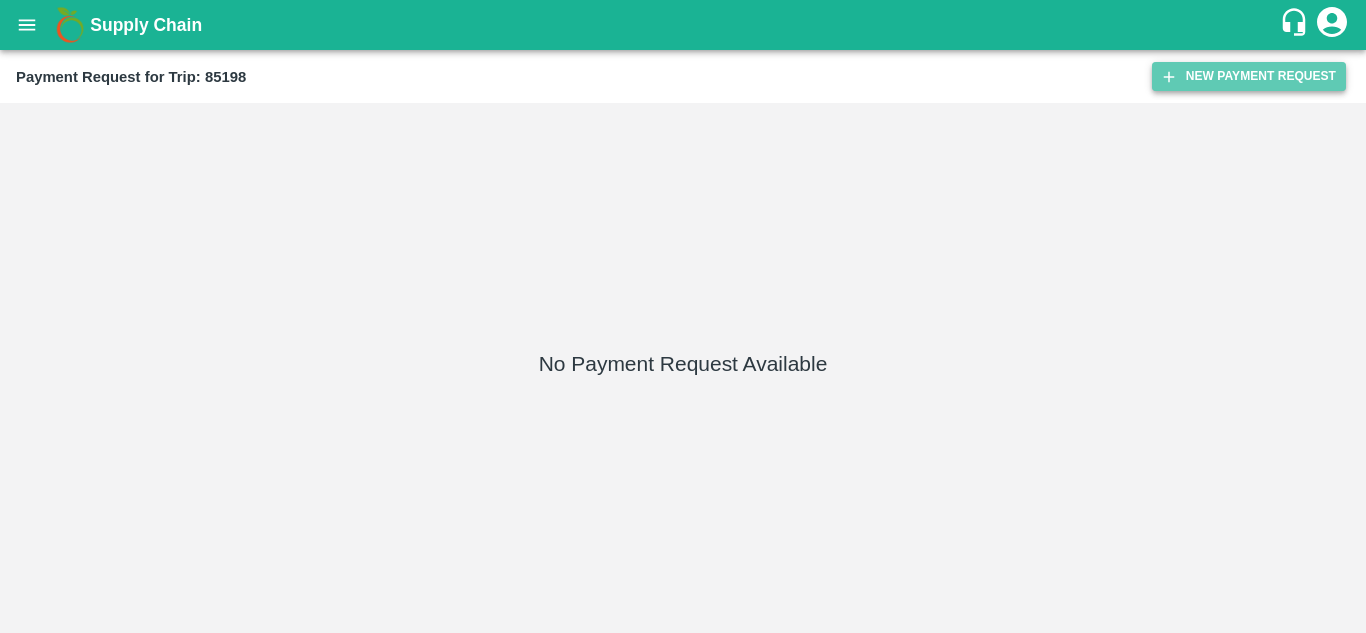 click on "New Payment Request" at bounding box center [1249, 76] 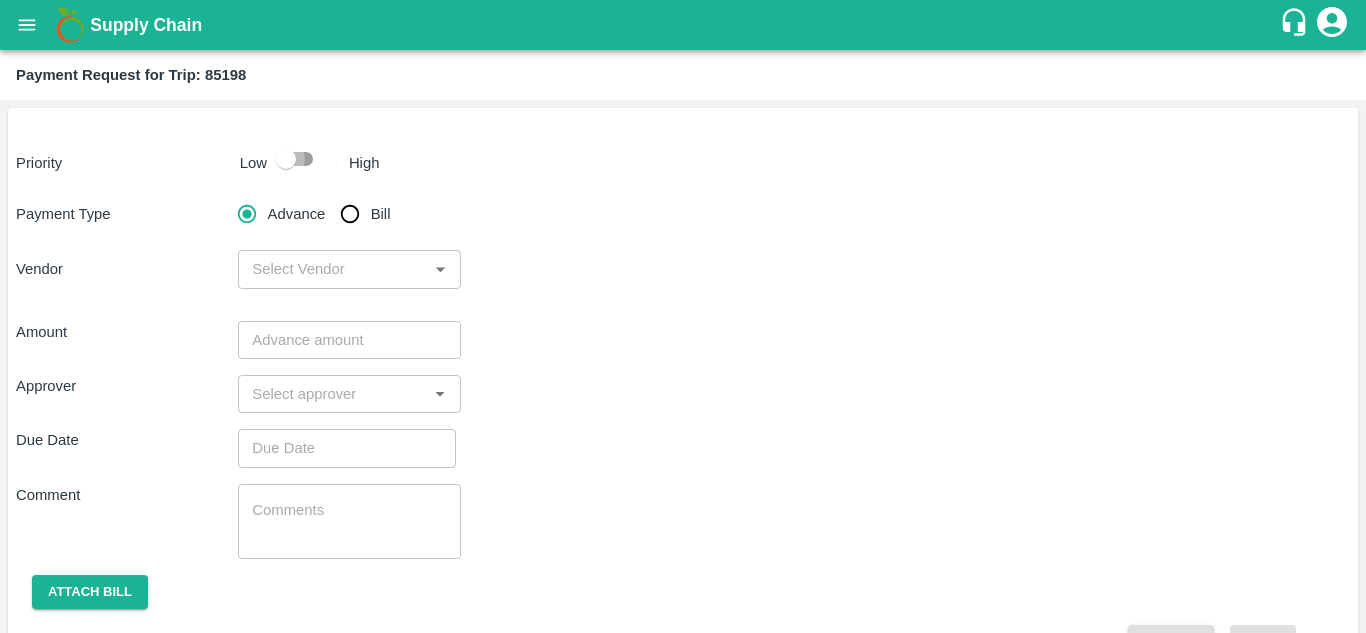 click at bounding box center [286, 159] 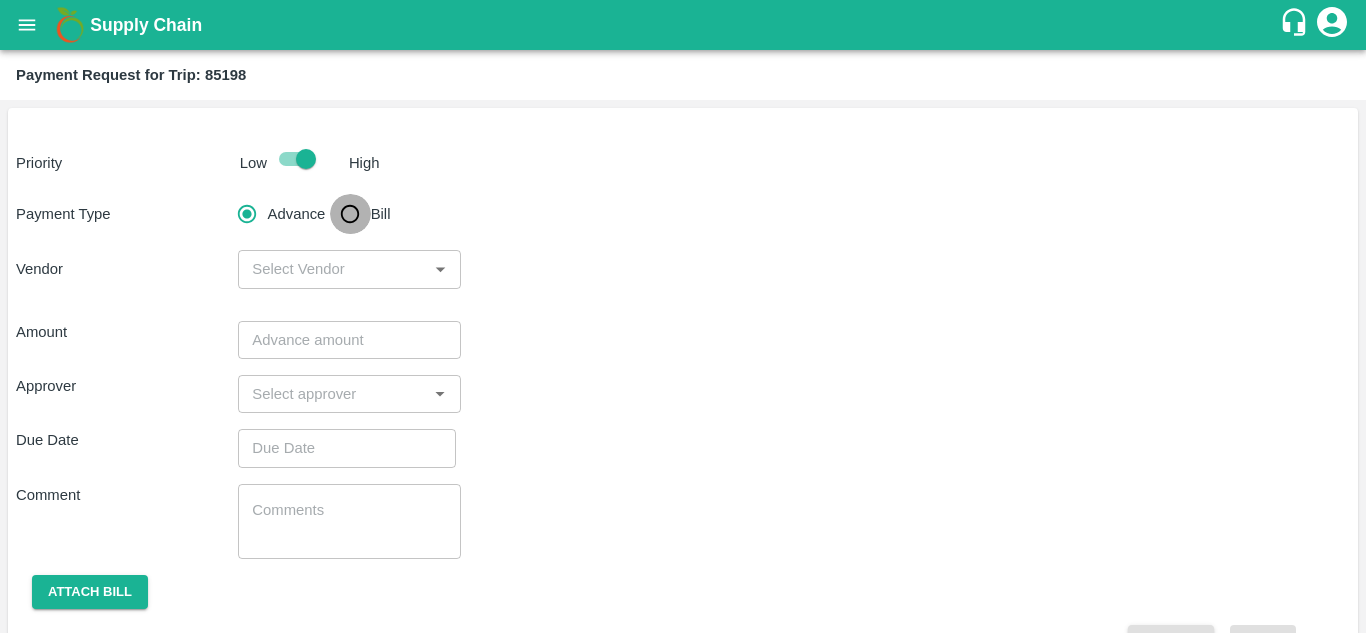 click on "Bill" at bounding box center (350, 214) 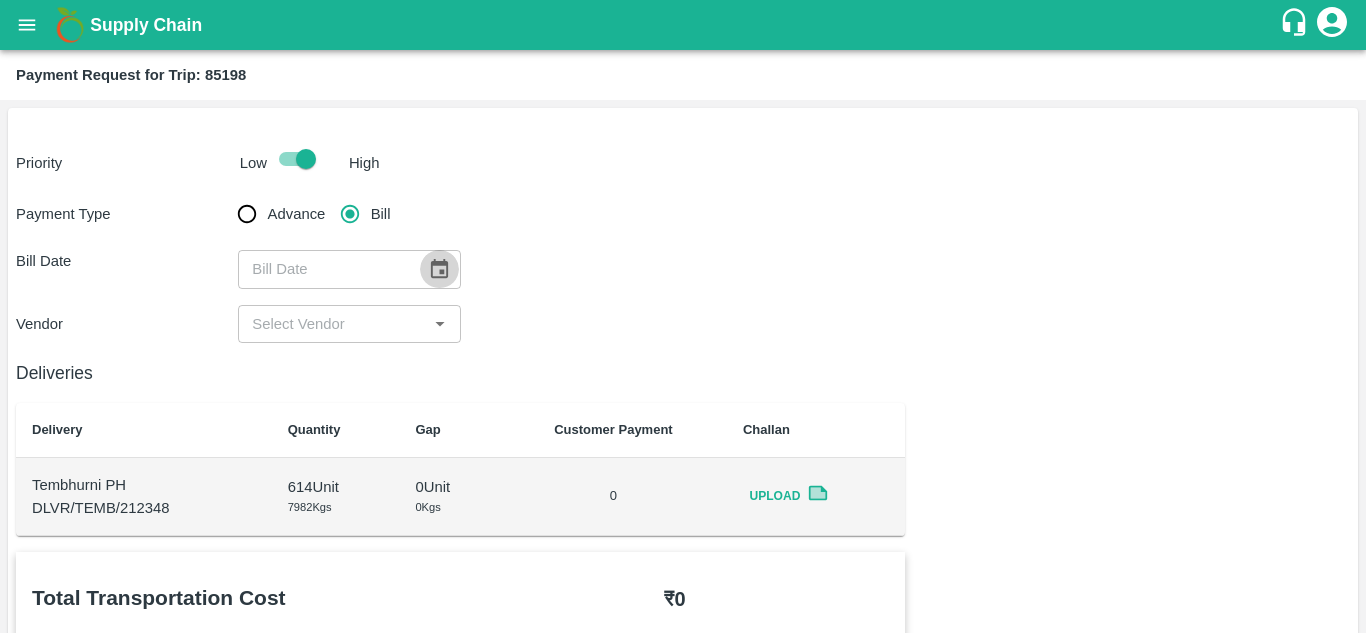 click 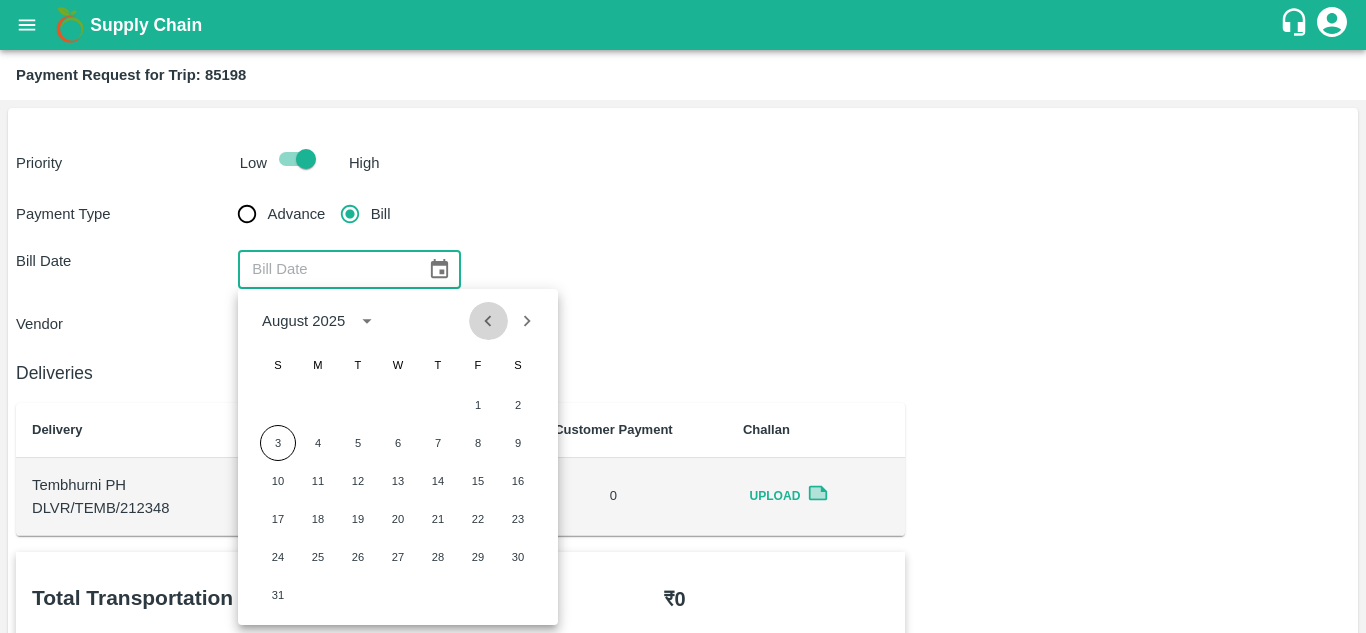 click 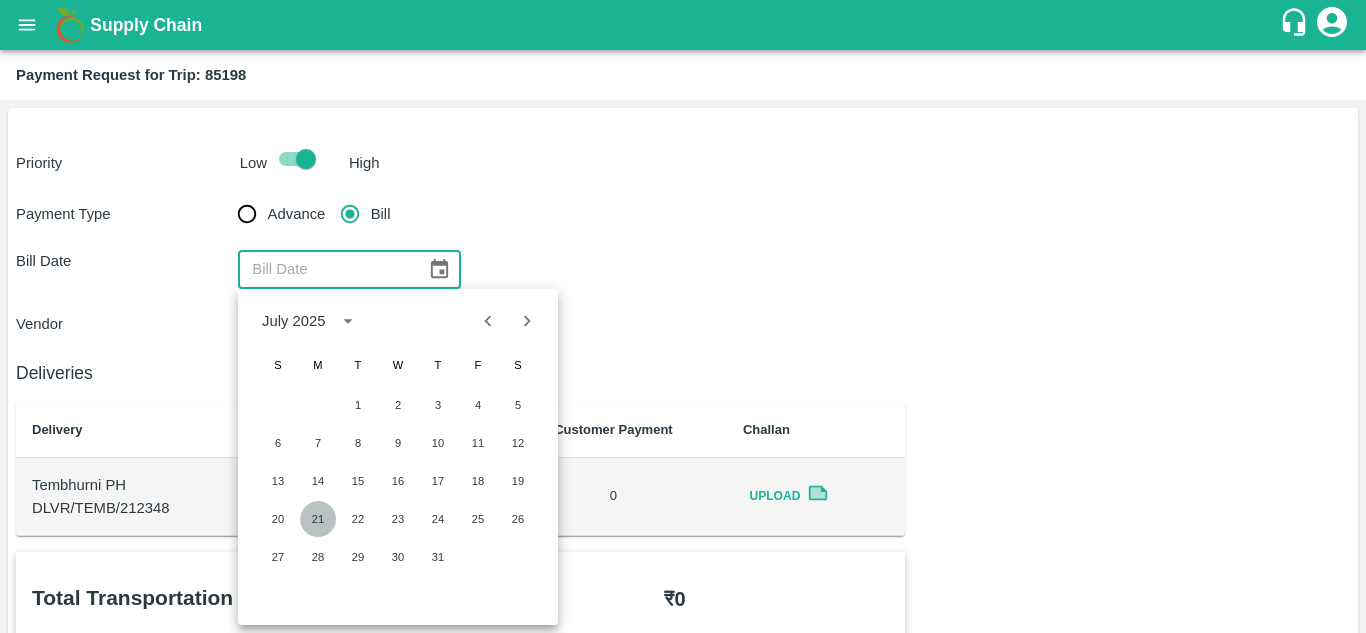click on "21" at bounding box center [318, 519] 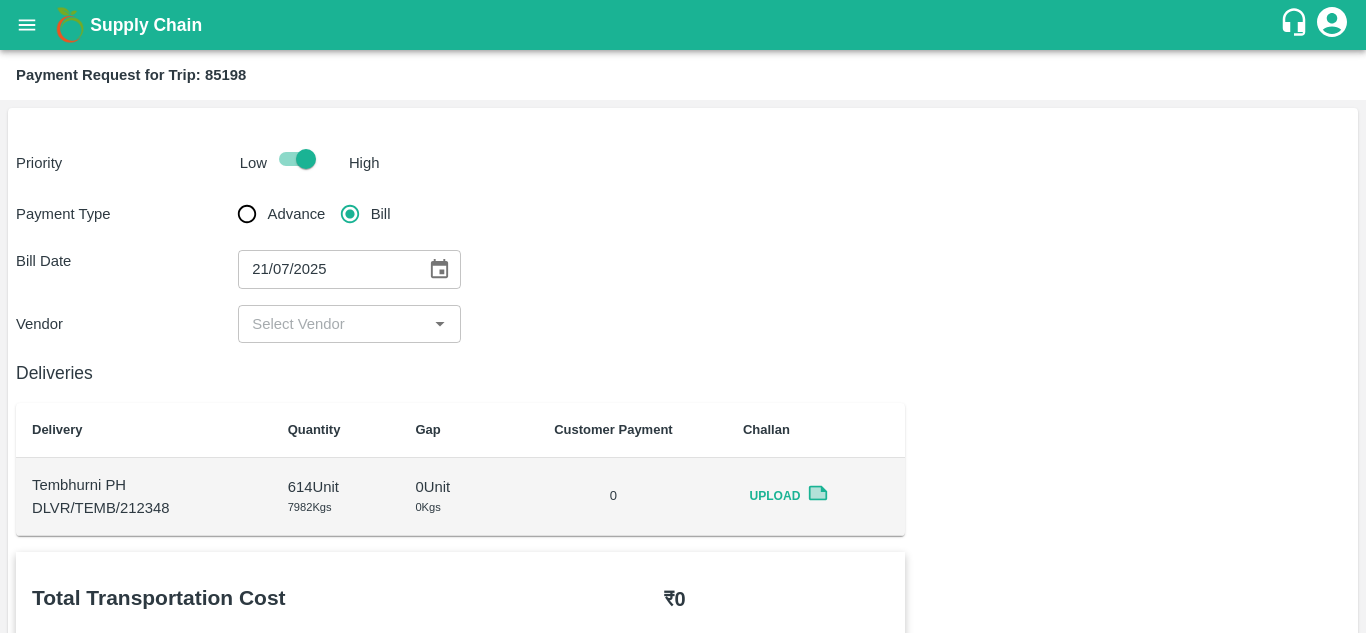 click at bounding box center (332, 324) 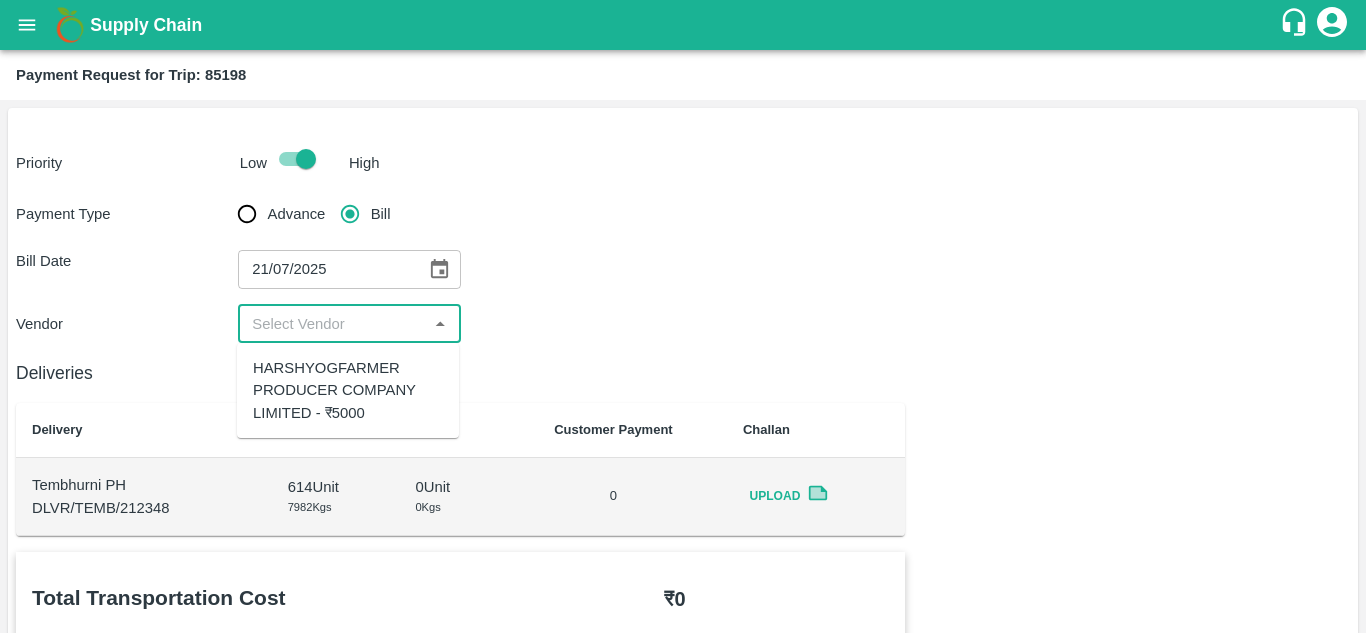 click on "HARSHYOGFARMER PRODUCER COMPANY LIMITED - ₹5000" at bounding box center (348, 390) 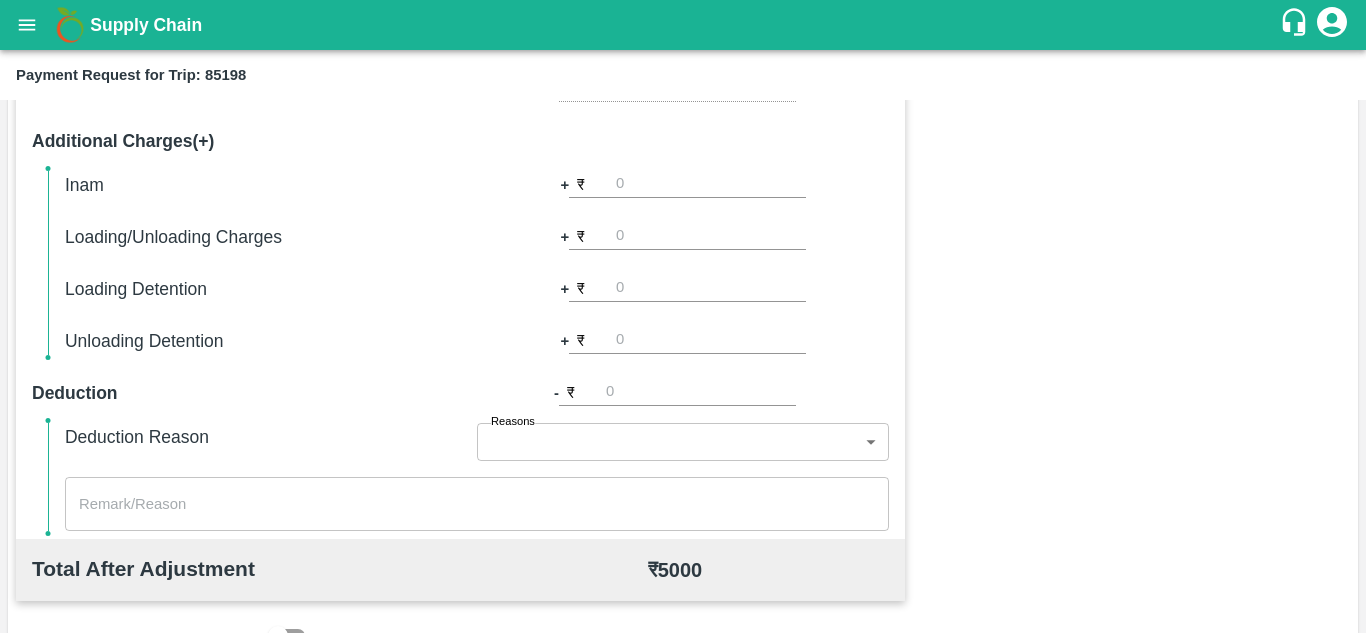 scroll, scrollTop: 910, scrollLeft: 0, axis: vertical 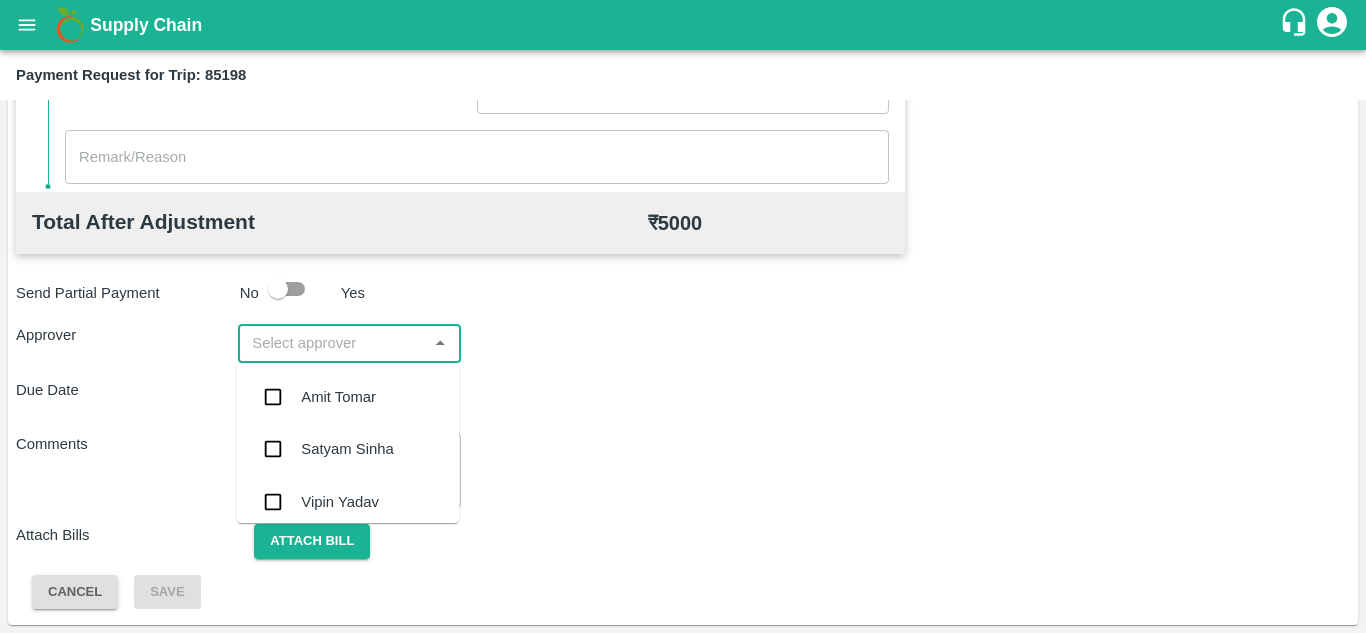 click at bounding box center (332, 343) 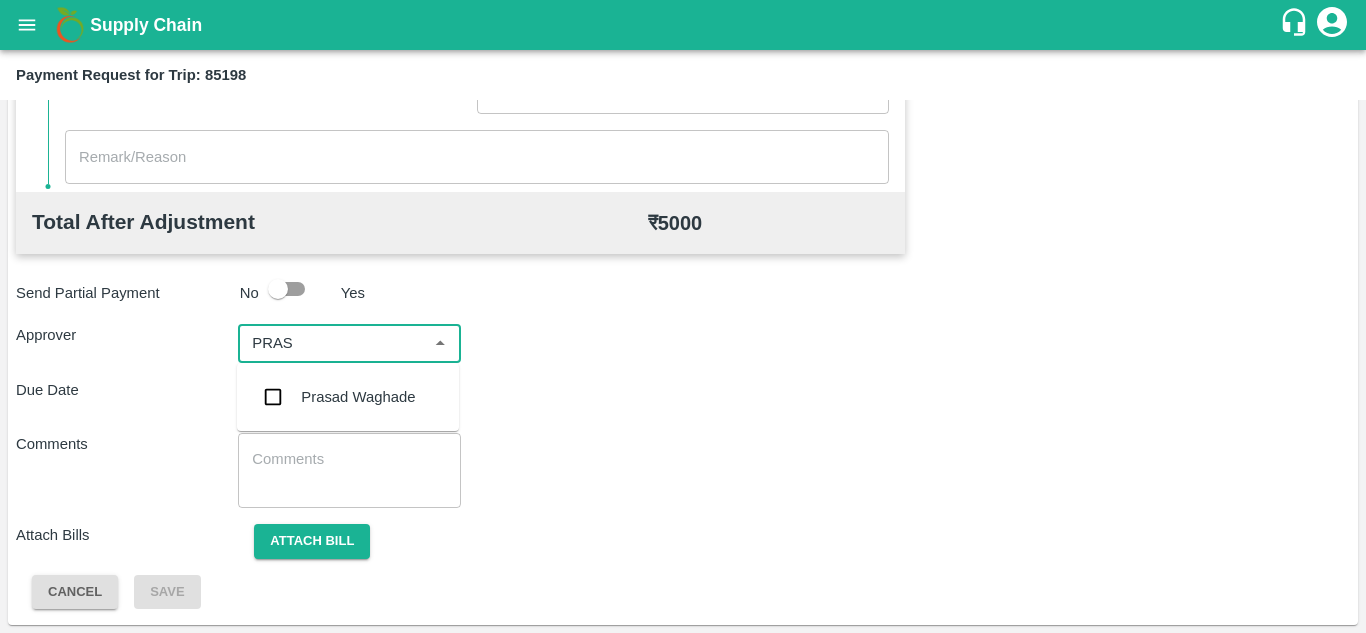 type on "PRASA" 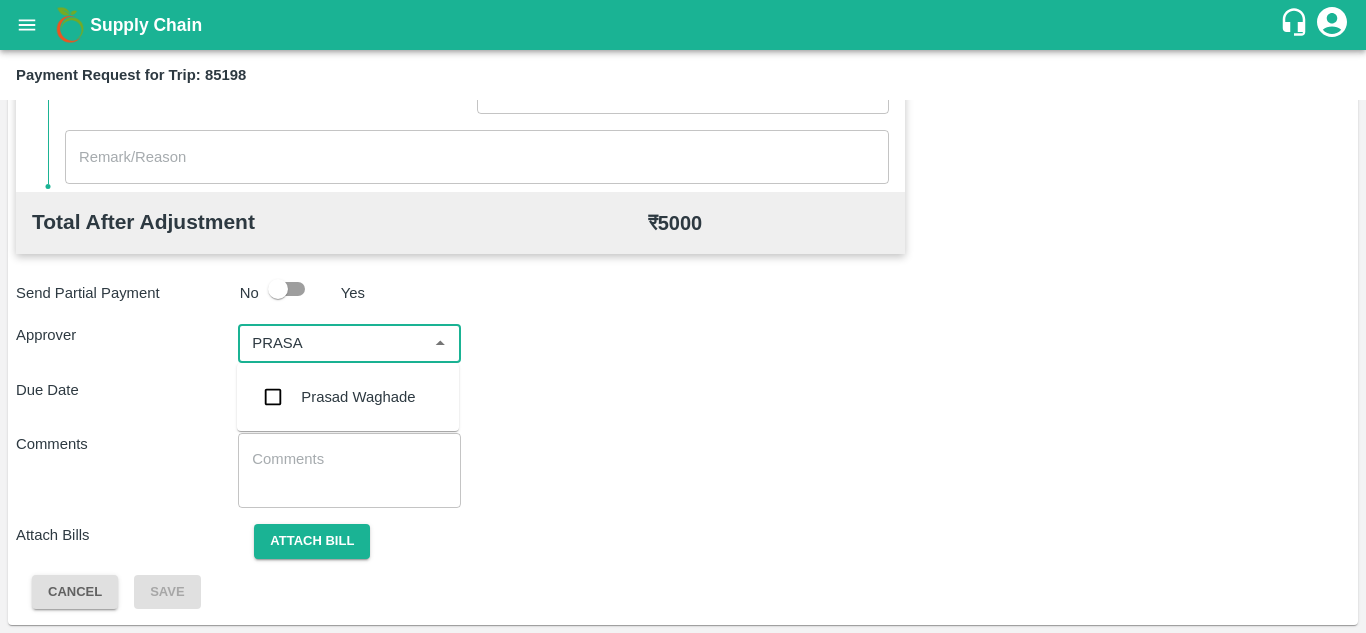 click on "Prasad Waghade" at bounding box center [358, 397] 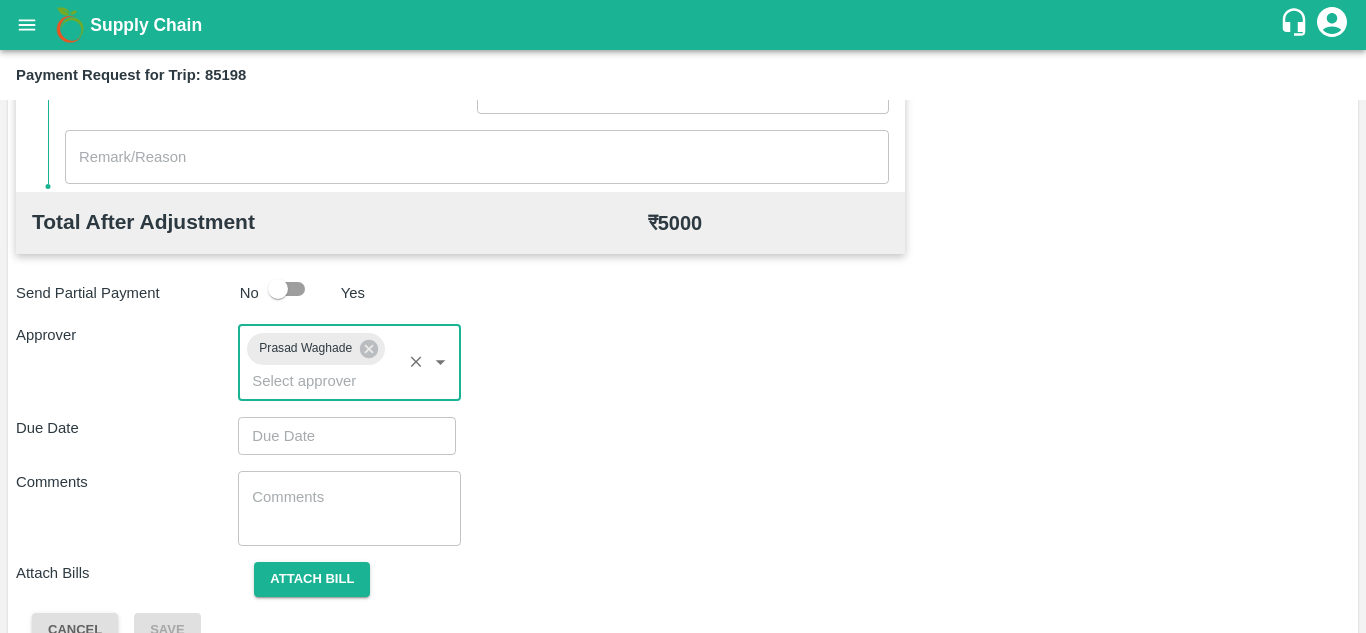 type on "DD/MM/YYYY hh:mm aa" 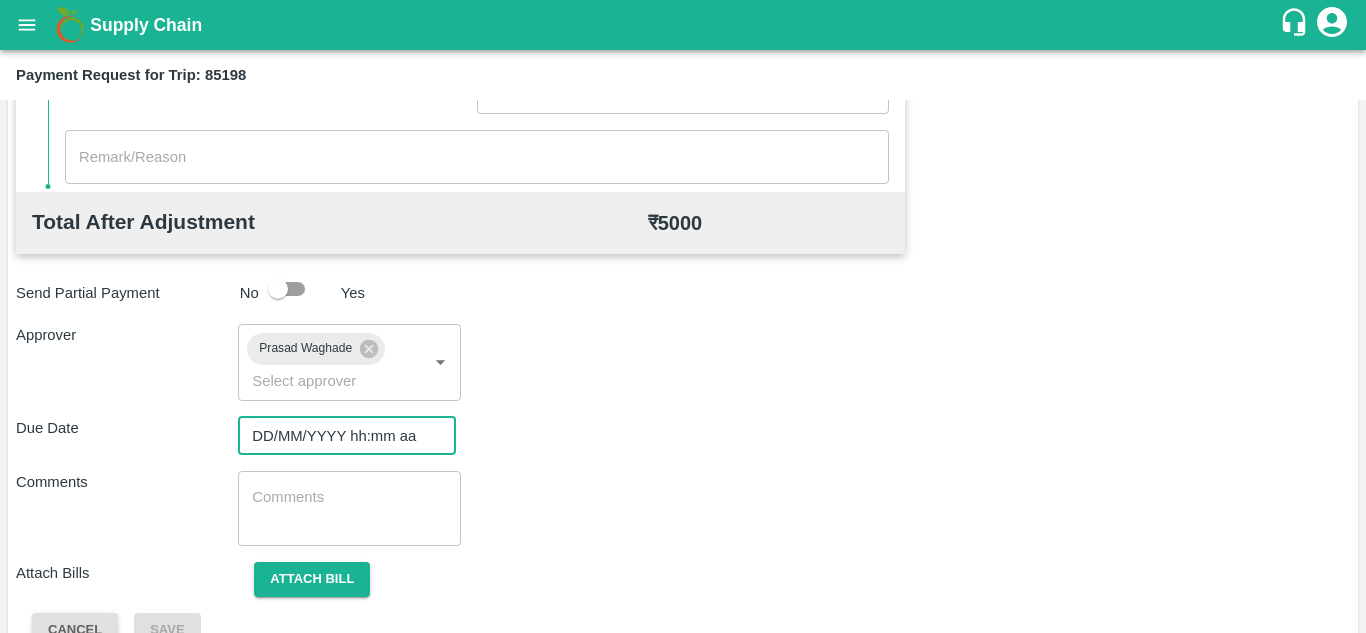 click on "DD/MM/YYYY hh:mm aa" at bounding box center (340, 436) 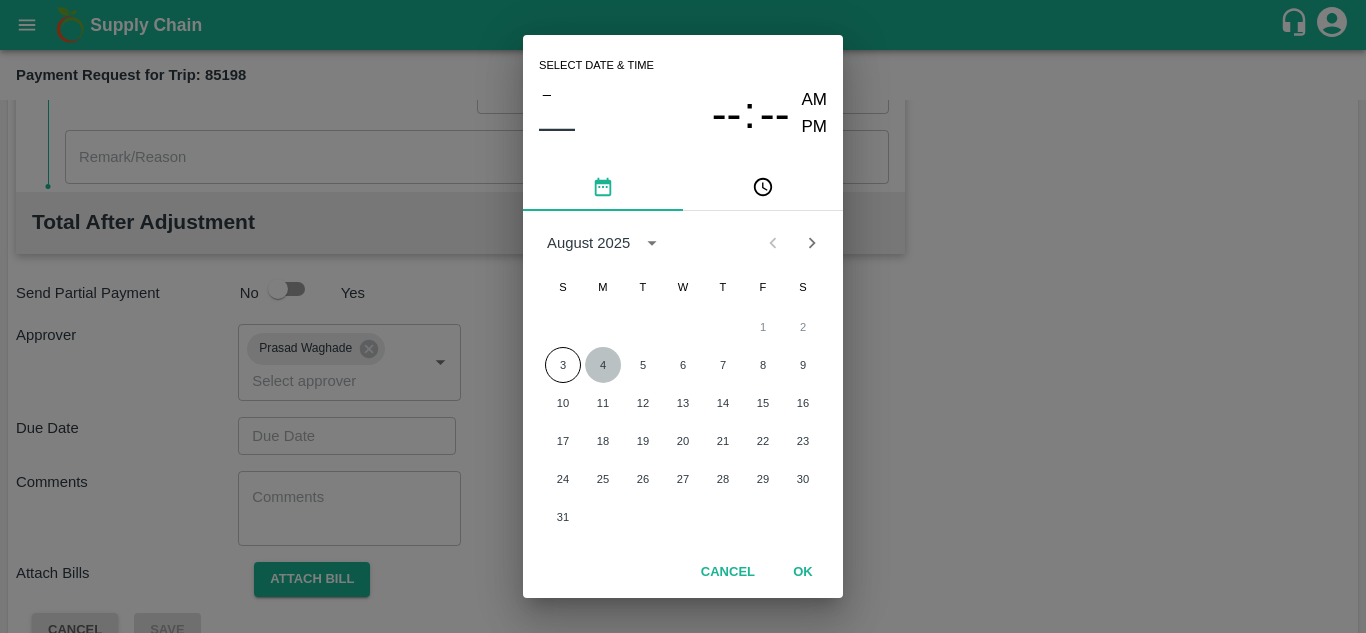 click on "4" at bounding box center (603, 365) 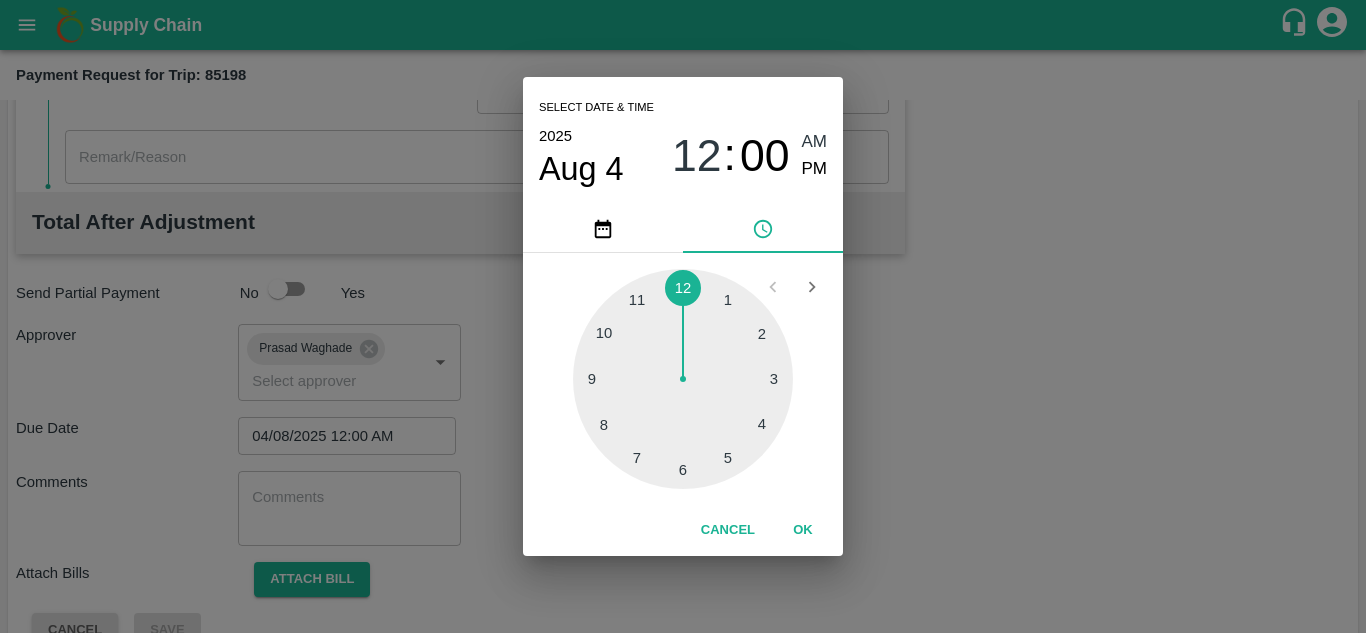 click on "AM" at bounding box center (815, 142) 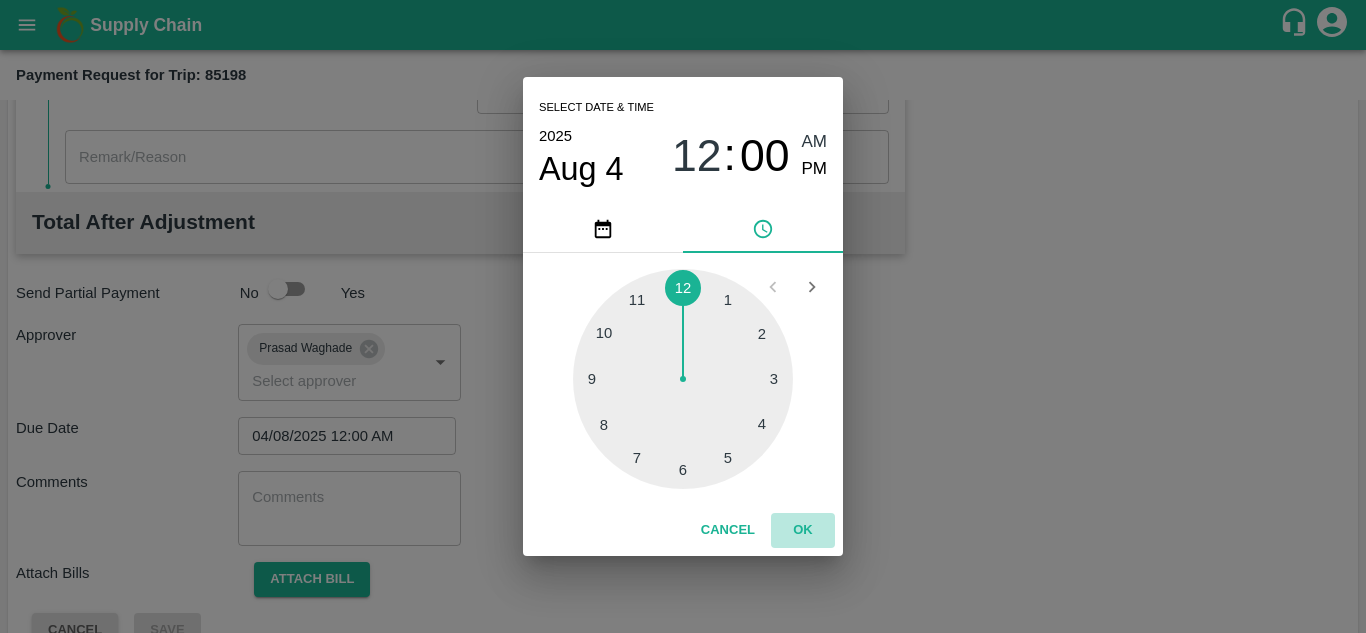click on "OK" at bounding box center [803, 530] 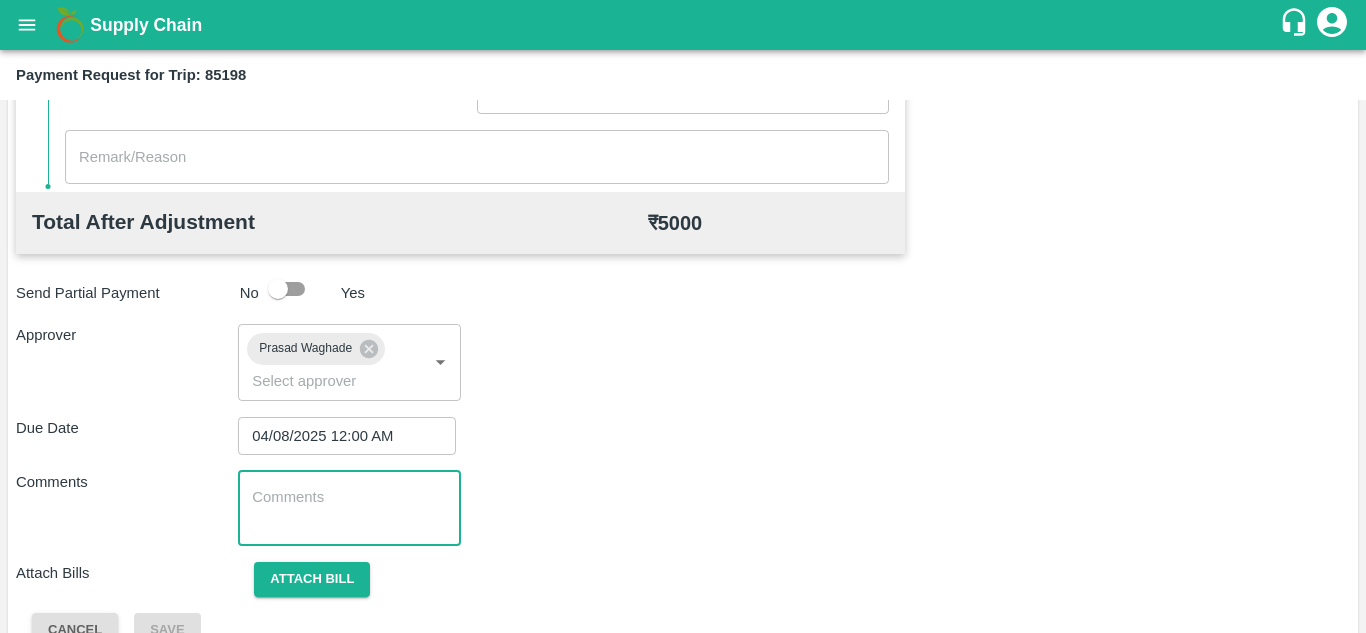 click at bounding box center (349, 508) 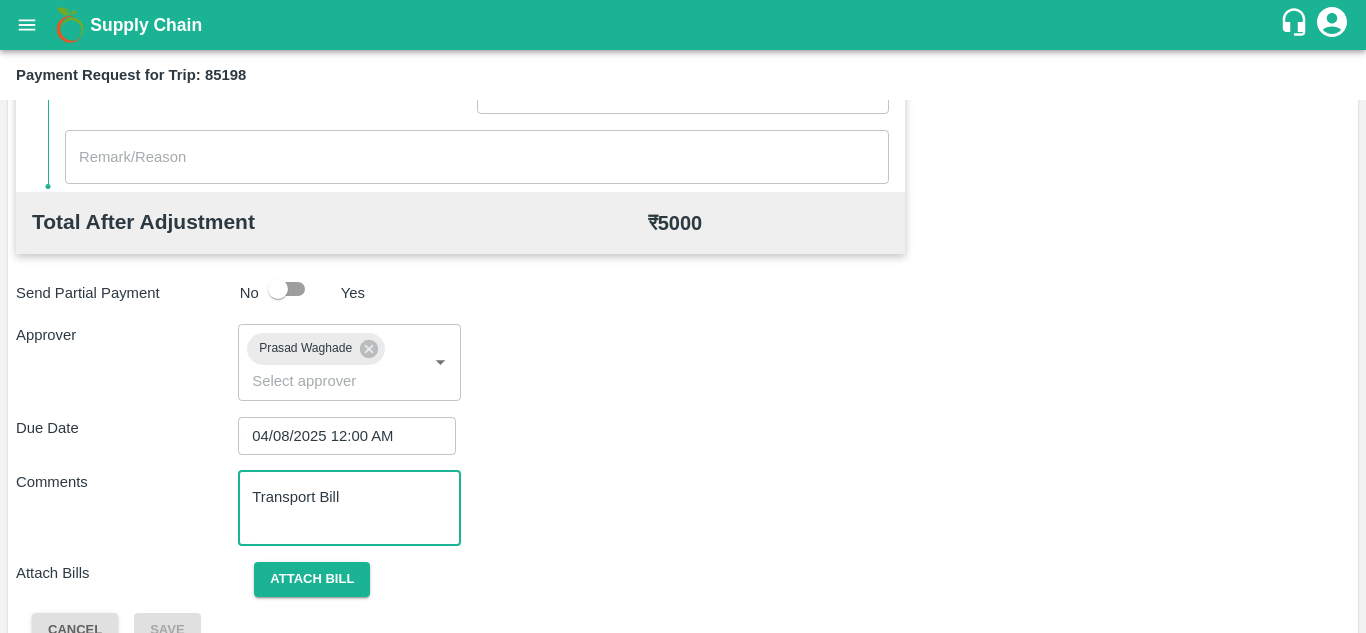scroll, scrollTop: 948, scrollLeft: 0, axis: vertical 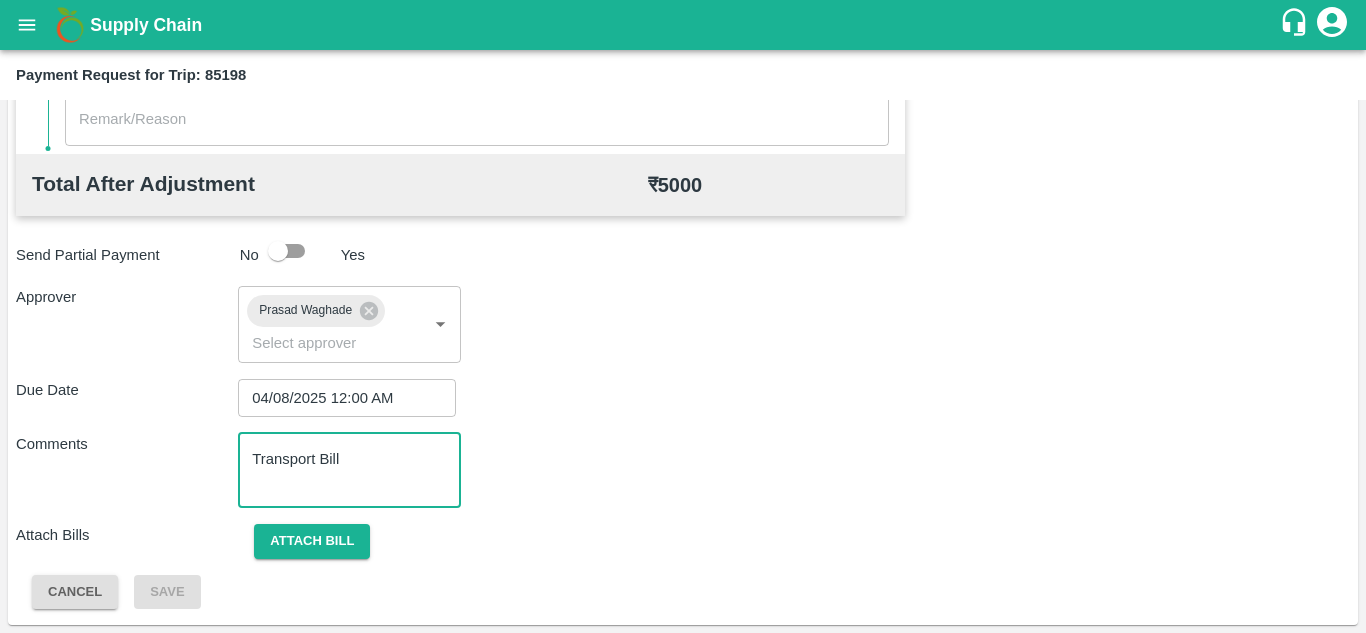 type on "Transport Bill" 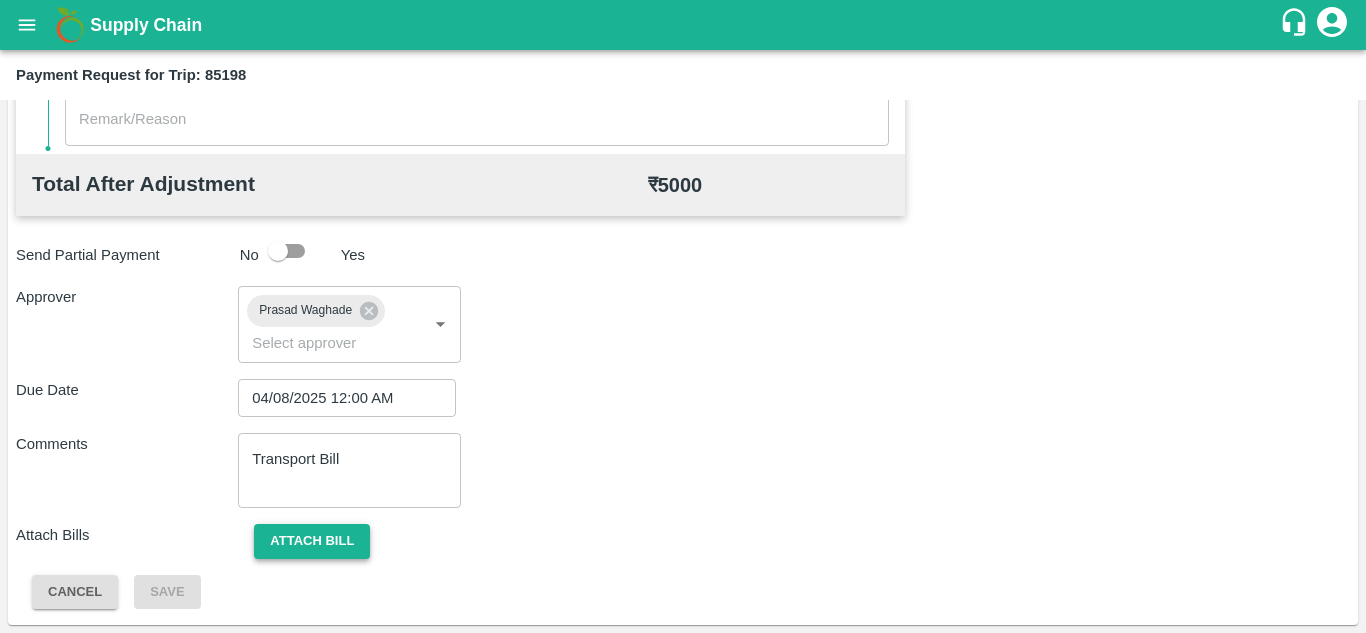 click on "Attach bill" at bounding box center (312, 541) 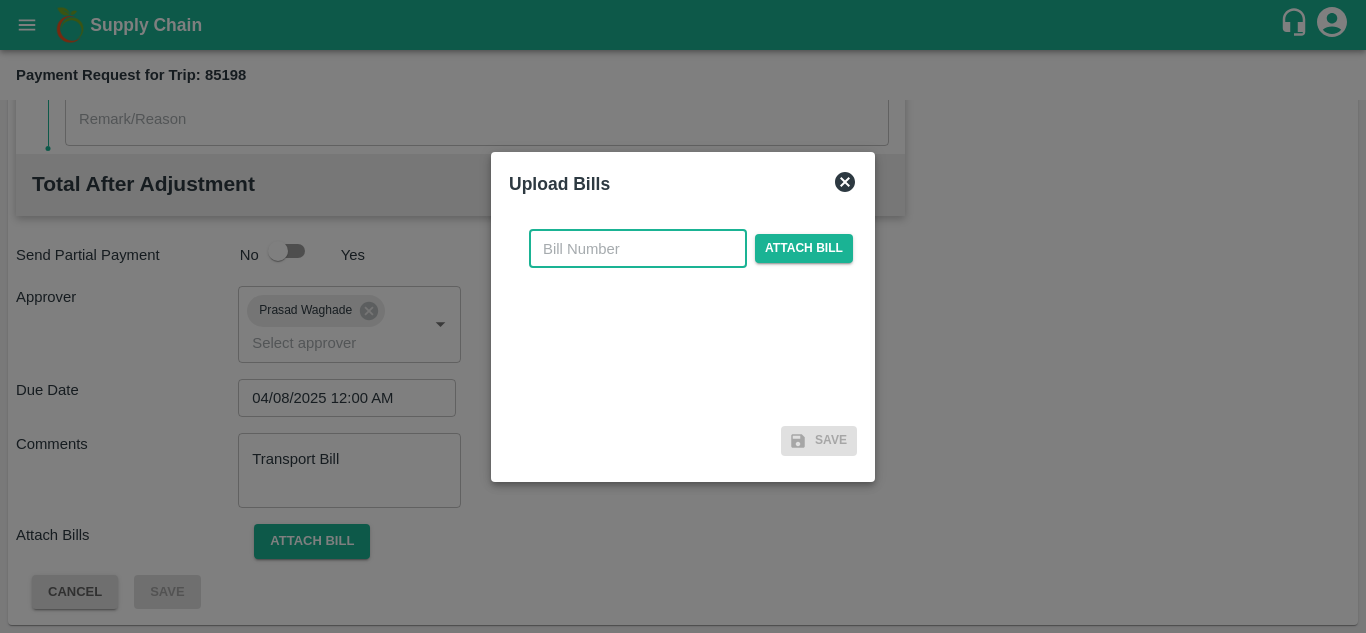 click at bounding box center [638, 249] 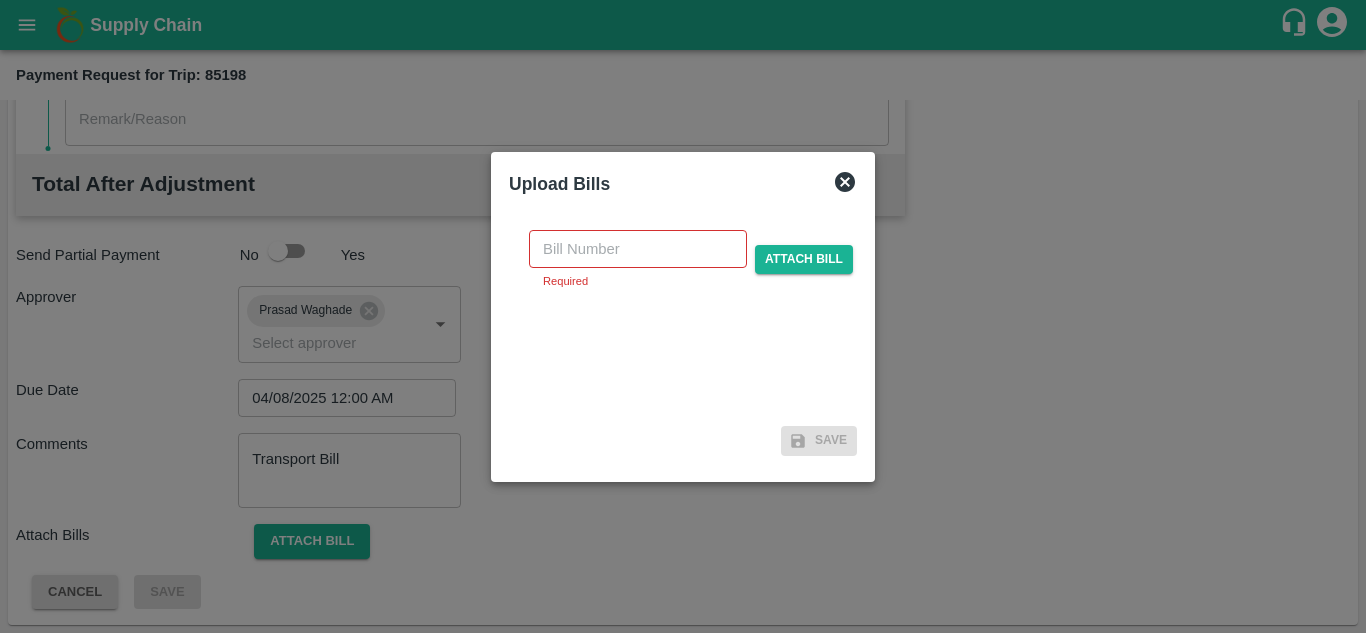 click 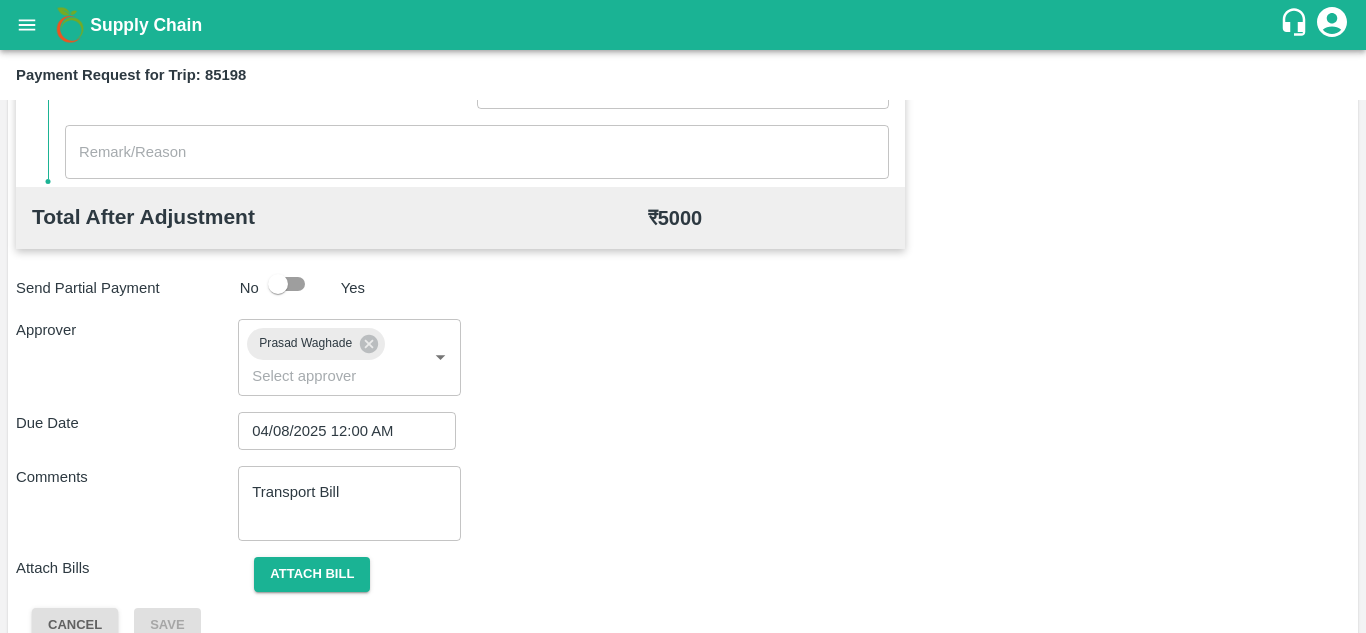 scroll, scrollTop: 948, scrollLeft: 0, axis: vertical 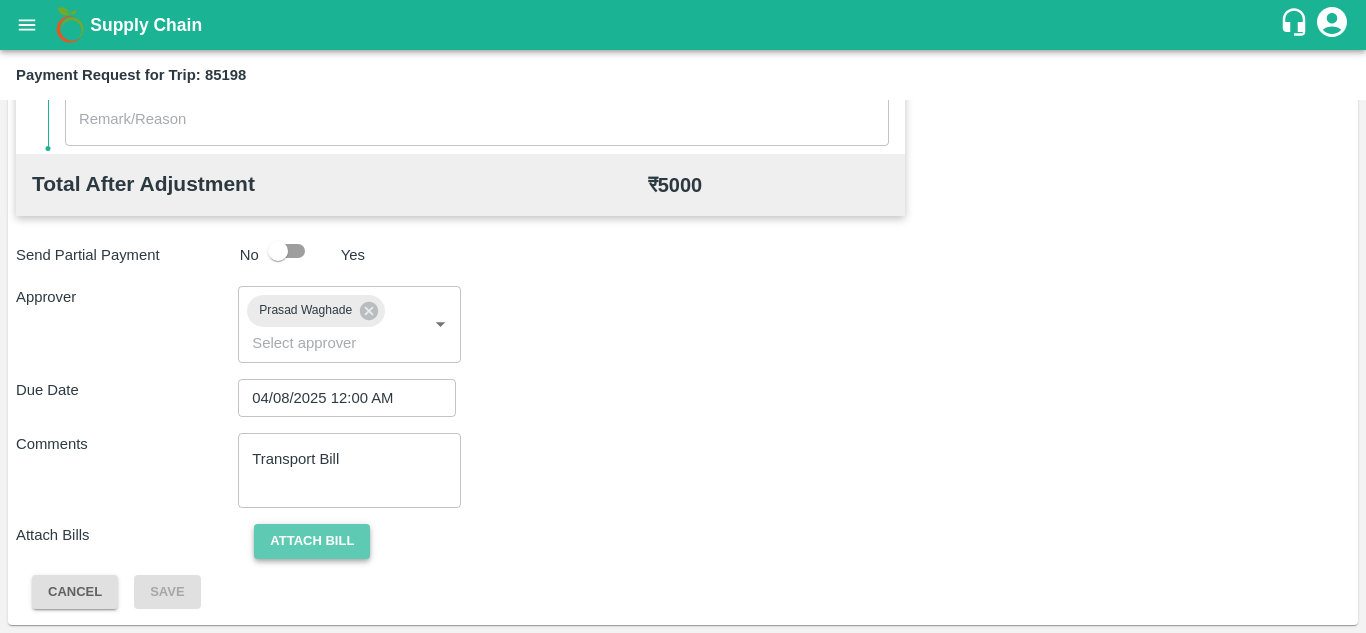 click on "Attach bill" at bounding box center (312, 541) 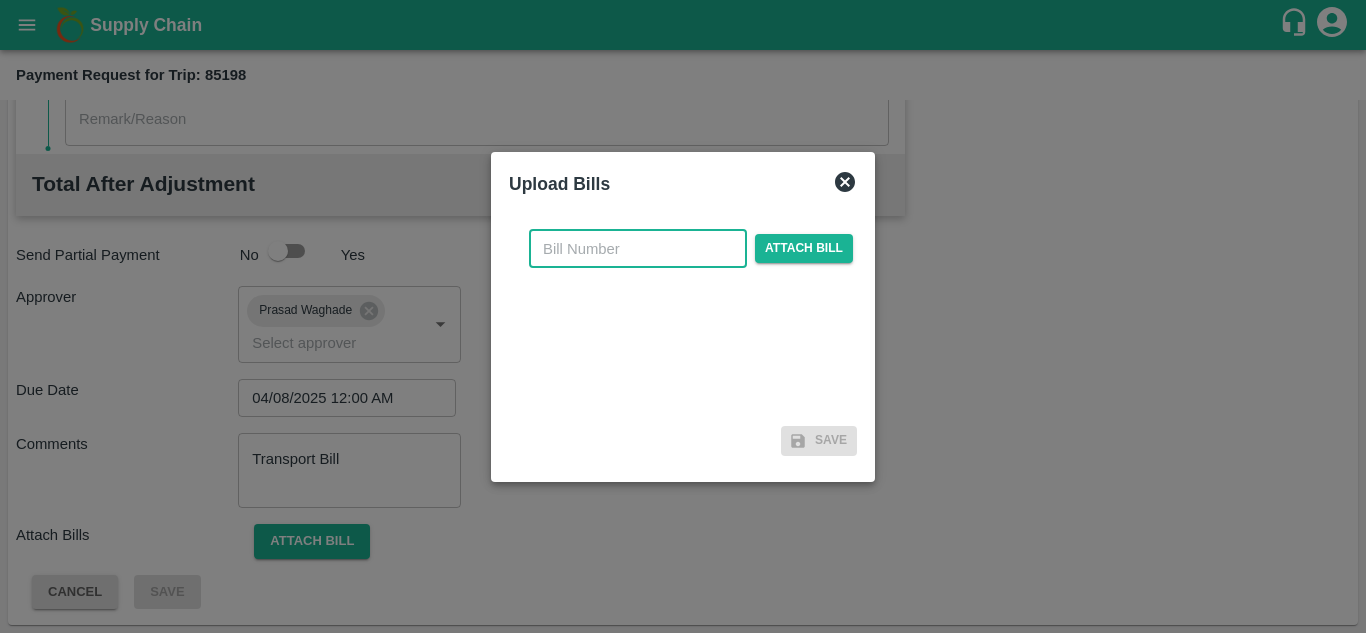 click at bounding box center (638, 249) 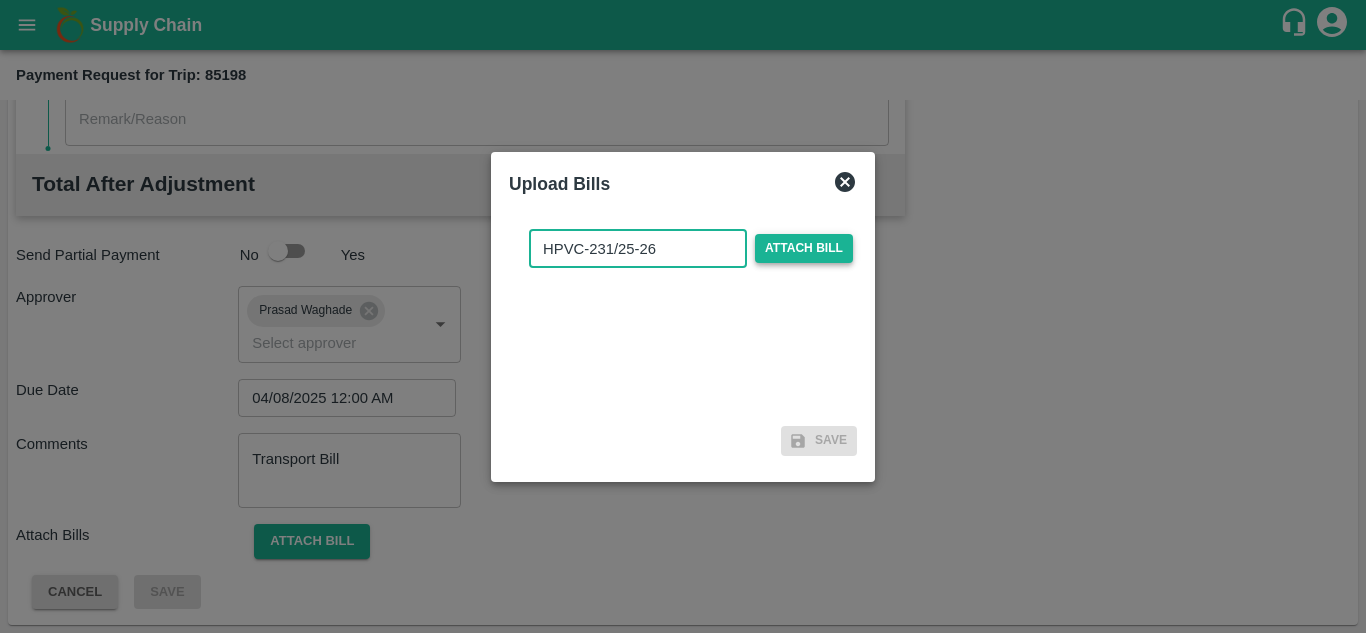 type on "HPVC-231/25-26" 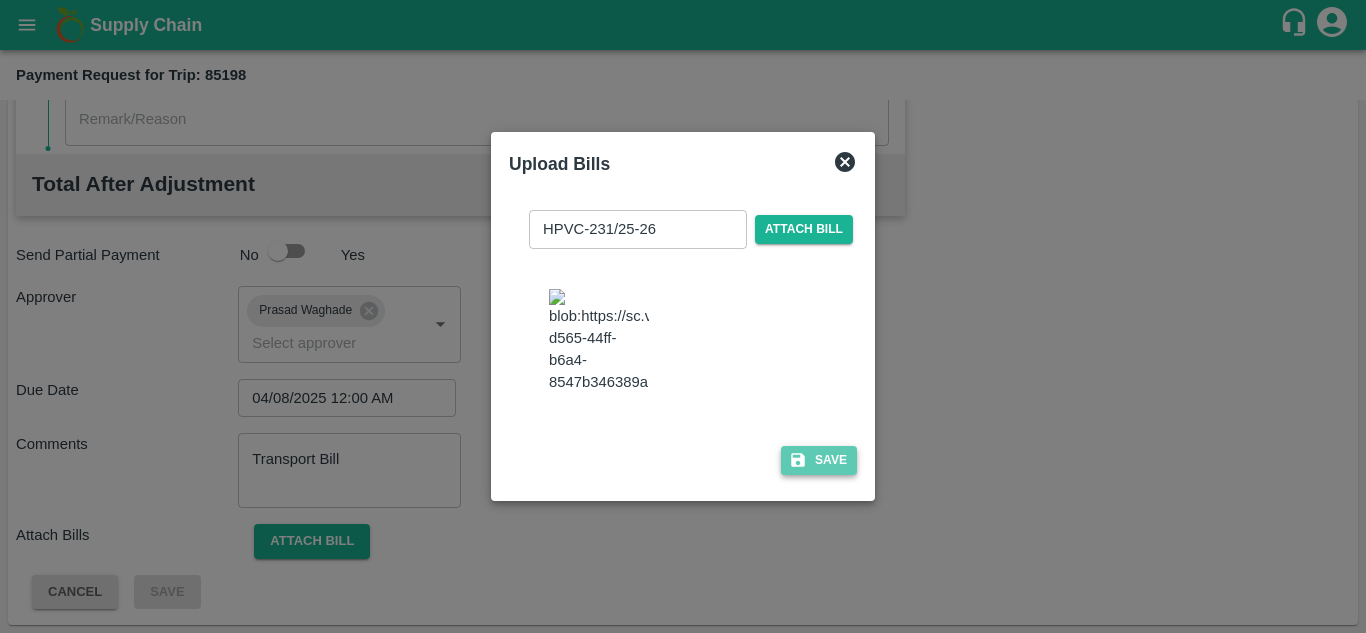 click on "Save" at bounding box center [819, 460] 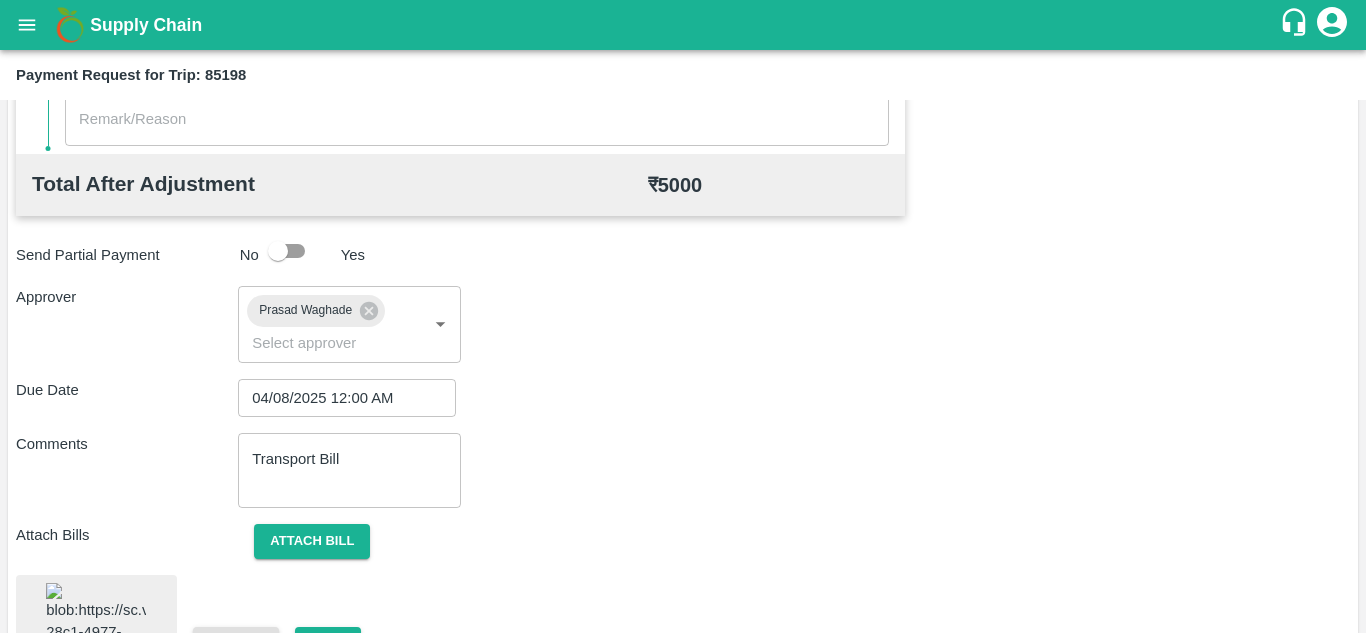 scroll, scrollTop: 1083, scrollLeft: 0, axis: vertical 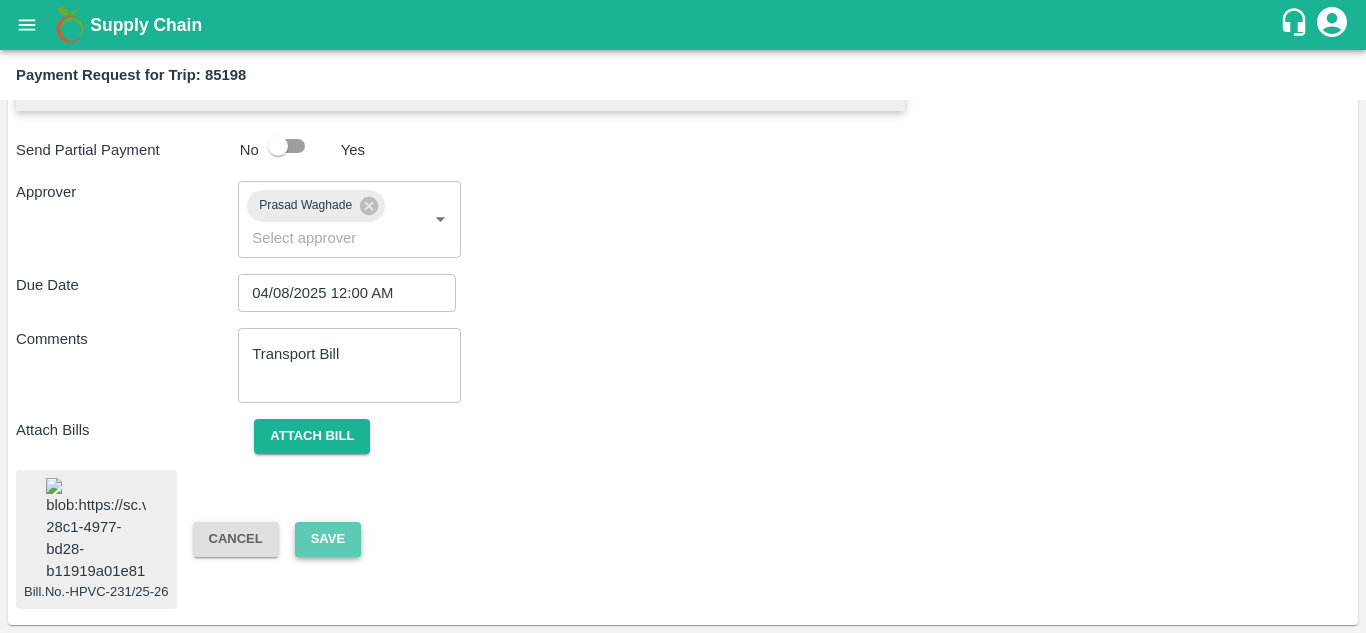 click on "Save" at bounding box center [328, 539] 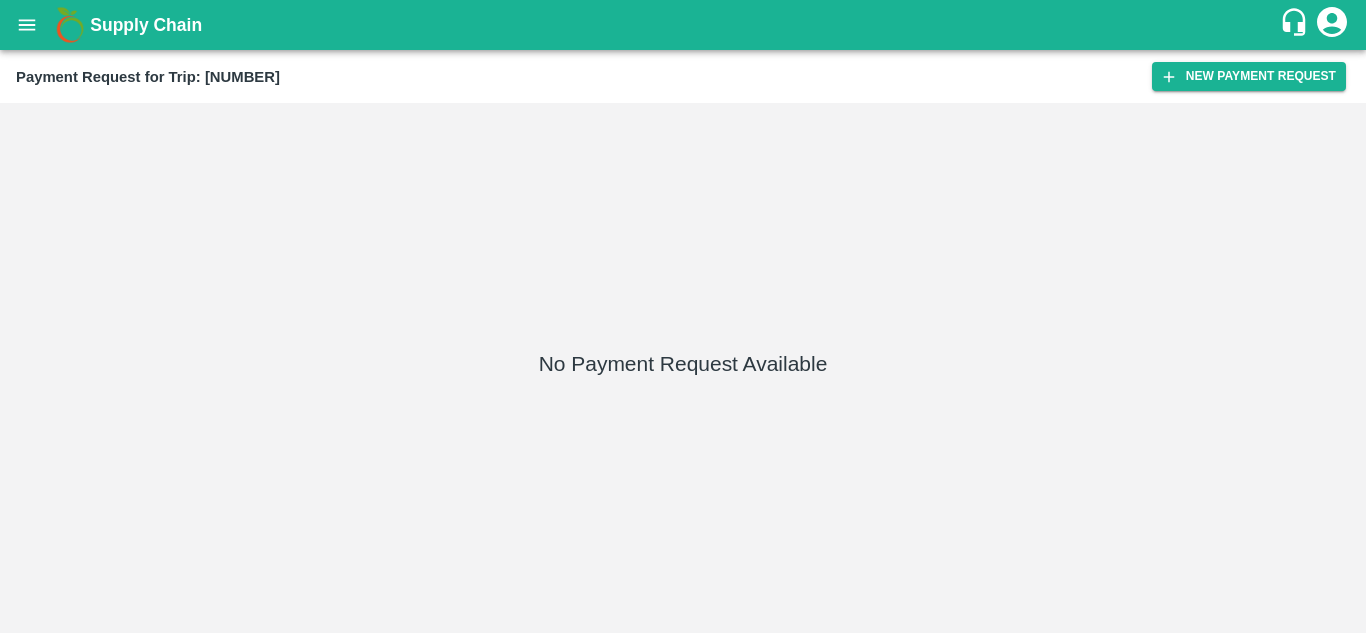 scroll, scrollTop: 0, scrollLeft: 0, axis: both 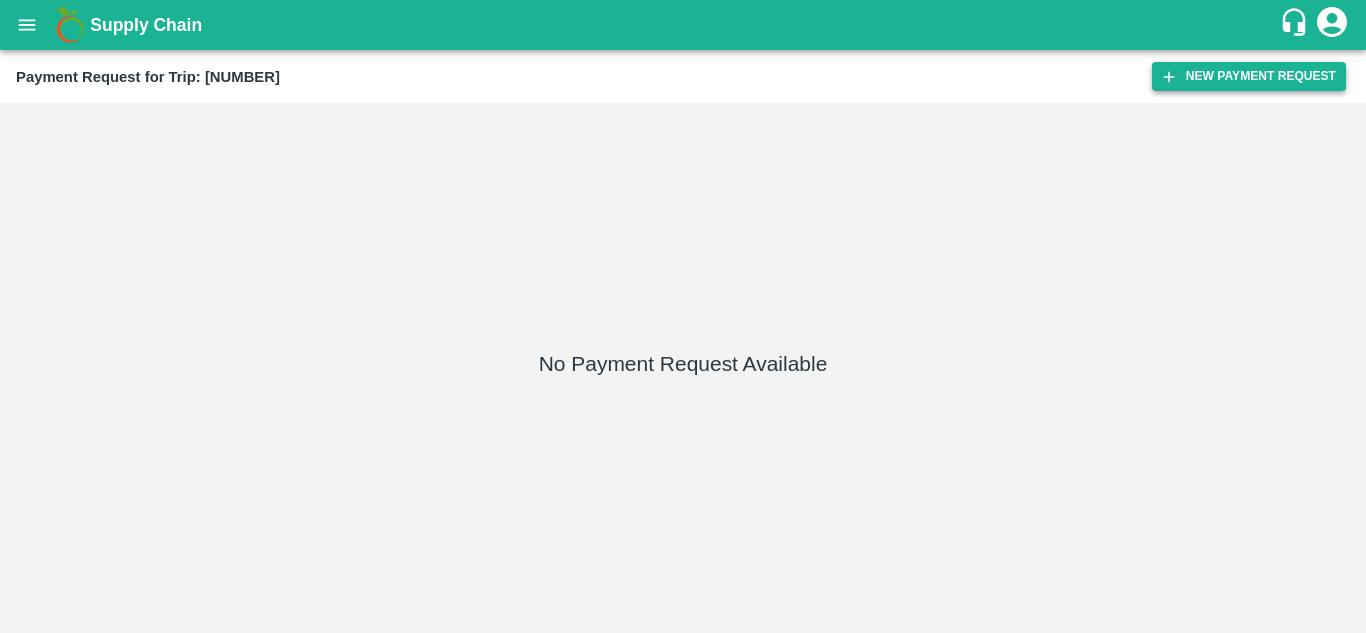 click on "New Payment Request" at bounding box center (1249, 76) 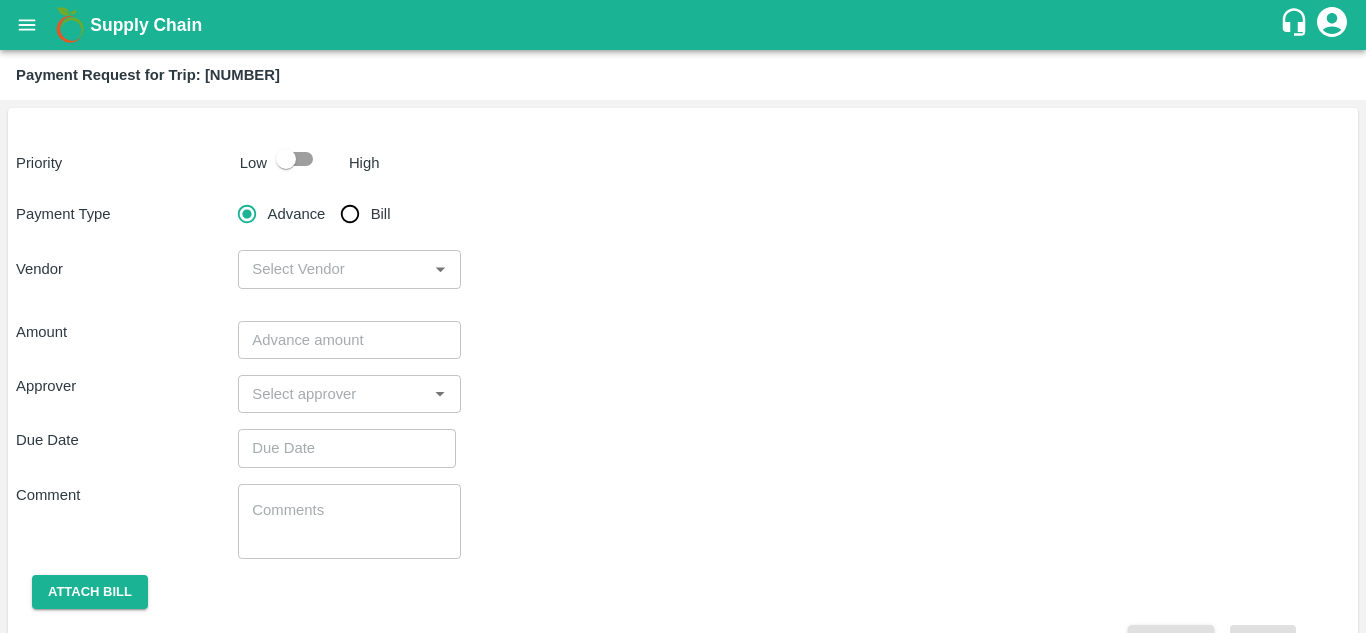 click at bounding box center (286, 159) 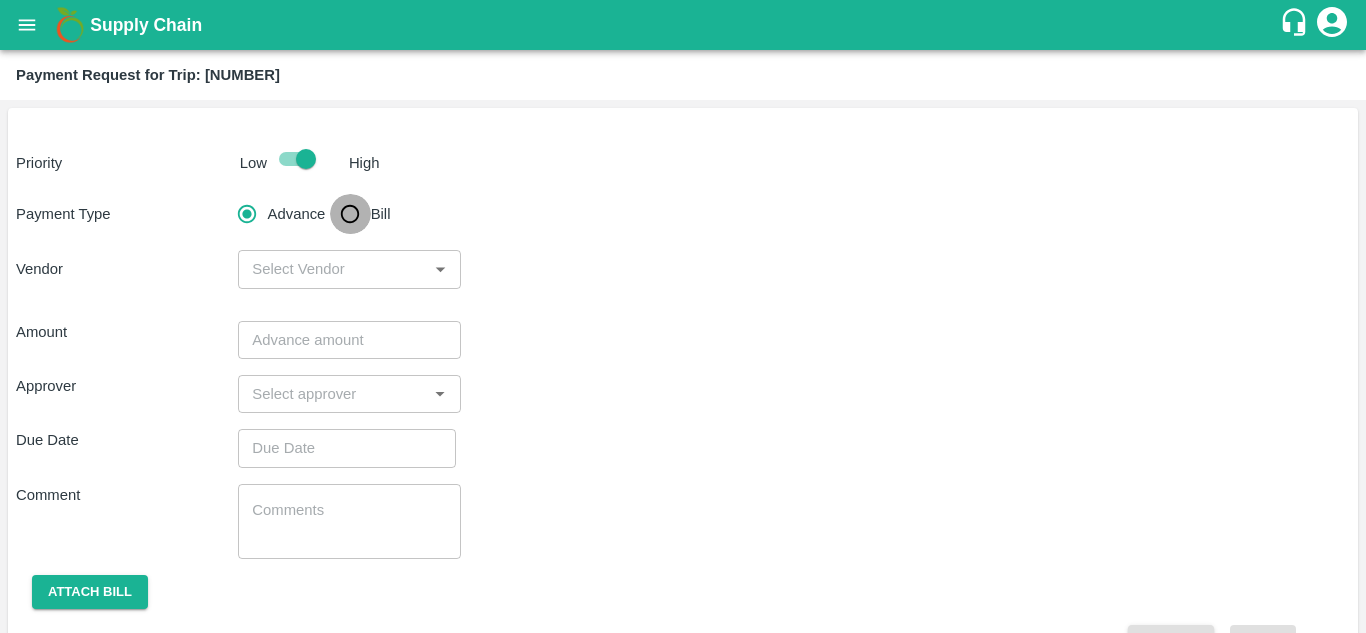 click on "Bill" at bounding box center (350, 214) 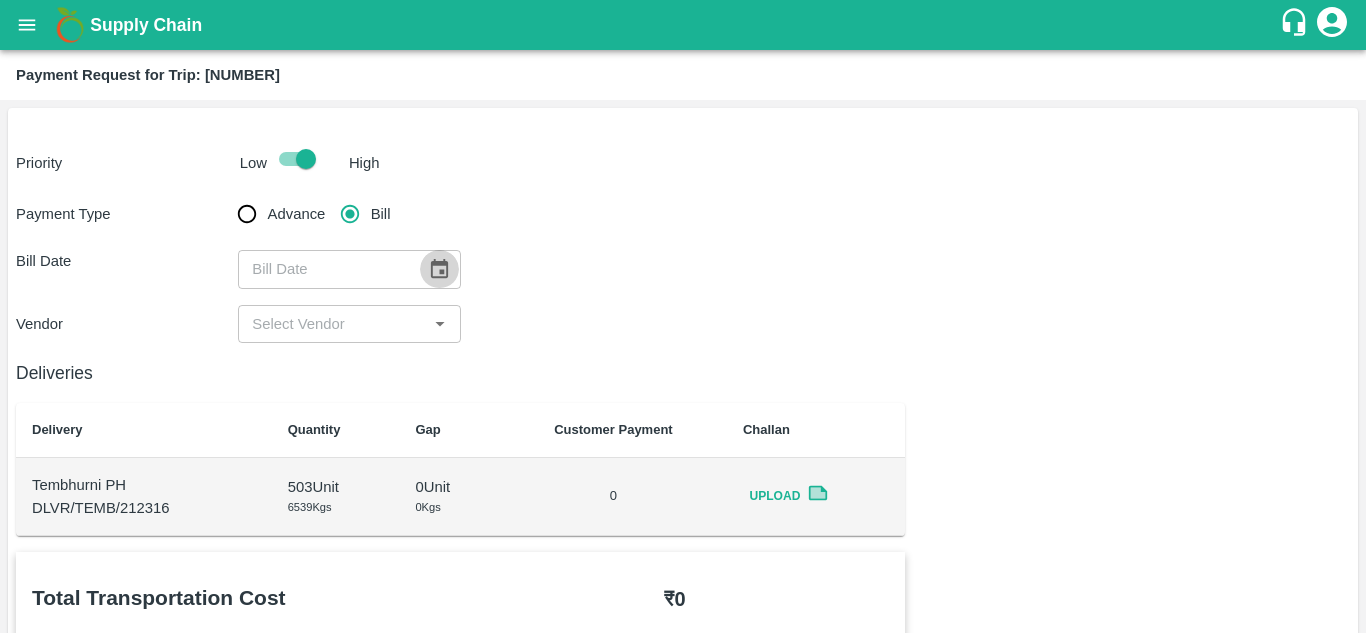 click 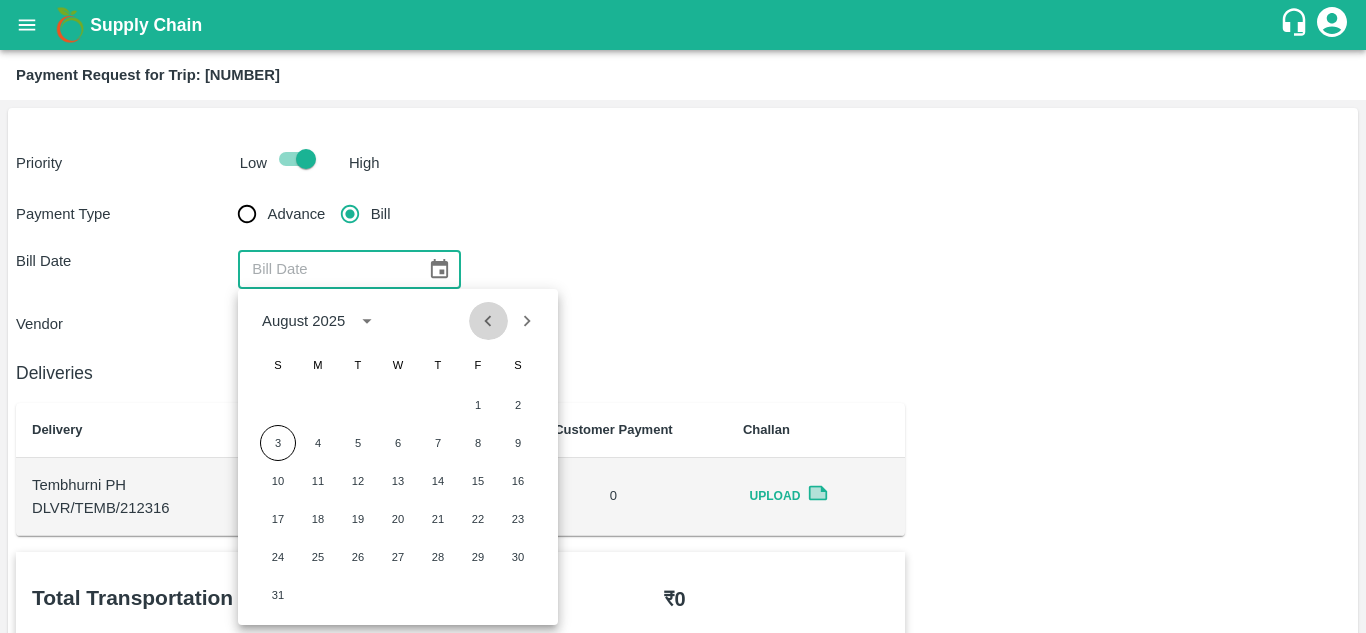 click 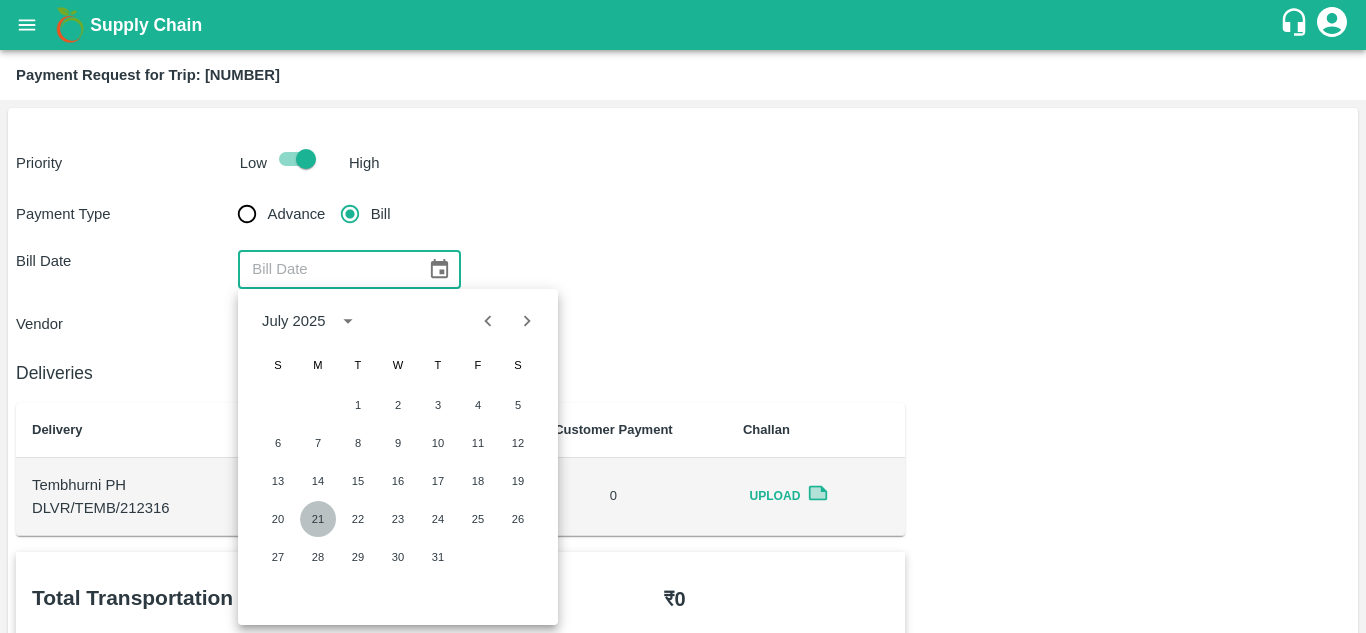 click on "21" at bounding box center [318, 519] 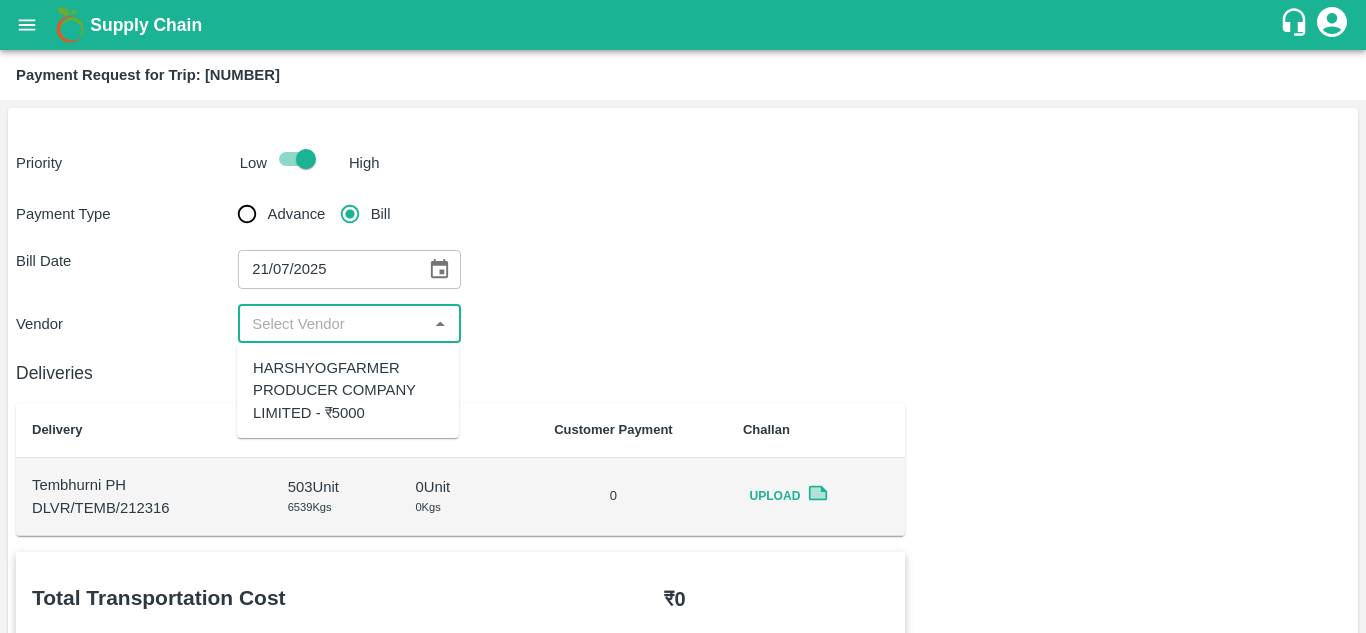 click at bounding box center [332, 324] 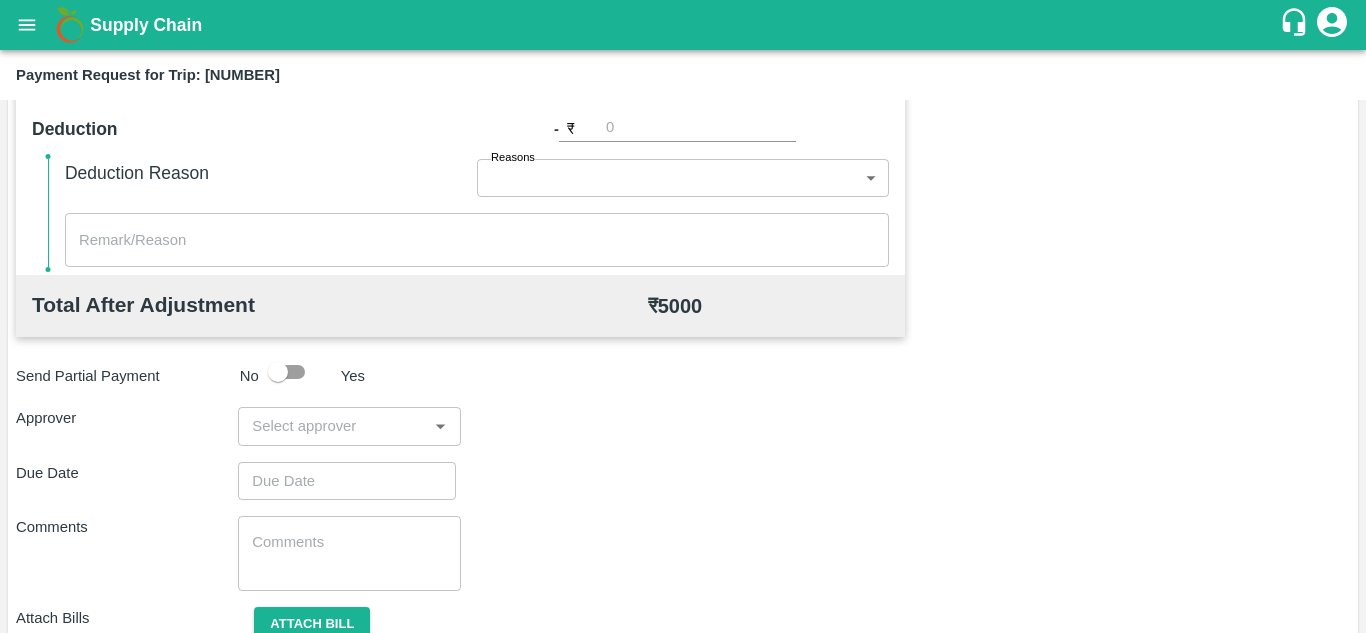 scroll, scrollTop: 910, scrollLeft: 0, axis: vertical 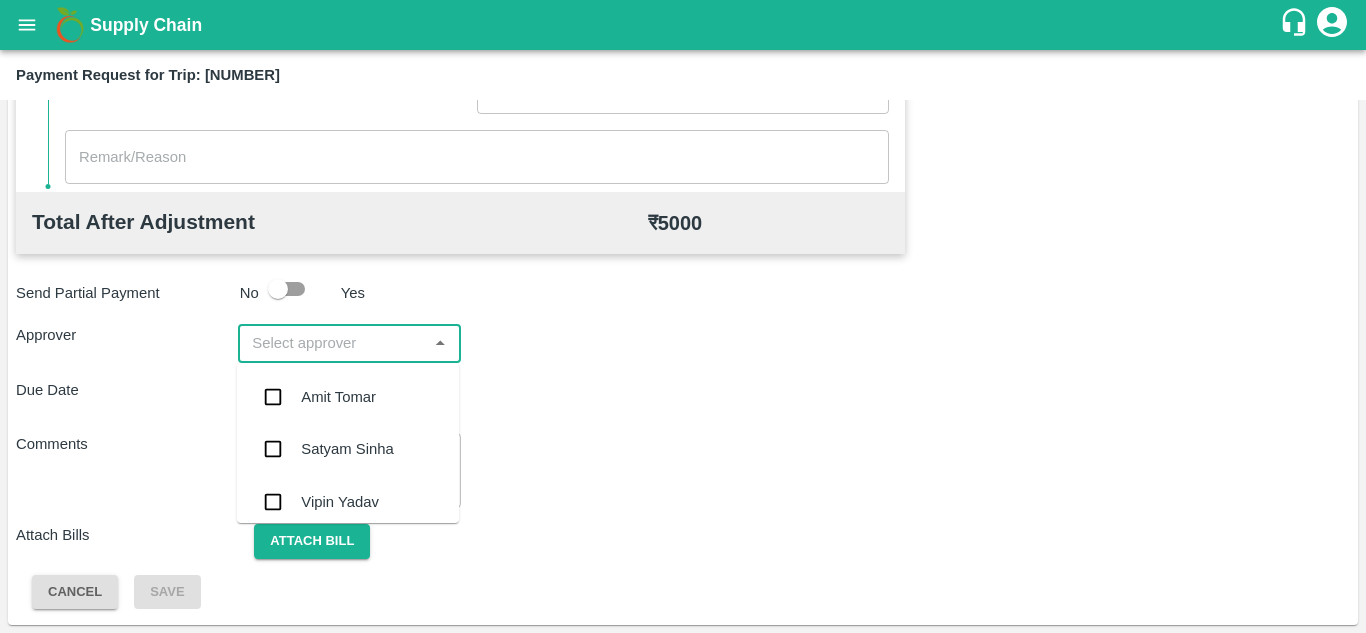 click at bounding box center (332, 343) 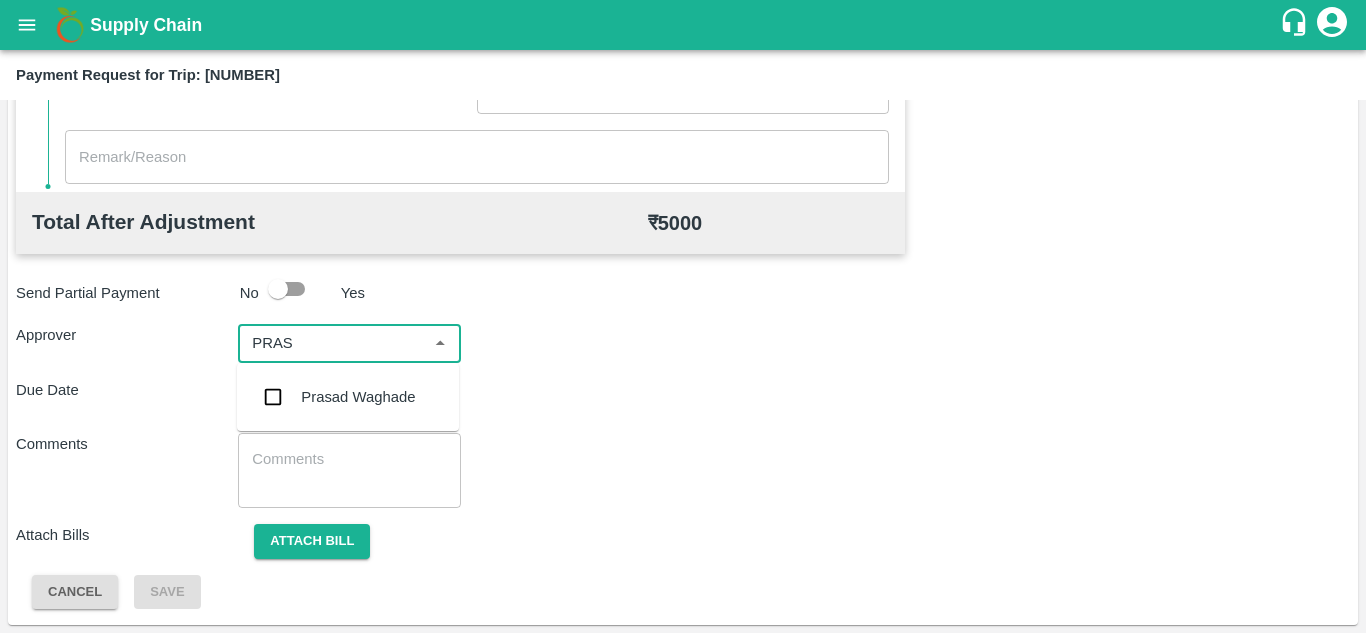 type on "PRASA" 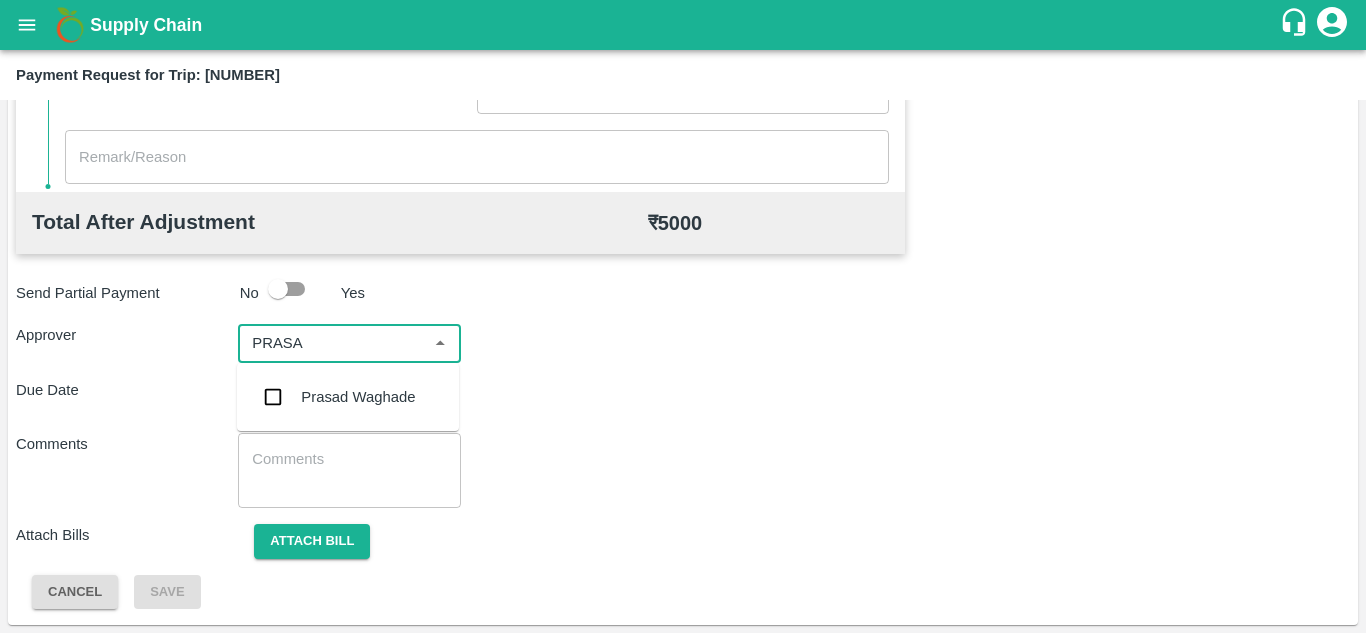 click on "Prasad Waghade" at bounding box center (358, 397) 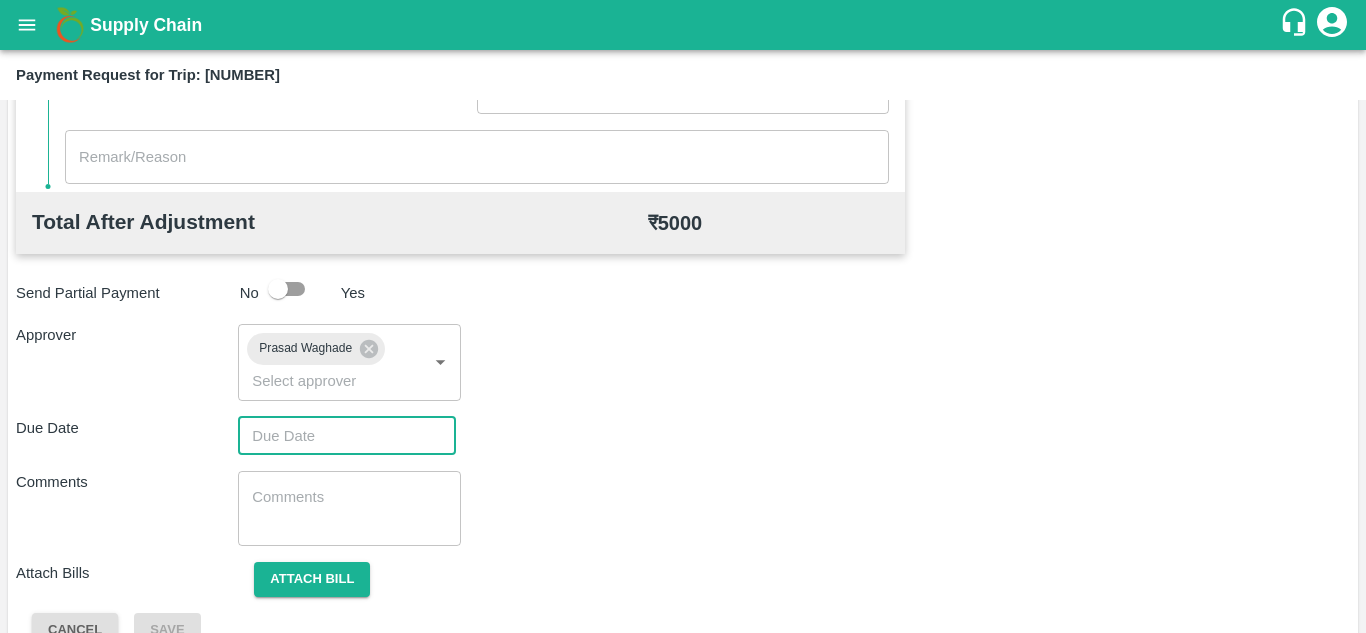 type on "DD/MM/YYYY hh:mm aa" 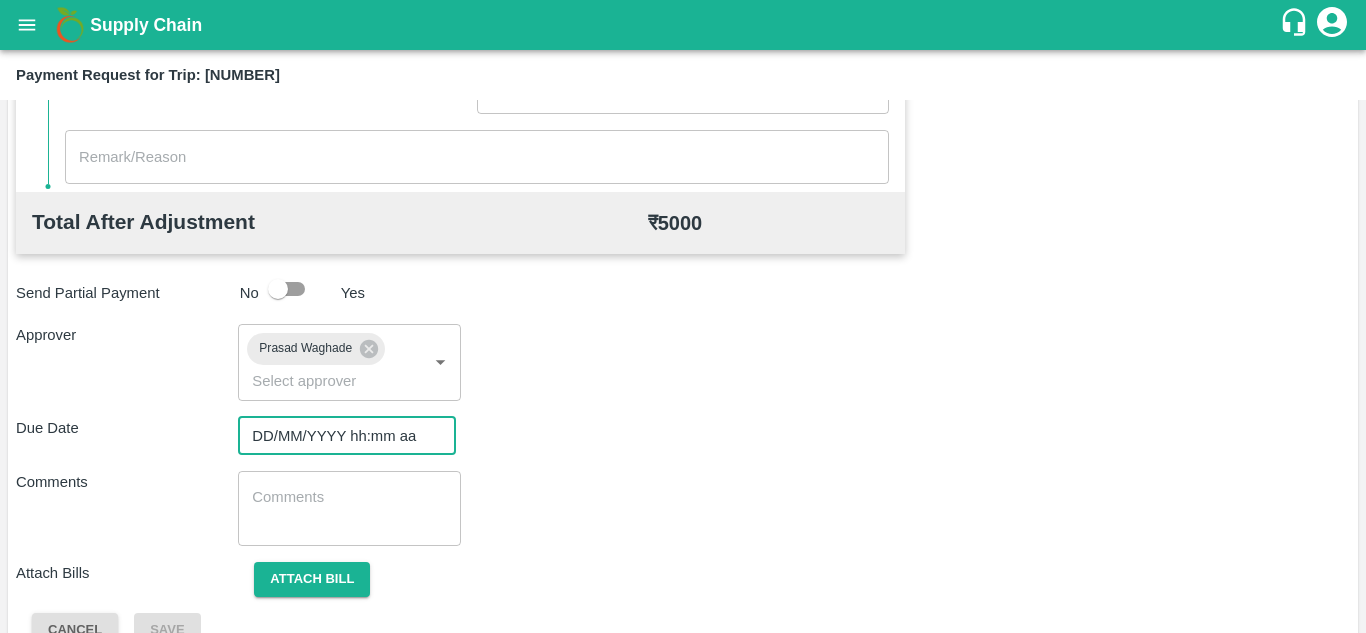 click on "DD/MM/YYYY hh:mm aa" at bounding box center (340, 436) 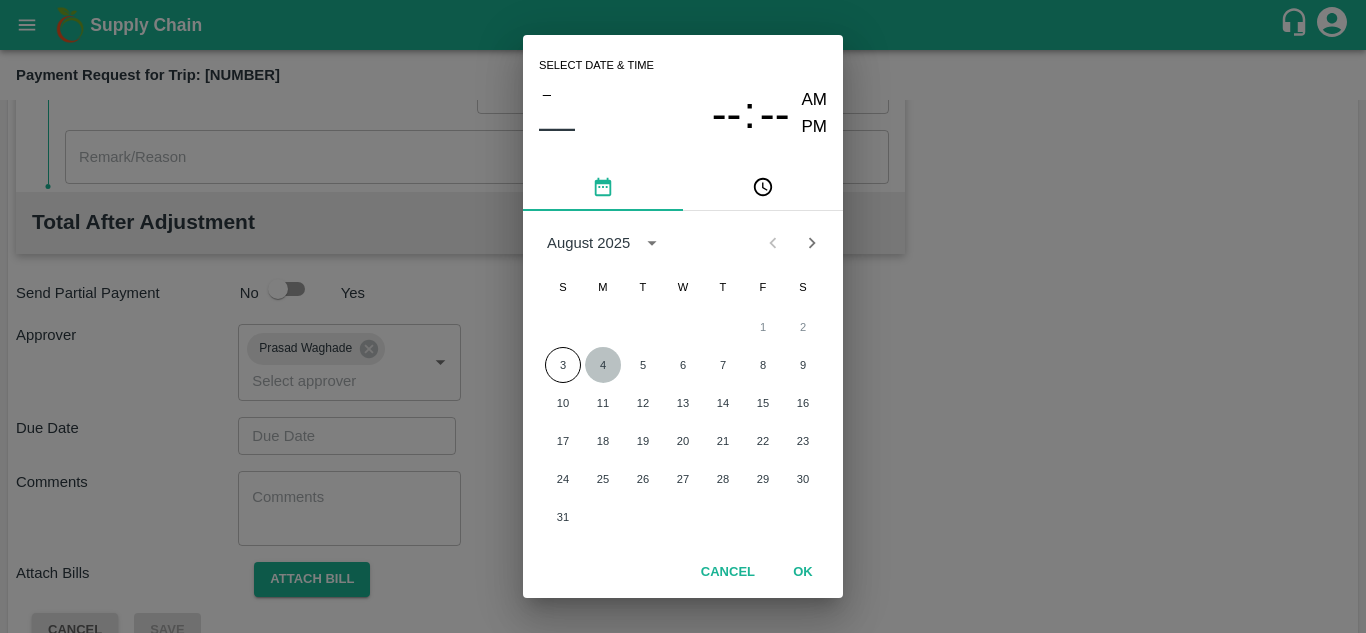 click on "4" at bounding box center (603, 365) 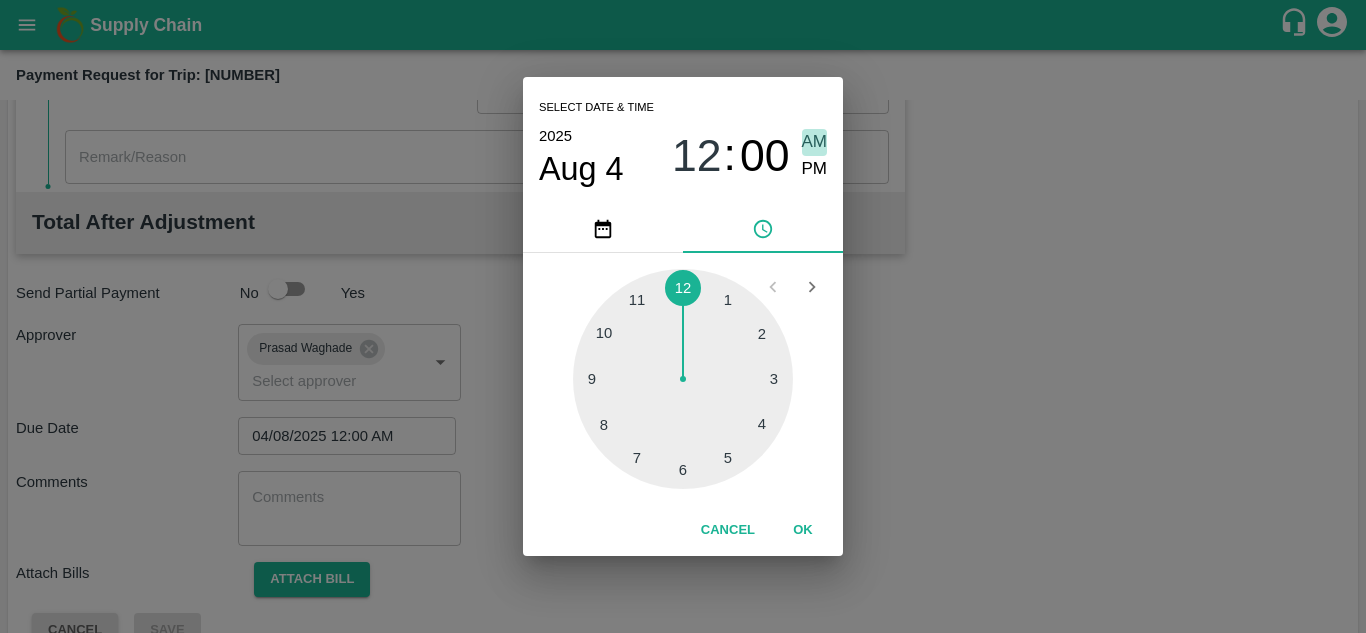 click on "AM" at bounding box center [815, 142] 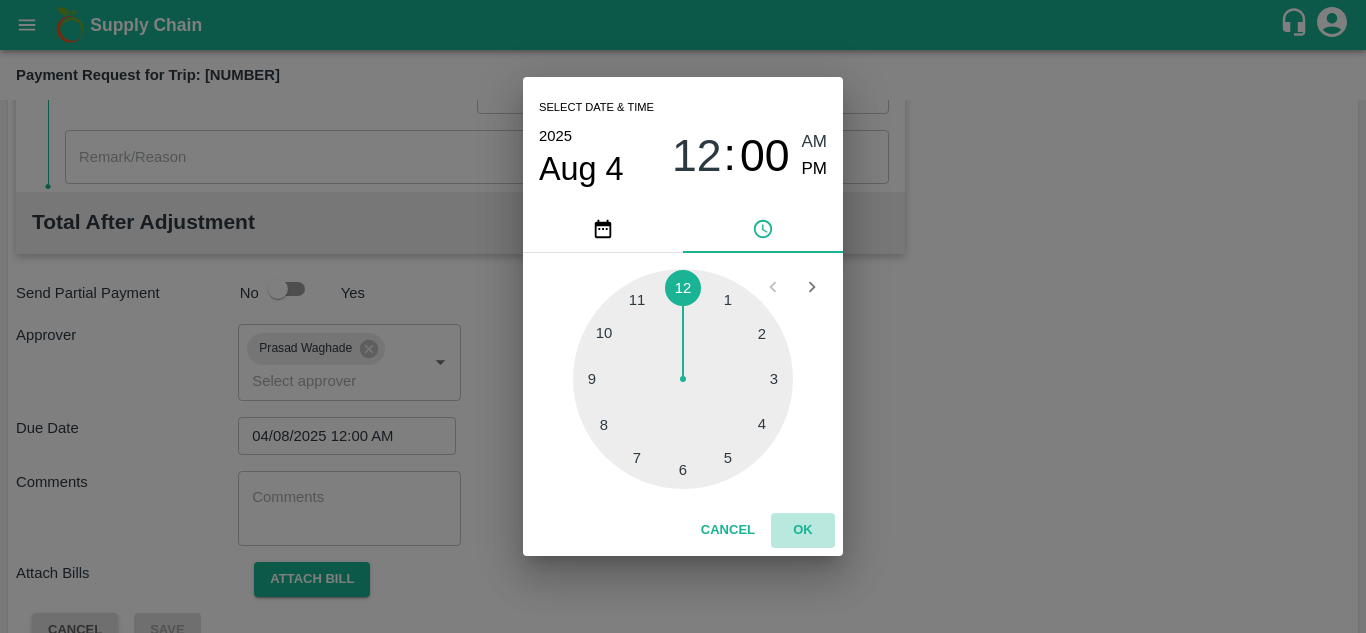 click on "OK" at bounding box center (803, 530) 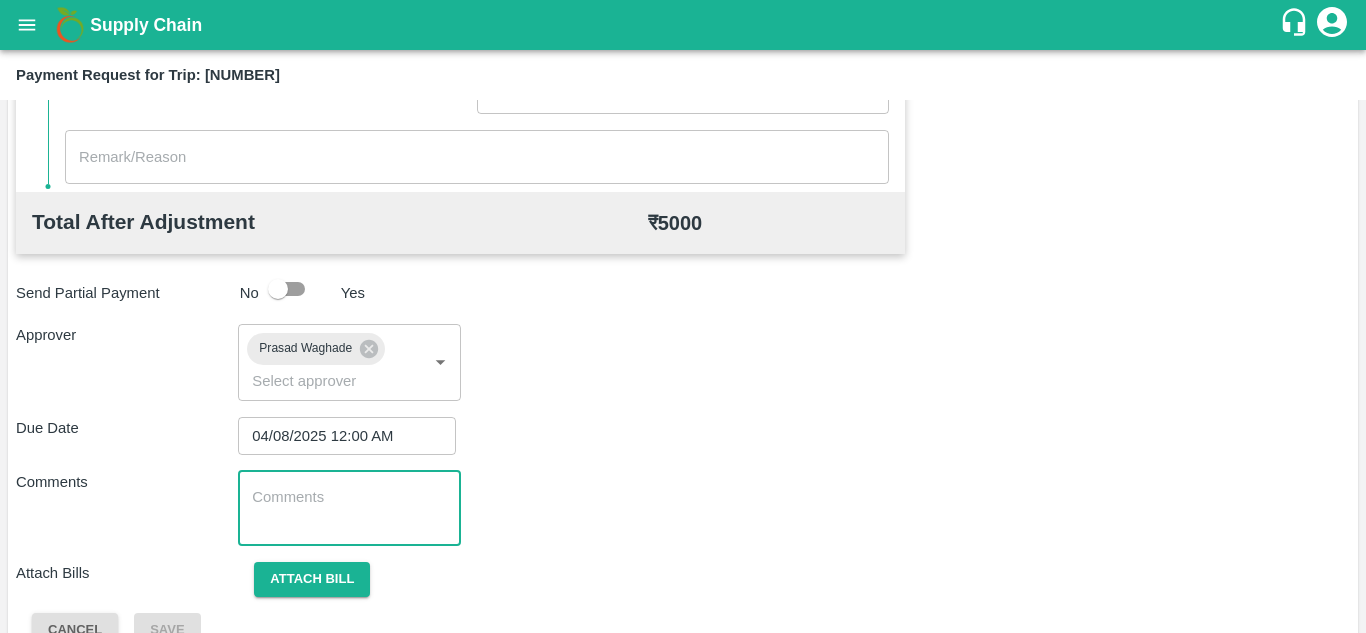 click at bounding box center [349, 508] 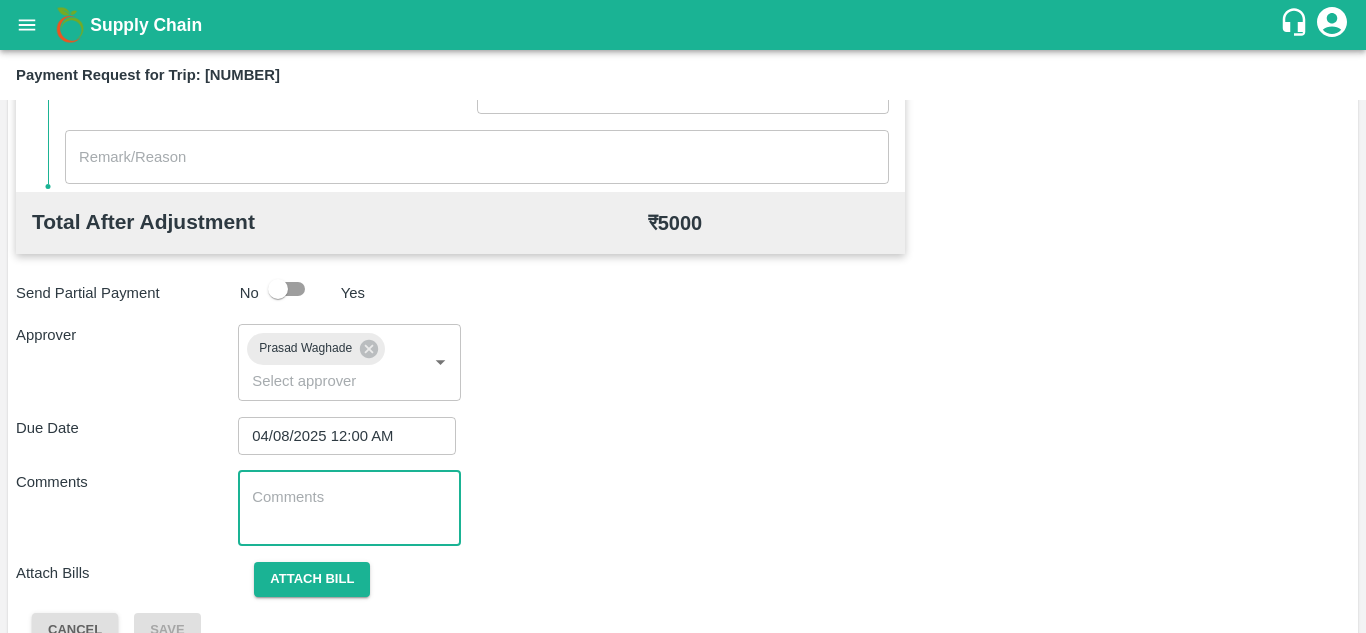 paste on "Transport Bill" 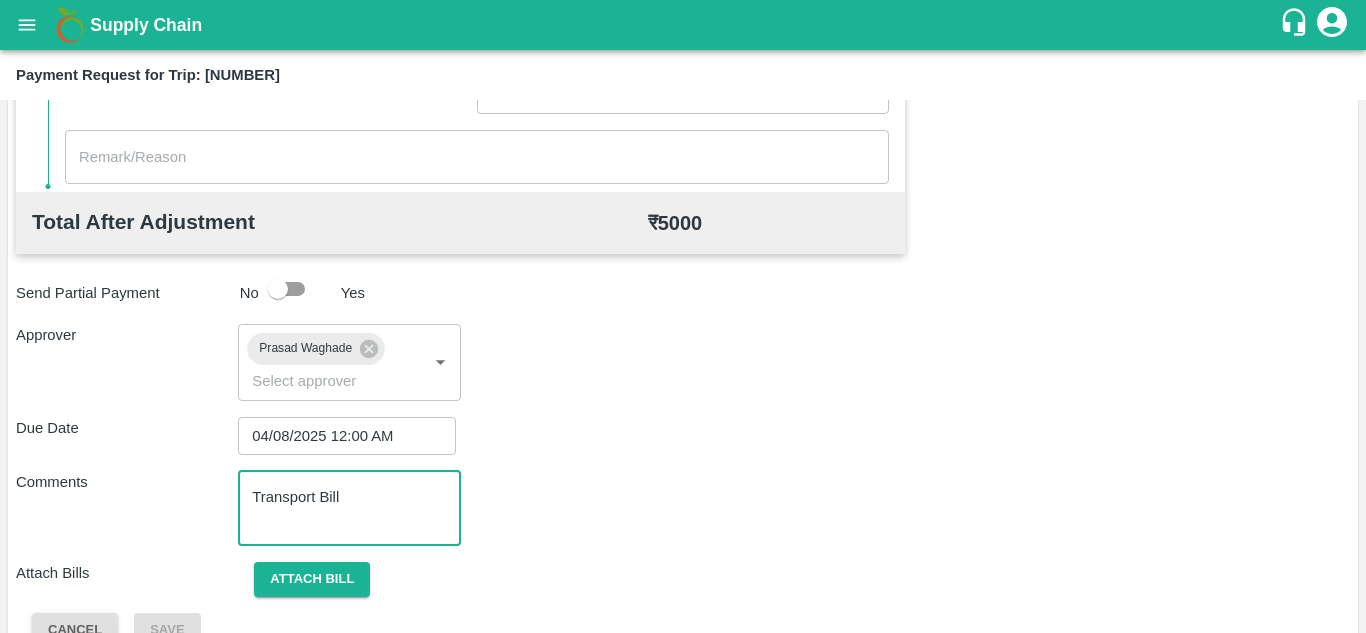 scroll, scrollTop: 948, scrollLeft: 0, axis: vertical 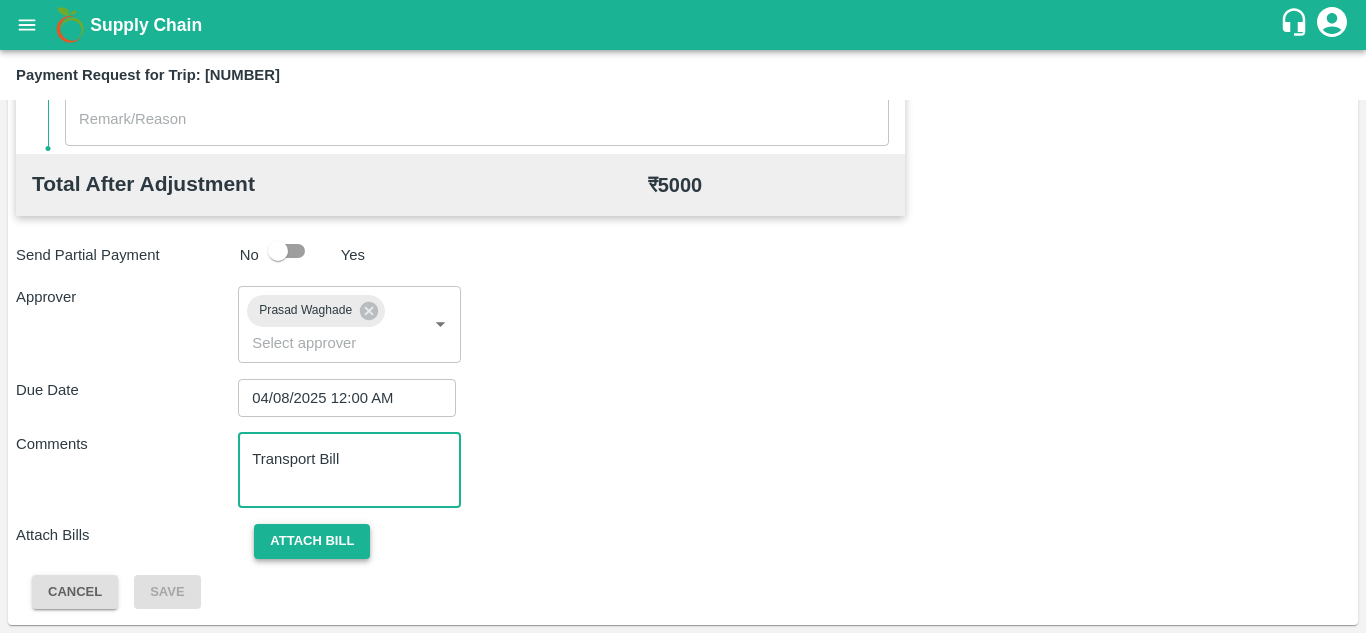 type on "Transport Bill" 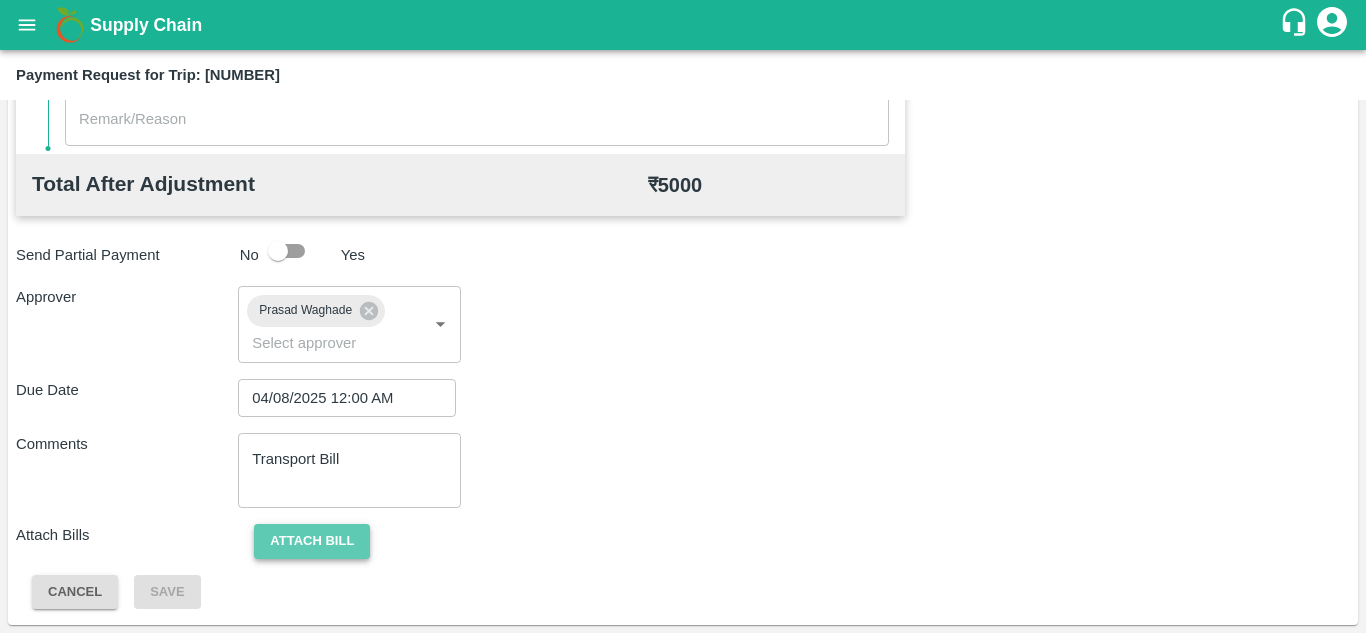 click on "Attach bill" at bounding box center (312, 541) 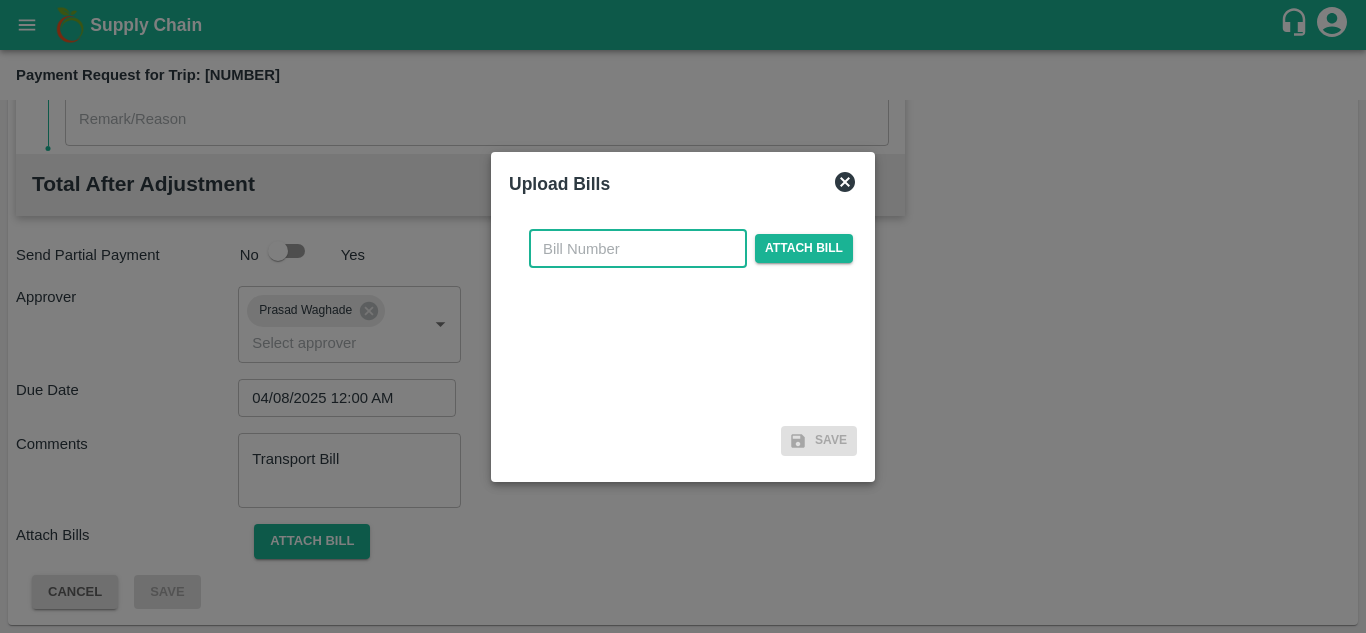 click at bounding box center (638, 249) 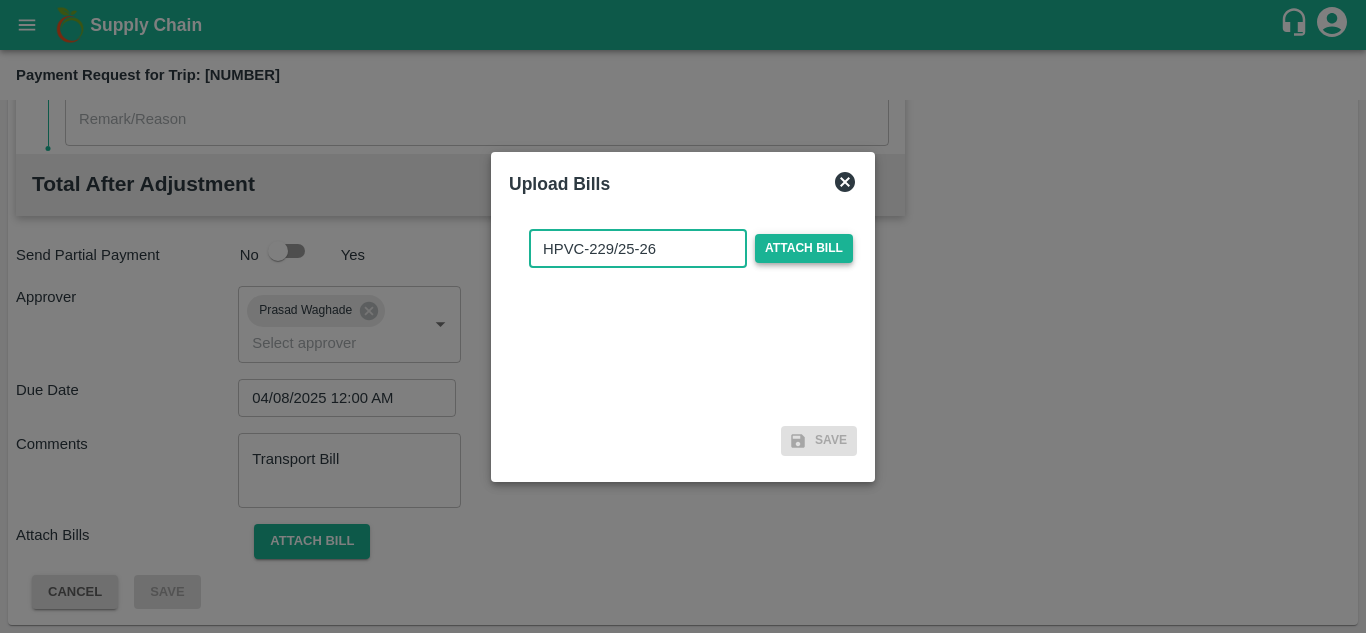 type on "HPVC-229/25-26" 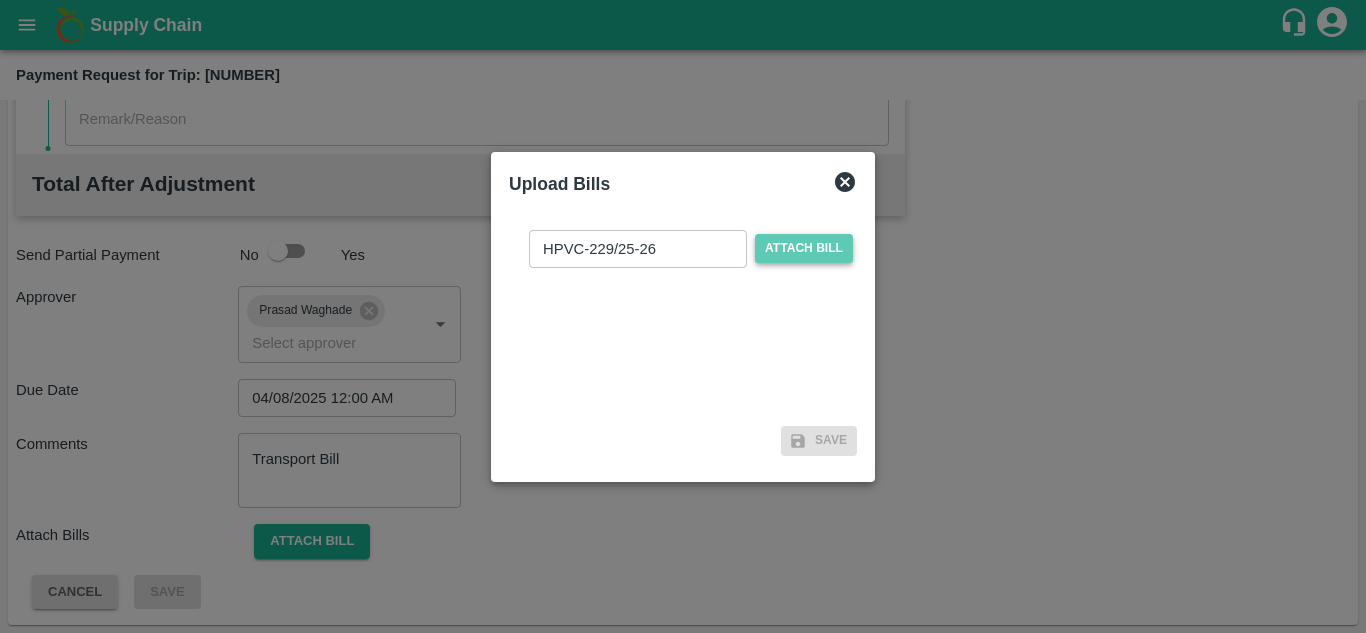 click on "Attach bill" at bounding box center (804, 248) 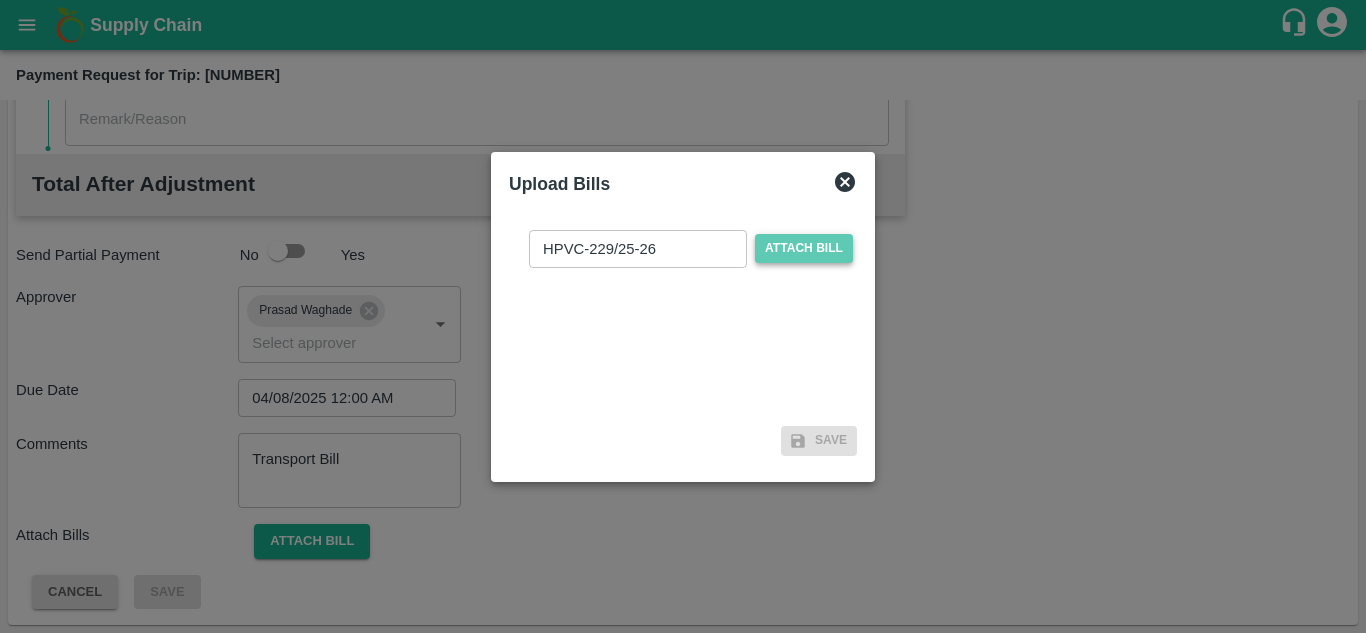 click on "Attach bill" at bounding box center [804, 248] 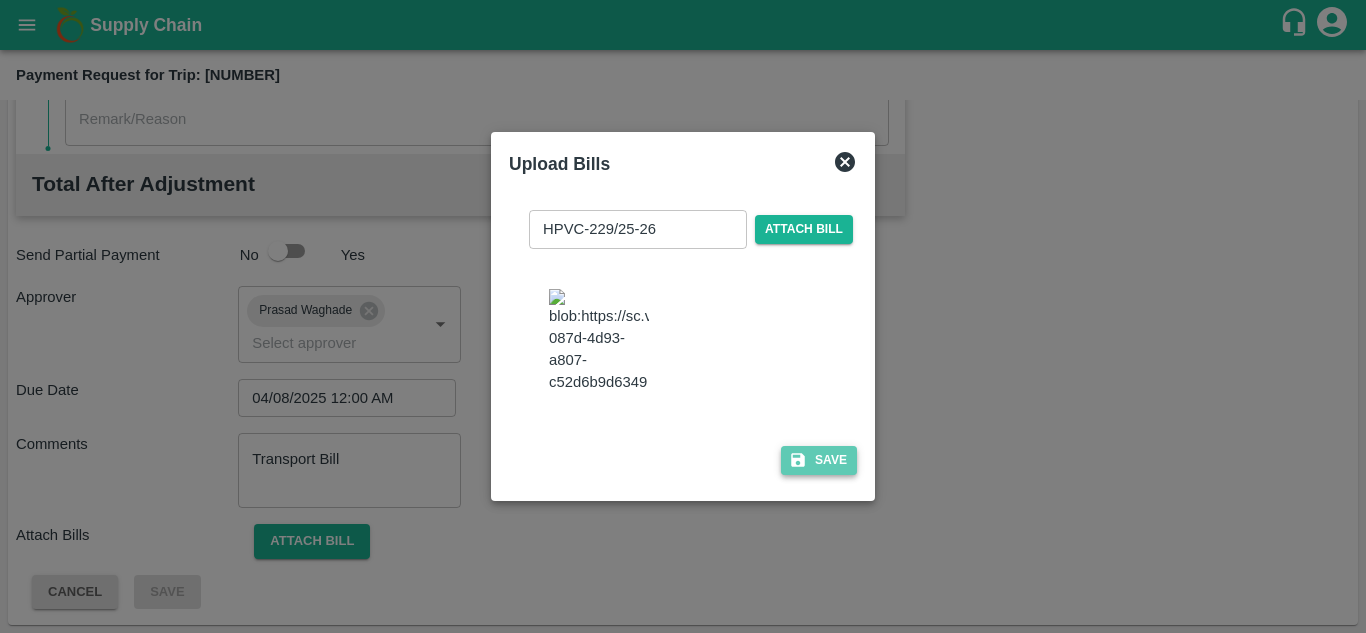 click on "Save" at bounding box center (819, 460) 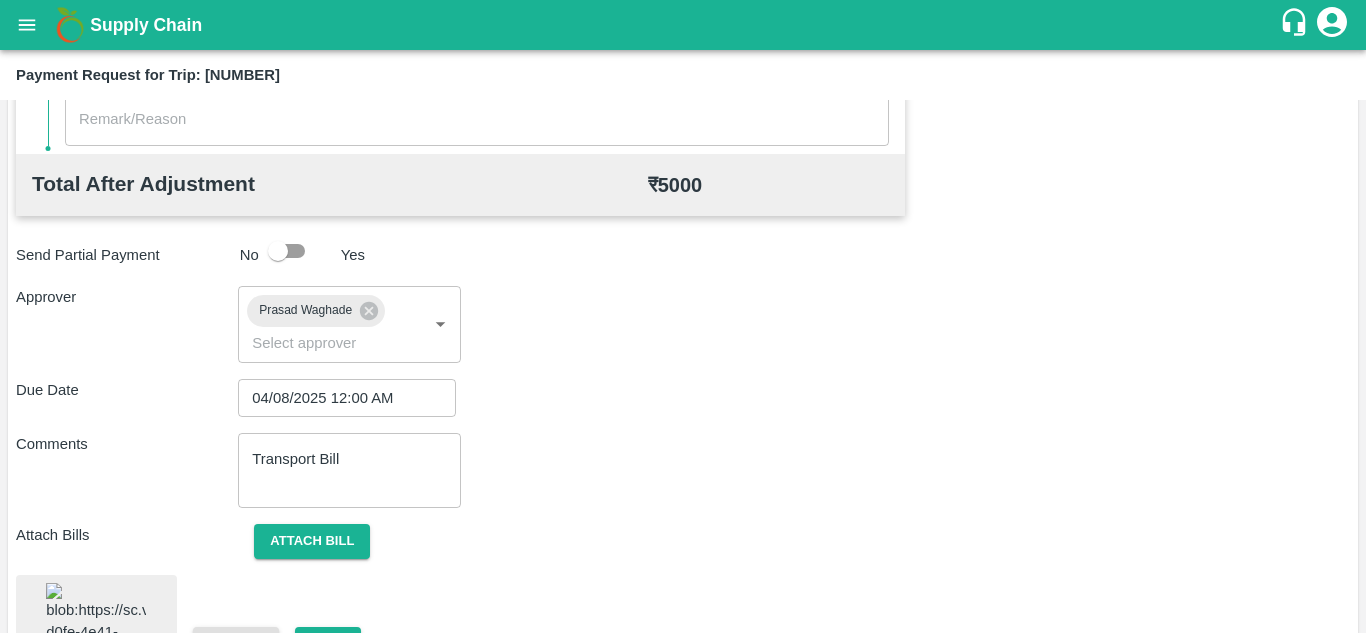 scroll, scrollTop: 1082, scrollLeft: 0, axis: vertical 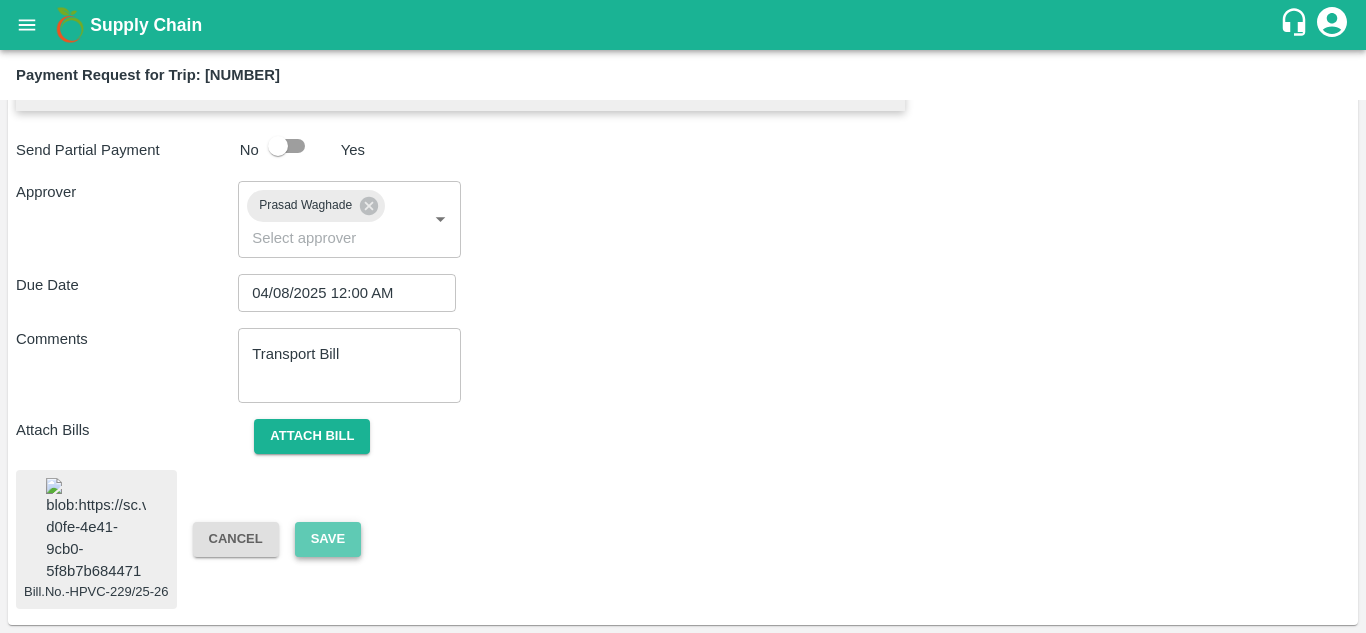 click on "Save" at bounding box center [328, 539] 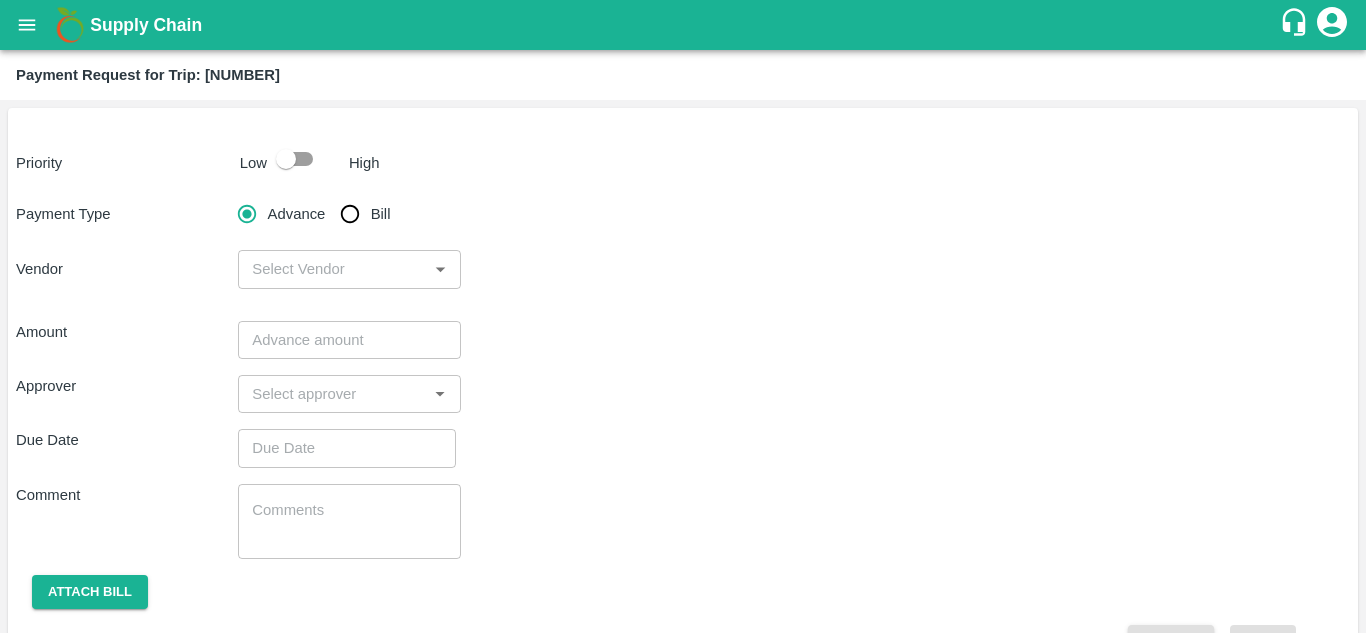 scroll, scrollTop: 51, scrollLeft: 0, axis: vertical 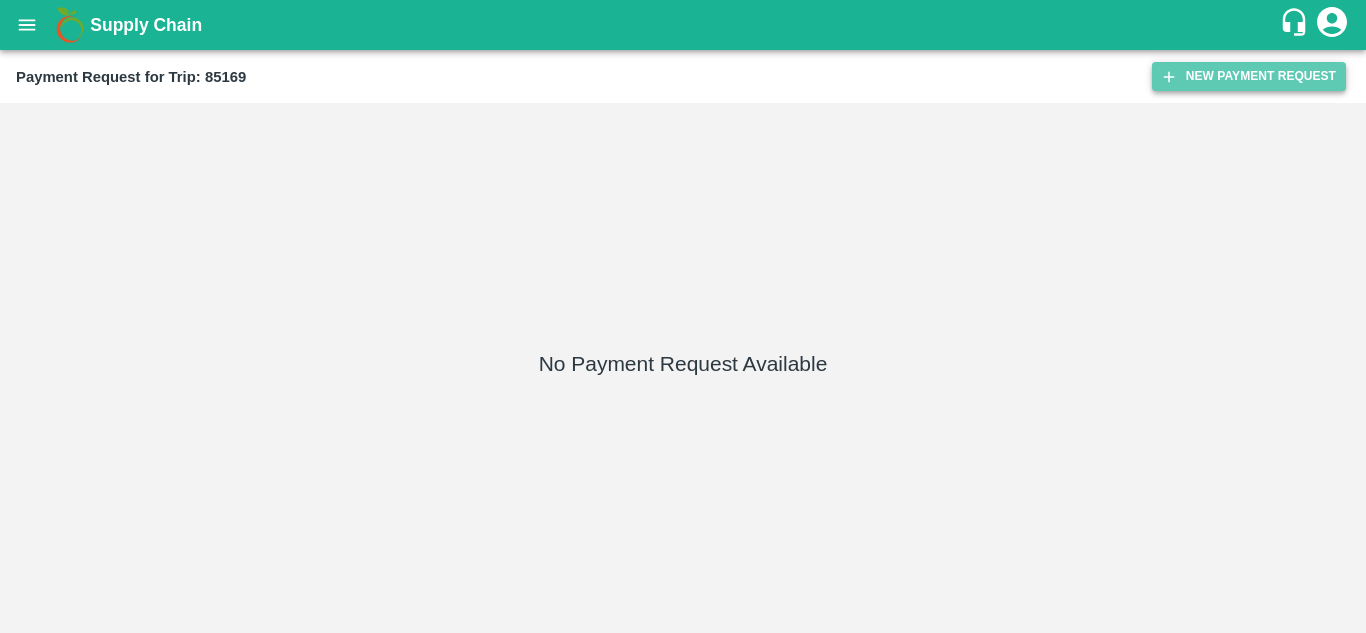click on "New Payment Request" at bounding box center (1249, 76) 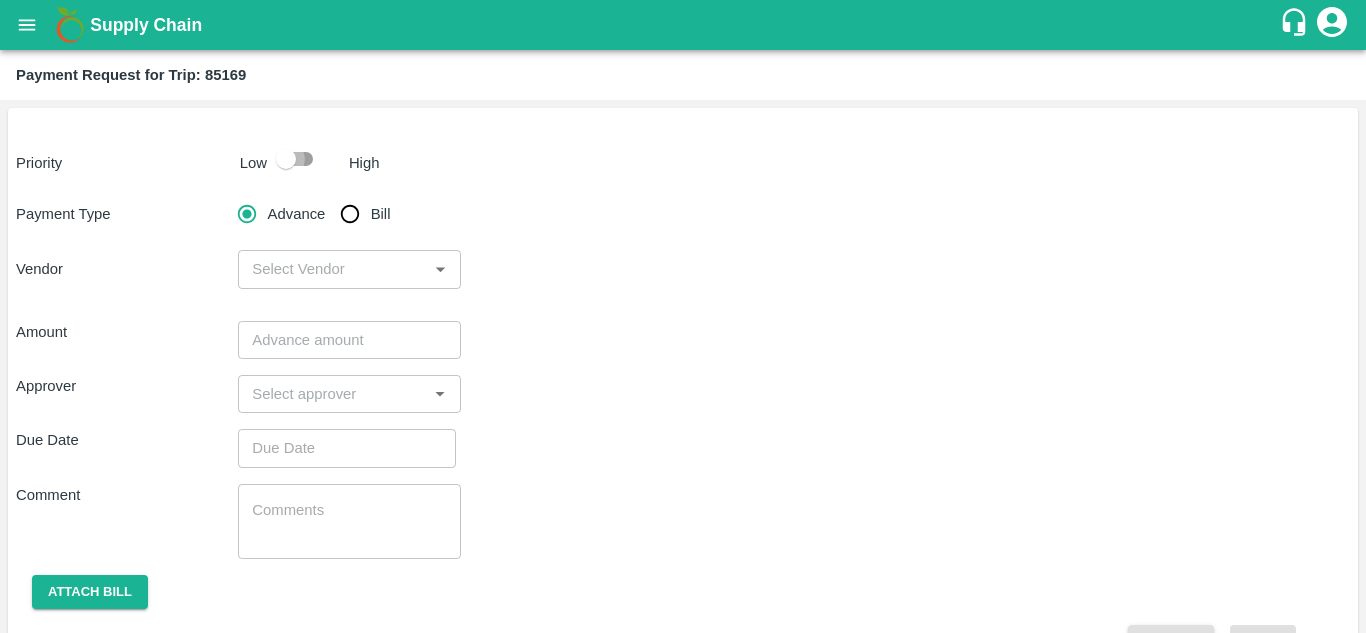 click at bounding box center (286, 159) 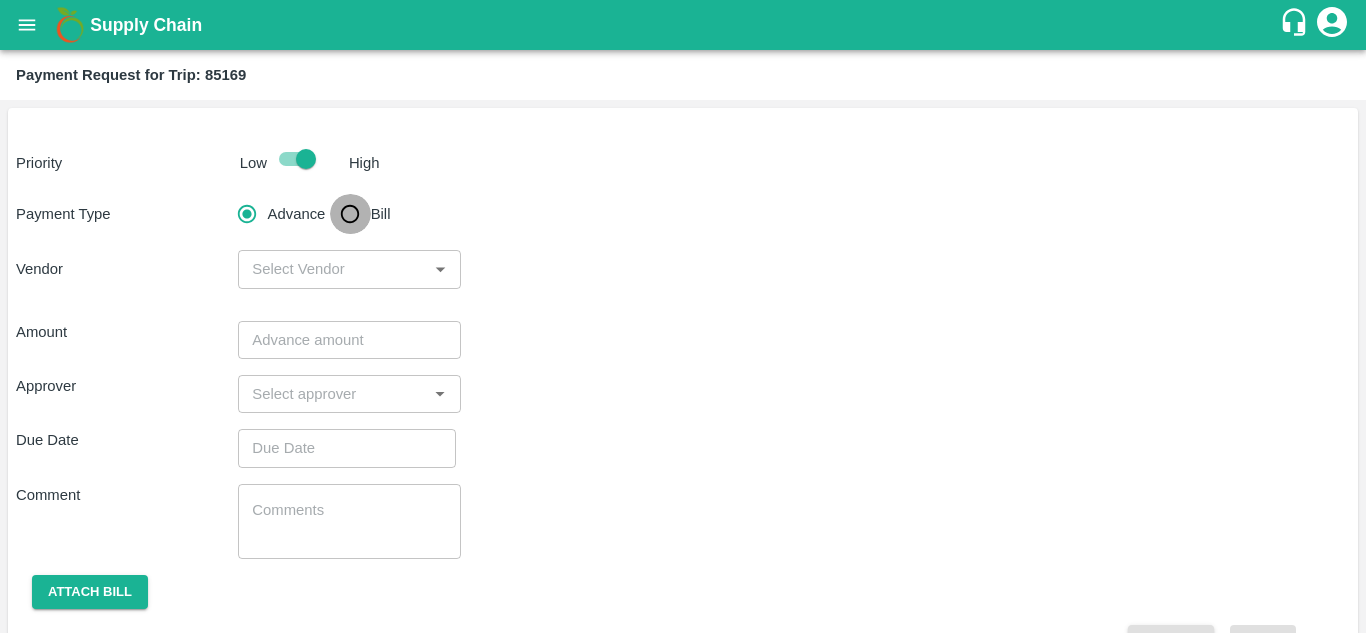 click on "Bill" at bounding box center (350, 214) 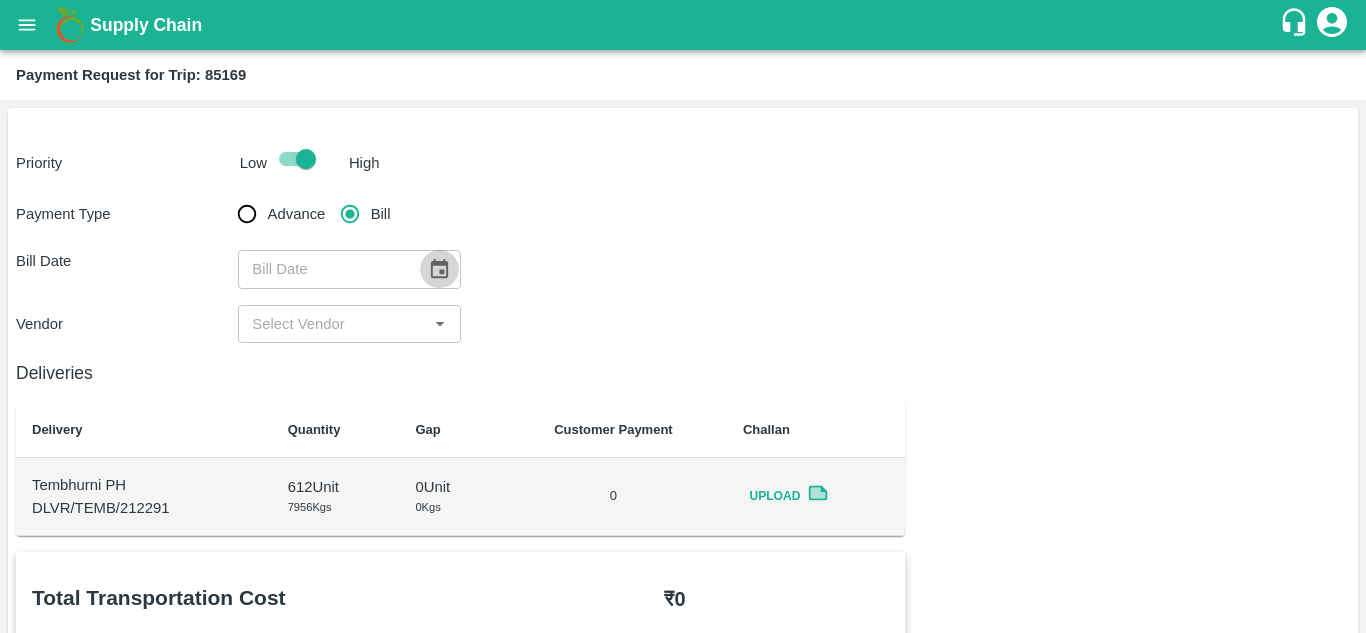click 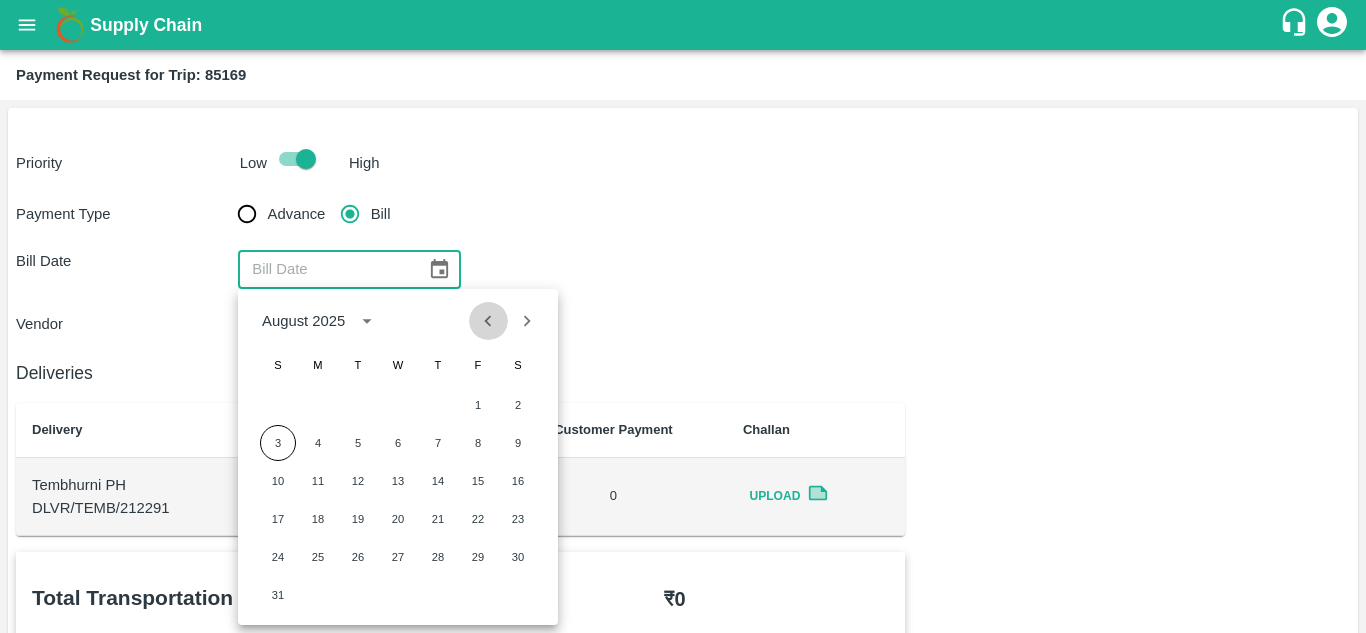click 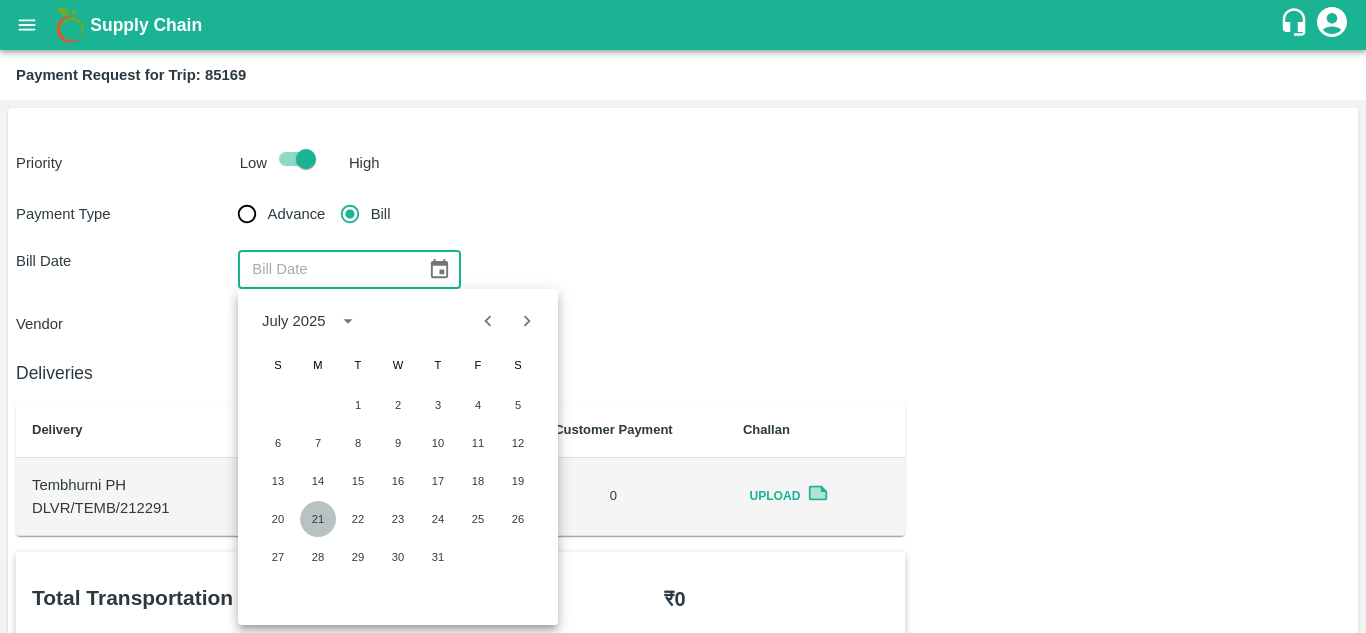 click on "21" at bounding box center [318, 519] 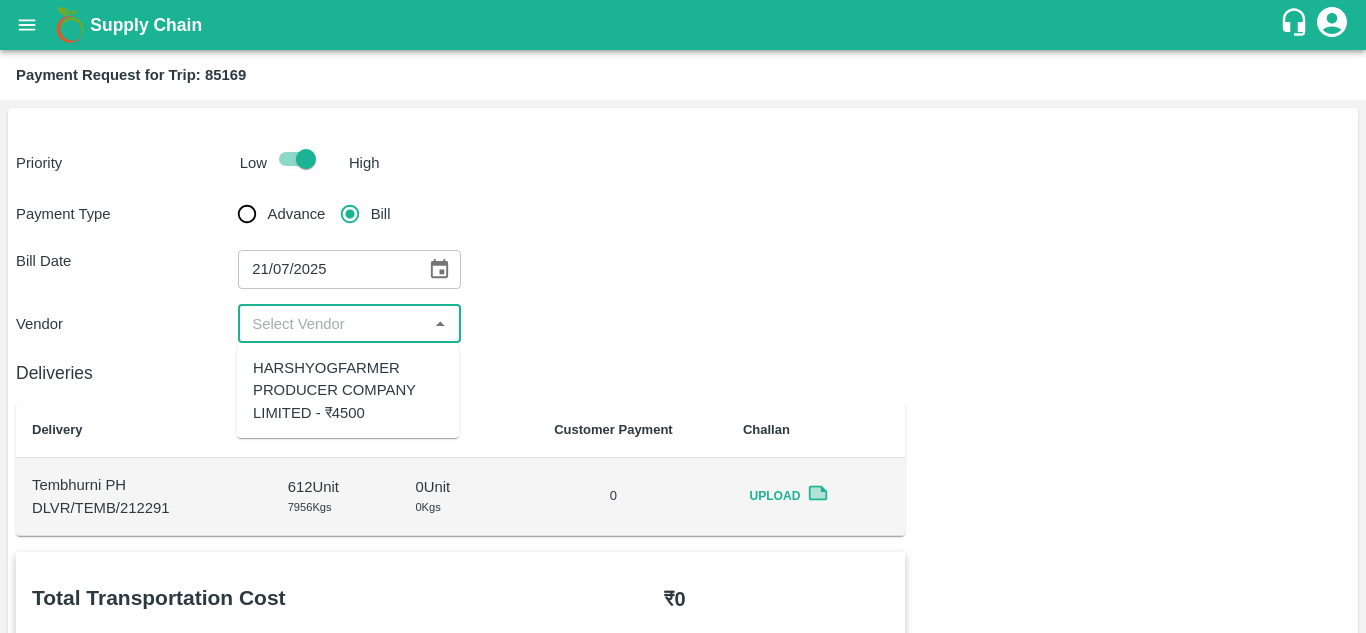 click at bounding box center [332, 324] 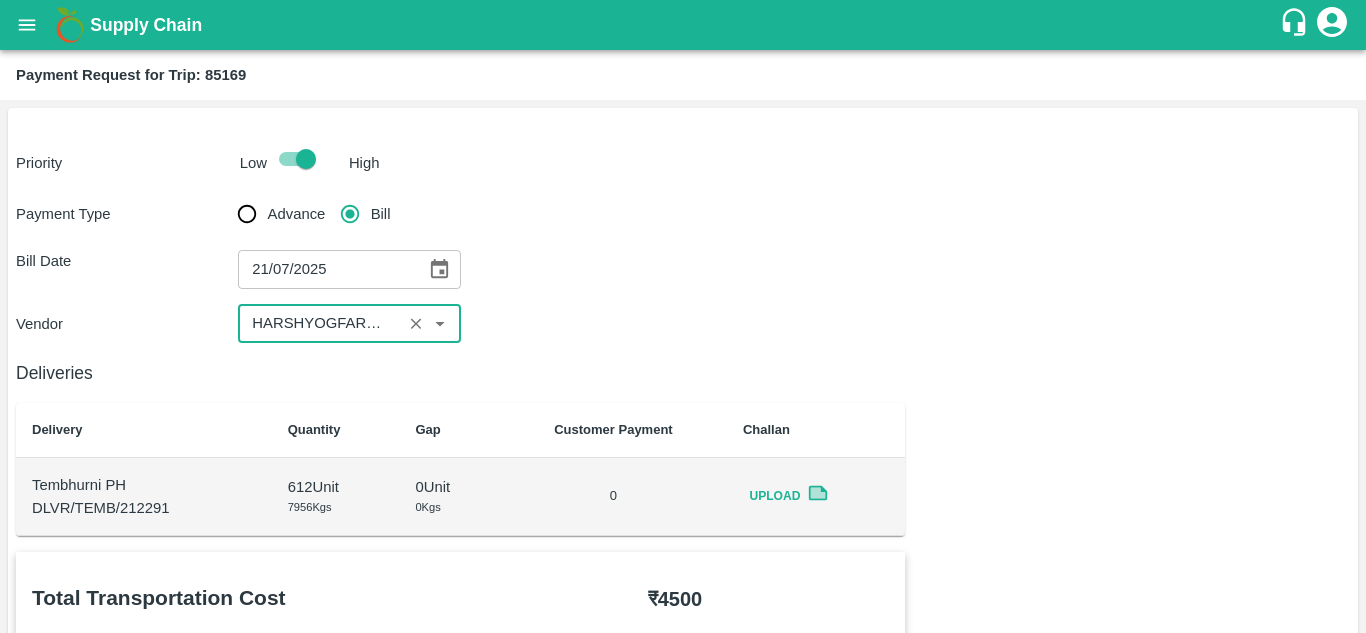 type on "HARSHYOGFARMER PRODUCER COMPANY LIMITED - ₹4500" 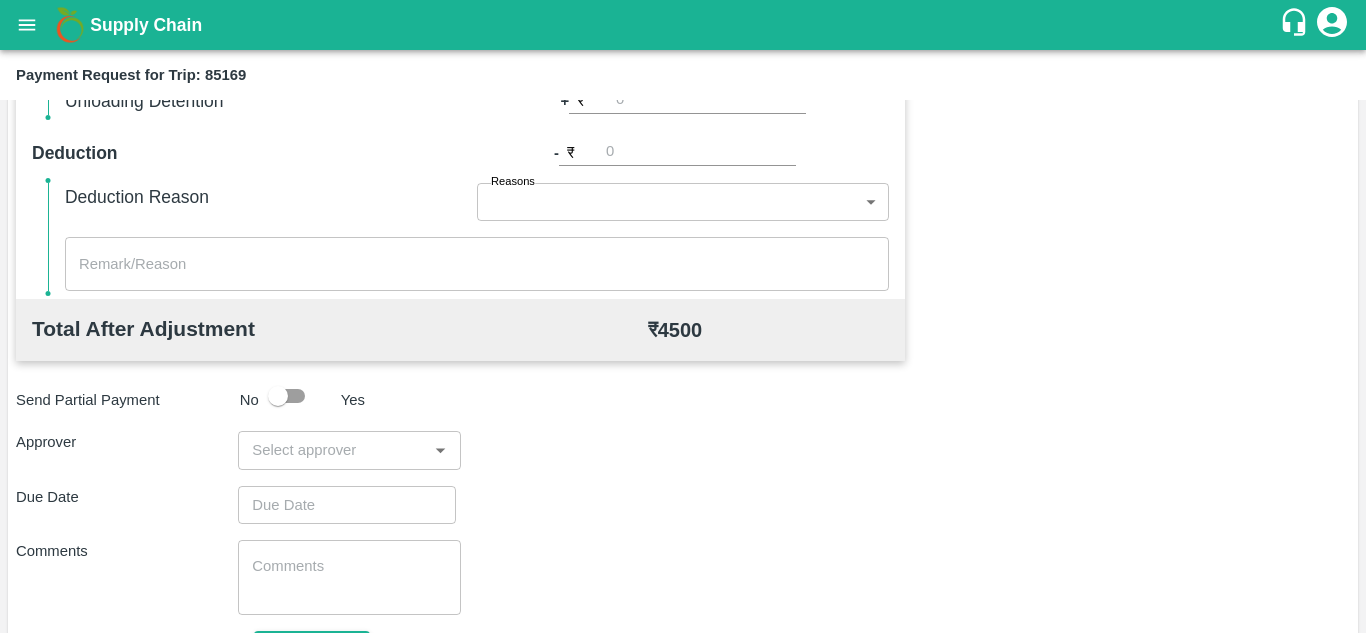 scroll, scrollTop: 802, scrollLeft: 0, axis: vertical 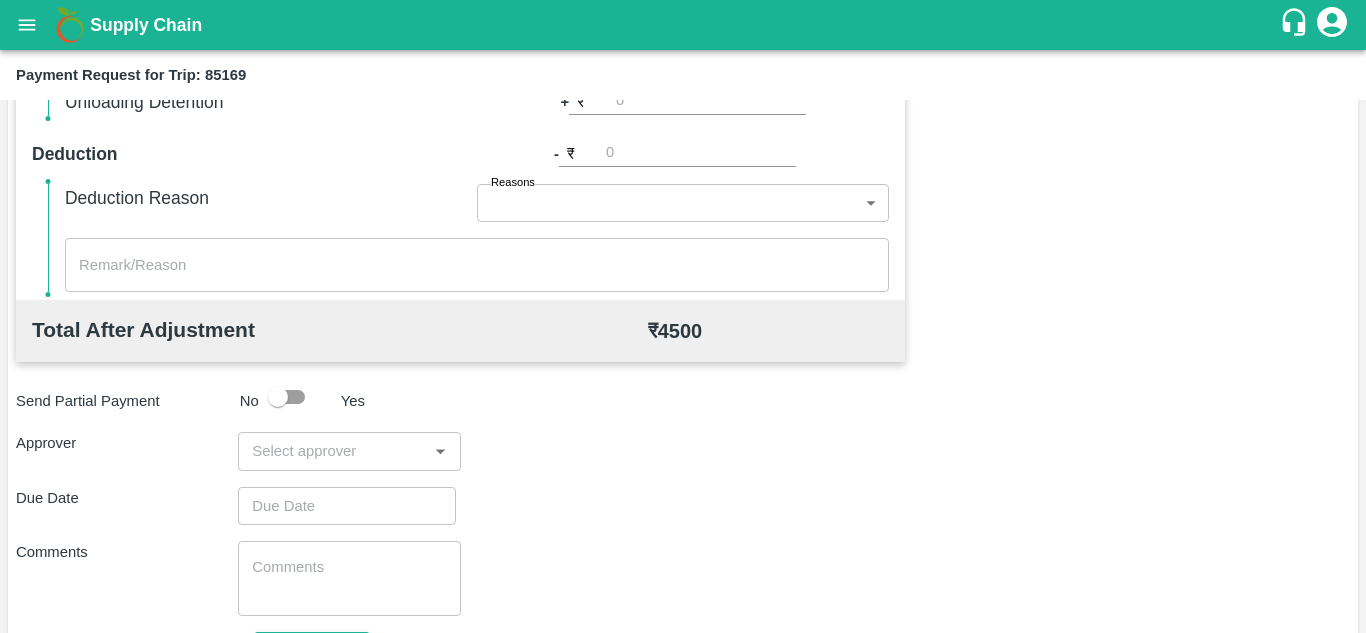 click at bounding box center [332, 451] 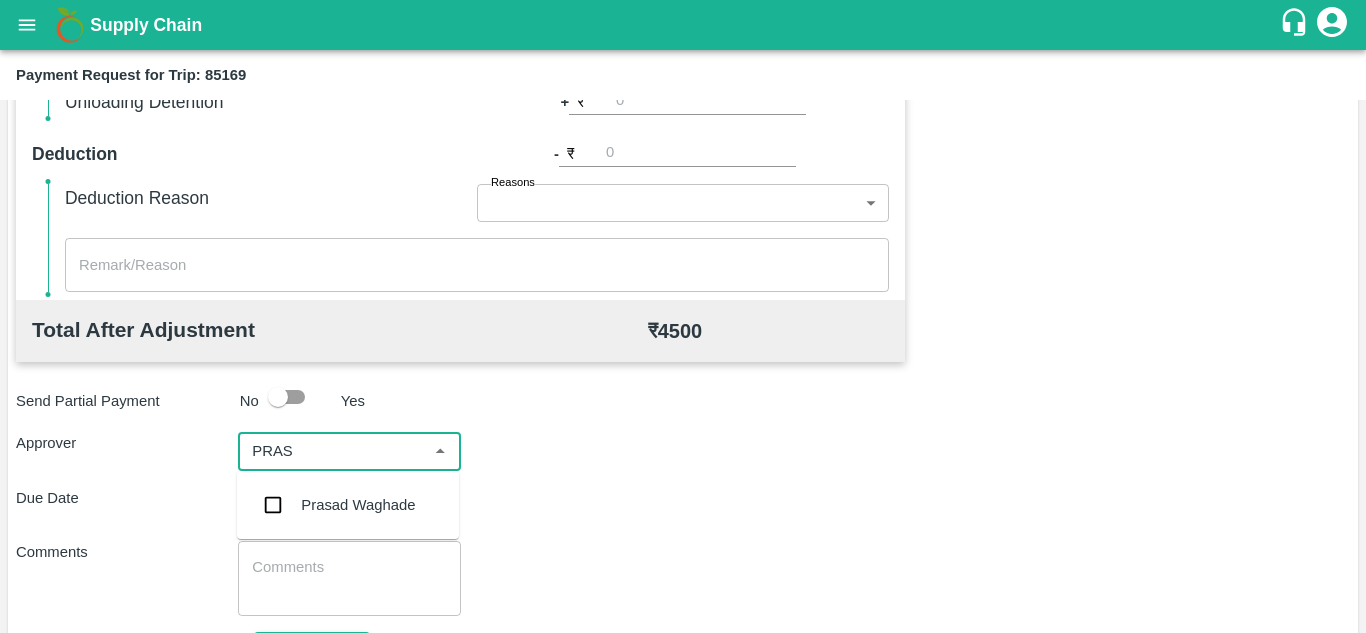 type on "PRASA" 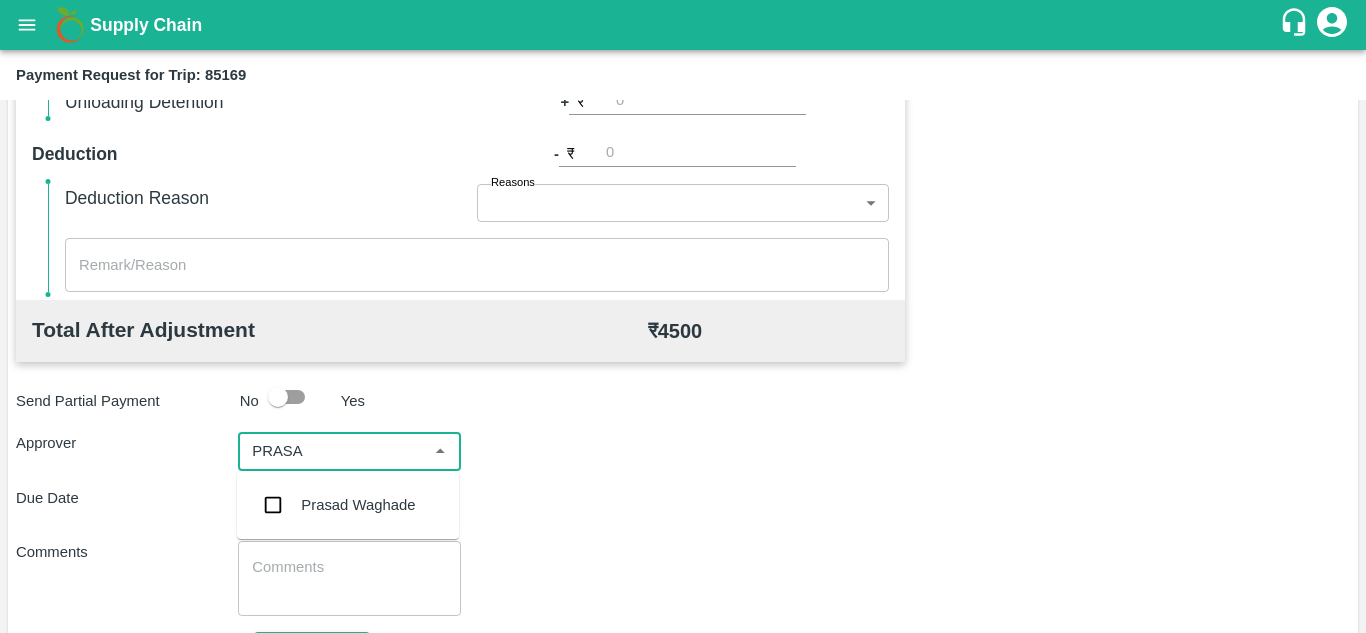 click on "Prasad Waghade" at bounding box center [358, 505] 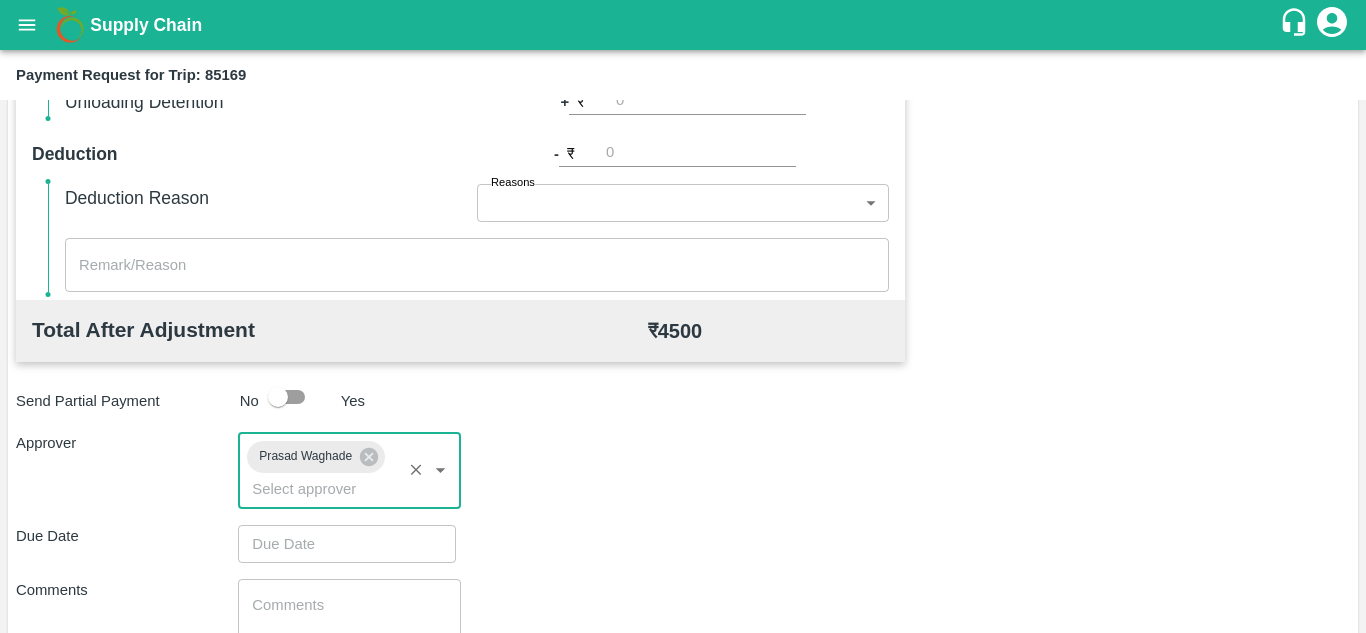 type on "DD/MM/YYYY hh:mm aa" 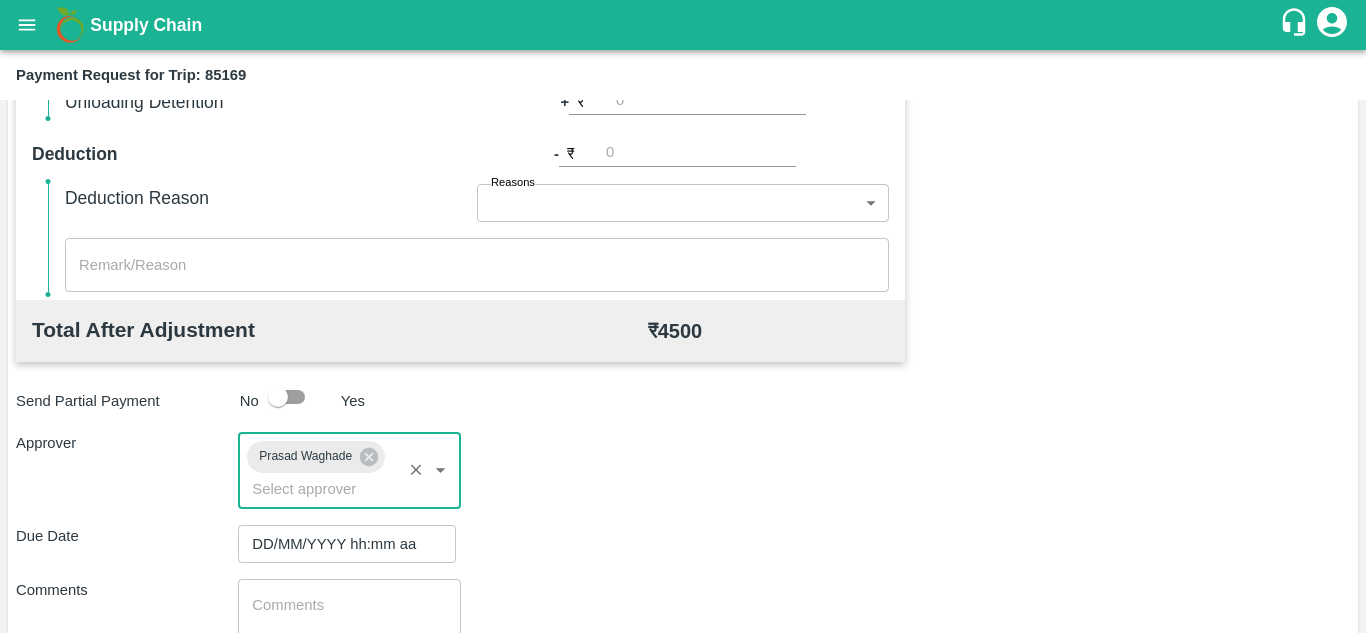 click on "DD/MM/YYYY hh:mm aa" at bounding box center [340, 544] 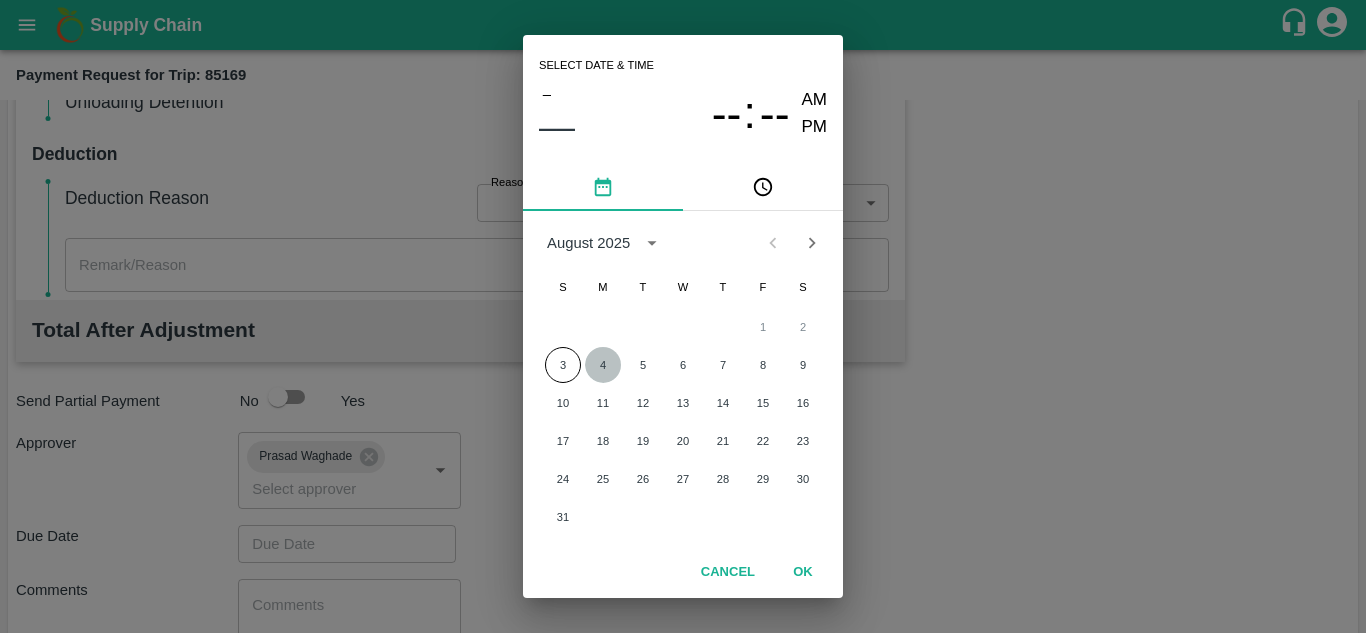 click on "4" at bounding box center [603, 365] 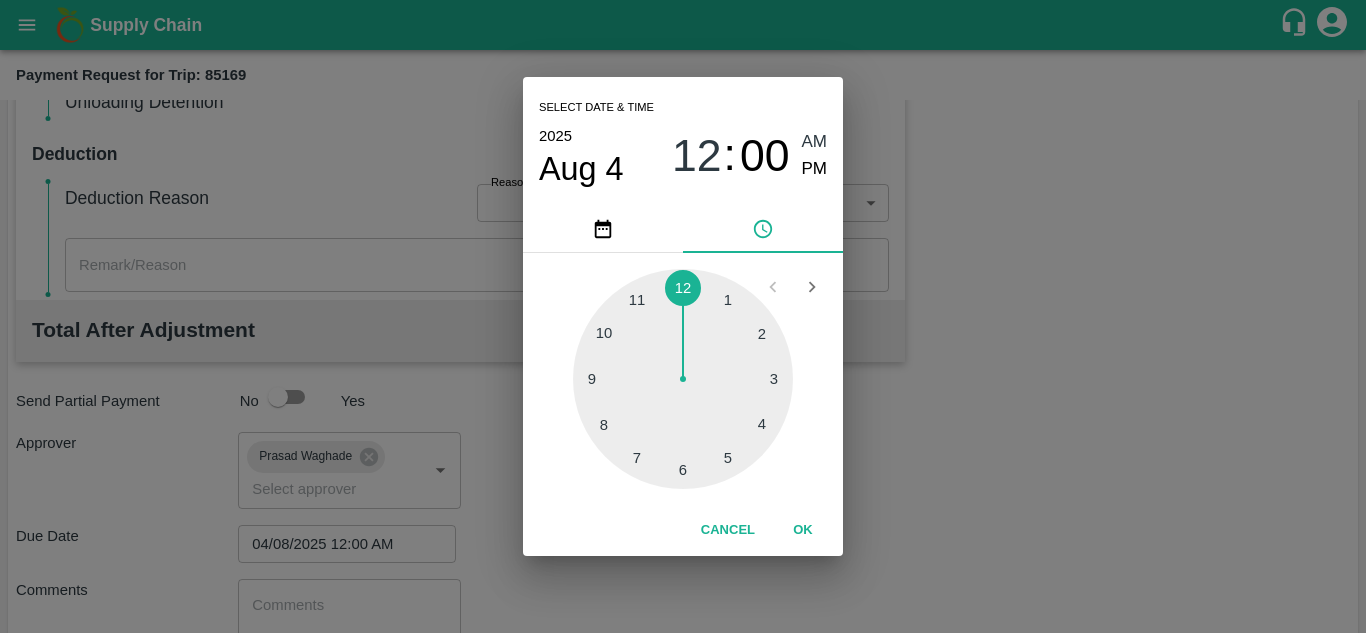 click at bounding box center (683, 379) 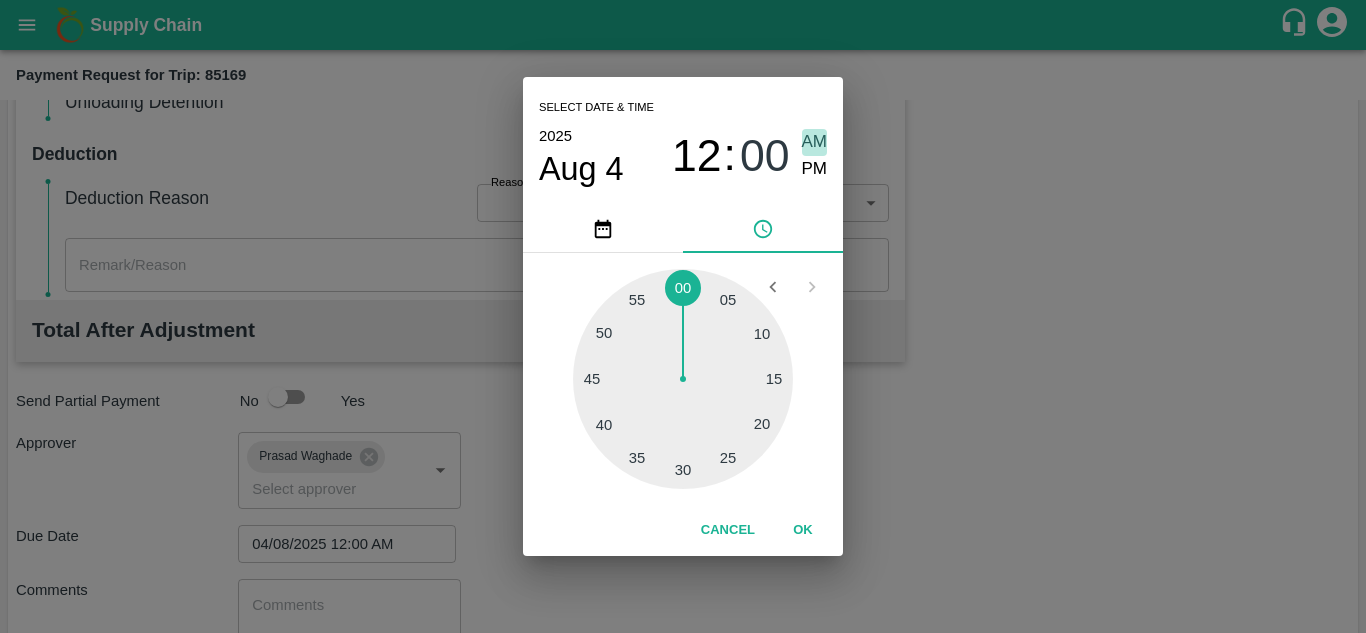 click on "AM" at bounding box center [815, 142] 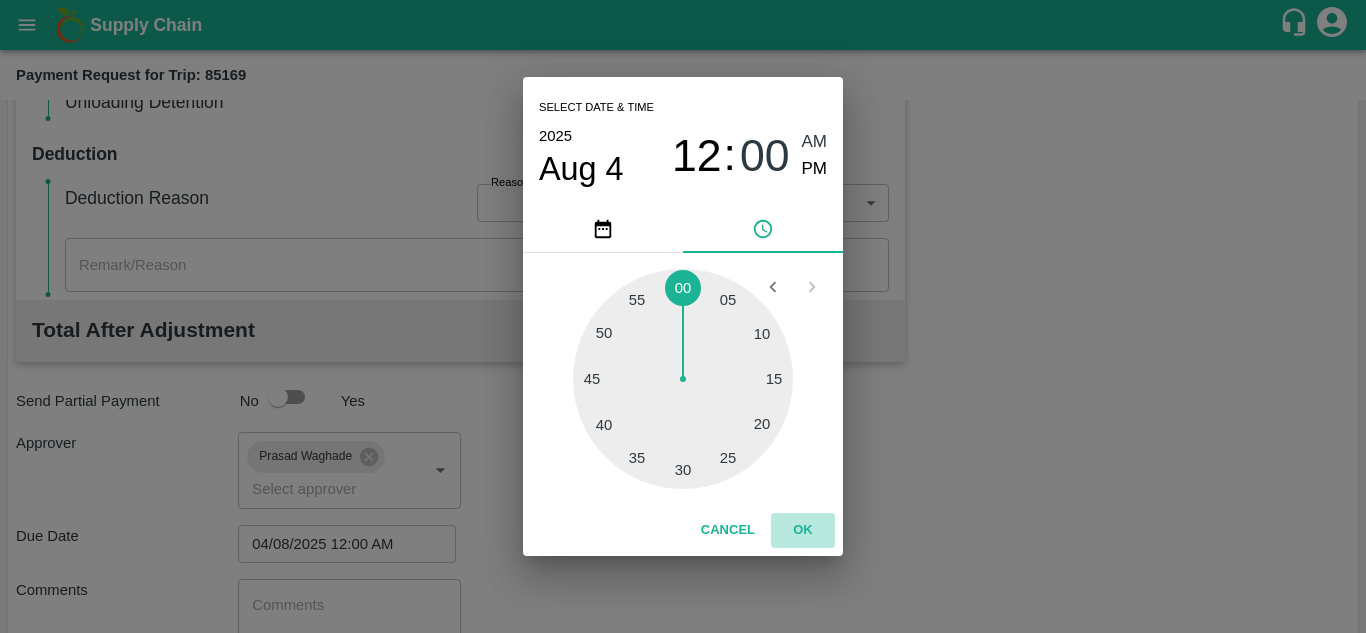 click on "OK" at bounding box center (803, 530) 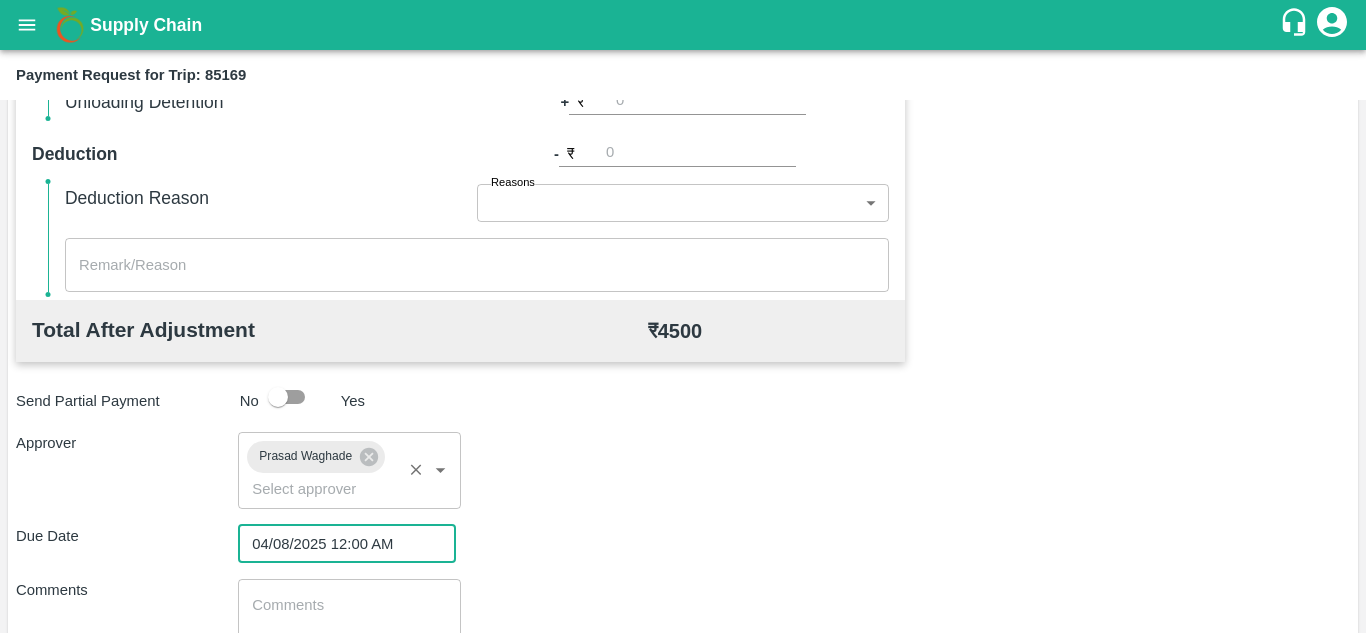 scroll, scrollTop: 948, scrollLeft: 0, axis: vertical 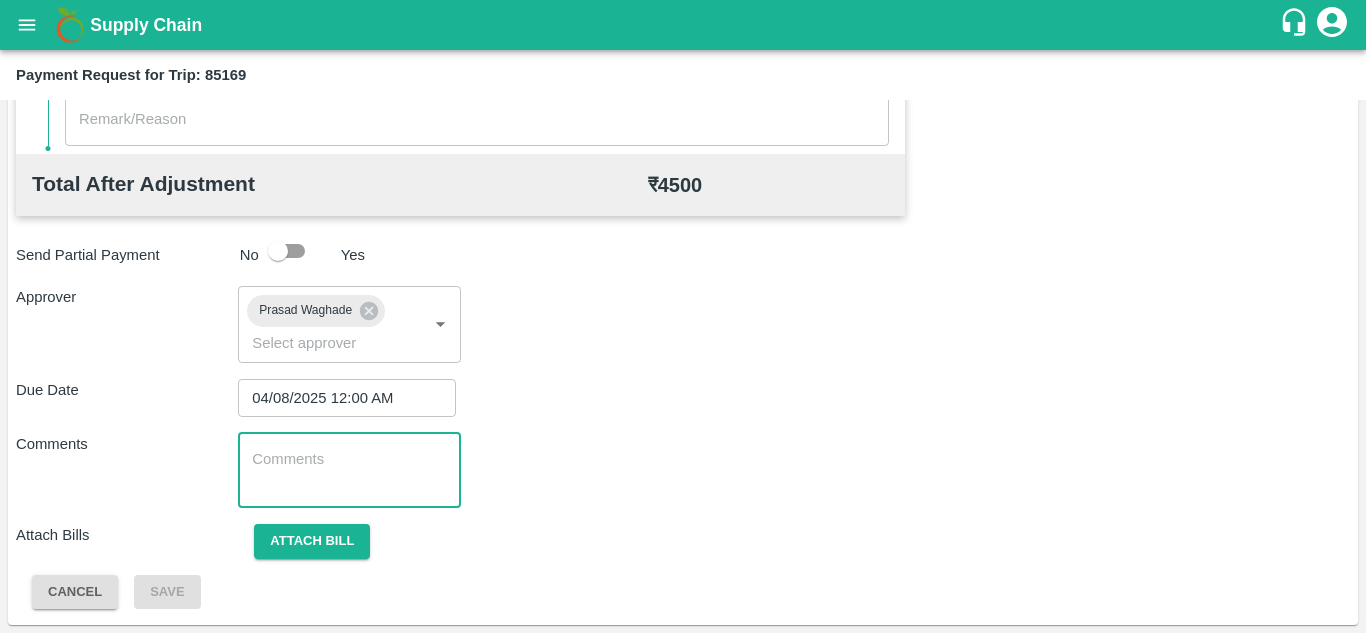click at bounding box center [349, 470] 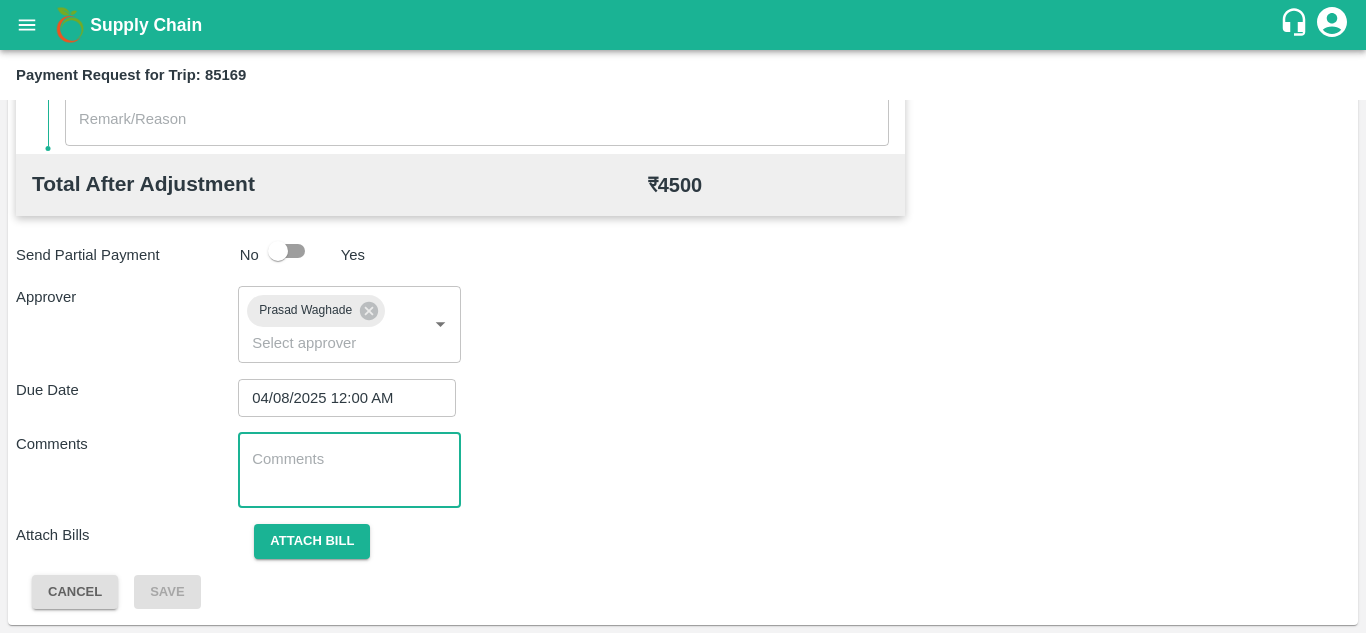 paste on "Transport Bill" 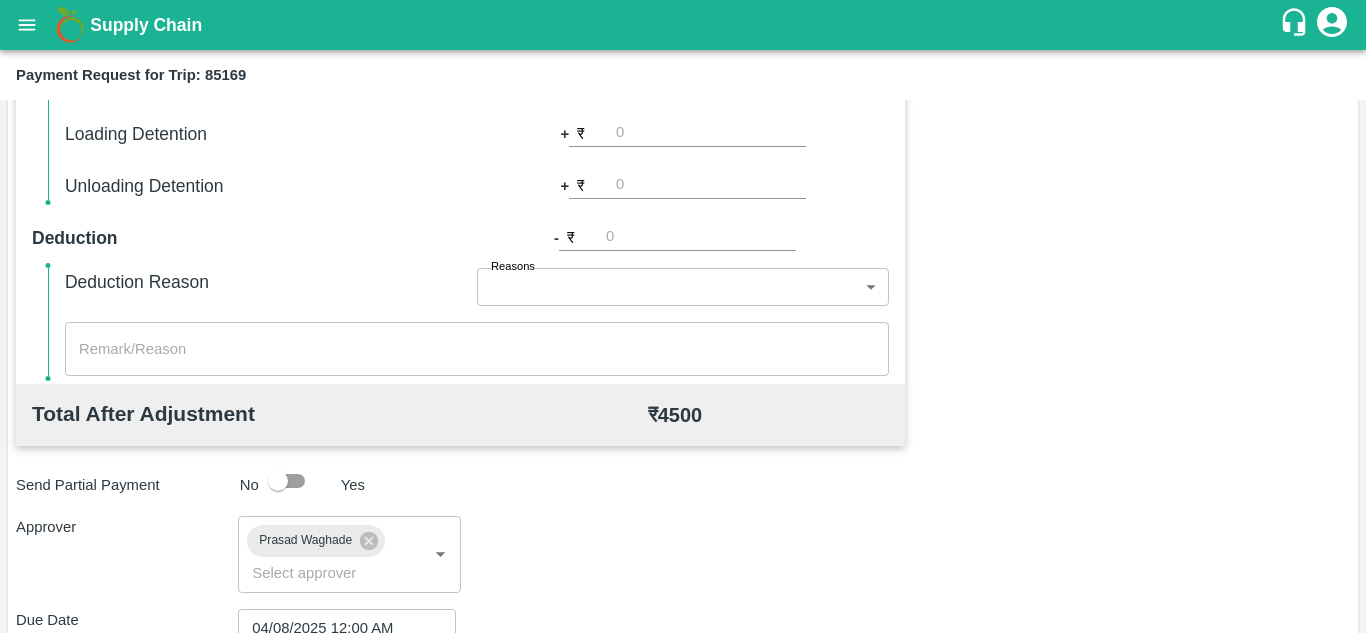 scroll, scrollTop: 948, scrollLeft: 0, axis: vertical 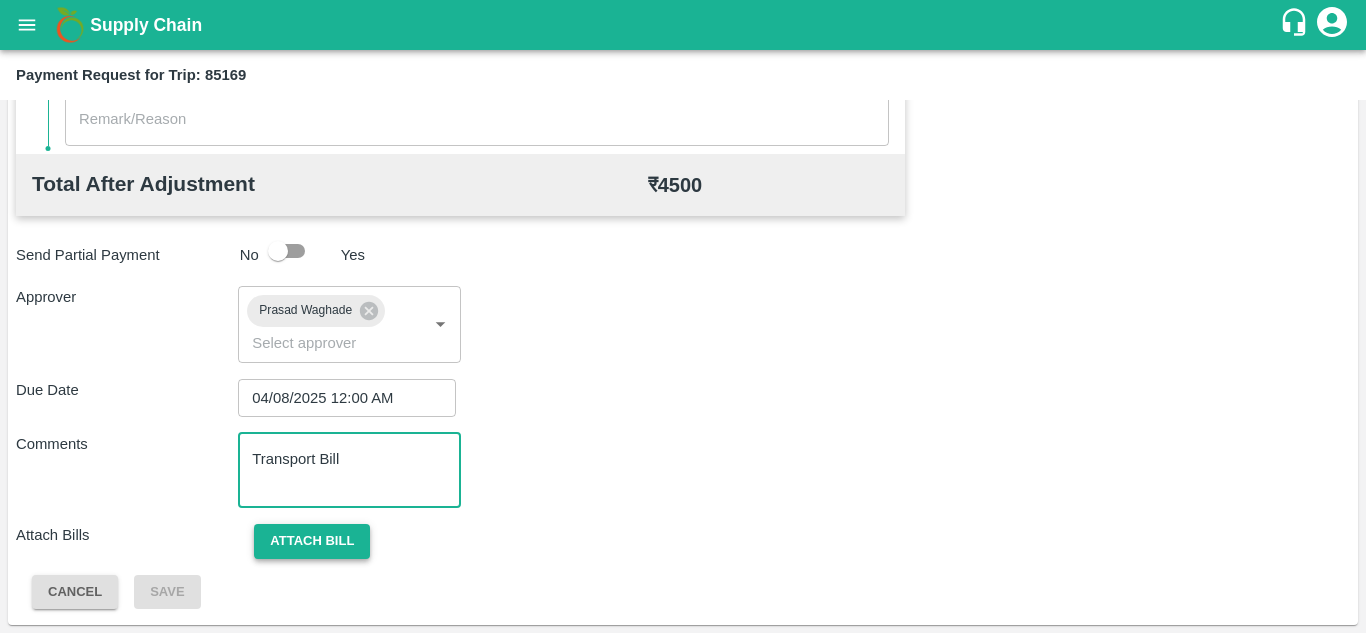 type on "Transport Bill" 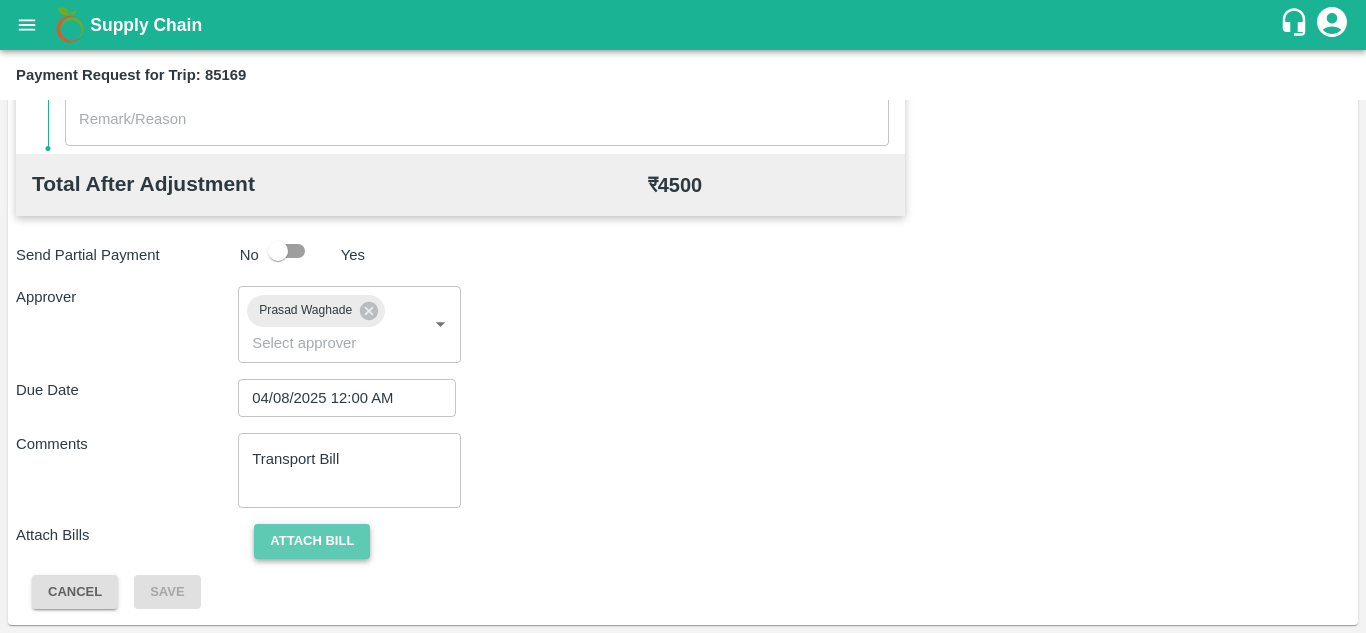 click on "Attach bill" at bounding box center (312, 541) 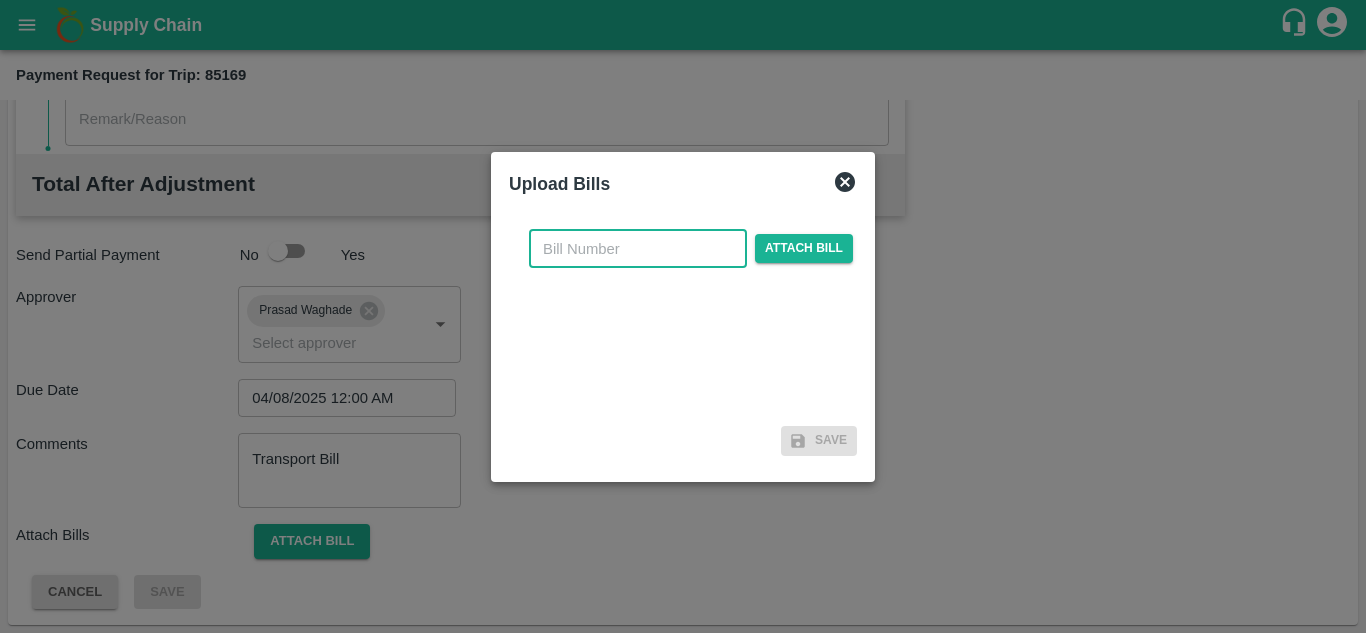 click at bounding box center [638, 249] 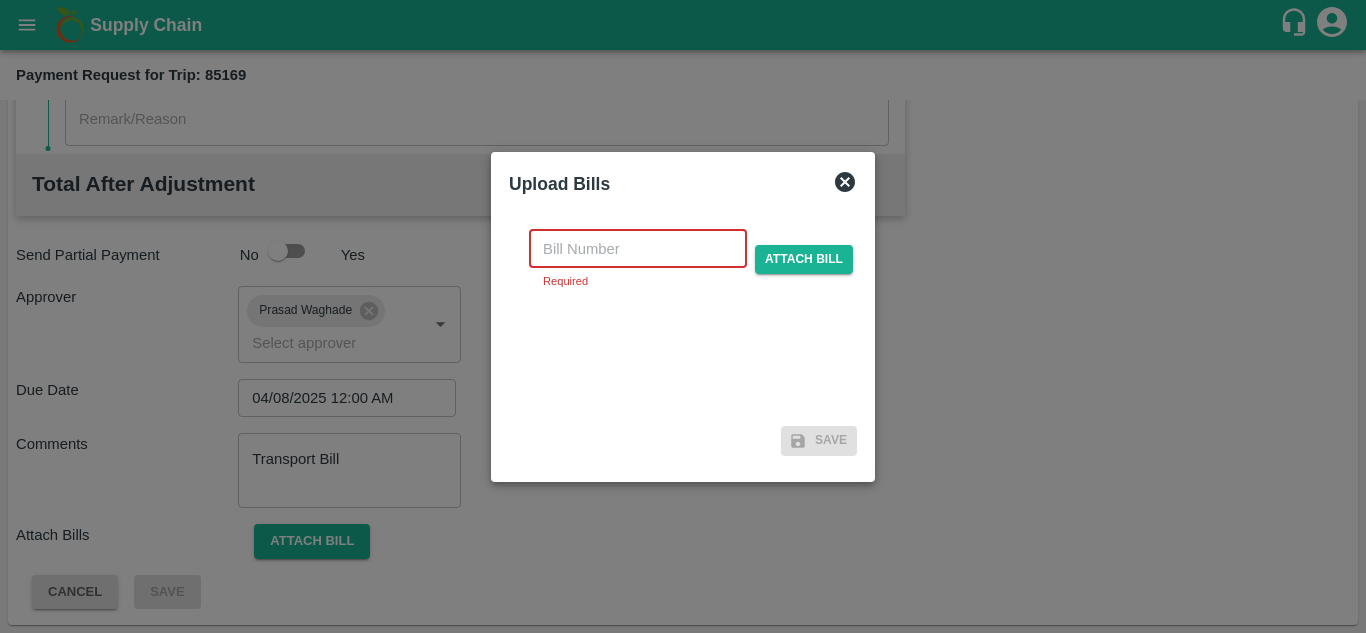 click at bounding box center [638, 249] 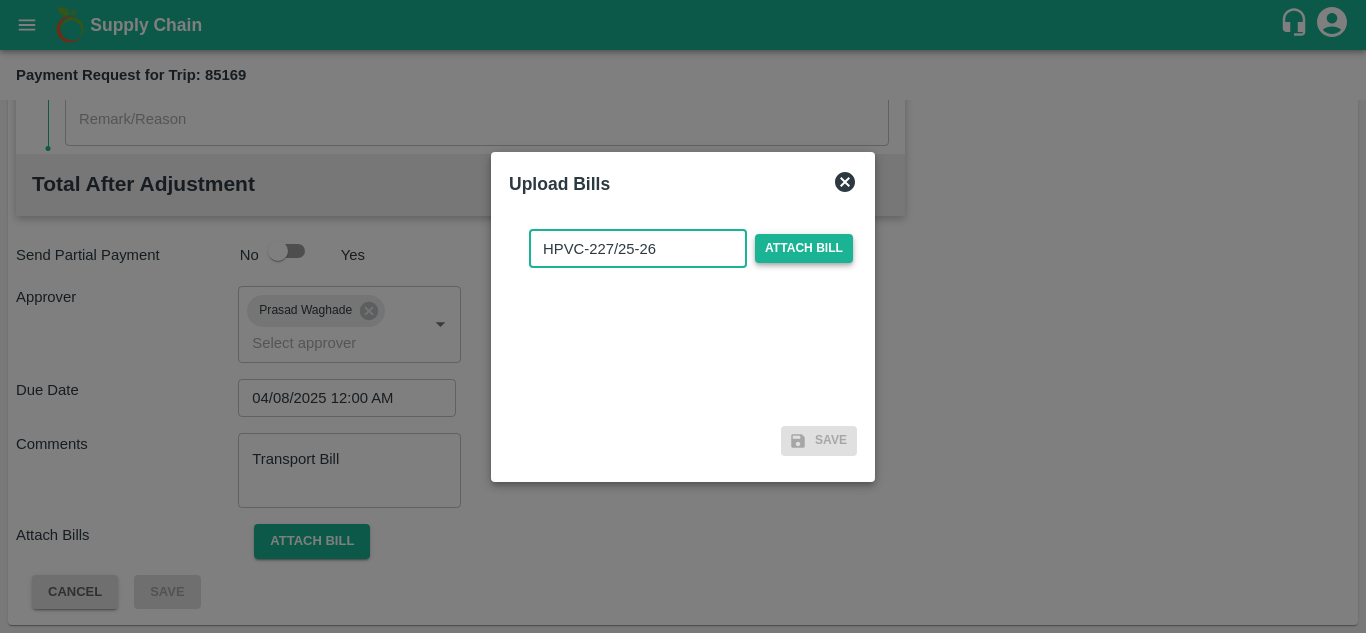 type on "HPVC-227/25-26" 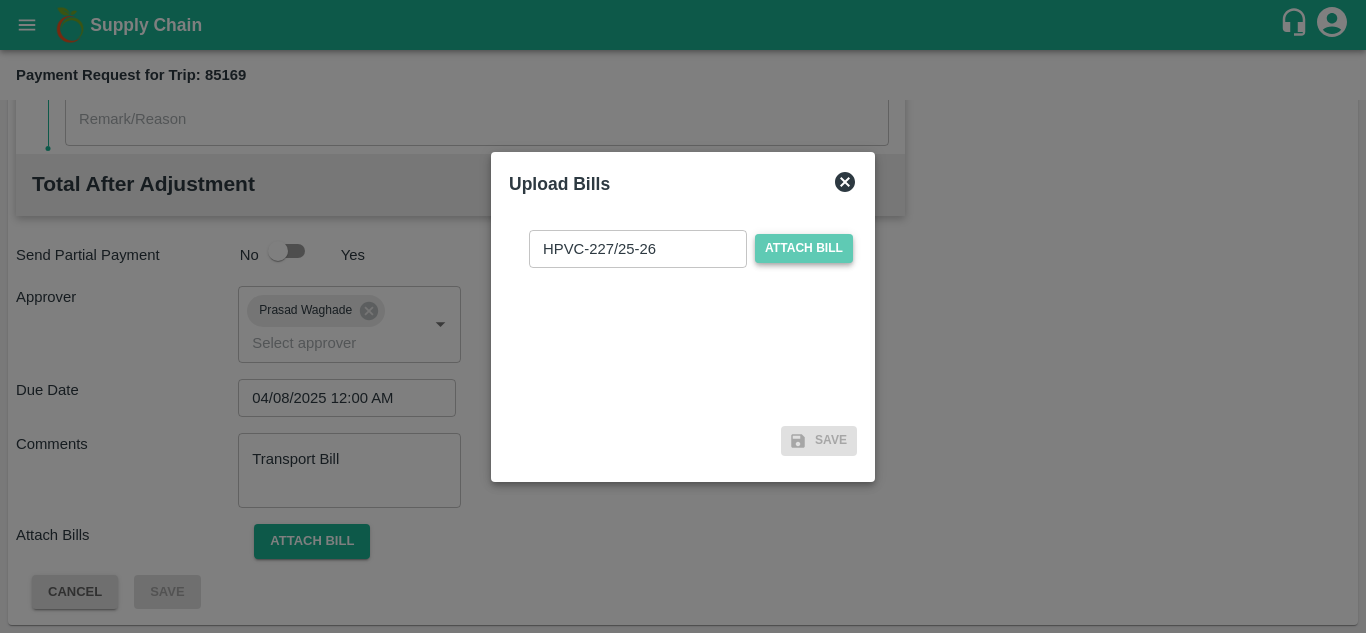 click on "Attach bill" at bounding box center [804, 248] 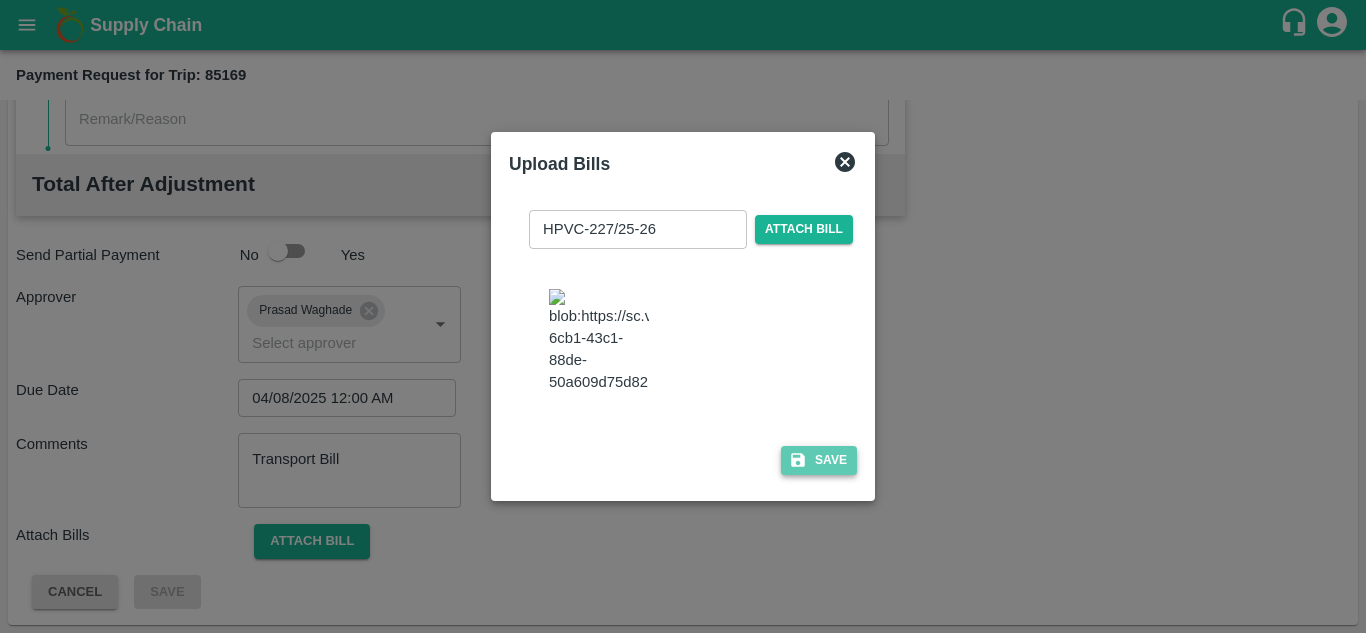 click on "Save" at bounding box center (819, 460) 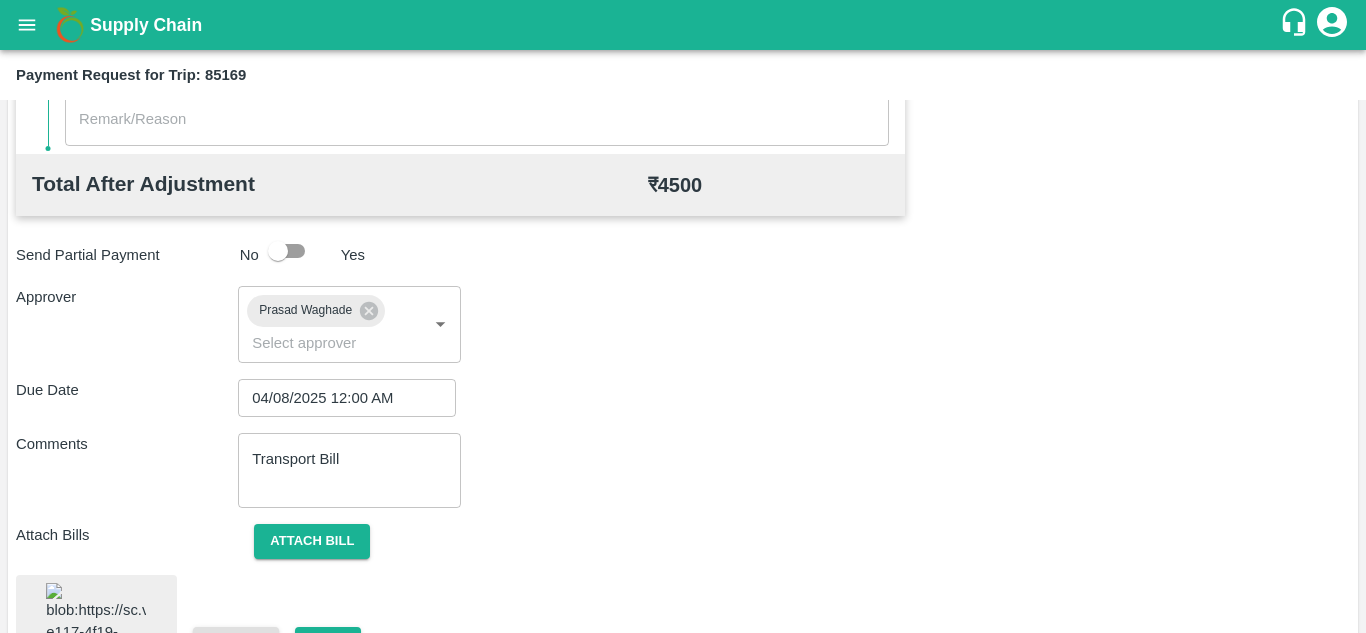 scroll, scrollTop: 1072, scrollLeft: 0, axis: vertical 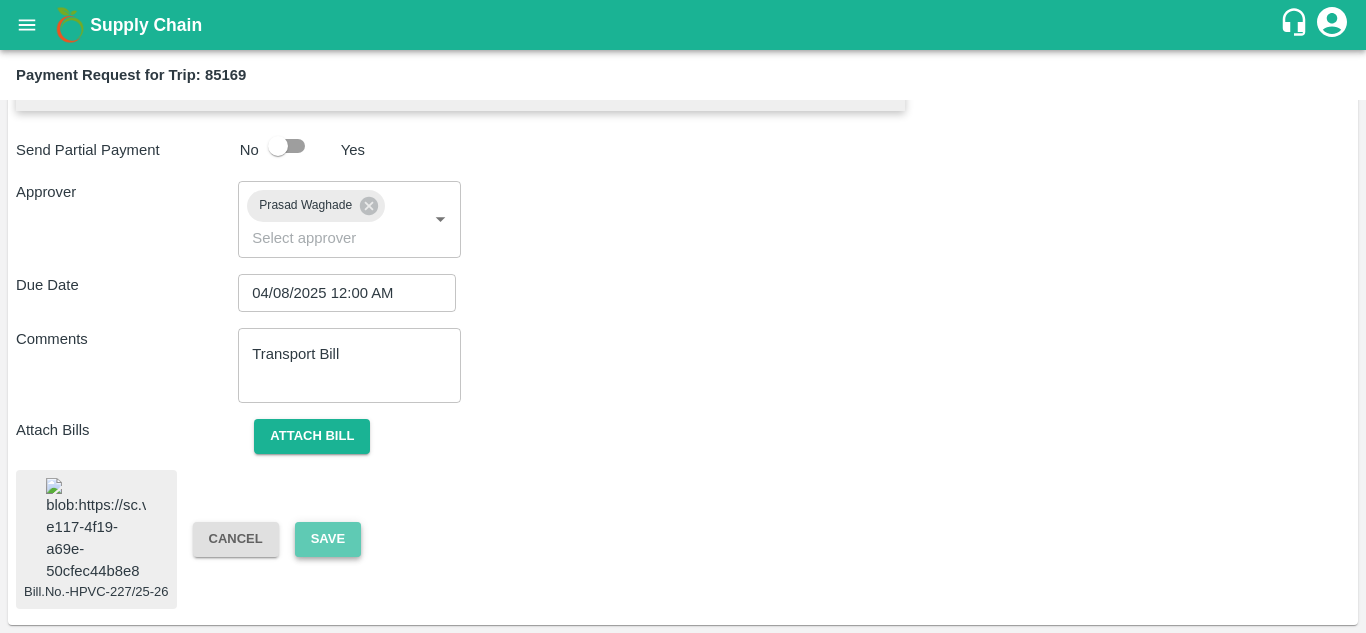 click on "Save" at bounding box center [328, 539] 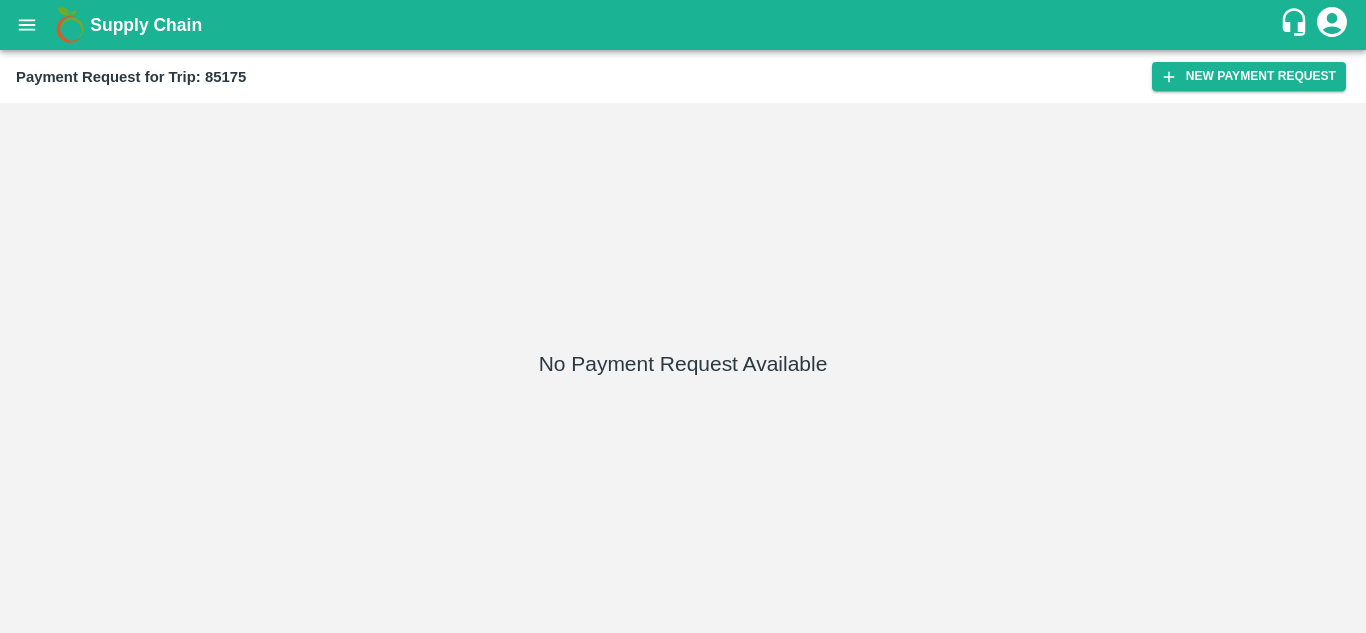 scroll, scrollTop: 0, scrollLeft: 0, axis: both 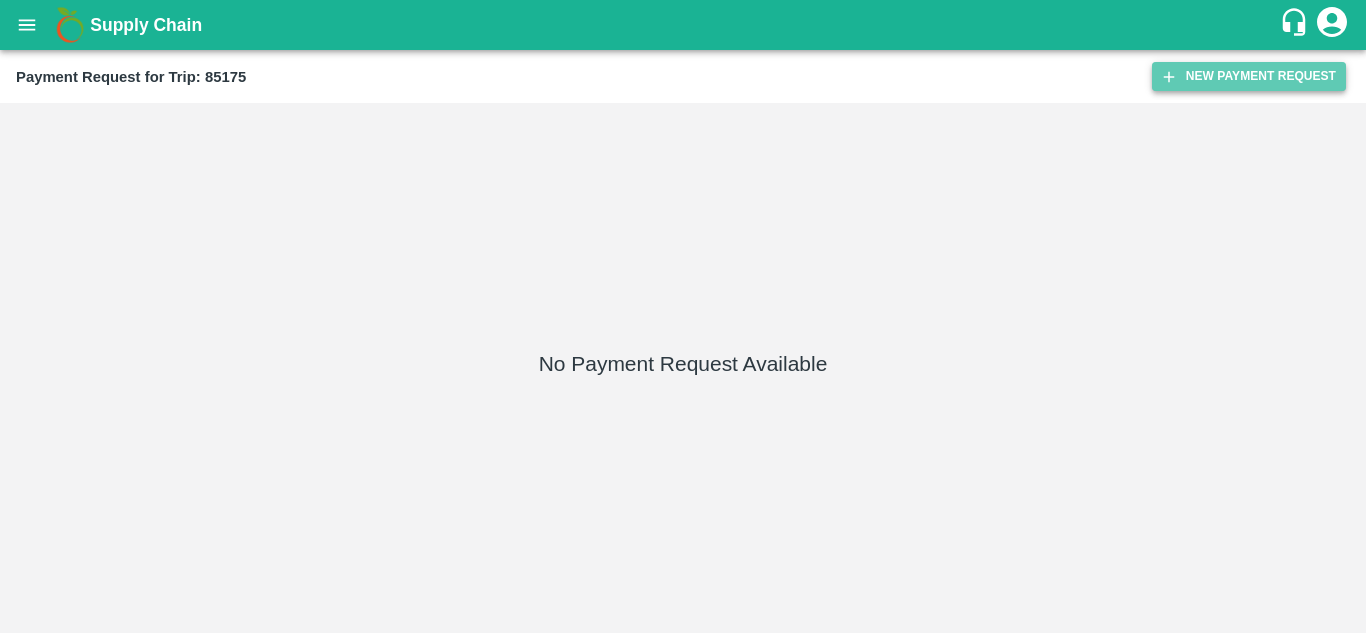 click on "New Payment Request" at bounding box center (1249, 76) 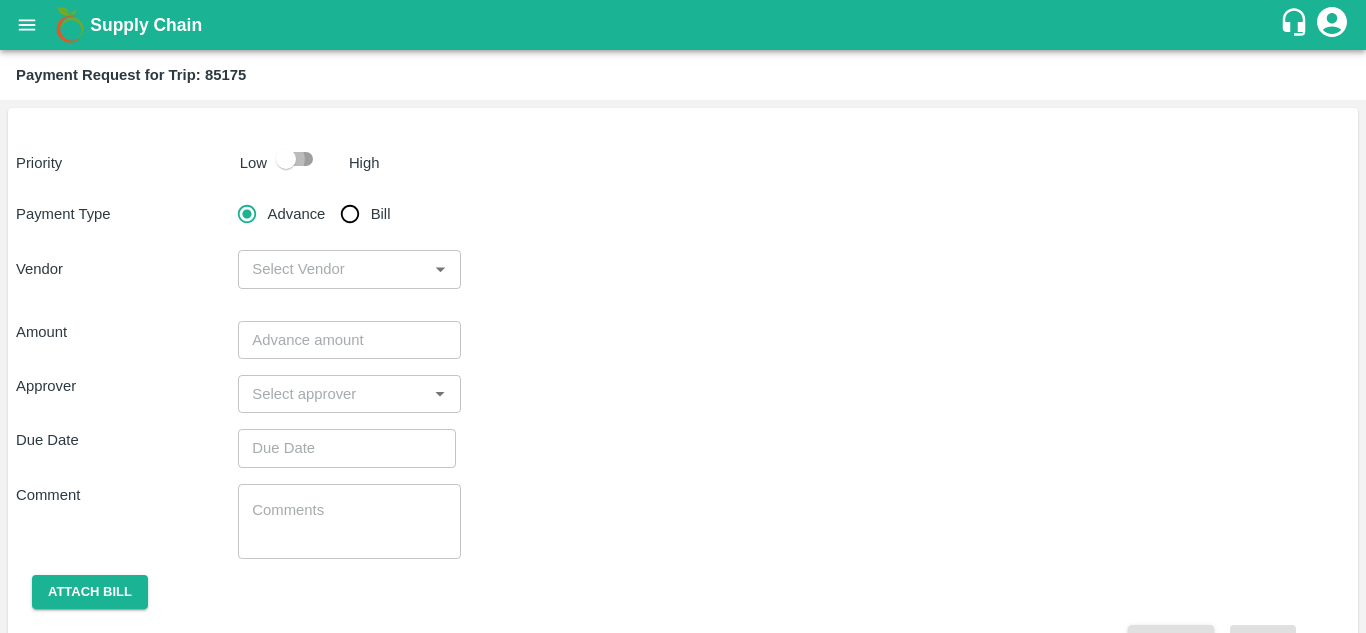 click at bounding box center [286, 159] 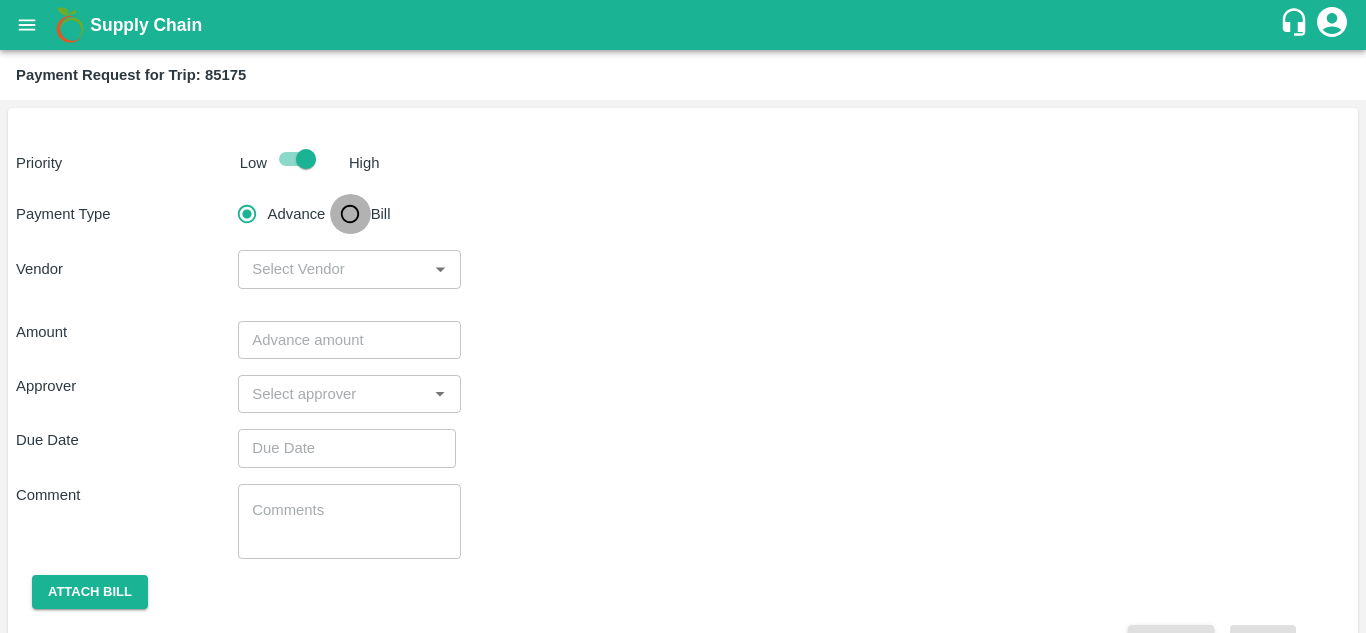 click on "Bill" at bounding box center [350, 214] 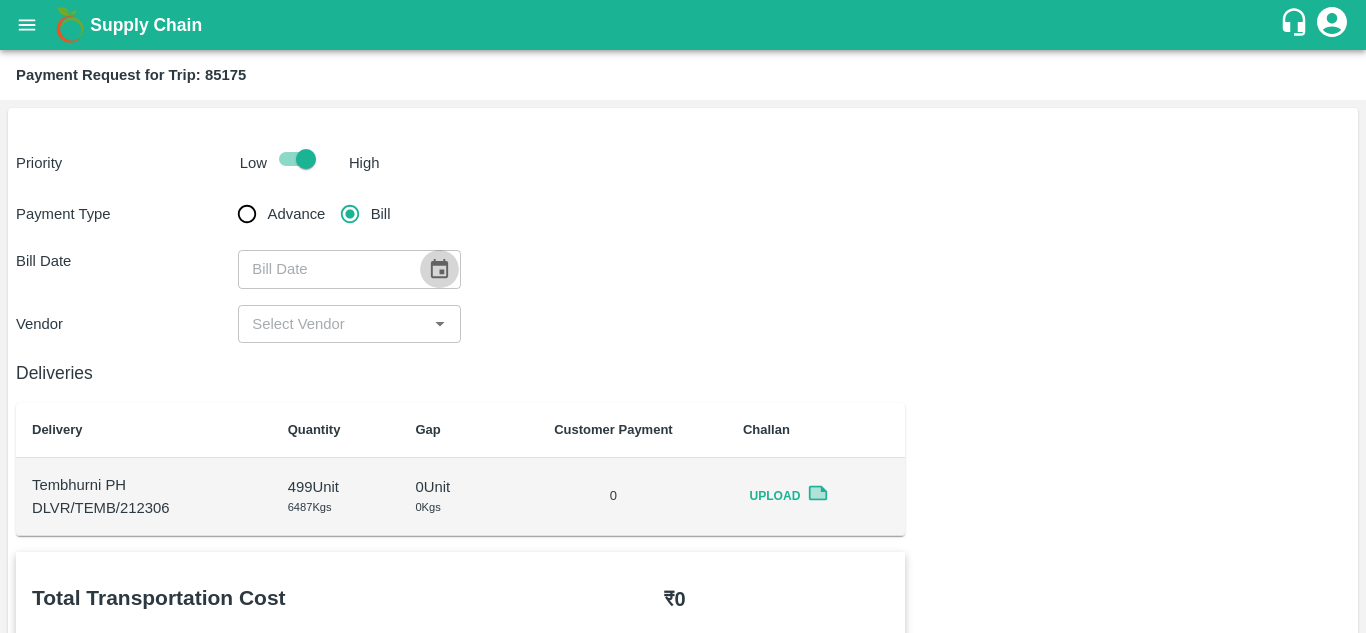 click 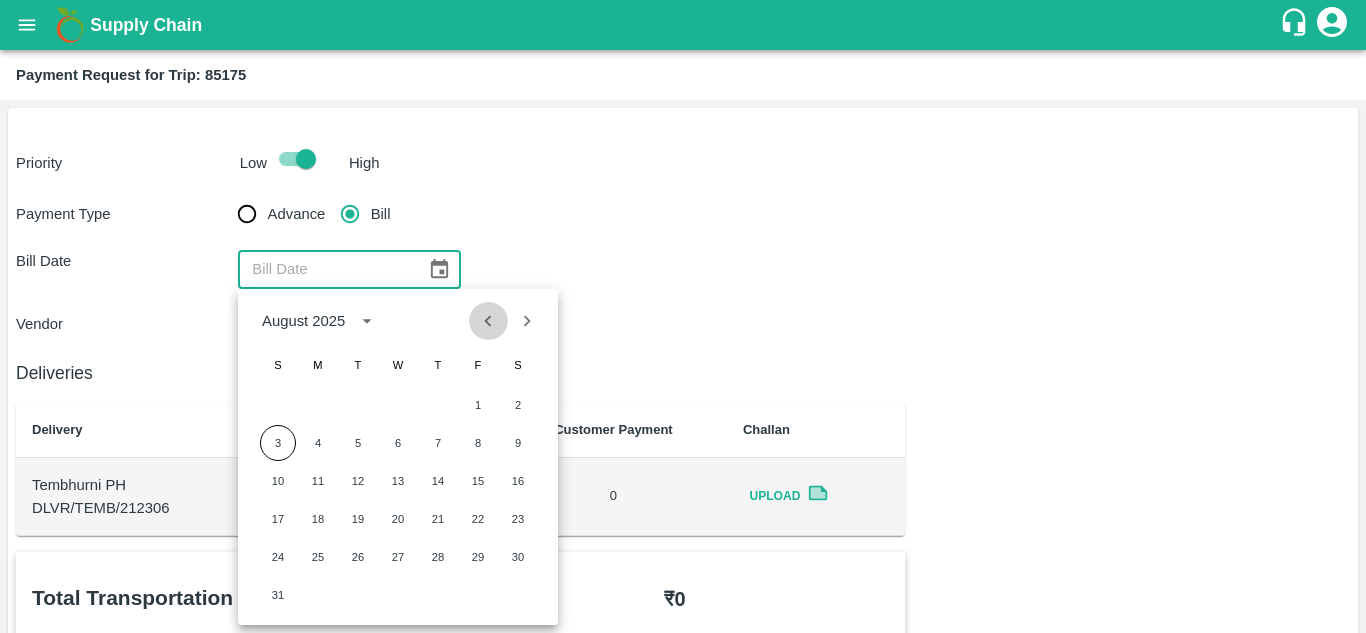 click 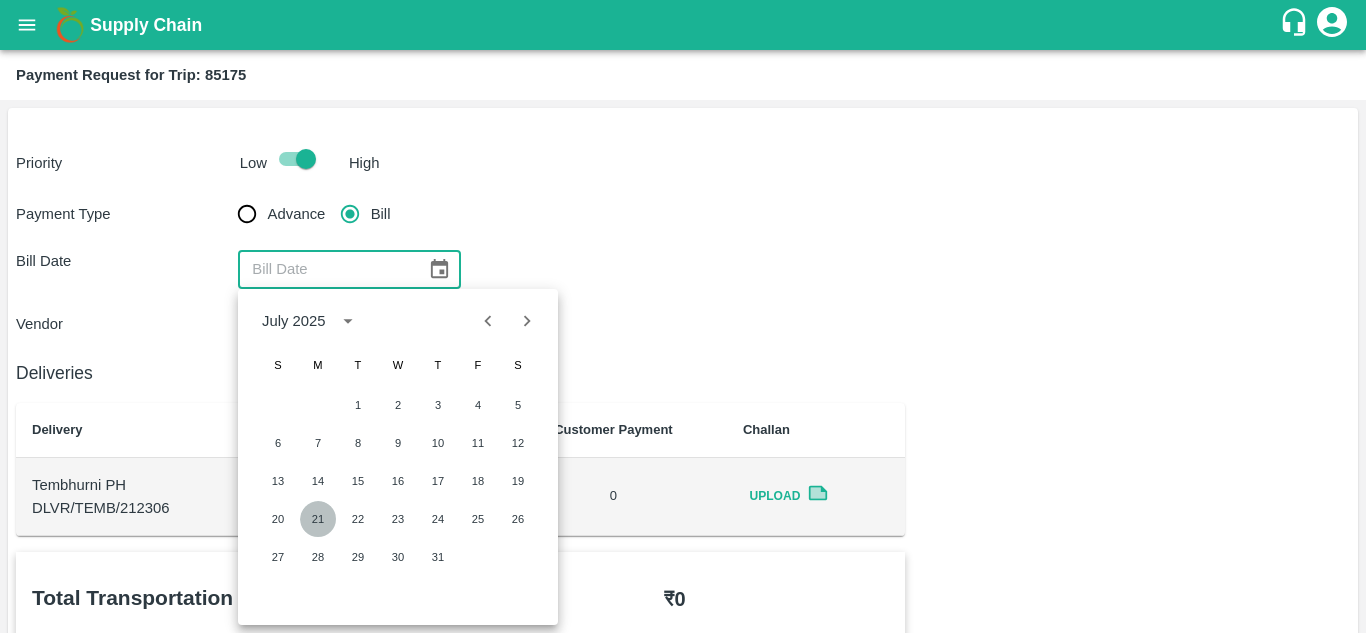 click on "21" at bounding box center [318, 519] 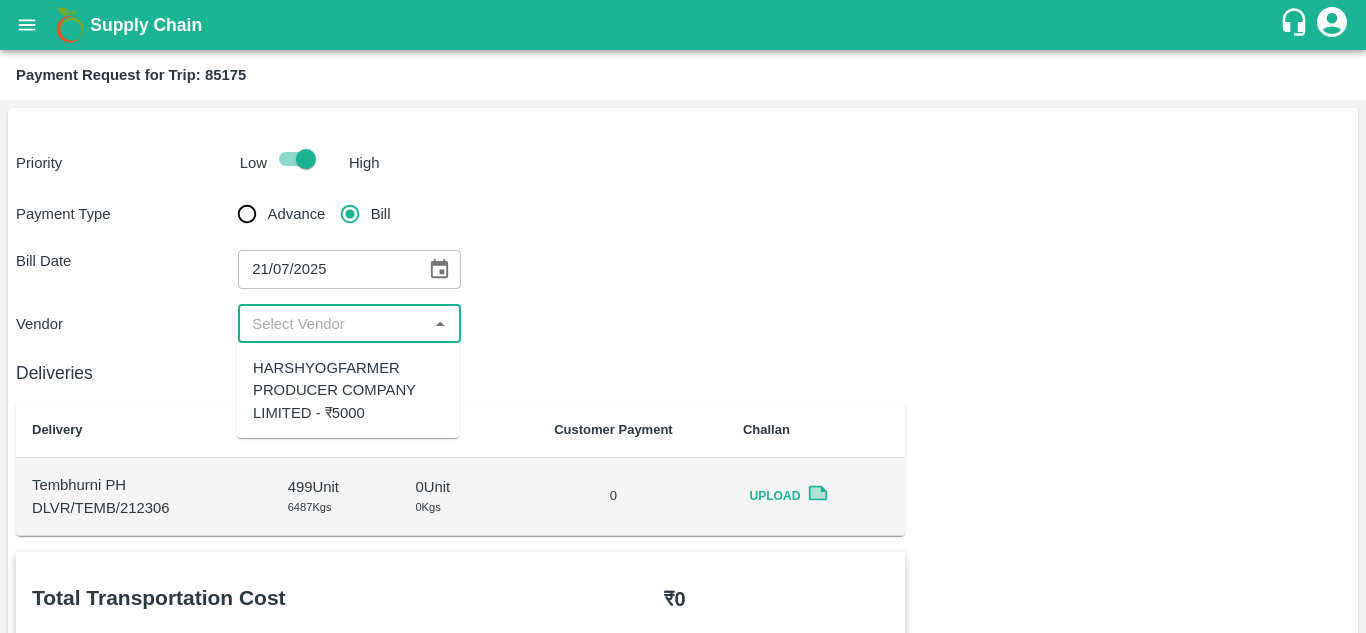 click at bounding box center (332, 324) 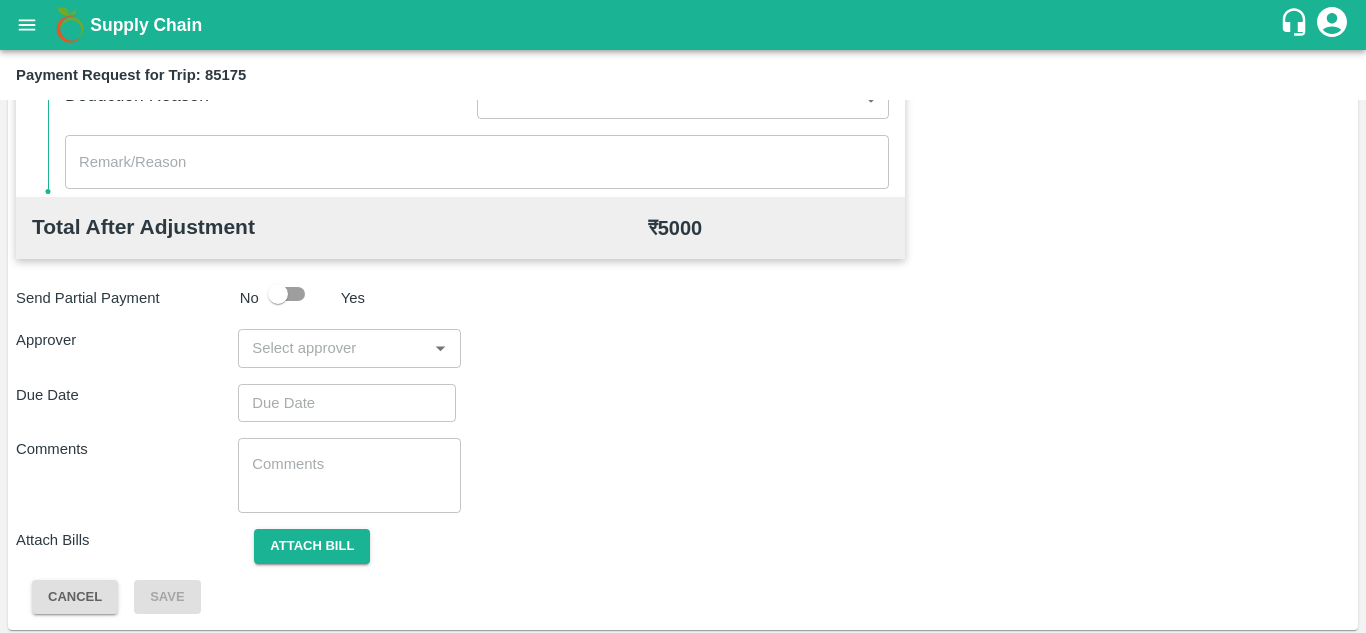 scroll, scrollTop: 910, scrollLeft: 0, axis: vertical 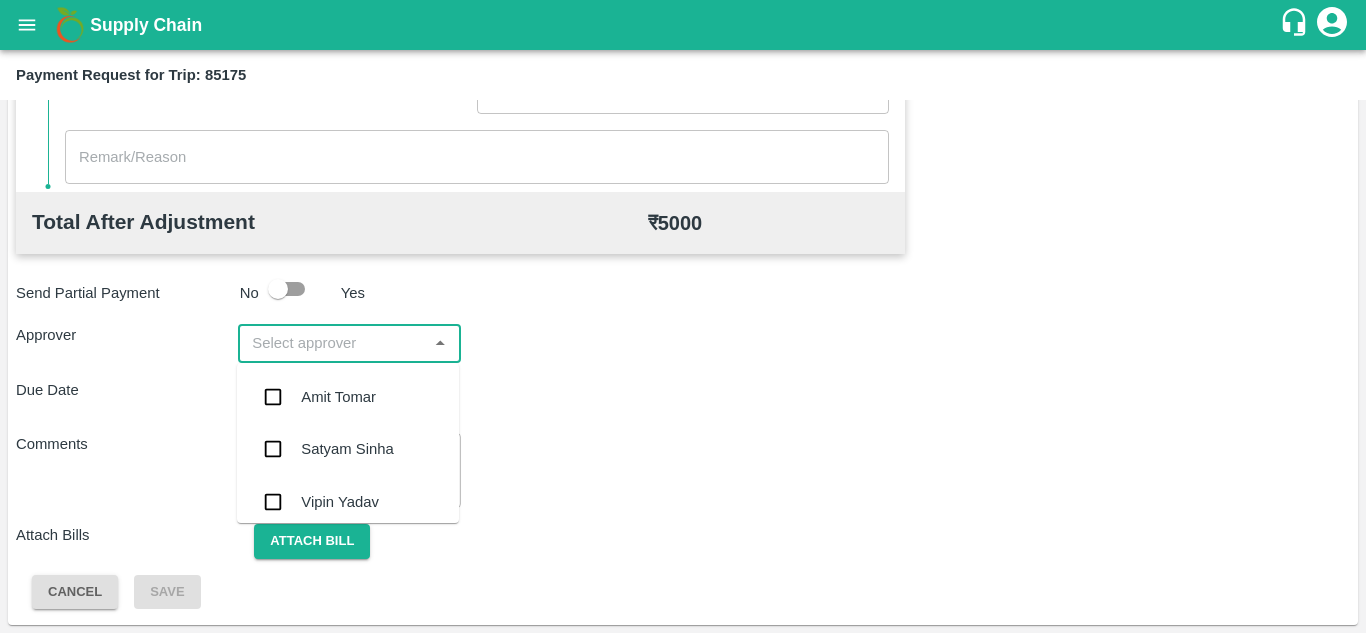 click at bounding box center (332, 343) 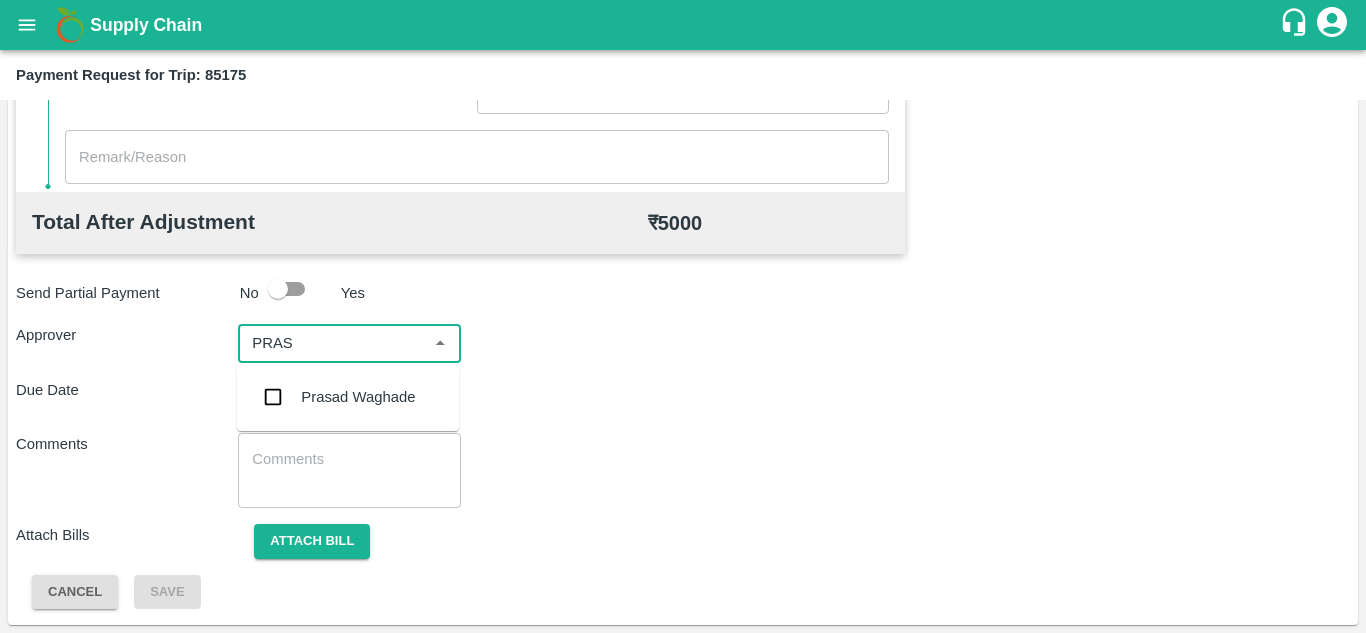 type on "PRASA" 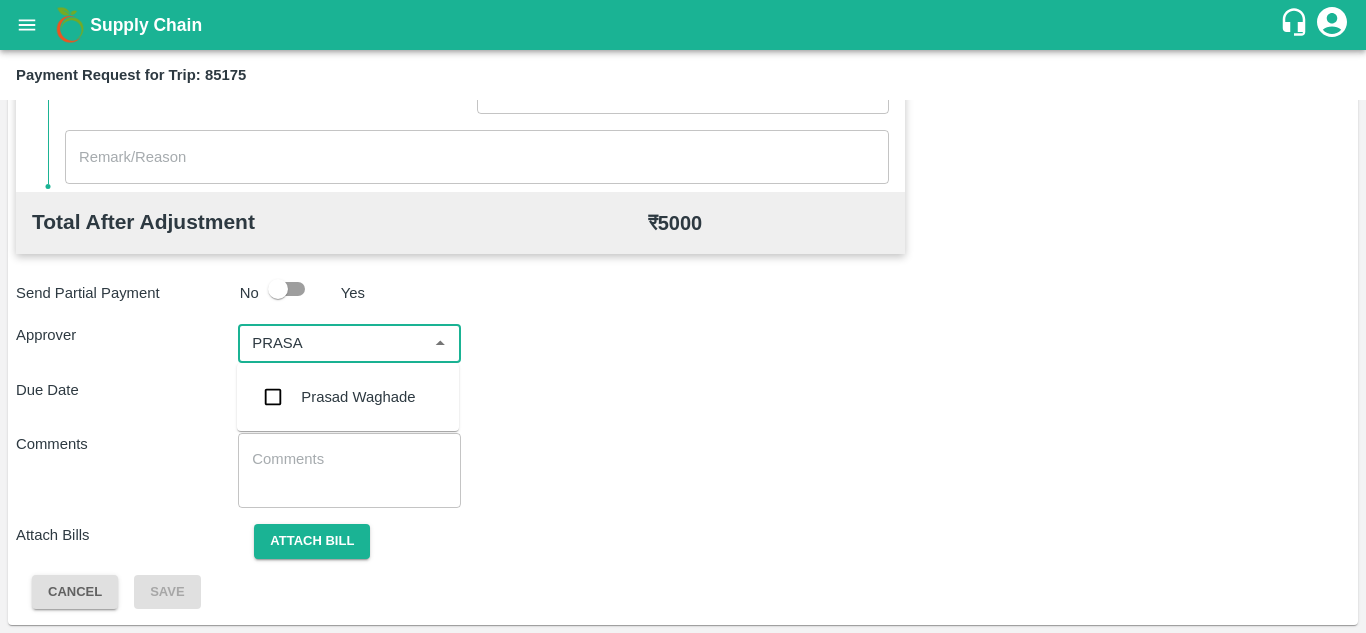 click on "Prasad Waghade" at bounding box center [358, 397] 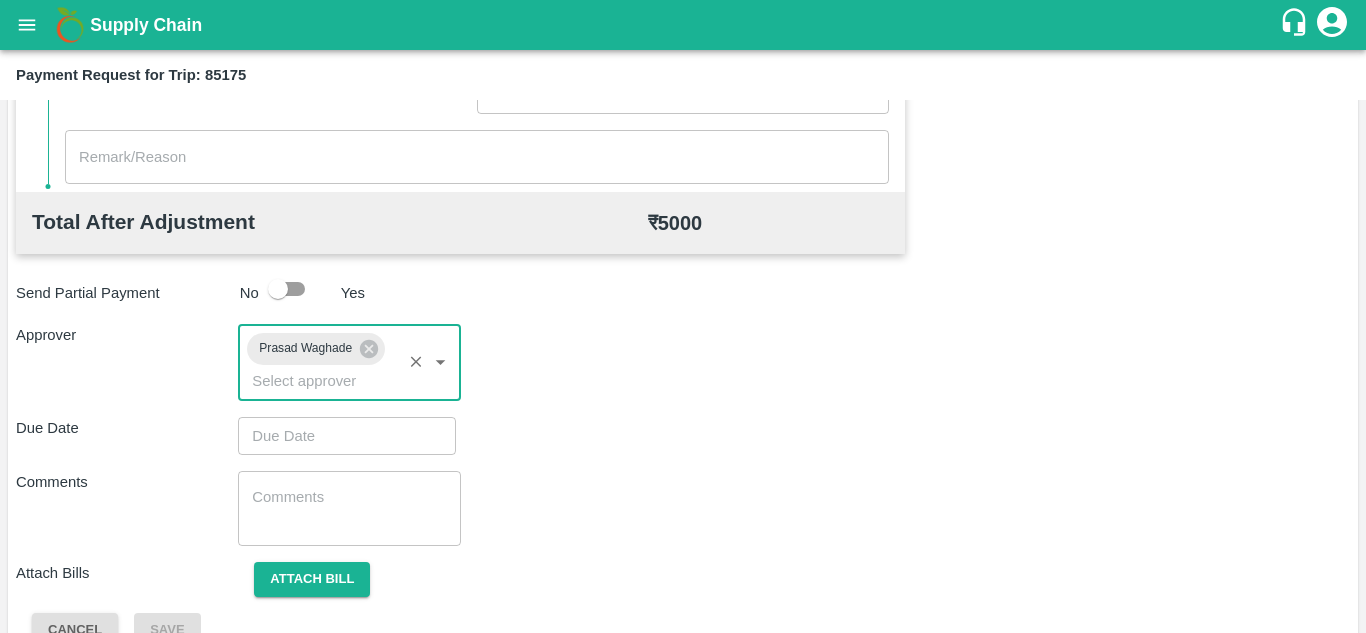 type on "DD/MM/YYYY hh:mm aa" 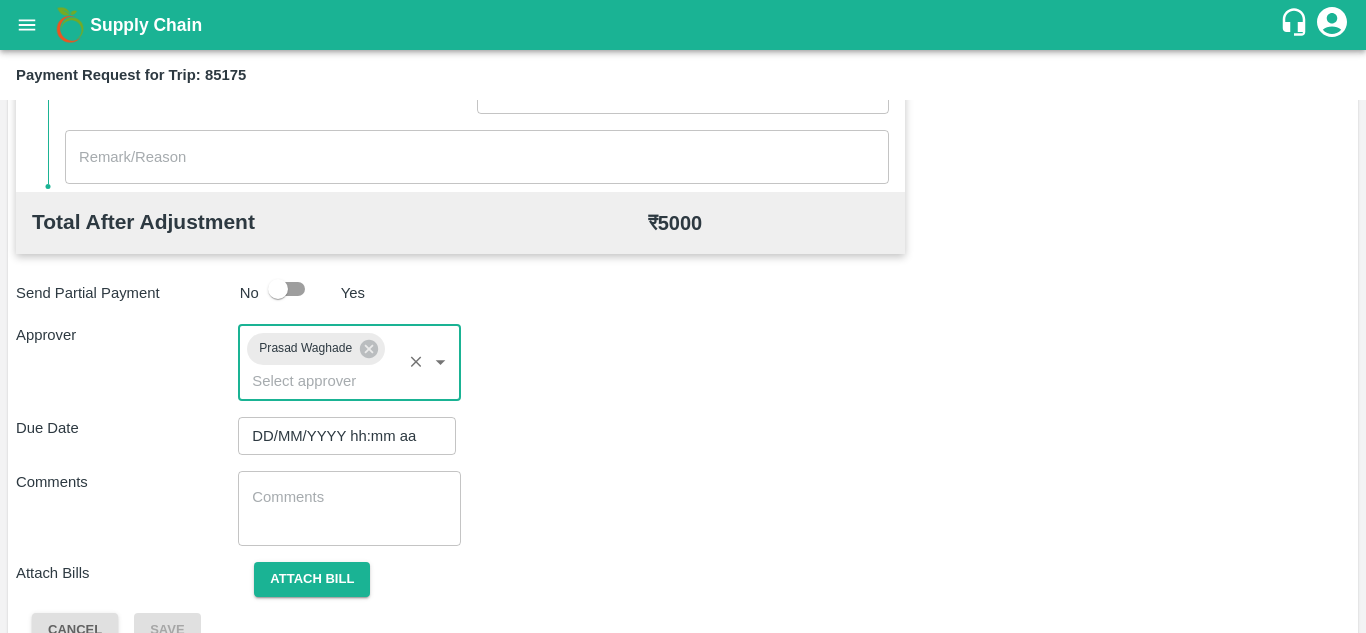 click on "DD/MM/YYYY hh:mm aa" at bounding box center (340, 436) 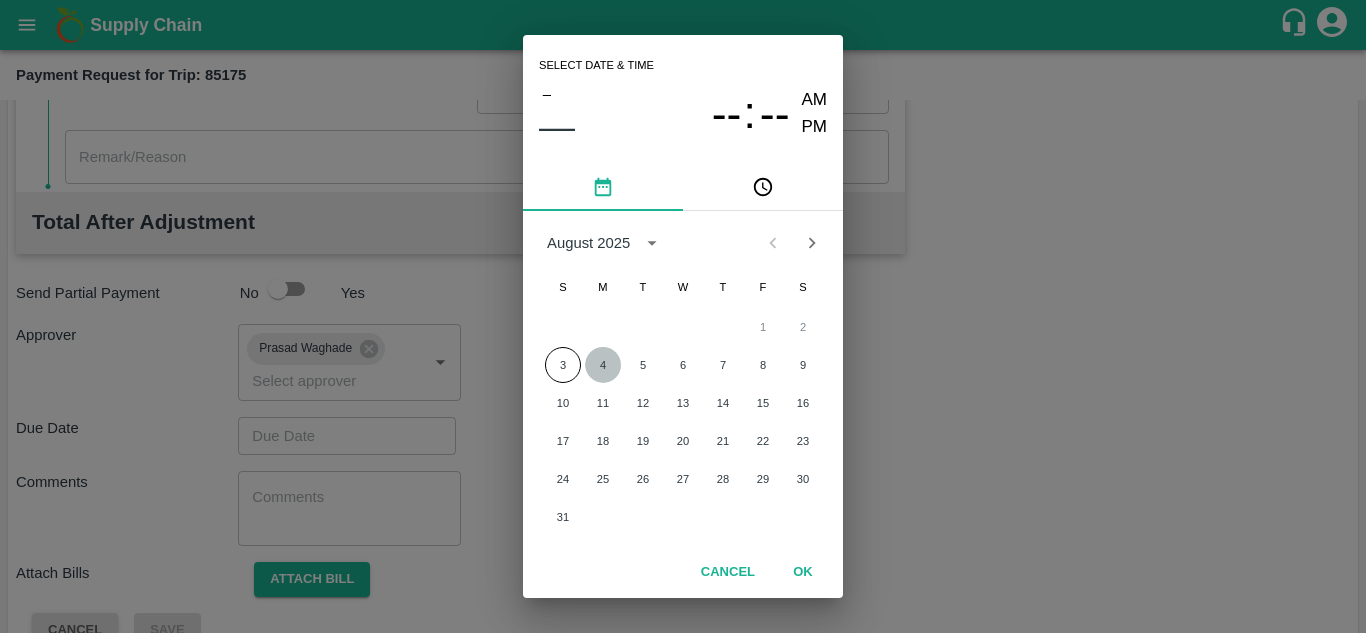click on "4" at bounding box center (603, 365) 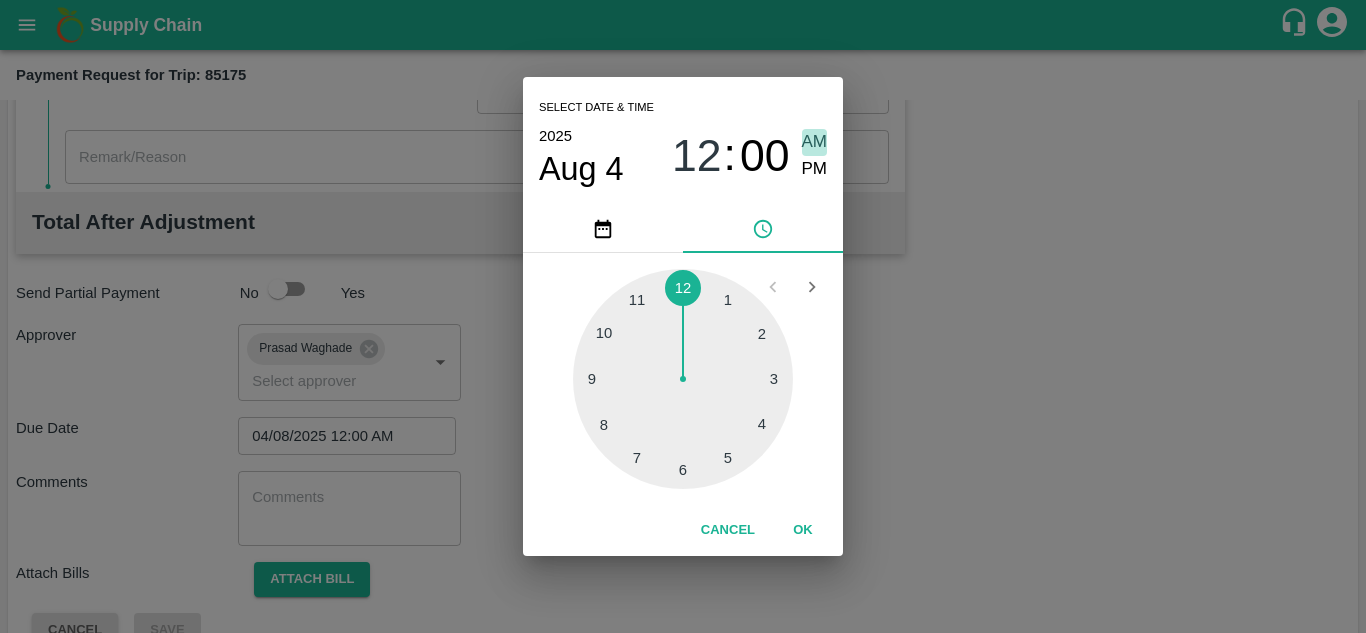 click on "AM" at bounding box center [815, 142] 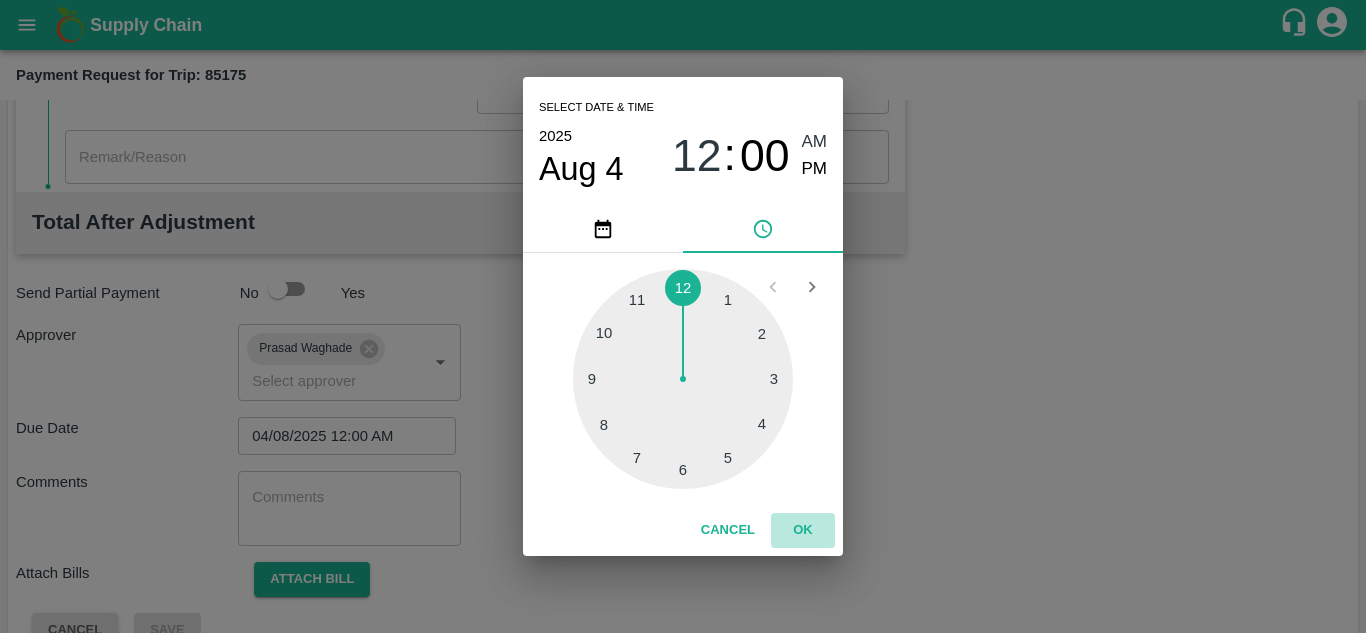 click on "OK" at bounding box center [803, 530] 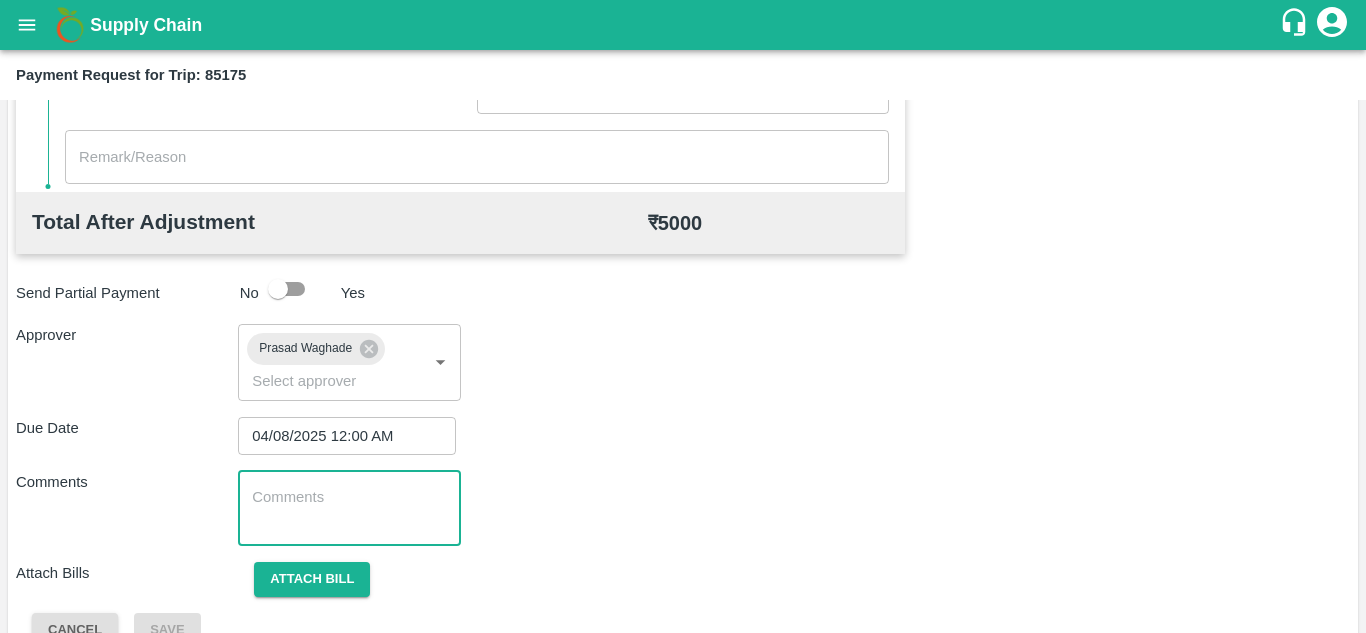 click at bounding box center (349, 508) 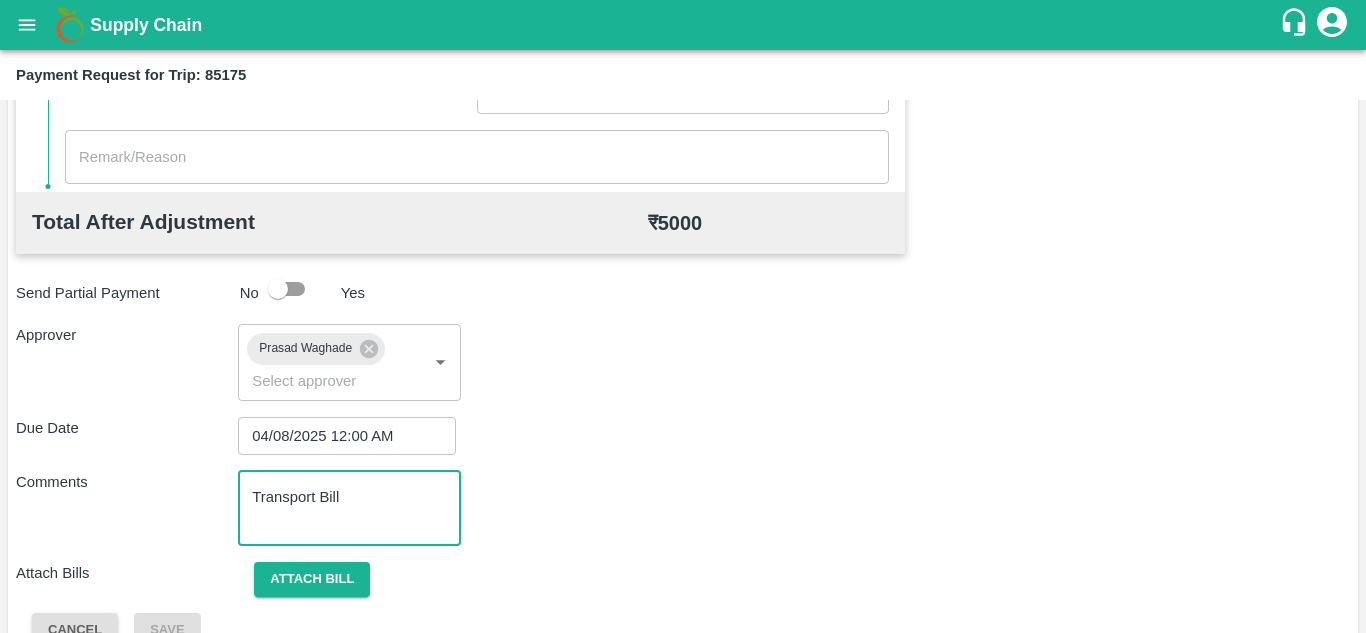 scroll, scrollTop: 948, scrollLeft: 0, axis: vertical 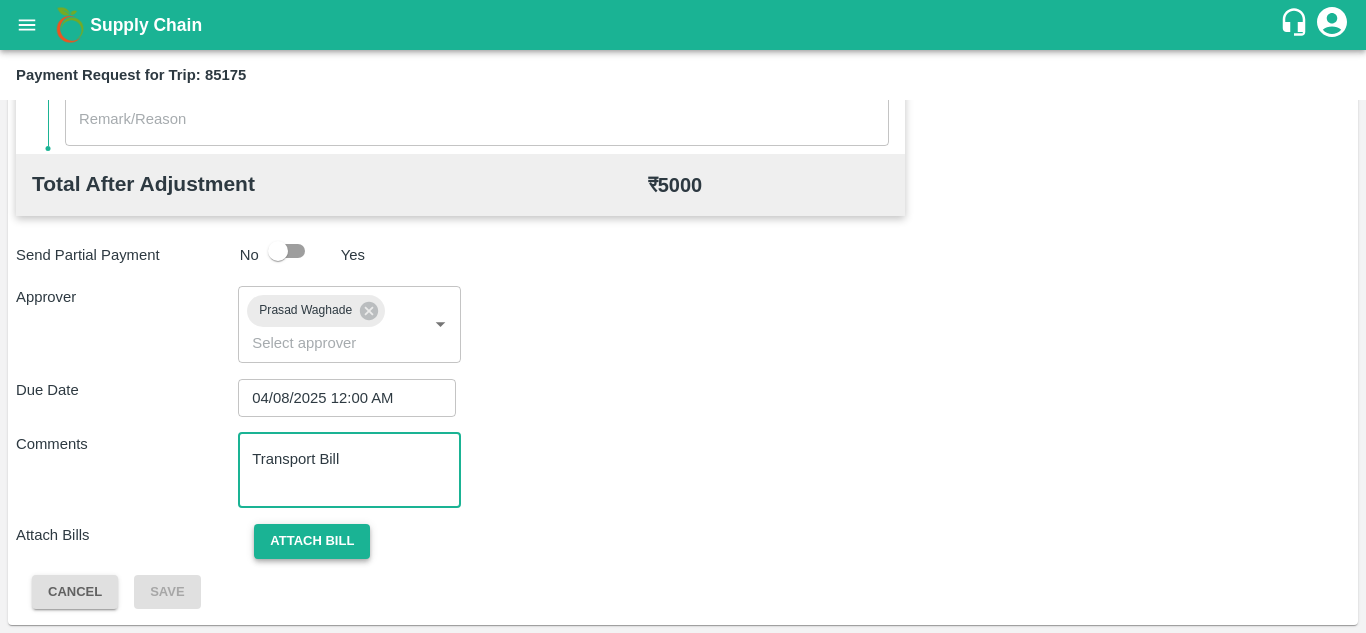 type on "Transport Bill" 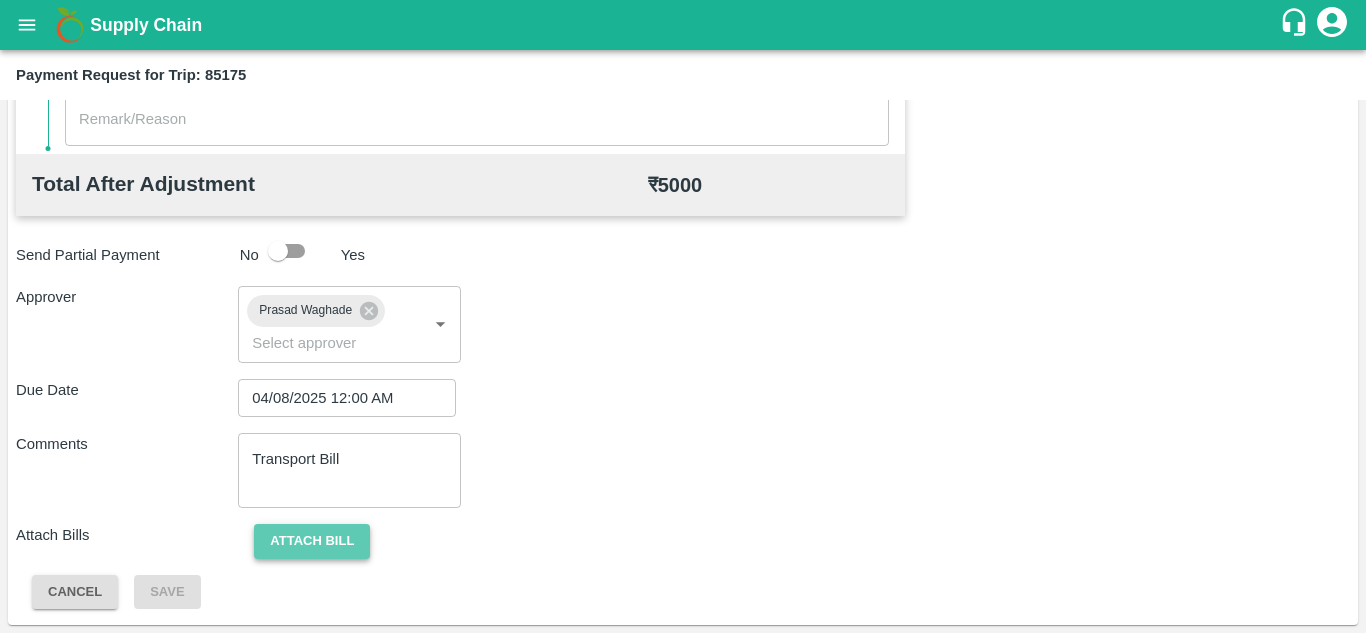 click on "Attach bill" at bounding box center [312, 541] 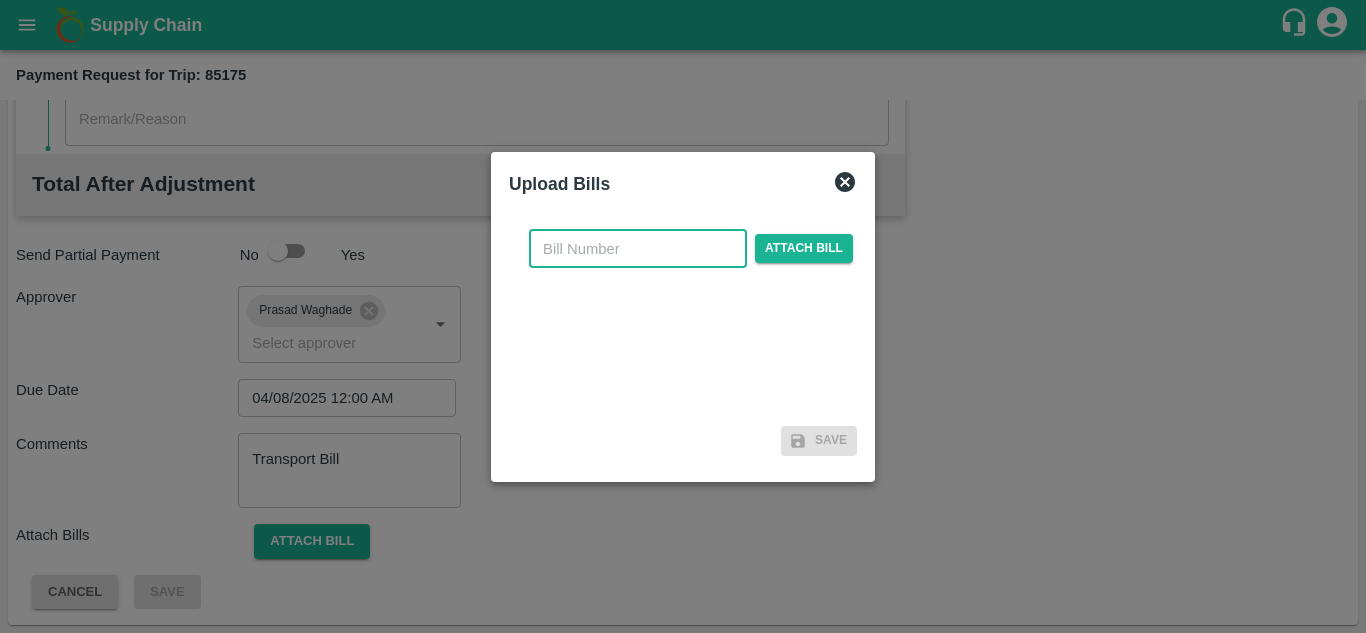 click at bounding box center [638, 249] 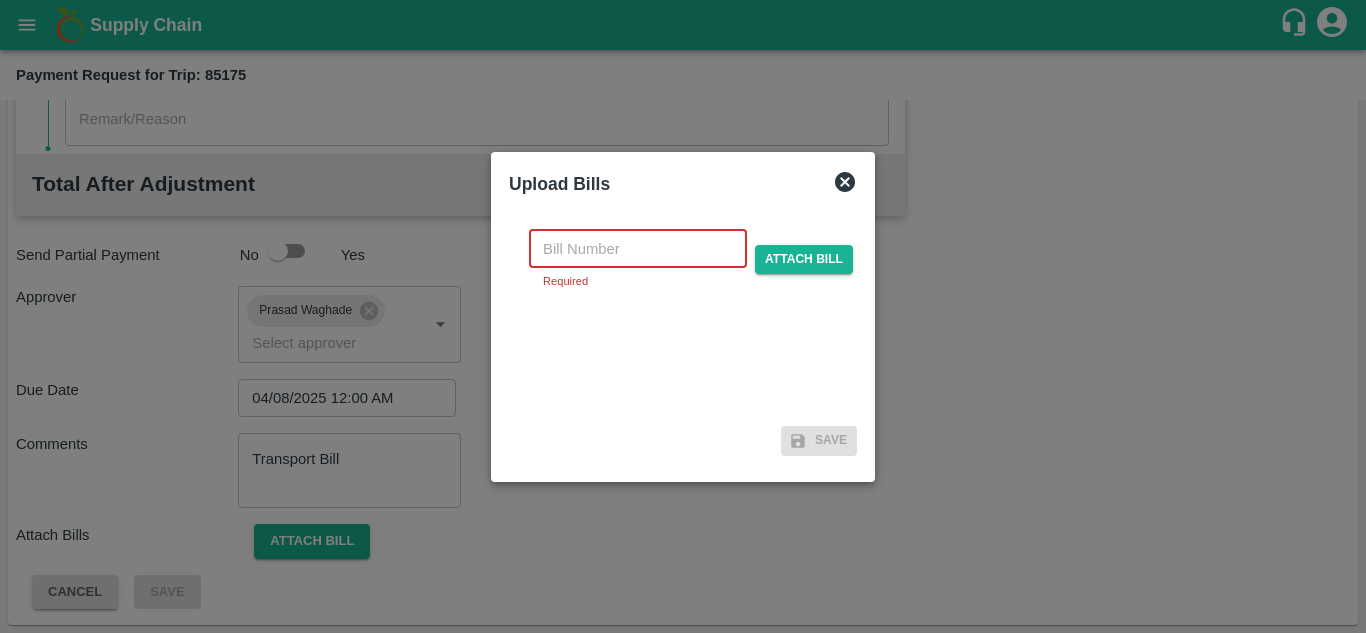 click at bounding box center [638, 249] 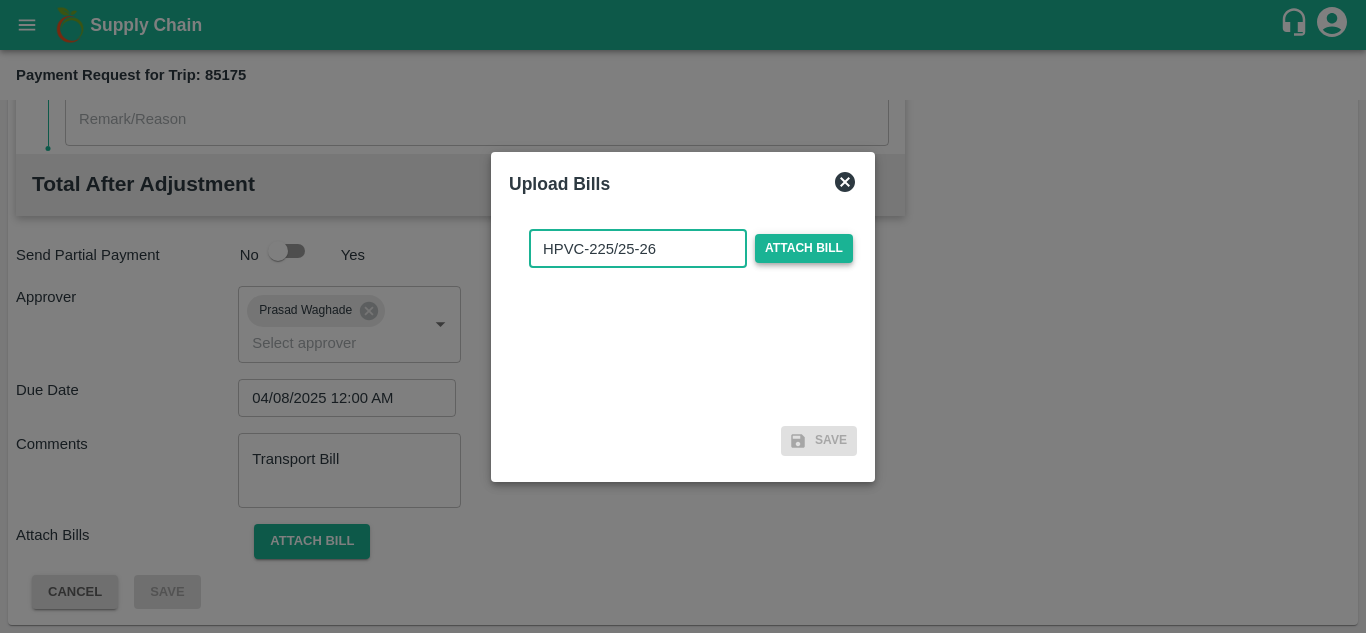 type on "HPVC-225/25-26" 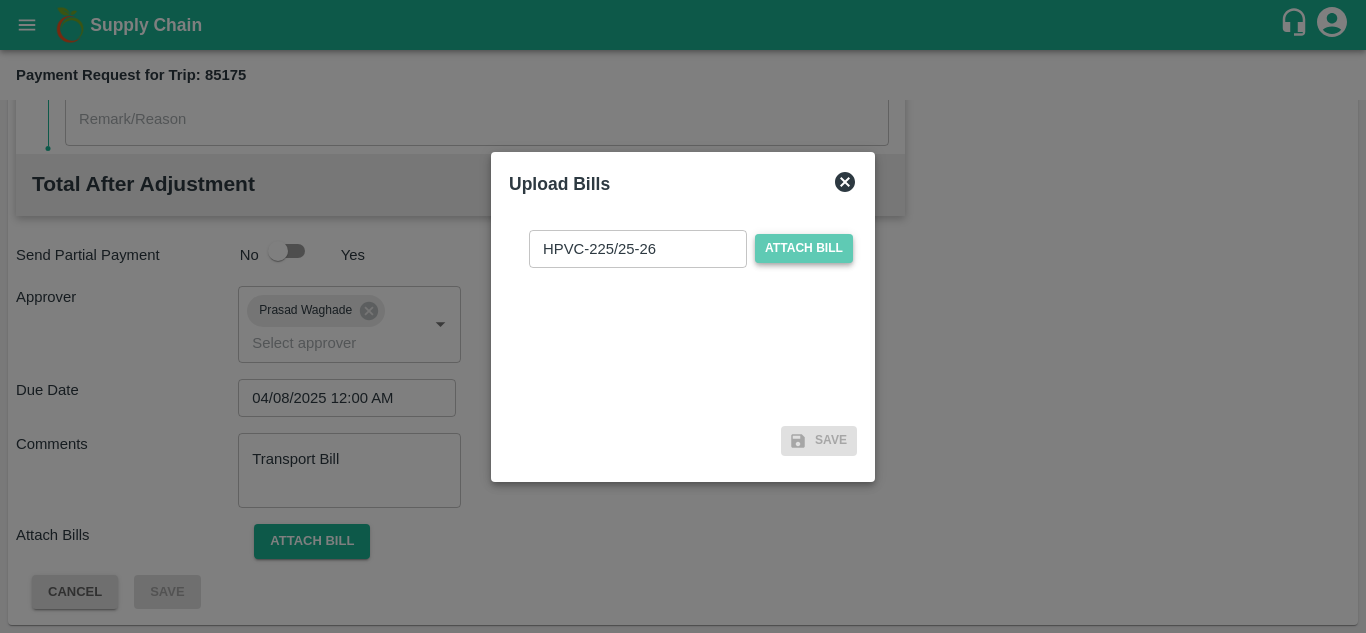 click on "Attach bill" at bounding box center (804, 248) 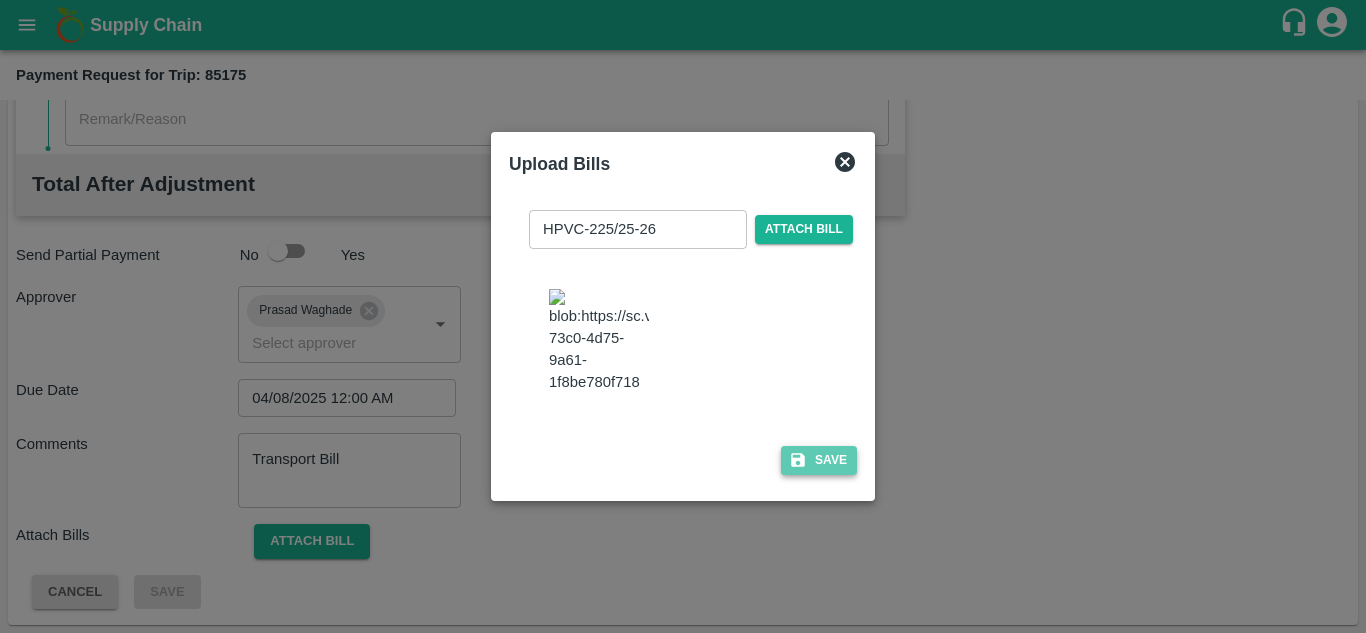 click on "Save" at bounding box center (819, 460) 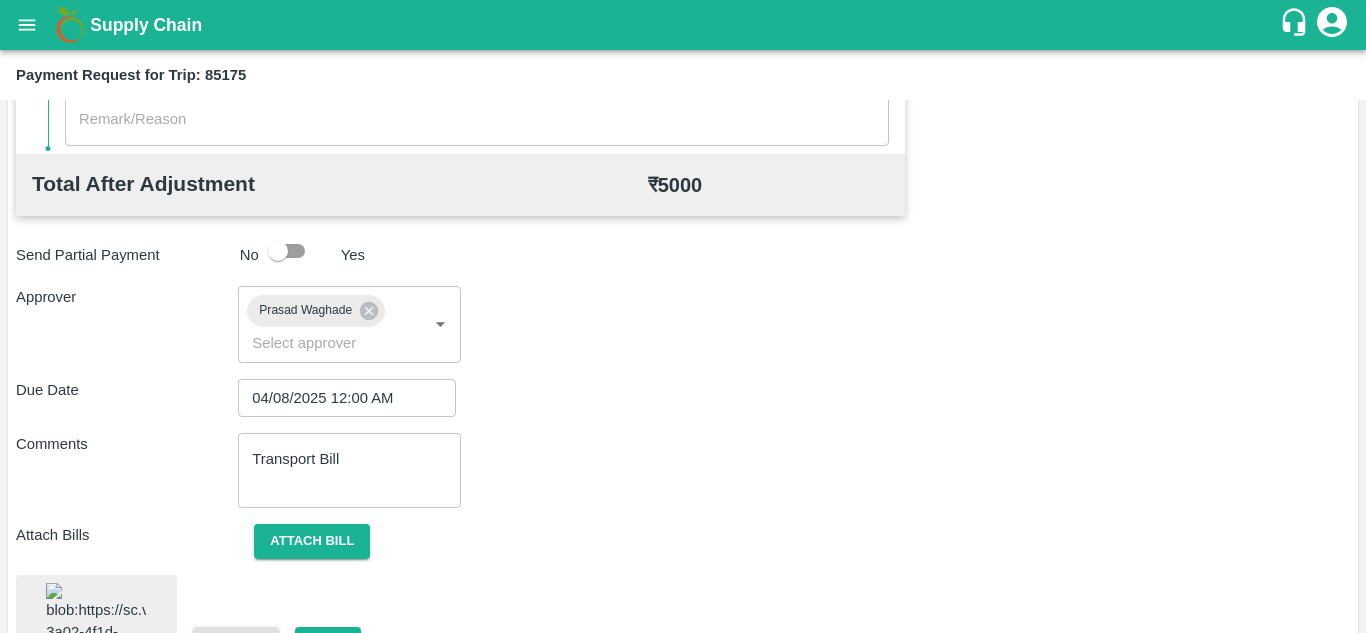 scroll, scrollTop: 1098, scrollLeft: 0, axis: vertical 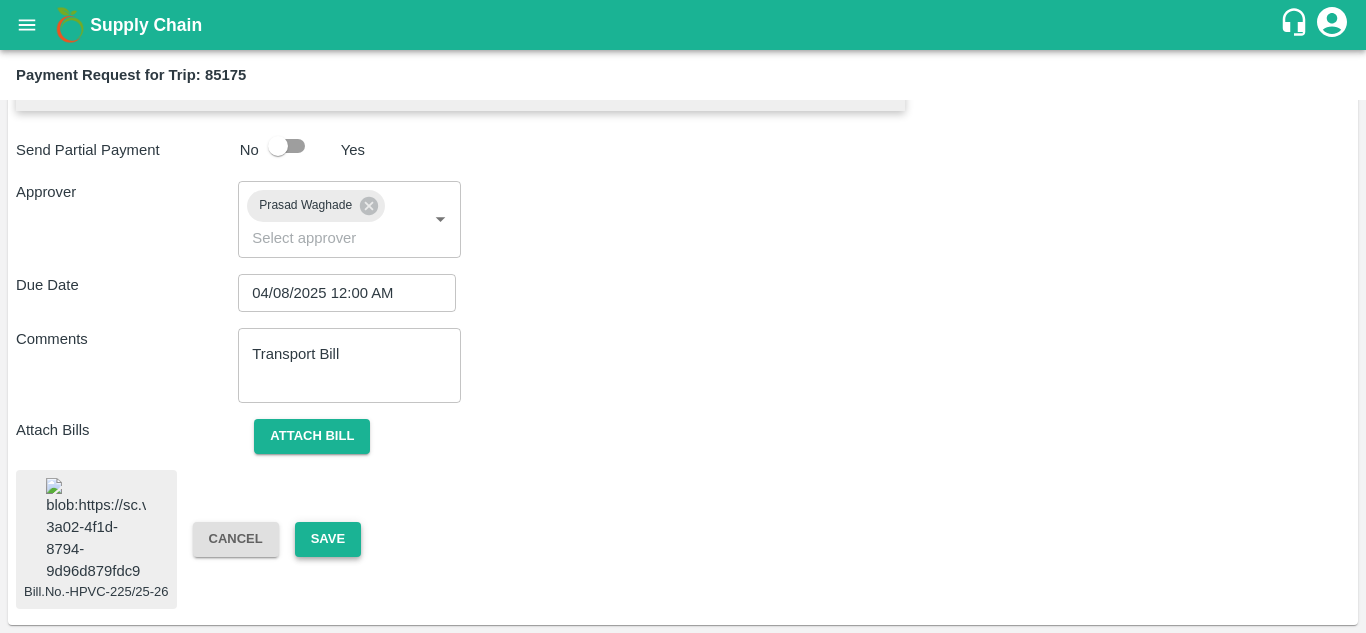 click on "Save" at bounding box center [328, 539] 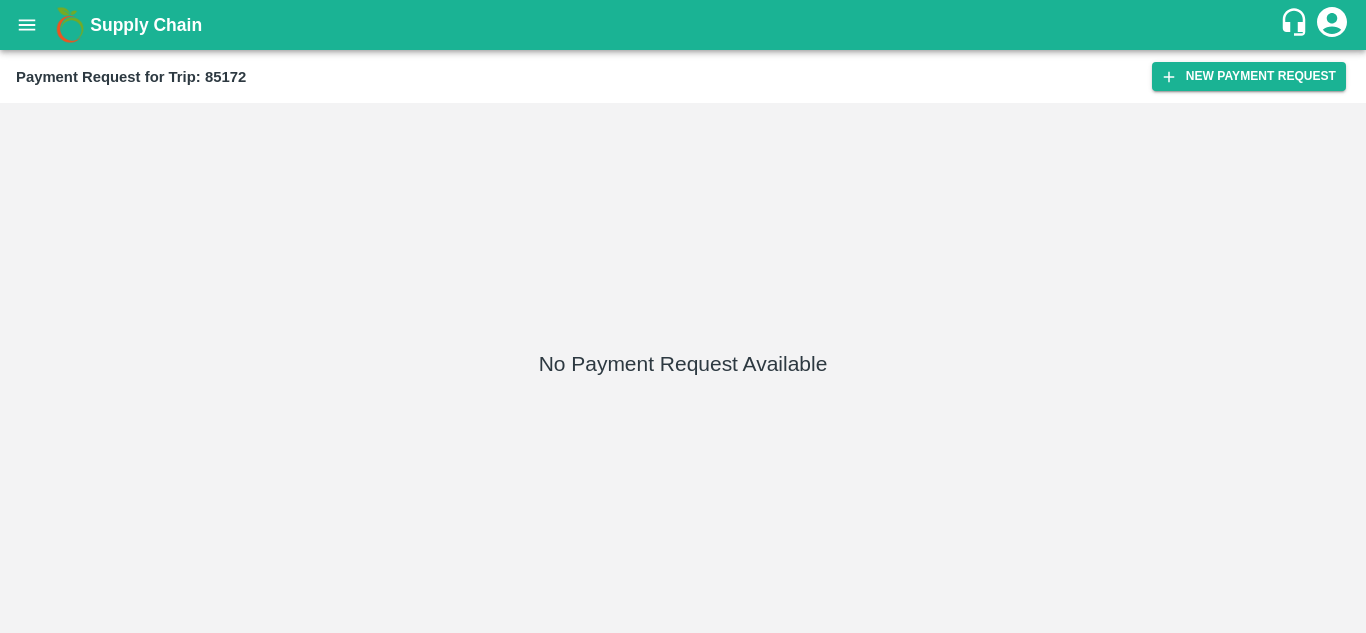 scroll, scrollTop: 0, scrollLeft: 0, axis: both 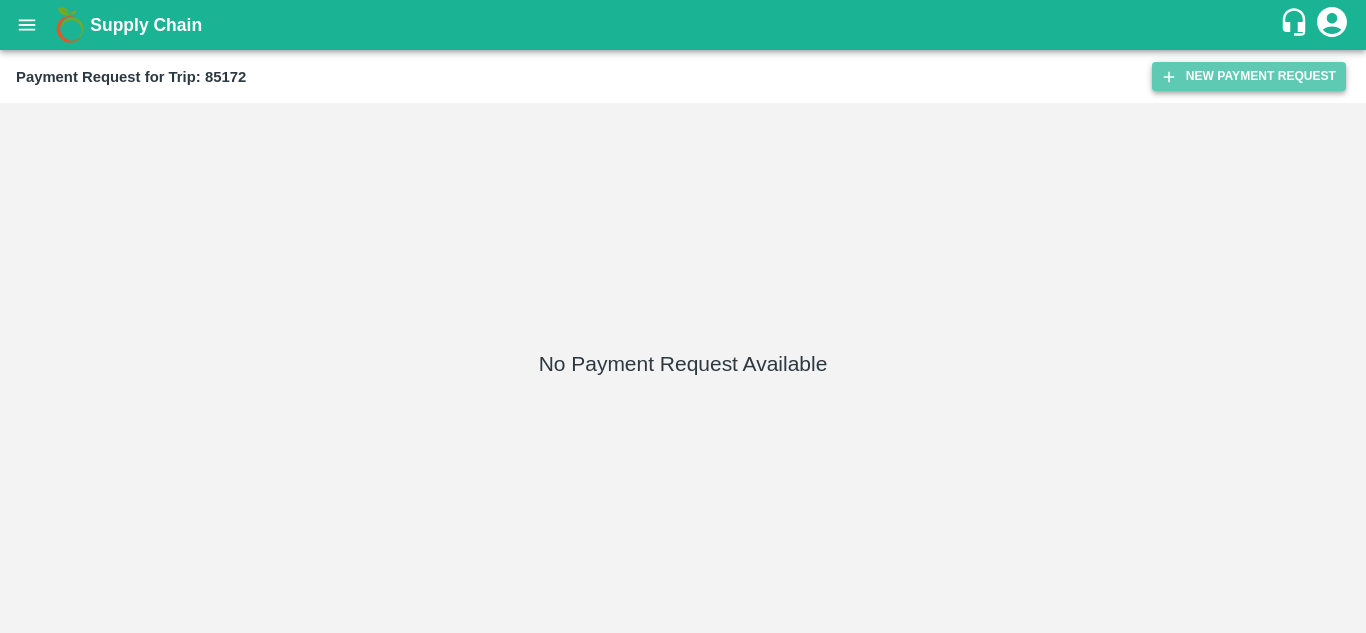 click on "New Payment Request" at bounding box center [1249, 76] 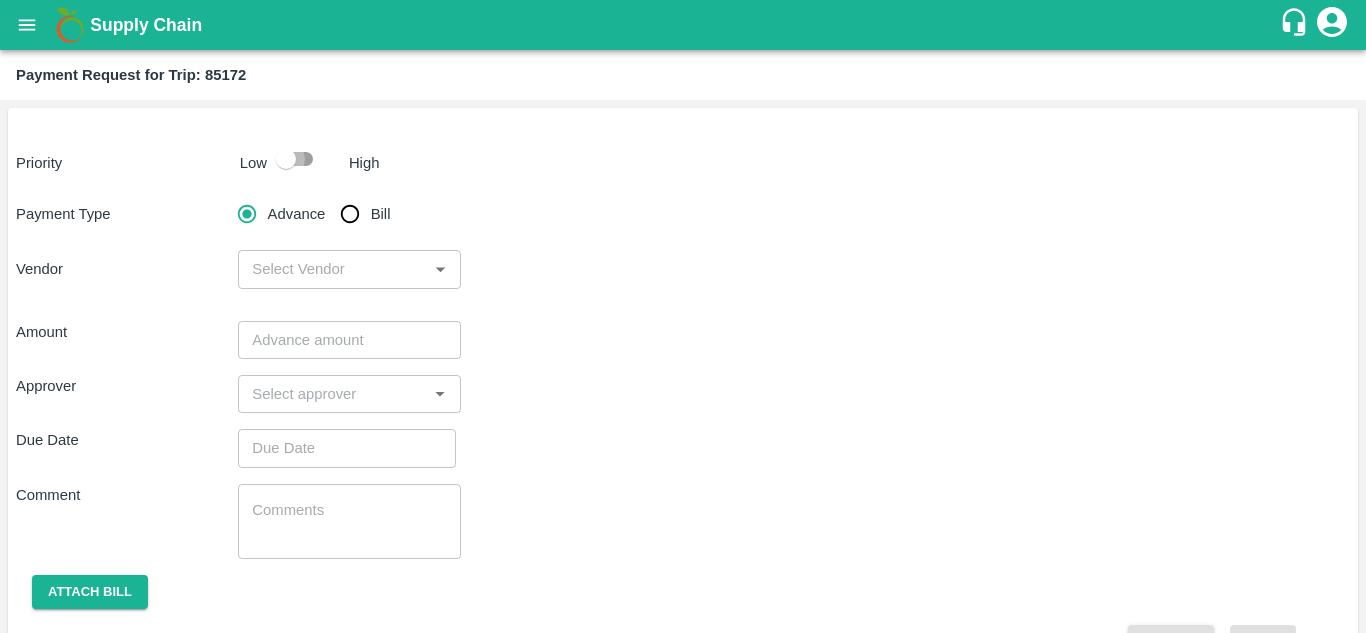 click at bounding box center (286, 159) 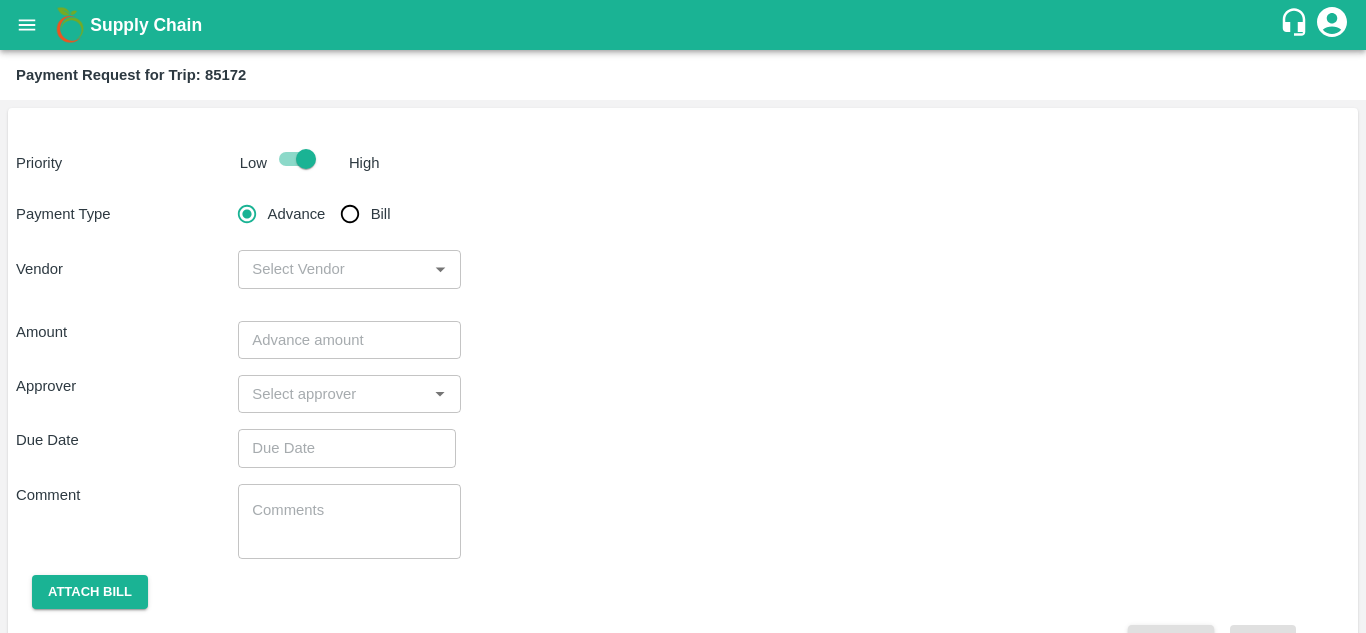 click on "Bill" at bounding box center (350, 214) 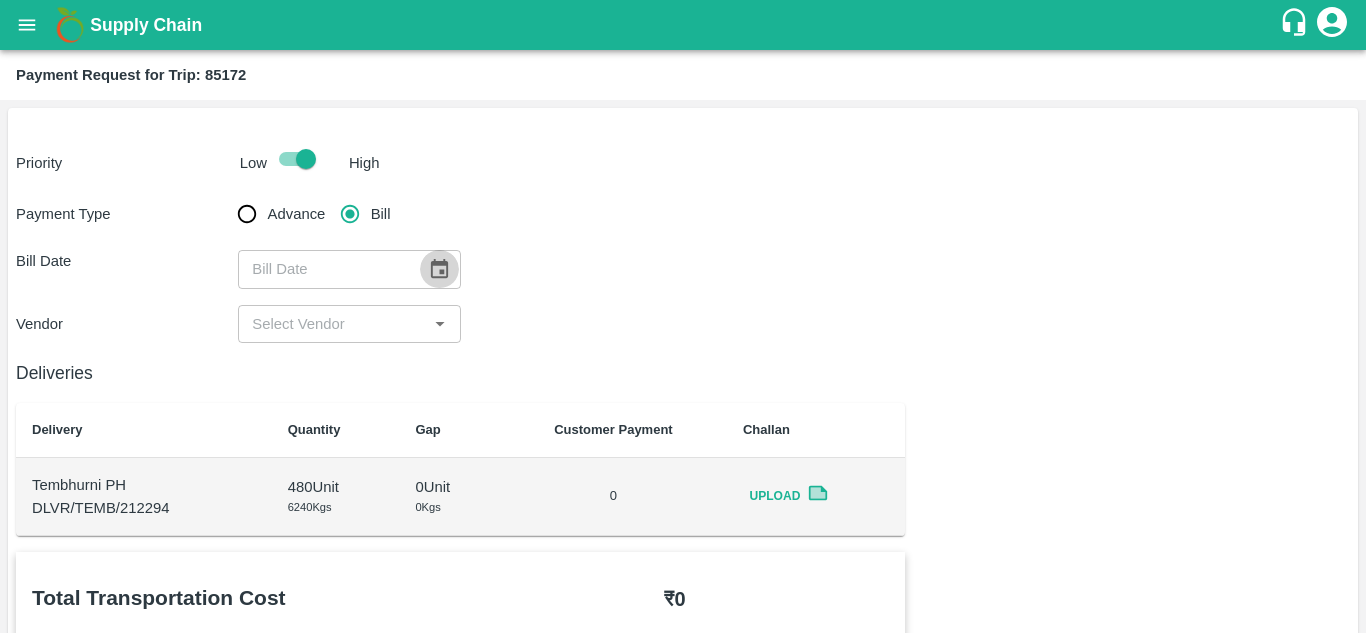 click 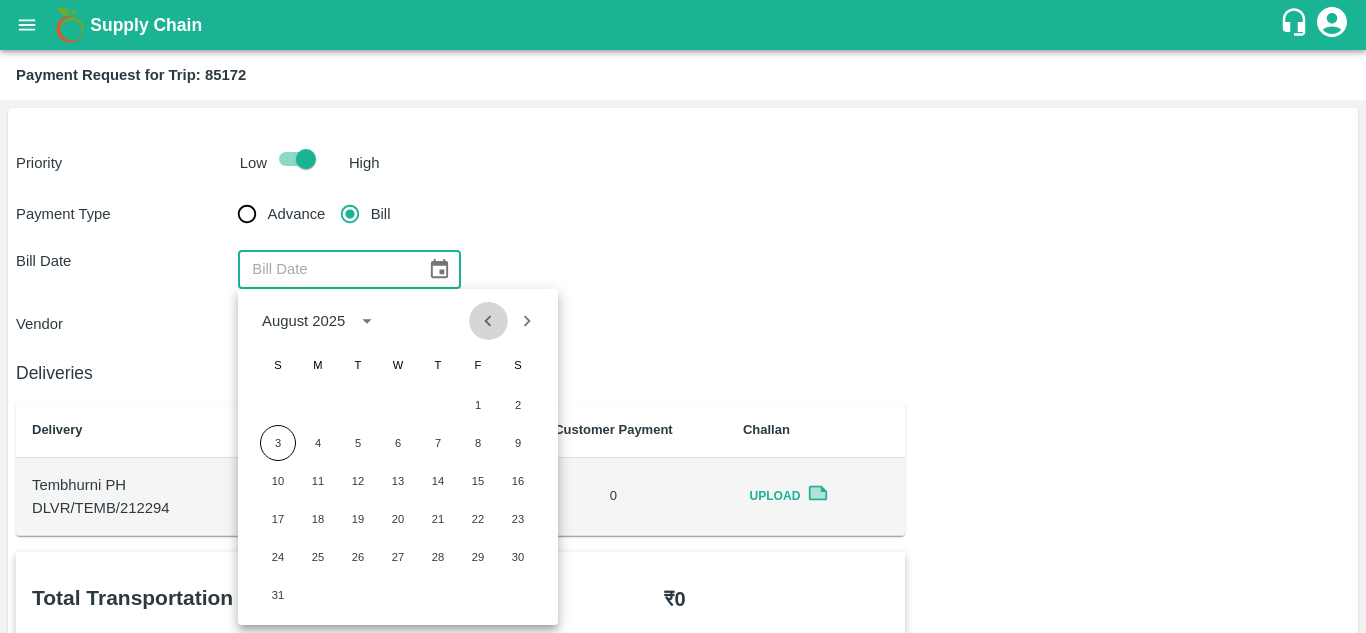 click 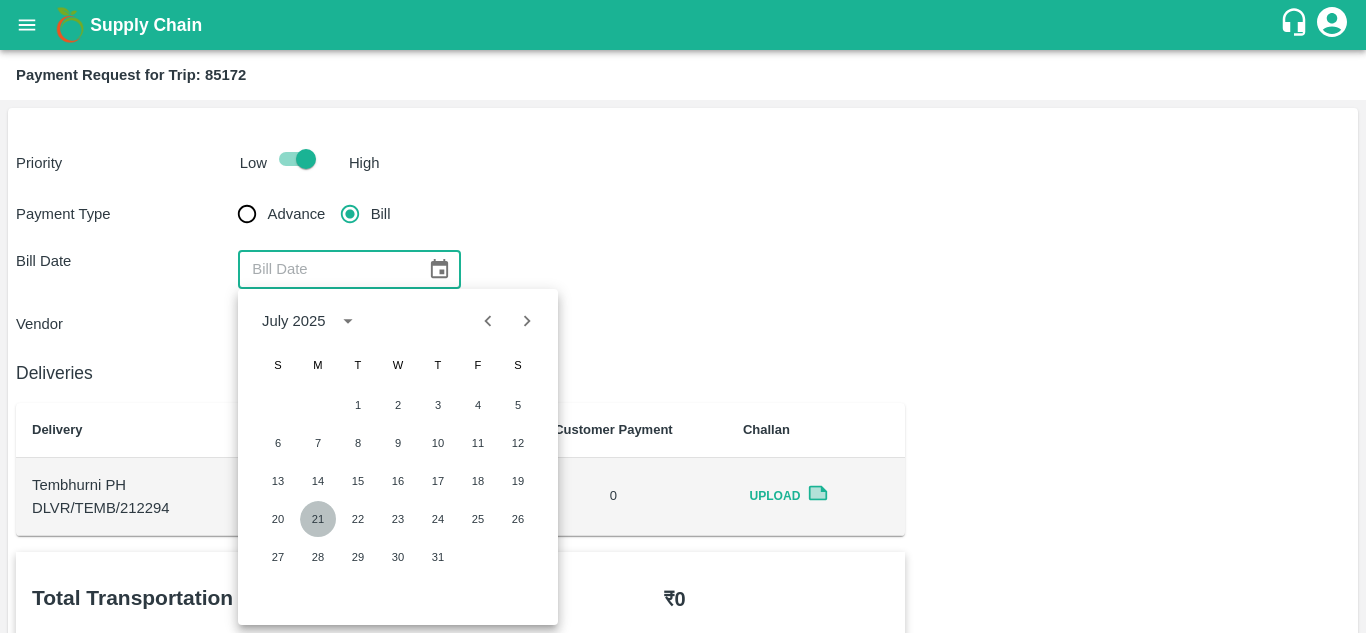 click on "21" at bounding box center (318, 519) 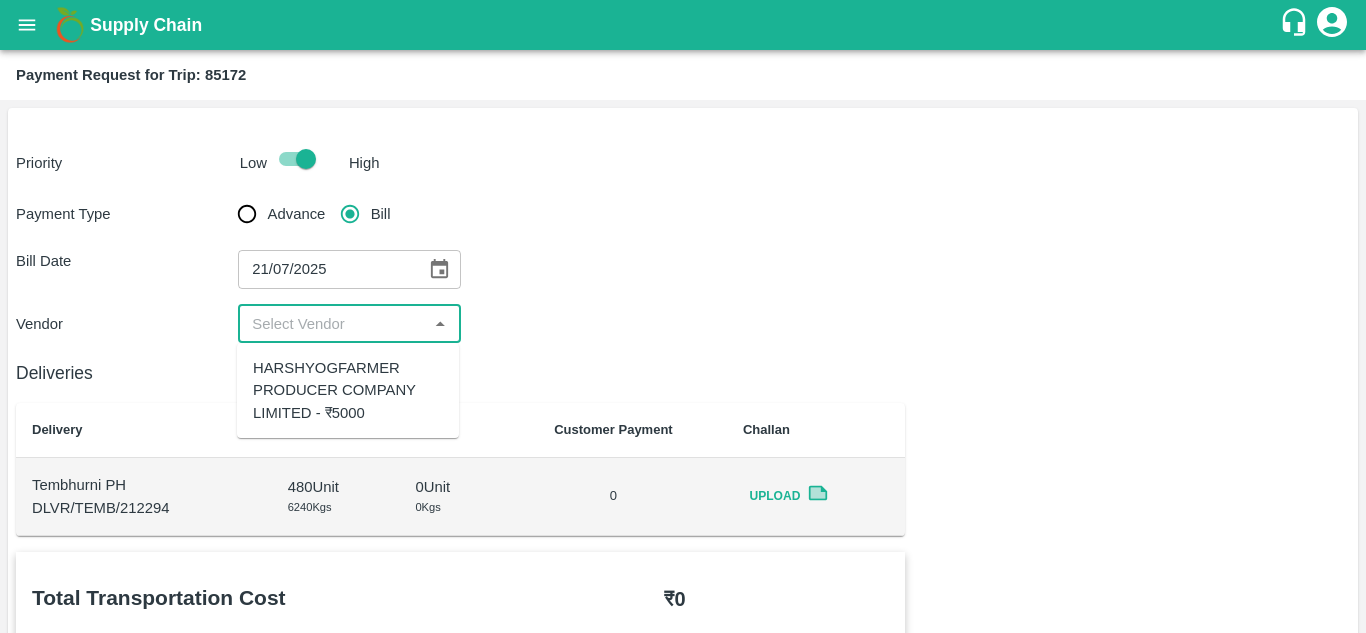 click at bounding box center [332, 324] 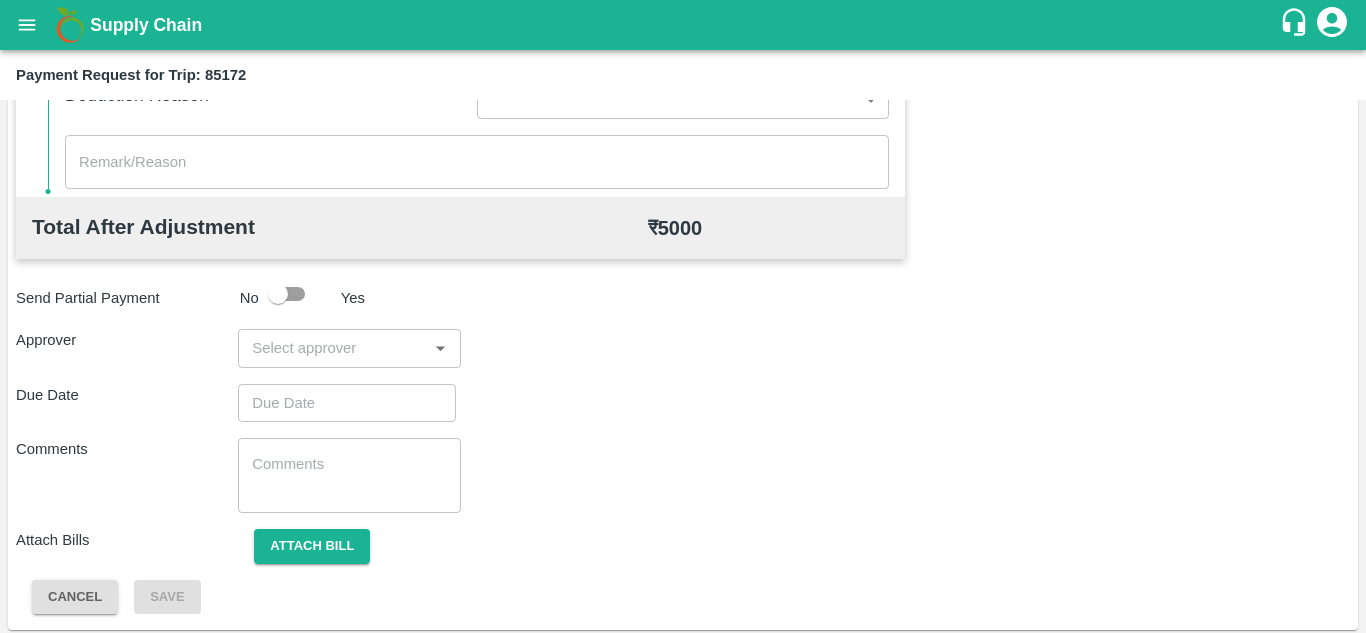 scroll, scrollTop: 910, scrollLeft: 0, axis: vertical 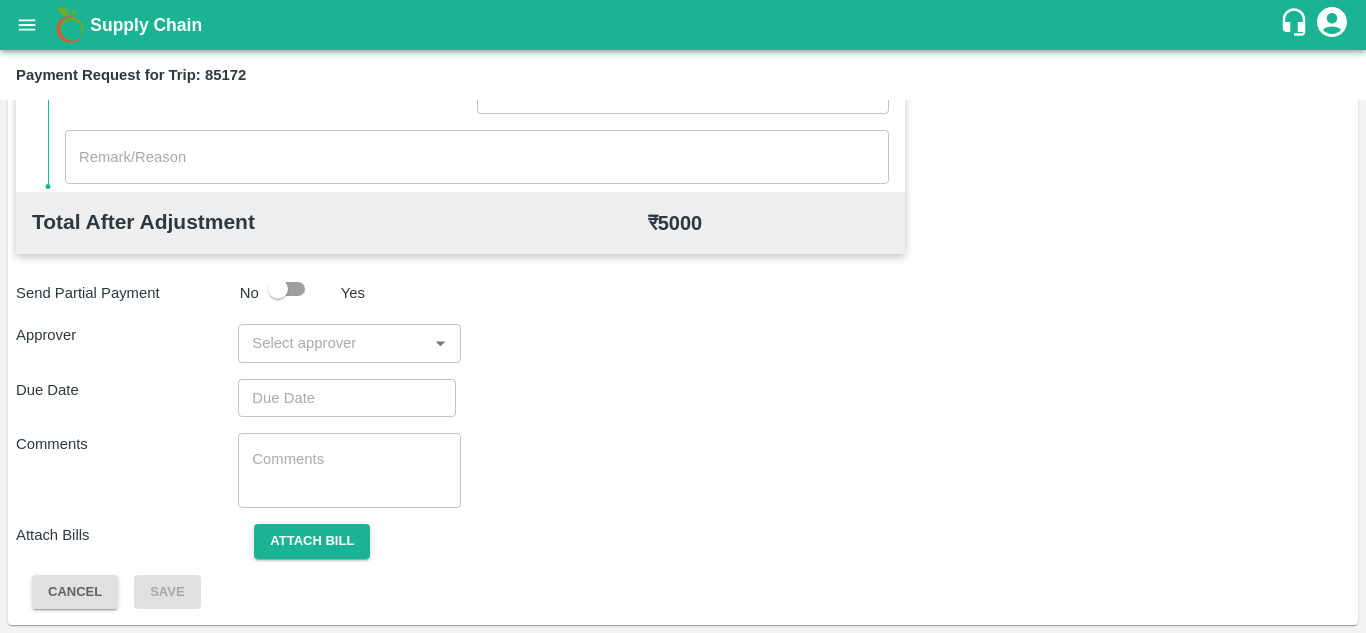 click at bounding box center (332, 343) 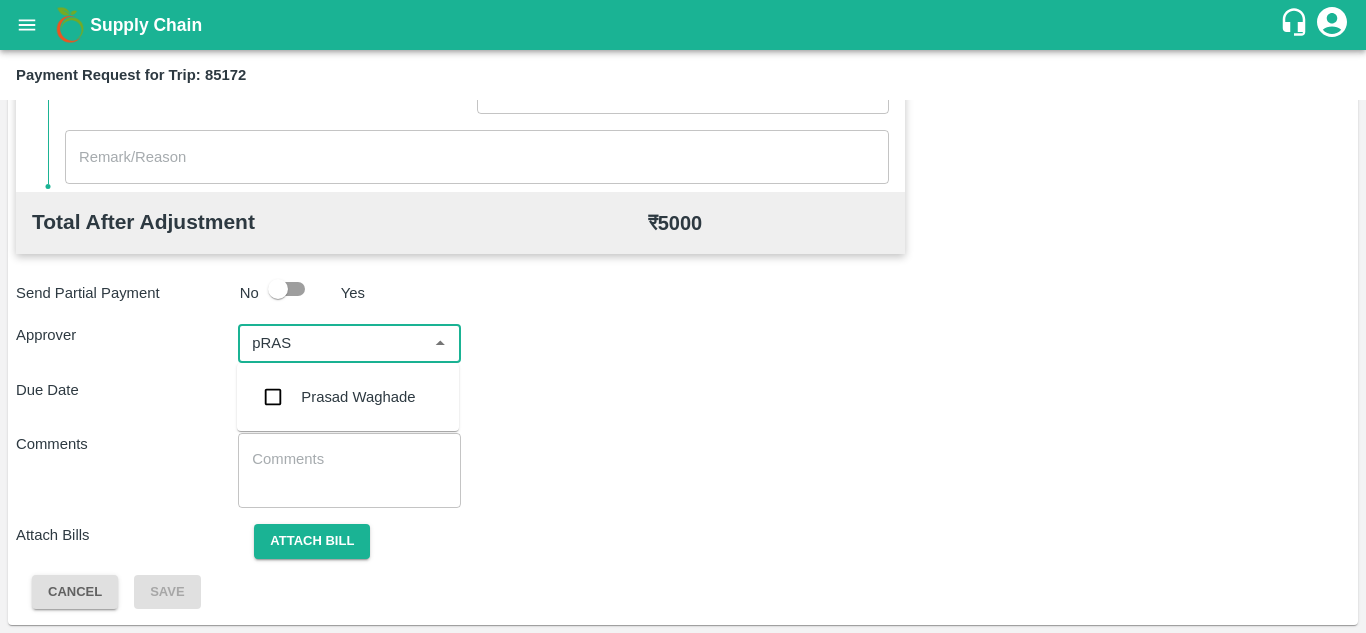 type on "pRASA" 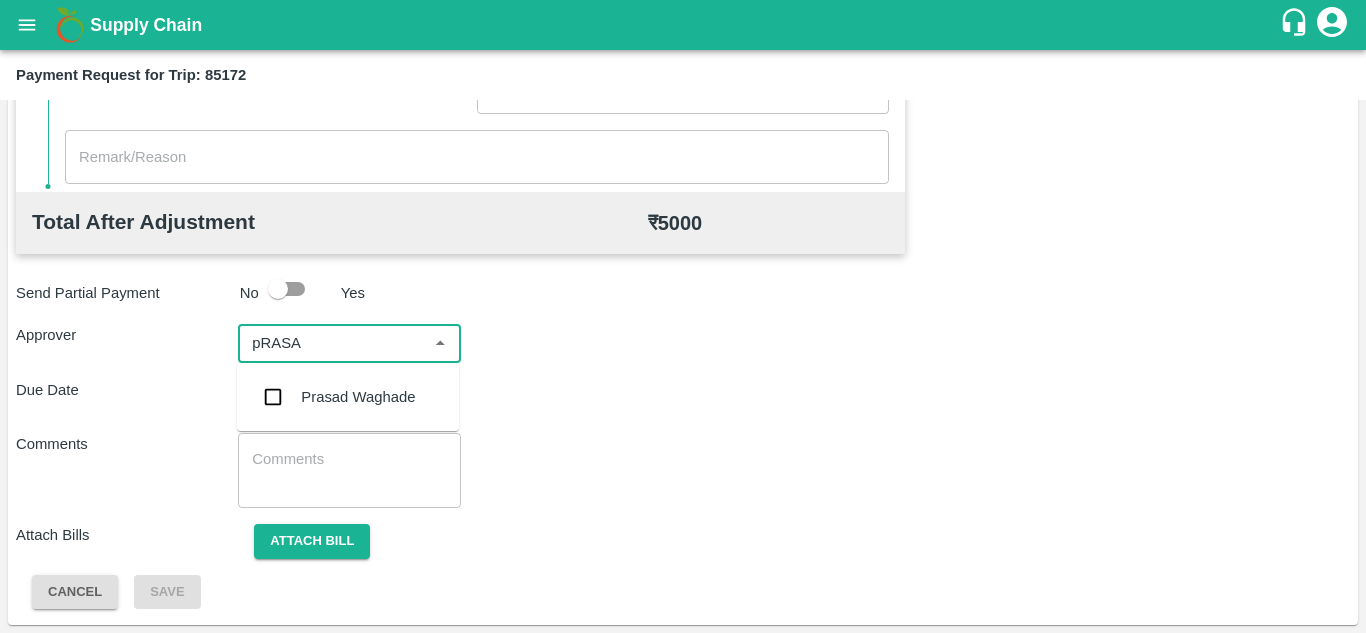click on "Prasad Waghade" at bounding box center (358, 397) 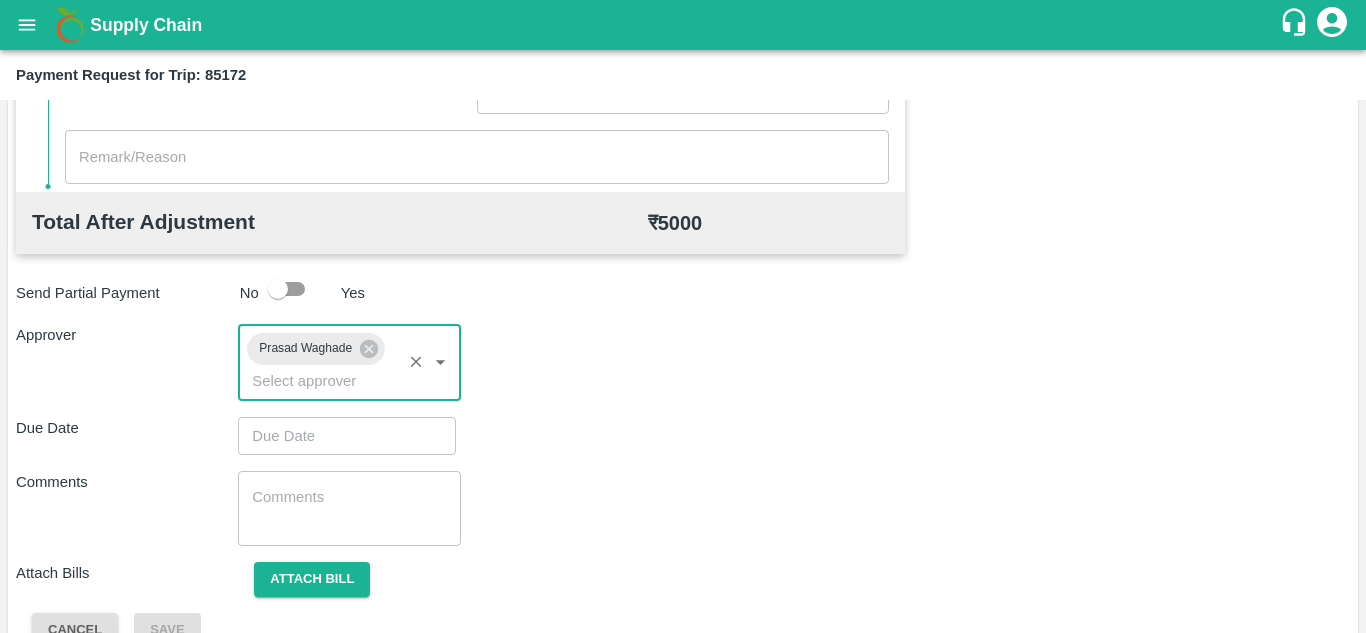 type on "DD/MM/YYYY hh:mm aa" 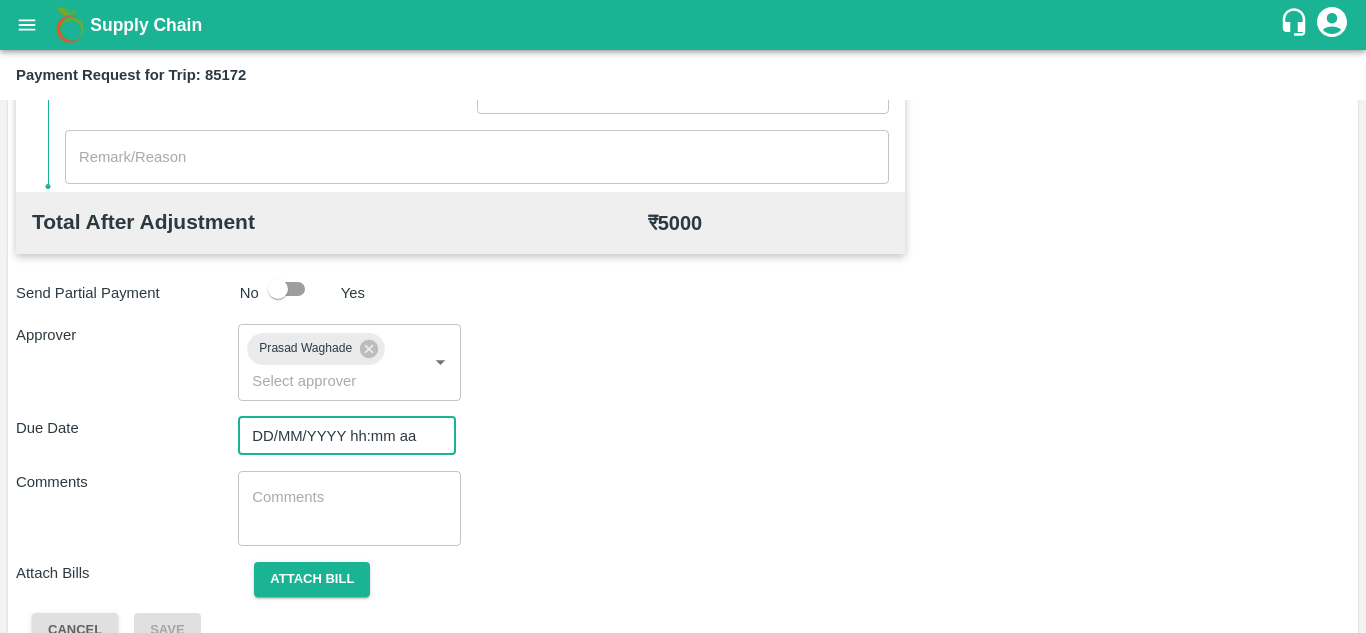 click on "DD/MM/YYYY hh:mm aa" at bounding box center (340, 436) 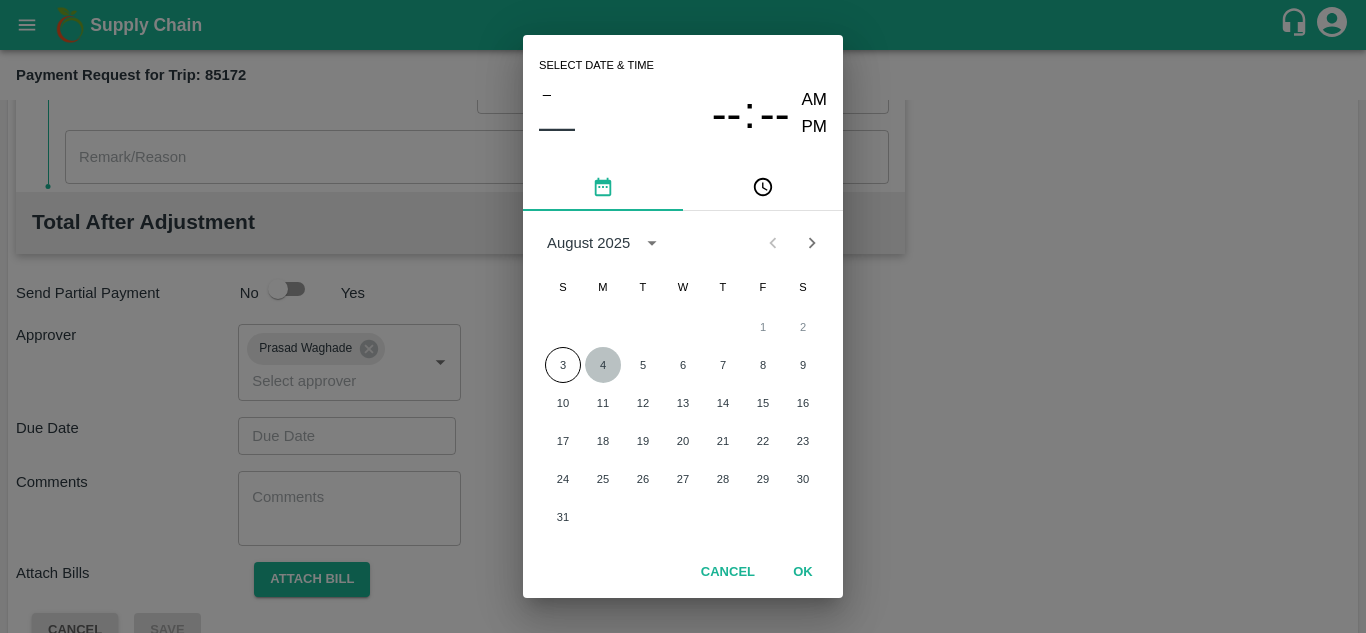 click on "4" at bounding box center (603, 365) 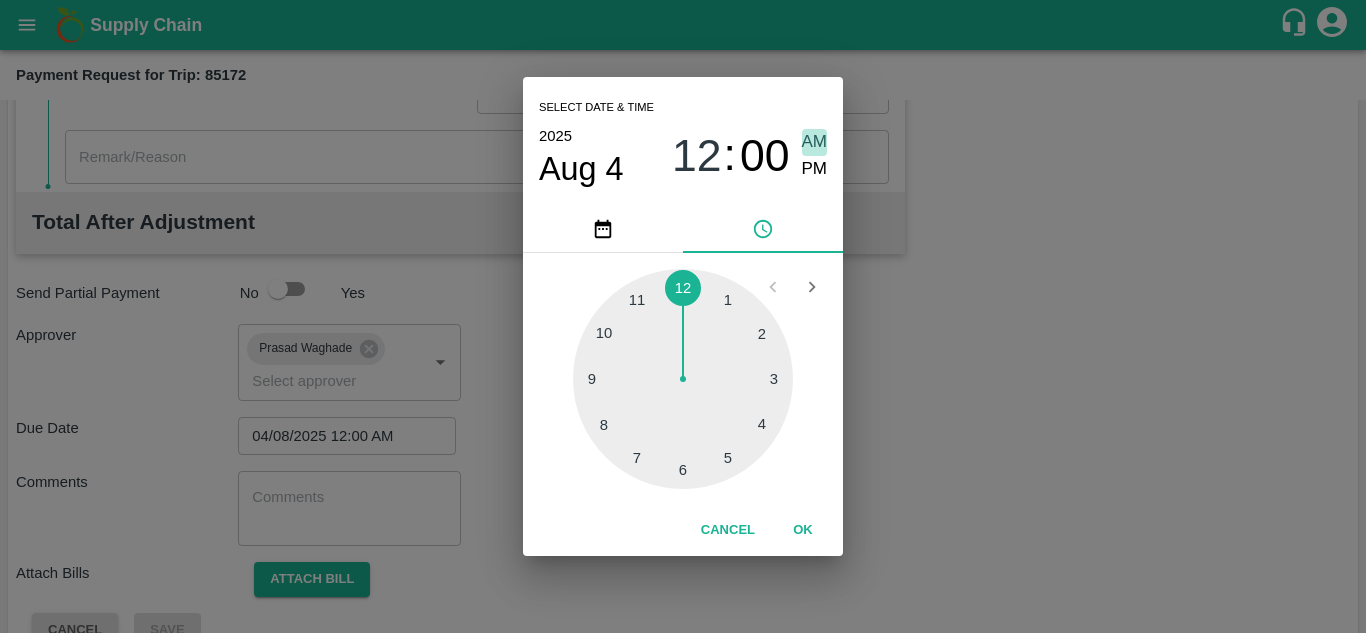 click on "AM" at bounding box center (815, 142) 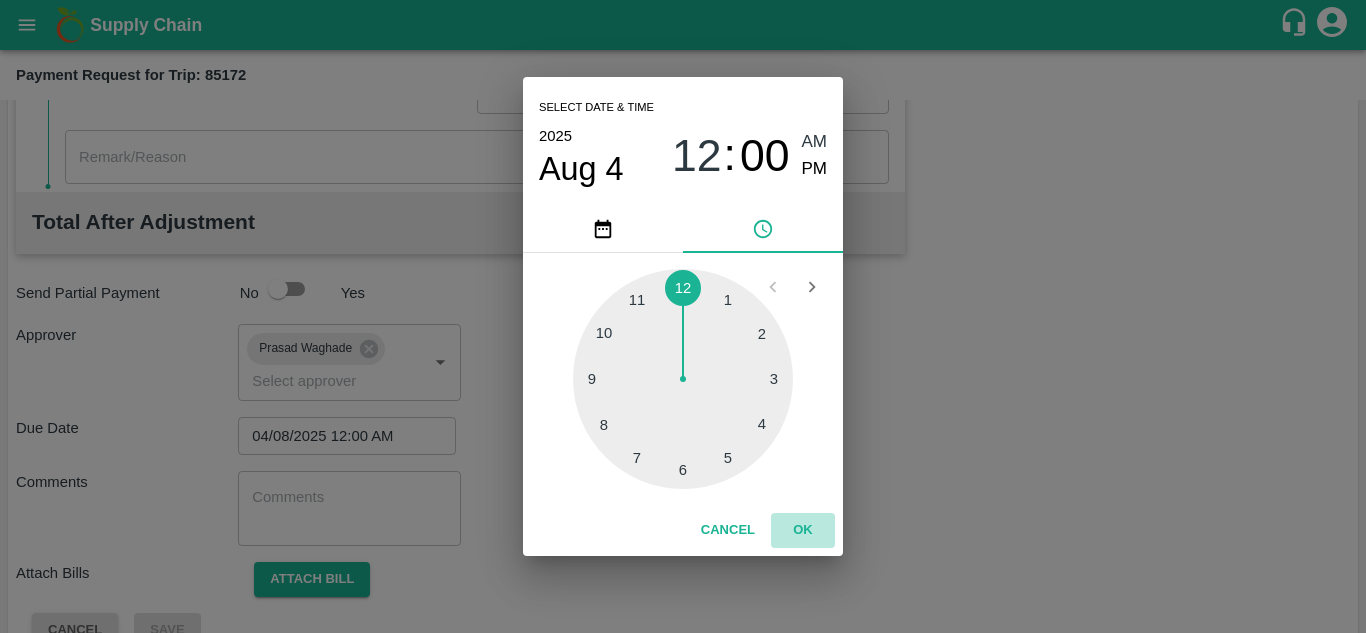 click on "OK" at bounding box center [803, 530] 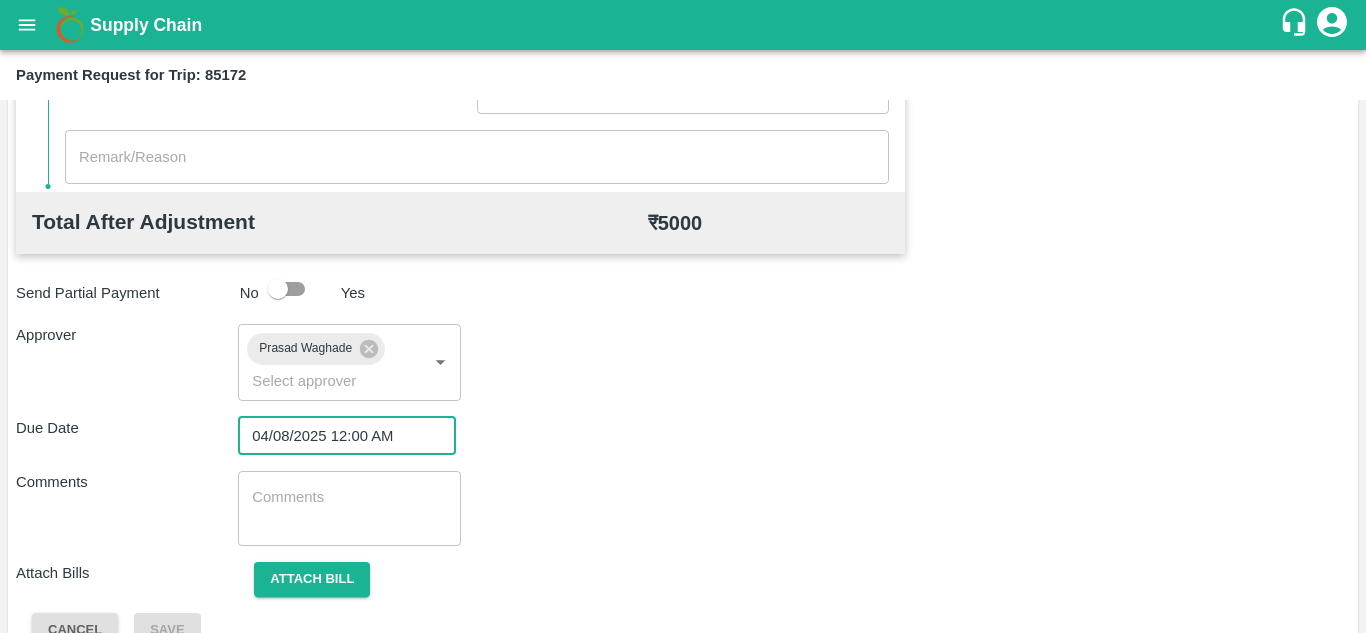 click at bounding box center (349, 508) 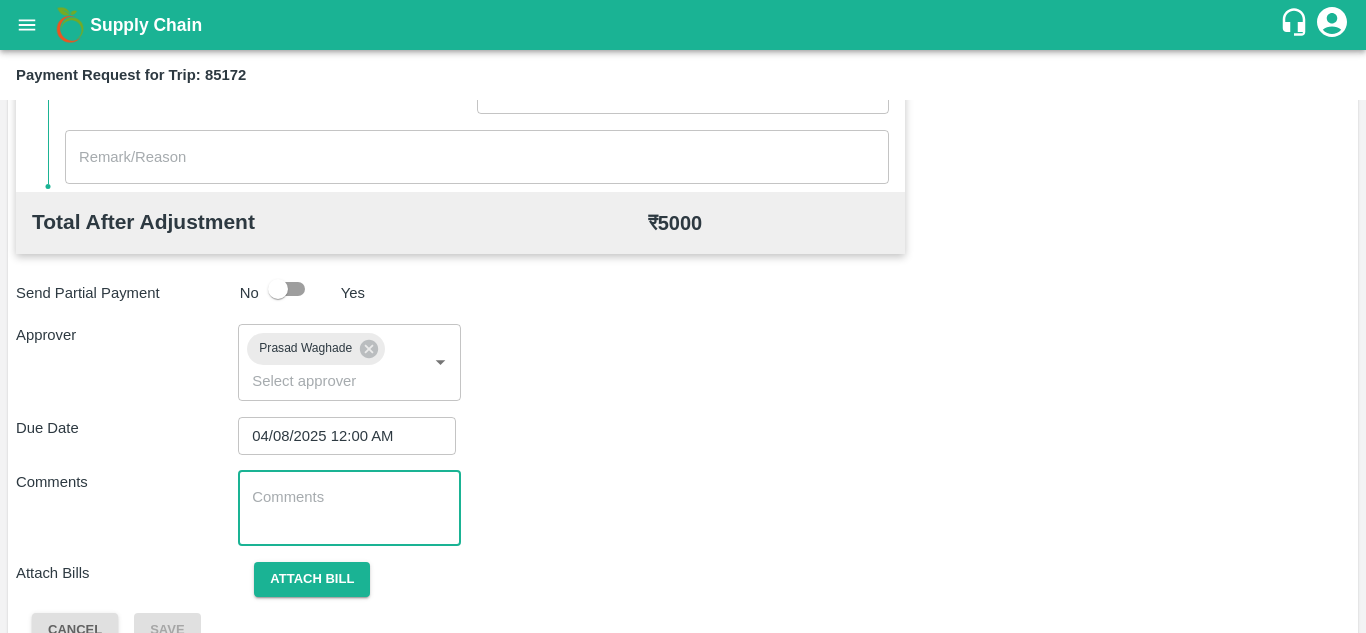 paste on "Transport Bill" 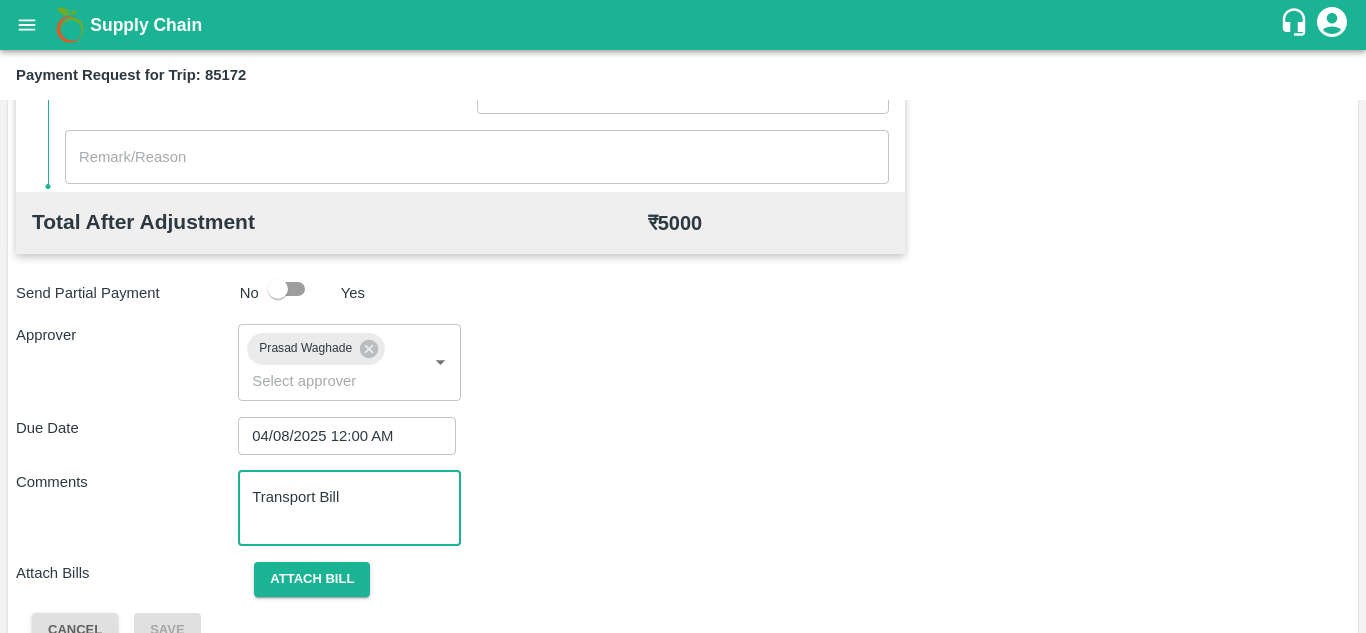 scroll, scrollTop: 948, scrollLeft: 0, axis: vertical 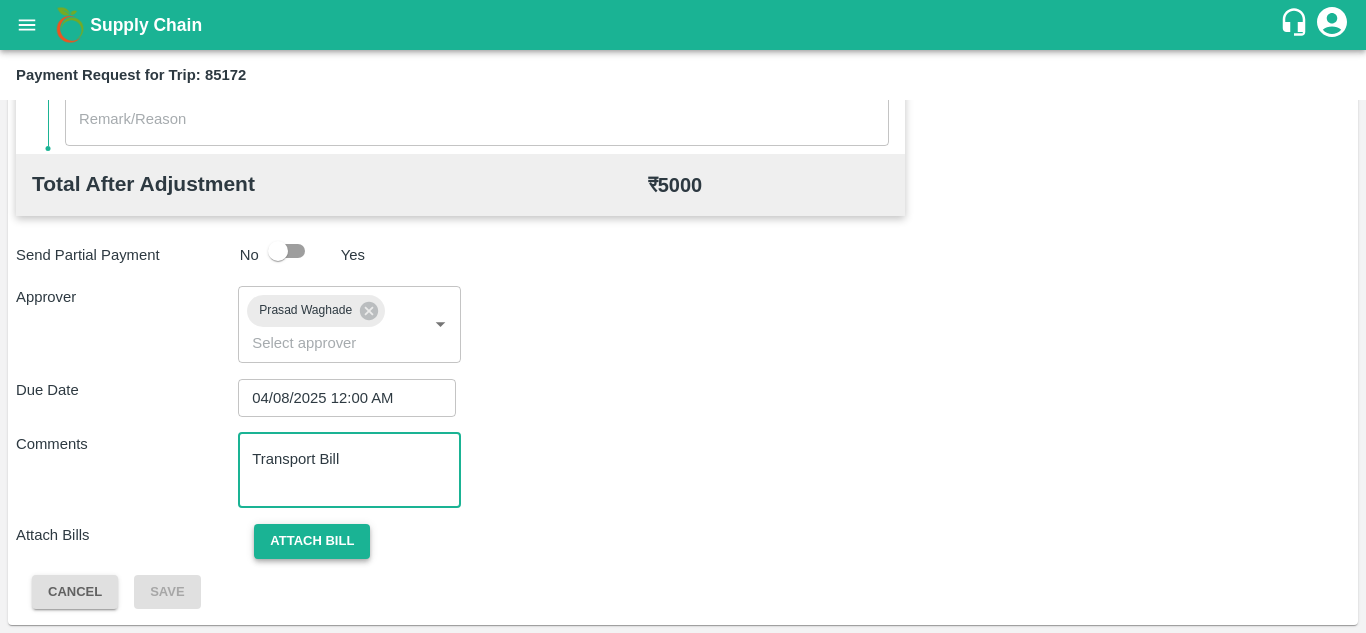 type on "Transport Bill" 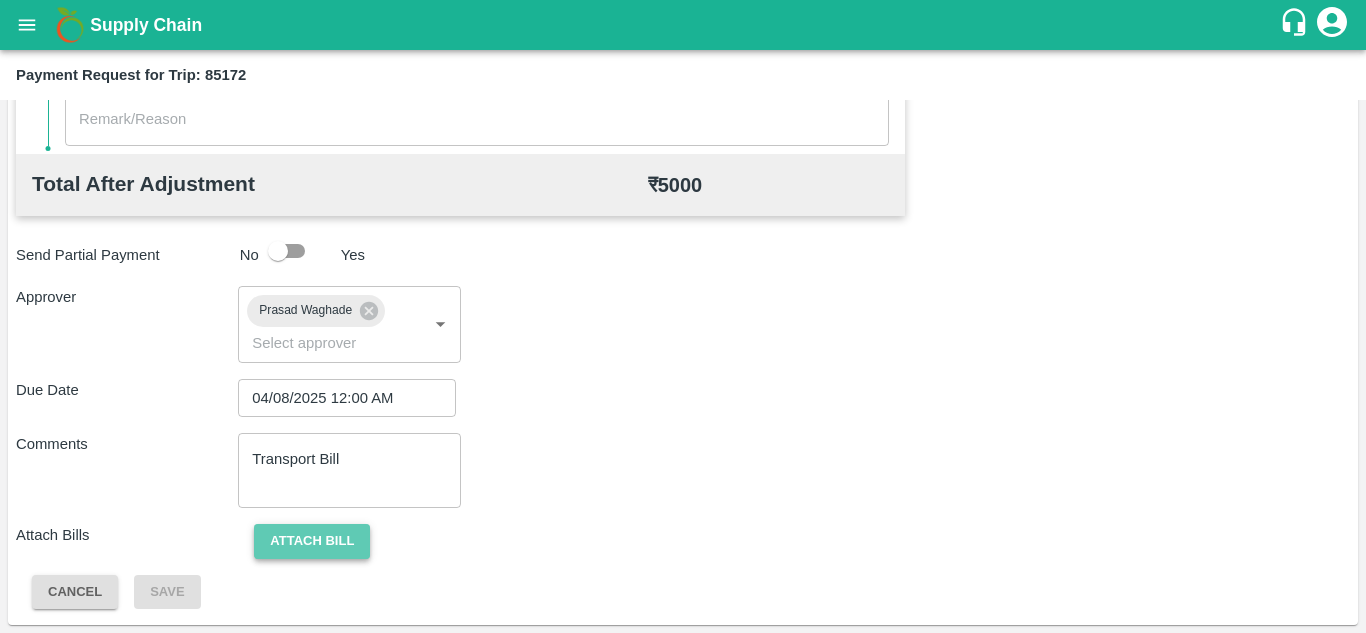 click on "Attach bill" at bounding box center (312, 541) 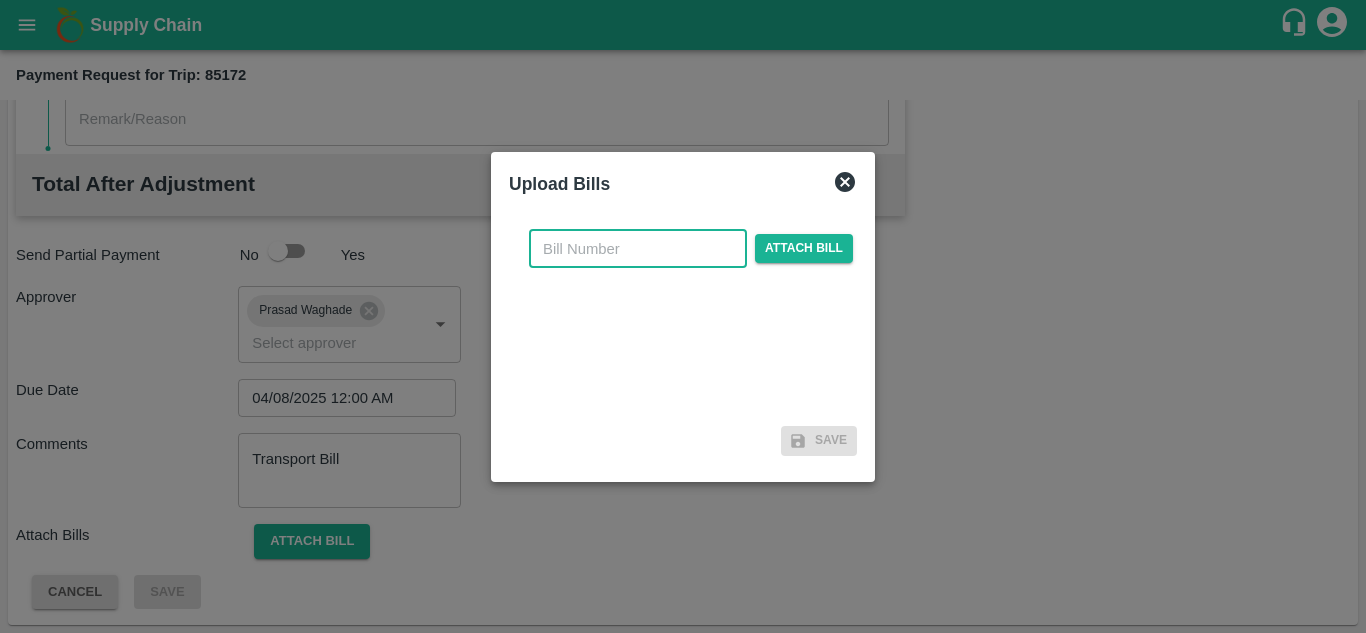 click at bounding box center [638, 249] 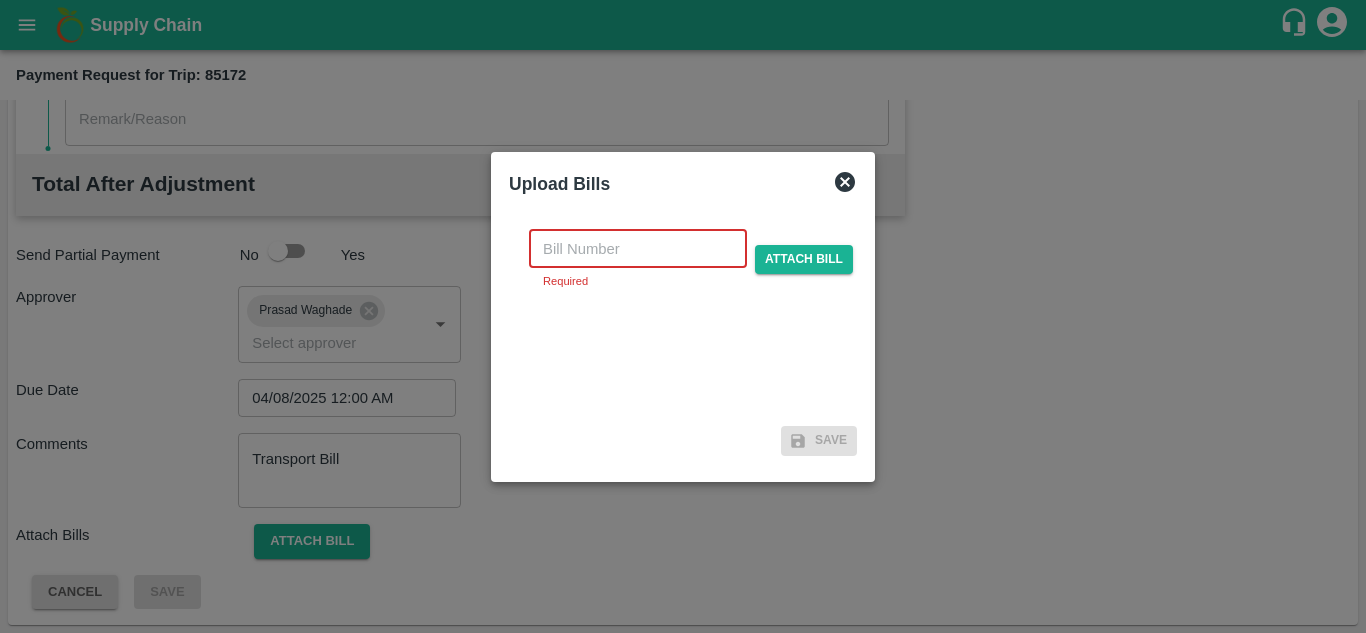 click at bounding box center [638, 249] 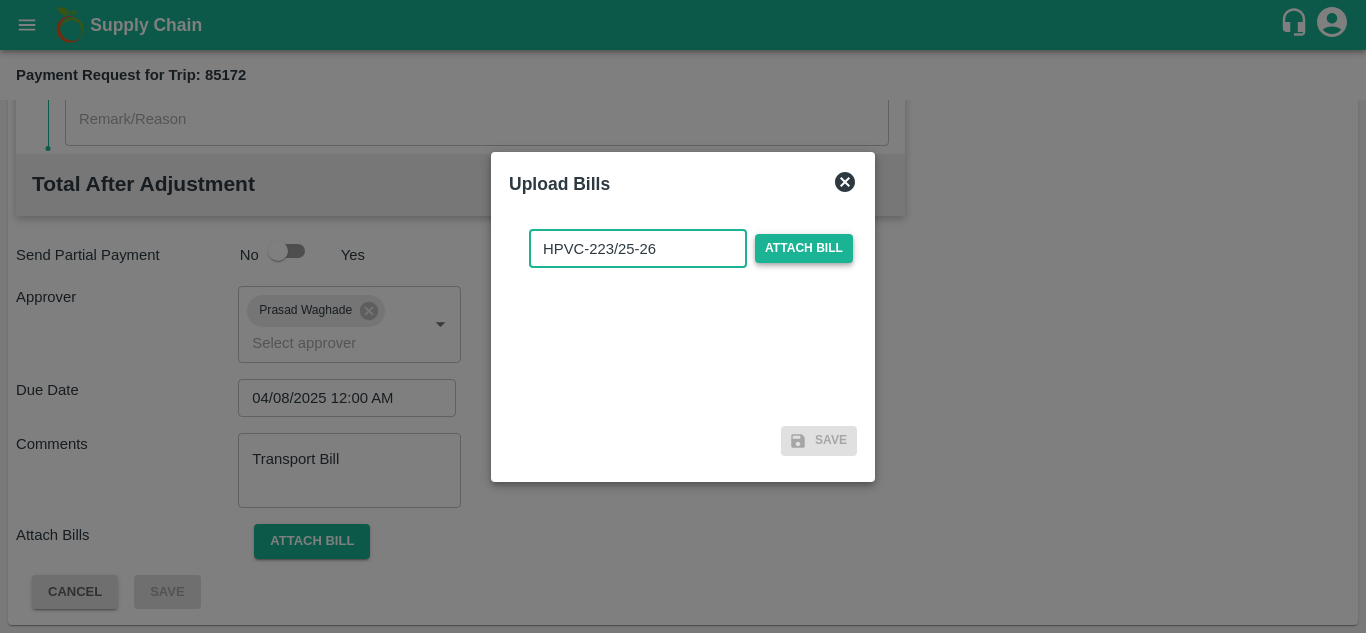 type on "HPVC-223/25-26" 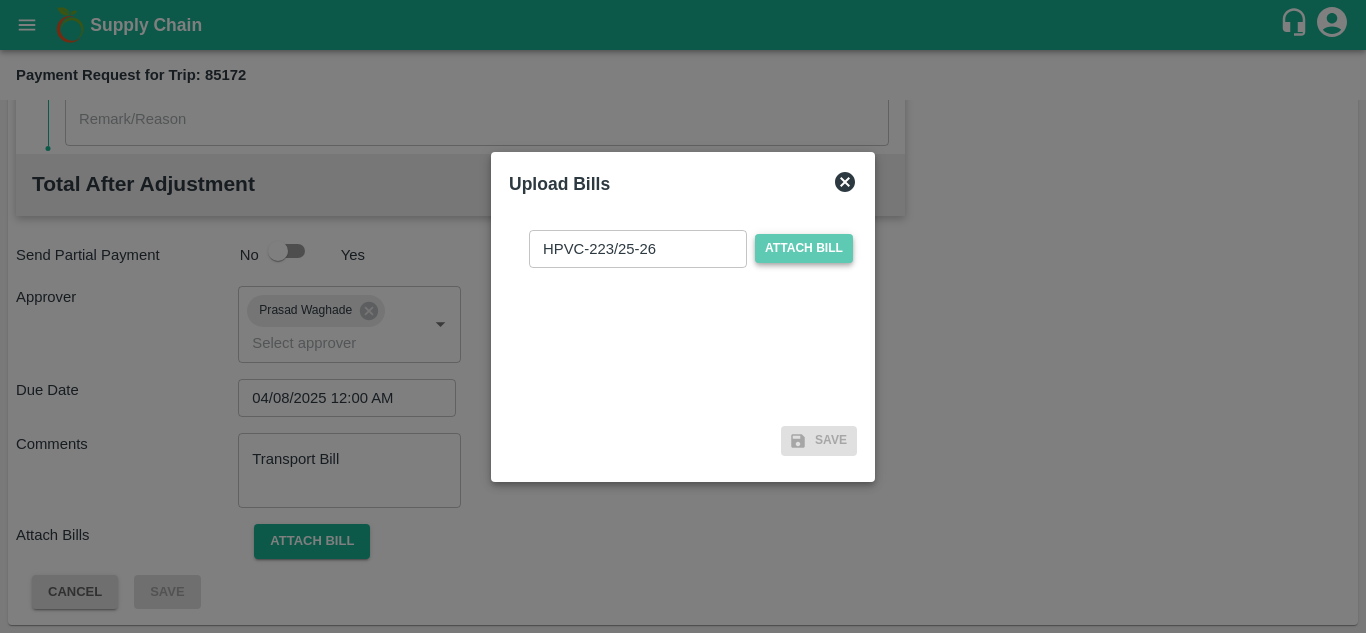 click on "Attach bill" at bounding box center [804, 248] 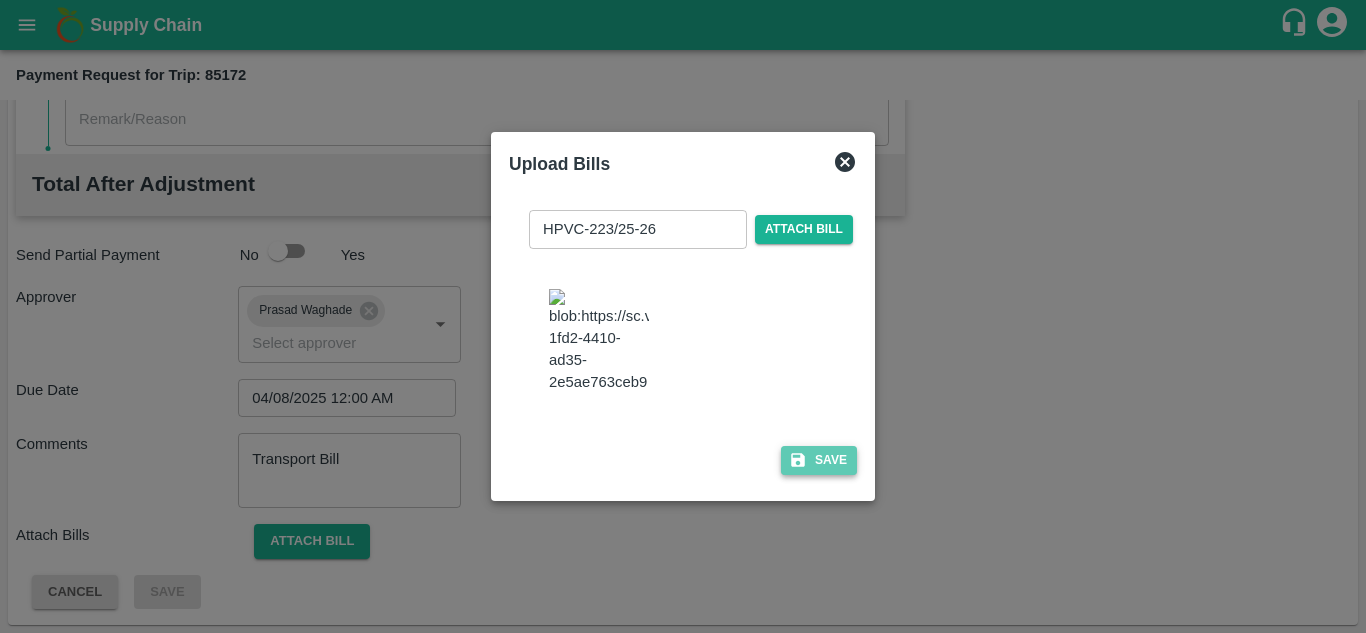 click on "Save" at bounding box center (819, 460) 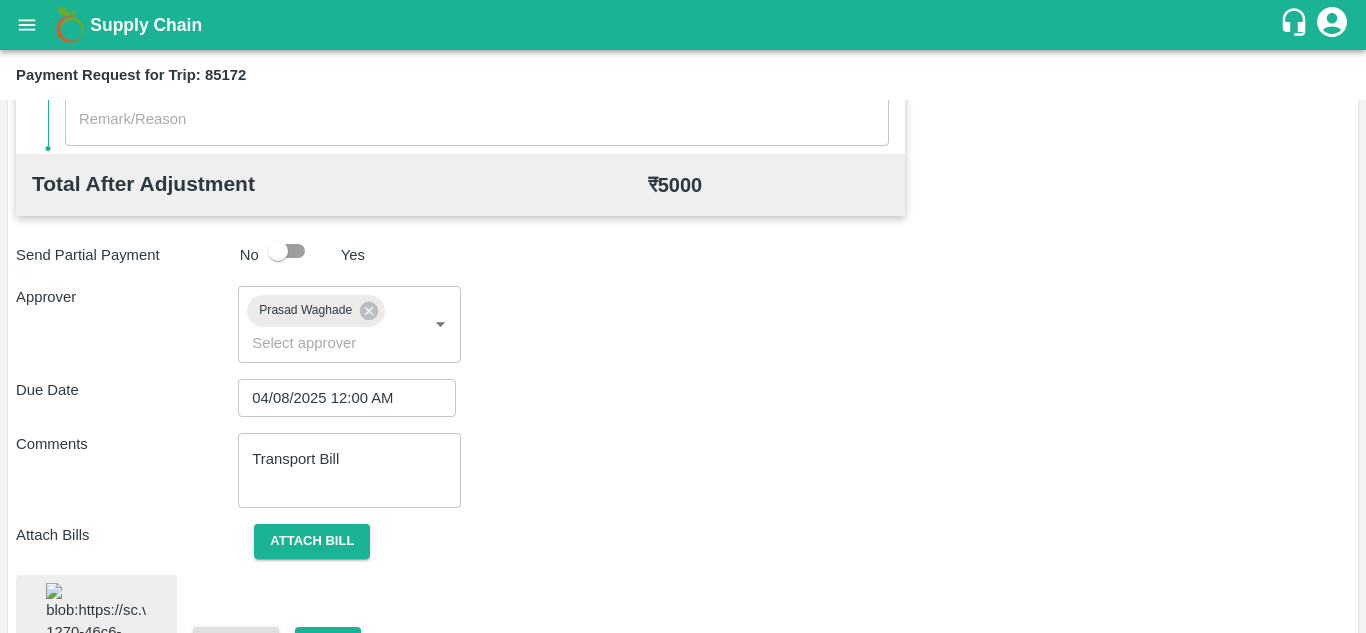 scroll, scrollTop: 1088, scrollLeft: 0, axis: vertical 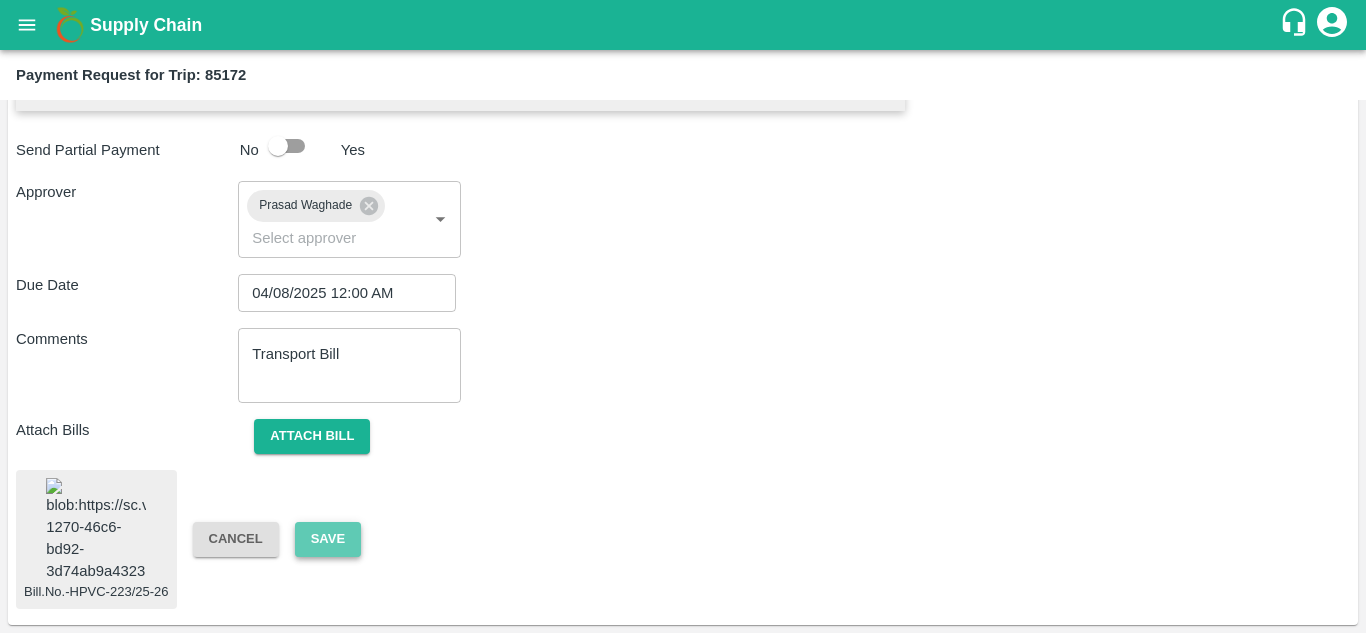 click on "Save" at bounding box center [328, 539] 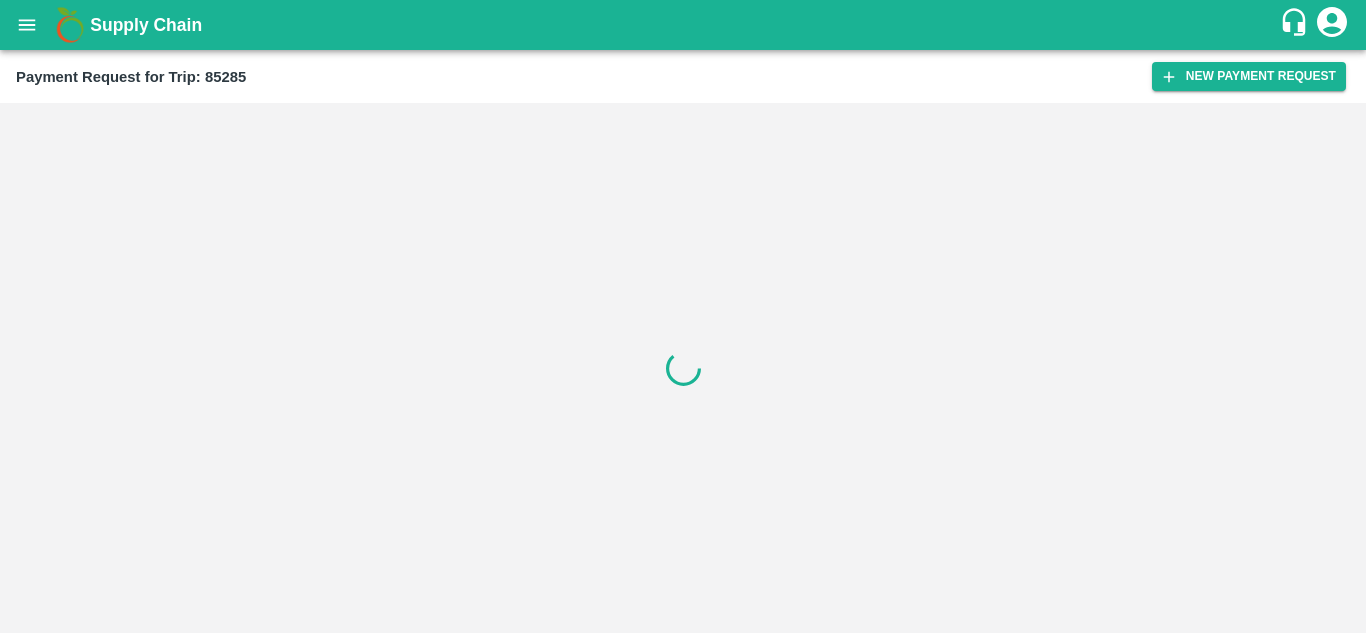 scroll, scrollTop: 0, scrollLeft: 0, axis: both 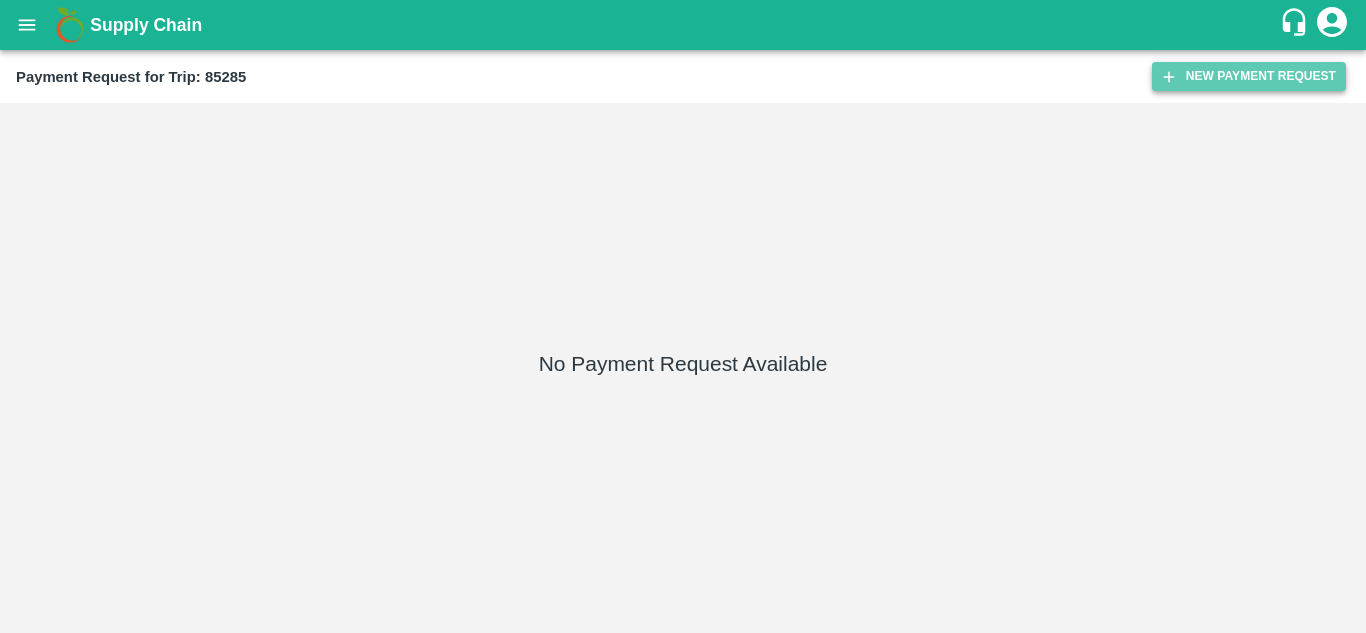 click on "New Payment Request" at bounding box center (1249, 76) 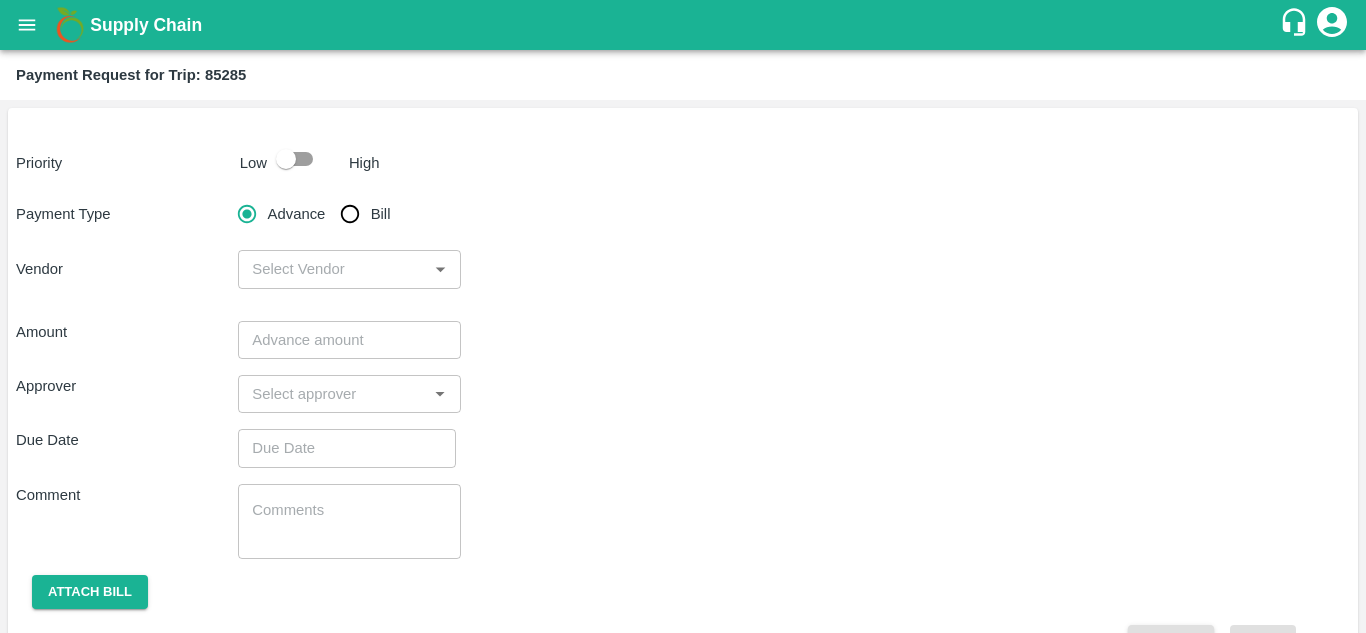click at bounding box center (286, 159) 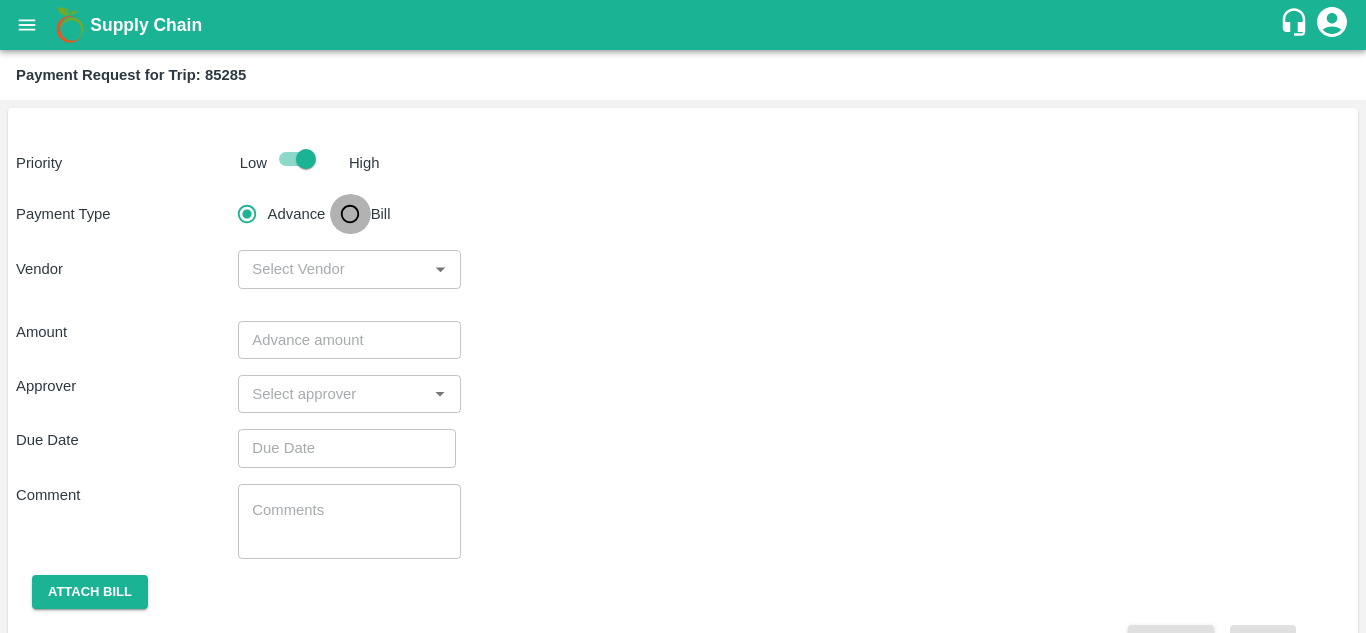 click on "Bill" at bounding box center (350, 214) 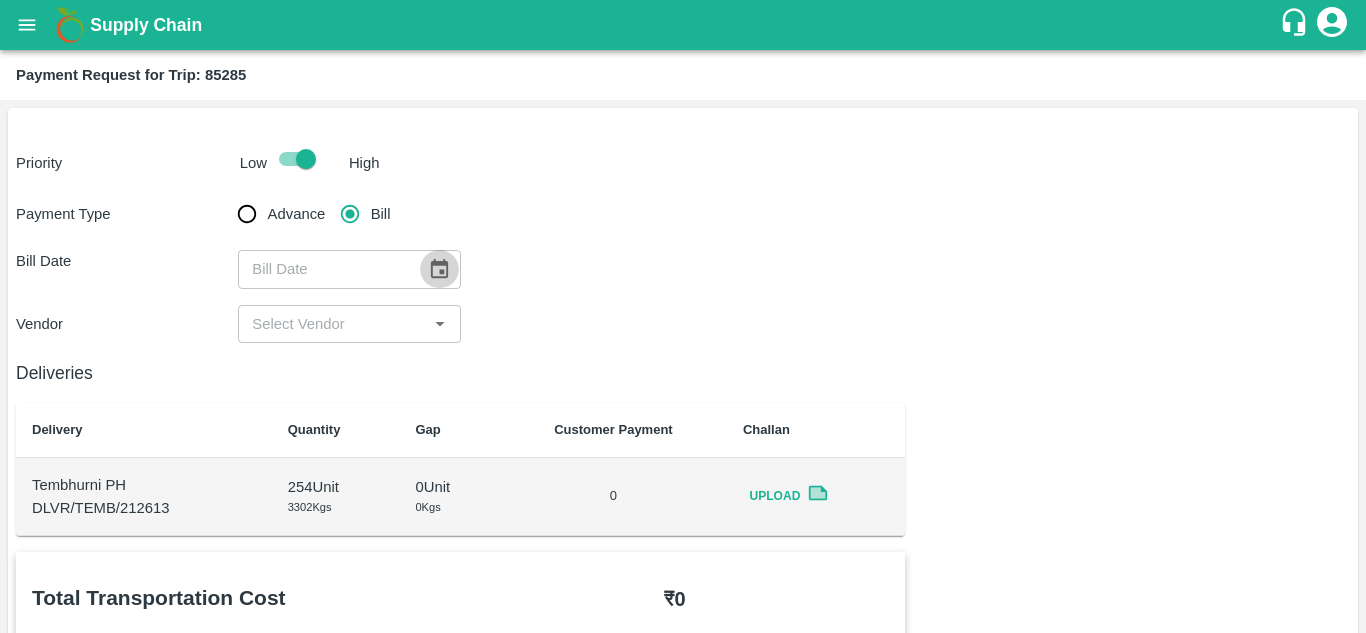 click 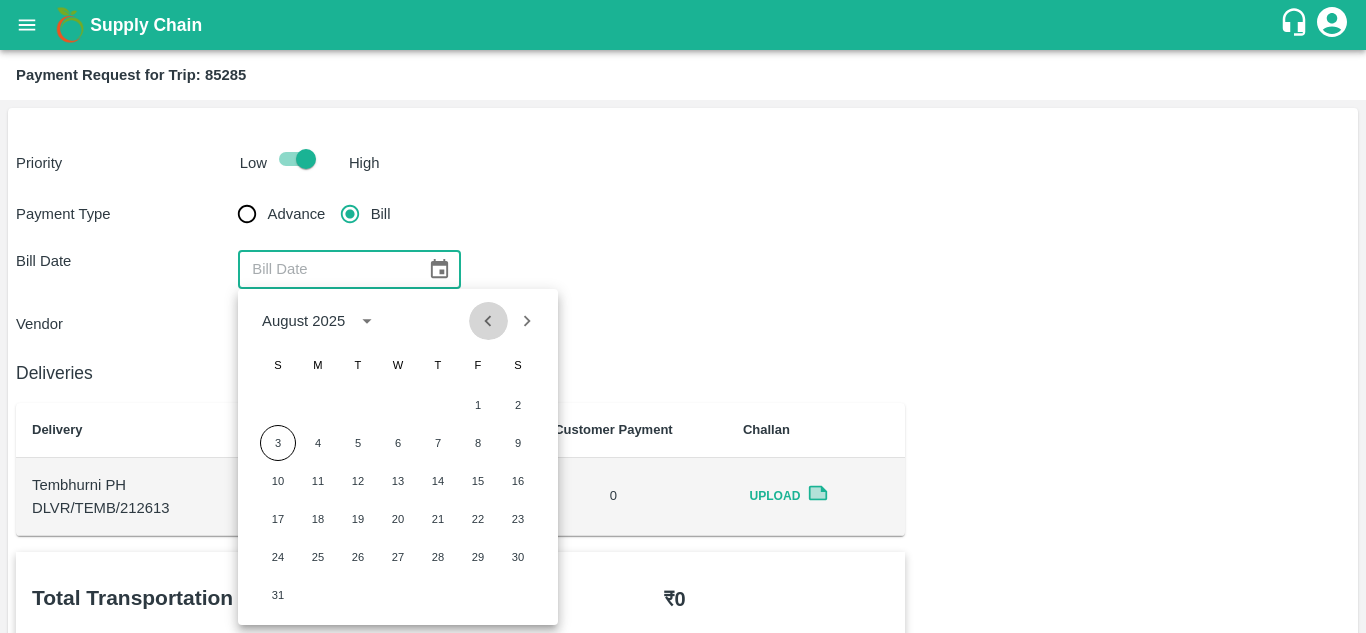 click 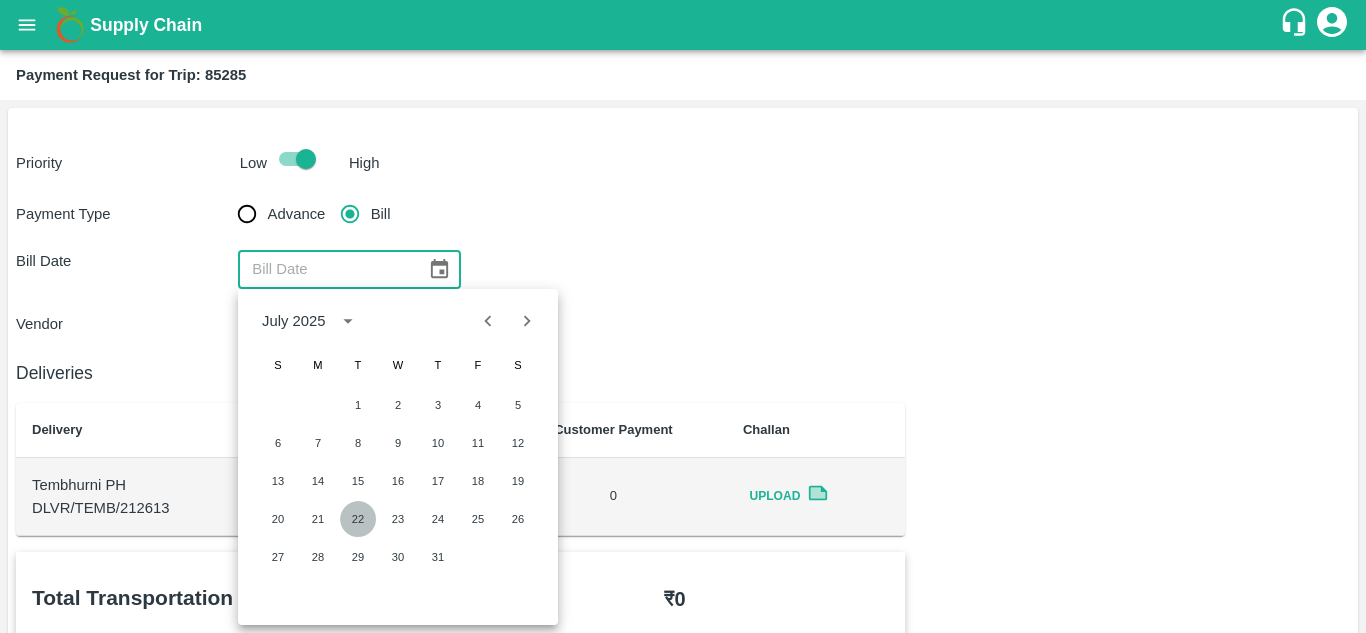 click on "22" at bounding box center (358, 519) 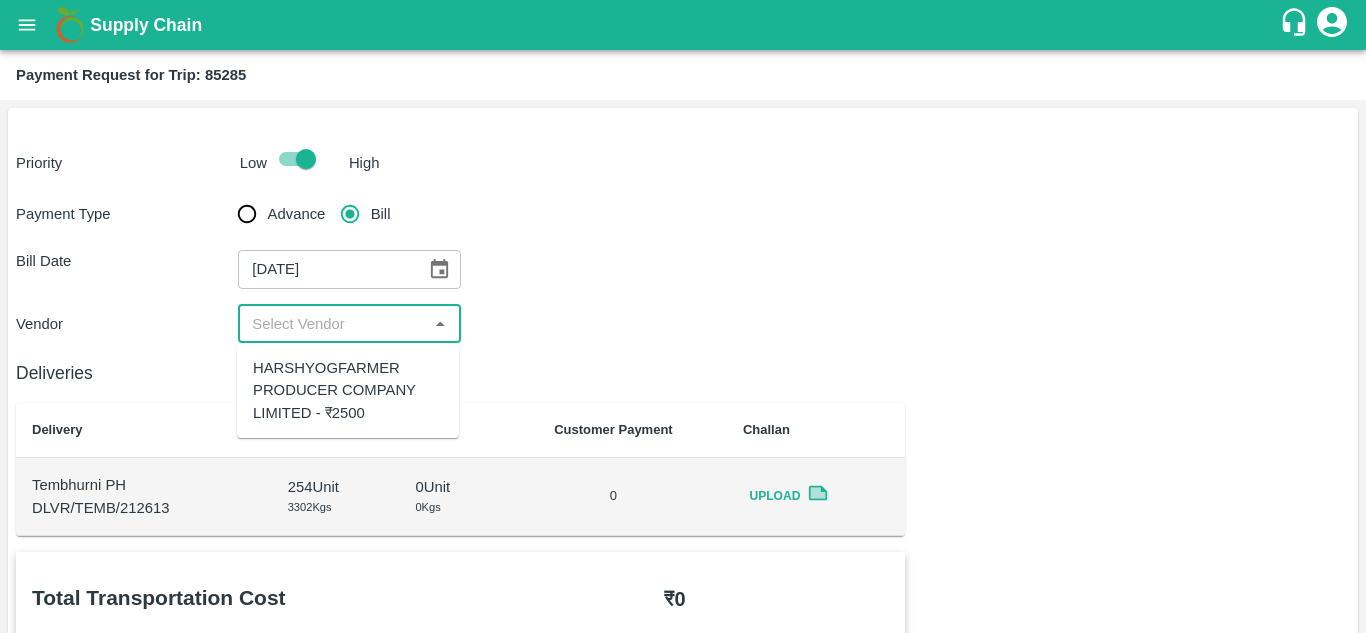 click at bounding box center (332, 324) 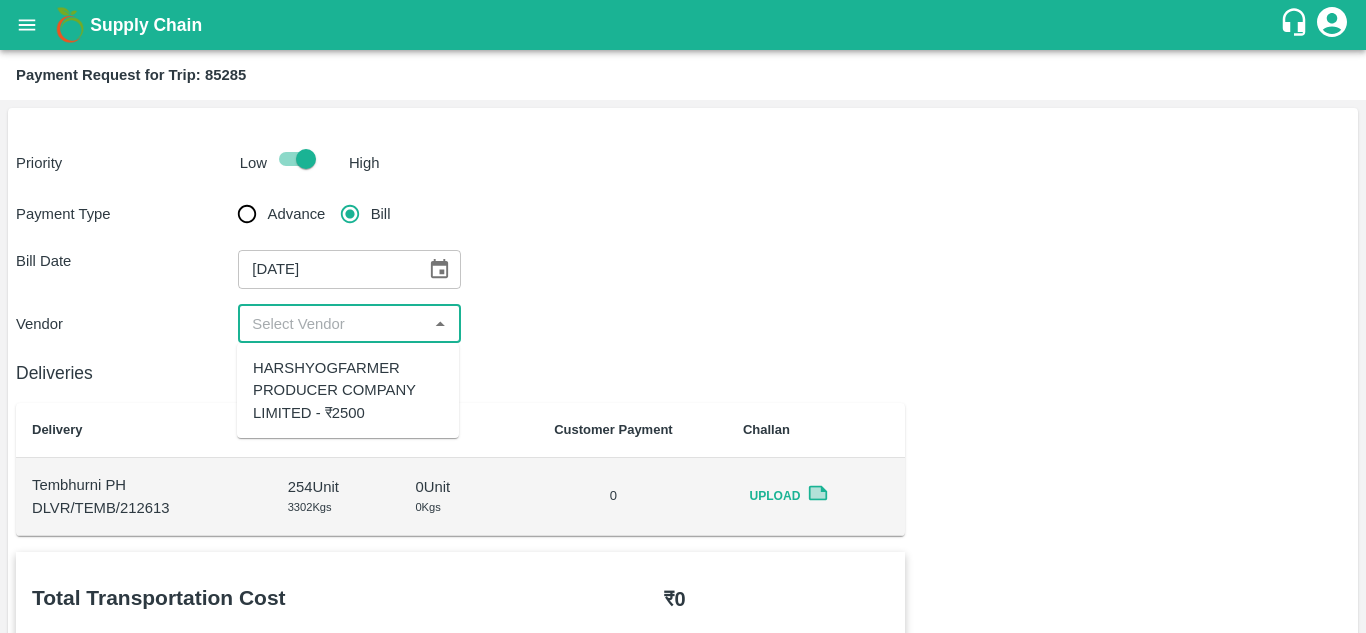 click on "HARSHYOGFARMER PRODUCER COMPANY LIMITED - ₹2500" at bounding box center [348, 390] 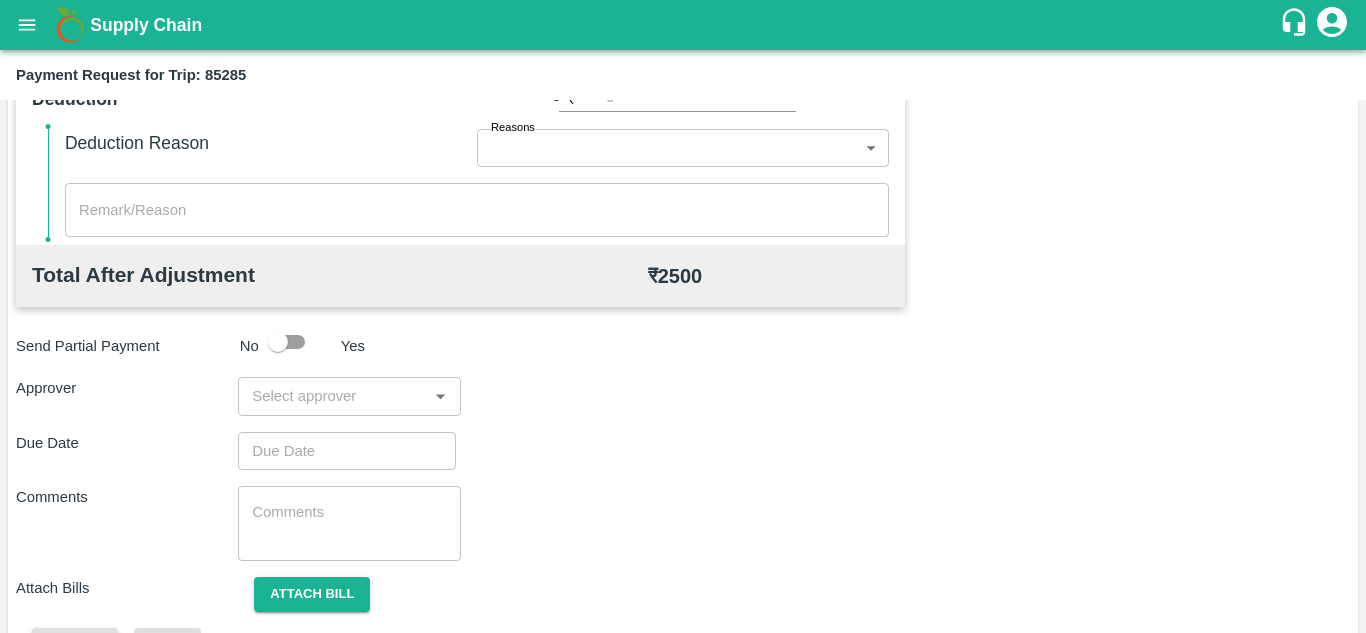 scroll, scrollTop: 910, scrollLeft: 0, axis: vertical 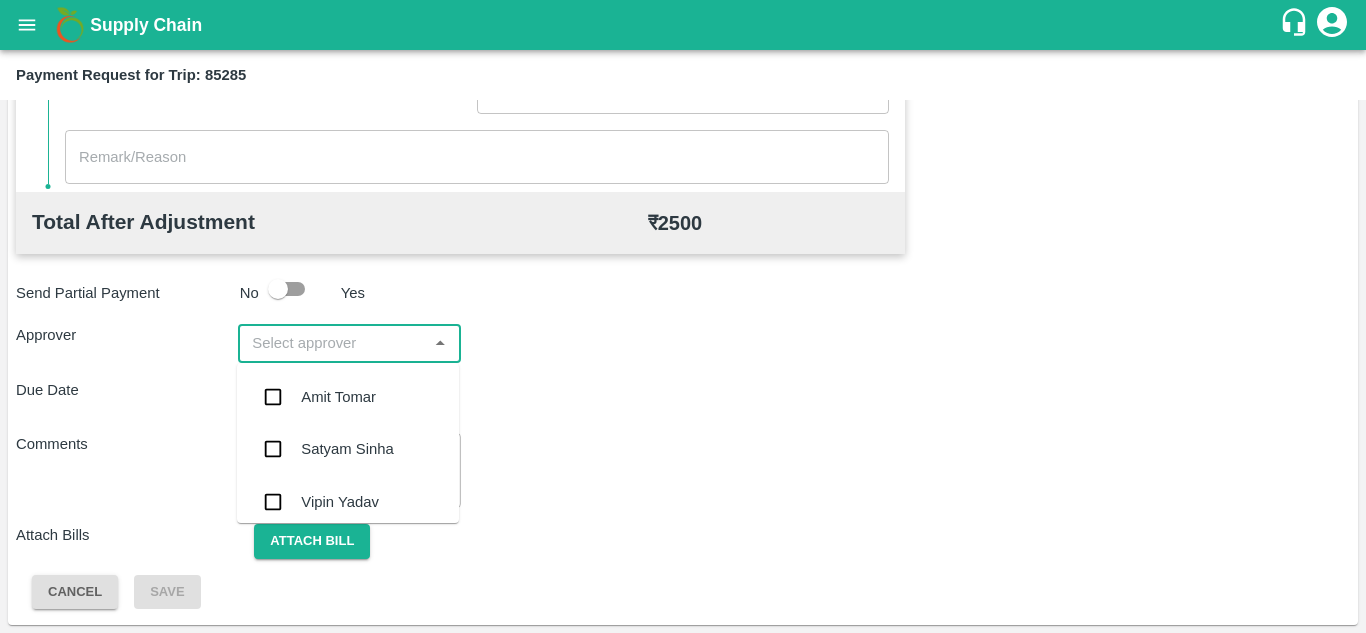 click at bounding box center [332, 343] 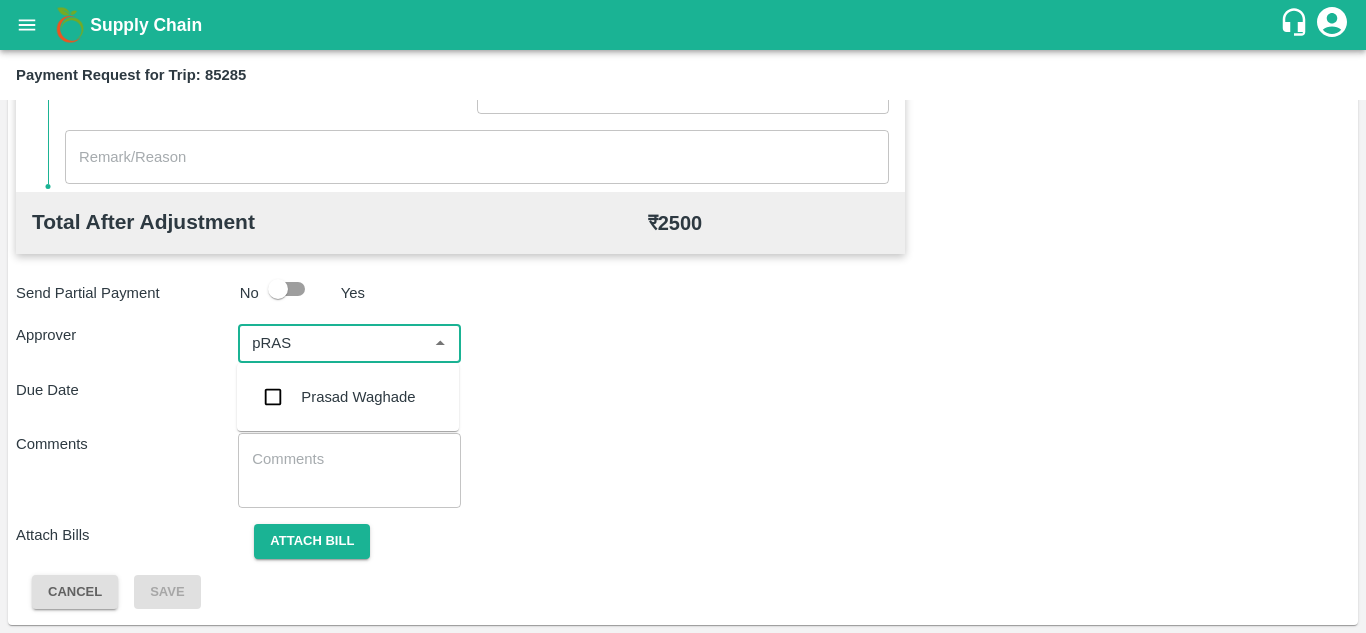 type on "pRASA" 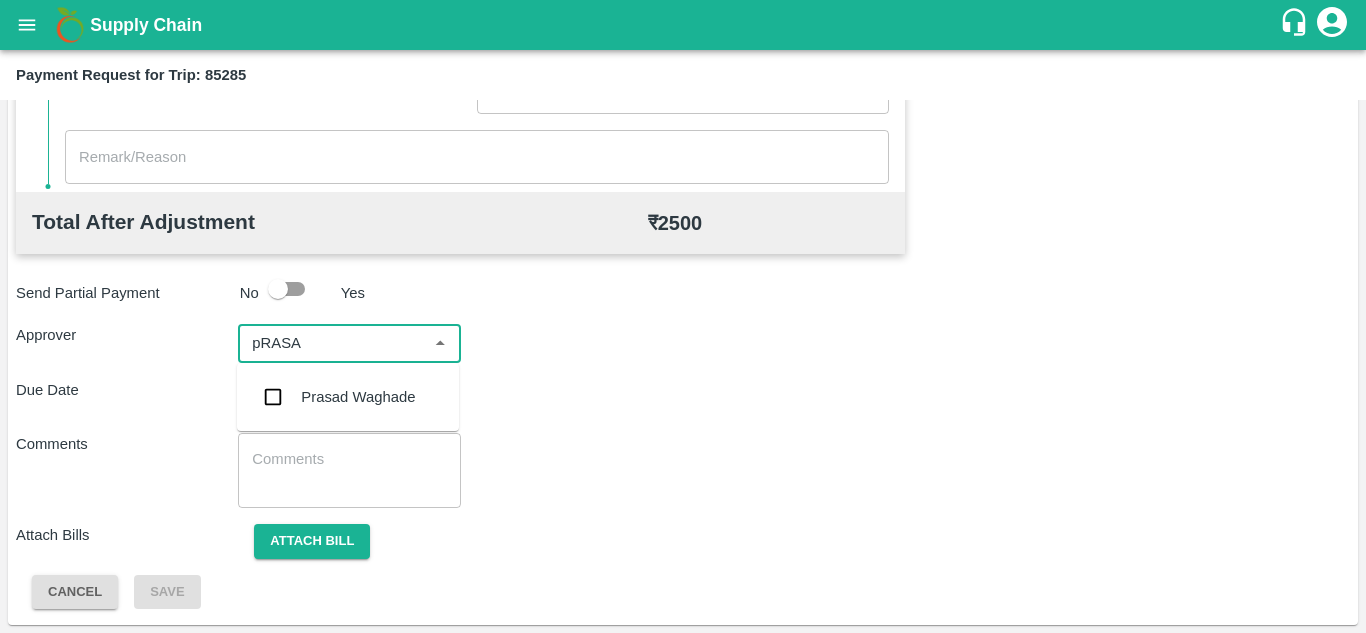 click on "Prasad Waghade" at bounding box center [358, 397] 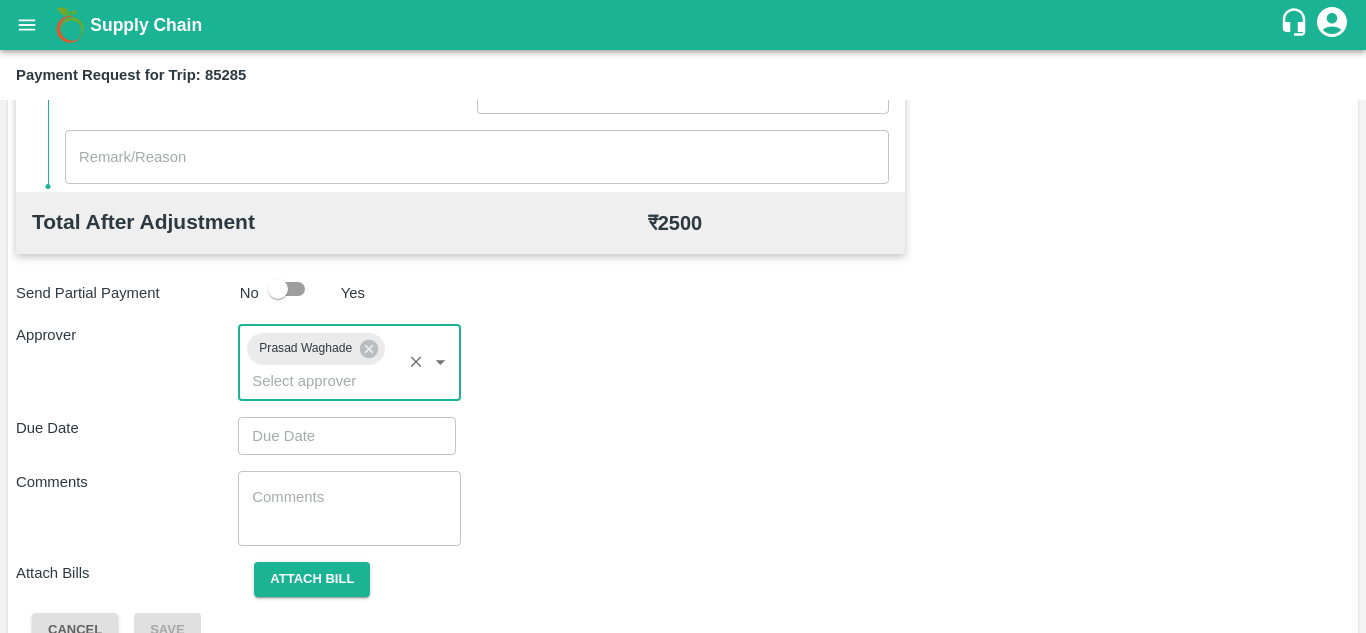 type on "DD/MM/YYYY hh:mm aa" 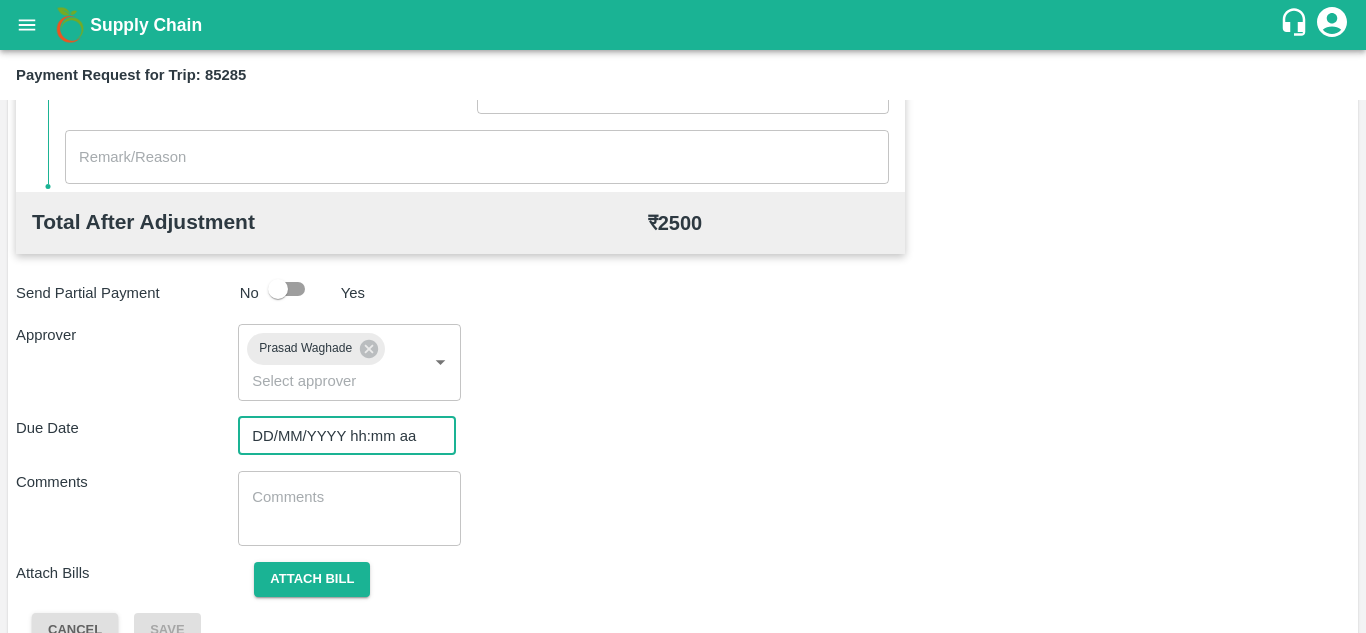 click on "DD/MM/YYYY hh:mm aa" at bounding box center [340, 436] 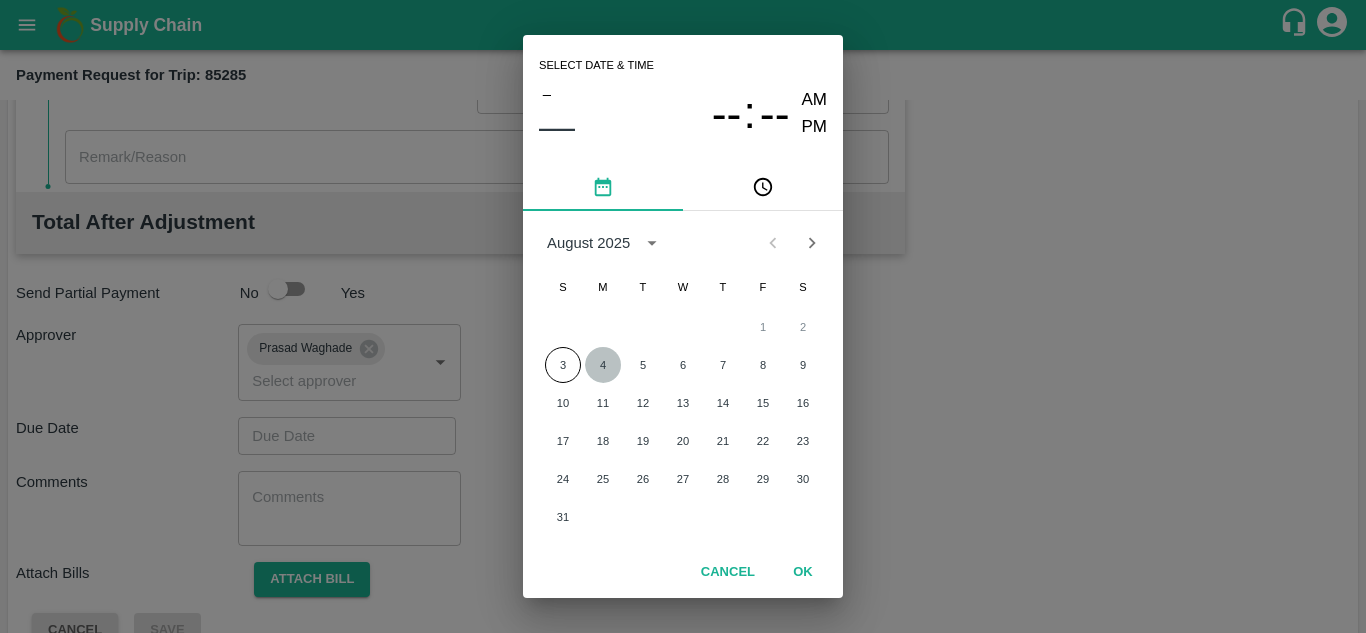 click on "4" at bounding box center (603, 365) 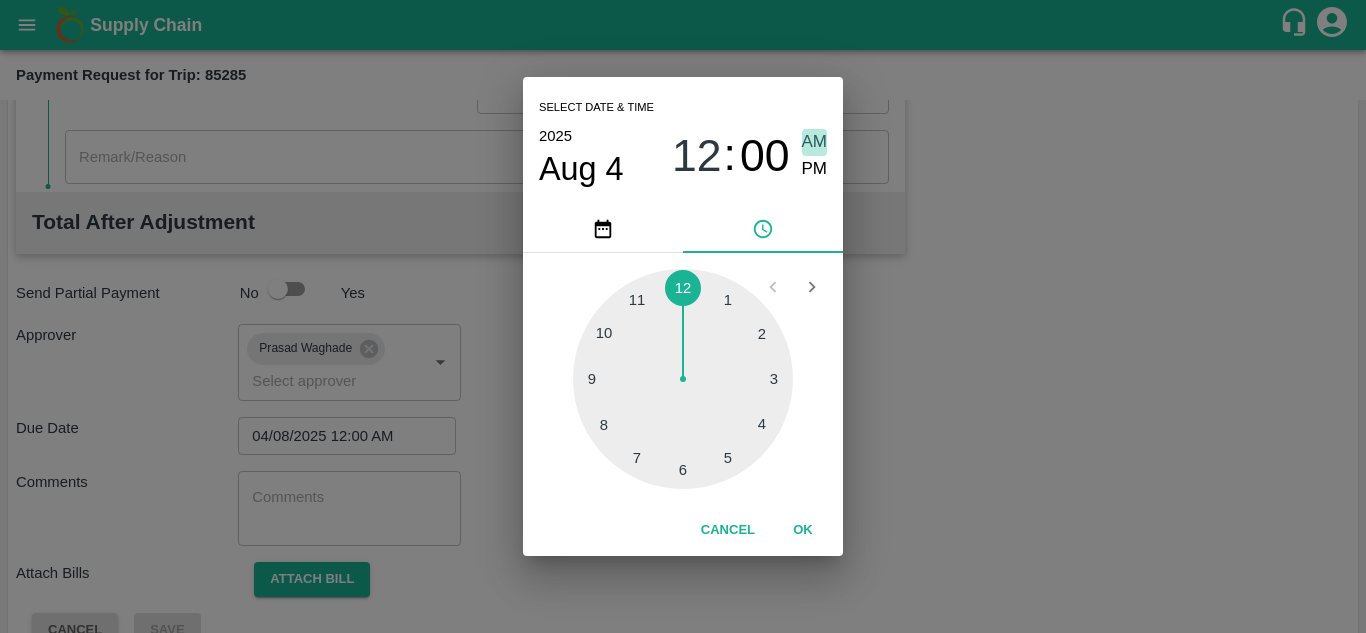 click on "AM" at bounding box center (815, 142) 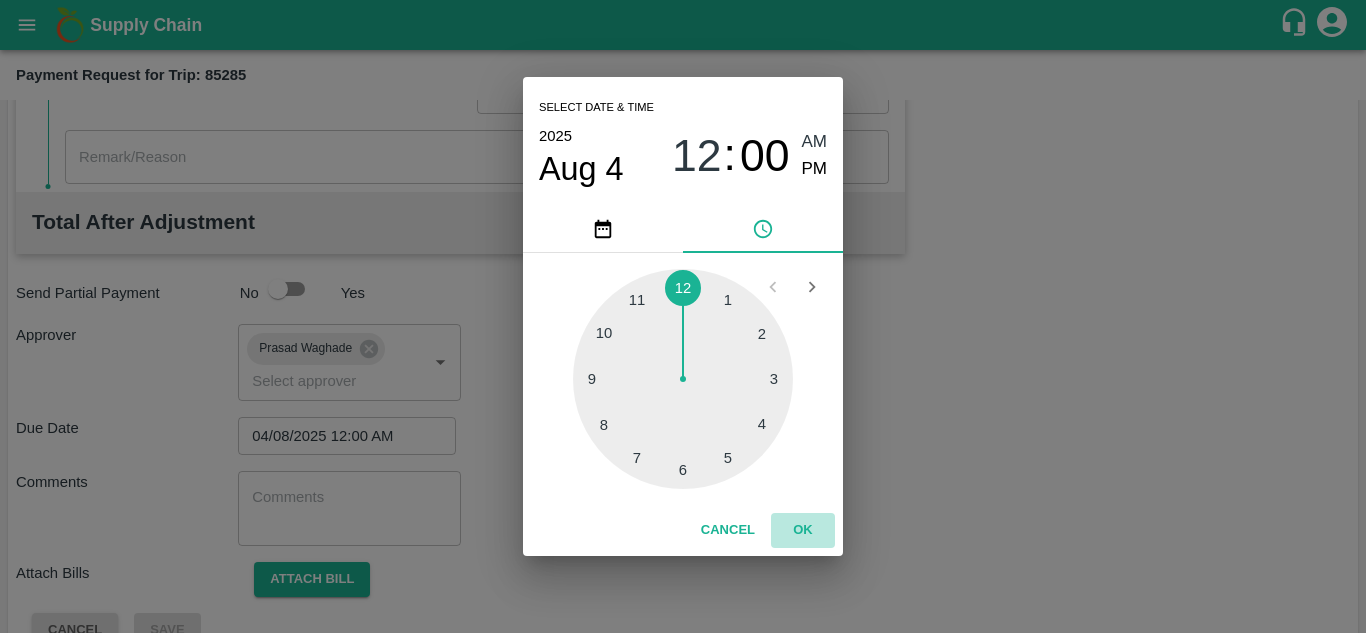 click on "OK" at bounding box center (803, 530) 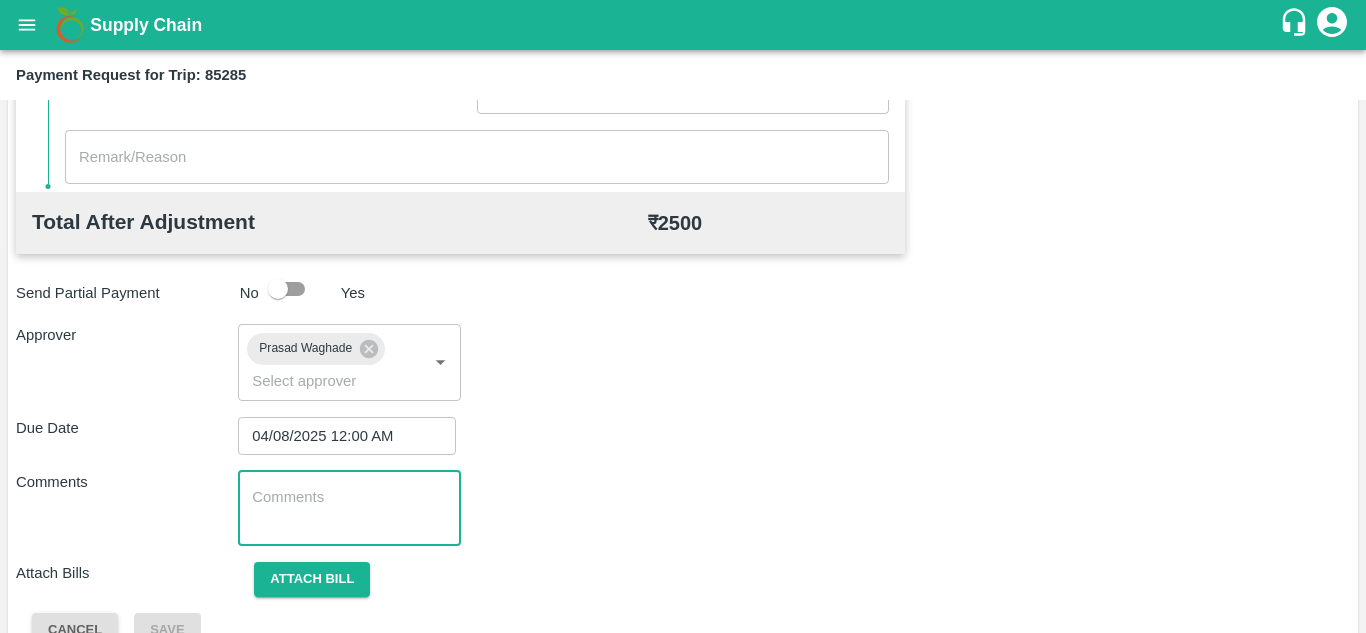 click at bounding box center (349, 508) 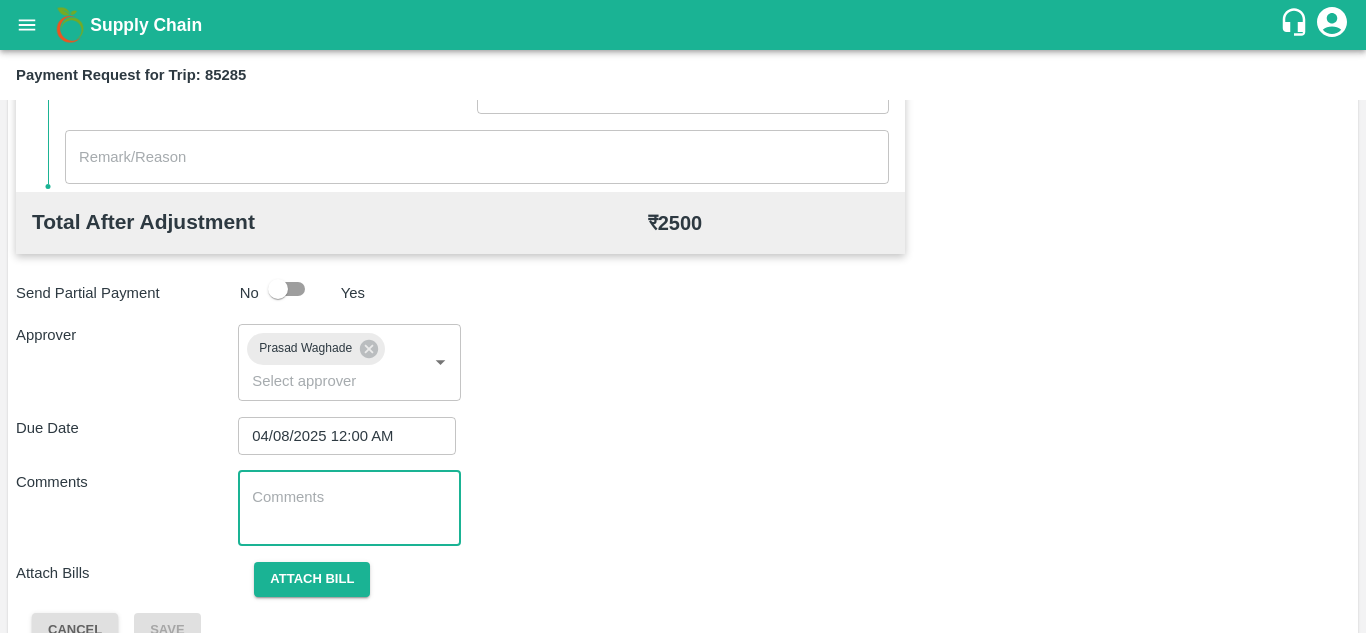 paste on "Transport Bill" 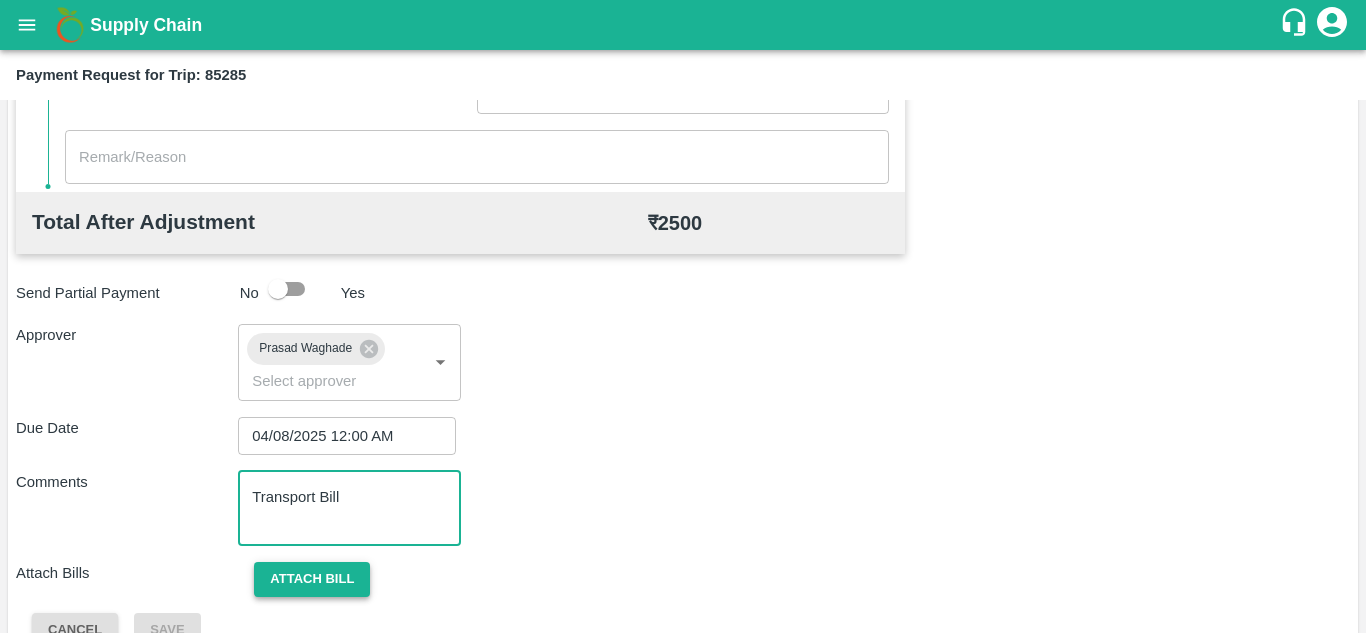 type on "Transport Bill" 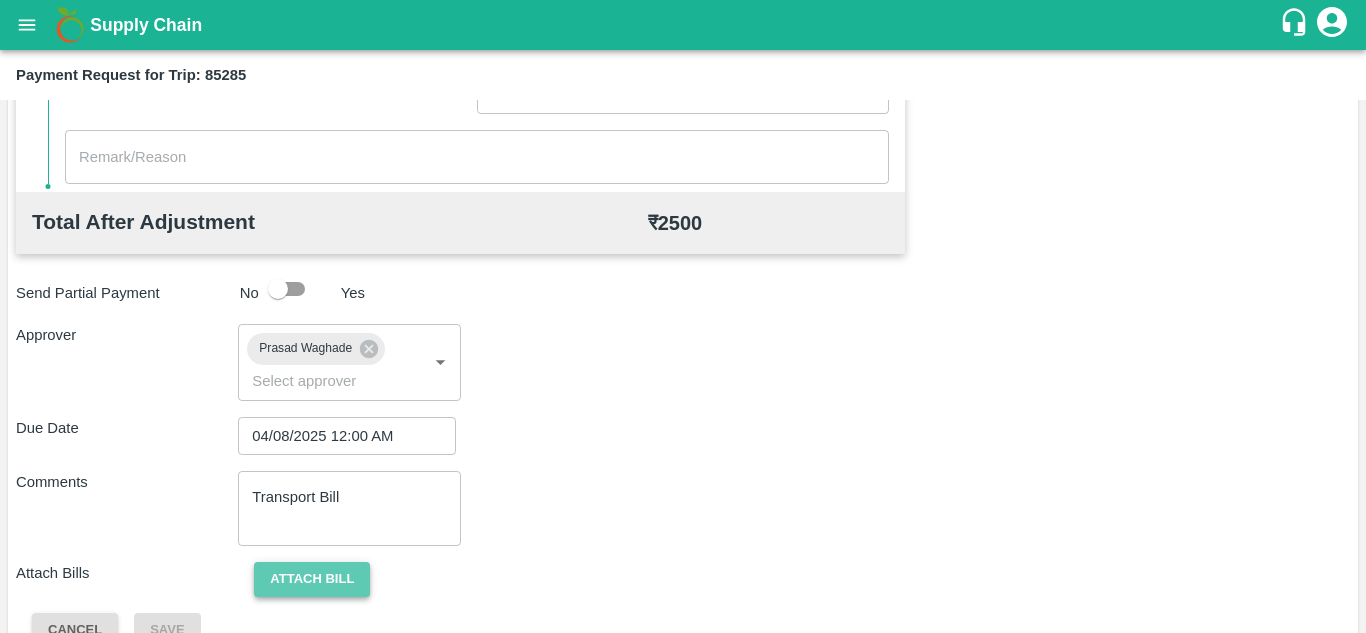 click on "Attach bill" at bounding box center (312, 579) 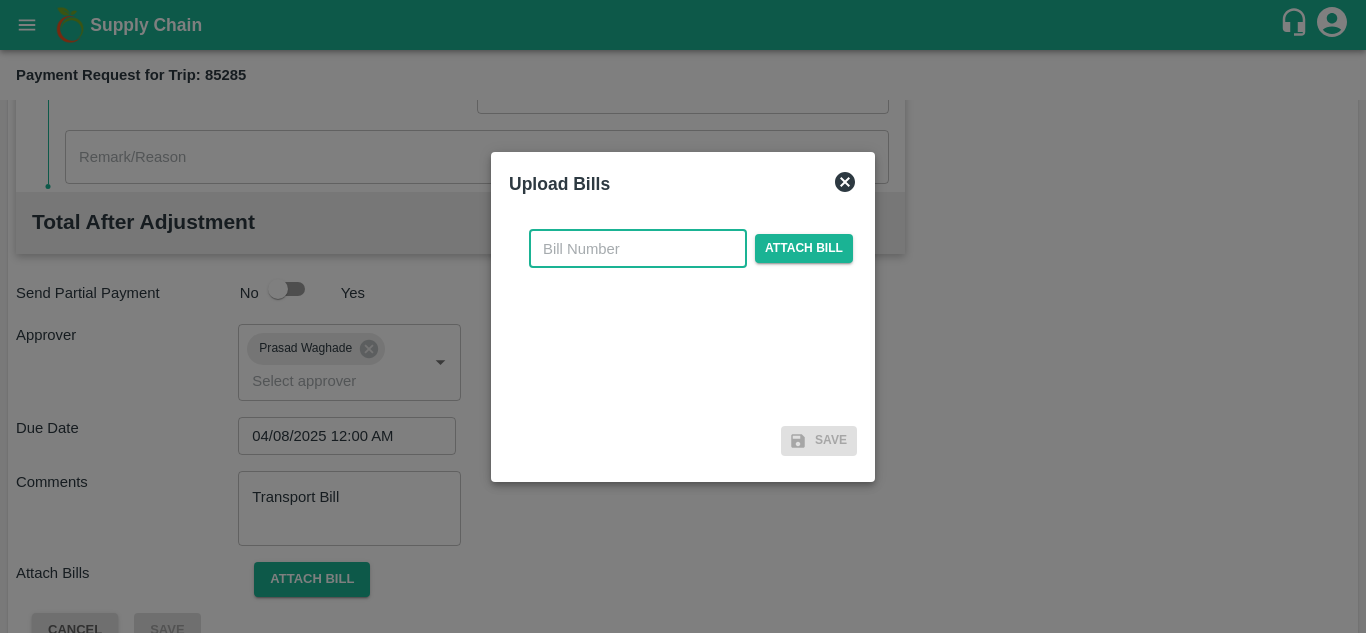 click at bounding box center (638, 249) 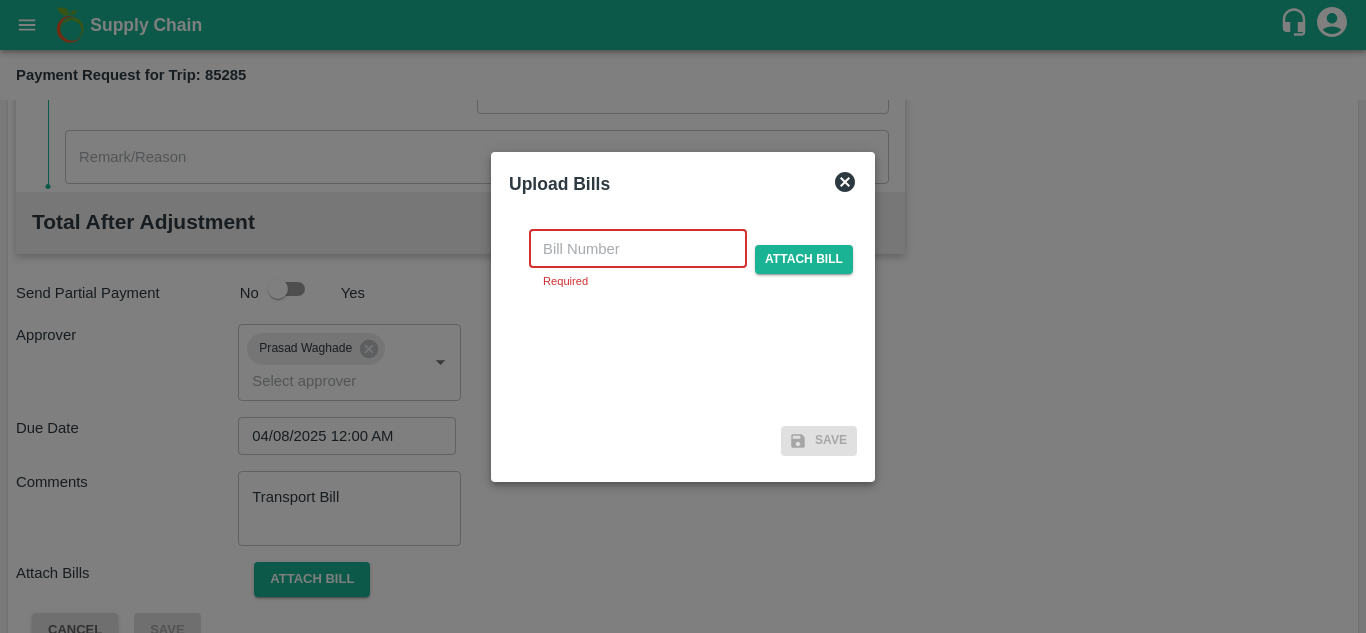 click at bounding box center (638, 249) 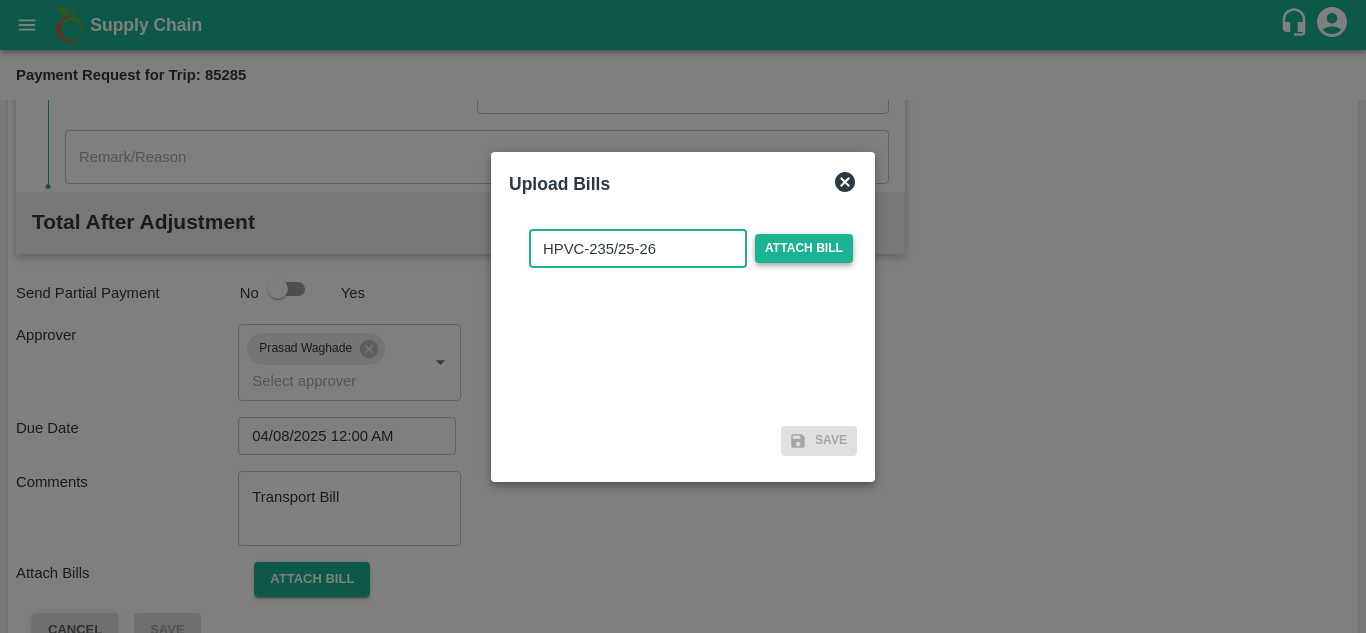 type on "HPVC-235/25-26" 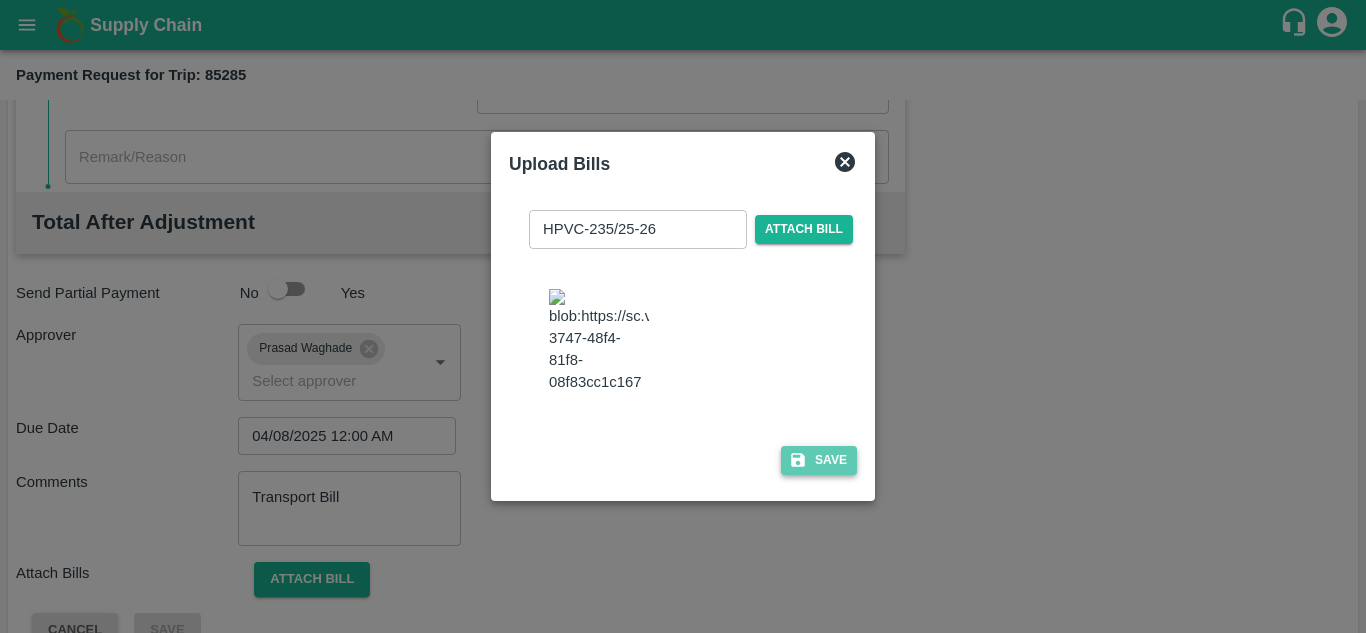 click on "Save" at bounding box center [819, 460] 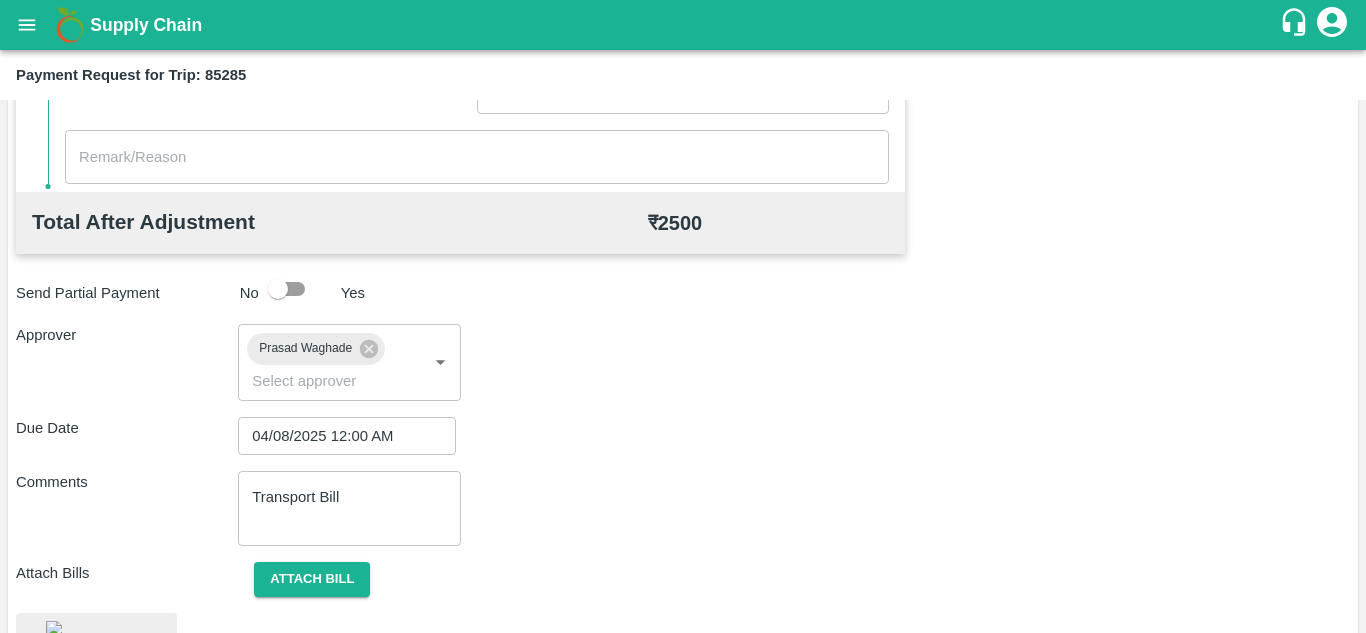 scroll, scrollTop: 1075, scrollLeft: 0, axis: vertical 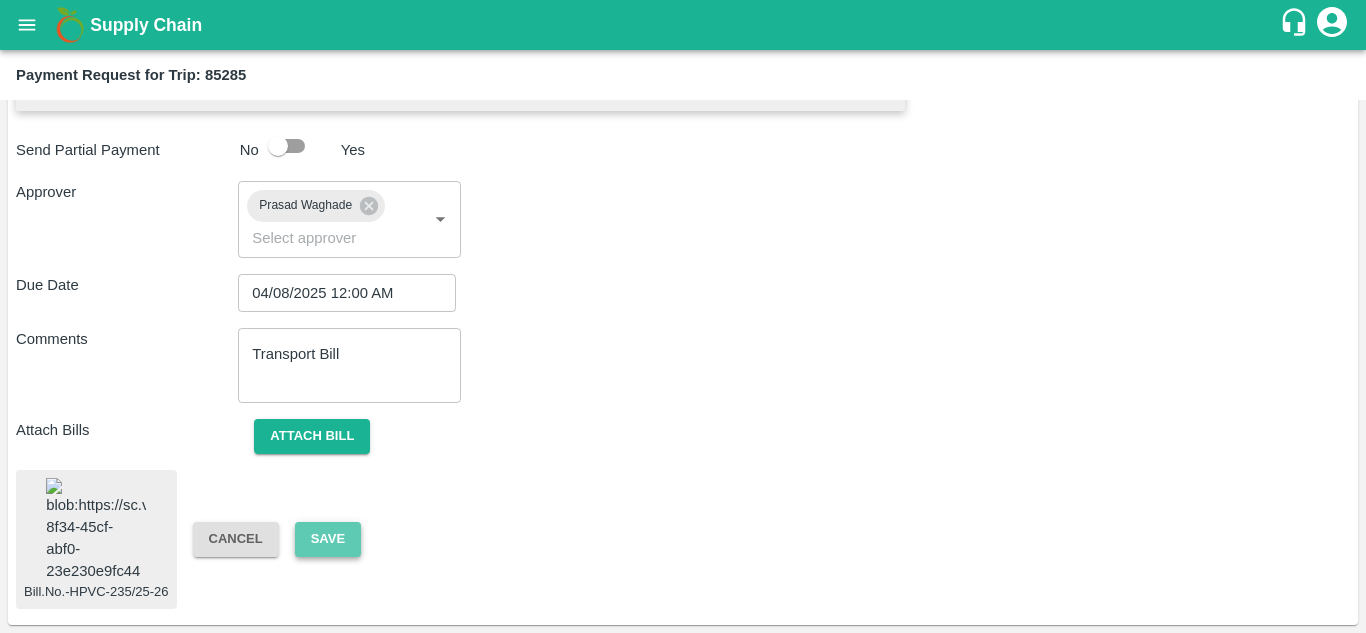 click on "Save" at bounding box center [328, 539] 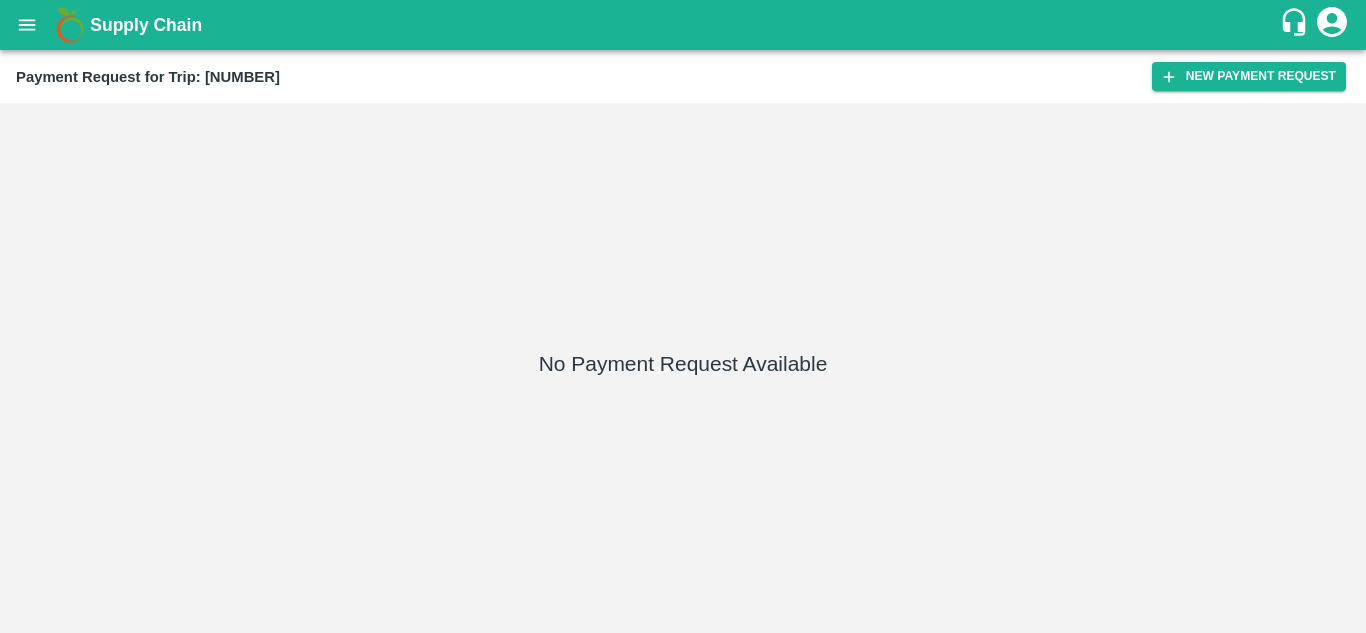 scroll, scrollTop: 0, scrollLeft: 0, axis: both 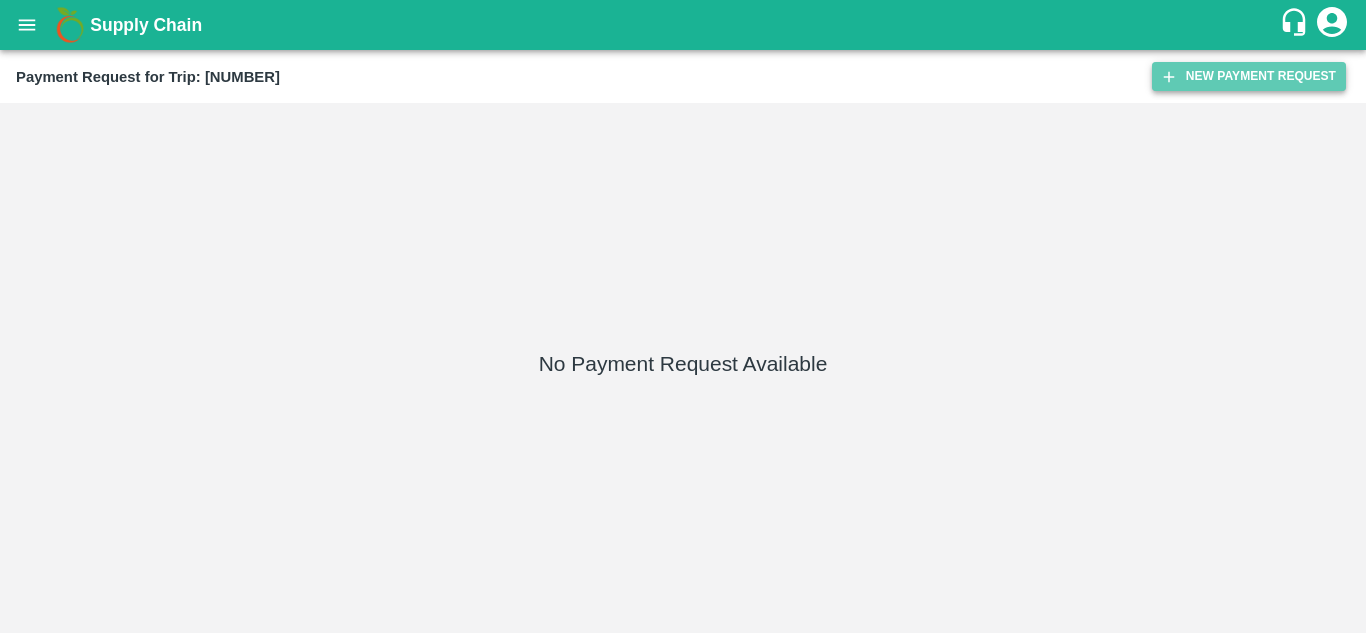 click on "New Payment Request" at bounding box center (1249, 76) 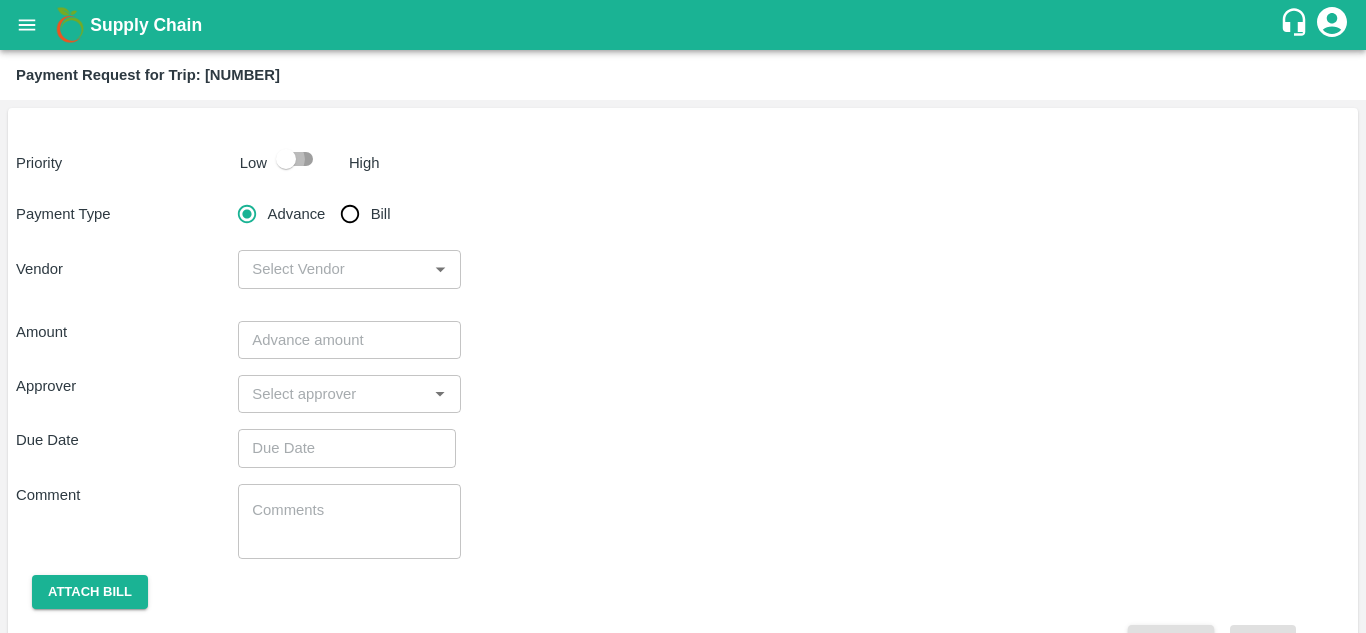 click at bounding box center [286, 159] 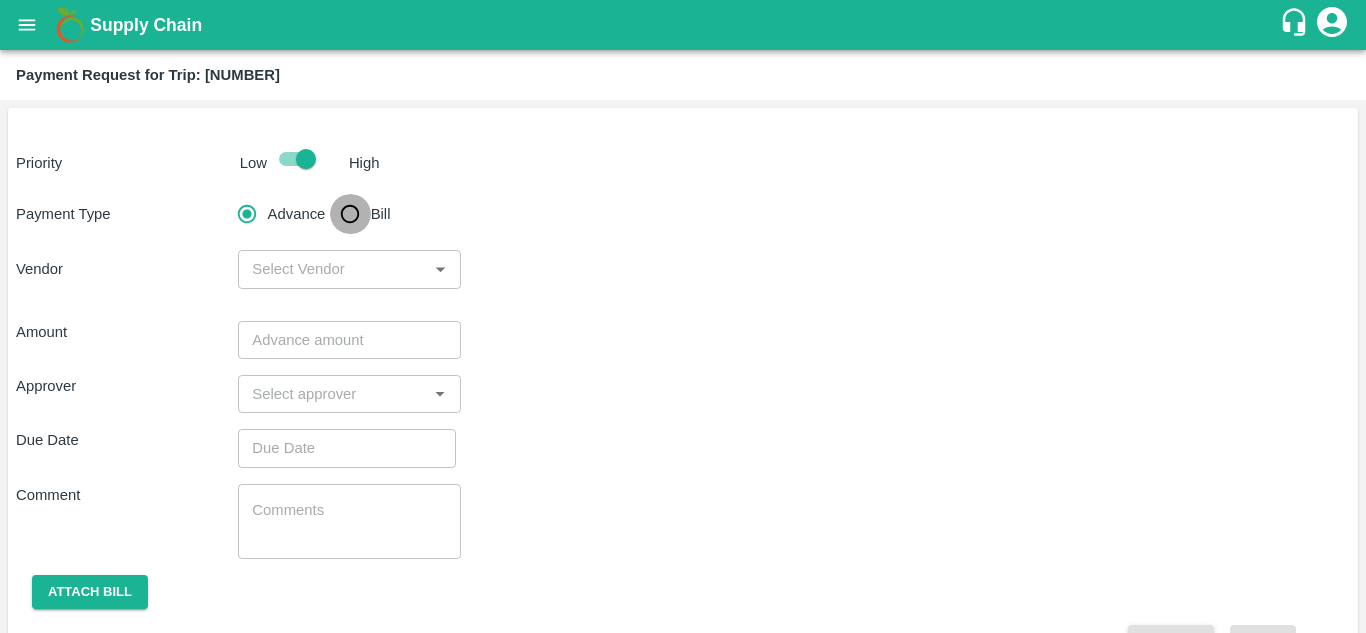 click on "Bill" at bounding box center (350, 214) 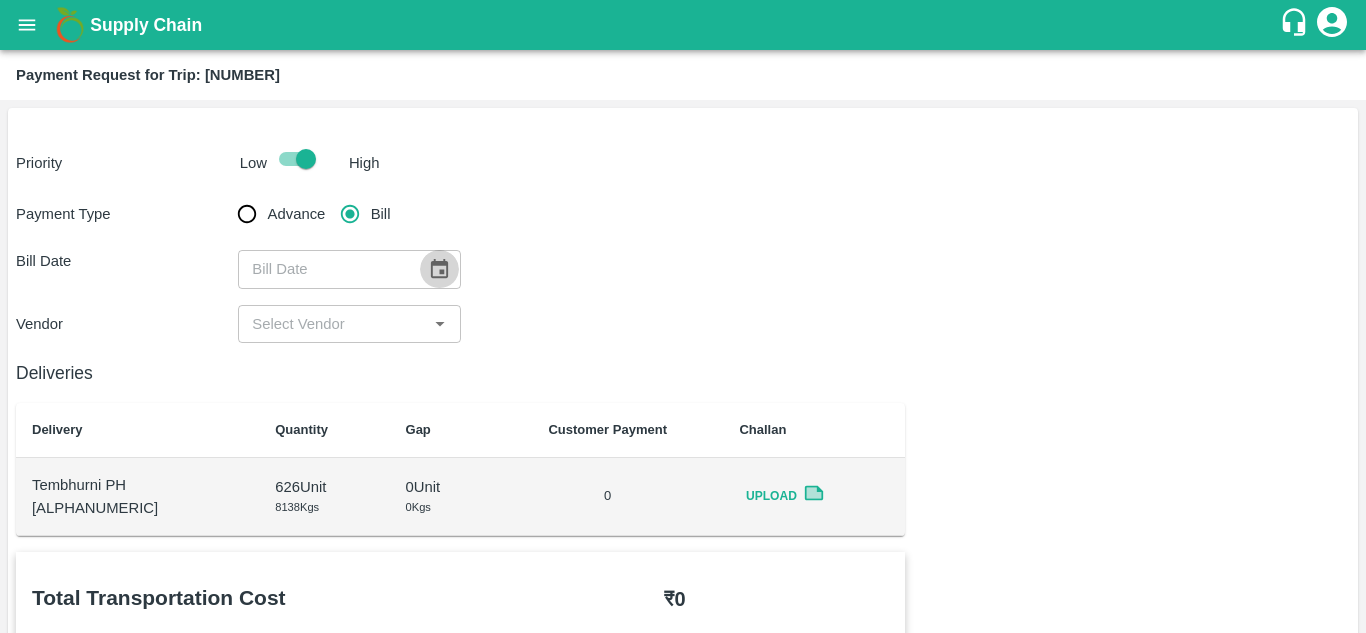click 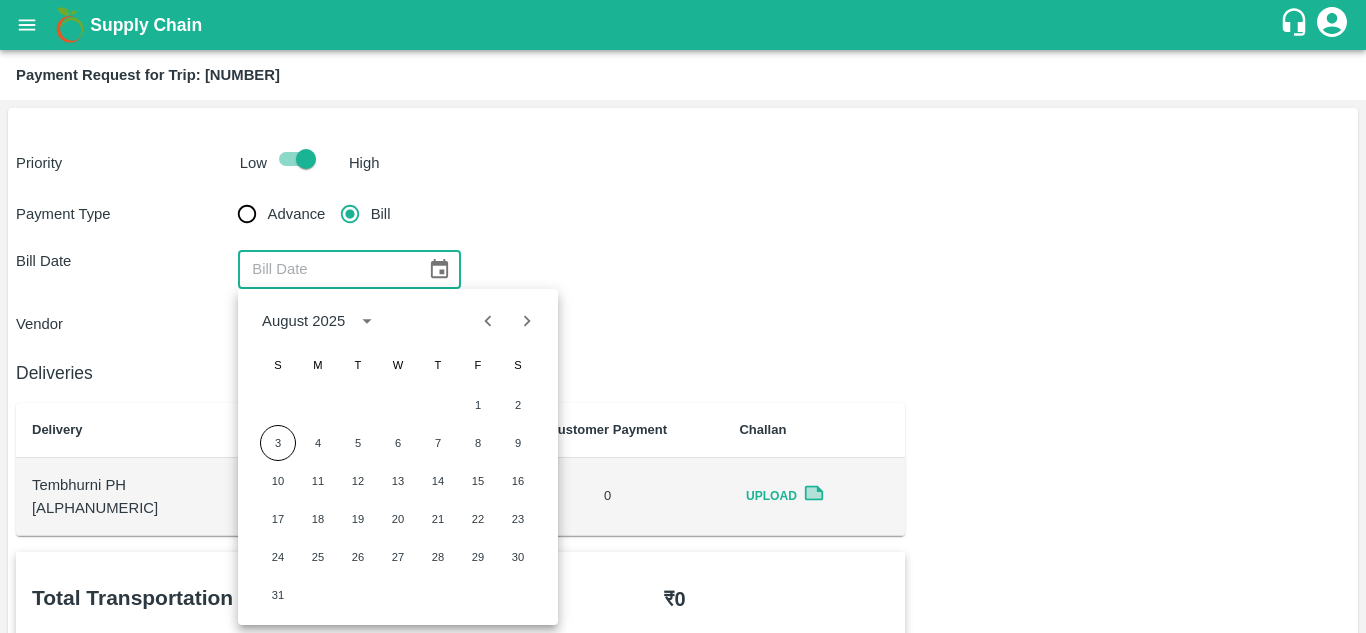 click on "Bill Date ​" at bounding box center (683, 269) 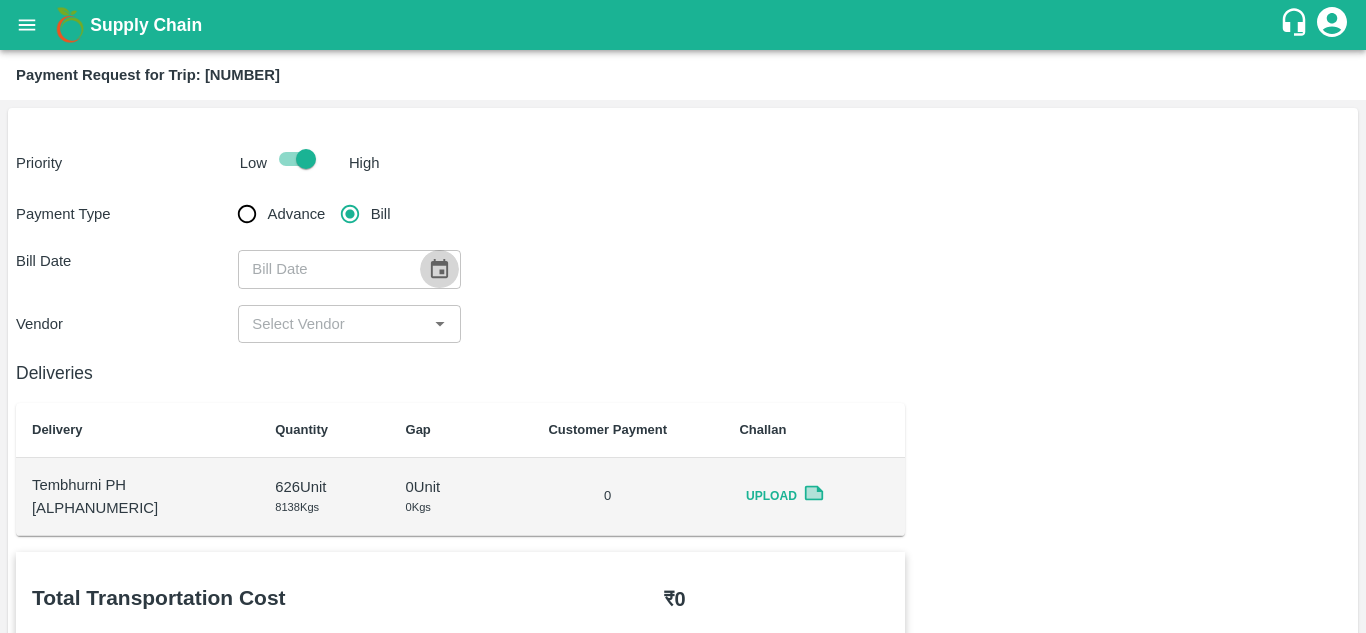 click 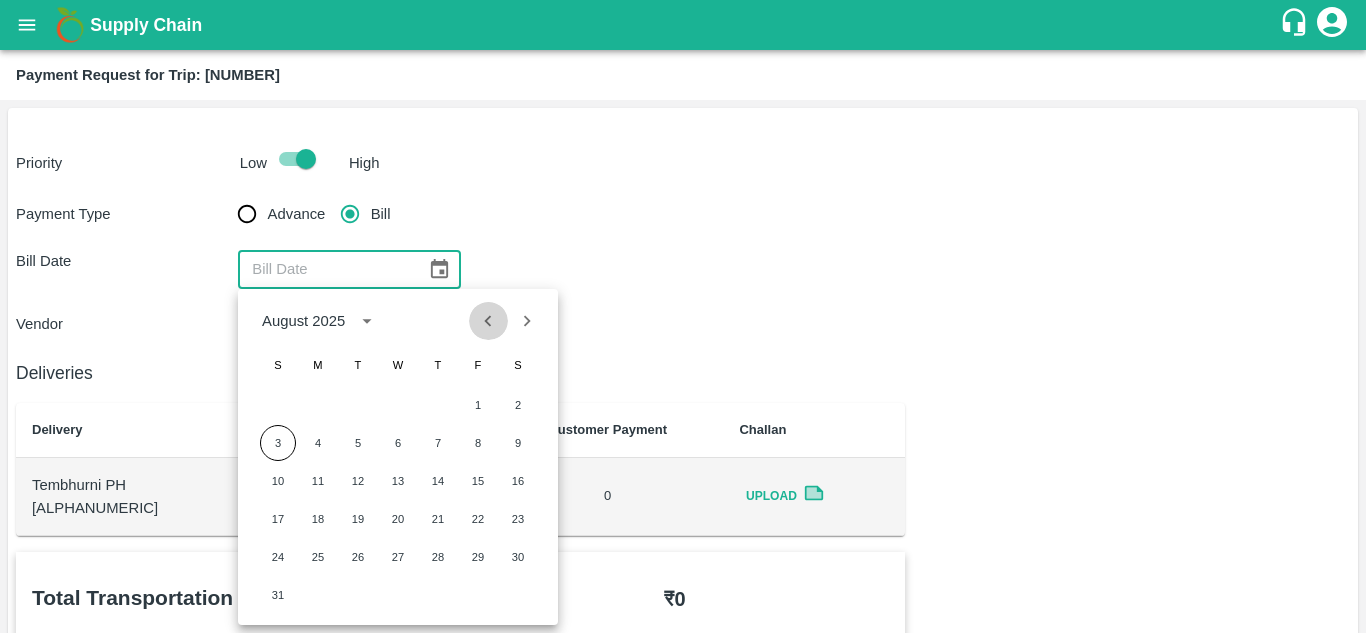 click 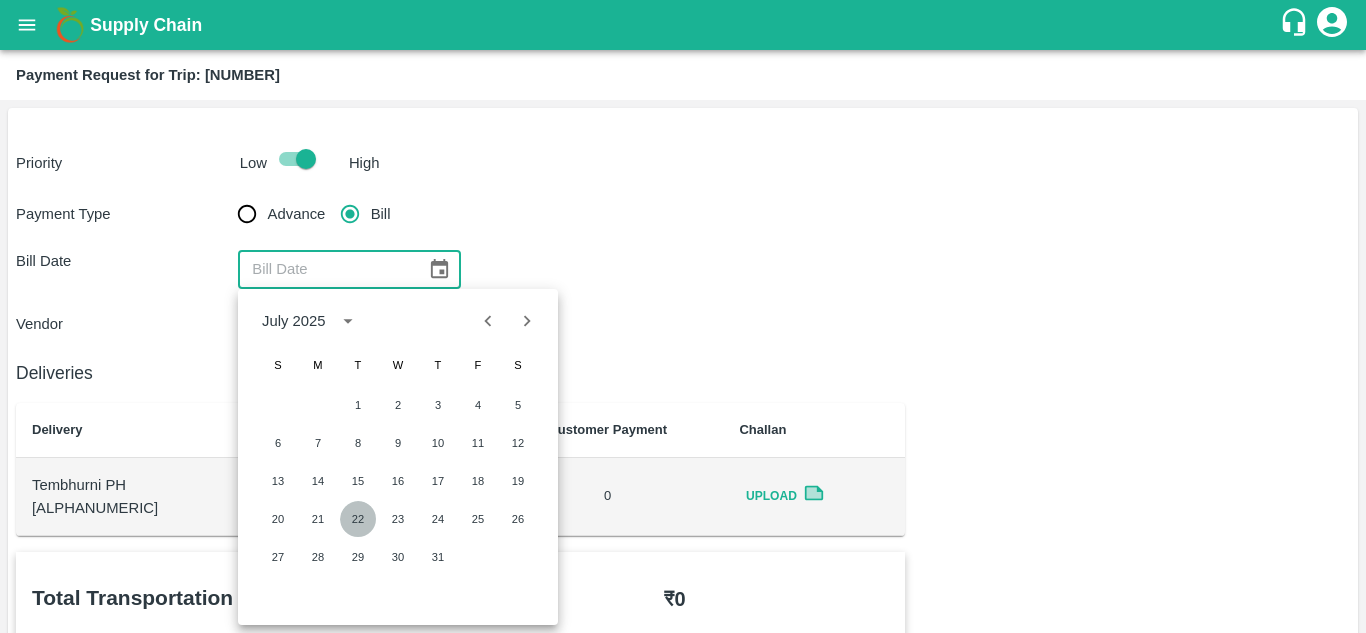 click on "22" at bounding box center [358, 519] 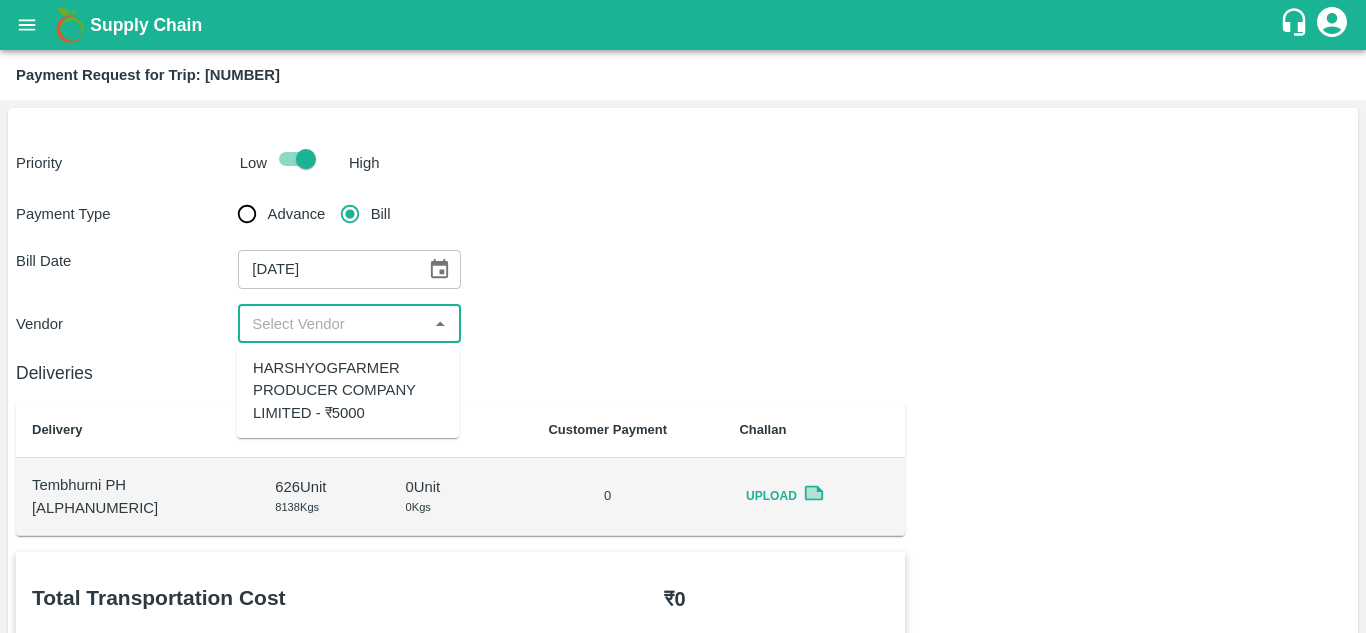 click at bounding box center (332, 324) 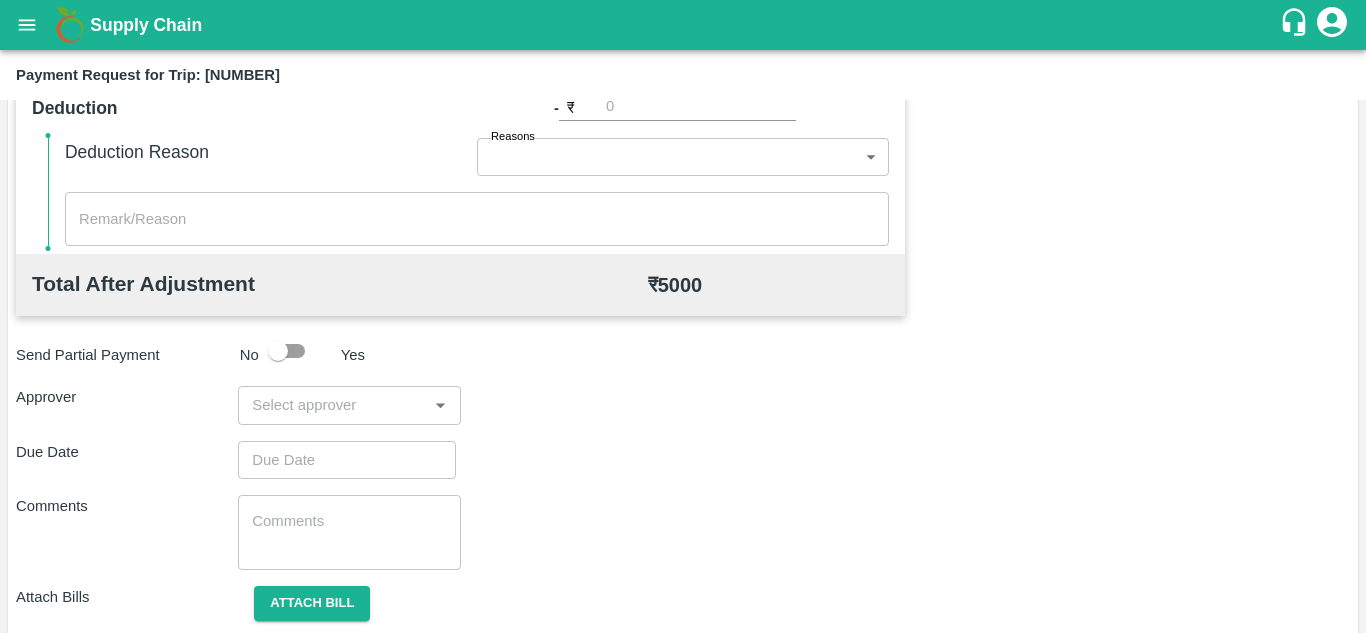 scroll, scrollTop: 849, scrollLeft: 0, axis: vertical 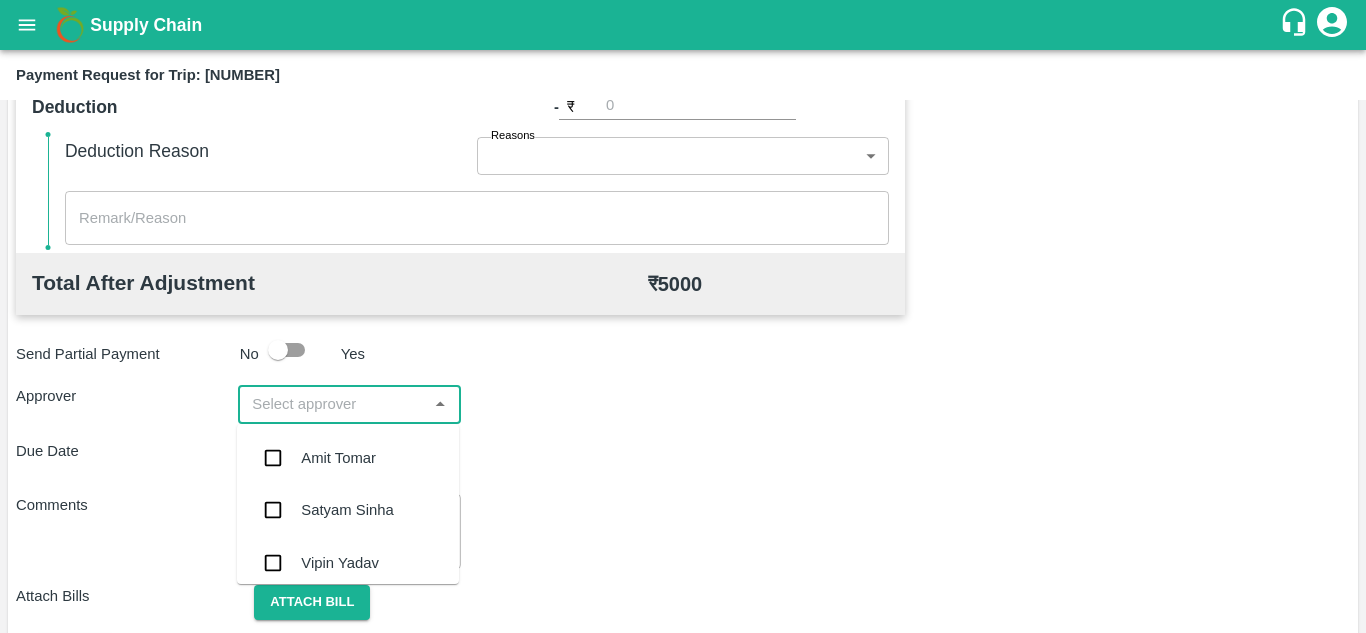 click at bounding box center (332, 404) 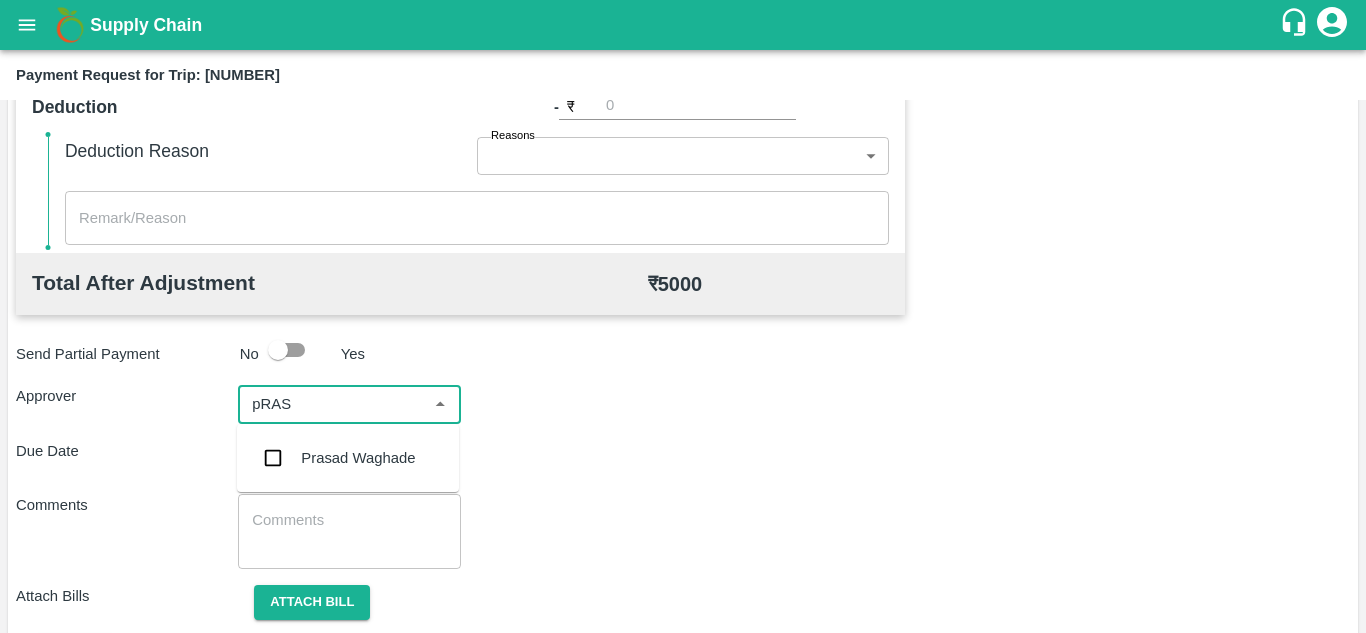type on "pRASA" 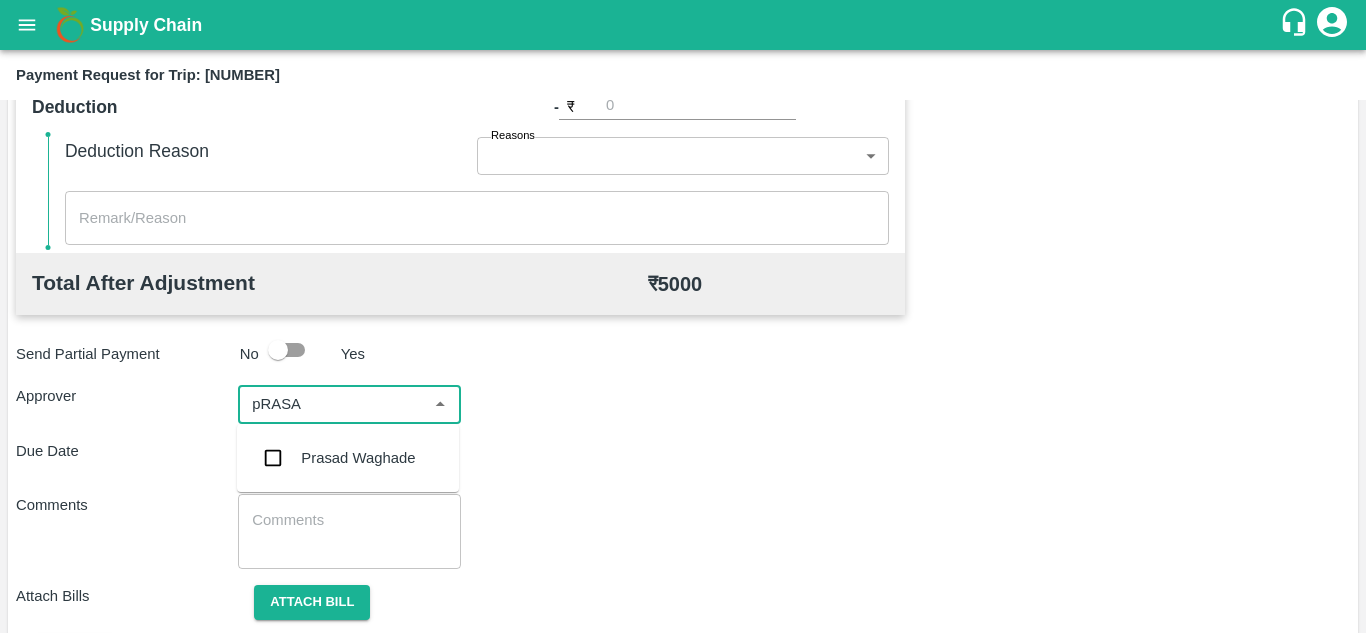 click on "Prasad Waghade" at bounding box center (358, 458) 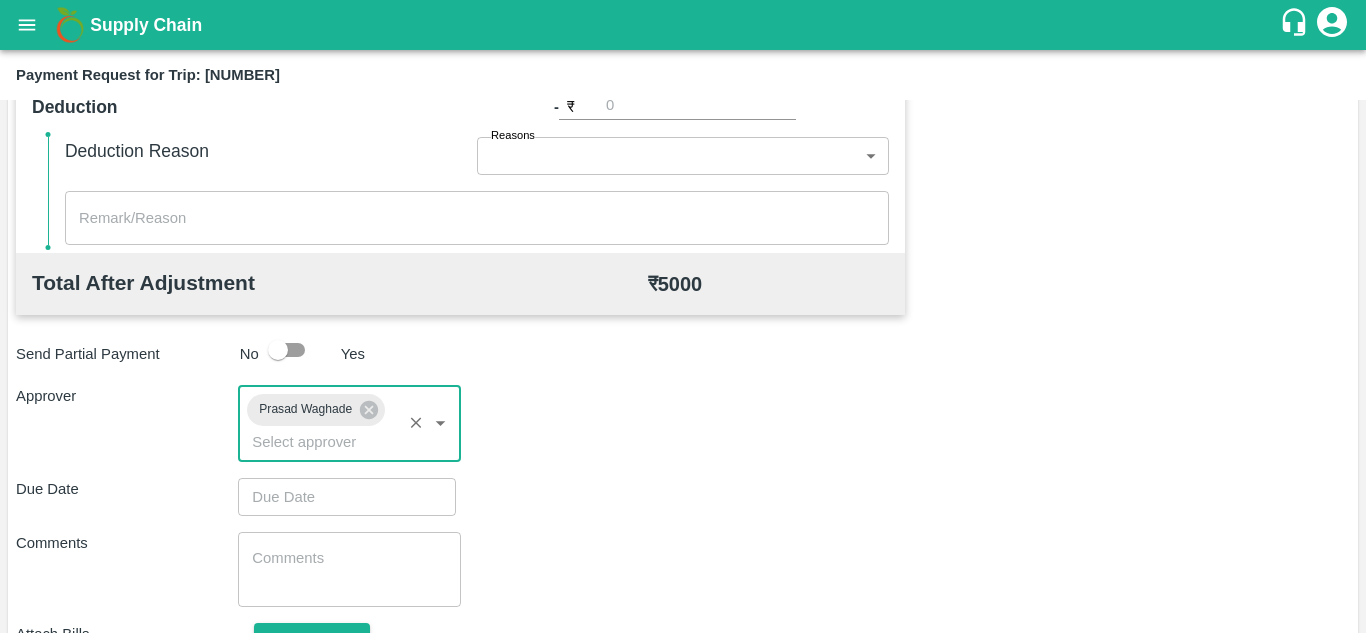 type on "DD/MM/YYYY hh:mm aa" 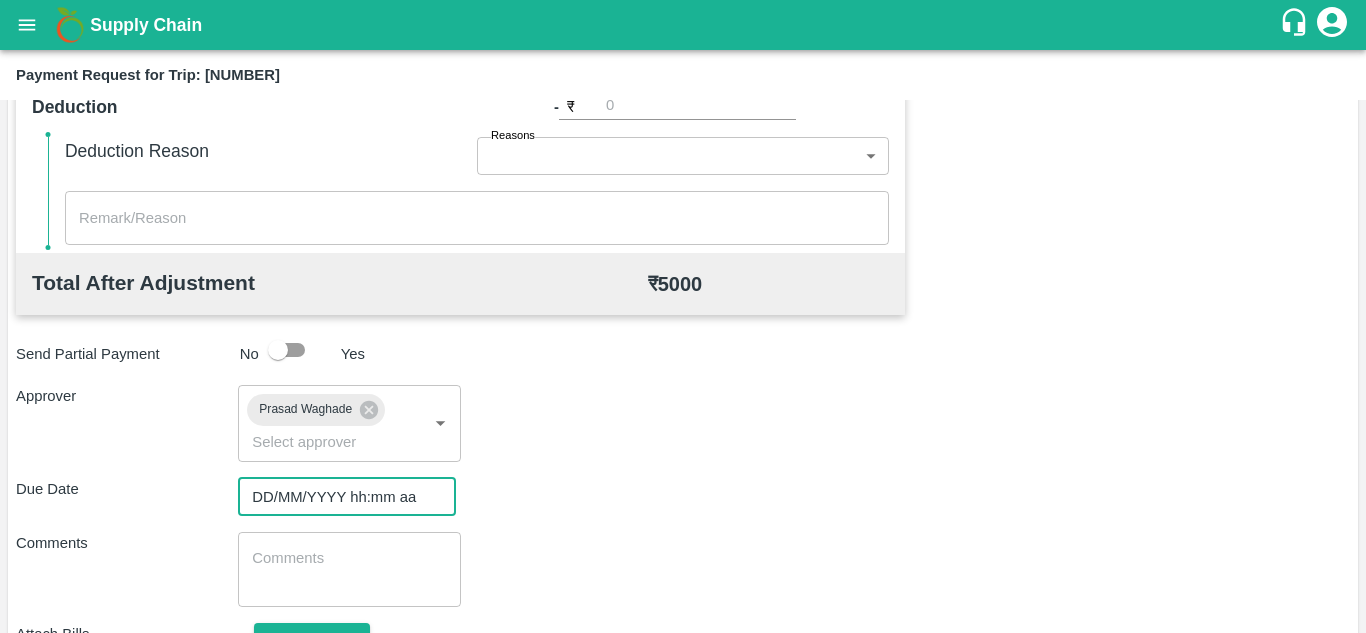 click on "DD/MM/YYYY hh:mm aa" at bounding box center [340, 497] 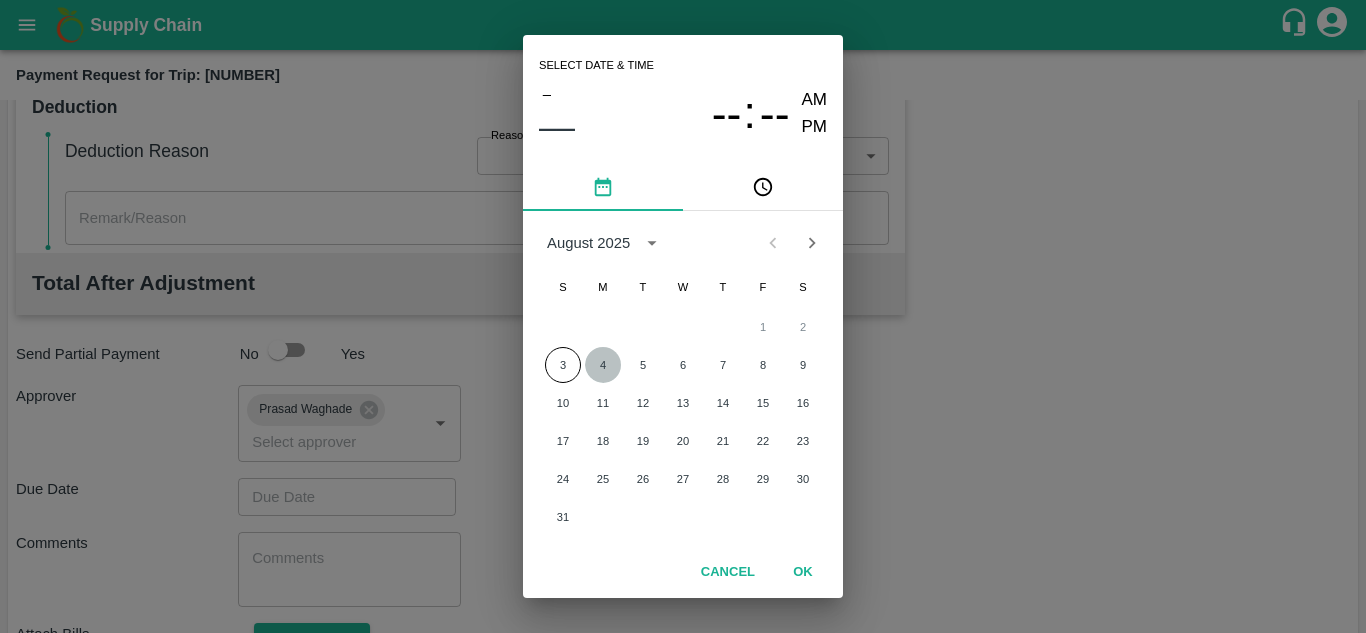 click on "4" at bounding box center [603, 365] 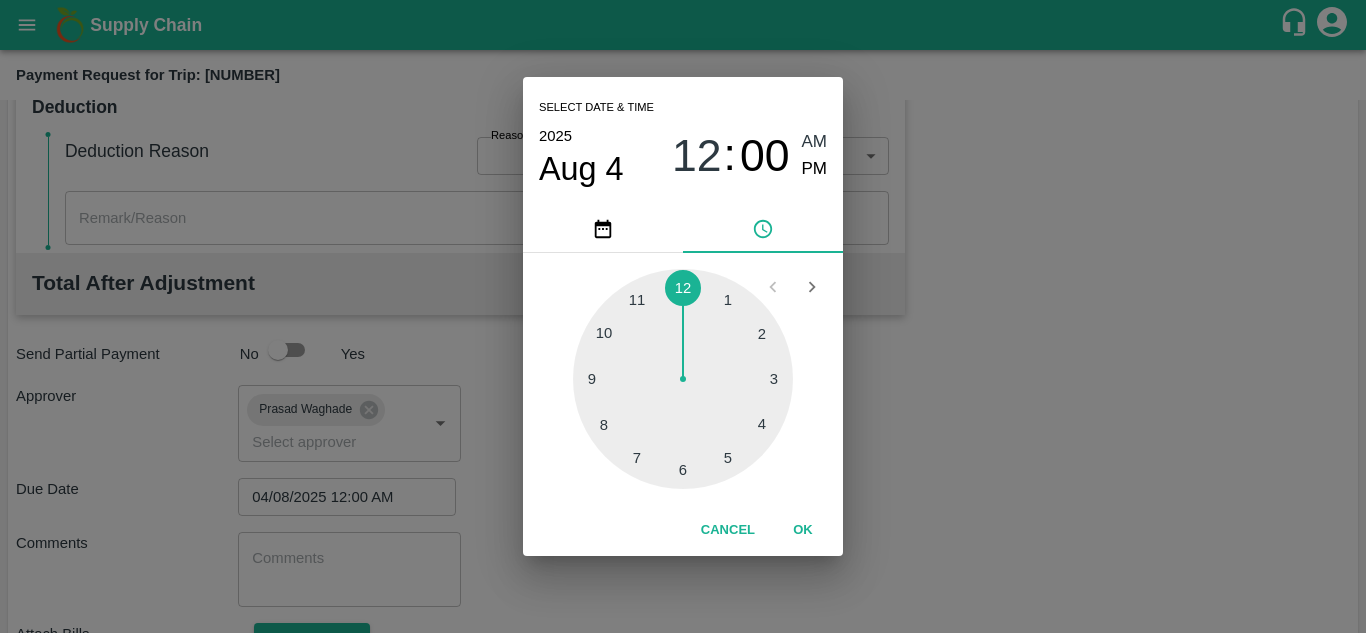 click on "AM" at bounding box center [815, 142] 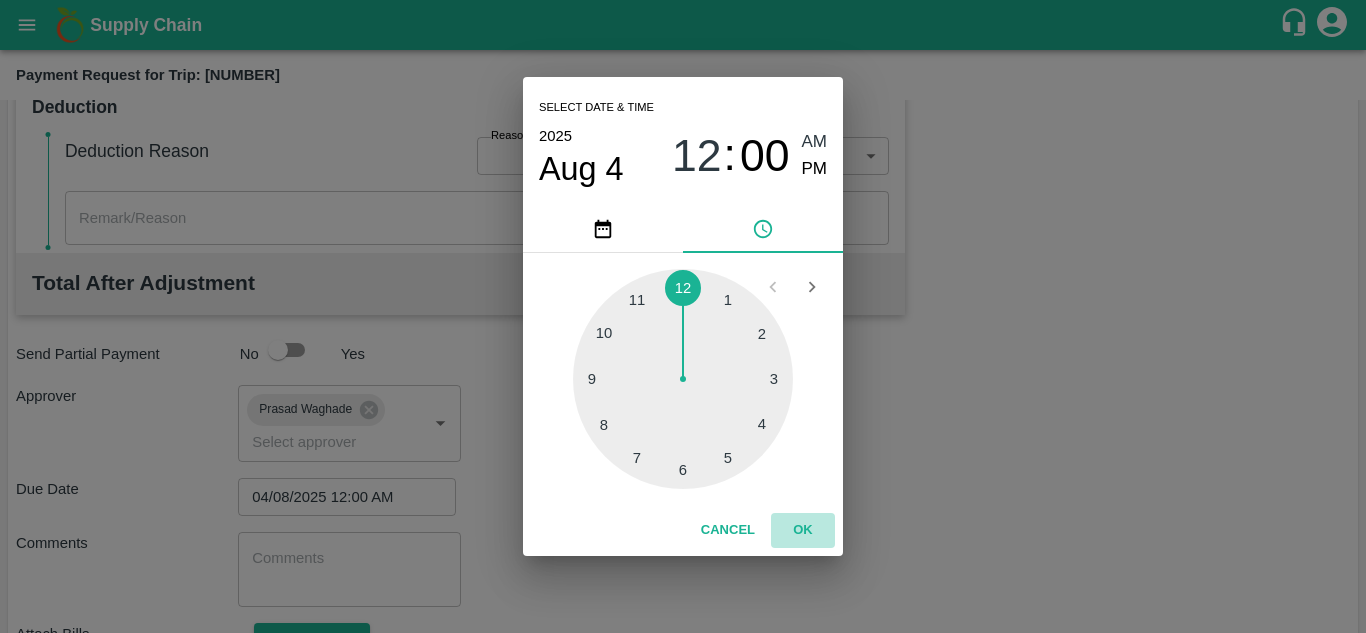 click on "OK" at bounding box center [803, 530] 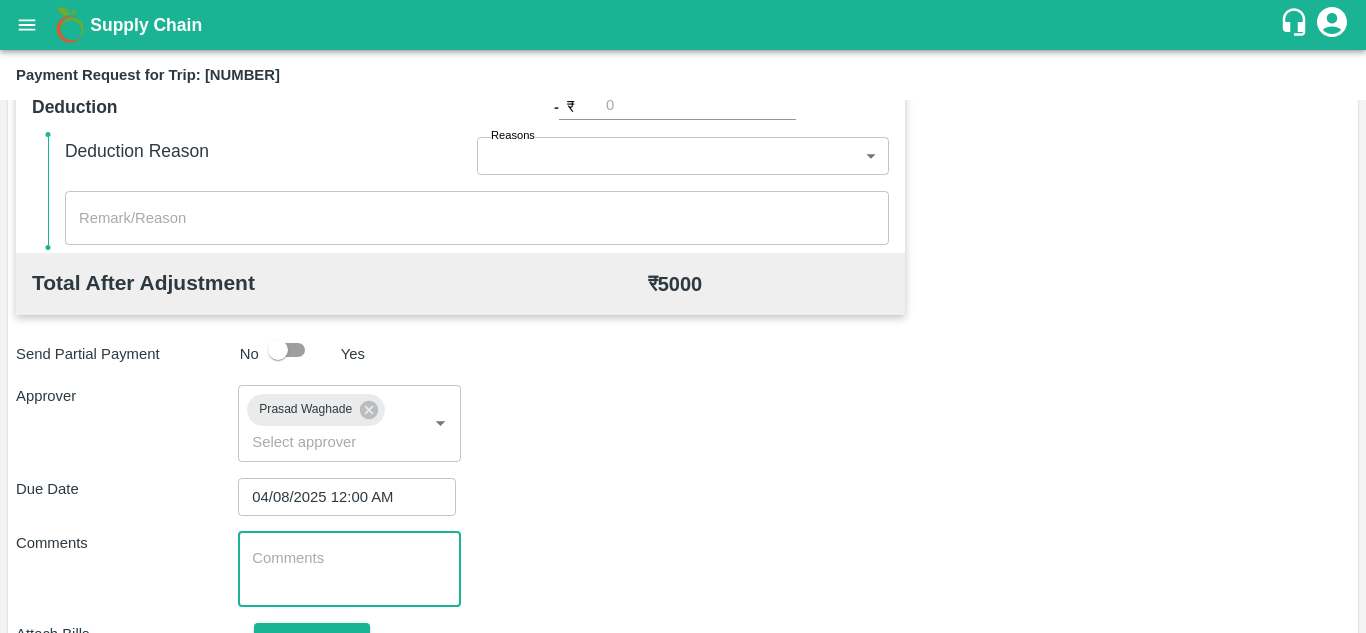 click at bounding box center (349, 569) 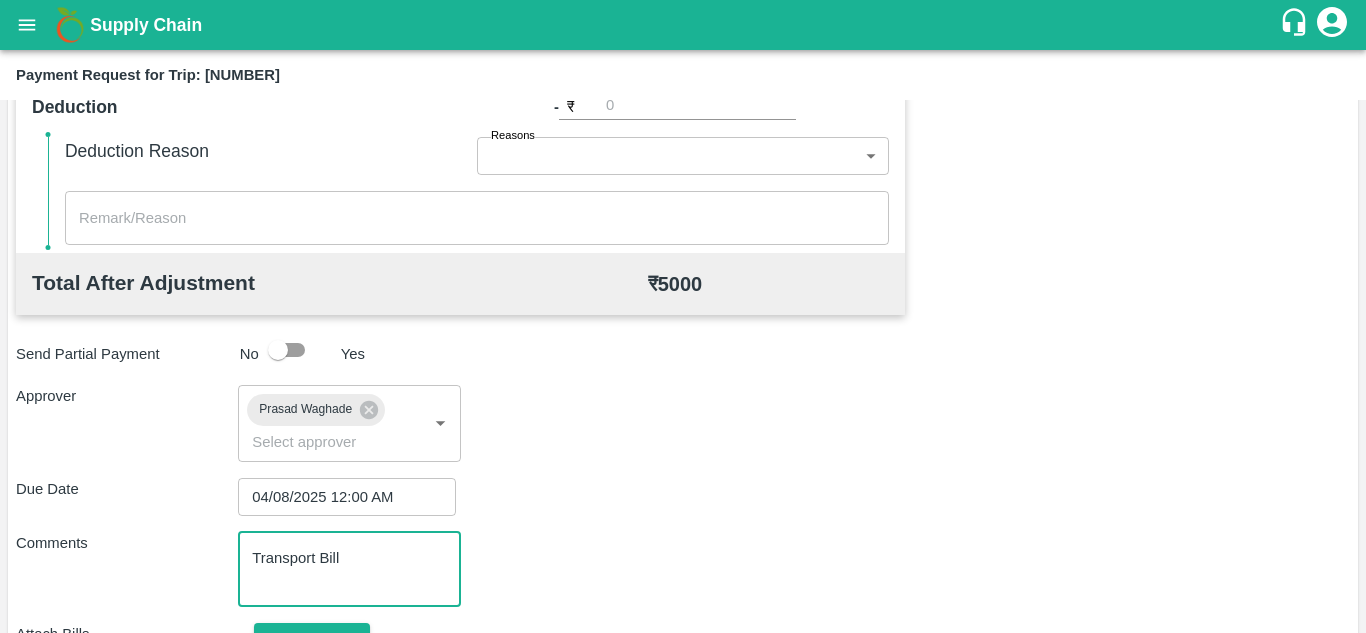 scroll, scrollTop: 948, scrollLeft: 0, axis: vertical 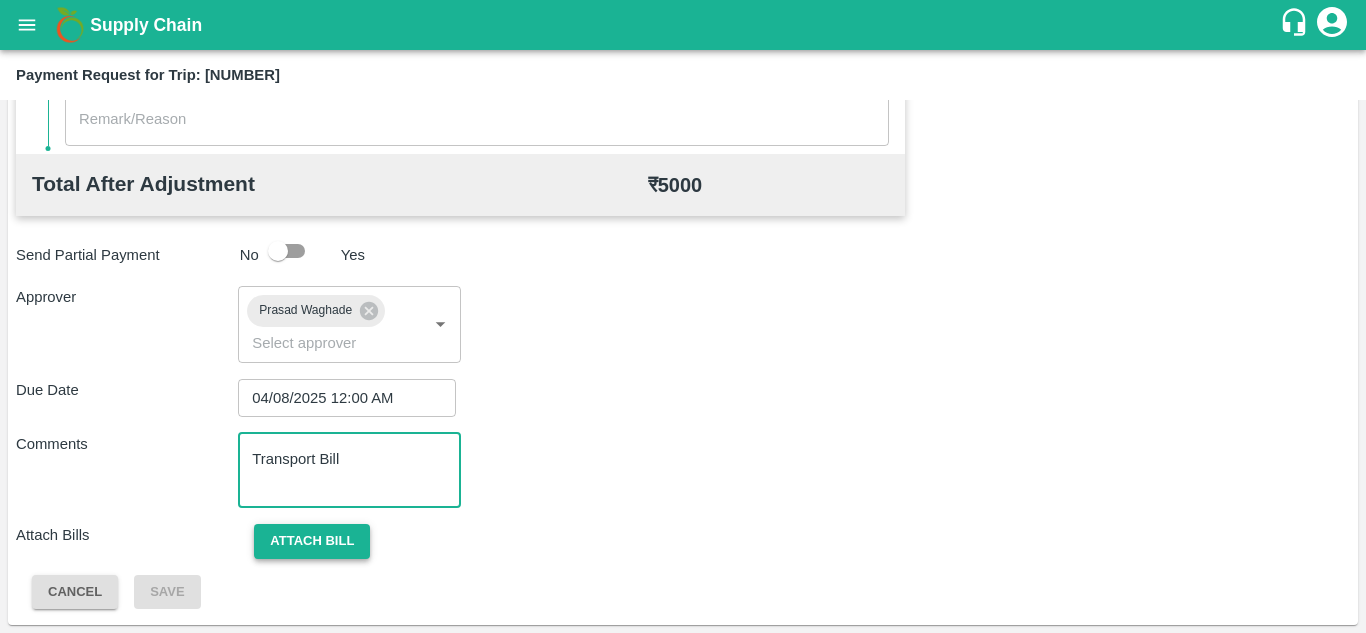 type on "Transport Bill" 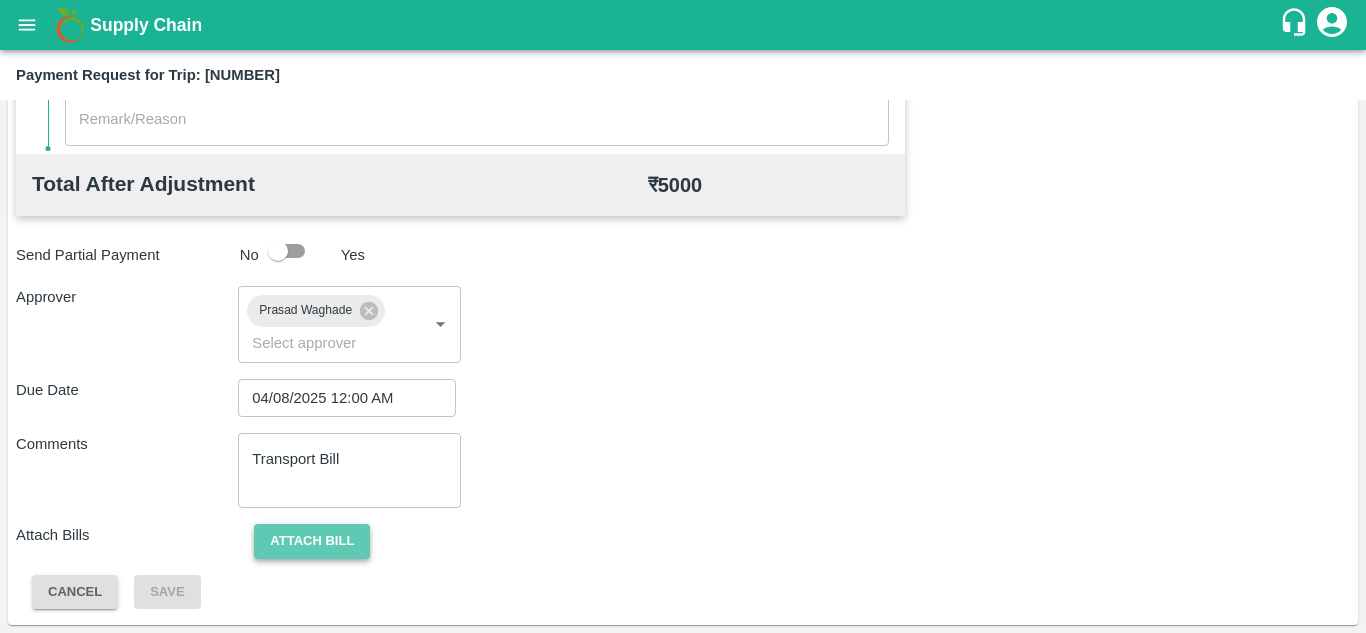 click on "Attach bill" at bounding box center [312, 541] 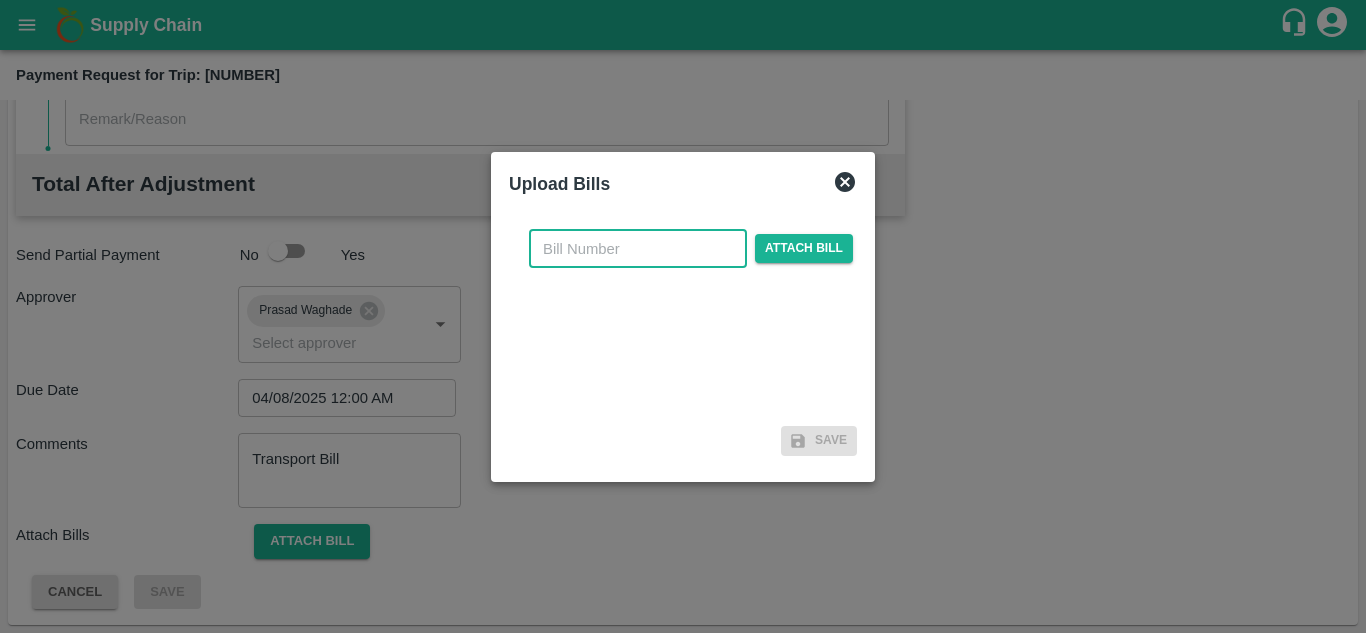 click at bounding box center (638, 249) 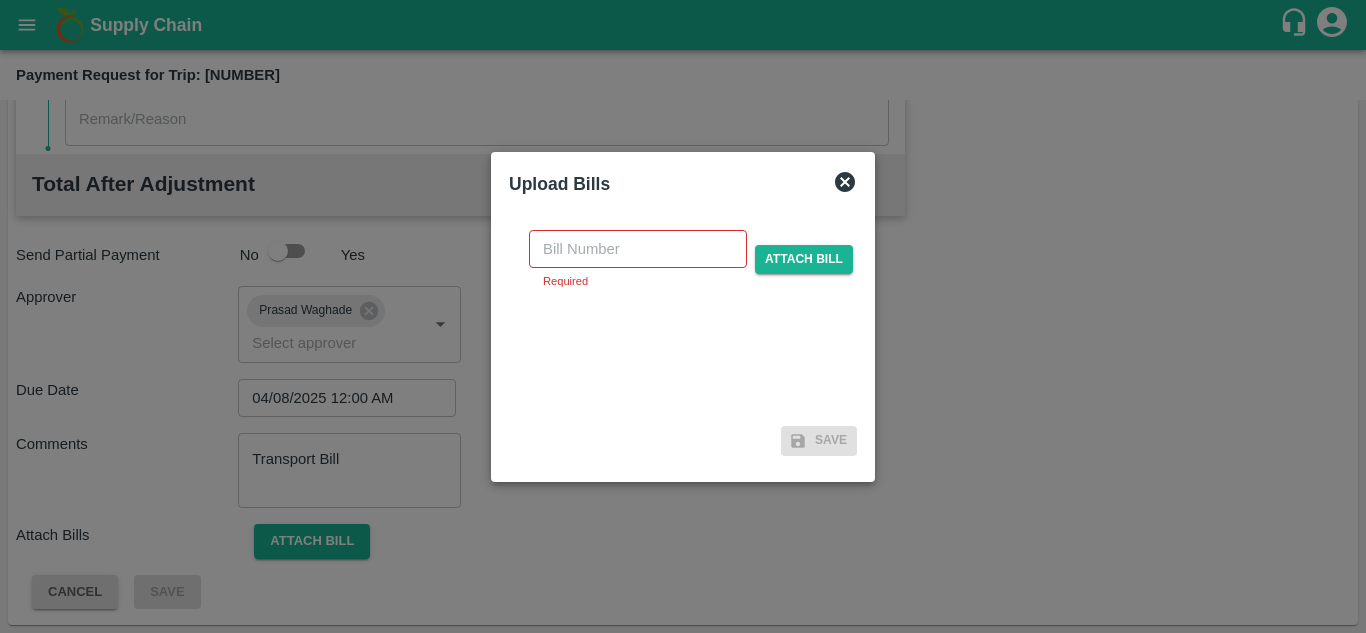 click on "​ Required" at bounding box center [638, 260] 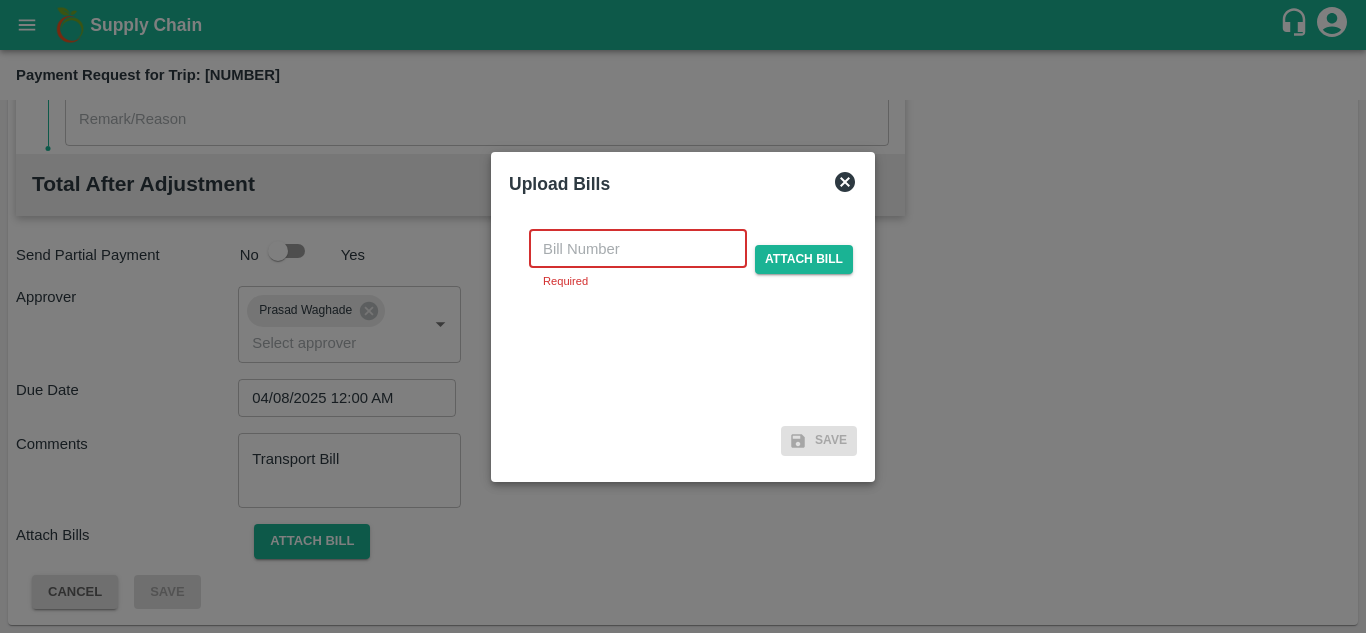 click at bounding box center [638, 249] 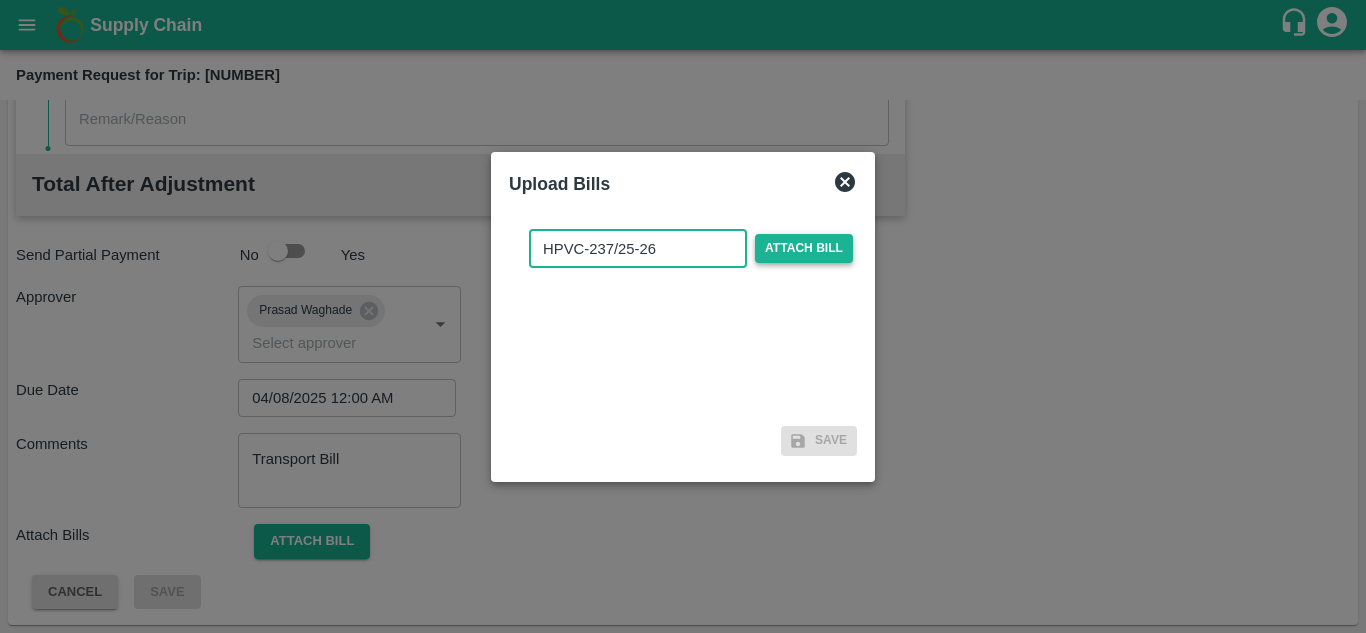type on "HPVC-237/25-26" 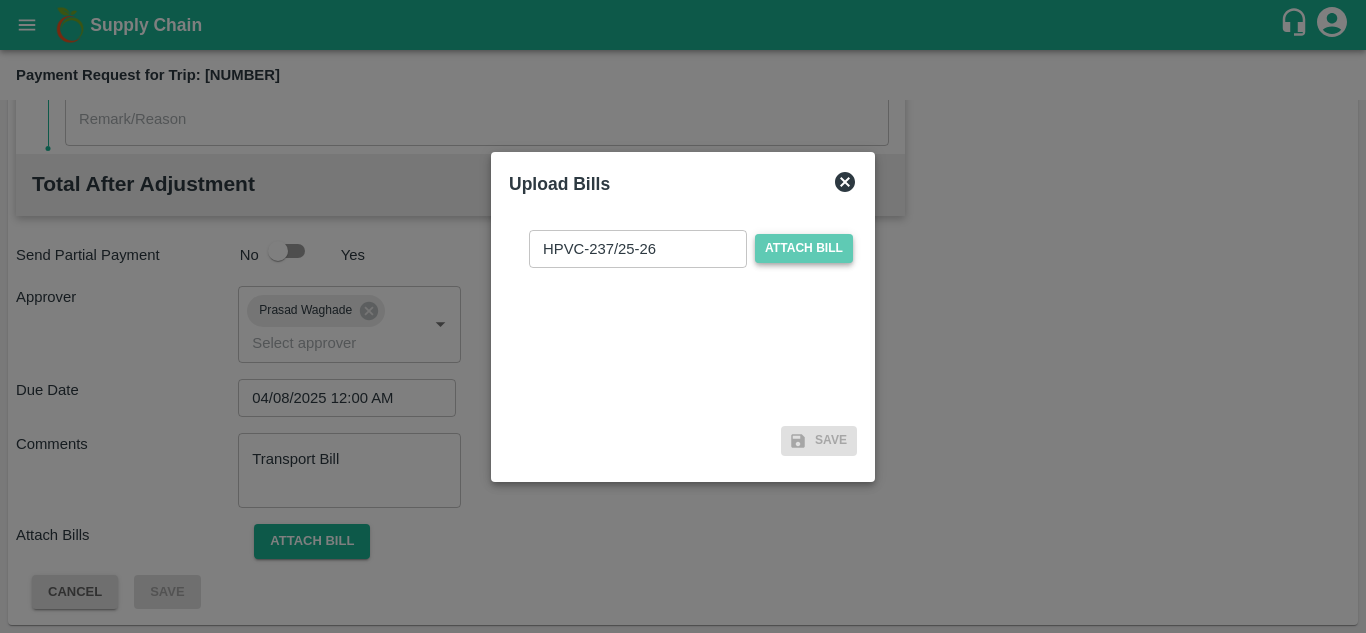 click on "Attach bill" at bounding box center [804, 248] 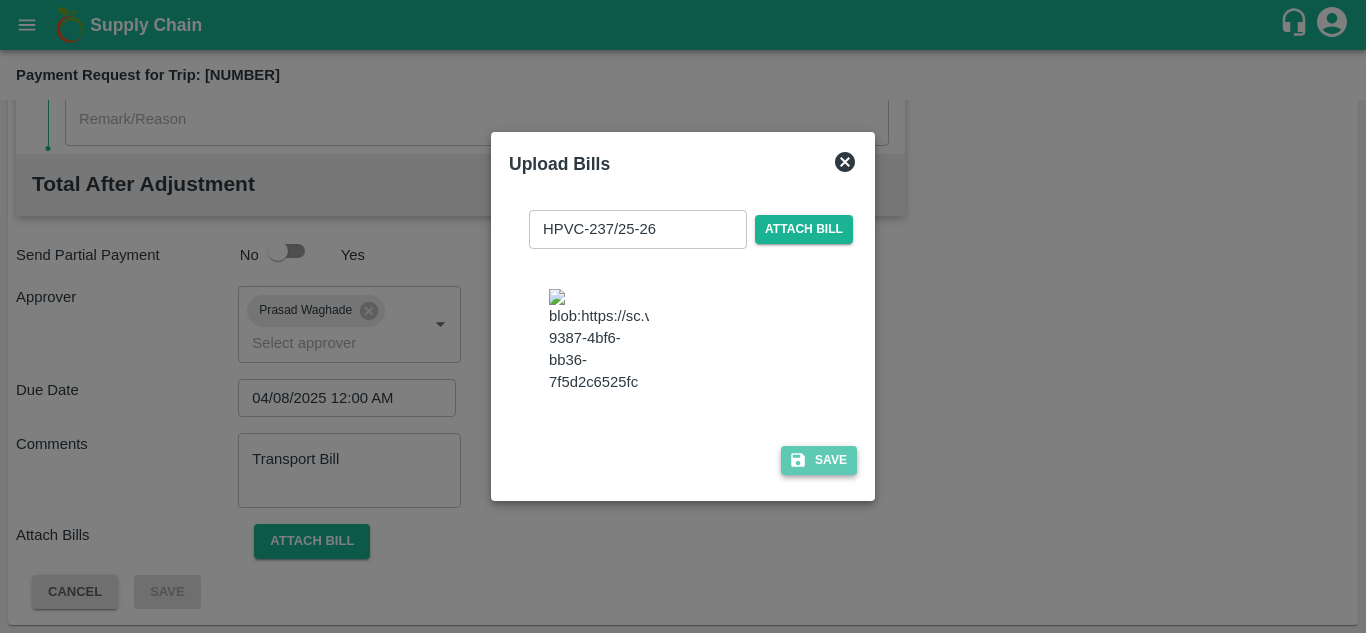 click on "Save" at bounding box center (819, 460) 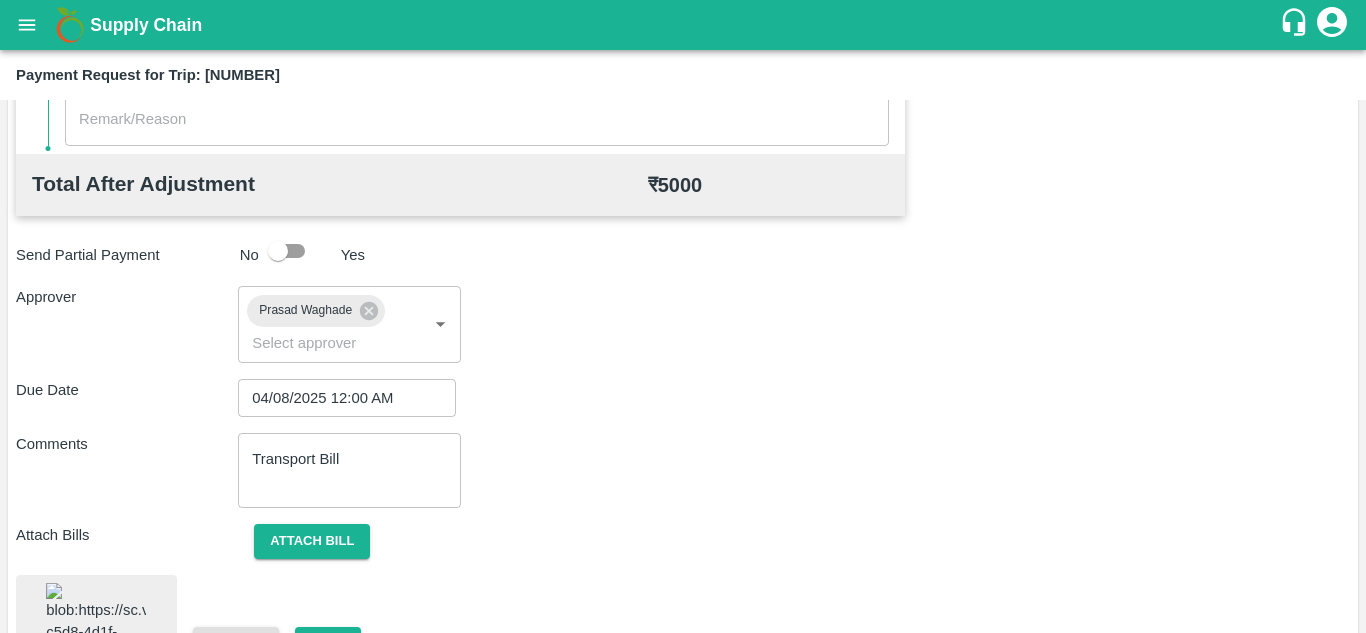 scroll, scrollTop: 1084, scrollLeft: 0, axis: vertical 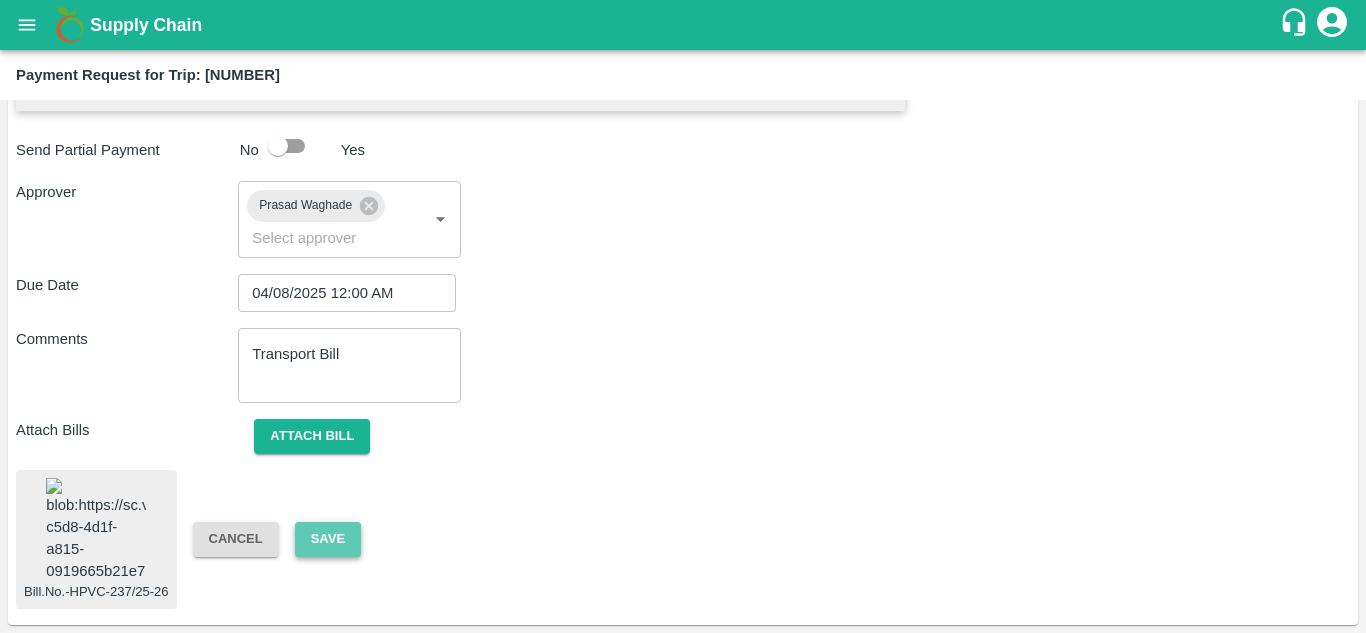 click on "Save" at bounding box center (328, 539) 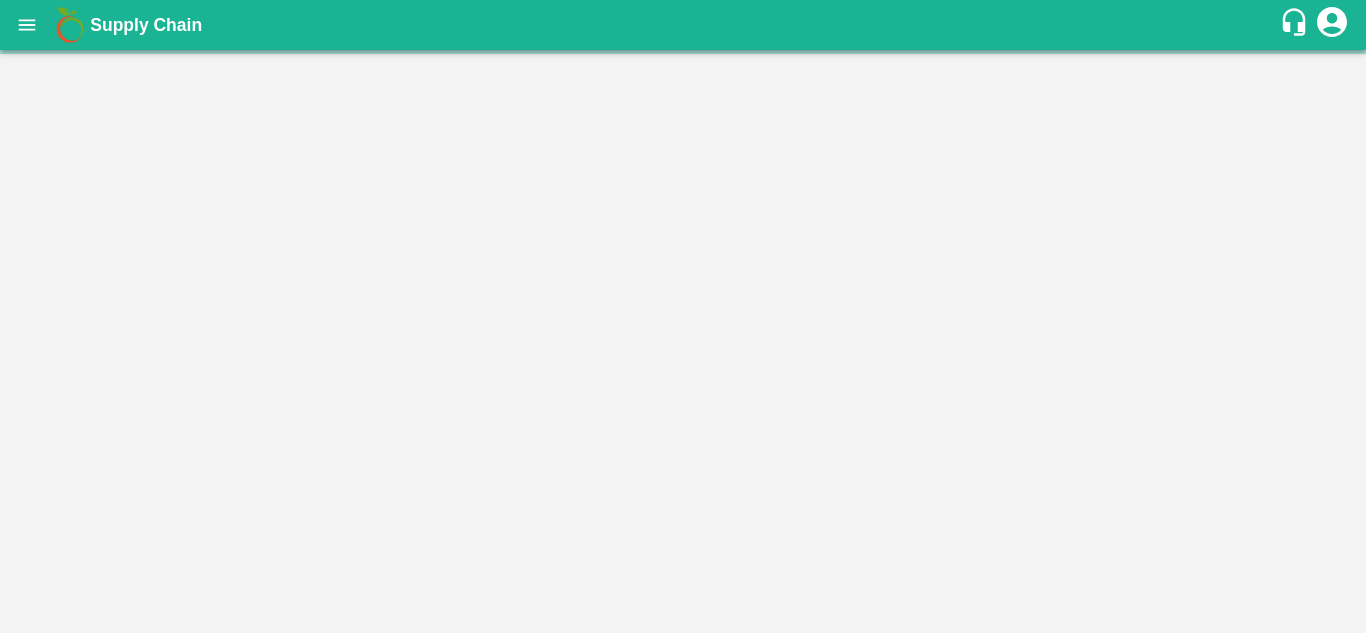 scroll, scrollTop: 0, scrollLeft: 0, axis: both 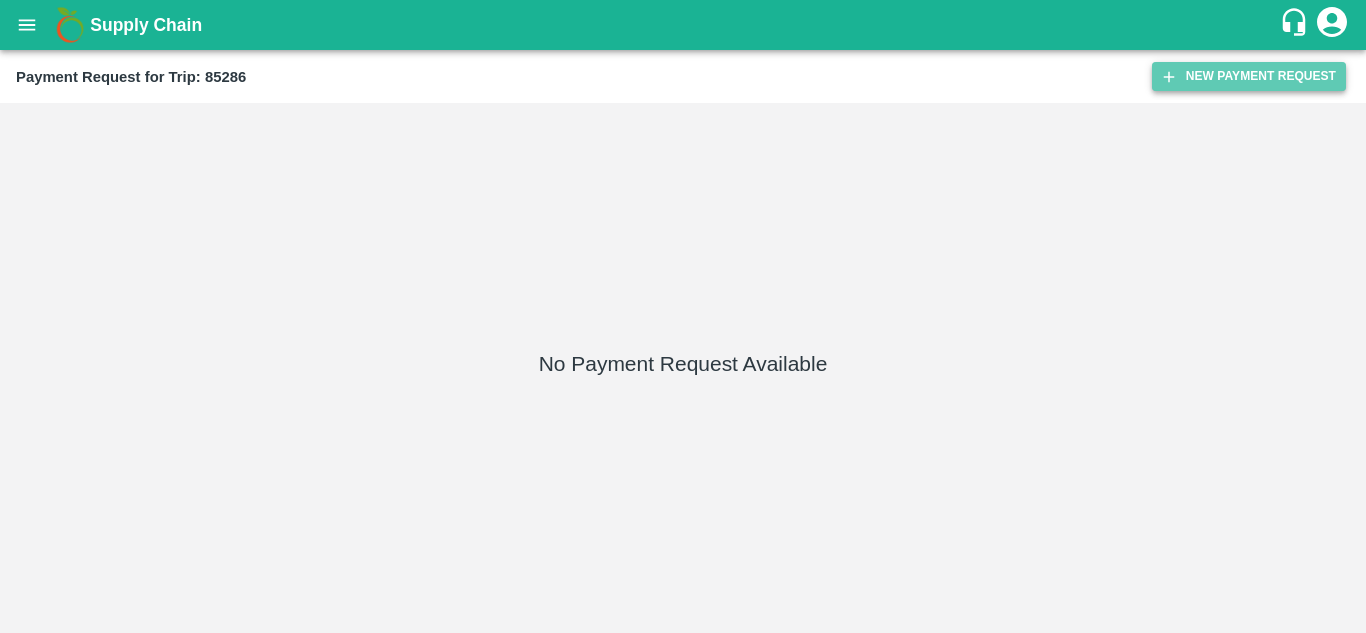 click on "New Payment Request" at bounding box center [1249, 76] 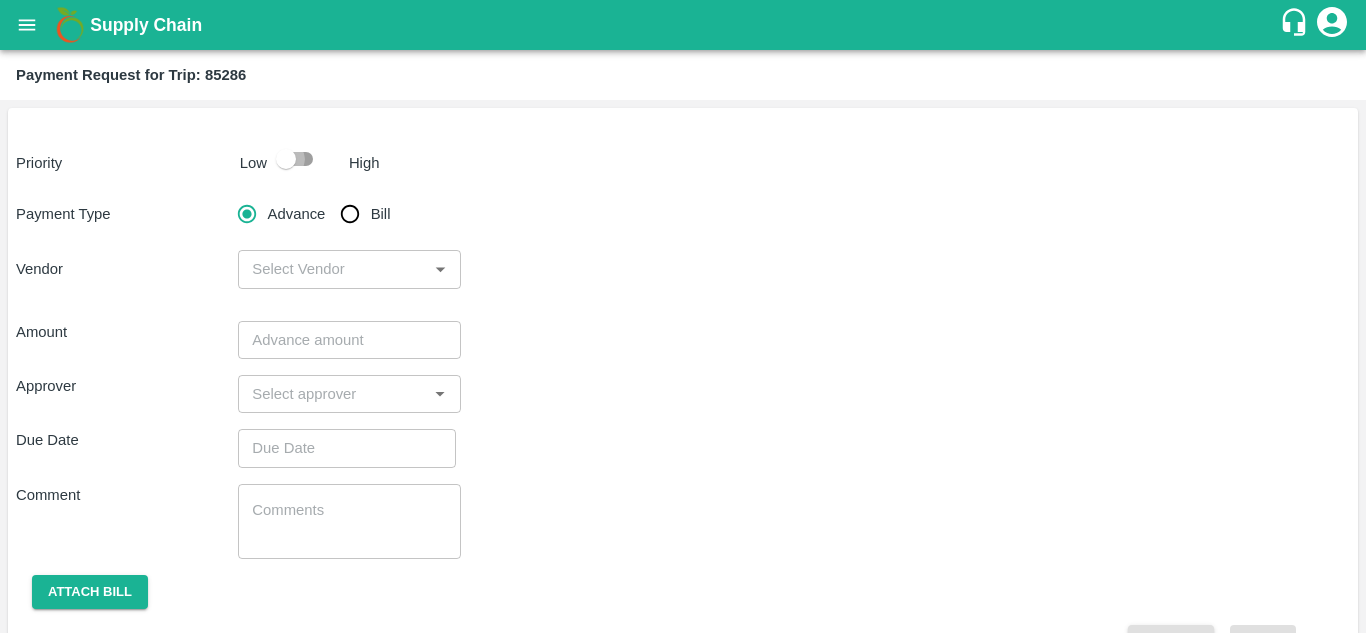 click at bounding box center [286, 159] 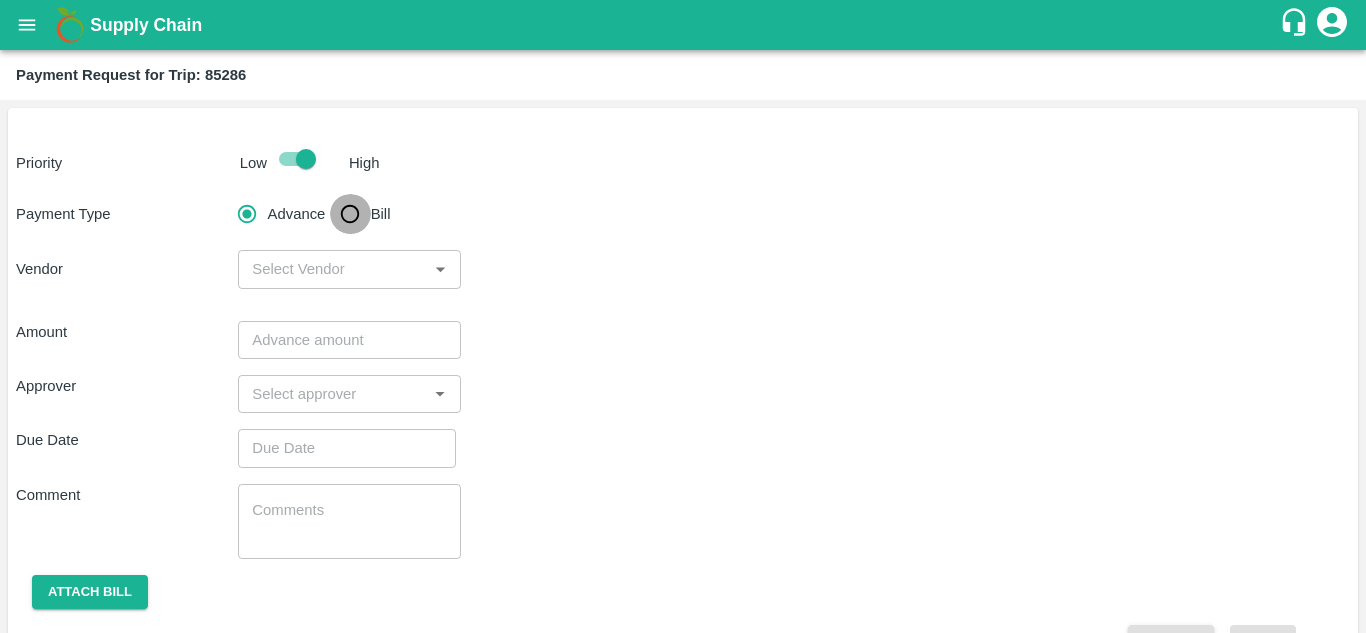 click on "Bill" at bounding box center [350, 214] 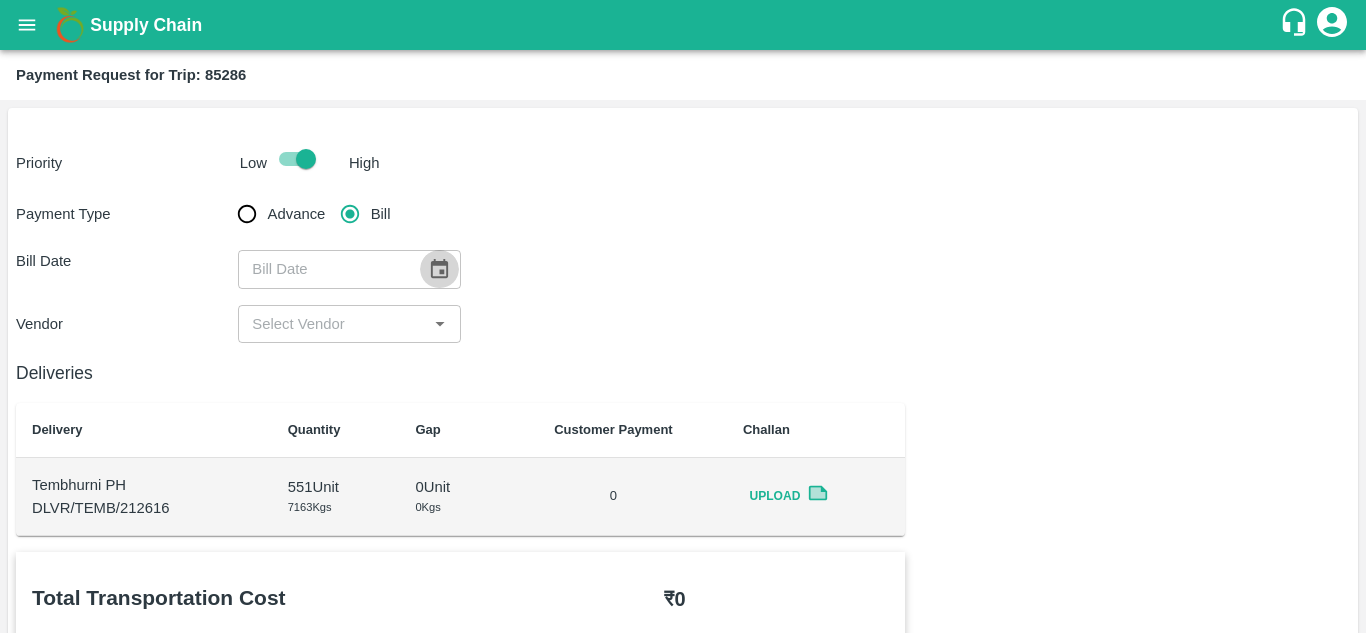 click 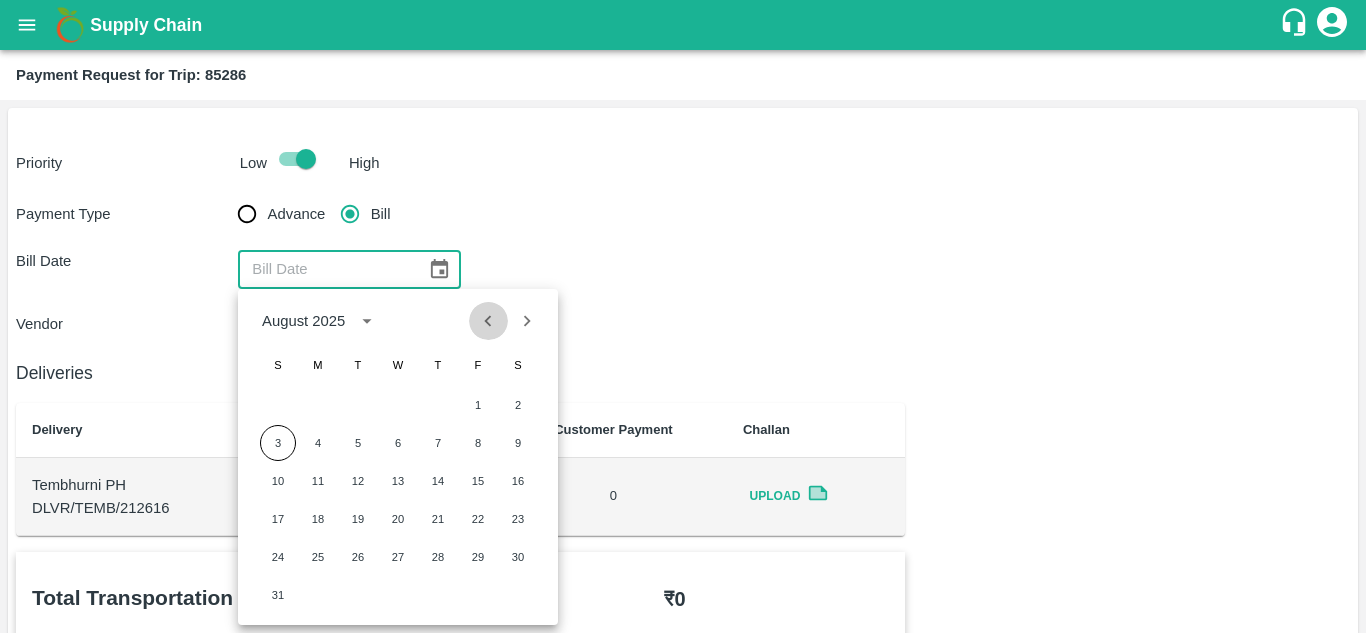 click 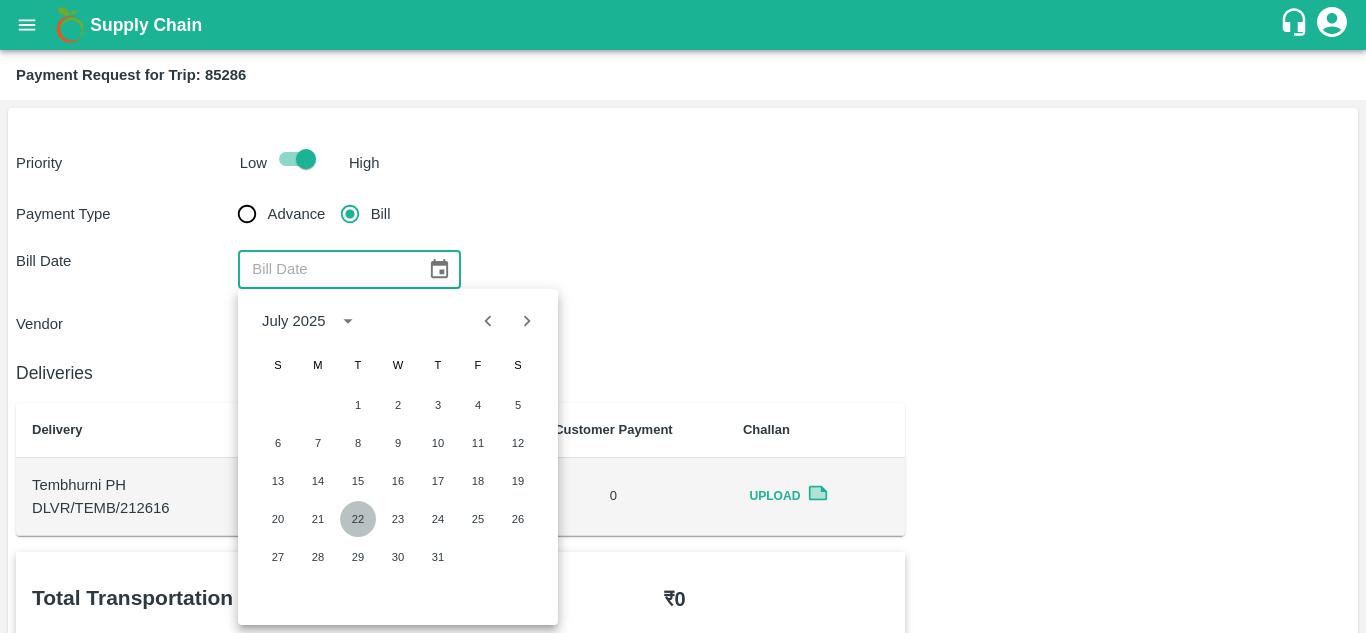 click on "22" at bounding box center [358, 519] 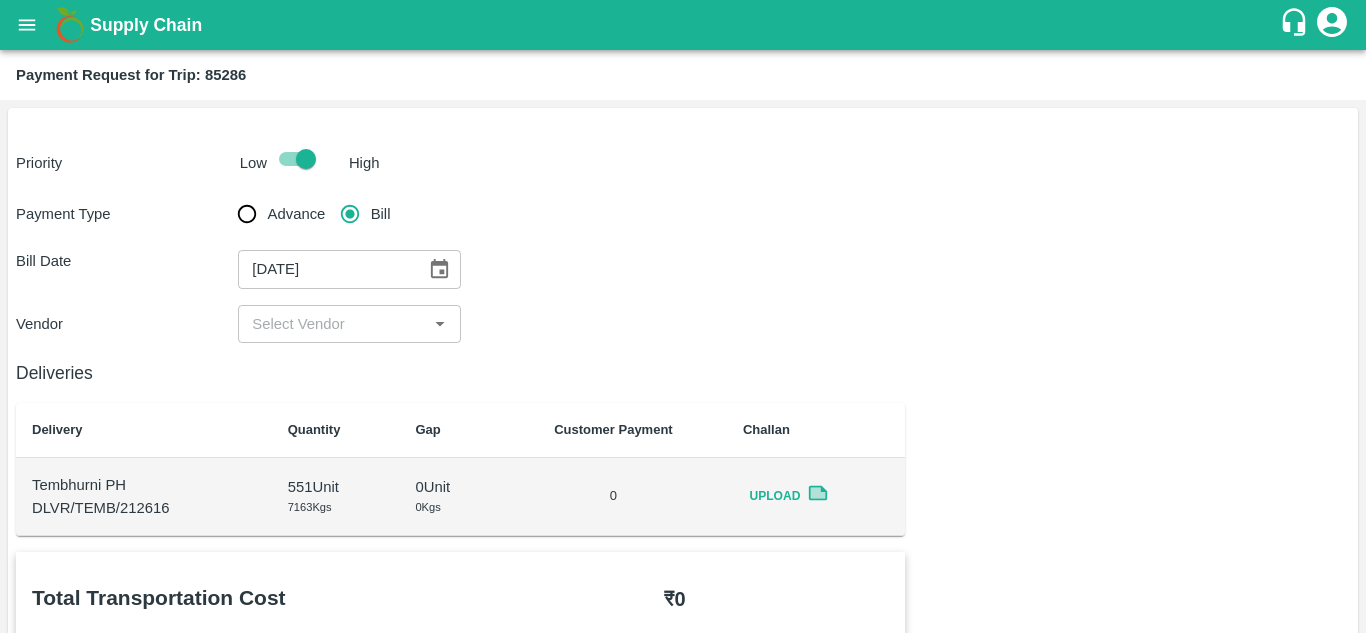 click at bounding box center (332, 324) 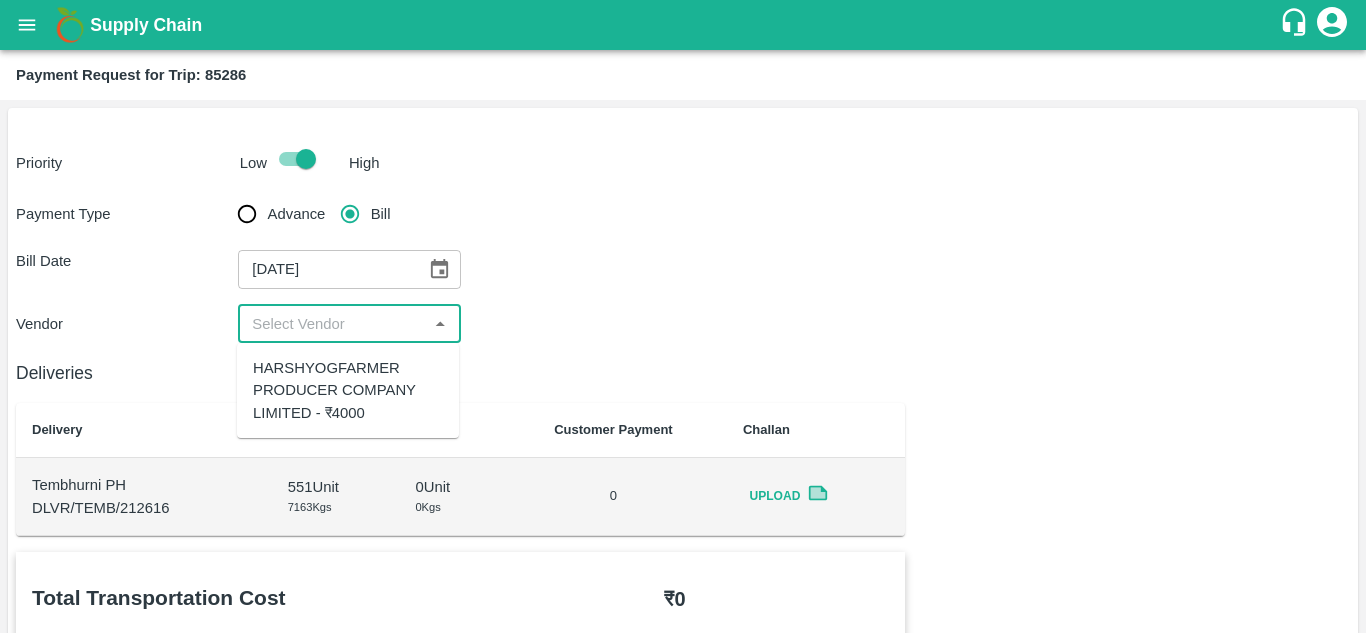 click on "HARSHYOGFARMER PRODUCER COMPANY LIMITED - ₹4000" at bounding box center [348, 390] 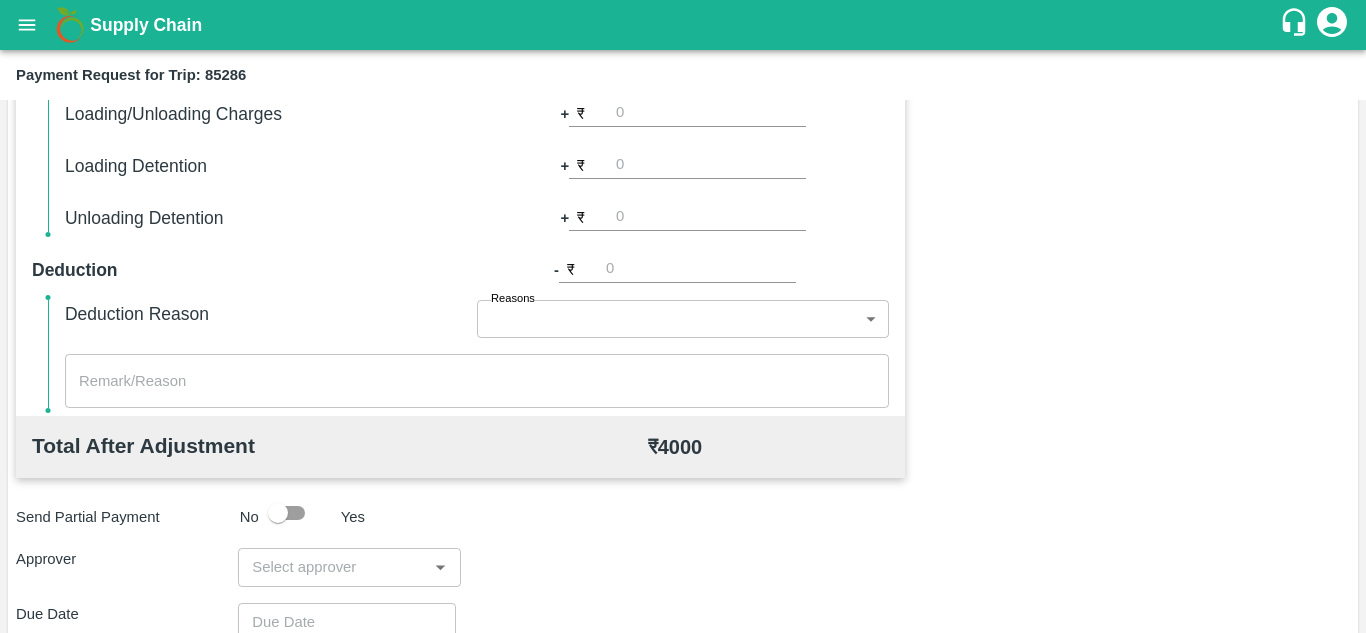scroll, scrollTop: 910, scrollLeft: 0, axis: vertical 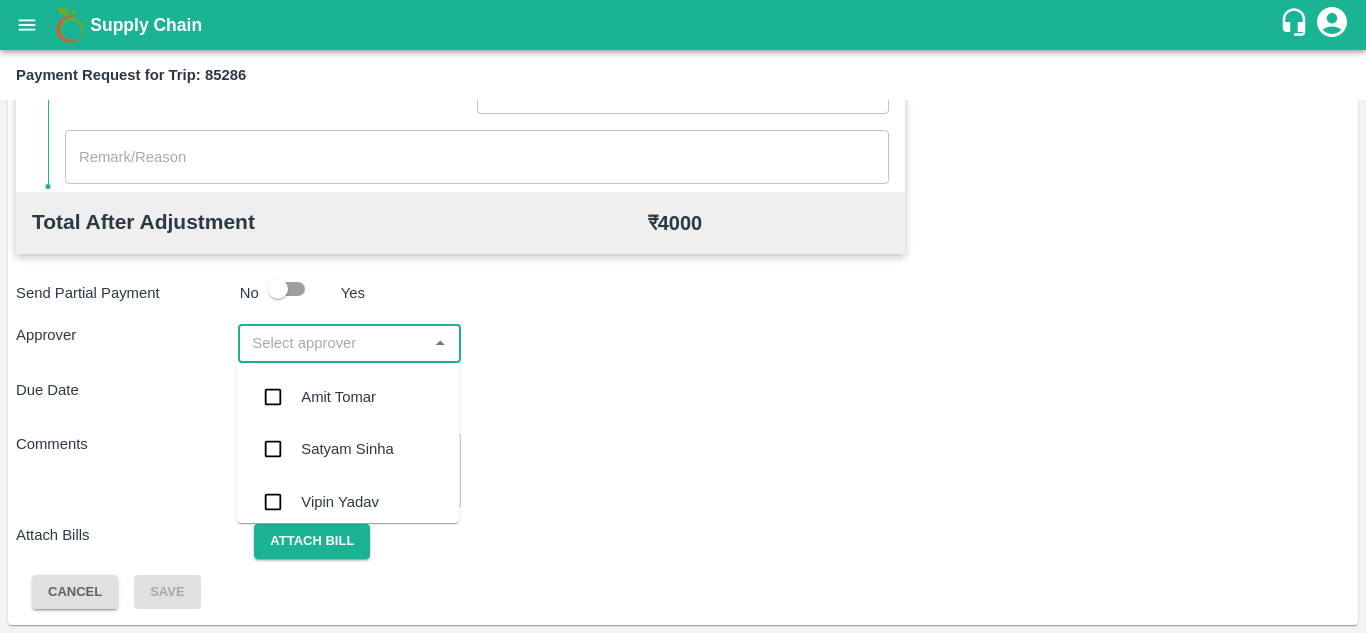 click at bounding box center [332, 343] 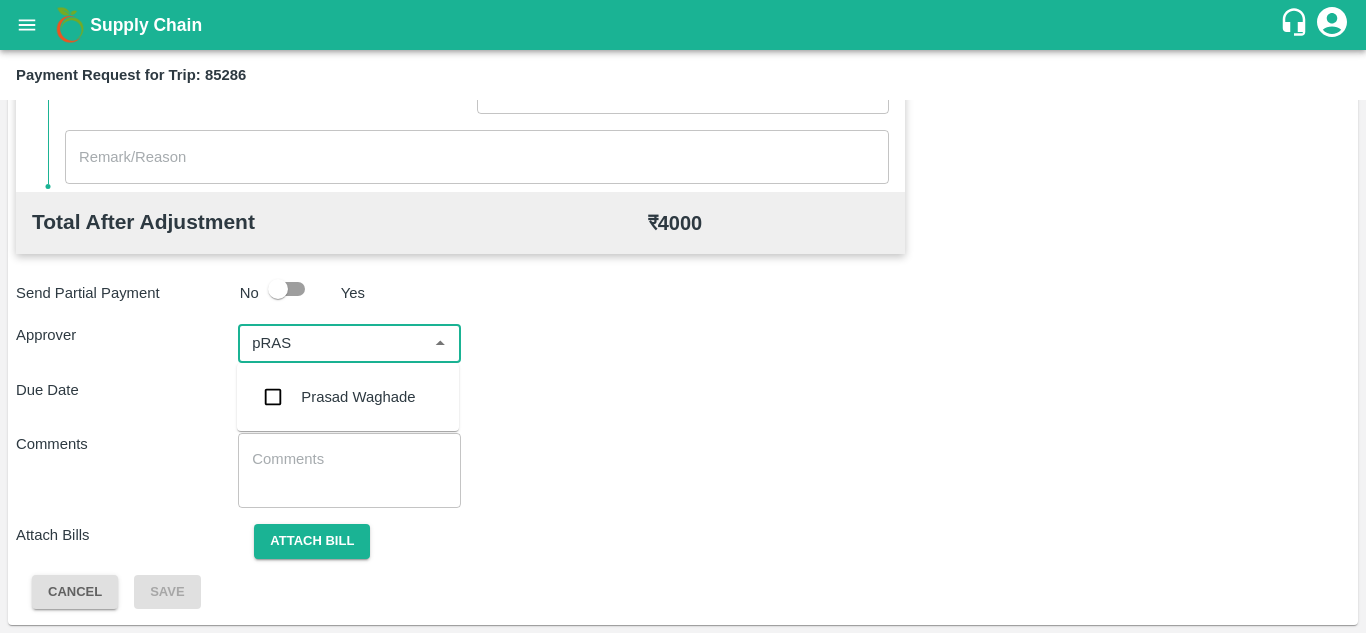 type on "pRASA" 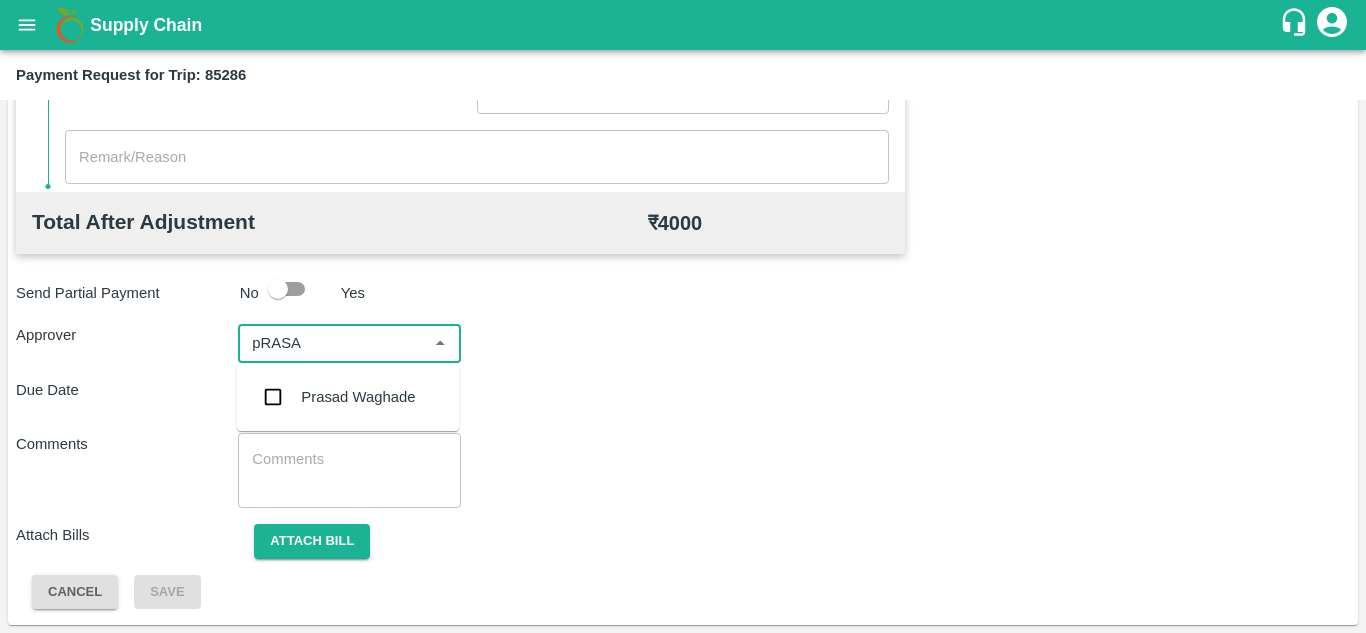 click on "Prasad Waghade" at bounding box center (358, 397) 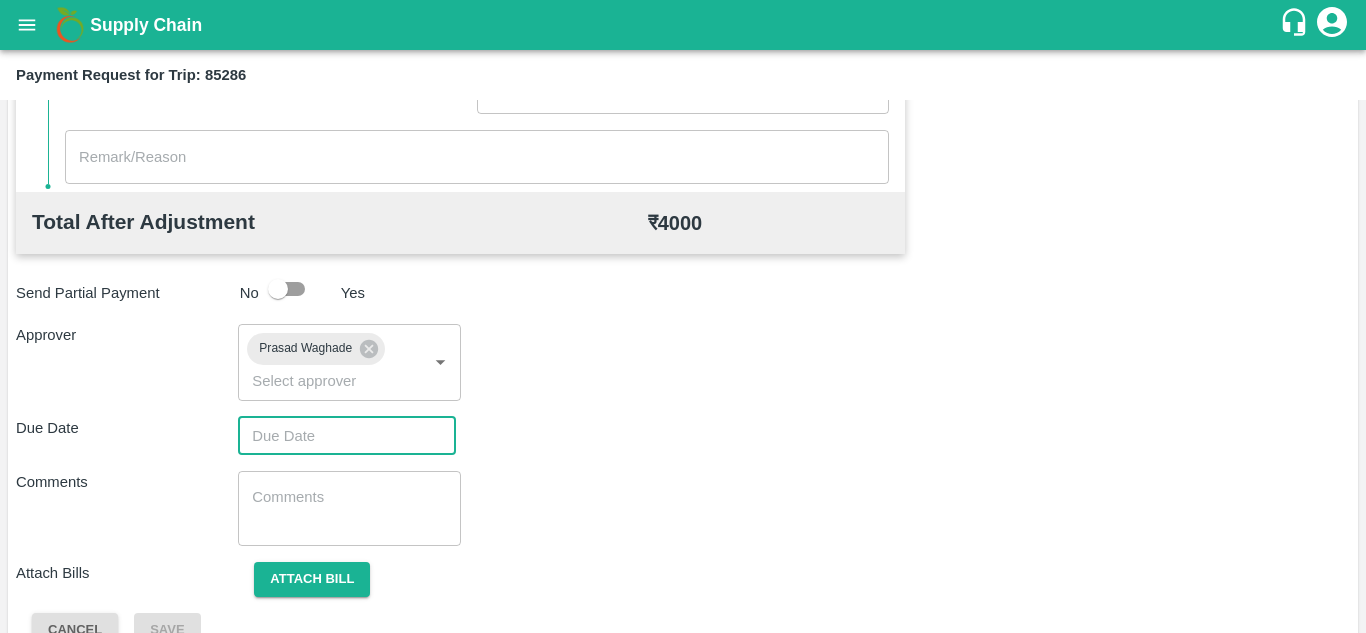 type on "DD/MM/YYYY hh:mm aa" 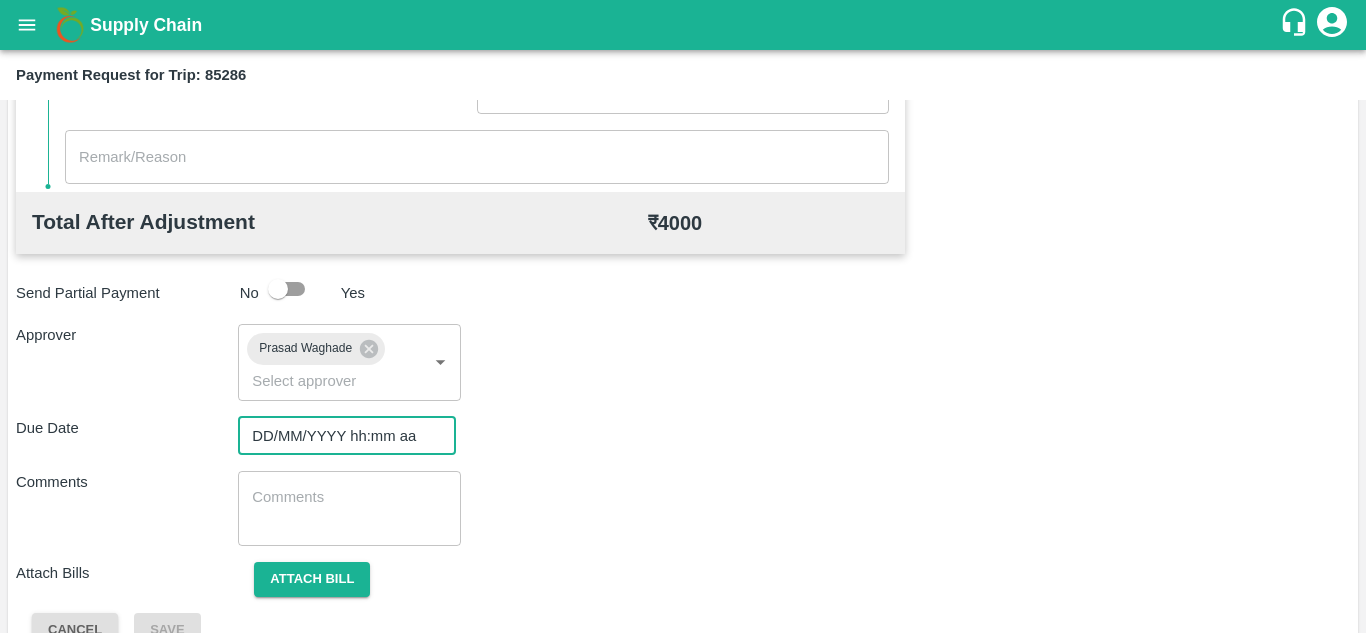 click on "DD/MM/YYYY hh:mm aa" at bounding box center [340, 436] 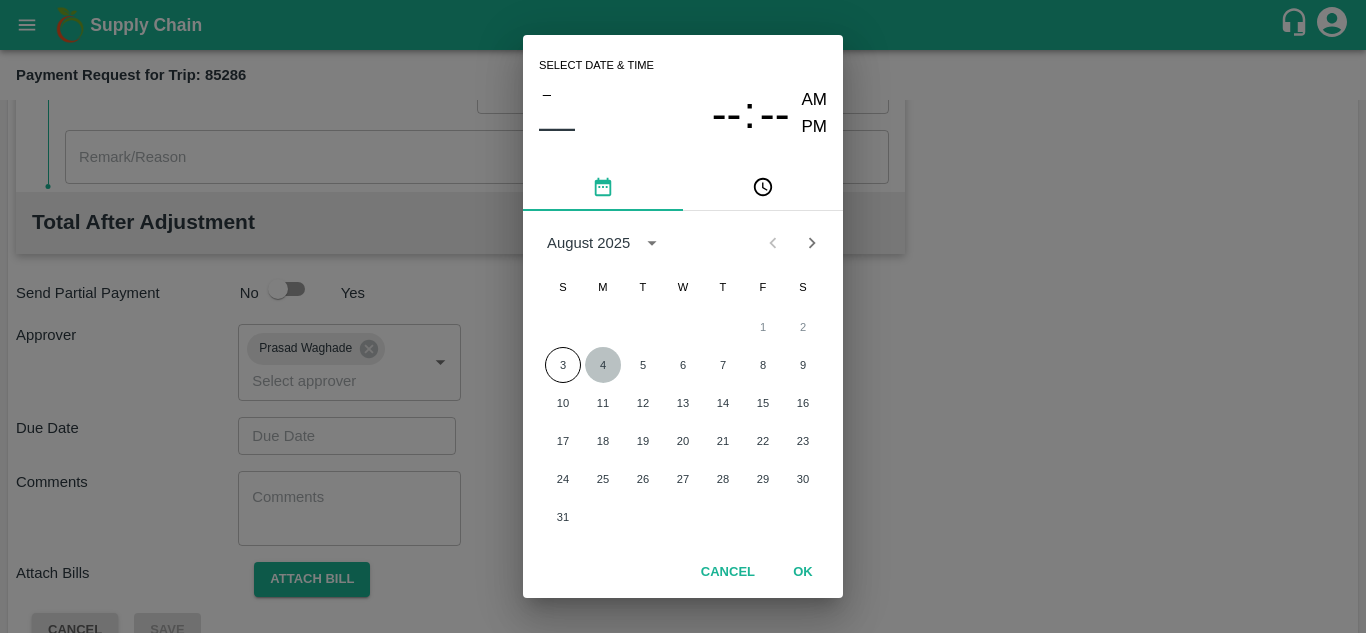 click on "4" at bounding box center (603, 365) 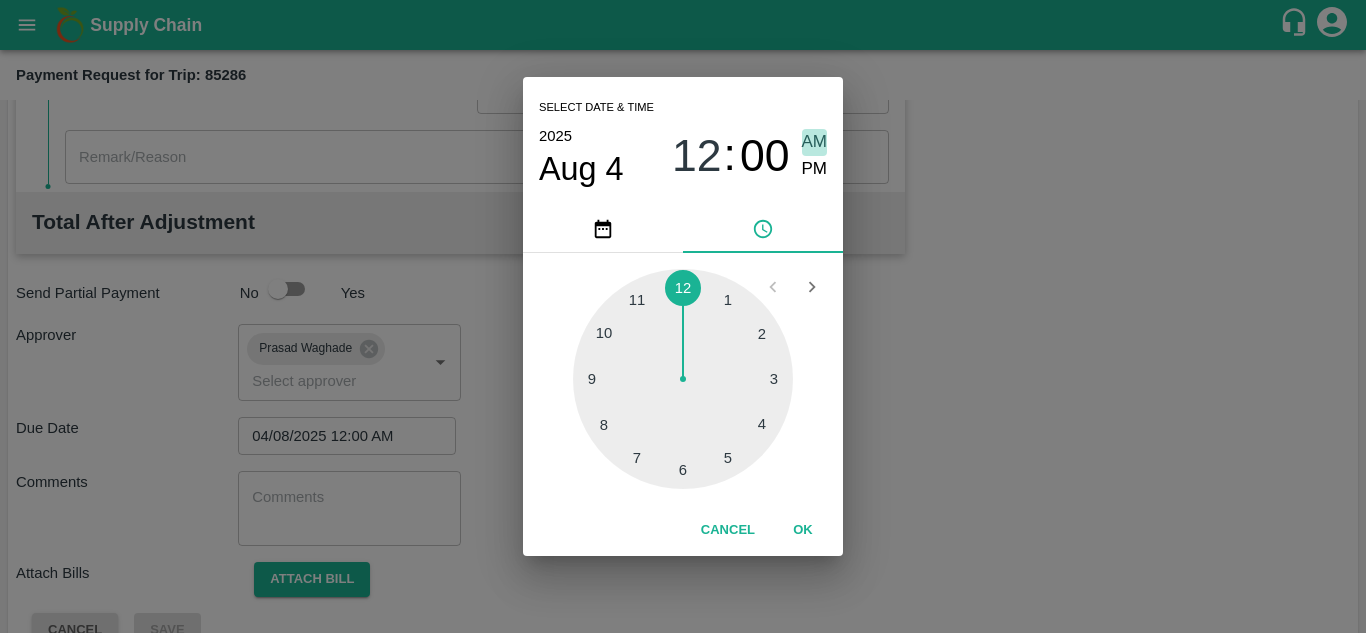 click on "AM" at bounding box center (815, 142) 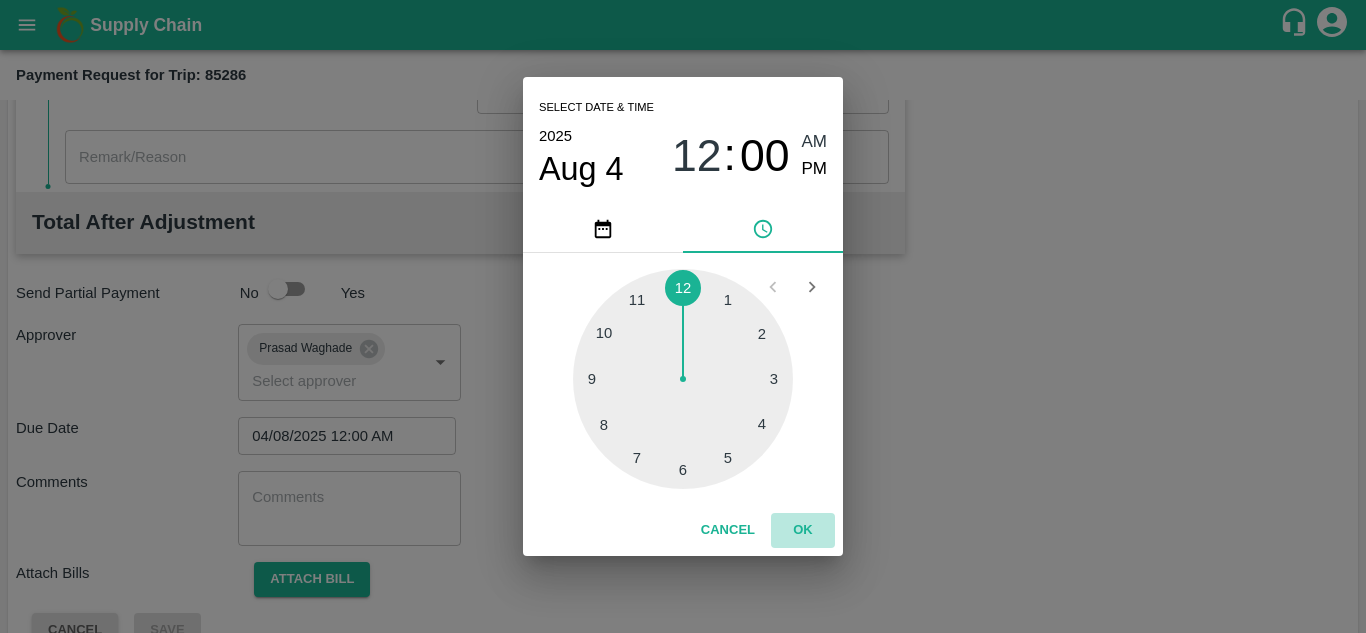 click on "OK" at bounding box center [803, 530] 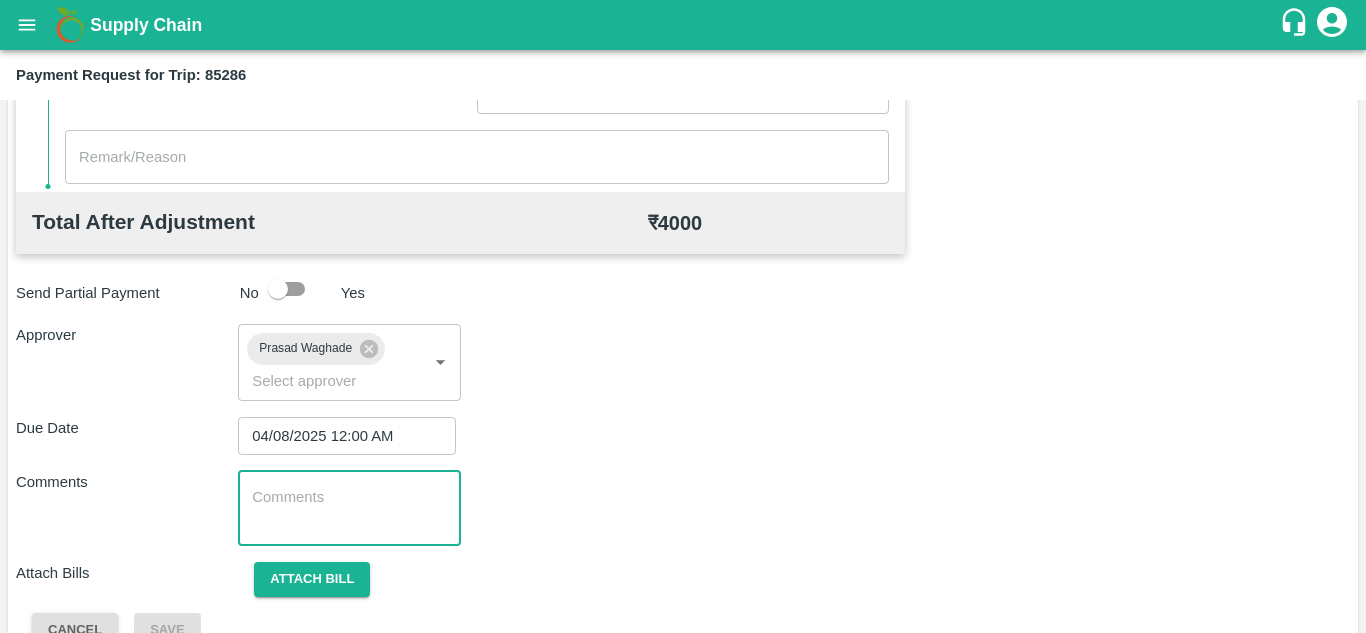 click at bounding box center (349, 508) 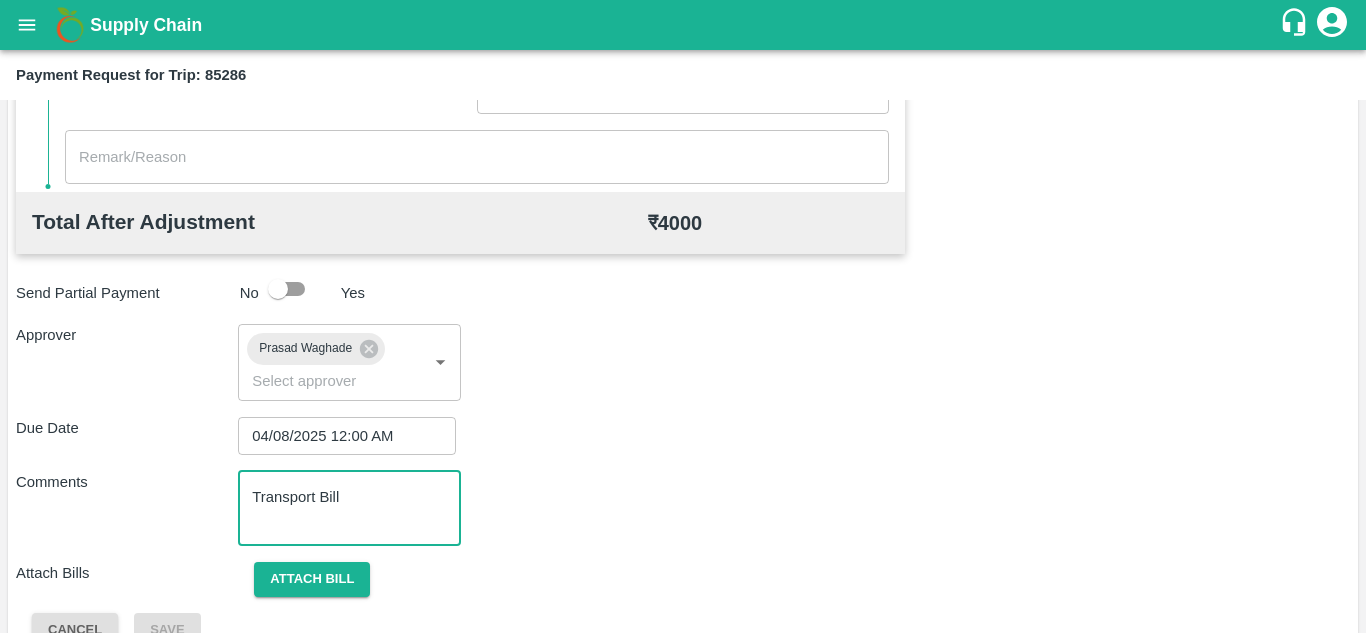 scroll, scrollTop: 948, scrollLeft: 0, axis: vertical 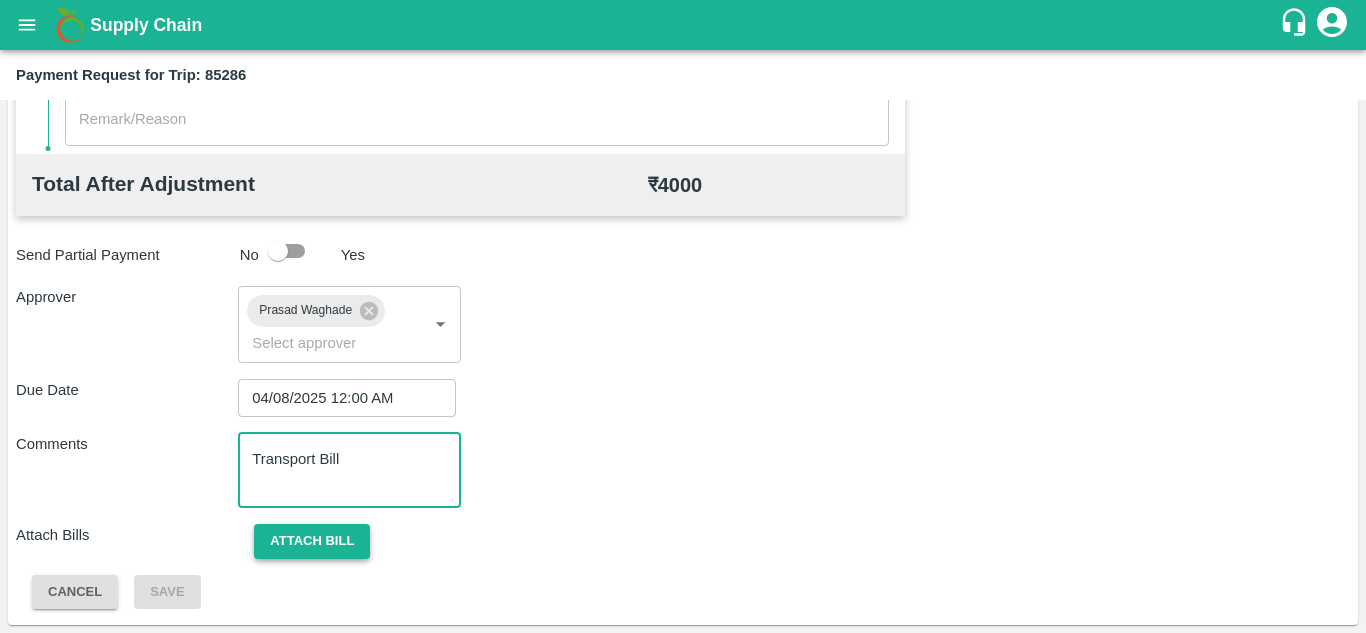 type on "Transport Bill" 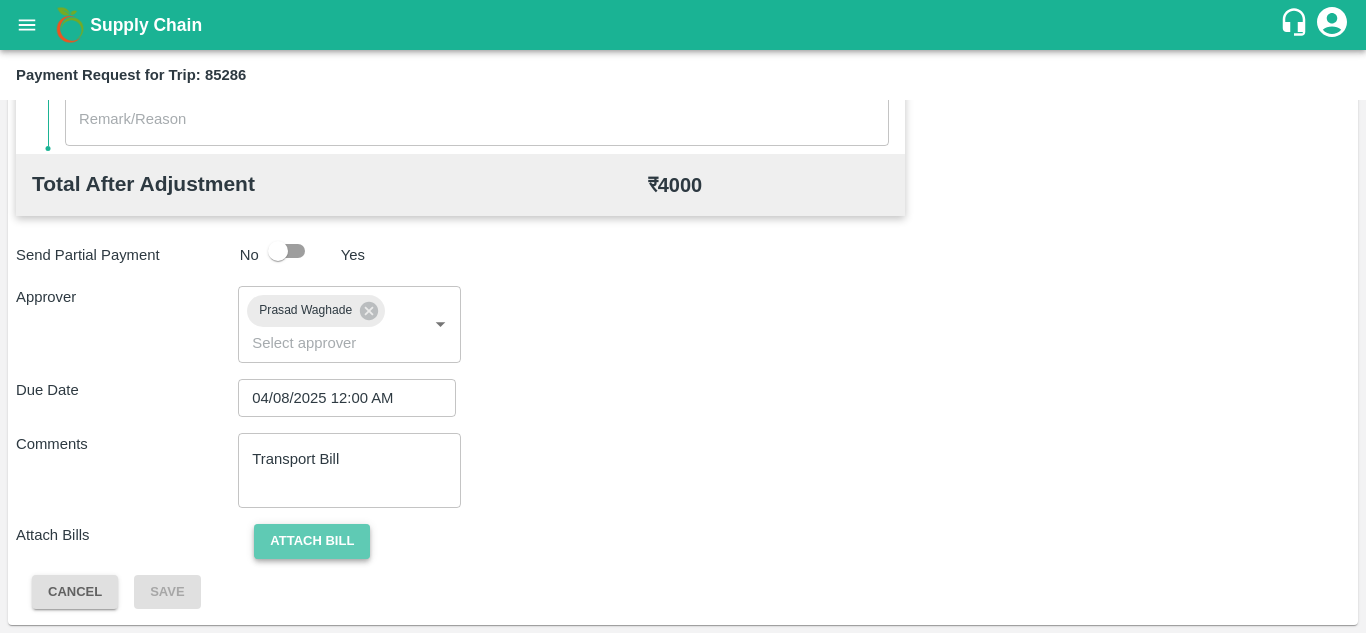 click on "Attach bill" at bounding box center [312, 541] 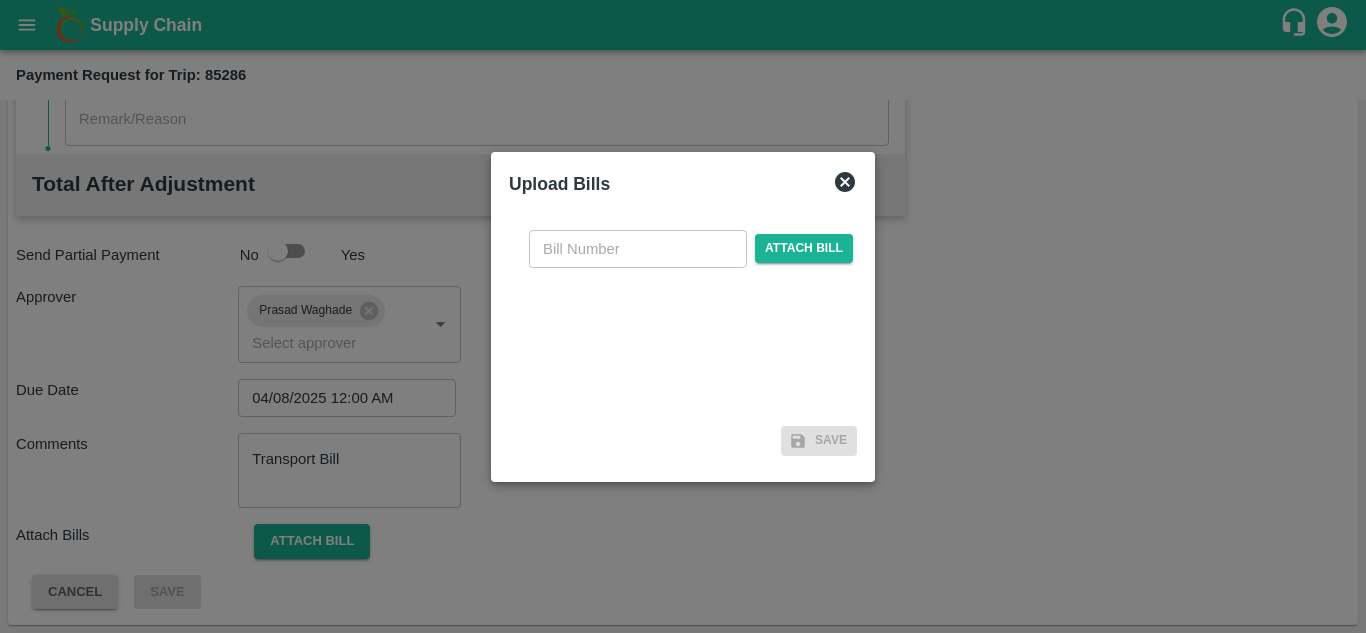 click at bounding box center [638, 249] 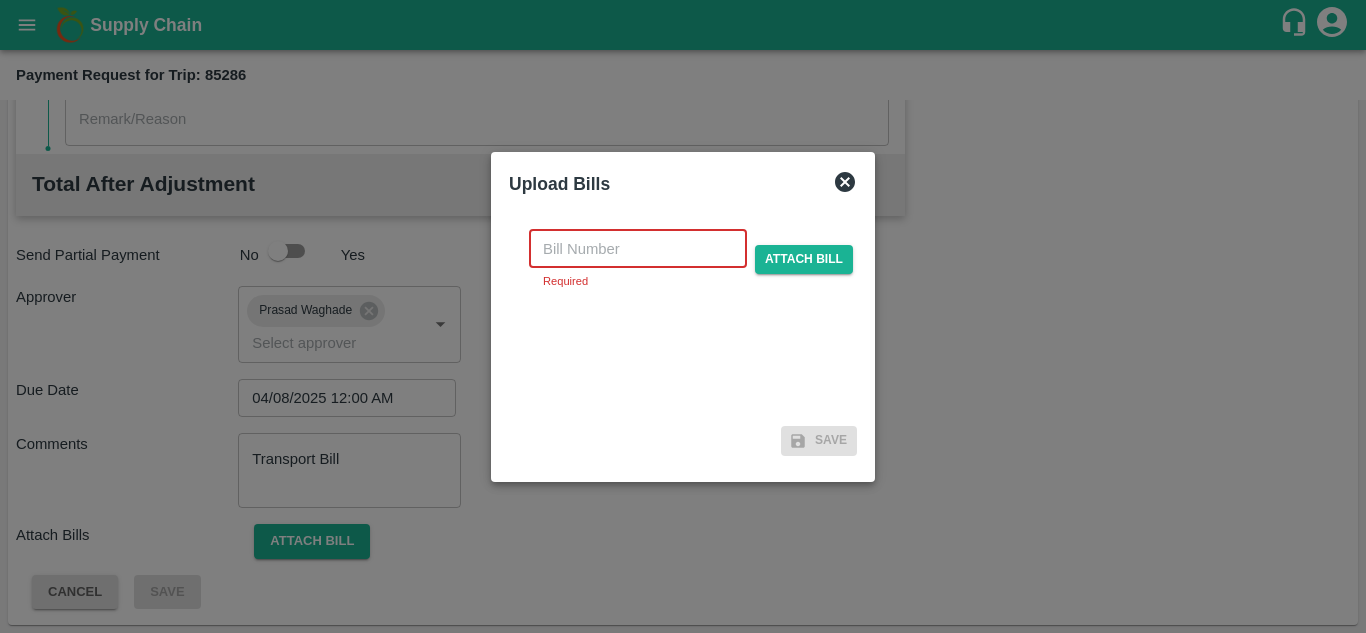 click at bounding box center (638, 249) 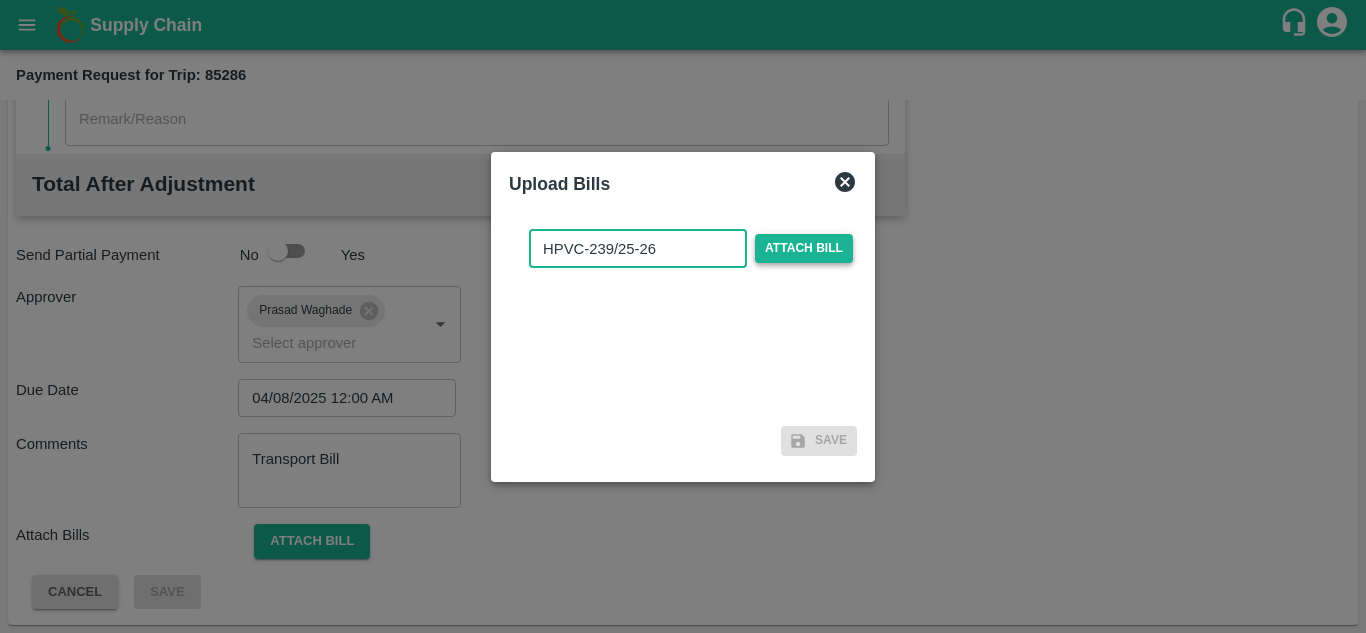 type on "HPVC-239/25-26" 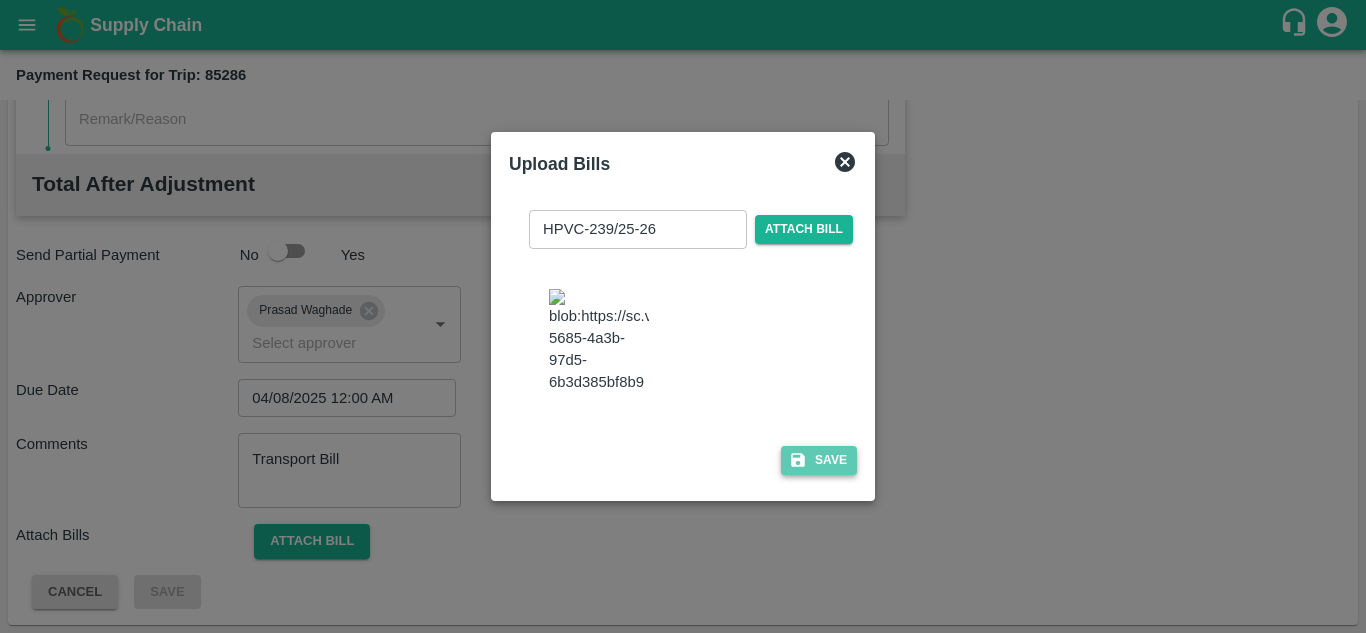 click on "Save" at bounding box center [819, 460] 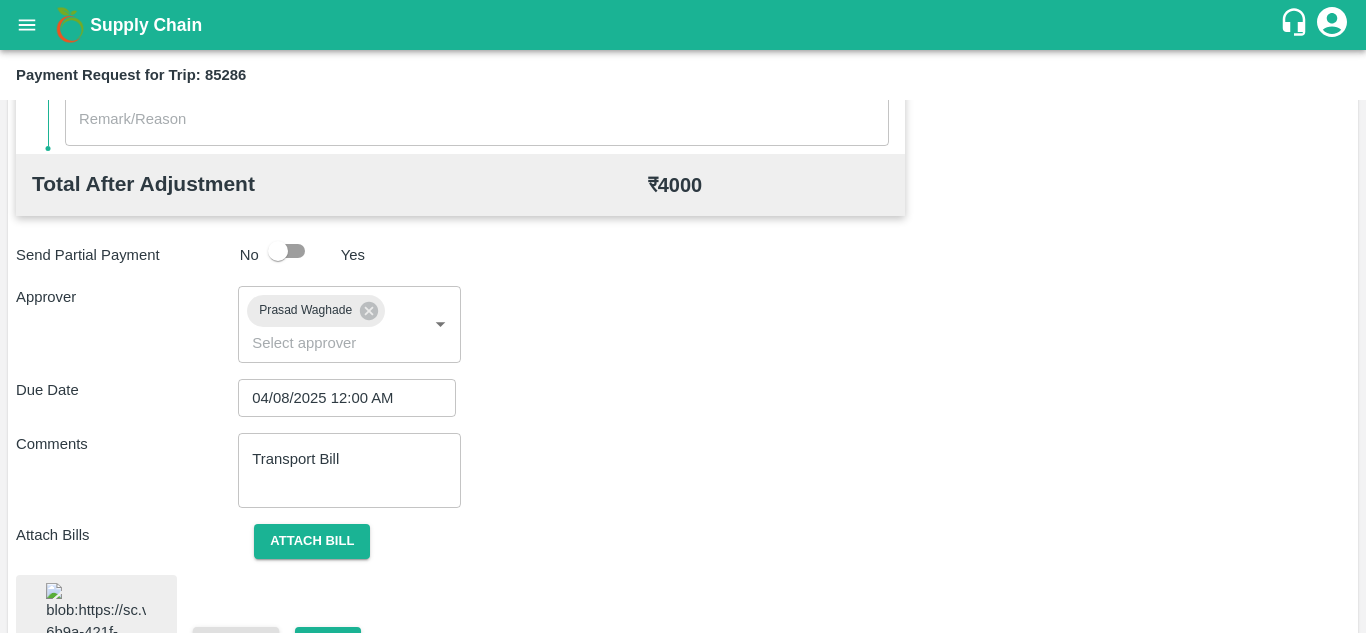 scroll, scrollTop: 1085, scrollLeft: 0, axis: vertical 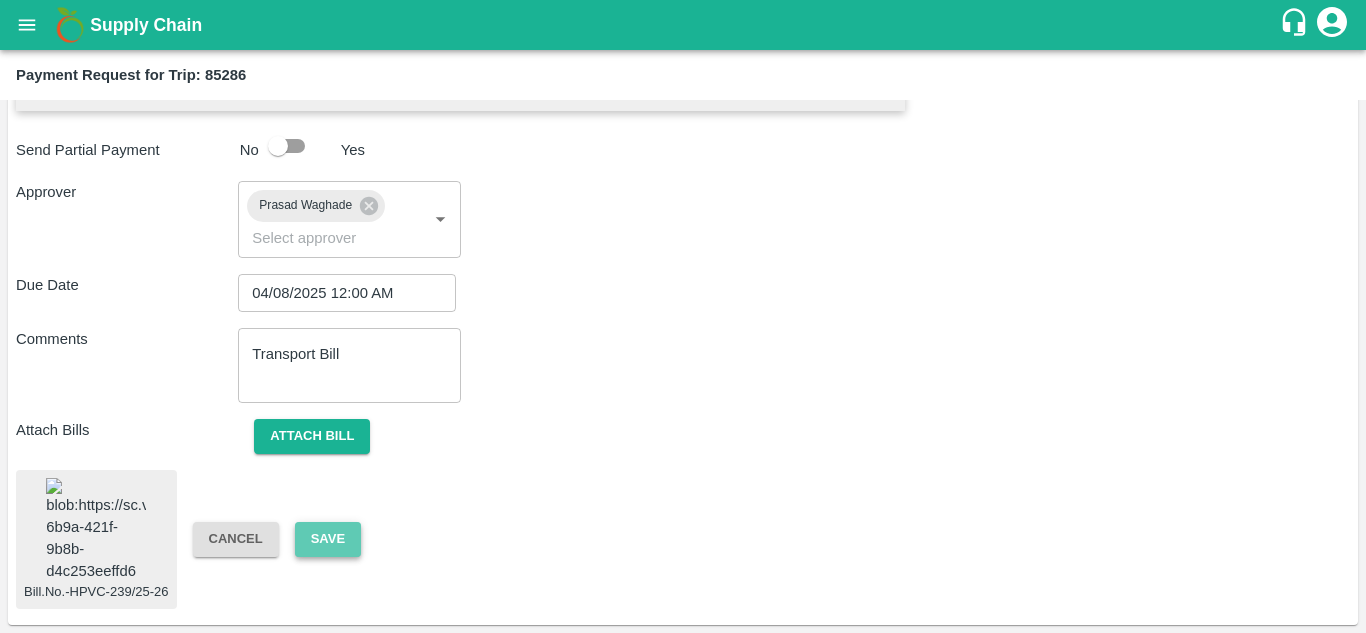 click on "Save" at bounding box center [328, 539] 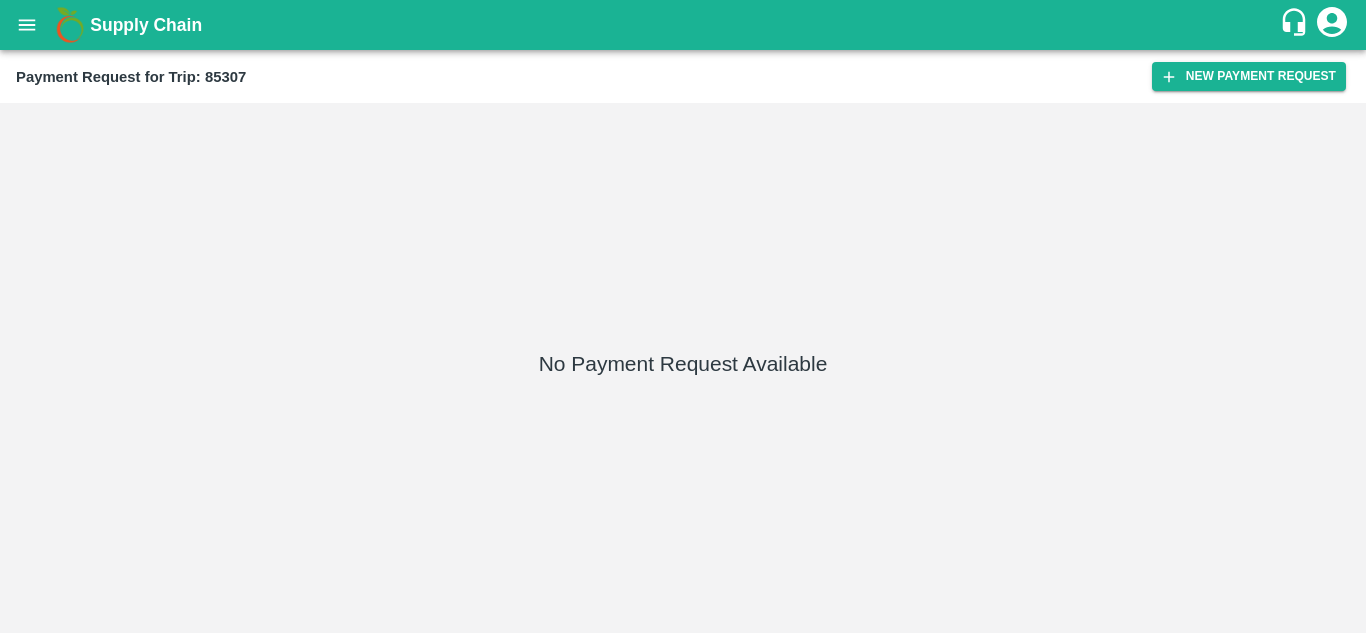 scroll, scrollTop: 0, scrollLeft: 0, axis: both 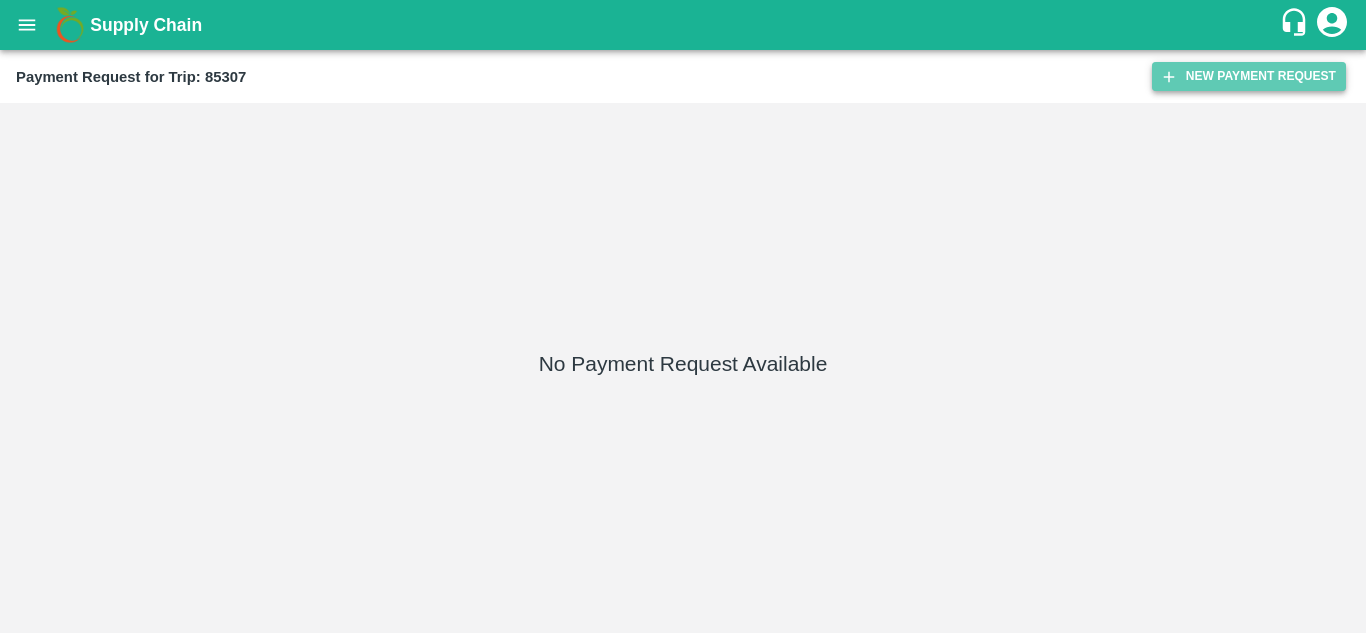 click on "New Payment Request" at bounding box center [1249, 76] 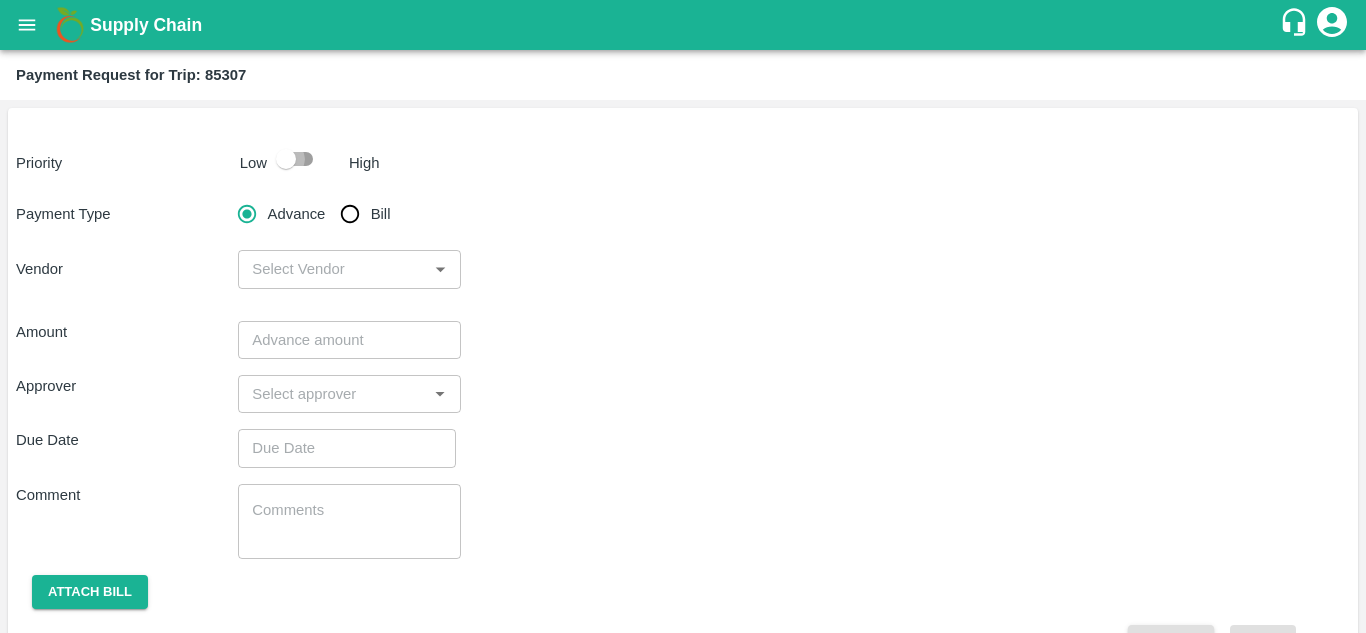 click at bounding box center (286, 159) 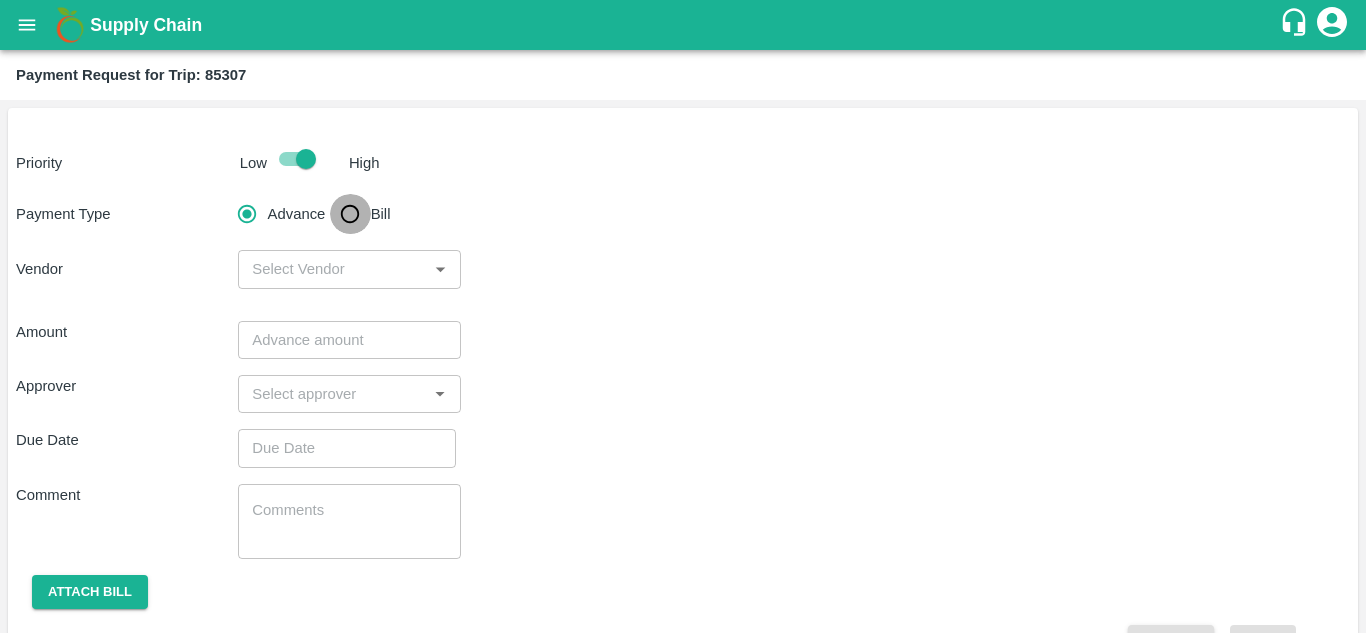 click on "Bill" at bounding box center (350, 214) 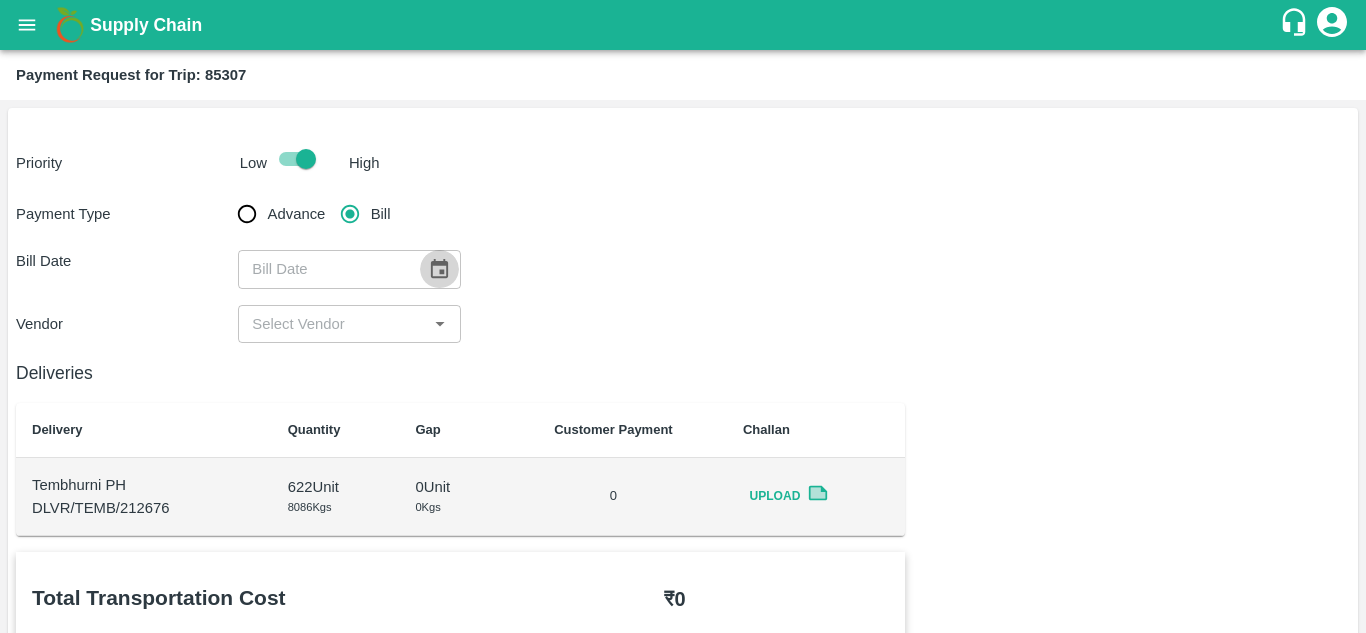 click 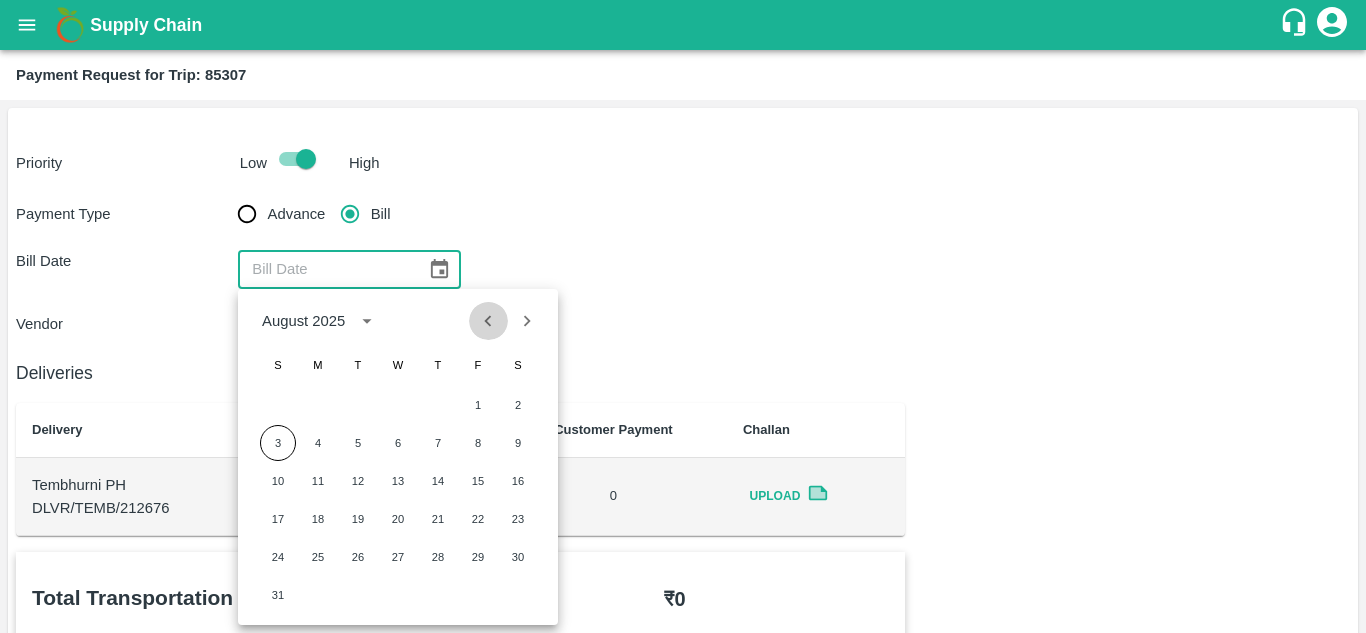 click 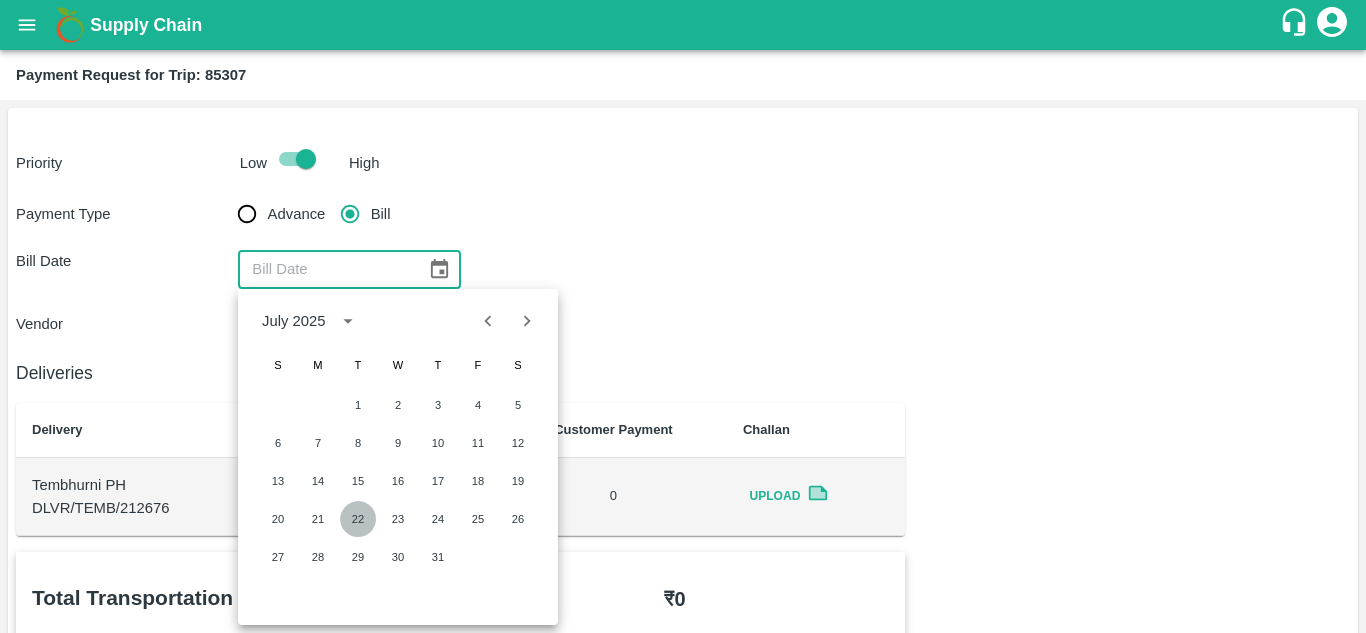 click on "22" at bounding box center (358, 519) 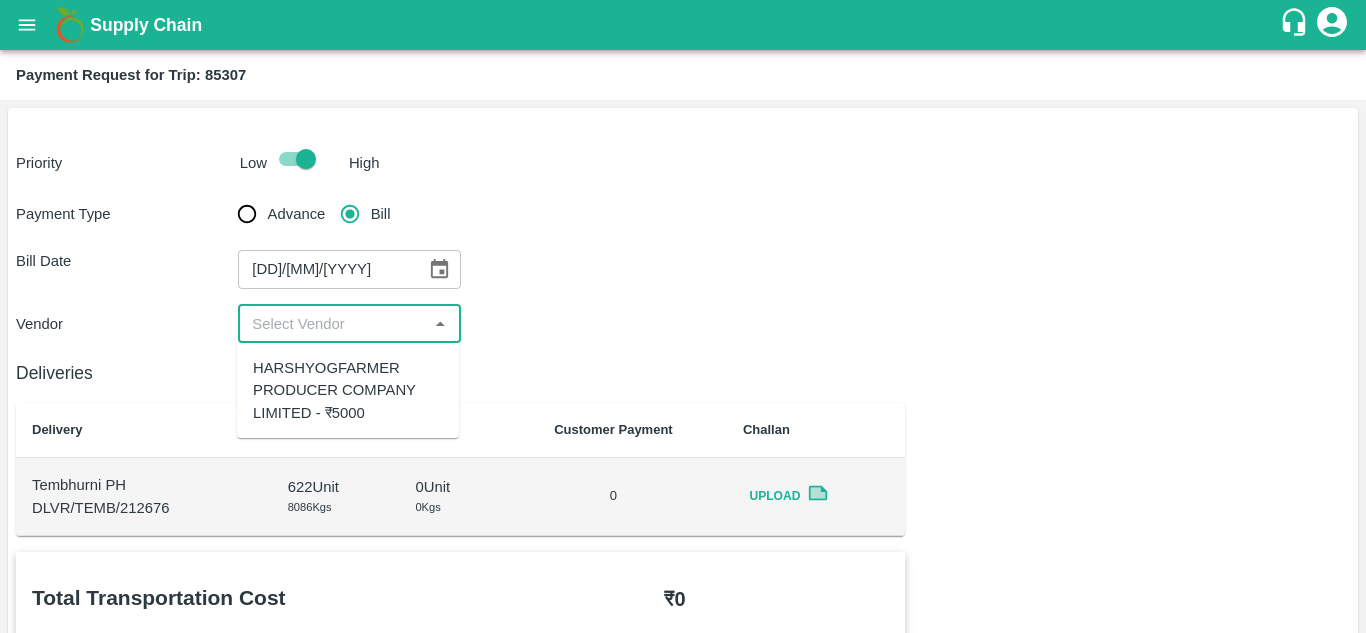 click at bounding box center [332, 324] 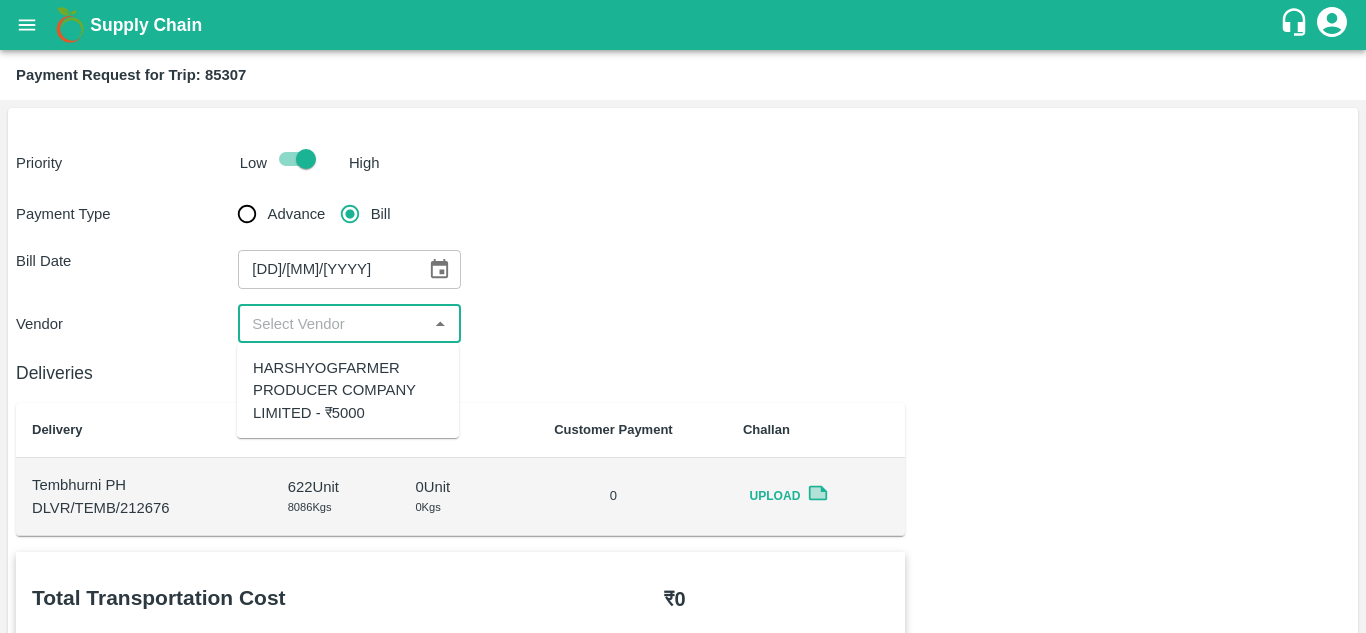 click on "HARSHYOGFARMER PRODUCER COMPANY LIMITED - ₹5000" at bounding box center [348, 390] 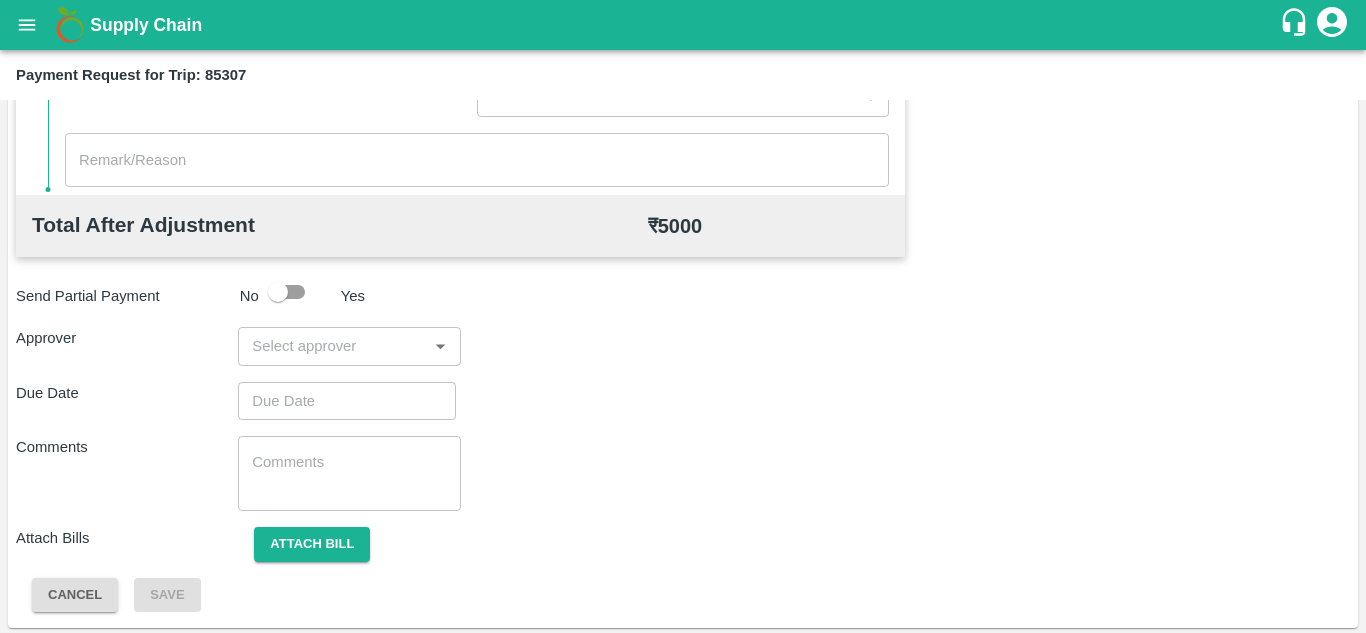 scroll, scrollTop: 910, scrollLeft: 0, axis: vertical 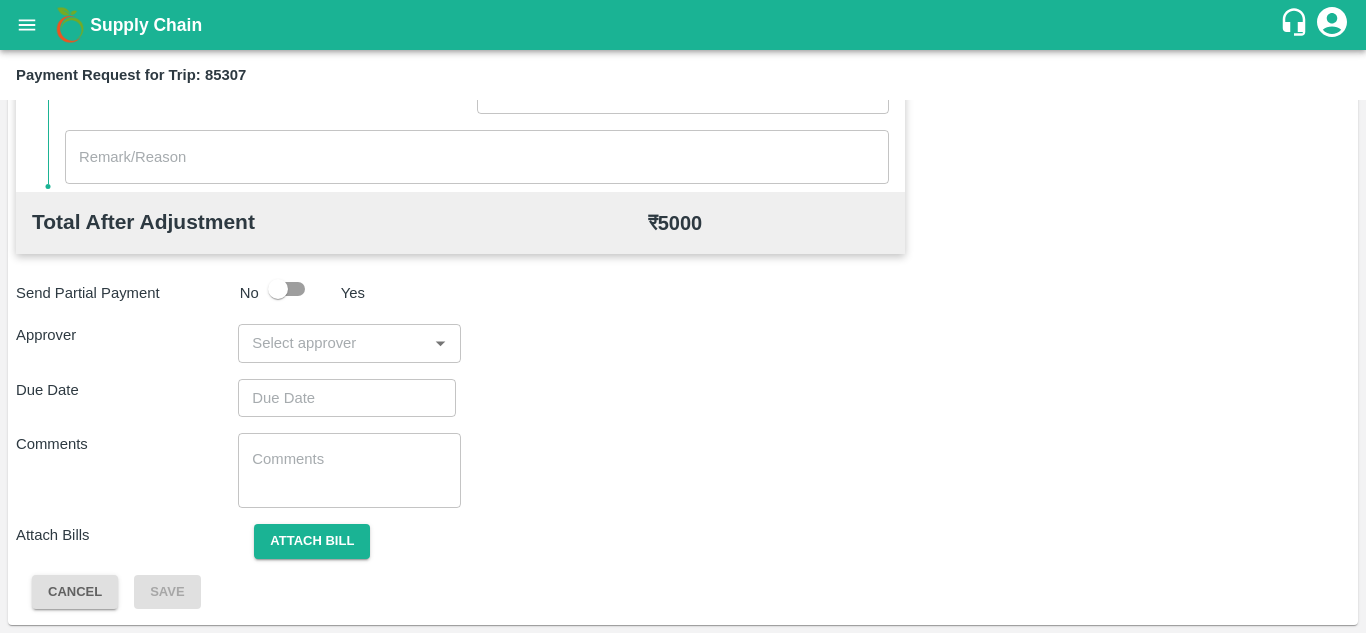 click on "​" at bounding box center [349, 343] 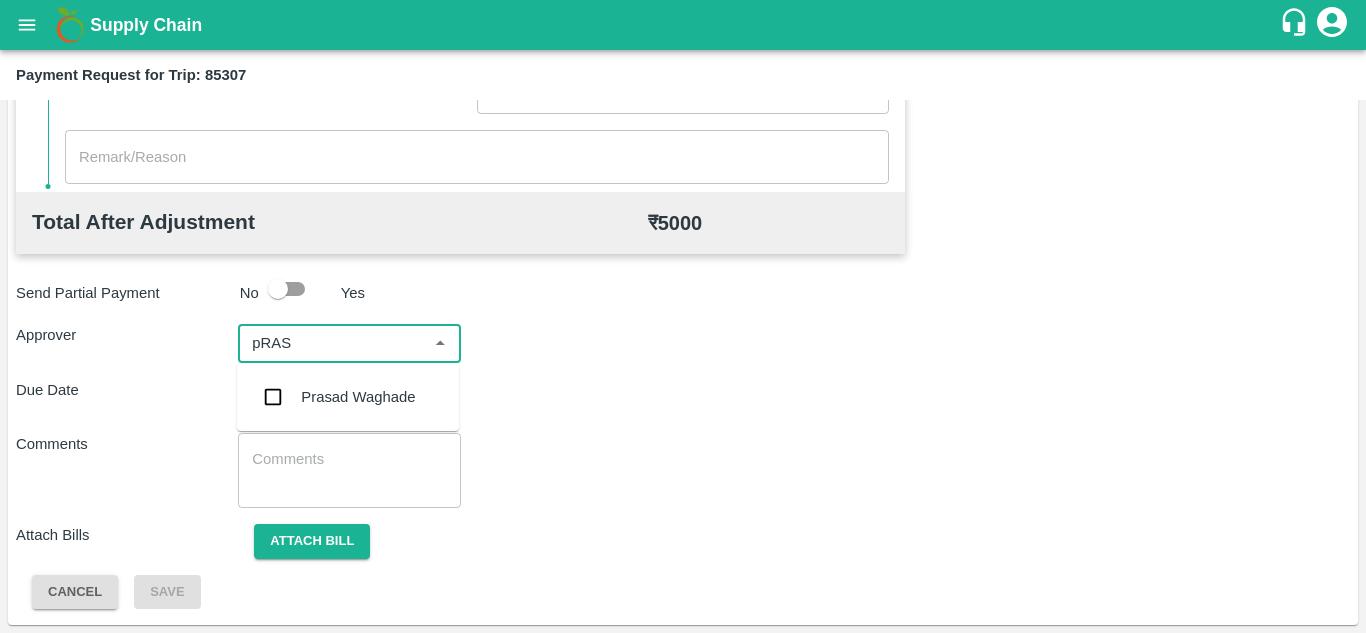type on "pRASA" 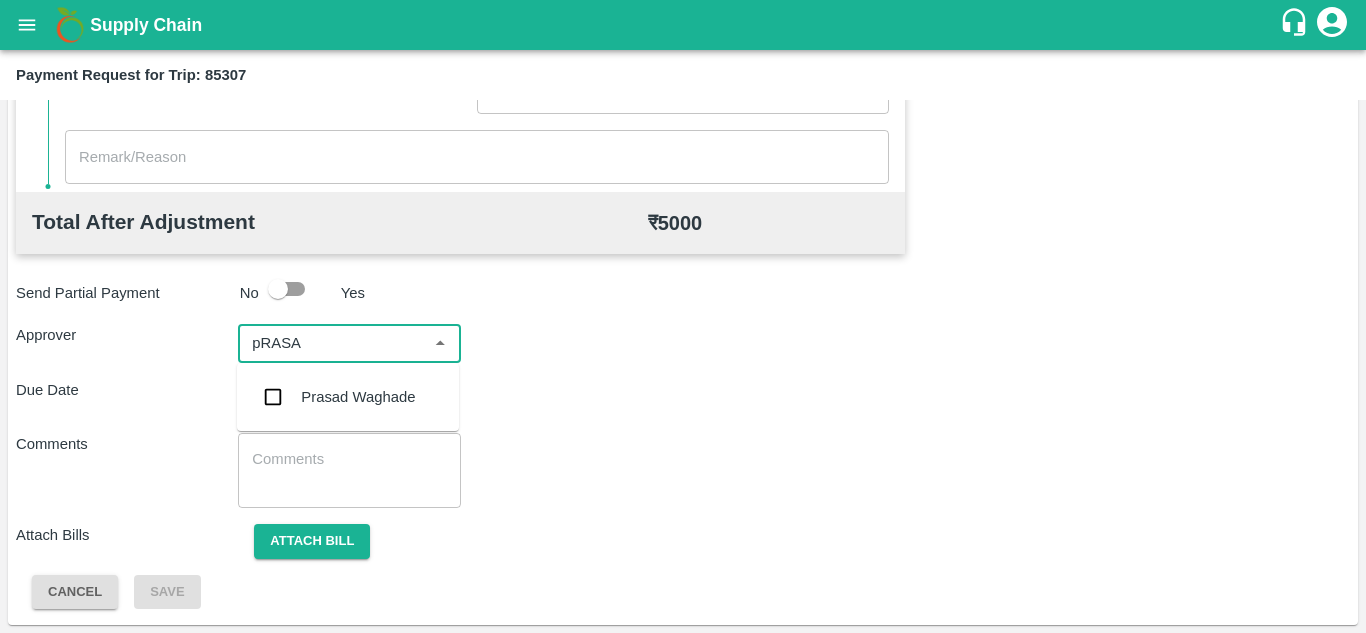 click on "Prasad Waghade" at bounding box center [348, 397] 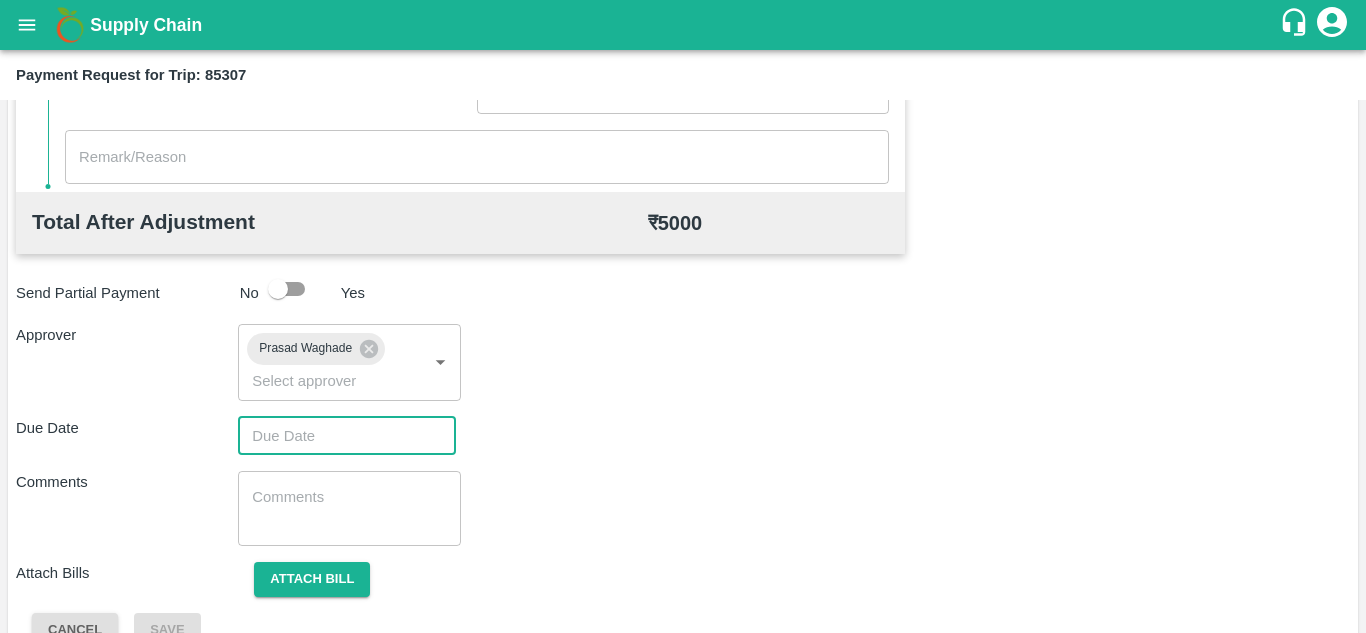 type on "DD/MM/YYYY hh:mm aa" 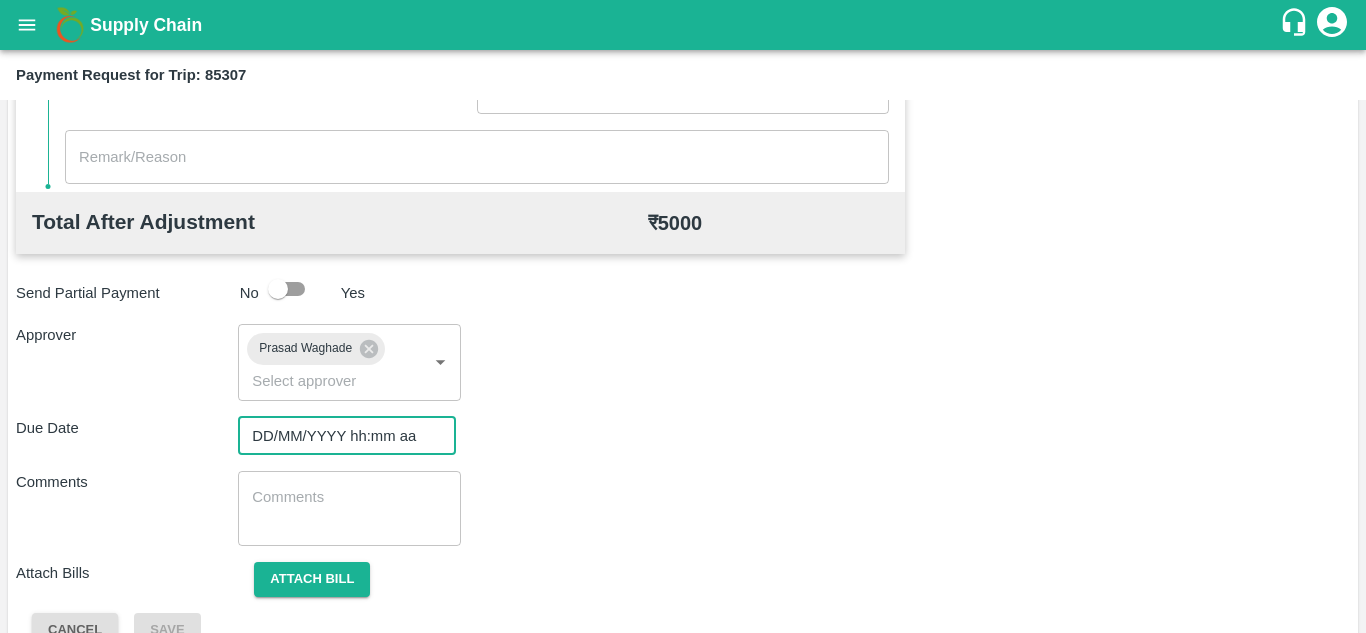 click on "DD/MM/YYYY hh:mm aa" at bounding box center (340, 436) 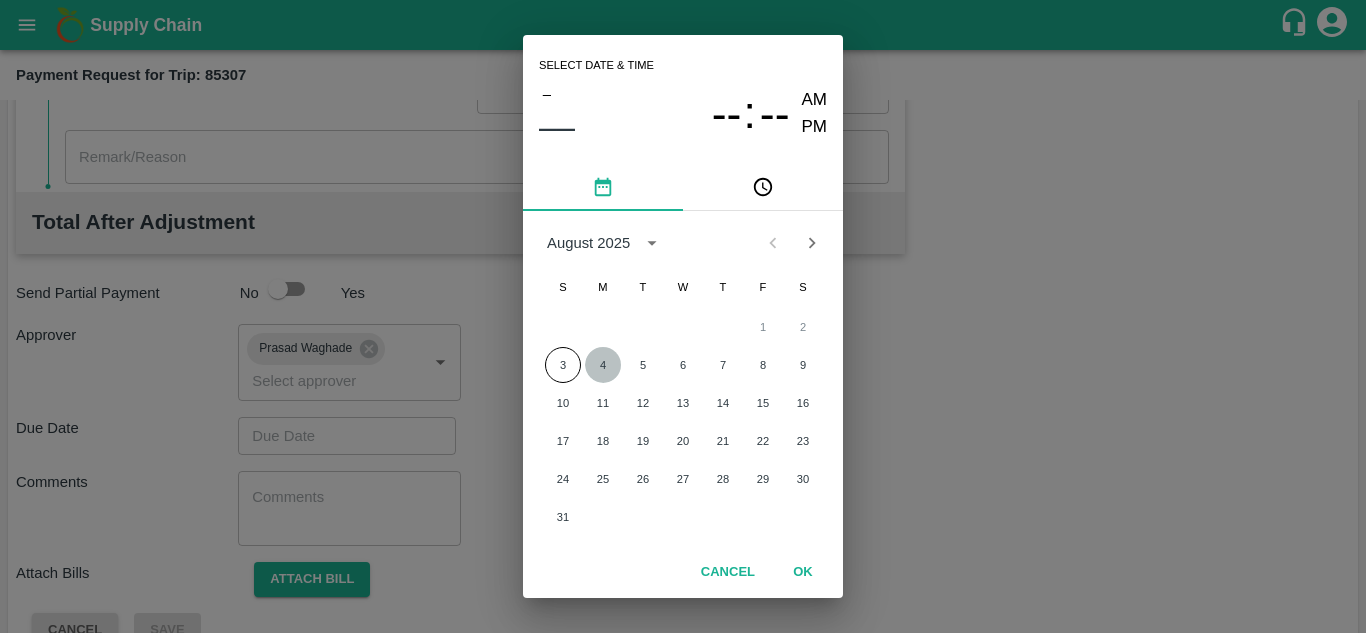click on "4" at bounding box center [603, 365] 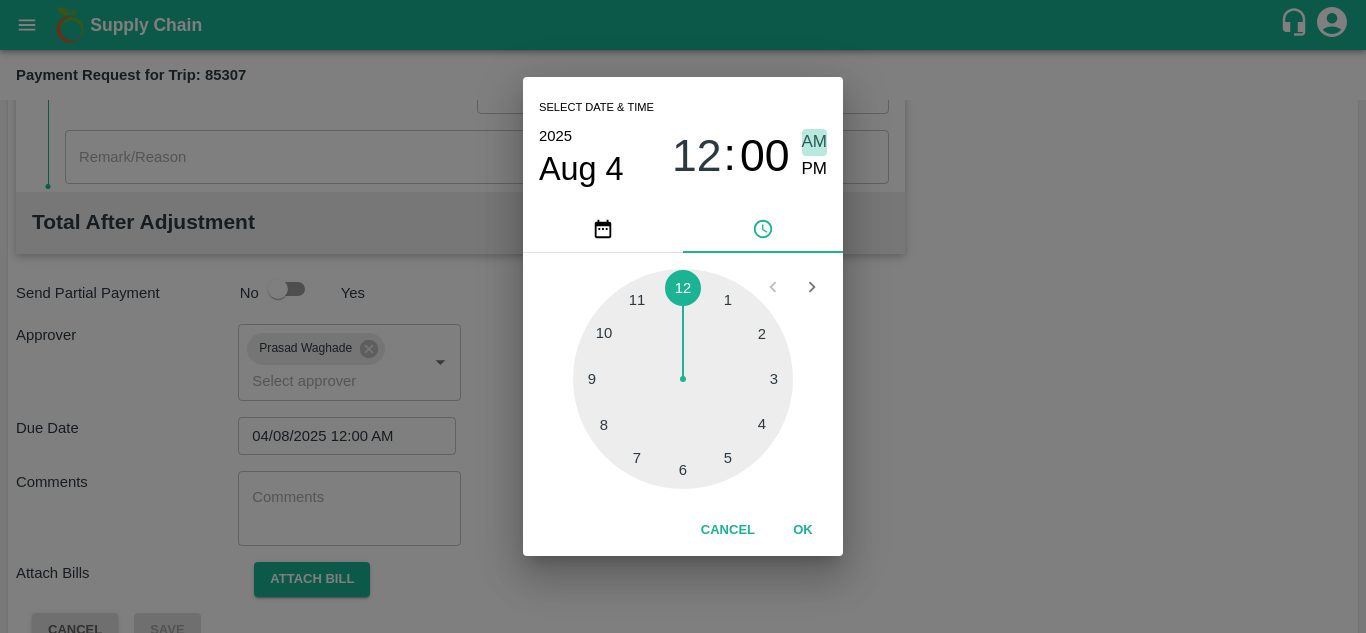 click on "AM" at bounding box center [815, 142] 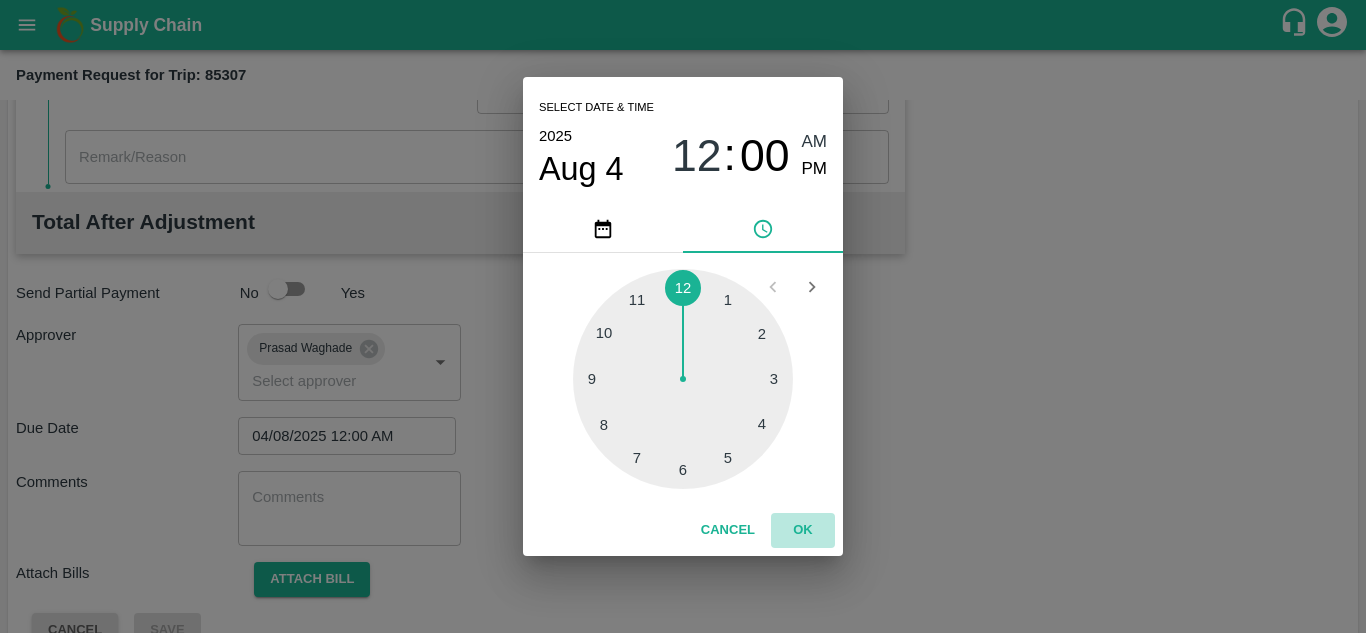 click on "OK" at bounding box center [803, 530] 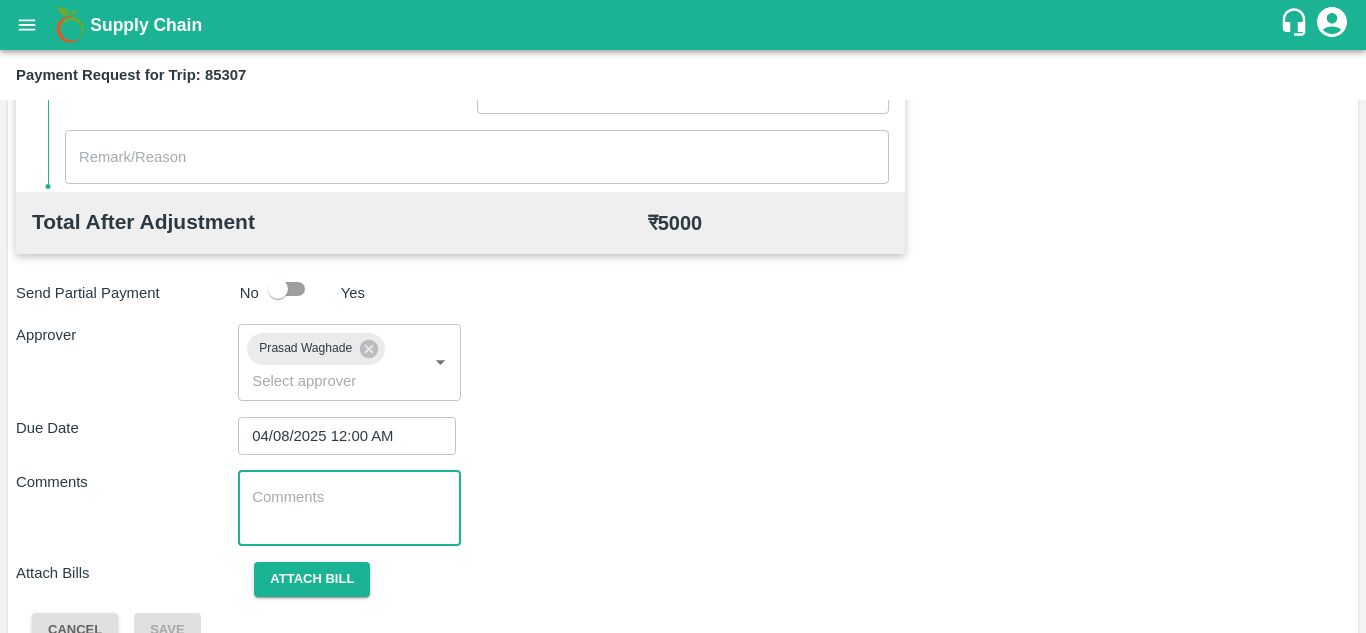 click at bounding box center [349, 508] 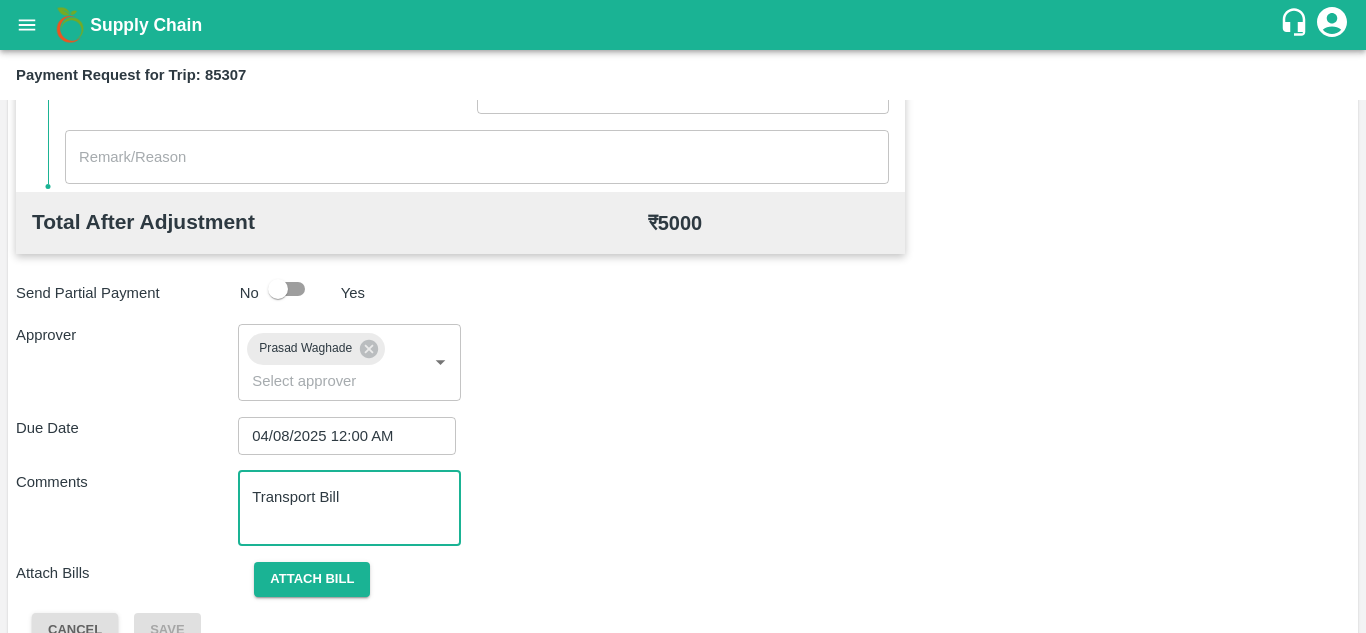 scroll, scrollTop: 948, scrollLeft: 0, axis: vertical 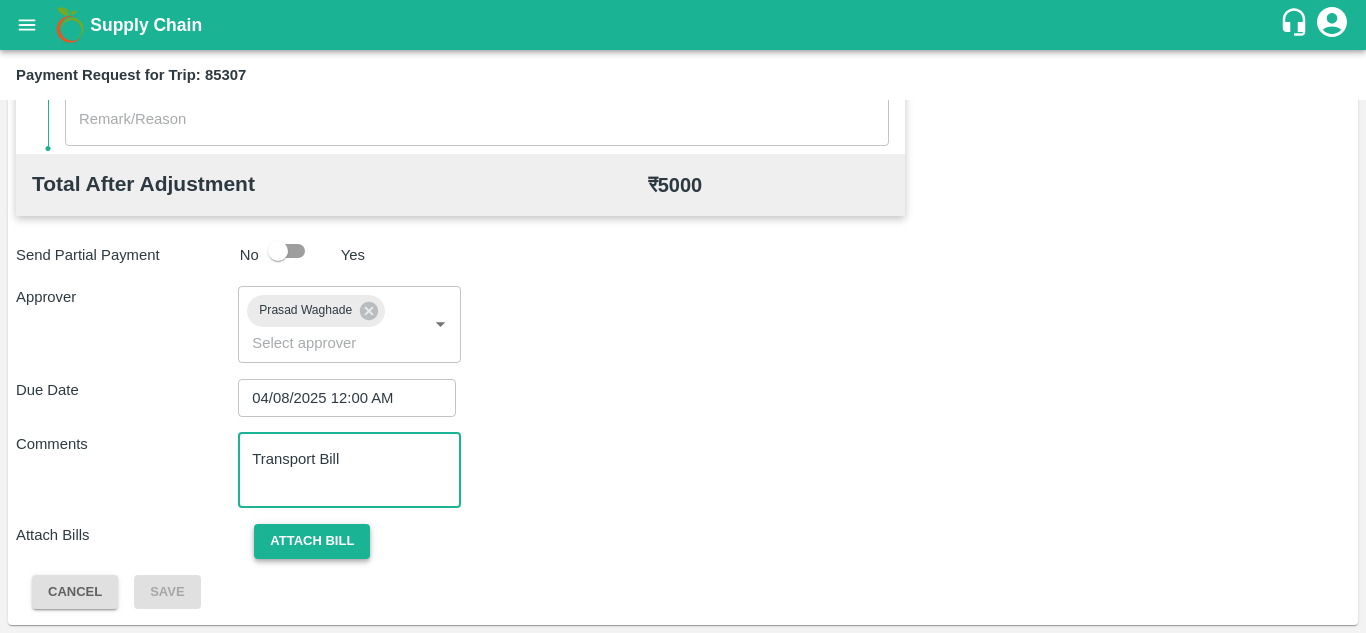 type on "Transport Bill" 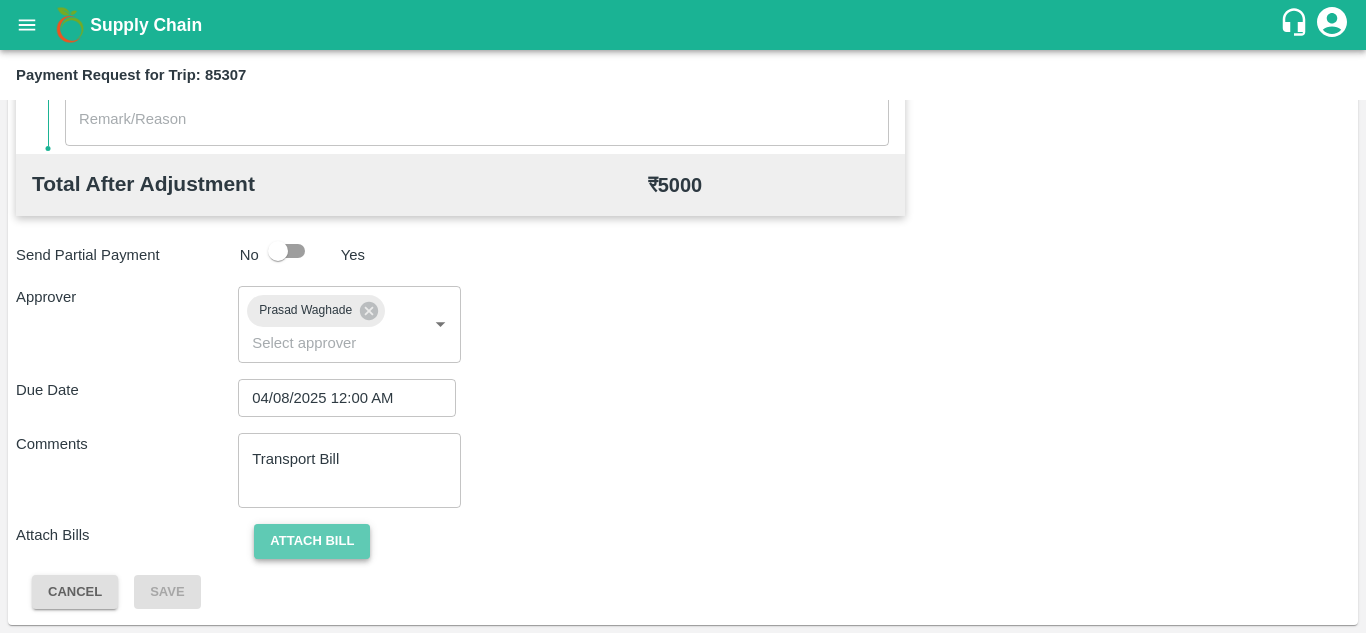 click on "Attach bill" at bounding box center [312, 541] 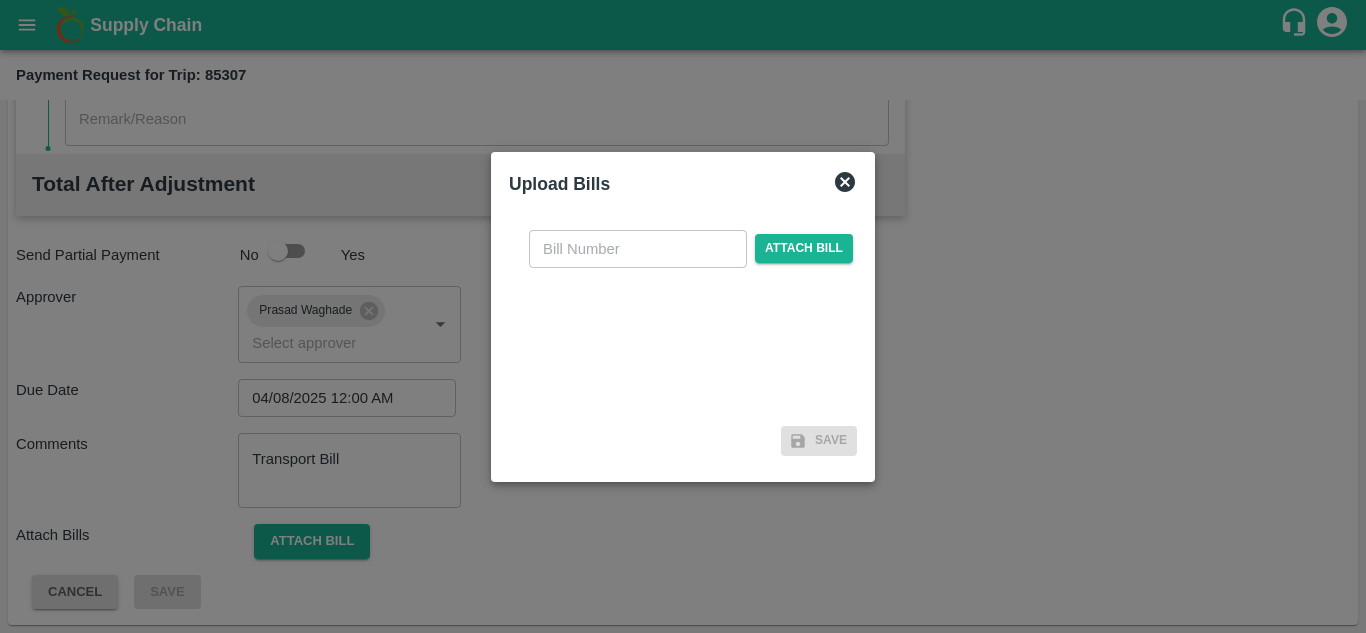 click 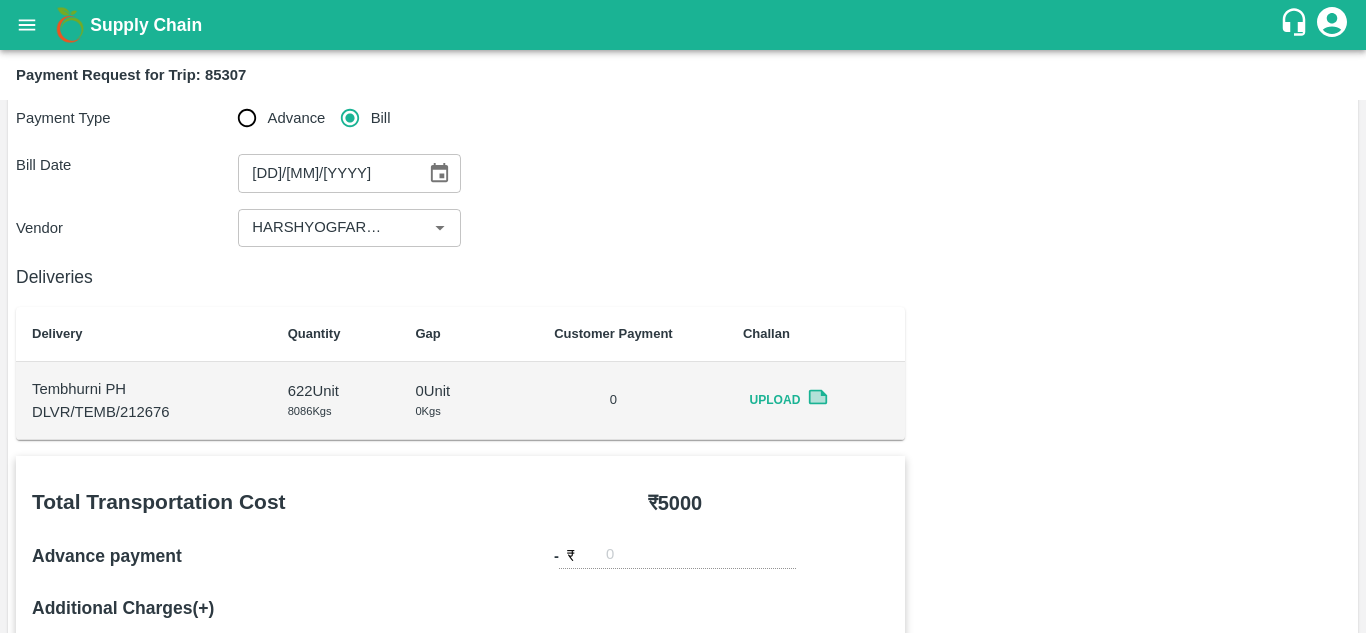 scroll, scrollTop: 948, scrollLeft: 0, axis: vertical 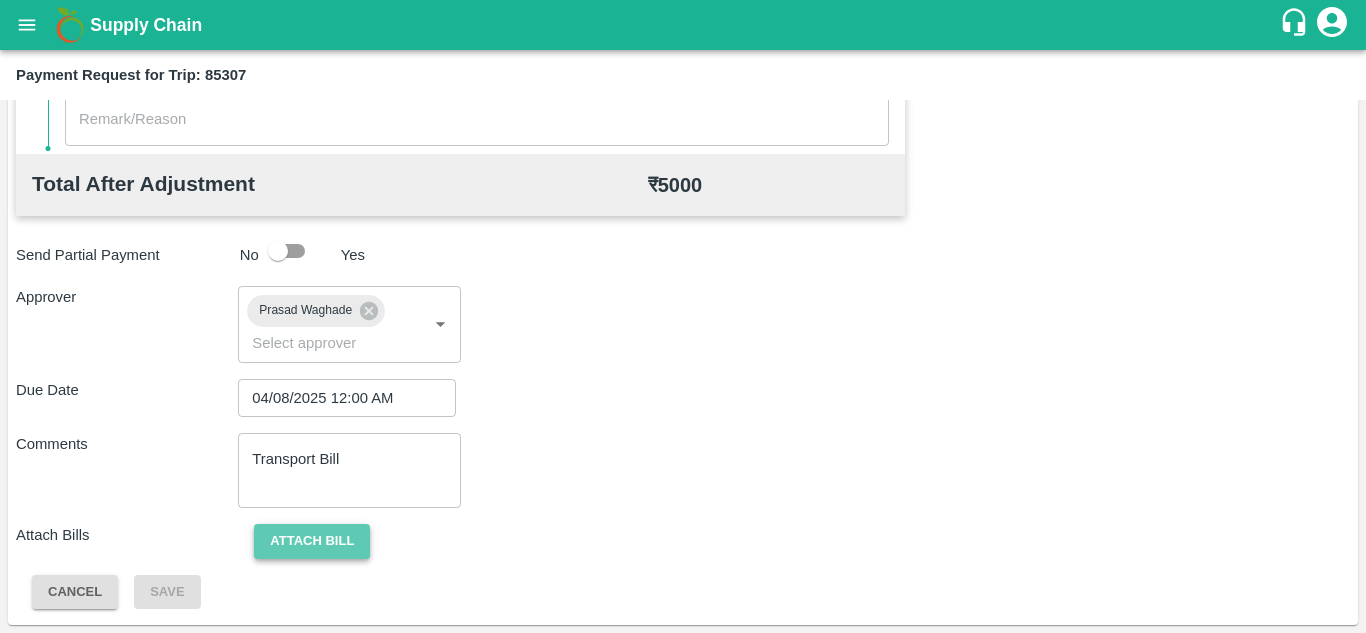 click on "Attach bill" at bounding box center [312, 541] 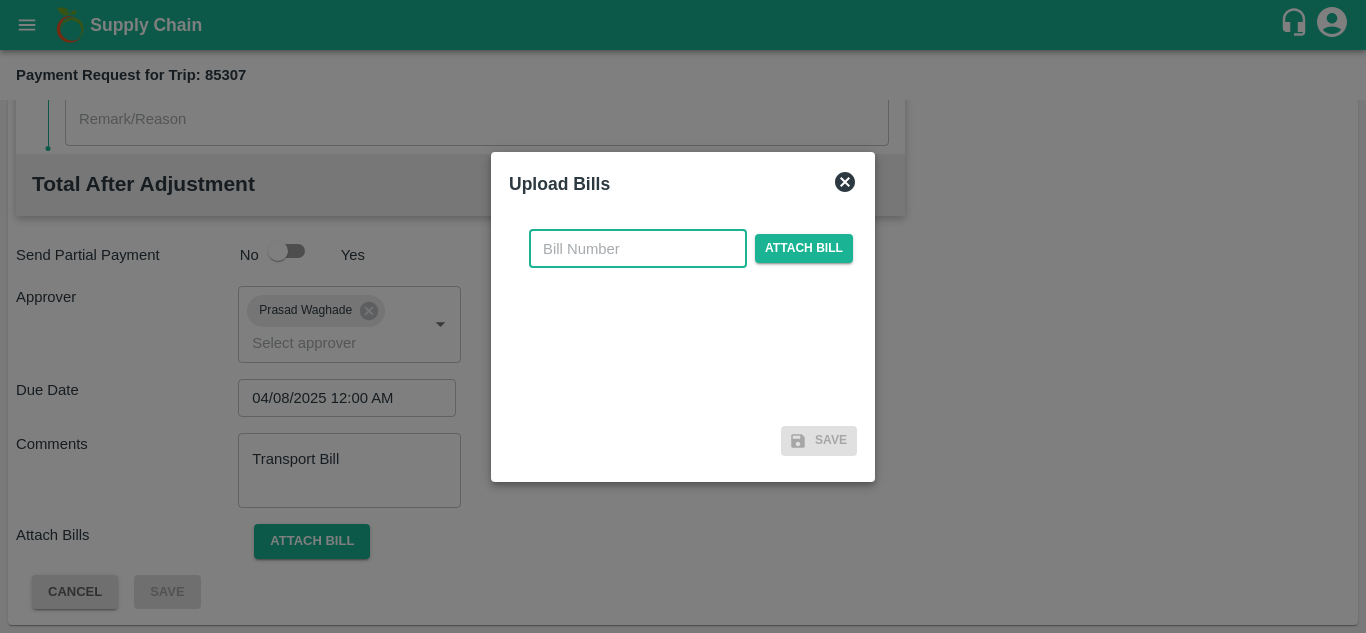 click at bounding box center [638, 249] 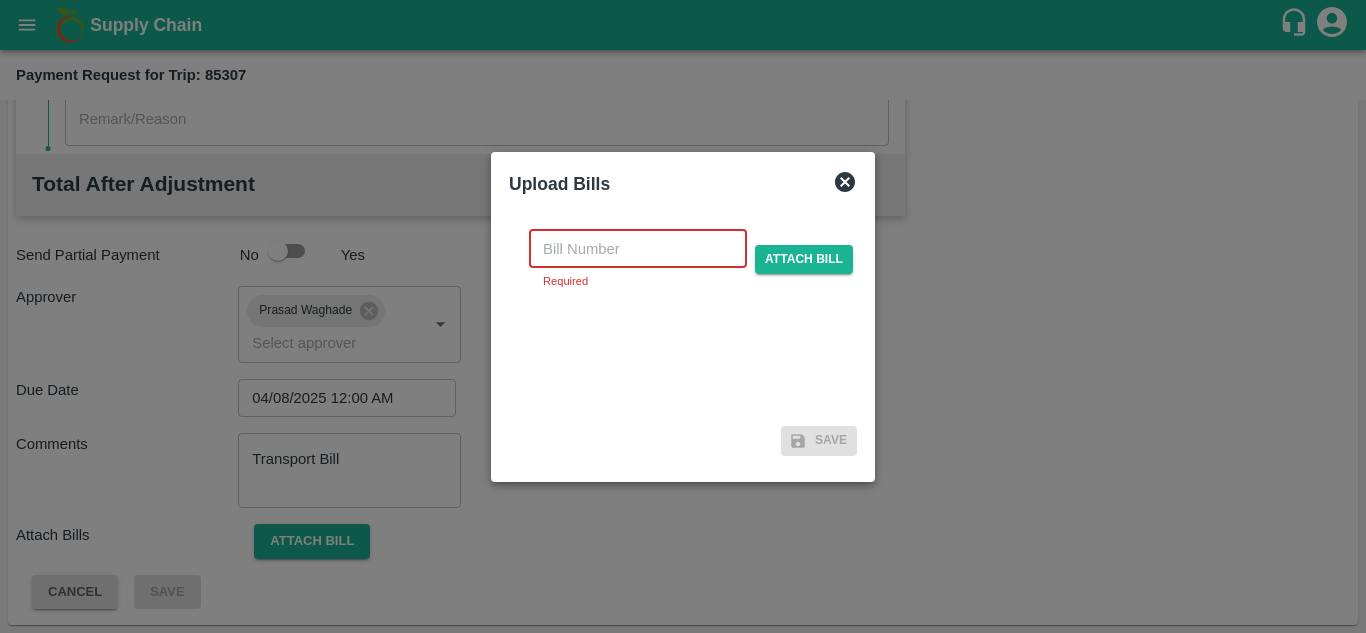 click at bounding box center (638, 249) 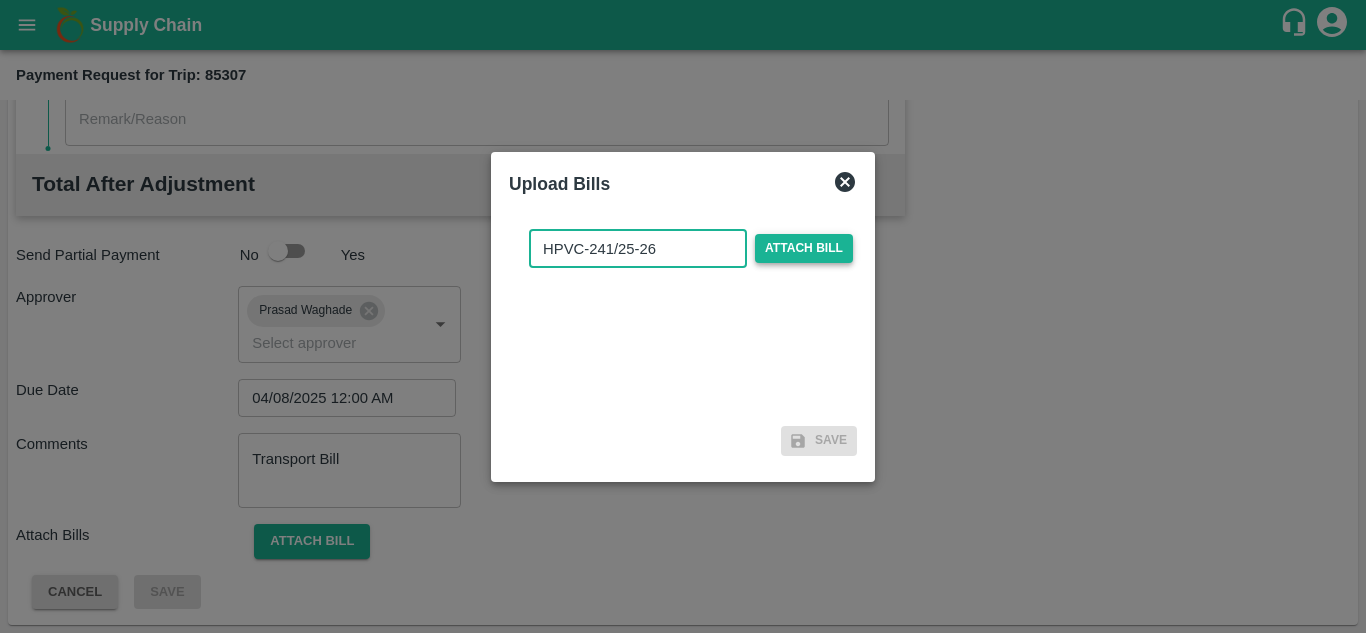 type on "HPVC-241/25-26" 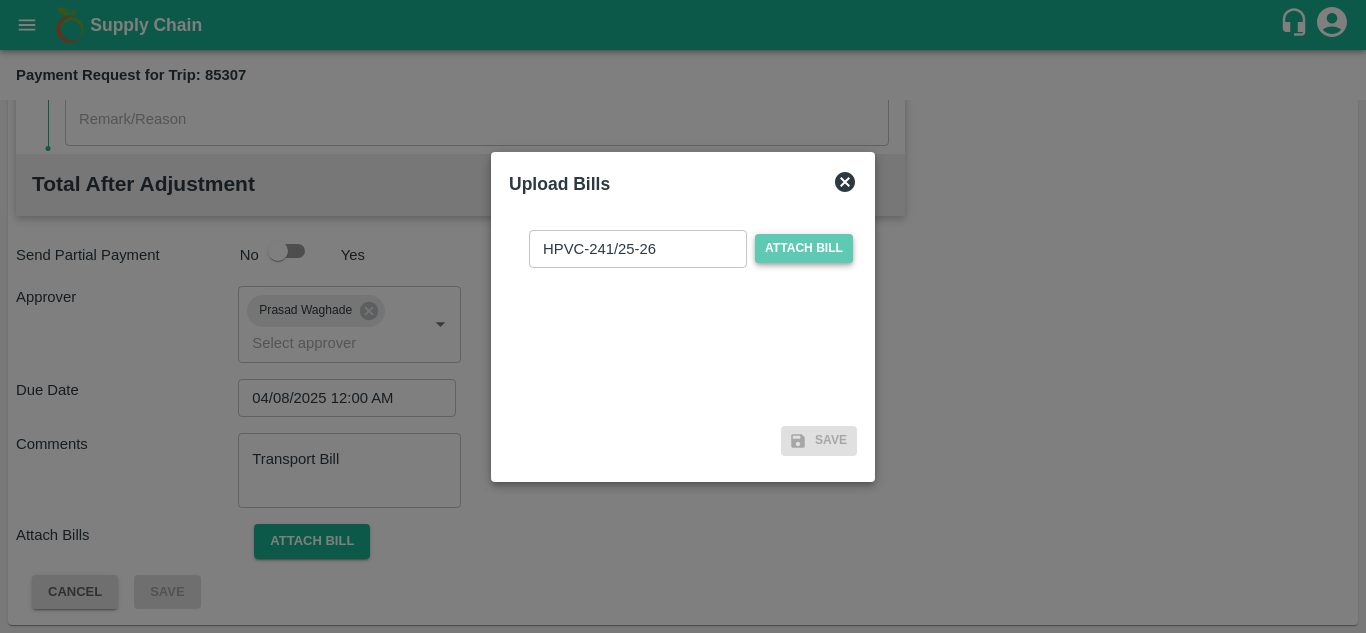 click on "Attach bill" at bounding box center (804, 248) 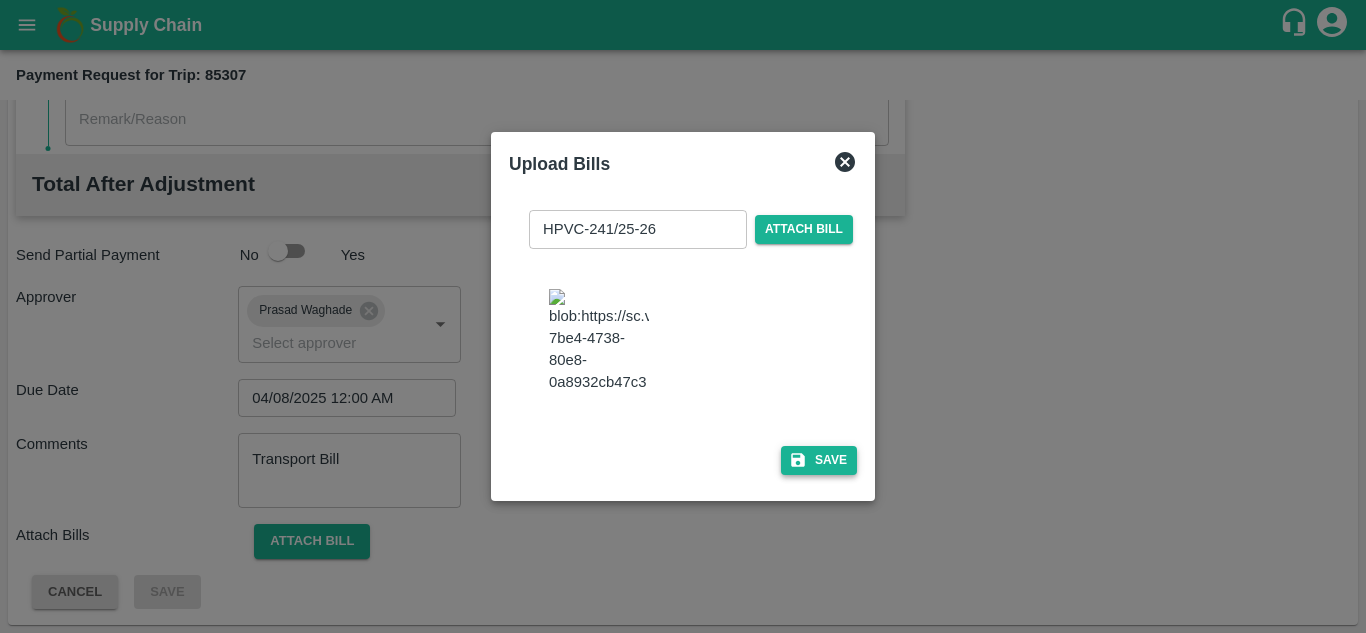 click on "Save" at bounding box center [819, 460] 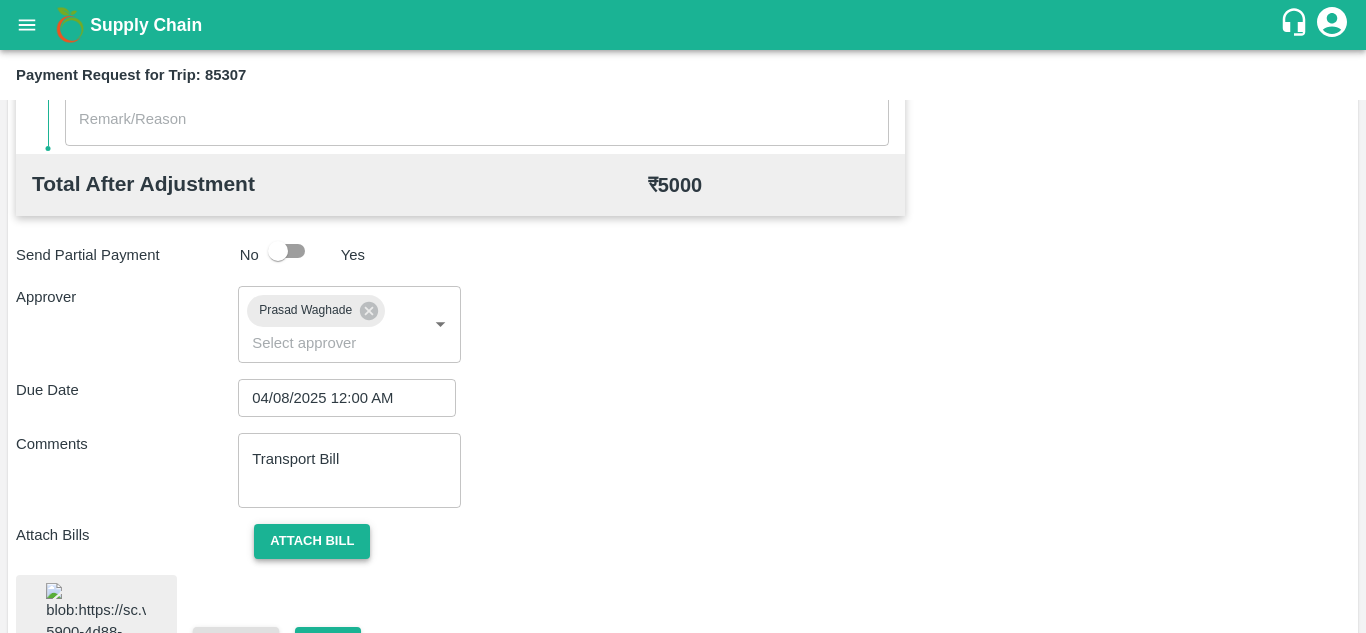 scroll, scrollTop: 1083, scrollLeft: 0, axis: vertical 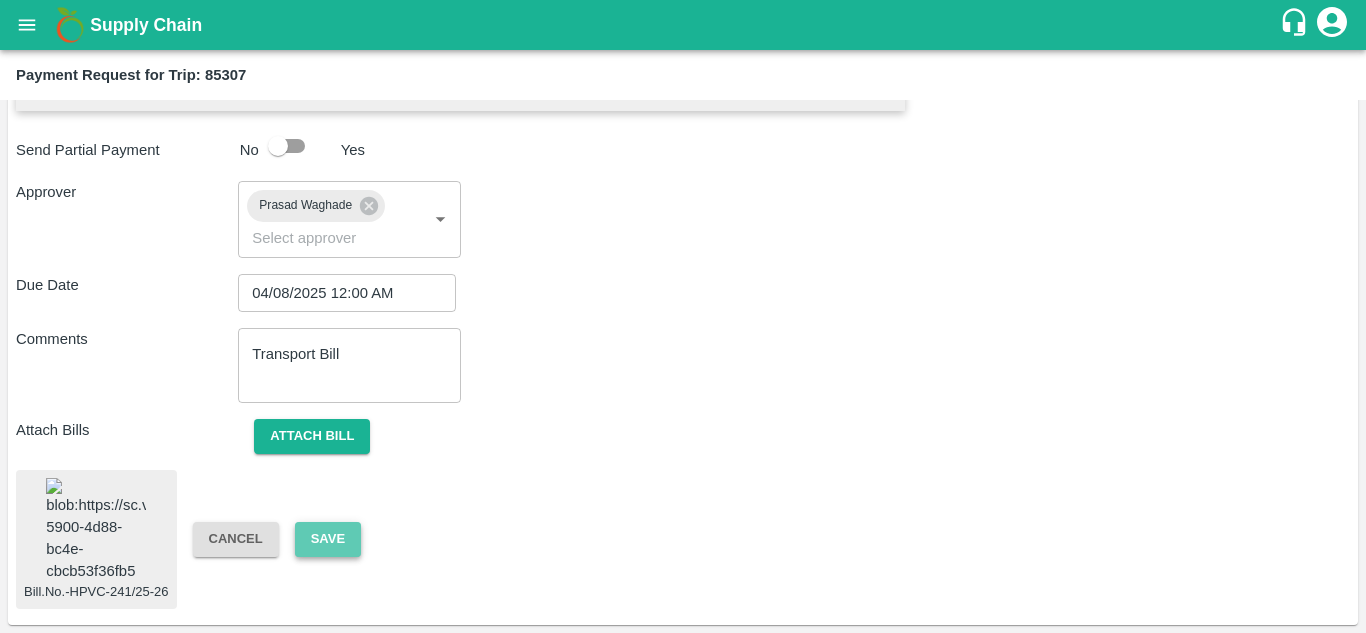 click on "Save" at bounding box center (328, 539) 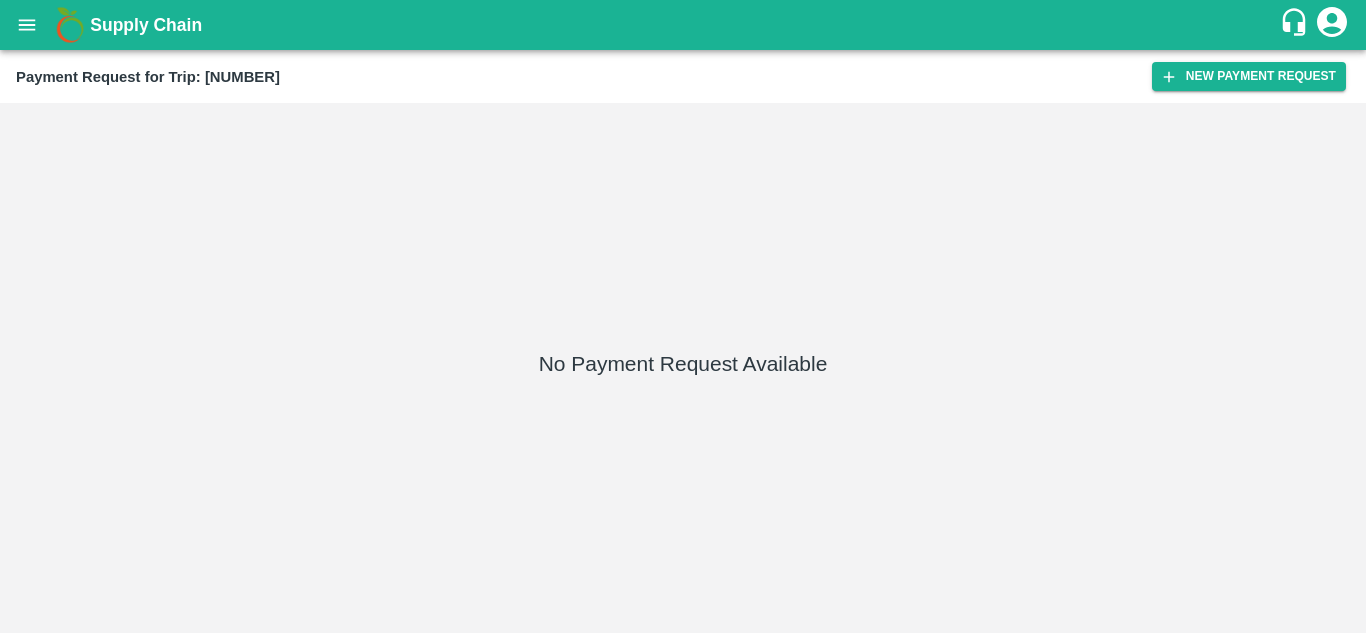 scroll, scrollTop: 0, scrollLeft: 0, axis: both 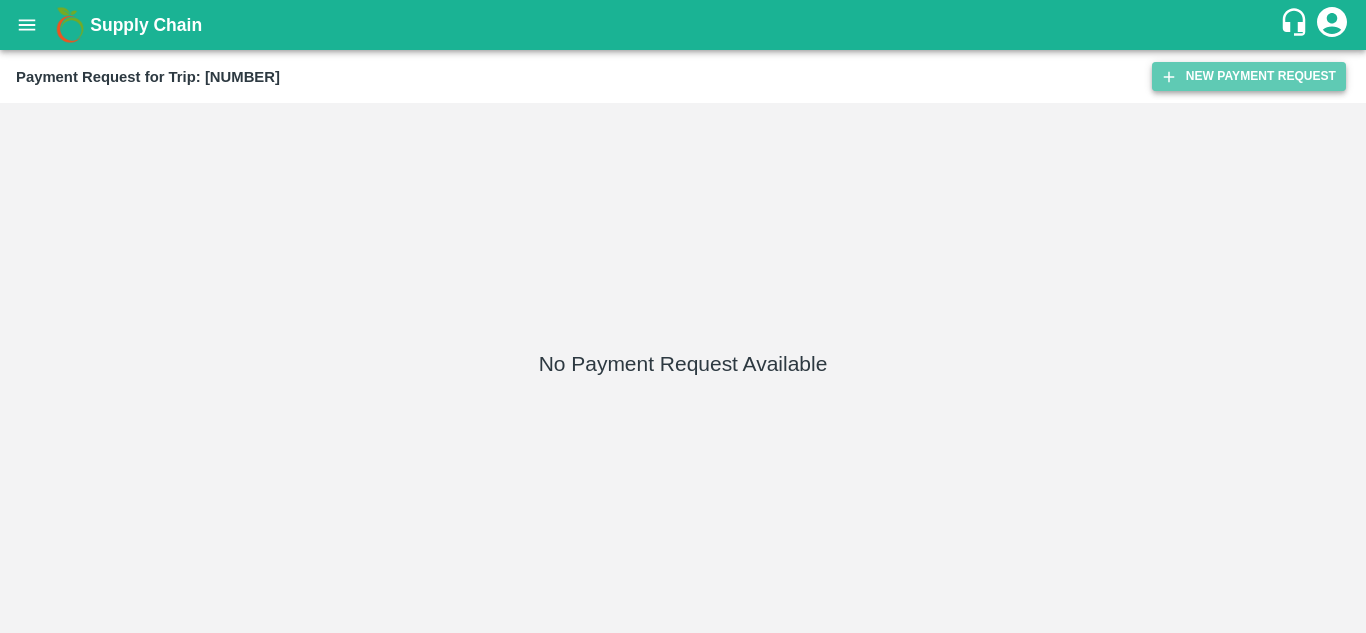 click on "New Payment Request" at bounding box center [1249, 76] 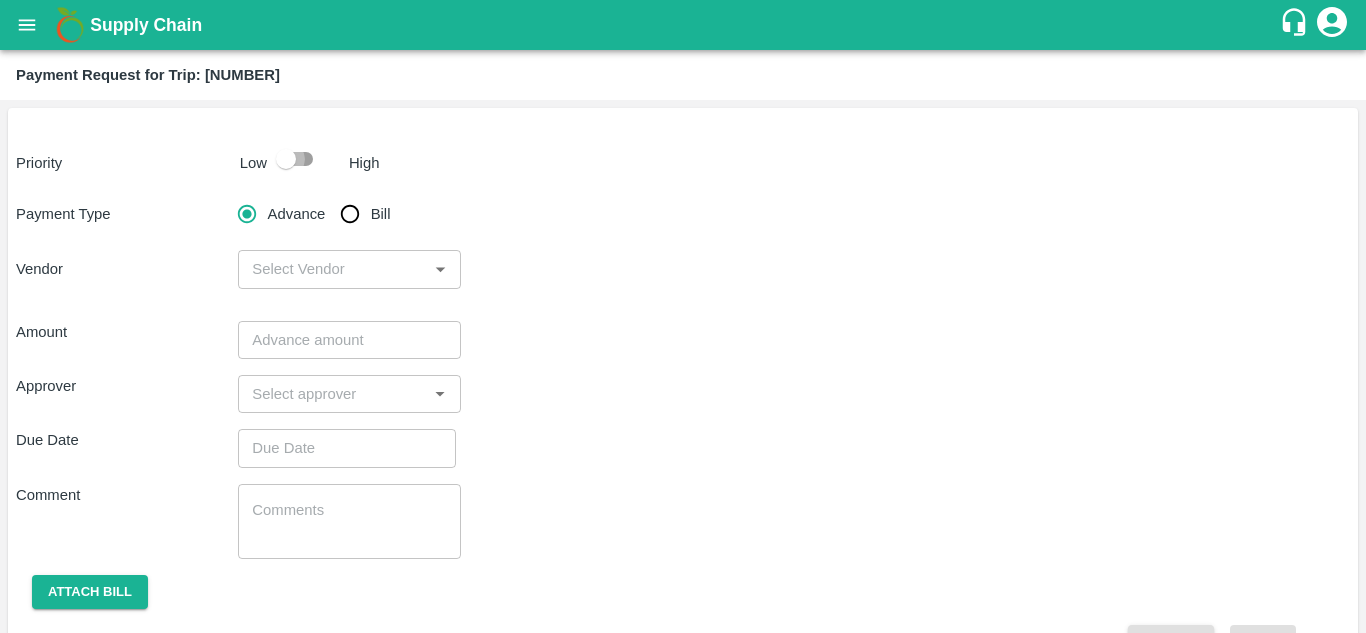 click at bounding box center (286, 159) 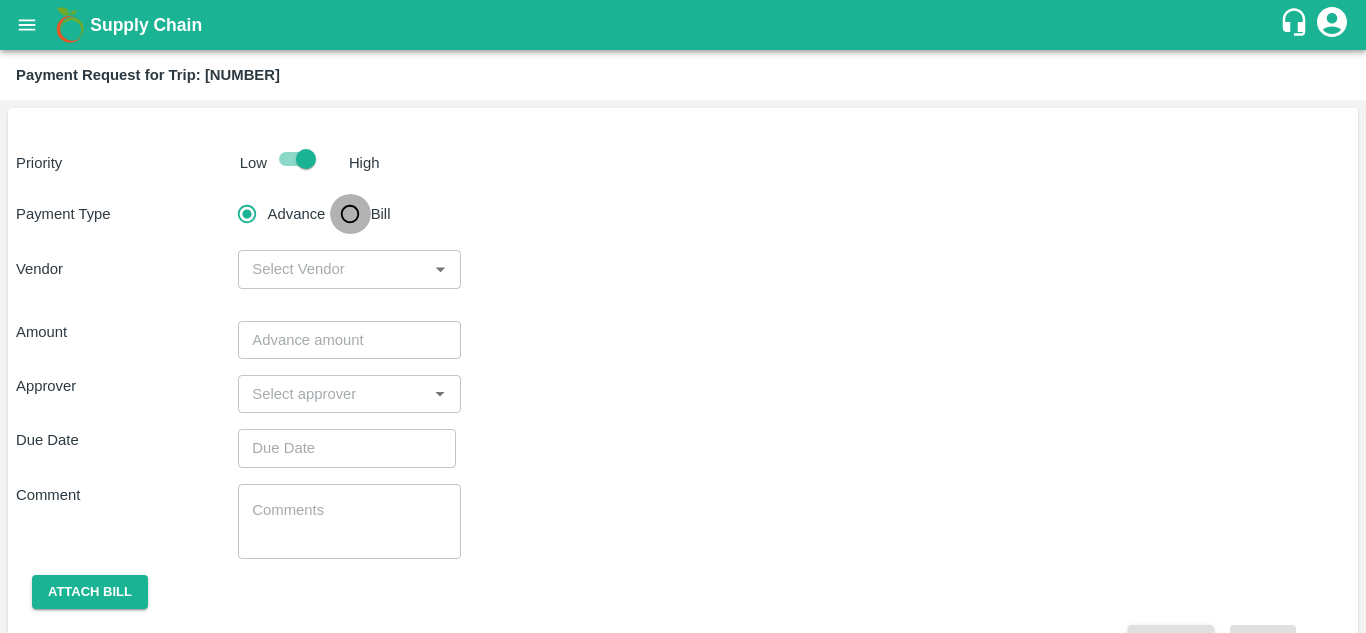 click on "Bill" at bounding box center (350, 214) 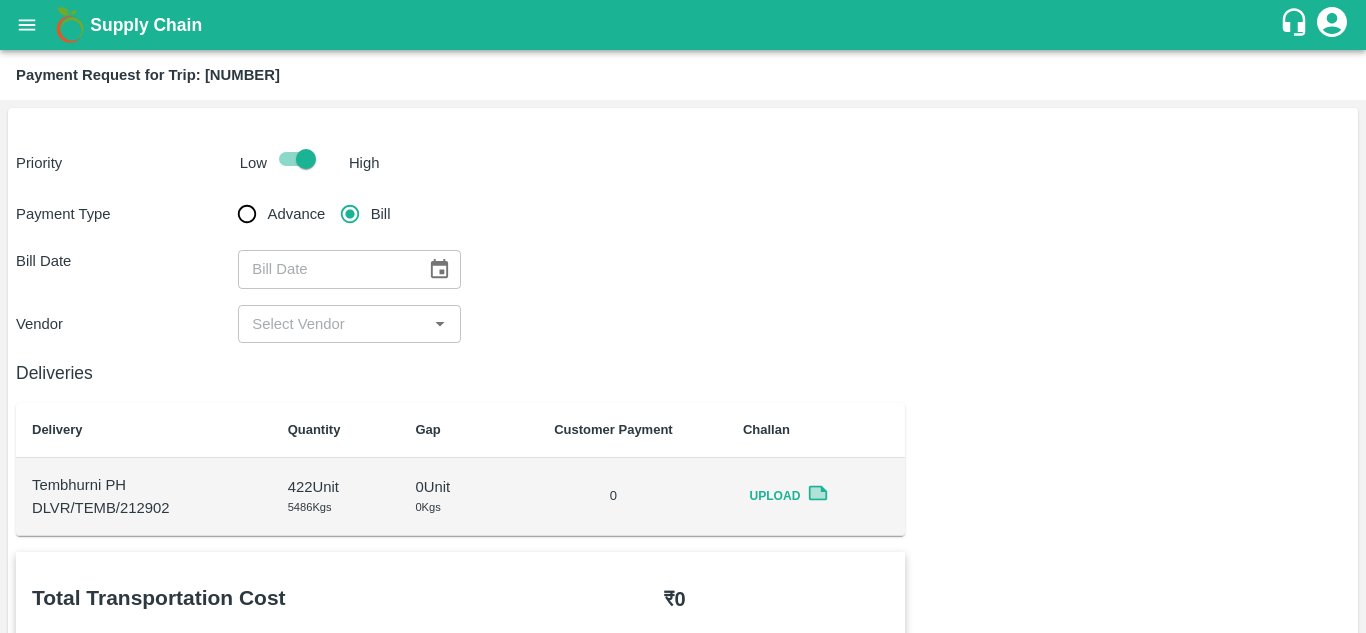 type on "DD/MM/YYYY" 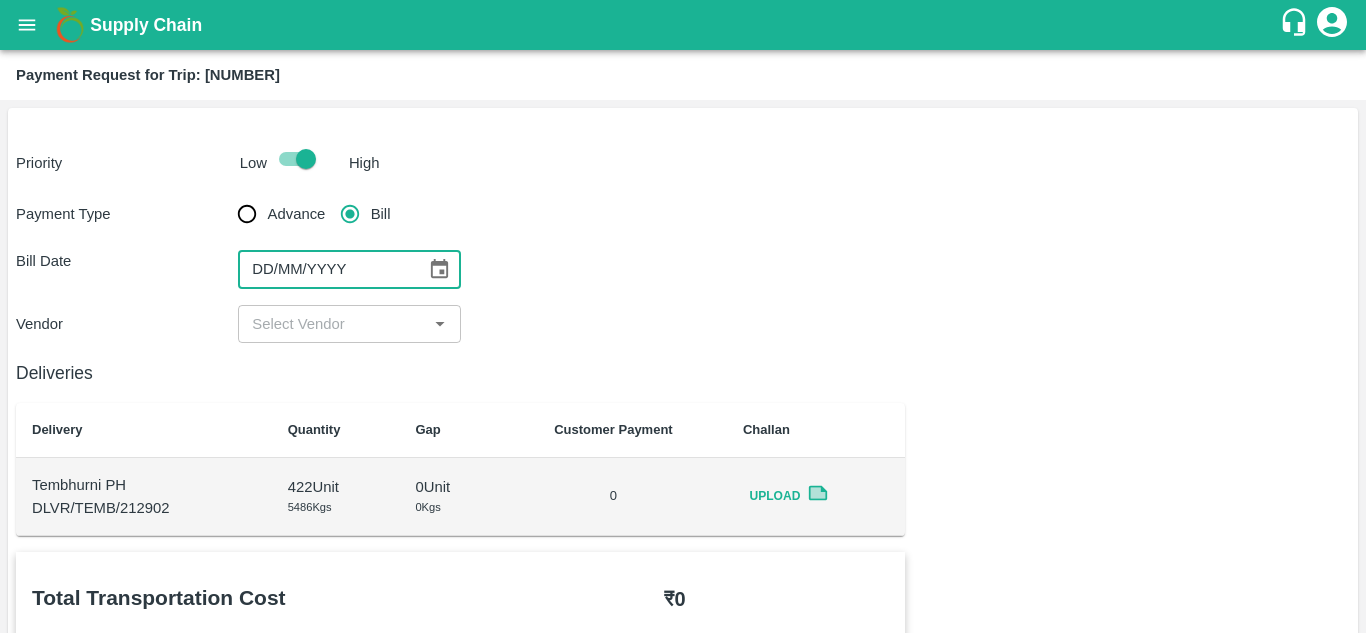 click on "DD/MM/YYYY" at bounding box center [325, 269] 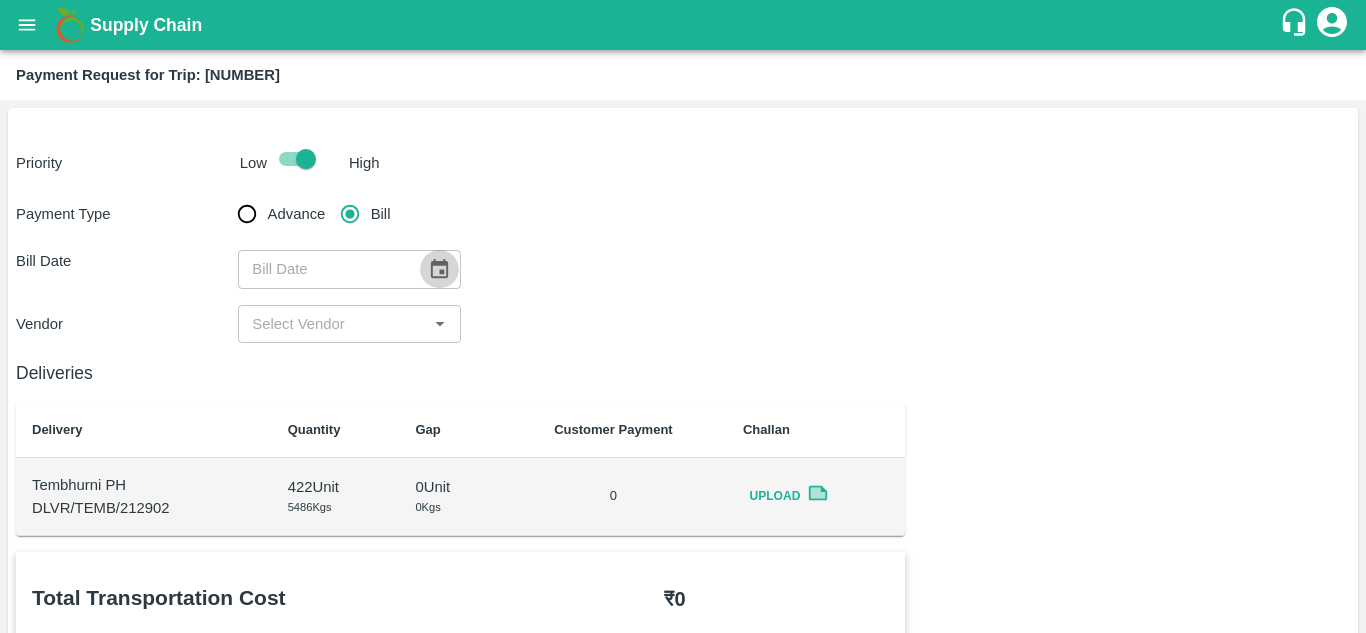 click 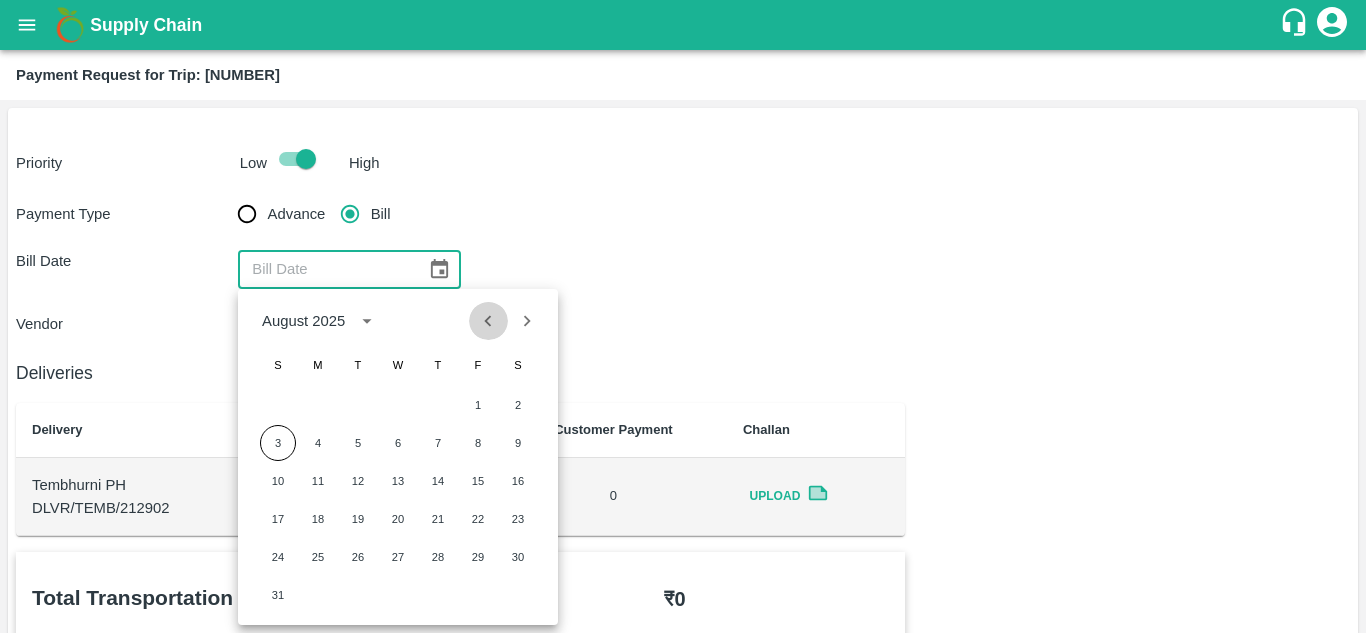 click 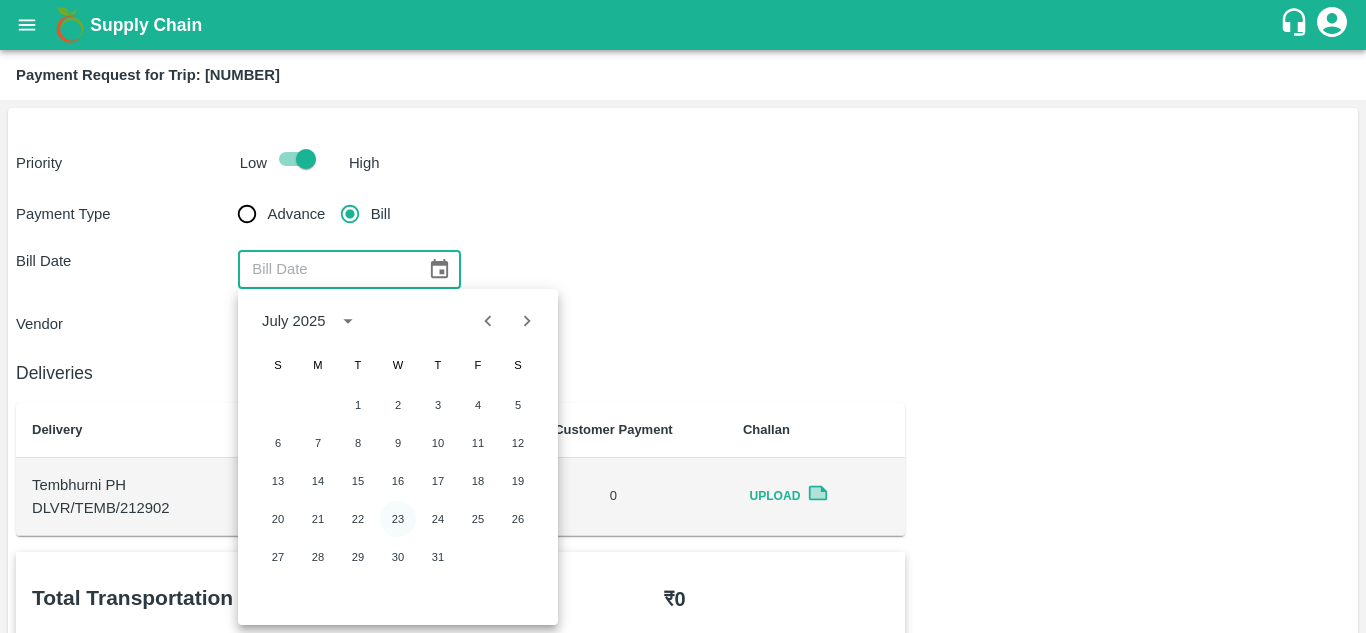 click on "23" at bounding box center (398, 519) 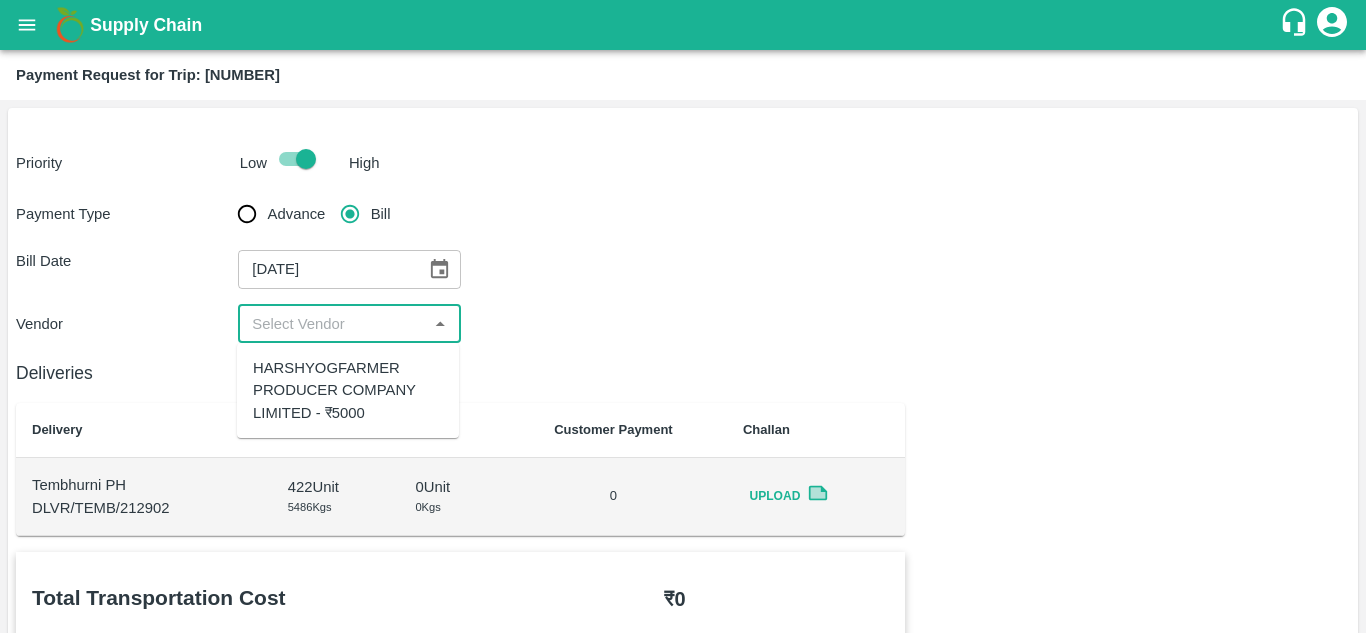 click at bounding box center [332, 324] 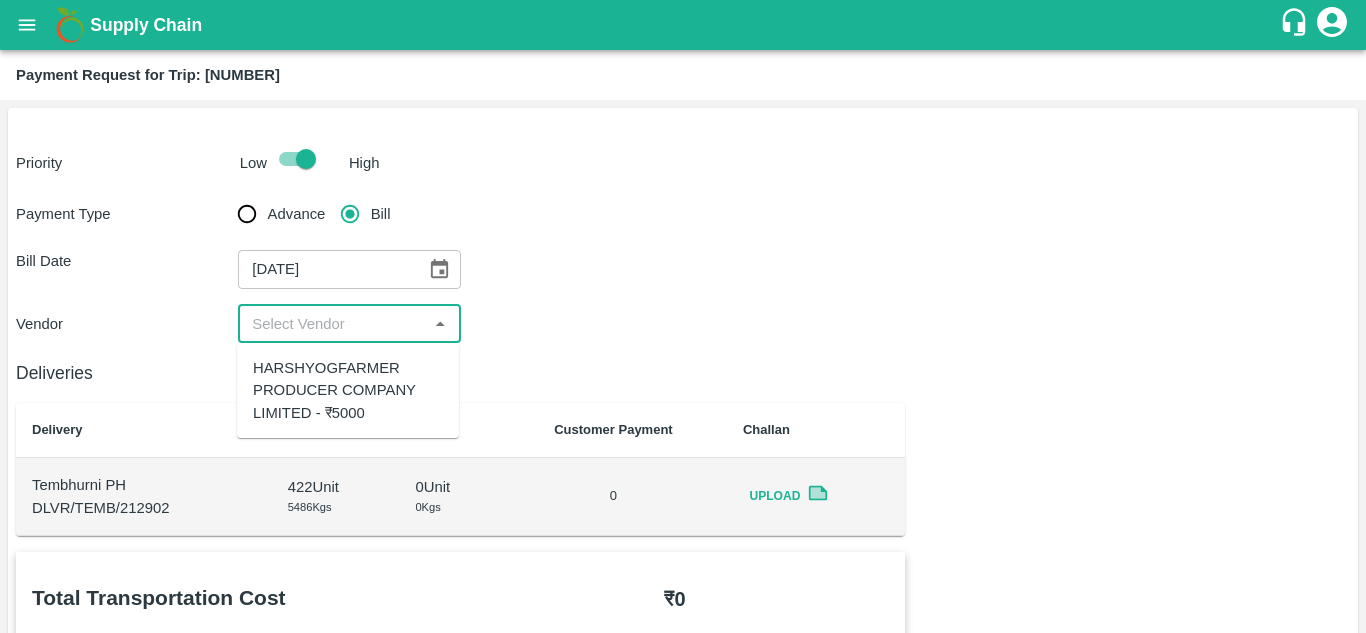 click on "HARSHYOGFARMER PRODUCER COMPANY LIMITED - ₹5000" at bounding box center (348, 390) 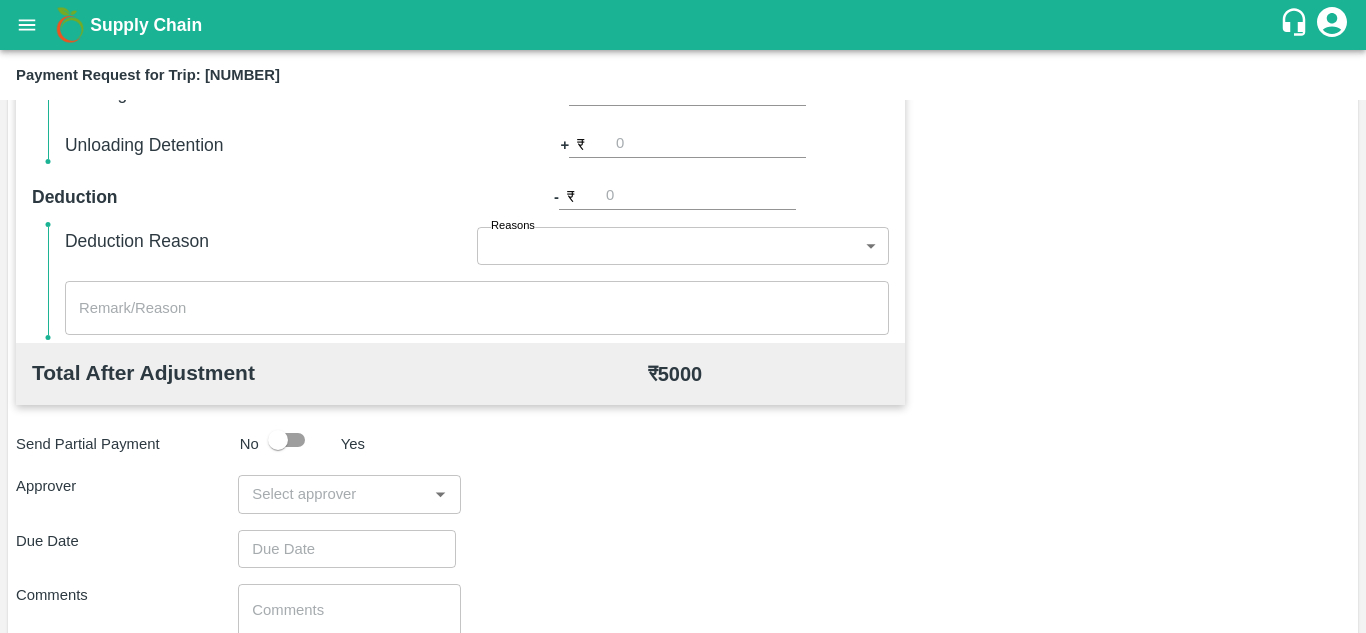 scroll, scrollTop: 910, scrollLeft: 0, axis: vertical 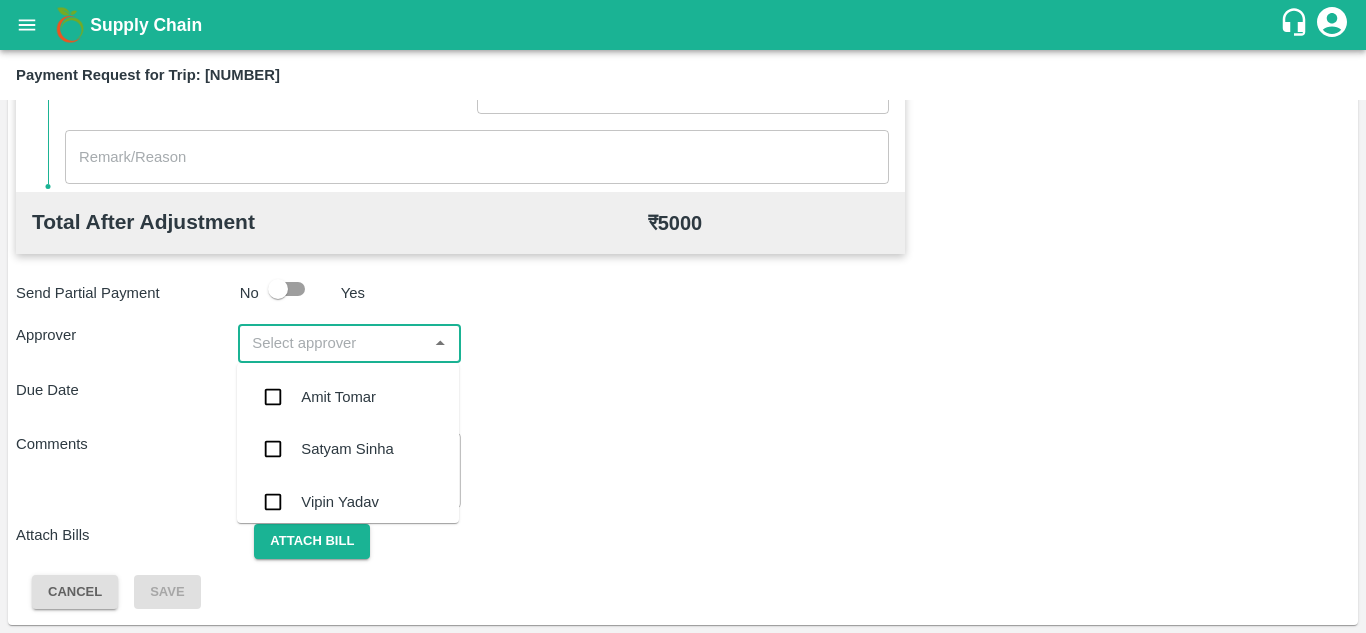 click at bounding box center [332, 343] 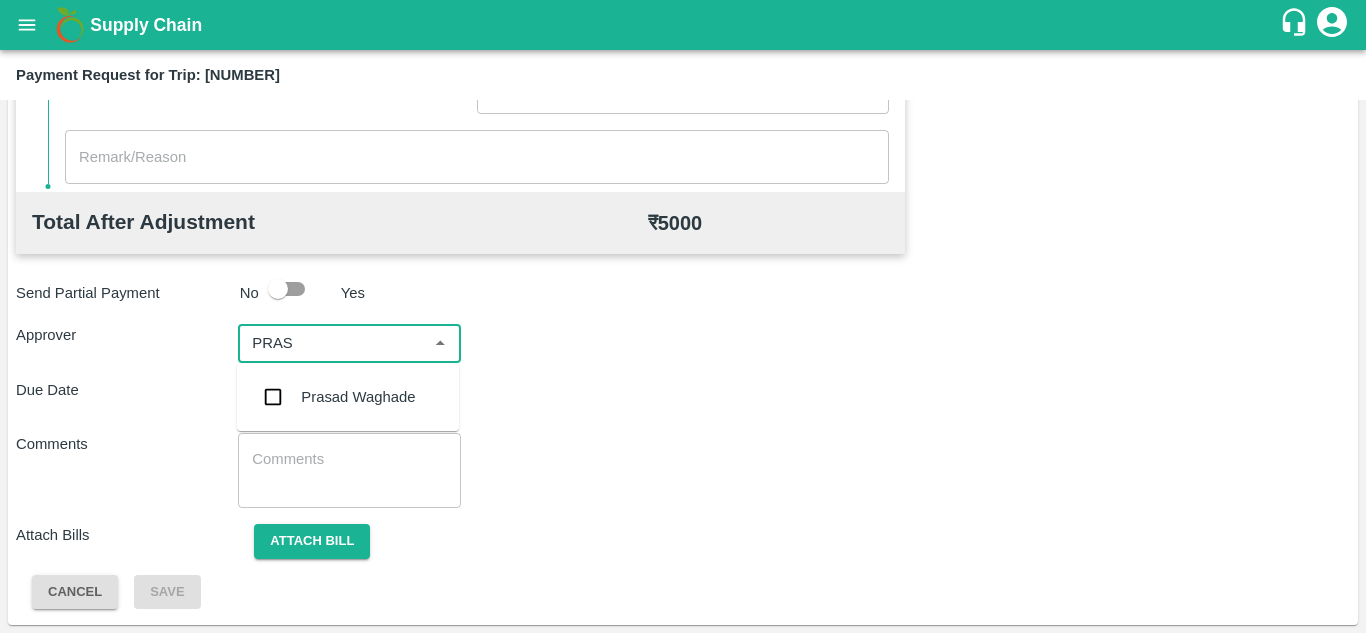 type on "PRASA" 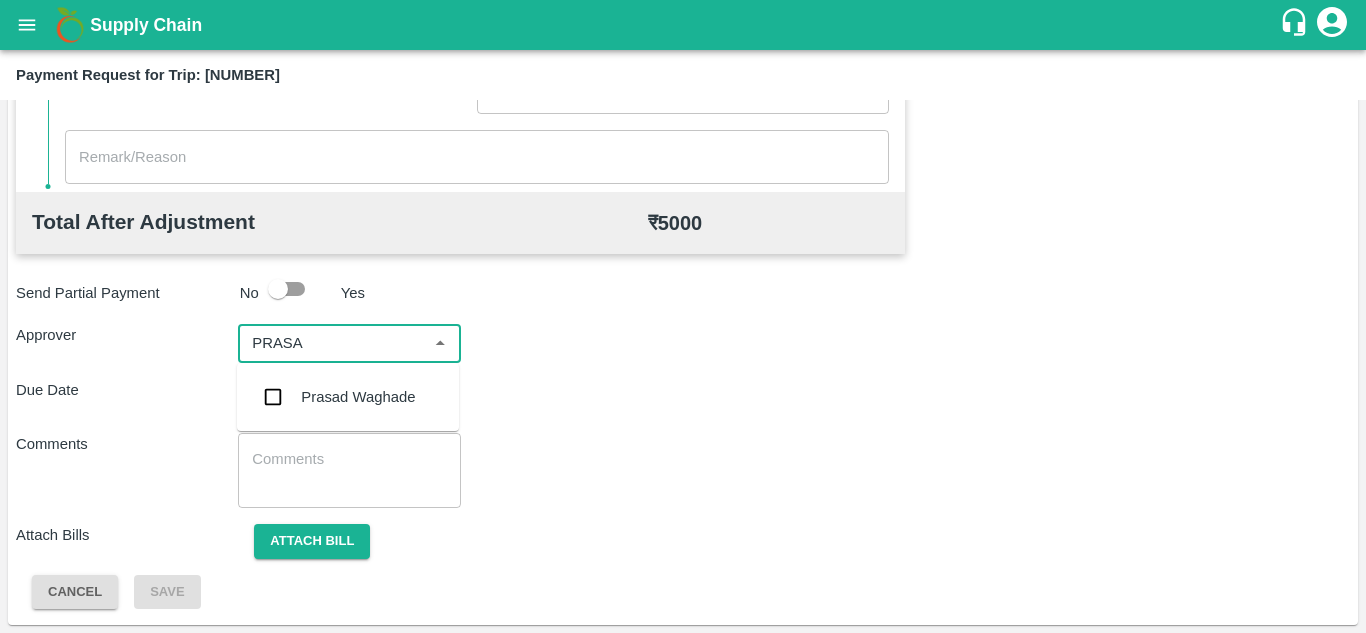 click on "Prasad Waghade" at bounding box center [358, 397] 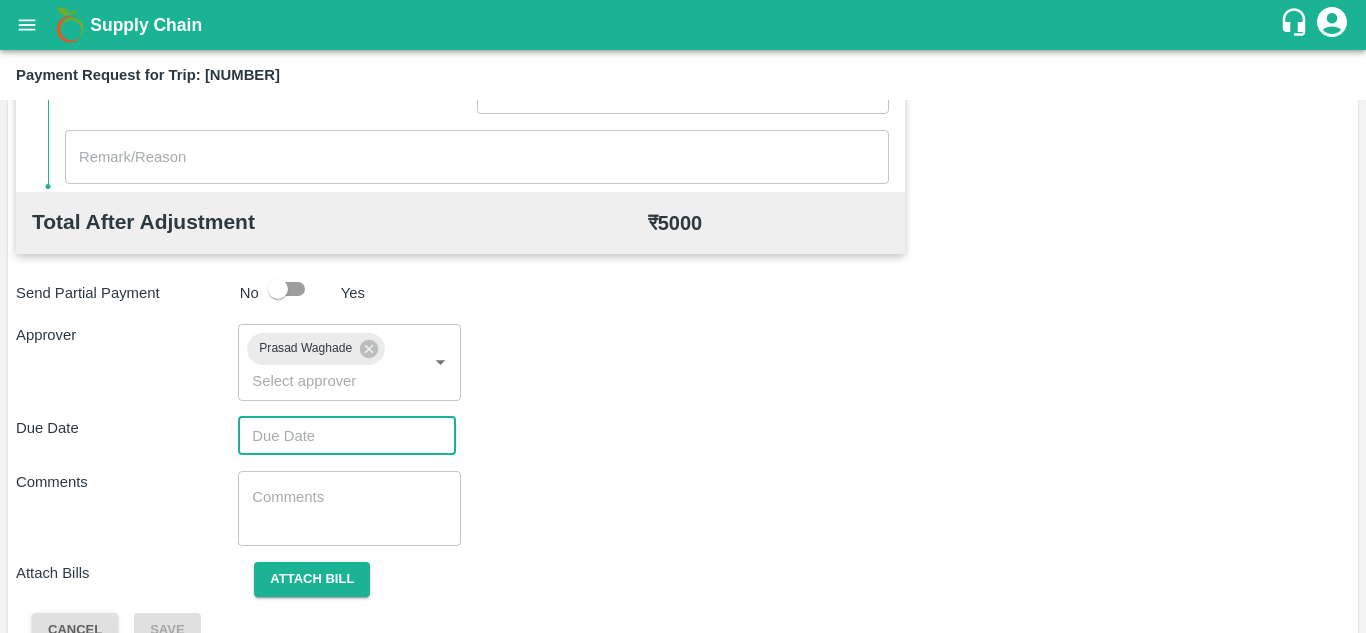 type on "DD/MM/YYYY hh:mm aa" 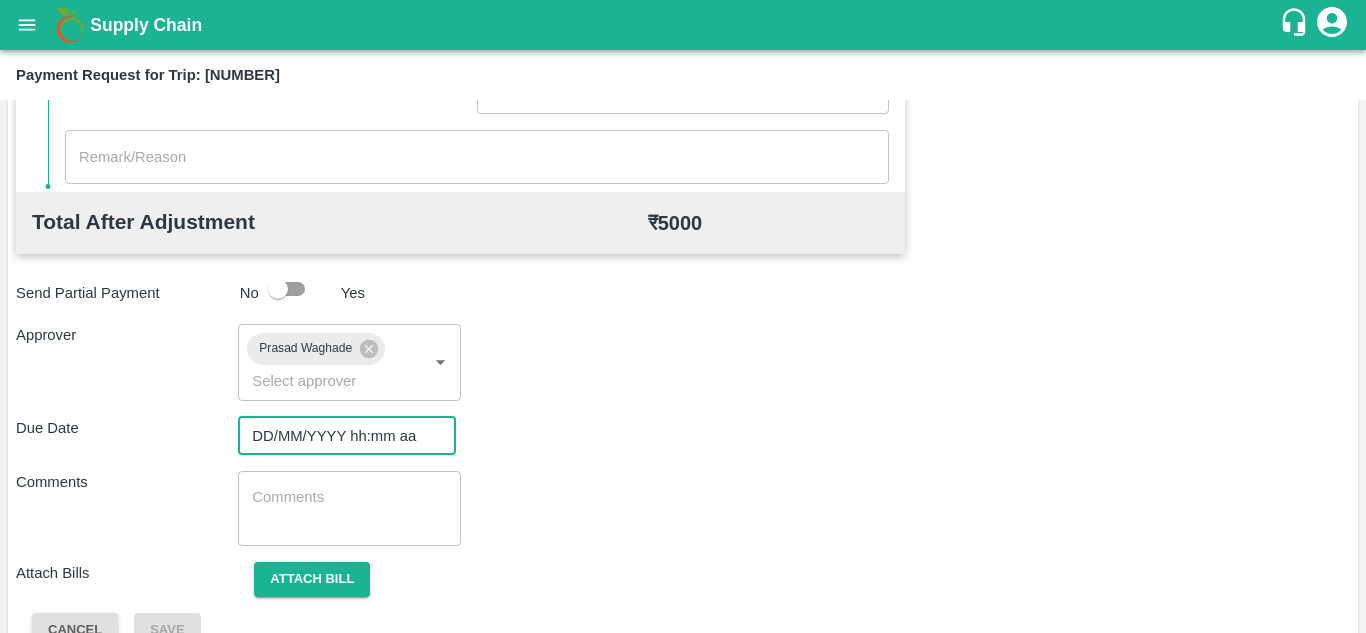 click on "DD/MM/YYYY hh:mm aa" at bounding box center [340, 436] 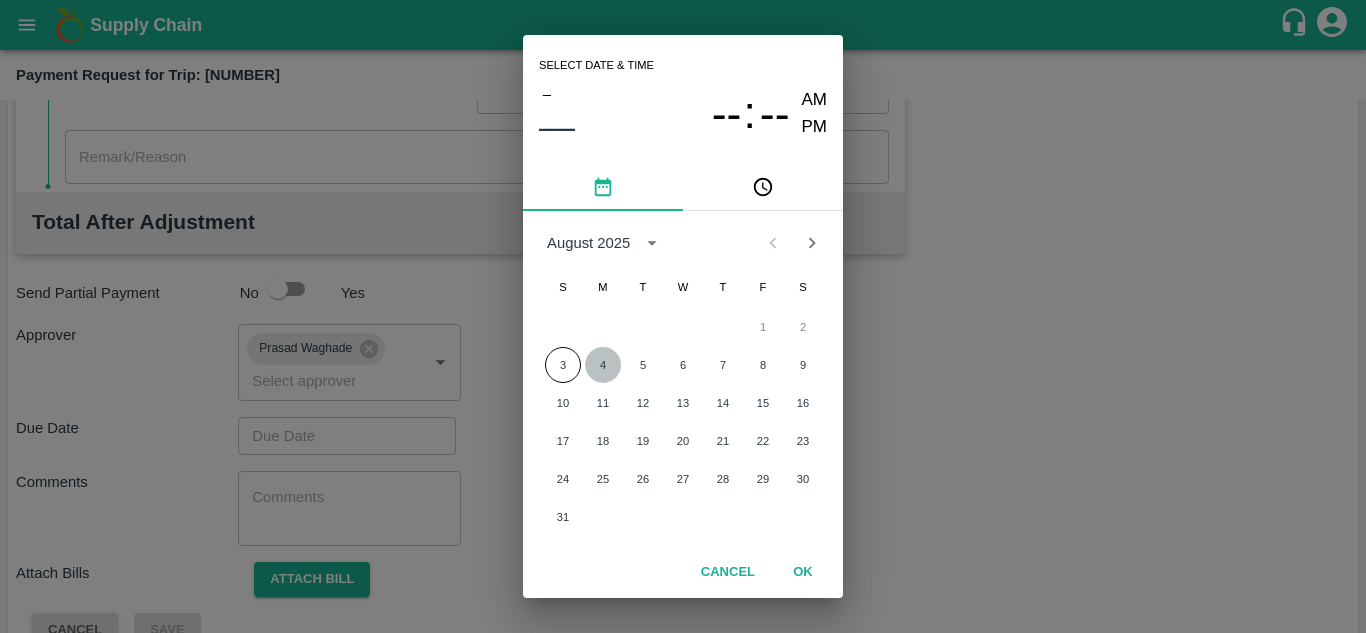 click on "4" at bounding box center (603, 365) 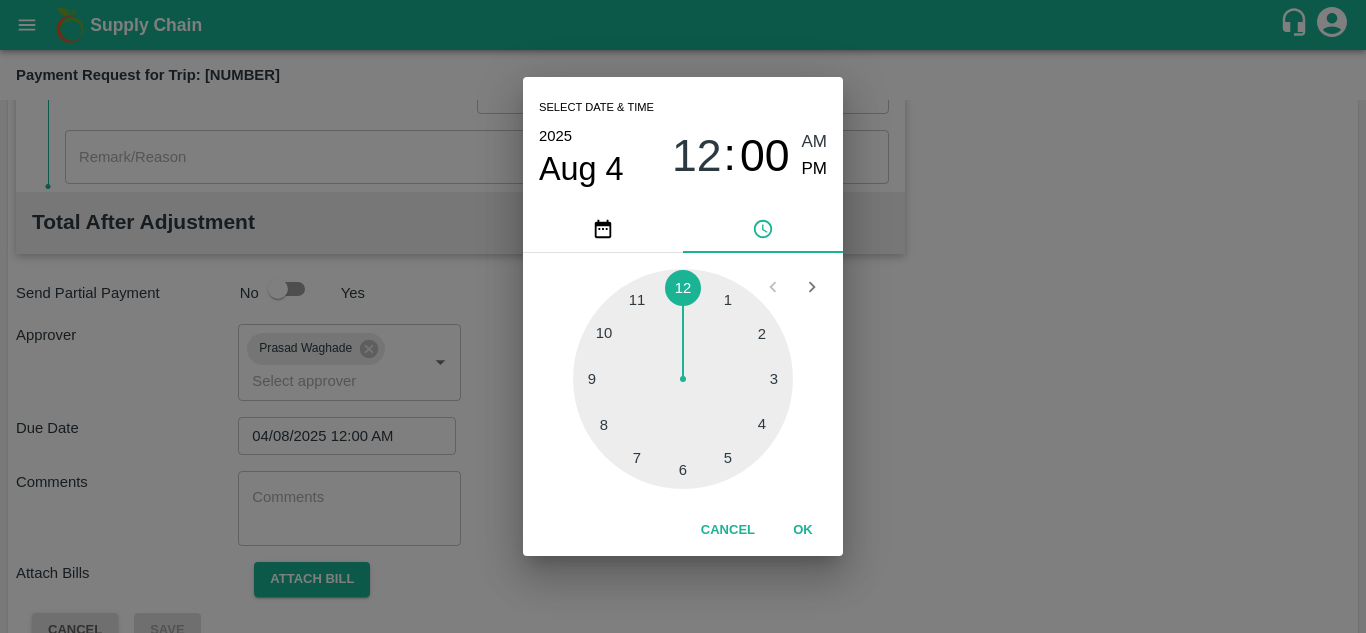 click on "2025 Aug 4 12 : 00 AM PM" at bounding box center (683, 156) 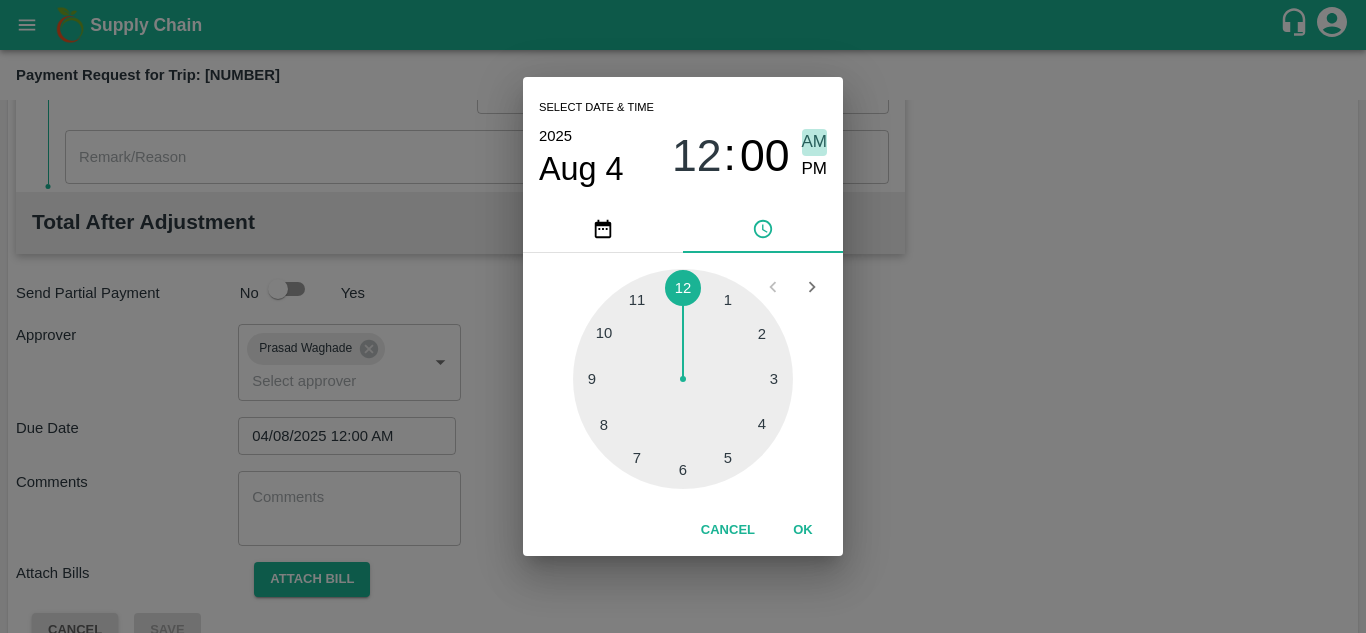 click on "AM" at bounding box center (815, 142) 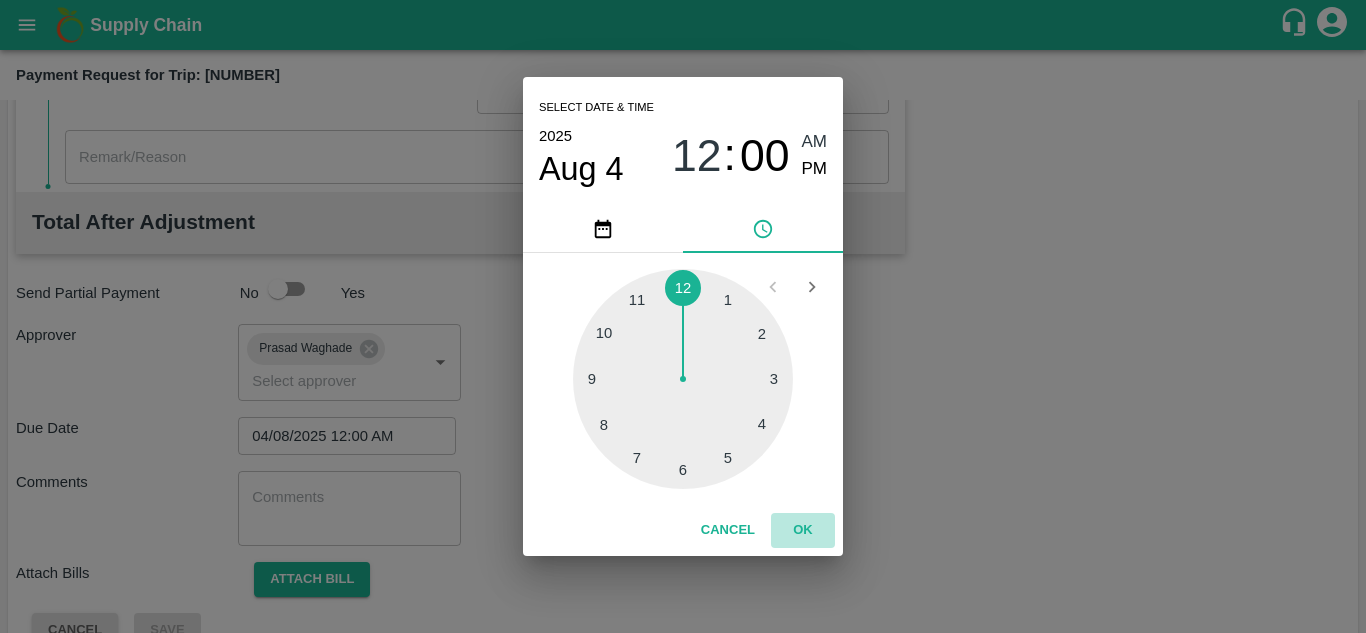 click on "OK" at bounding box center (803, 530) 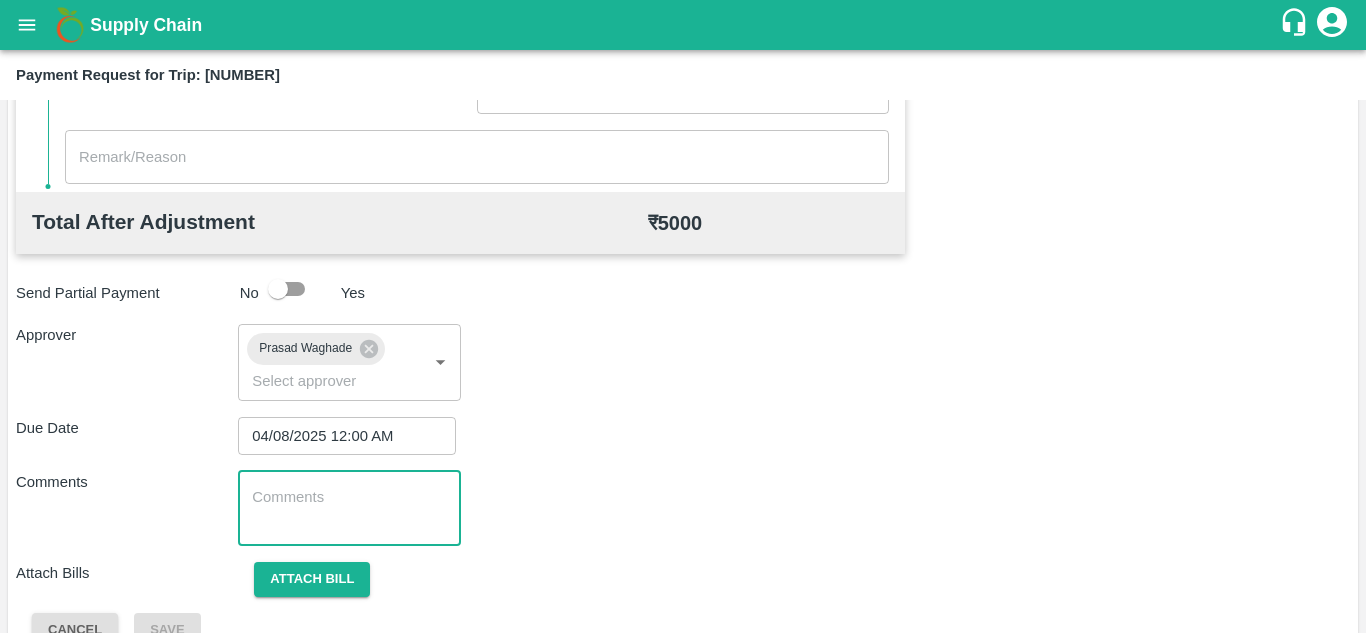click at bounding box center (349, 508) 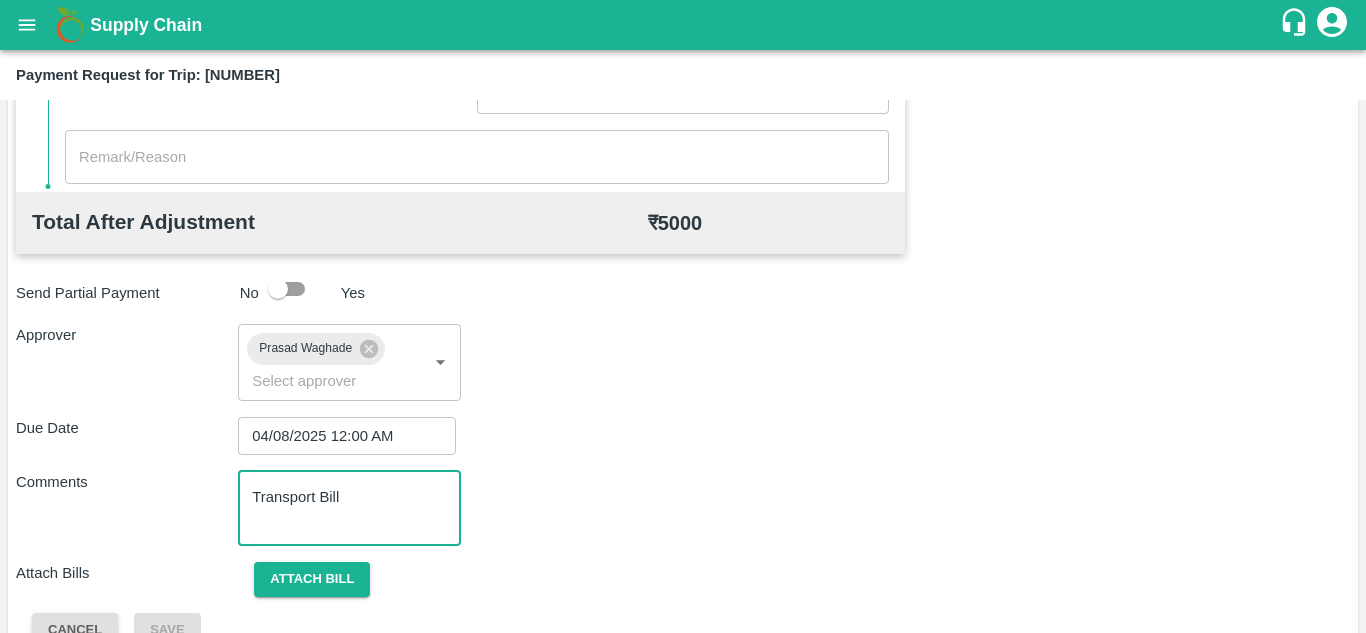 scroll, scrollTop: 948, scrollLeft: 0, axis: vertical 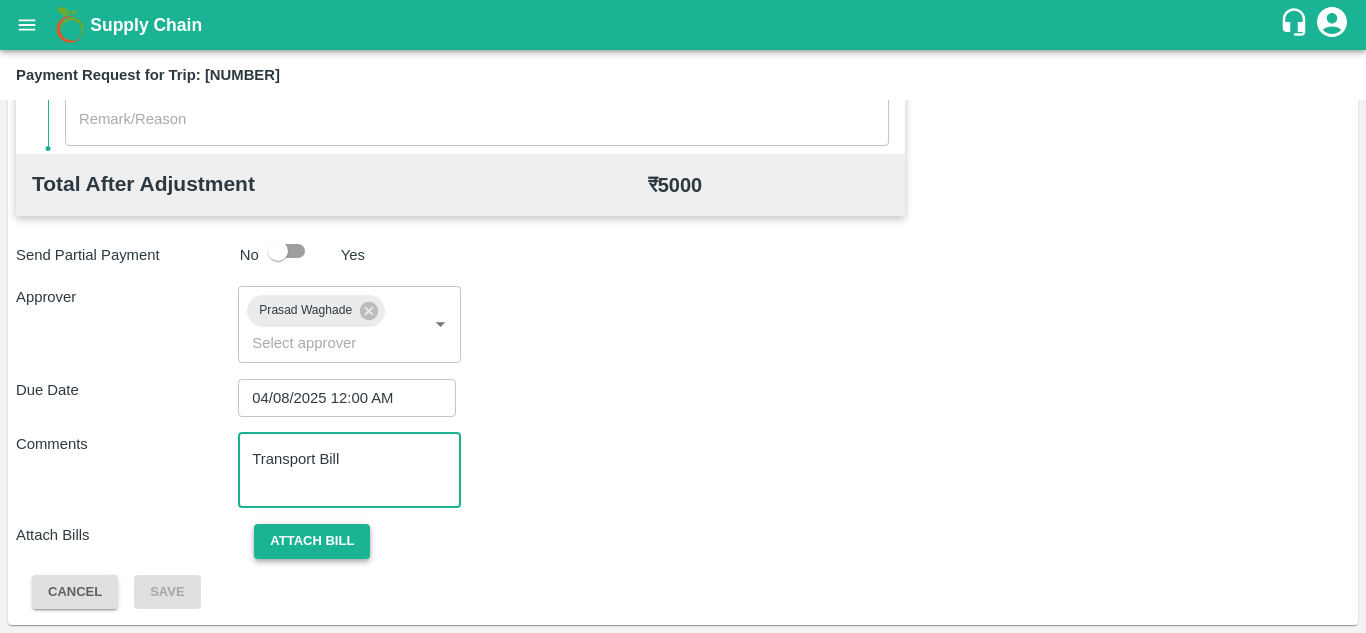 type on "Transport Bill" 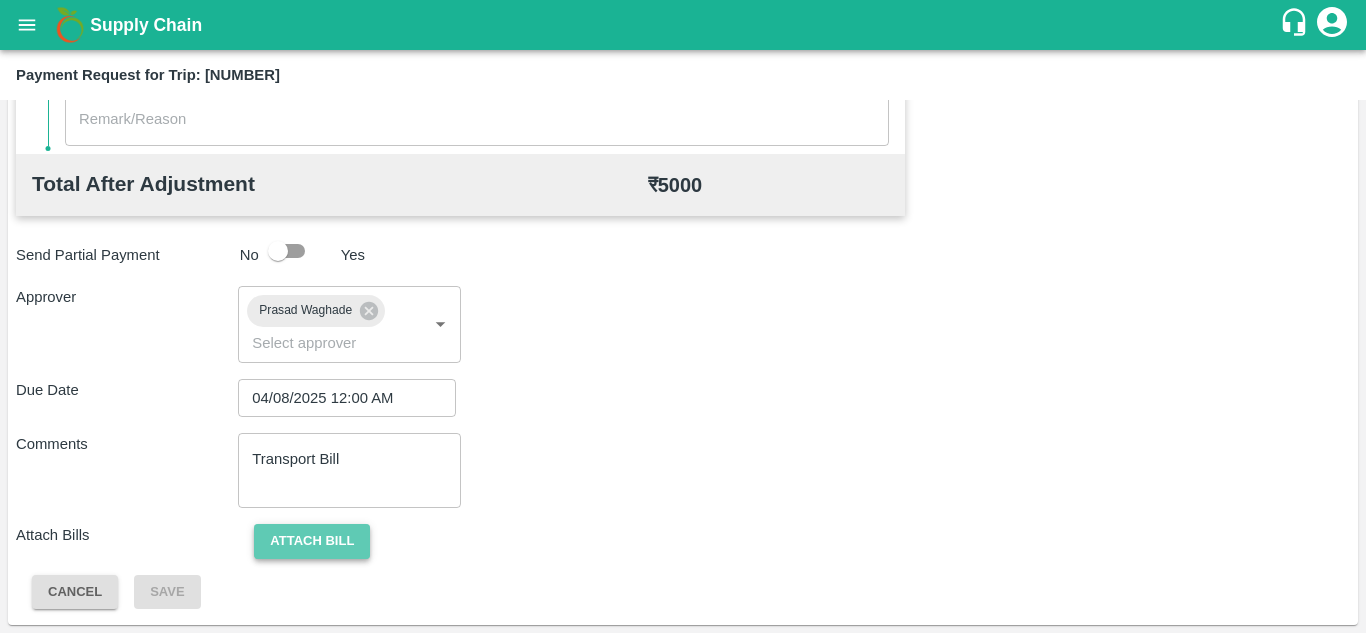 click on "Attach bill" at bounding box center (312, 541) 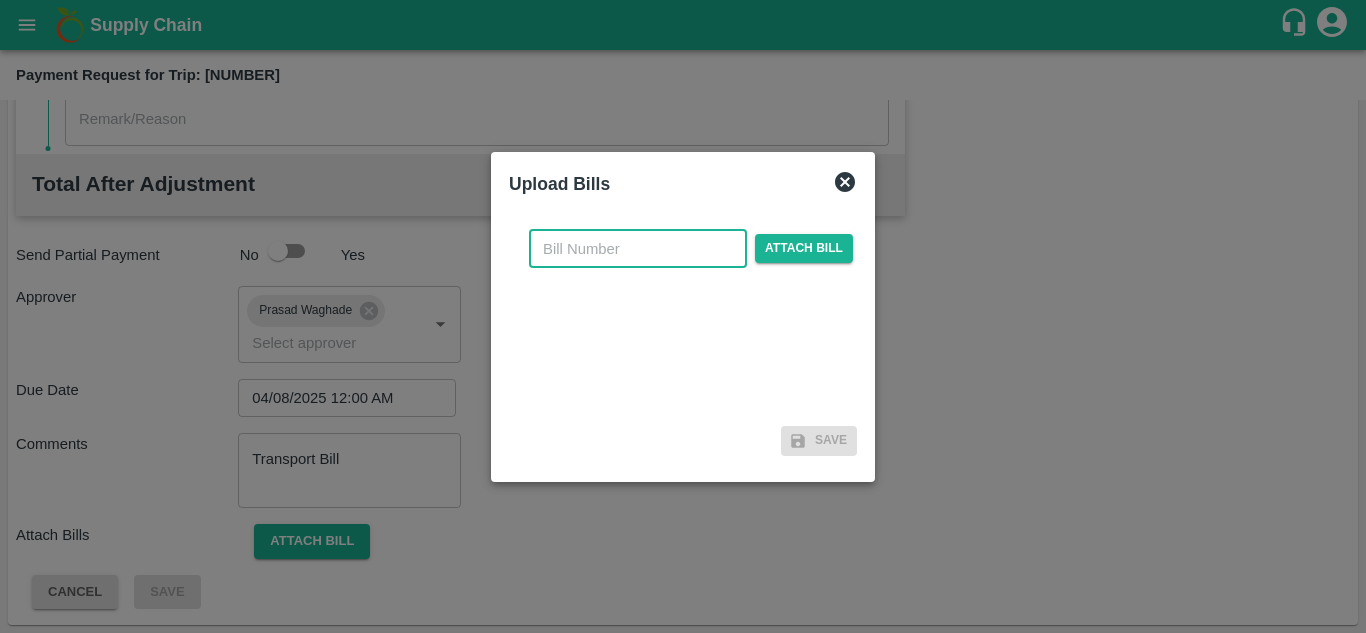click at bounding box center [638, 249] 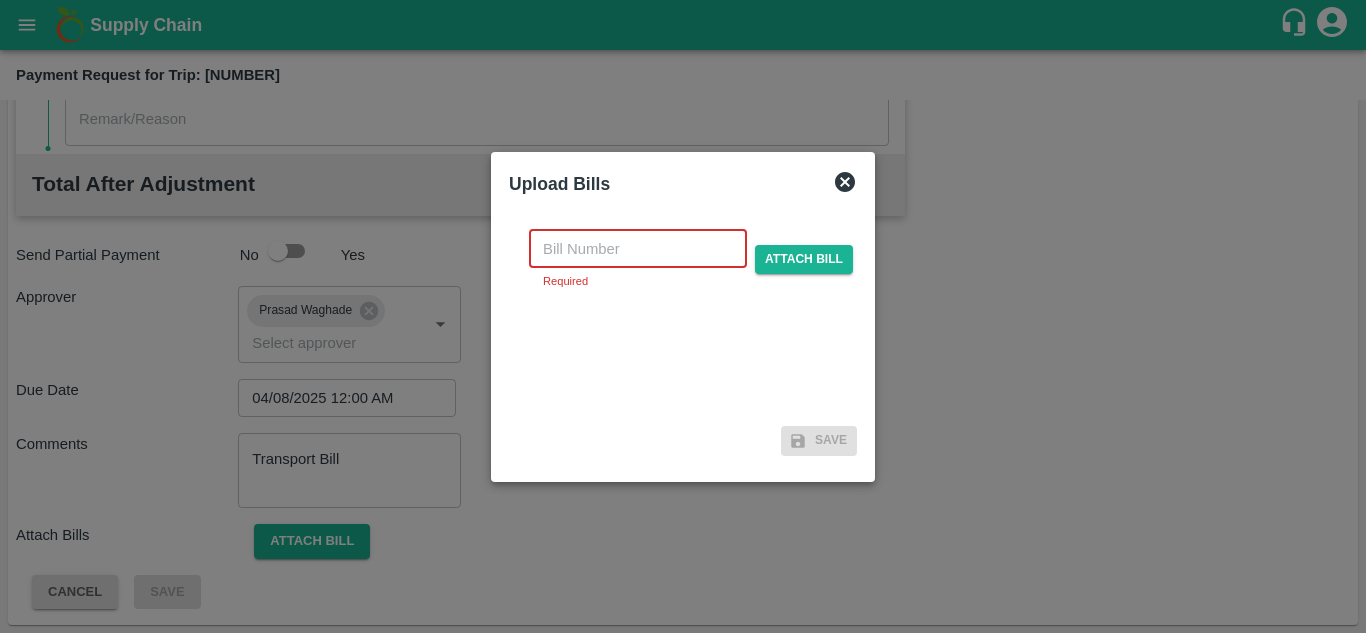 click at bounding box center [638, 249] 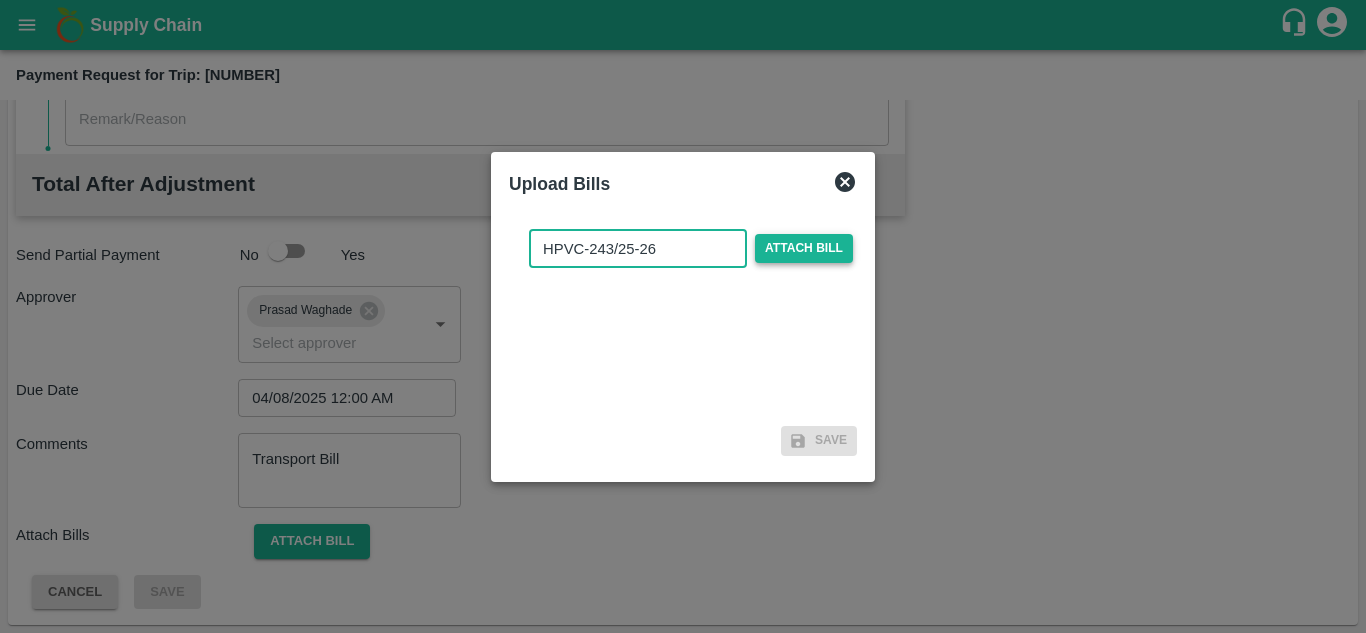 type on "HPVC-243/25-26" 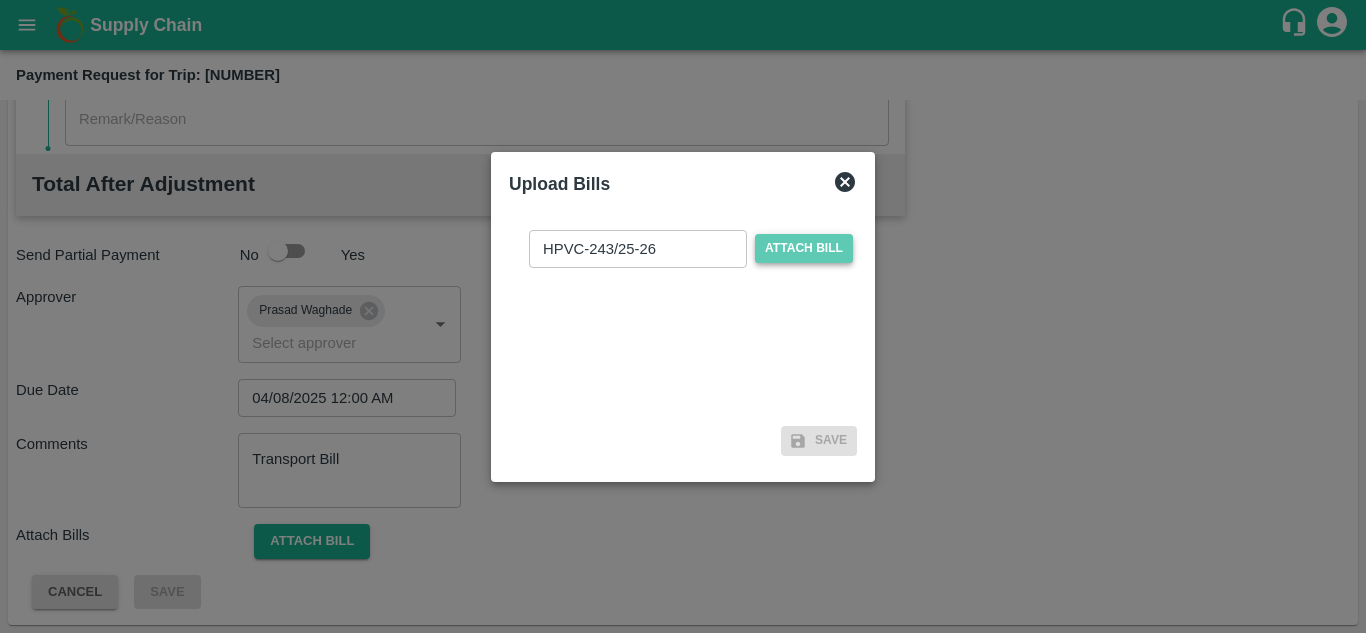 click on "Attach bill" at bounding box center [804, 248] 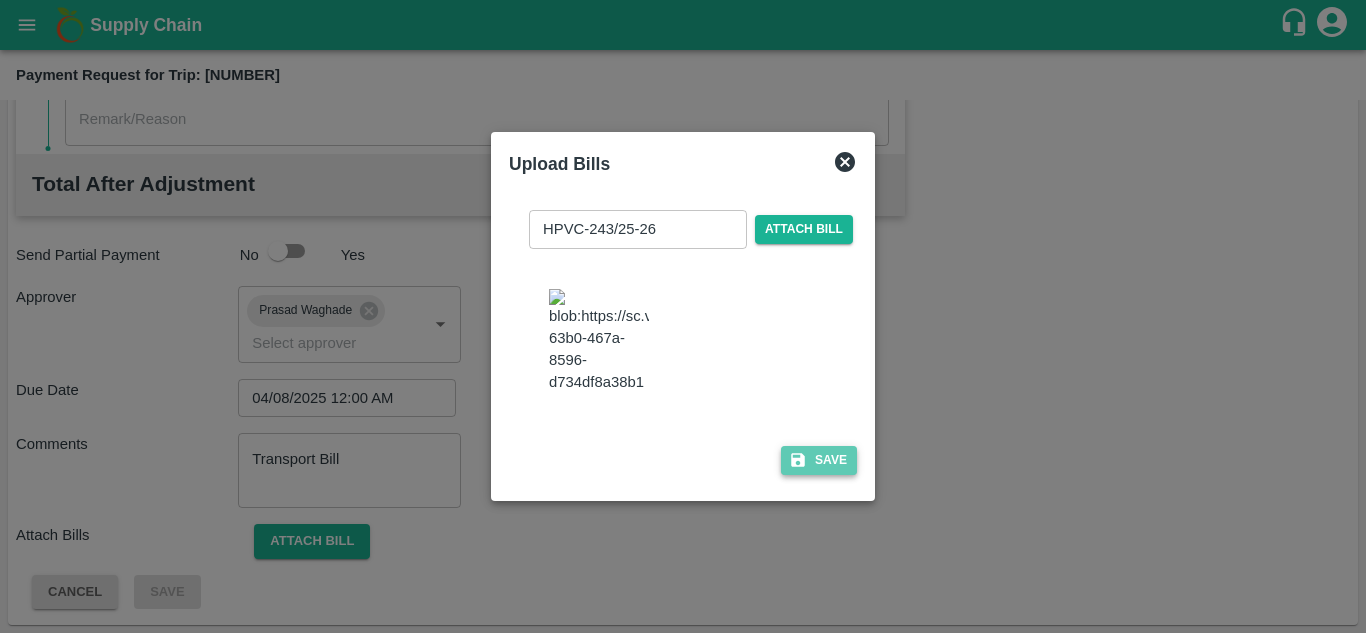 click on "Save" at bounding box center [819, 460] 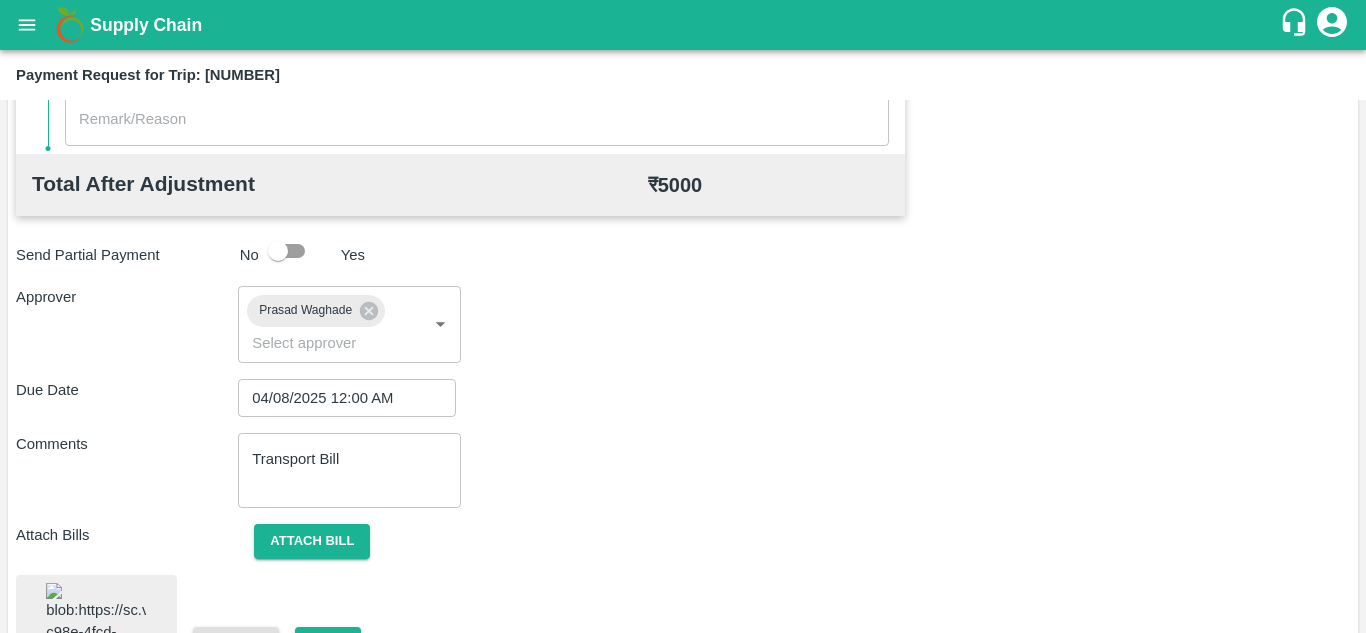 scroll, scrollTop: 1082, scrollLeft: 0, axis: vertical 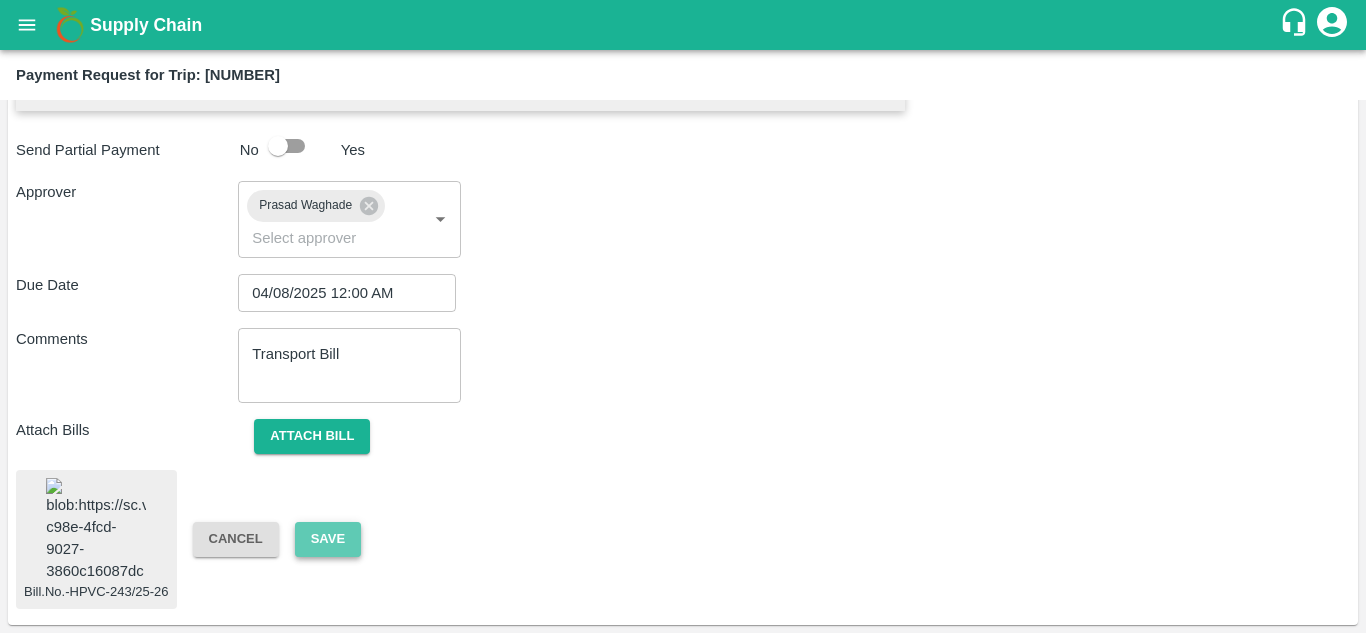 click on "Save" at bounding box center (328, 539) 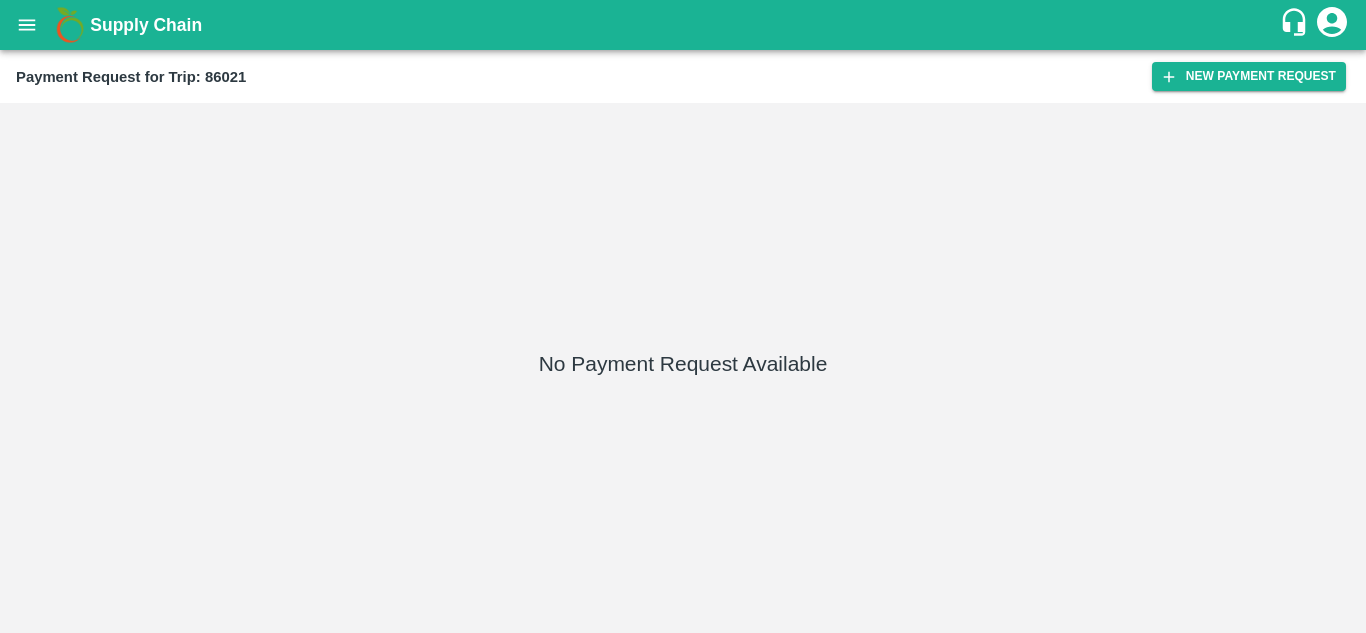 scroll, scrollTop: 0, scrollLeft: 0, axis: both 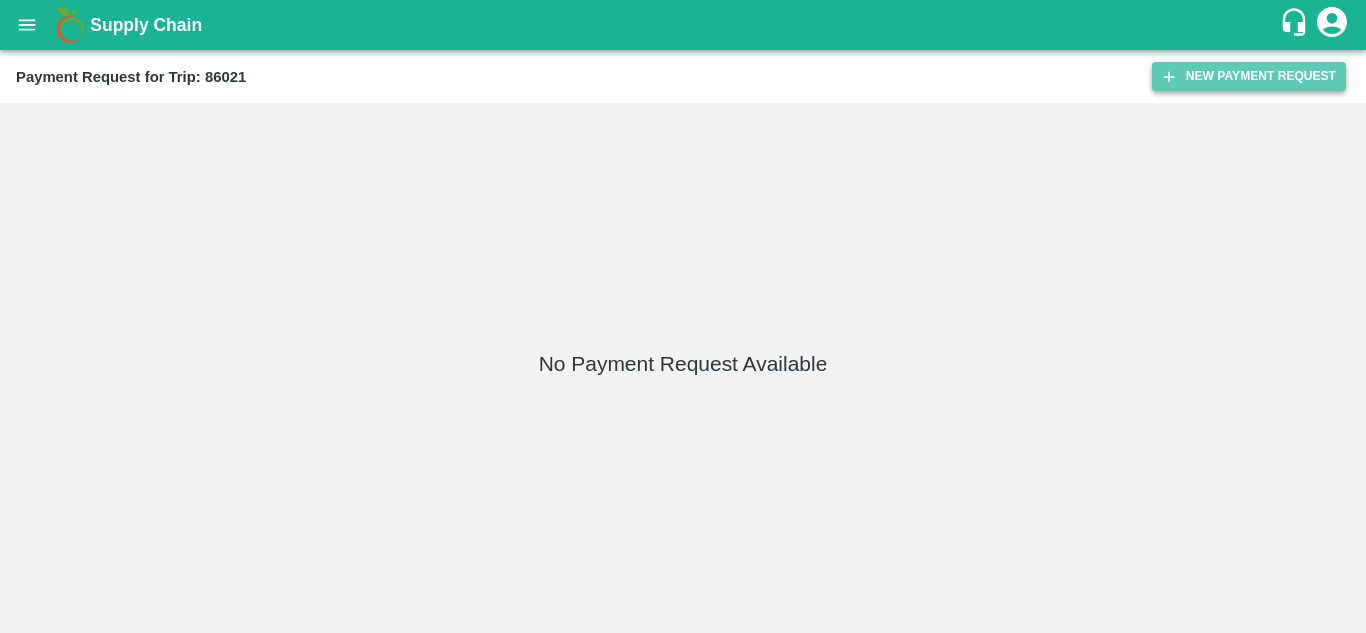 click on "New Payment Request" at bounding box center [1249, 76] 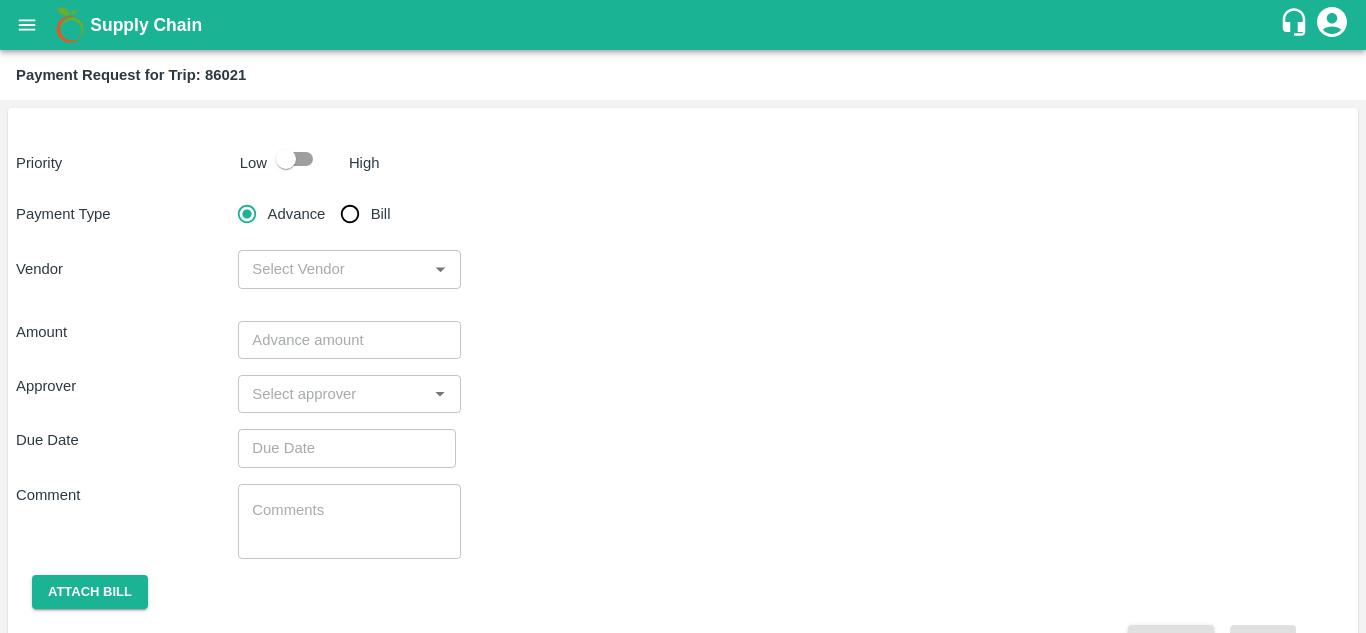 drag, startPoint x: 299, startPoint y: 155, endPoint x: 349, endPoint y: 210, distance: 74.330345 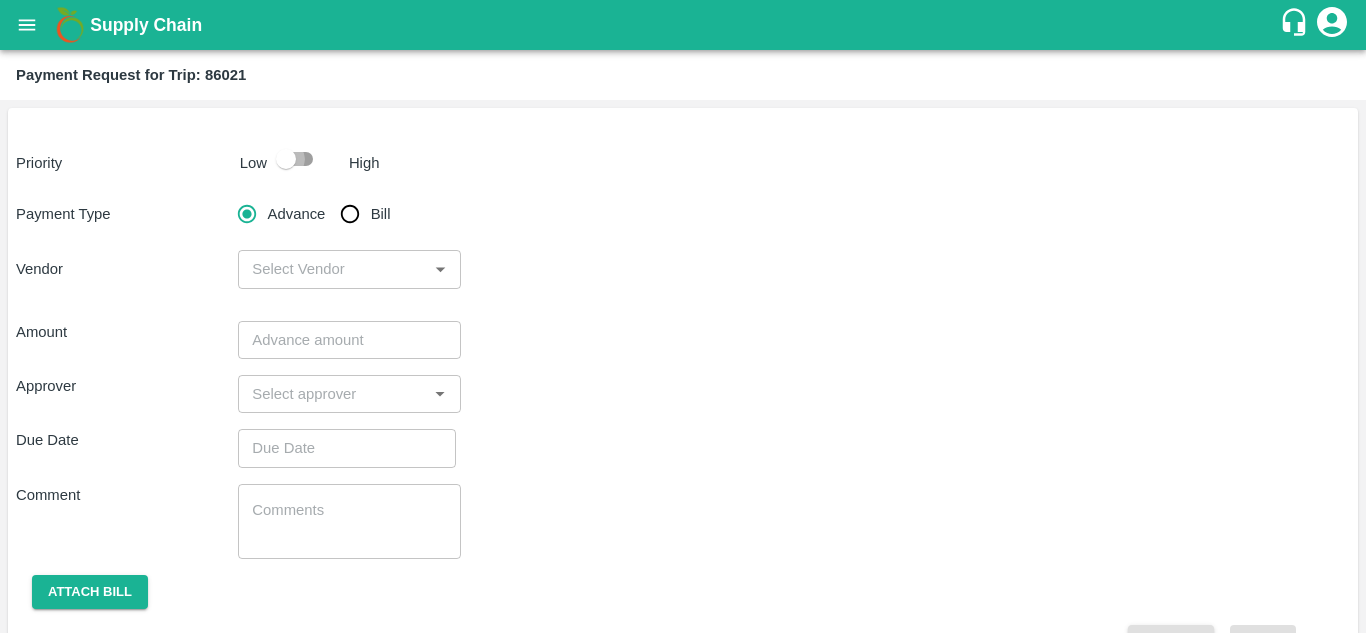 click at bounding box center [286, 159] 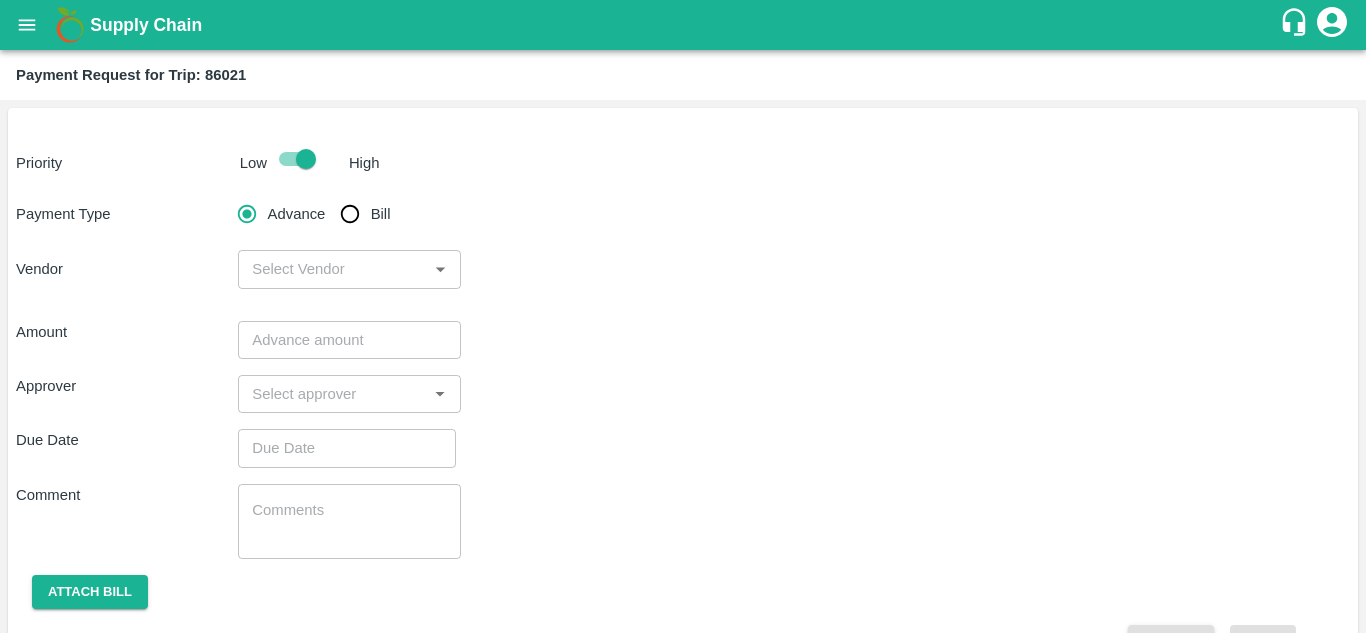 click on "Bill" at bounding box center (350, 214) 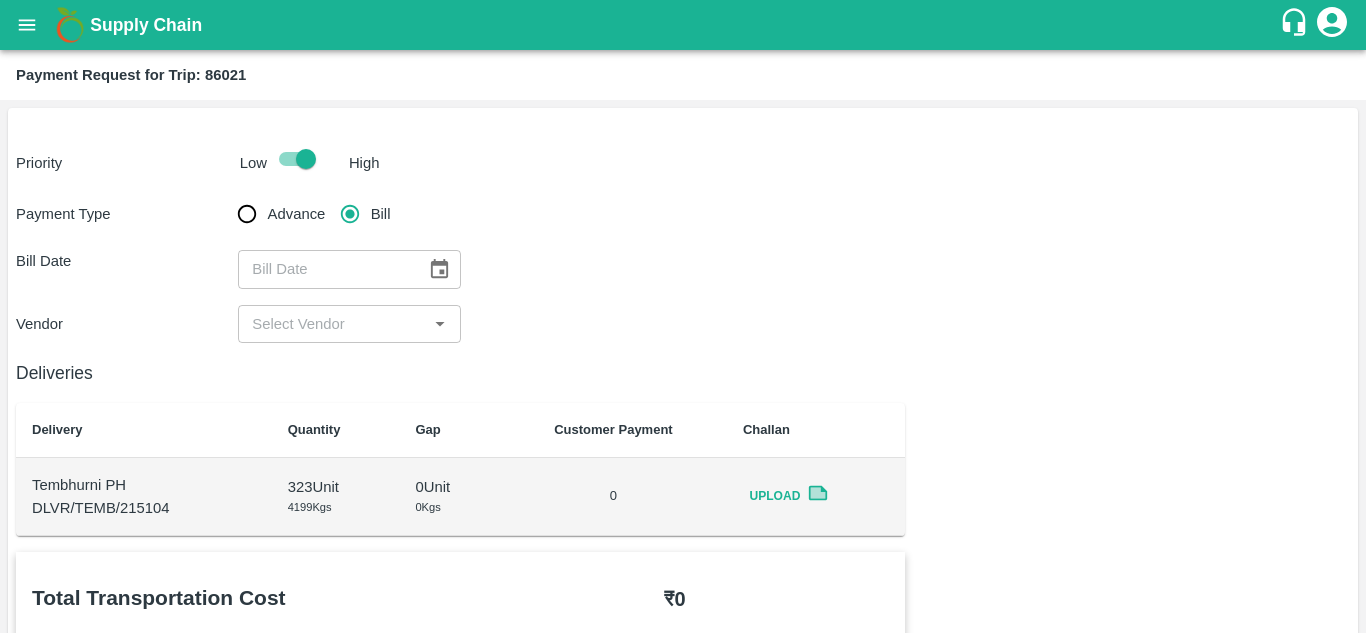type on "DD/MM/YYYY" 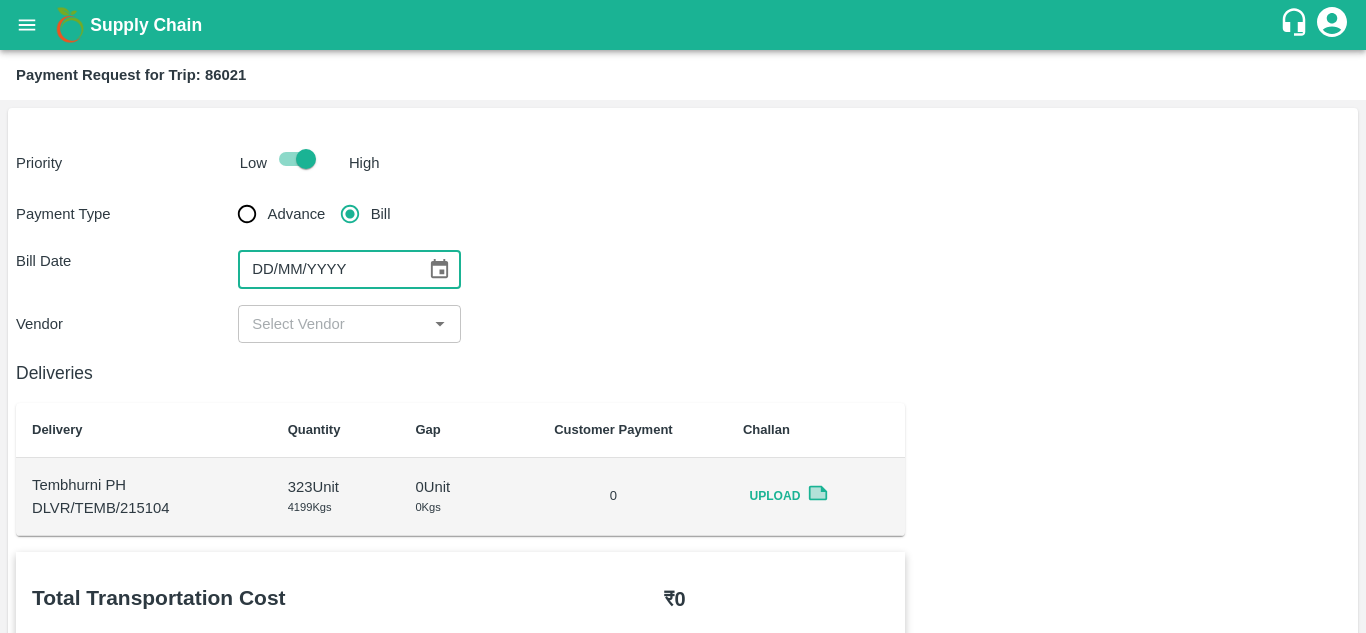 click on "DD/MM/YYYY" at bounding box center [325, 269] 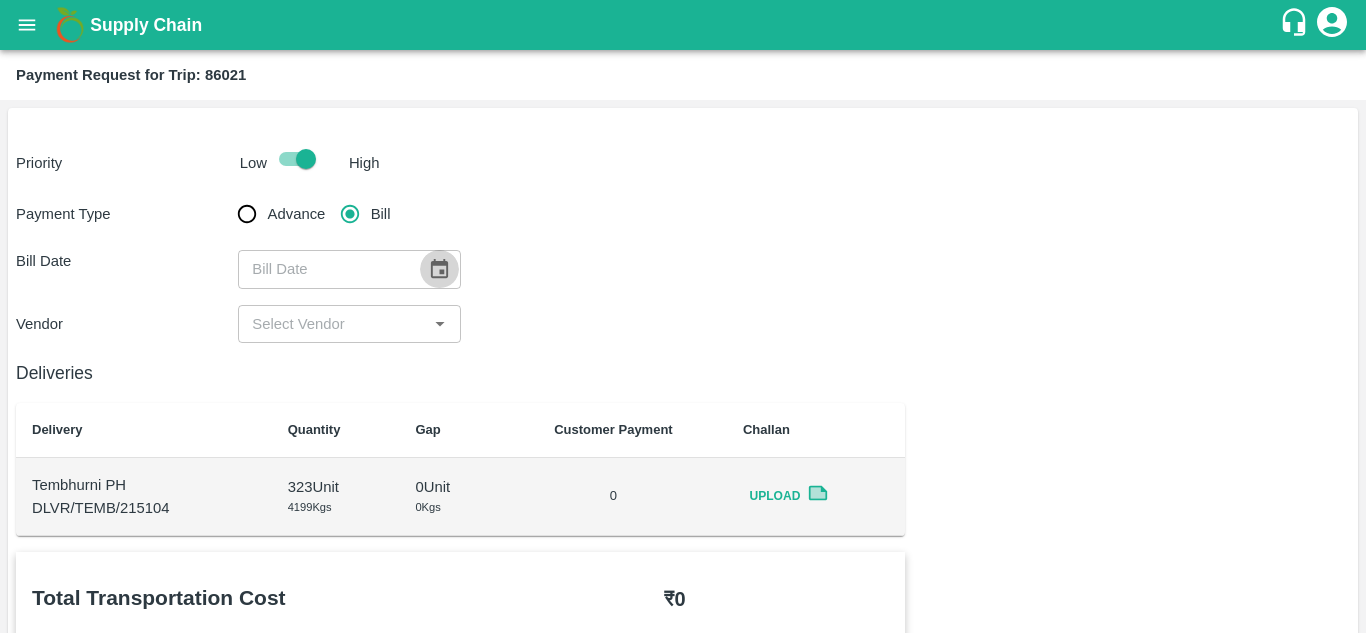 click 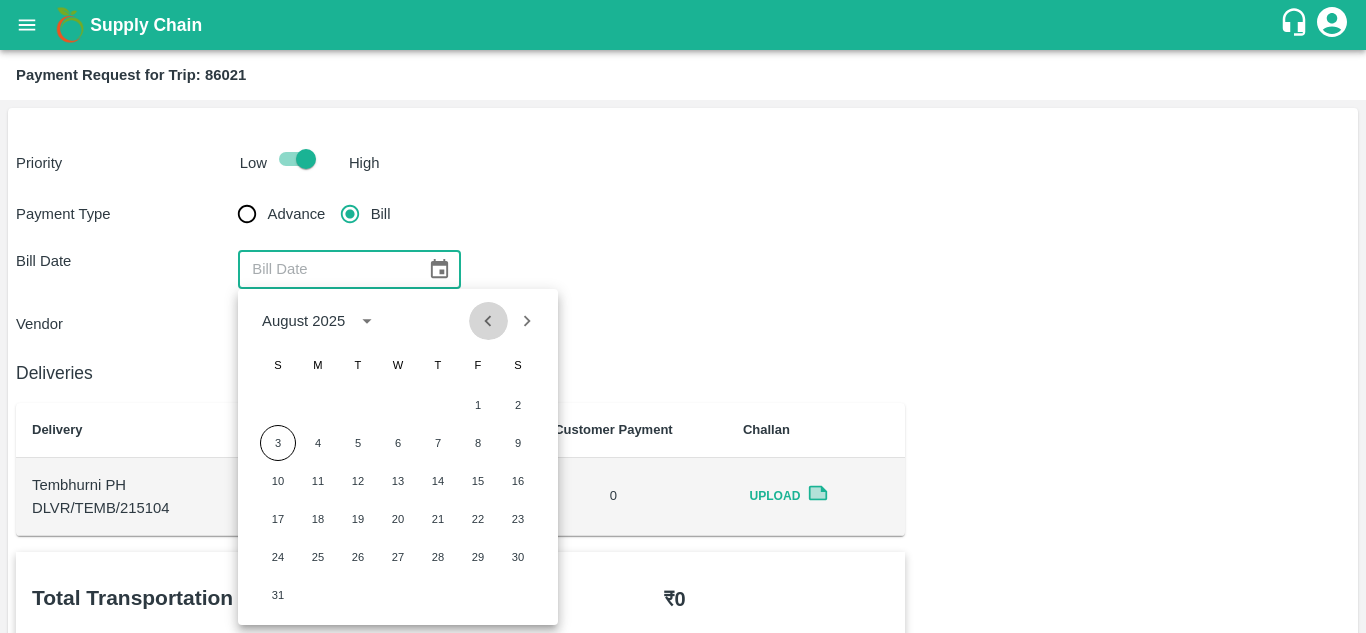 click 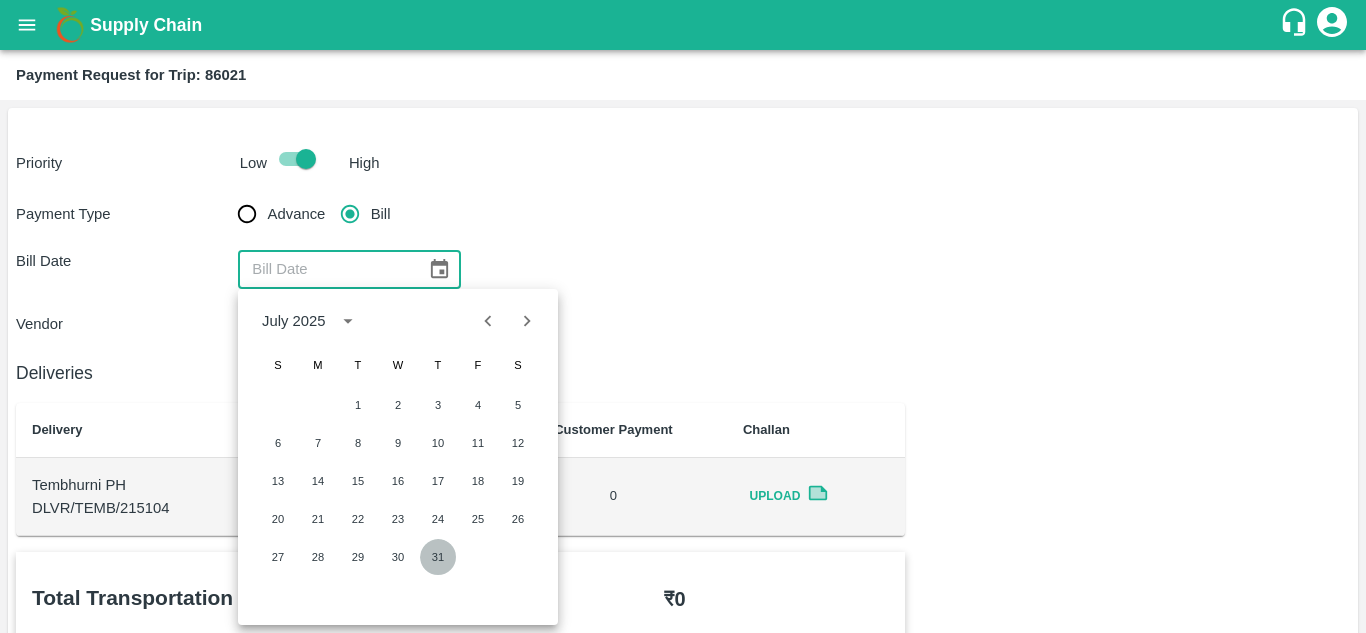 click on "31" at bounding box center (438, 557) 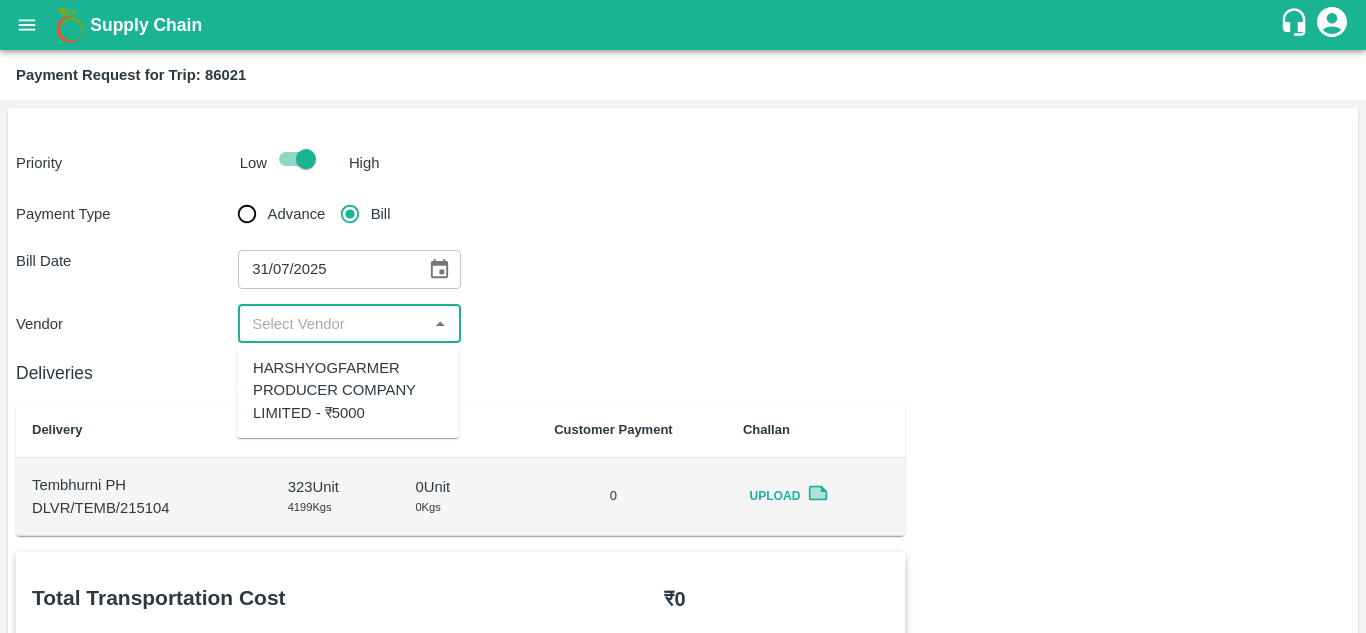 click at bounding box center [332, 324] 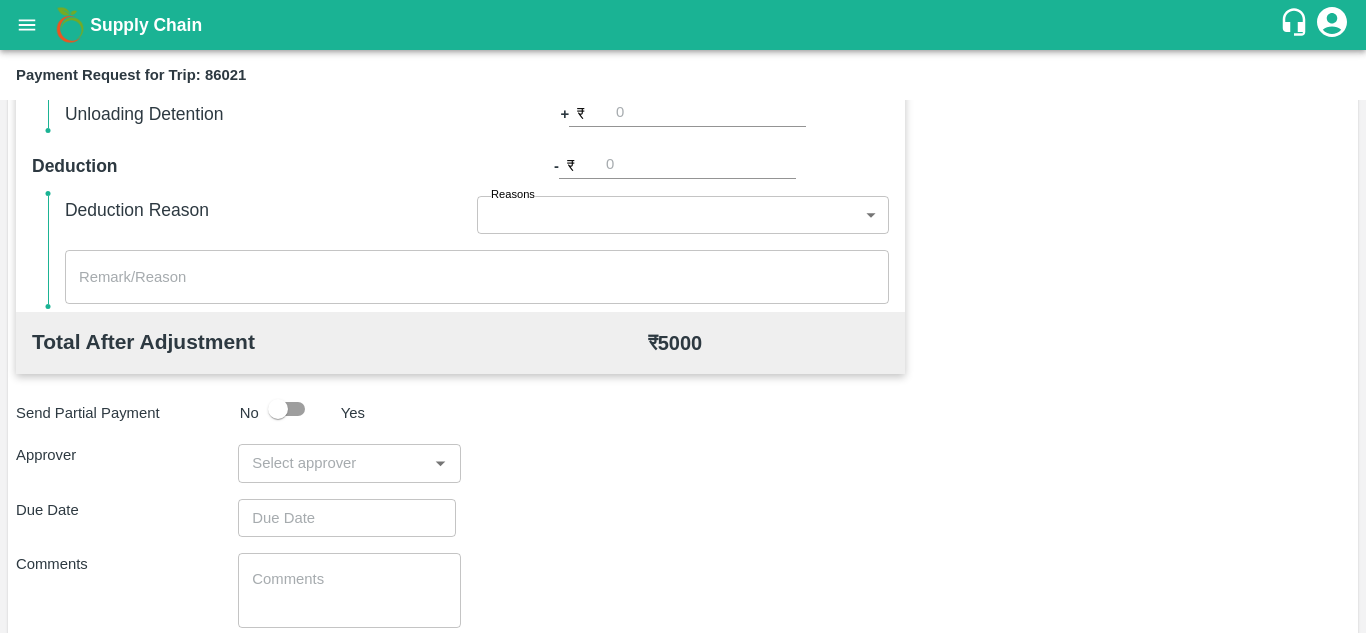 scroll, scrollTop: 791, scrollLeft: 0, axis: vertical 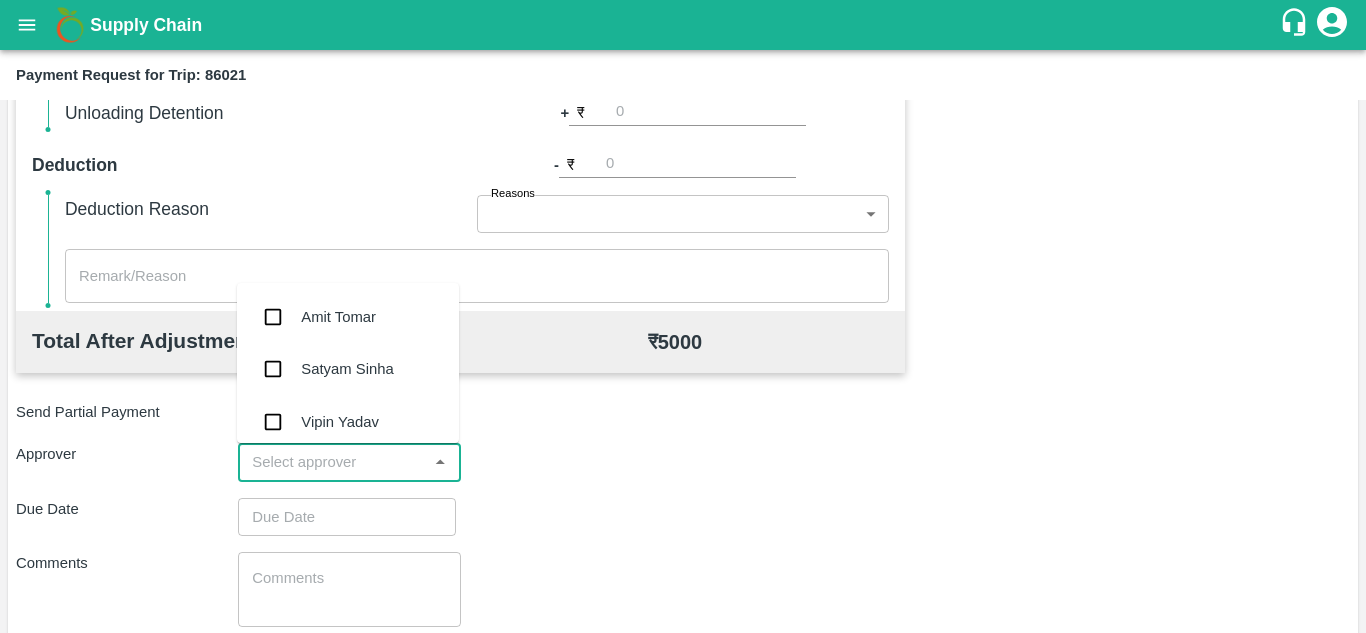 click at bounding box center (332, 462) 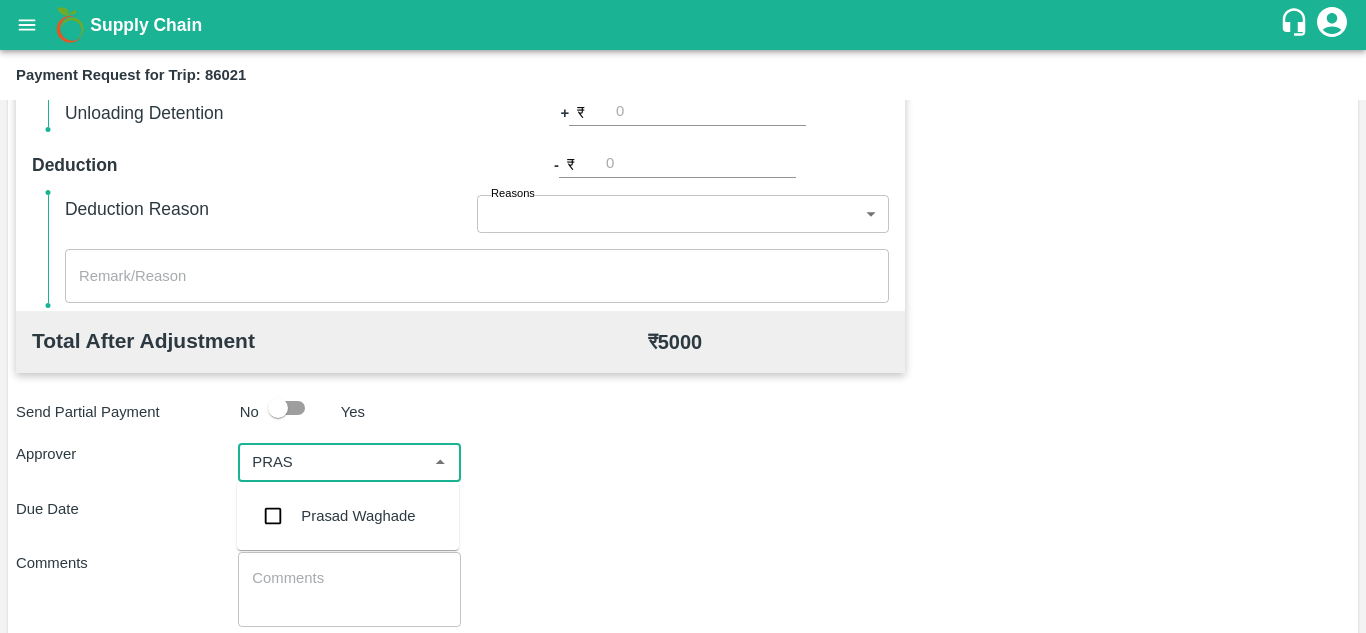 type on "PRASA" 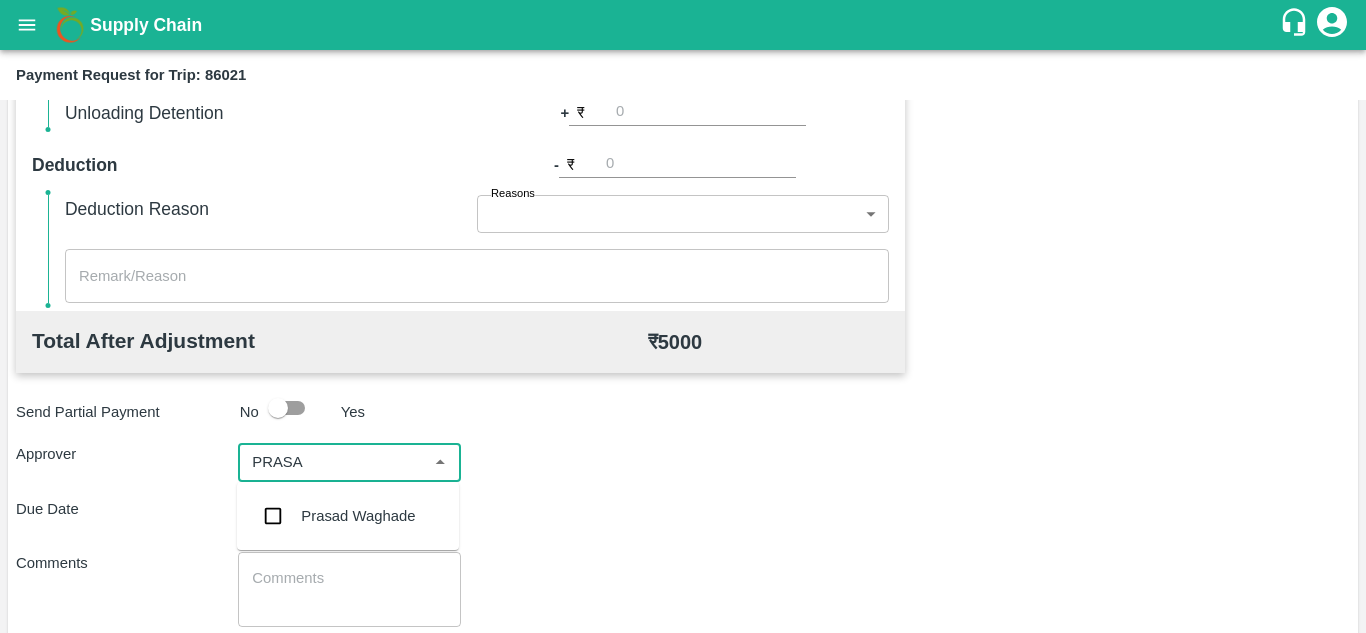 click on "Prasad Waghade" at bounding box center [358, 516] 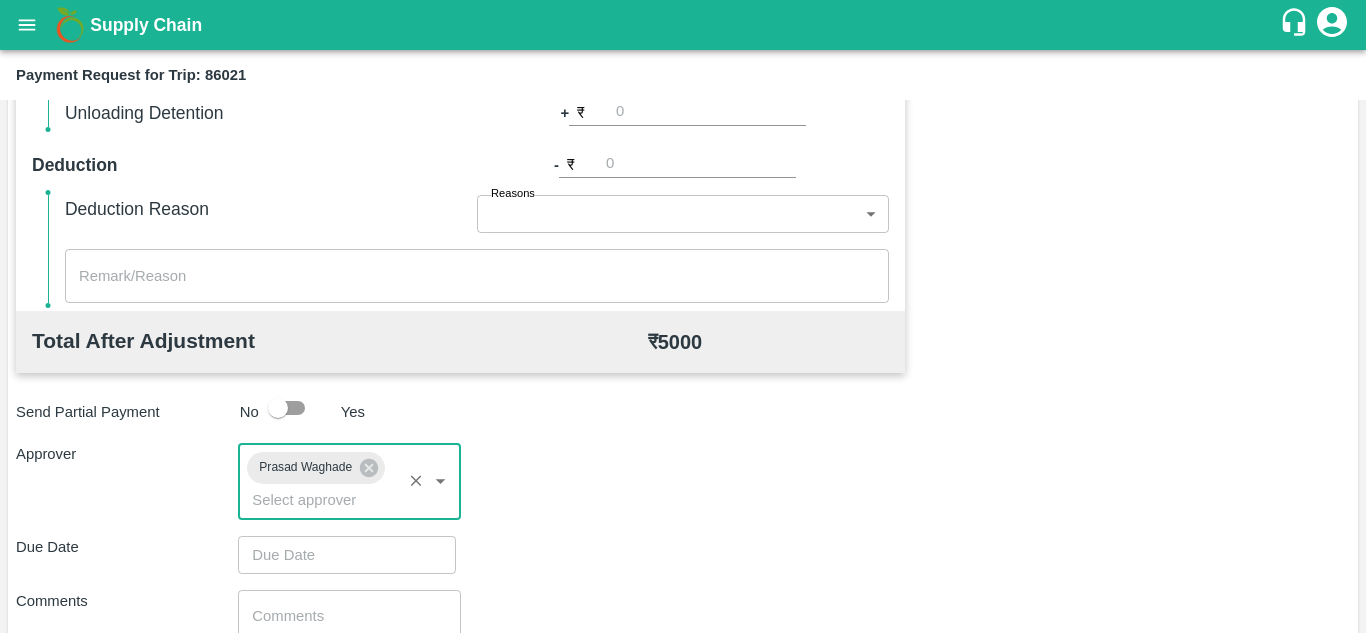 scroll, scrollTop: 948, scrollLeft: 0, axis: vertical 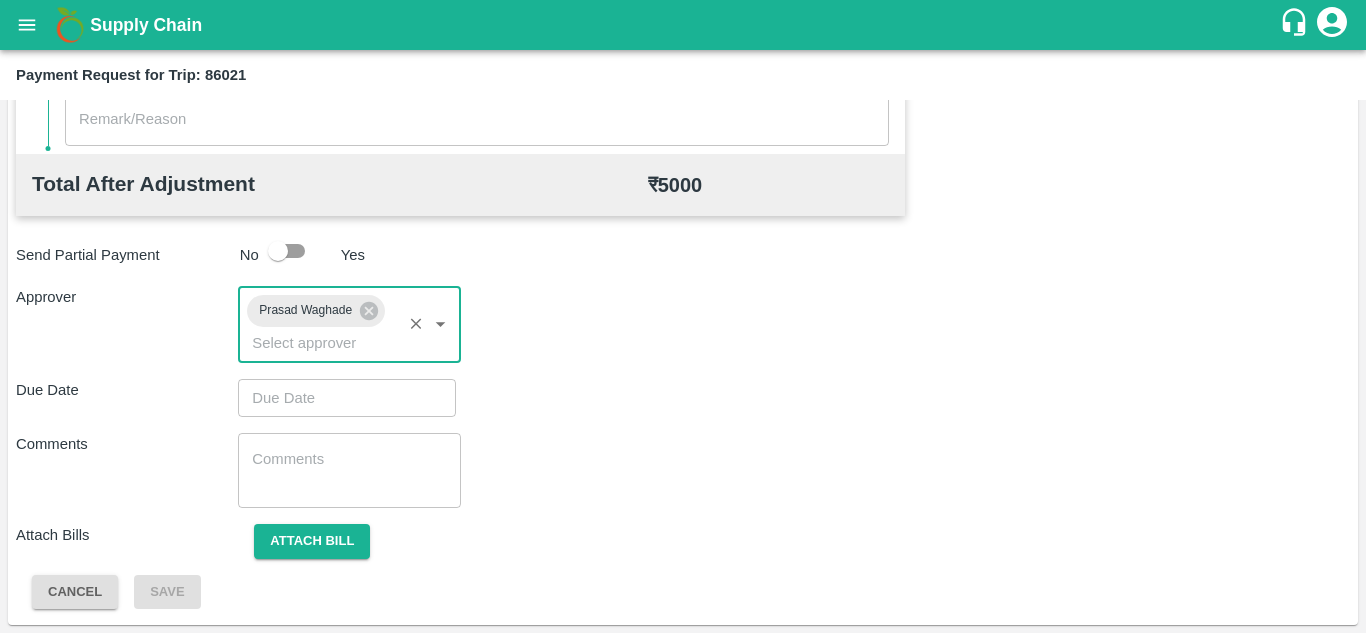 type on "DD/MM/YYYY hh:mm aa" 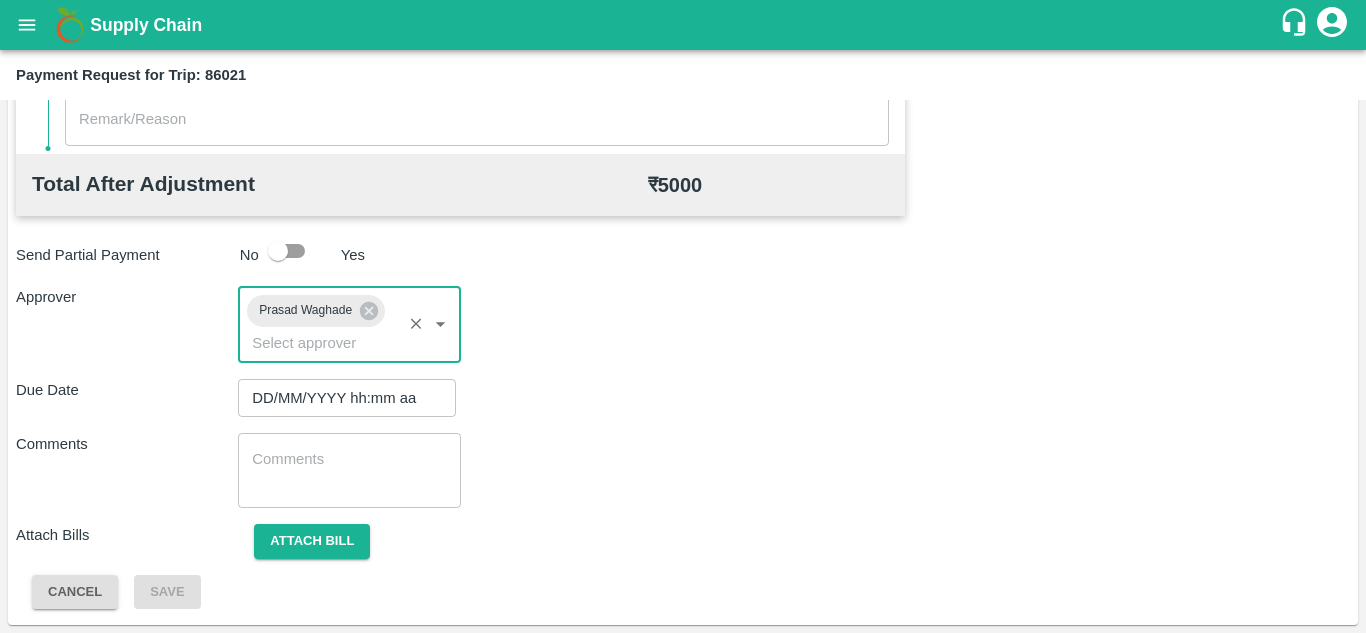 click on "DD/MM/YYYY hh:mm aa" at bounding box center [340, 398] 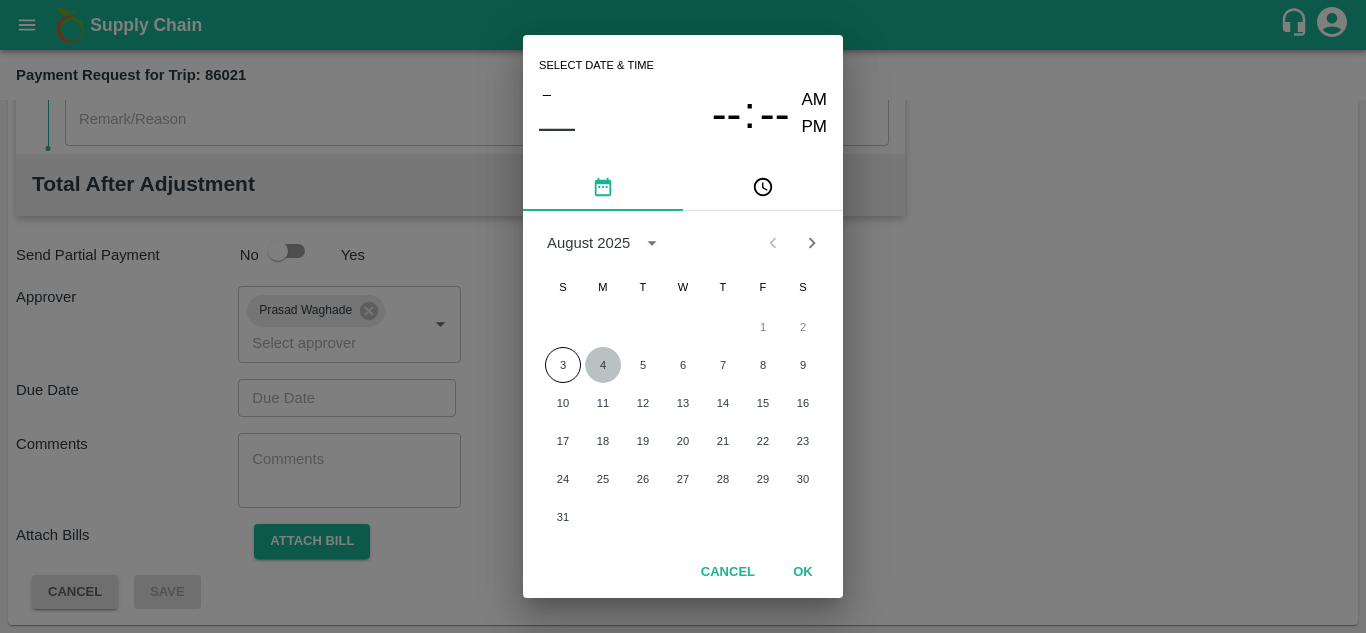 click on "4" at bounding box center [603, 365] 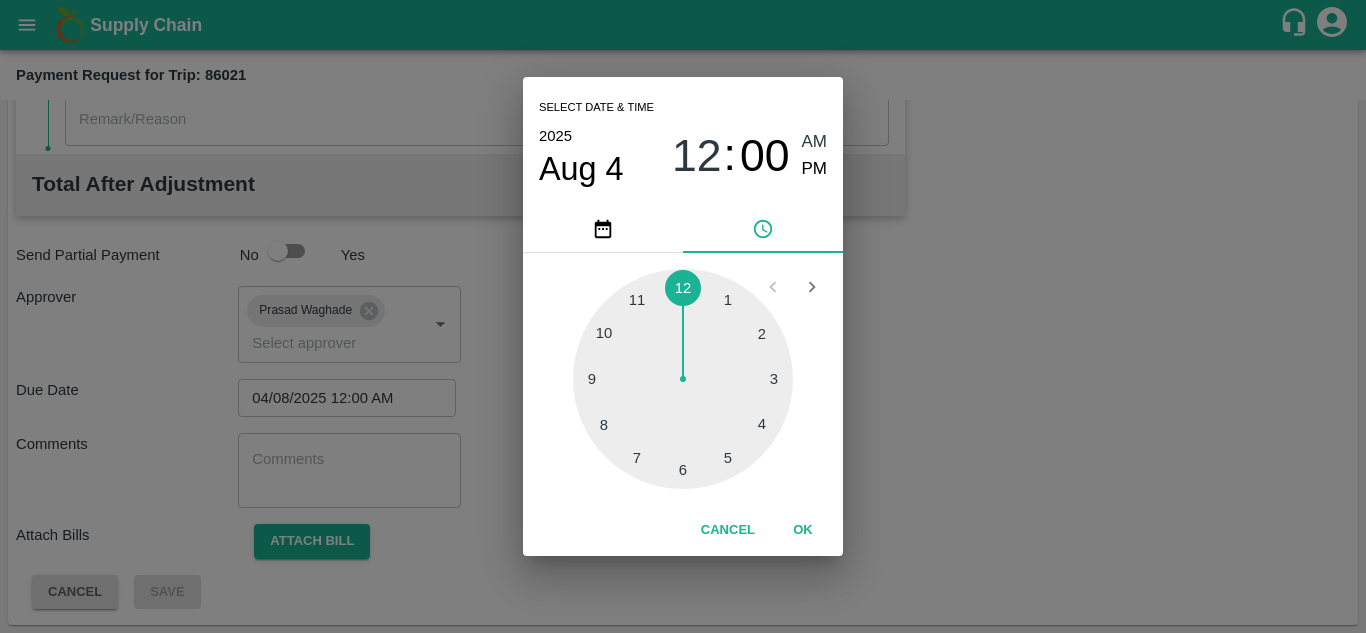 click on "AM" at bounding box center (815, 142) 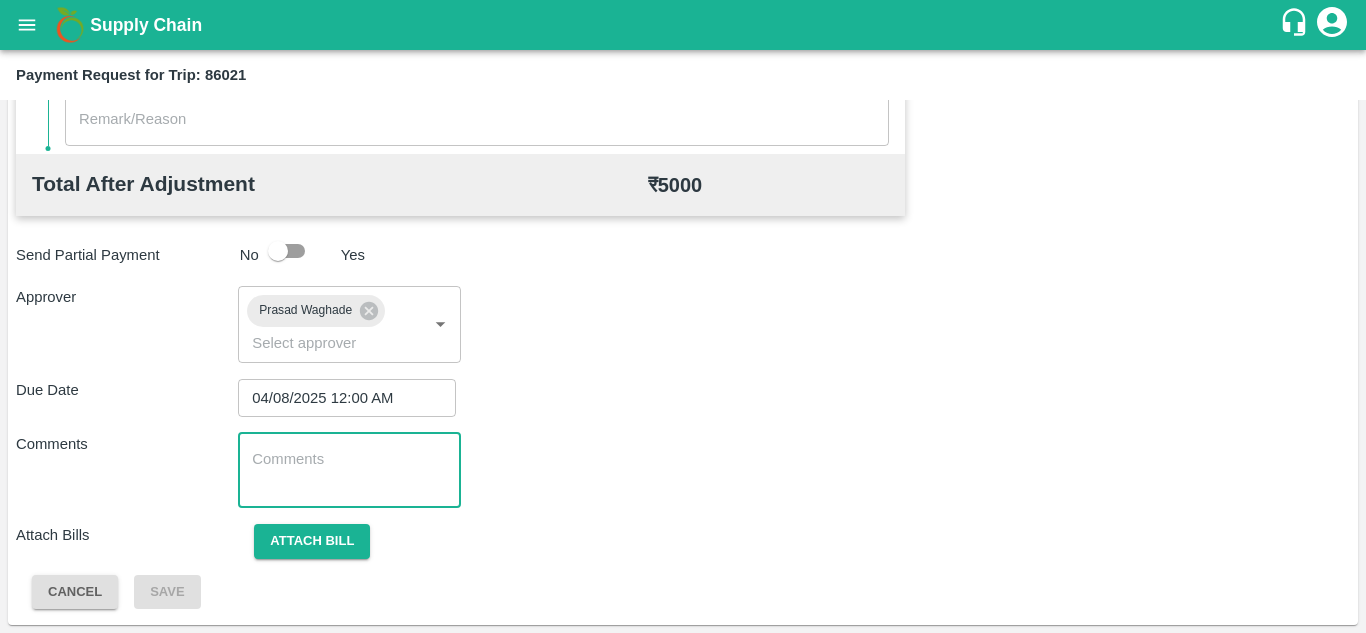 click at bounding box center [349, 470] 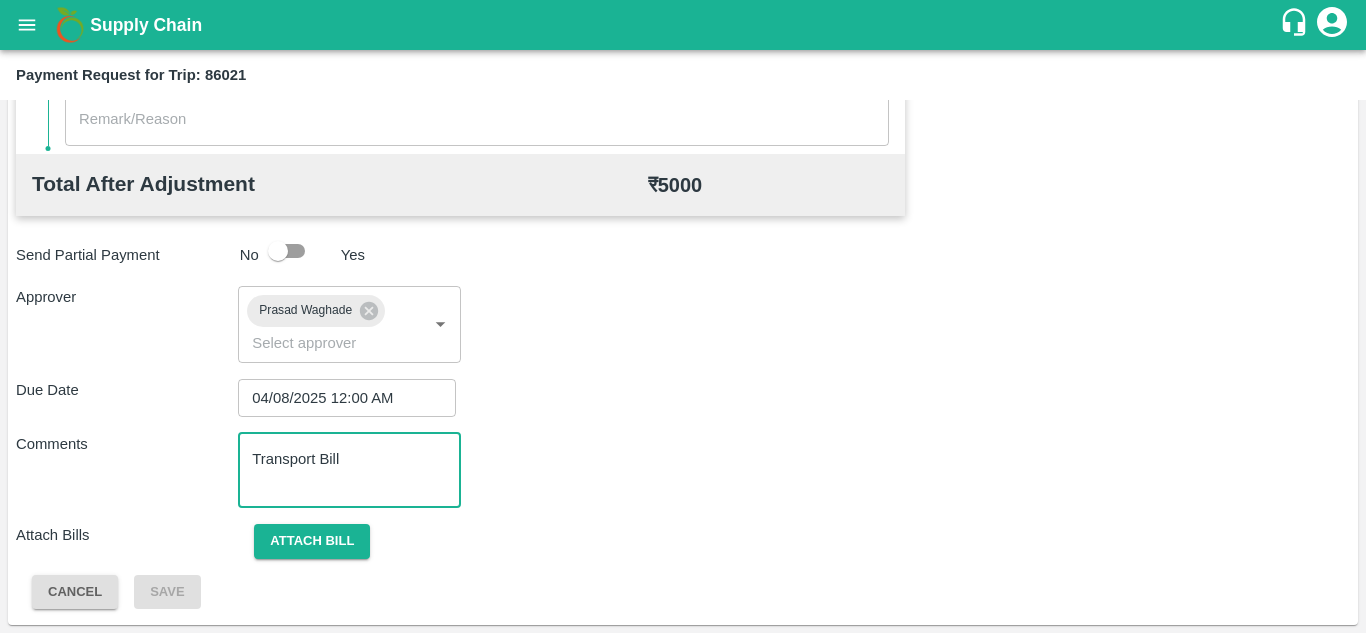 type on "Transport Bill" 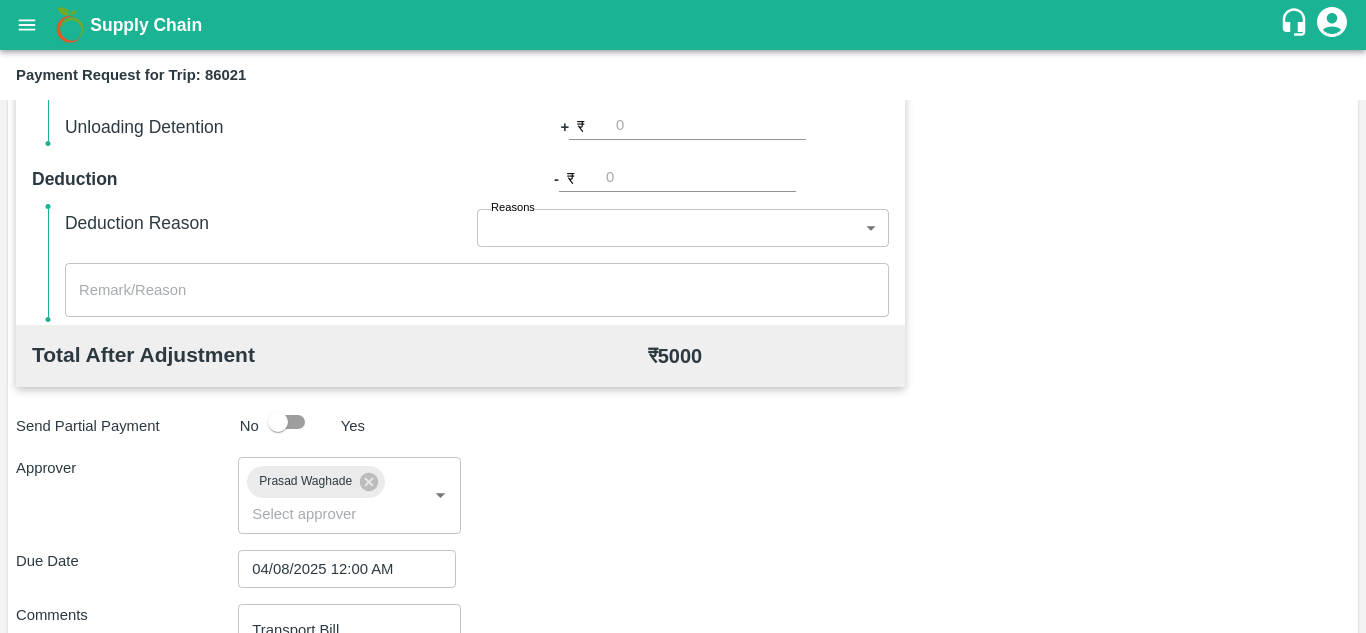 scroll, scrollTop: 948, scrollLeft: 0, axis: vertical 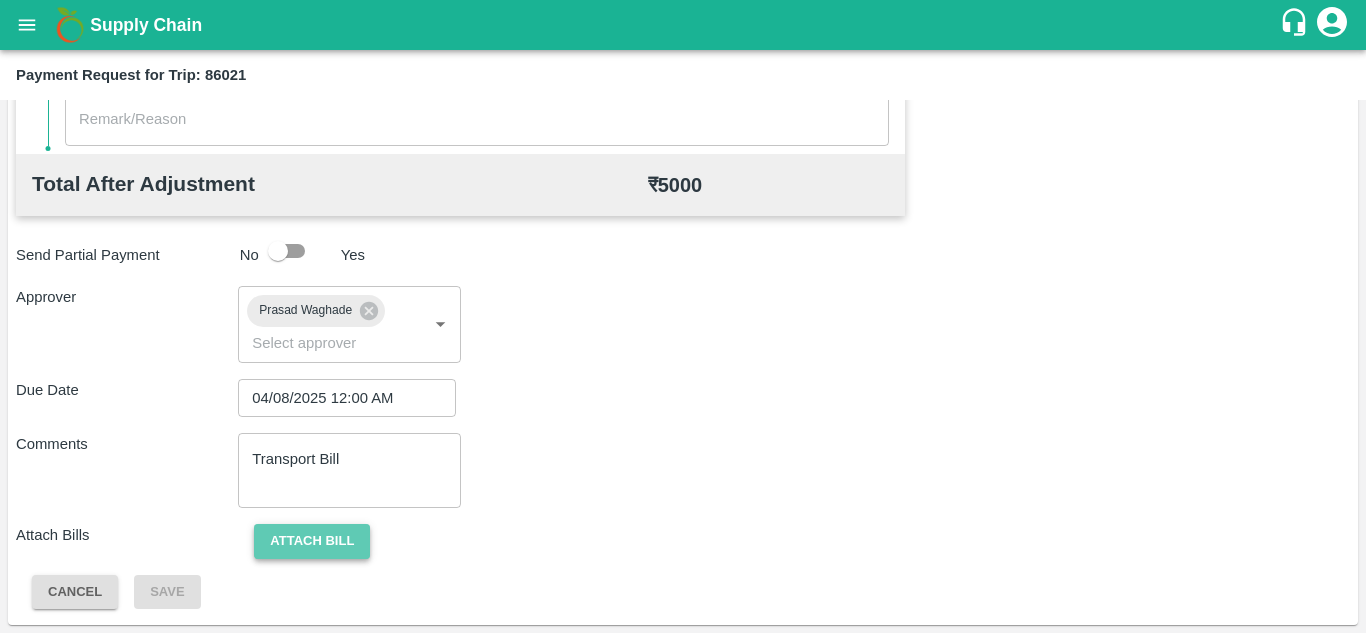 click on "Attach bill" at bounding box center (312, 541) 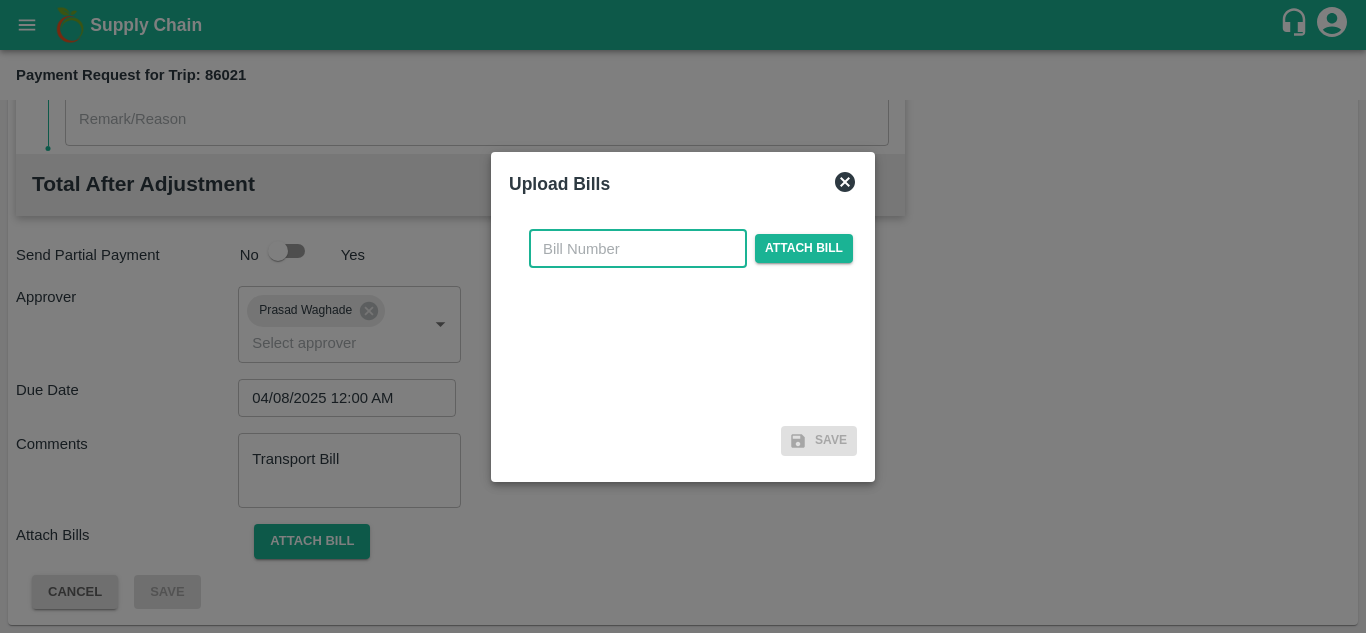 click at bounding box center [638, 249] 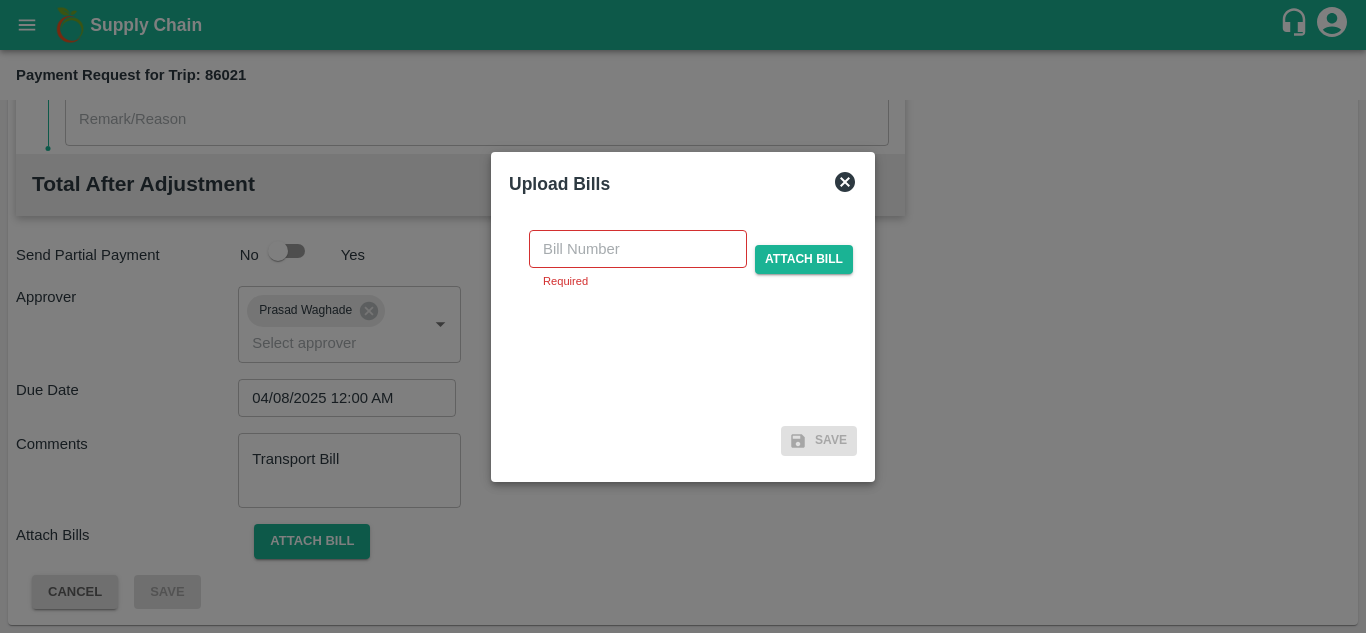 click 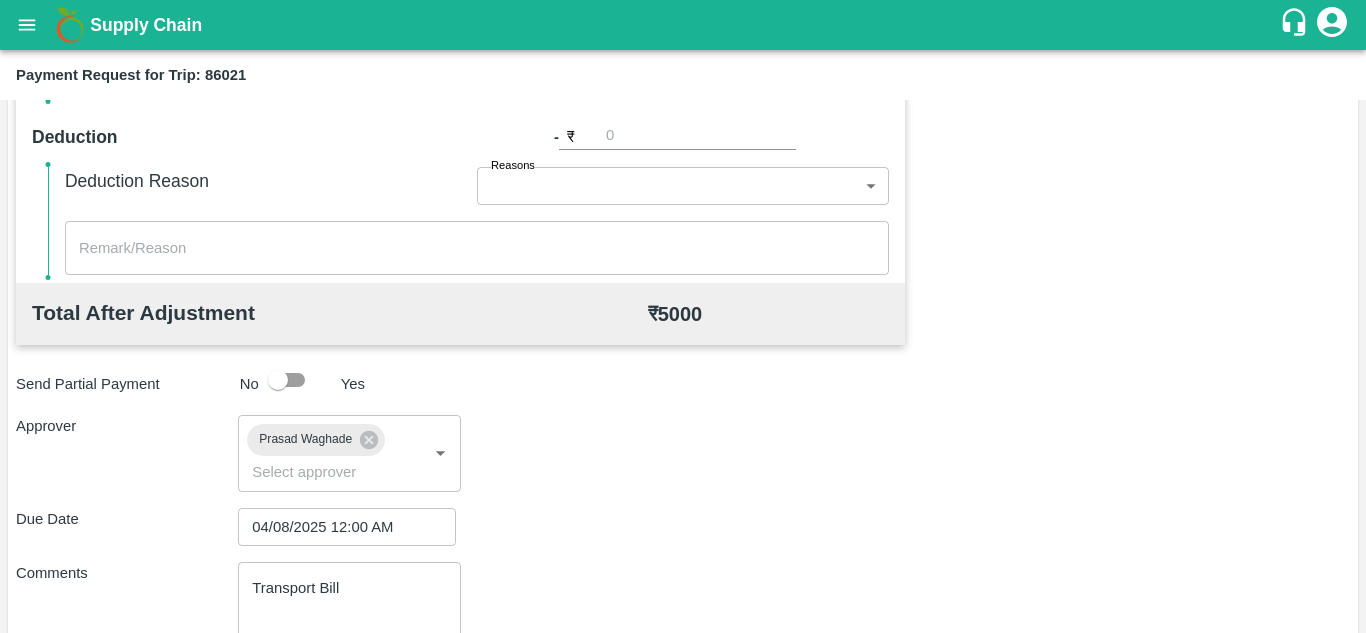 scroll, scrollTop: 948, scrollLeft: 0, axis: vertical 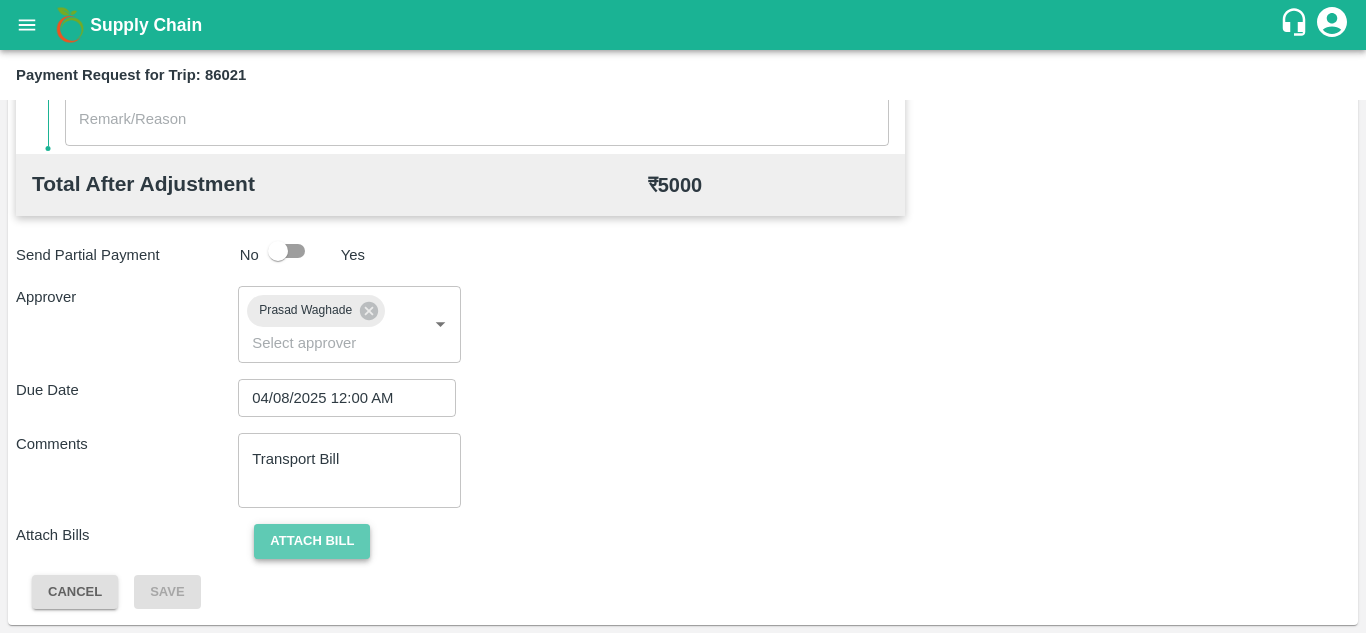 click on "Attach bill" at bounding box center (312, 541) 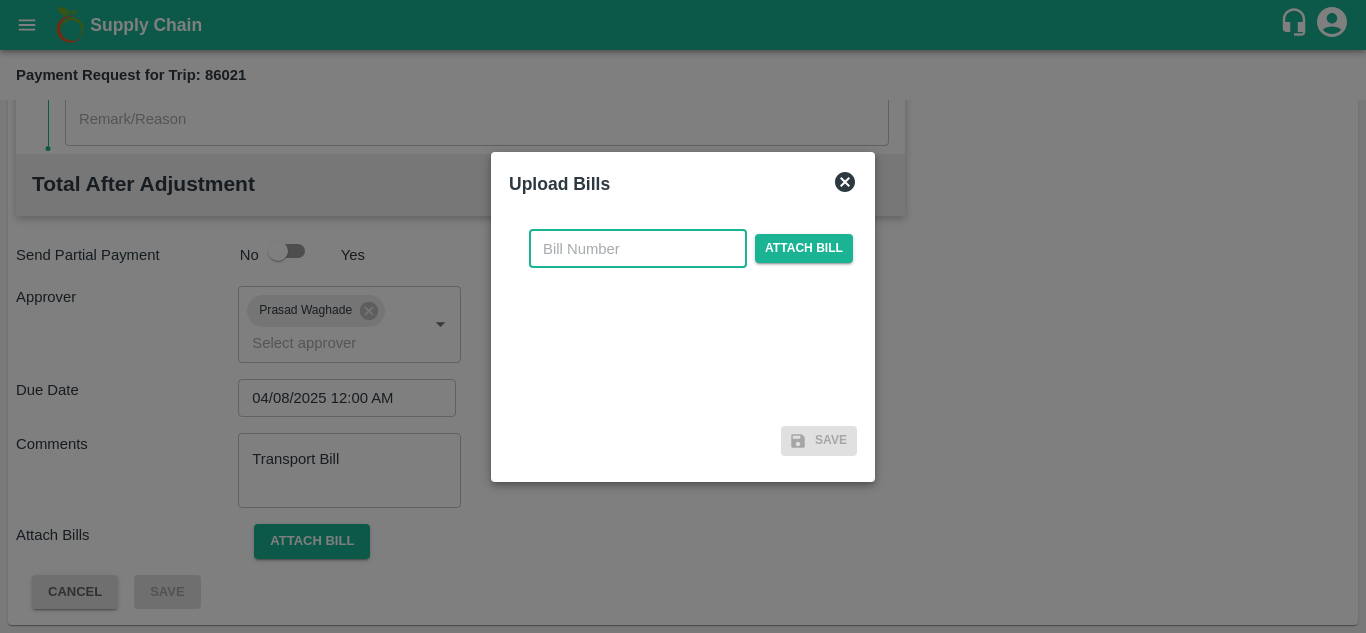 click at bounding box center [638, 249] 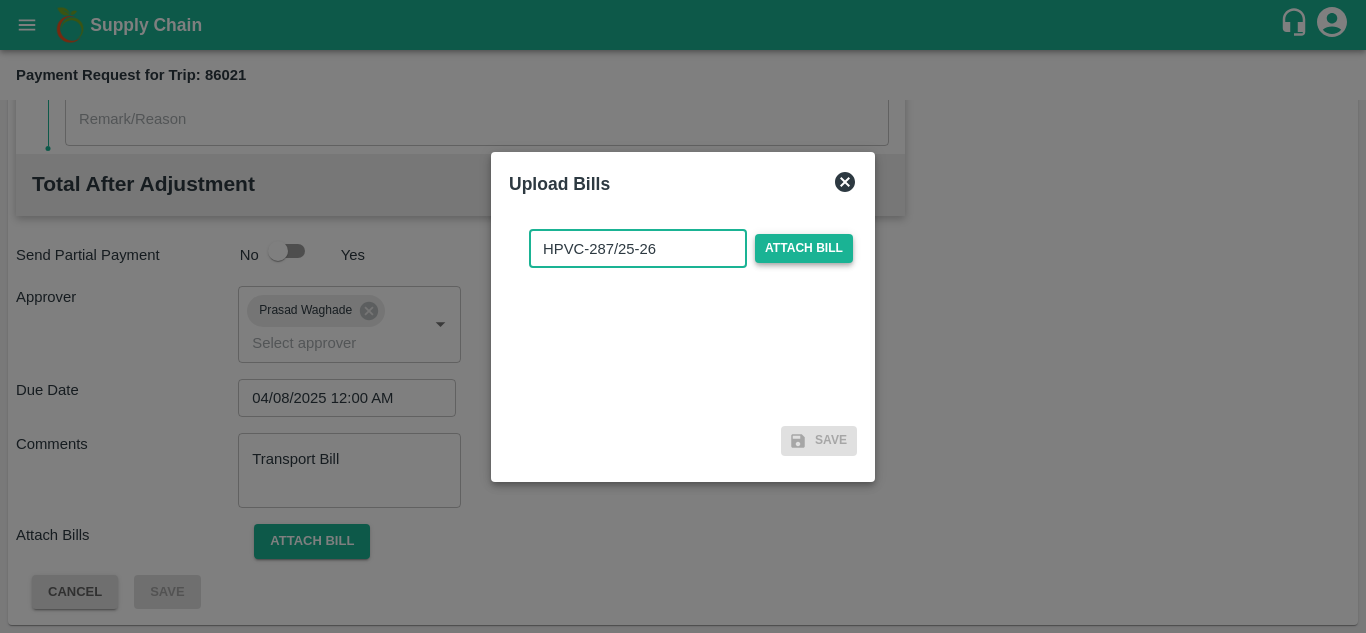 type on "HPVC-287/25-26" 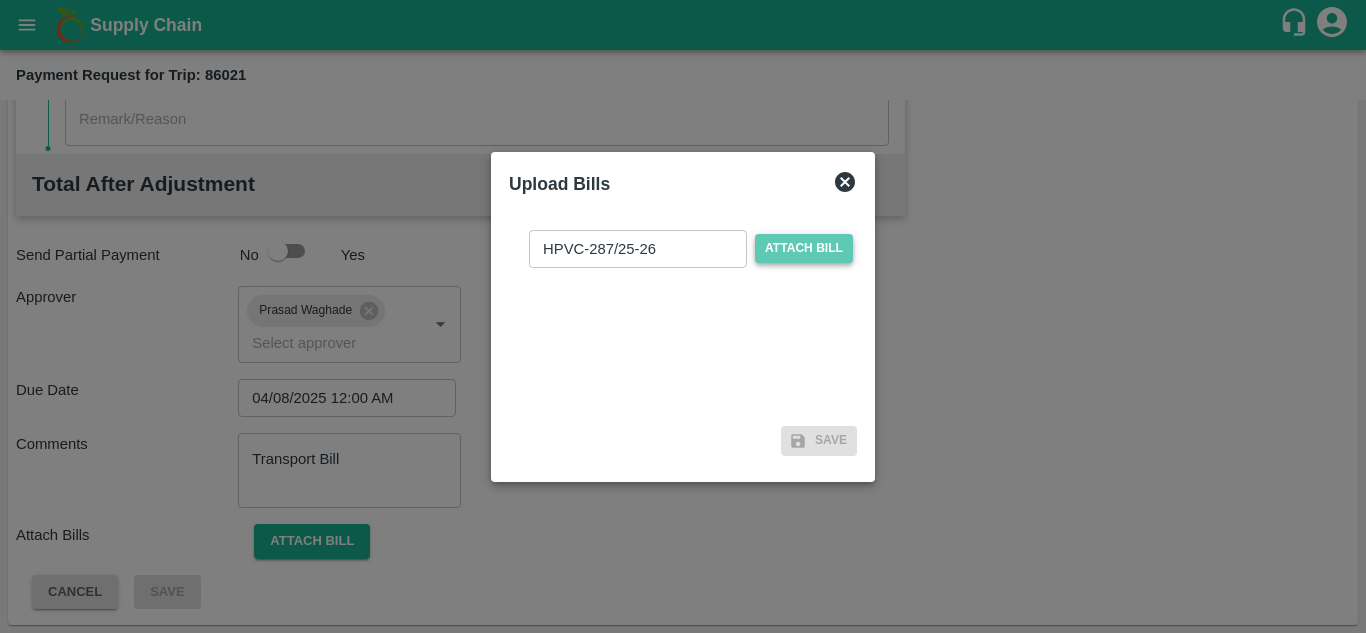click on "Attach bill" at bounding box center [804, 248] 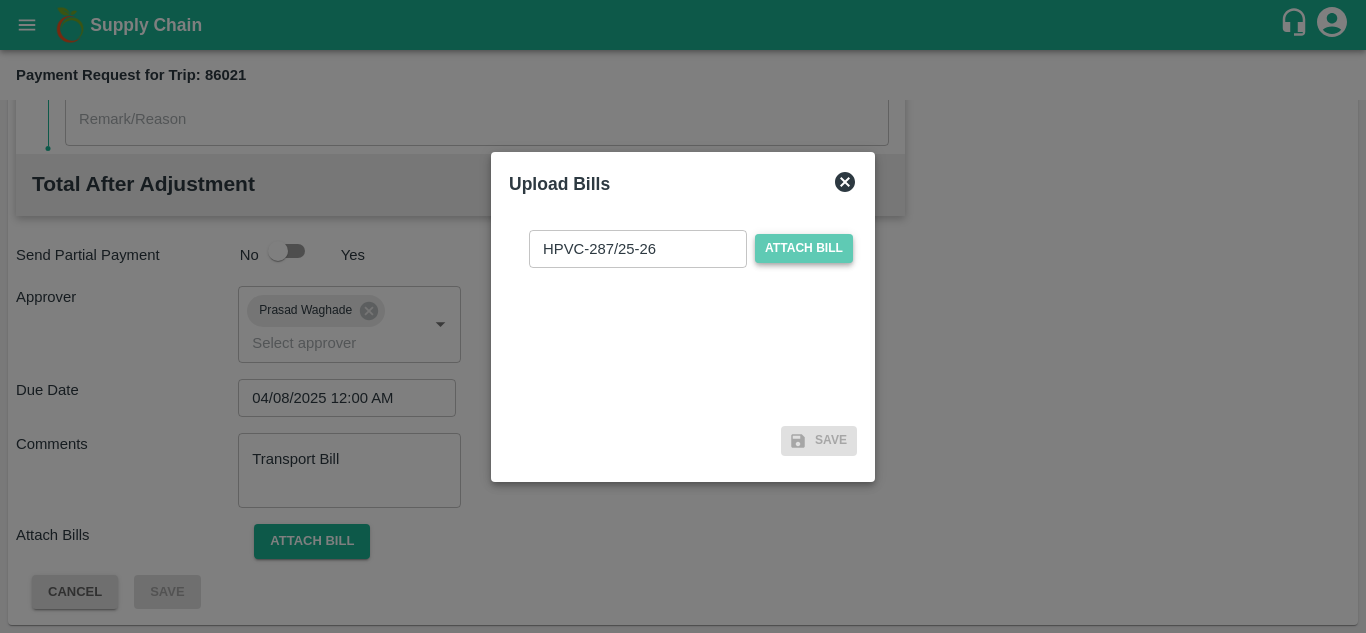 click on "Attach bill" at bounding box center [804, 248] 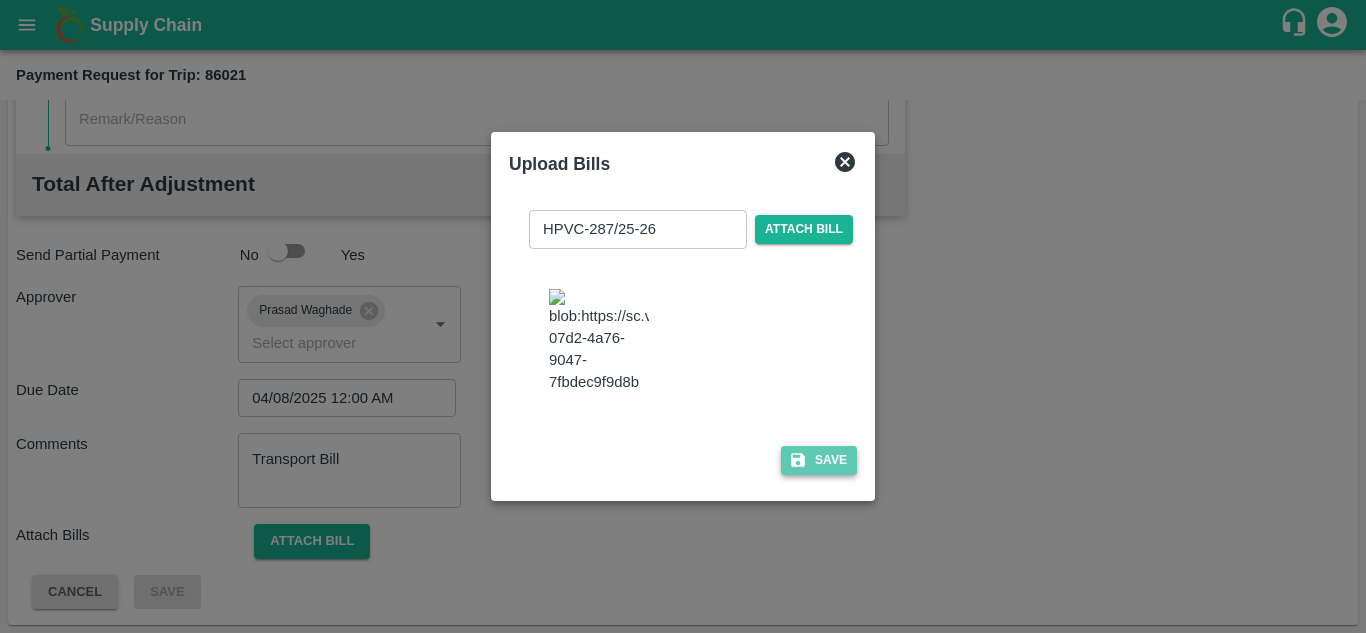 click on "Save" at bounding box center (819, 460) 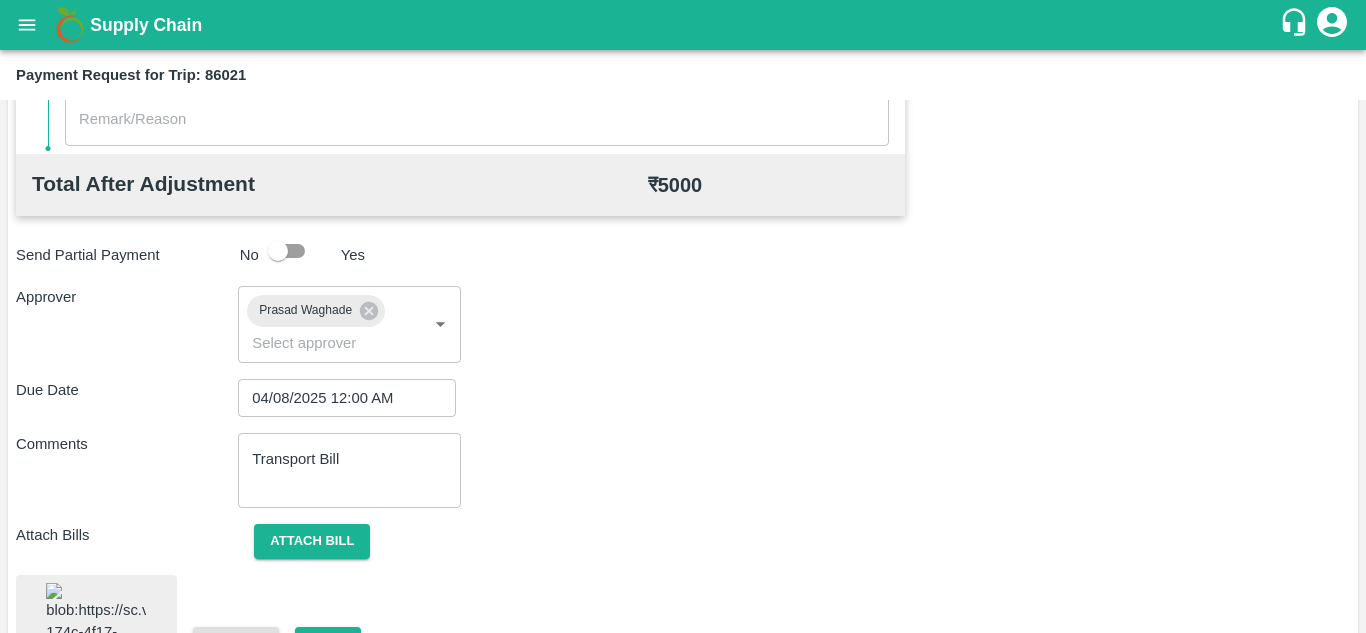 scroll, scrollTop: 1067, scrollLeft: 0, axis: vertical 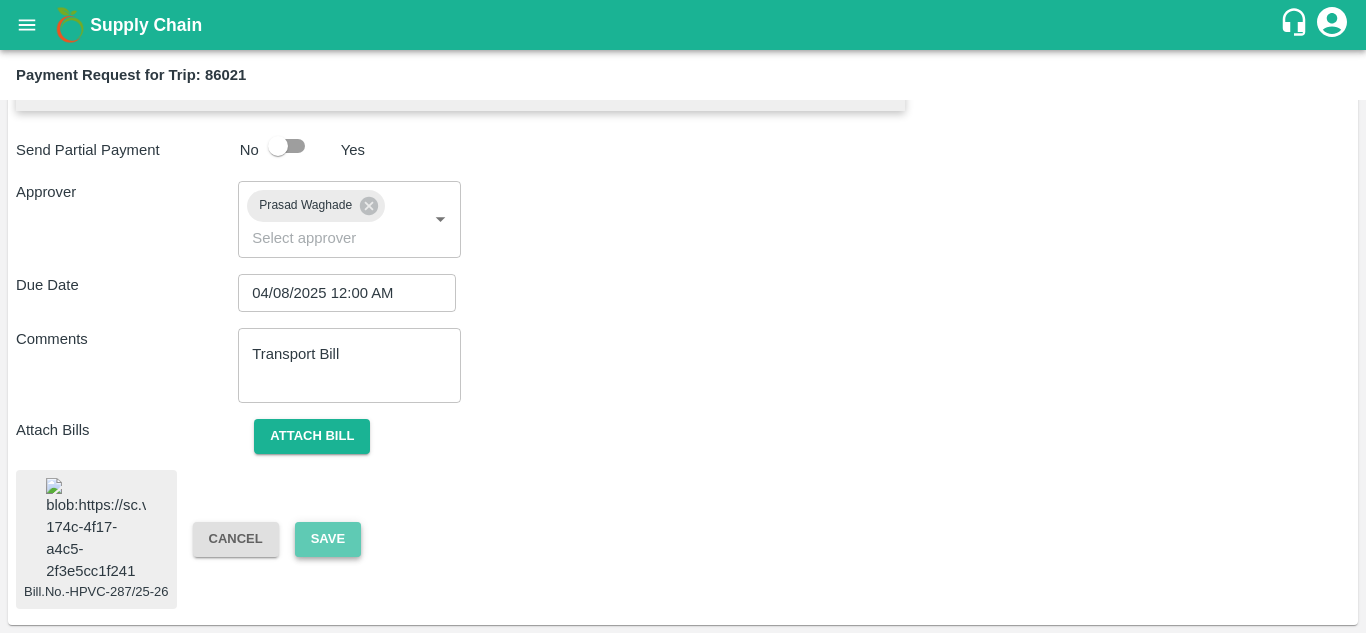 click on "Save" at bounding box center [328, 539] 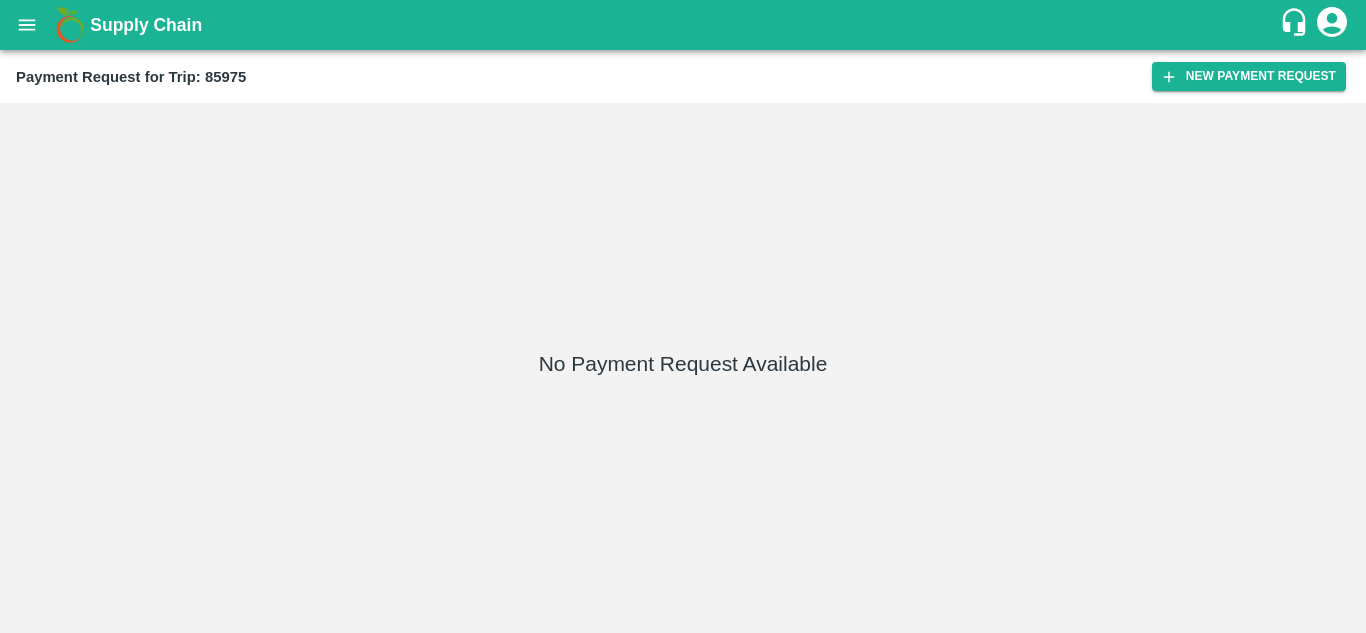 scroll, scrollTop: 0, scrollLeft: 0, axis: both 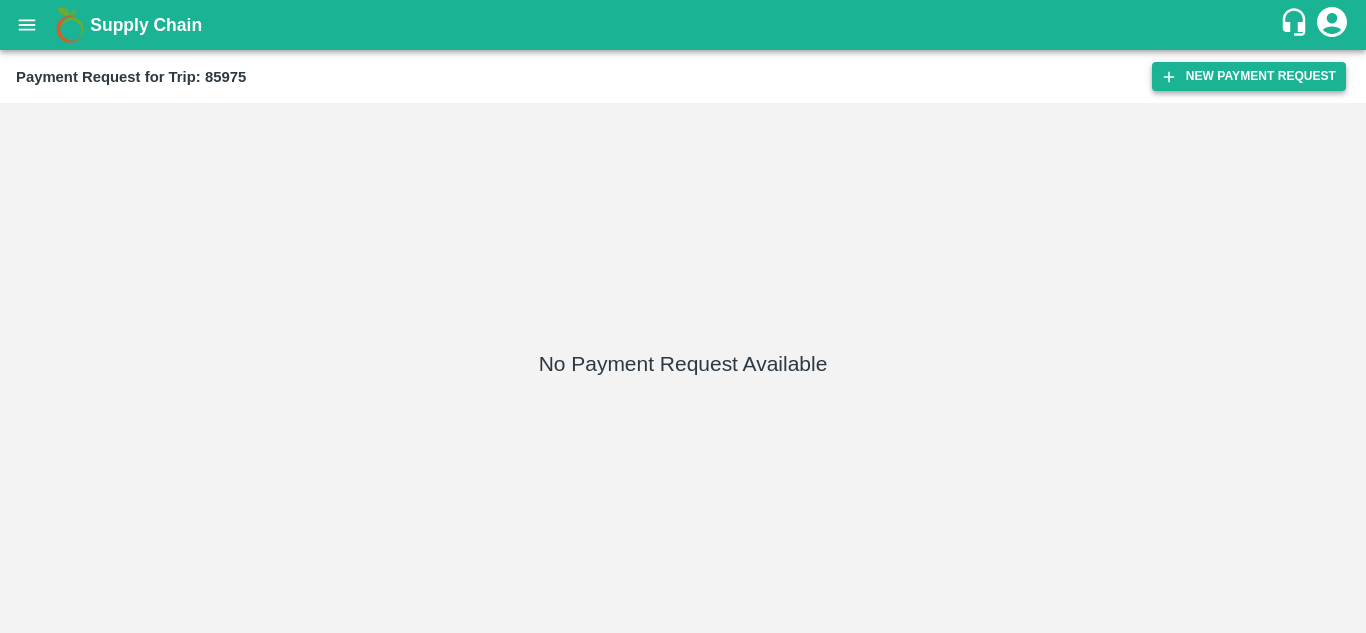 click on "New Payment Request" at bounding box center [1249, 76] 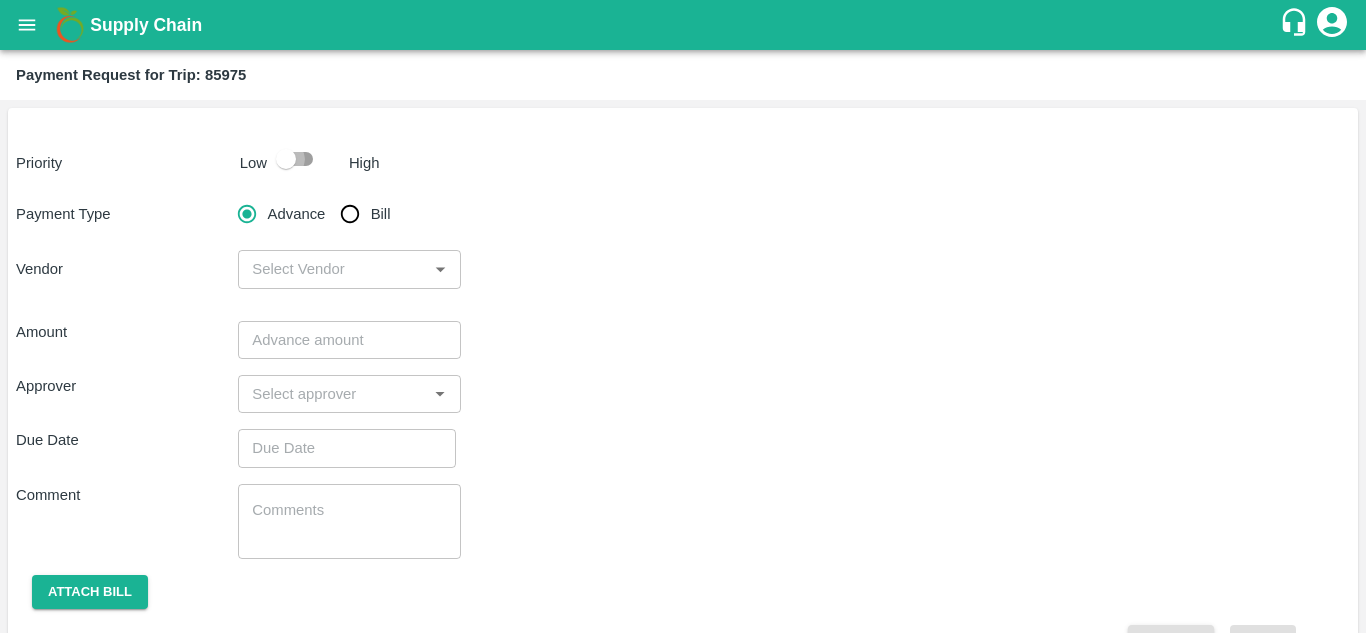 click at bounding box center [286, 159] 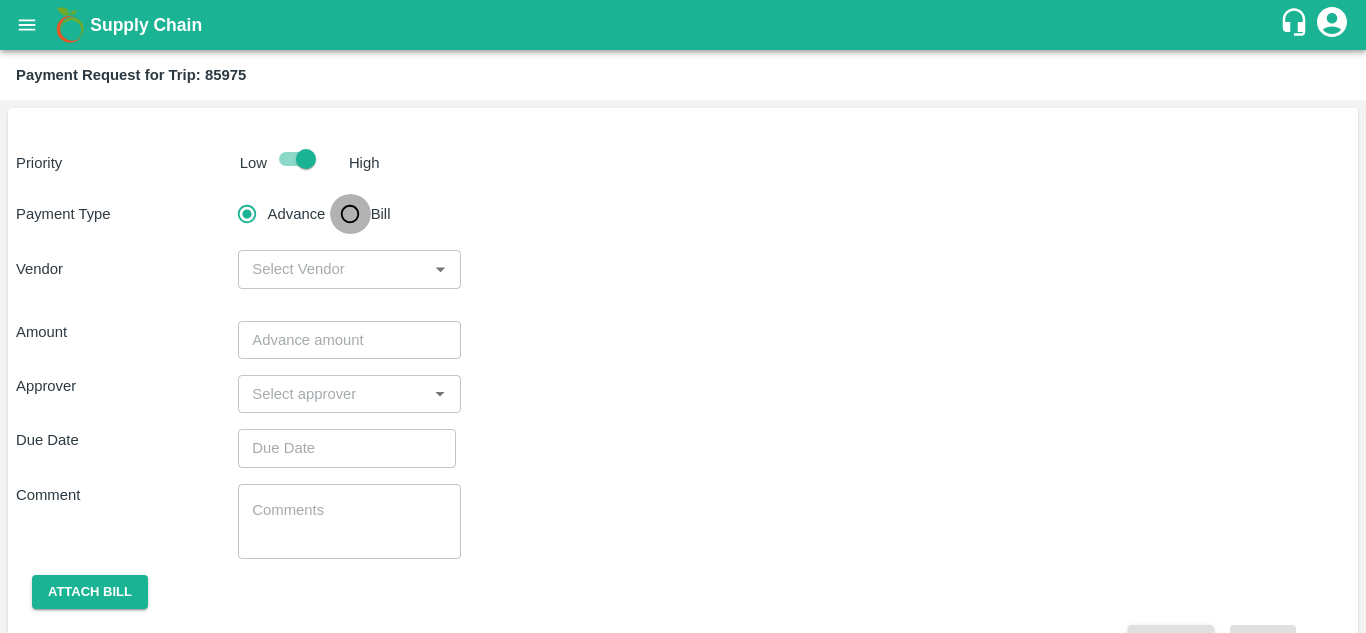 click on "Bill" at bounding box center [350, 214] 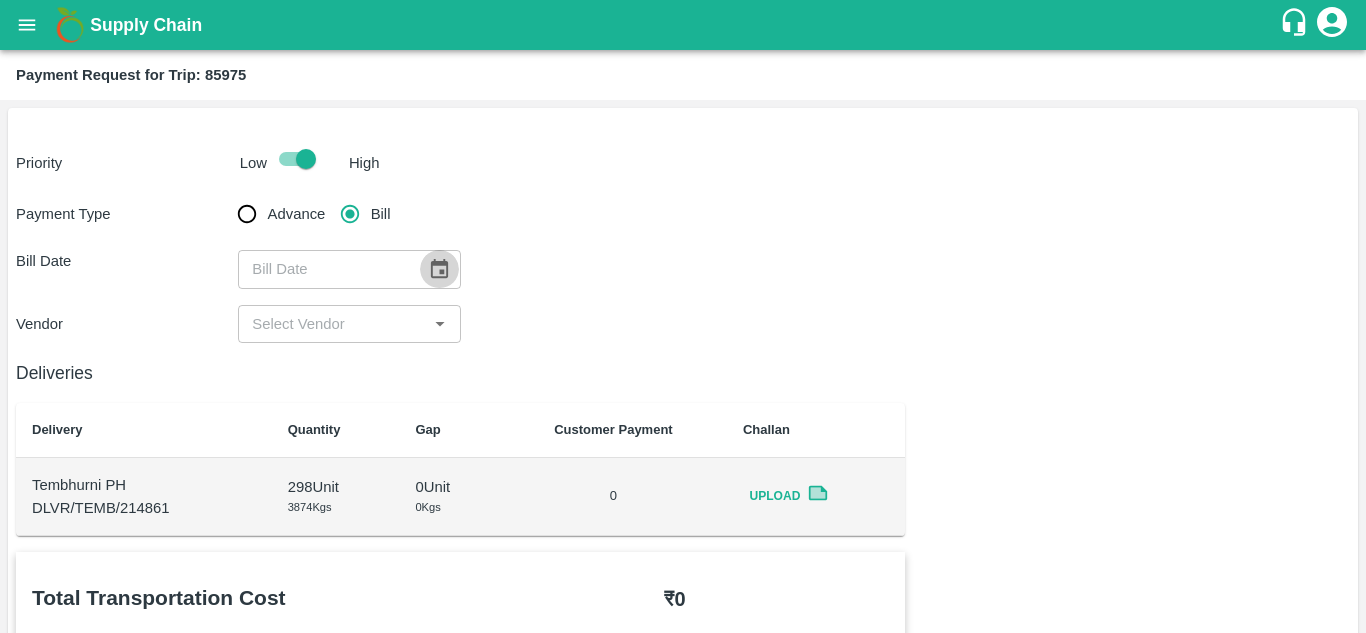click 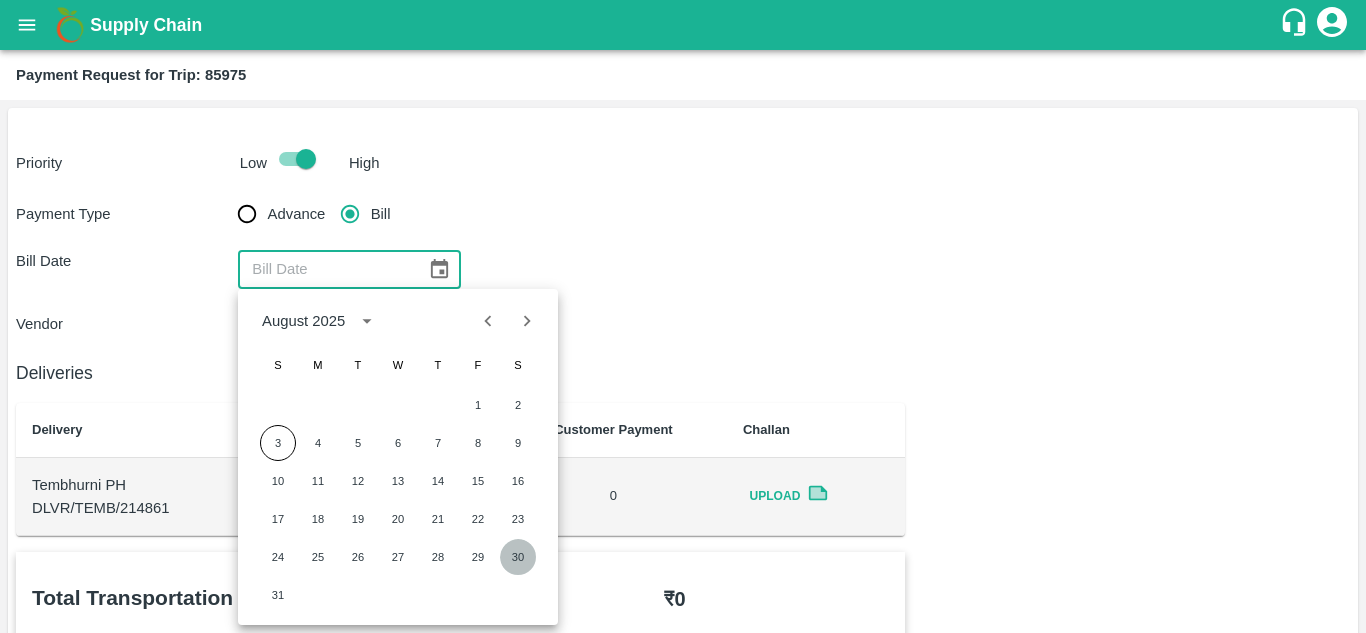 click on "30" at bounding box center (518, 557) 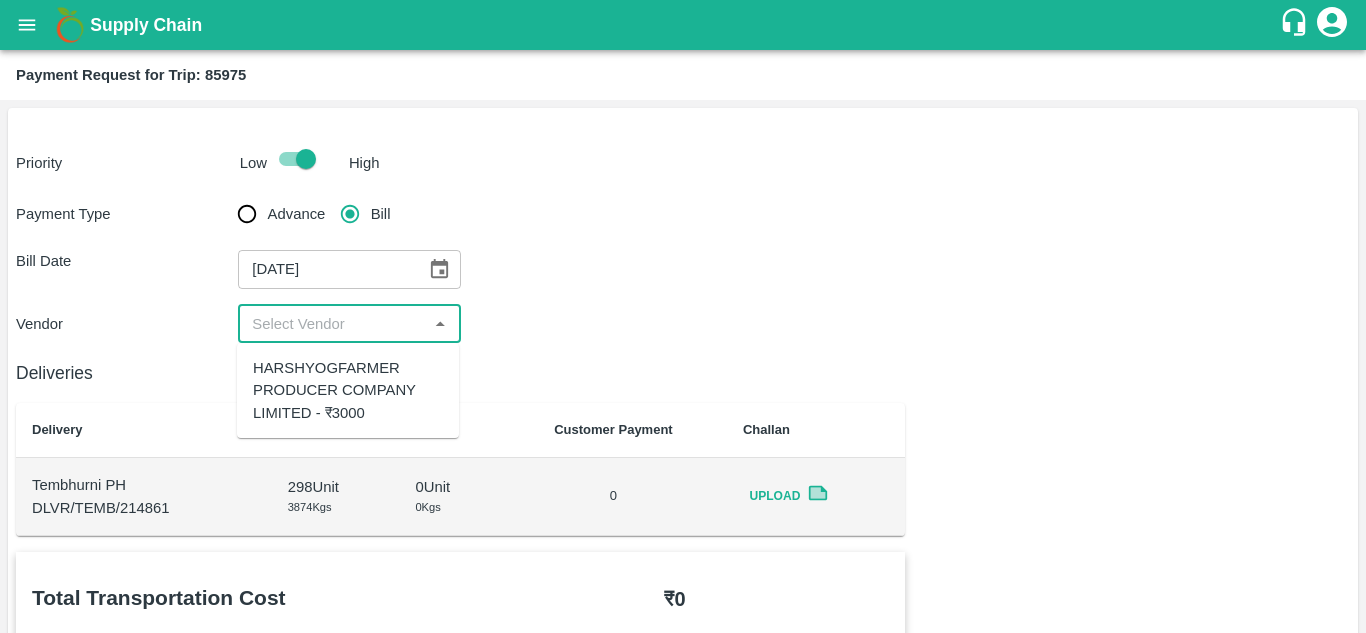 click at bounding box center (332, 324) 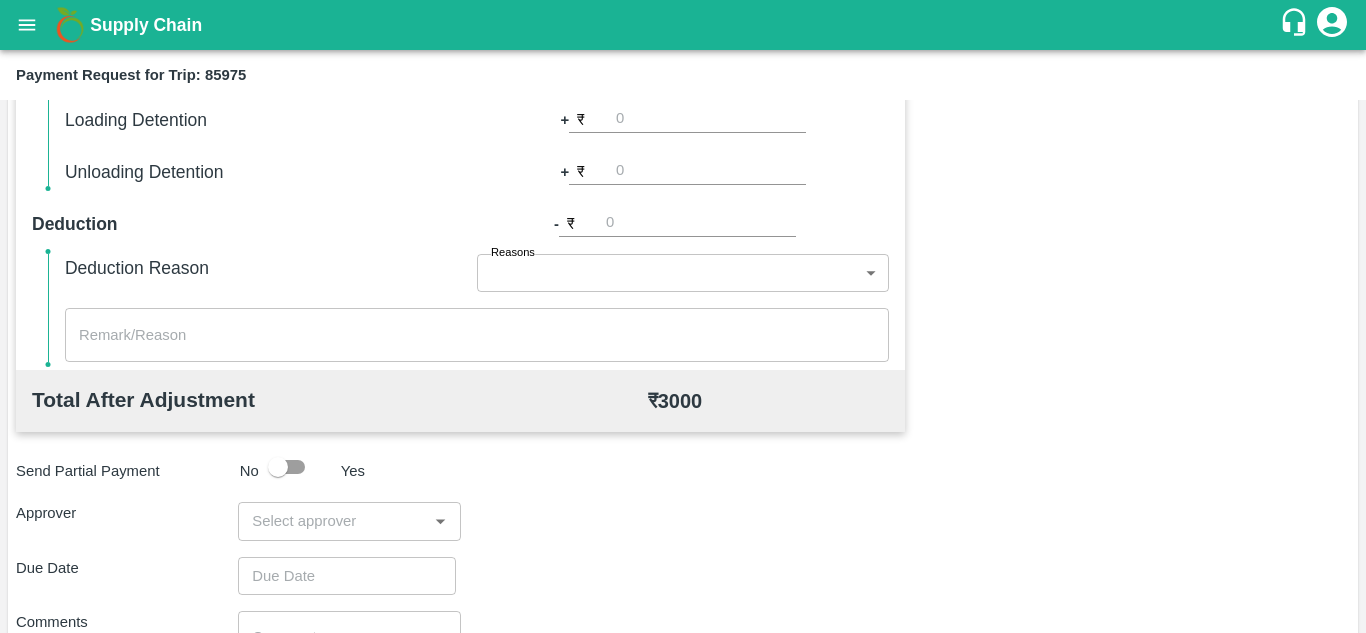 scroll, scrollTop: 786, scrollLeft: 0, axis: vertical 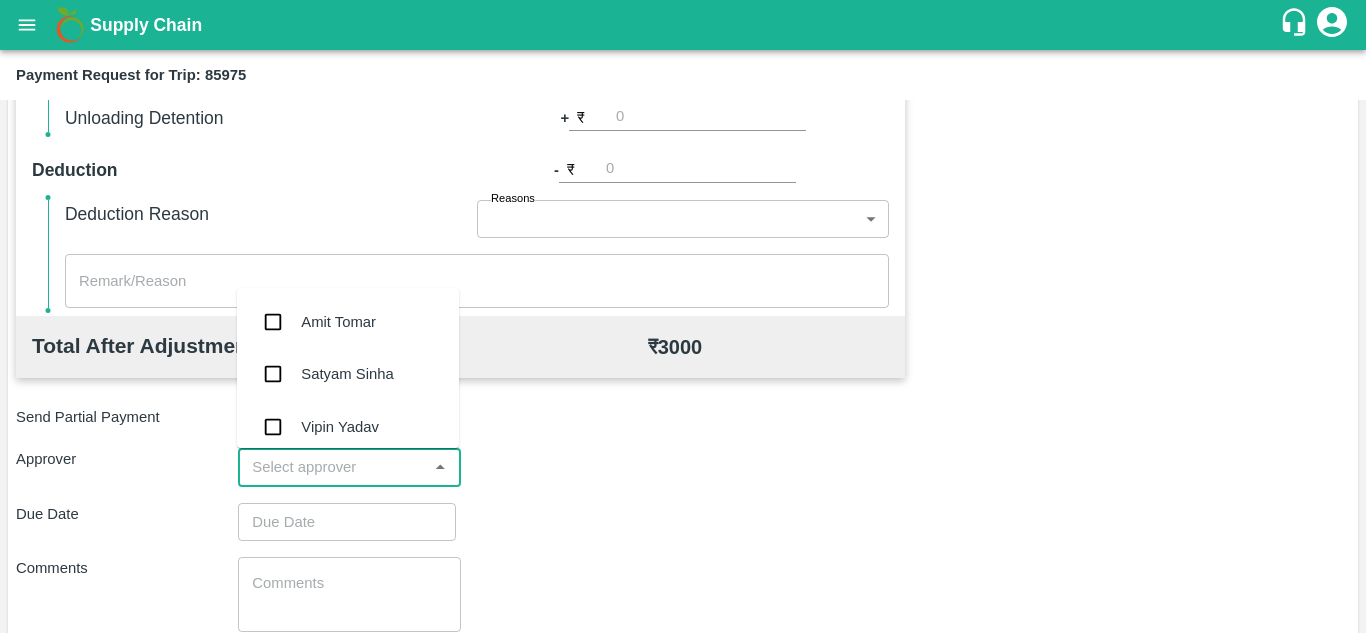 click at bounding box center [332, 467] 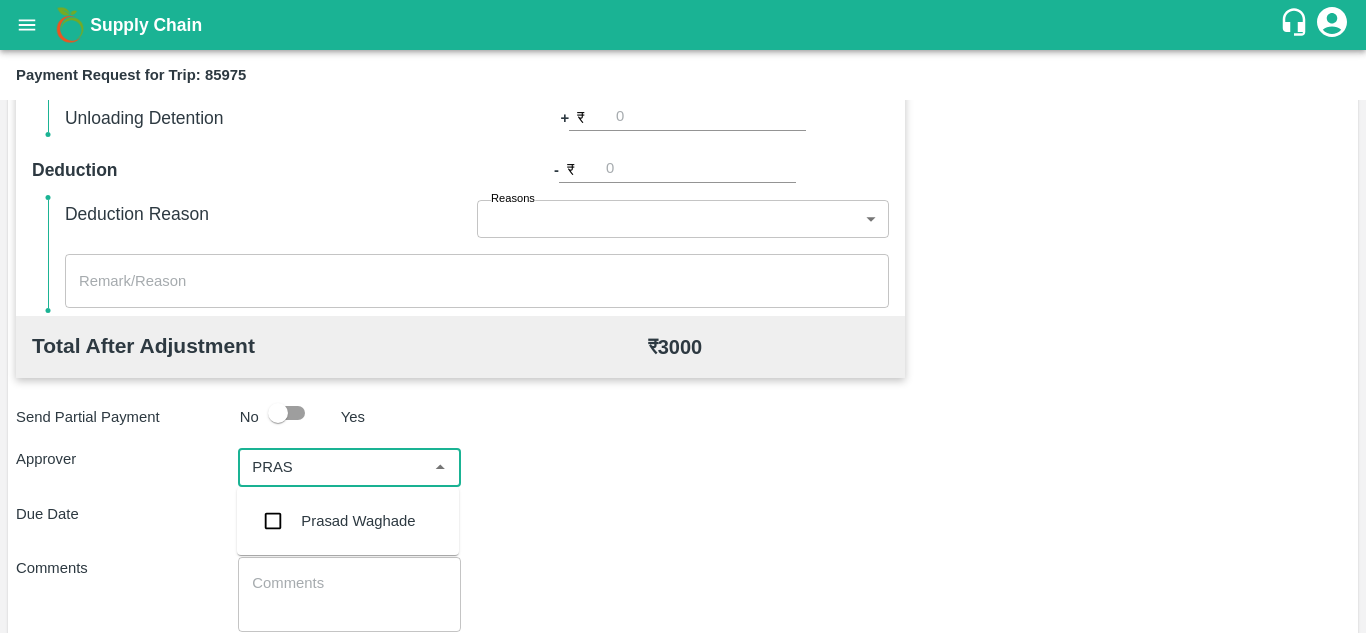 type on "PRASA" 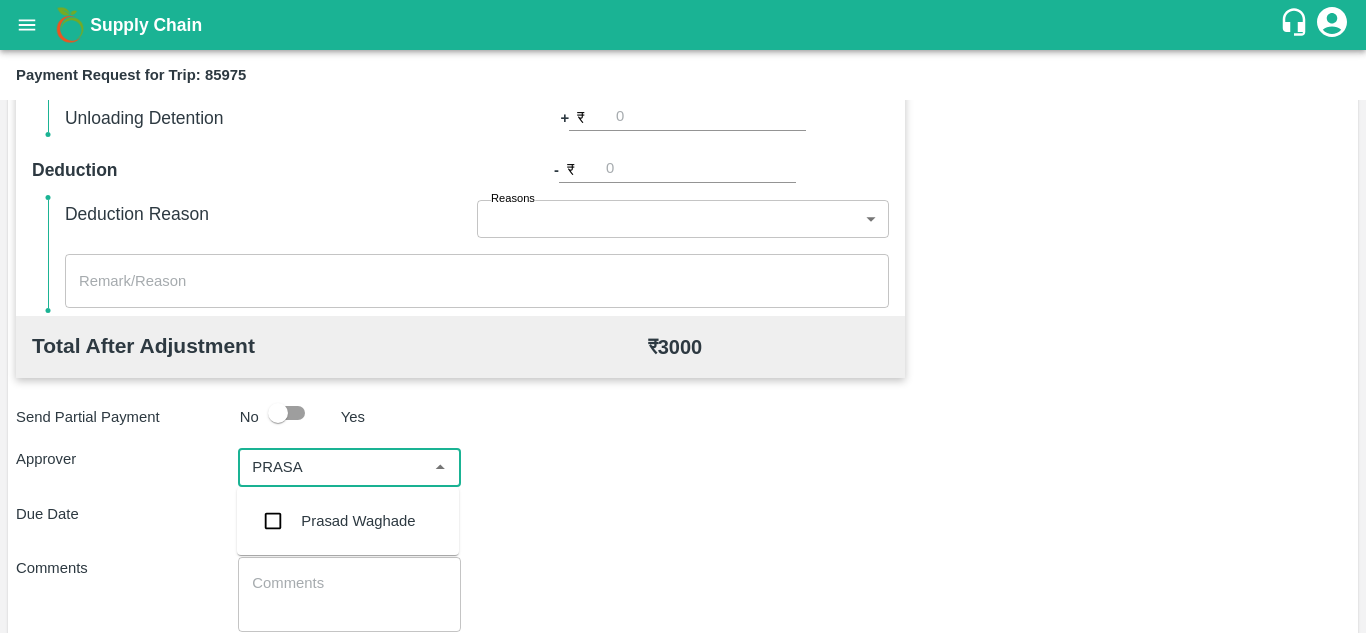 click on "Prasad Waghade" at bounding box center (348, 521) 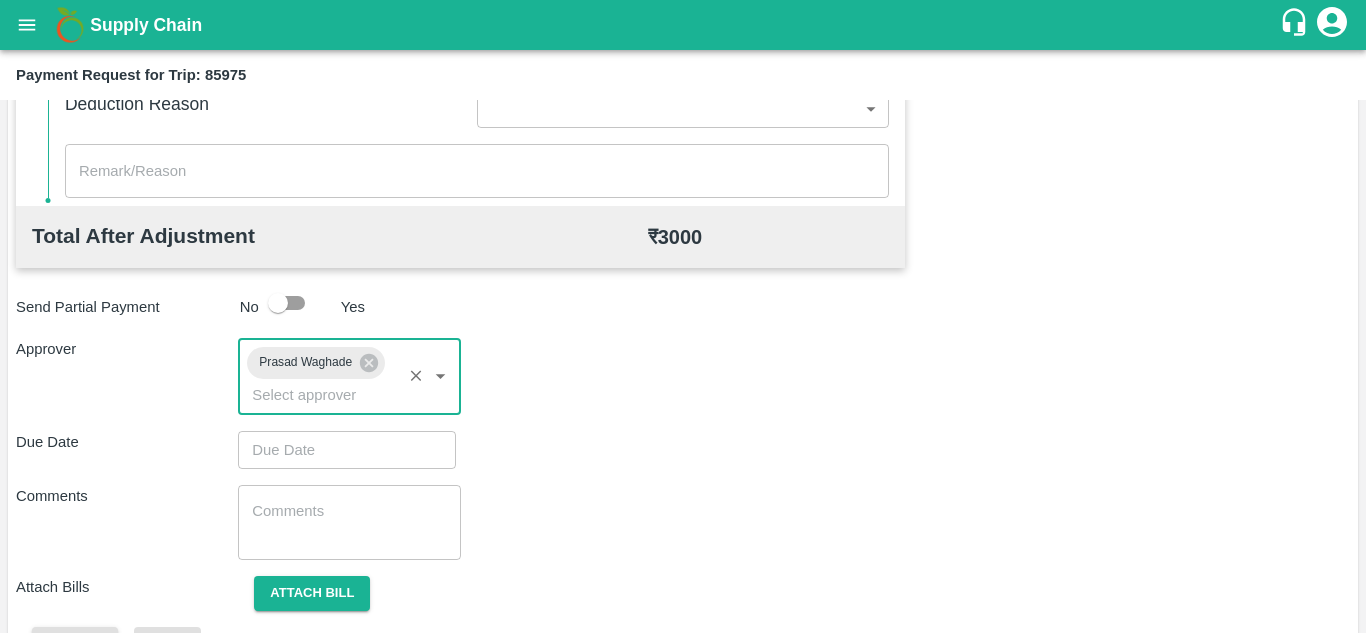 scroll, scrollTop: 901, scrollLeft: 0, axis: vertical 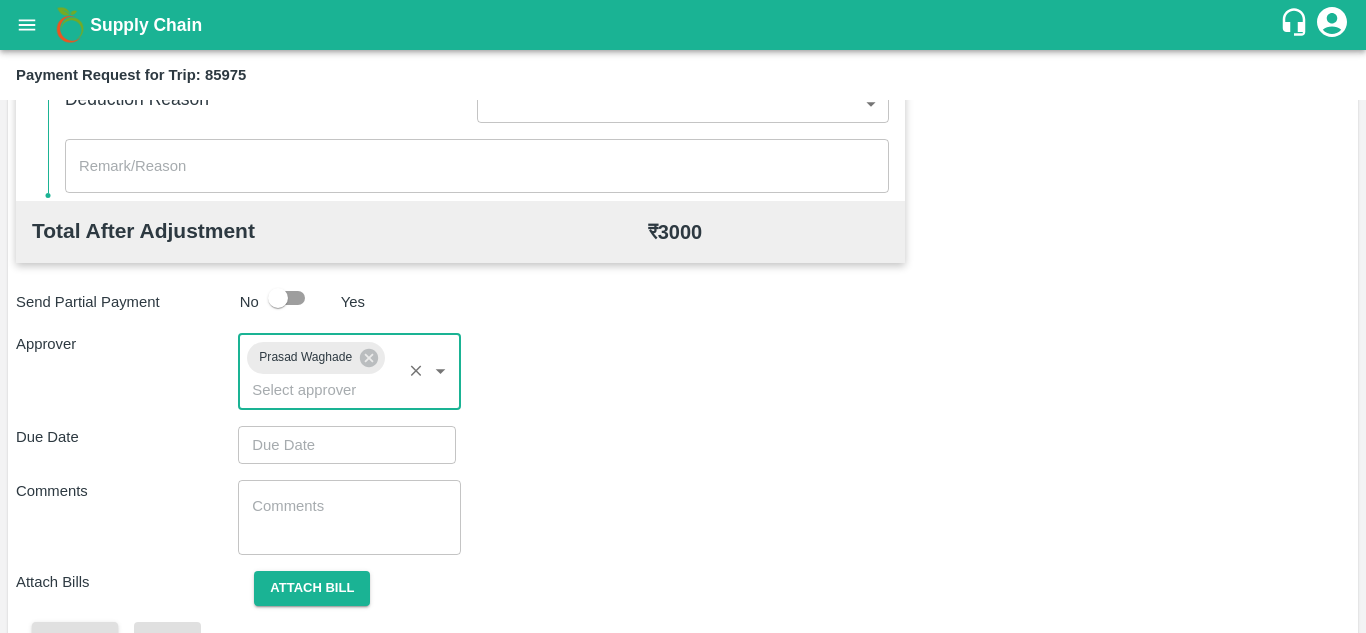 type on "DD/MM/YYYY hh:mm aa" 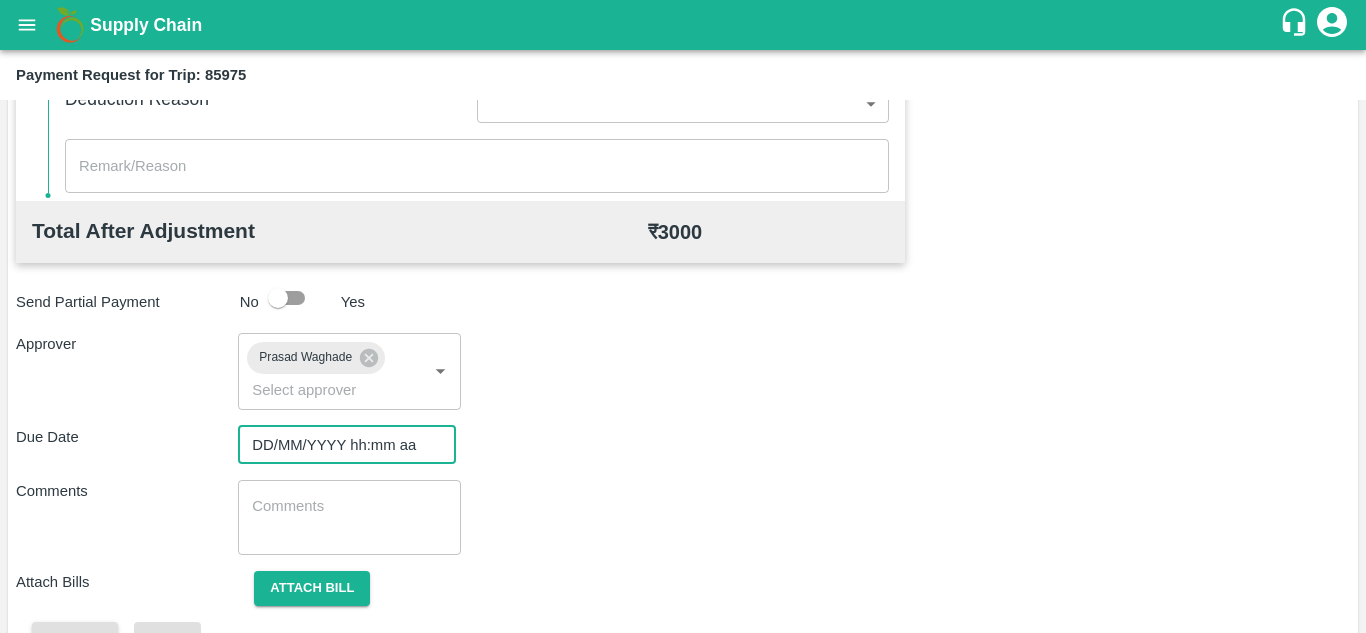 click on "DD/MM/YYYY hh:mm aa" at bounding box center [340, 445] 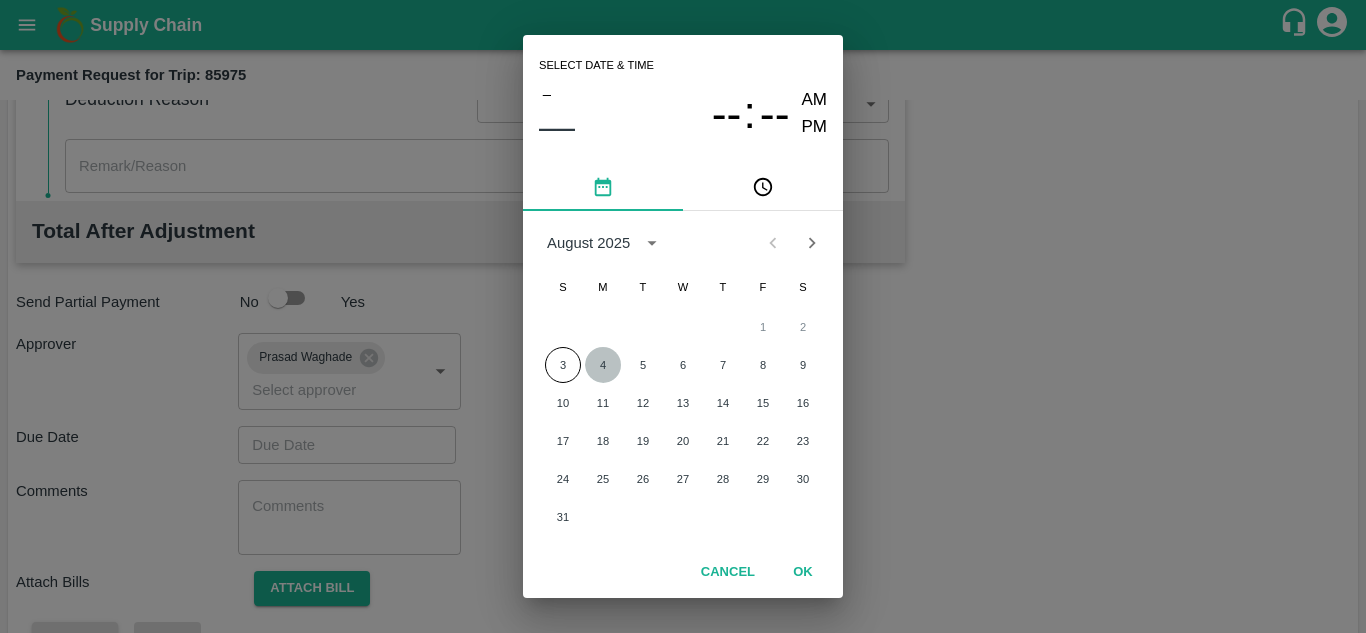 click on "4" at bounding box center [603, 365] 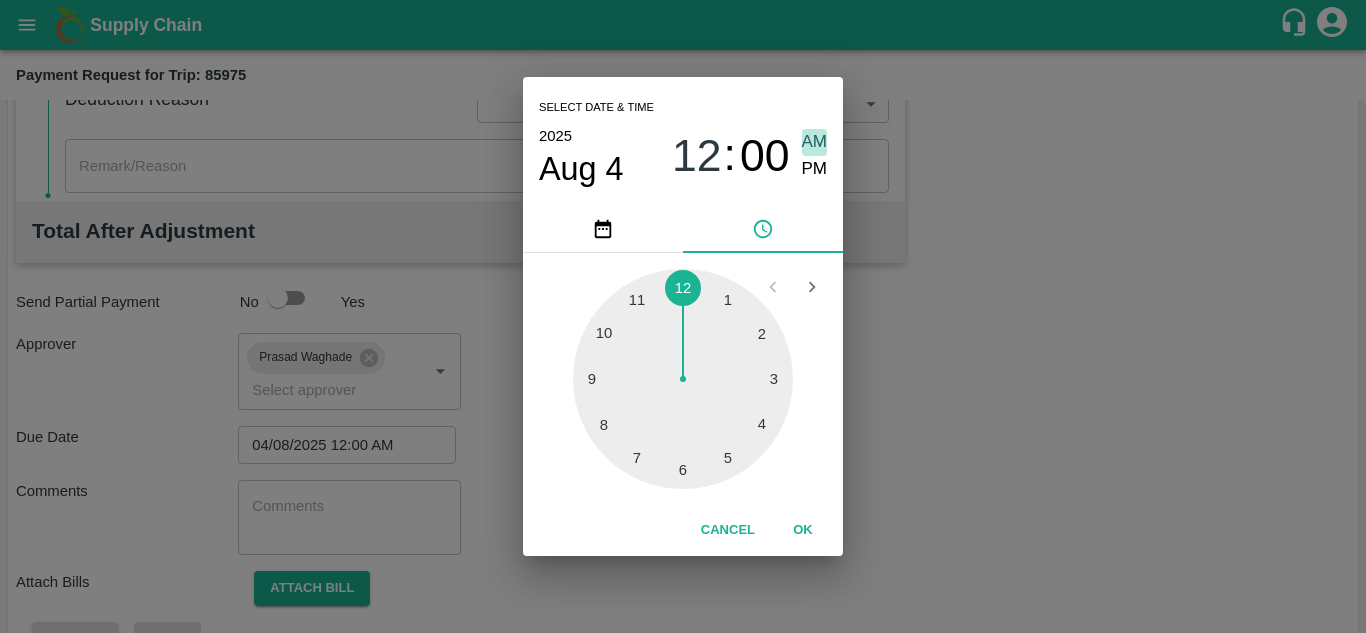 click on "AM" at bounding box center [815, 142] 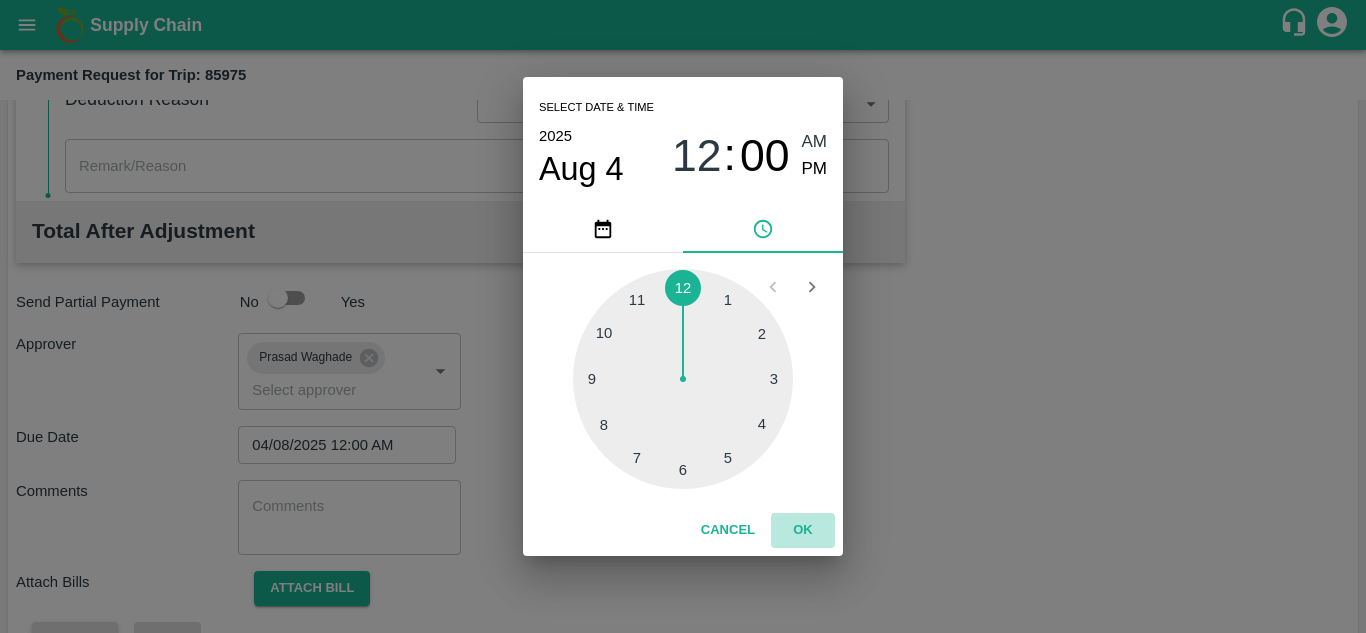 click on "OK" at bounding box center [803, 530] 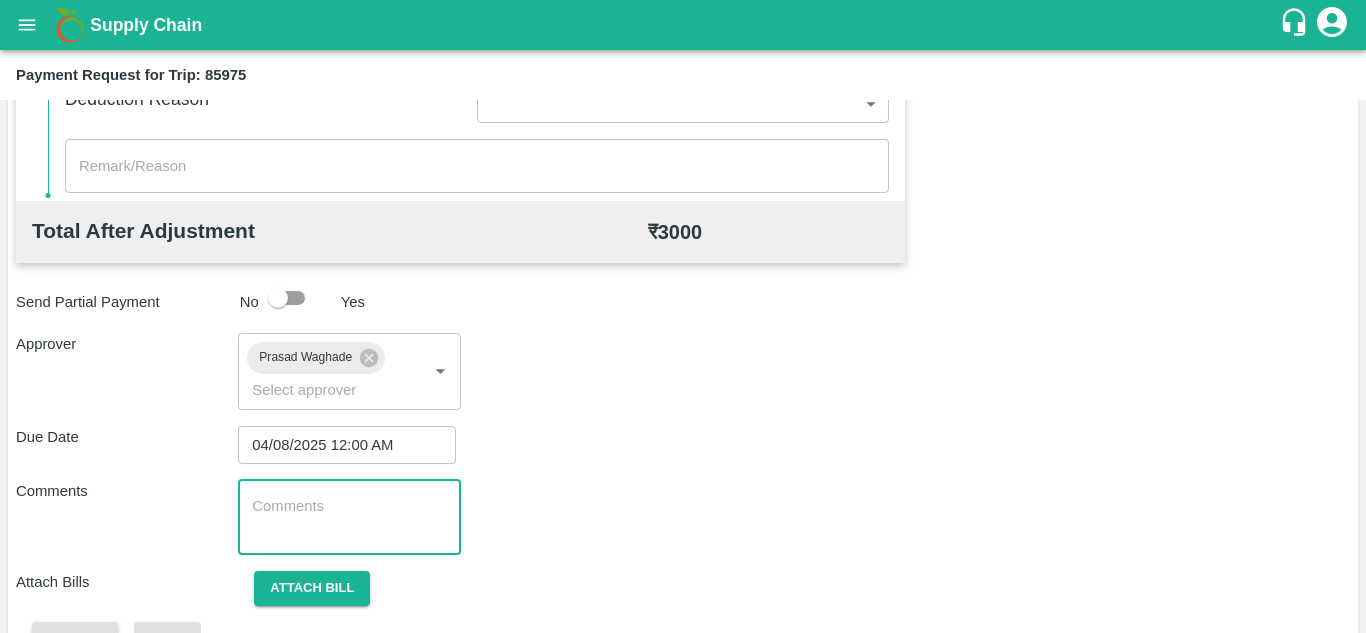 click at bounding box center (349, 517) 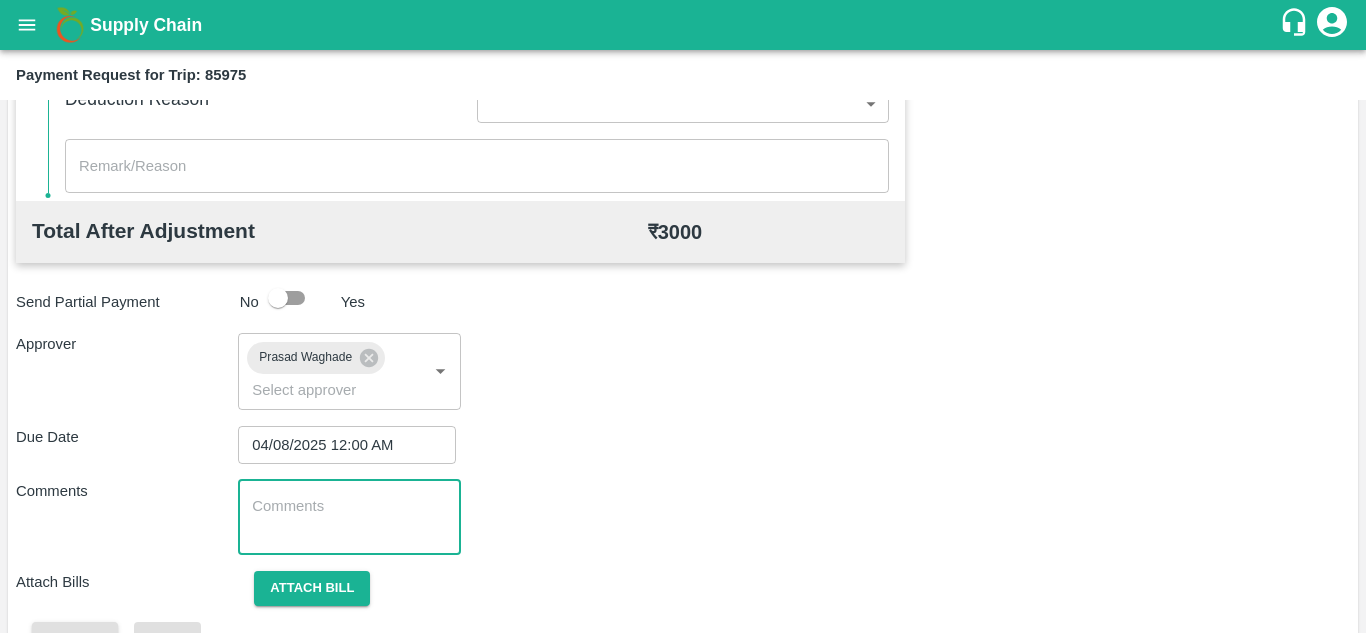 paste on "Transport Bill" 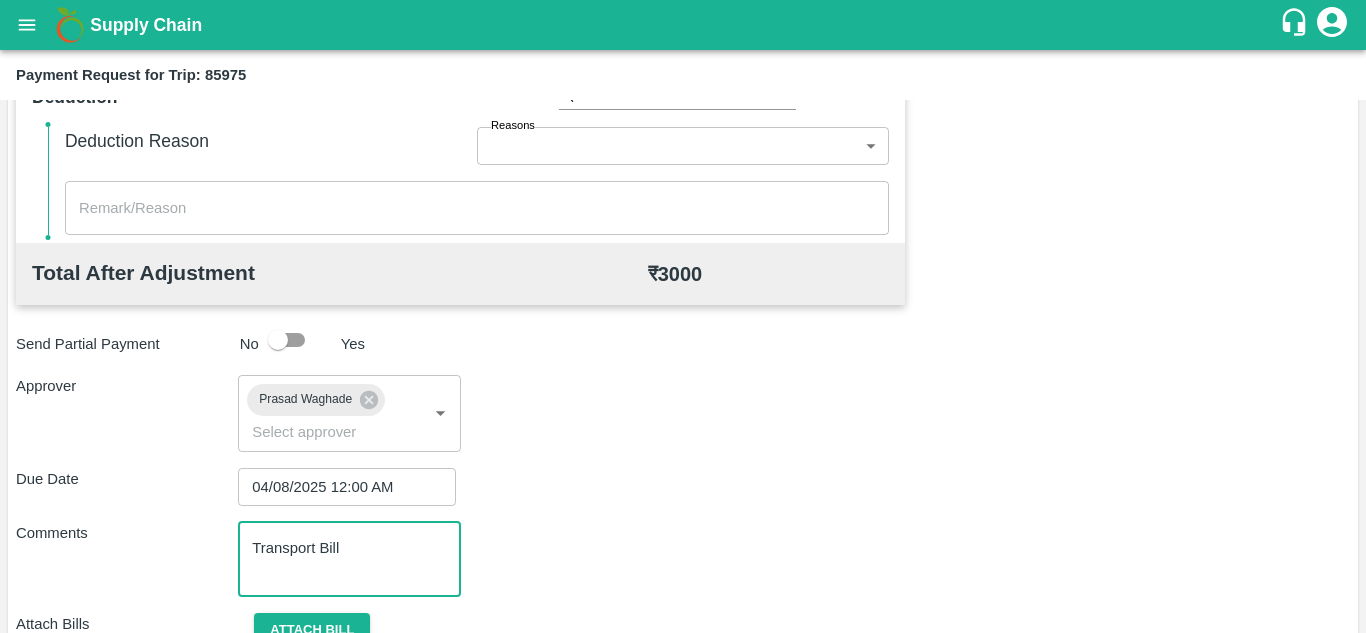 scroll, scrollTop: 948, scrollLeft: 0, axis: vertical 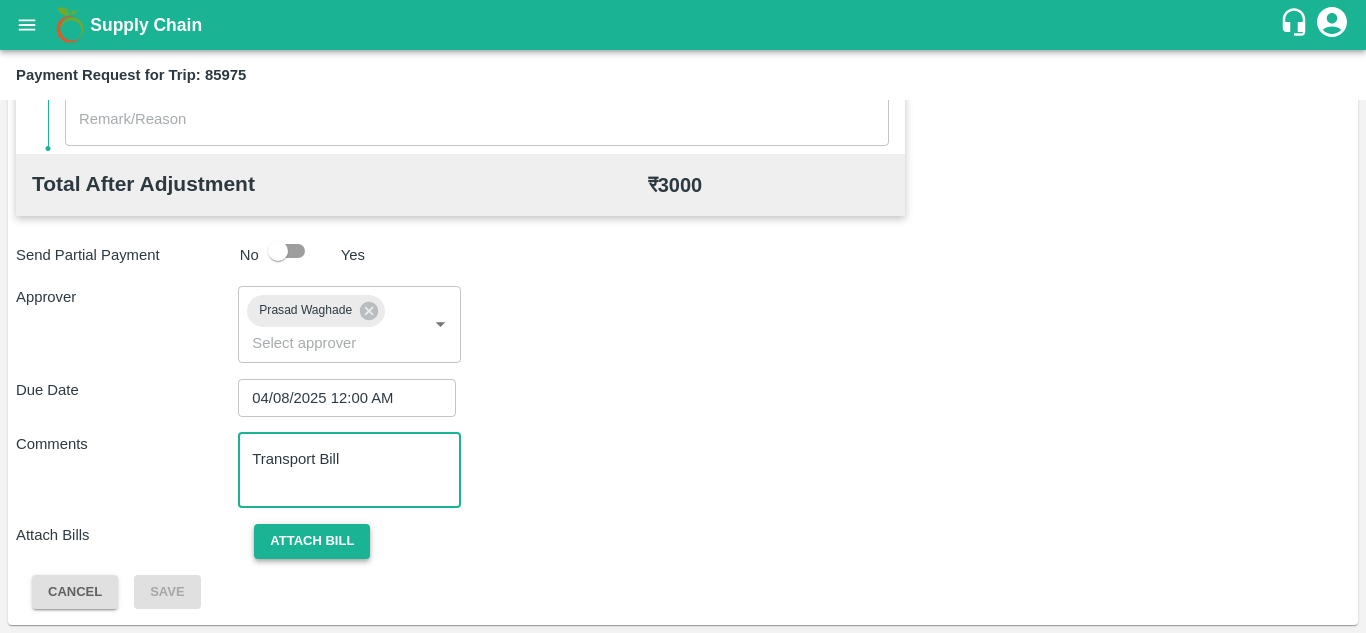 type on "Transport Bill" 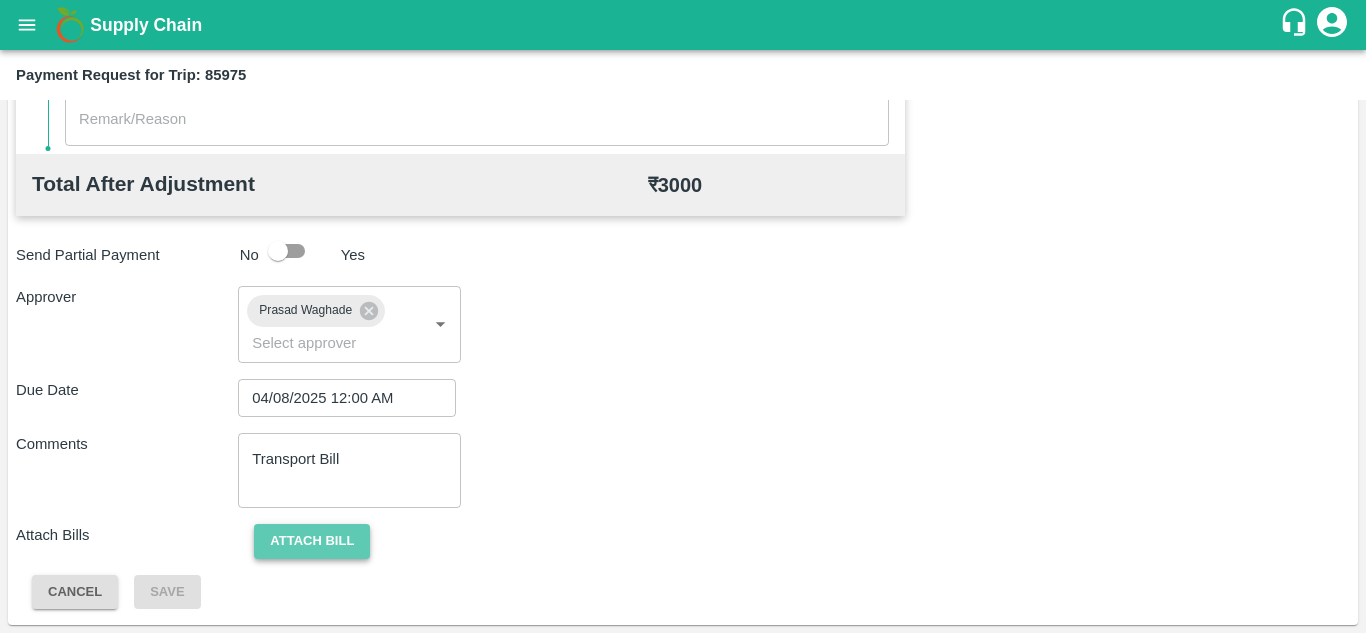 click on "Attach bill" at bounding box center (312, 541) 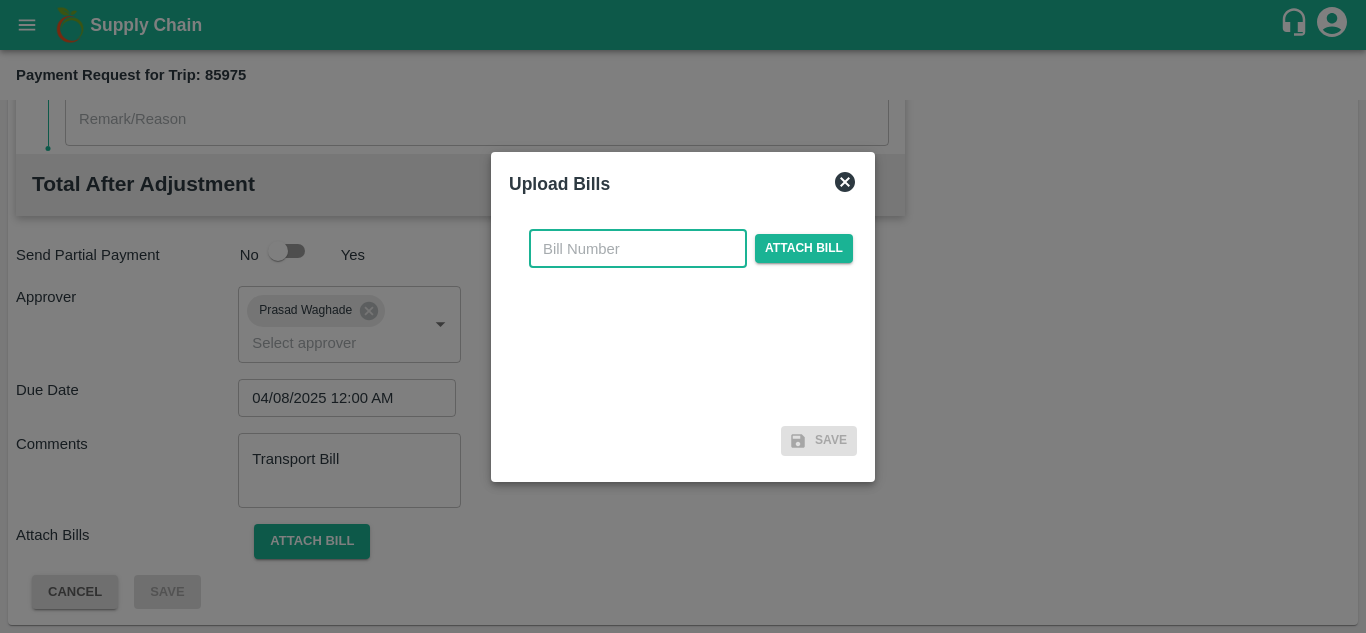 click at bounding box center [638, 249] 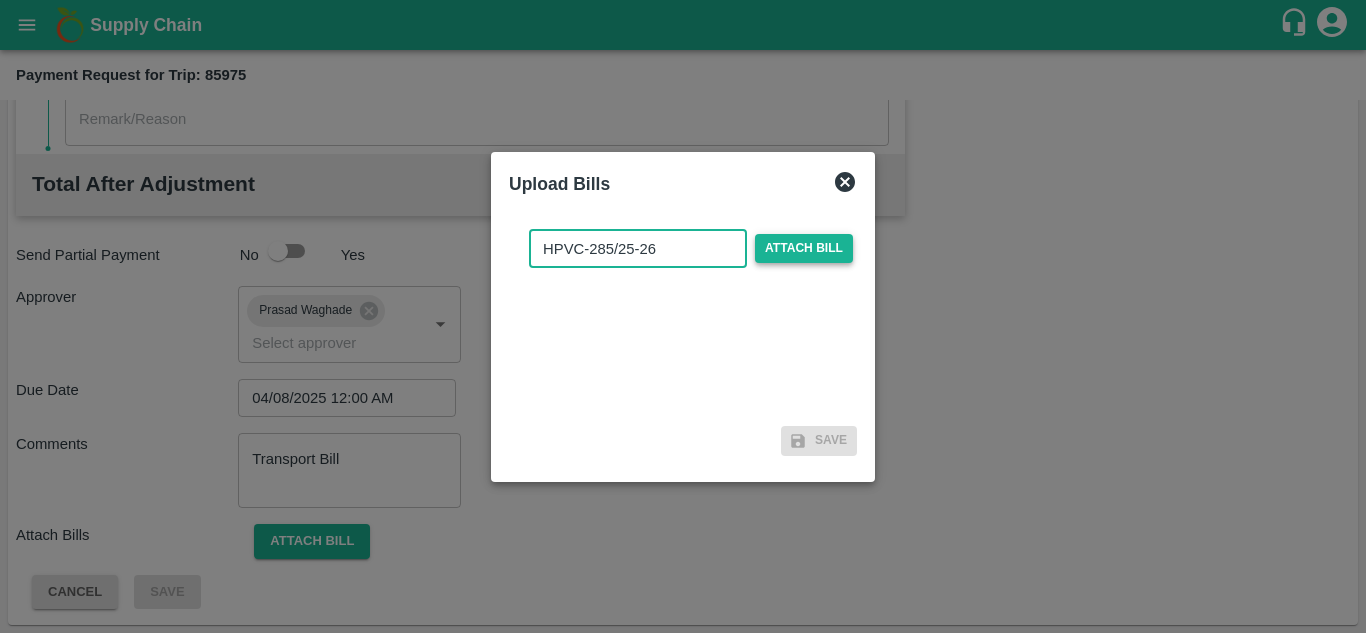 type on "HPVC-285/25-26" 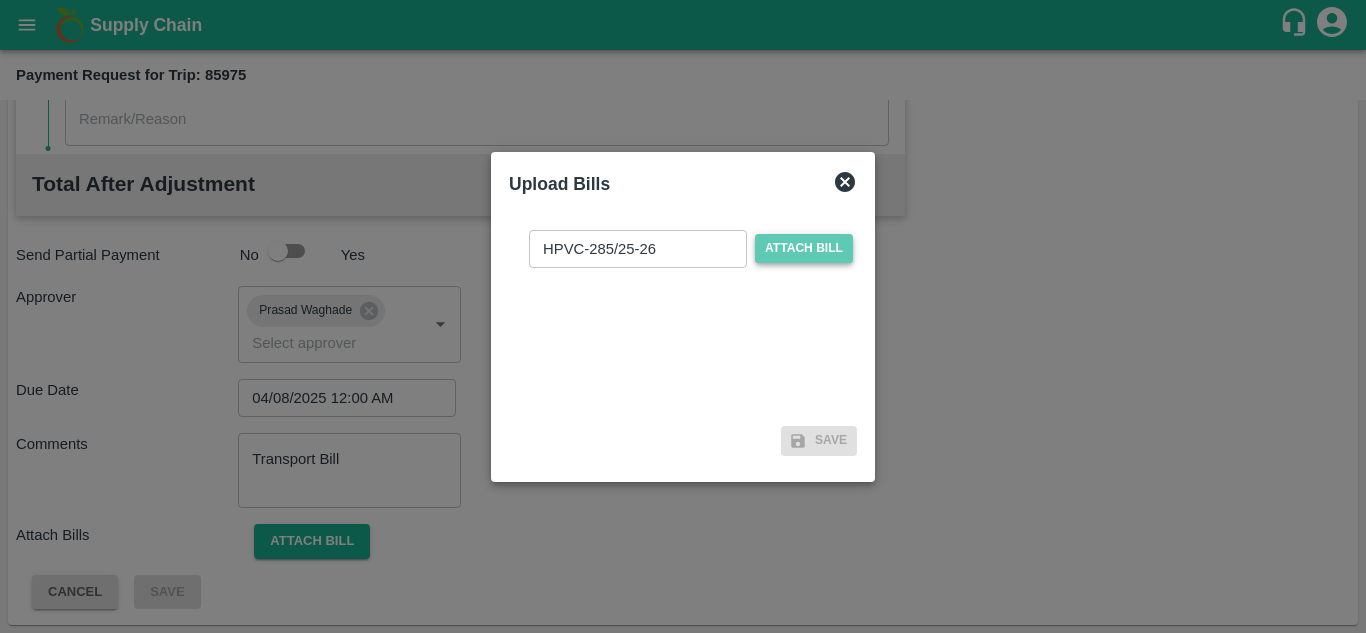 click on "Attach bill" at bounding box center [804, 248] 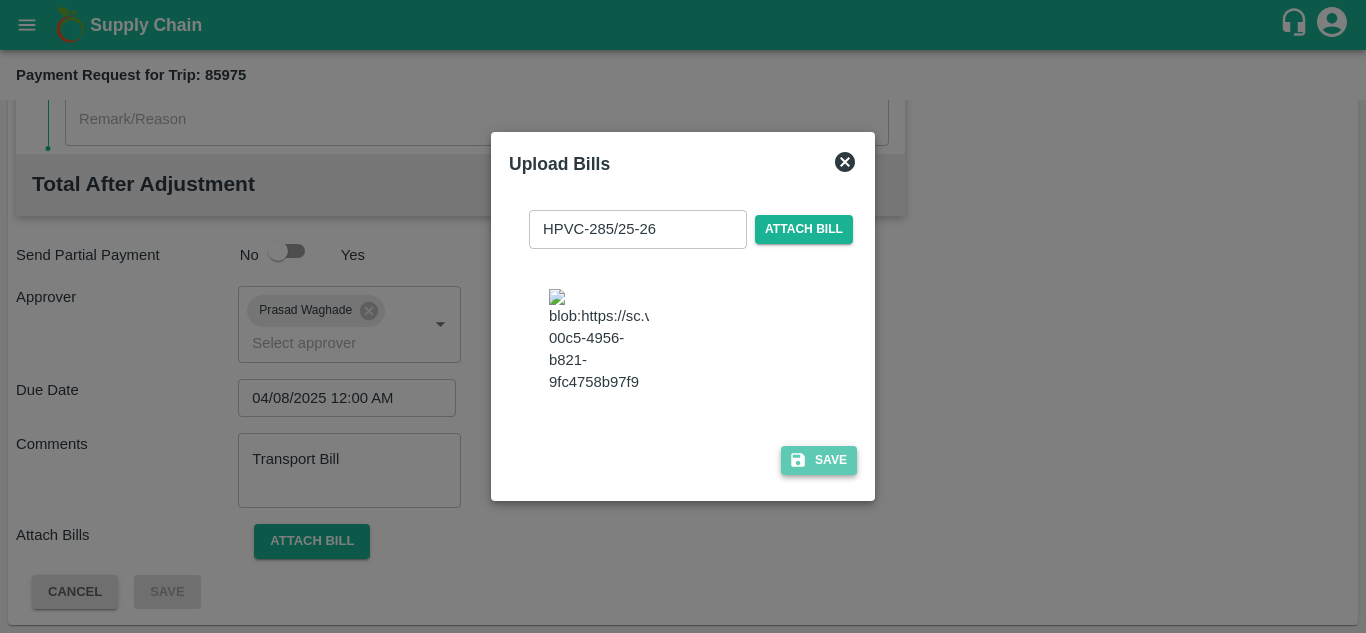 click on "Save" at bounding box center (819, 460) 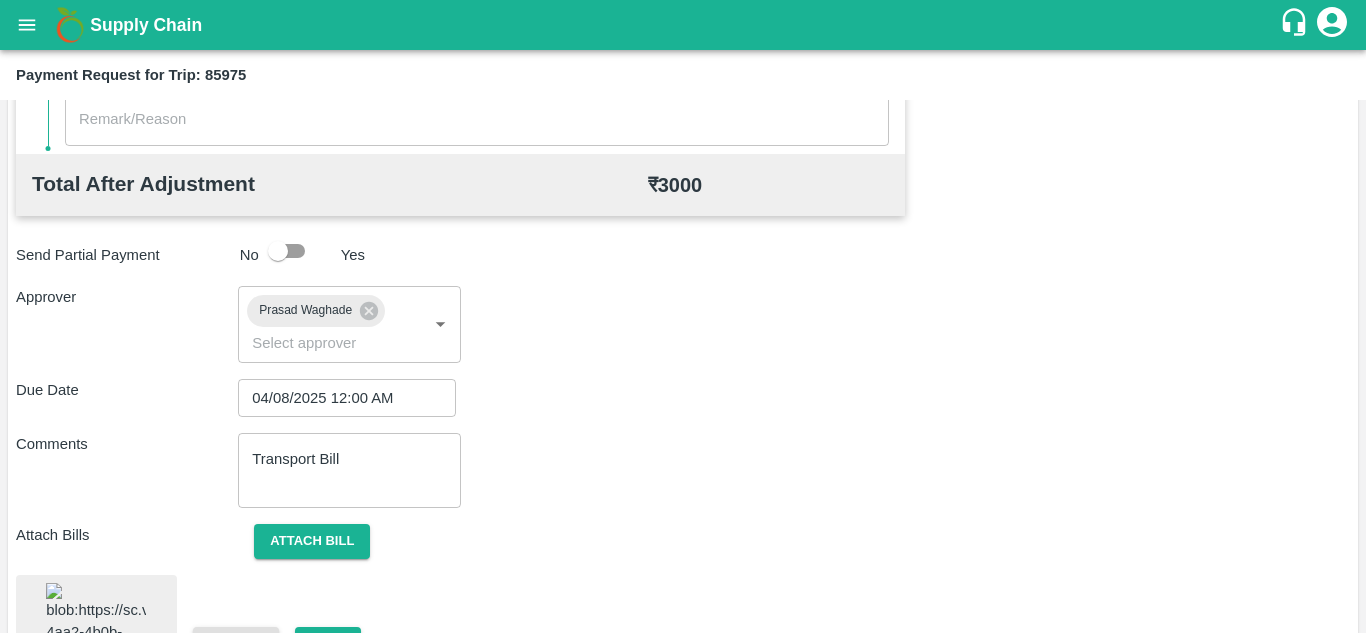 scroll, scrollTop: 1076, scrollLeft: 0, axis: vertical 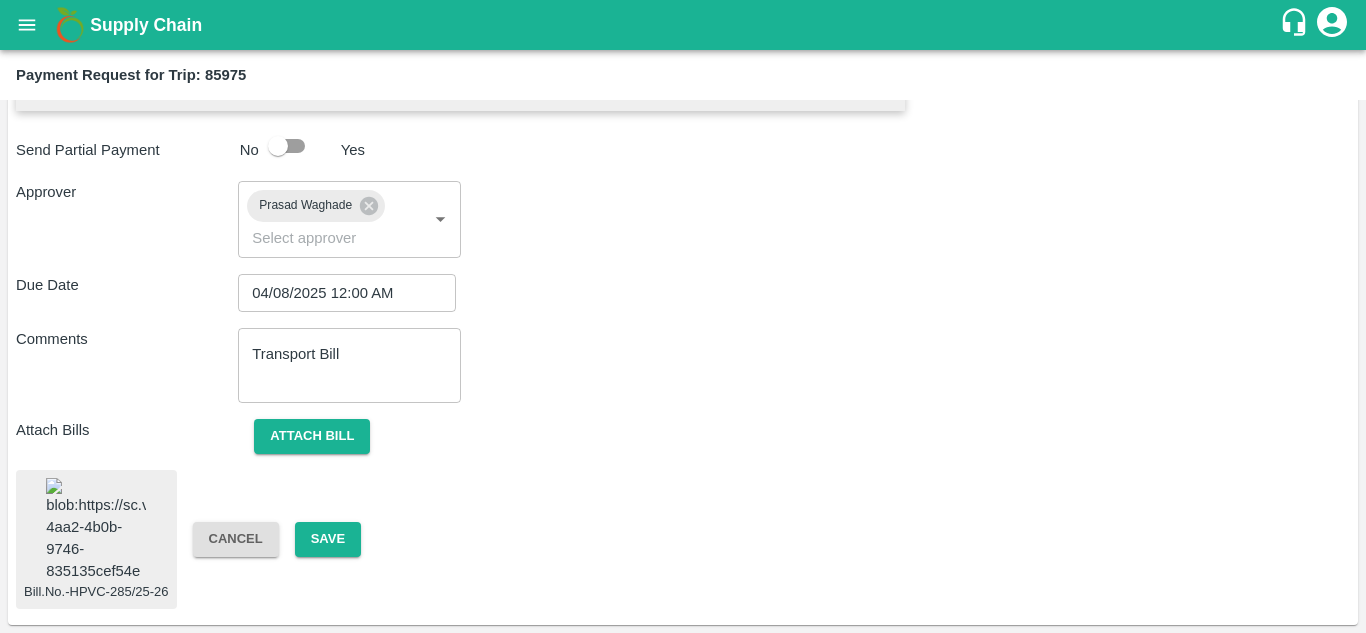 click at bounding box center (96, 530) 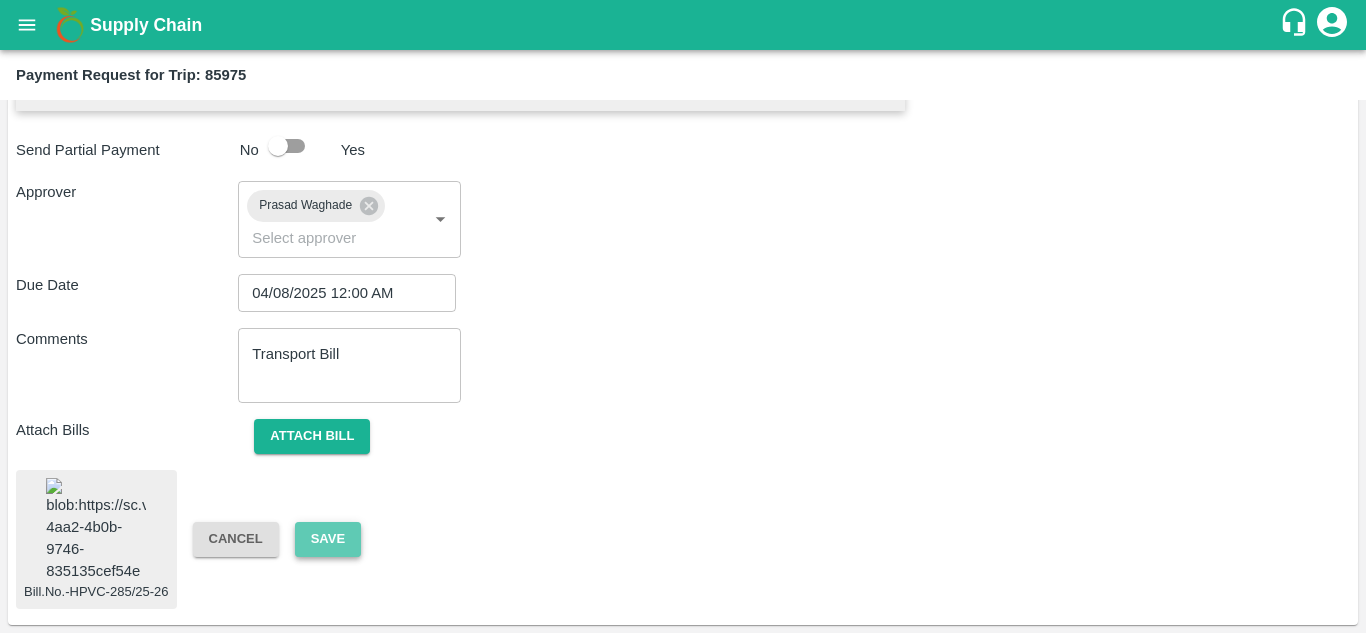 click on "Save" at bounding box center (328, 539) 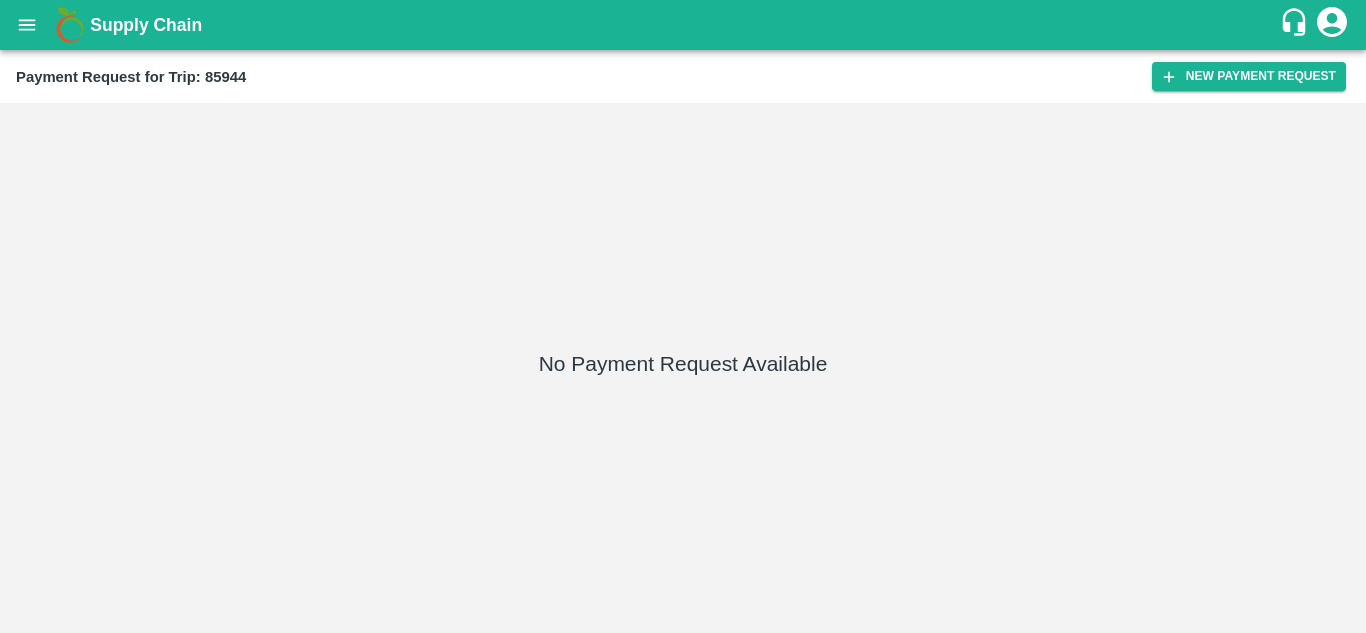 scroll, scrollTop: 0, scrollLeft: 0, axis: both 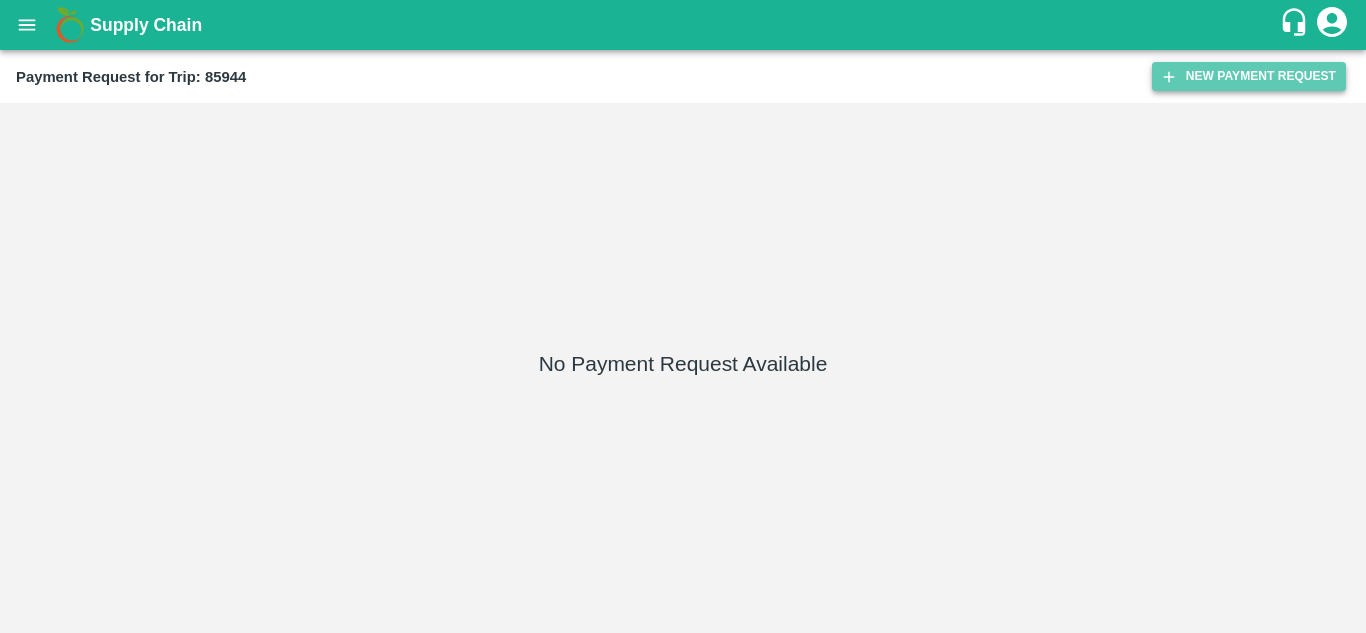 click on "New Payment Request" at bounding box center [1249, 76] 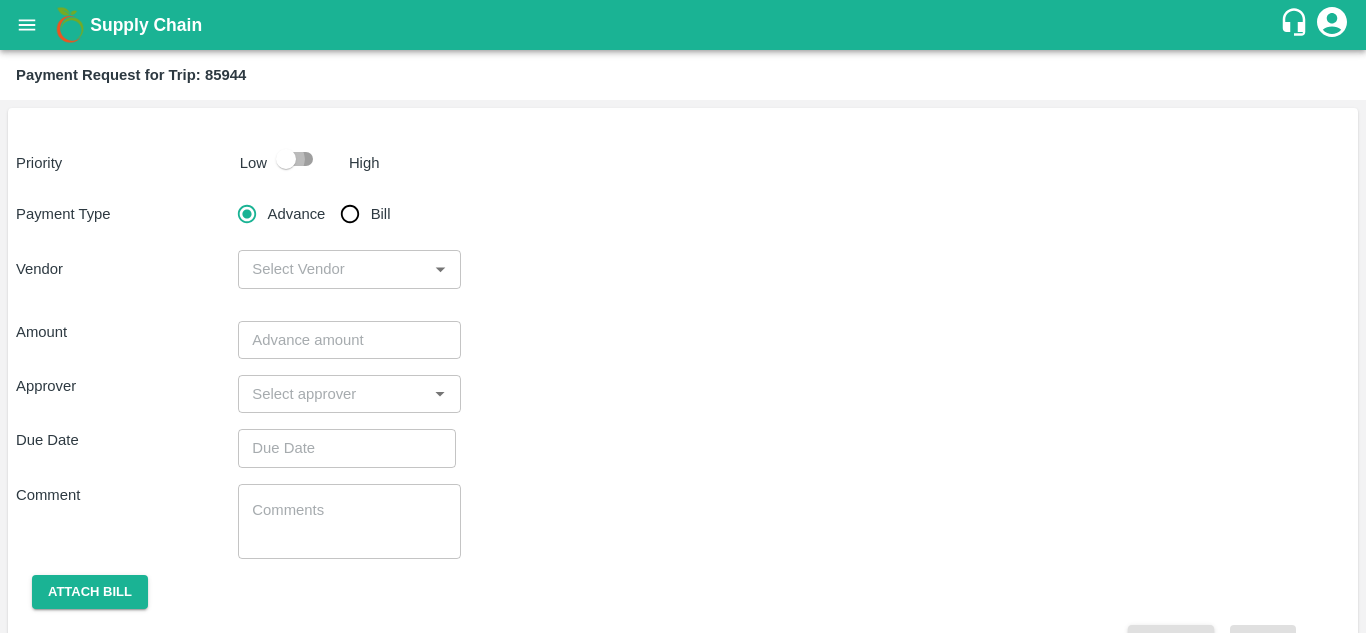 click at bounding box center [286, 159] 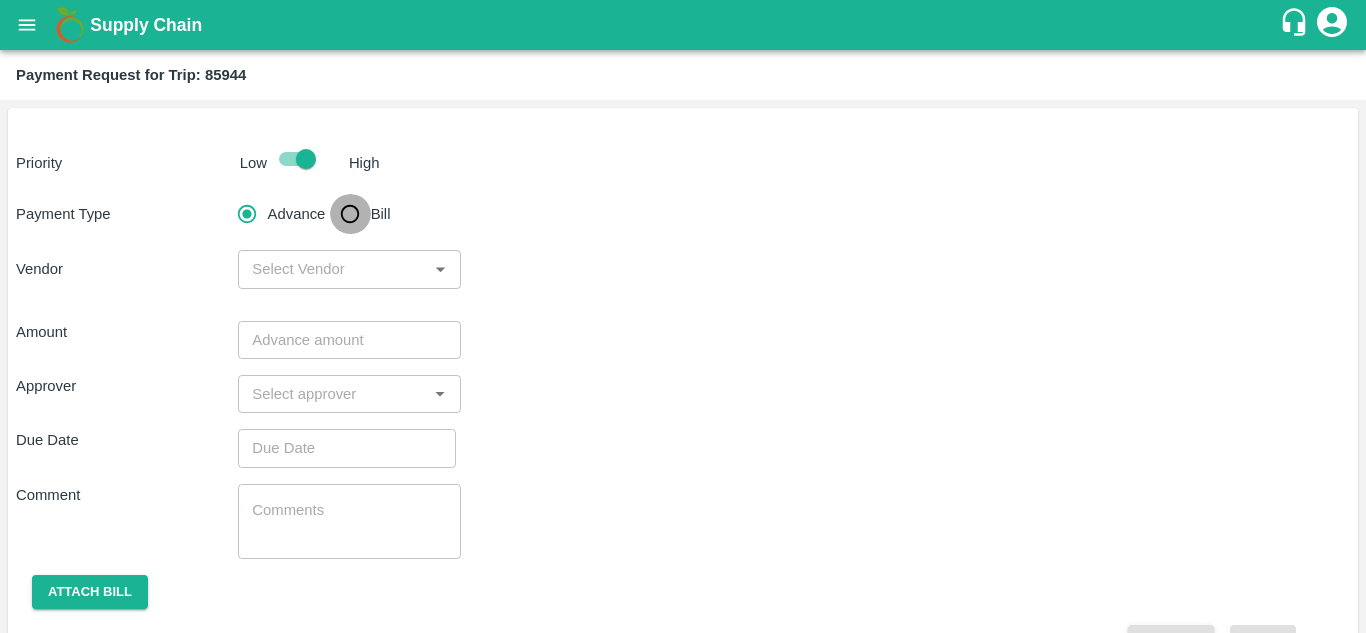 click on "Bill" at bounding box center (350, 214) 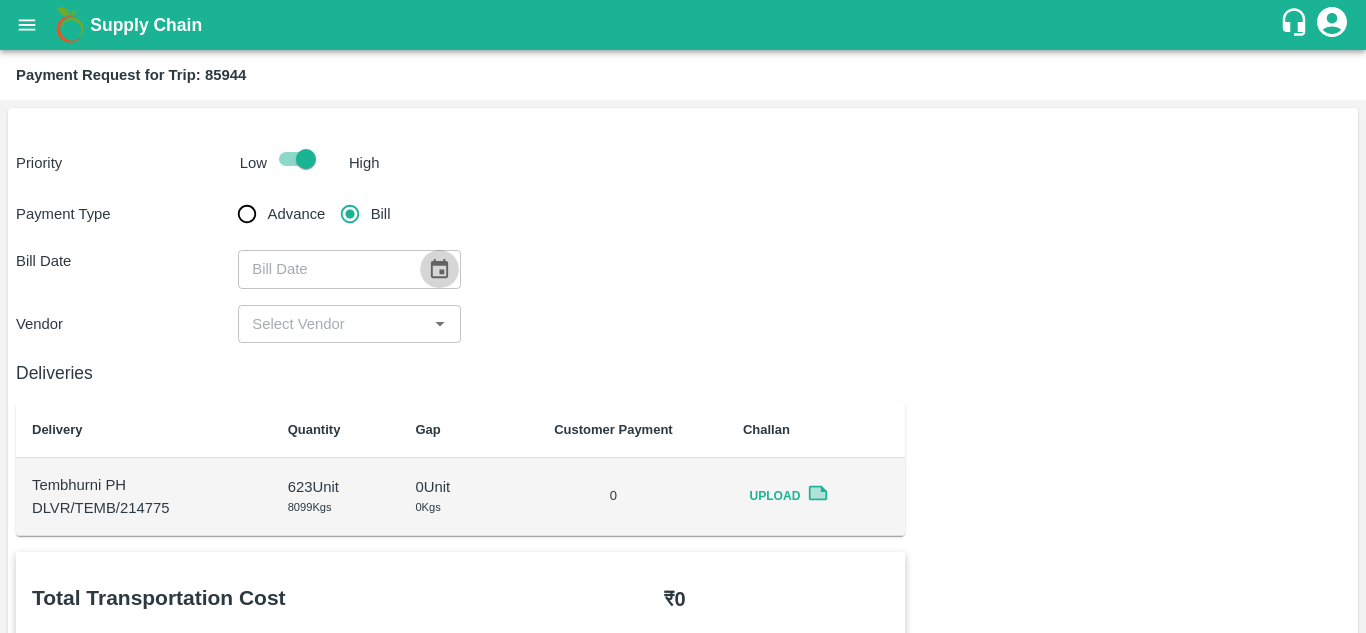 click 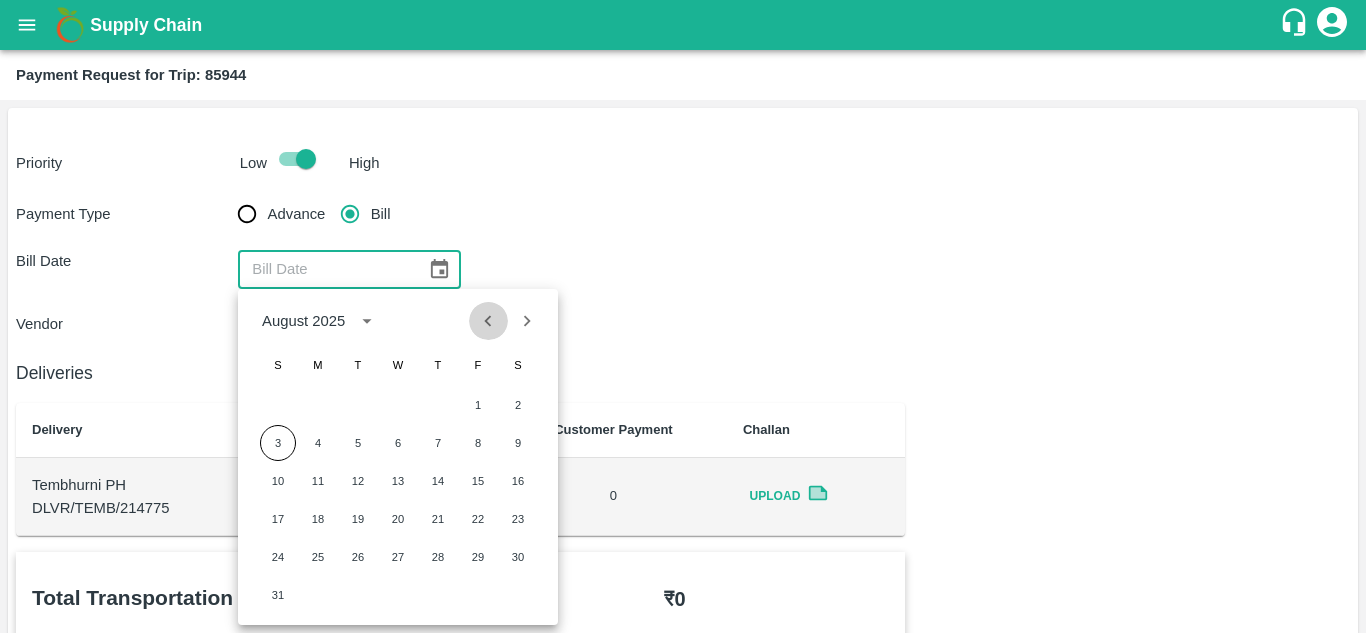 click 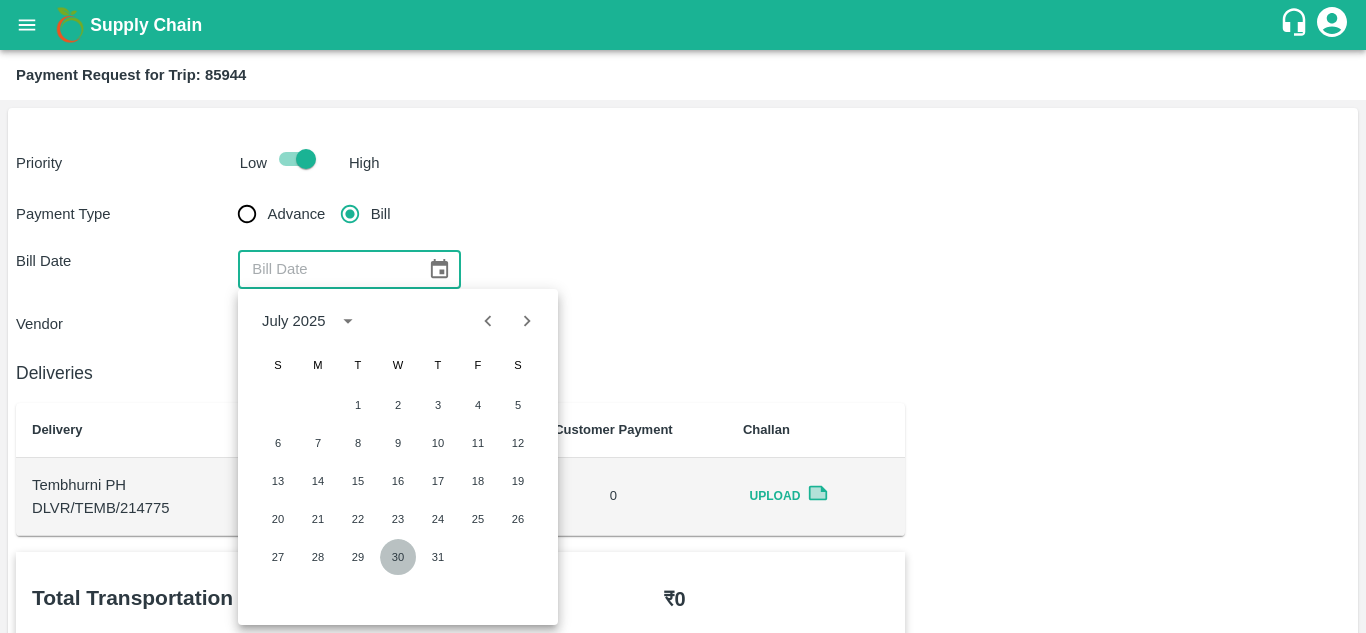 click on "30" at bounding box center (398, 557) 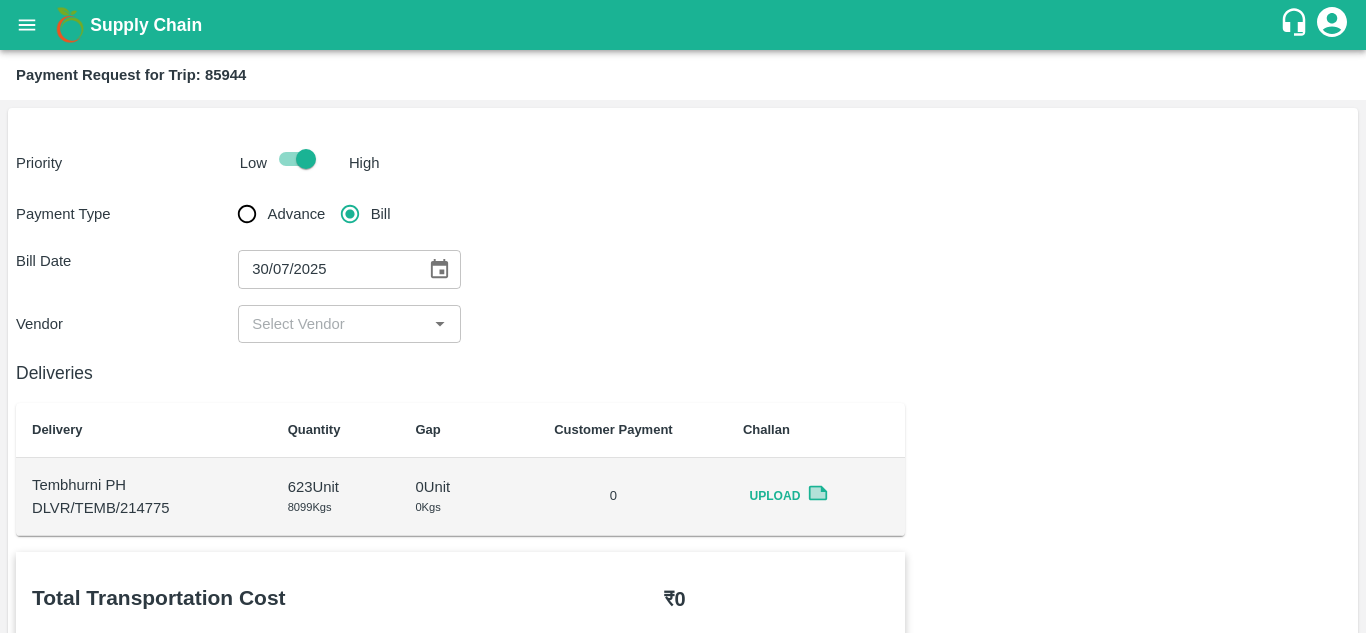 click at bounding box center [332, 324] 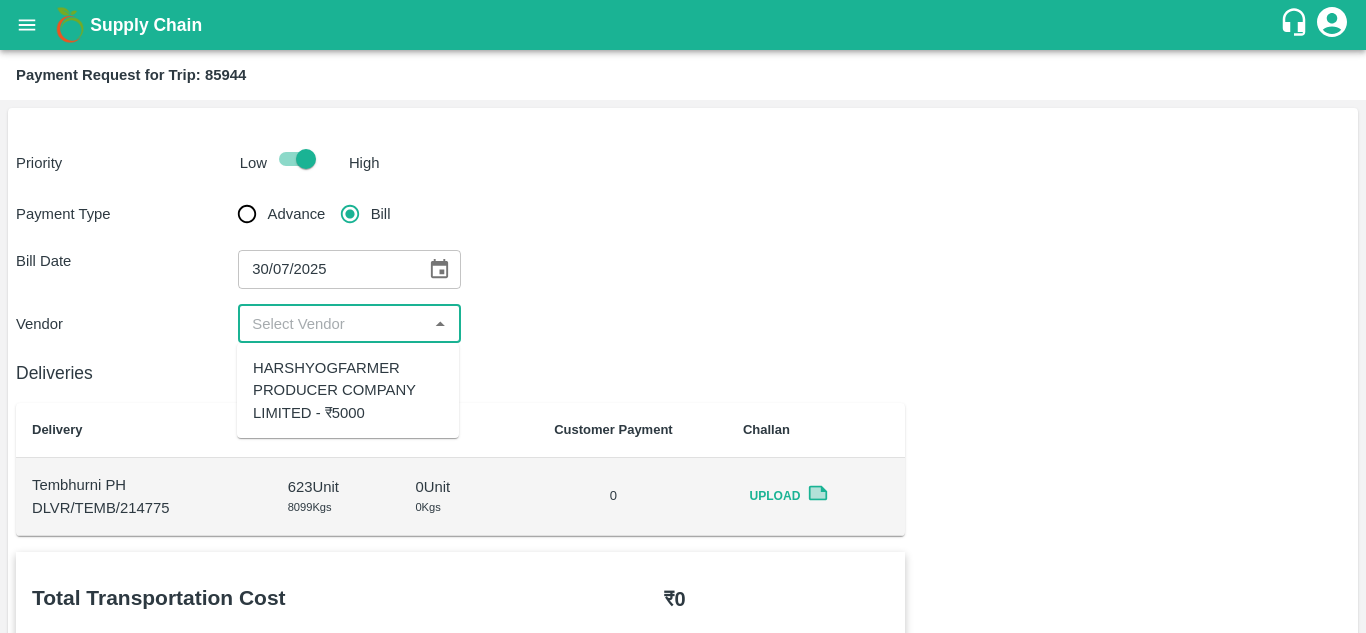 click on "HARSHYOGFARMER PRODUCER COMPANY LIMITED - ₹5000" at bounding box center [348, 390] 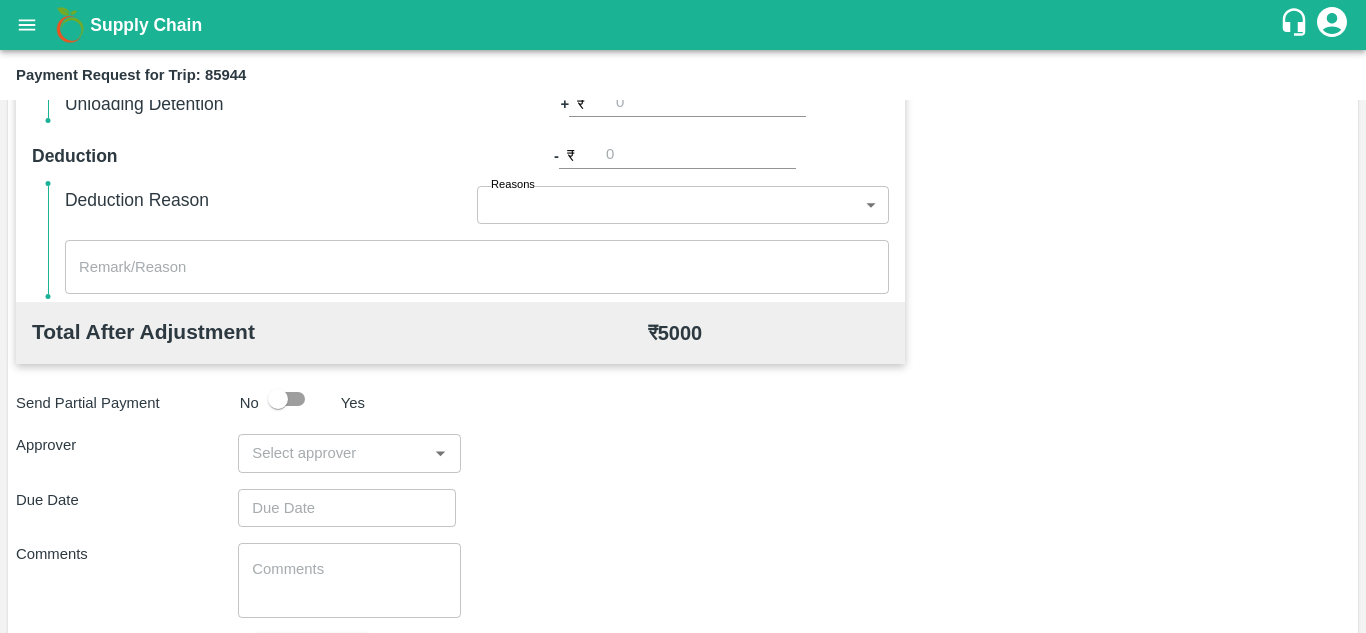 scroll, scrollTop: 801, scrollLeft: 0, axis: vertical 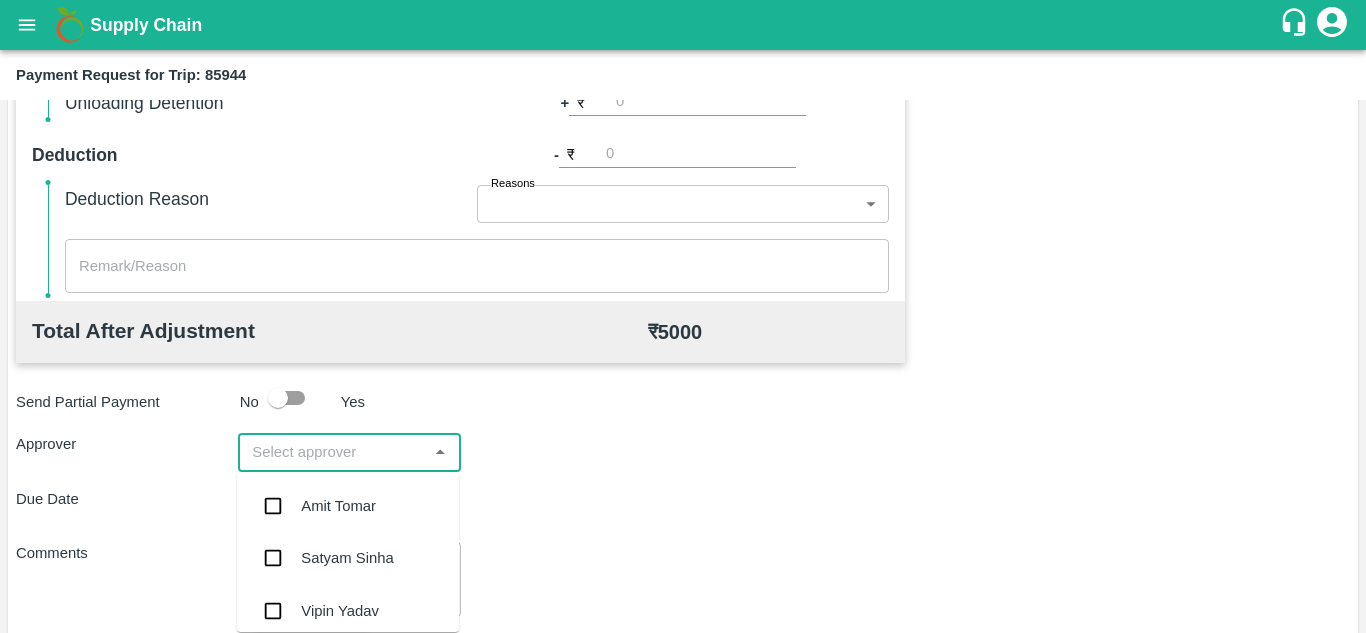click at bounding box center [332, 452] 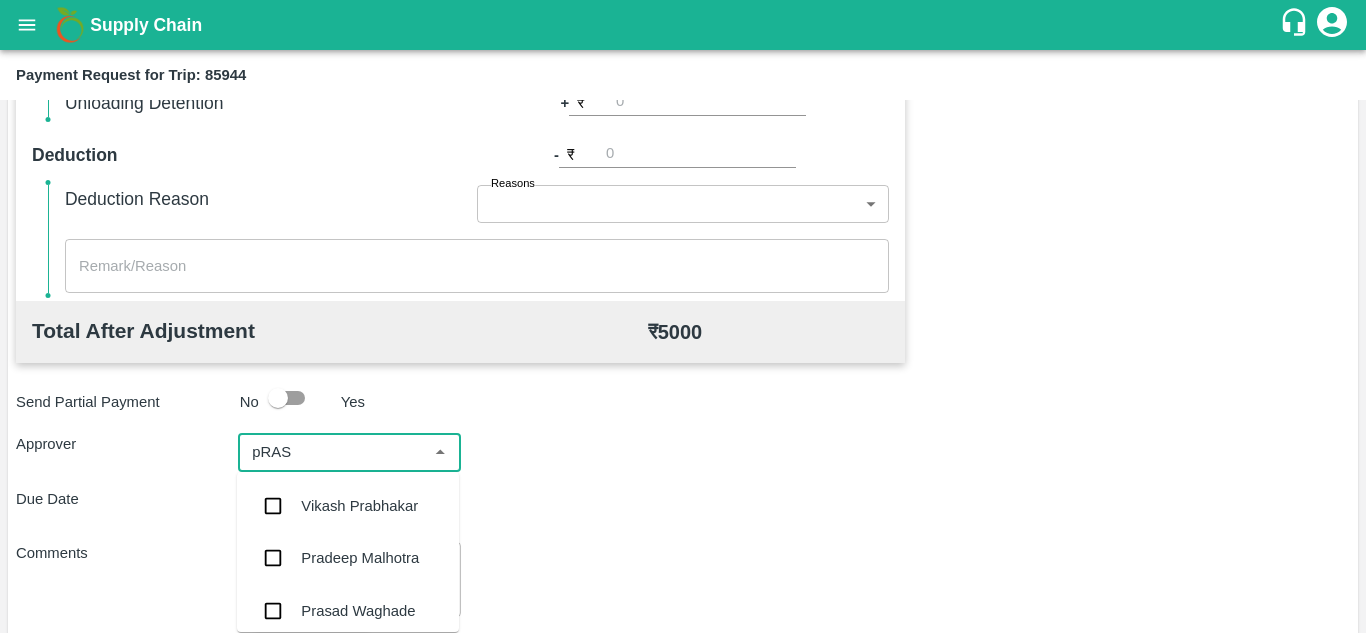 type on "pRASA" 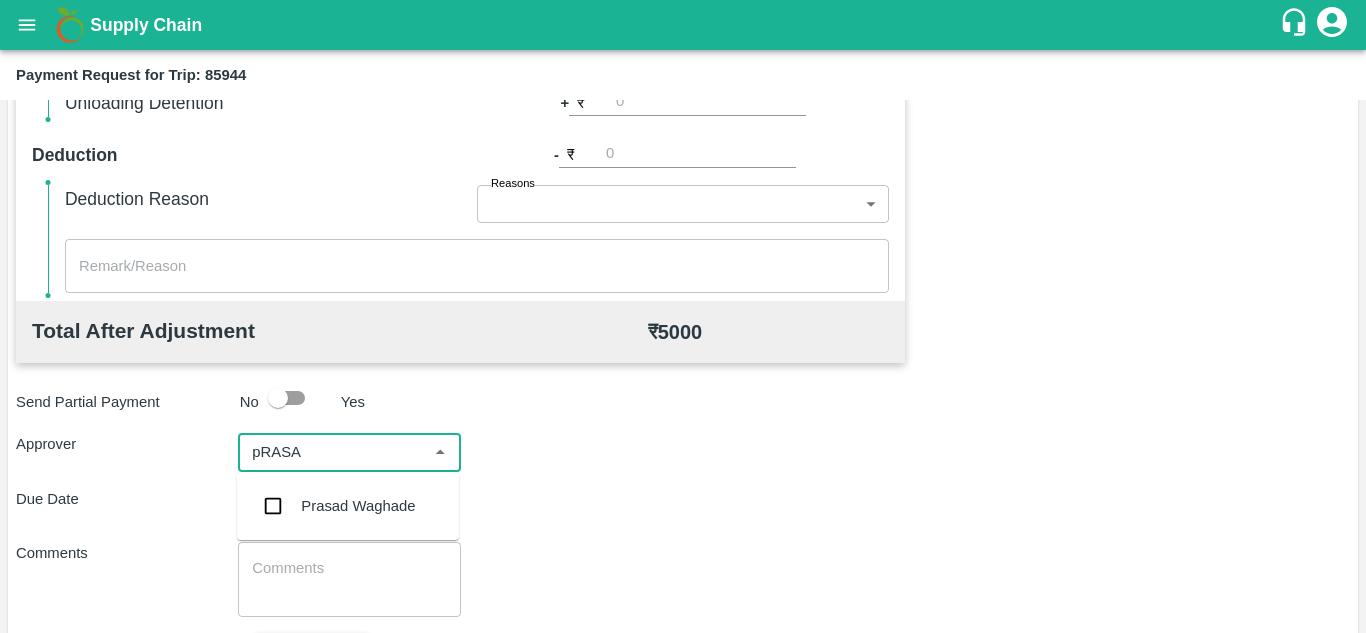 click on "Prasad Waghade" at bounding box center [348, 506] 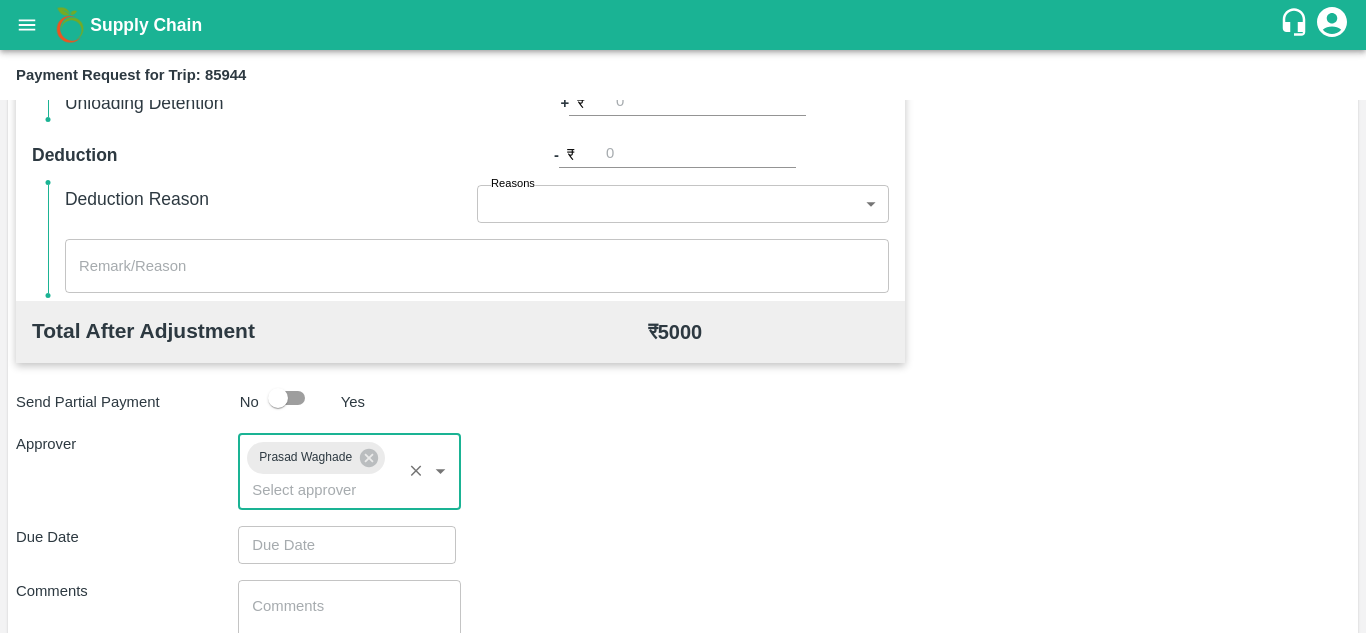 type on "DD/MM/YYYY hh:mm aa" 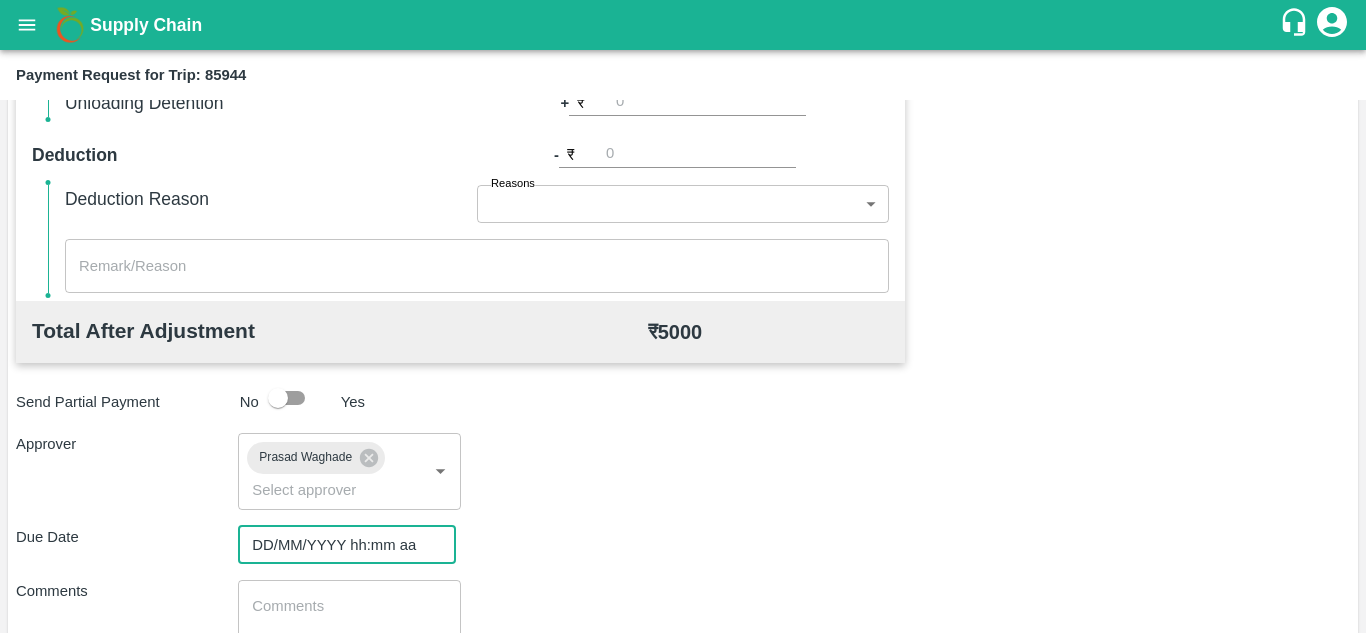 click on "DD/MM/YYYY hh:mm aa" at bounding box center [340, 545] 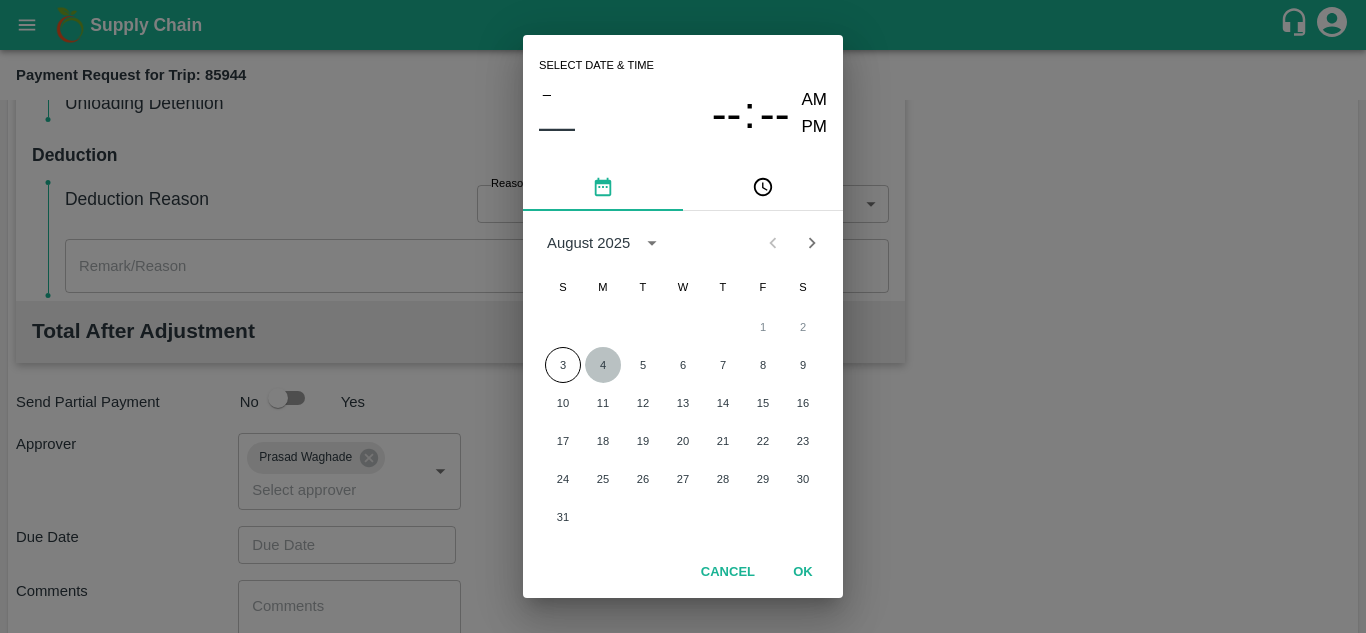 click on "4" at bounding box center [603, 365] 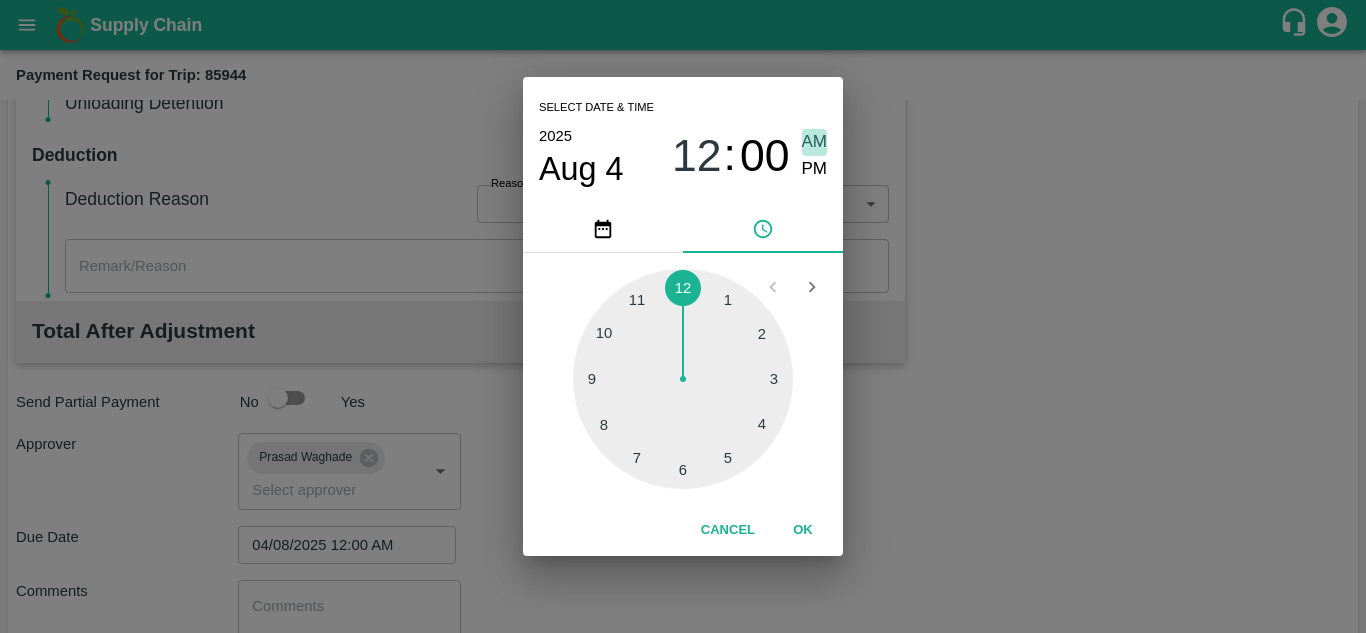 click on "AM" at bounding box center [815, 142] 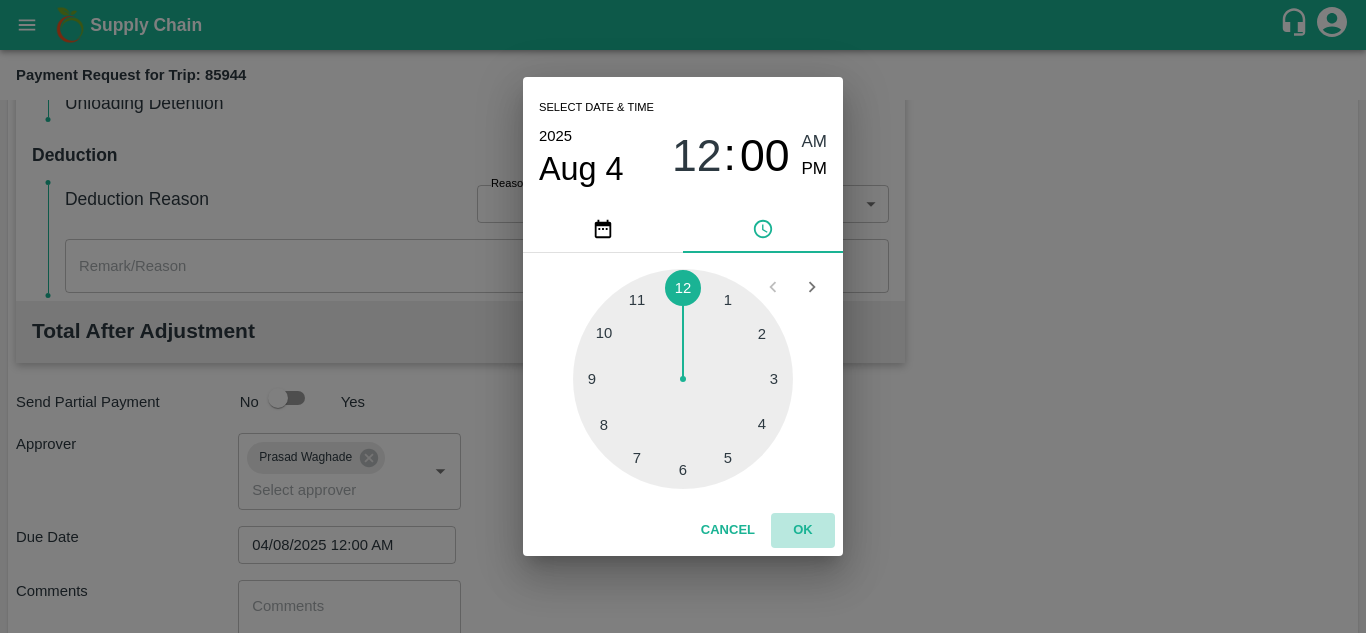 click on "OK" at bounding box center (803, 530) 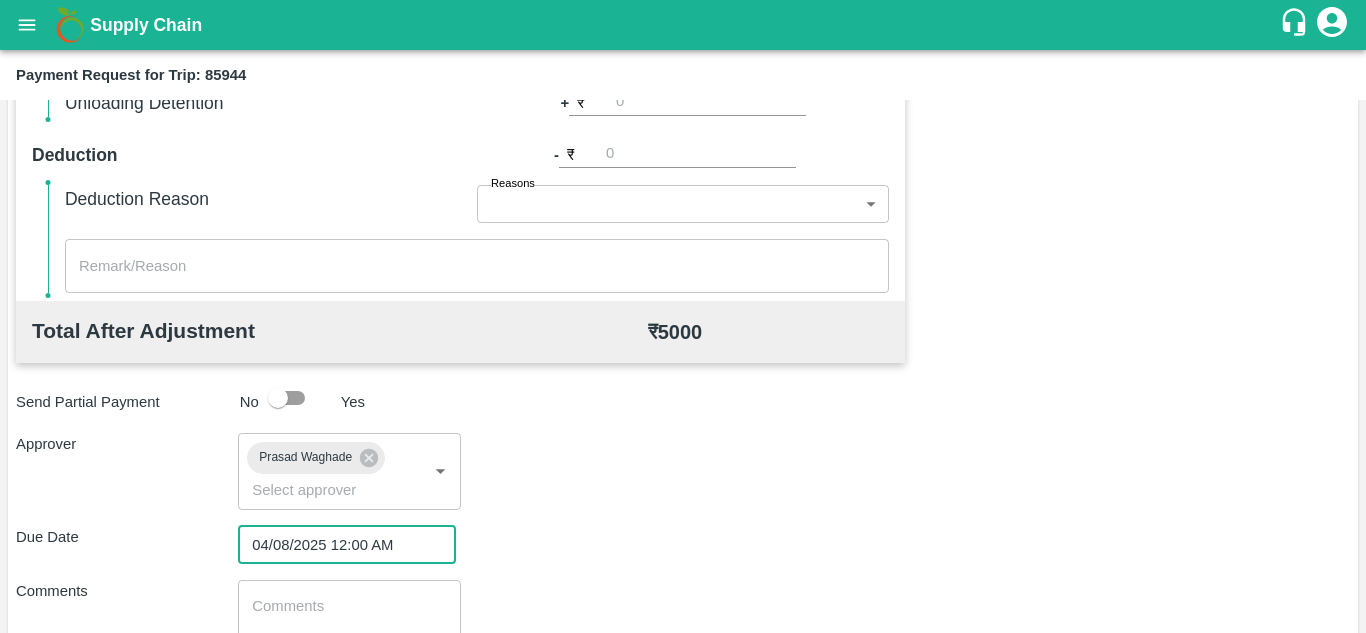 scroll, scrollTop: 948, scrollLeft: 0, axis: vertical 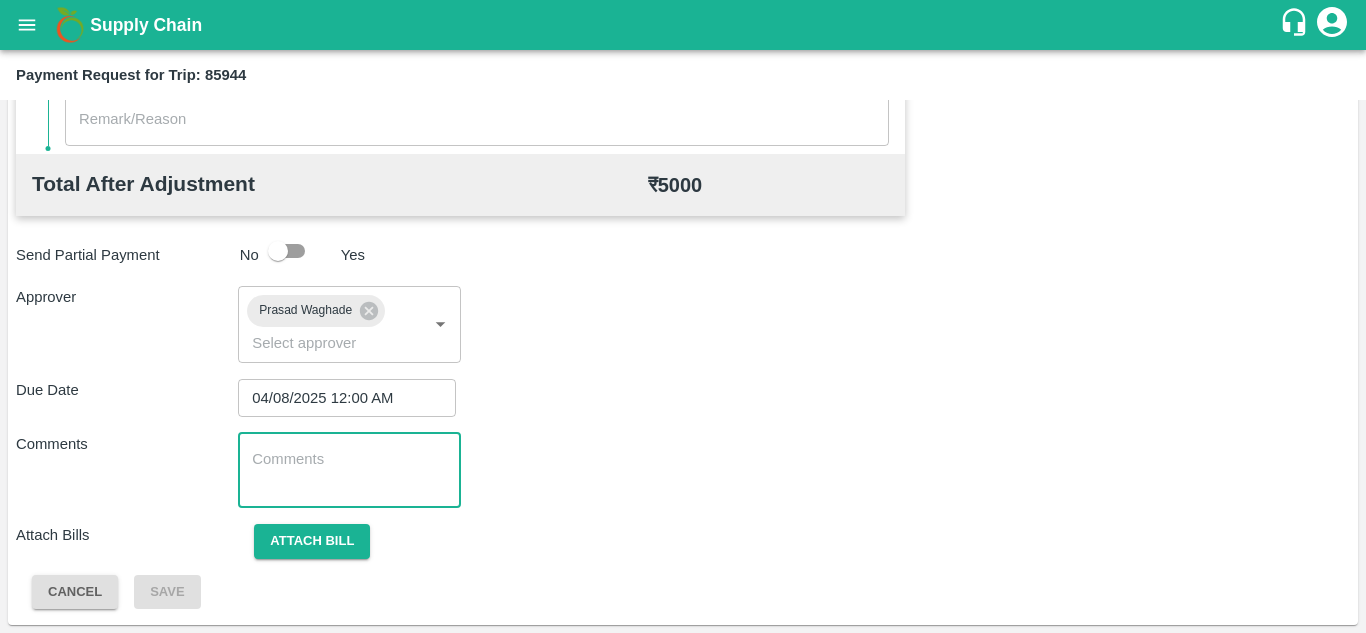 click at bounding box center [349, 470] 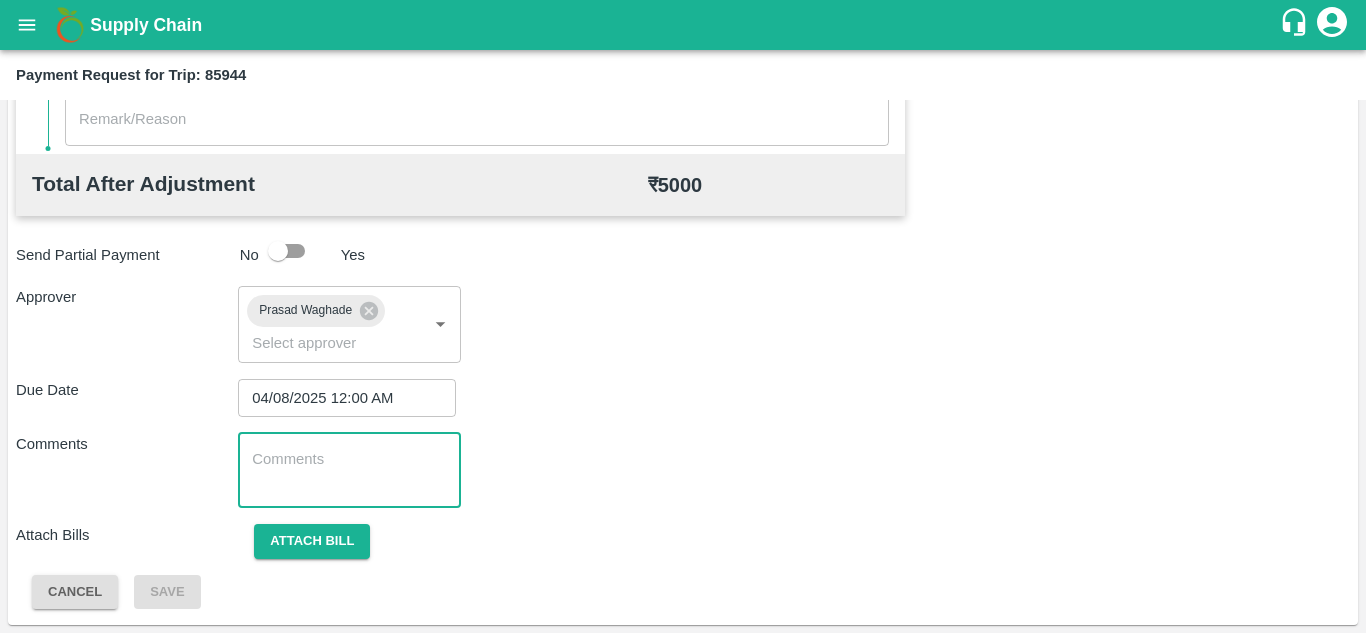 paste on "Transport Bill" 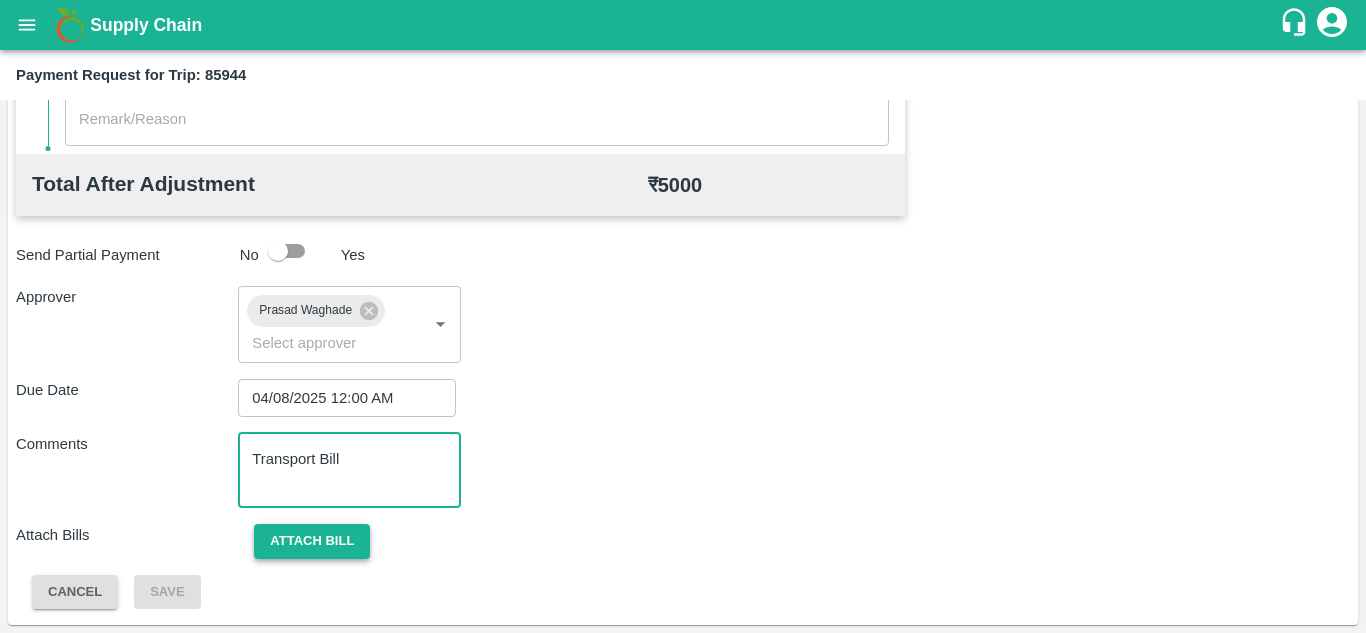 type on "Transport Bill" 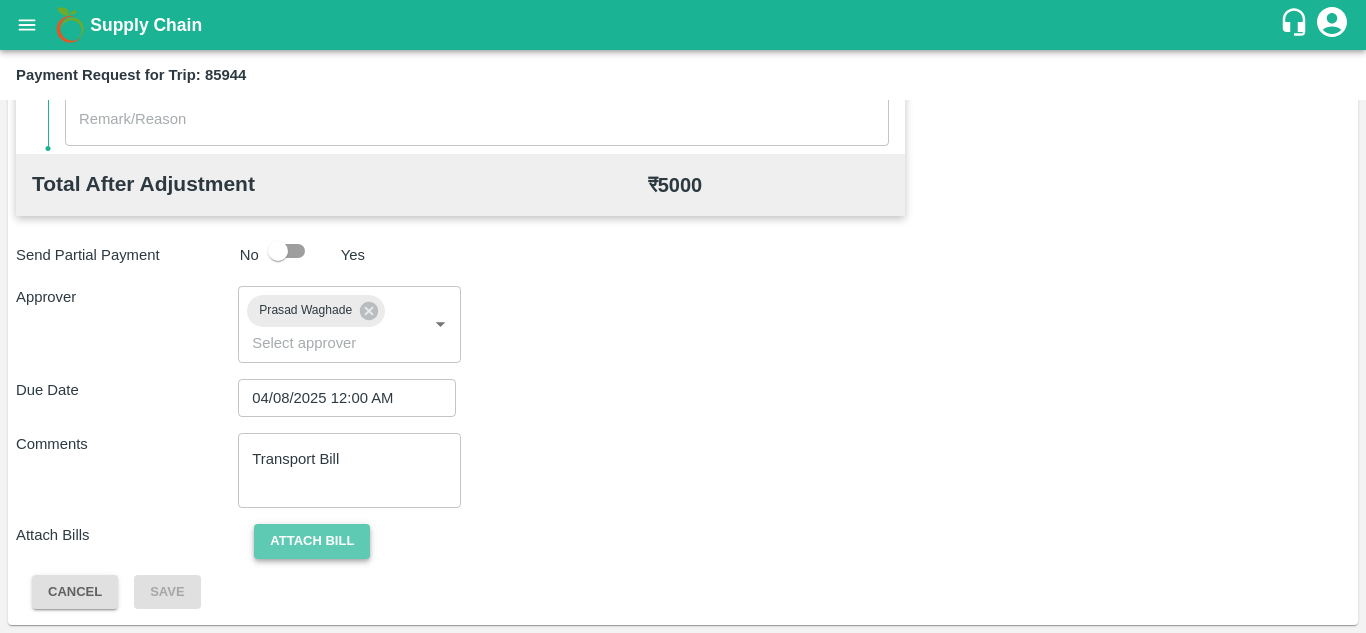 click on "Attach bill" at bounding box center (312, 541) 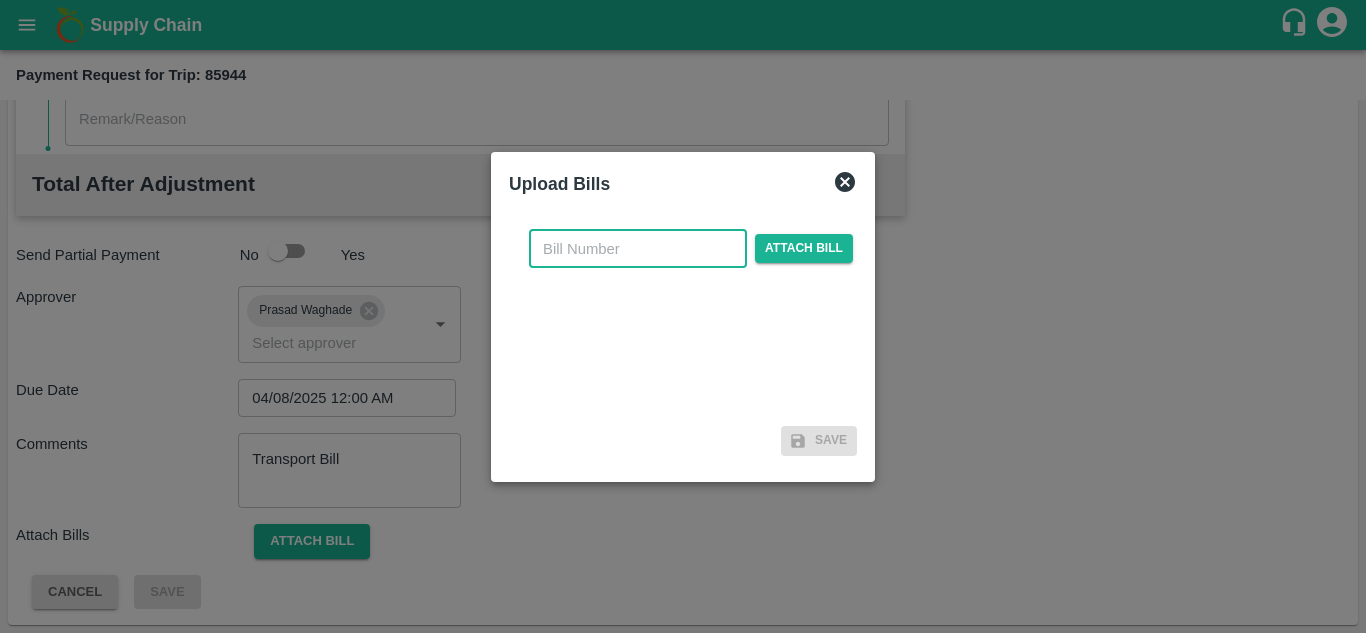 click at bounding box center [638, 249] 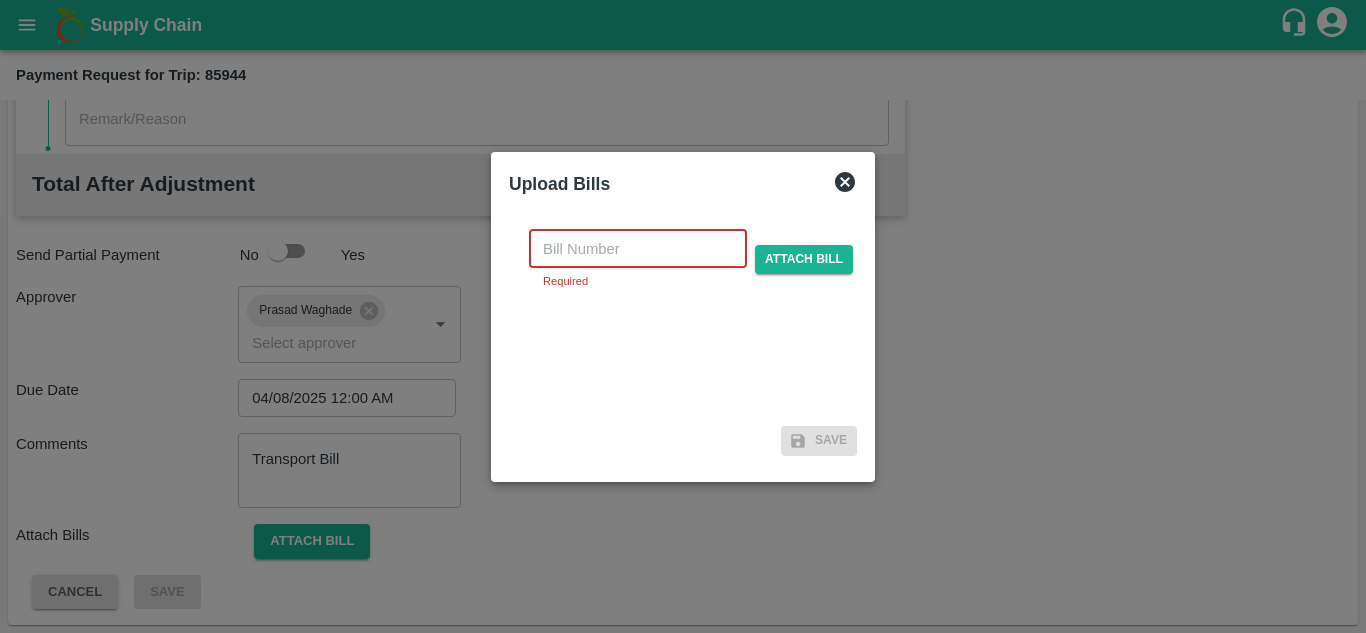 click at bounding box center [638, 249] 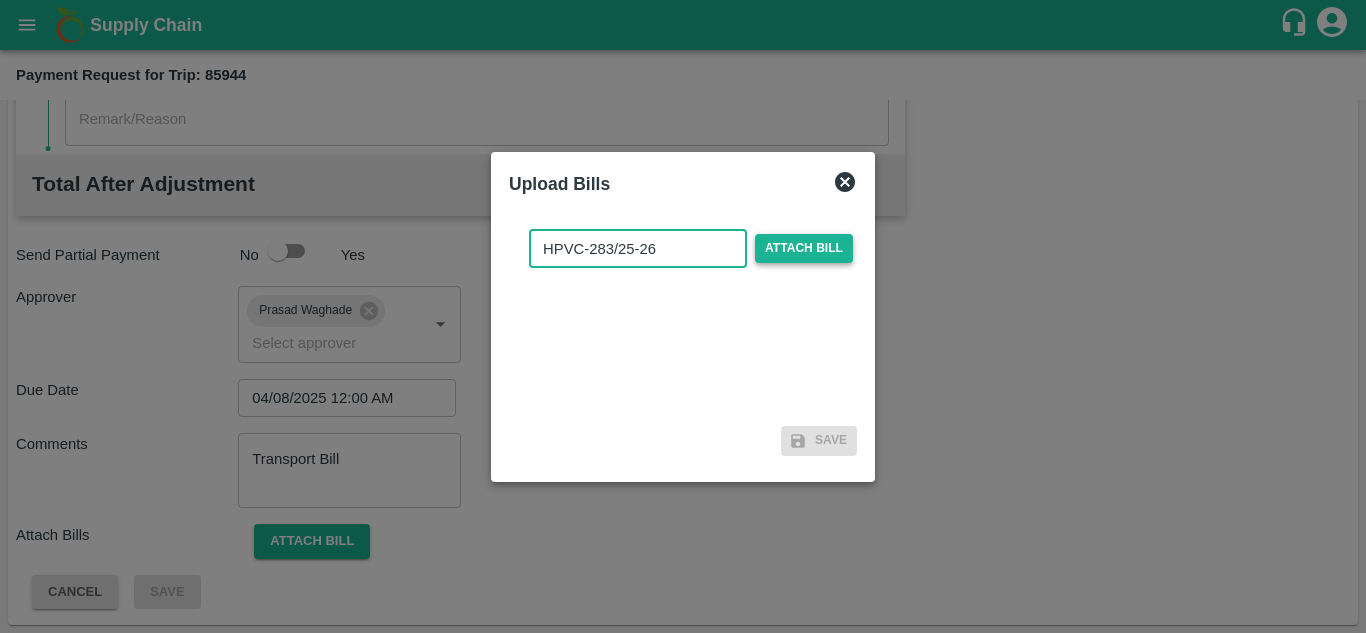 type on "HPVC-283/25-26" 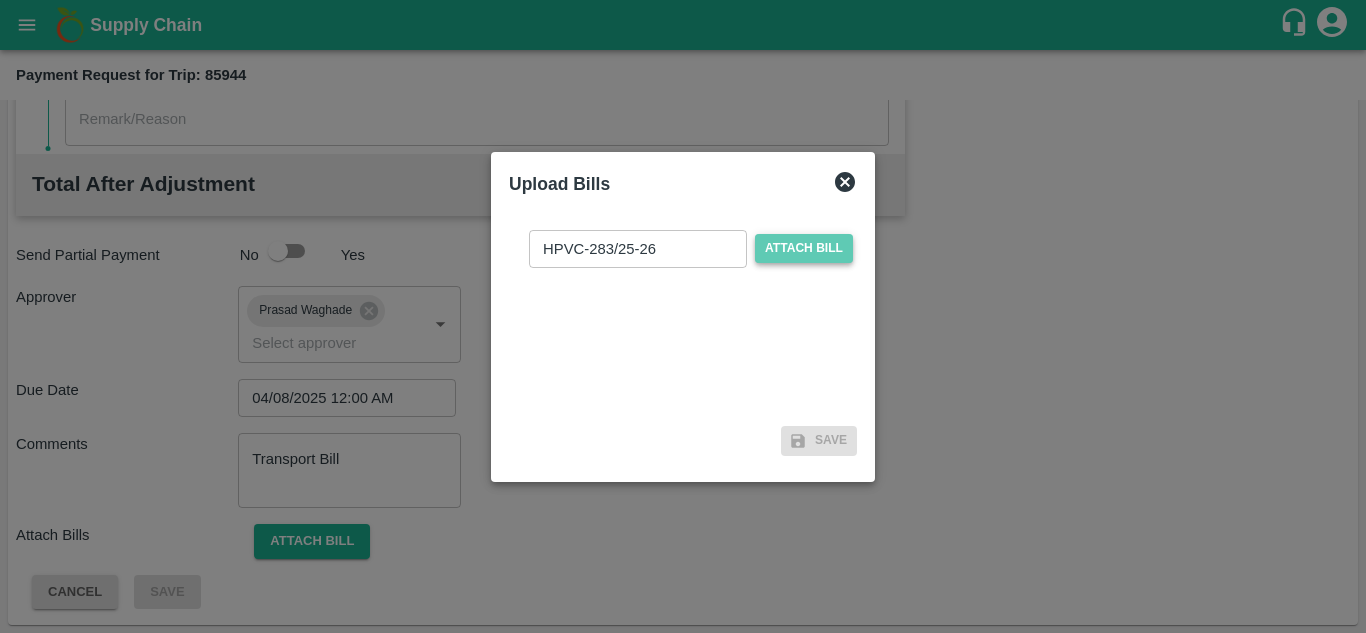 click on "Attach bill" at bounding box center [804, 248] 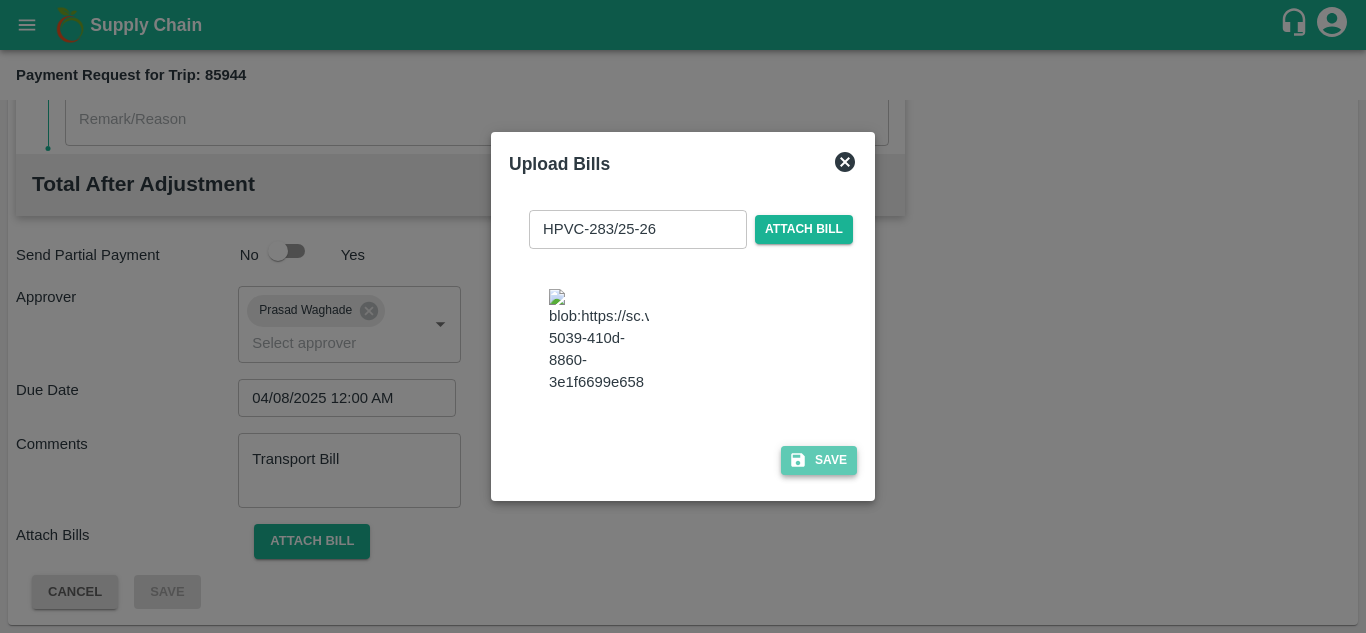 click on "Save" at bounding box center [819, 460] 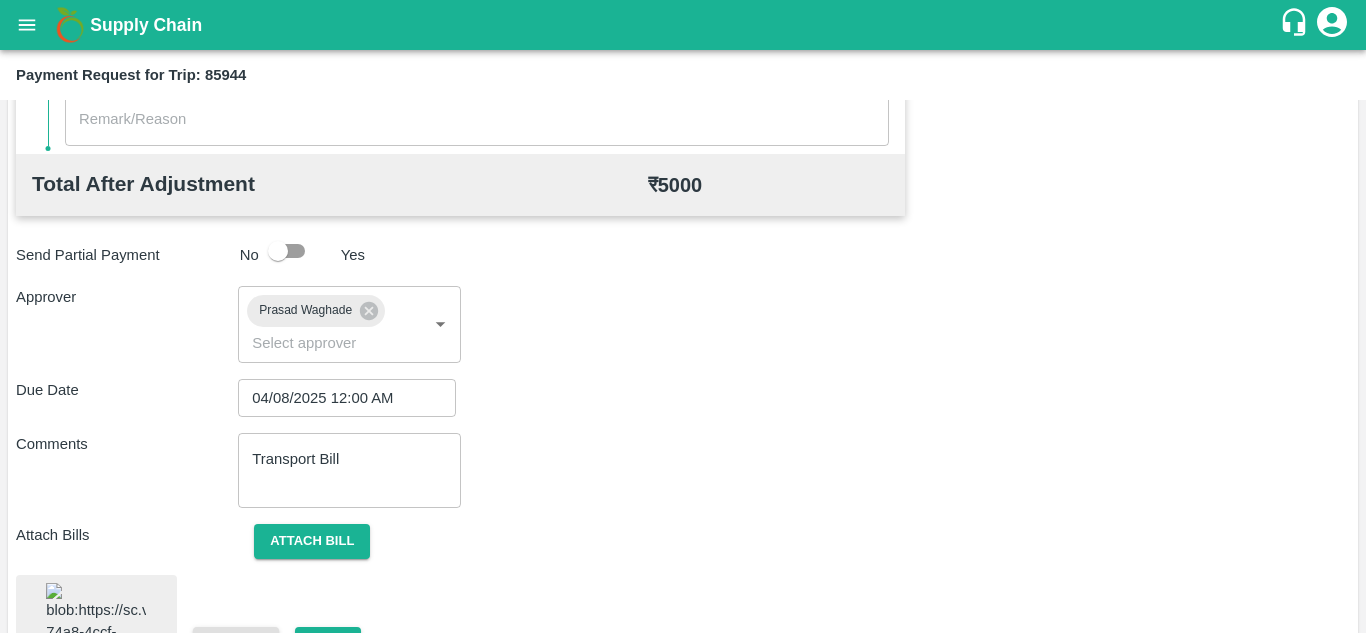 scroll, scrollTop: 1061, scrollLeft: 0, axis: vertical 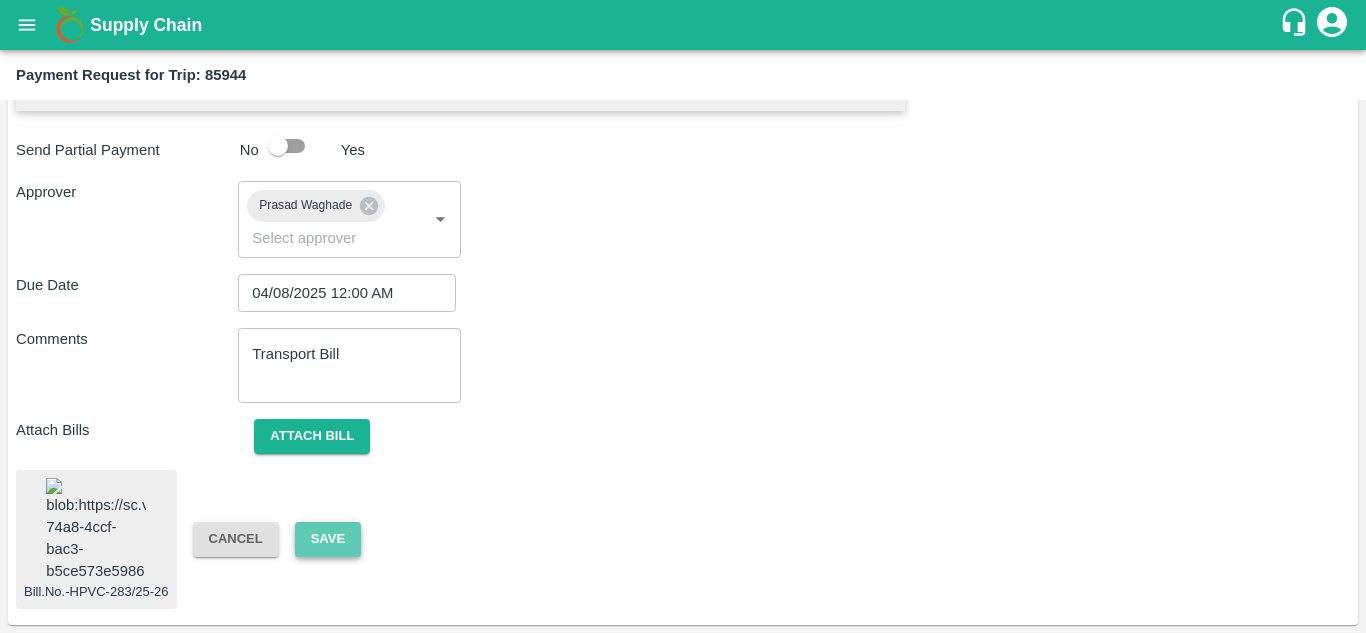 click on "Save" at bounding box center (328, 539) 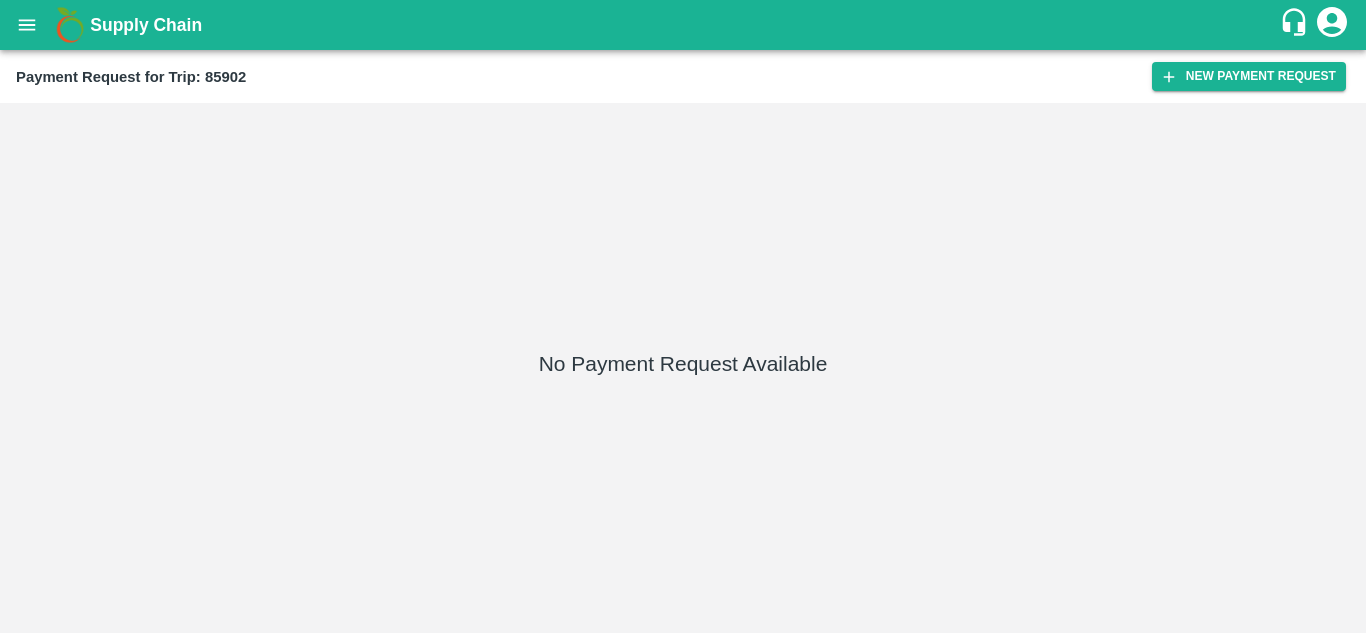 scroll, scrollTop: 0, scrollLeft: 0, axis: both 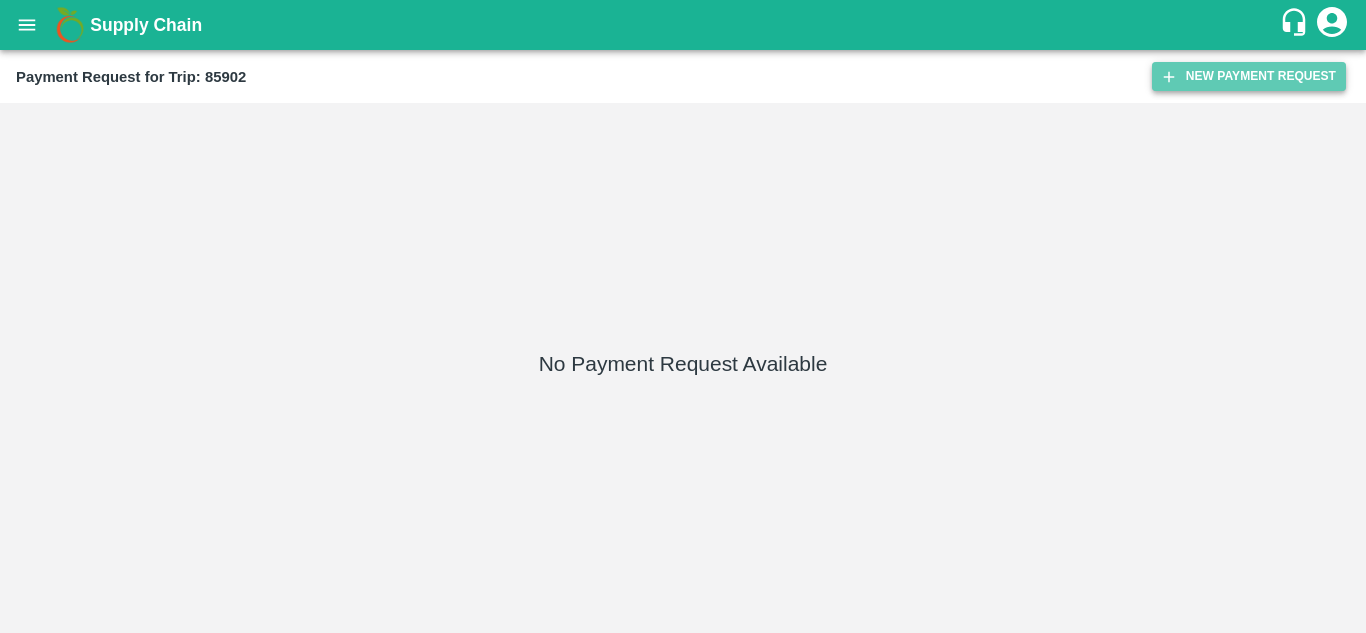 click on "New Payment Request" at bounding box center [1249, 76] 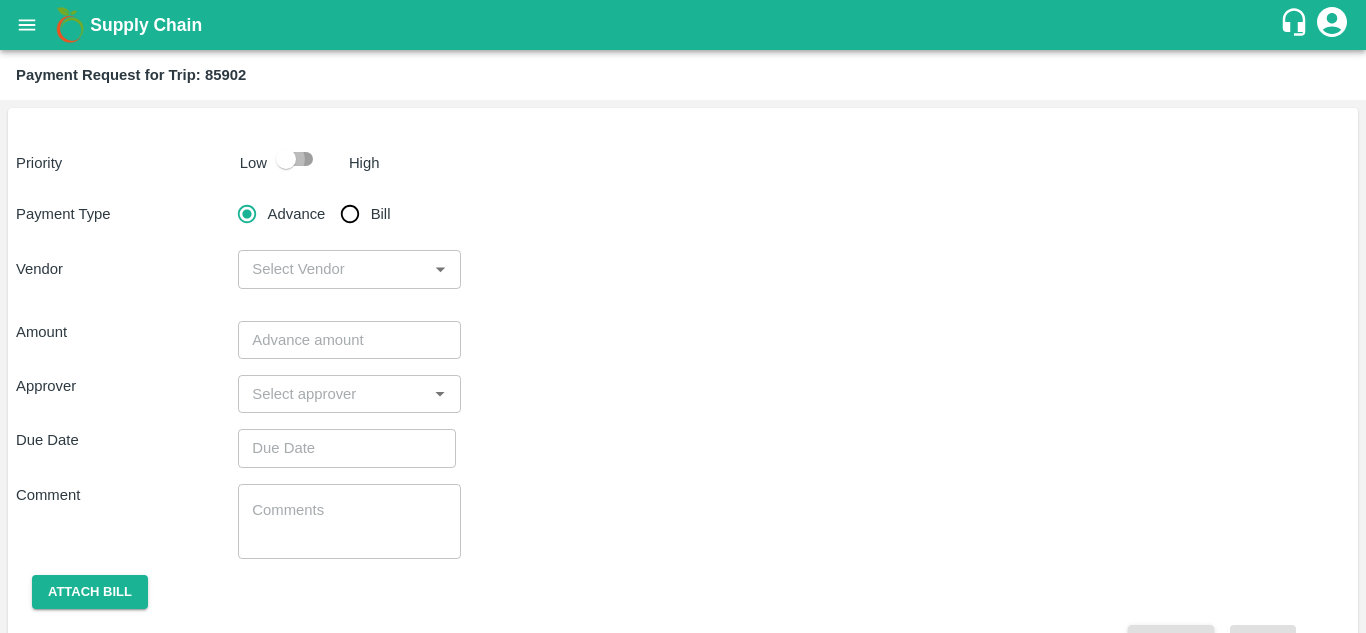 click at bounding box center (286, 159) 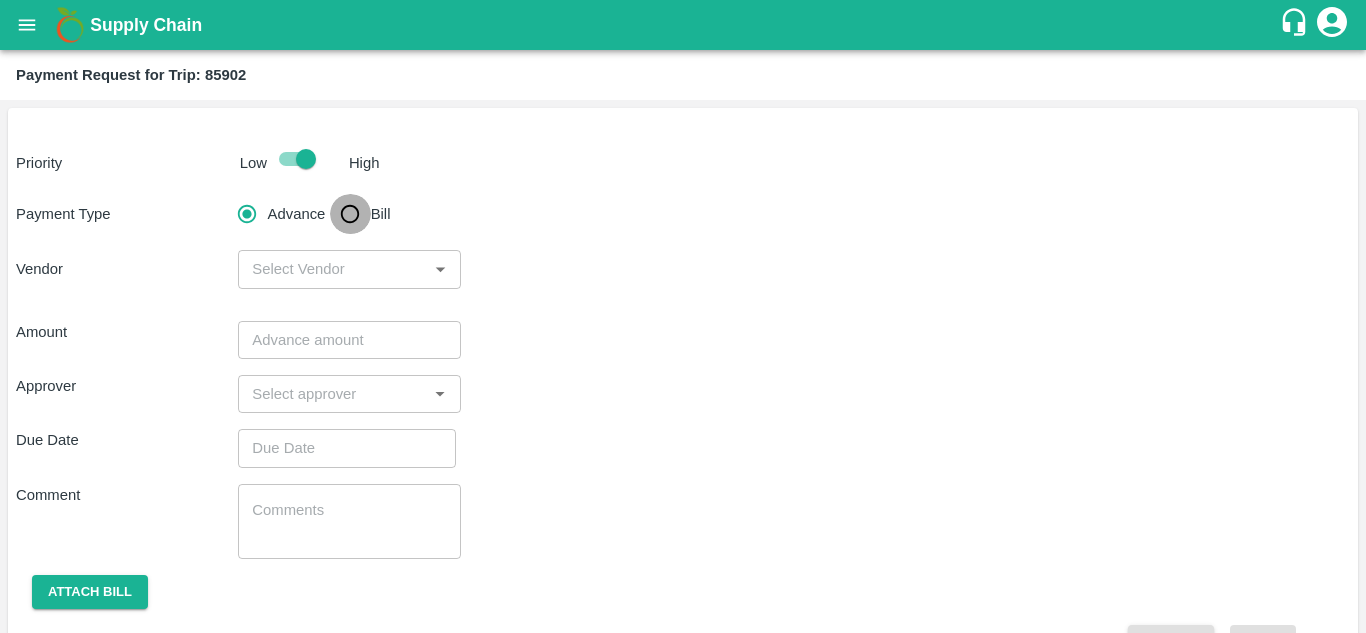 click on "Bill" at bounding box center [350, 214] 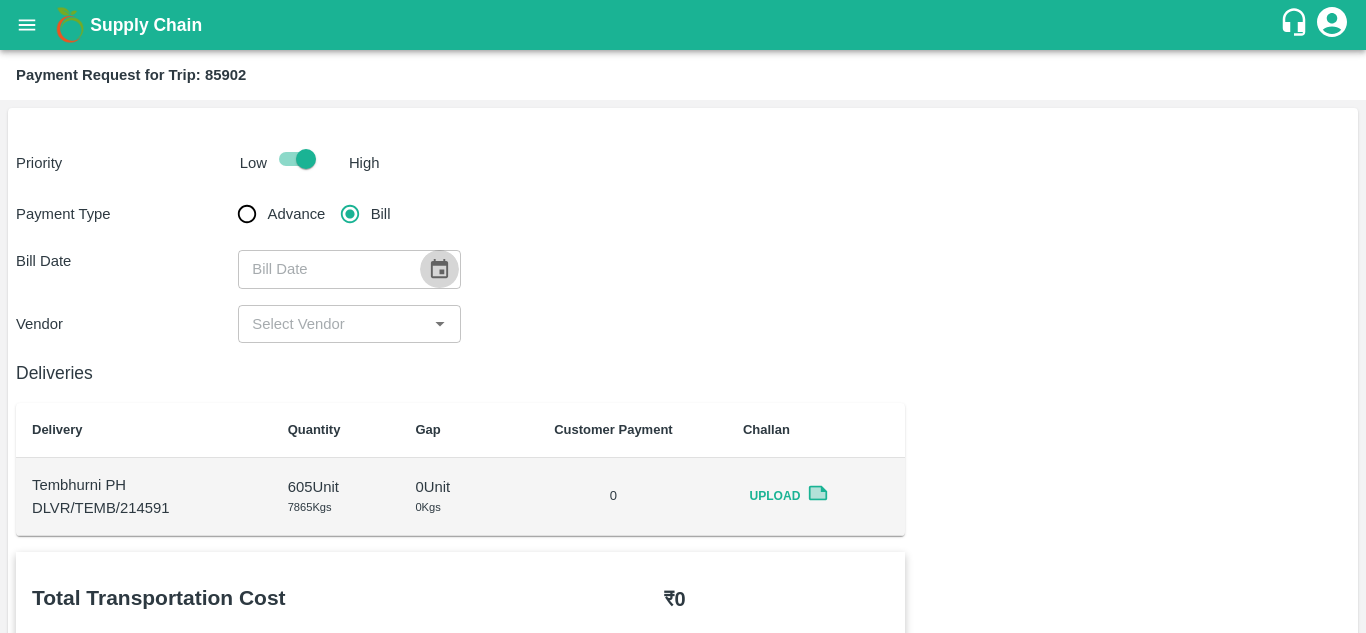 click 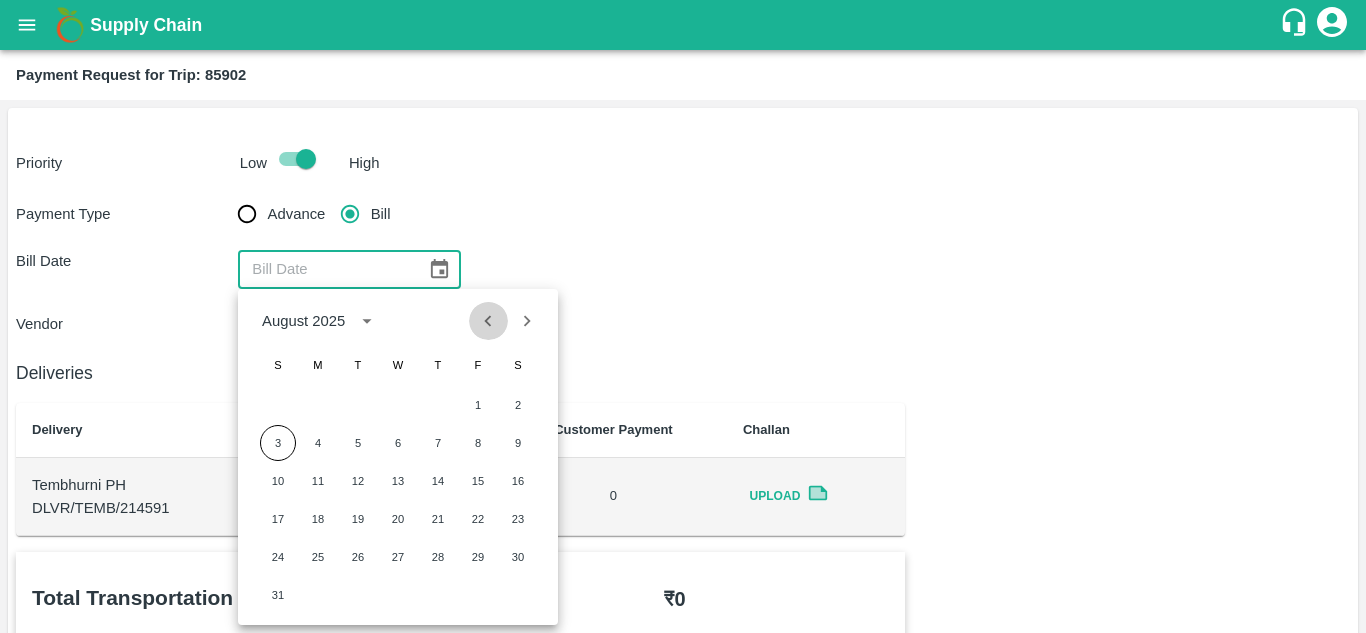 click 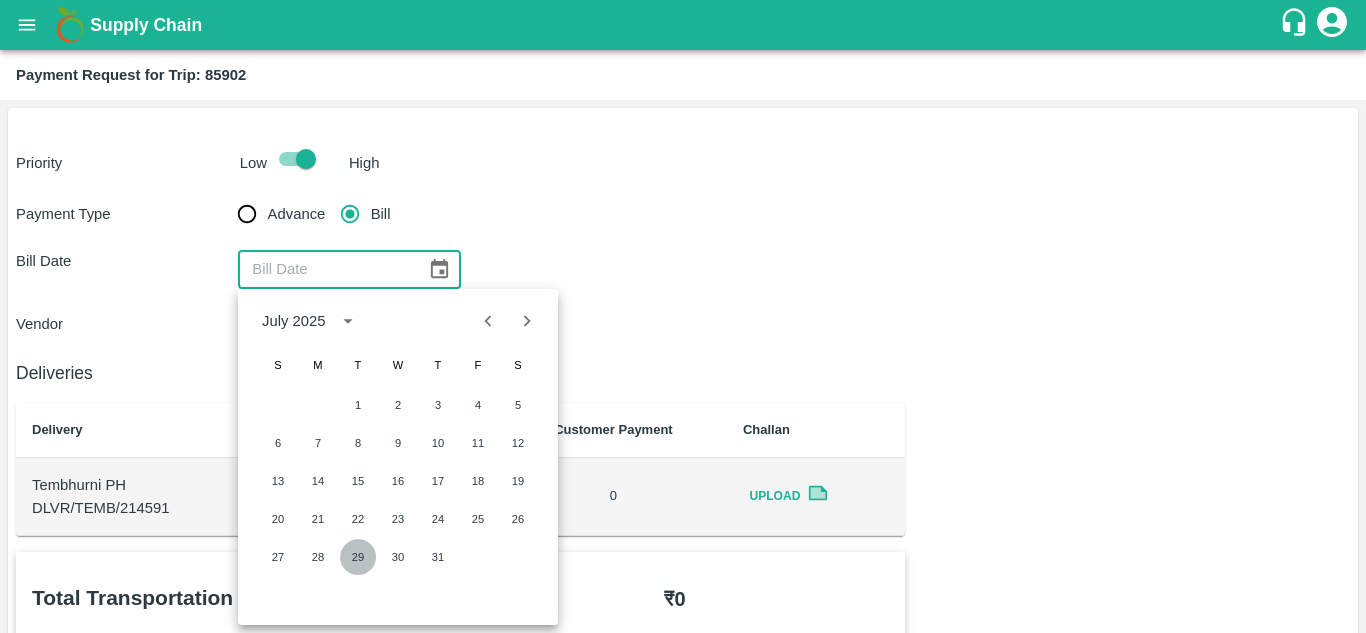 click on "29" at bounding box center (358, 557) 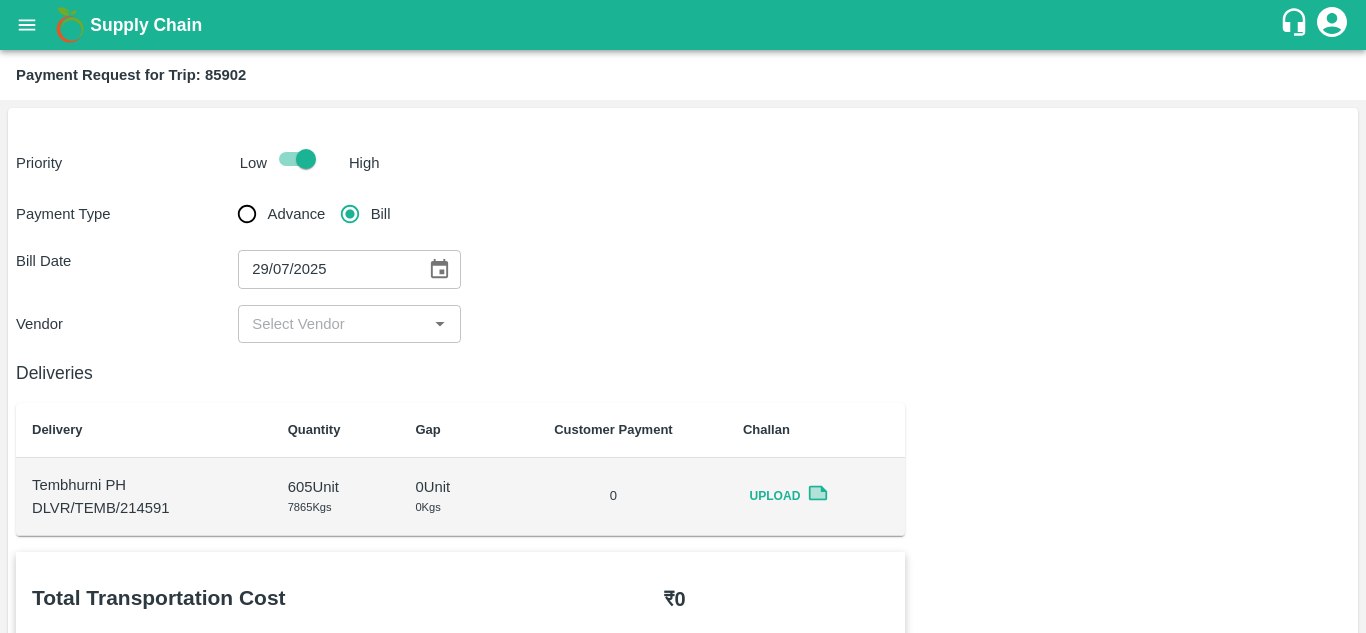 click on "​" at bounding box center [349, 324] 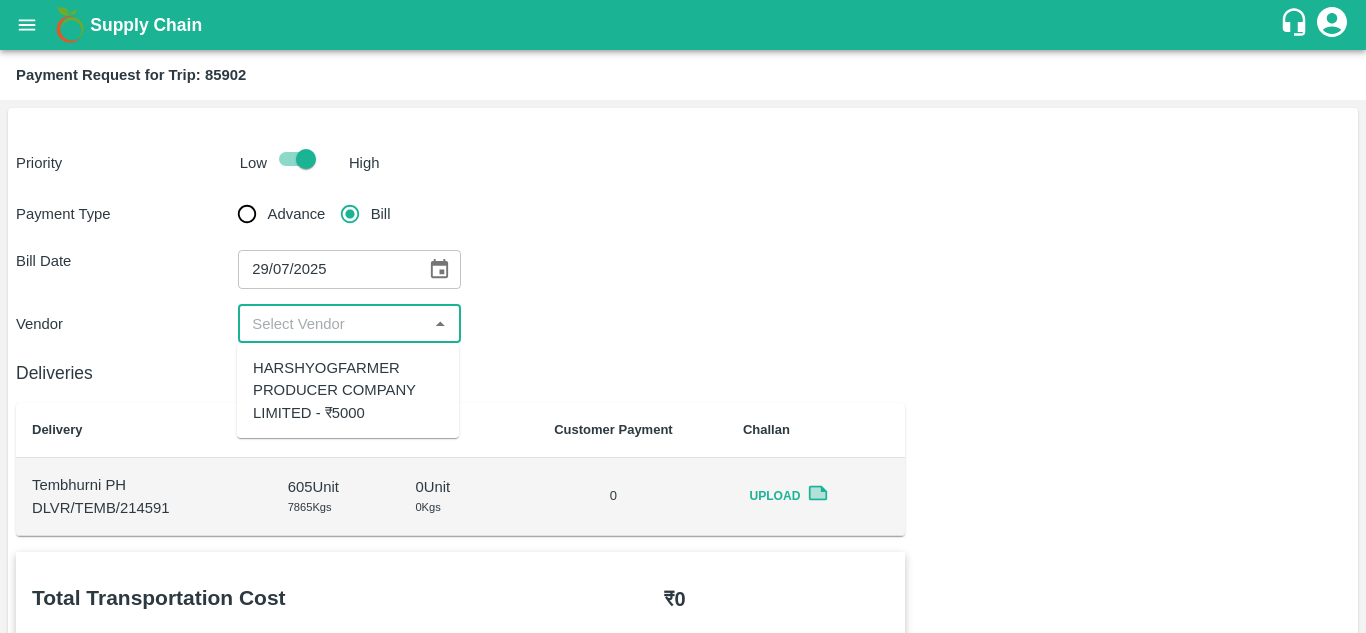 click on "HARSHYOGFARMER PRODUCER COMPANY LIMITED - ₹5000" at bounding box center (348, 390) 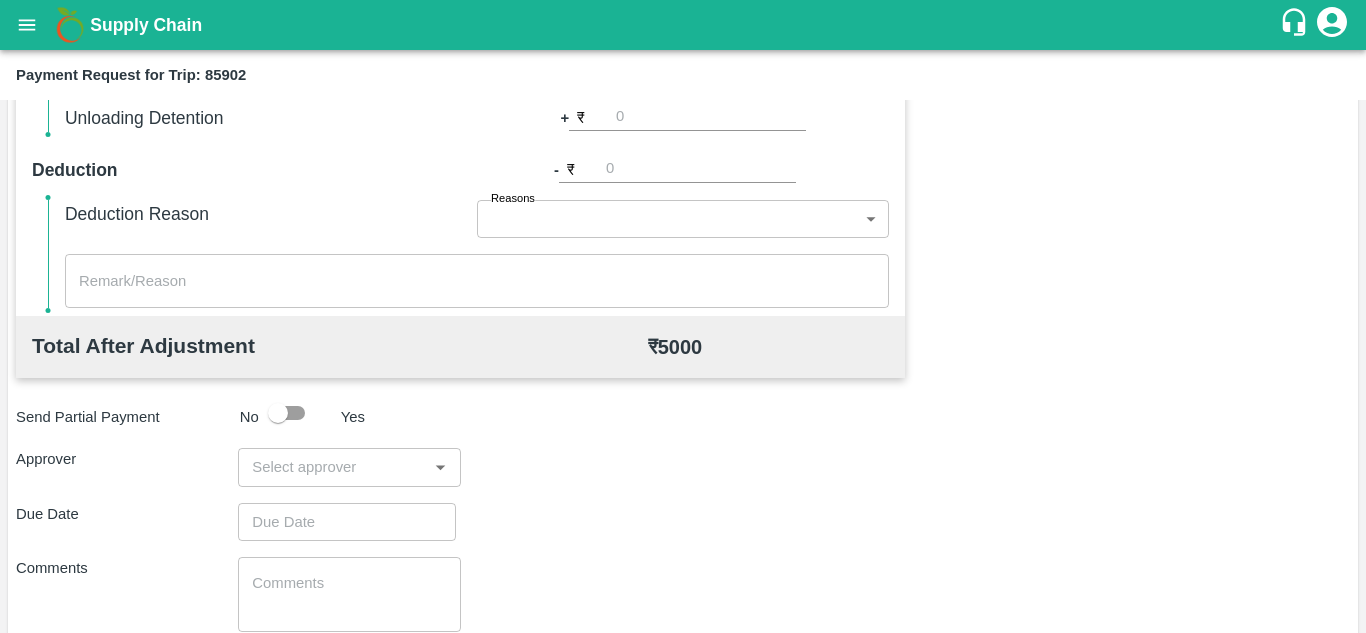 scroll, scrollTop: 791, scrollLeft: 0, axis: vertical 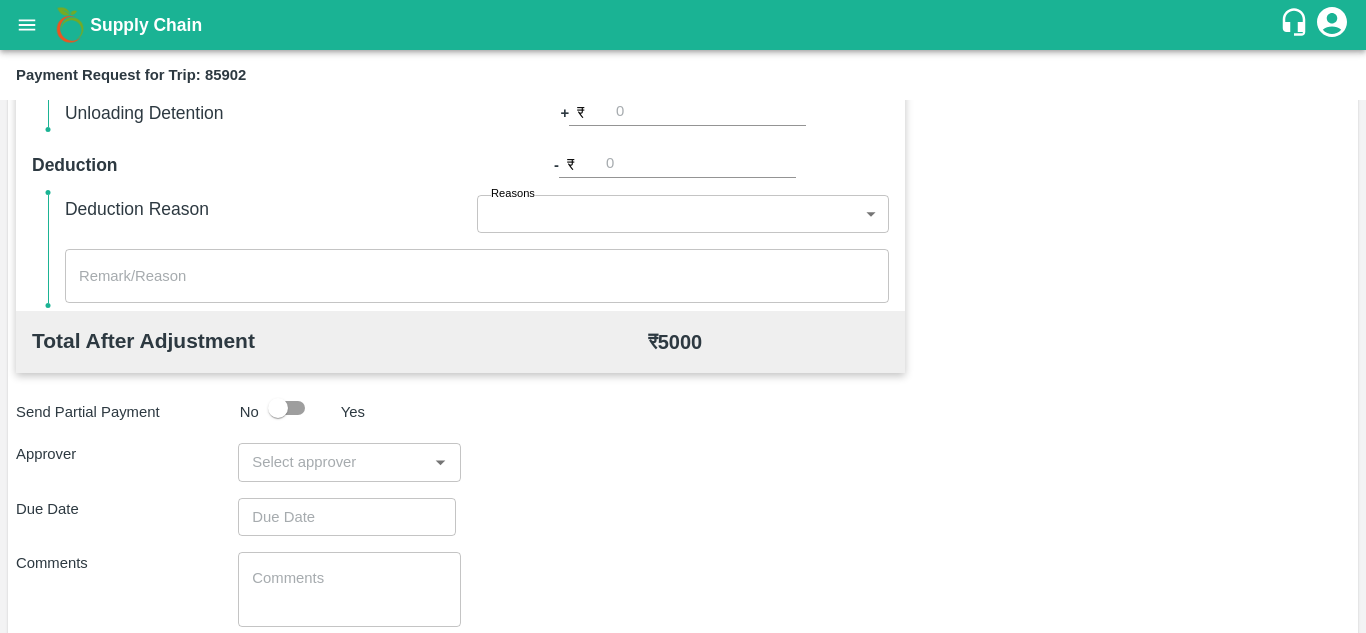 click on "​" at bounding box center (349, 462) 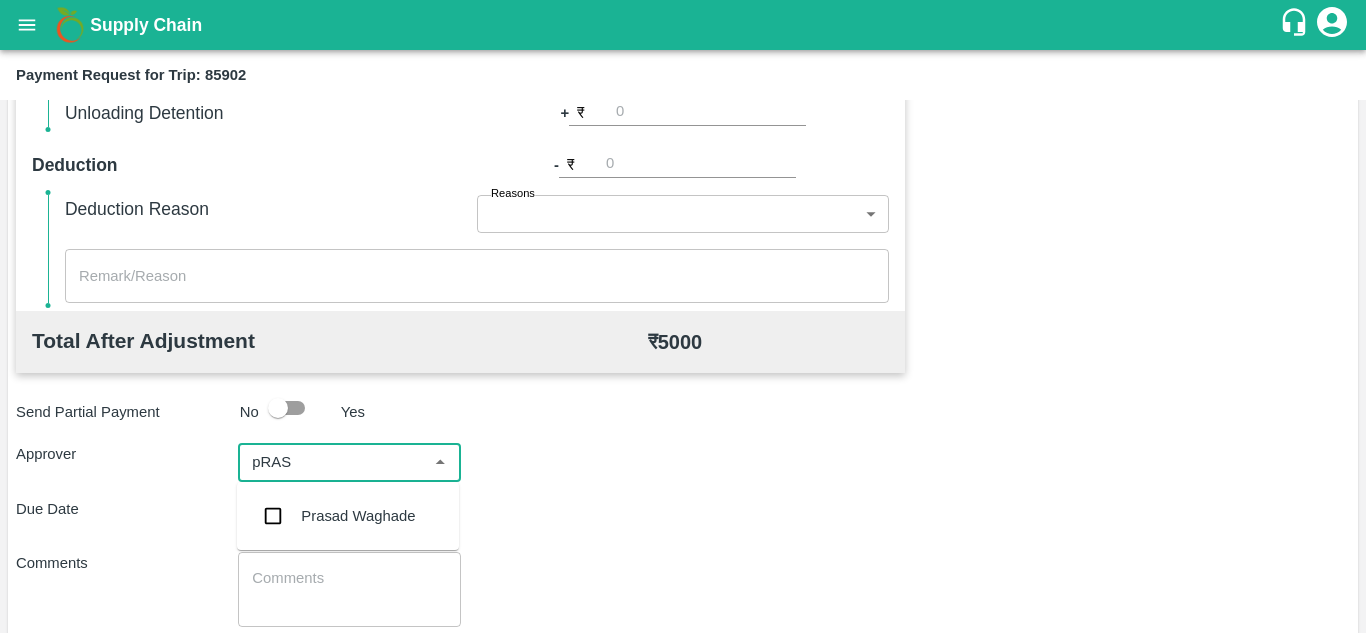 type on "pRASA" 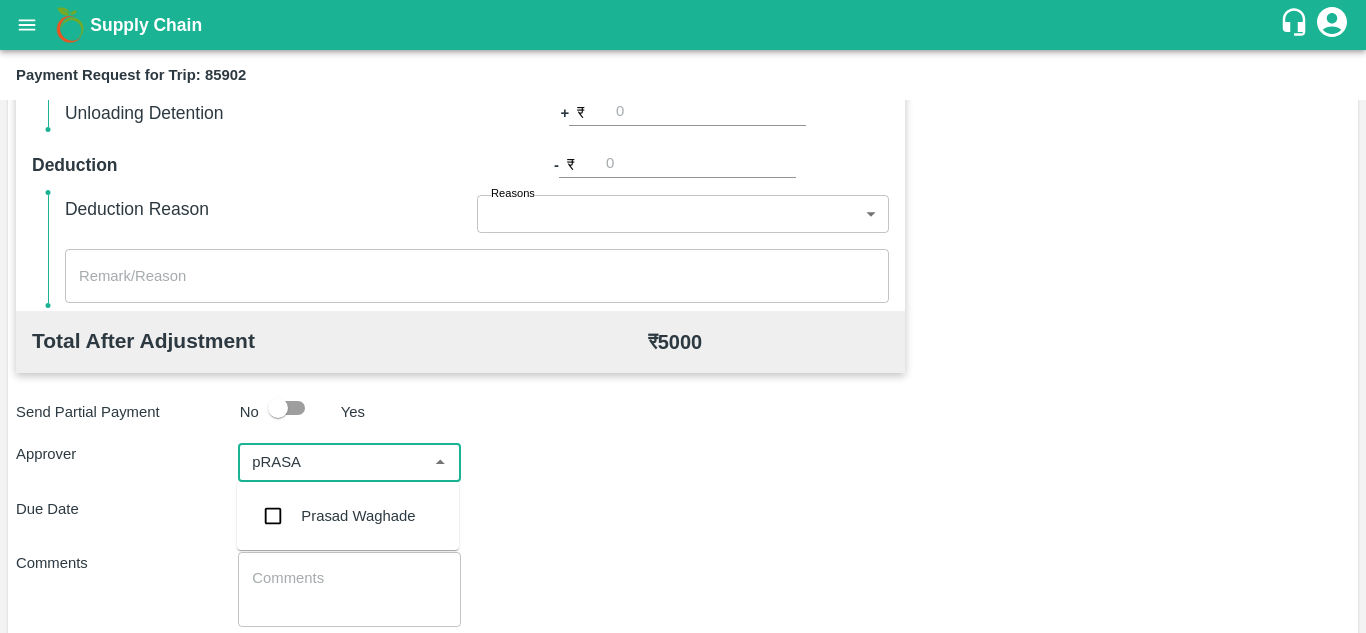 click on "Prasad Waghade" at bounding box center [358, 516] 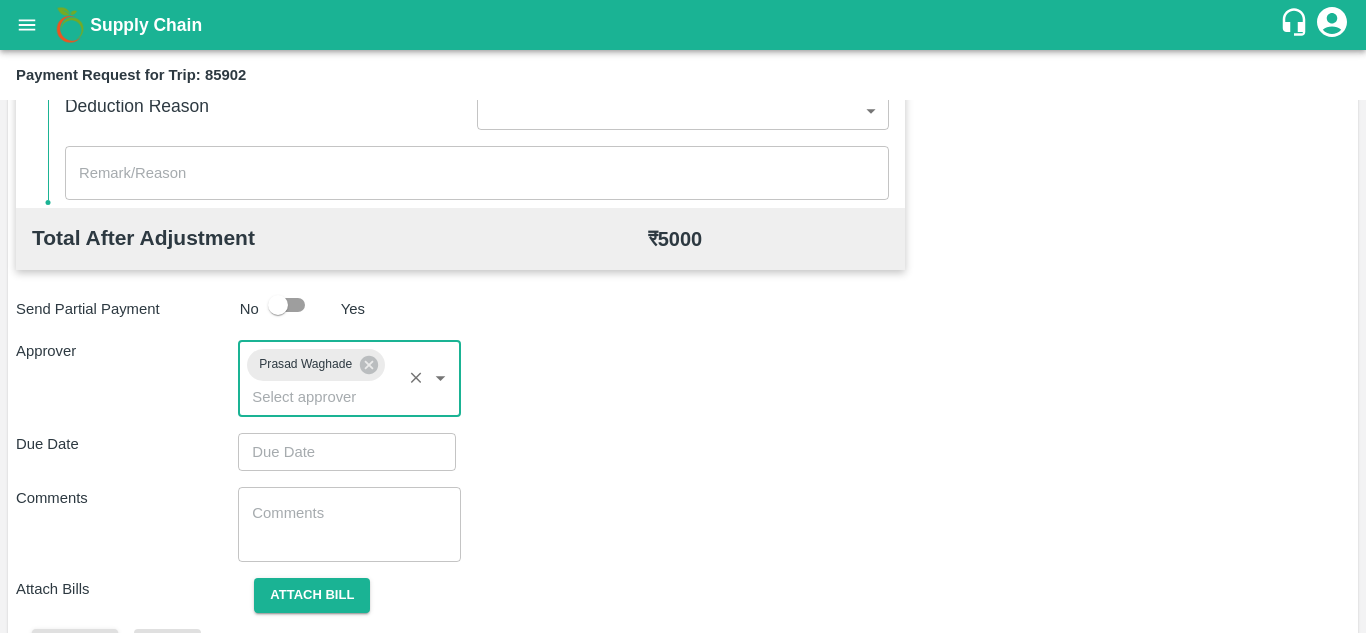 scroll, scrollTop: 896, scrollLeft: 0, axis: vertical 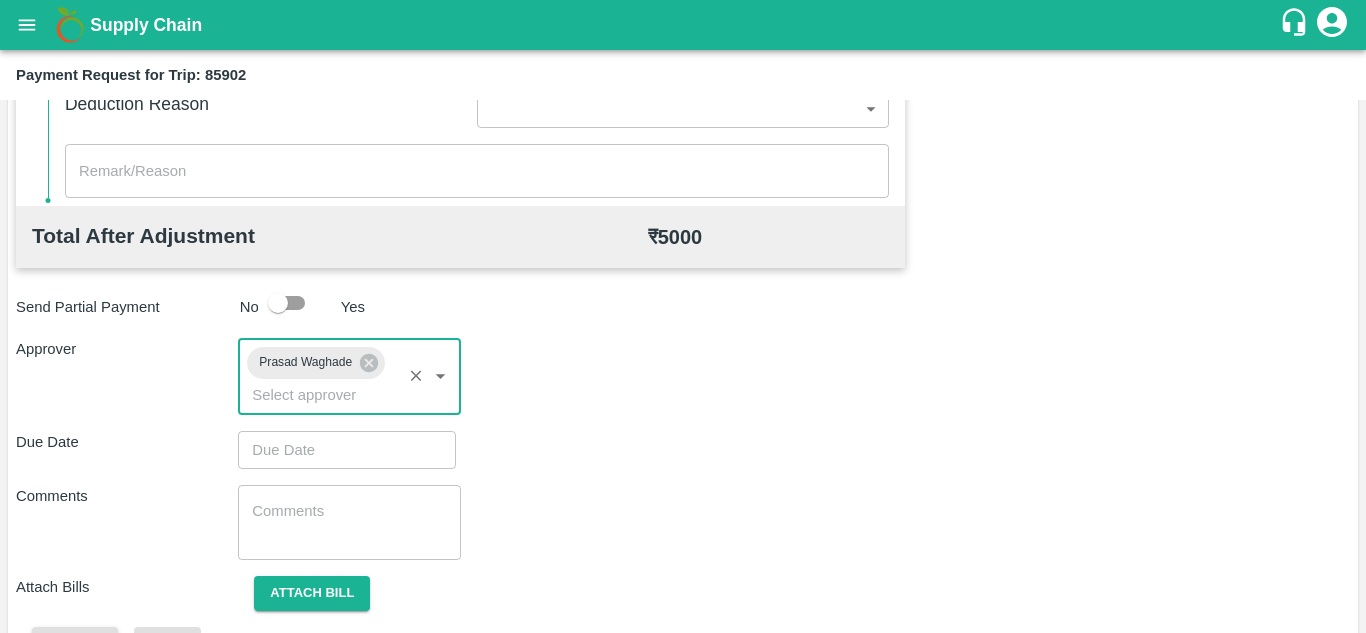 type on "DD/MM/YYYY hh:mm aa" 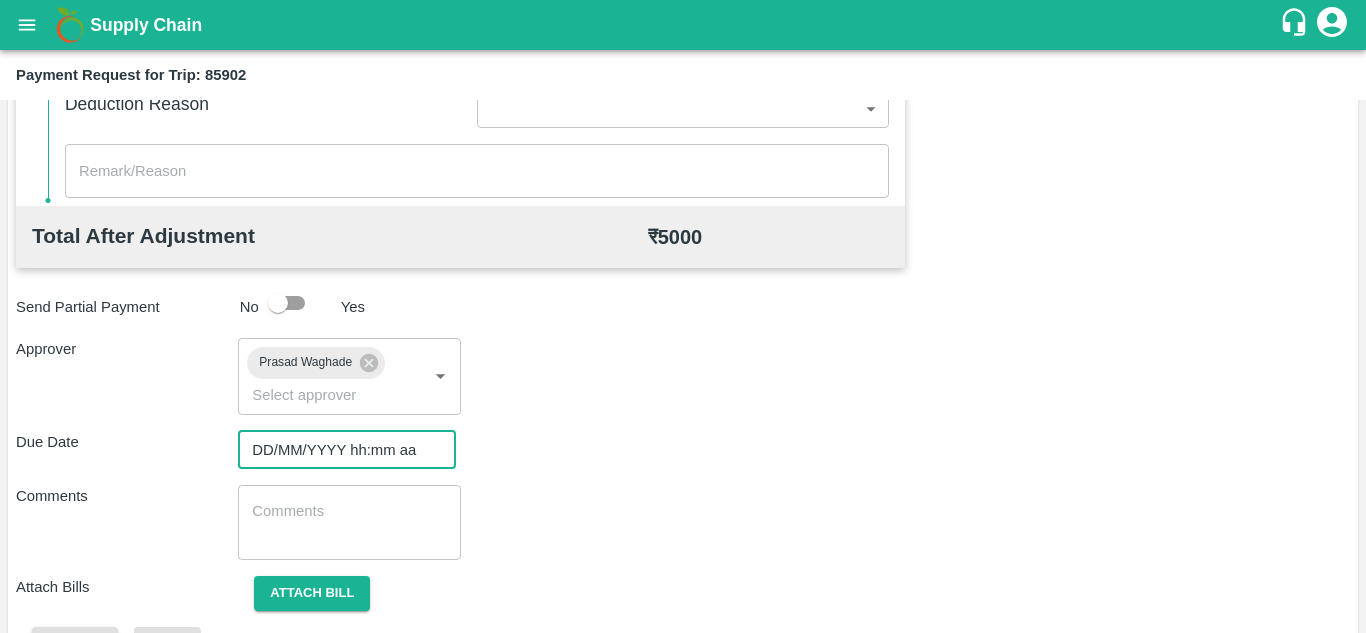 click on "DD/MM/YYYY hh:mm aa" at bounding box center (340, 450) 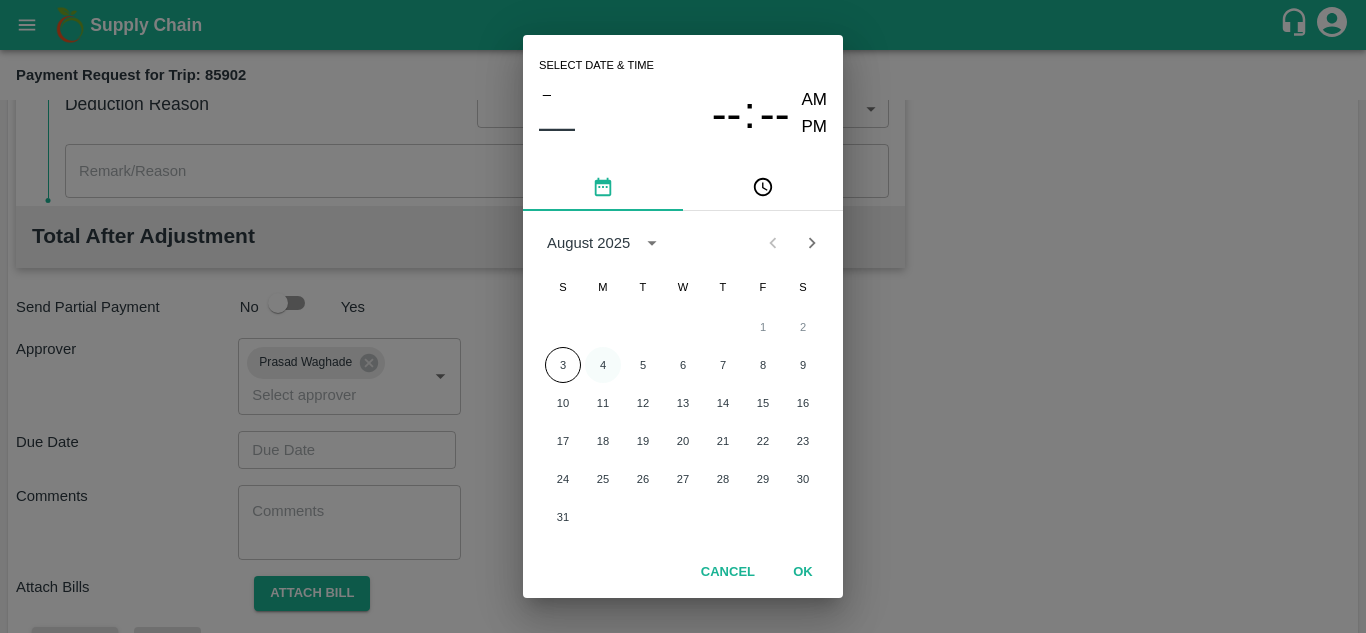 click on "4" at bounding box center (603, 365) 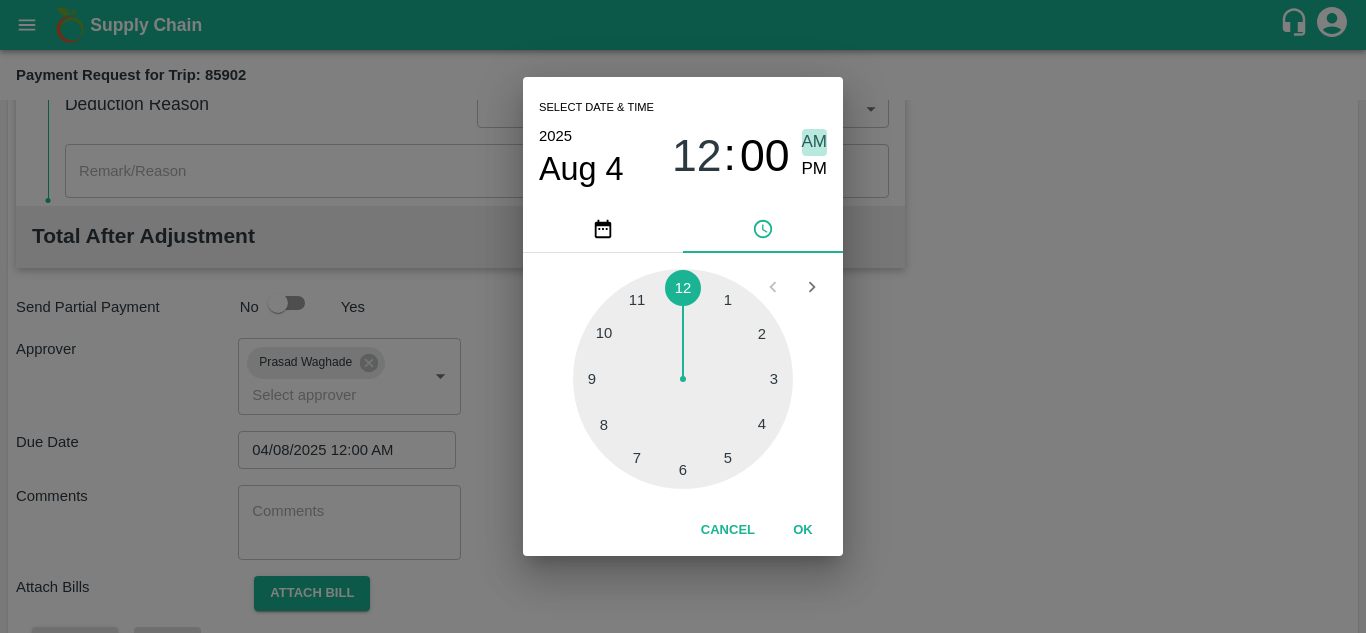 click on "AM" at bounding box center [815, 142] 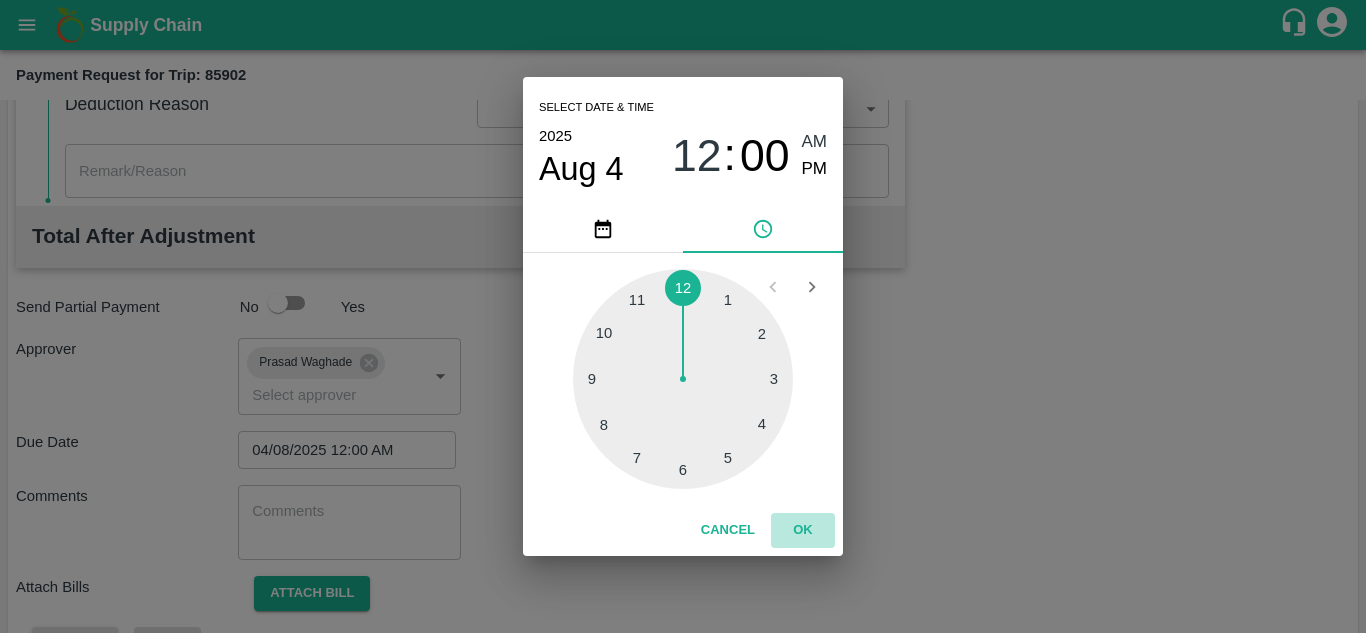 click on "OK" at bounding box center [803, 530] 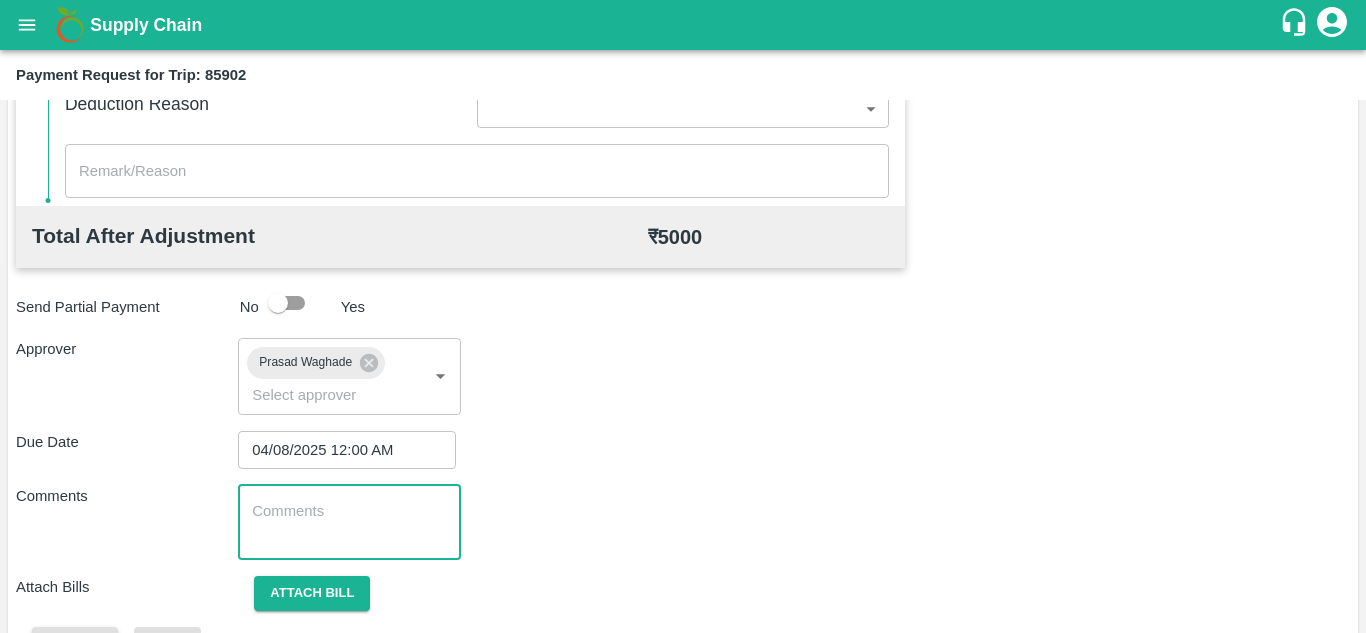 click at bounding box center [349, 522] 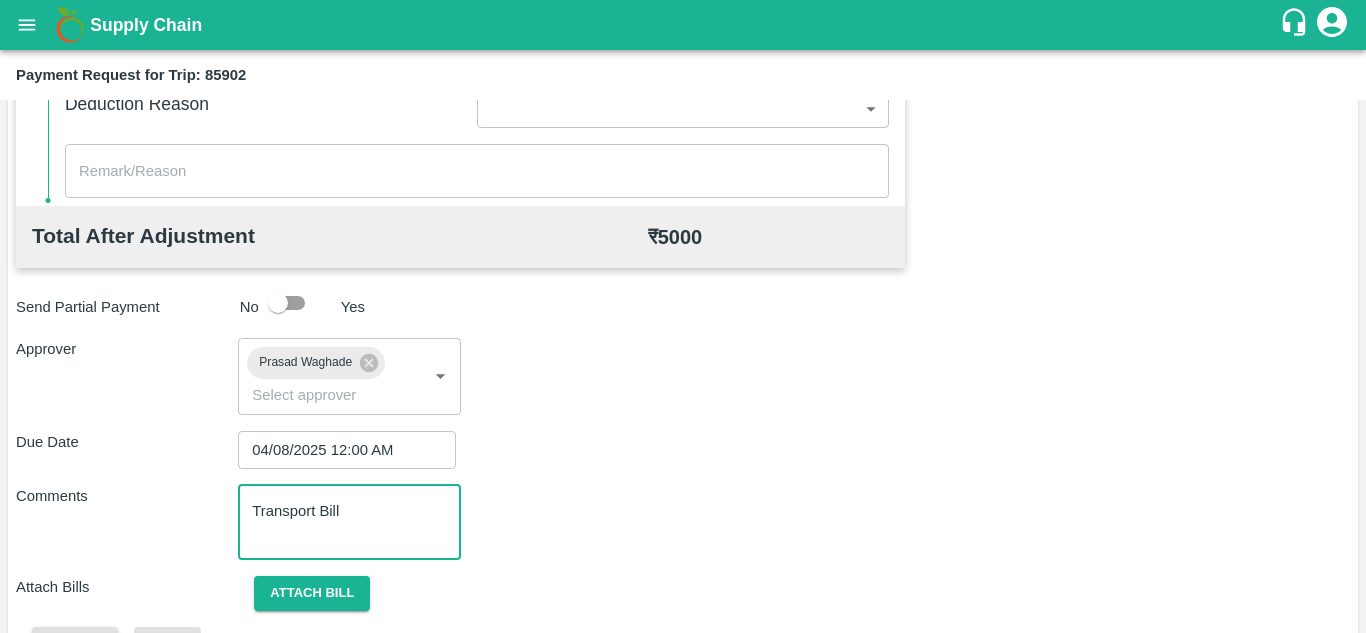 scroll, scrollTop: 948, scrollLeft: 0, axis: vertical 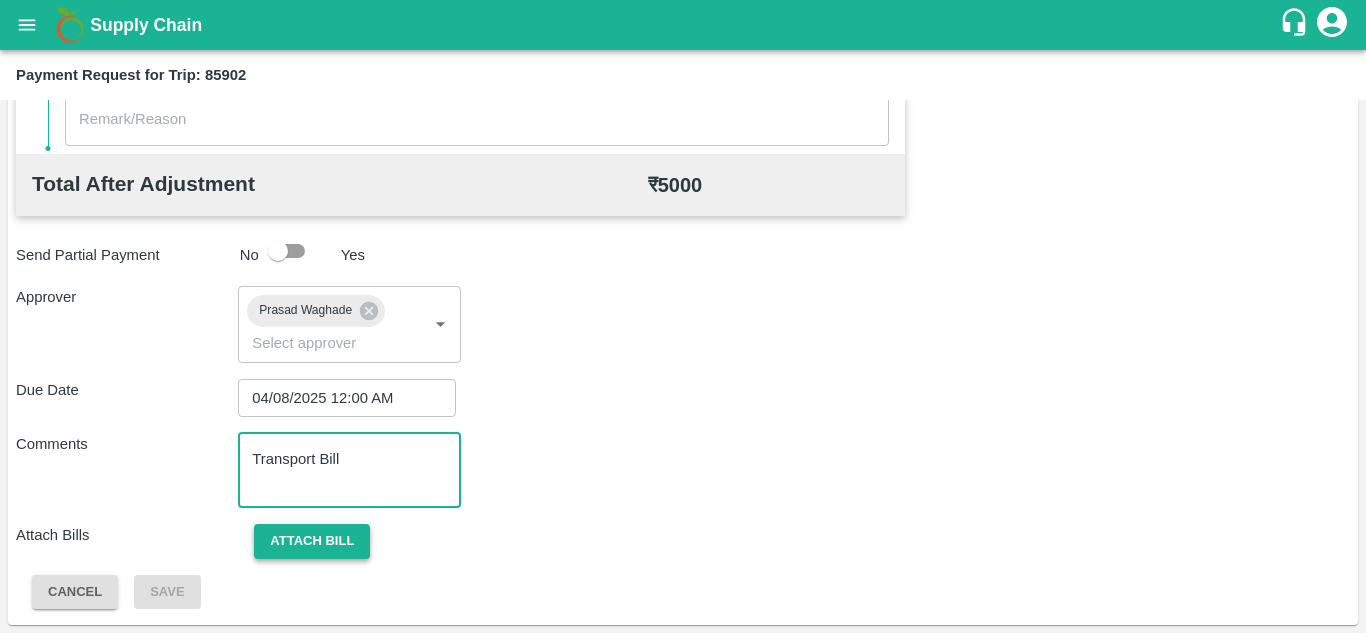 type on "Transport Bill" 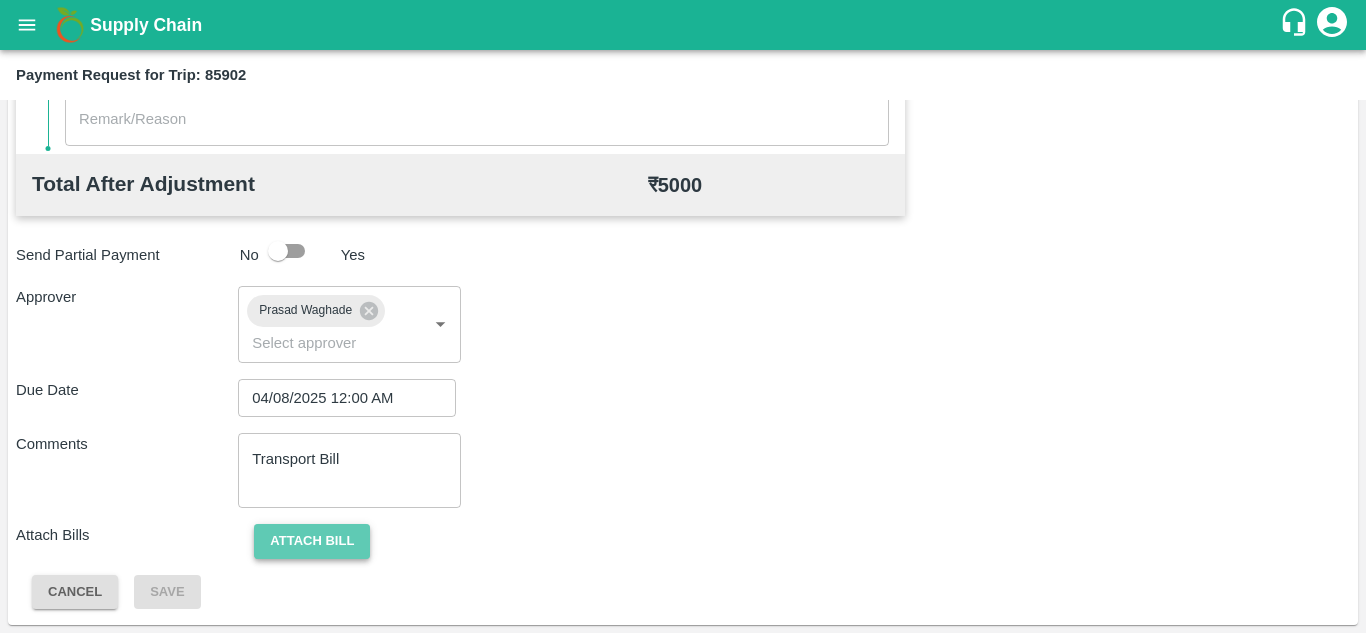 click on "Attach bill" at bounding box center (312, 541) 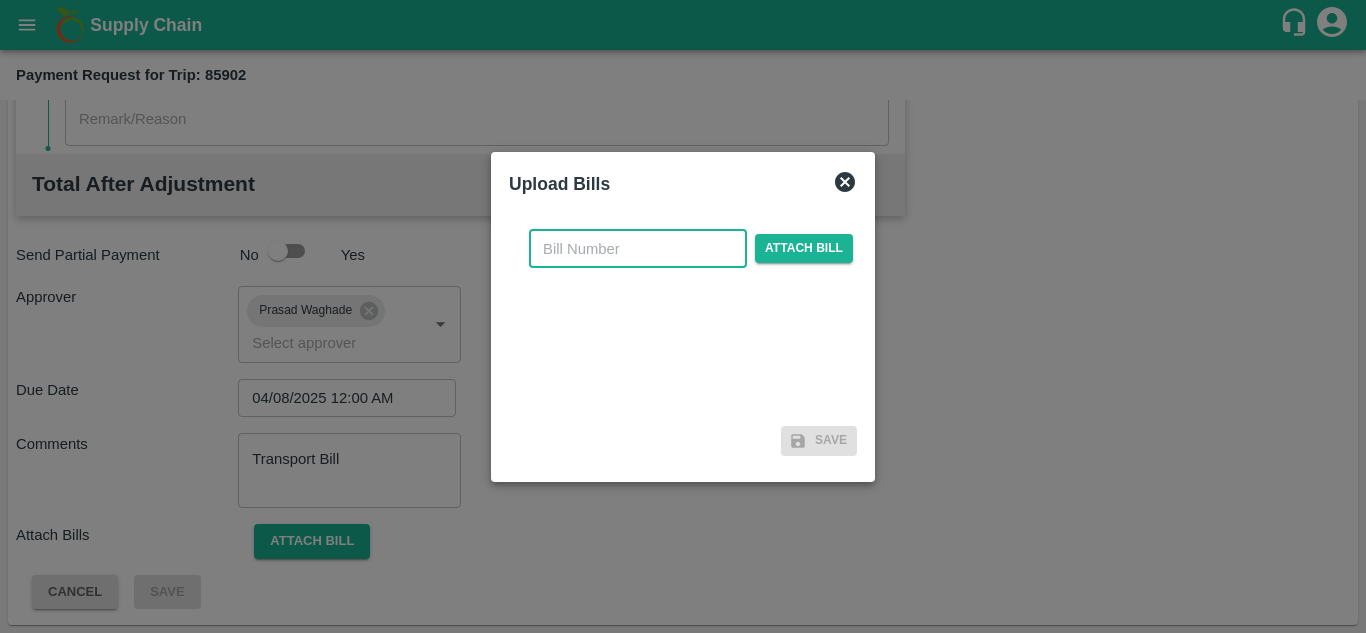 click at bounding box center [638, 249] 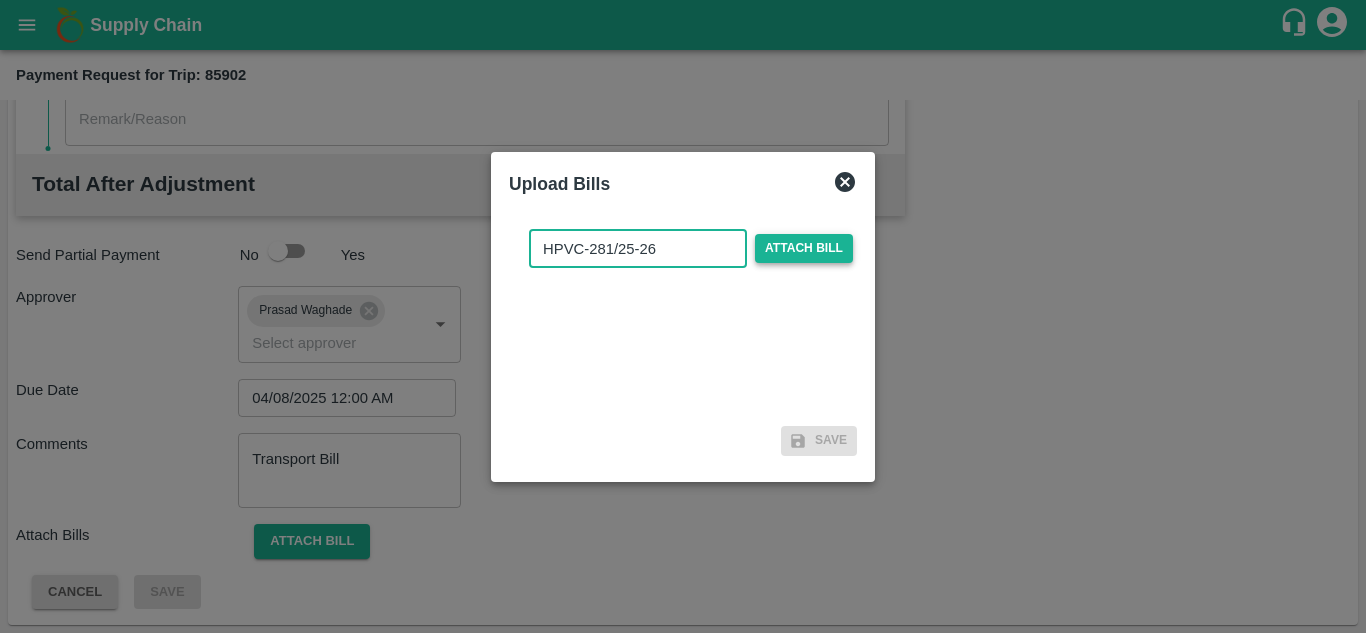 type on "HPVC-281/25-26" 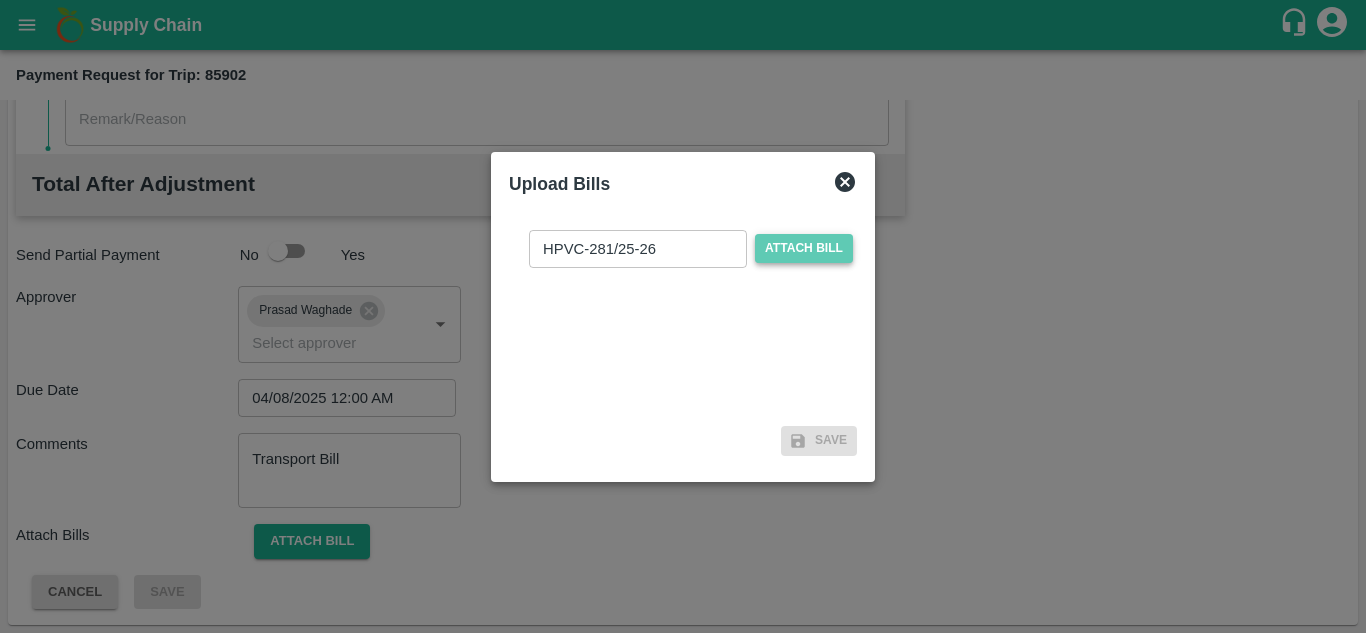 click on "Attach bill" at bounding box center [804, 248] 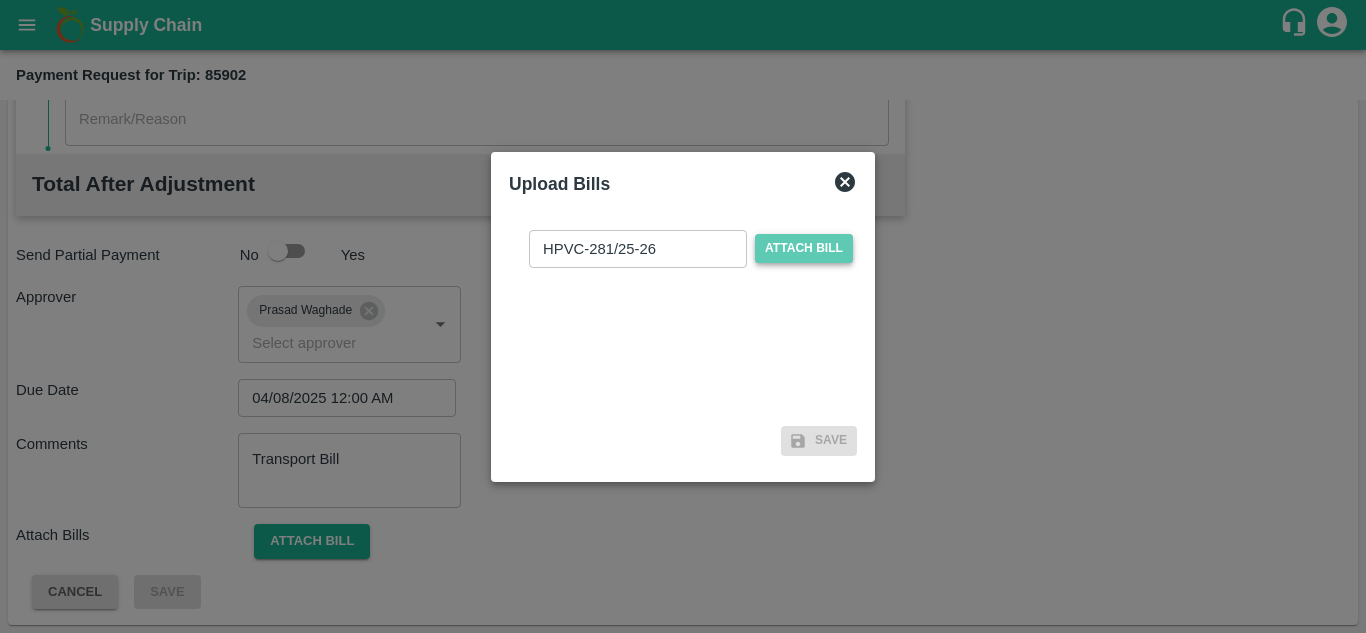 click on "Attach bill" at bounding box center (804, 248) 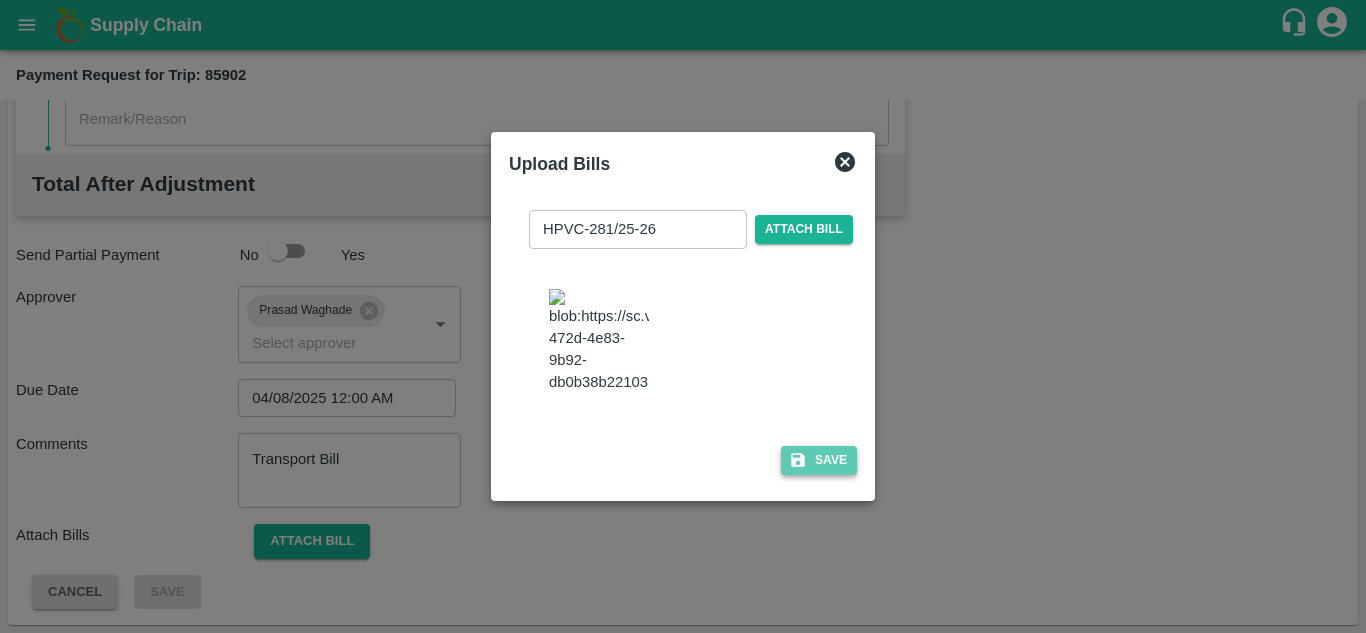 click on "Save" at bounding box center [819, 460] 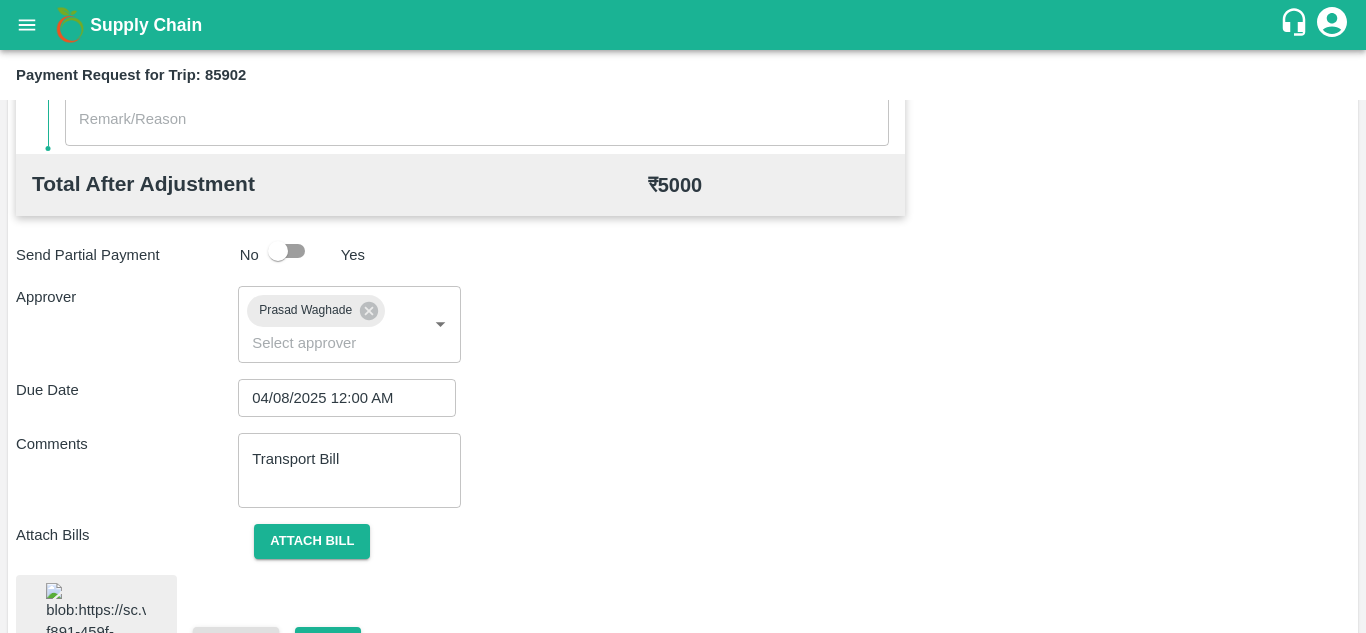 scroll, scrollTop: 1070, scrollLeft: 0, axis: vertical 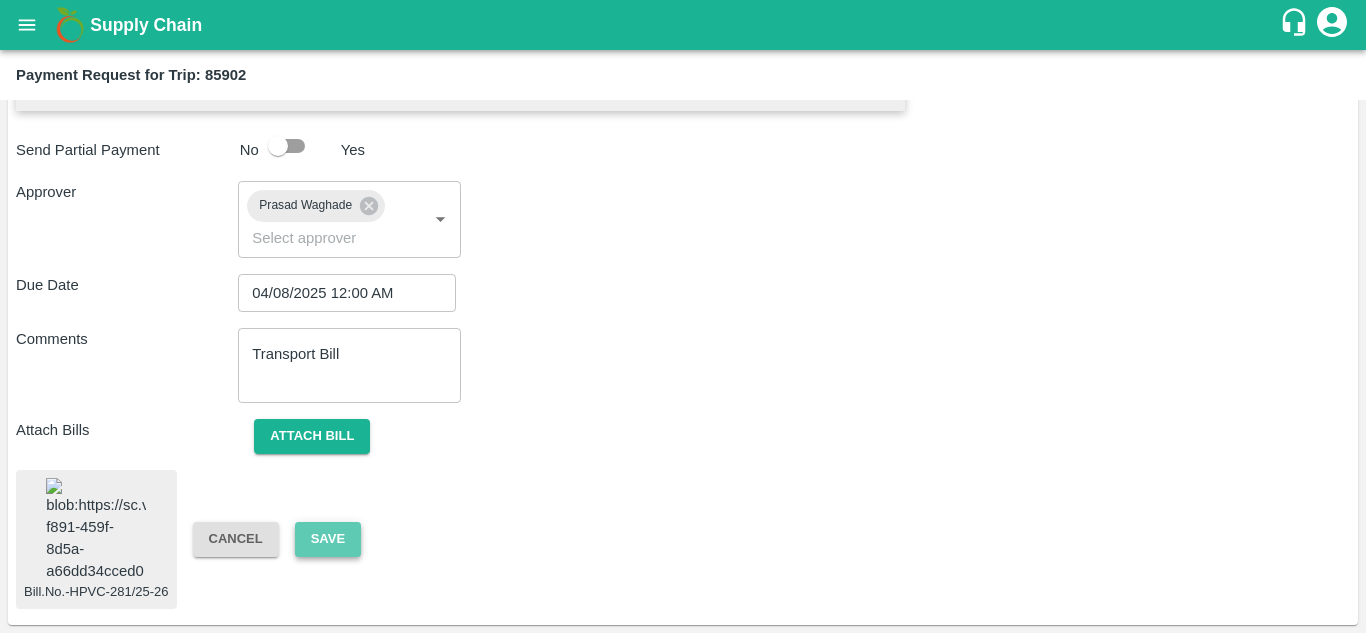click on "Save" at bounding box center [328, 539] 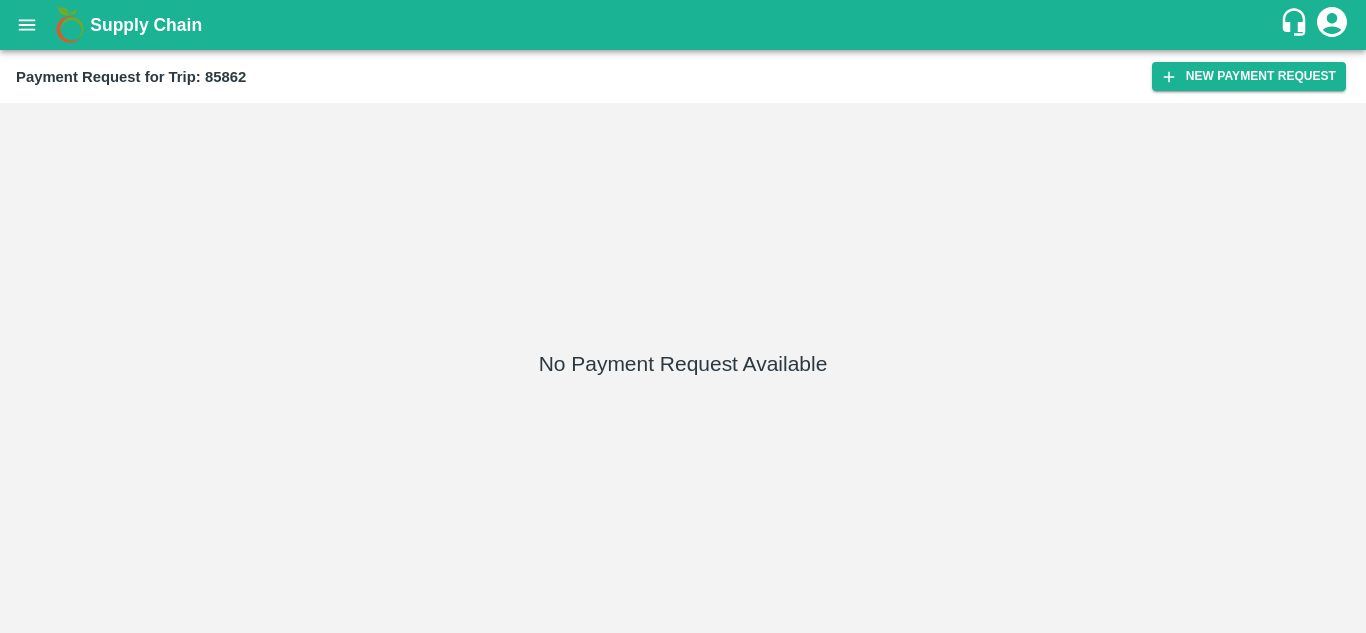scroll, scrollTop: 0, scrollLeft: 0, axis: both 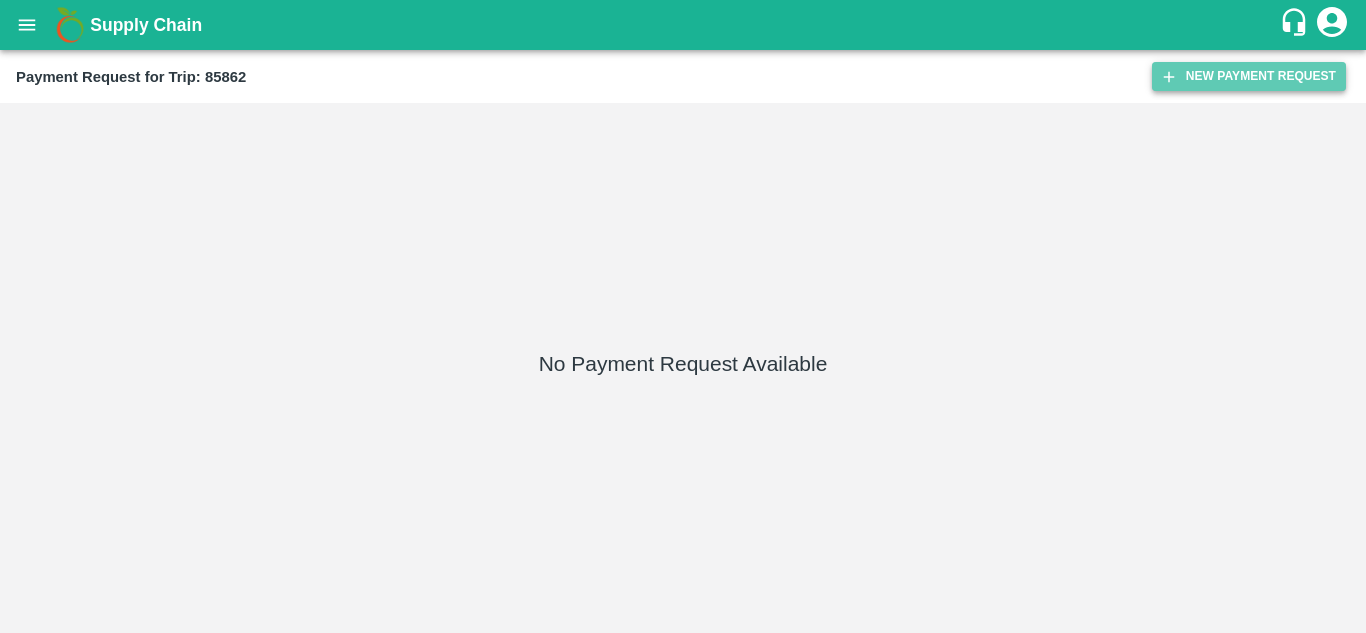 click on "New Payment Request" at bounding box center (1249, 76) 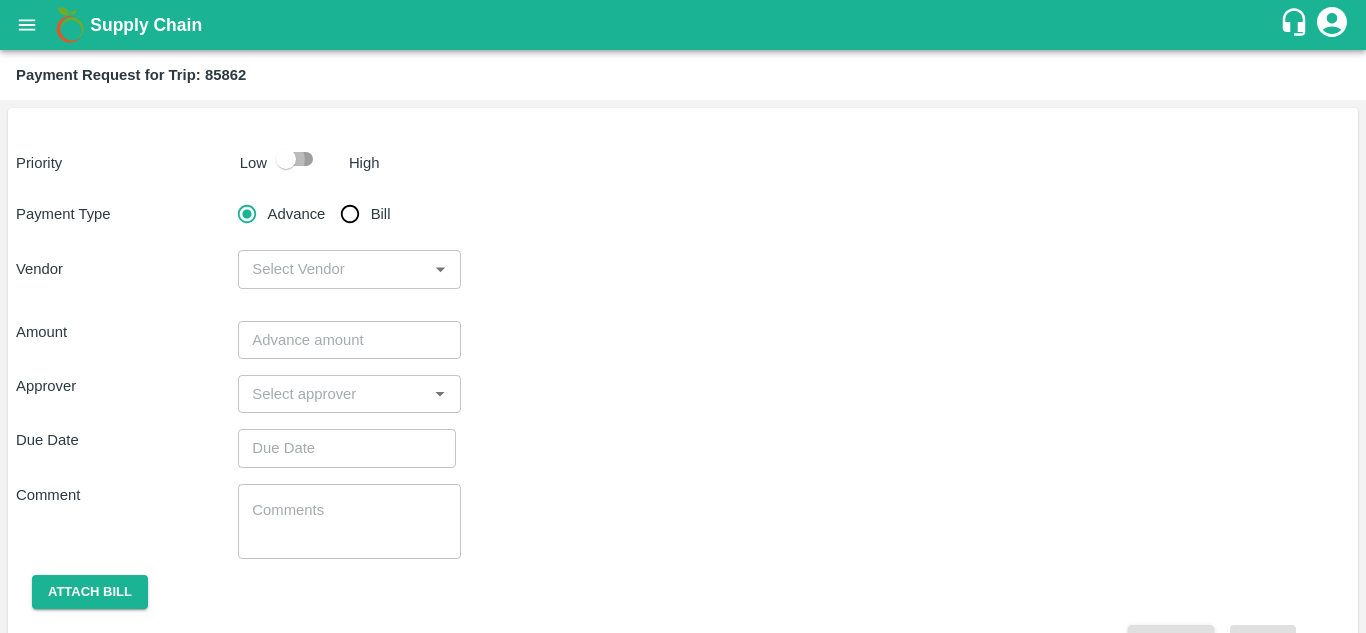 click at bounding box center (286, 159) 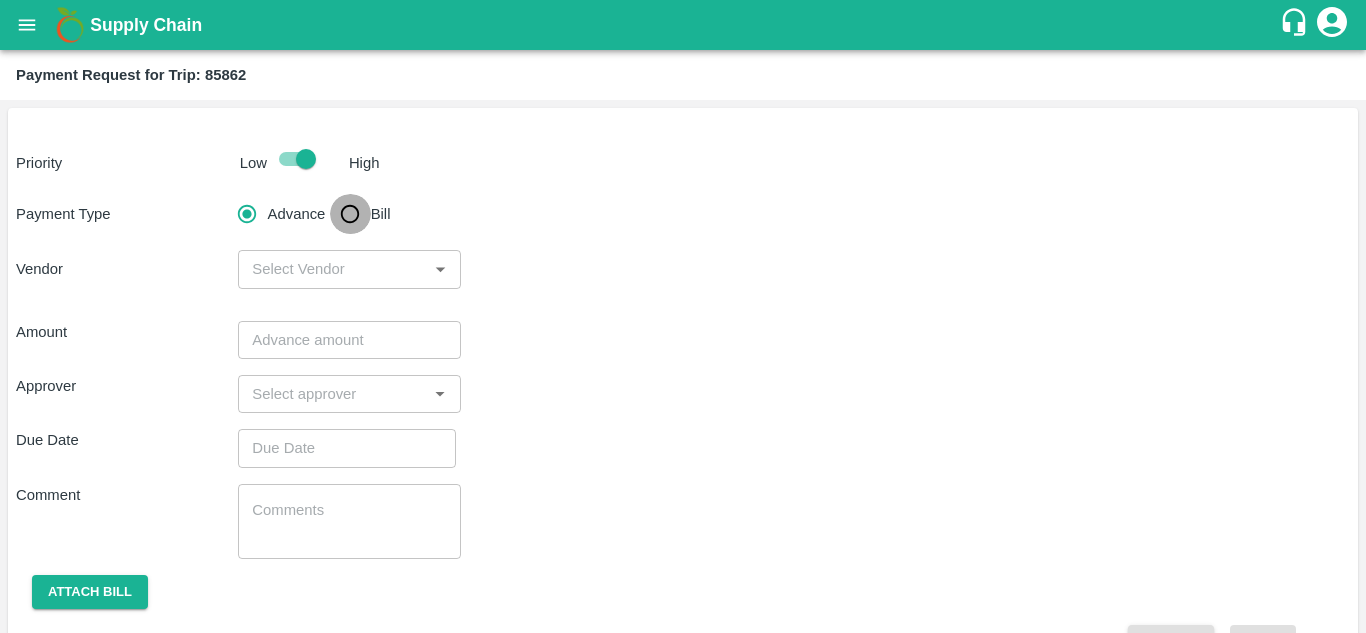 click on "Bill" at bounding box center (350, 214) 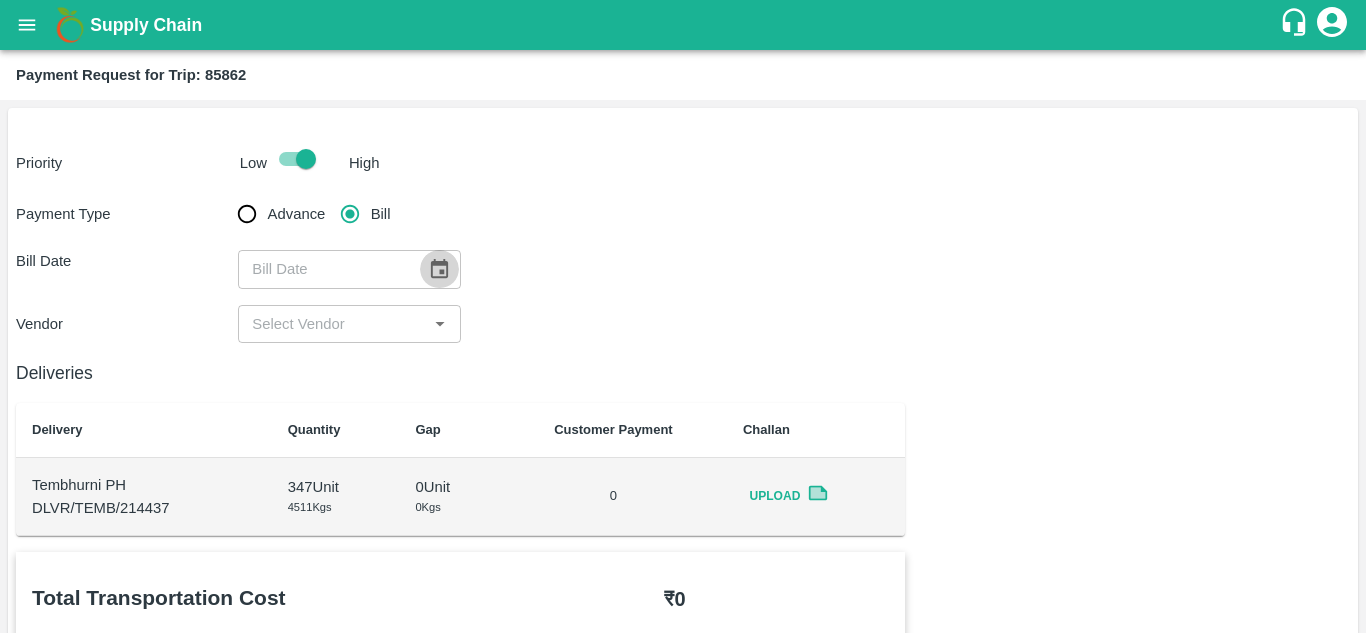 click 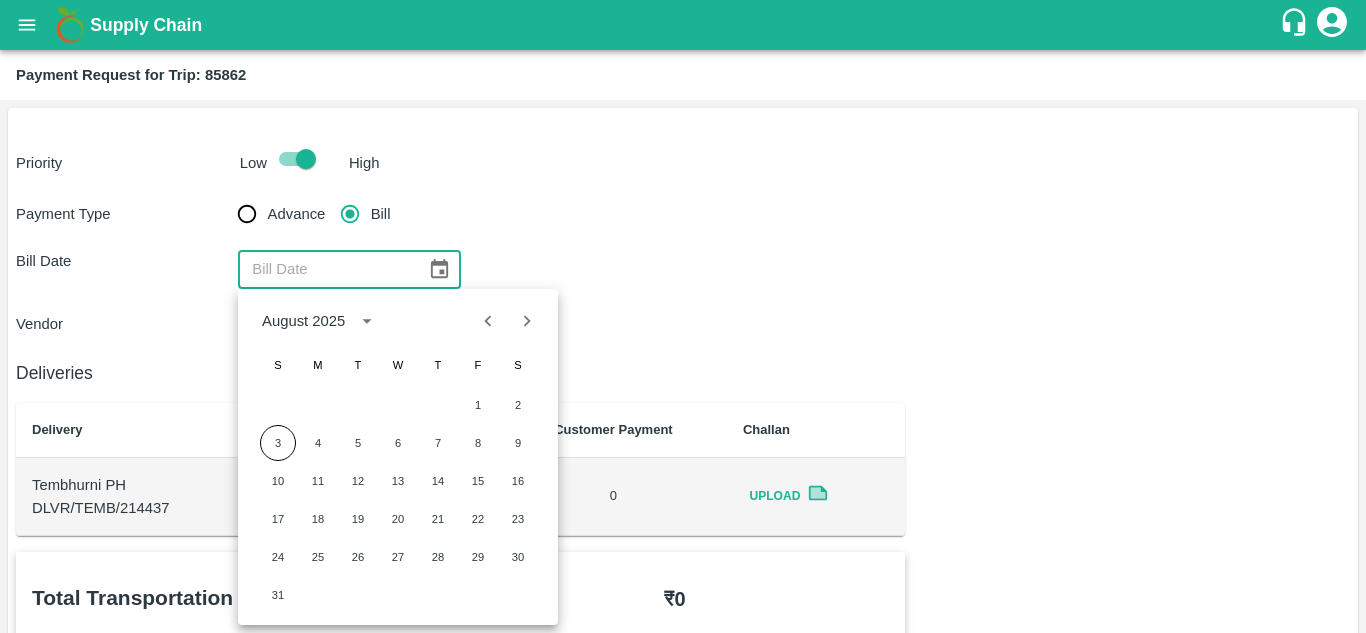 click 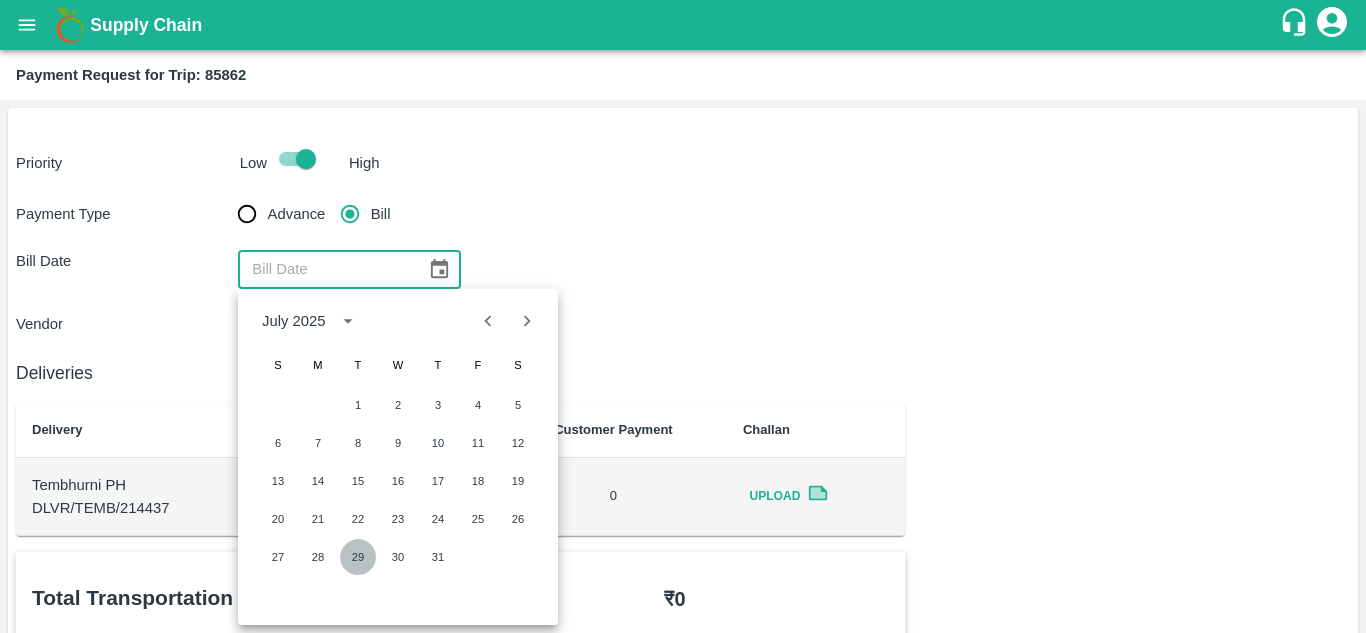 click on "29" at bounding box center (358, 557) 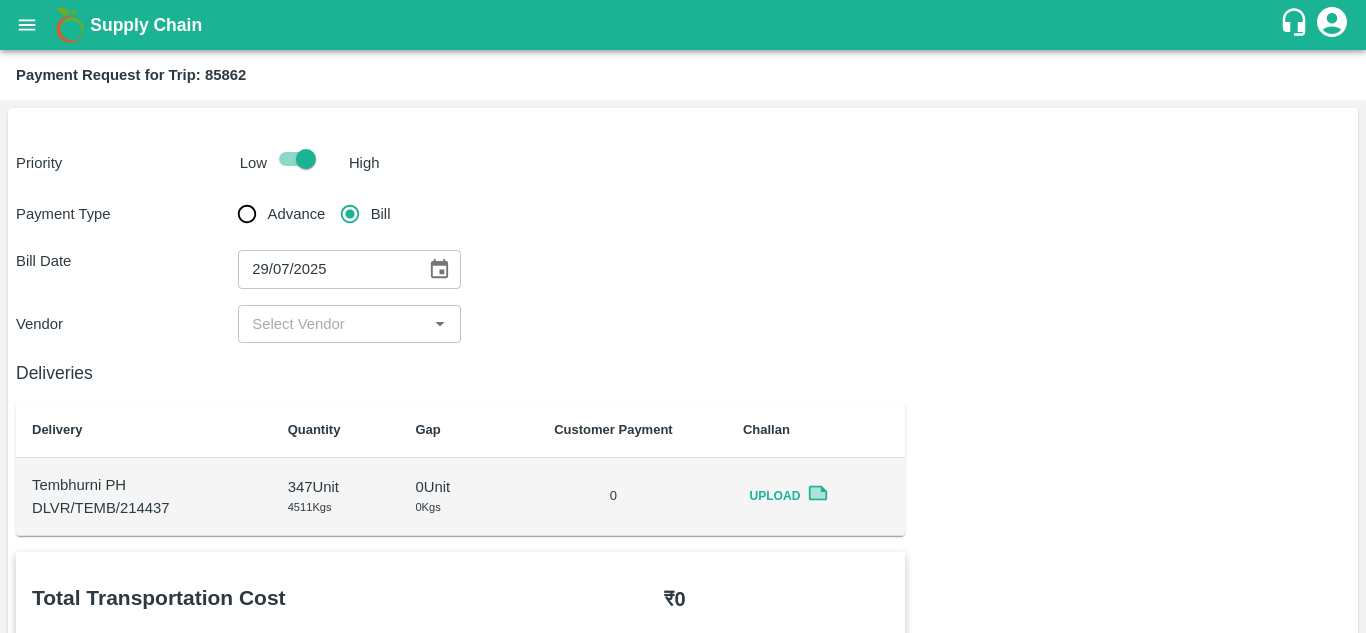 click at bounding box center [332, 324] 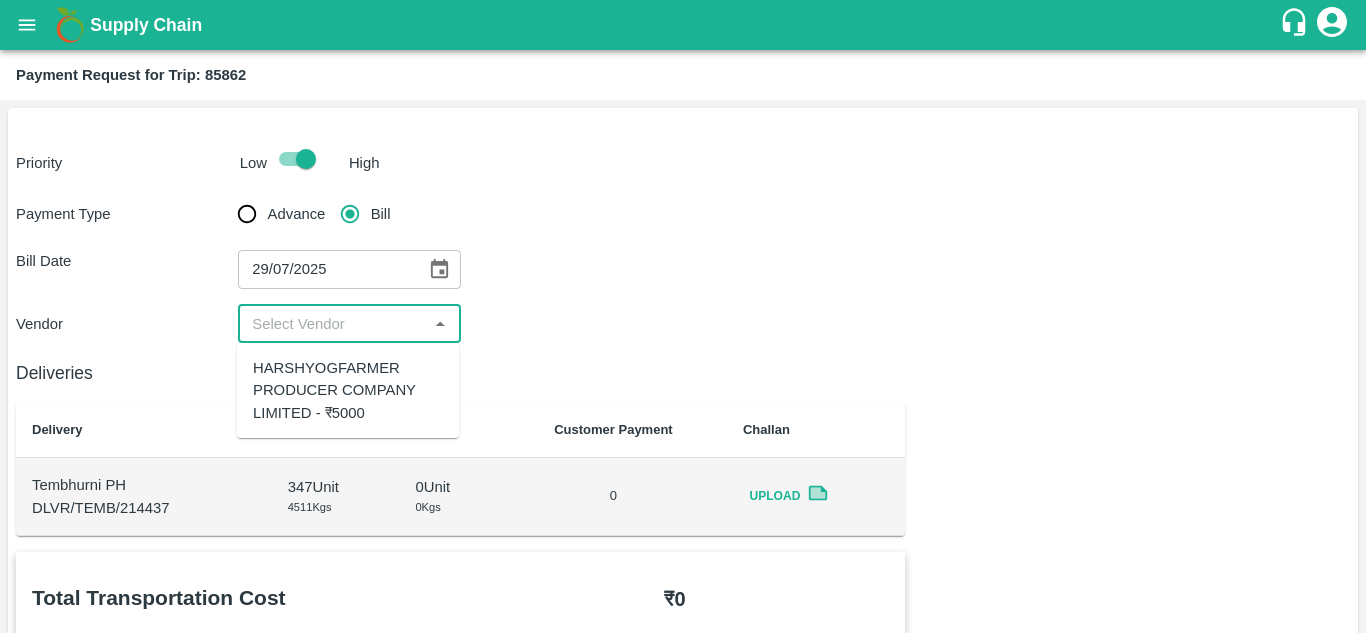 click on "HARSHYOGFARMER PRODUCER COMPANY LIMITED - ₹5000" at bounding box center (348, 390) 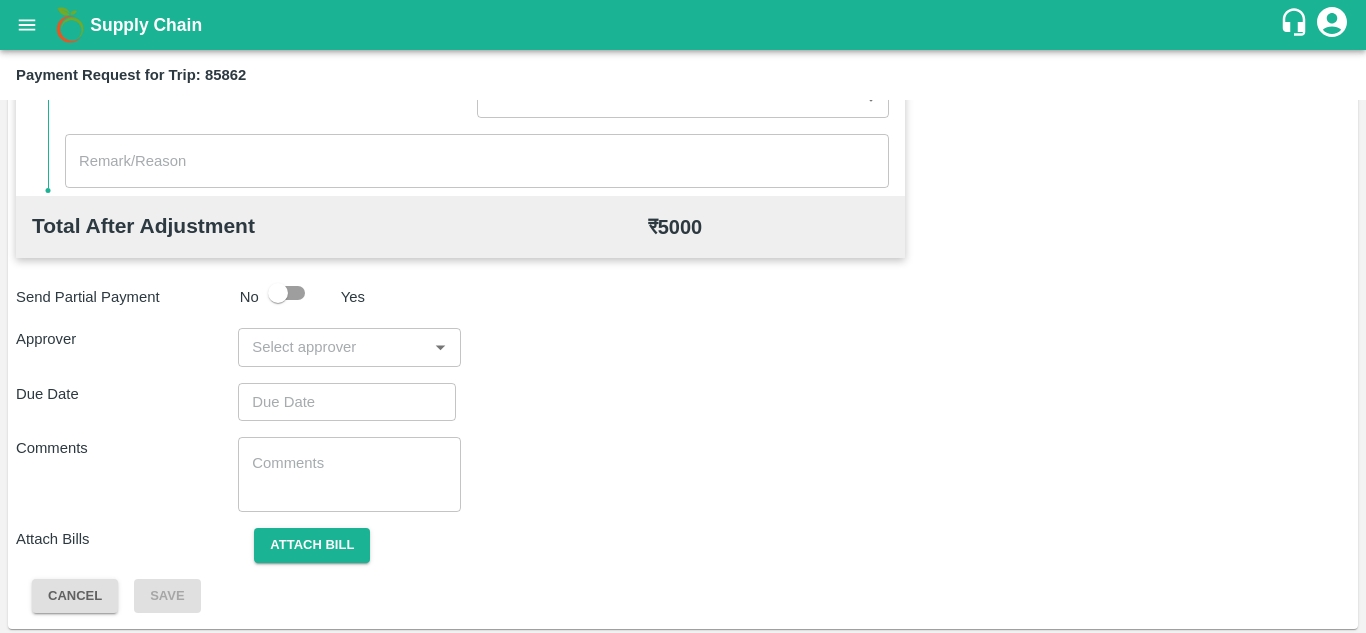 scroll, scrollTop: 910, scrollLeft: 0, axis: vertical 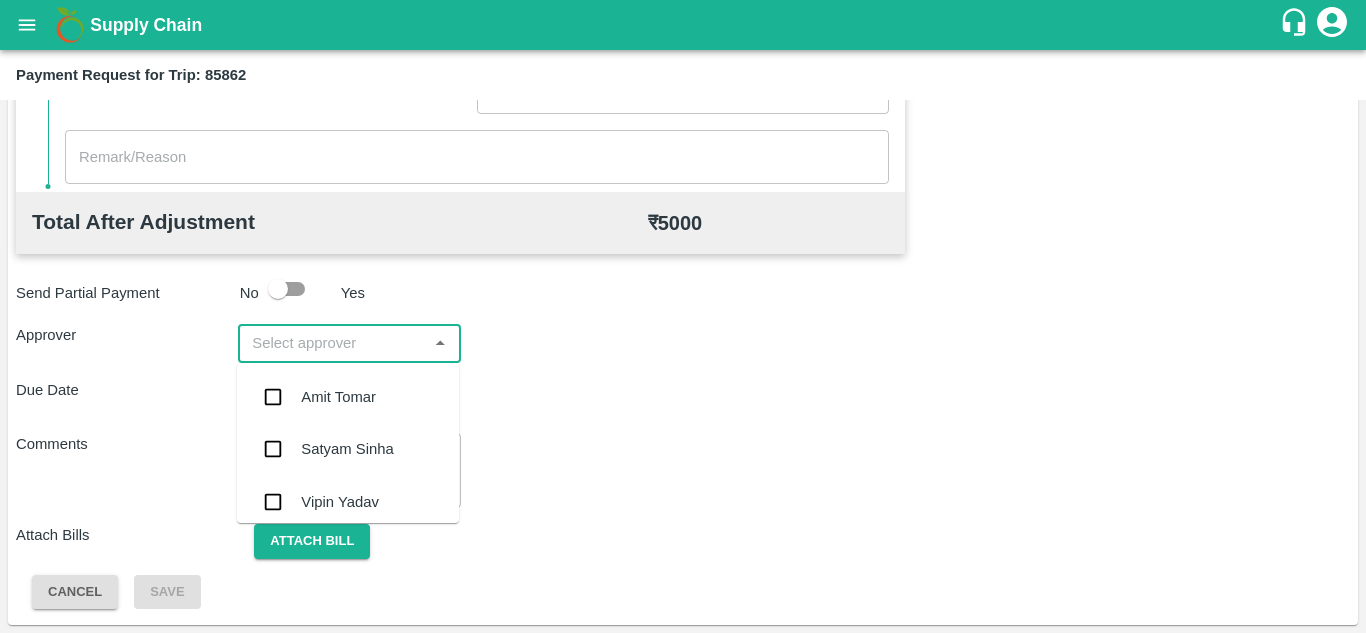 click at bounding box center [332, 343] 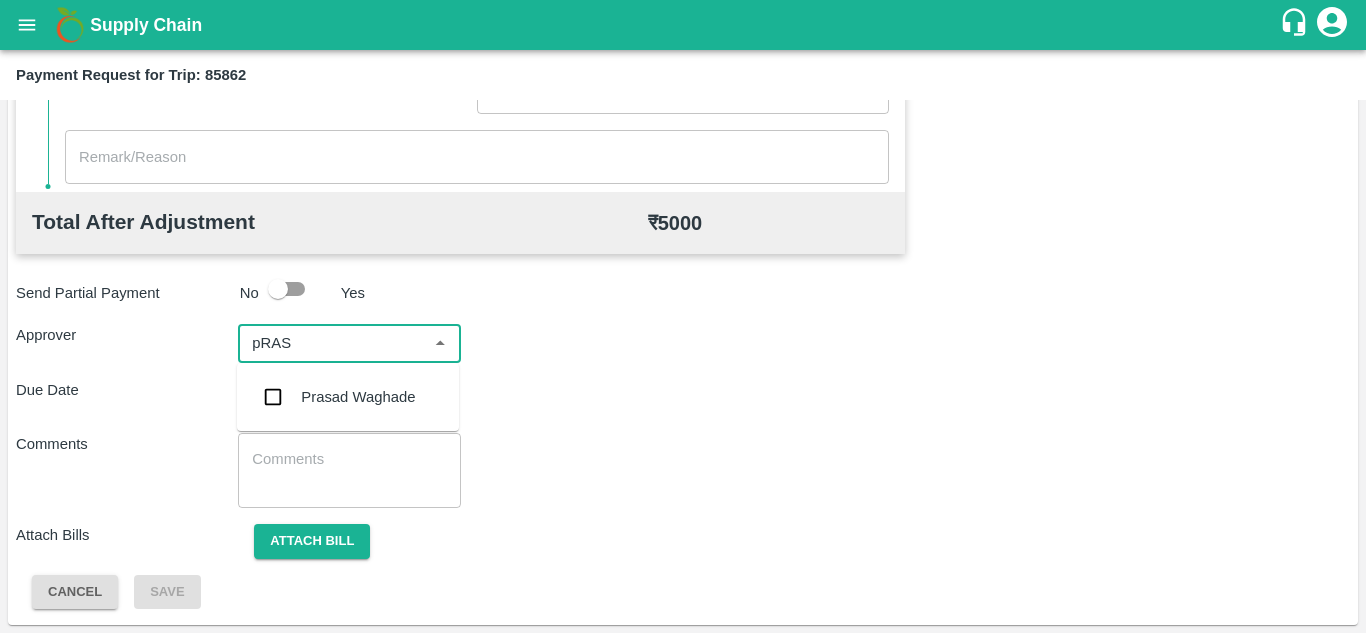 type on "pRASA" 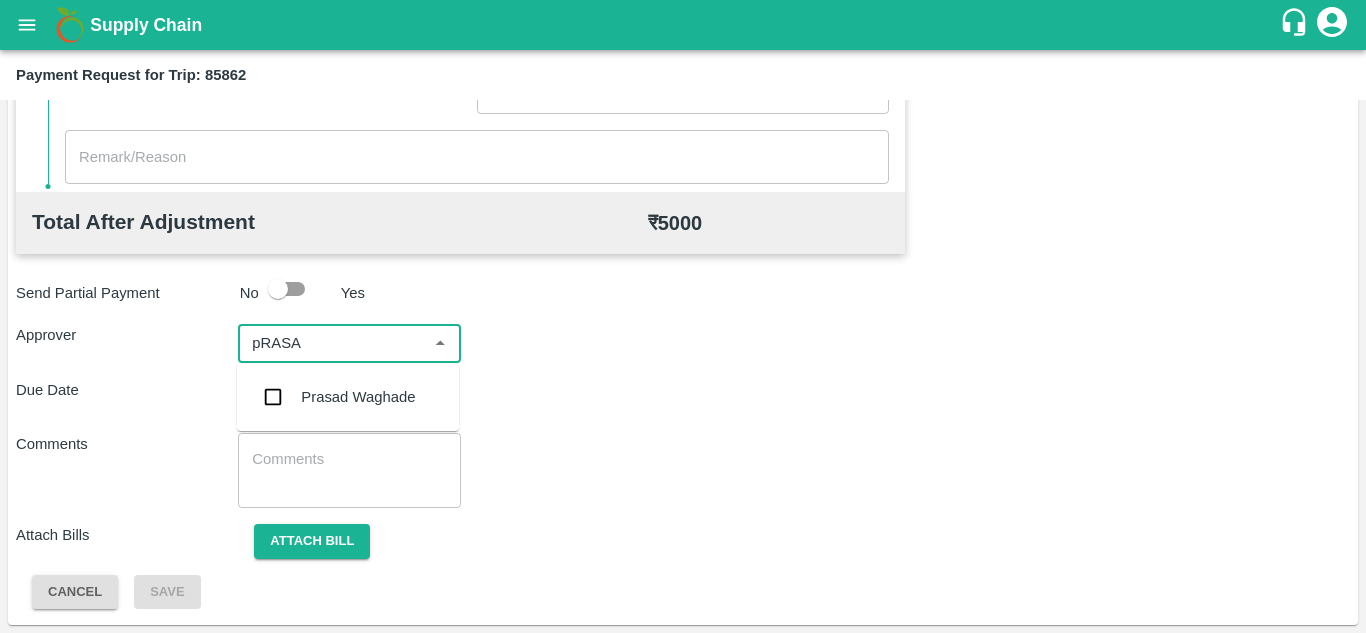 click on "Prasad Waghade" at bounding box center [358, 397] 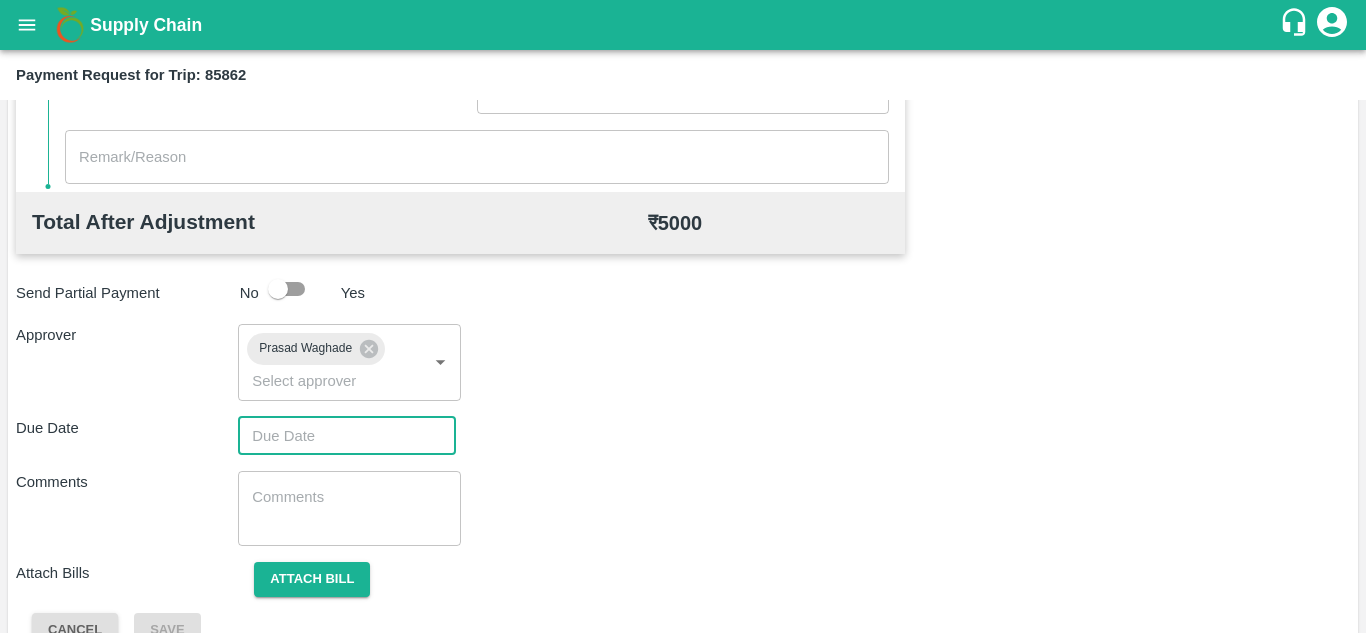 type on "DD/MM/YYYY hh:mm aa" 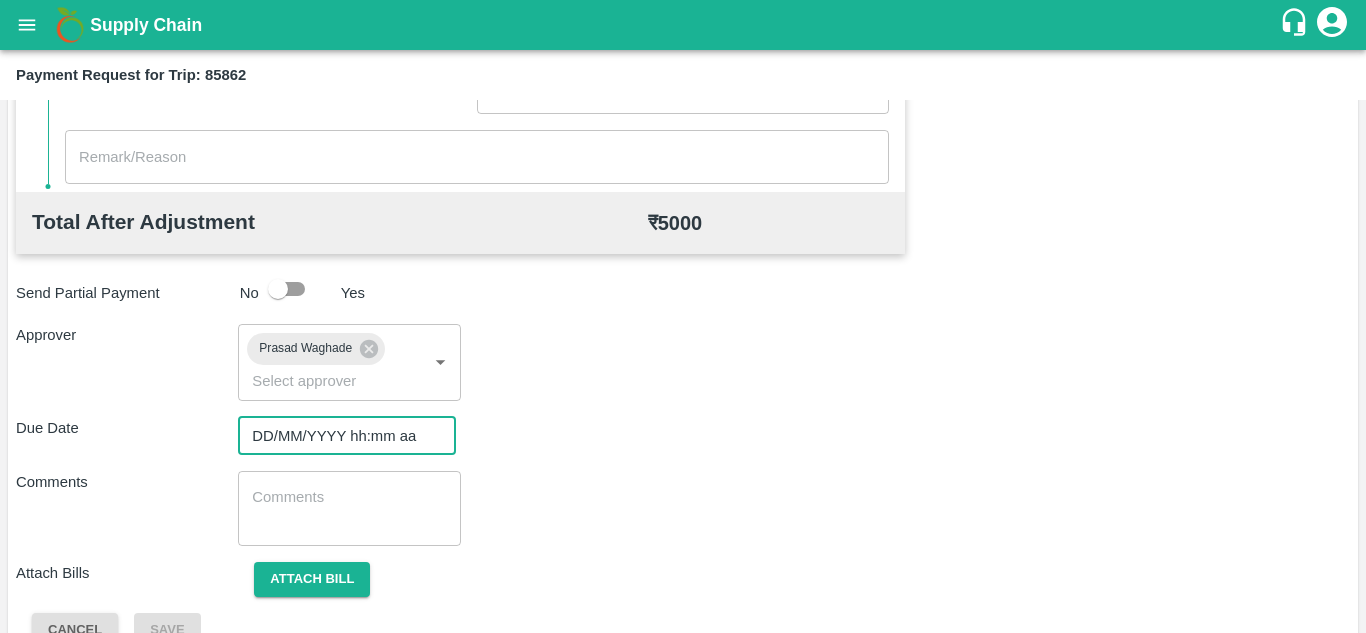 click on "DD/MM/YYYY hh:mm aa" at bounding box center [340, 436] 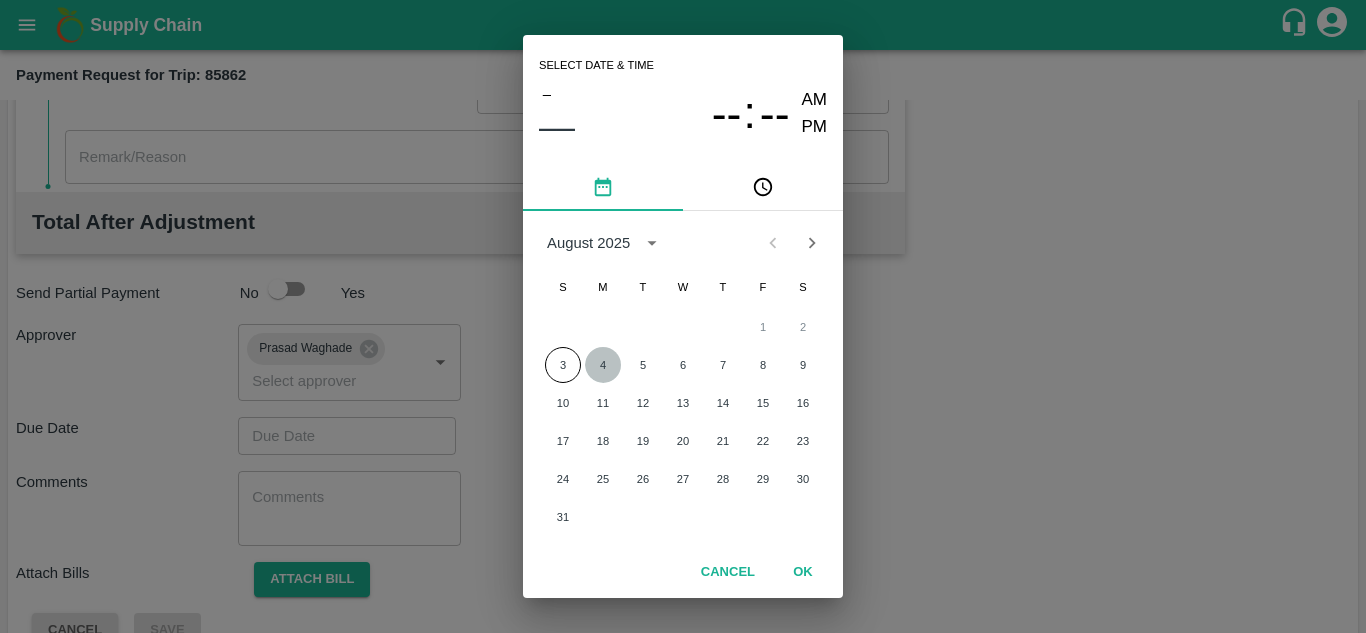 click on "4" at bounding box center (603, 365) 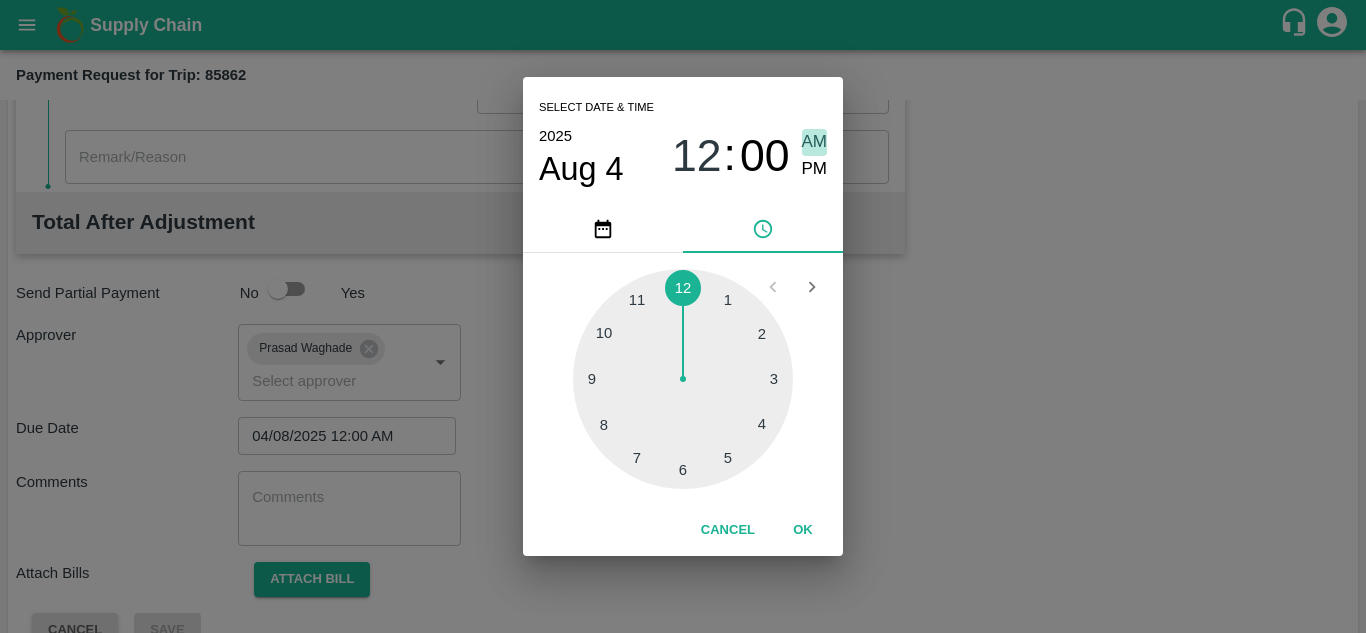 click on "AM" at bounding box center [815, 142] 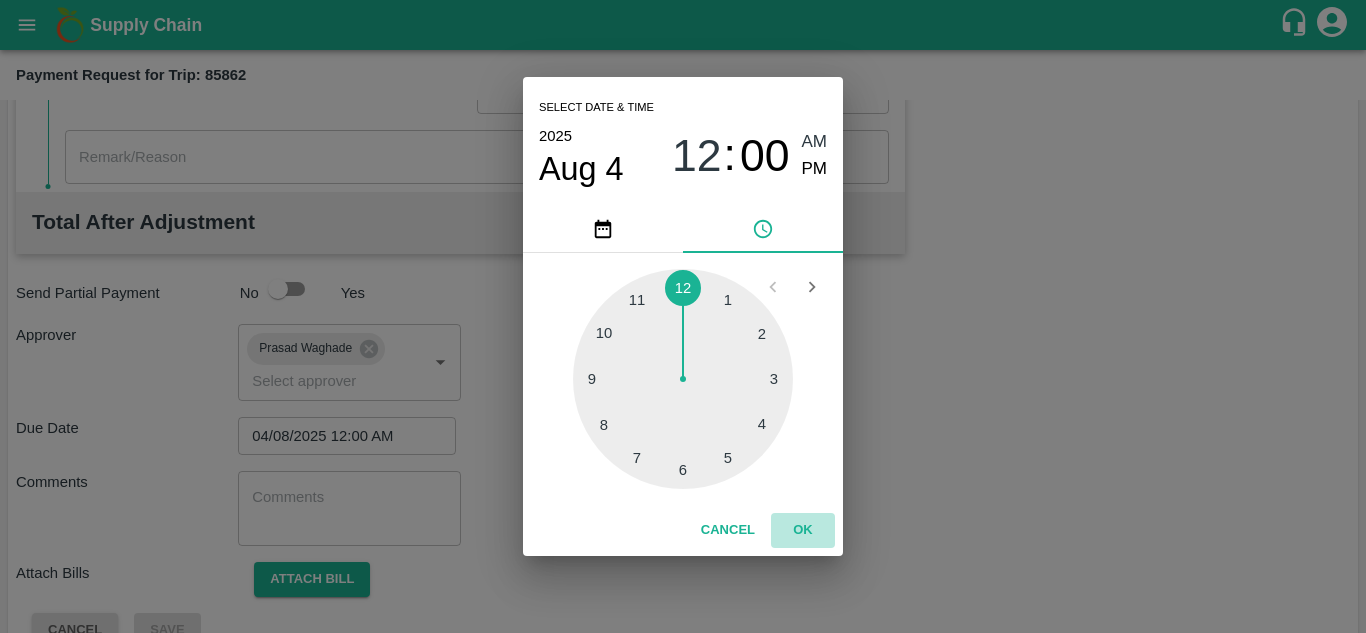 click on "OK" at bounding box center (803, 530) 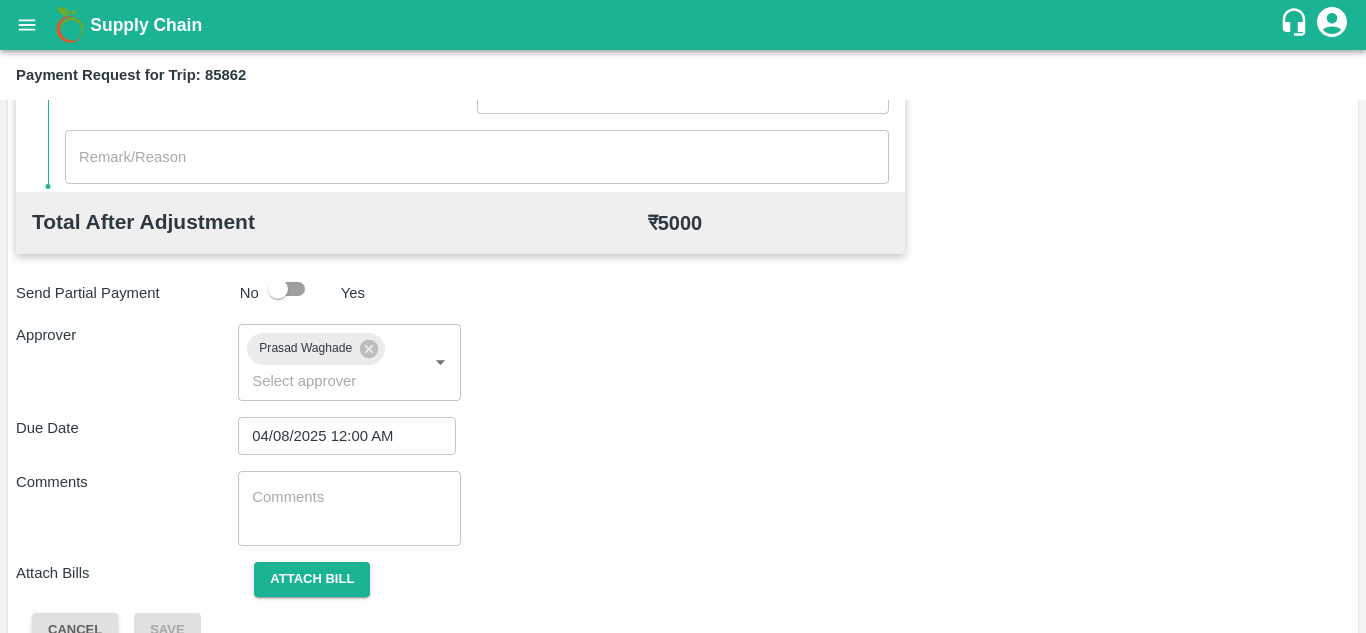 click on "x ​" at bounding box center [349, 508] 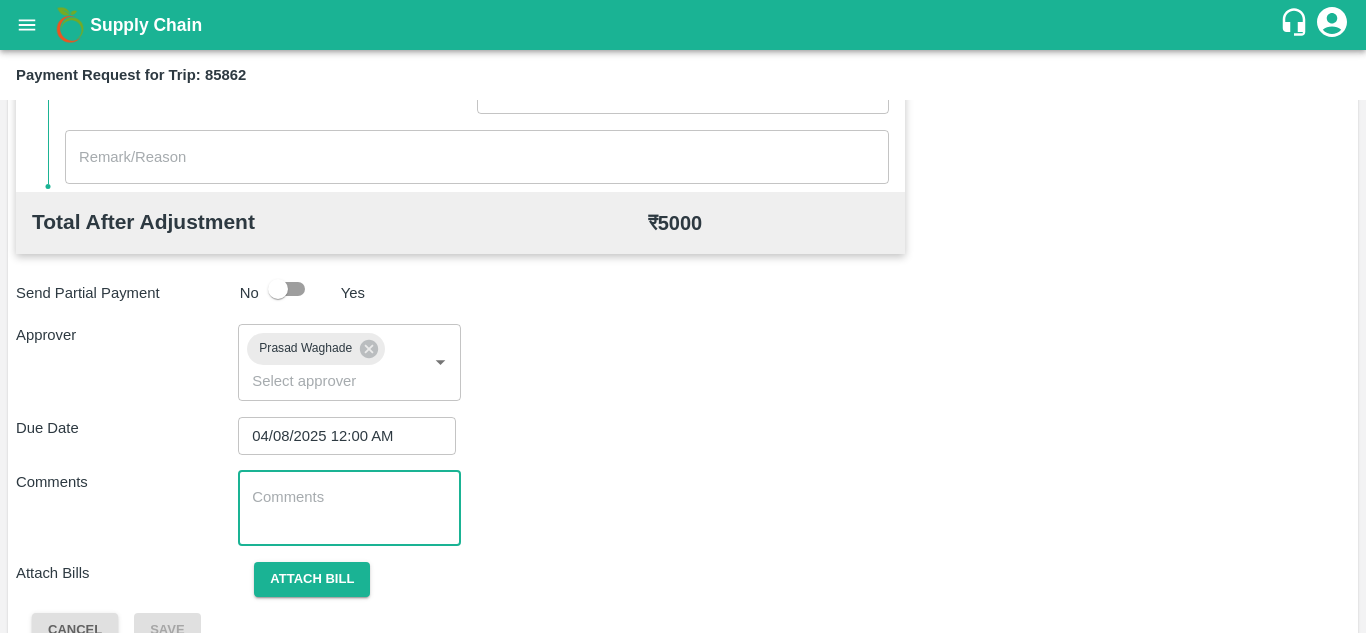 paste on "Transport Bill" 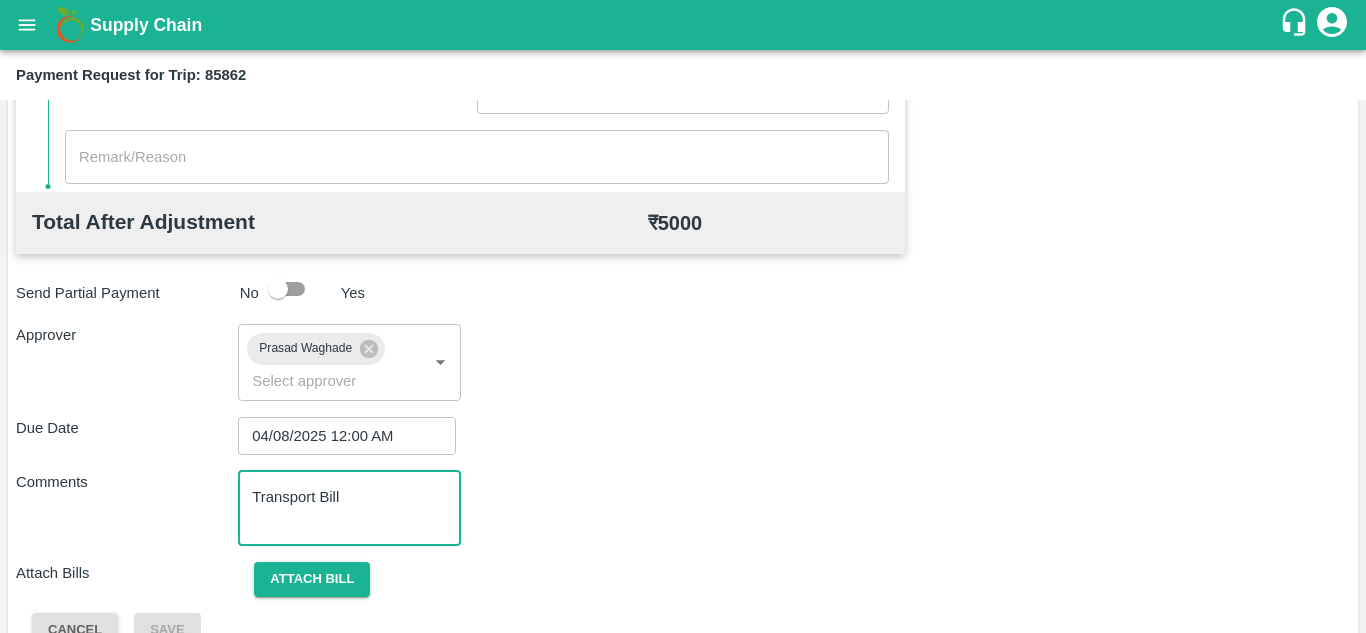 scroll, scrollTop: 948, scrollLeft: 0, axis: vertical 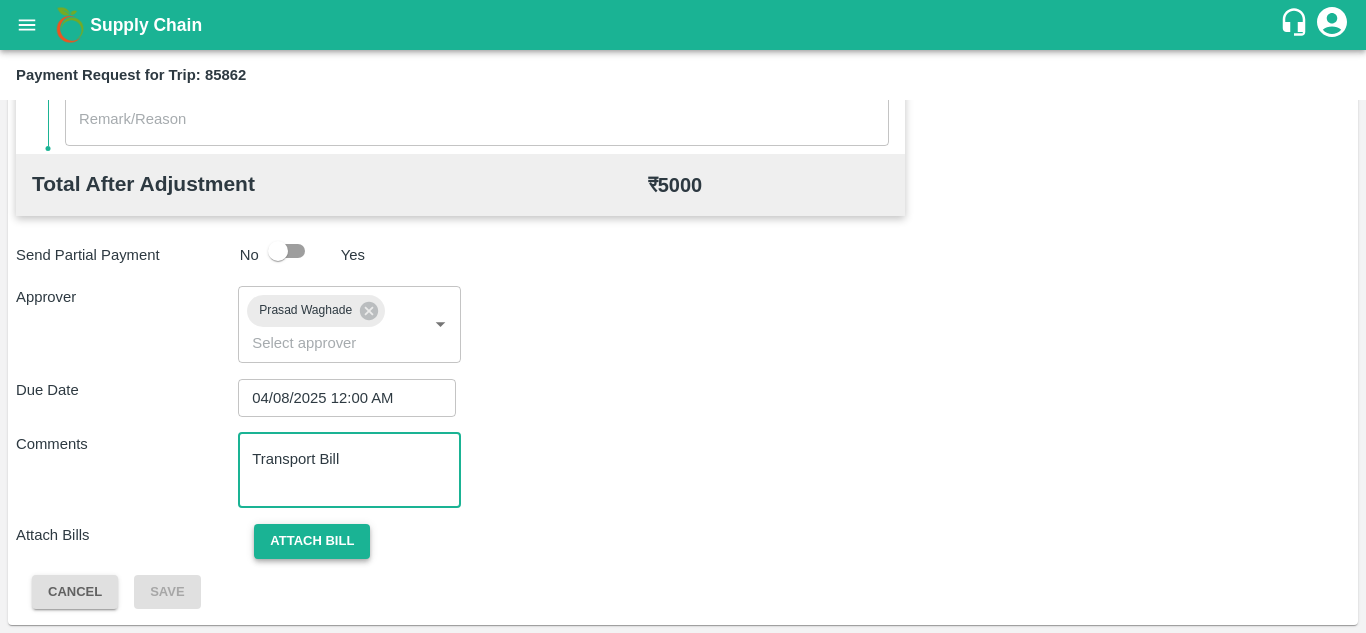 type on "Transport Bill" 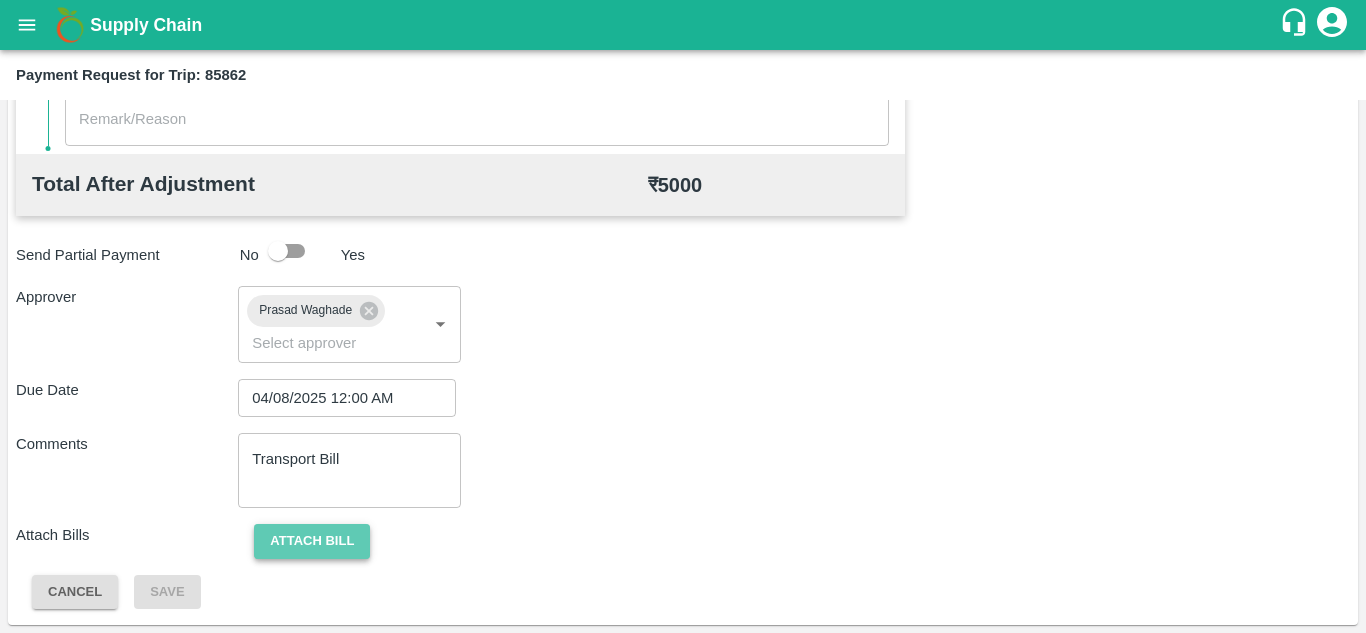 click on "Attach bill" at bounding box center (312, 541) 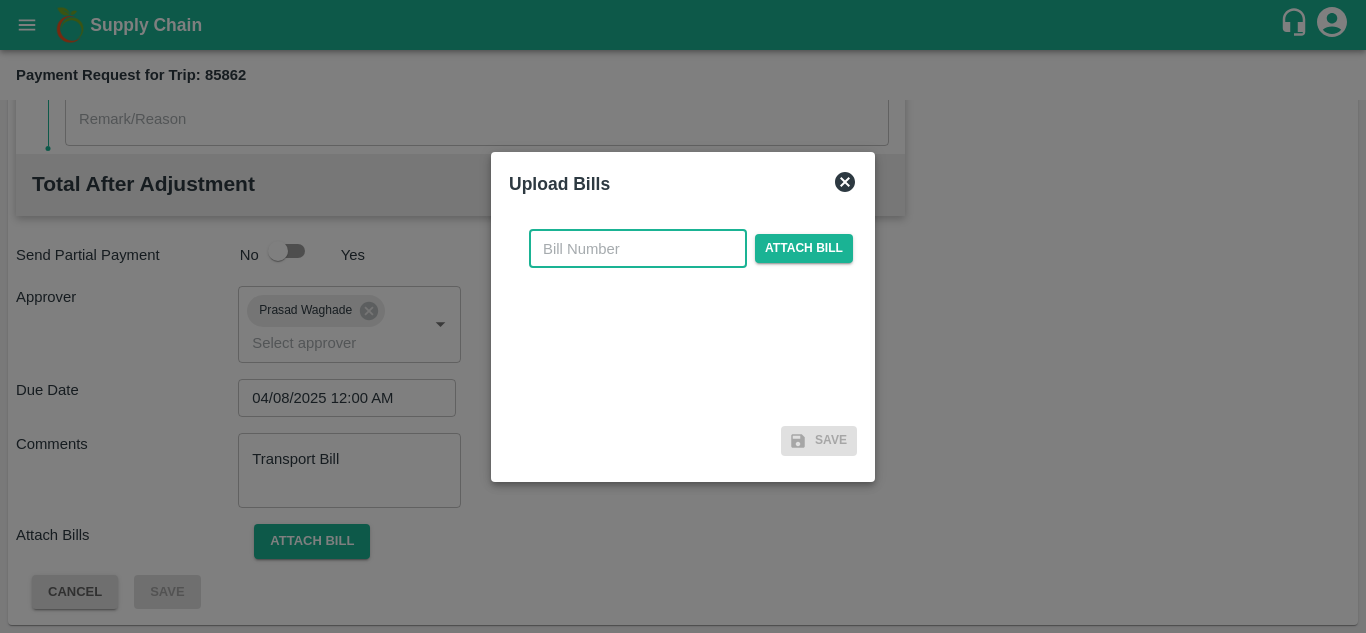 click at bounding box center [638, 249] 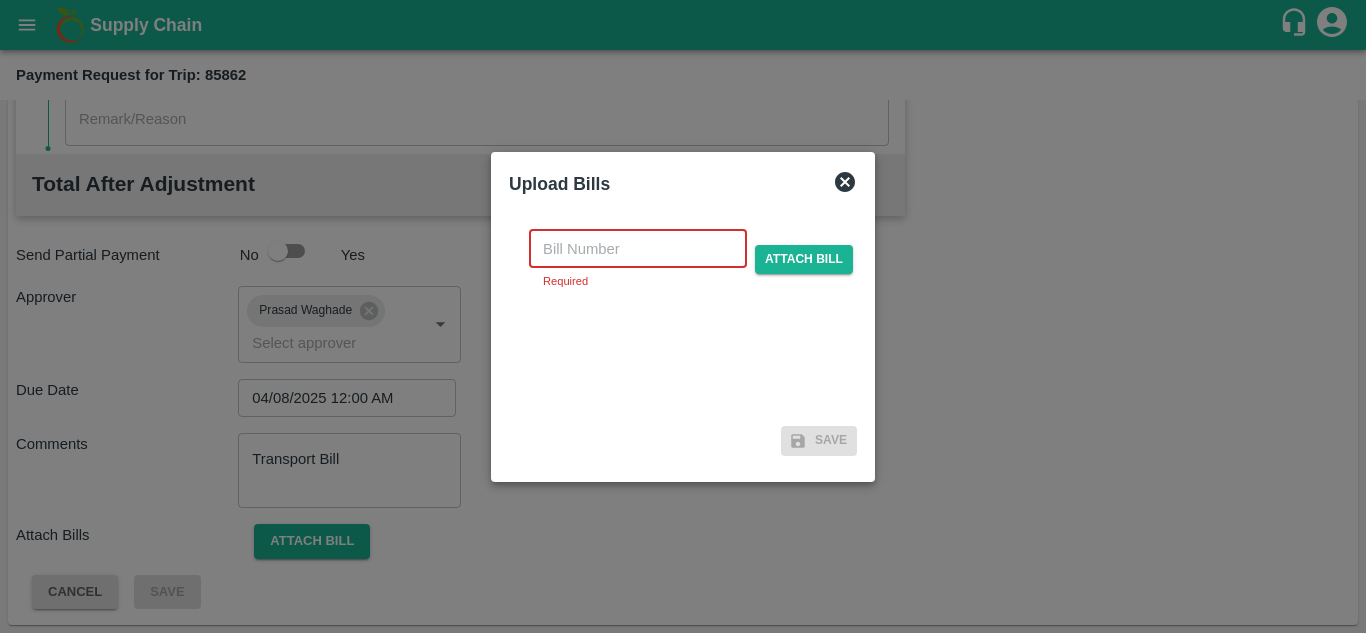 click at bounding box center [638, 249] 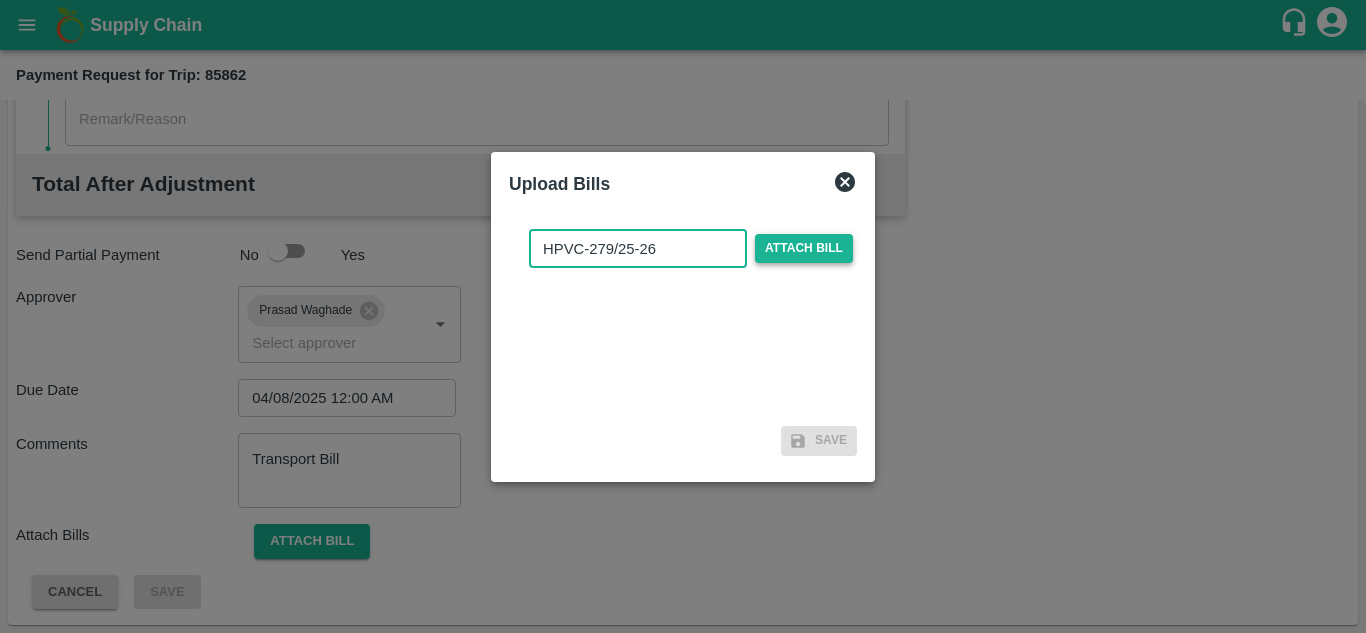 type on "HPVC-279/25-26" 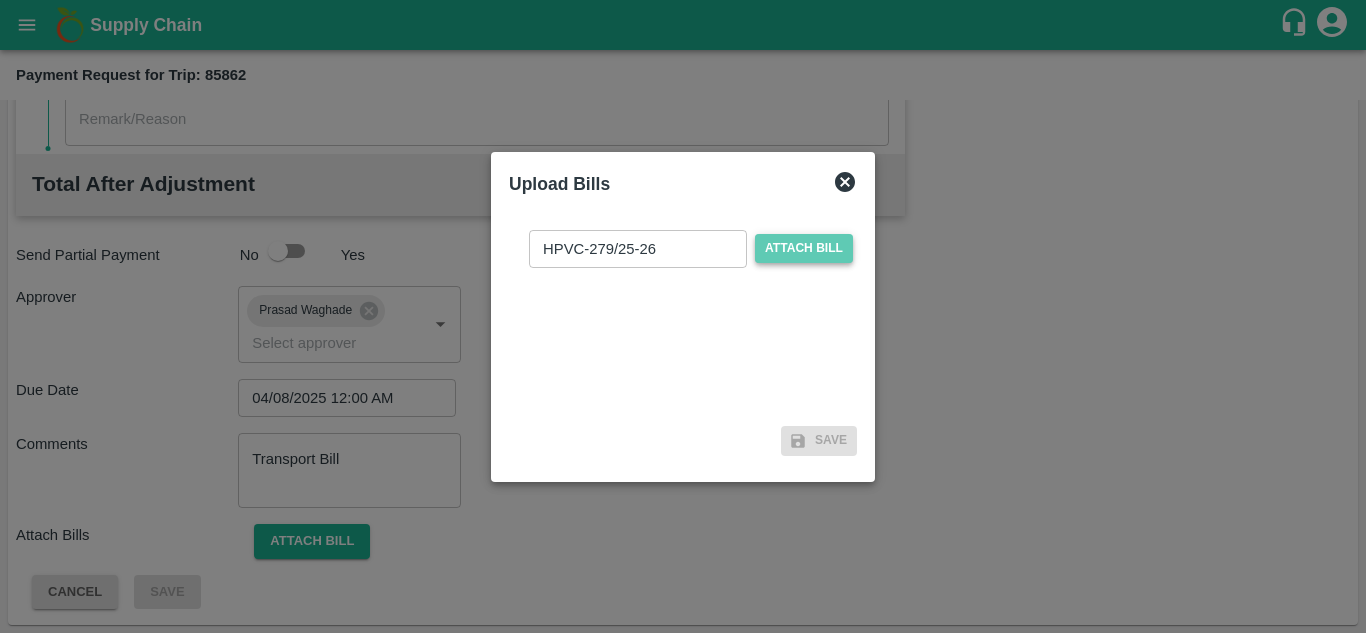 click on "Attach bill" at bounding box center (804, 248) 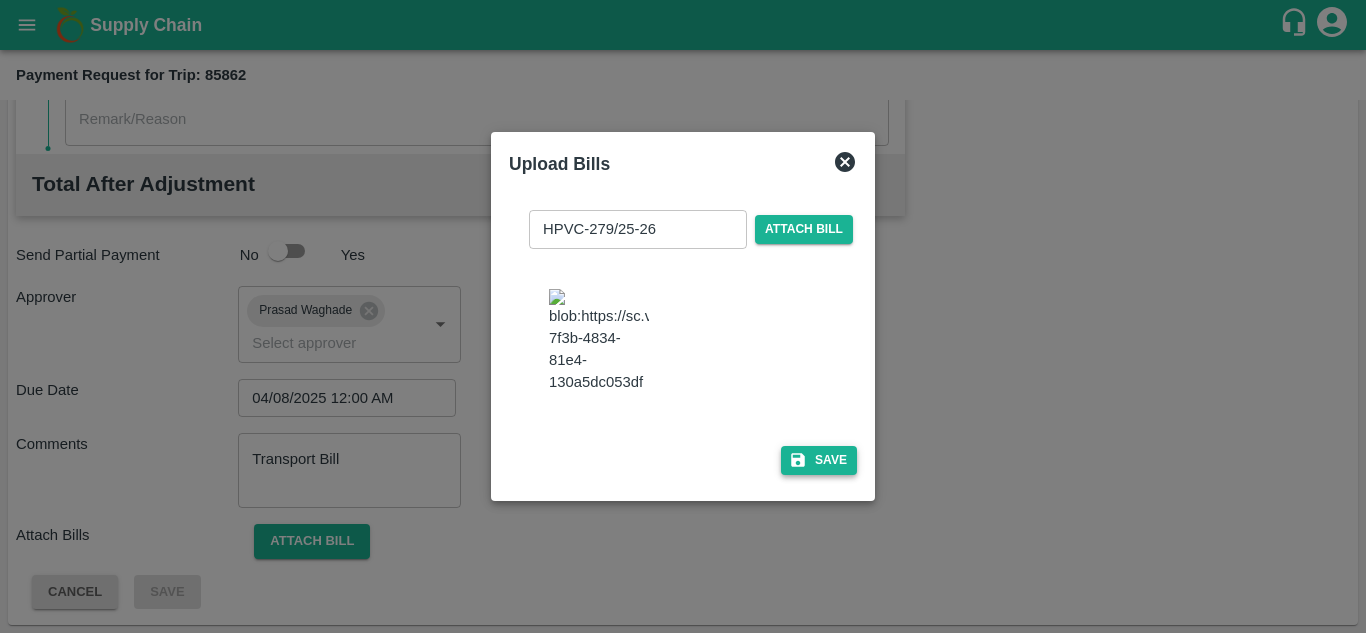 click on "Save" at bounding box center [819, 460] 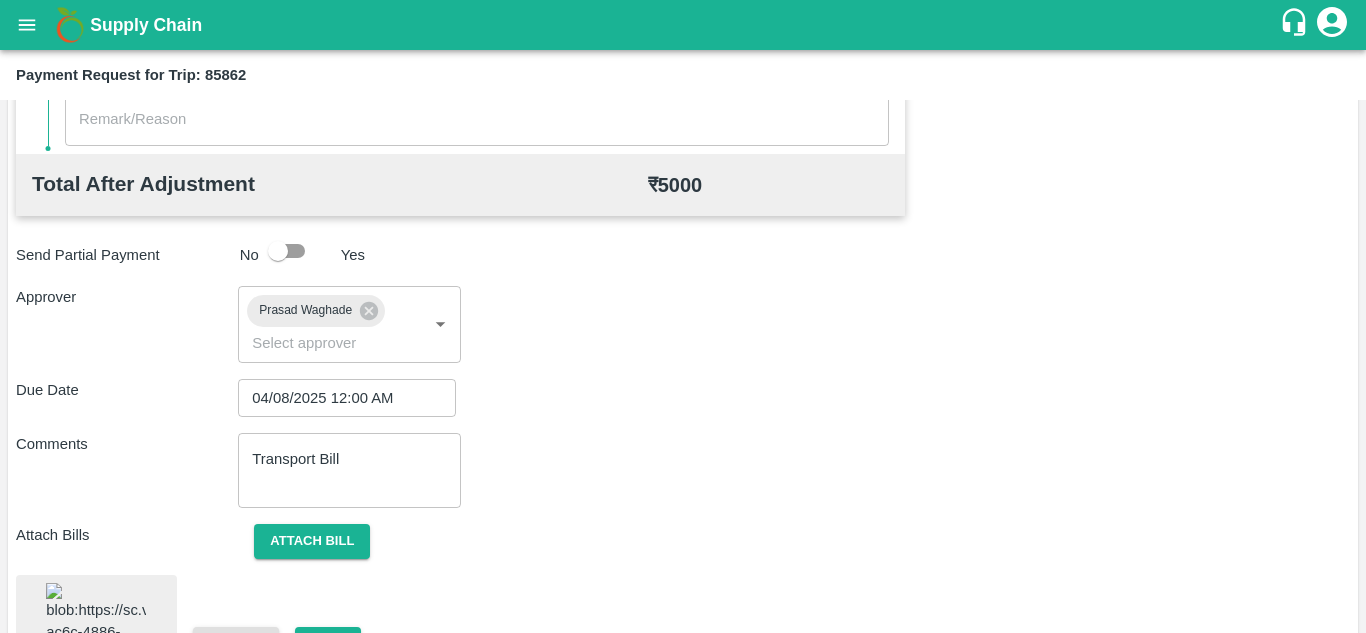 scroll, scrollTop: 1069, scrollLeft: 0, axis: vertical 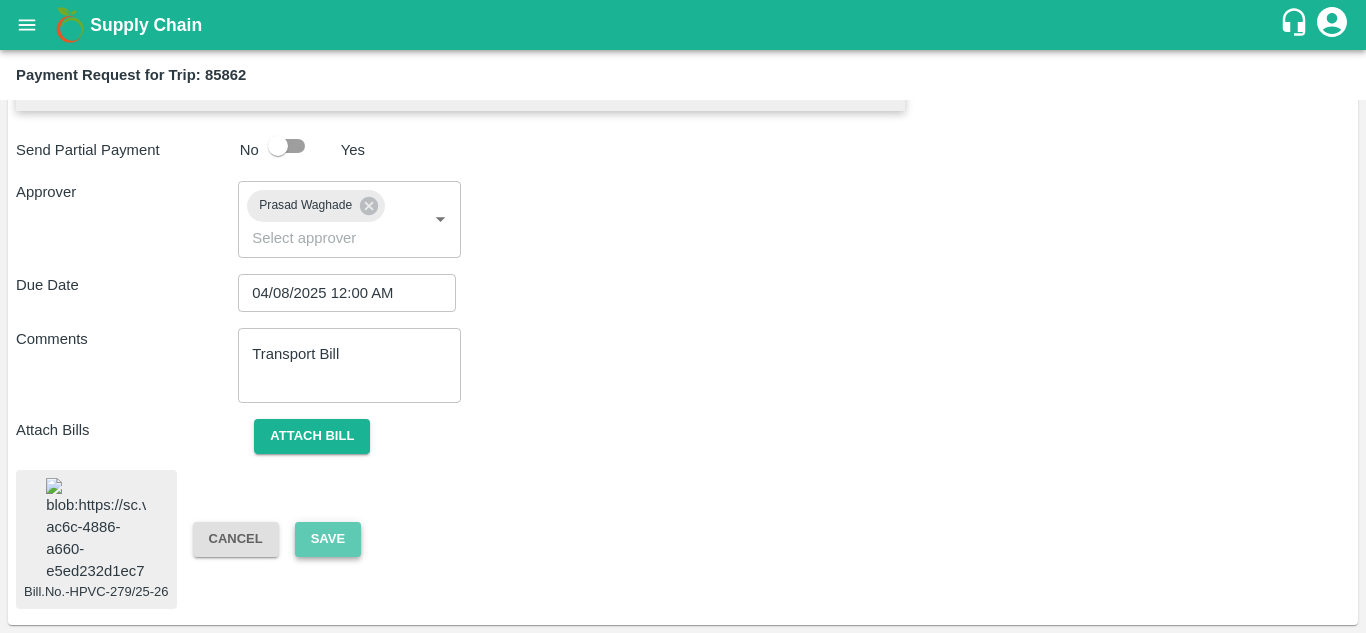 click on "Save" at bounding box center [328, 539] 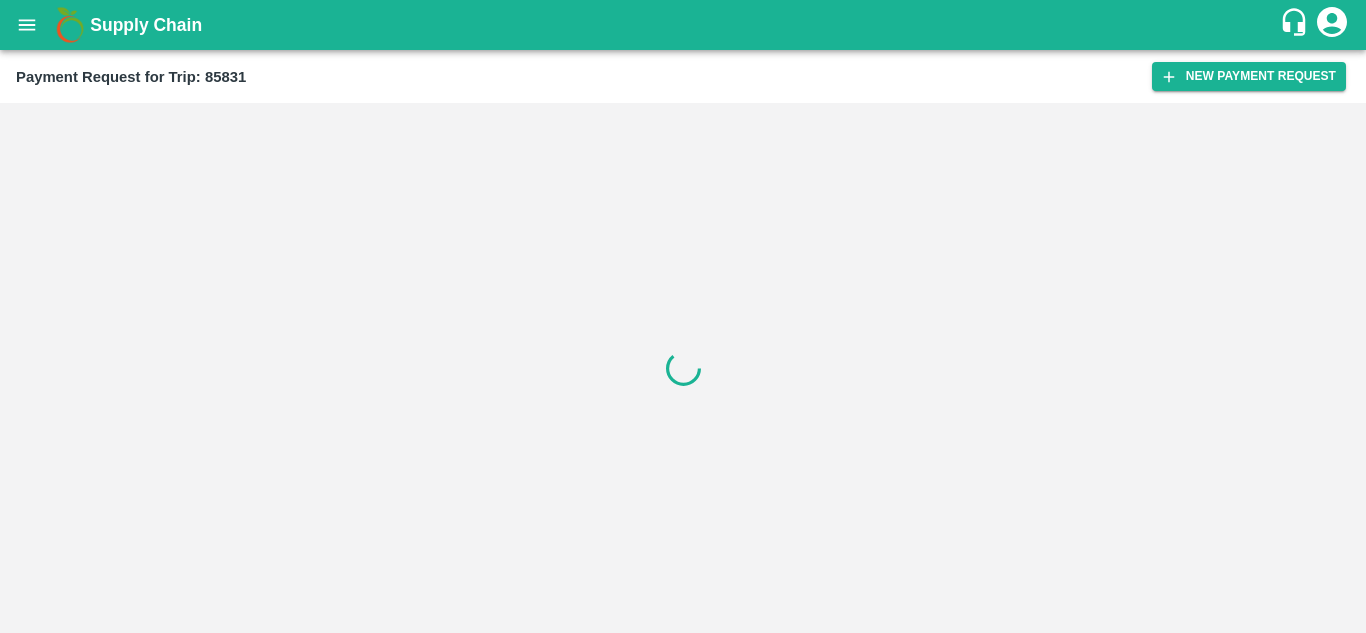 scroll, scrollTop: 0, scrollLeft: 0, axis: both 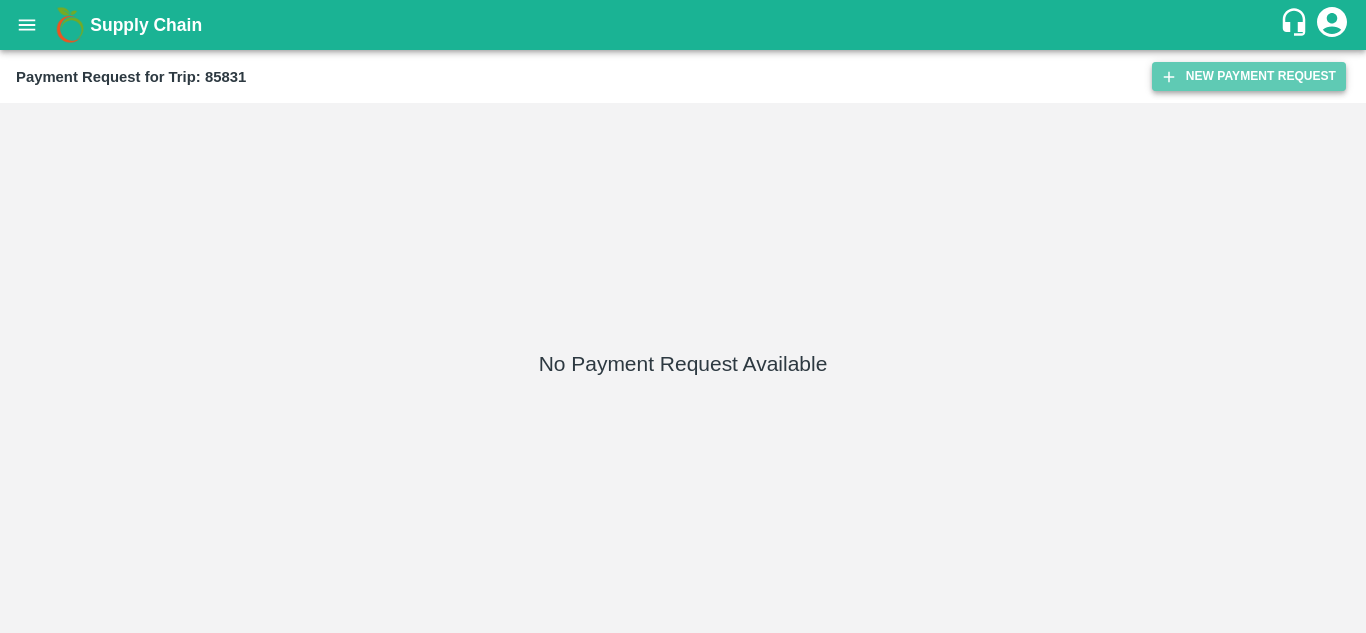 click on "New Payment Request" at bounding box center [1249, 76] 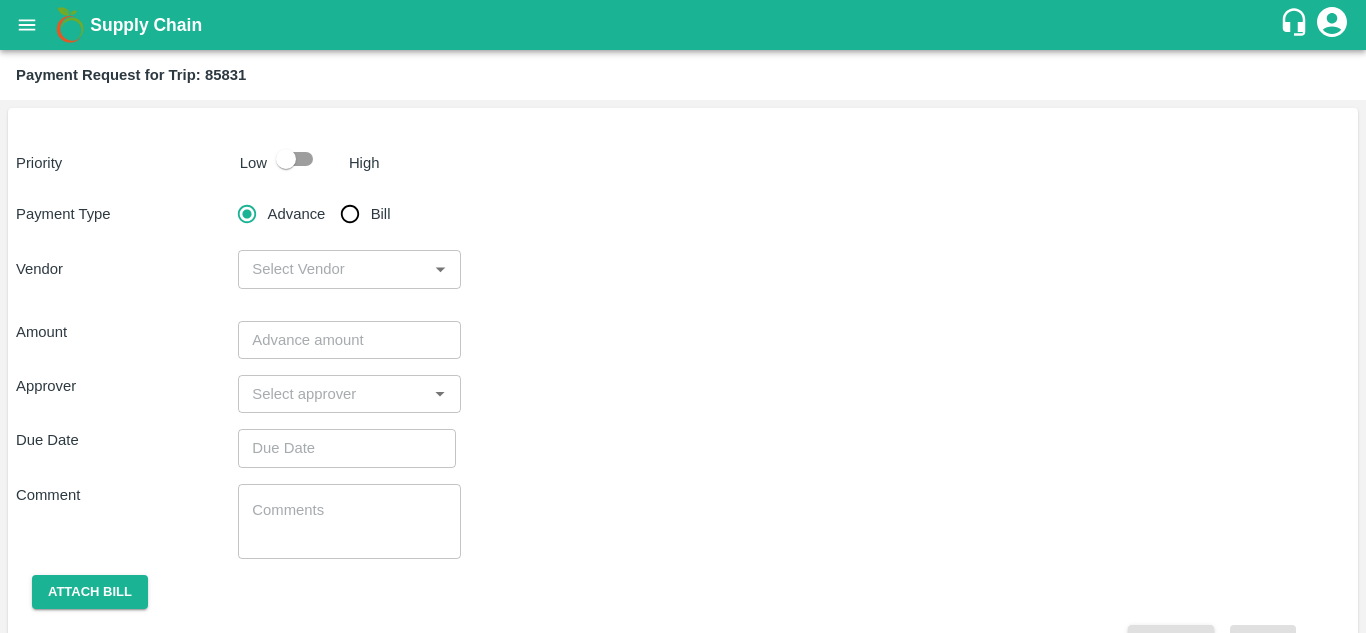 click at bounding box center (286, 159) 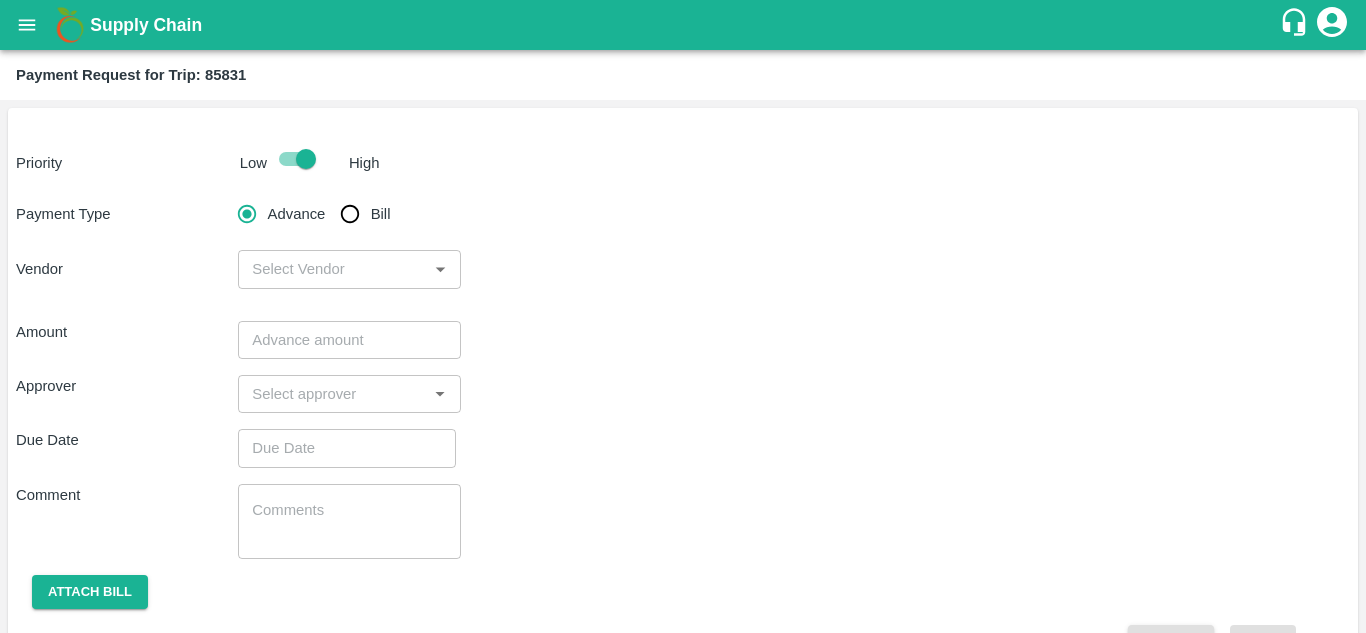 click on "Bill" at bounding box center [350, 214] 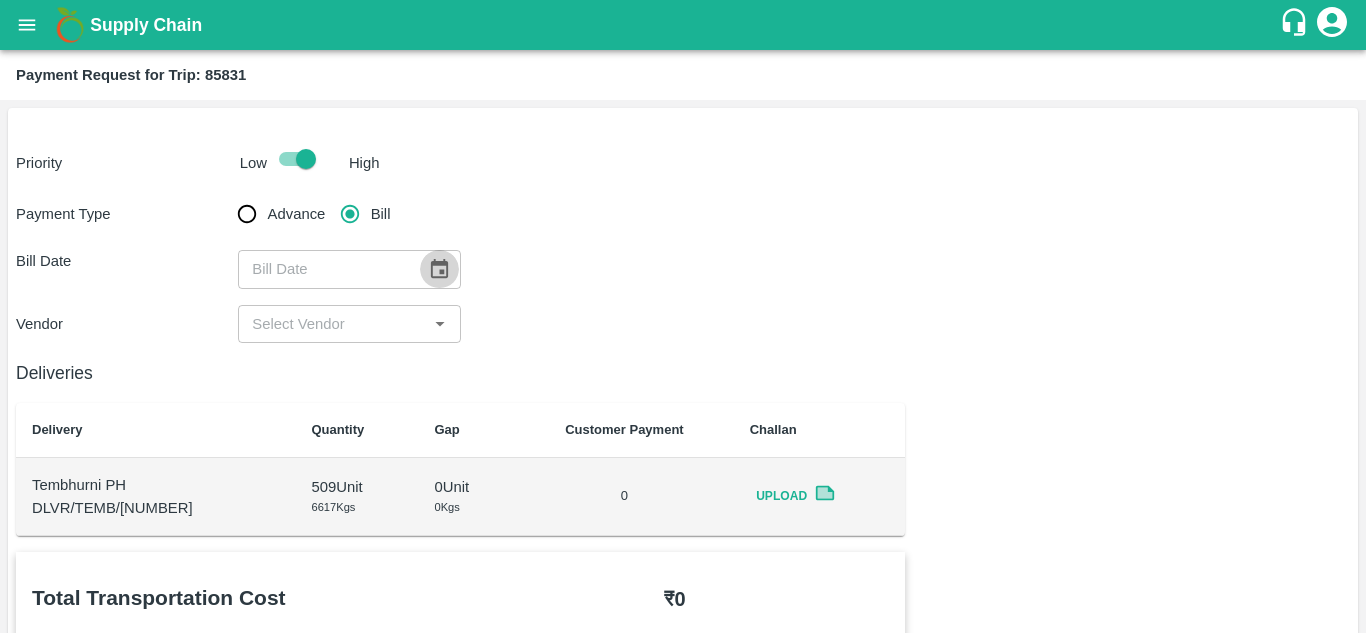click 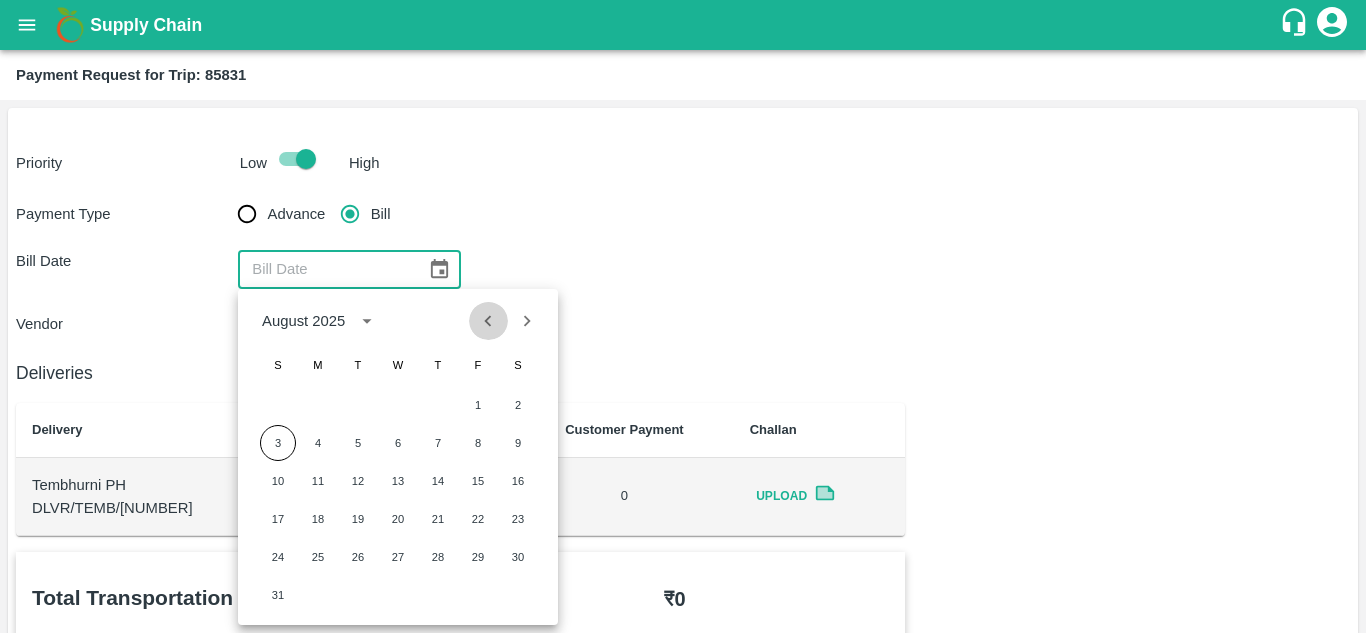 click 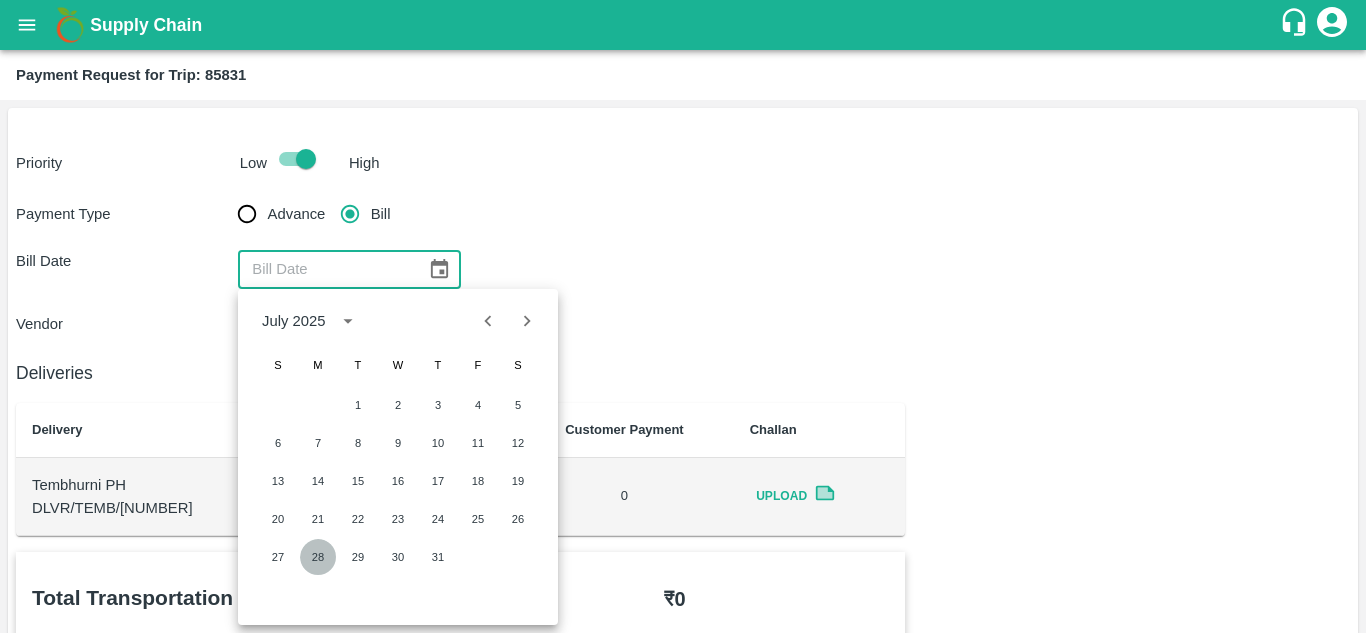click on "28" at bounding box center [318, 557] 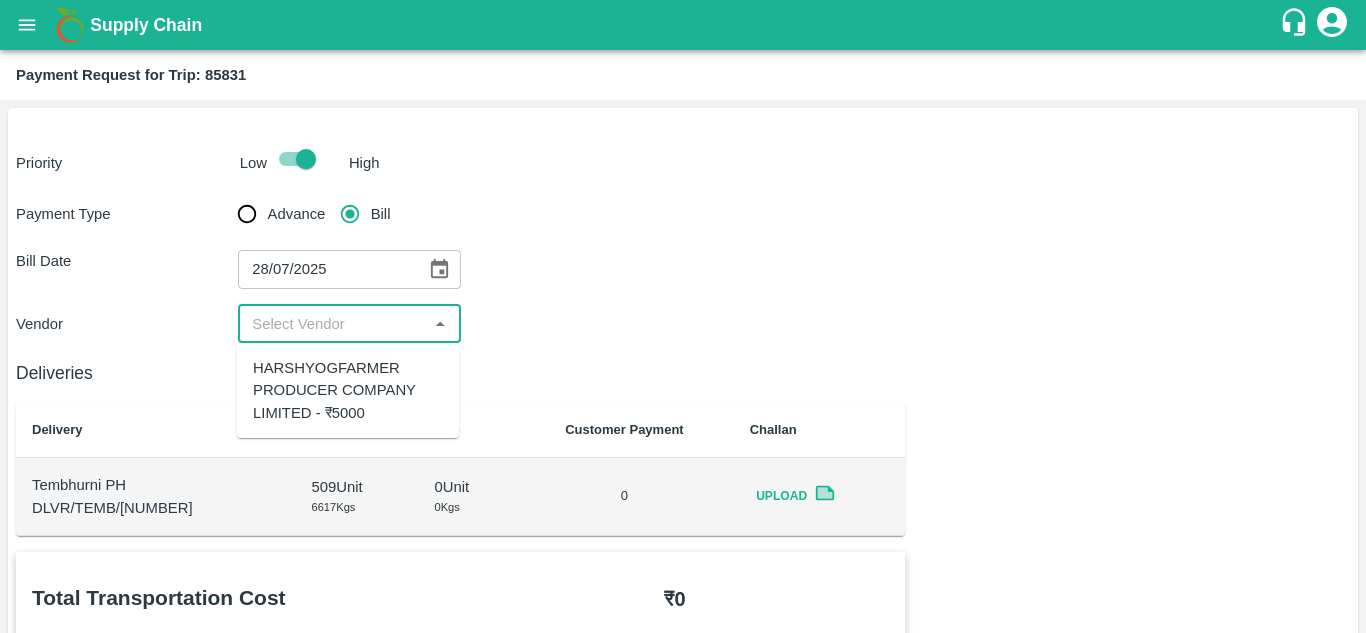 click at bounding box center [332, 324] 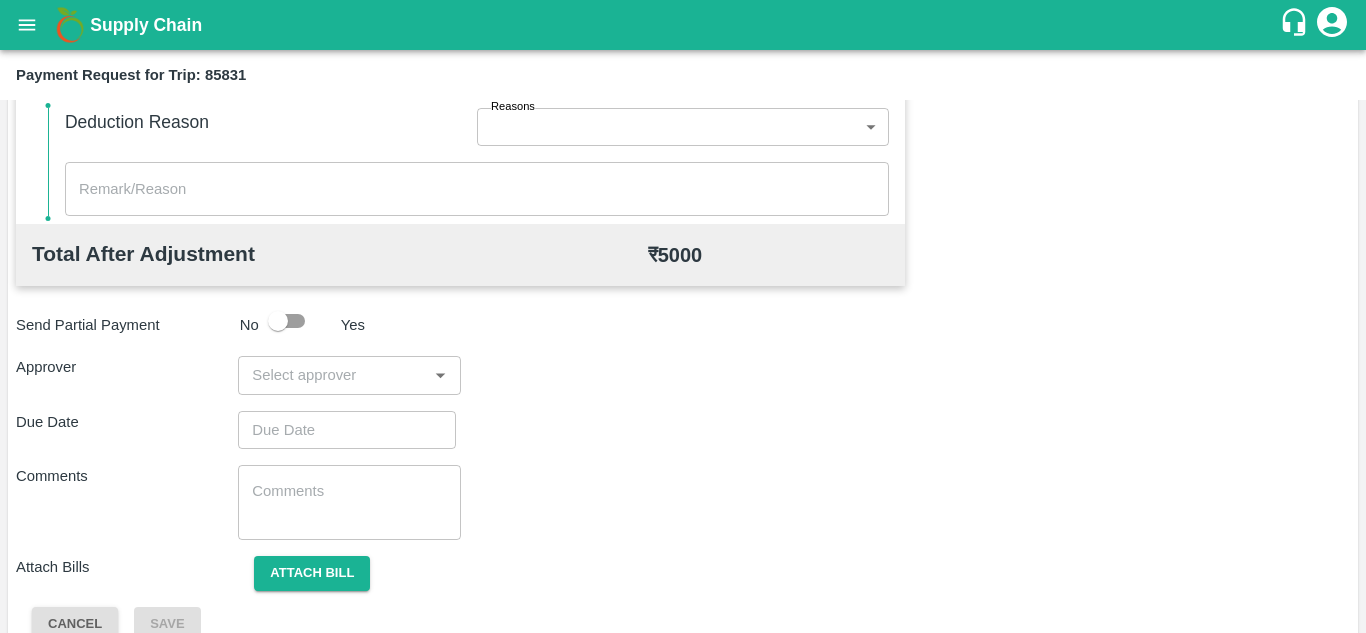 scroll, scrollTop: 883, scrollLeft: 0, axis: vertical 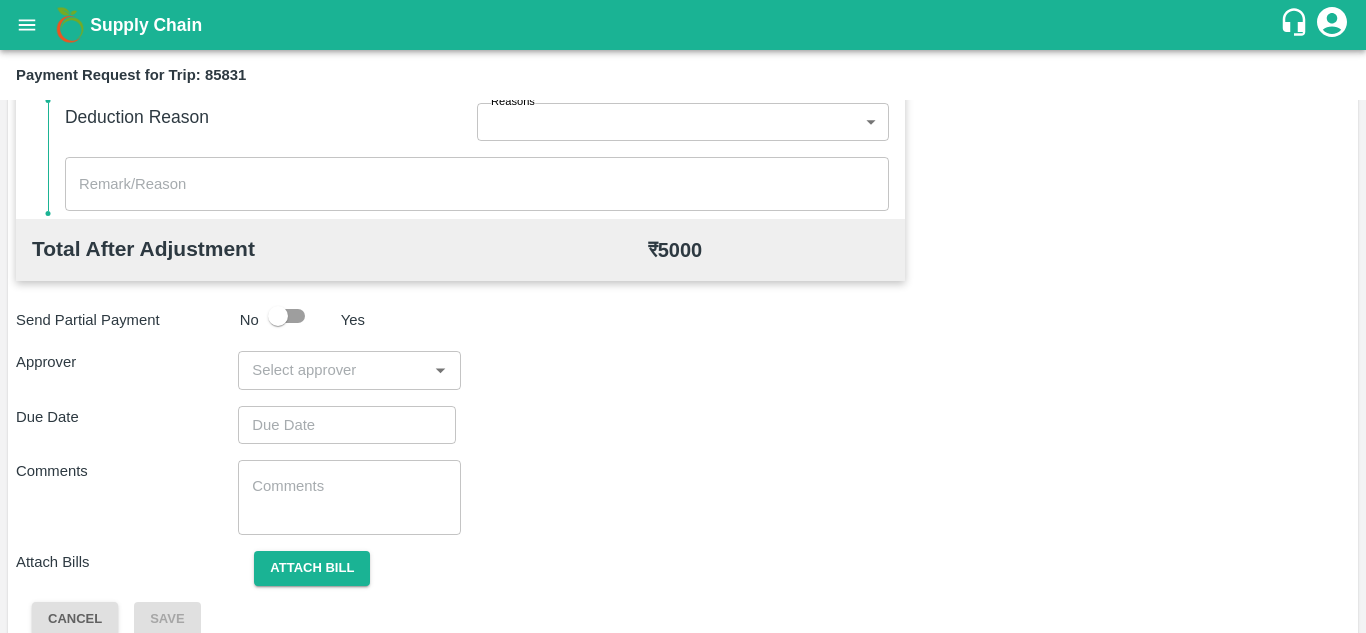 click on "​" at bounding box center [349, 370] 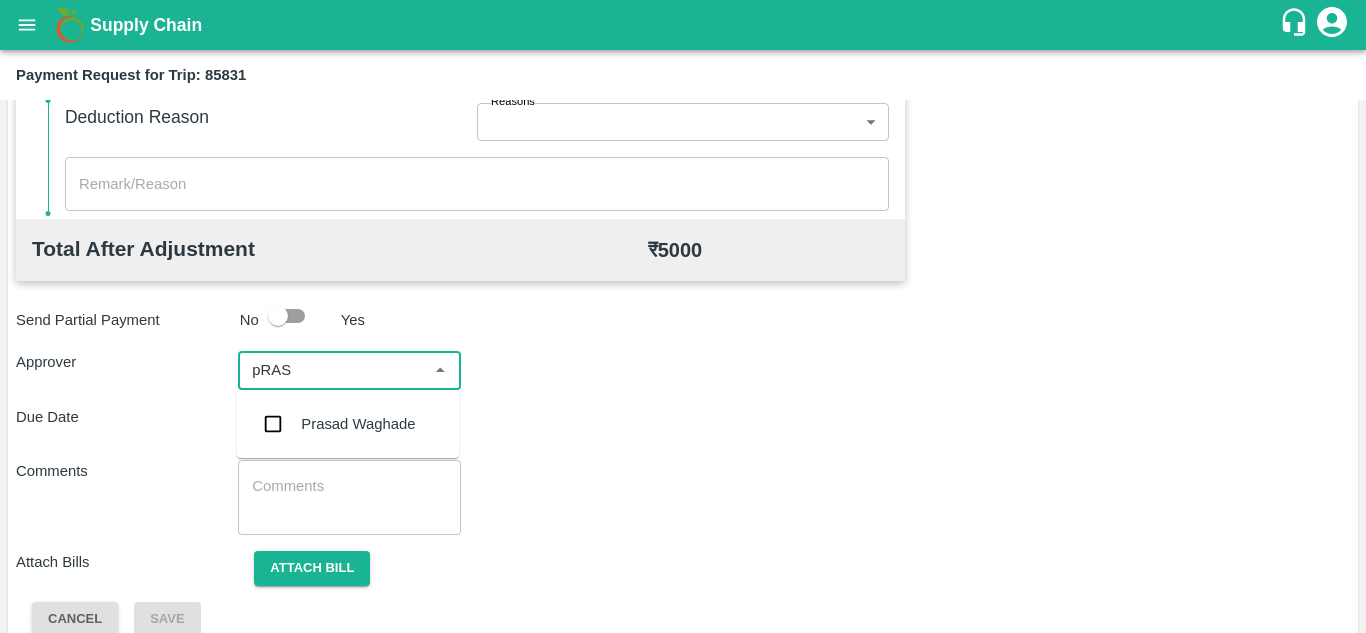 type on "pRASA" 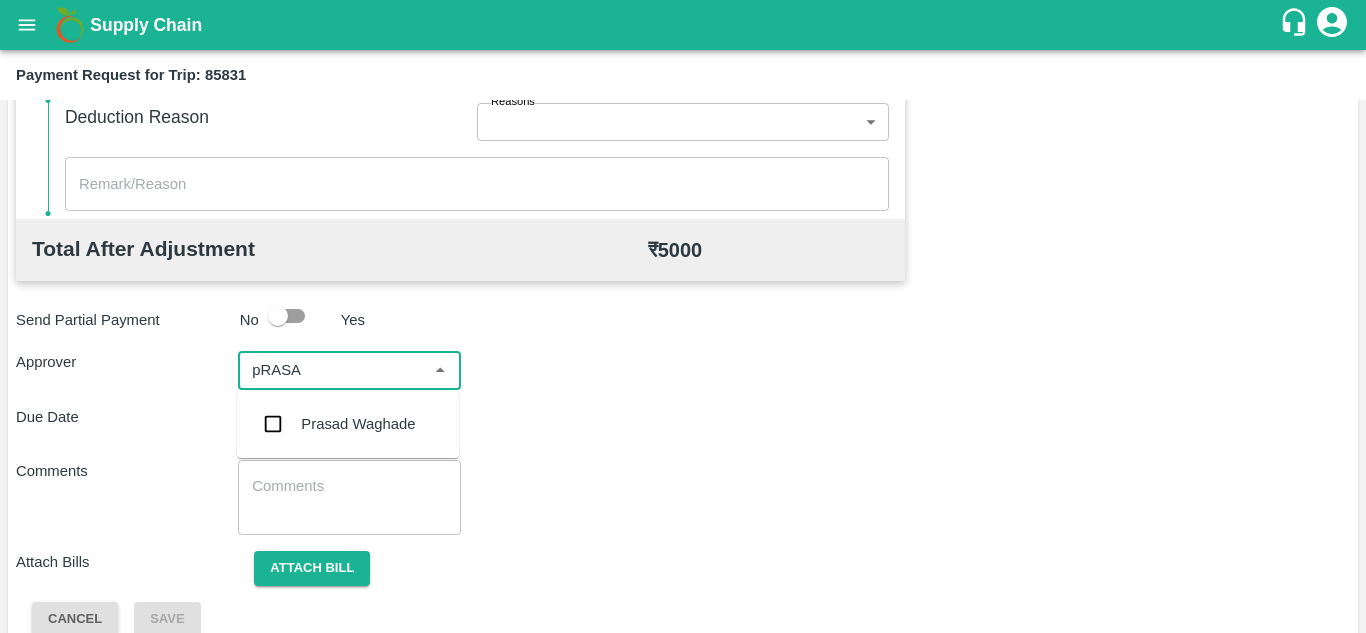 click on "Prasad Waghade" at bounding box center [358, 424] 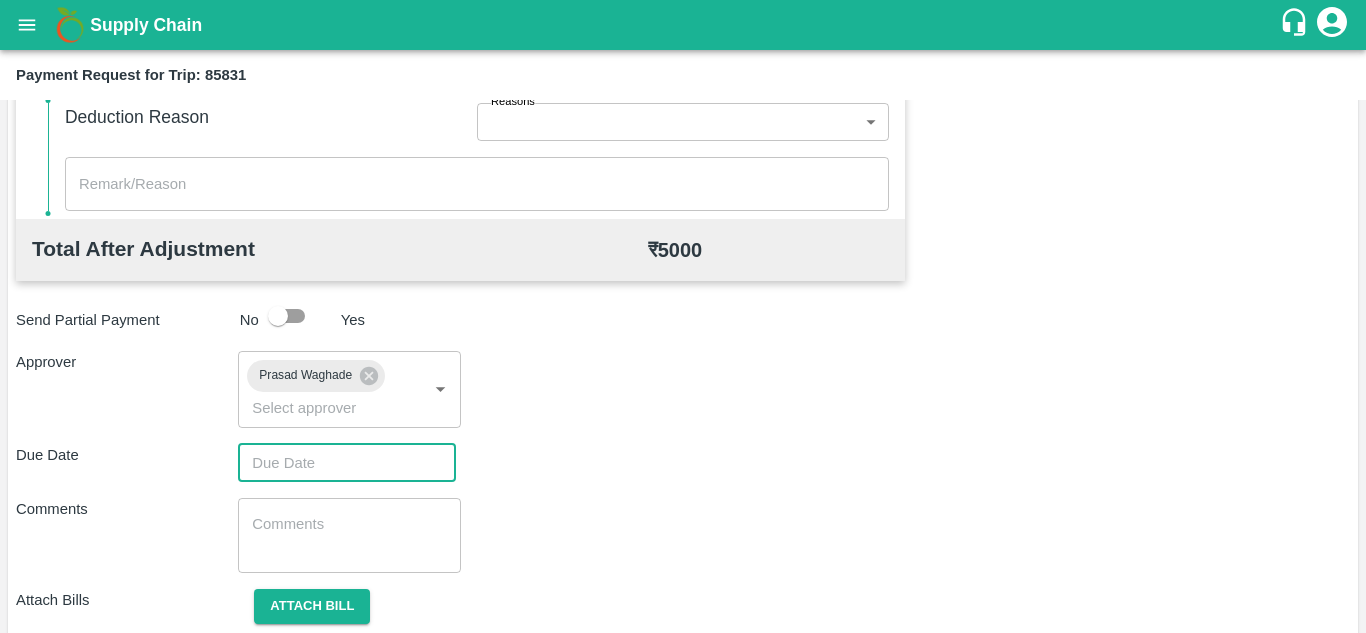 type on "DD/MM/YYYY hh:mm aa" 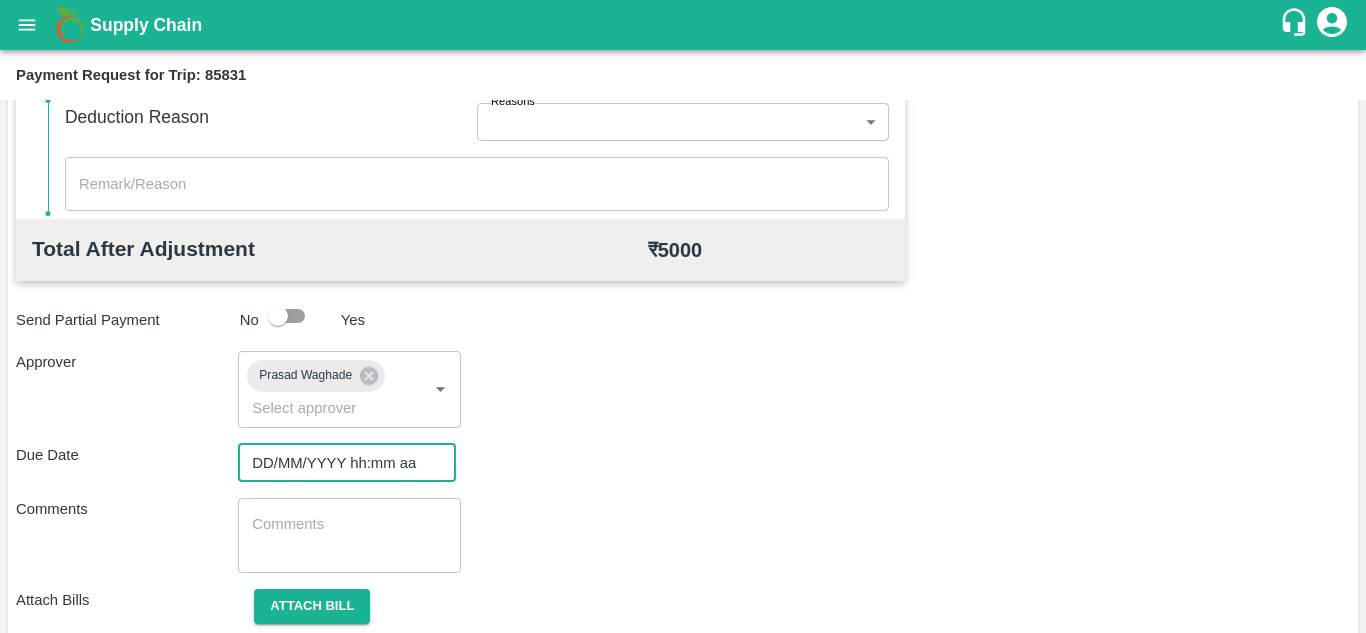 click on "DD/MM/YYYY hh:mm aa" at bounding box center (340, 463) 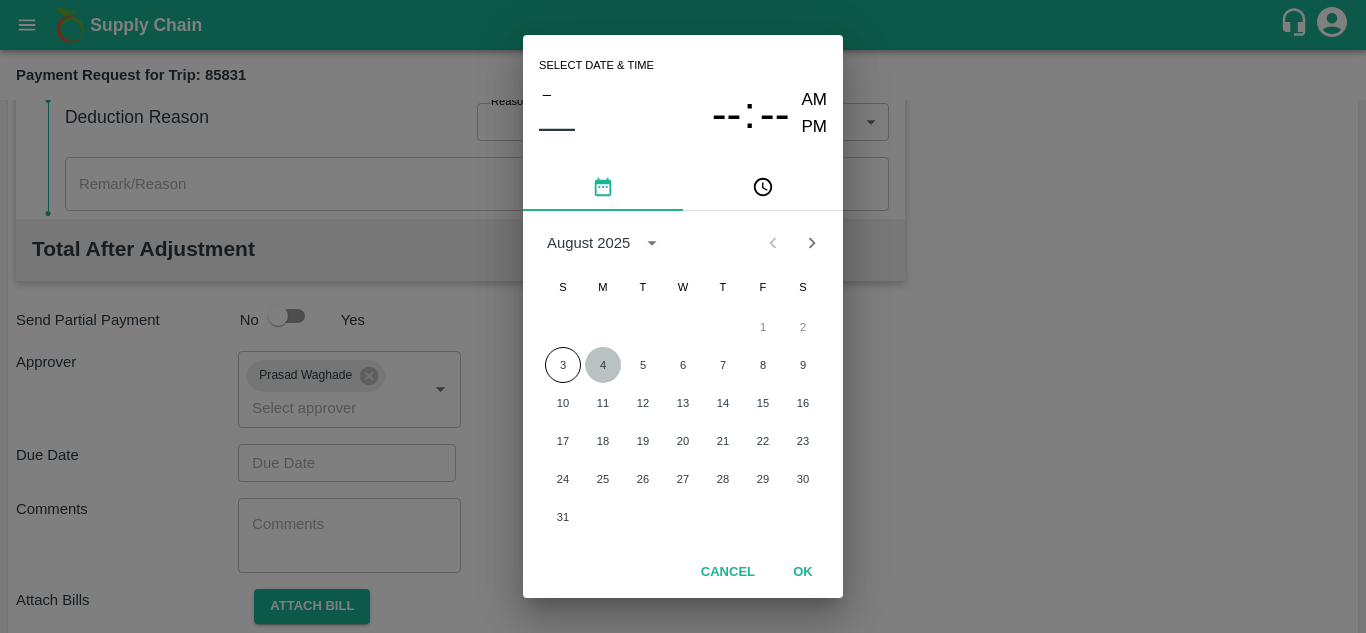 click on "4" at bounding box center (603, 365) 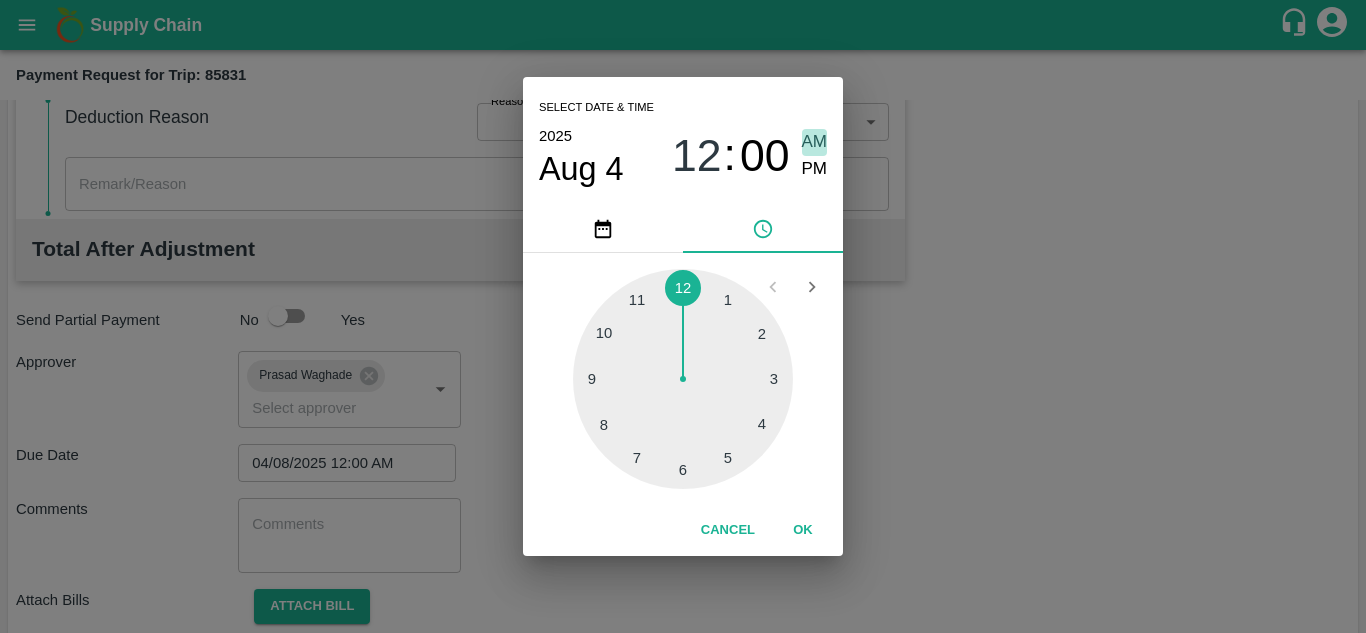 click on "AM" at bounding box center [815, 142] 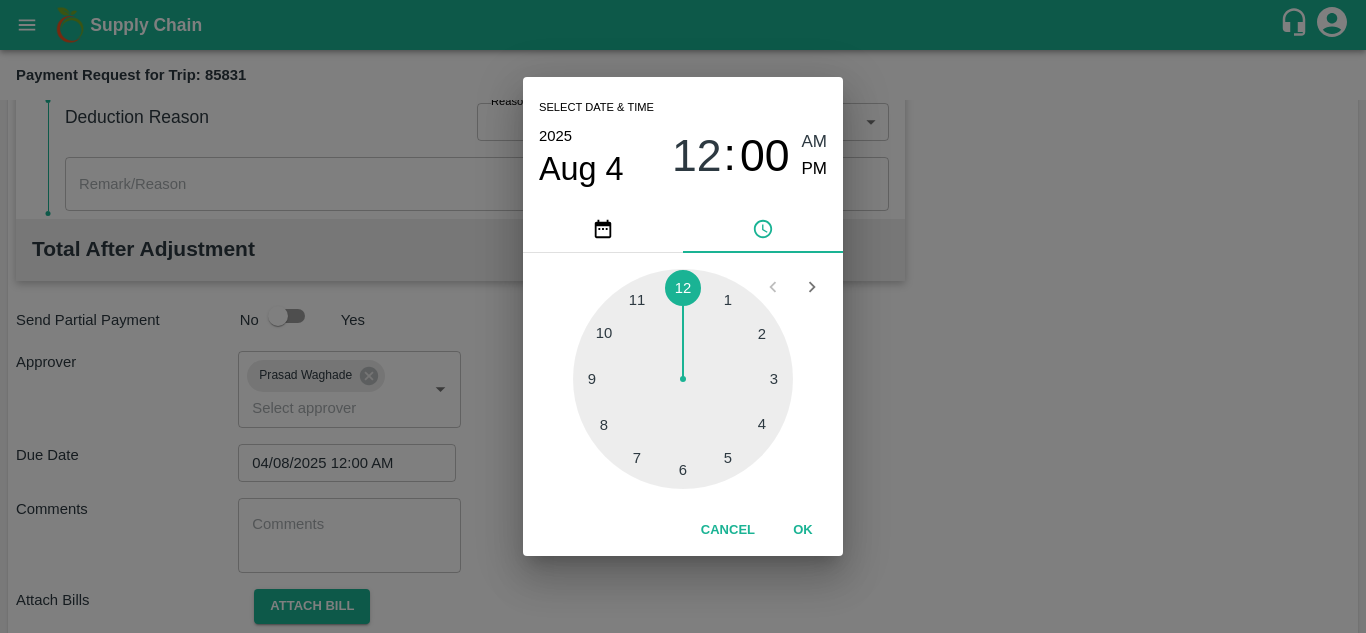 click on "OK" at bounding box center (803, 530) 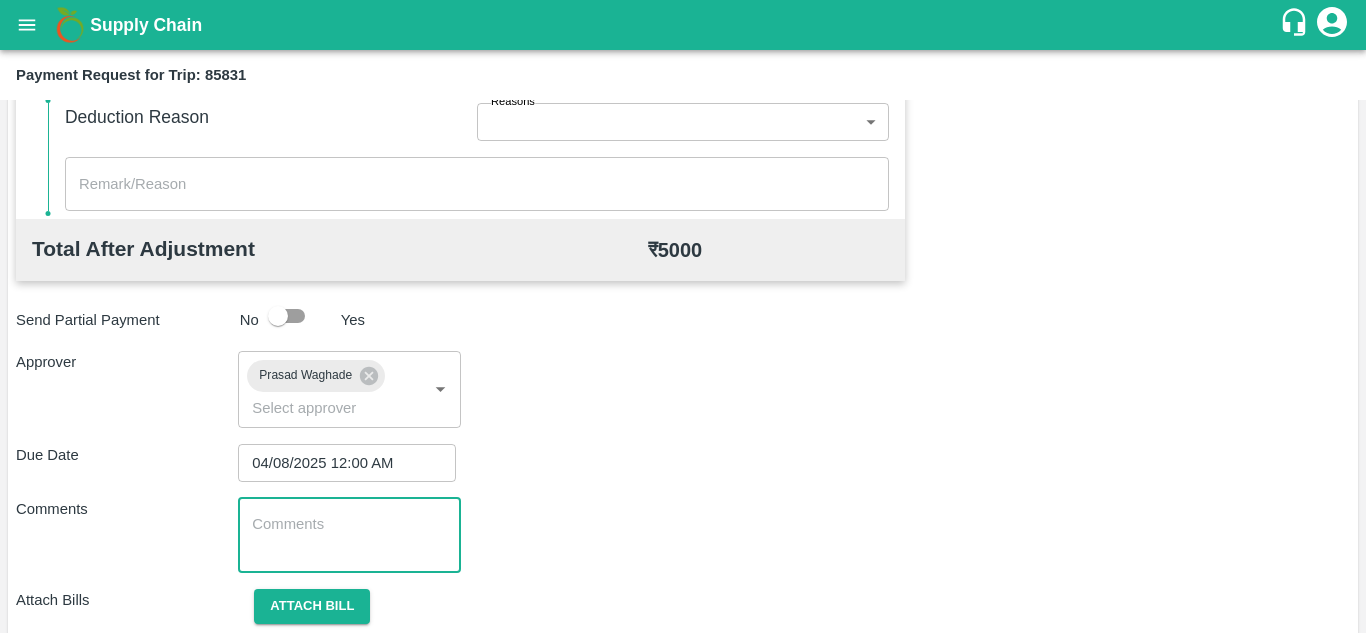 click at bounding box center [349, 535] 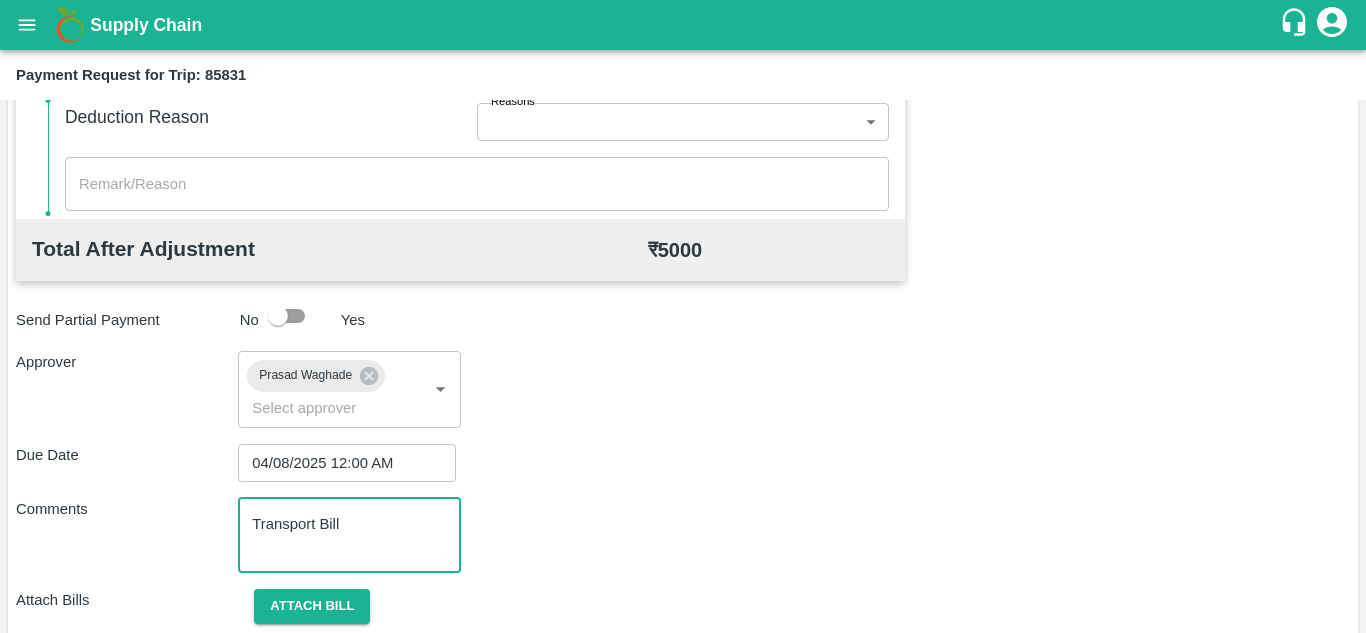 scroll, scrollTop: 948, scrollLeft: 0, axis: vertical 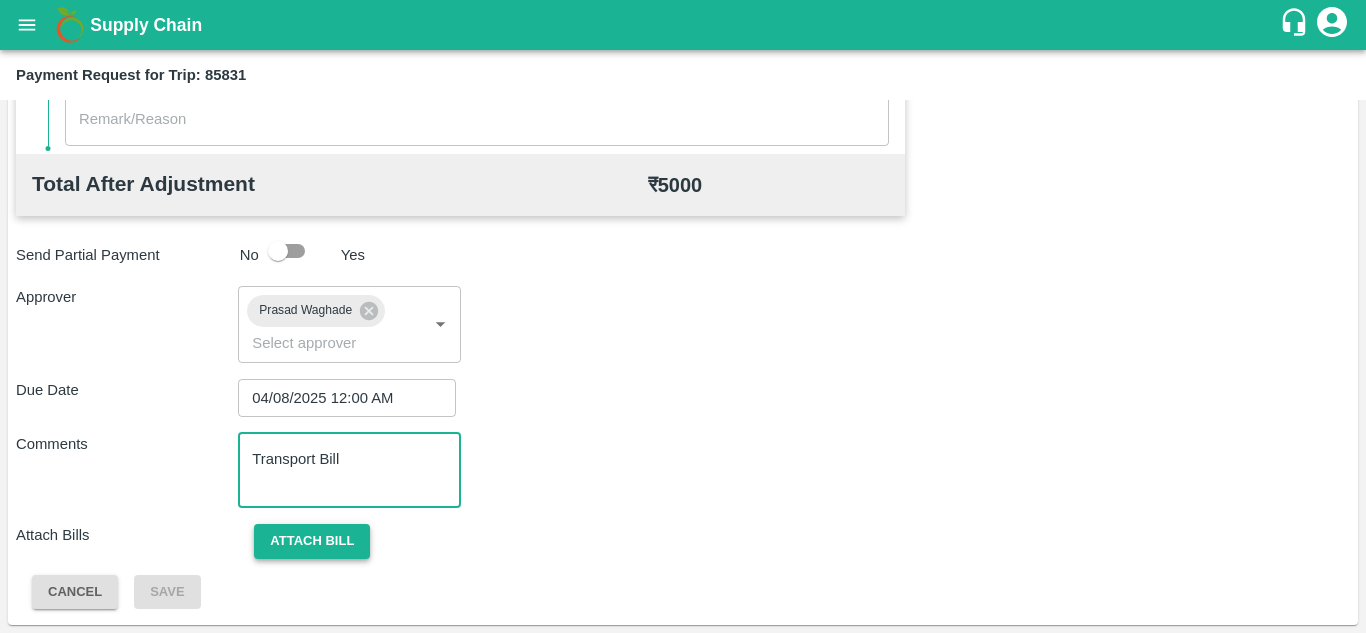 type on "Transport Bill" 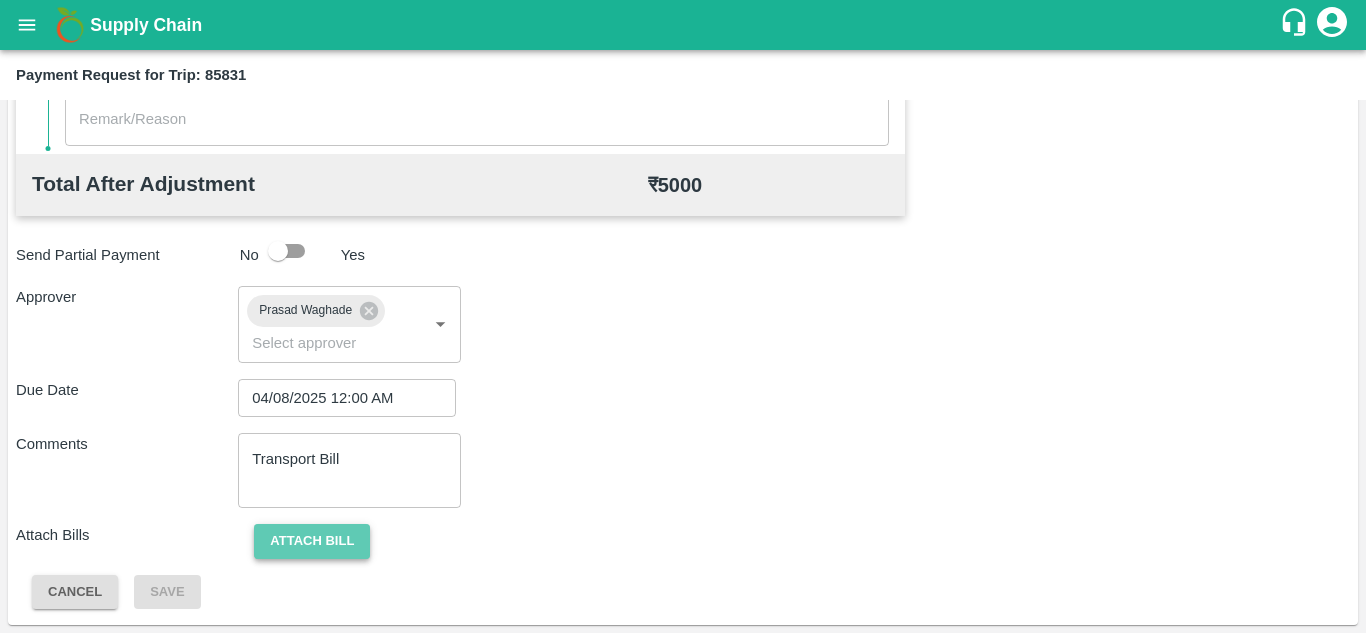 click on "Attach bill" at bounding box center [312, 541] 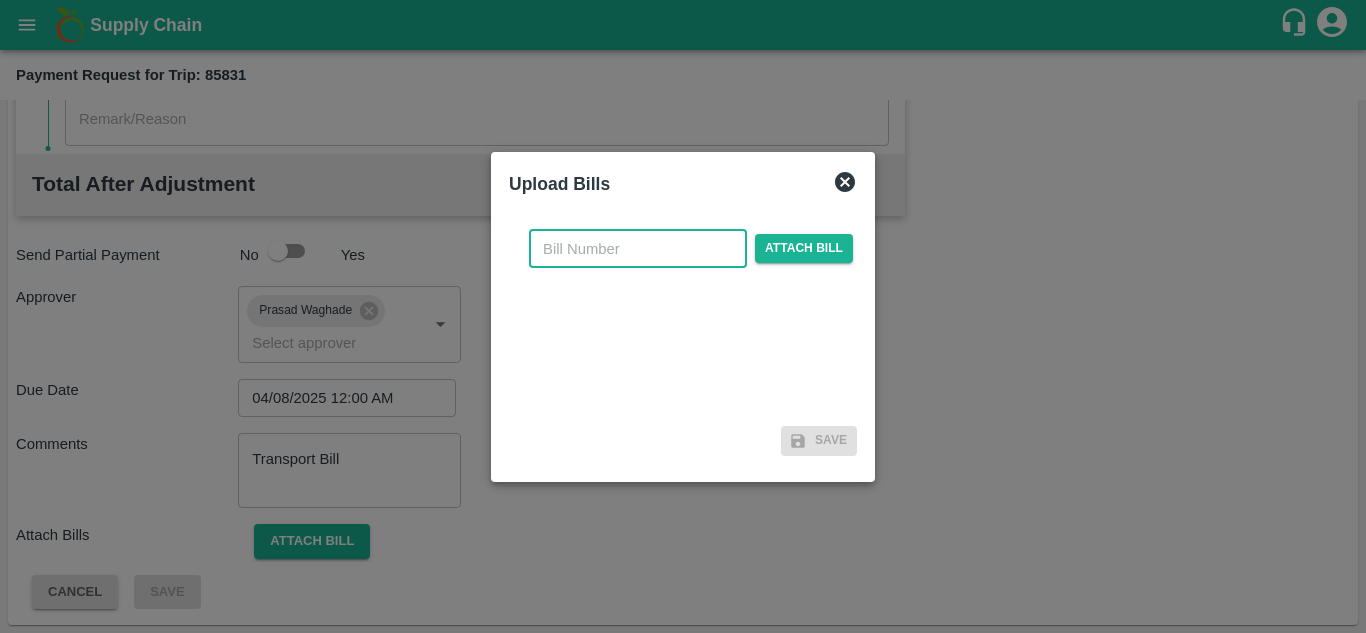 click at bounding box center [638, 249] 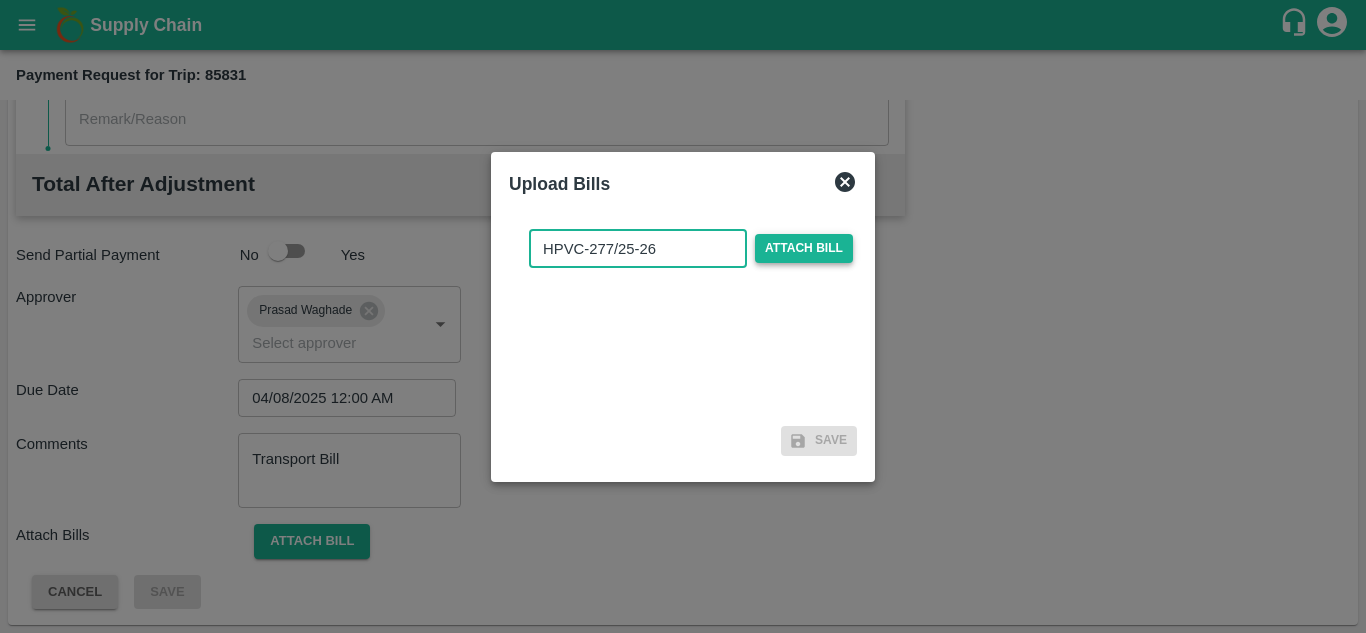 type on "HPVC-277/25-26" 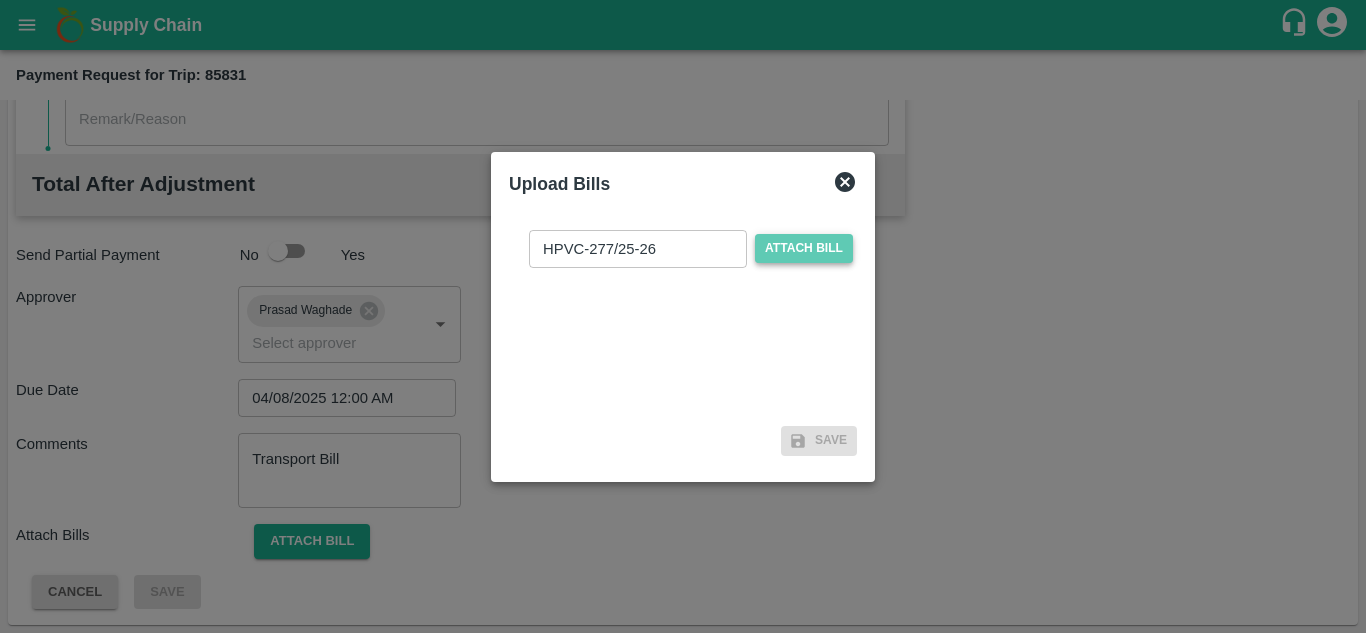 click on "Attach bill" at bounding box center [804, 248] 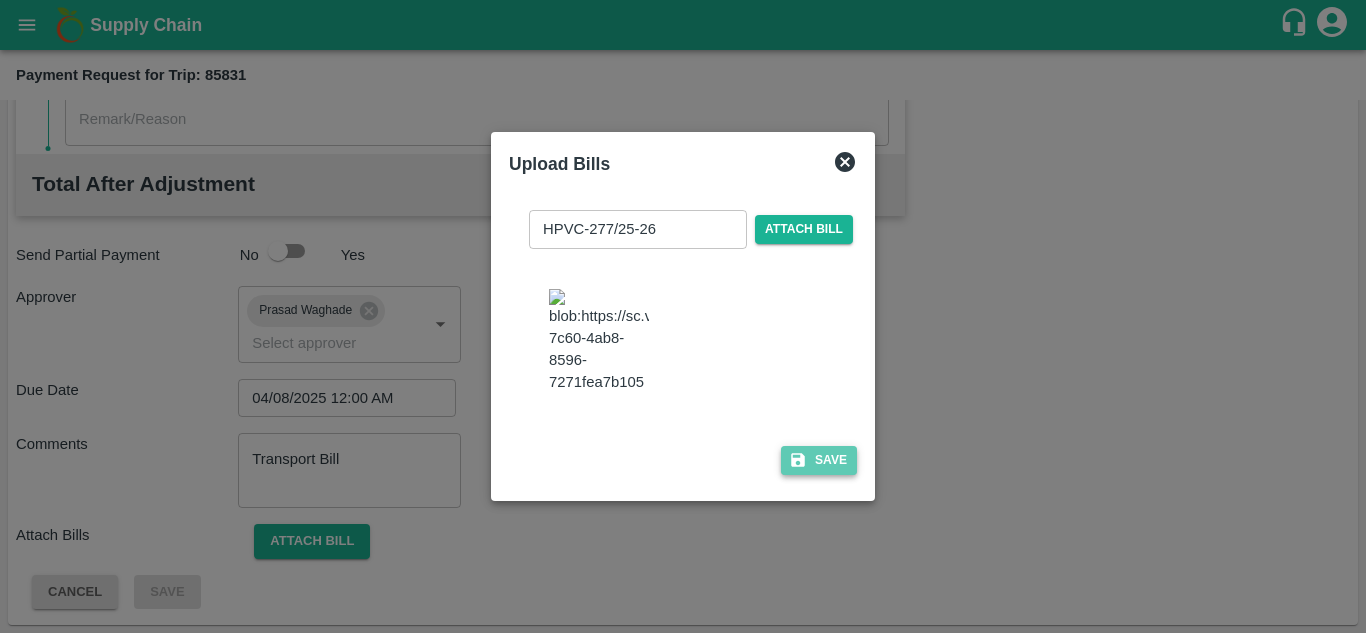 click on "Save" at bounding box center (819, 460) 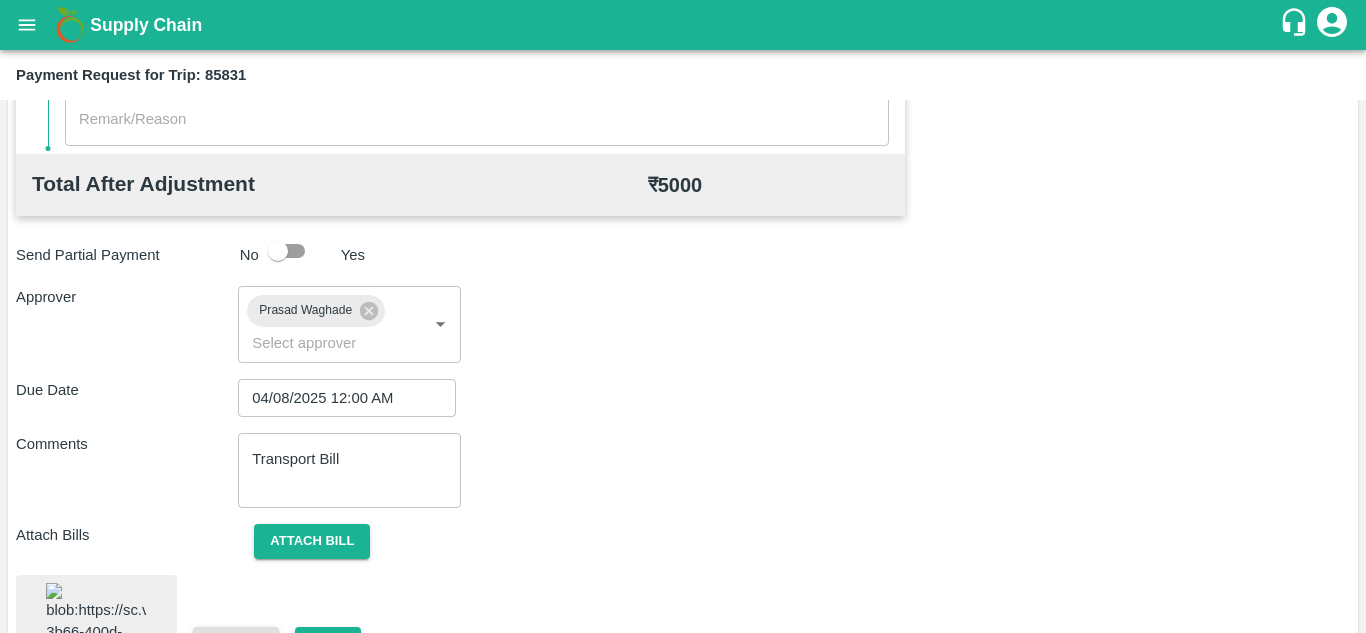 scroll, scrollTop: 1081, scrollLeft: 0, axis: vertical 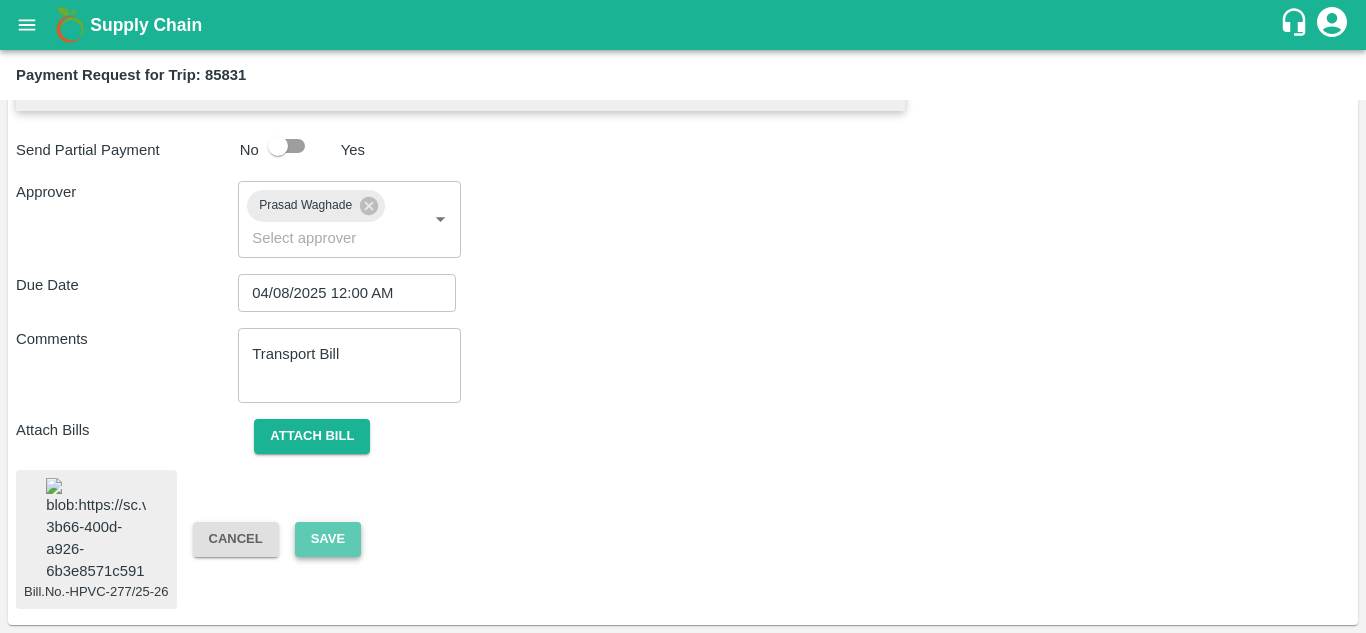 click on "Save" at bounding box center (328, 539) 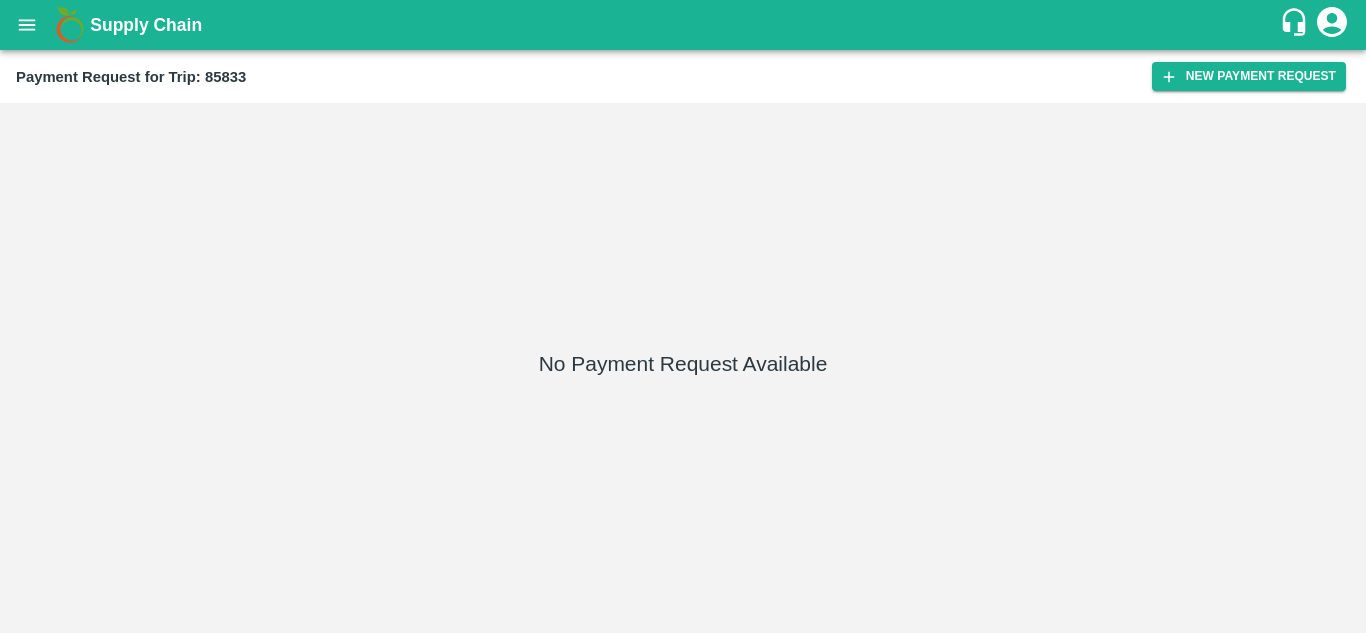 scroll, scrollTop: 0, scrollLeft: 0, axis: both 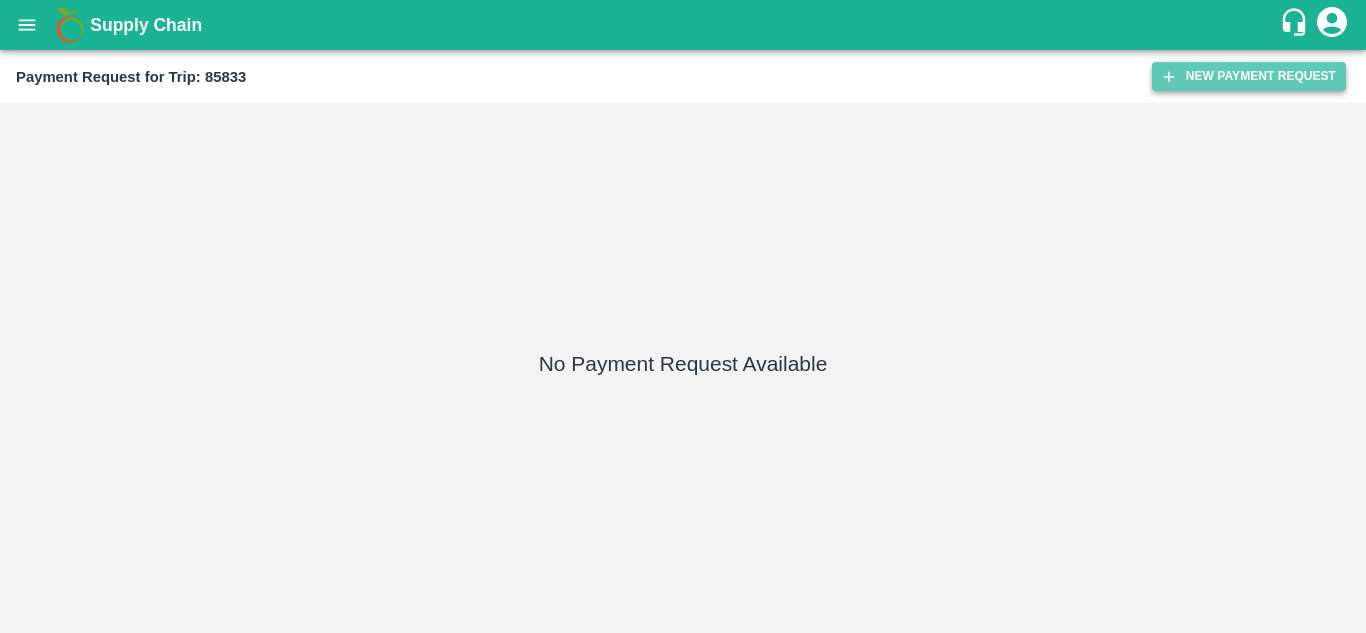 click on "New Payment Request" at bounding box center (1249, 76) 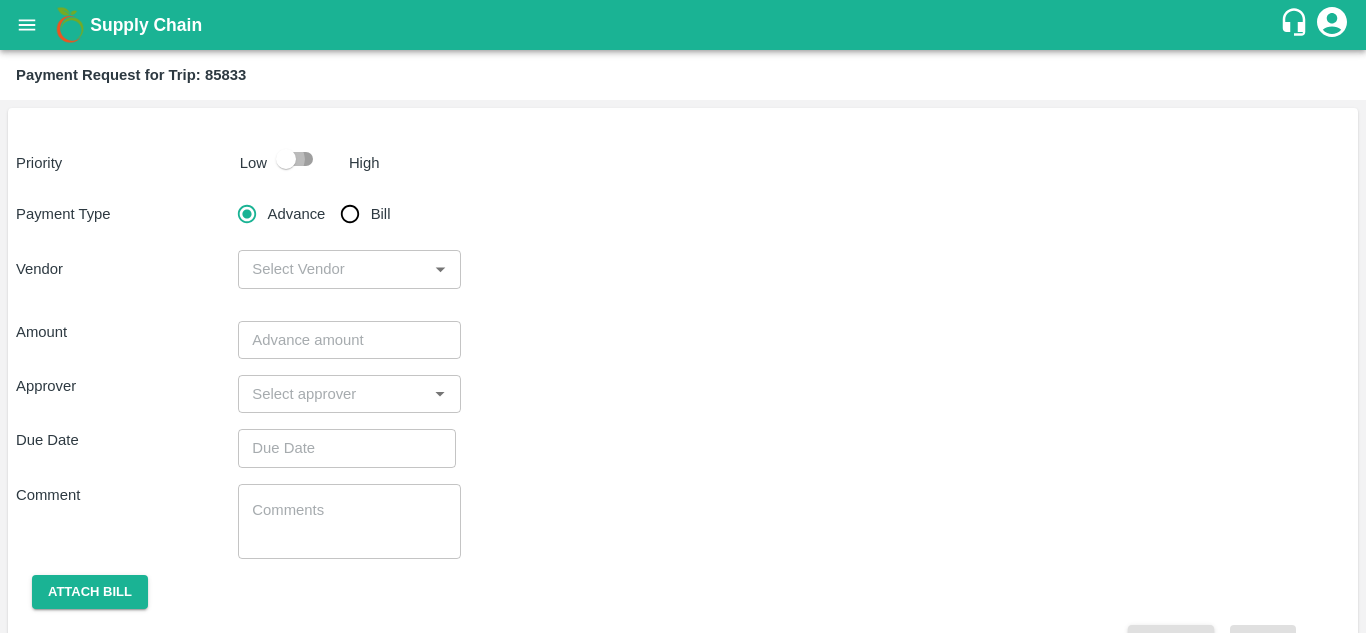 click at bounding box center (286, 159) 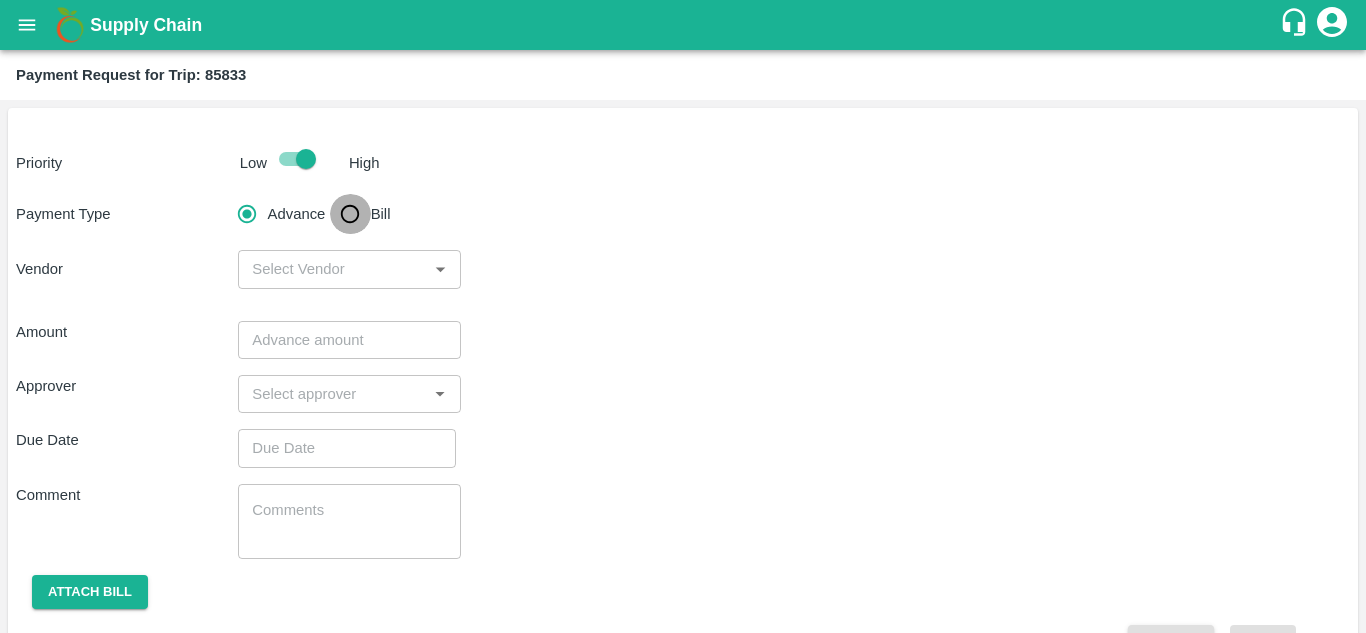 click on "Bill" at bounding box center (350, 214) 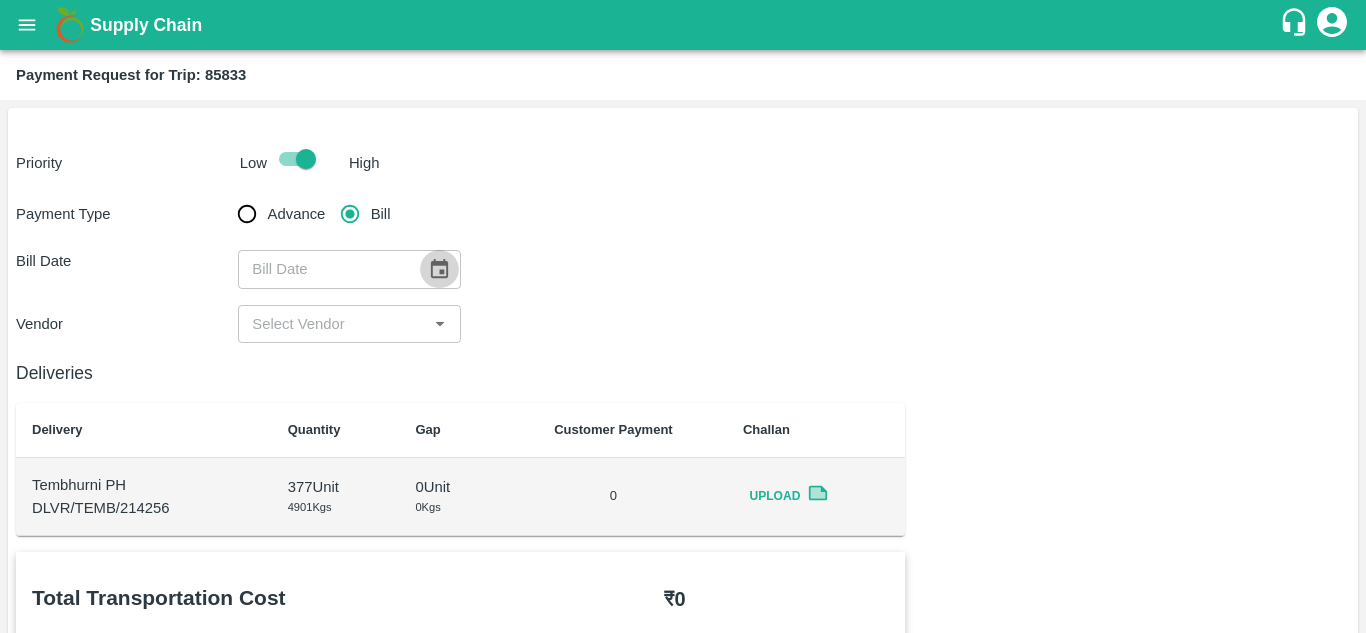 click 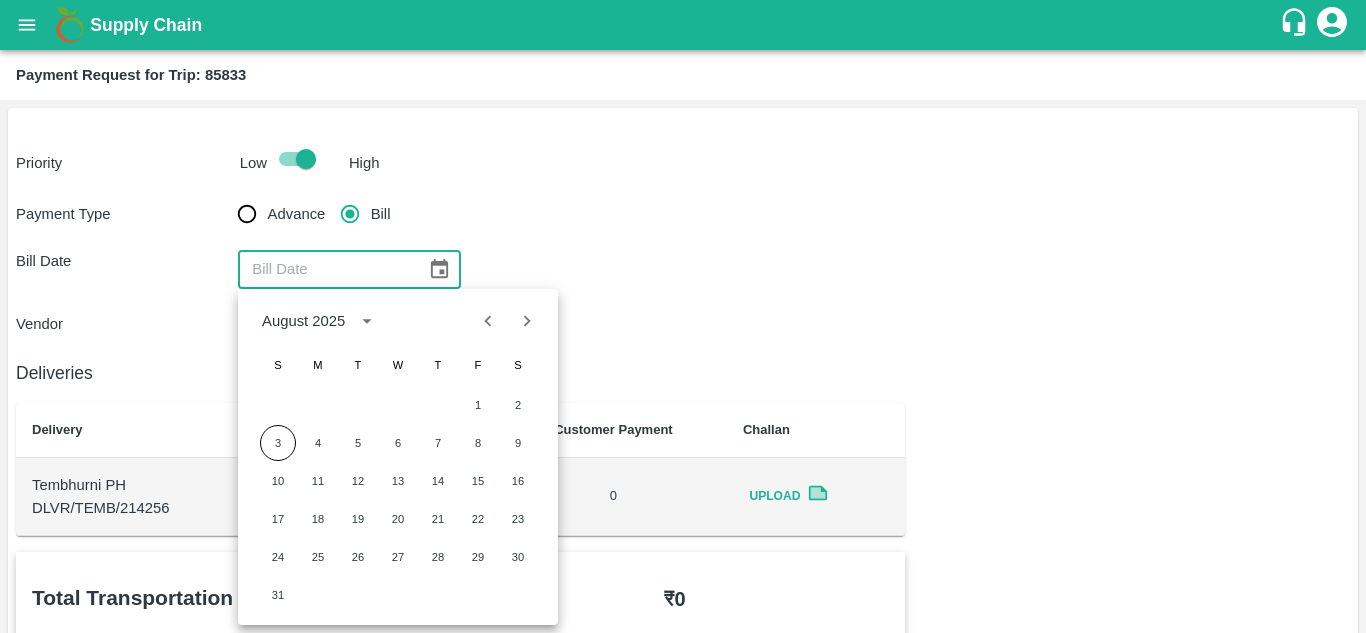 click 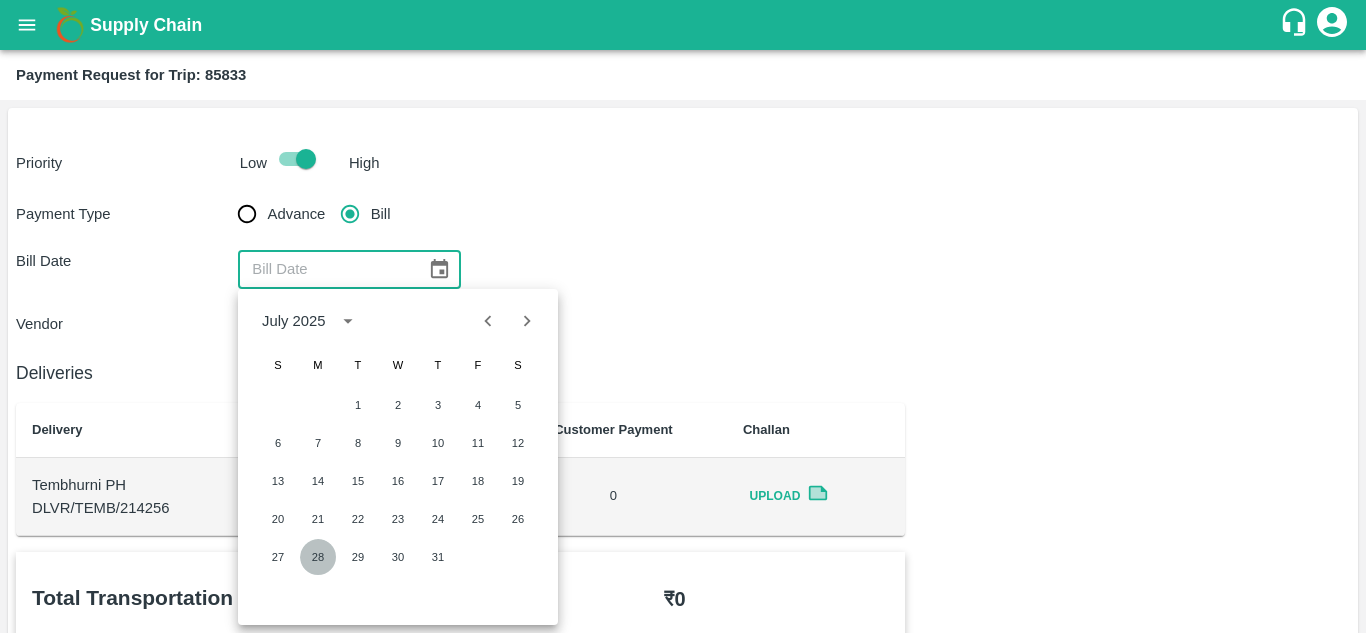 click on "28" at bounding box center (318, 557) 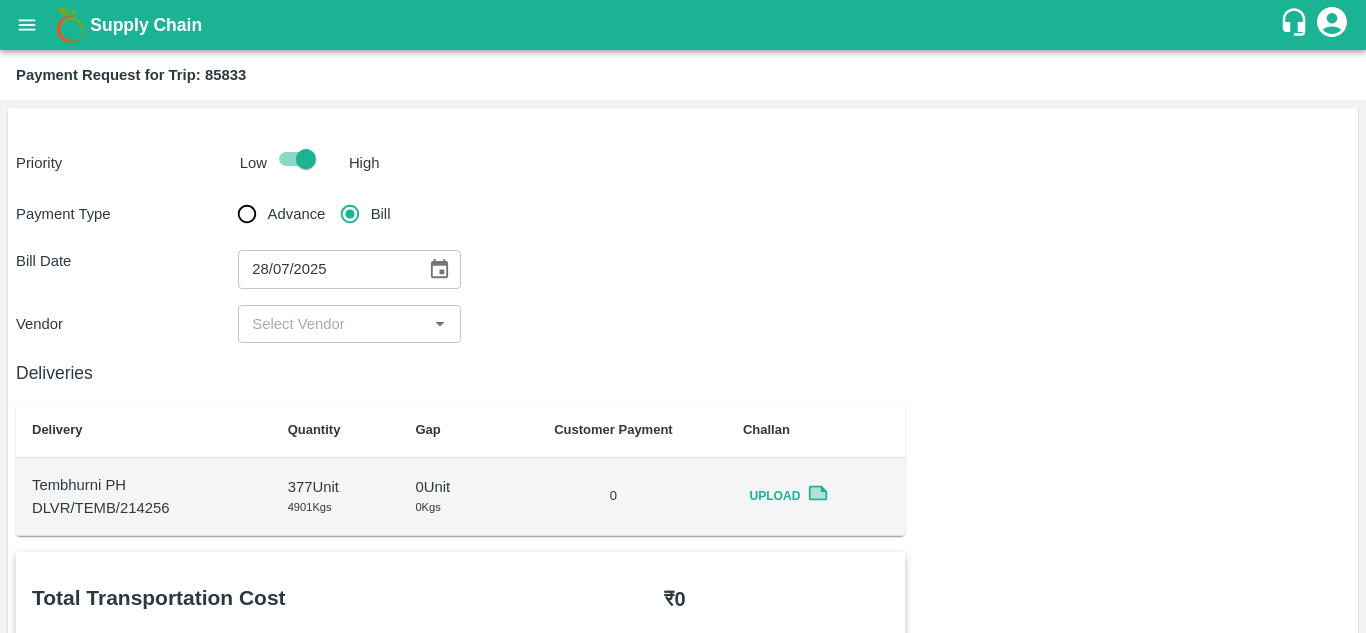 click on "​" at bounding box center [349, 324] 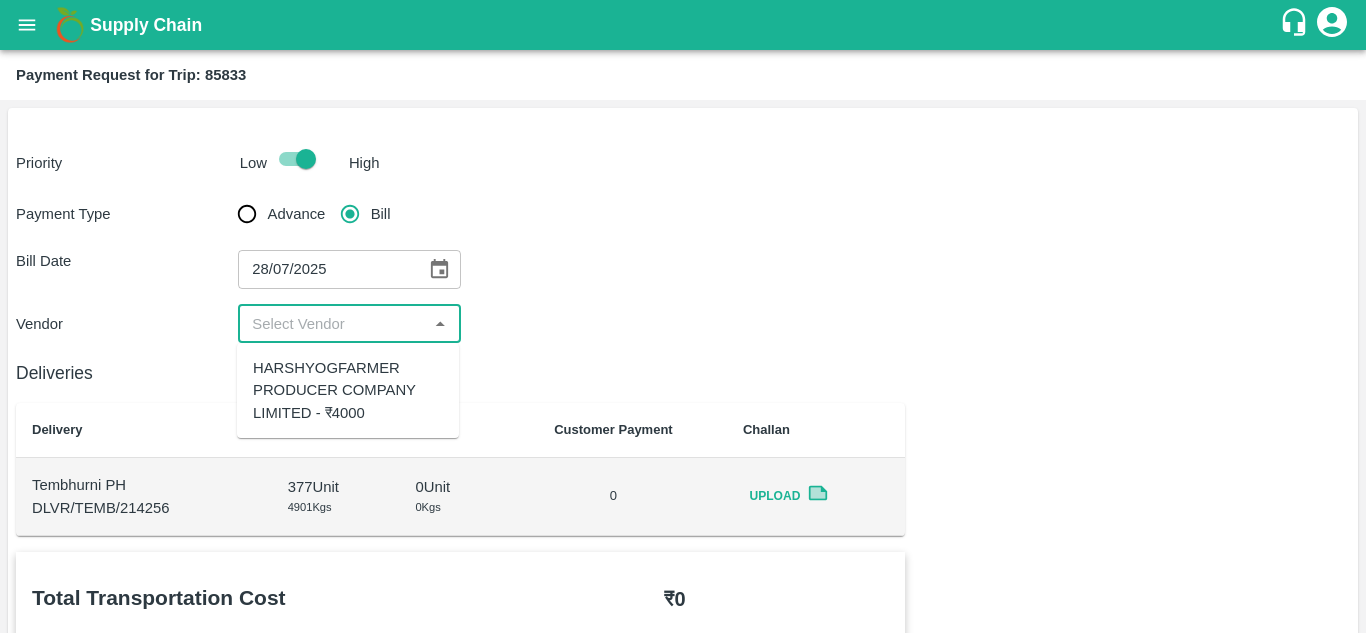 click on "HARSHYOGFARMER PRODUCER COMPANY LIMITED - ₹4000" at bounding box center [348, 390] 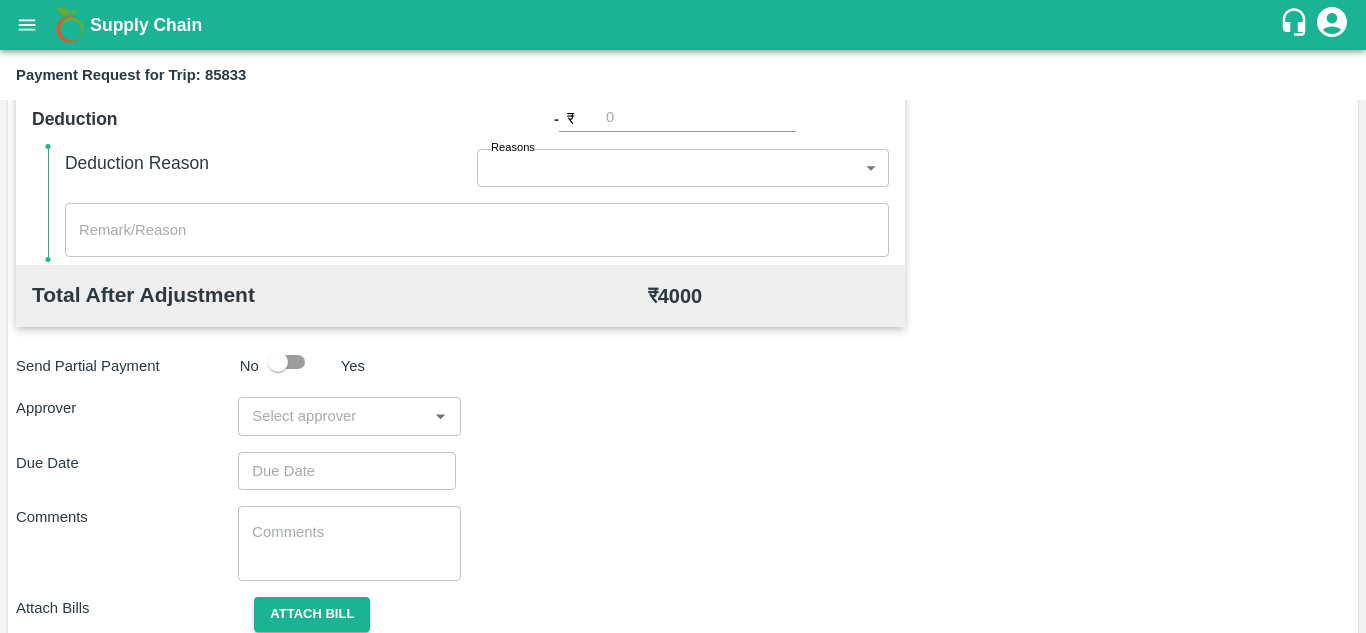 scroll, scrollTop: 840, scrollLeft: 0, axis: vertical 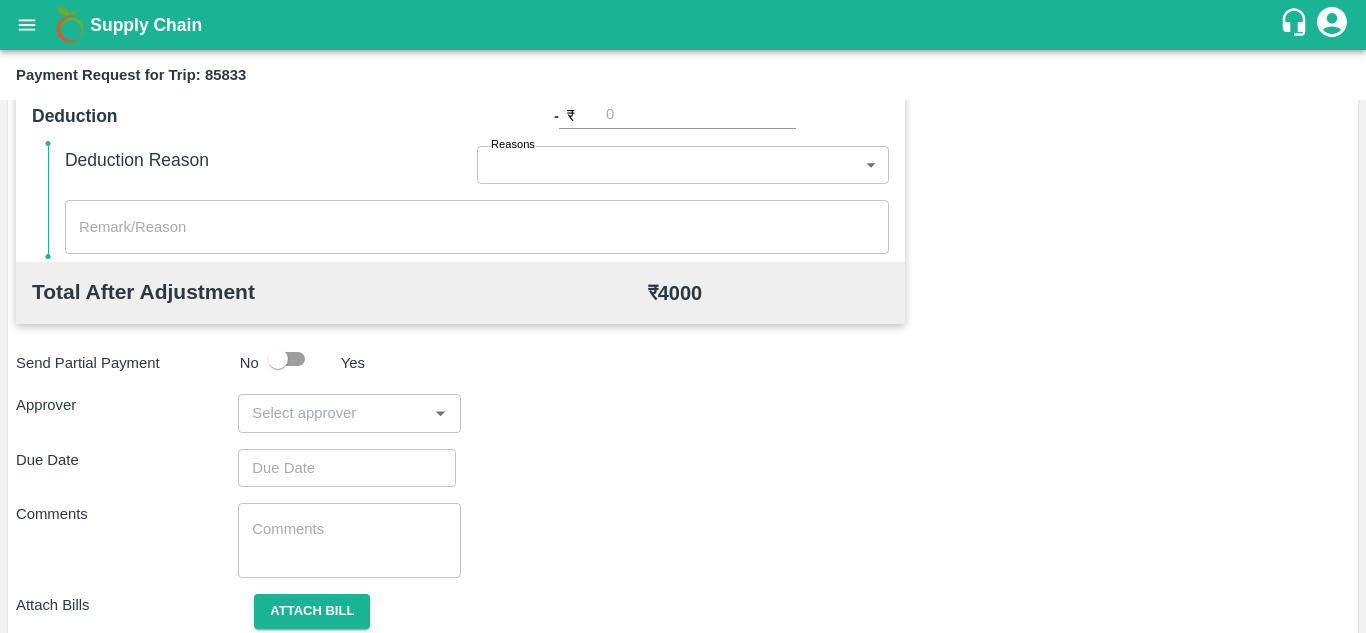 click on "​" at bounding box center [349, 413] 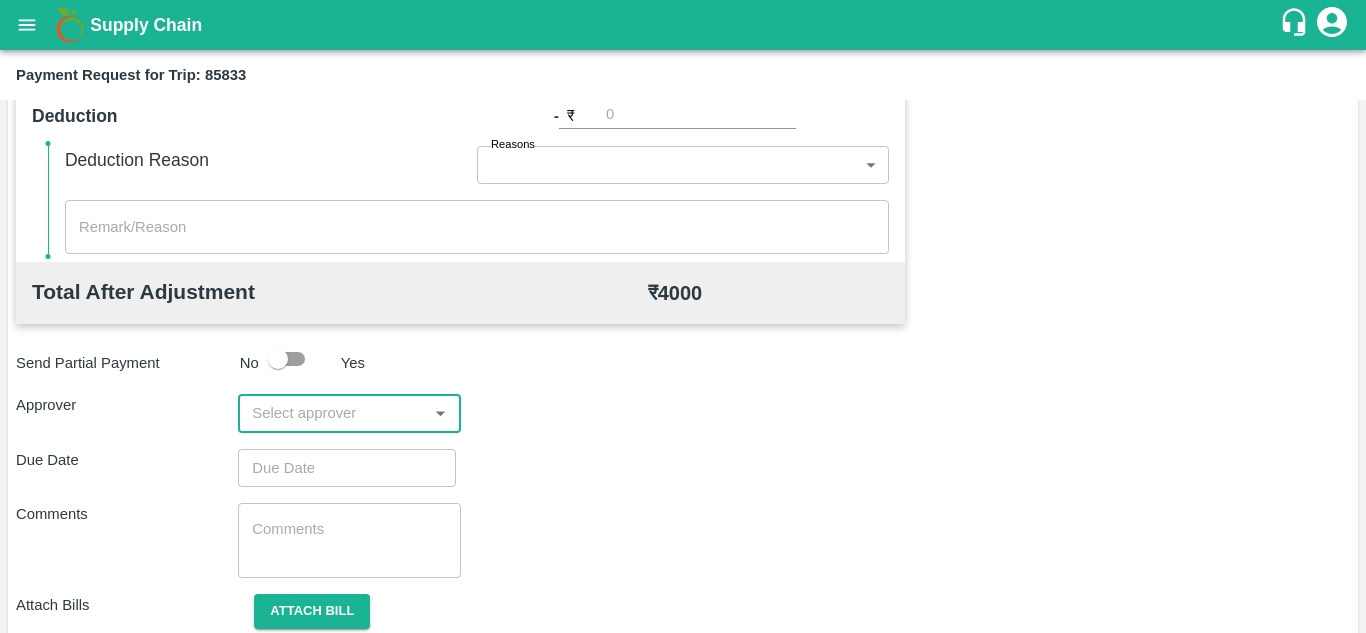 click at bounding box center (332, 413) 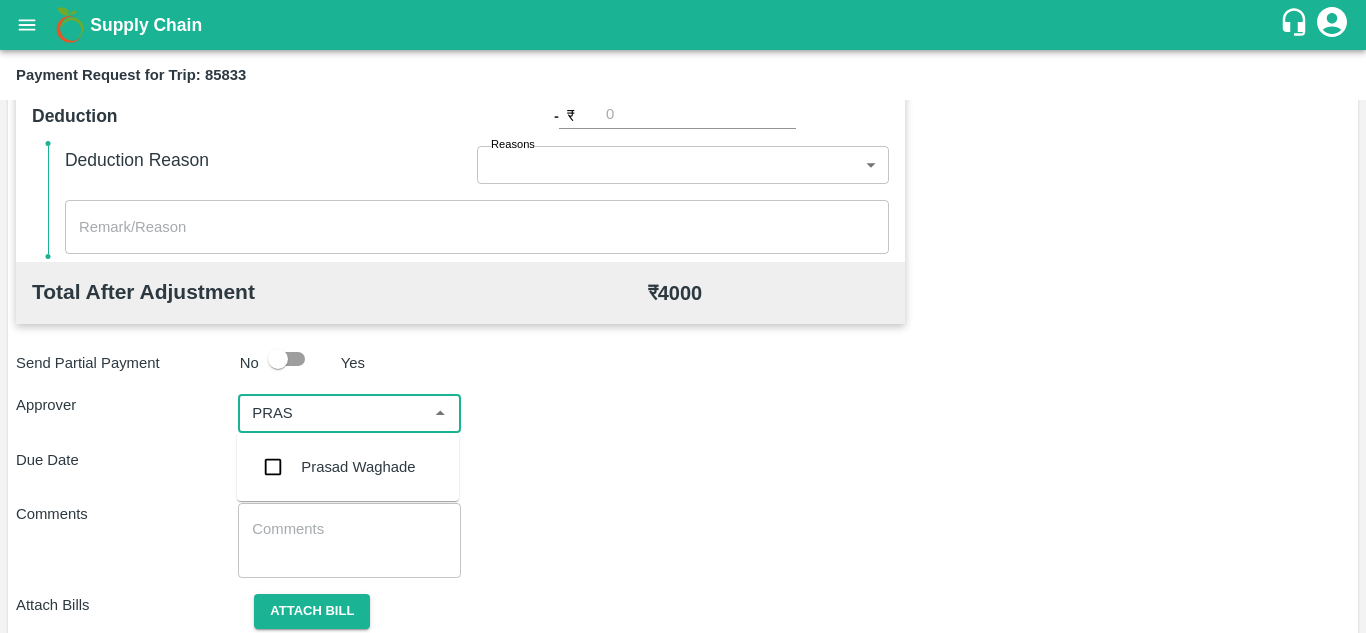 type on "PRASA" 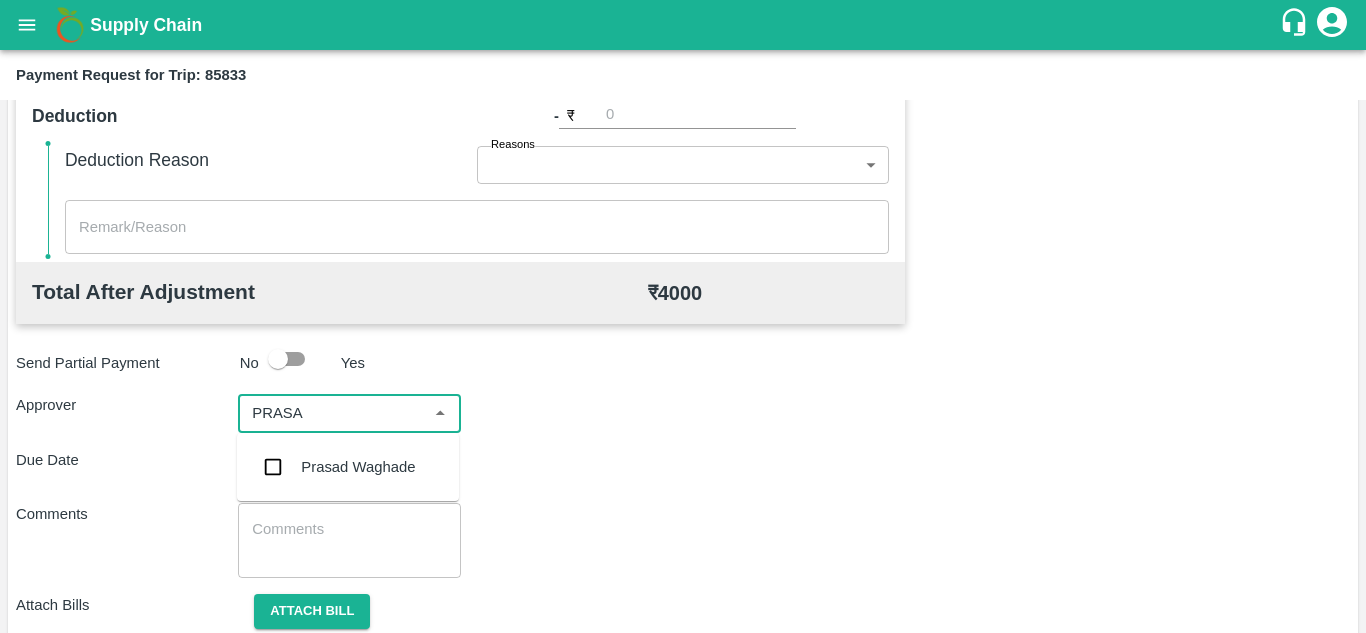 click on "Prasad Waghade" at bounding box center (348, 467) 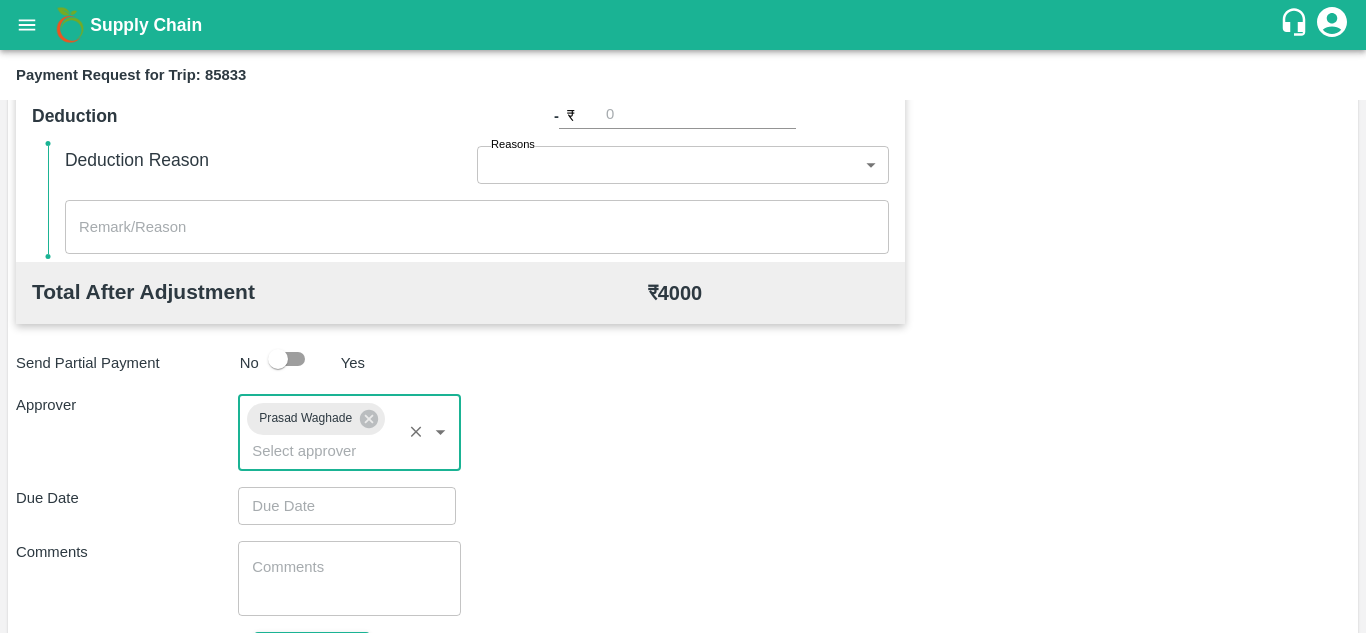 type on "DD/MM/YYYY hh:mm aa" 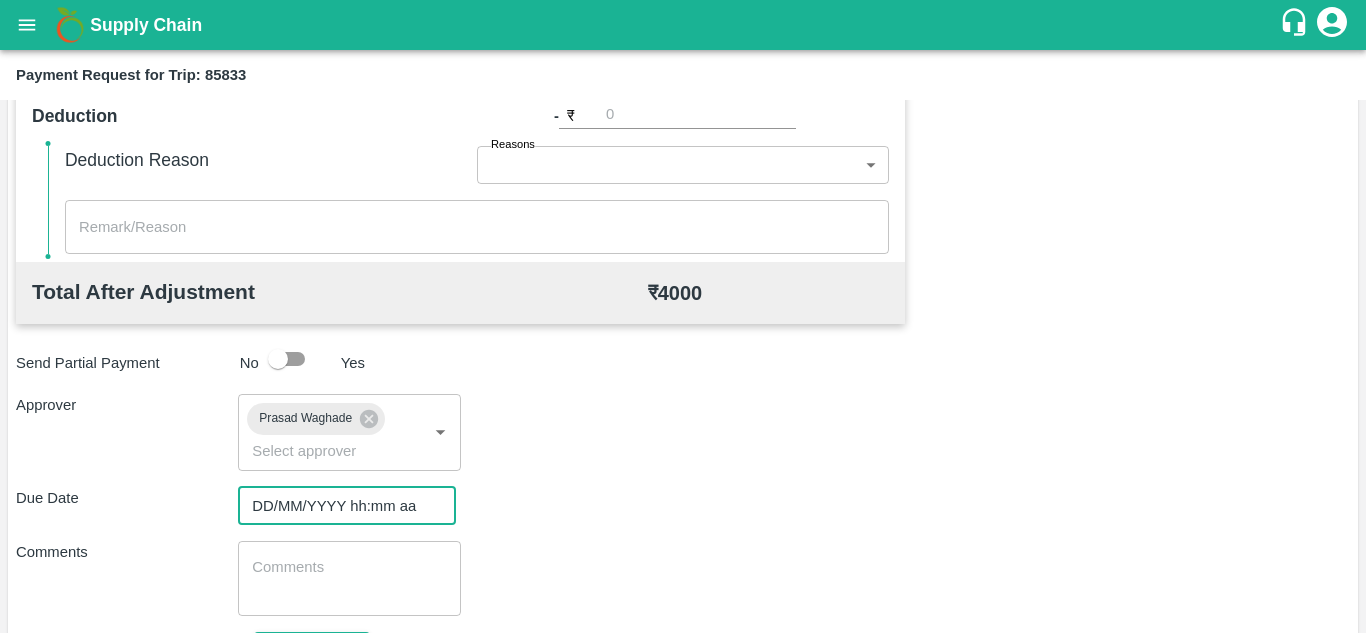 click on "DD/MM/YYYY hh:mm aa" at bounding box center [340, 506] 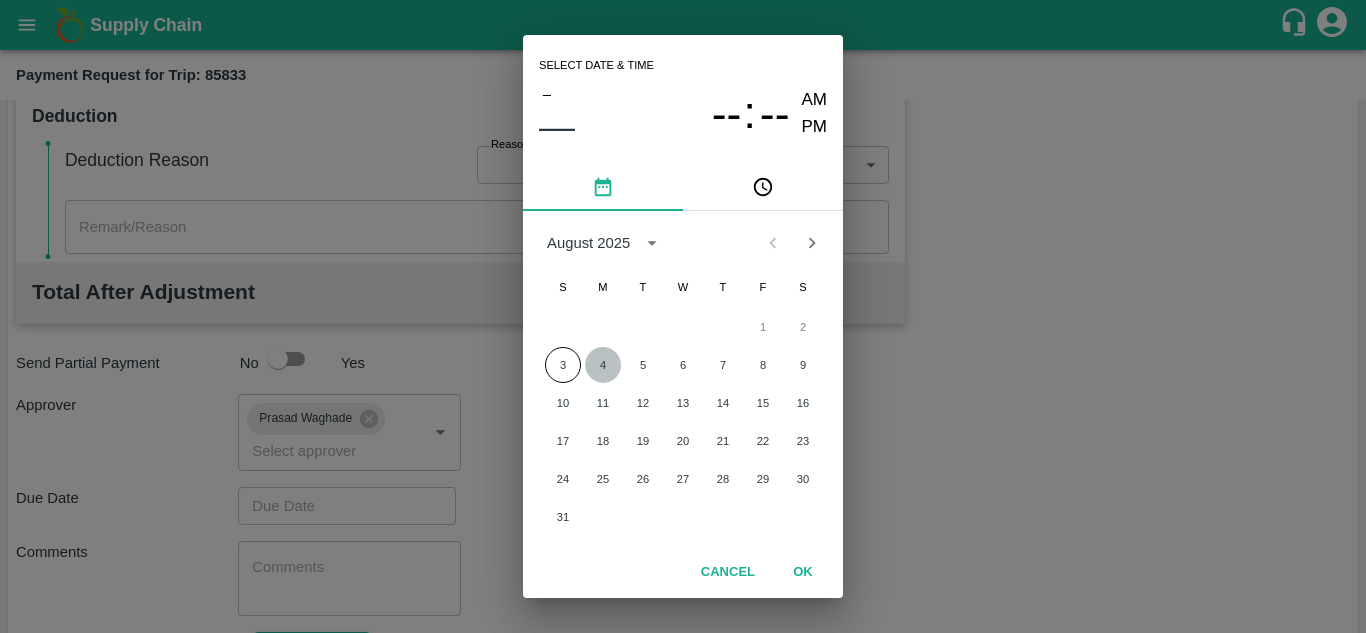 click on "4" at bounding box center [603, 365] 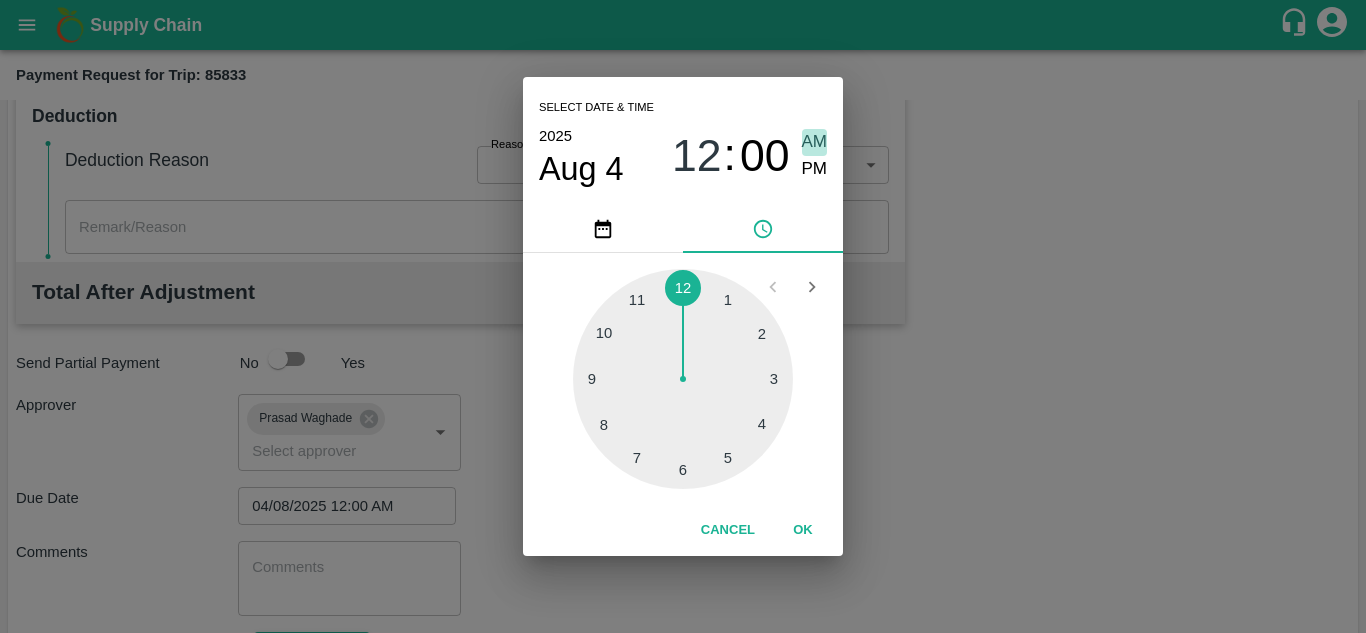 click on "AM" at bounding box center (815, 142) 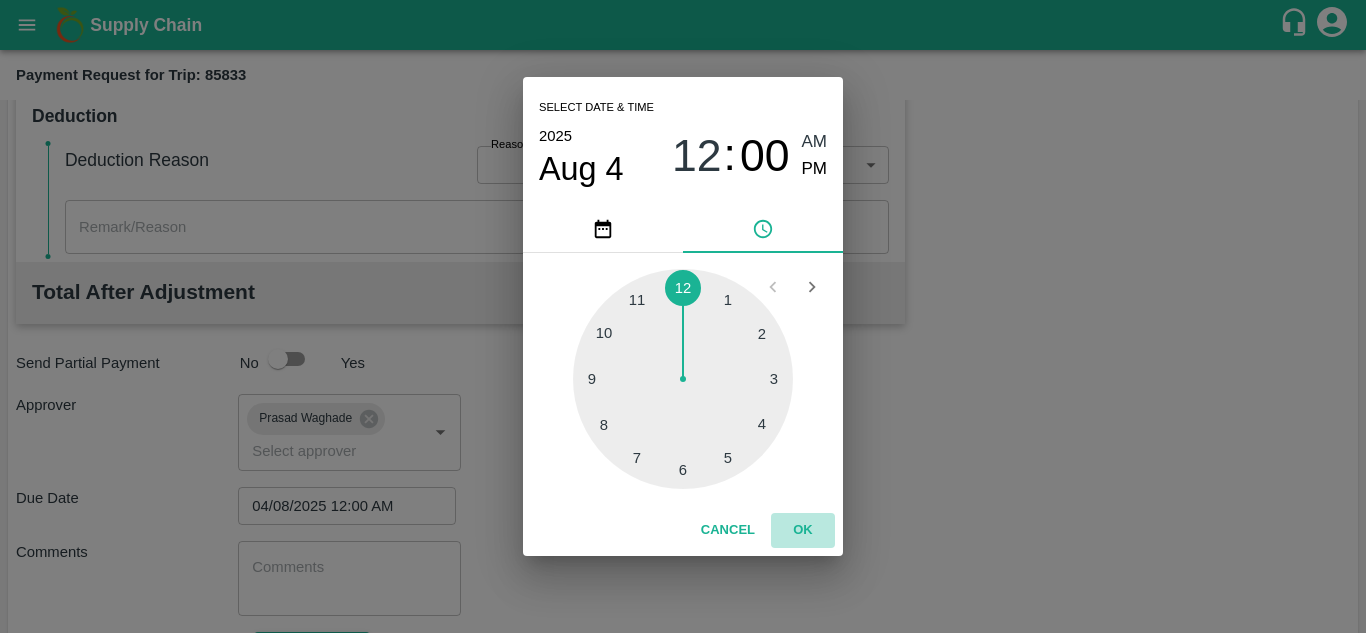 click on "OK" at bounding box center [803, 530] 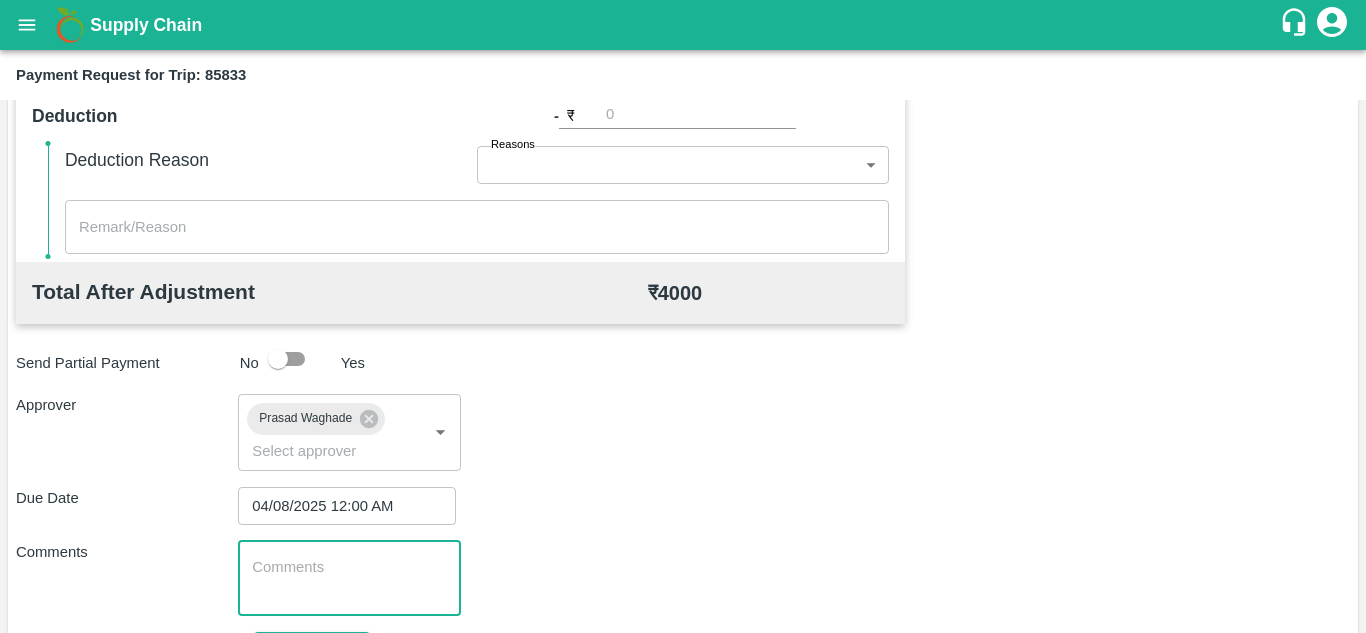 click at bounding box center (349, 578) 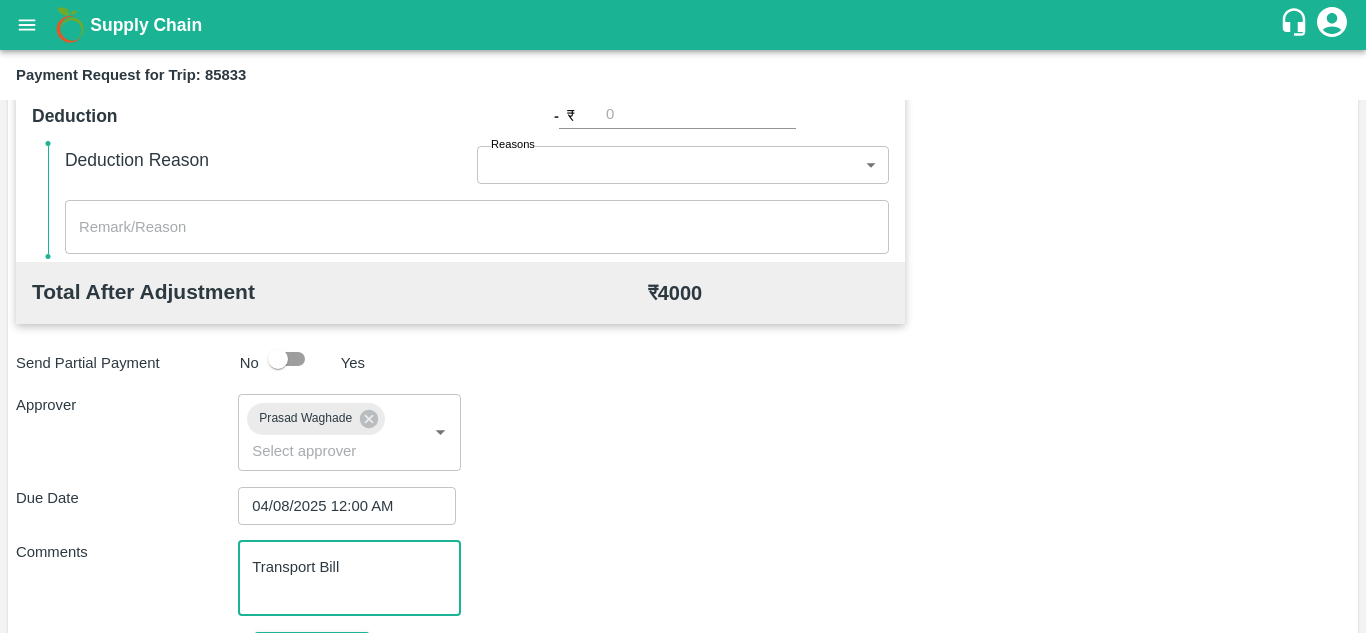 scroll, scrollTop: 948, scrollLeft: 0, axis: vertical 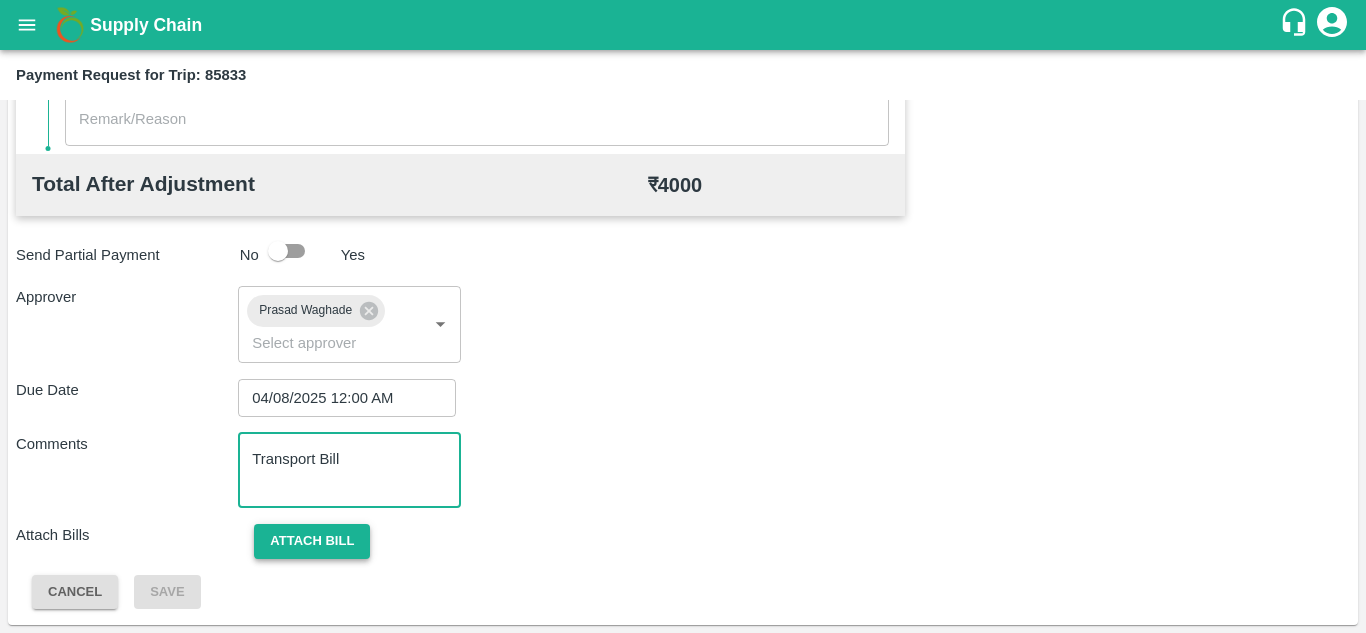 type on "Transport Bill" 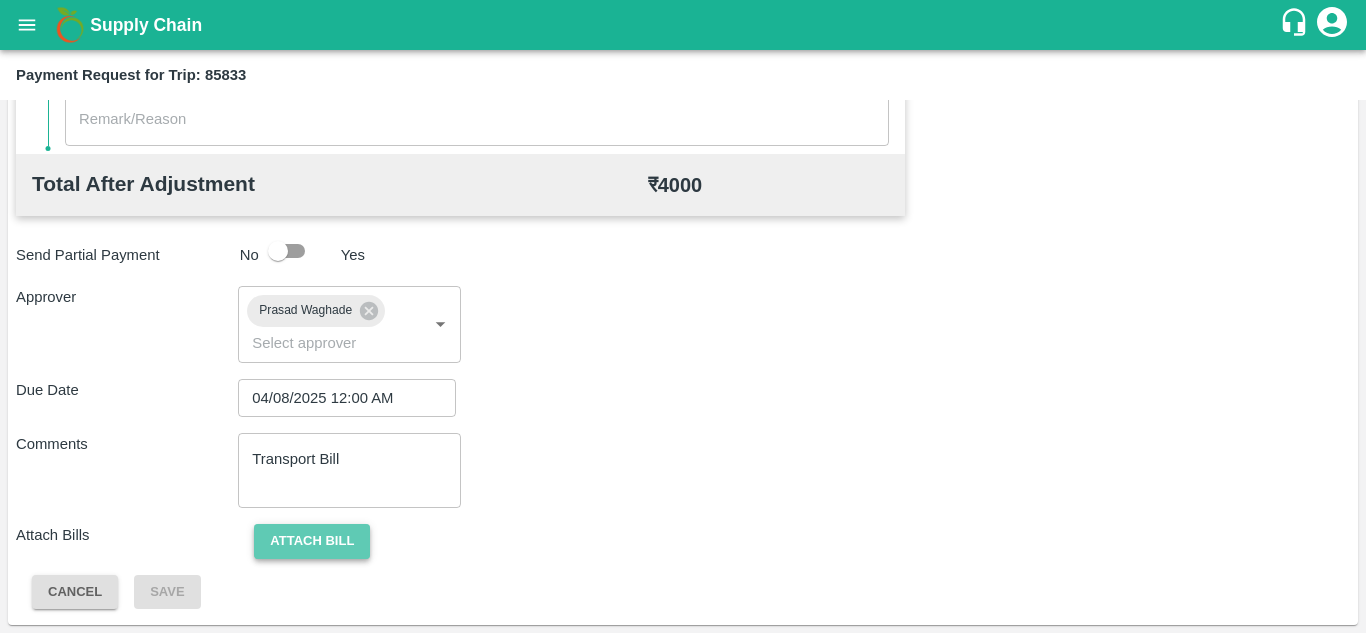 click on "Attach bill" at bounding box center (312, 541) 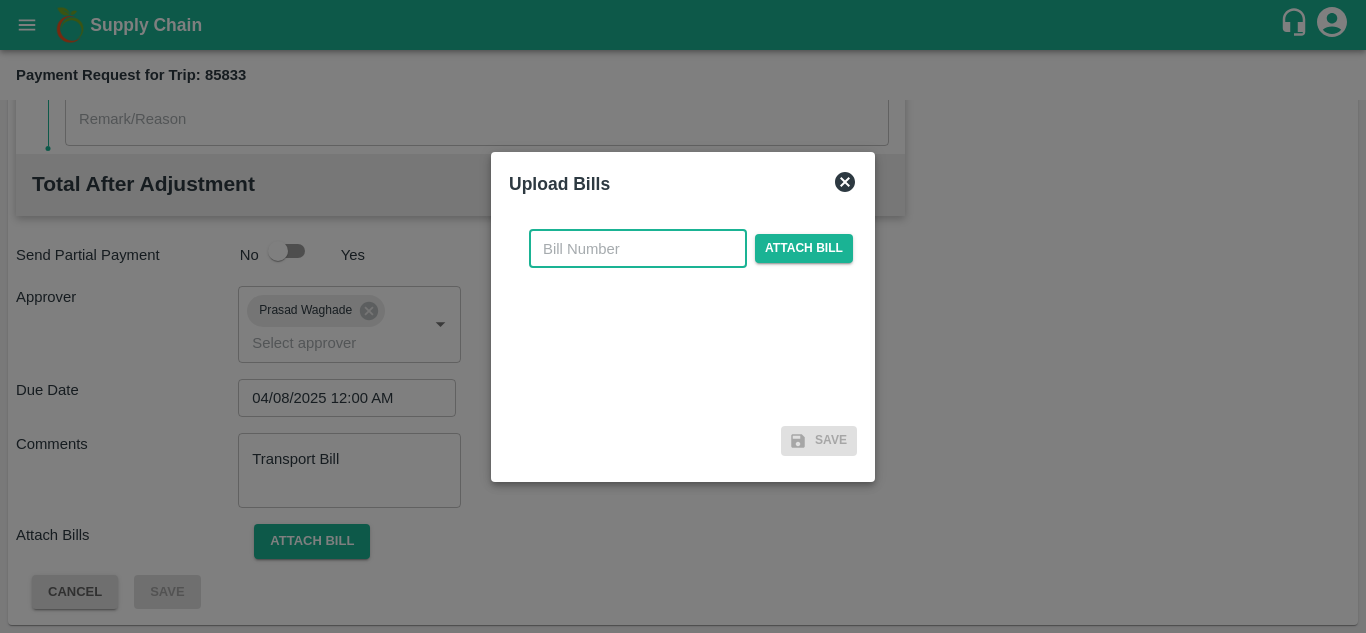 click at bounding box center [638, 249] 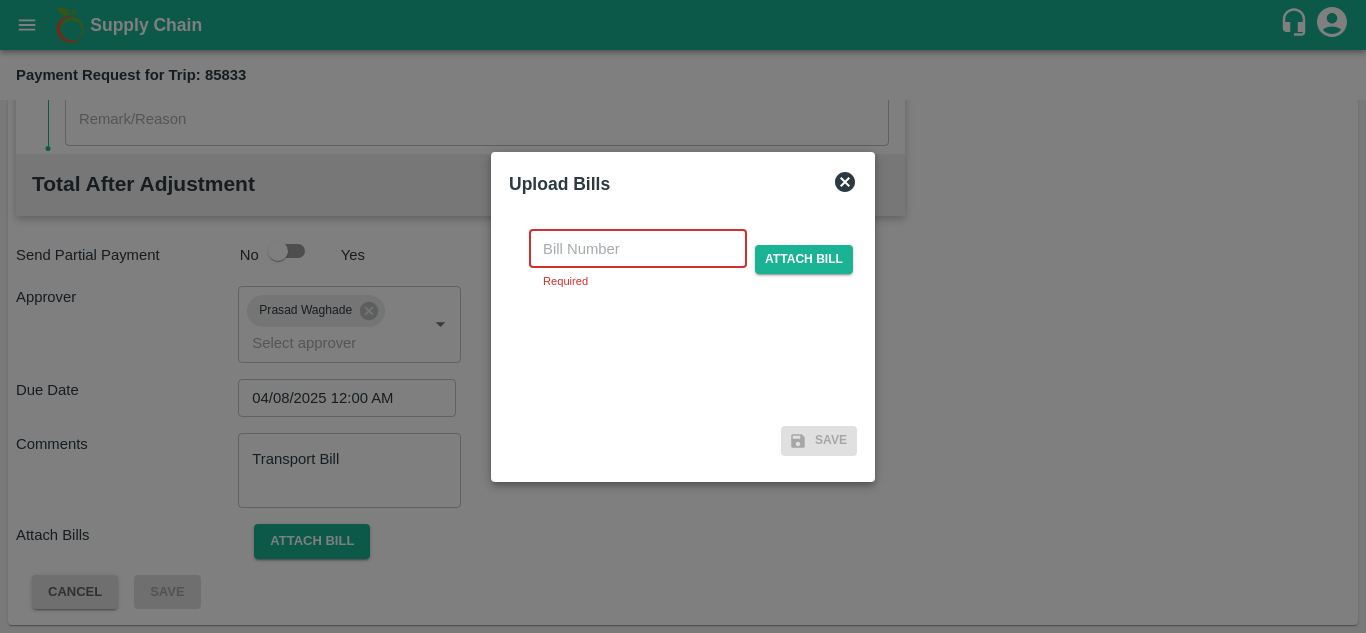 click at bounding box center [638, 249] 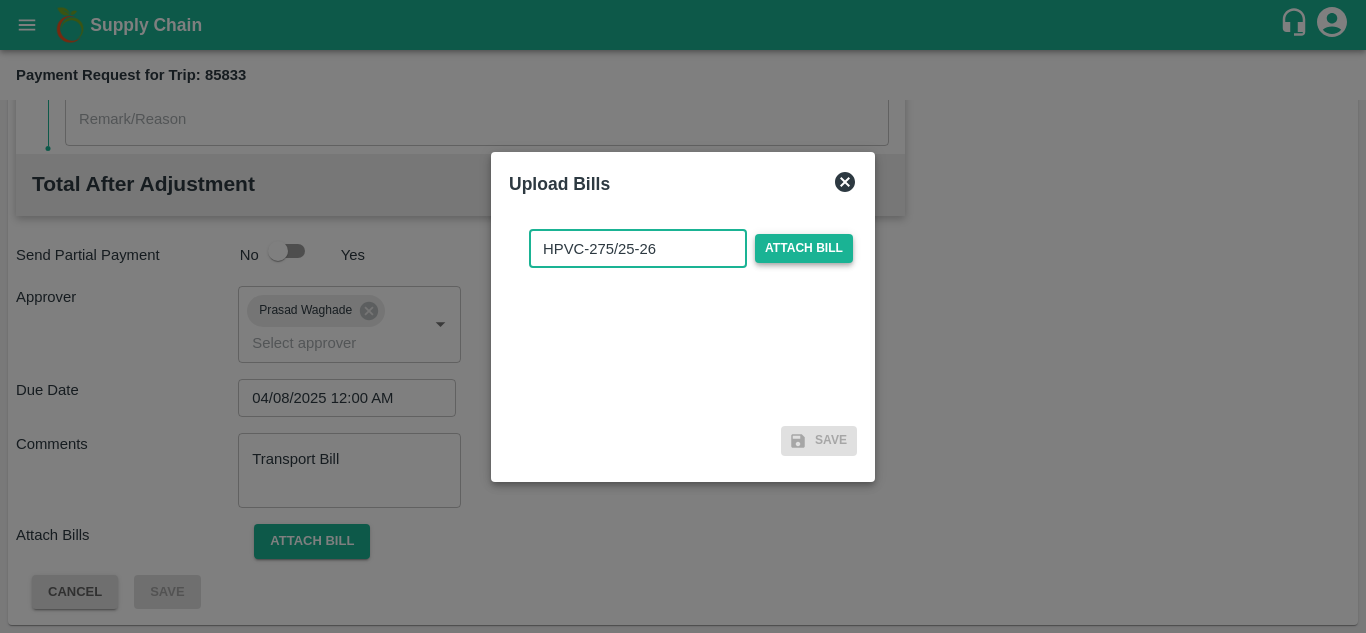 type on "HPVC-275/25-26" 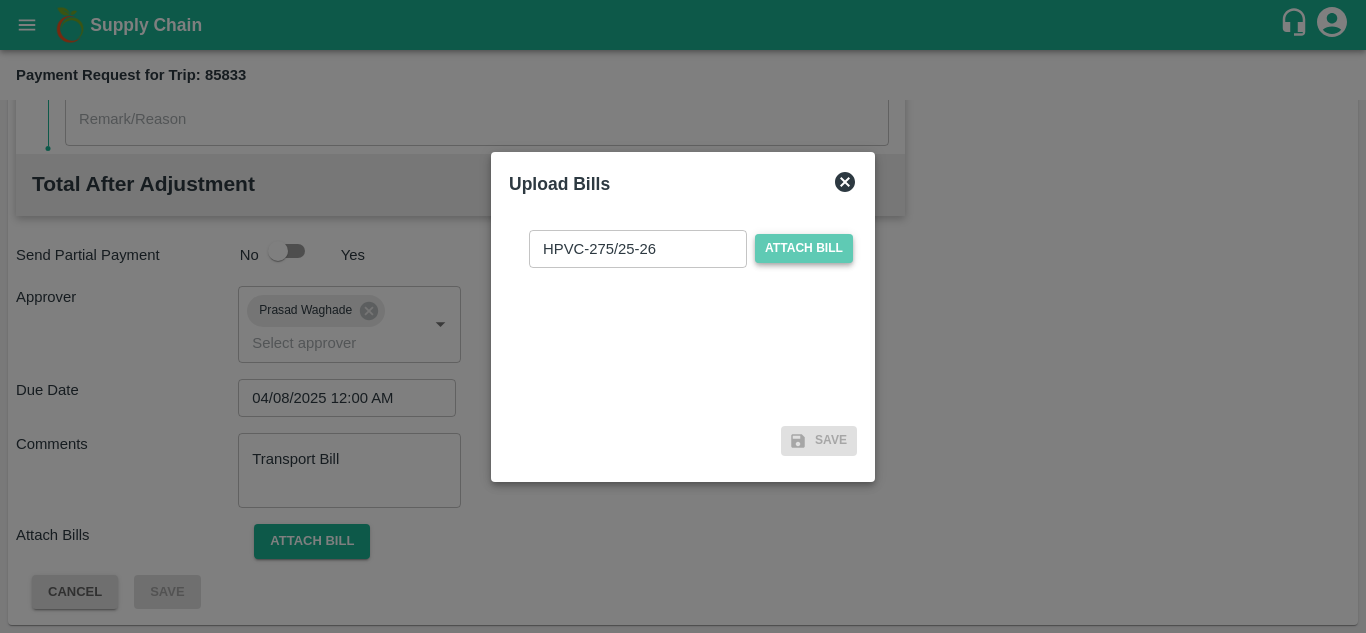 click on "Attach bill" at bounding box center [804, 248] 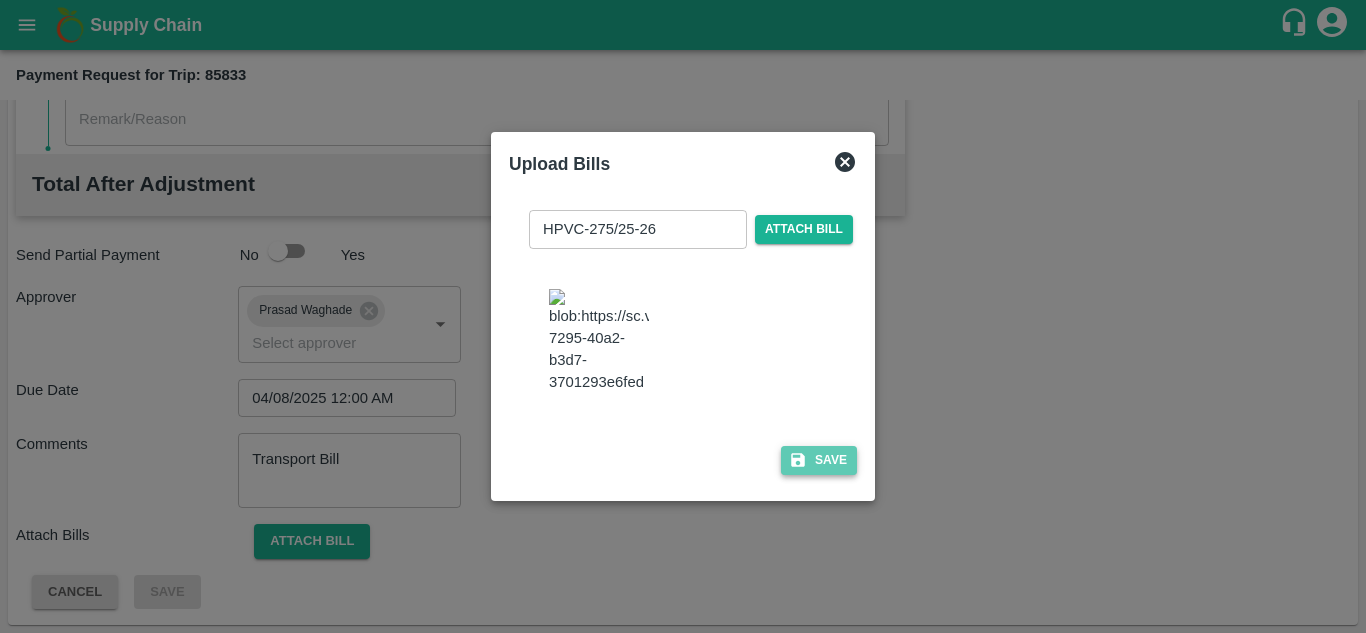 click on "Save" at bounding box center [819, 460] 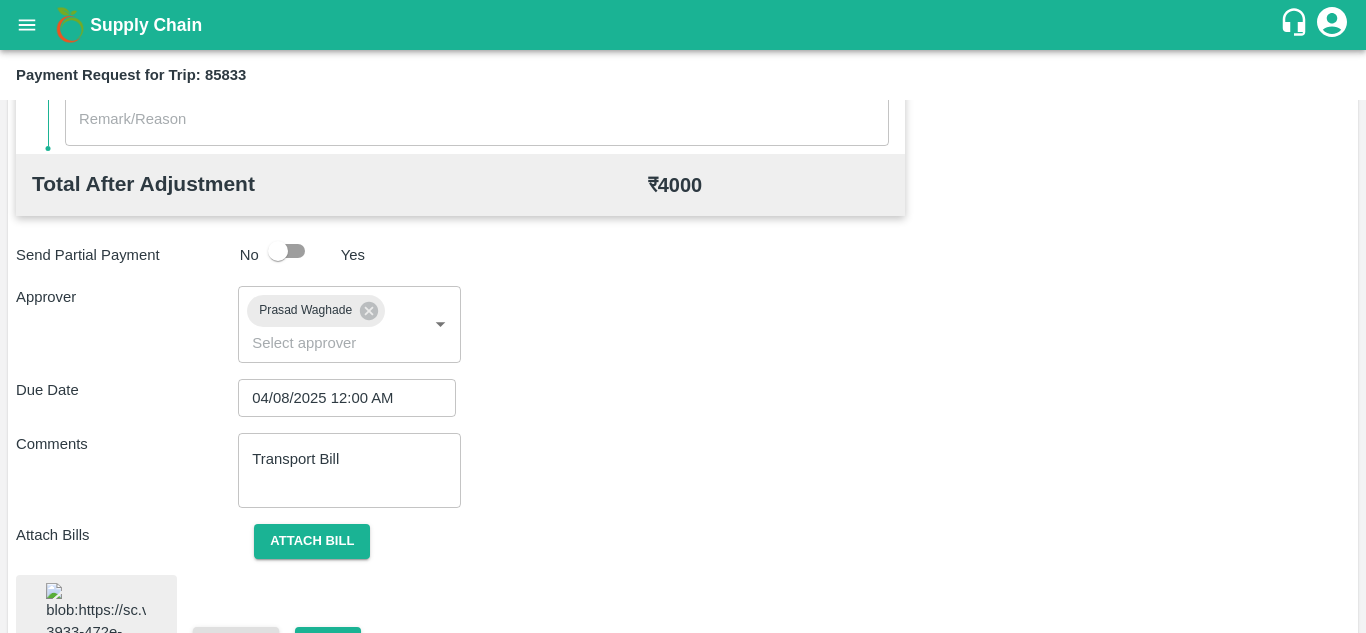 scroll, scrollTop: 1086, scrollLeft: 0, axis: vertical 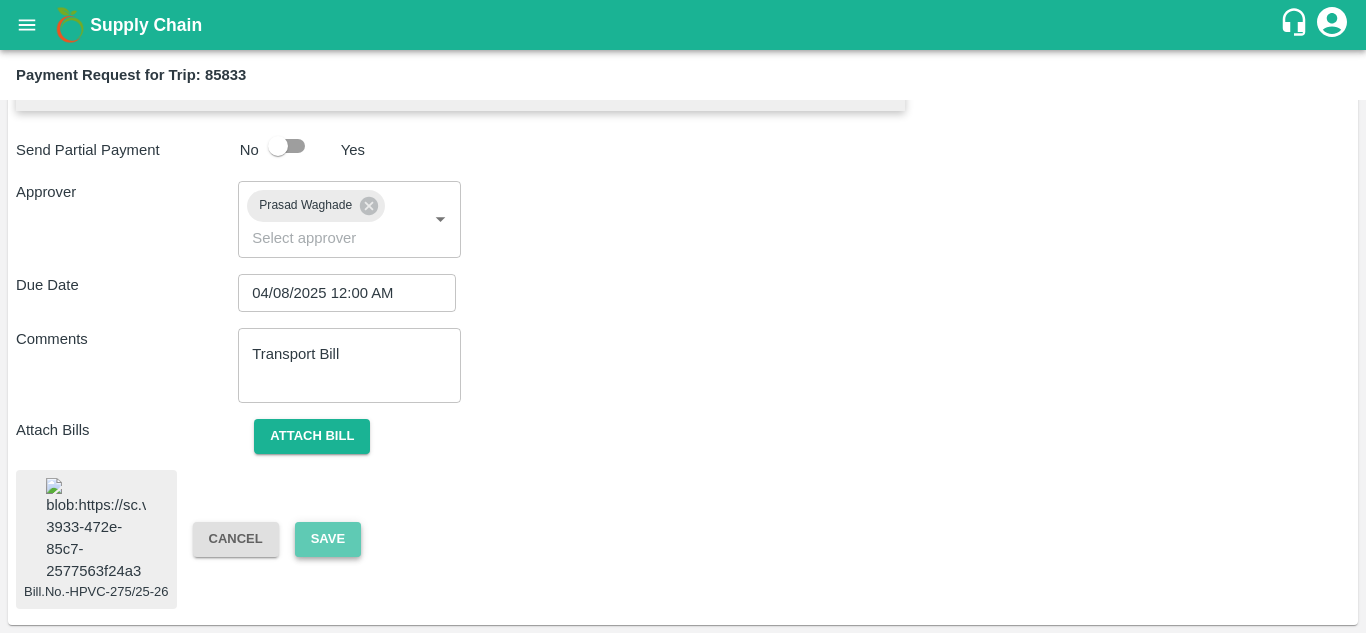 click on "Save" at bounding box center [328, 539] 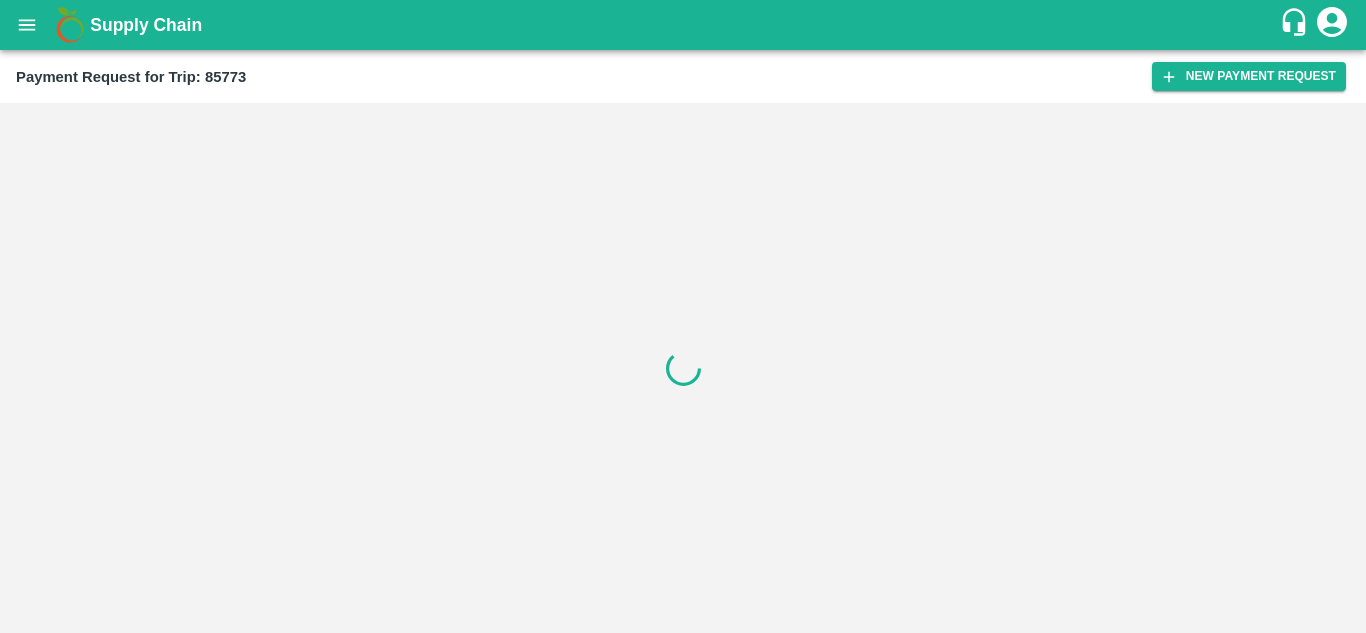 scroll, scrollTop: 0, scrollLeft: 0, axis: both 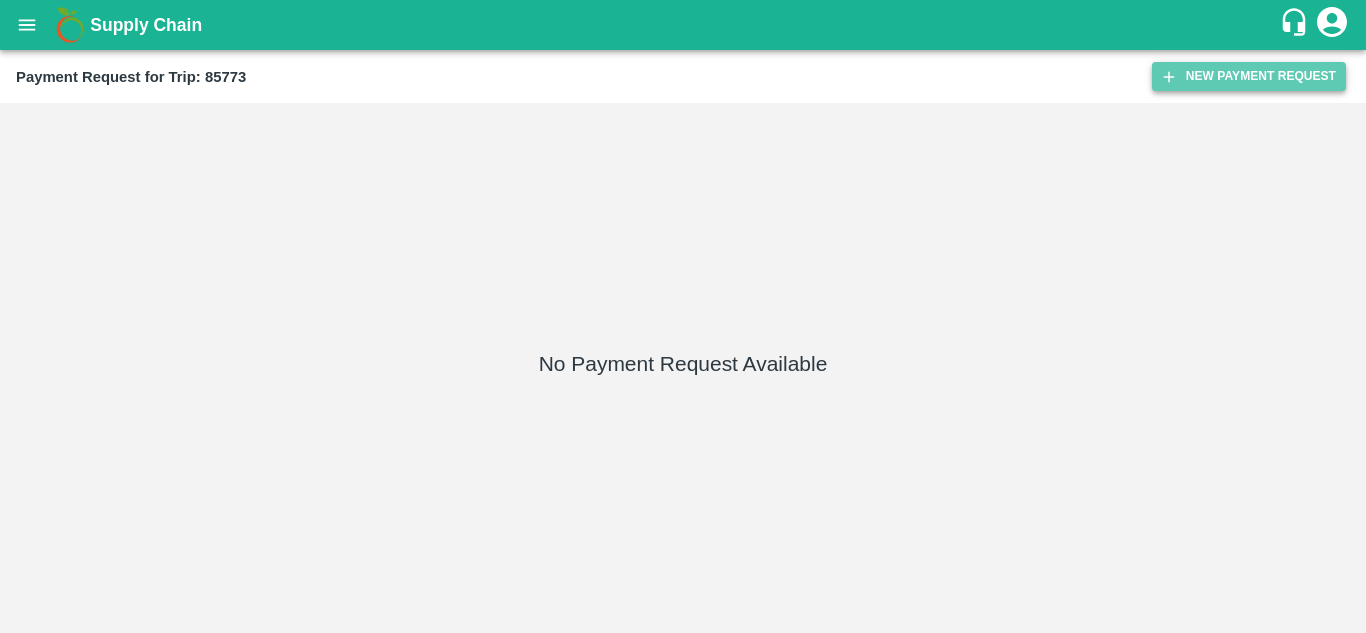 click on "New Payment Request" at bounding box center [1249, 76] 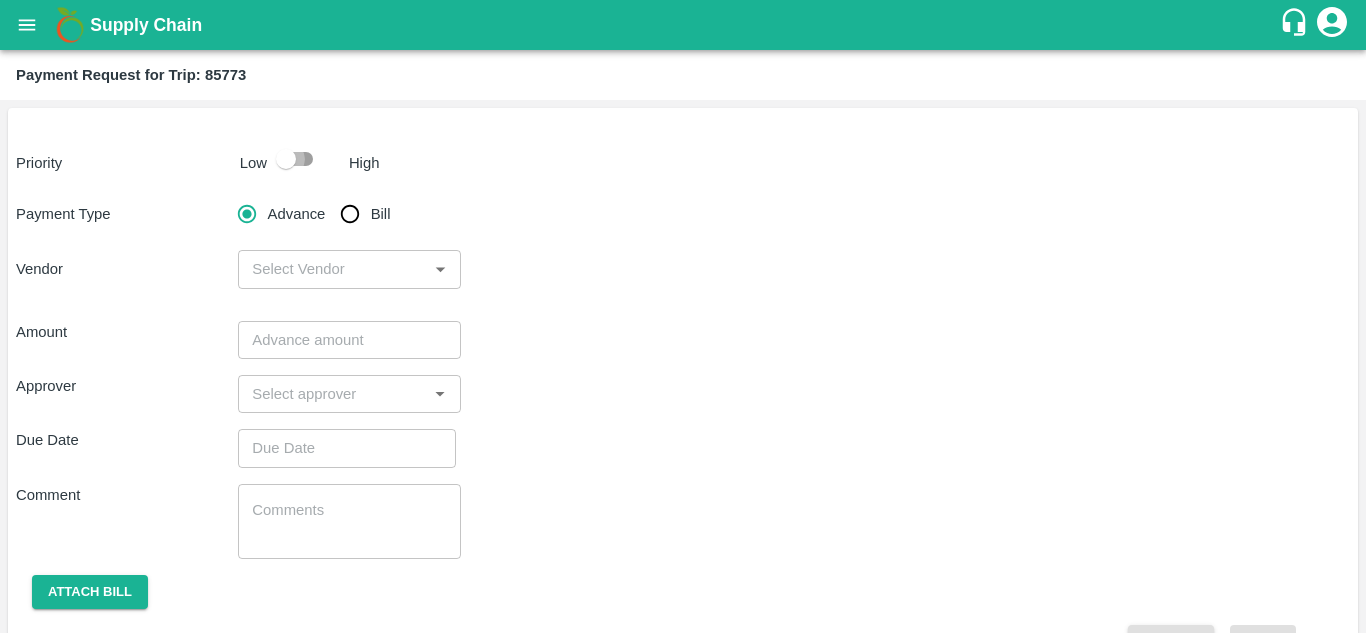 click at bounding box center (286, 159) 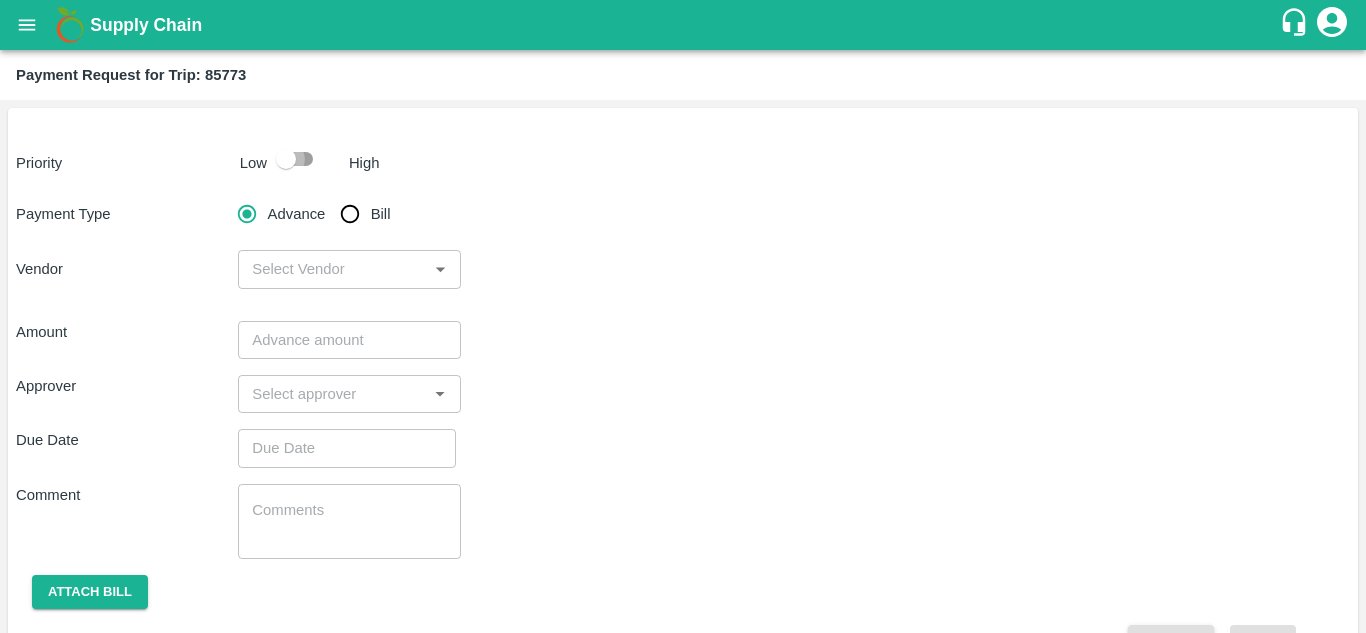 checkbox on "true" 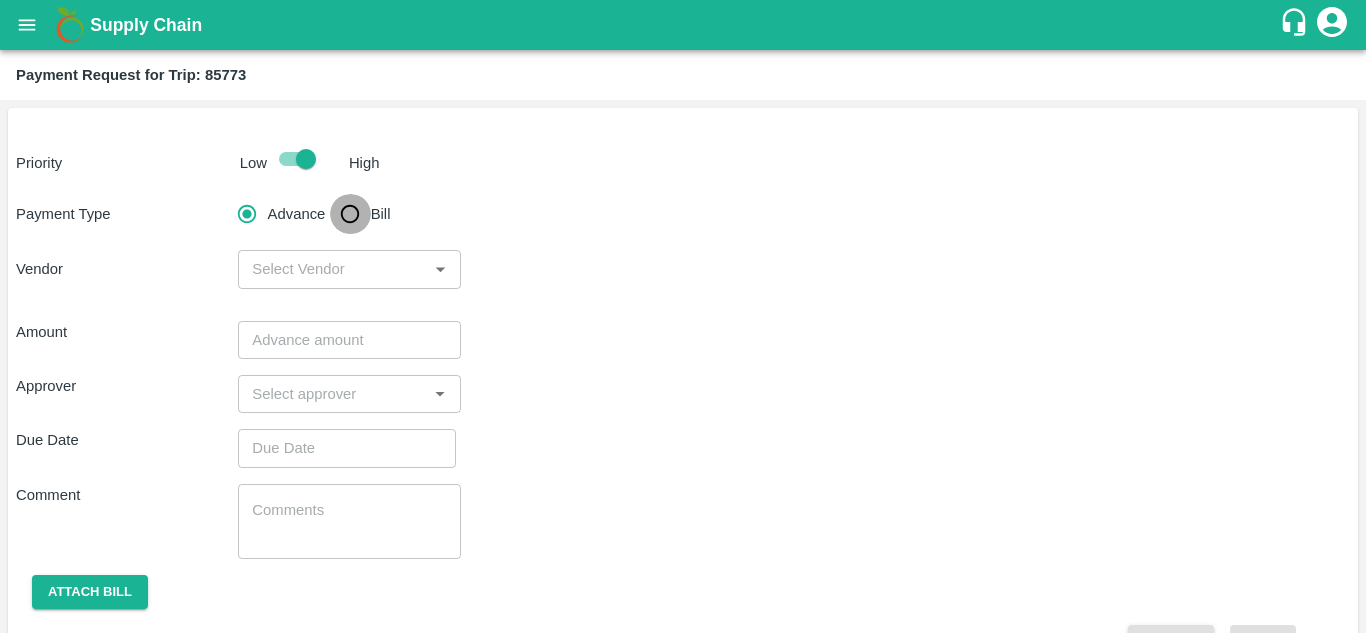 click on "Bill" at bounding box center [350, 214] 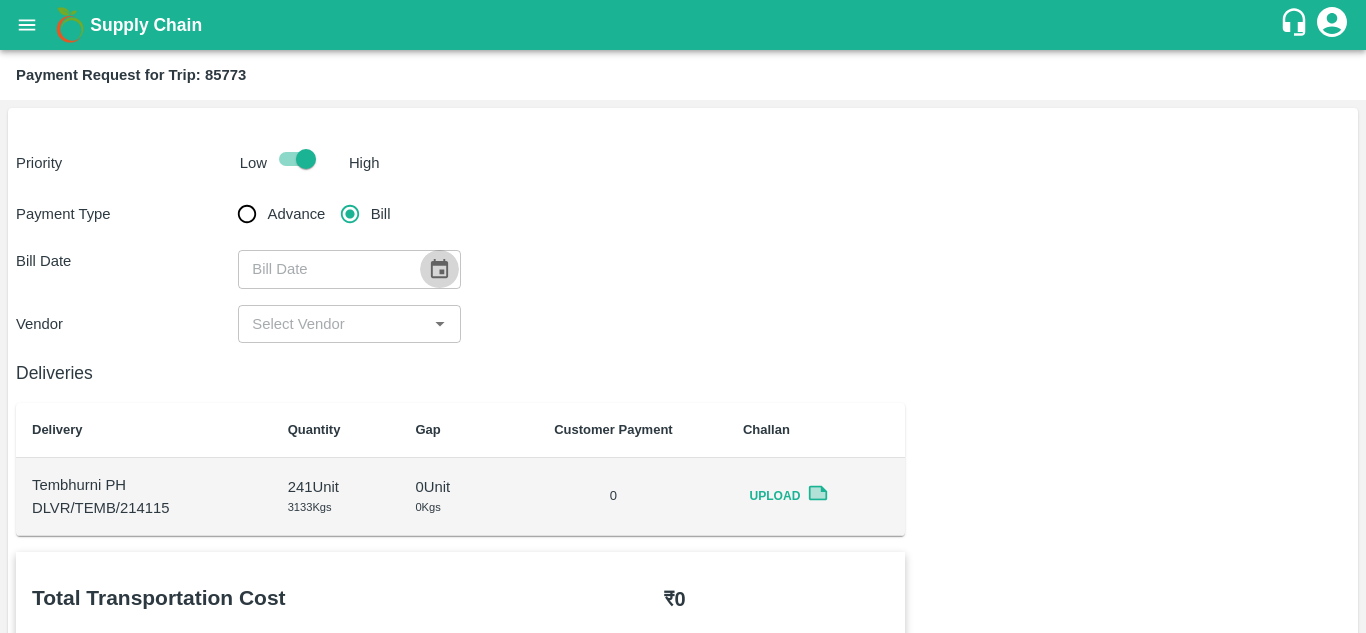 click 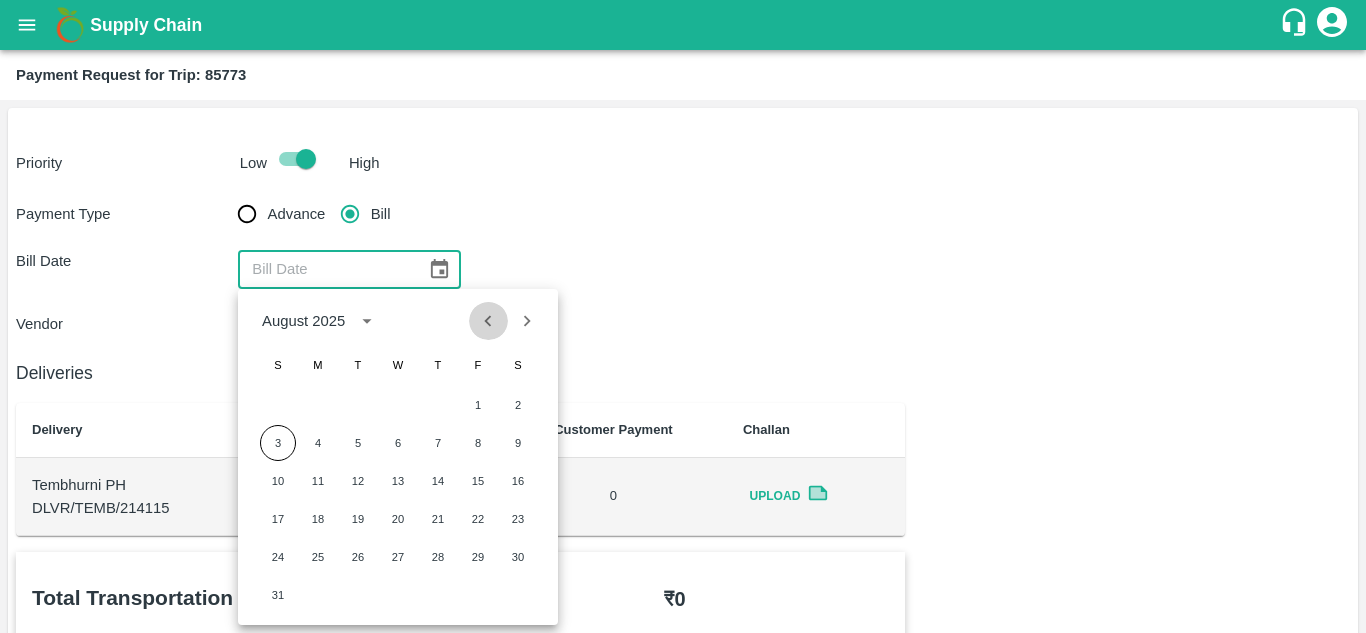 click 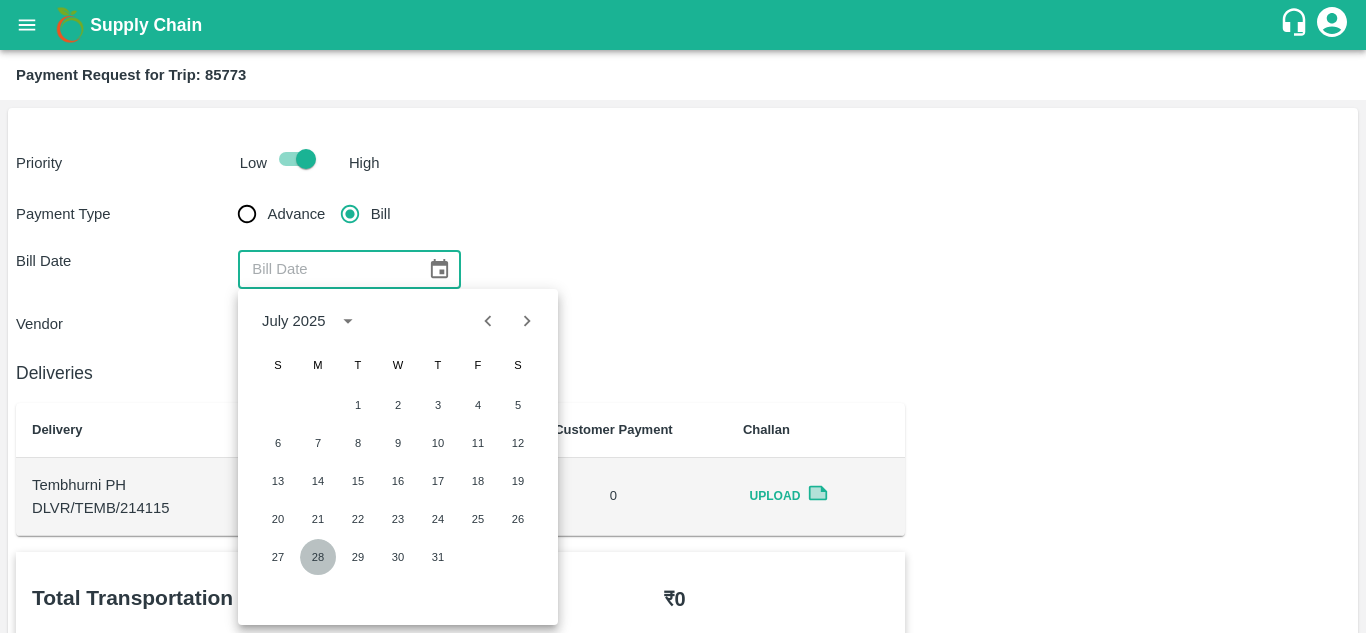 click on "28" at bounding box center [318, 557] 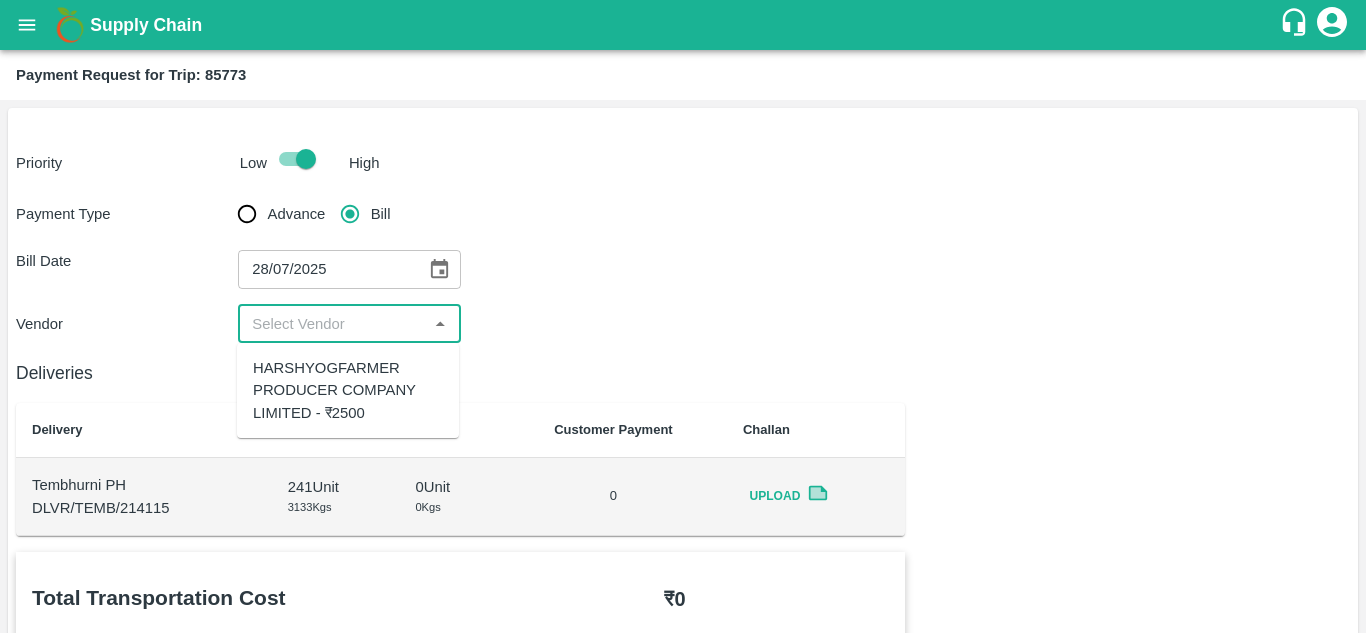 click at bounding box center (332, 324) 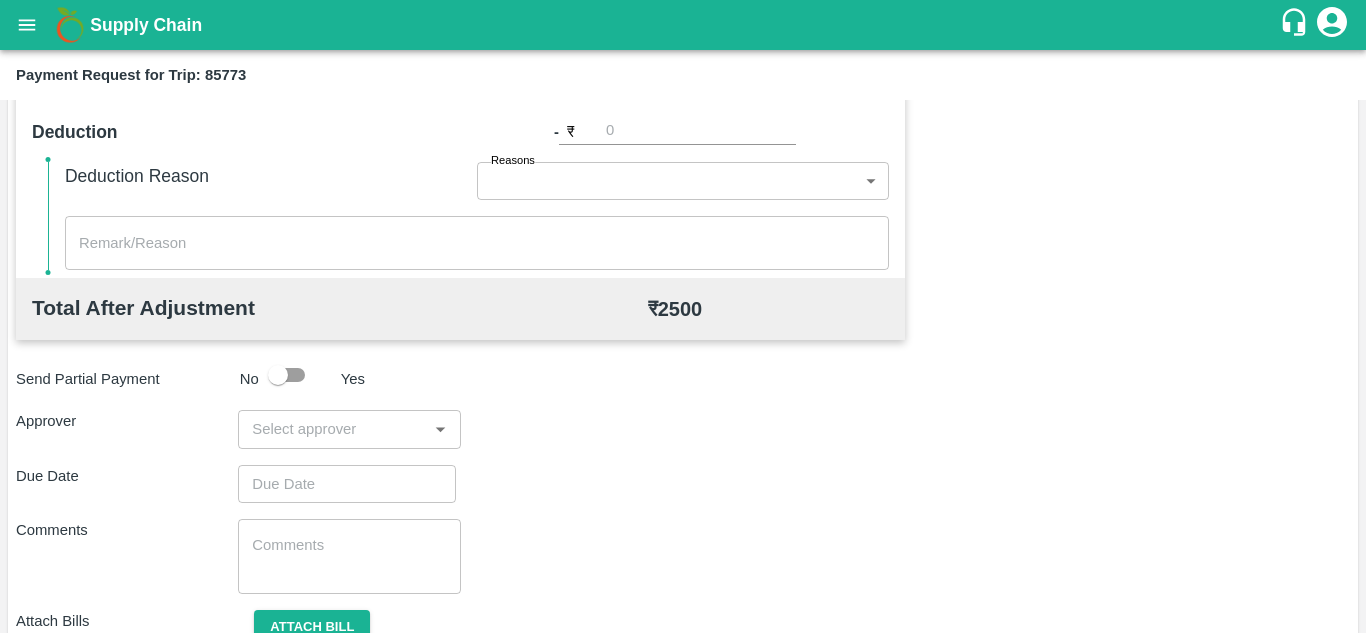 scroll, scrollTop: 910, scrollLeft: 0, axis: vertical 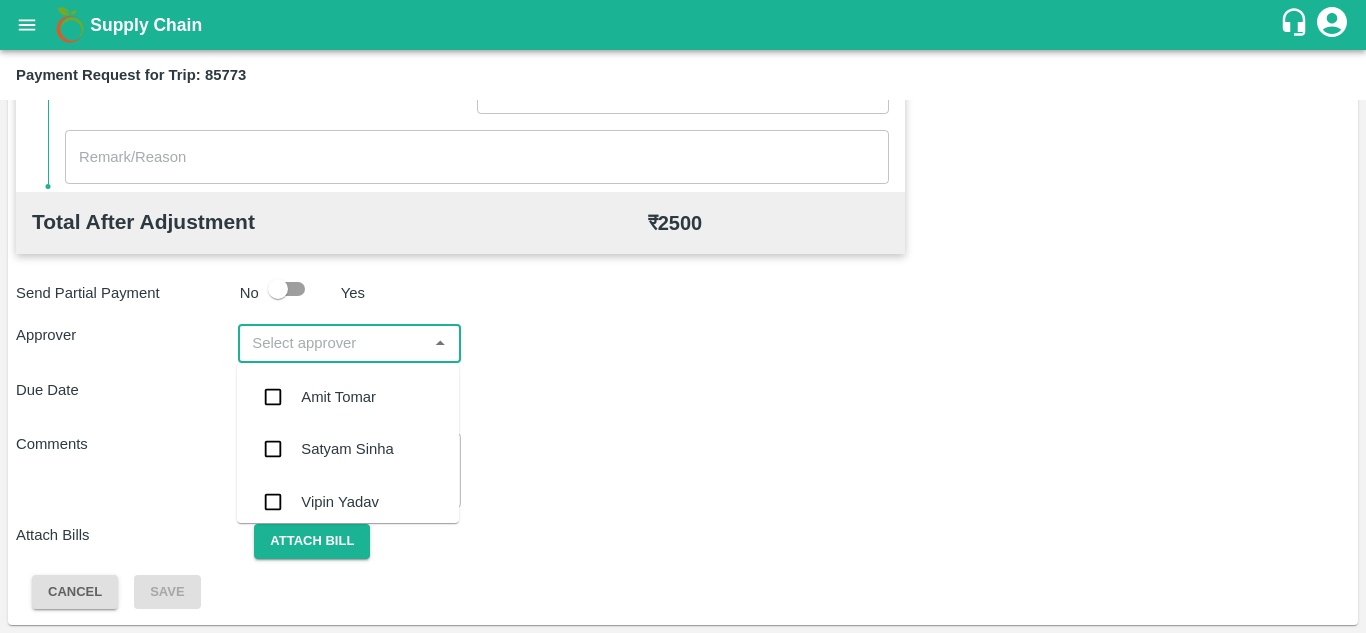 click at bounding box center (332, 343) 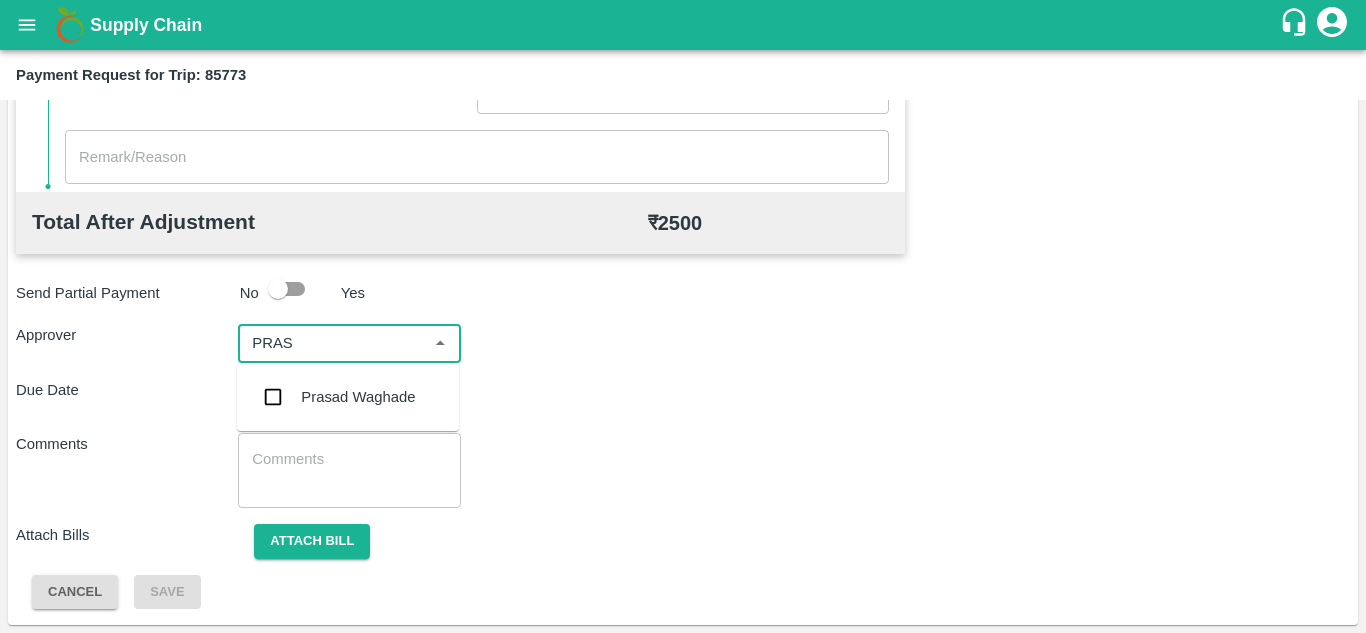 type on "PRASA" 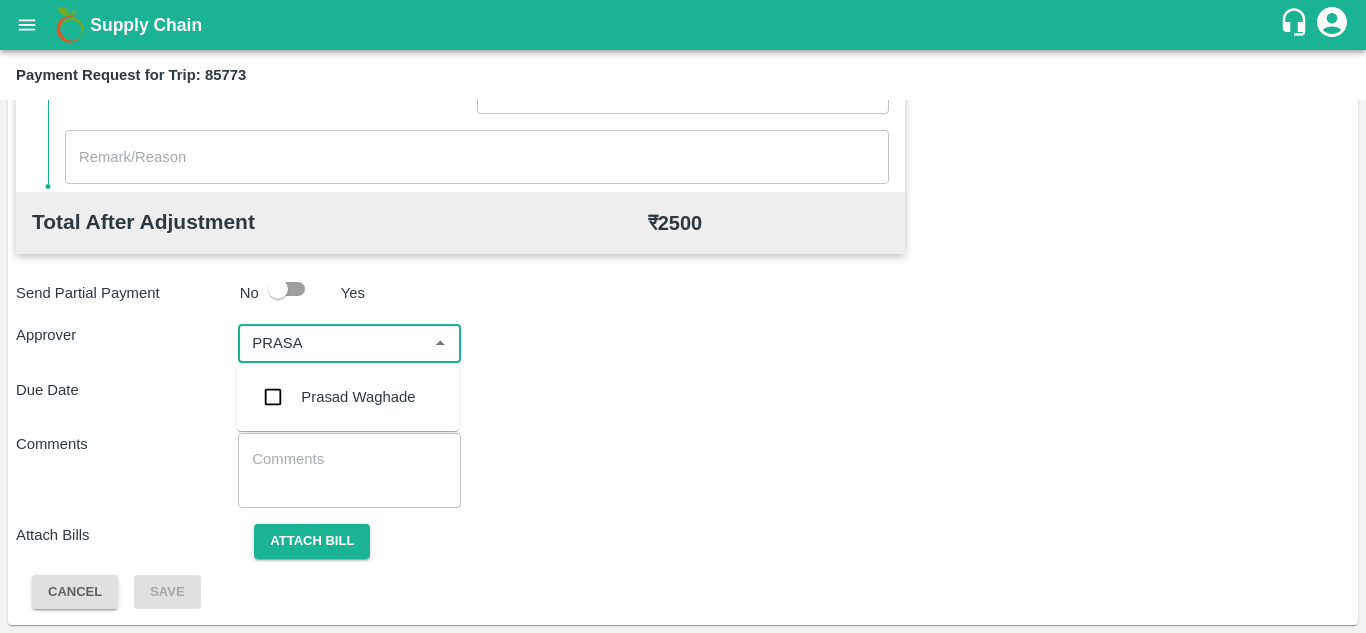 click on "Prasad Waghade" at bounding box center (358, 397) 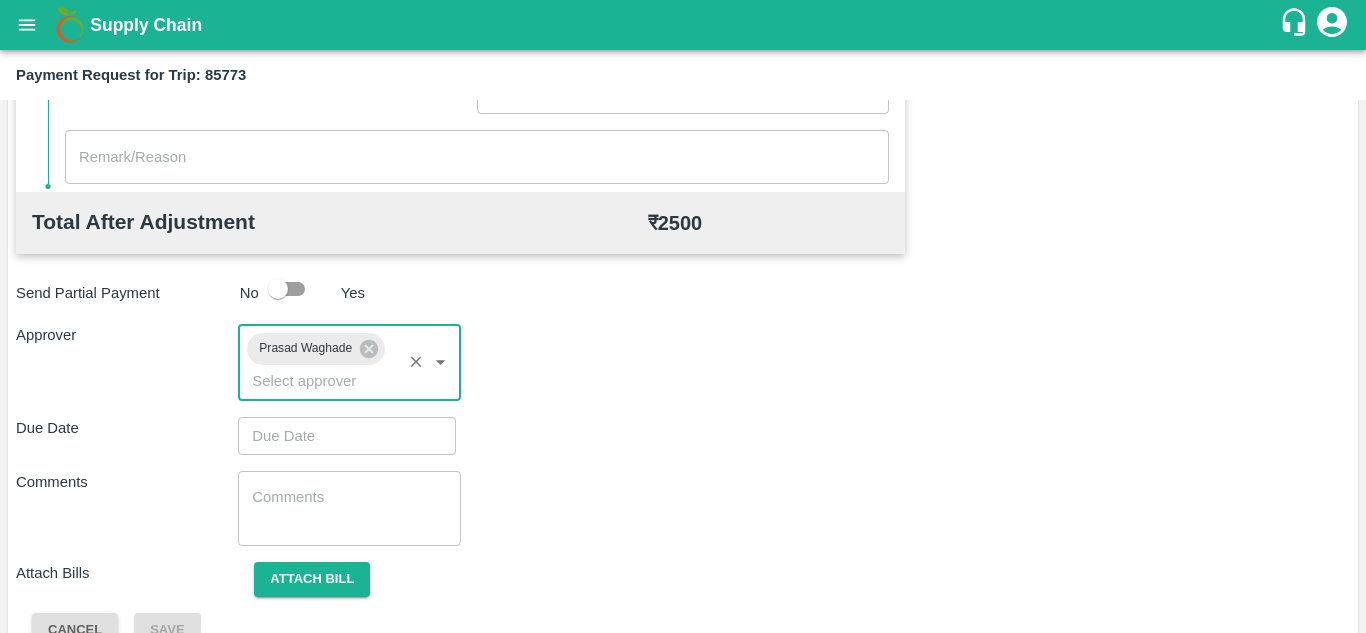 type on "DD/MM/YYYY hh:mm aa" 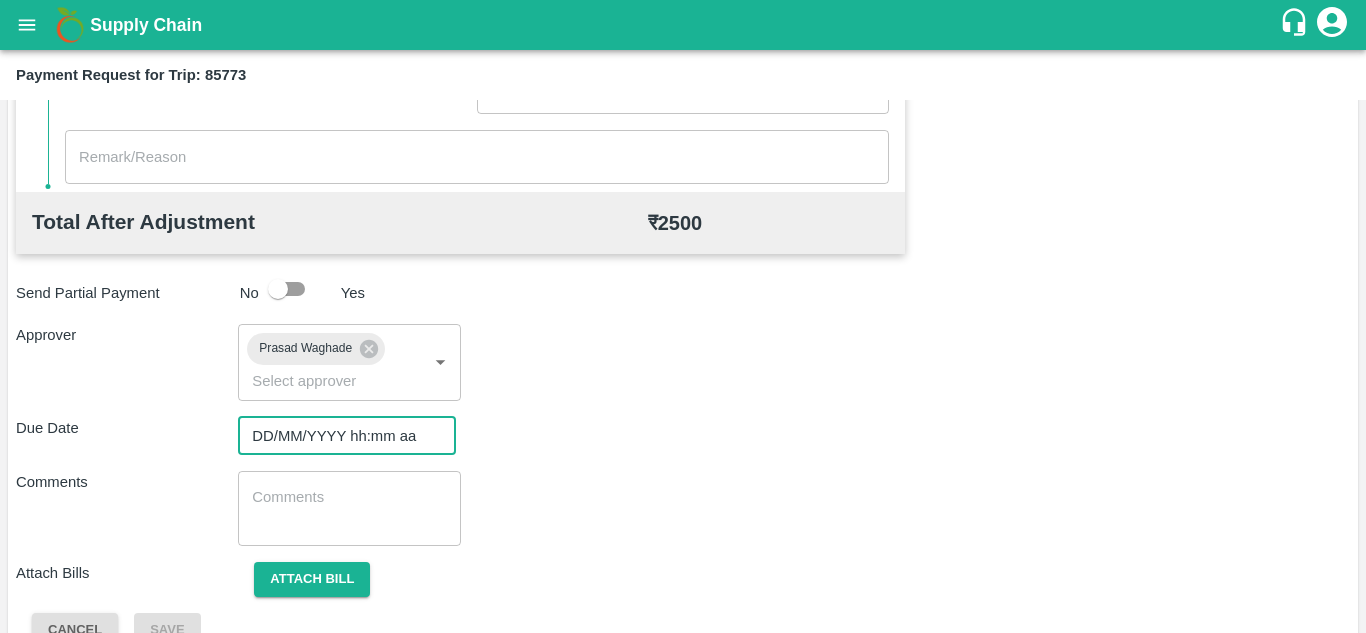 click on "DD/MM/YYYY hh:mm aa" at bounding box center [340, 436] 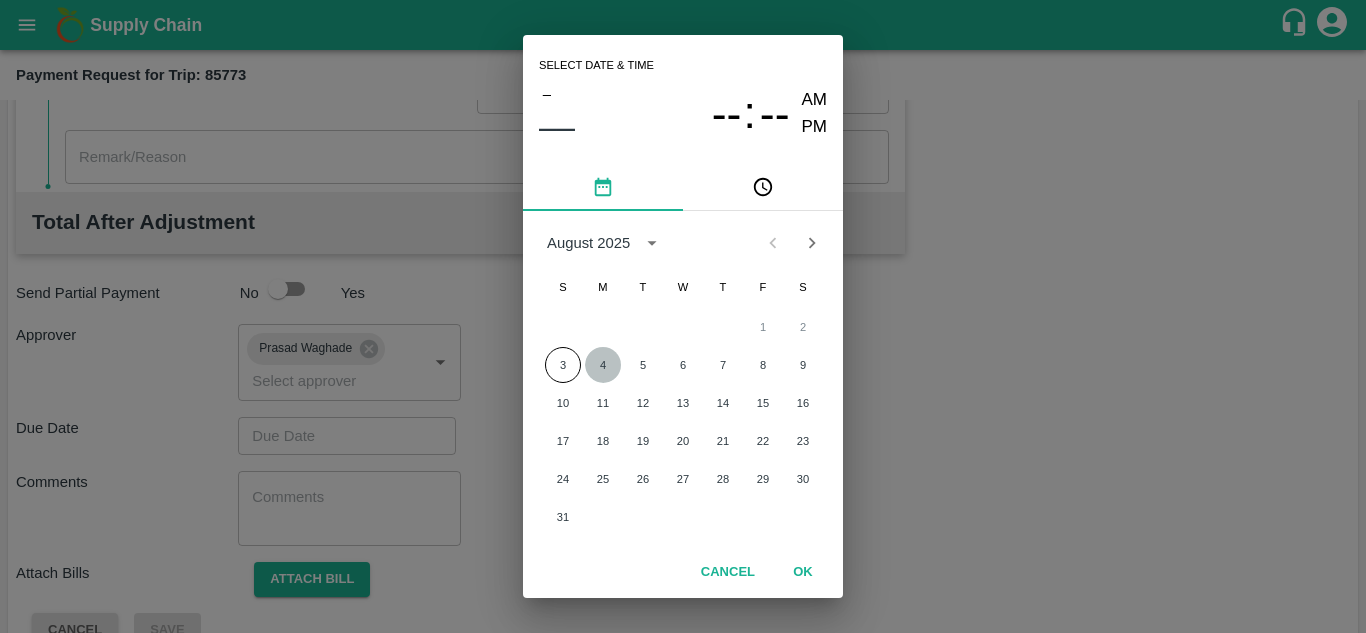 click on "4" at bounding box center [603, 365] 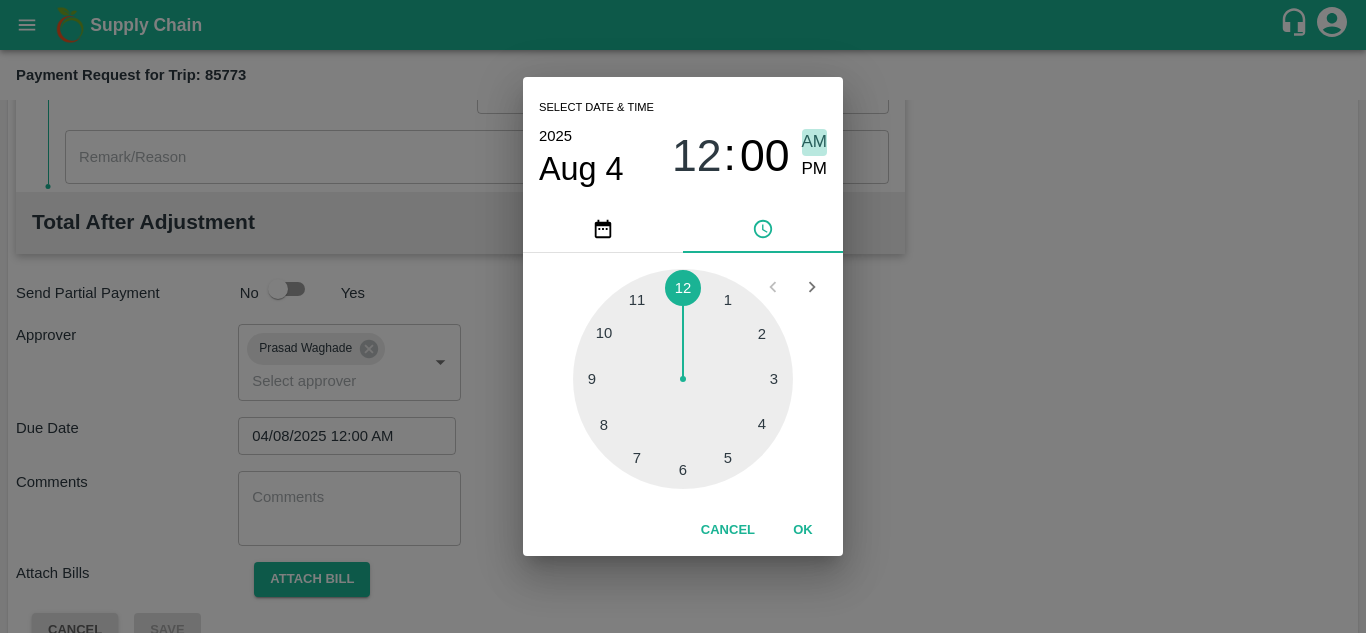 click on "AM" at bounding box center [815, 142] 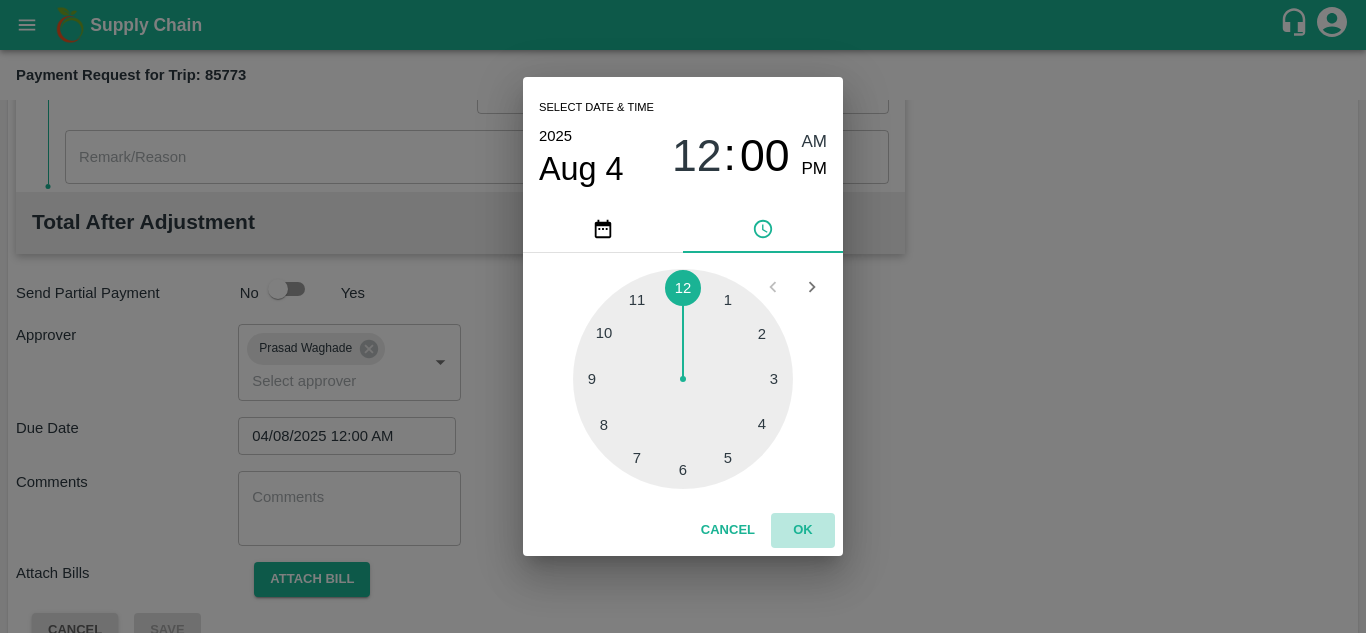 click on "OK" at bounding box center [803, 530] 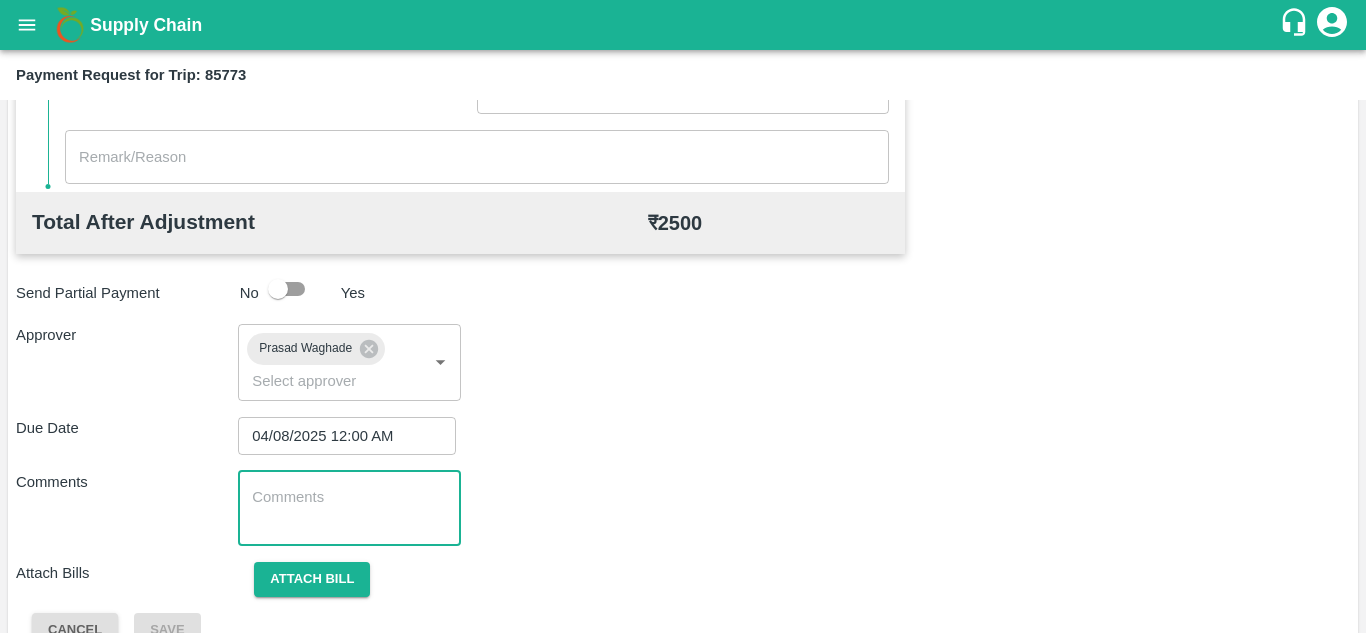 click at bounding box center [349, 508] 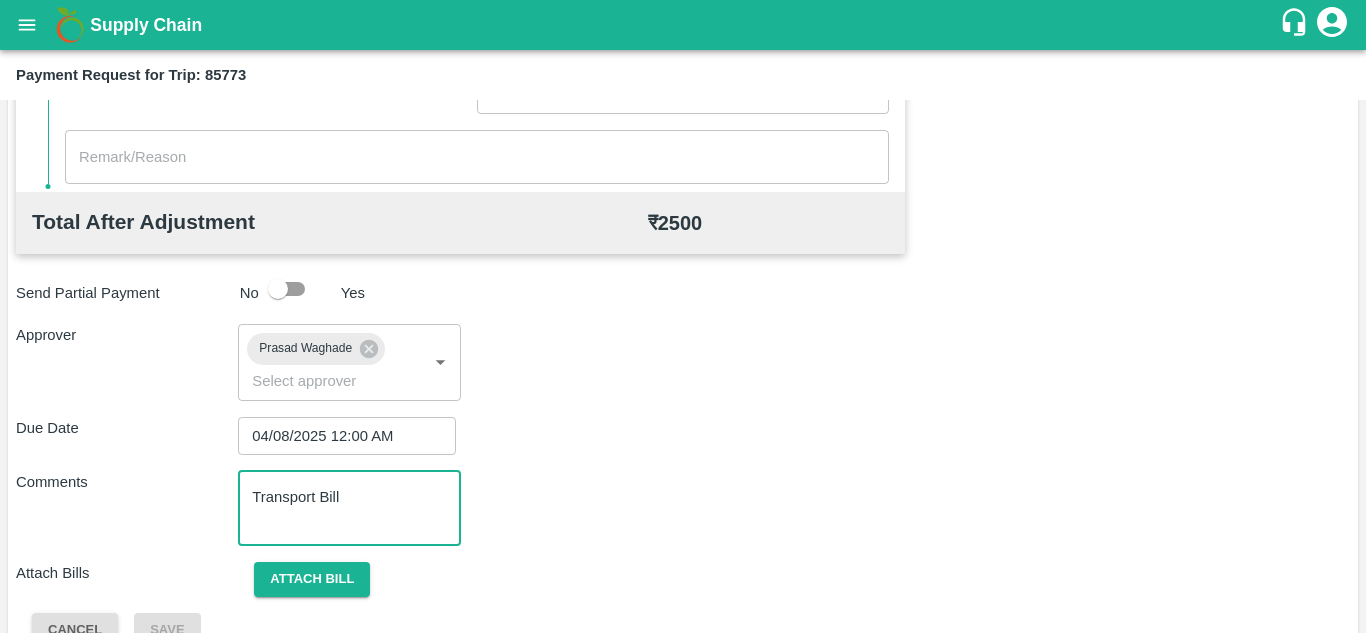 scroll, scrollTop: 948, scrollLeft: 0, axis: vertical 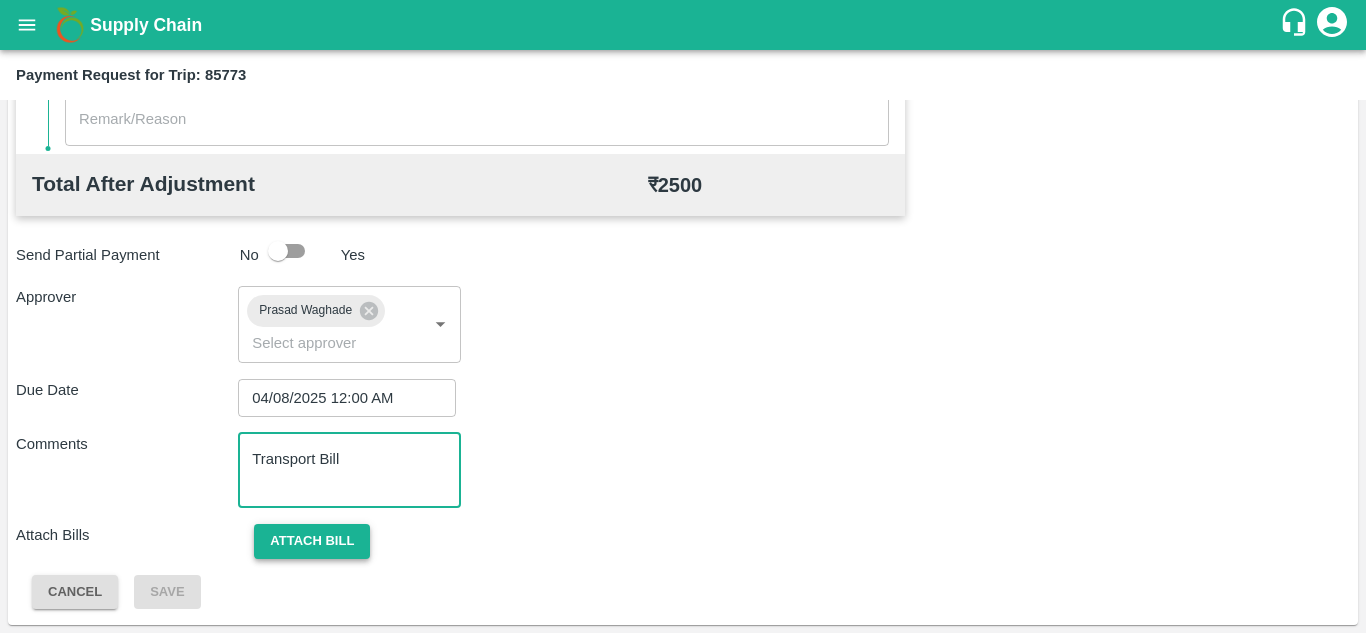 type on "Transport Bill" 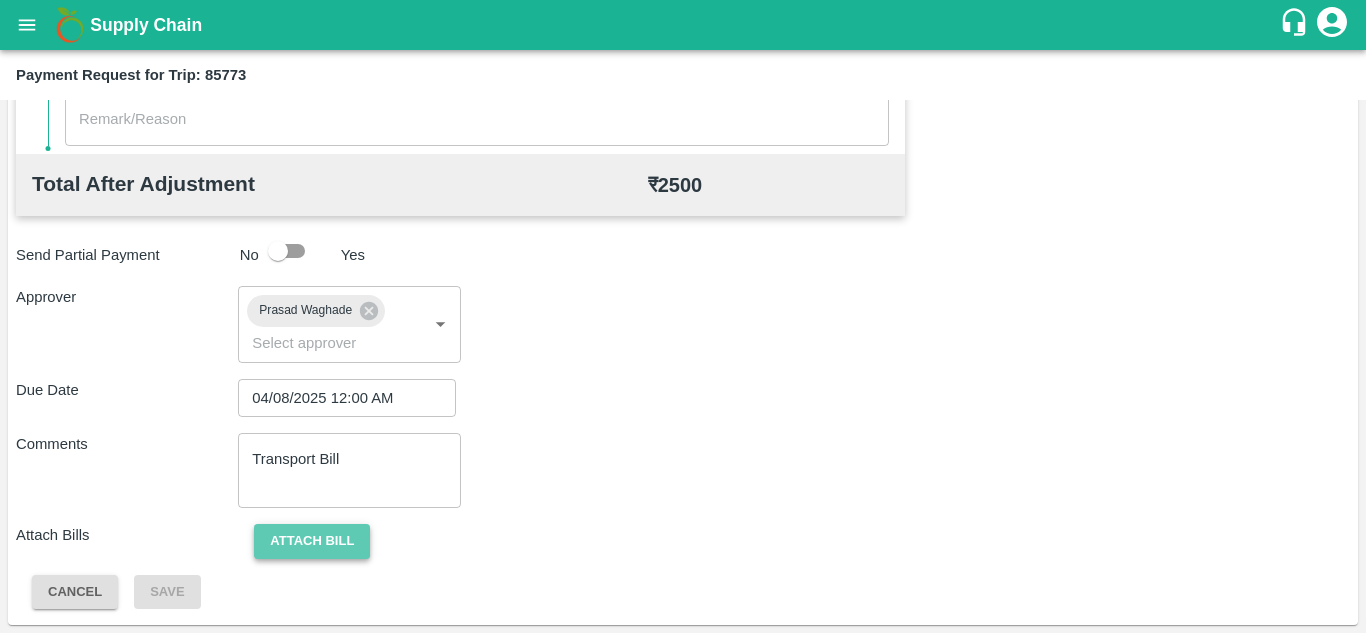 click on "Attach bill" at bounding box center (312, 541) 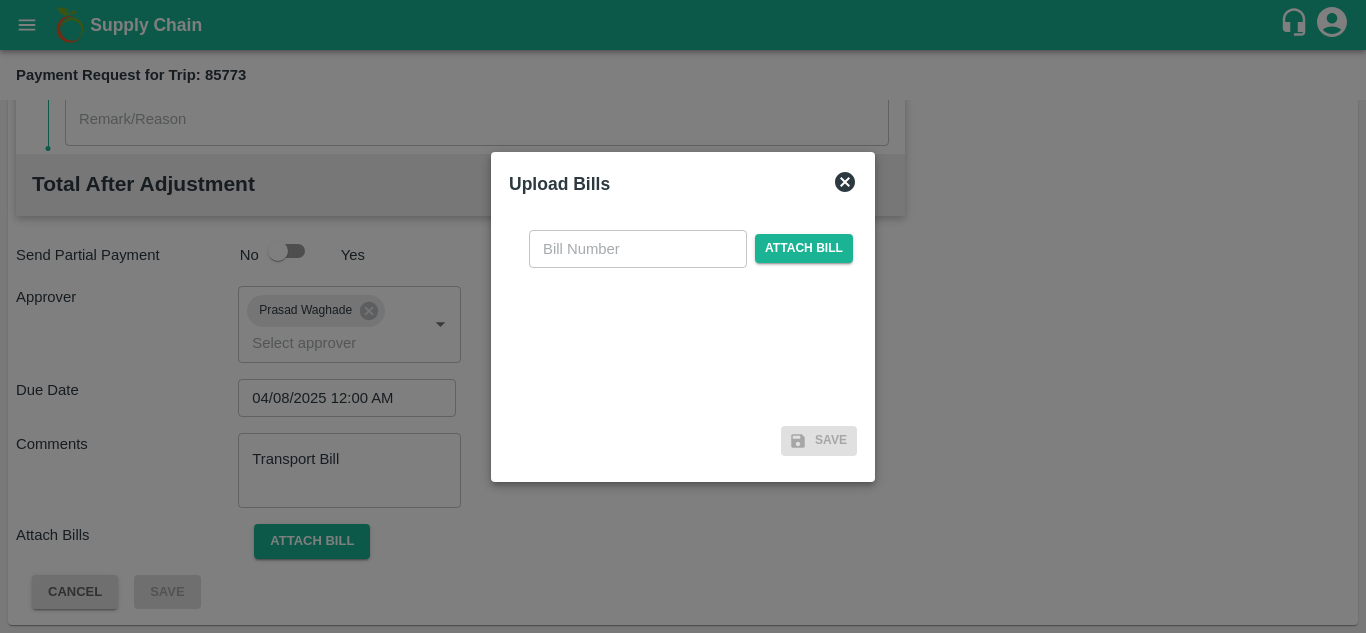 click at bounding box center (638, 249) 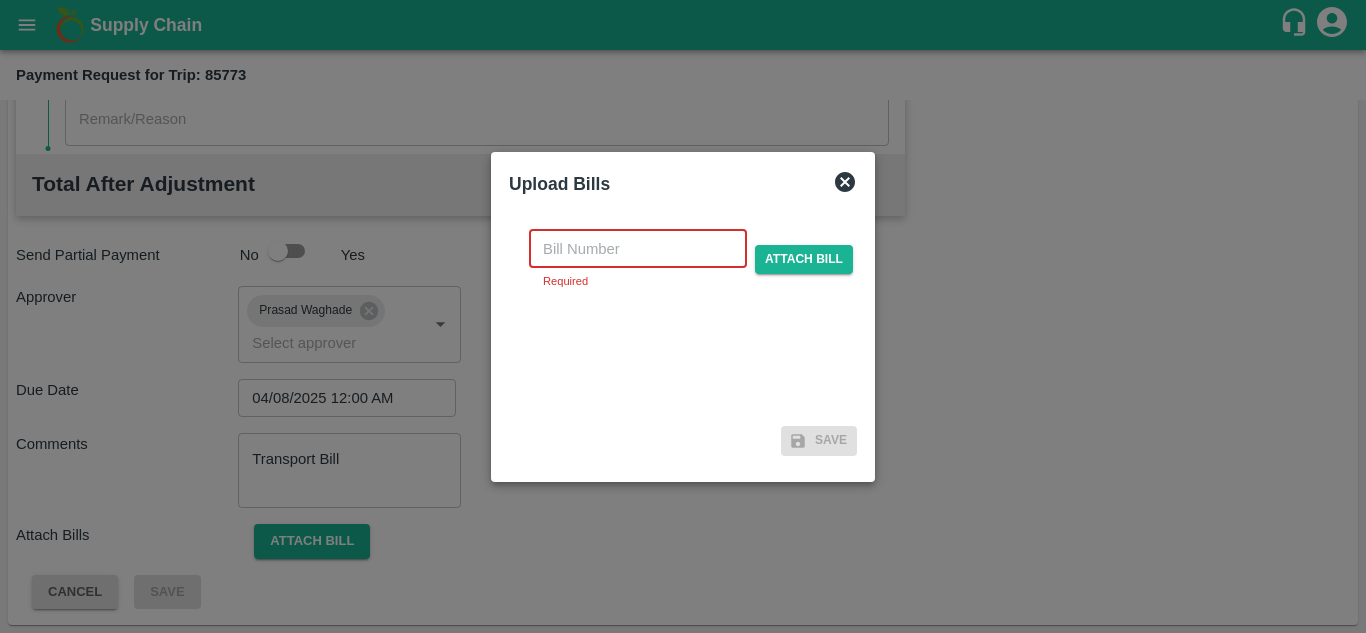click at bounding box center [638, 249] 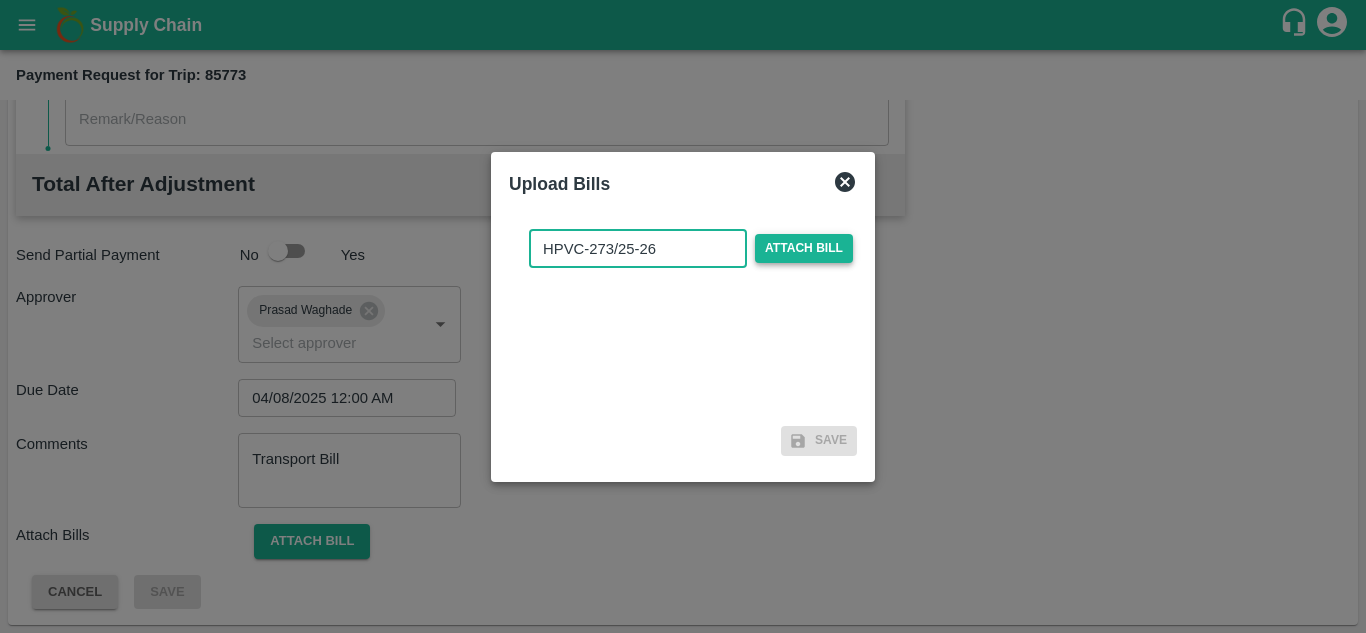type on "HPVC-273/25-26" 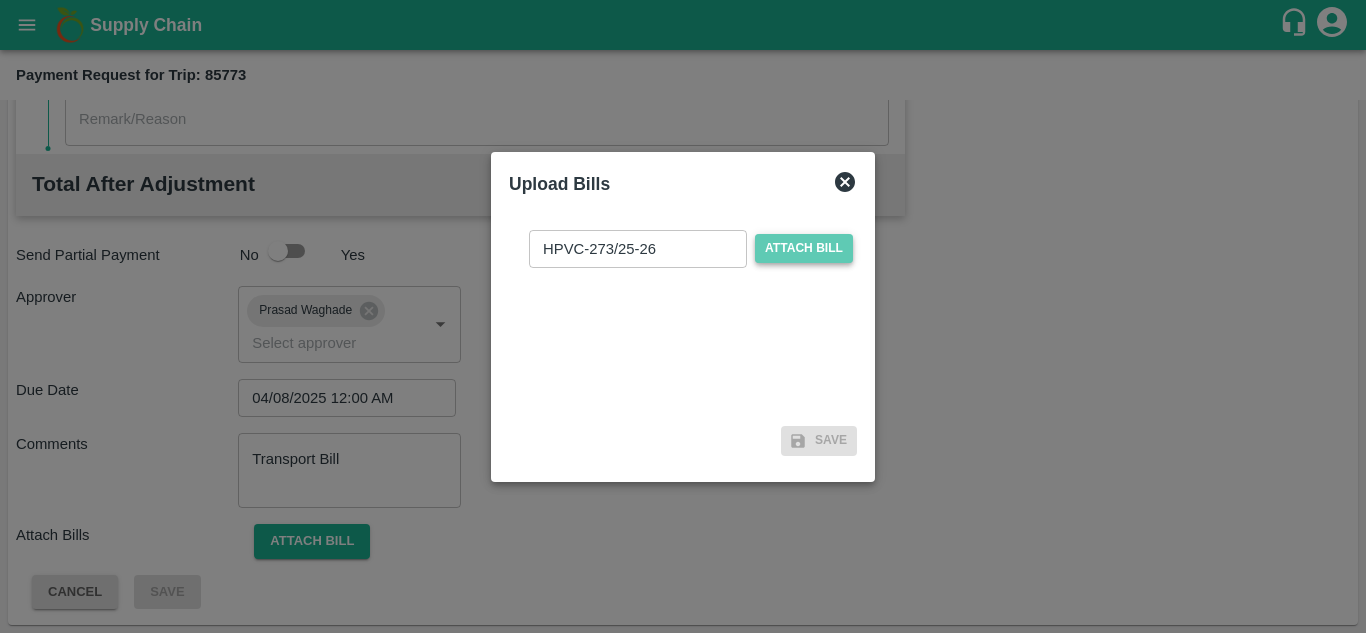 click on "Attach bill" at bounding box center [804, 248] 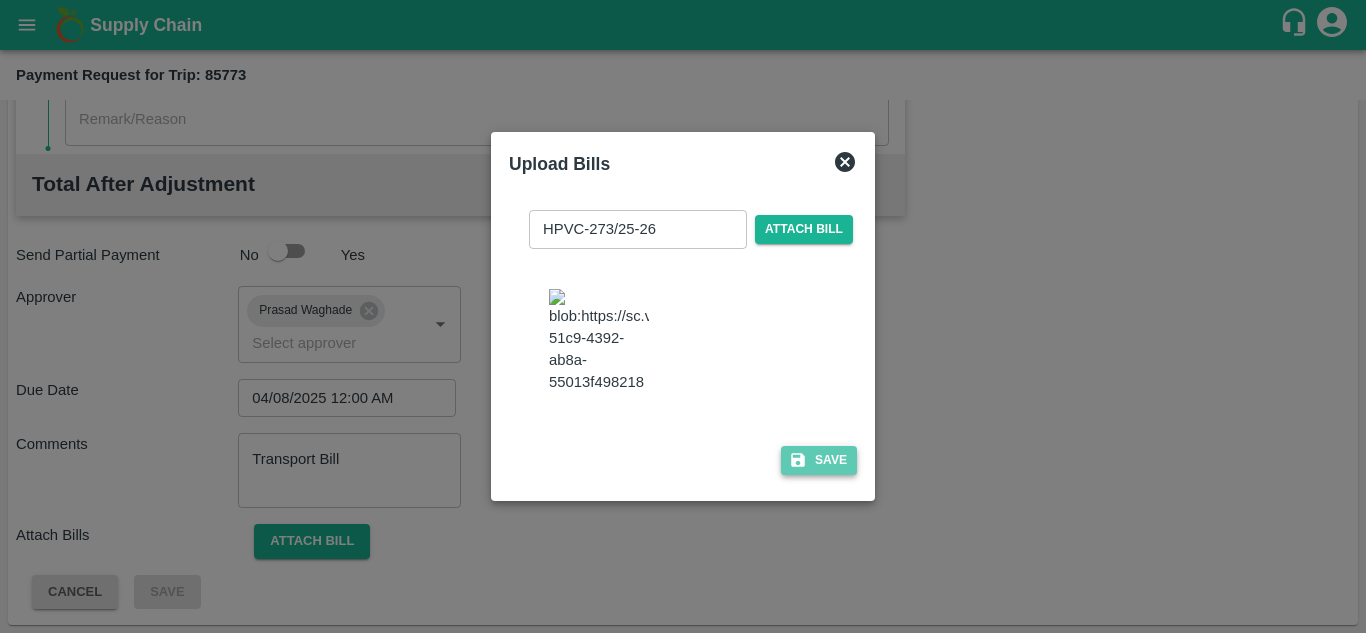 click on "Save" at bounding box center [819, 460] 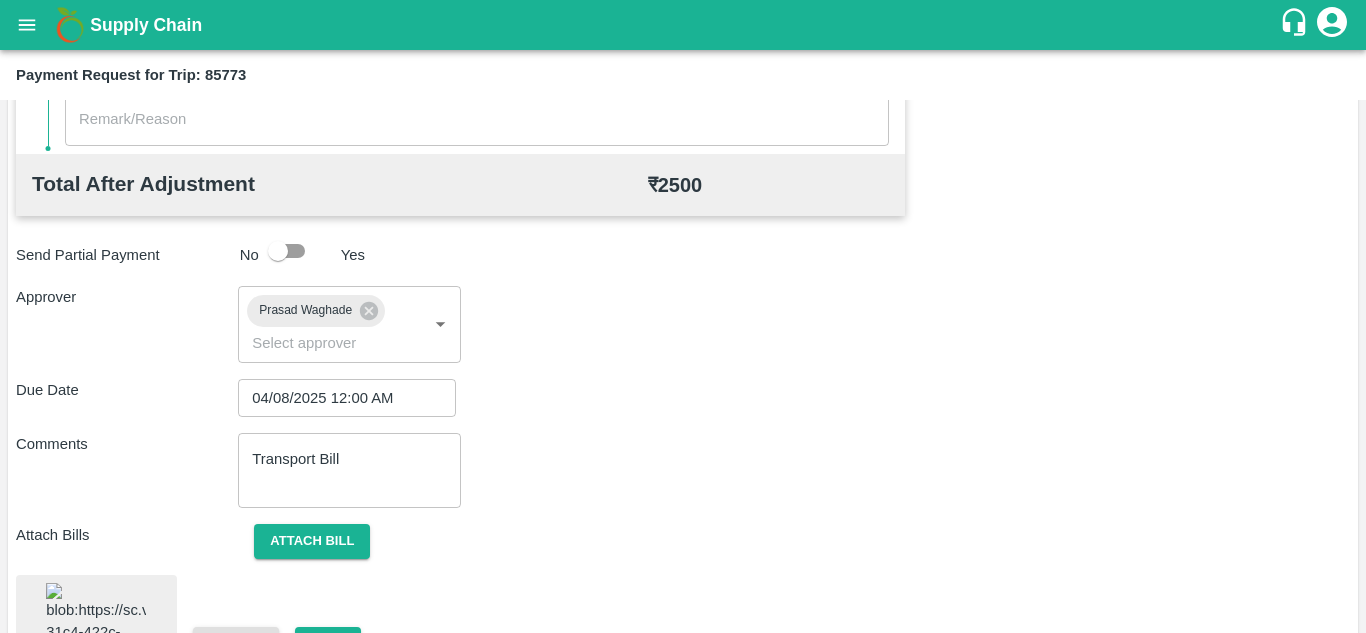 scroll, scrollTop: 1073, scrollLeft: 0, axis: vertical 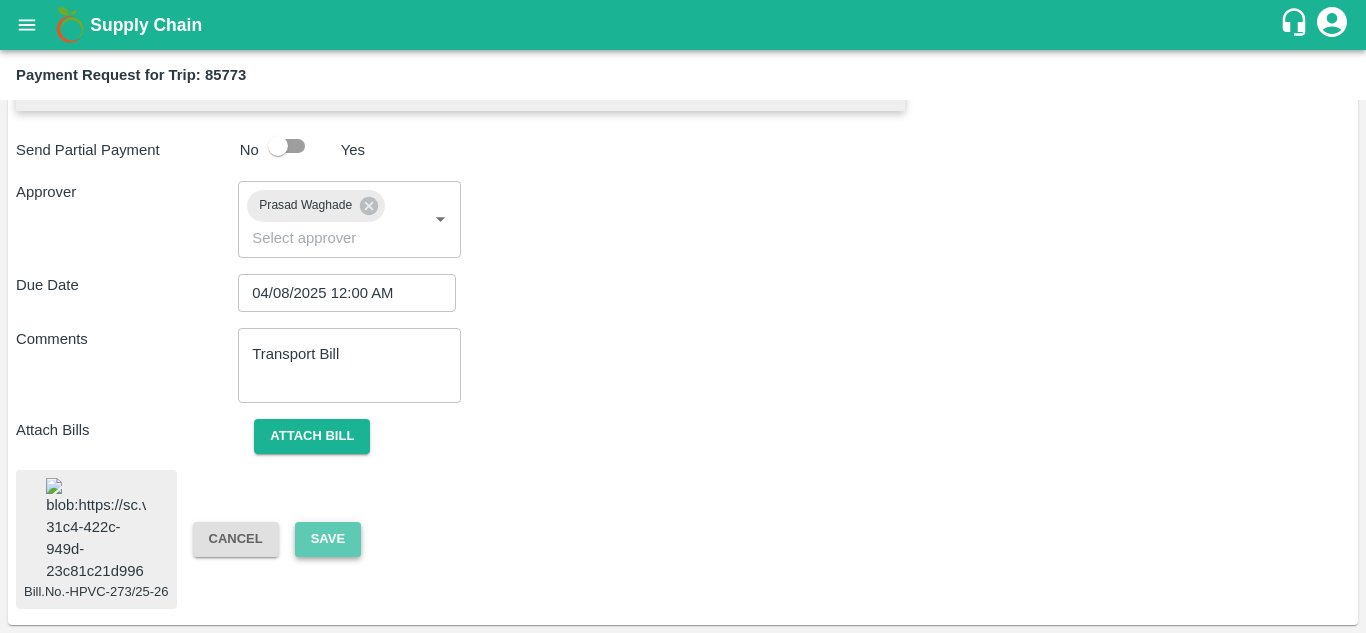 click on "Save" at bounding box center [328, 539] 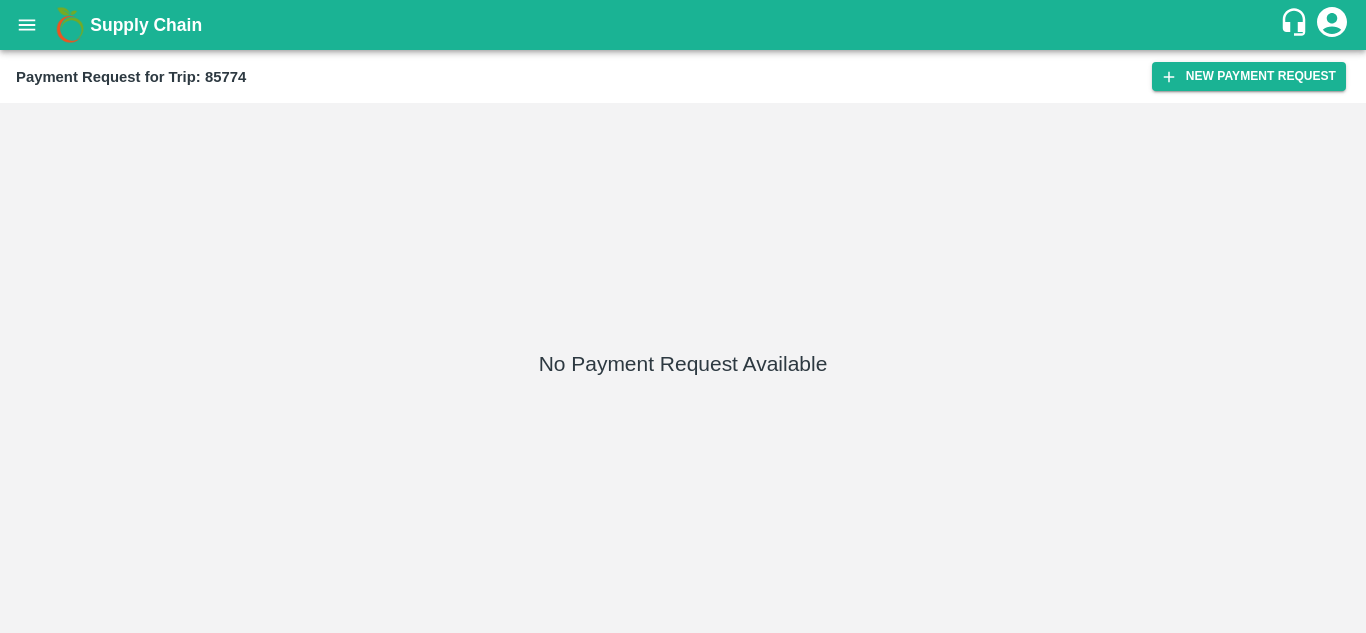 scroll, scrollTop: 0, scrollLeft: 0, axis: both 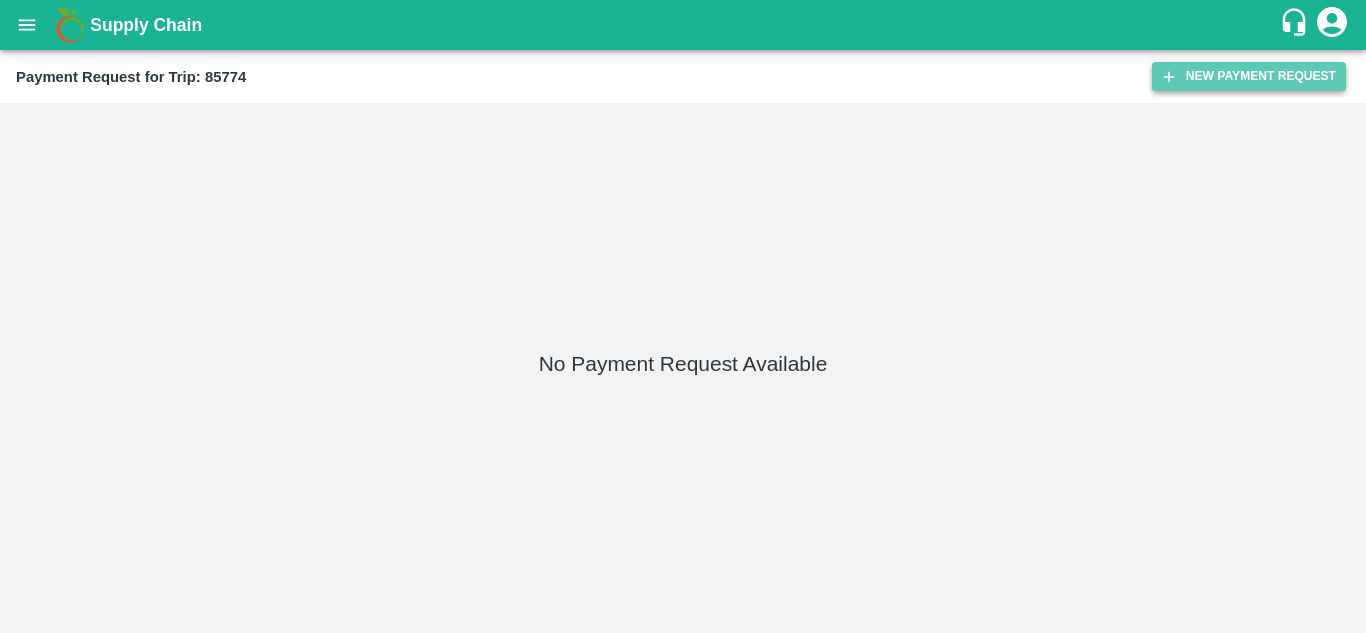 click on "New Payment Request" at bounding box center (1249, 76) 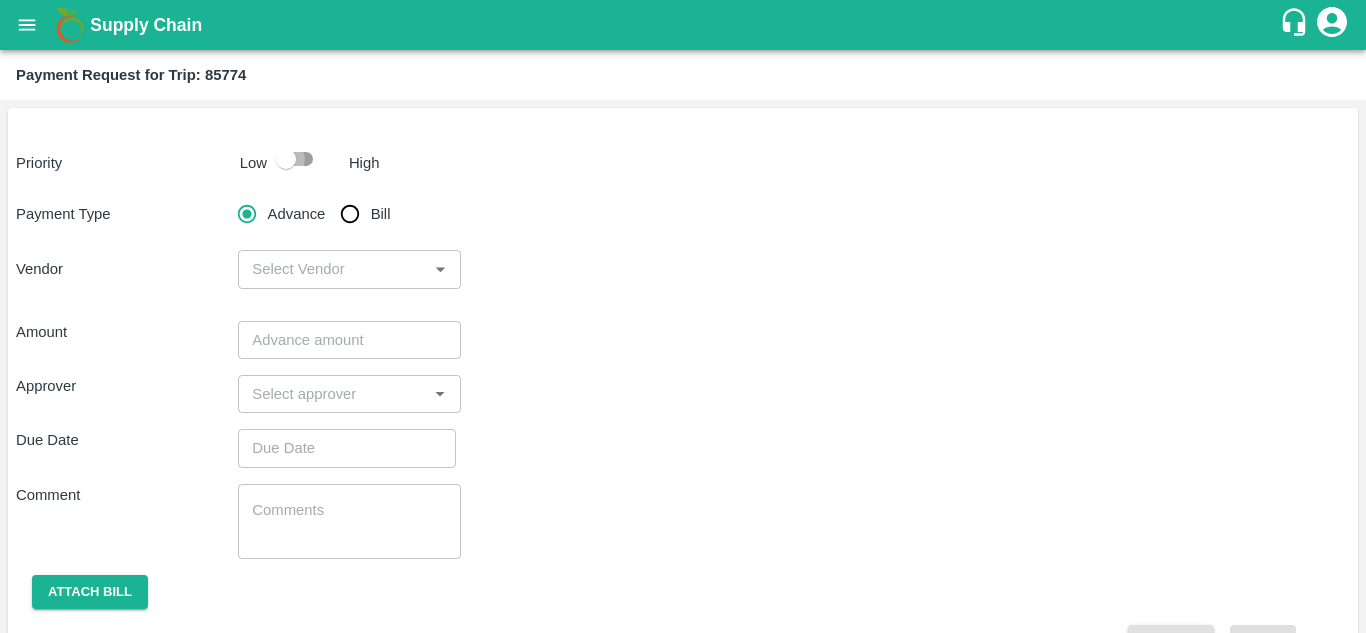 click at bounding box center (286, 159) 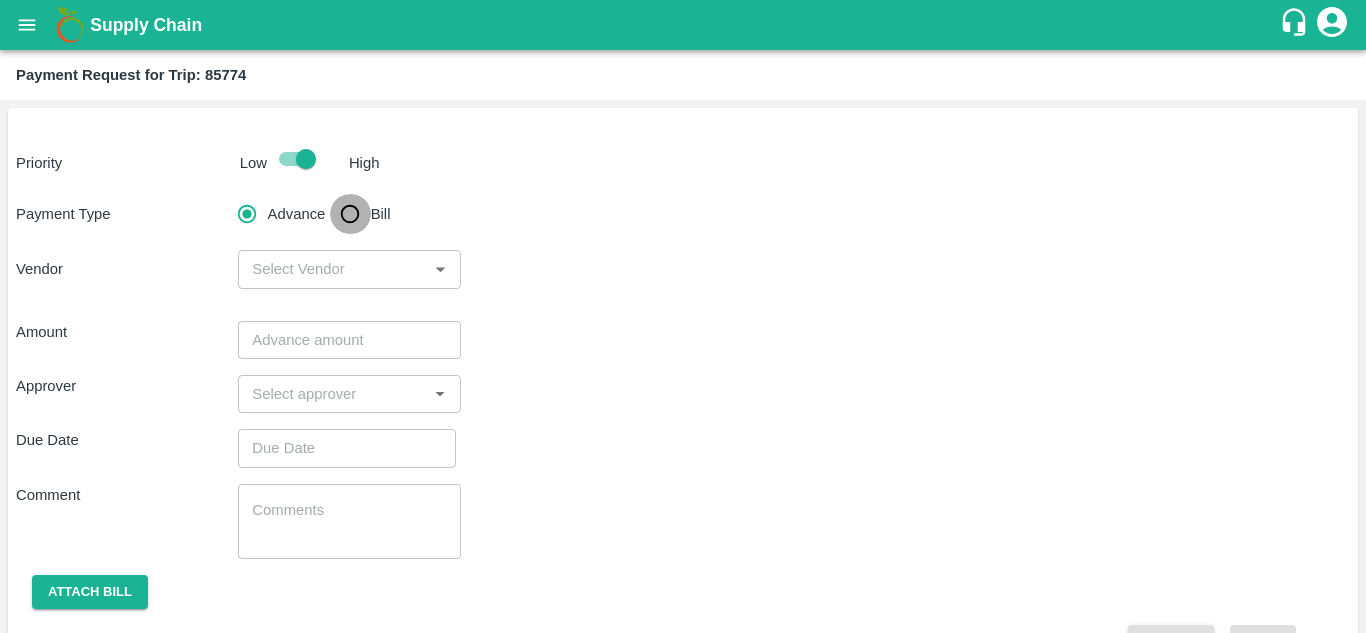 click on "Bill" at bounding box center (350, 214) 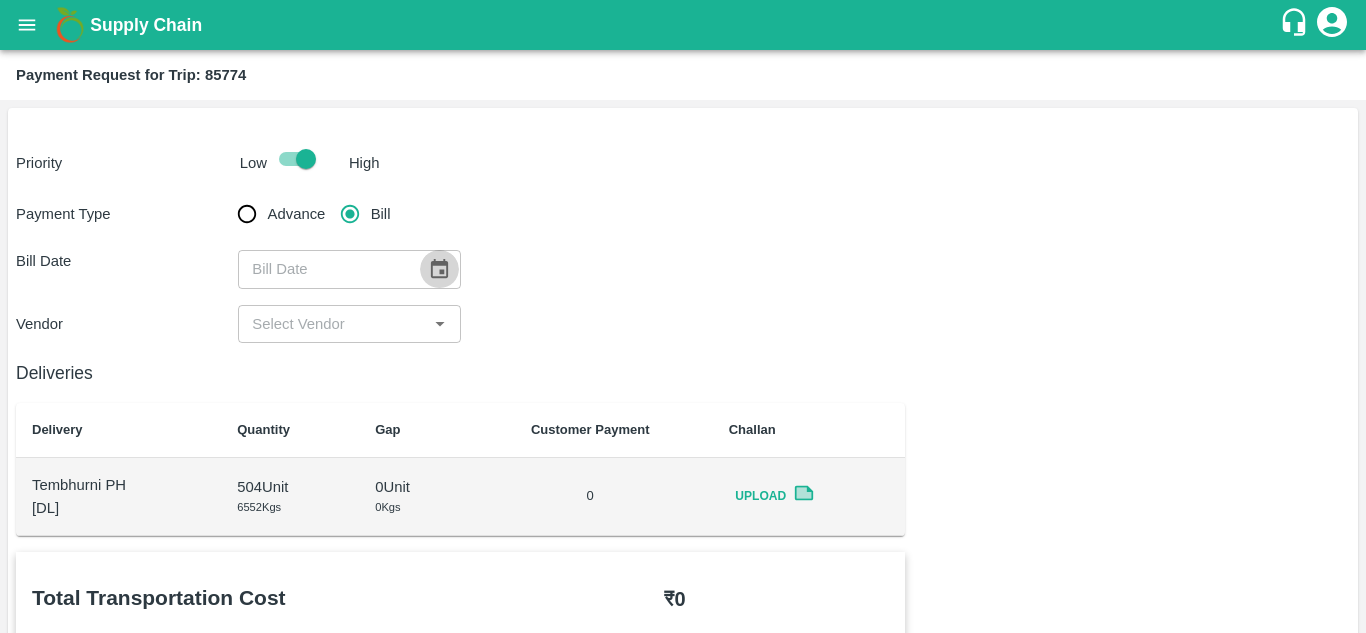 click 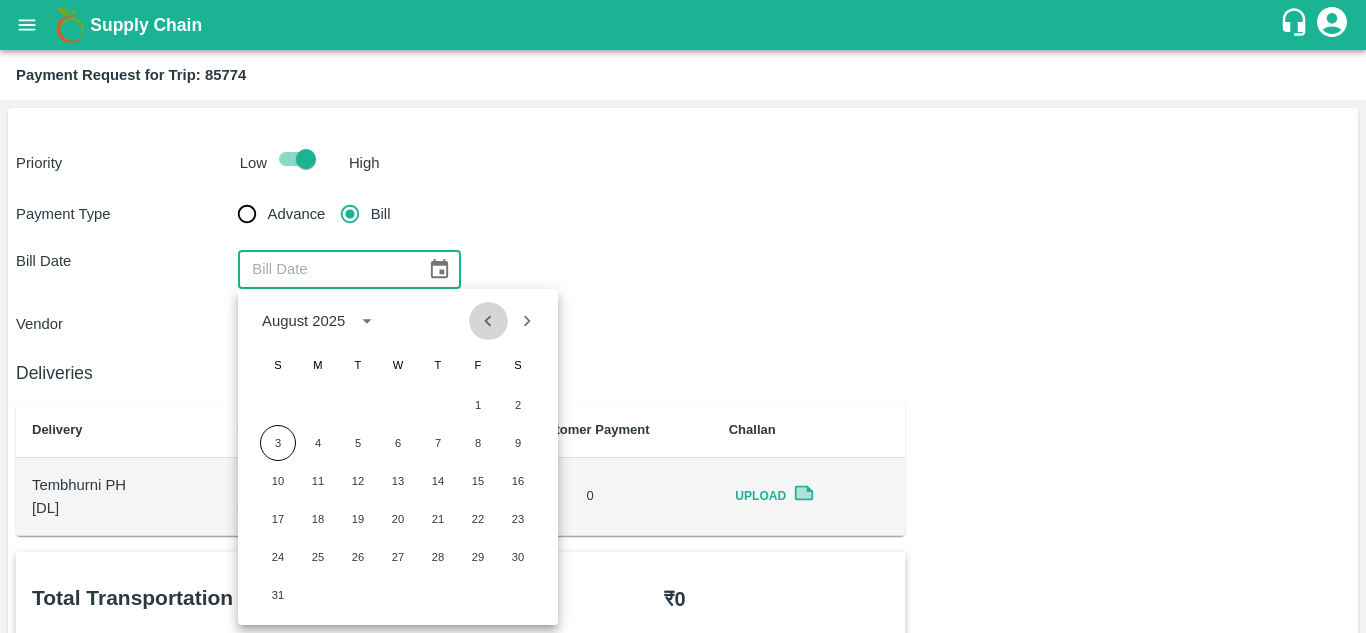 click 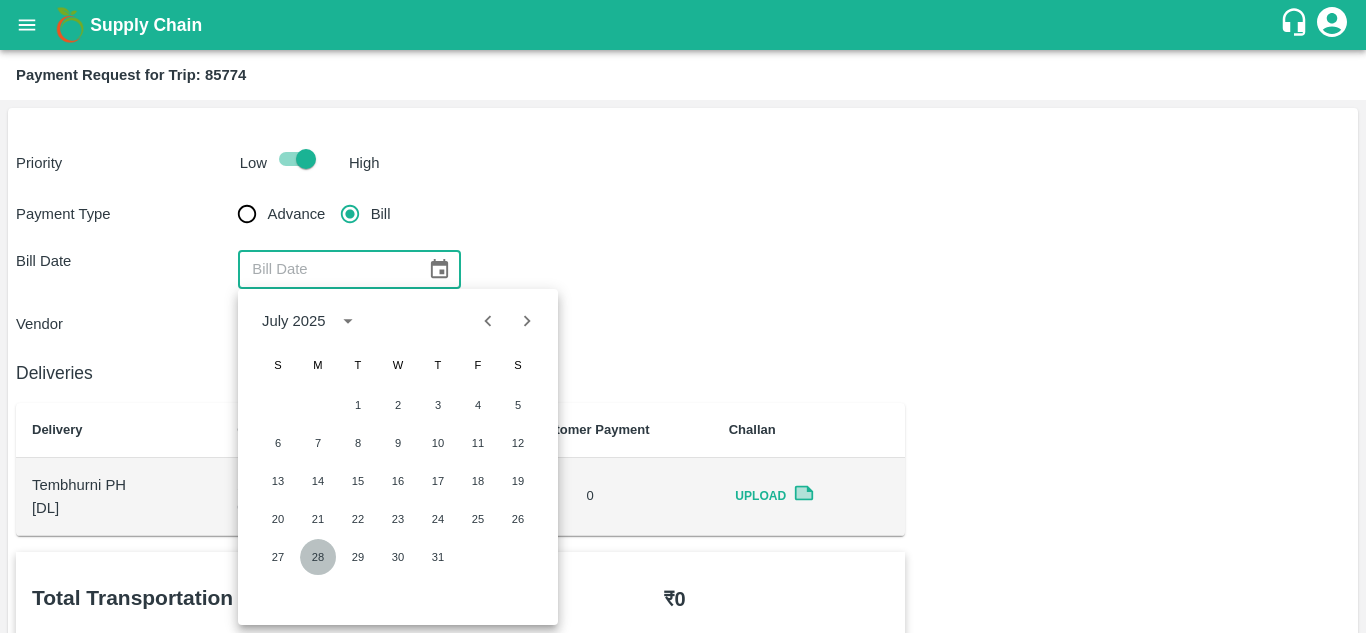 click on "28" at bounding box center [318, 557] 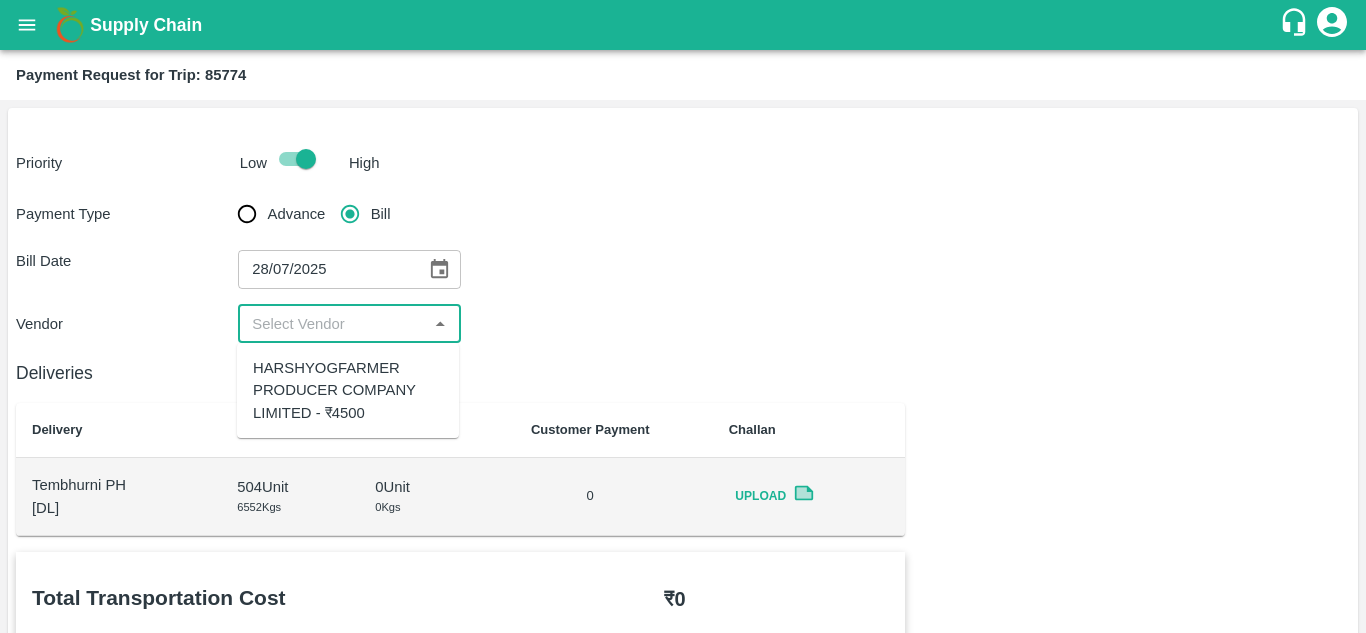 click at bounding box center [332, 324] 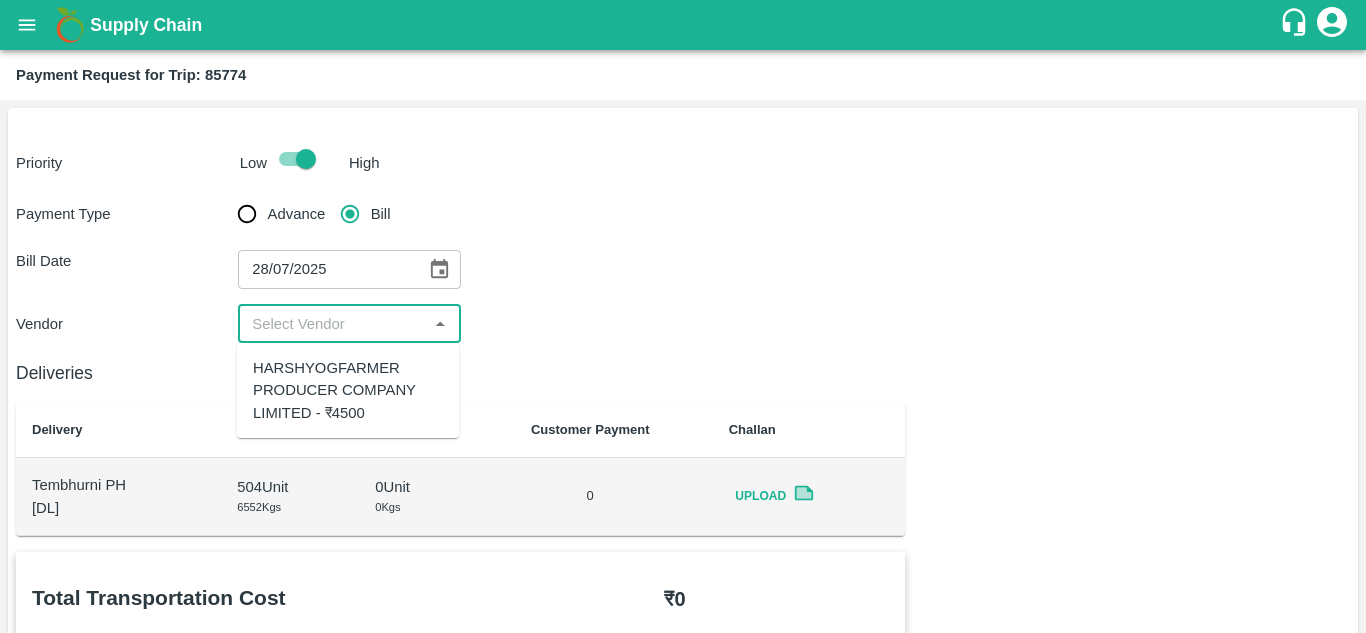 click on "HARSHYOGFARMER PRODUCER COMPANY LIMITED - ₹4500" at bounding box center (348, 390) 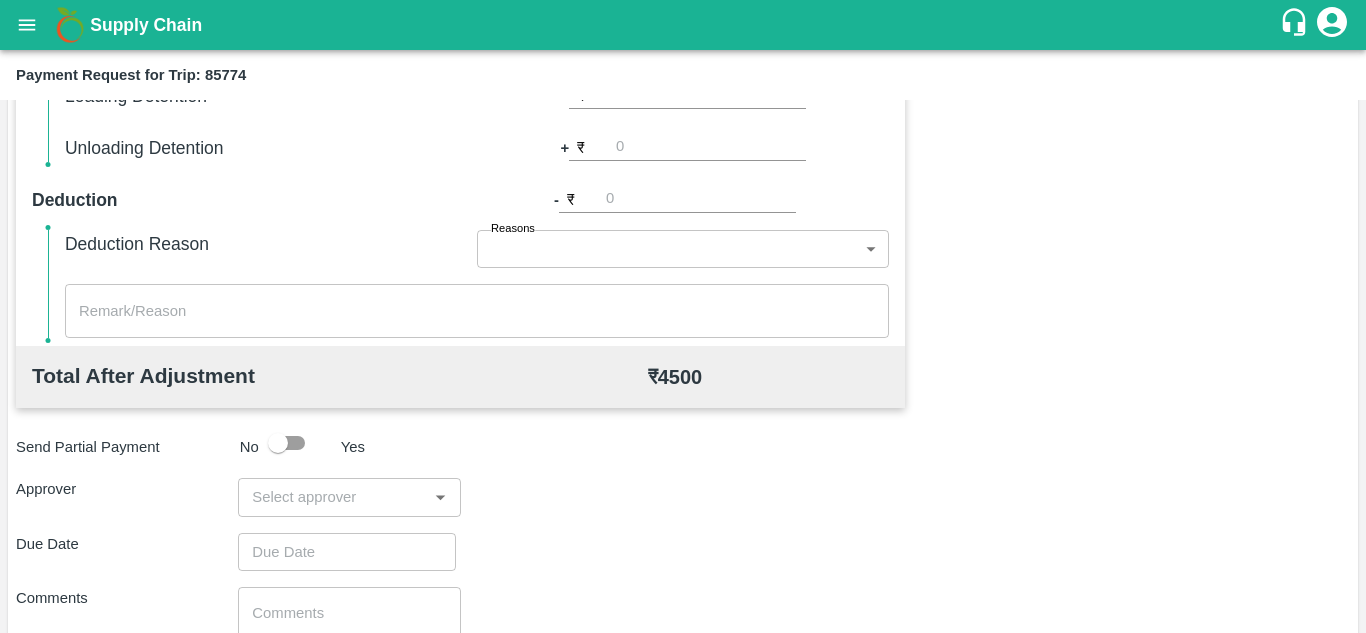 scroll, scrollTop: 910, scrollLeft: 0, axis: vertical 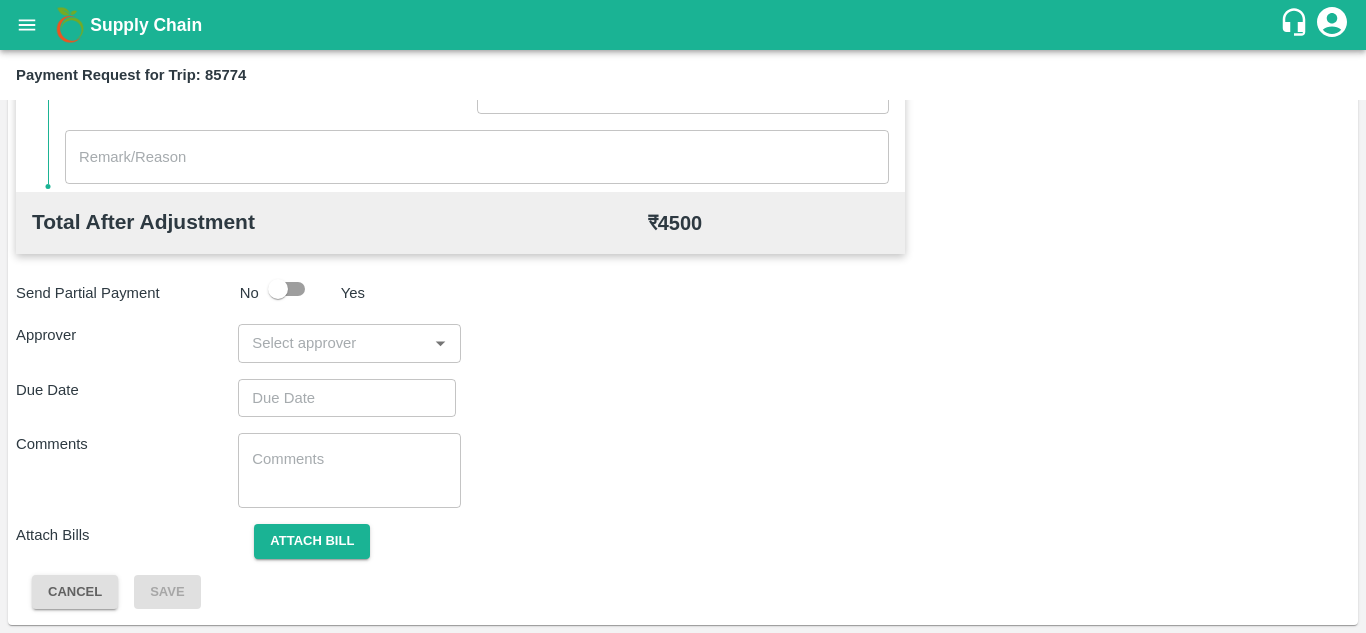 click at bounding box center (332, 343) 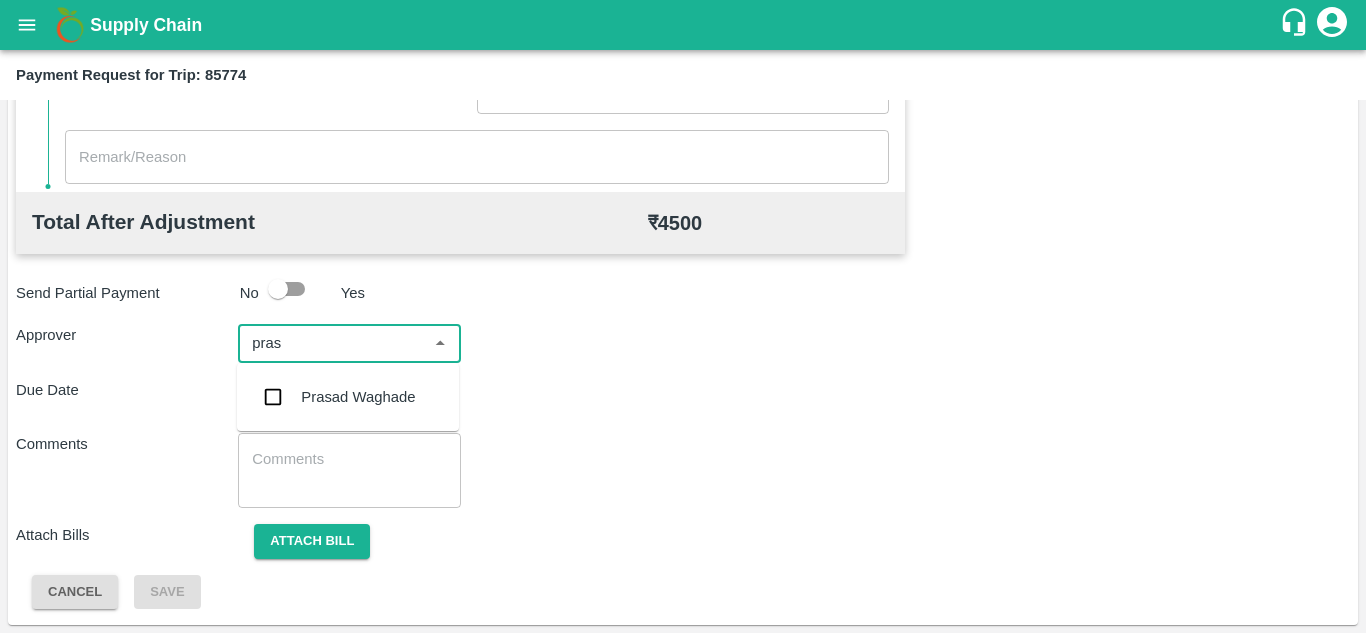 type on "prasa" 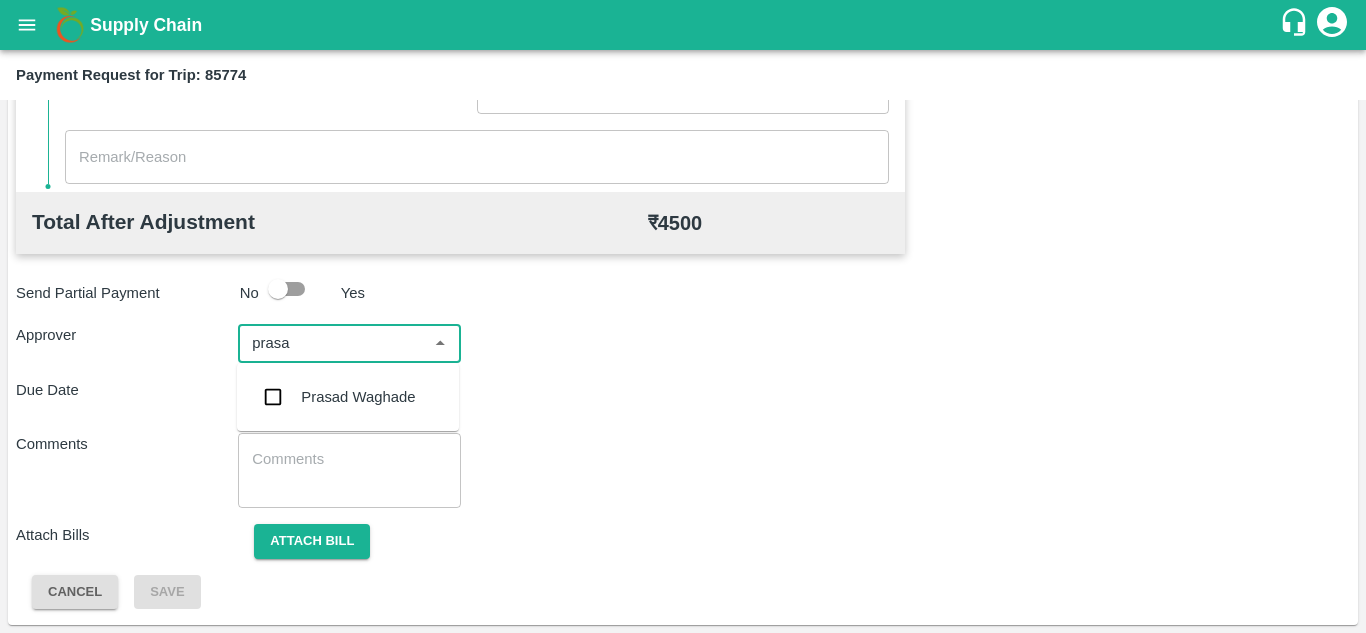 click on "Prasad Waghade" at bounding box center [358, 397] 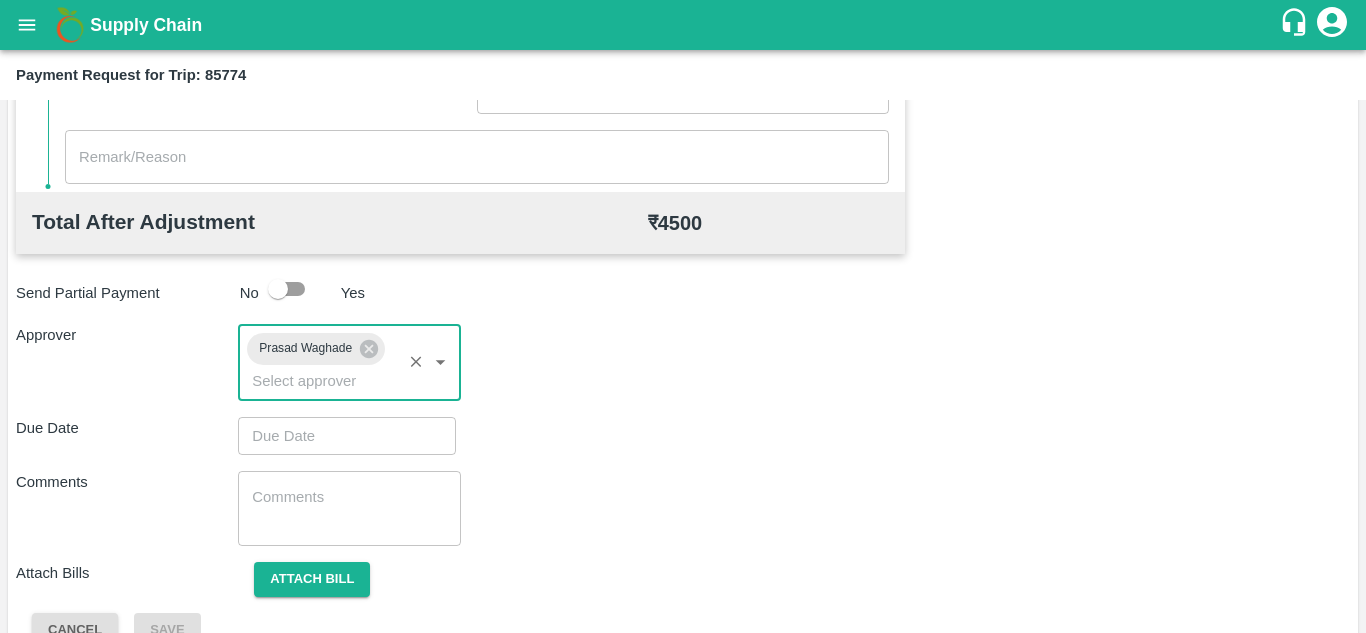 type on "DD/MM/YYYY hh:mm aa" 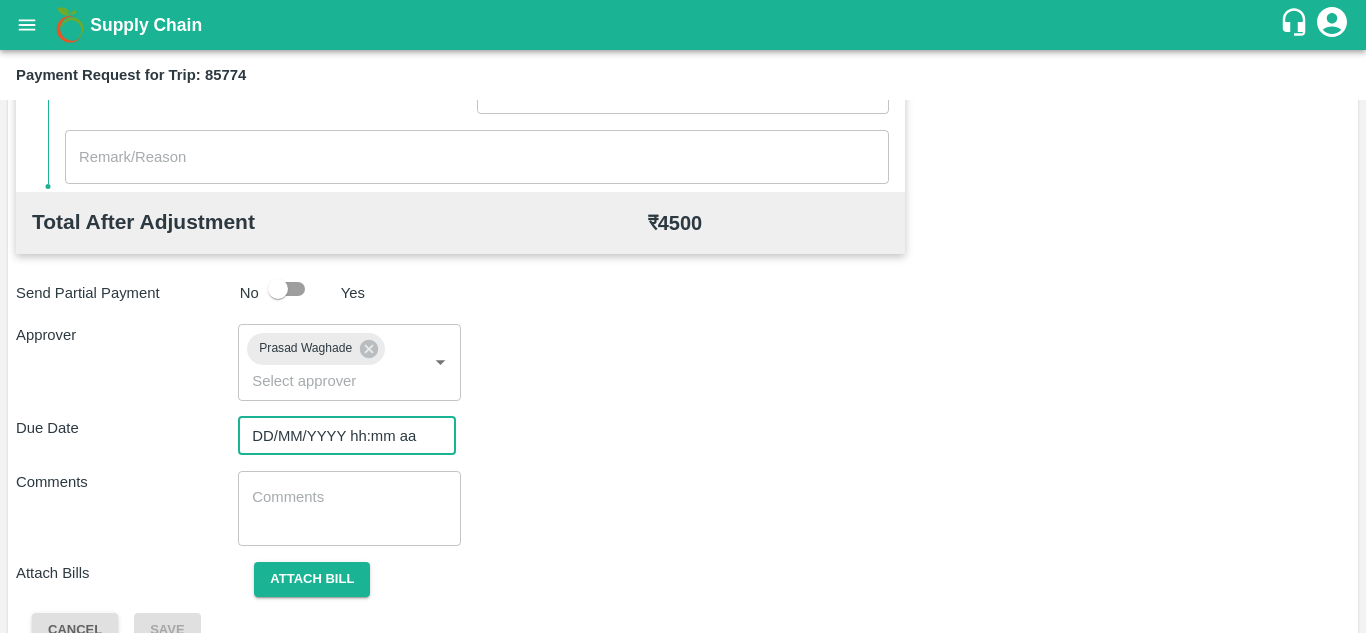 click on "DD/MM/YYYY hh:mm aa" at bounding box center (340, 436) 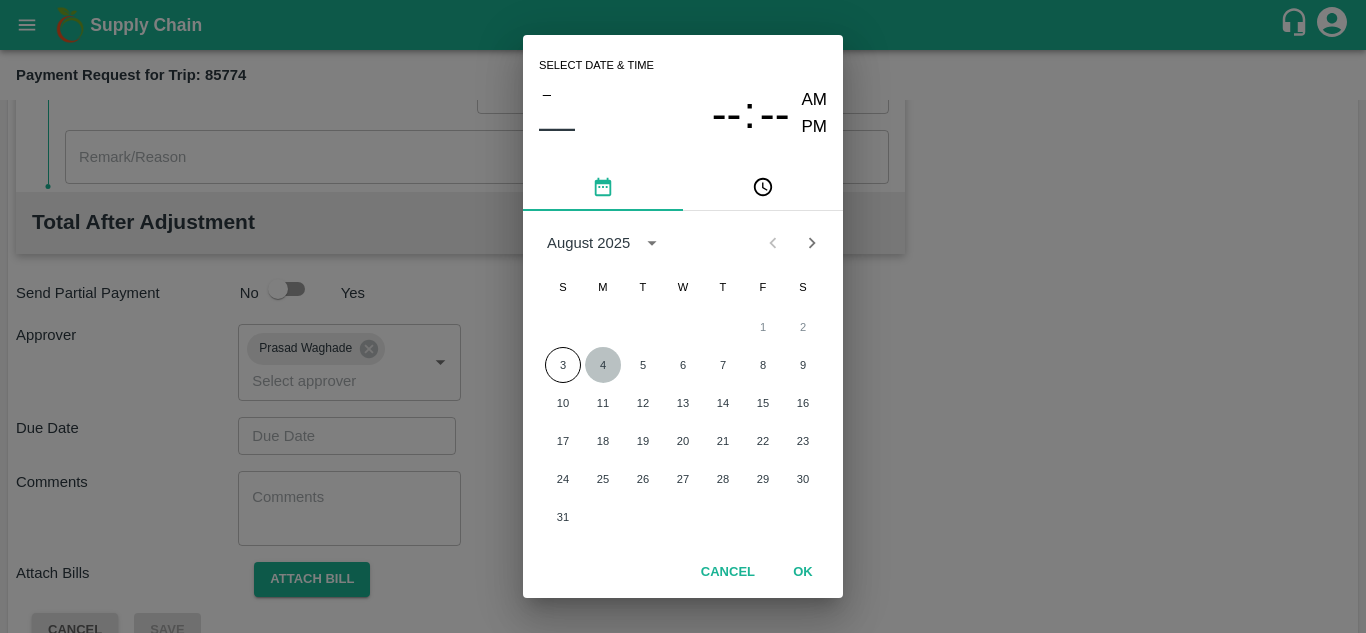 click on "4" at bounding box center [603, 365] 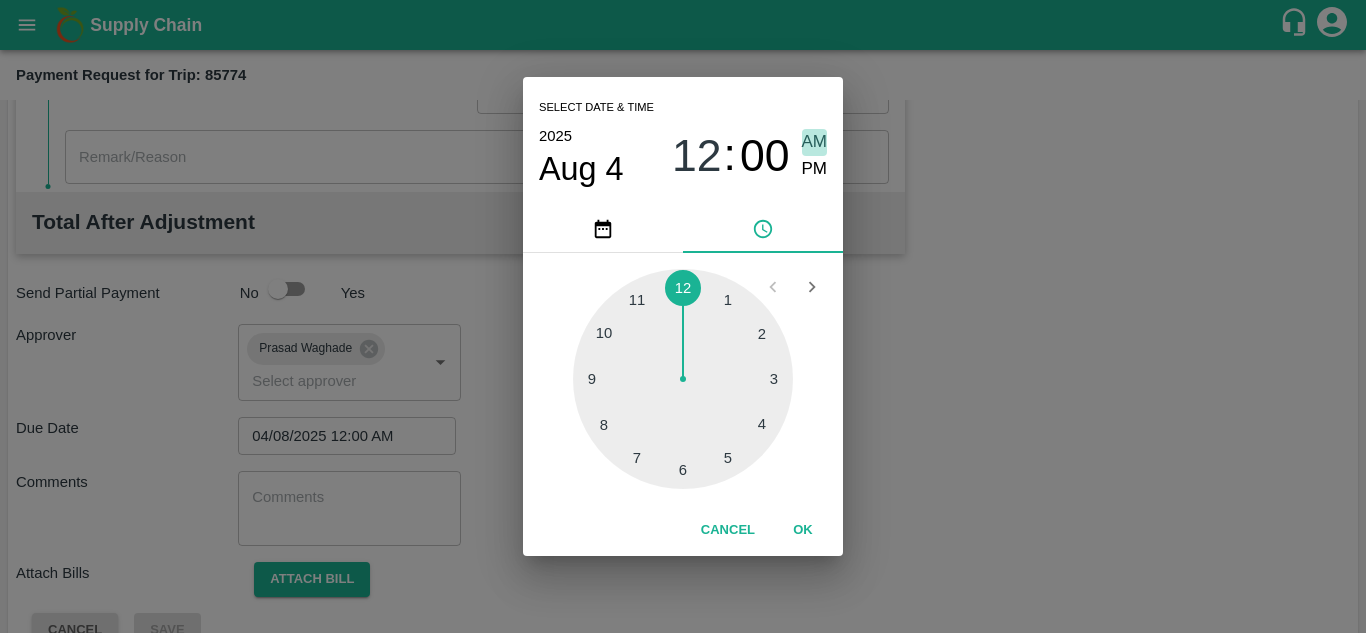 click on "AM" at bounding box center (815, 142) 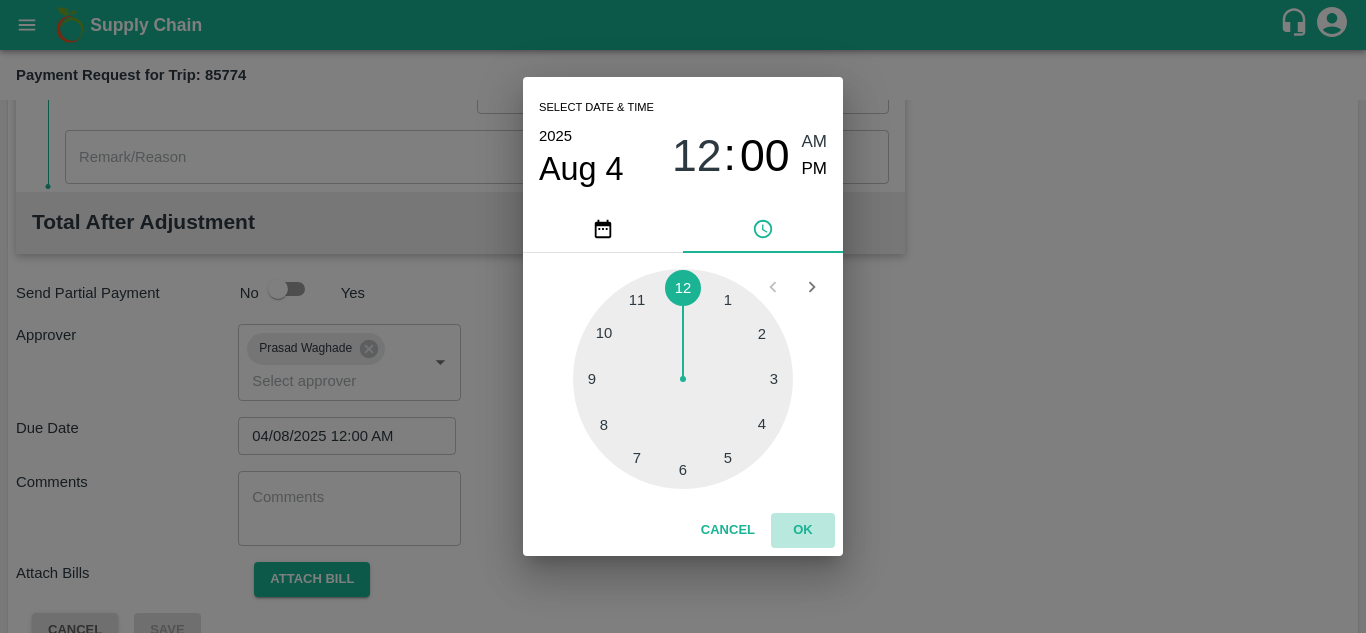 click on "OK" at bounding box center (803, 530) 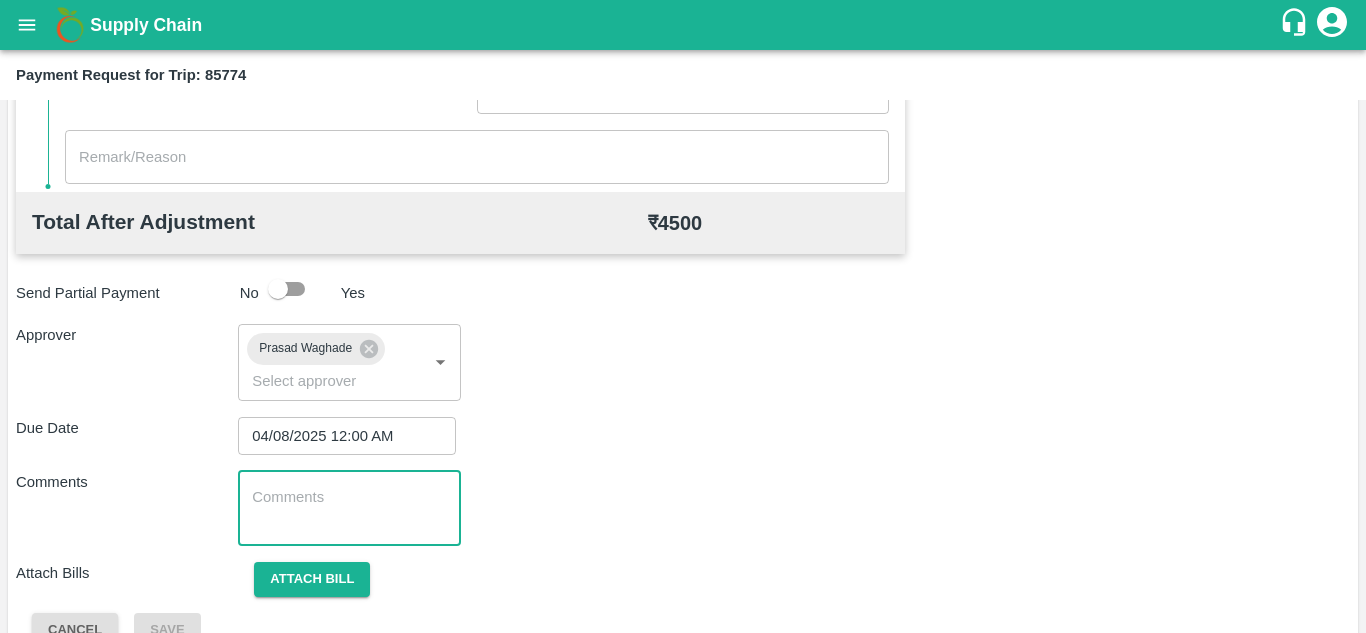 click at bounding box center [349, 508] 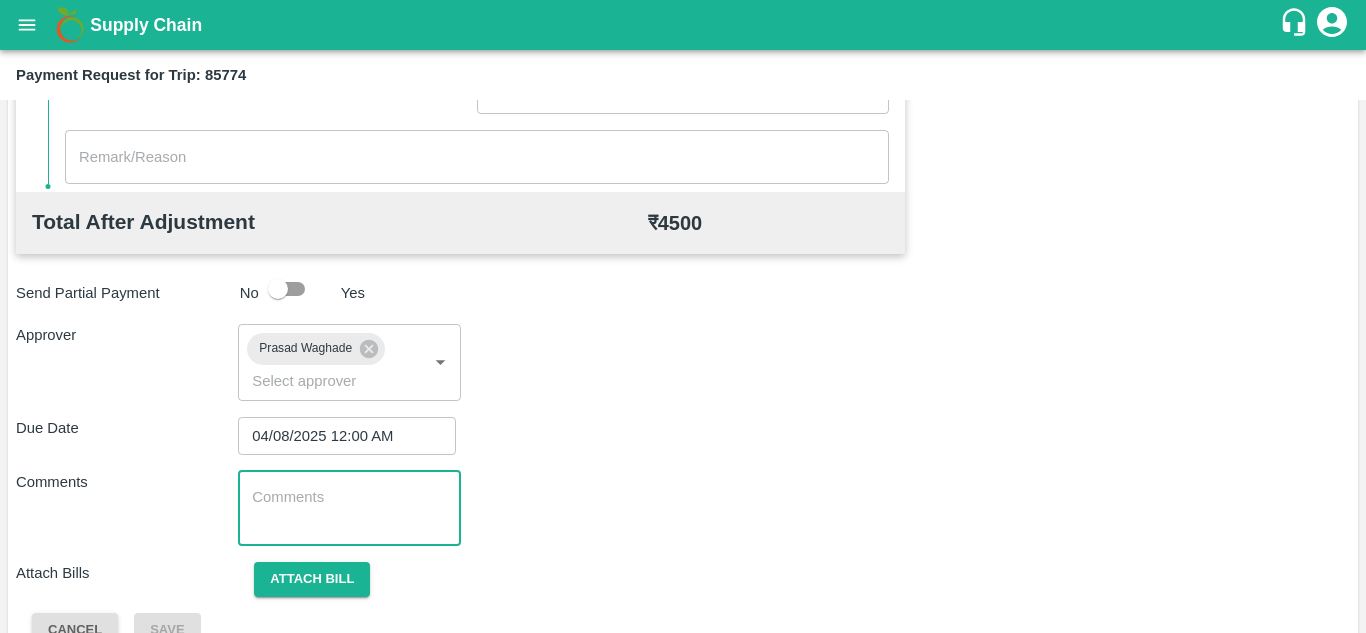 paste on "Transport Bill" 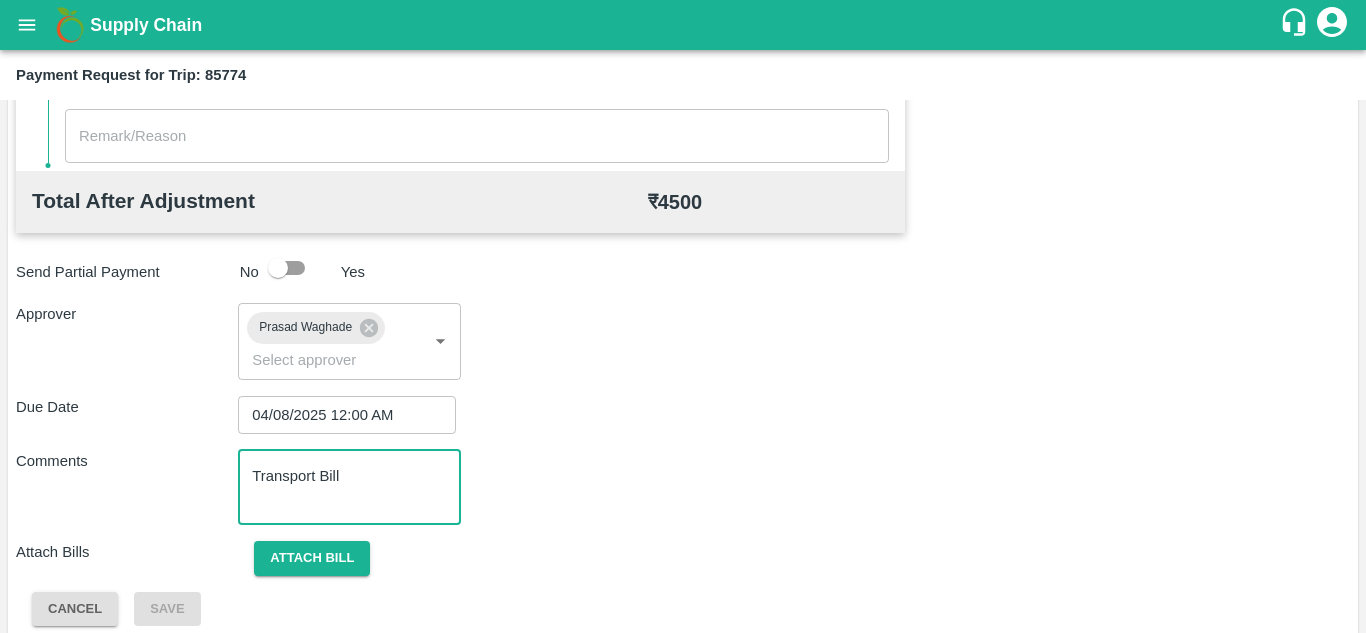 scroll, scrollTop: 948, scrollLeft: 0, axis: vertical 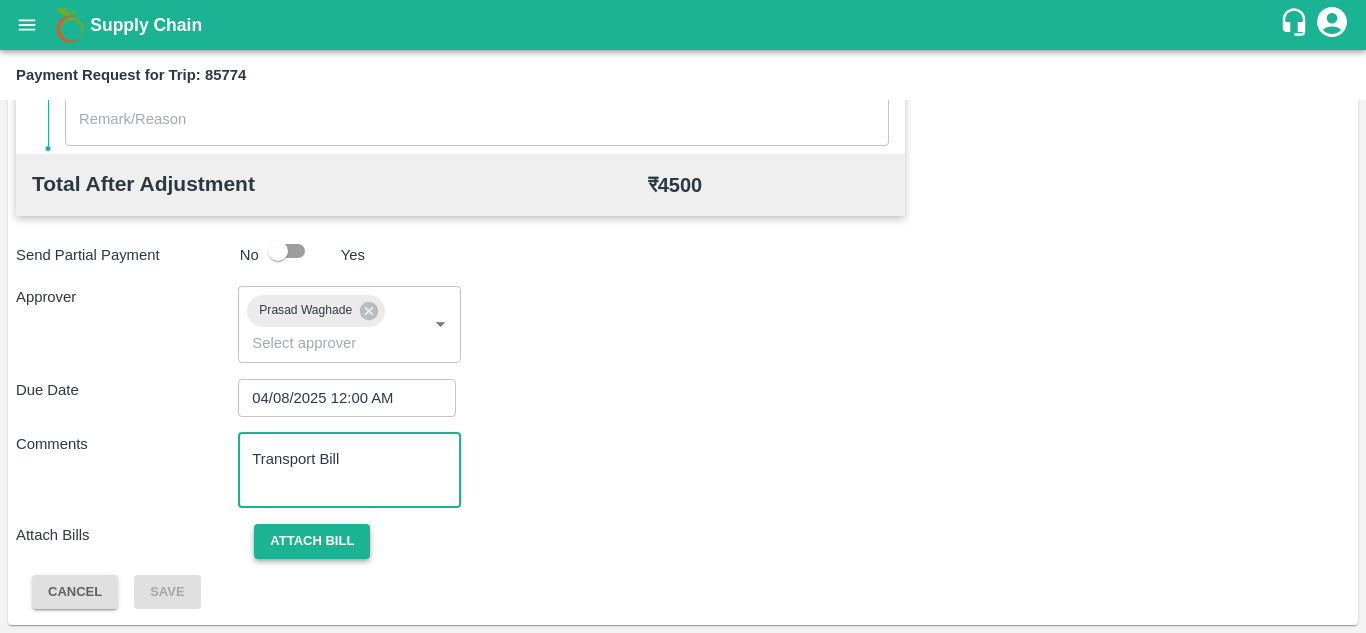 type on "Transport Bill" 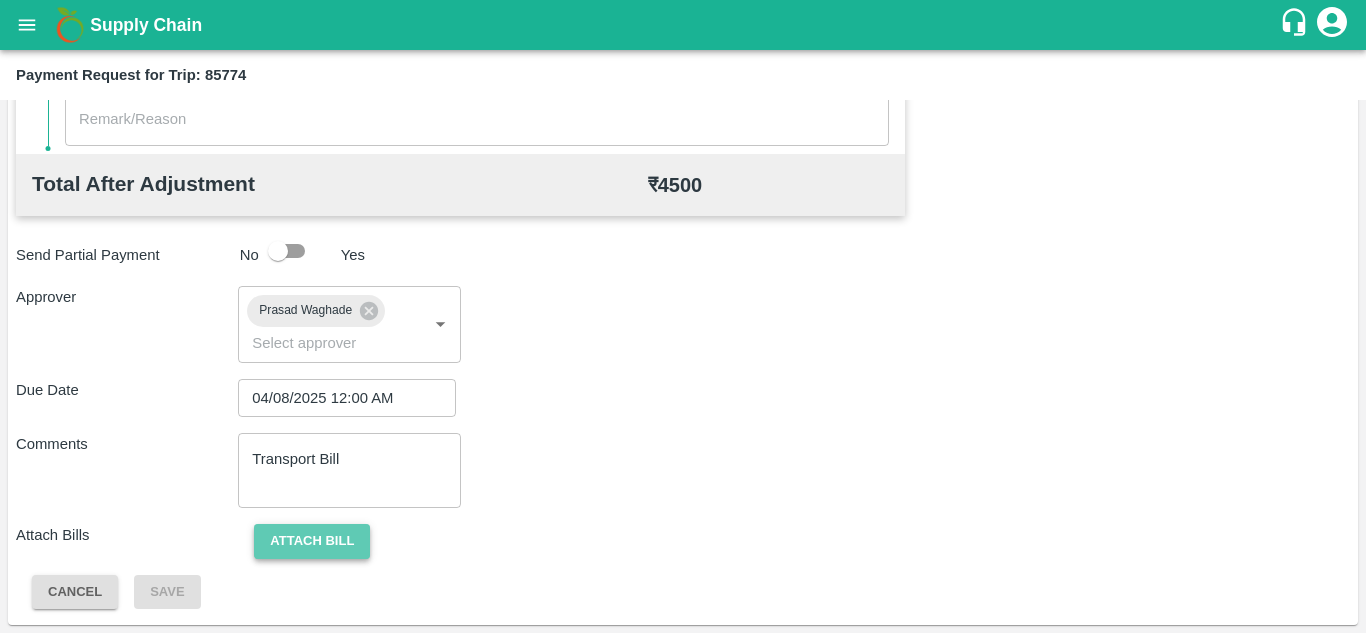 click on "Attach bill" at bounding box center (312, 541) 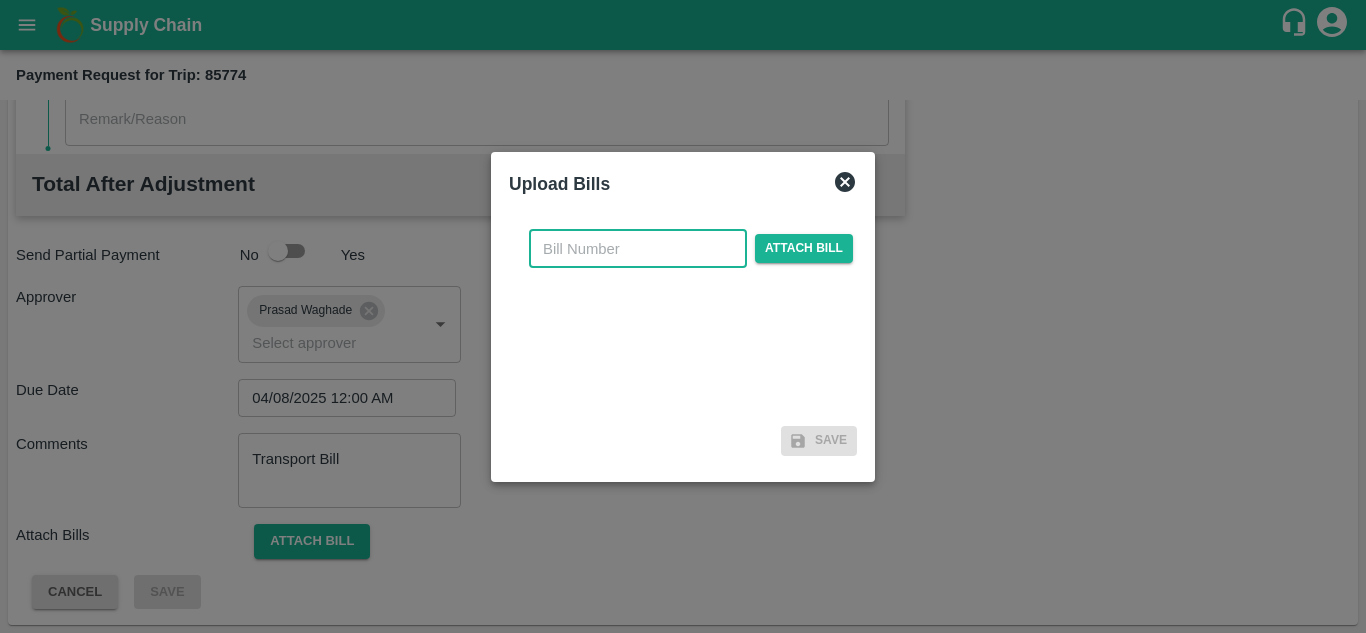 click at bounding box center [638, 249] 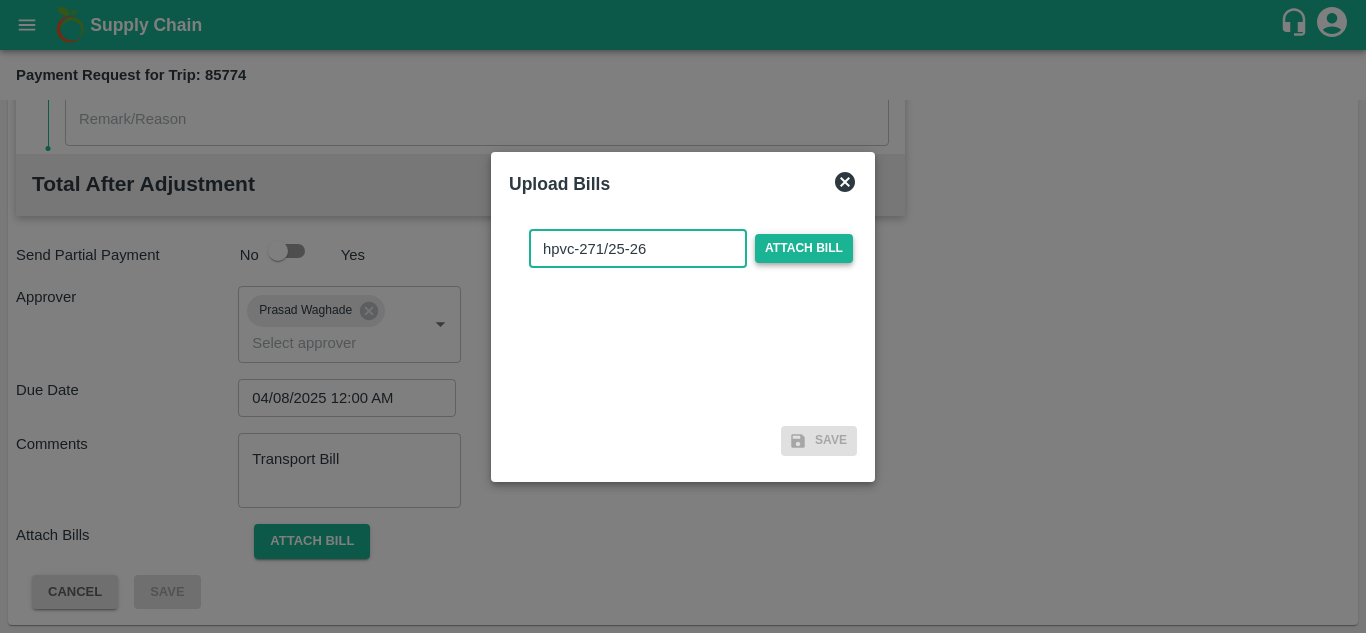 type on "hpvc-271/25-26" 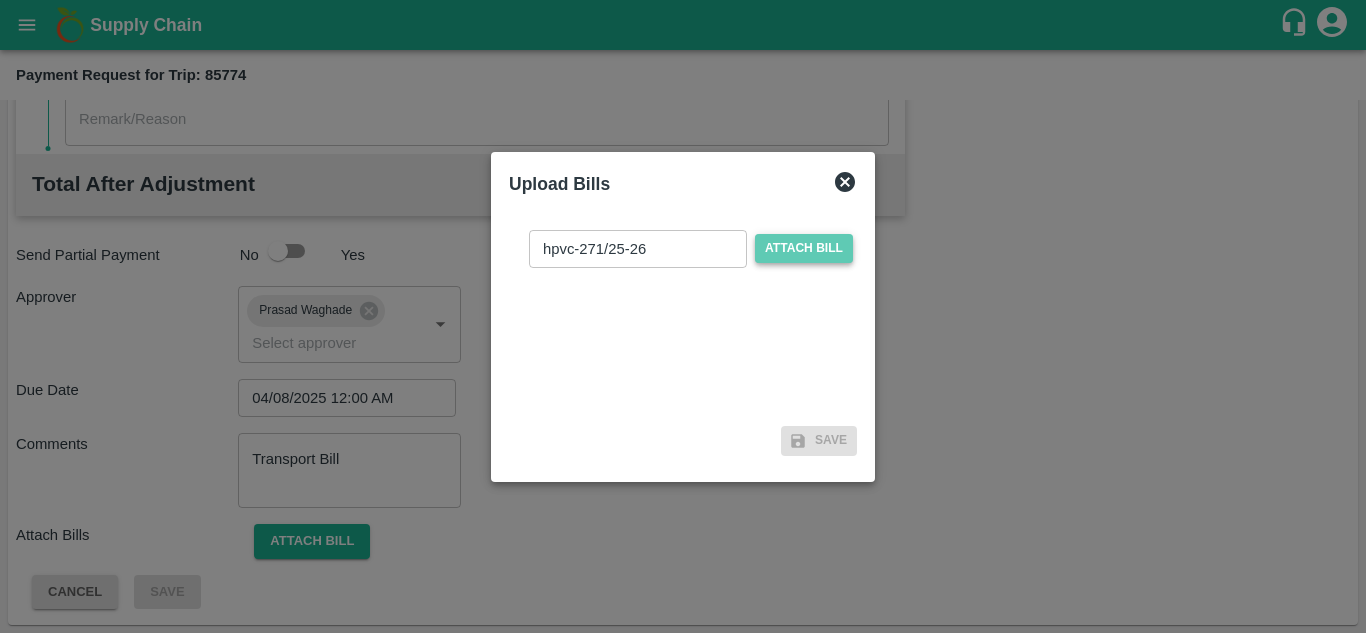 click on "Attach bill" at bounding box center [804, 248] 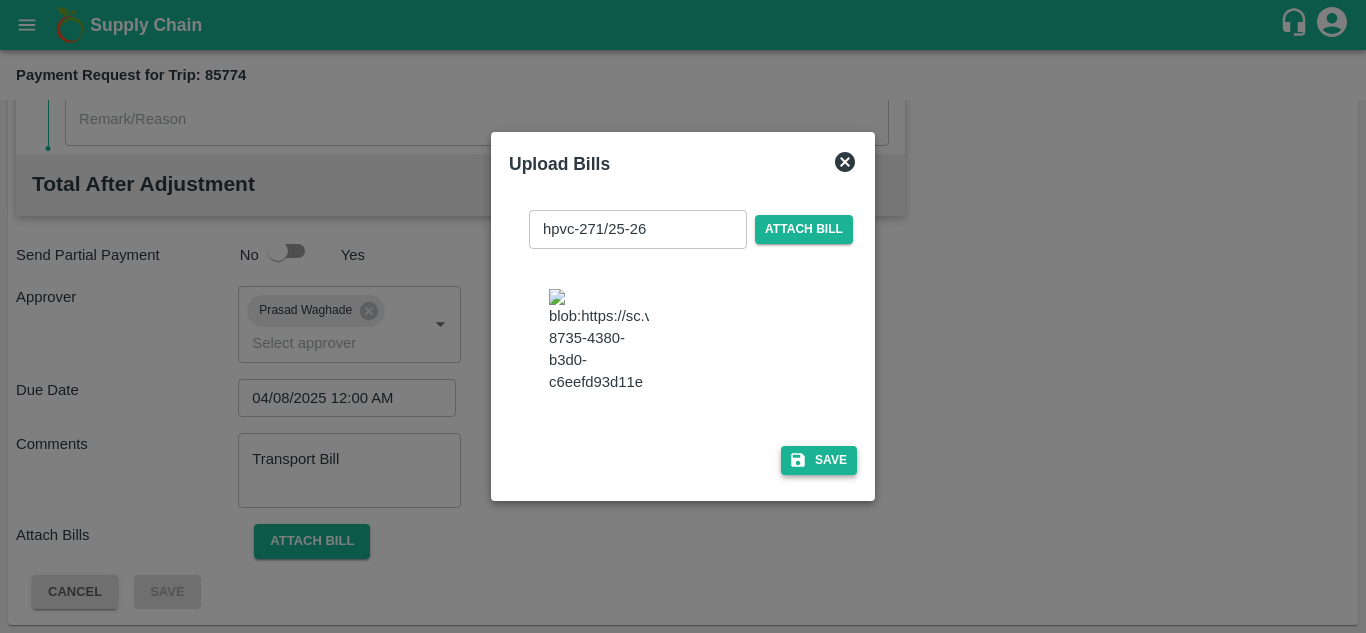 click on "Save" at bounding box center (819, 460) 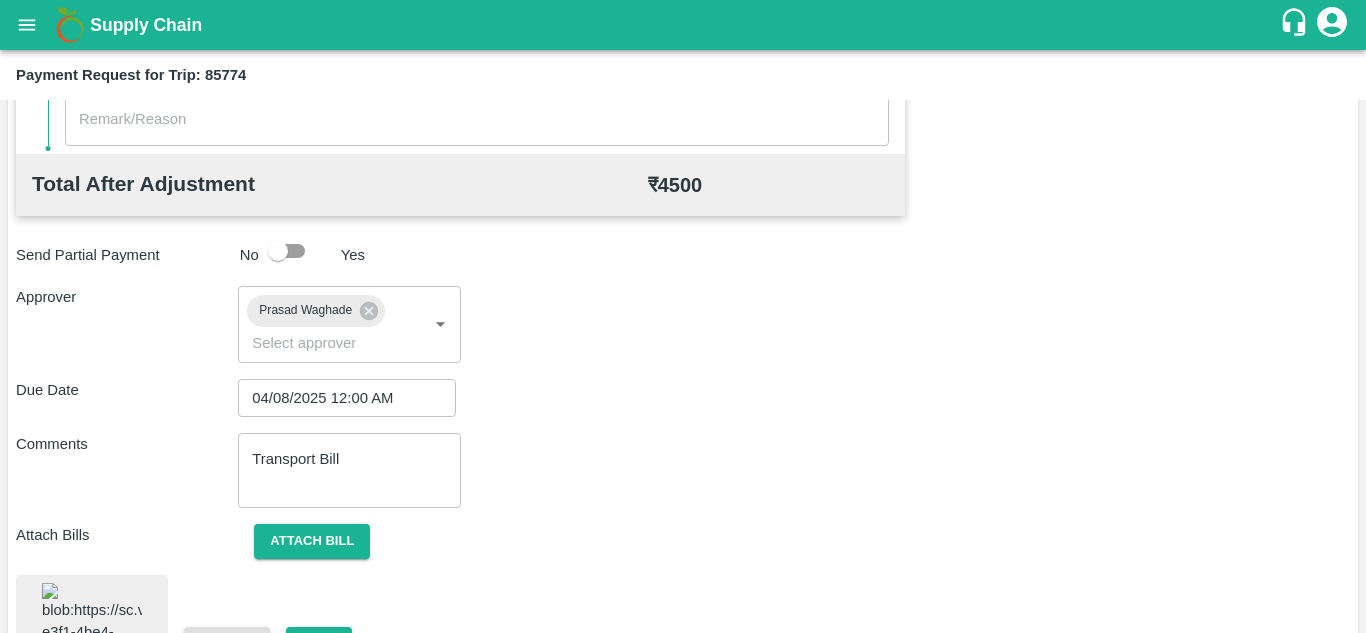 scroll, scrollTop: 1069, scrollLeft: 0, axis: vertical 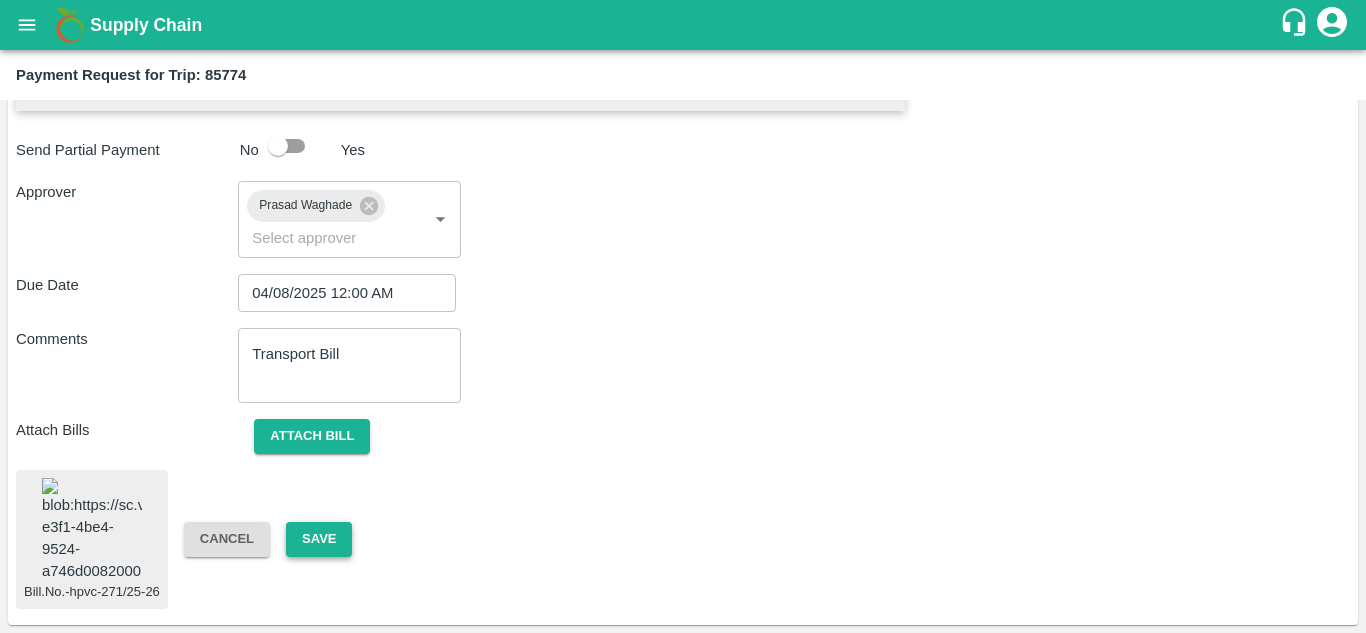 click on "Save" at bounding box center (319, 539) 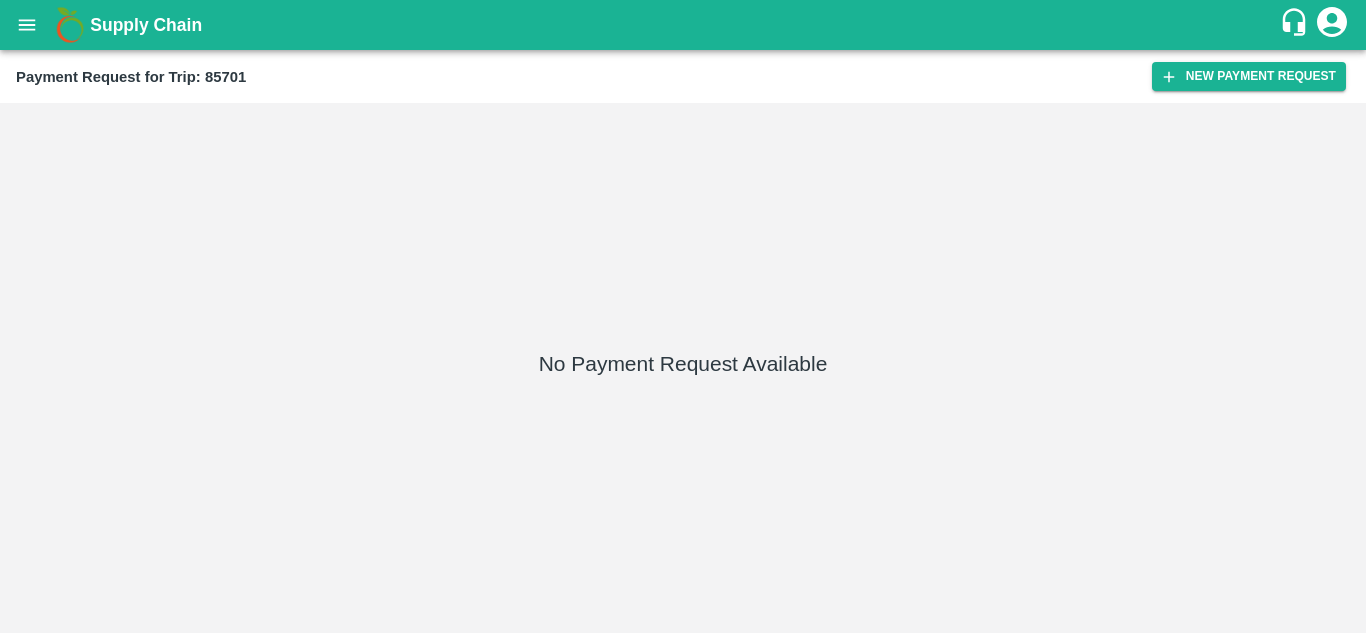scroll, scrollTop: 0, scrollLeft: 0, axis: both 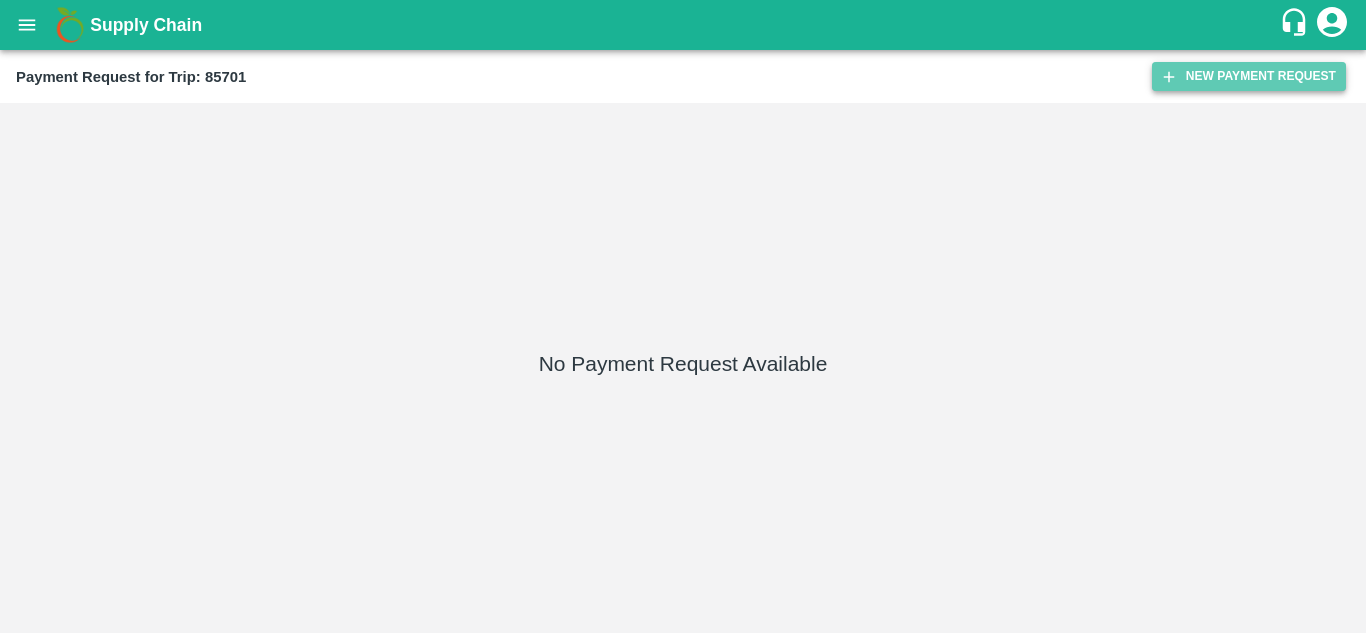 click on "New Payment Request" at bounding box center (1249, 76) 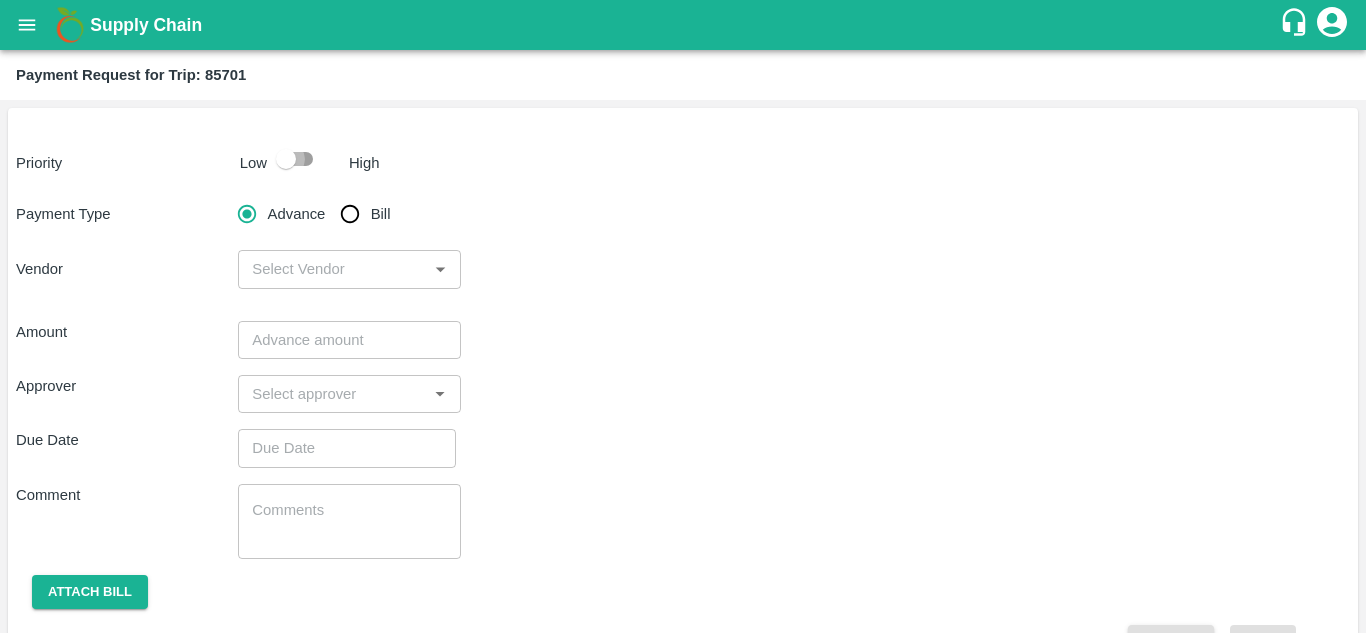click at bounding box center [286, 159] 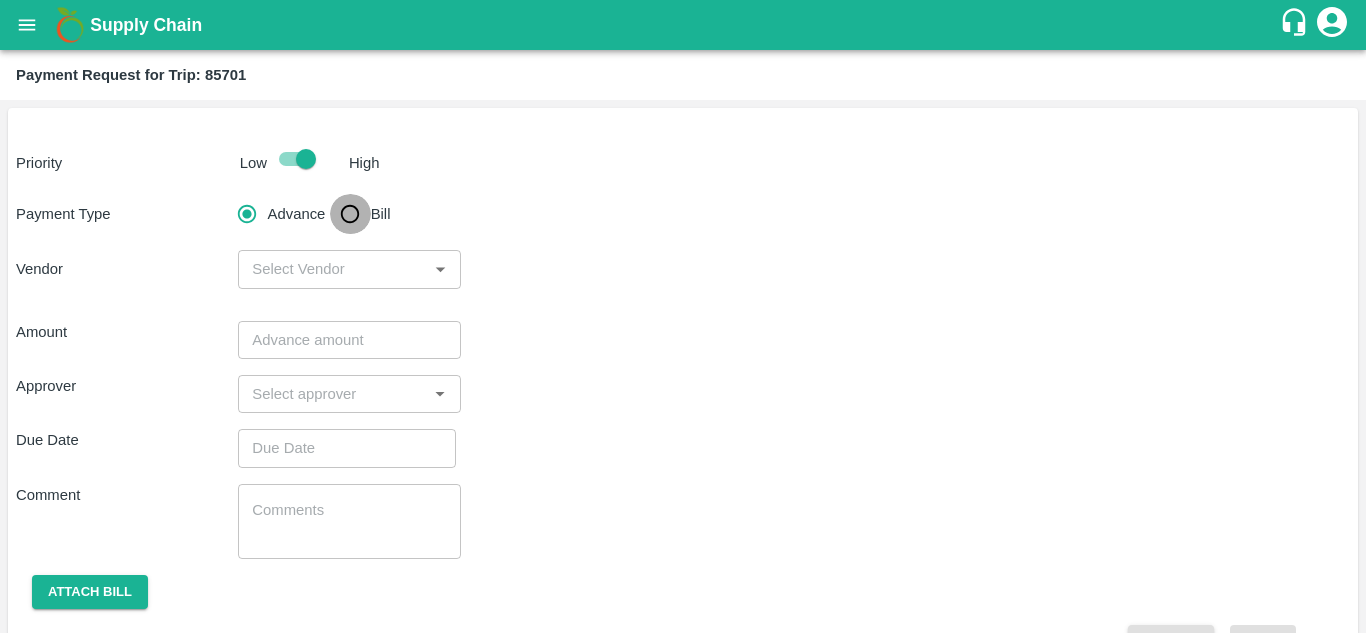 click on "Bill" at bounding box center [350, 214] 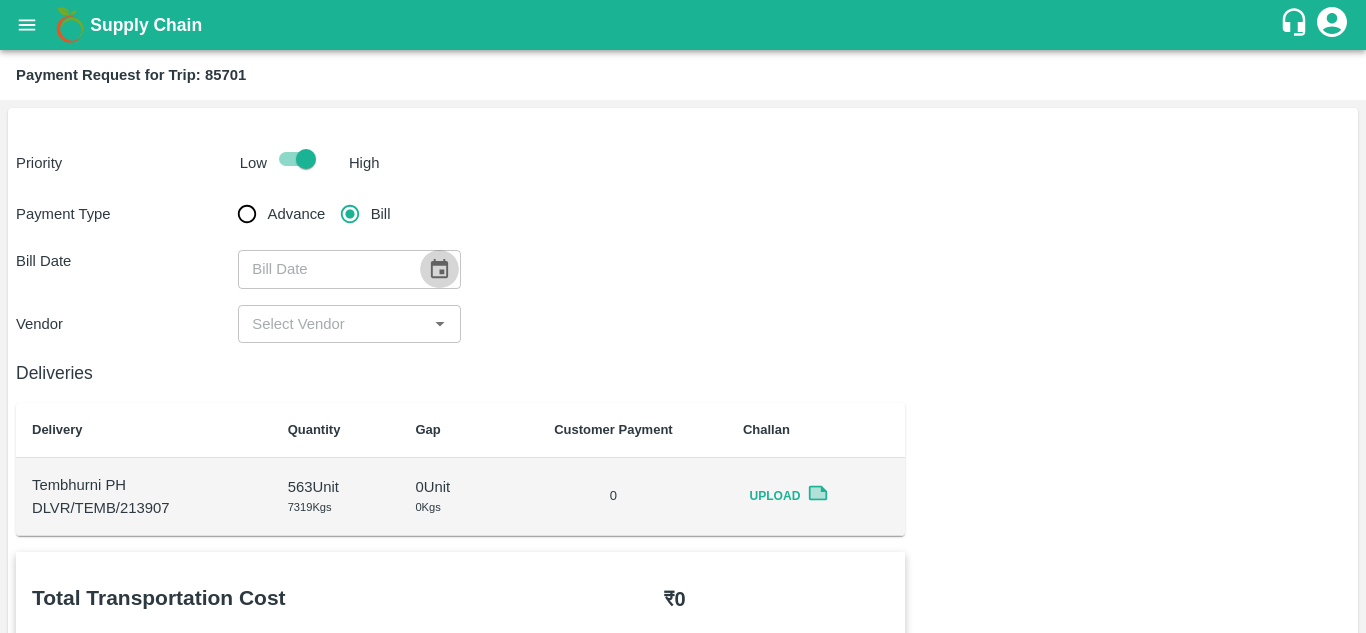 click 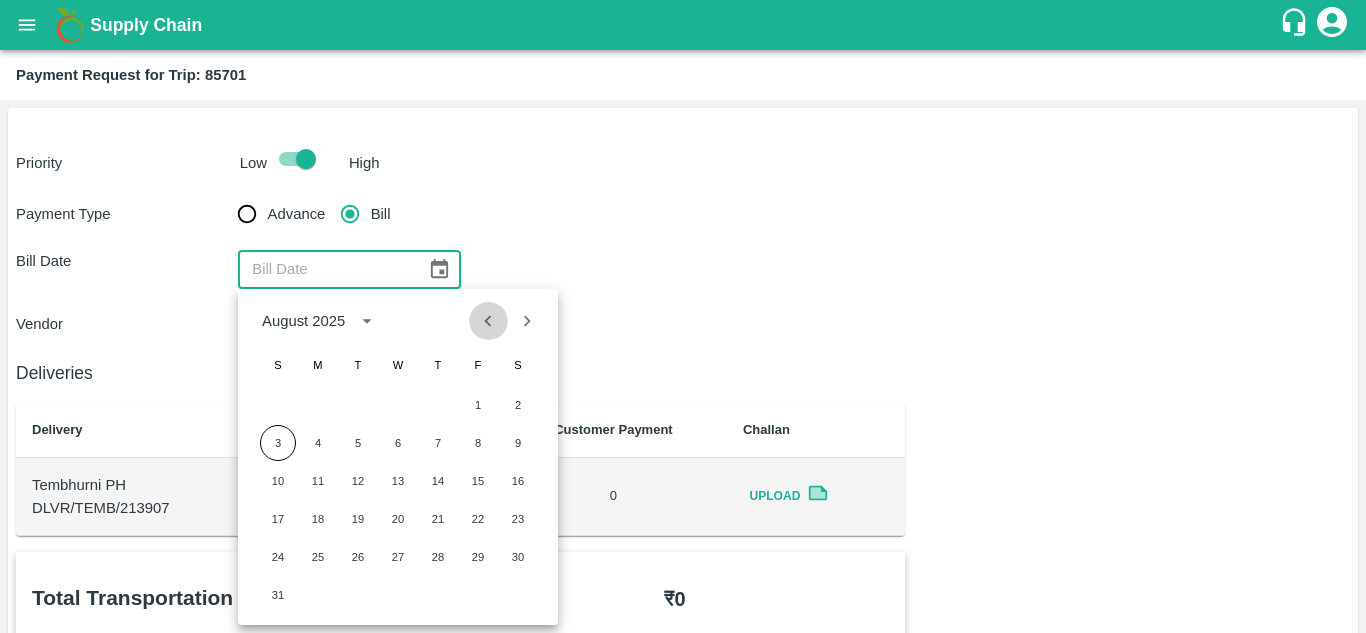 click 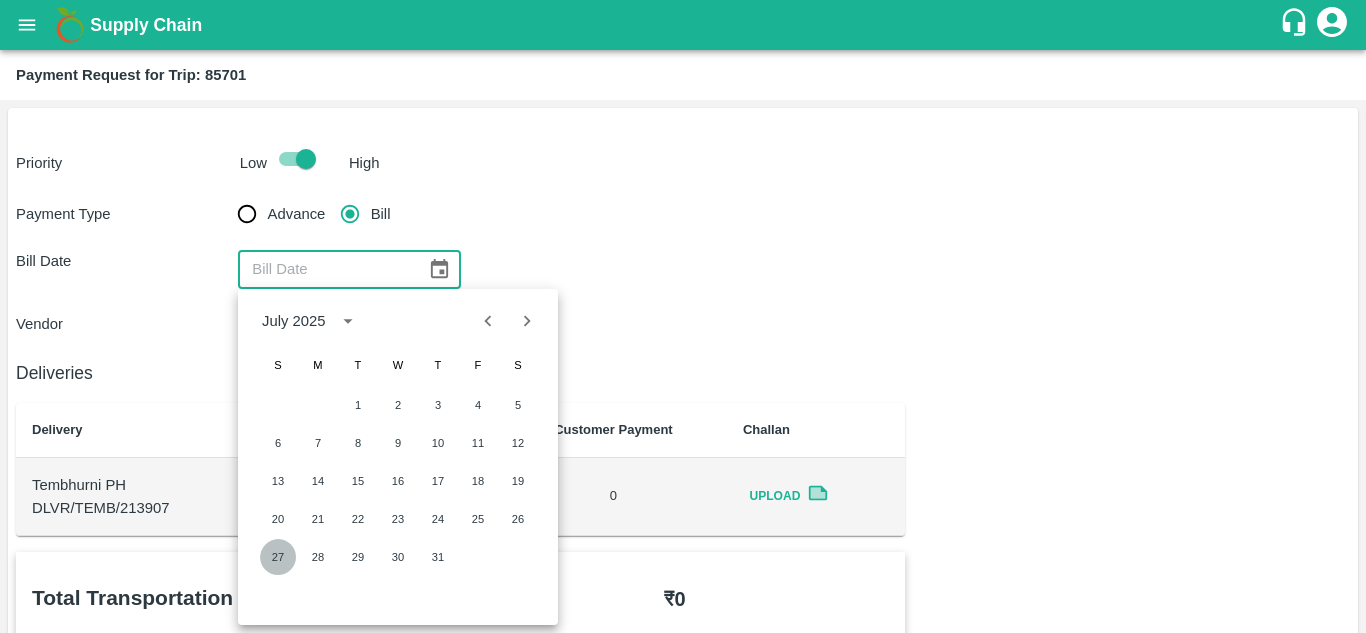 click on "27" at bounding box center (278, 557) 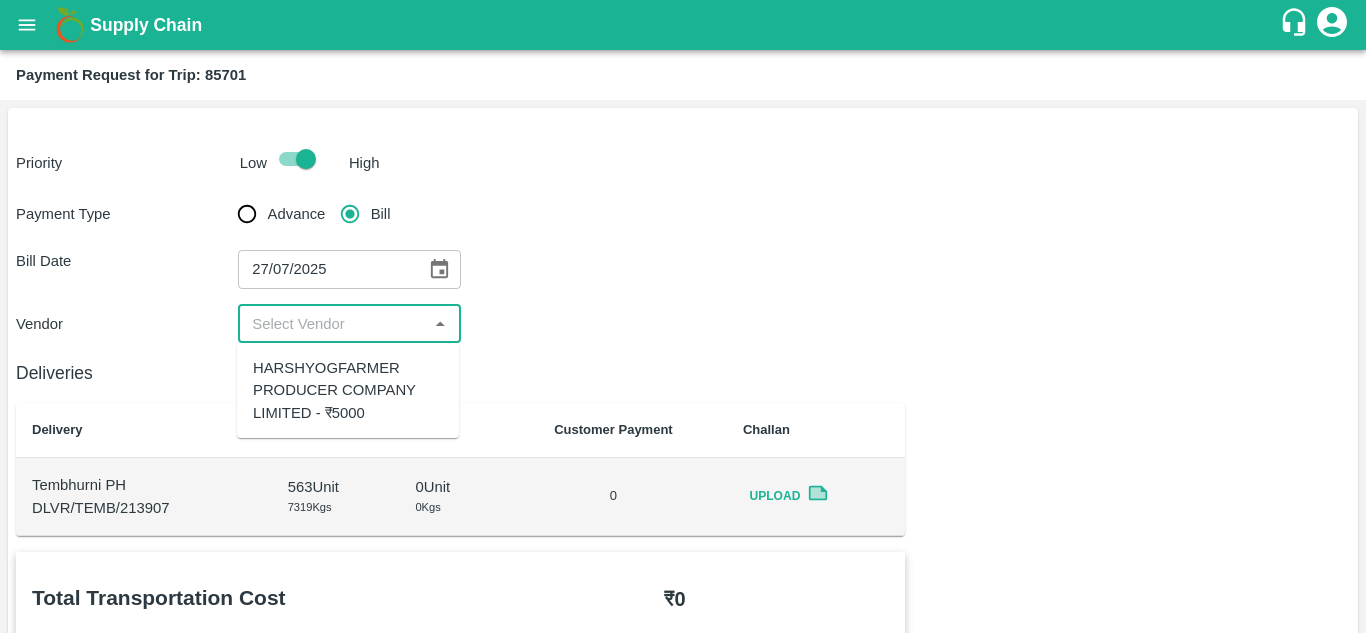 click at bounding box center [332, 324] 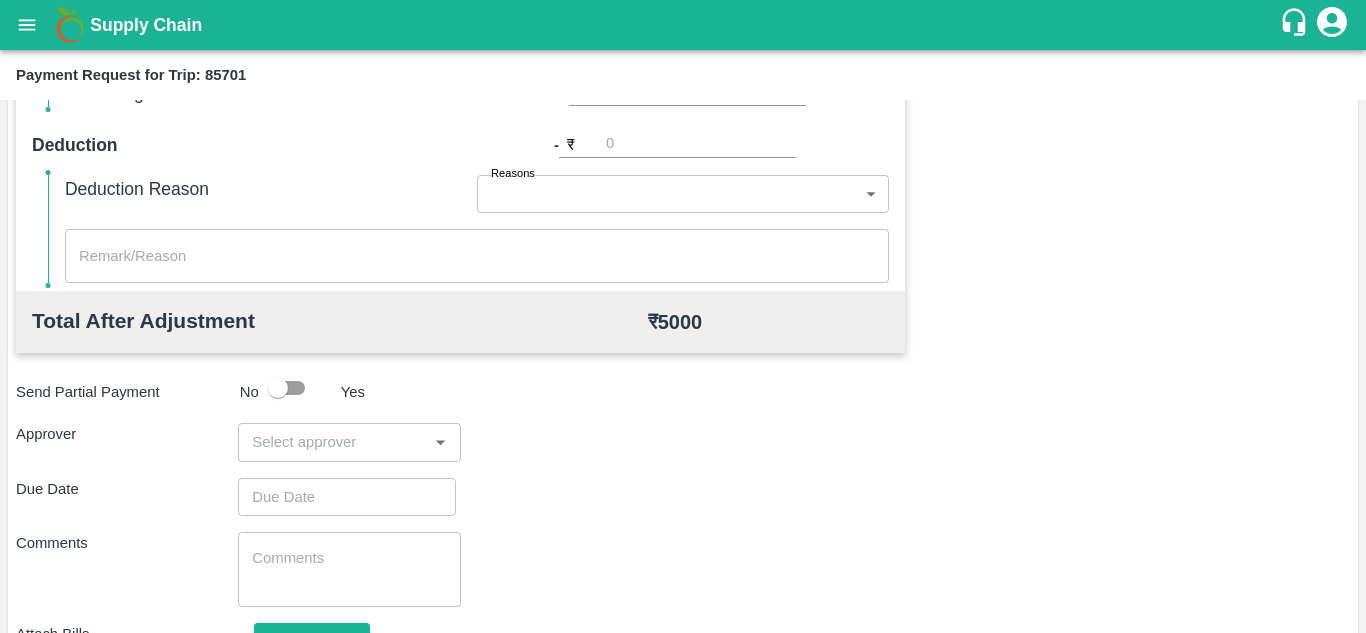 scroll, scrollTop: 820, scrollLeft: 0, axis: vertical 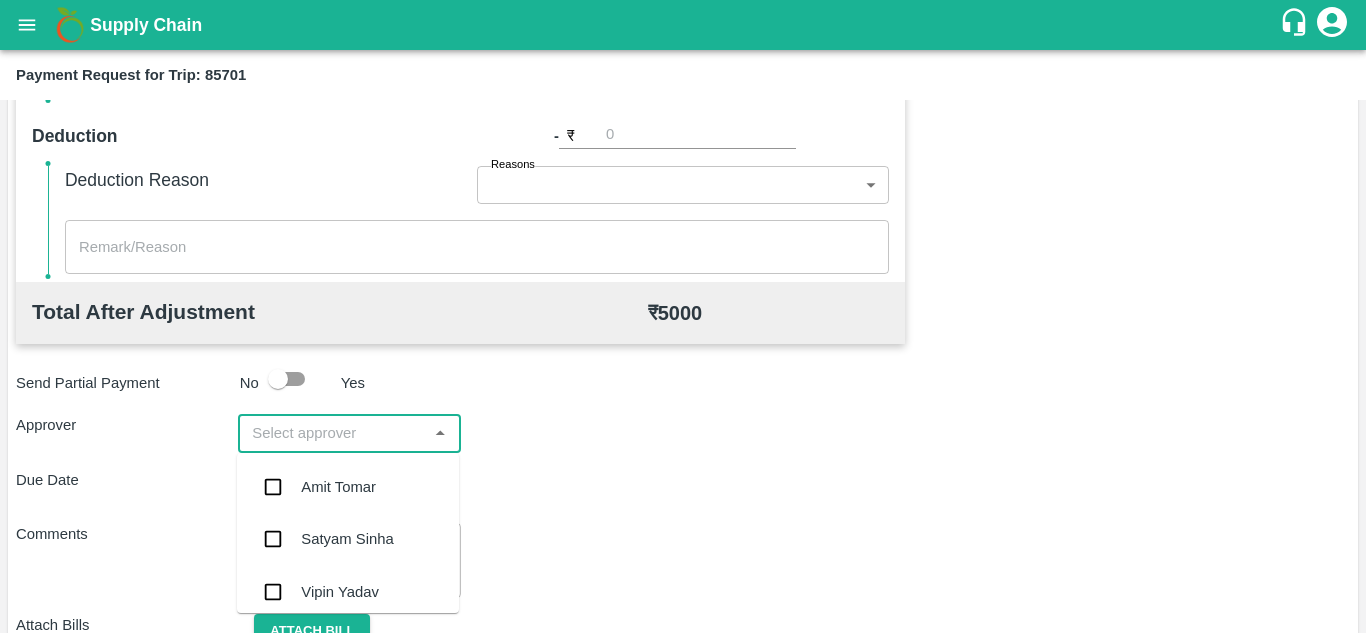 click at bounding box center [332, 433] 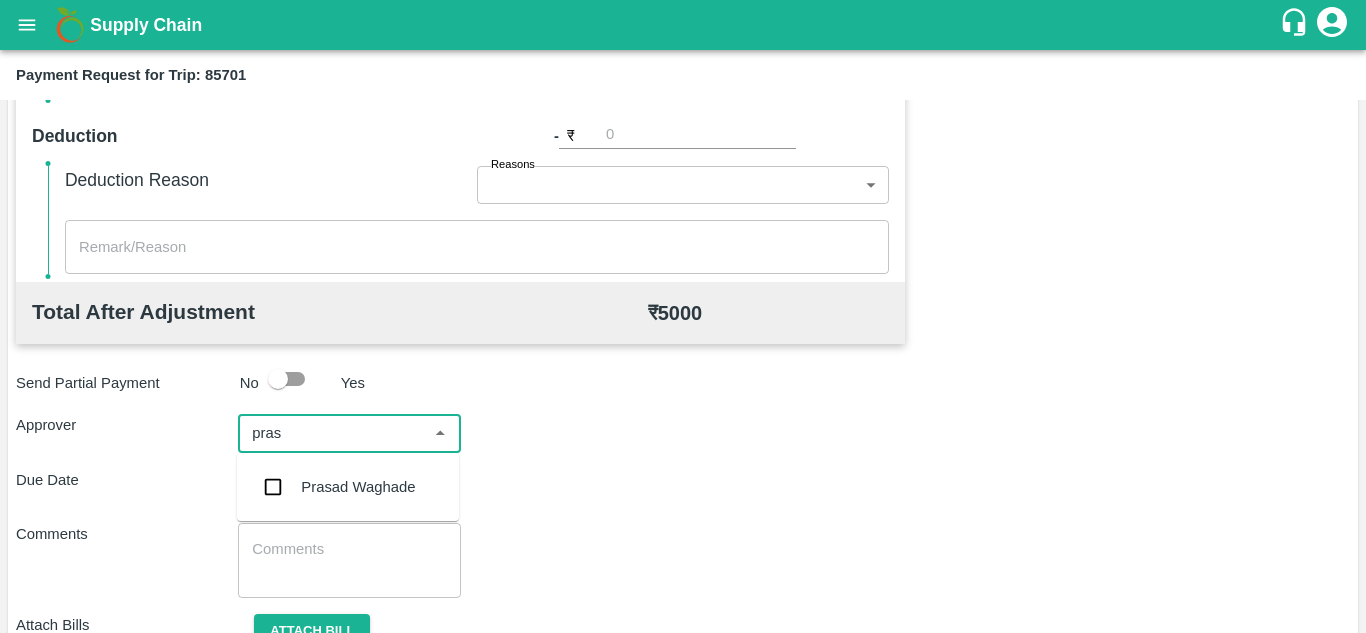 type on "prasa" 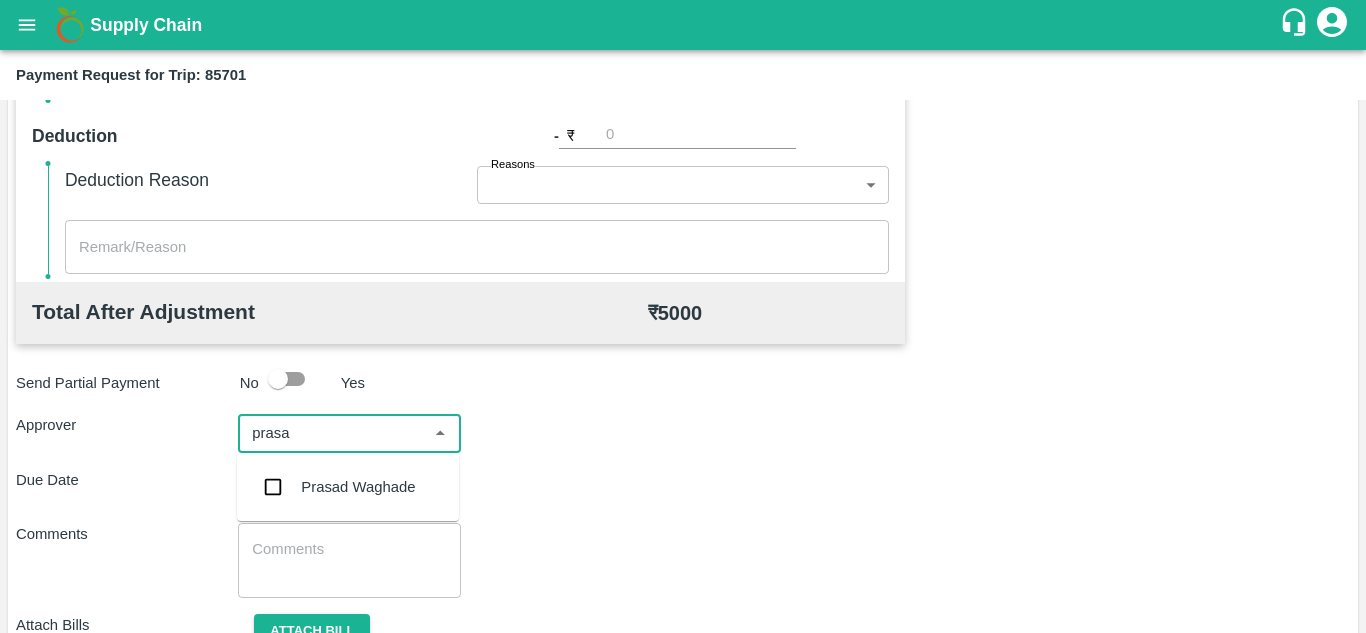 click on "Prasad Waghade" at bounding box center (358, 487) 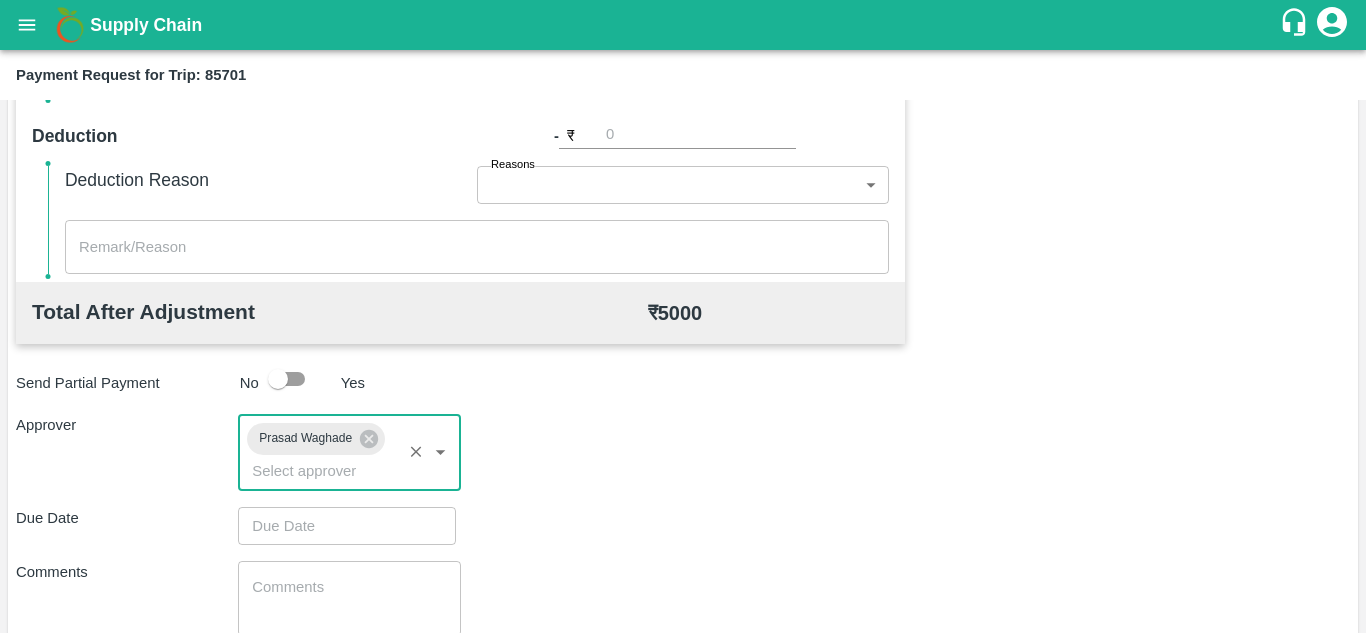 type on "DD/MM/YYYY hh:mm aa" 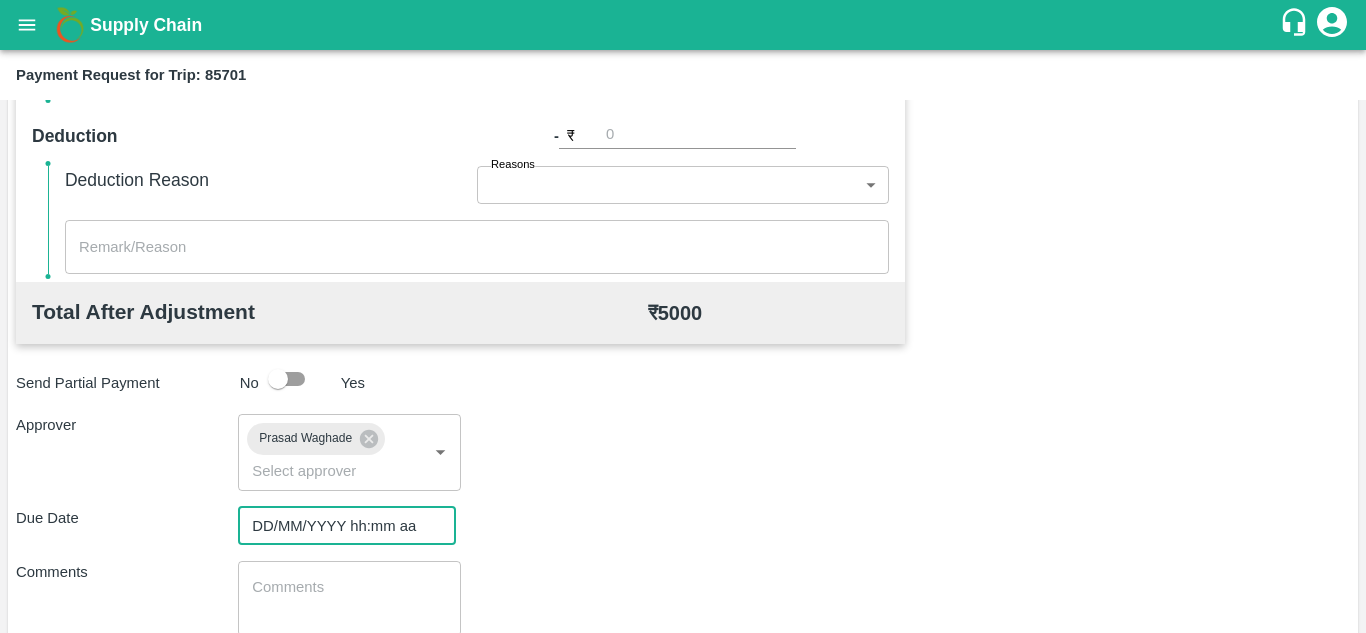 click on "DD/MM/YYYY hh:mm aa" at bounding box center (340, 526) 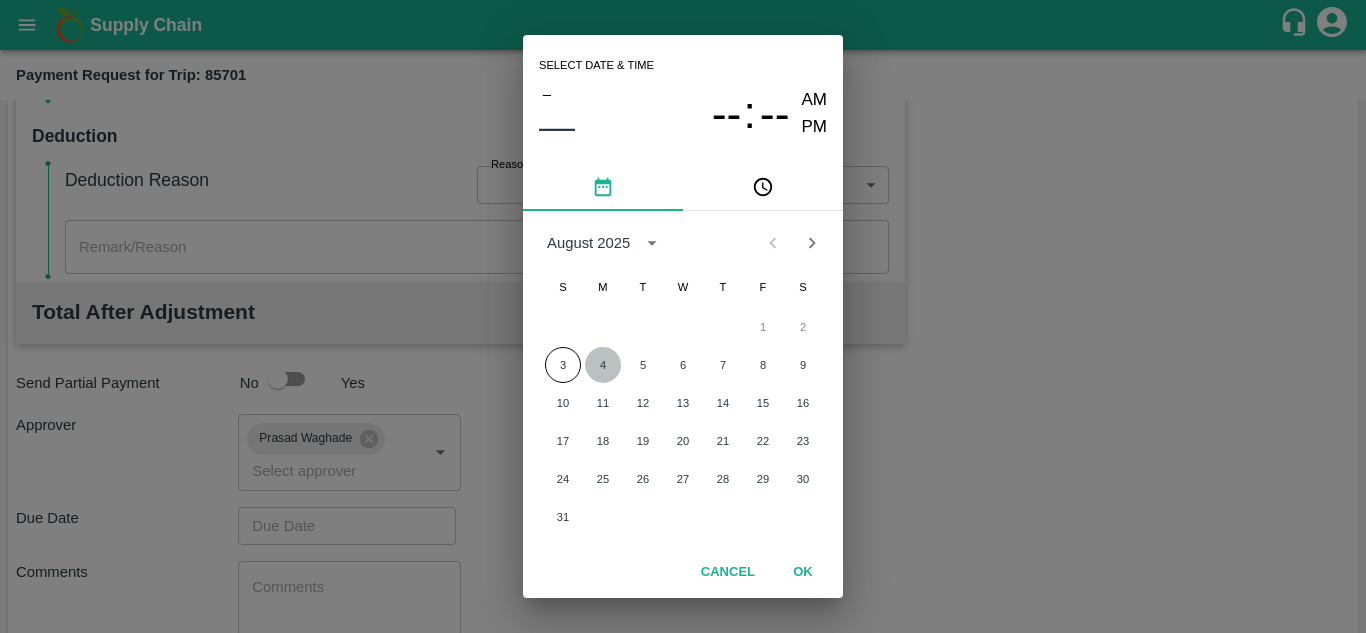 click on "4" at bounding box center [603, 365] 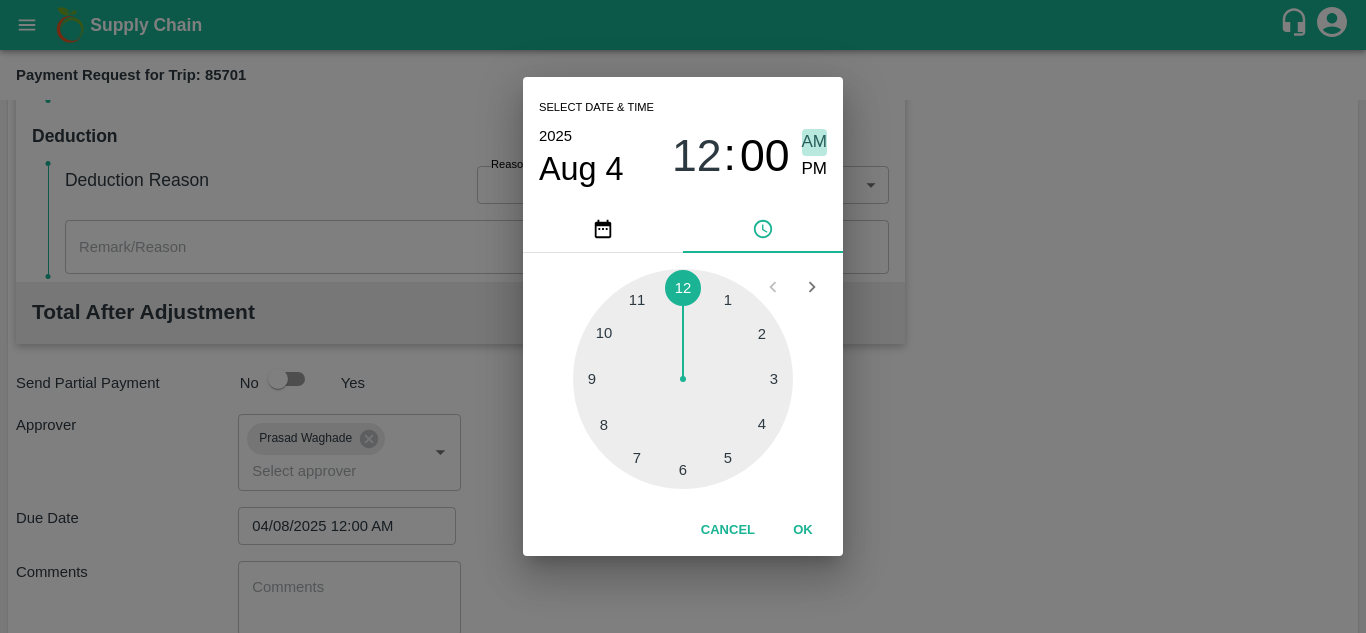 click on "AM" at bounding box center [815, 142] 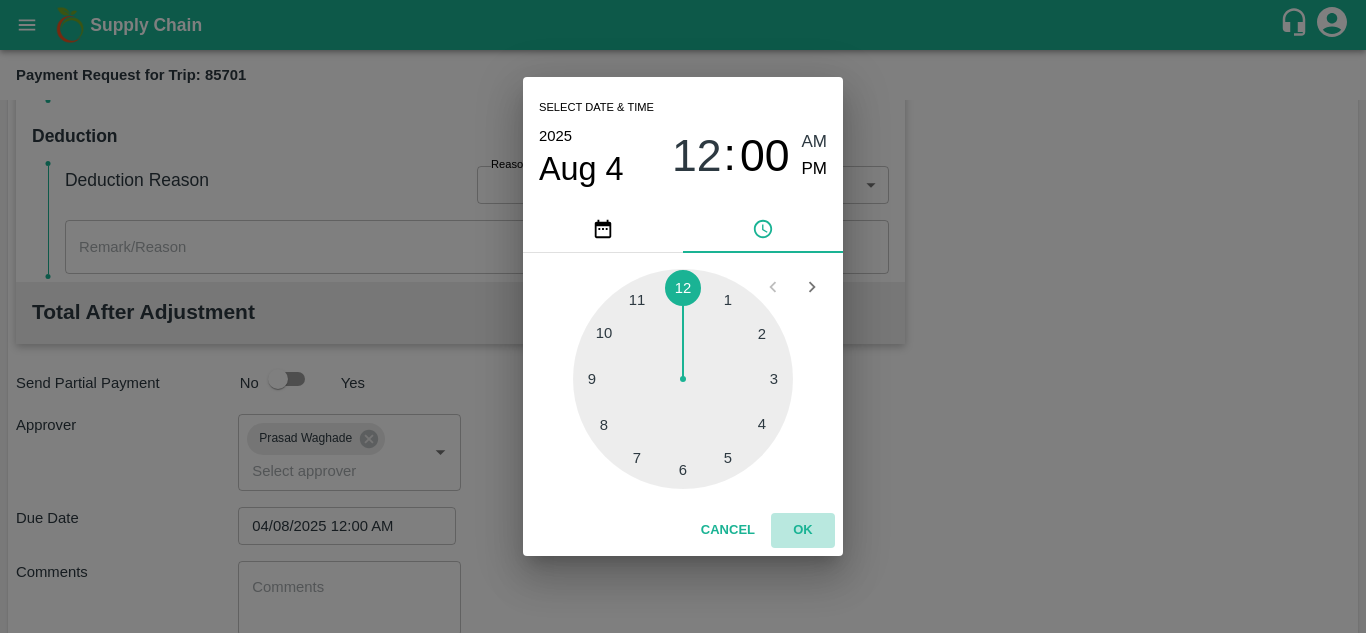 click on "OK" at bounding box center [803, 530] 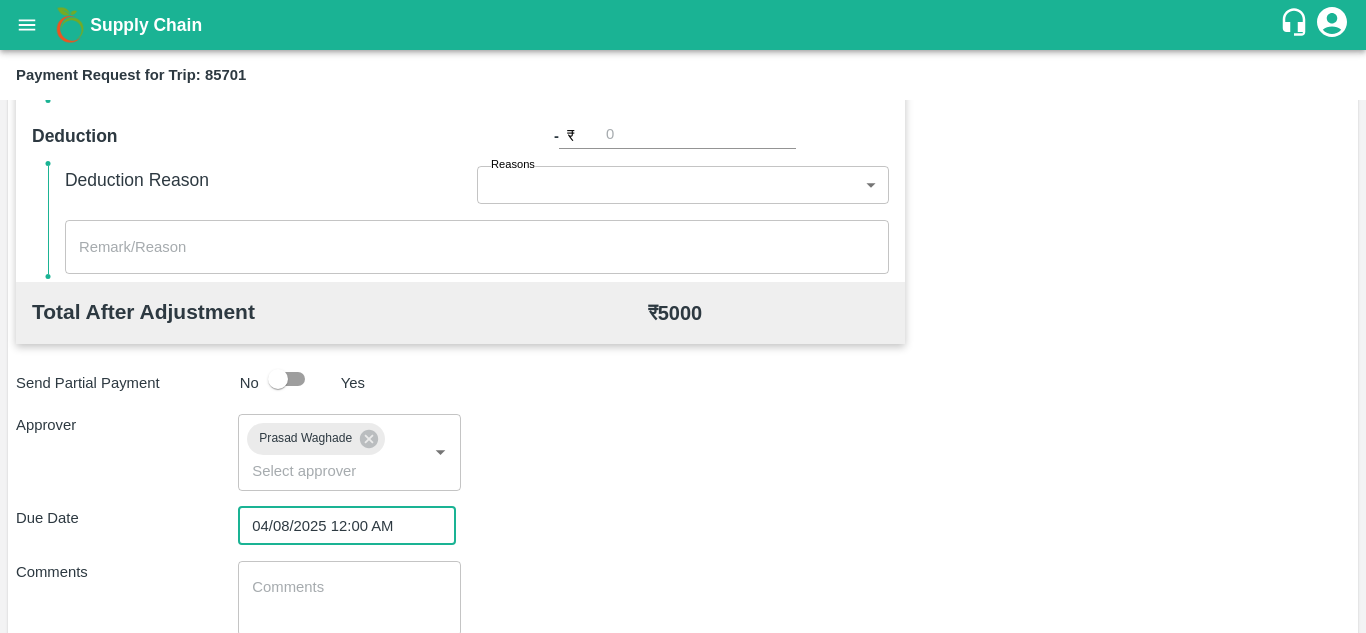 scroll, scrollTop: 948, scrollLeft: 0, axis: vertical 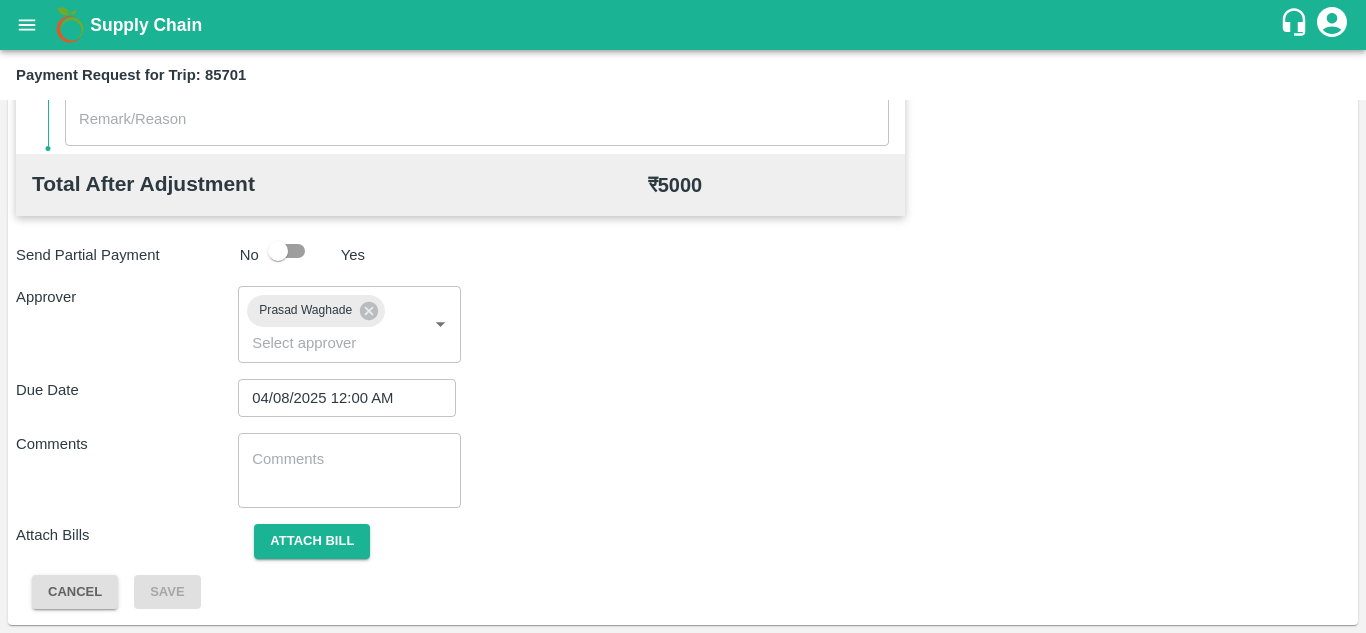 click on "x ​" at bounding box center (349, 470) 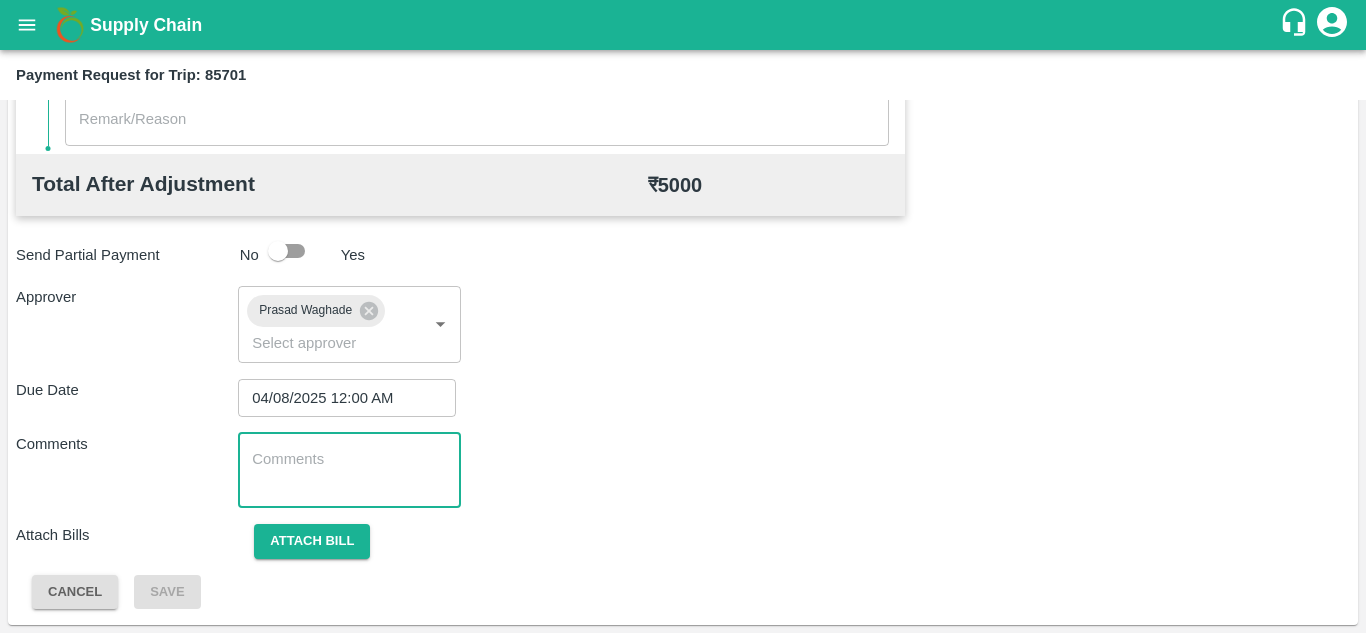 paste on "Transport Bill" 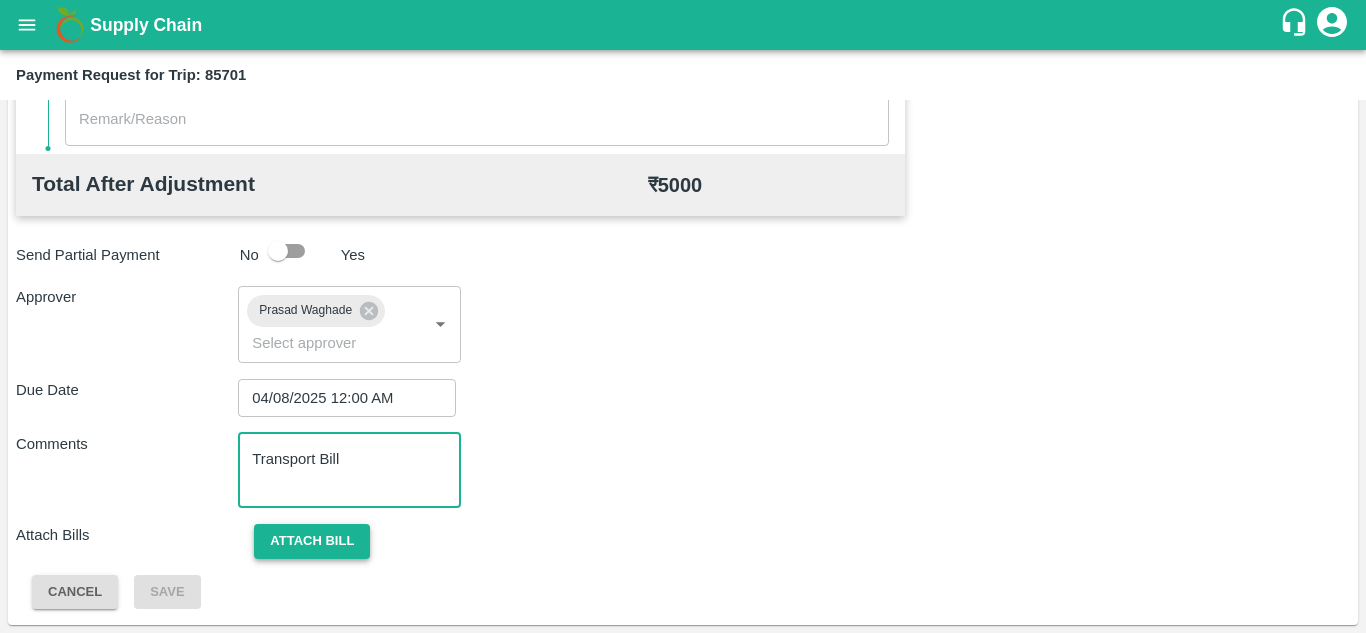 type on "Transport Bill" 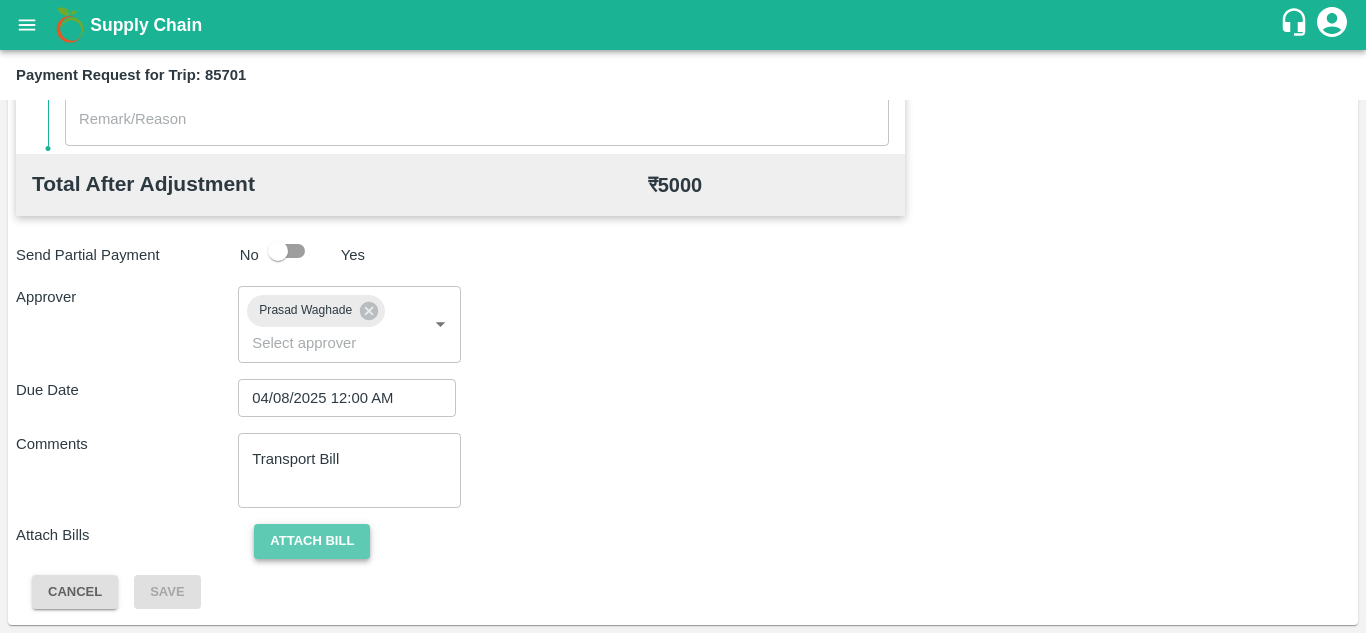 click on "Attach bill" at bounding box center (312, 541) 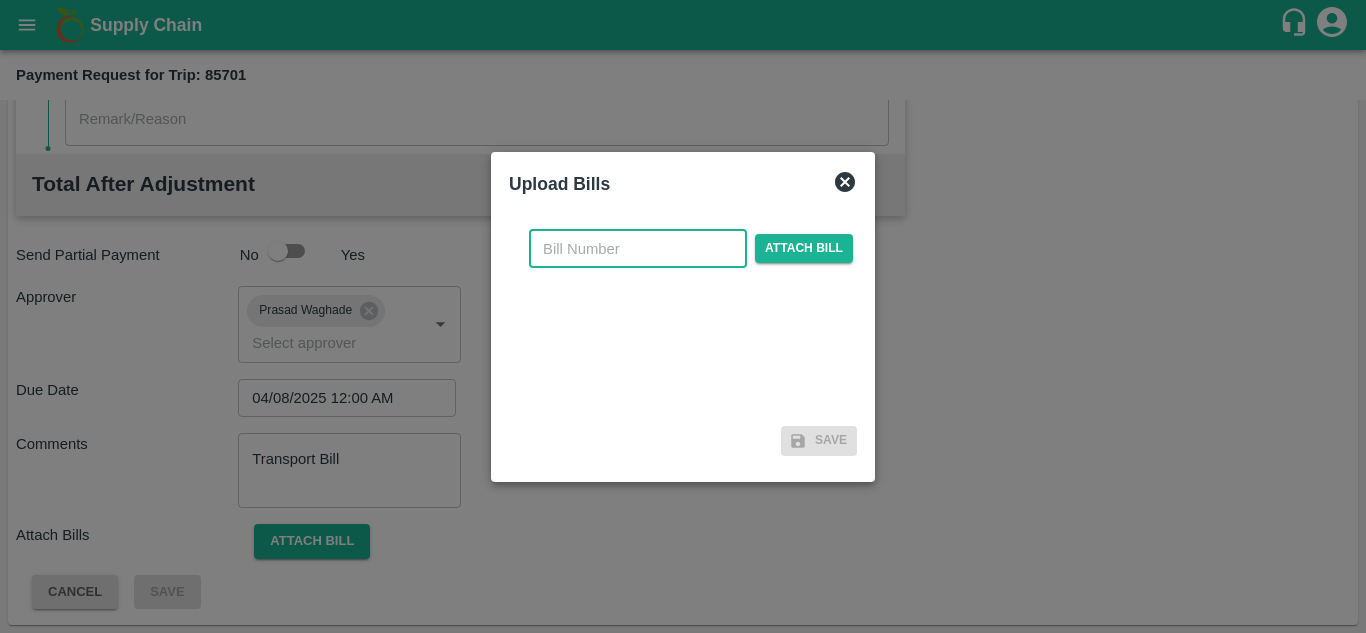 click at bounding box center (638, 249) 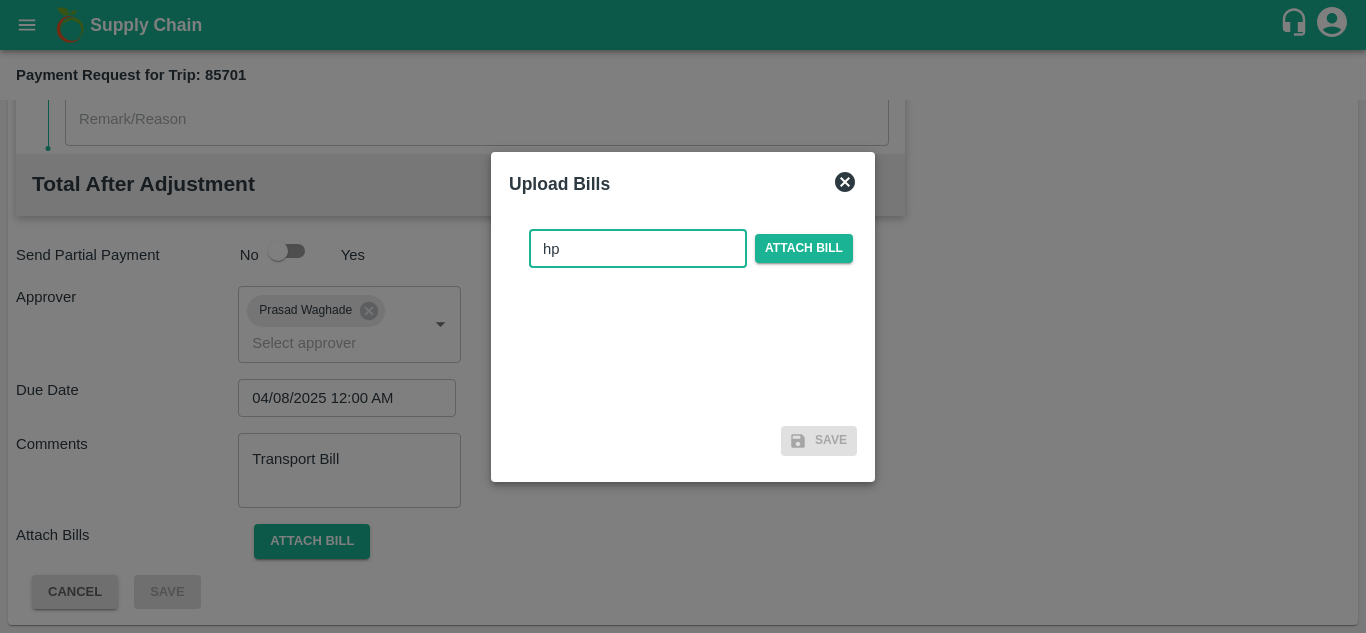type on "h" 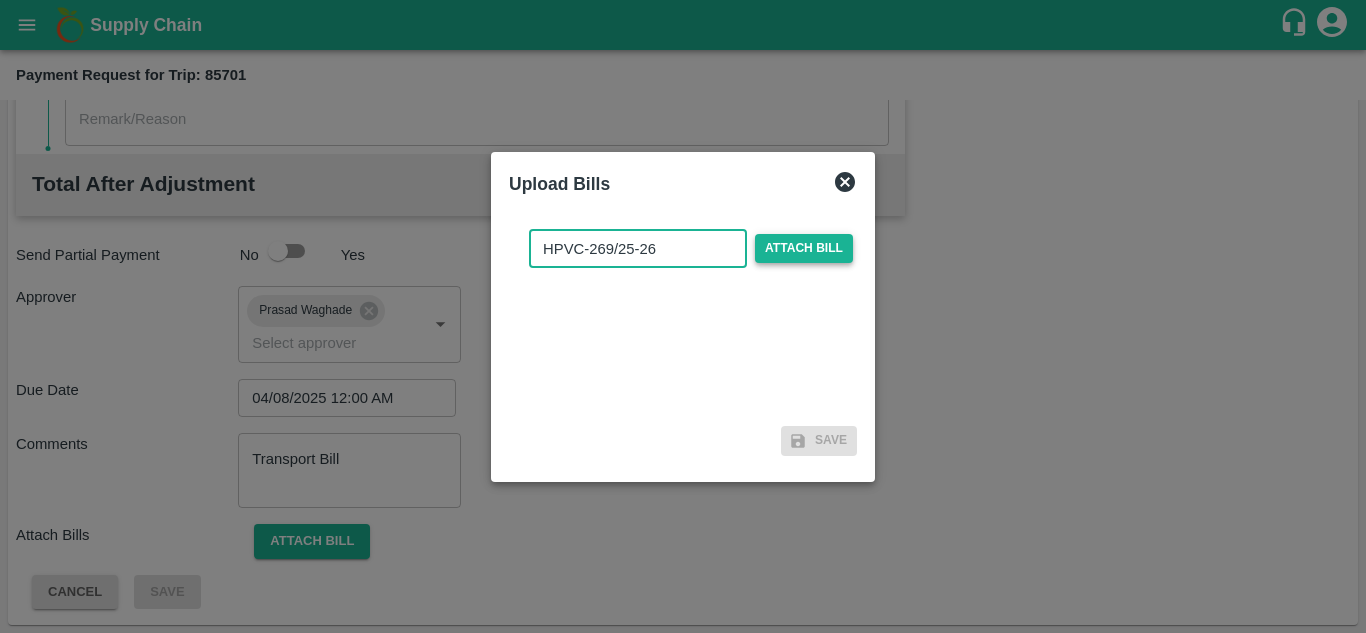 type on "HPVC-269/25-26" 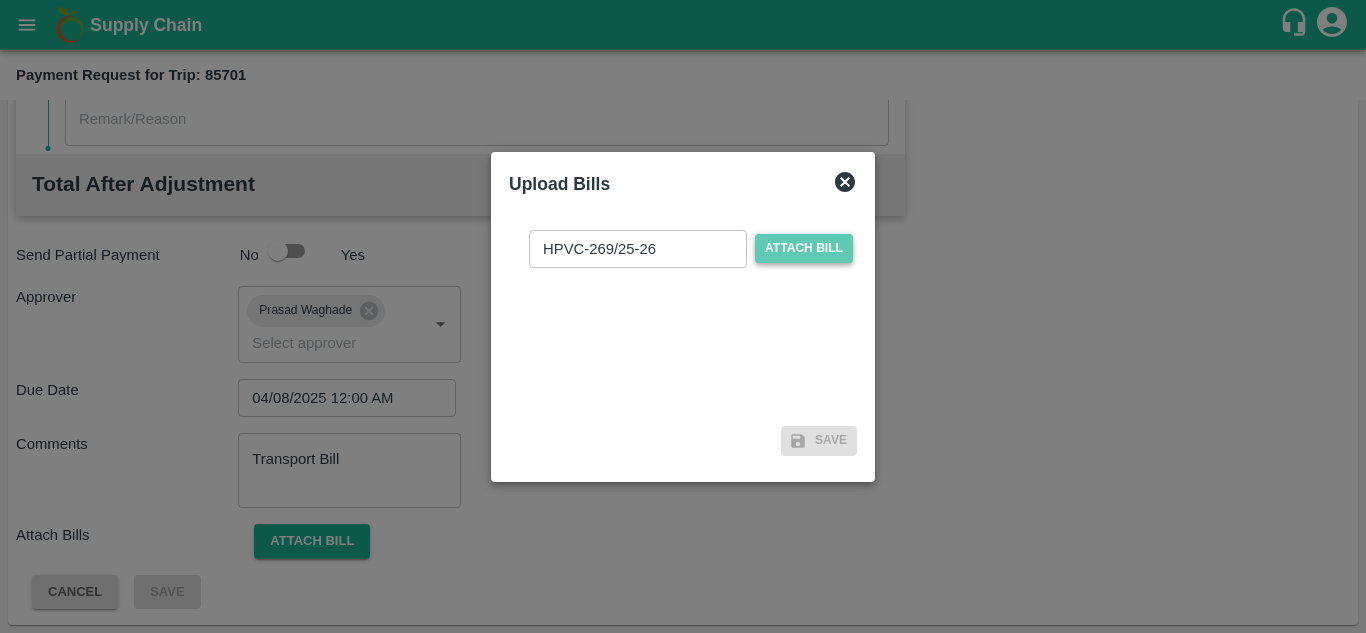 click on "Attach bill" at bounding box center (804, 248) 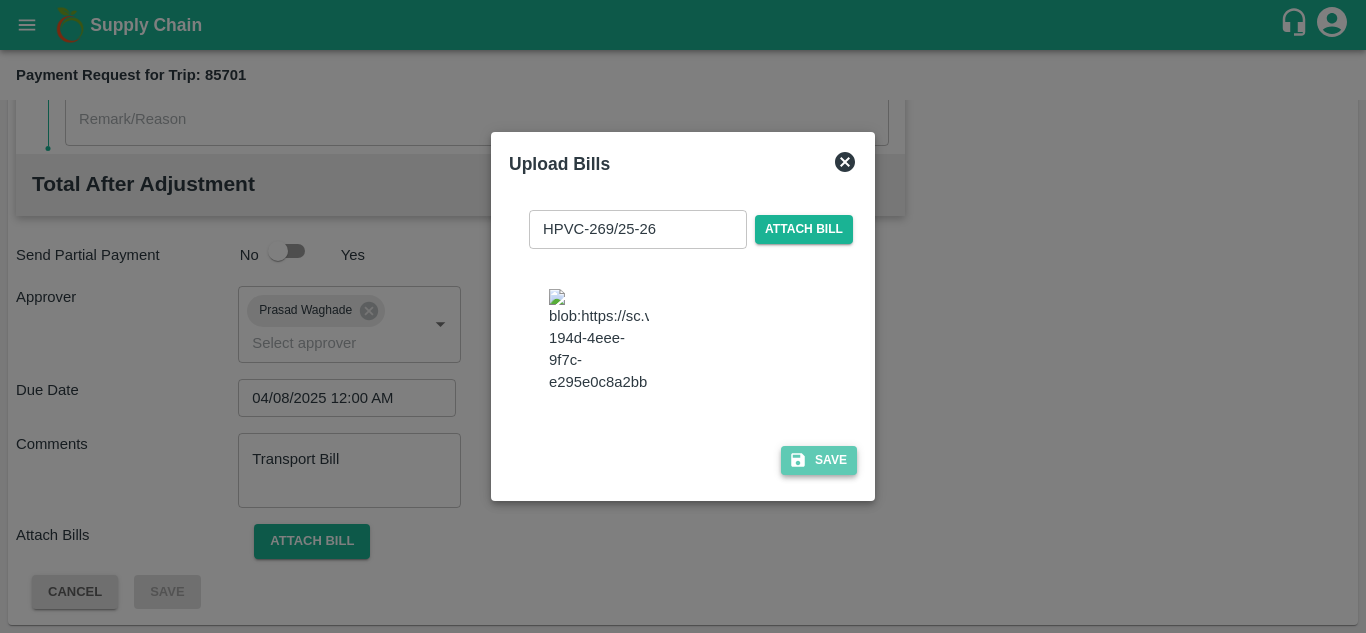 click on "Save" at bounding box center (819, 460) 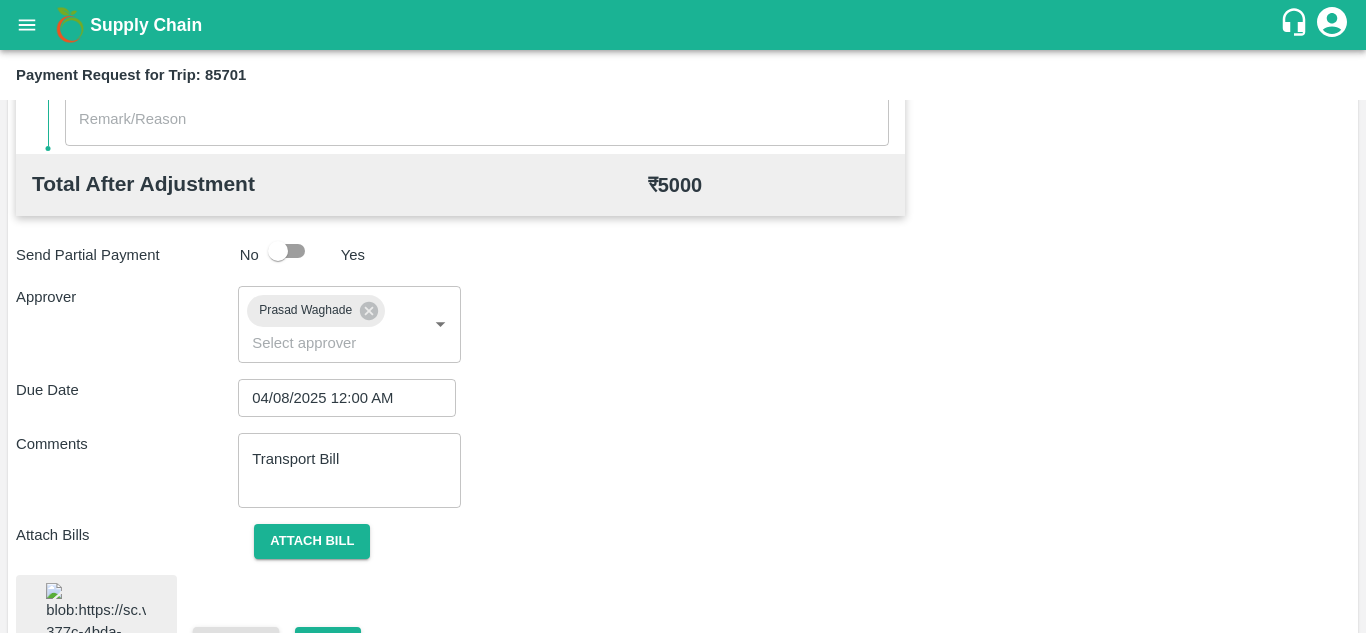 scroll, scrollTop: 1083, scrollLeft: 0, axis: vertical 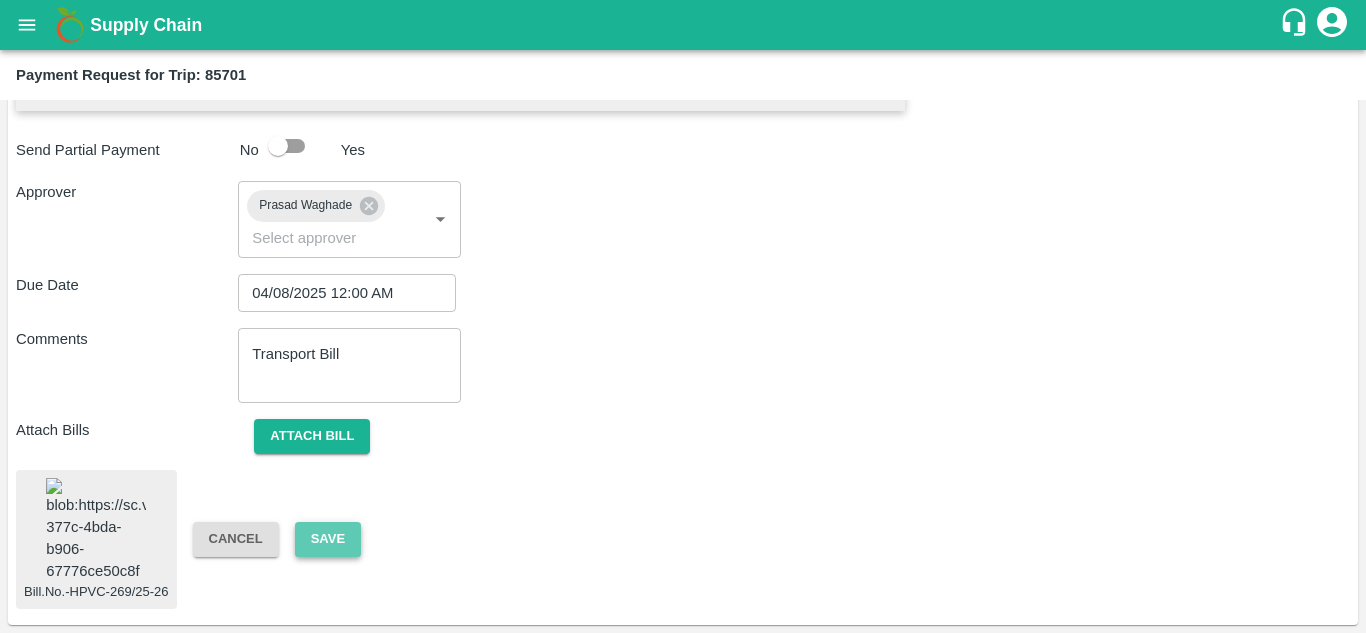click on "Save" at bounding box center [328, 539] 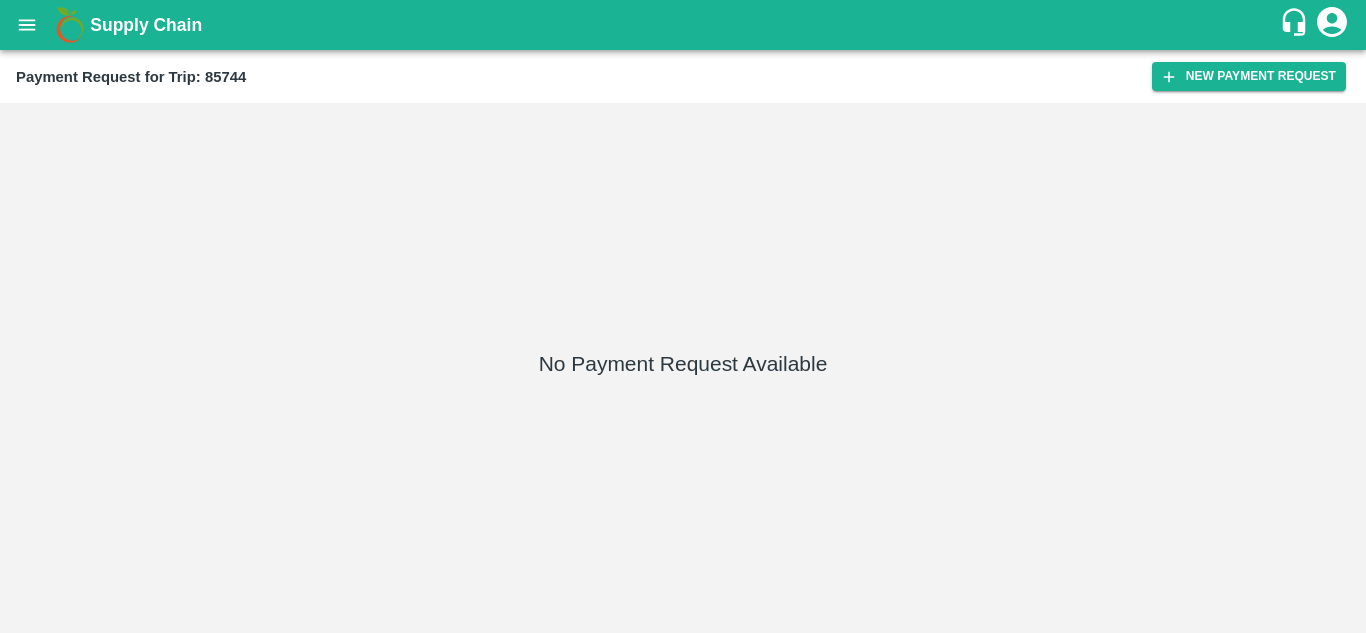 scroll, scrollTop: 0, scrollLeft: 0, axis: both 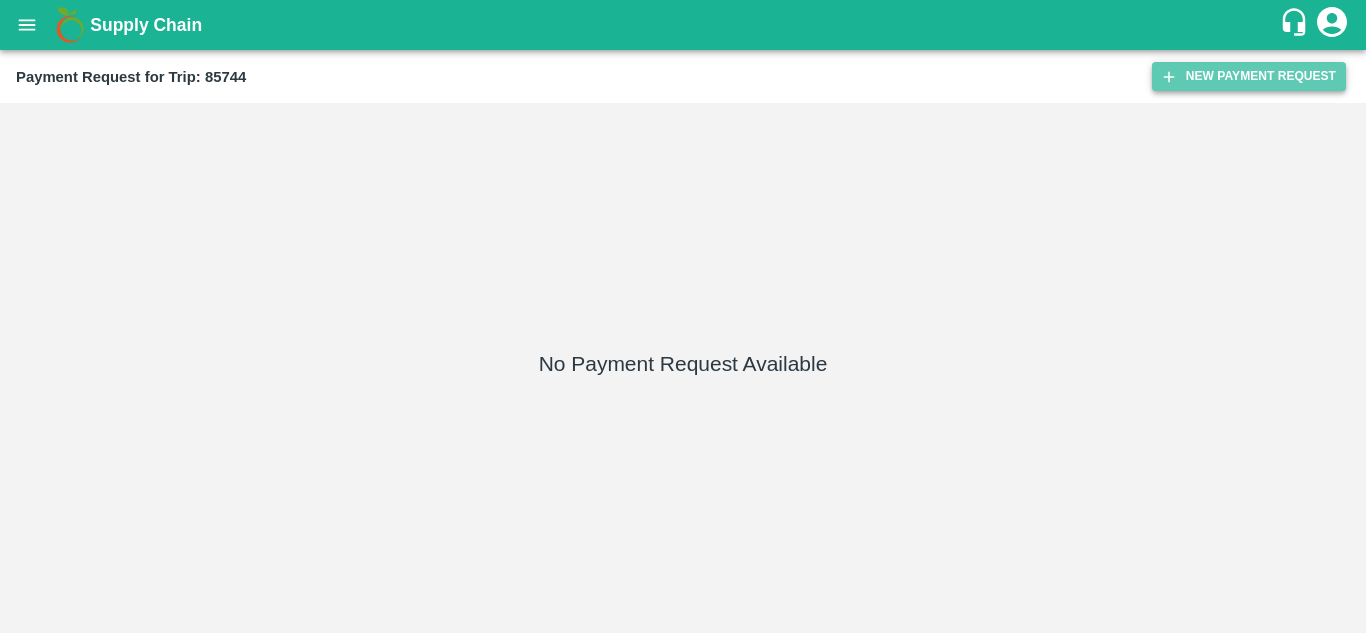 click on "New Payment Request" at bounding box center (1249, 76) 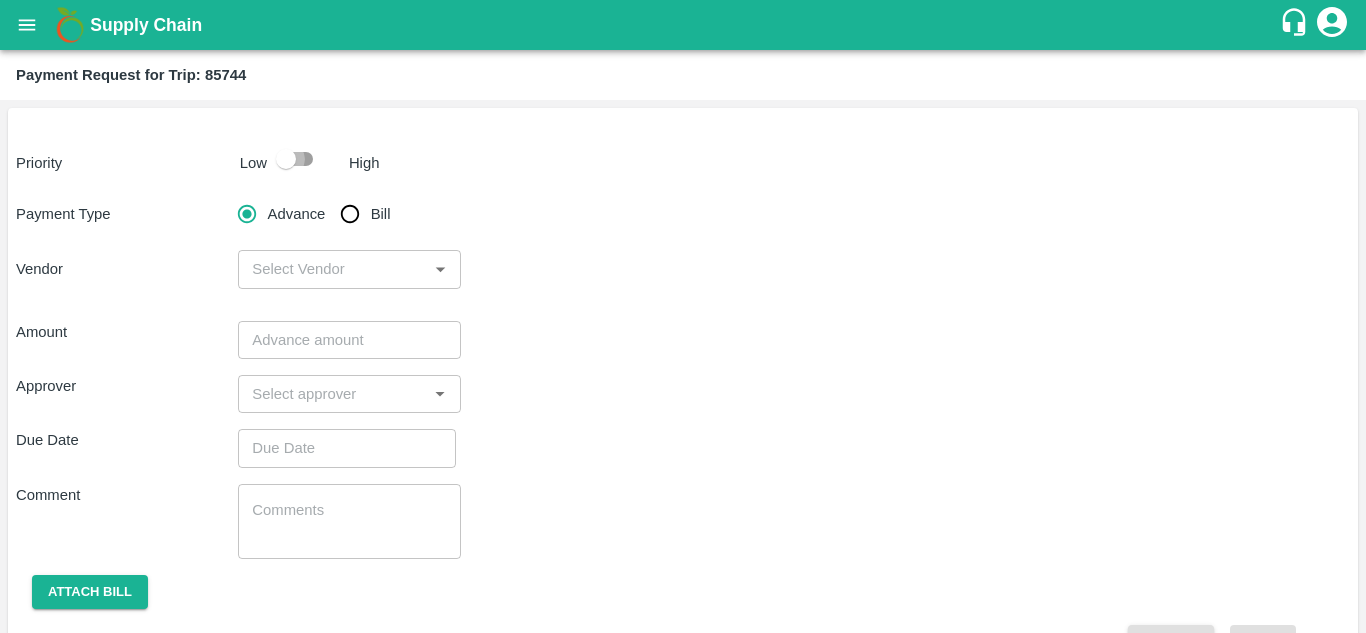 click at bounding box center (286, 159) 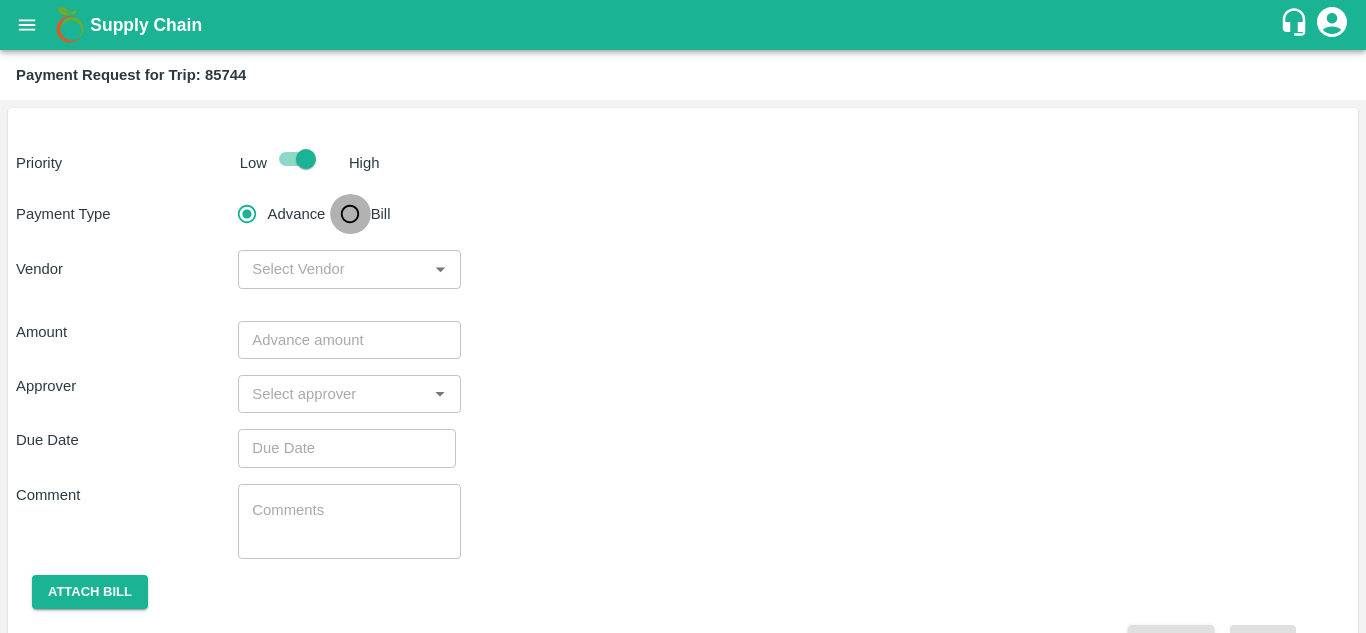 click on "Bill" at bounding box center [350, 214] 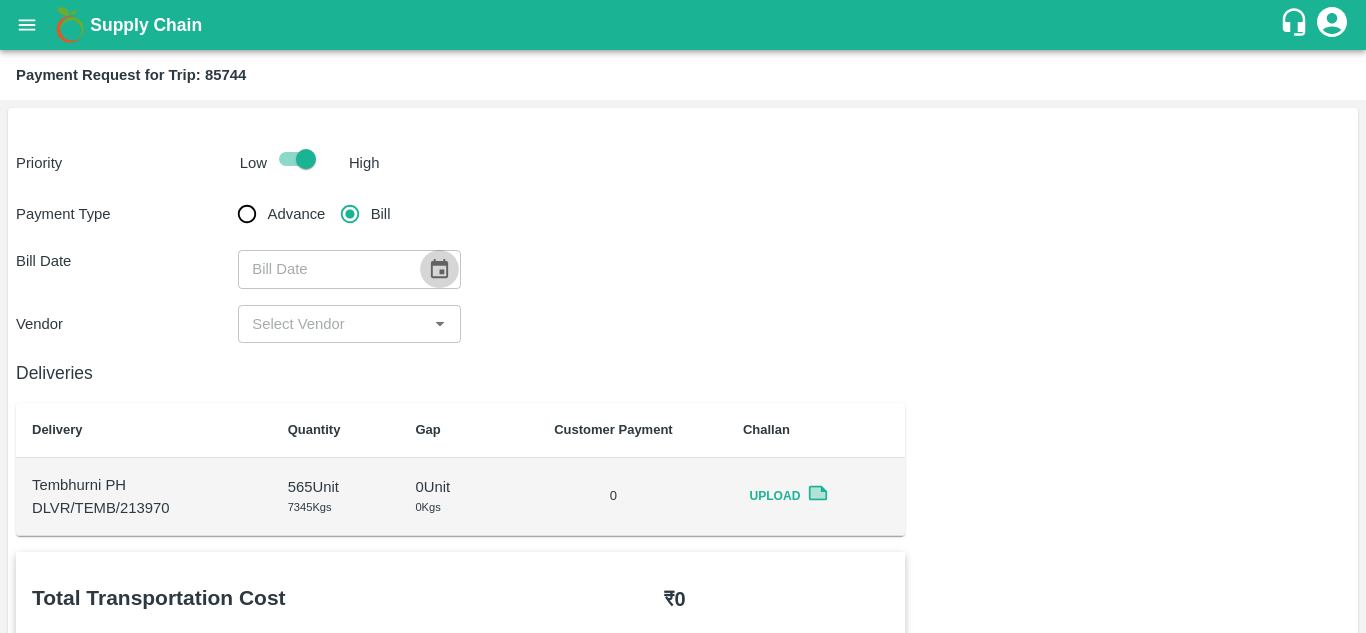 click 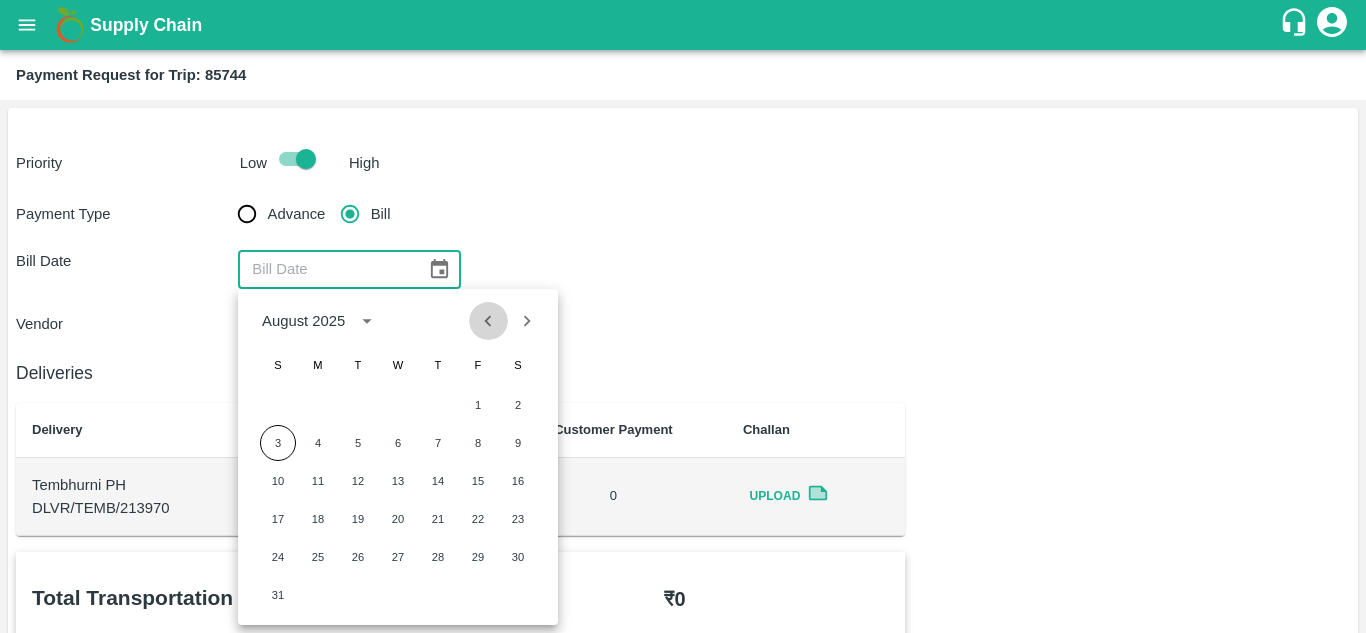click 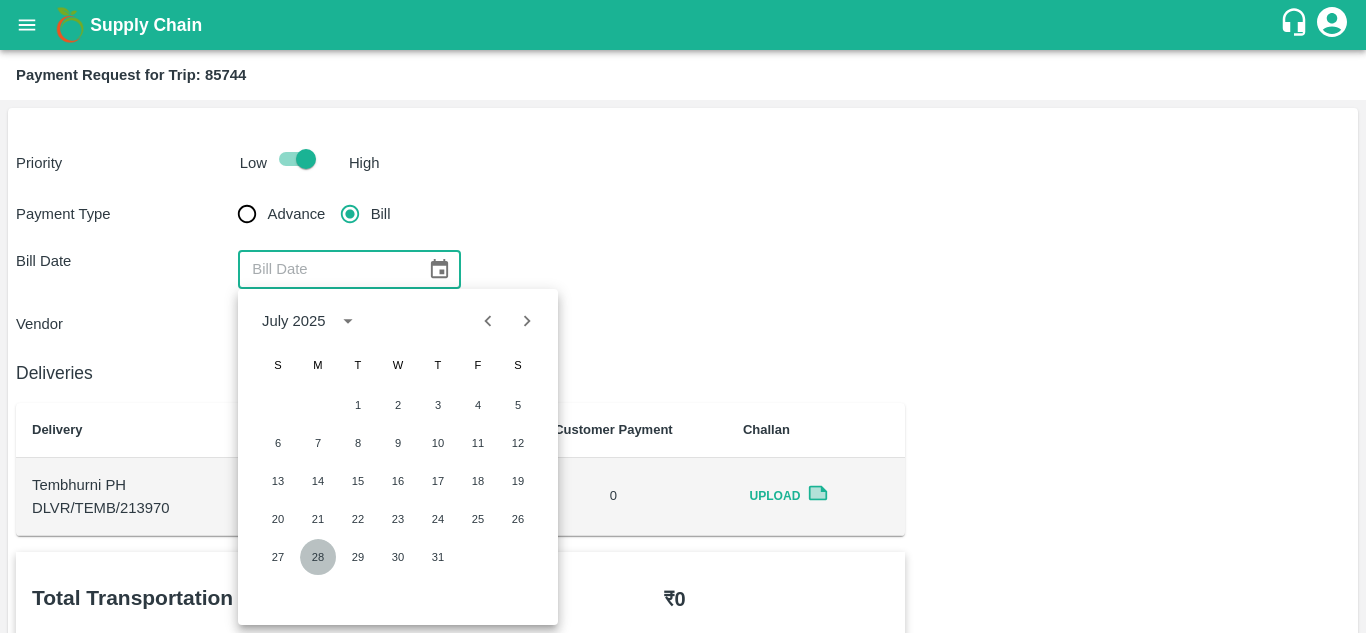 click on "28" at bounding box center (318, 557) 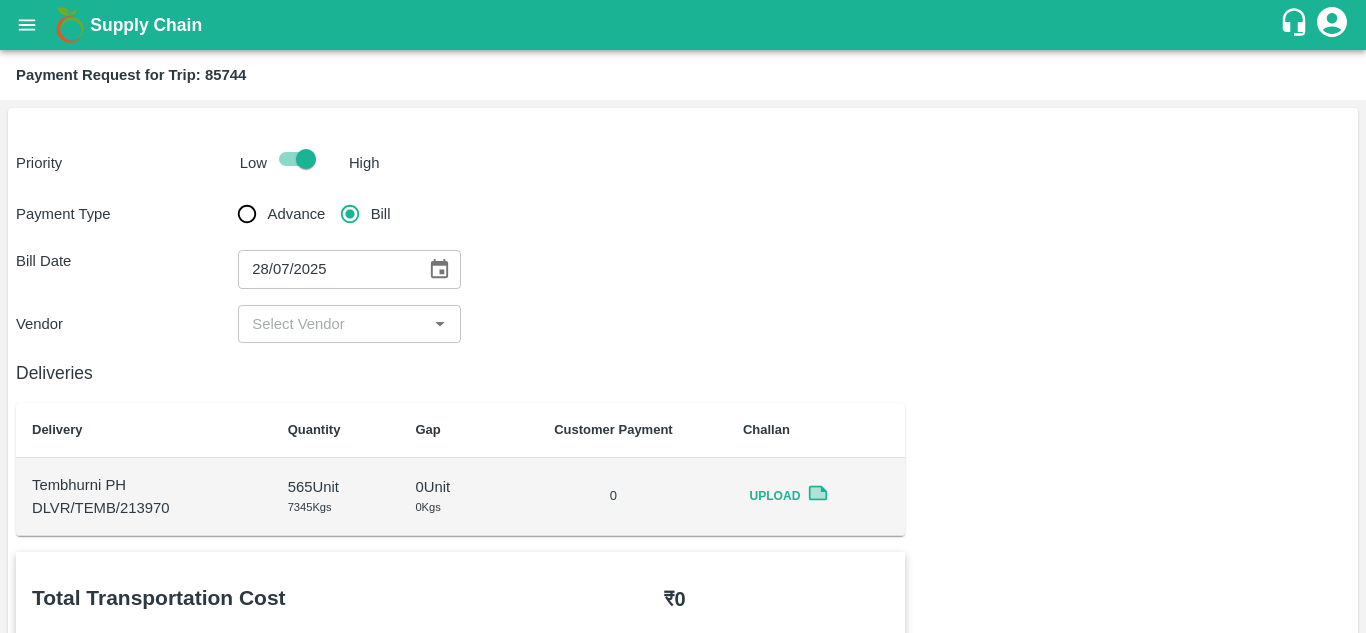 click on "​" at bounding box center [349, 324] 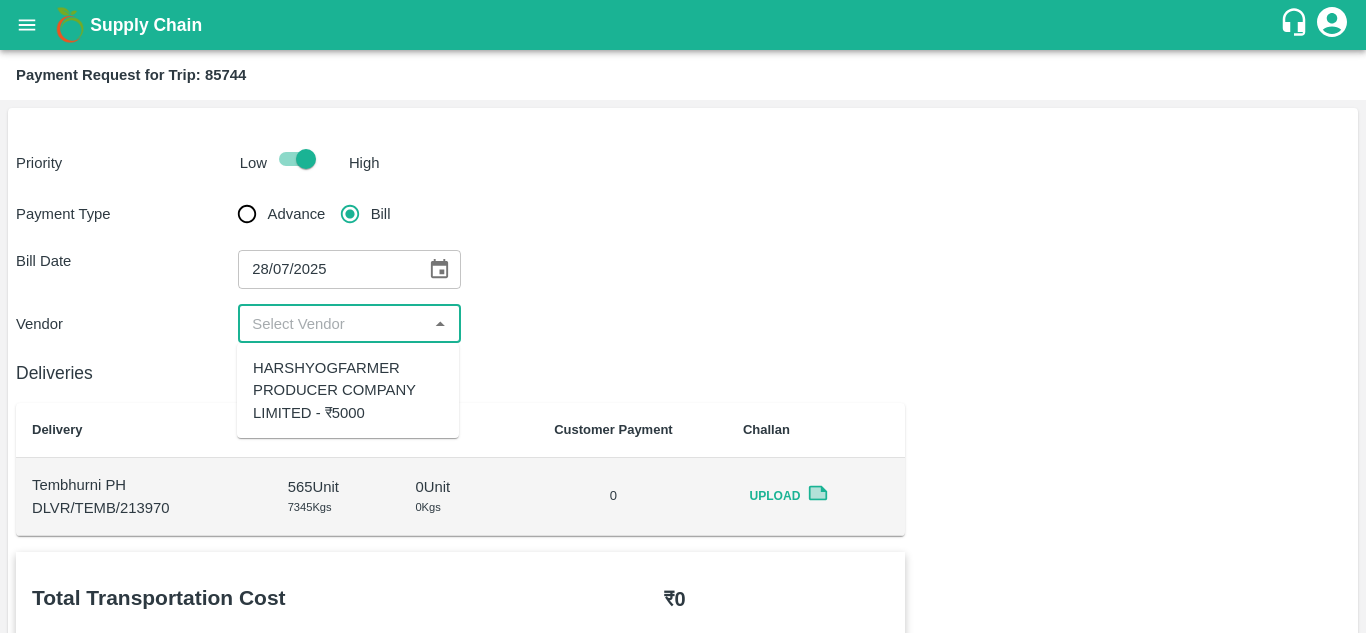 click on "HARSHYOGFARMER PRODUCER COMPANY LIMITED - ₹5000" at bounding box center [348, 390] 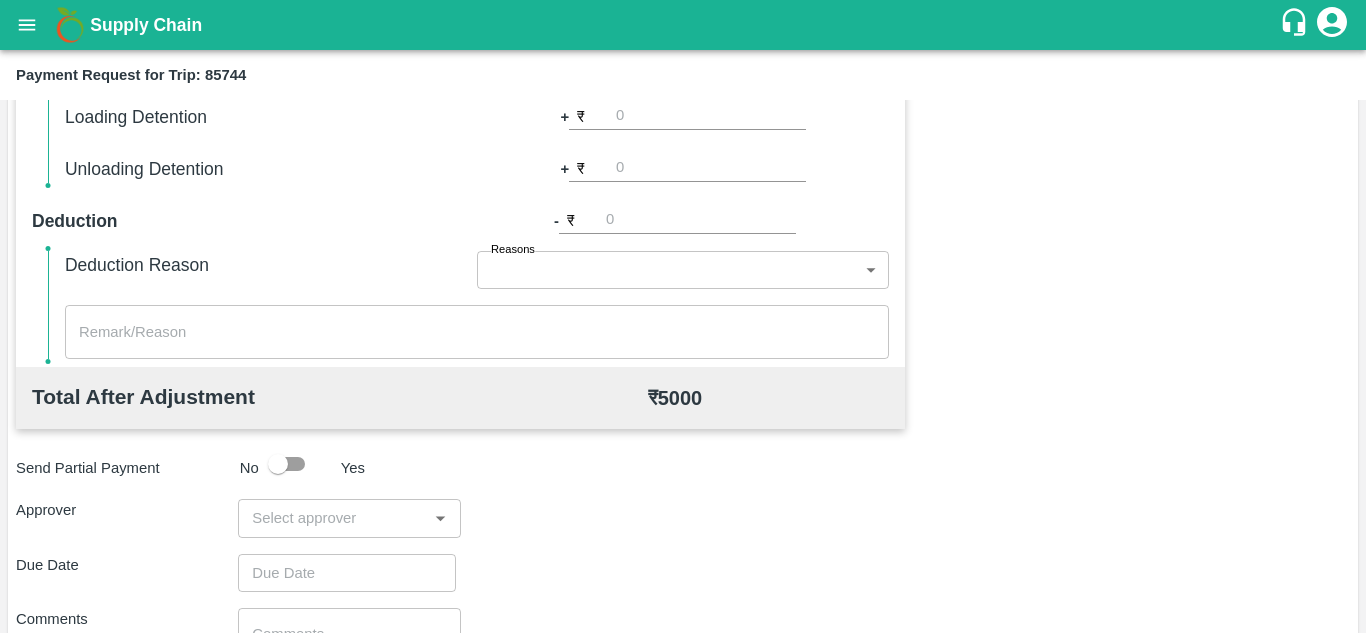 scroll, scrollTop: 736, scrollLeft: 0, axis: vertical 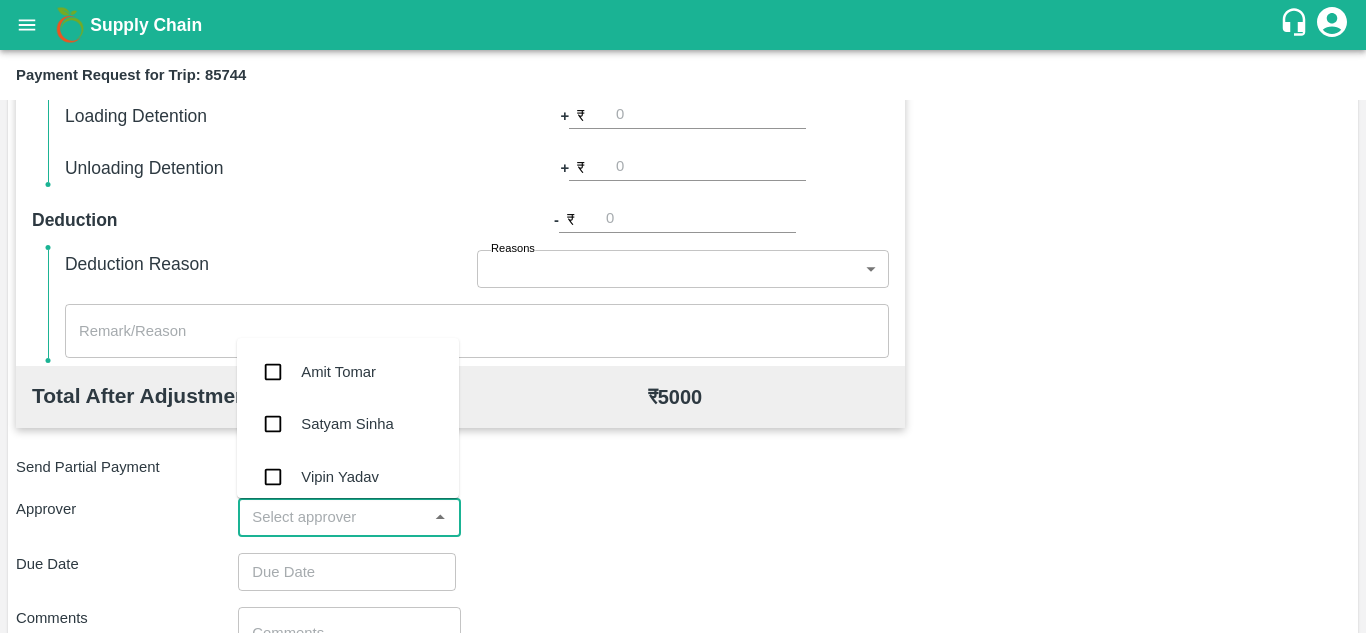 click at bounding box center [332, 517] 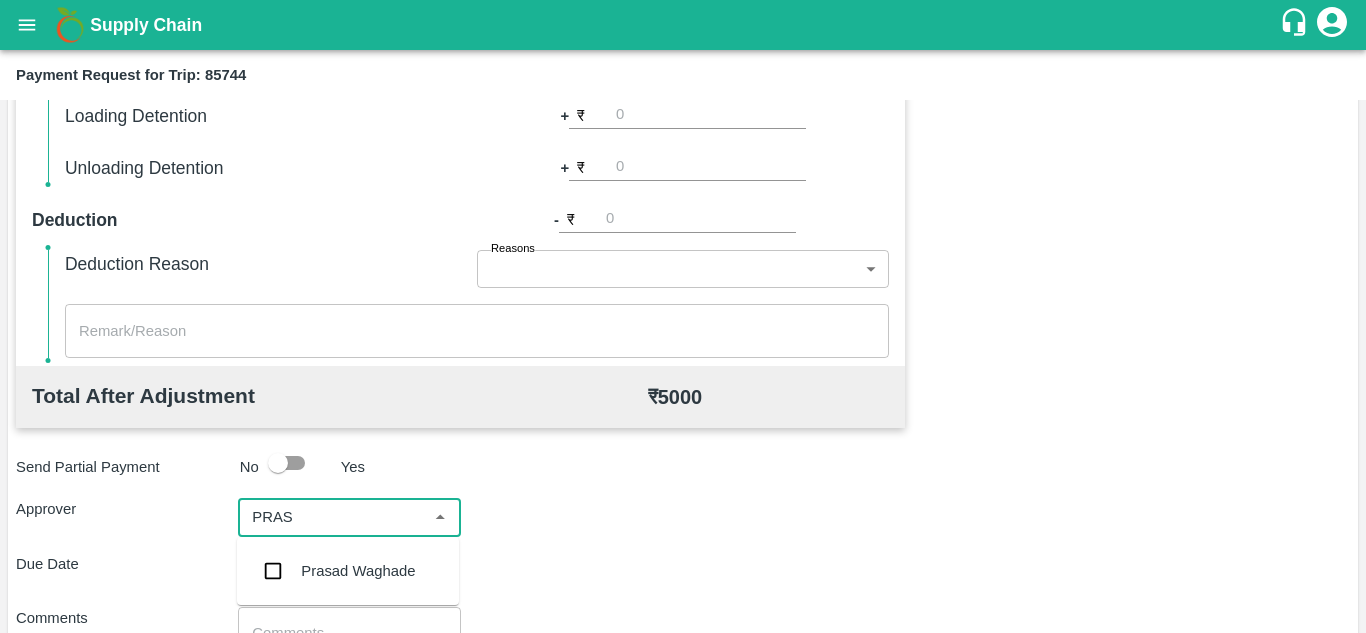type on "PRASA" 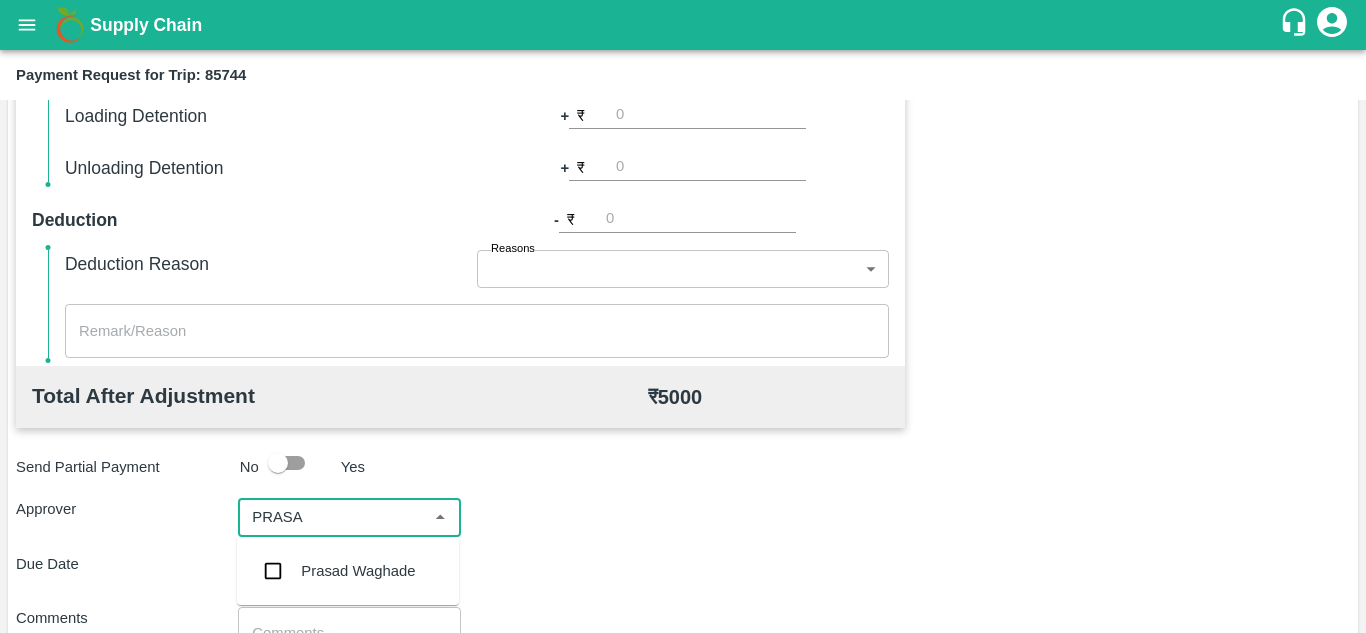 click on "Prasad Waghade" at bounding box center [358, 571] 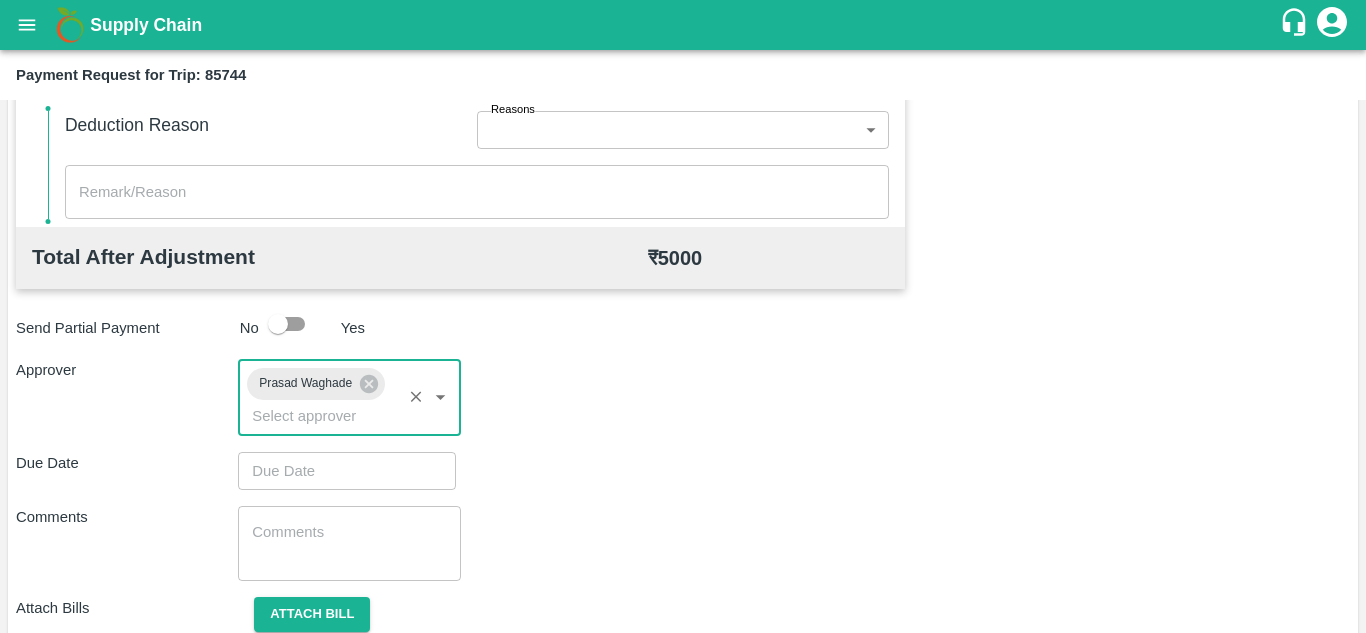 scroll, scrollTop: 878, scrollLeft: 0, axis: vertical 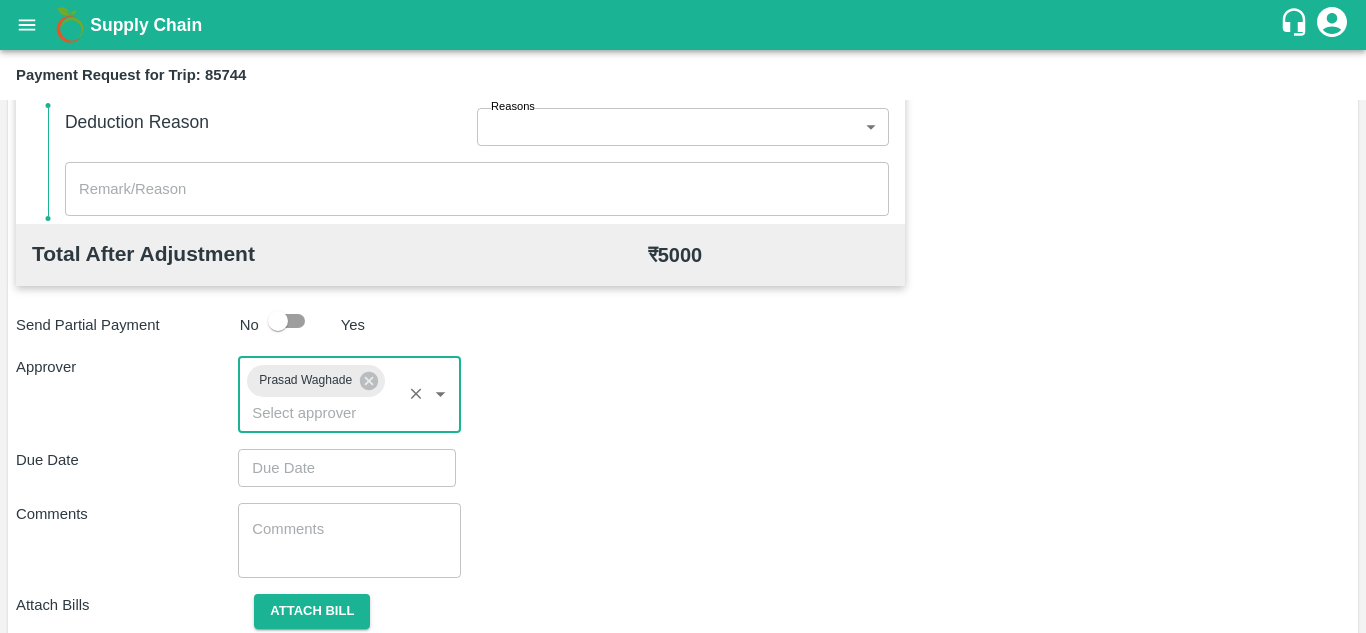 type on "DD/MM/YYYY hh:mm aa" 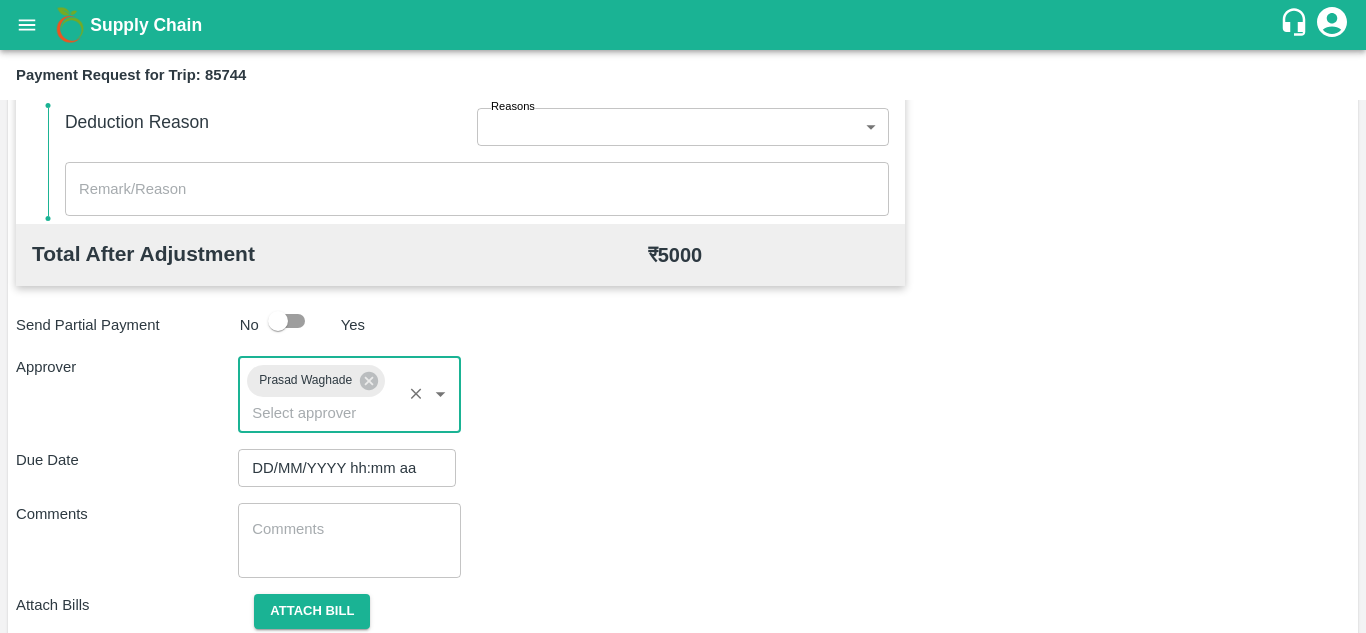 click on "DD/MM/YYYY hh:mm aa" at bounding box center [340, 468] 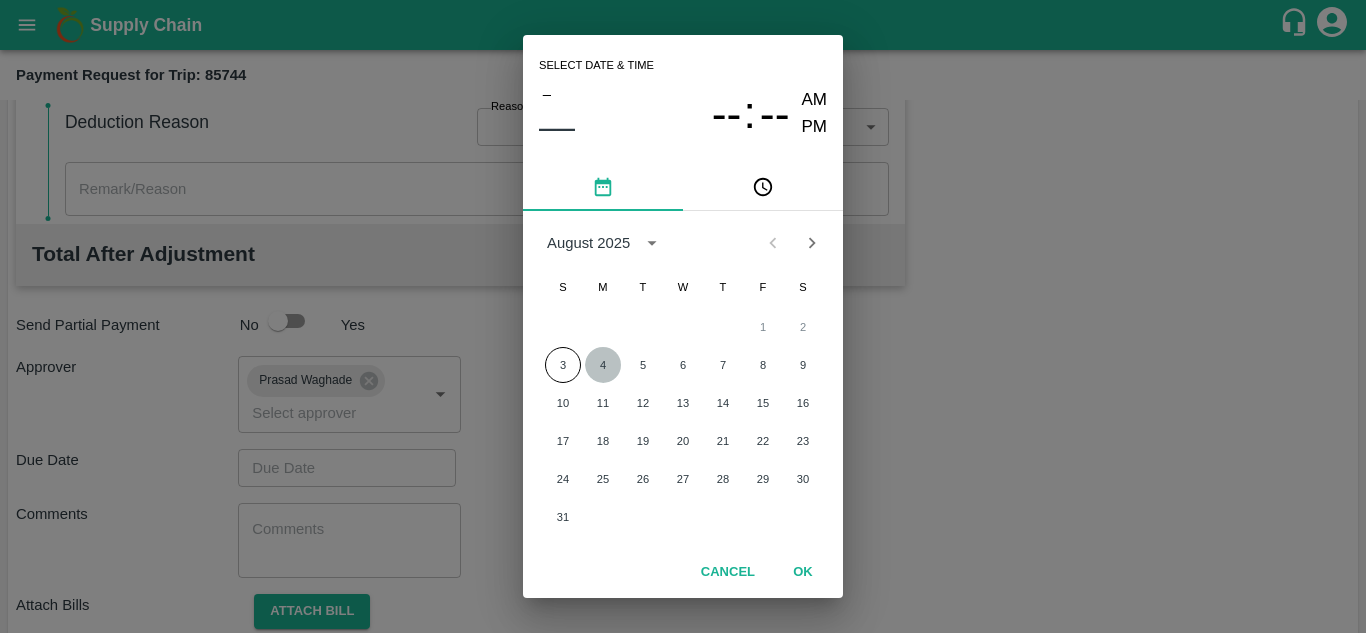 click on "4" at bounding box center [603, 365] 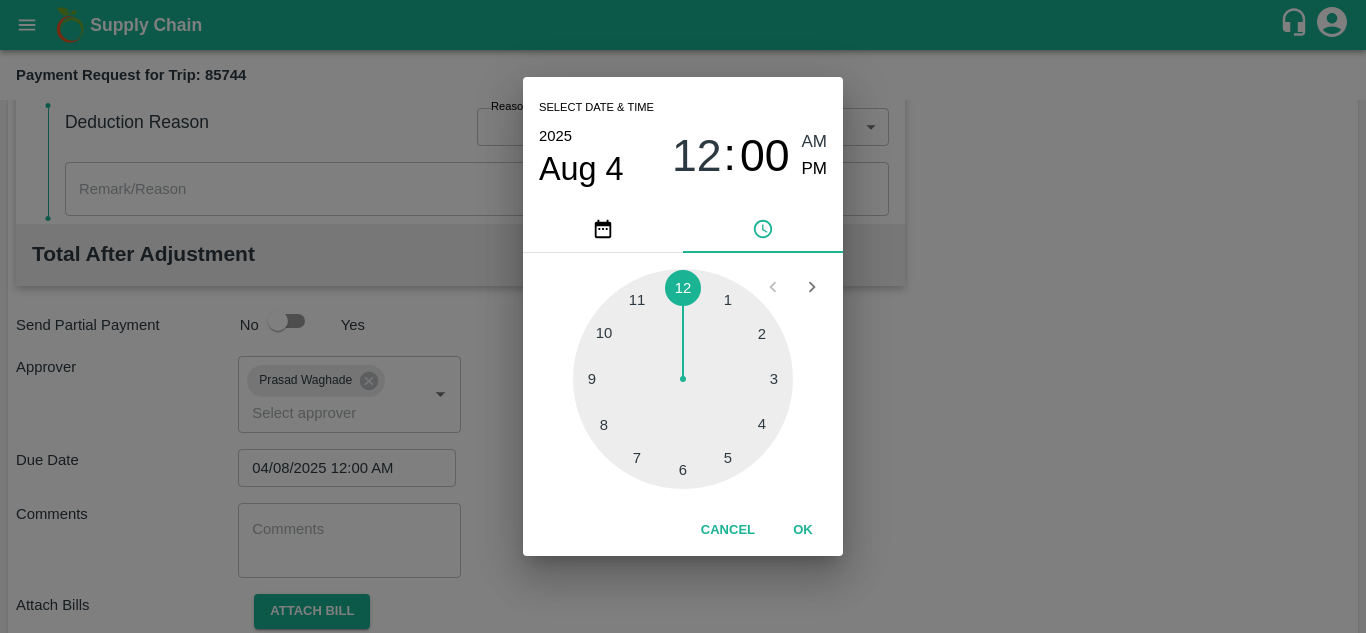 click on "AM" at bounding box center [815, 142] 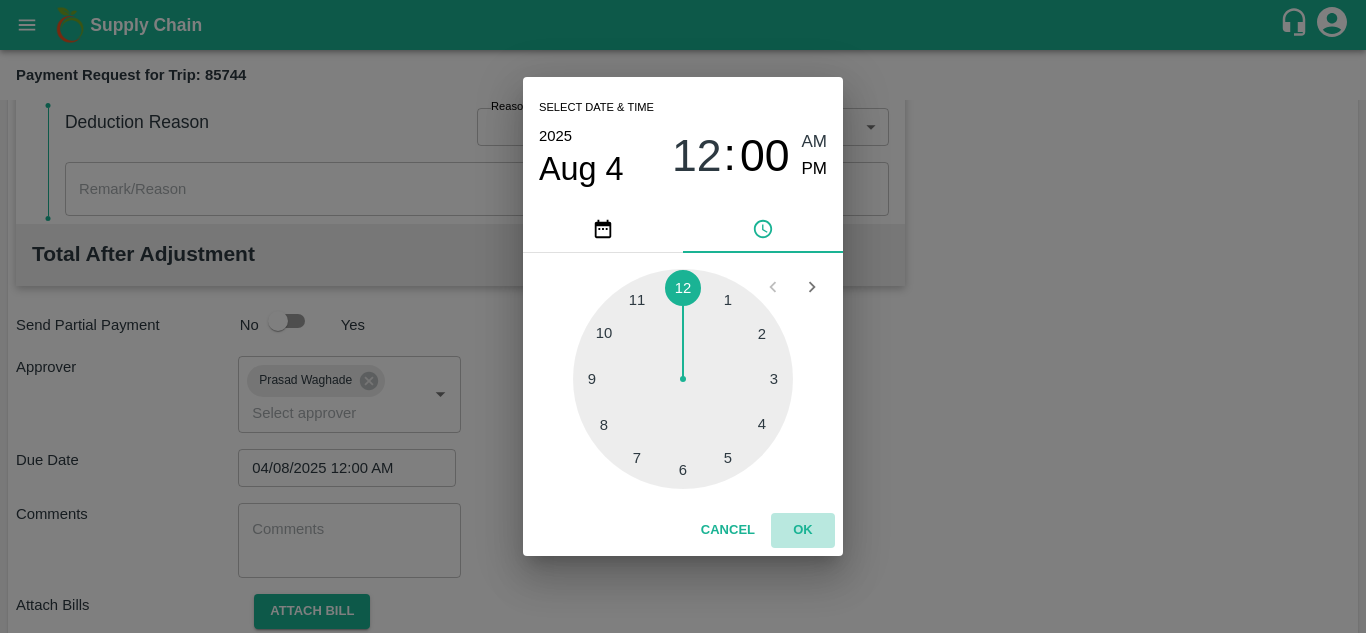 click on "OK" at bounding box center [803, 530] 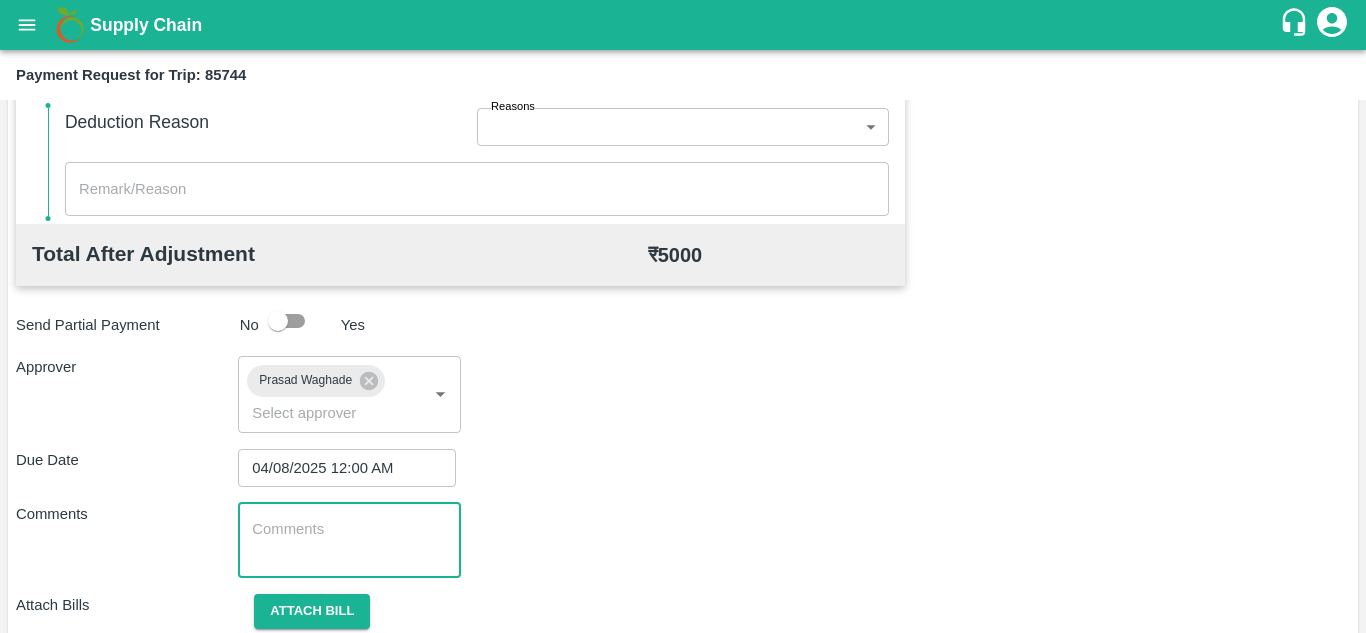 click at bounding box center (349, 540) 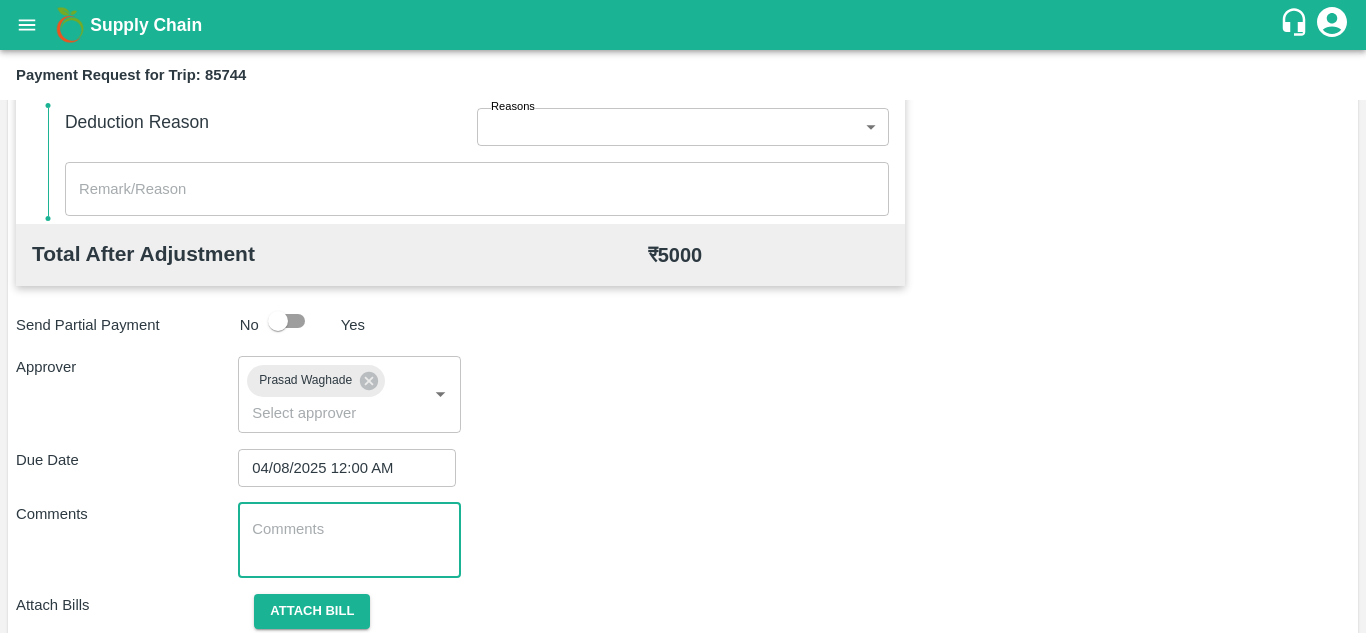 paste on "Transport Bill" 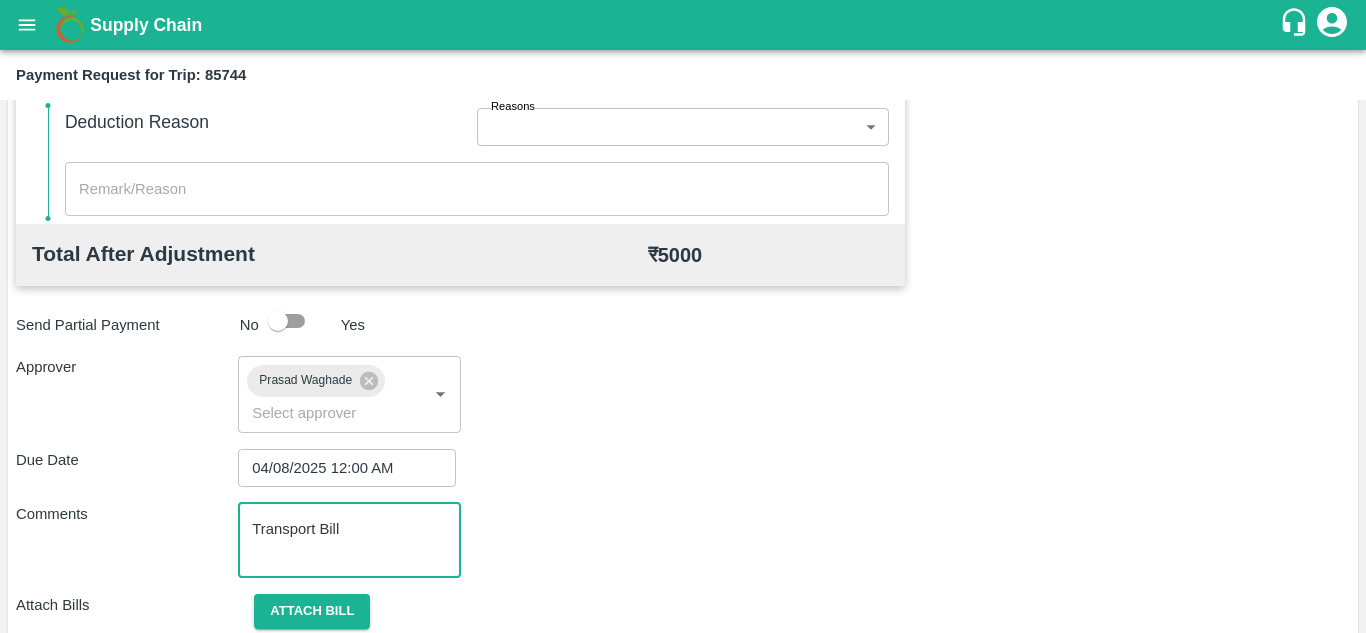 scroll, scrollTop: 948, scrollLeft: 0, axis: vertical 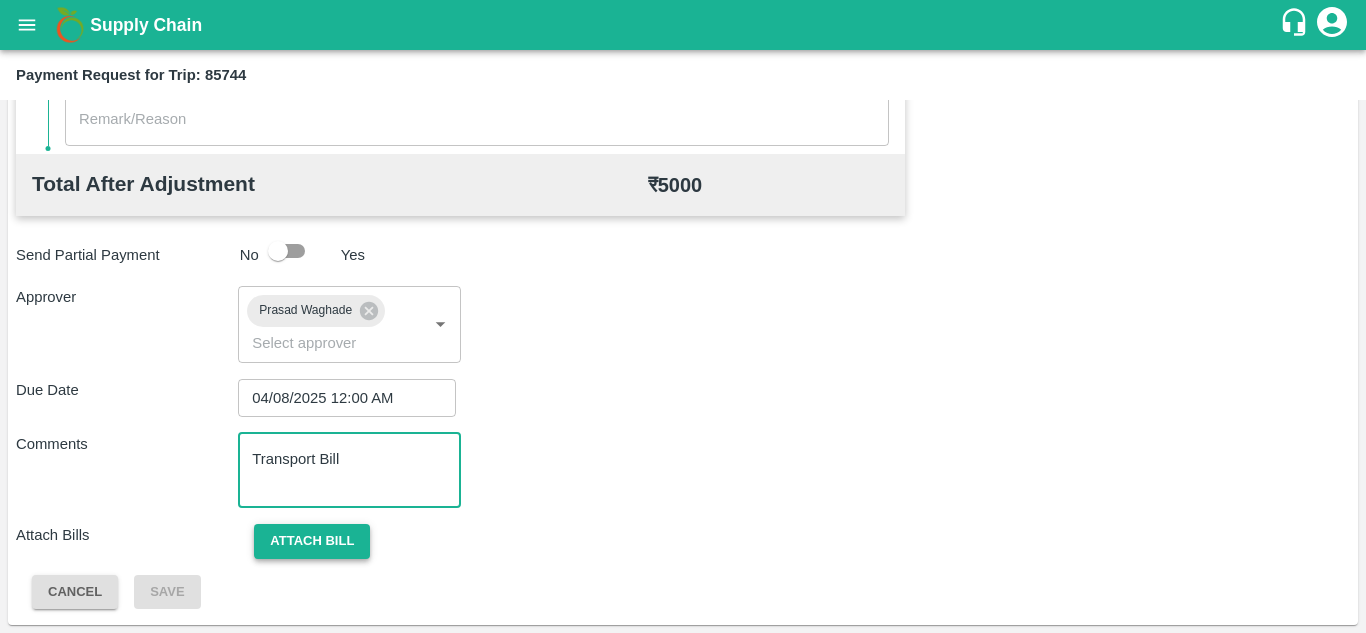 type on "Transport Bill" 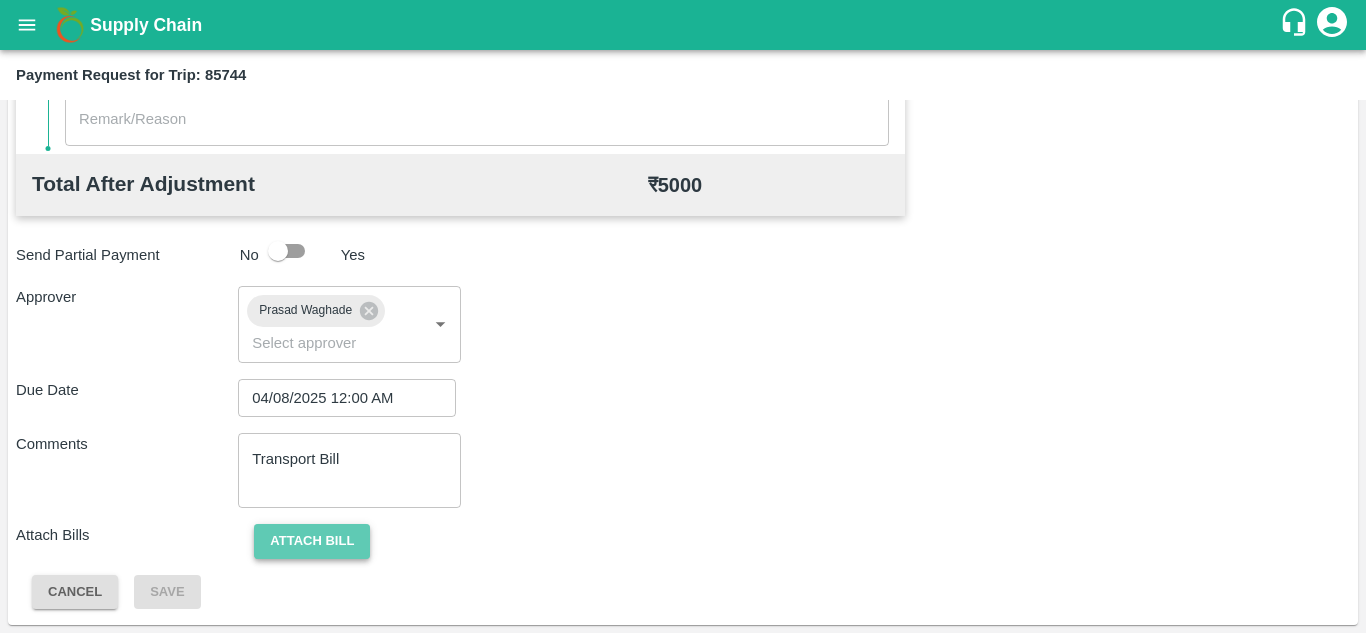 click on "Attach bill" at bounding box center (312, 541) 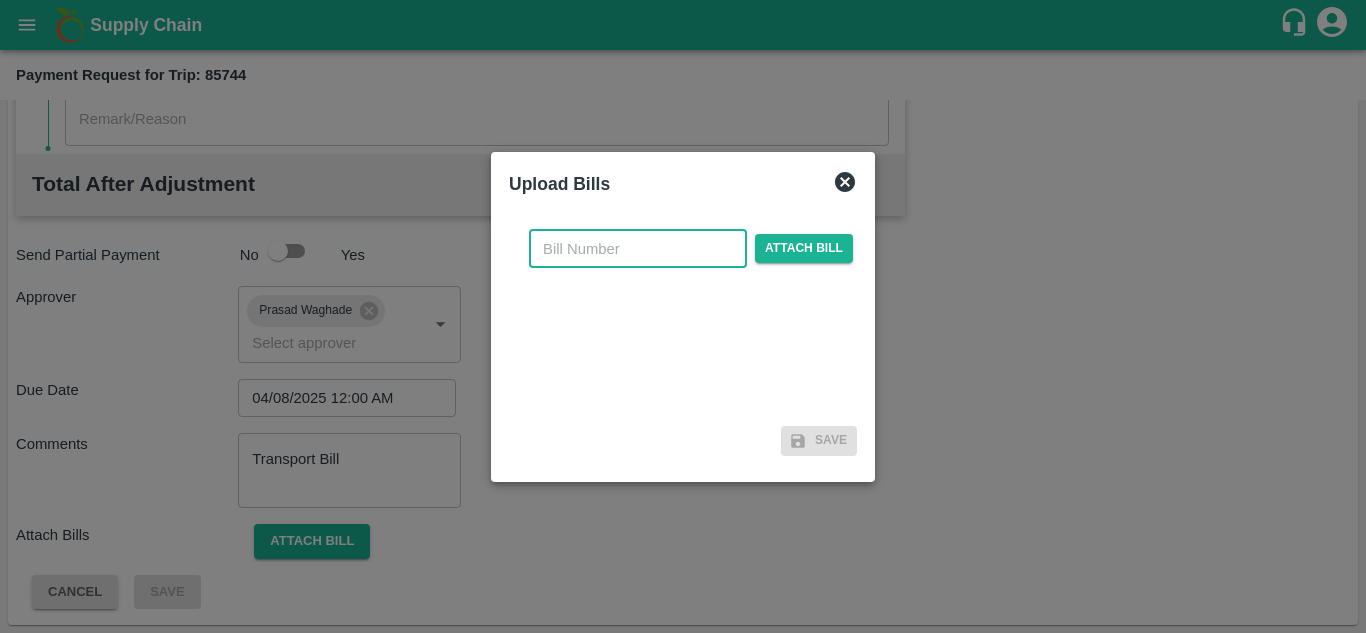 click at bounding box center (638, 249) 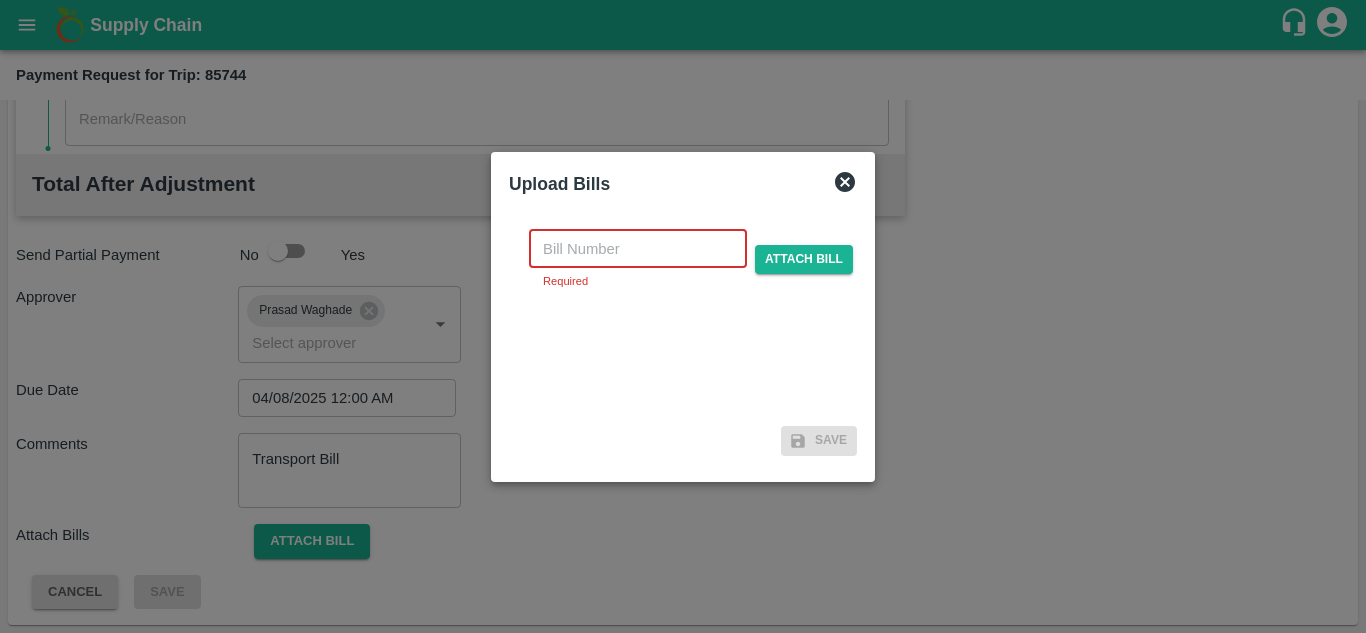 click at bounding box center [638, 249] 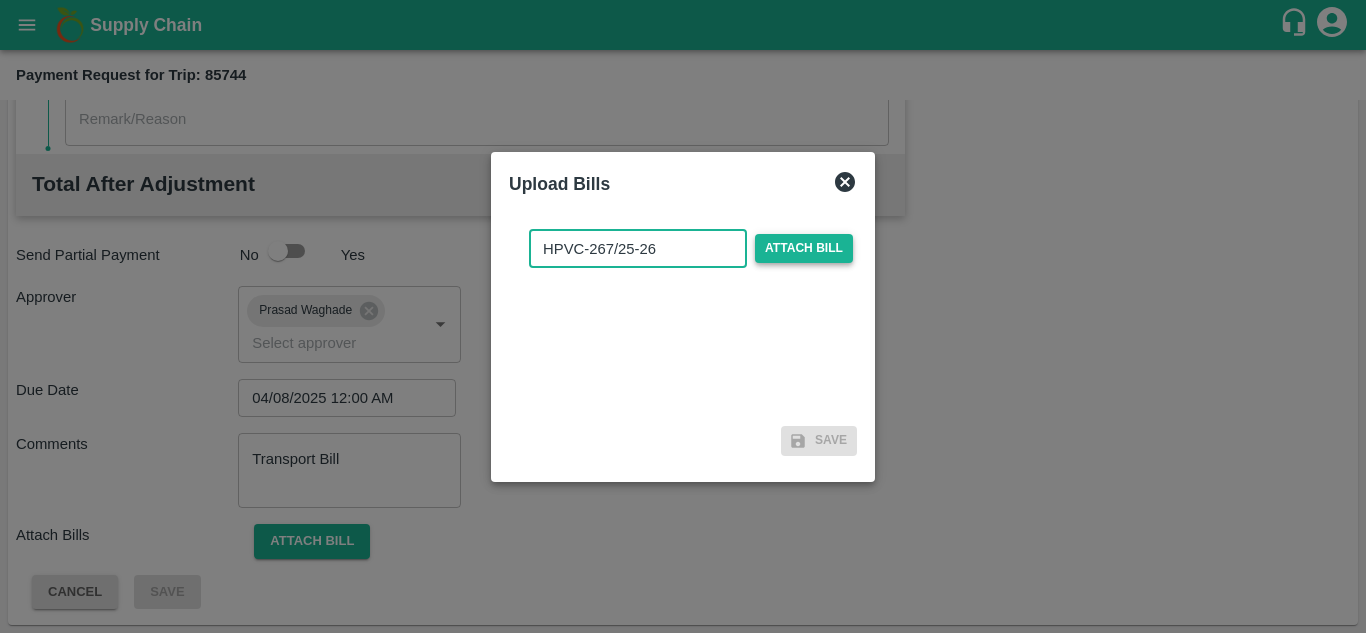 type on "HPVC-267/25-26" 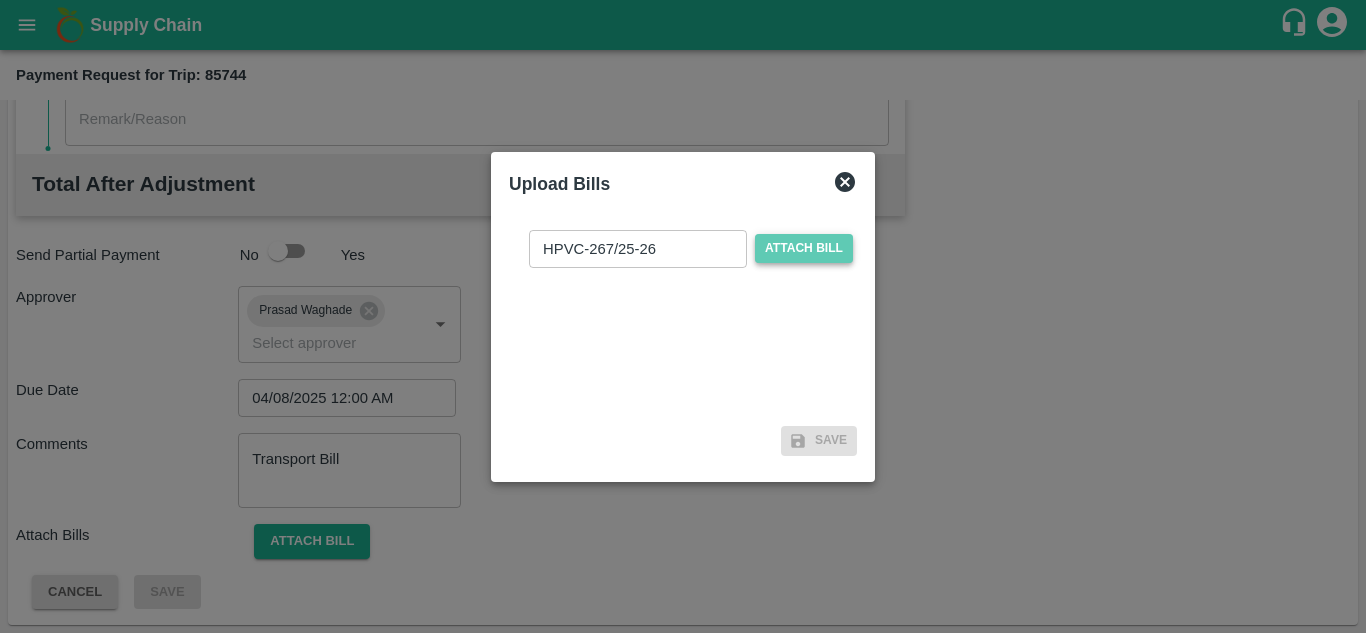 click on "Attach bill" at bounding box center [804, 248] 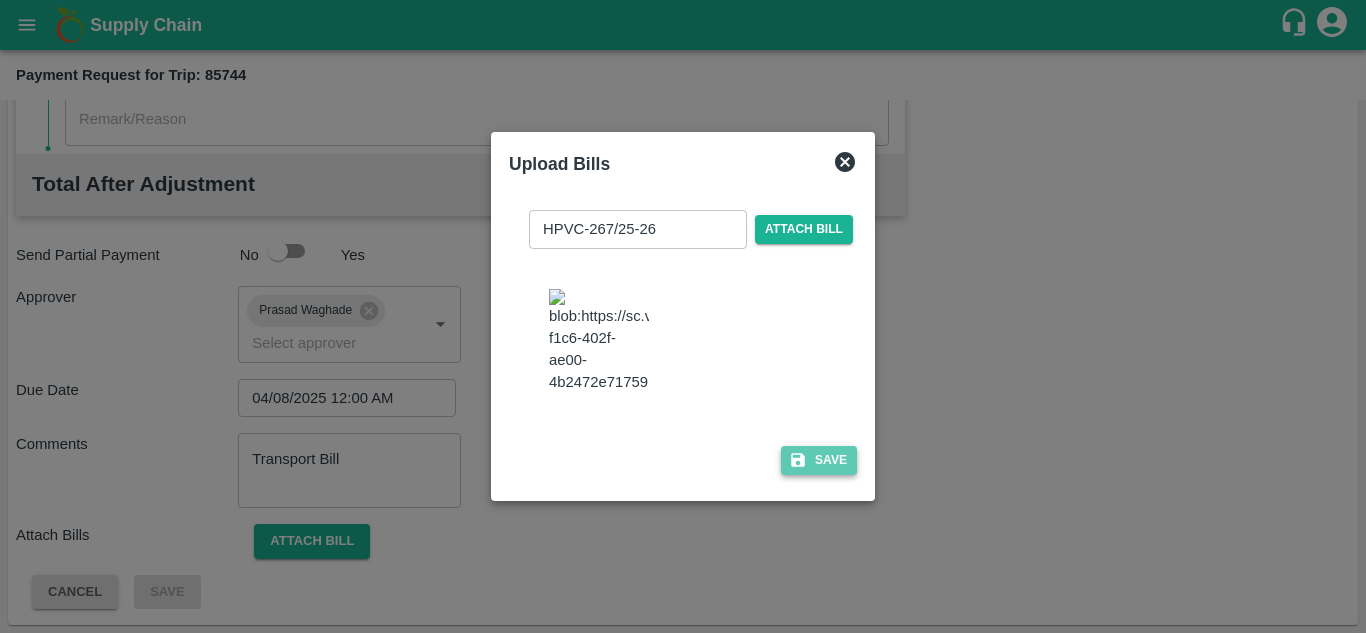 click on "Save" at bounding box center (819, 460) 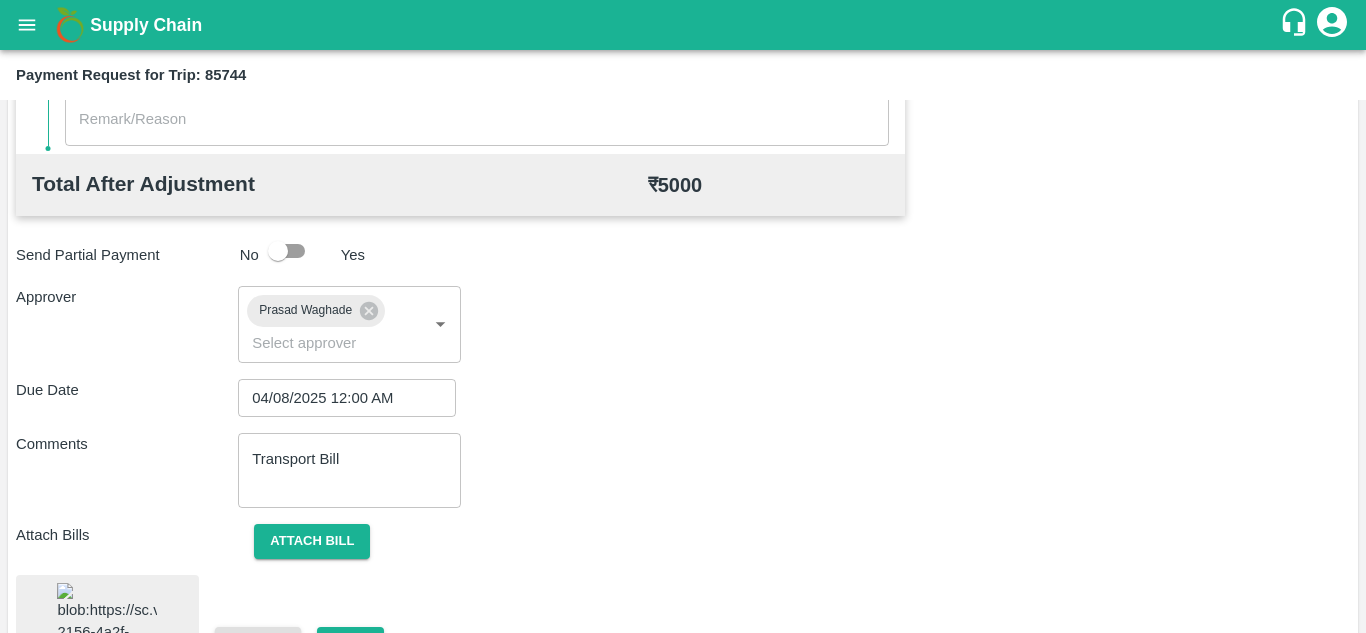 scroll, scrollTop: 1081, scrollLeft: 0, axis: vertical 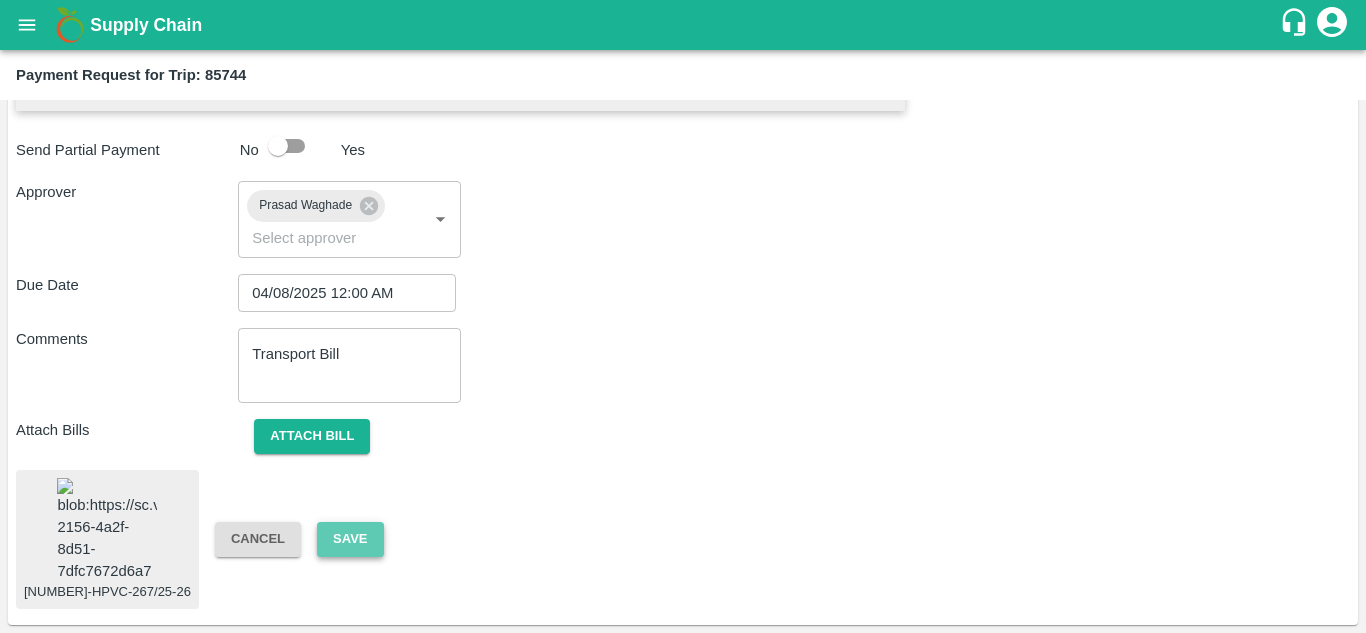 click on "Save" at bounding box center [350, 539] 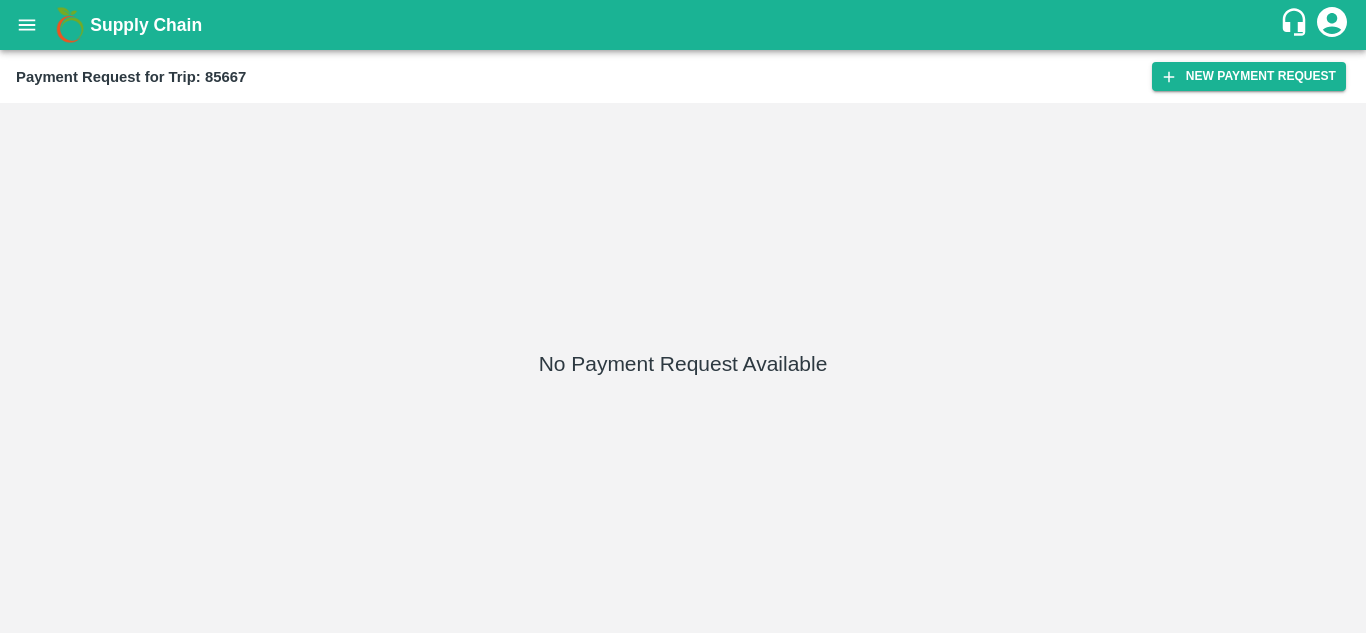 scroll, scrollTop: 0, scrollLeft: 0, axis: both 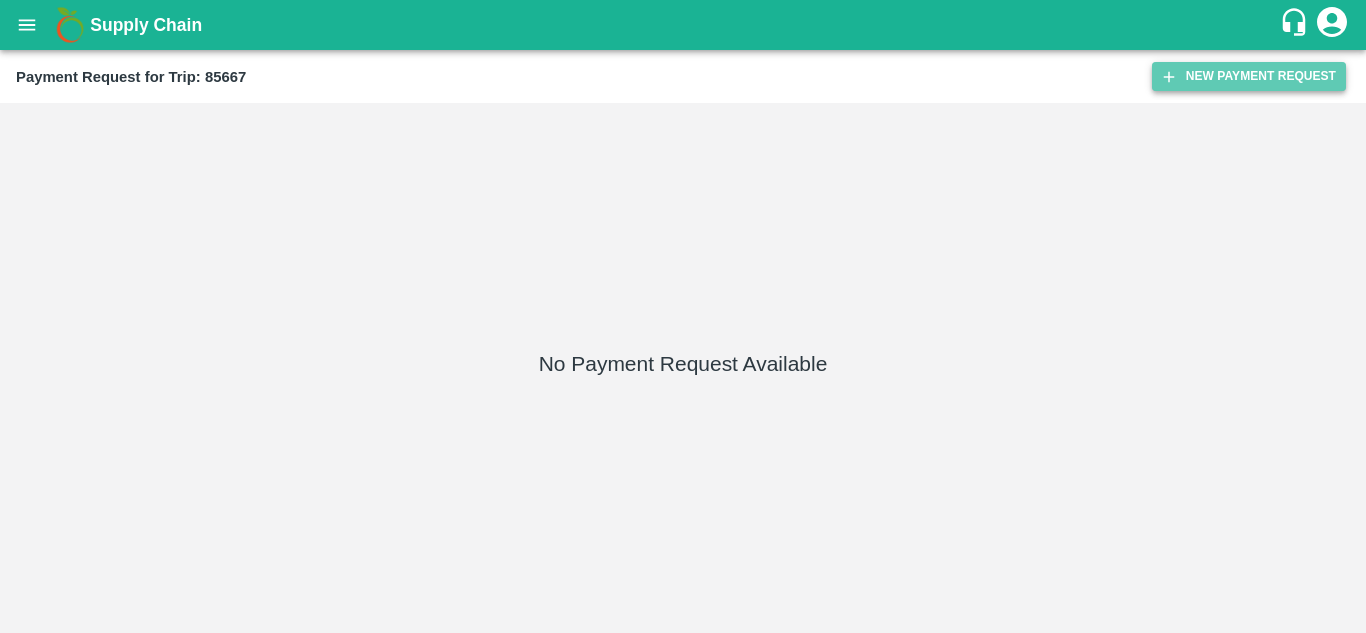 click on "New Payment Request" at bounding box center [1249, 76] 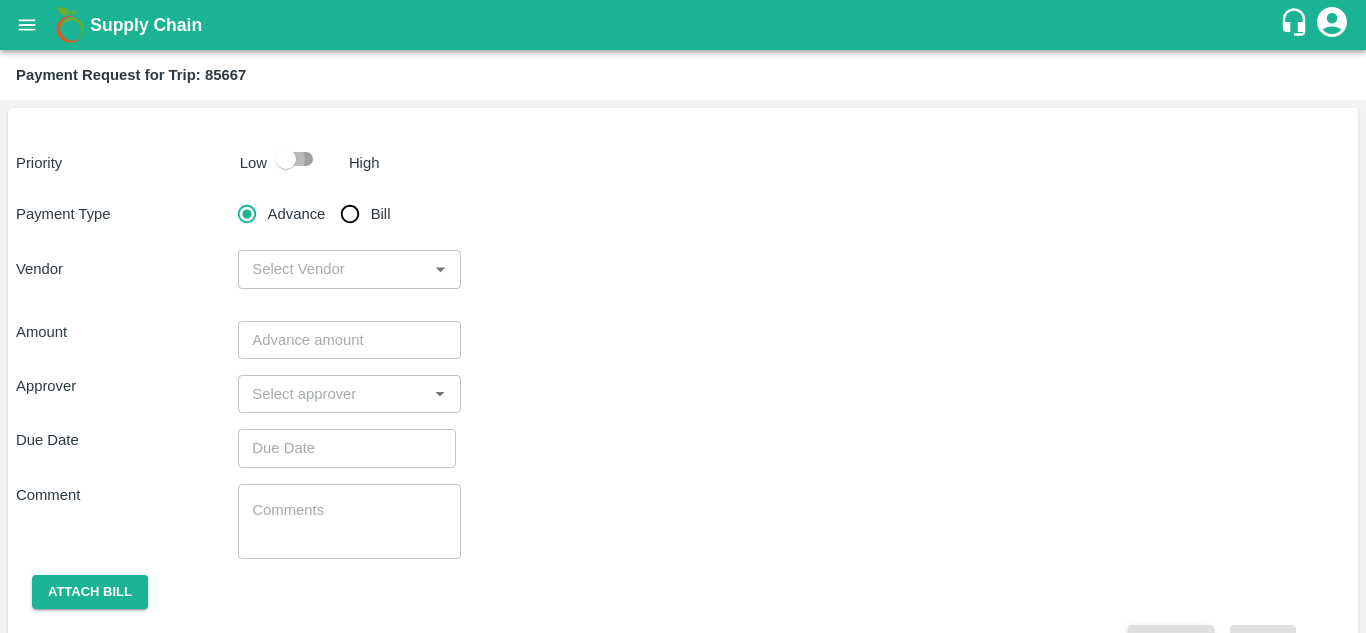 click at bounding box center (286, 159) 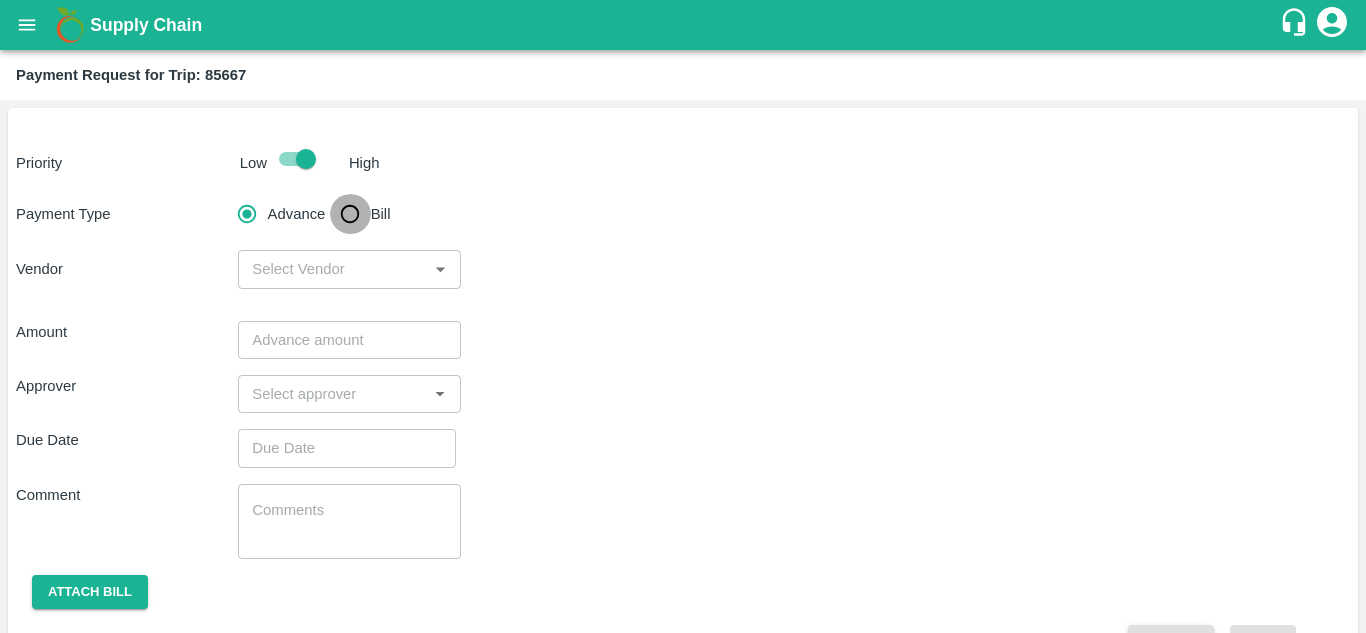 click on "Bill" at bounding box center [350, 214] 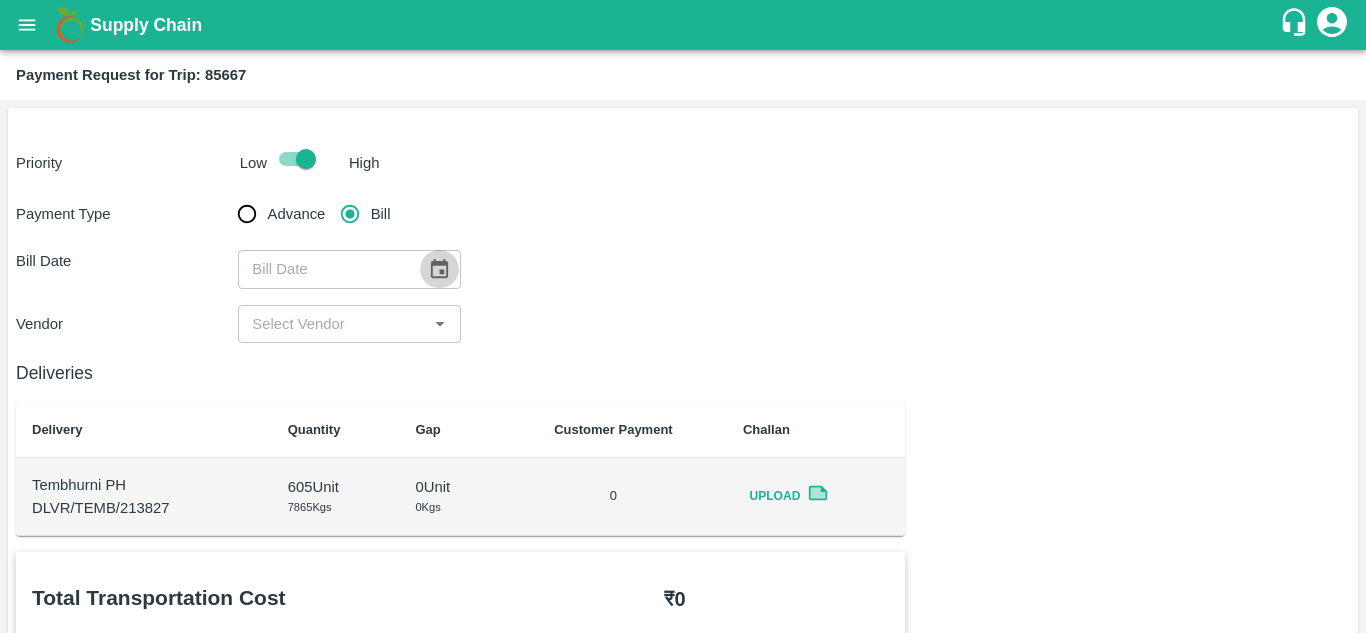 click at bounding box center [439, 269] 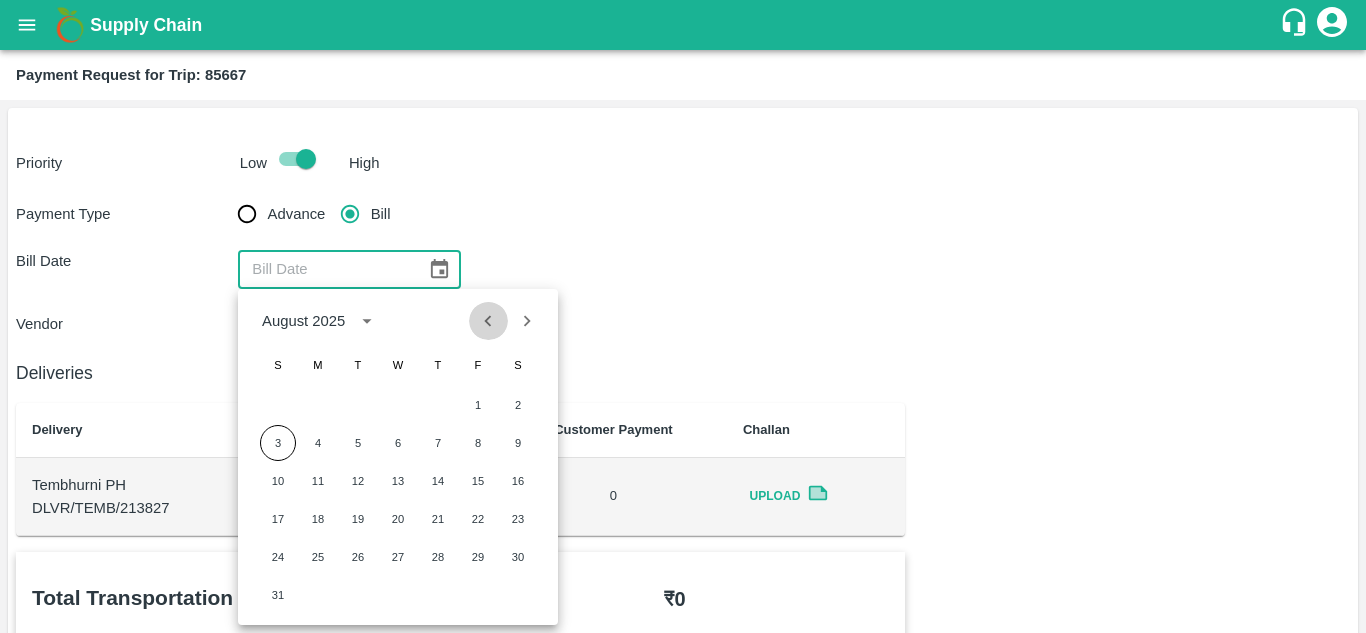 click 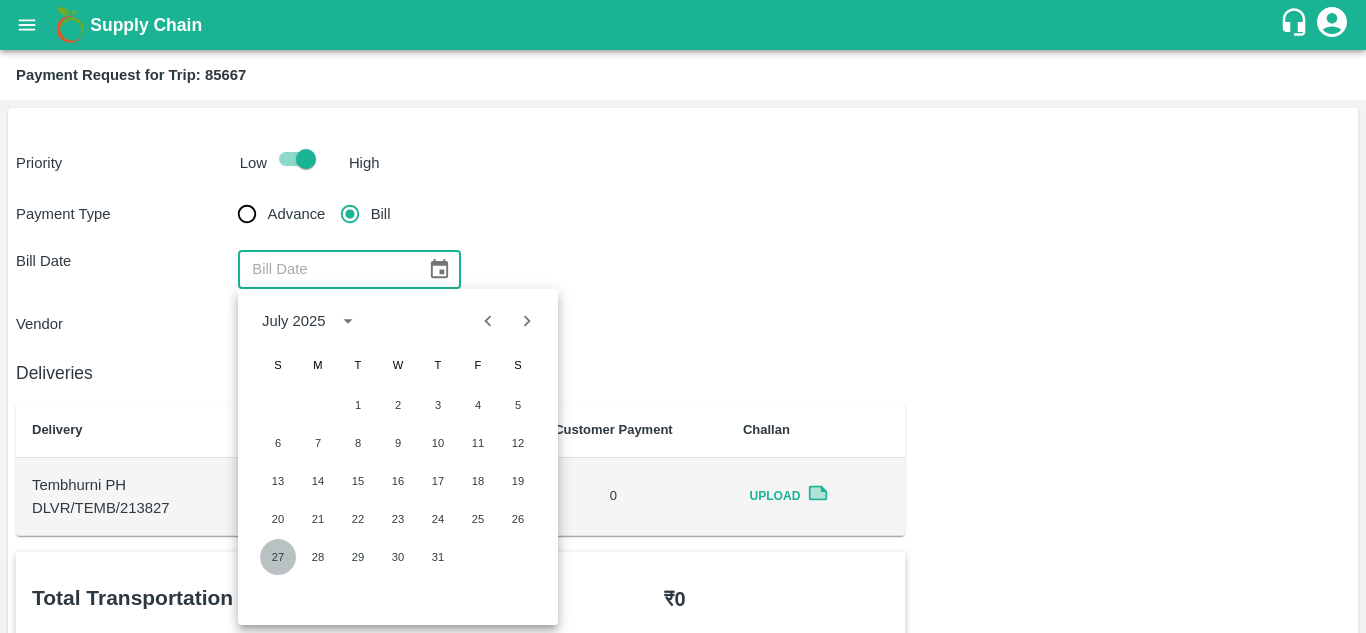 click on "27" at bounding box center (278, 557) 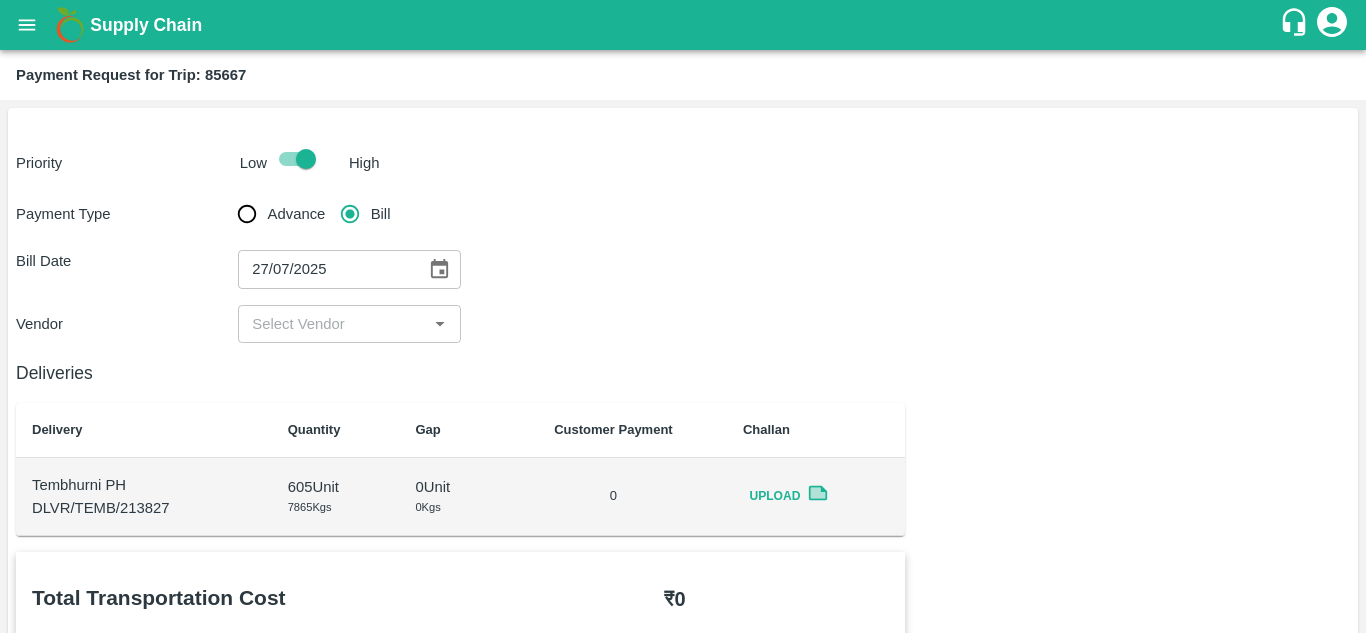 click on "​" at bounding box center (349, 324) 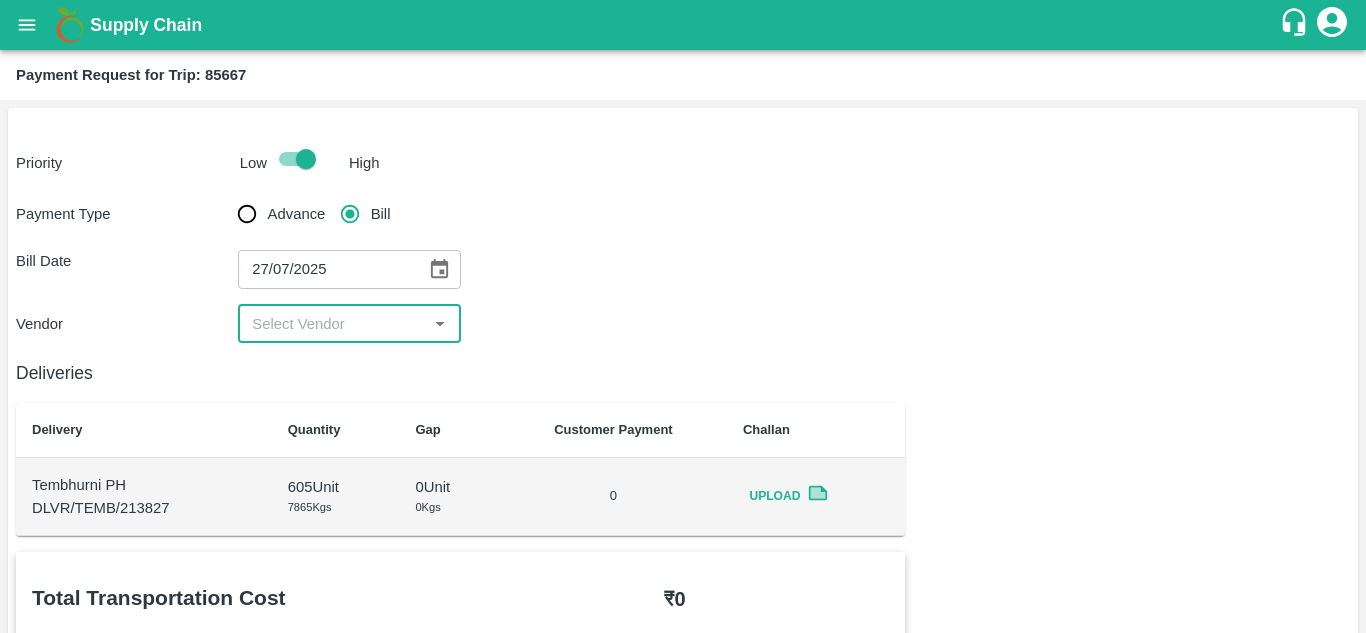 click at bounding box center (332, 324) 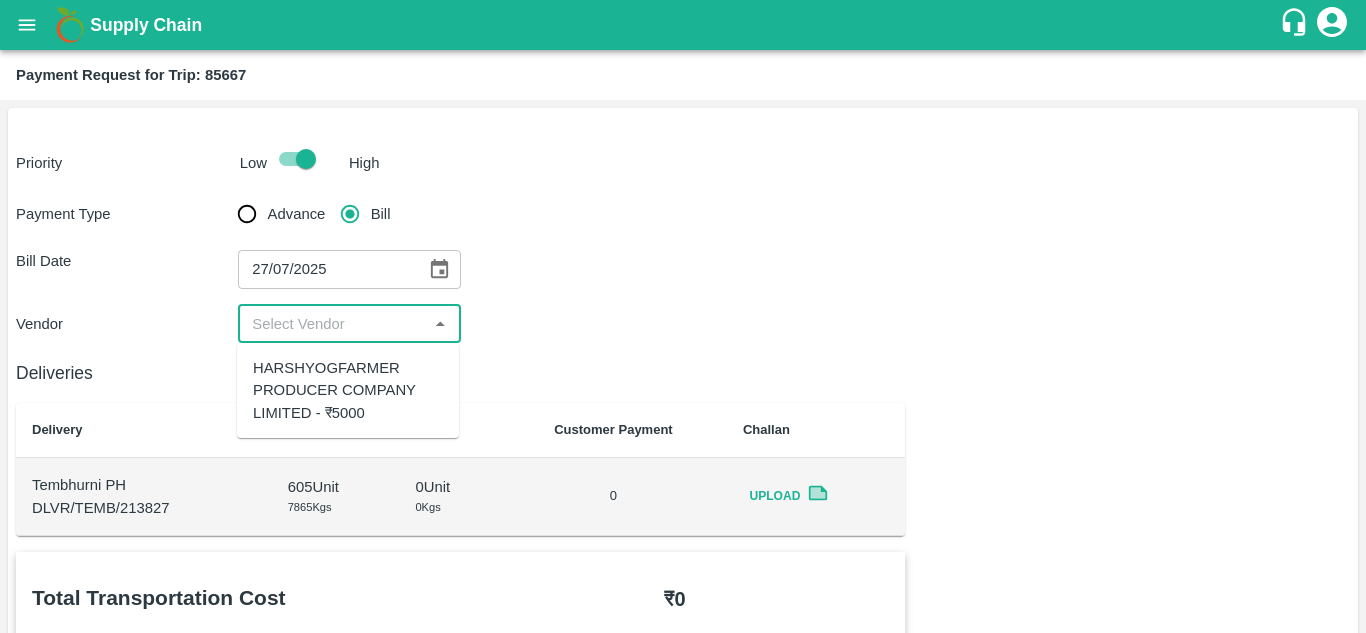 click at bounding box center [332, 324] 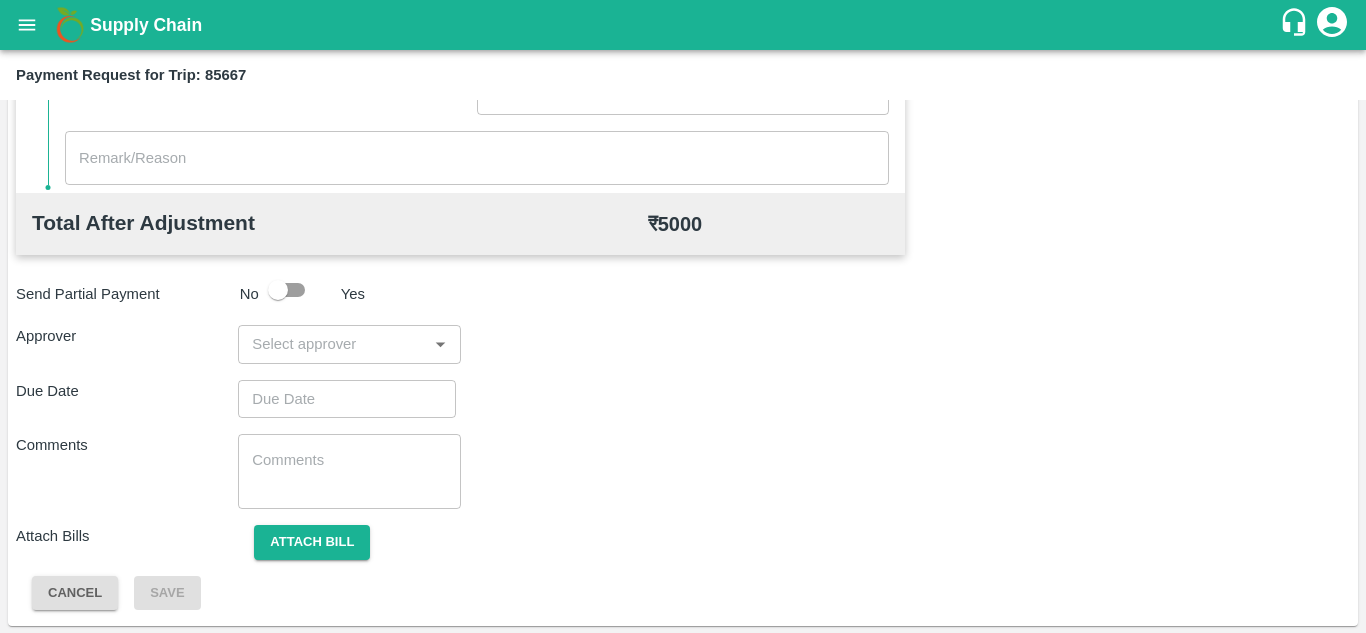 scroll, scrollTop: 910, scrollLeft: 0, axis: vertical 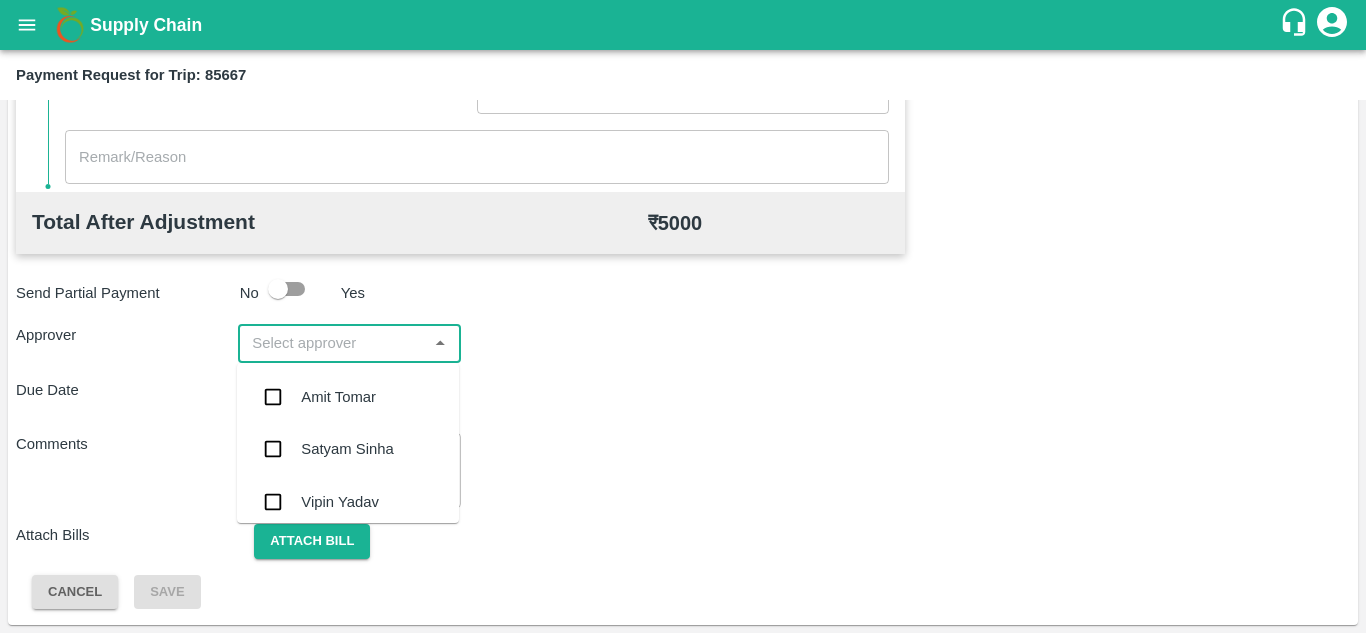 click at bounding box center [332, 343] 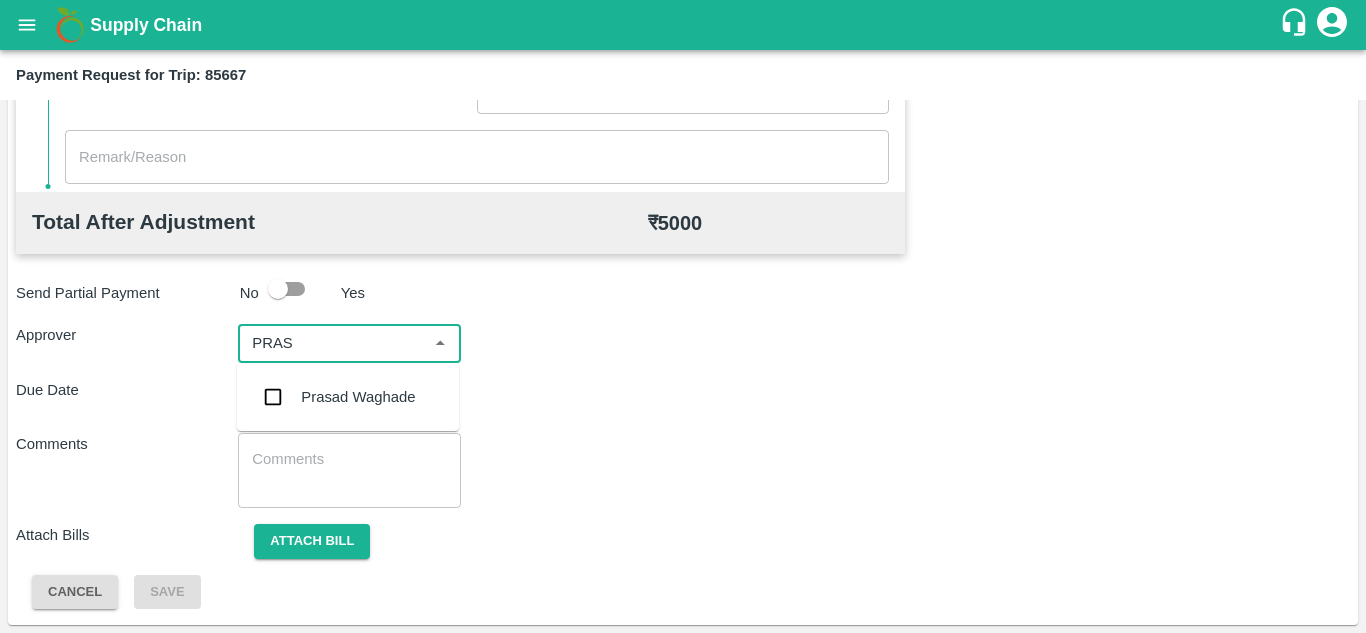 type on "PRASA" 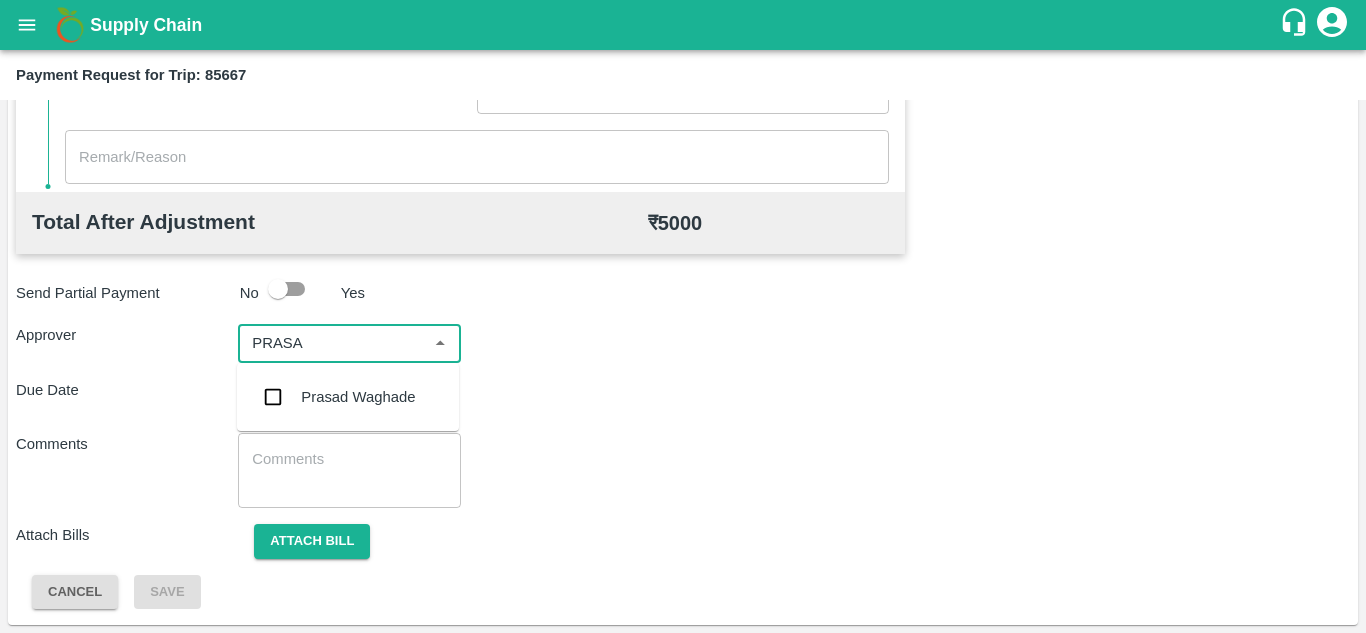 click on "Prasad Waghade" at bounding box center [358, 397] 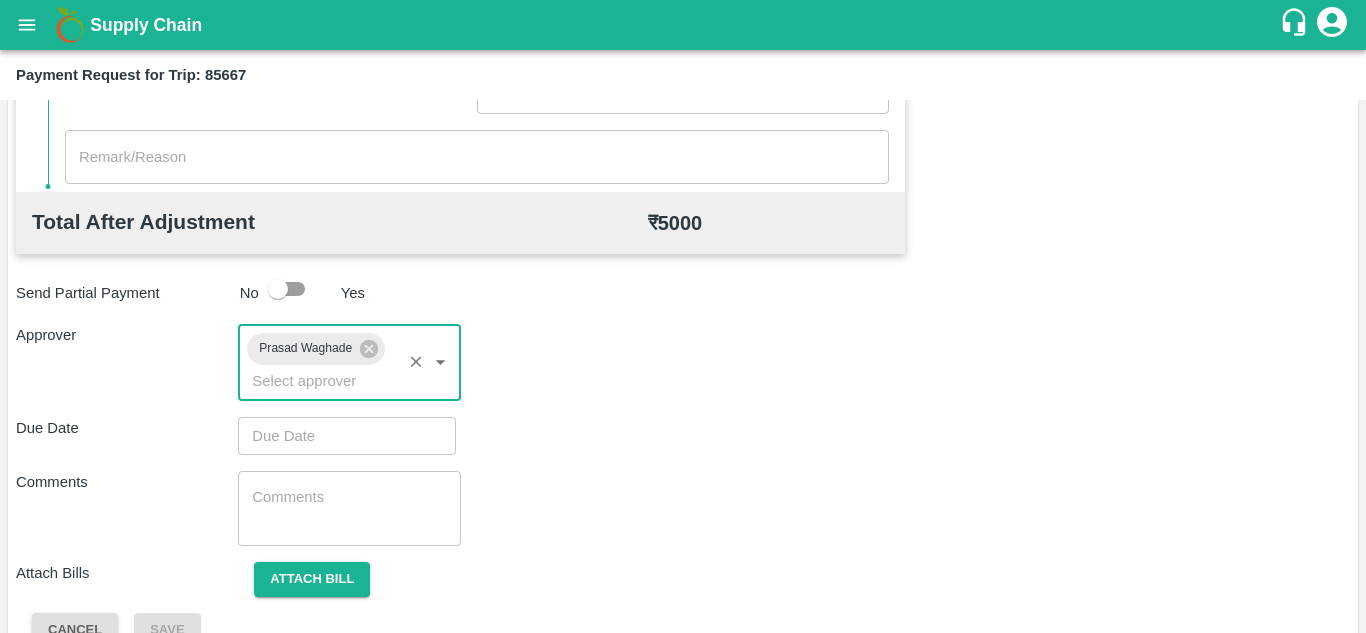 type on "DD/MM/YYYY hh:mm aa" 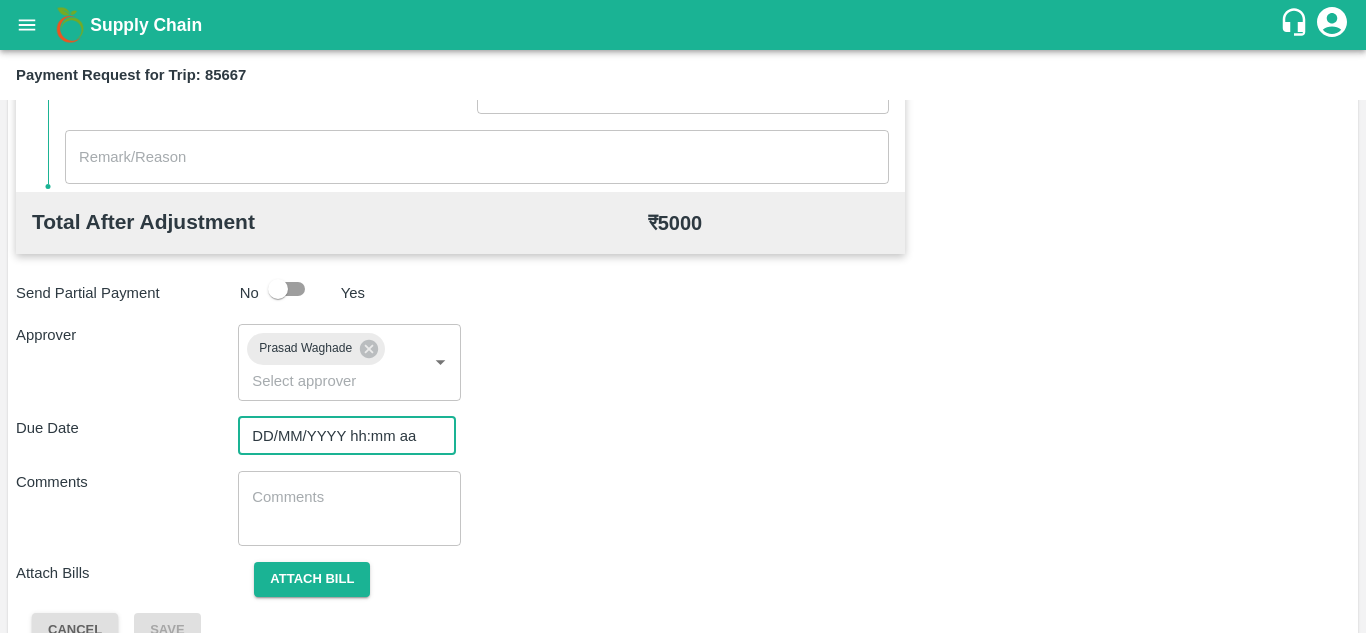 click on "DD/MM/YYYY hh:mm aa" at bounding box center (340, 436) 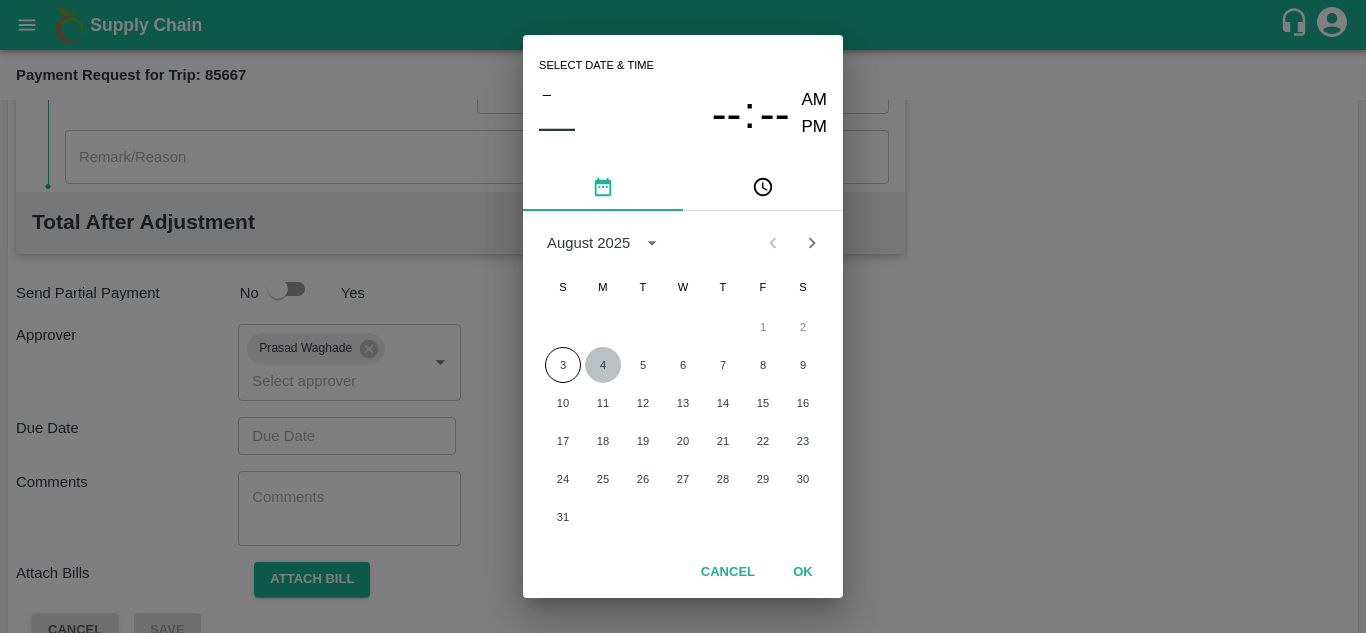 click on "4" at bounding box center (603, 365) 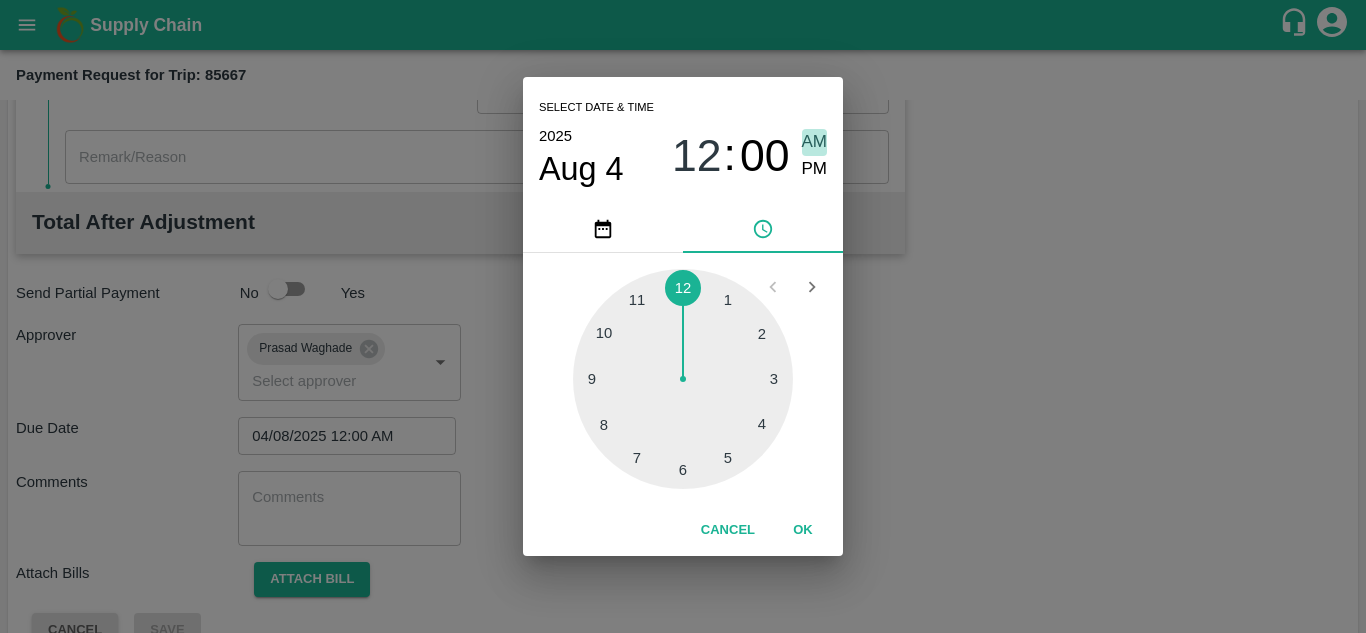click on "AM" at bounding box center [815, 142] 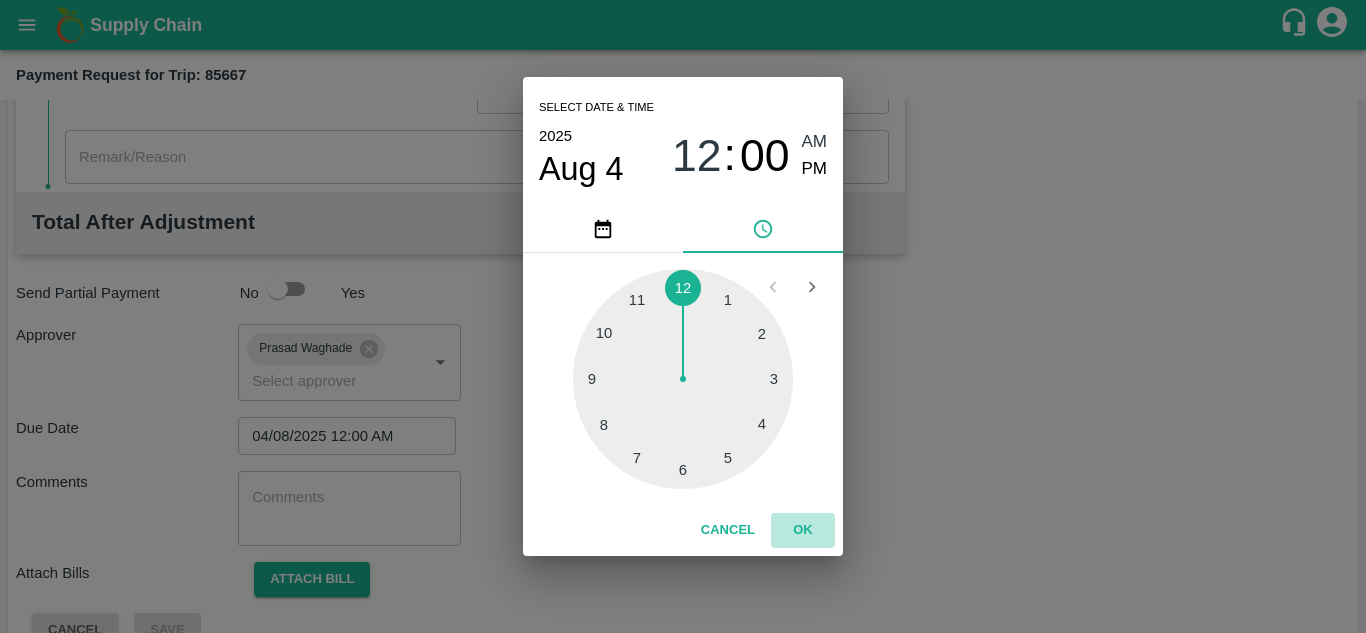 click on "OK" at bounding box center [803, 530] 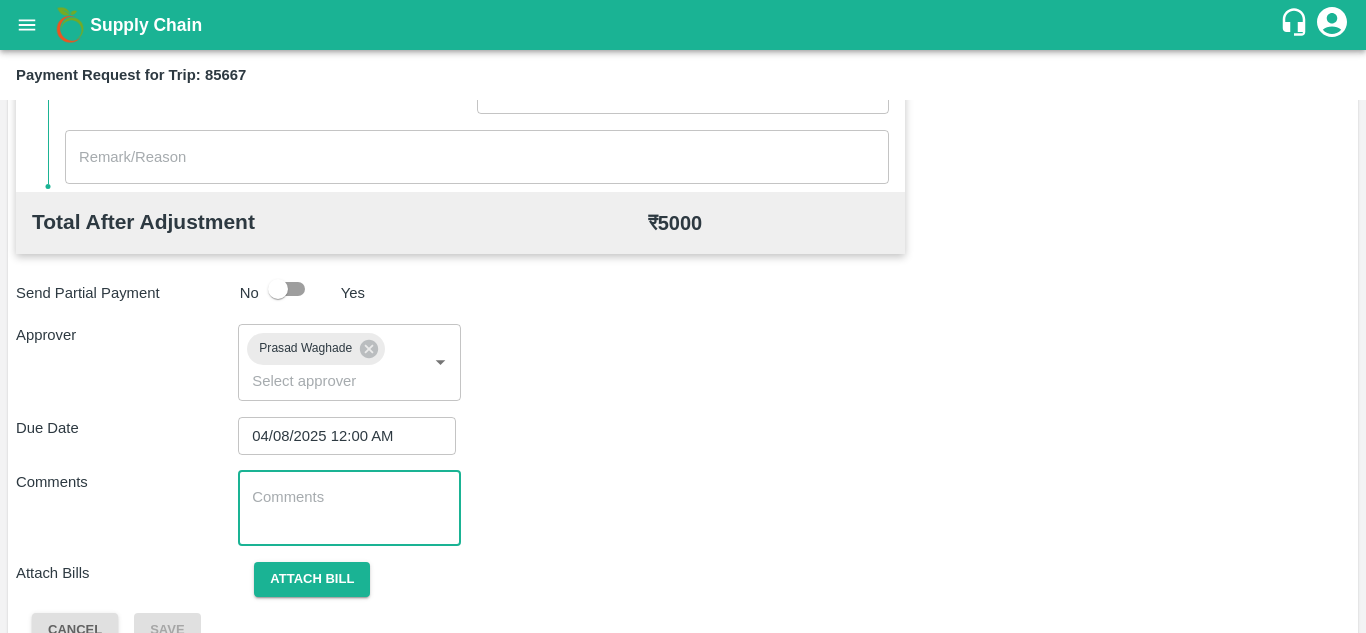 click at bounding box center [349, 508] 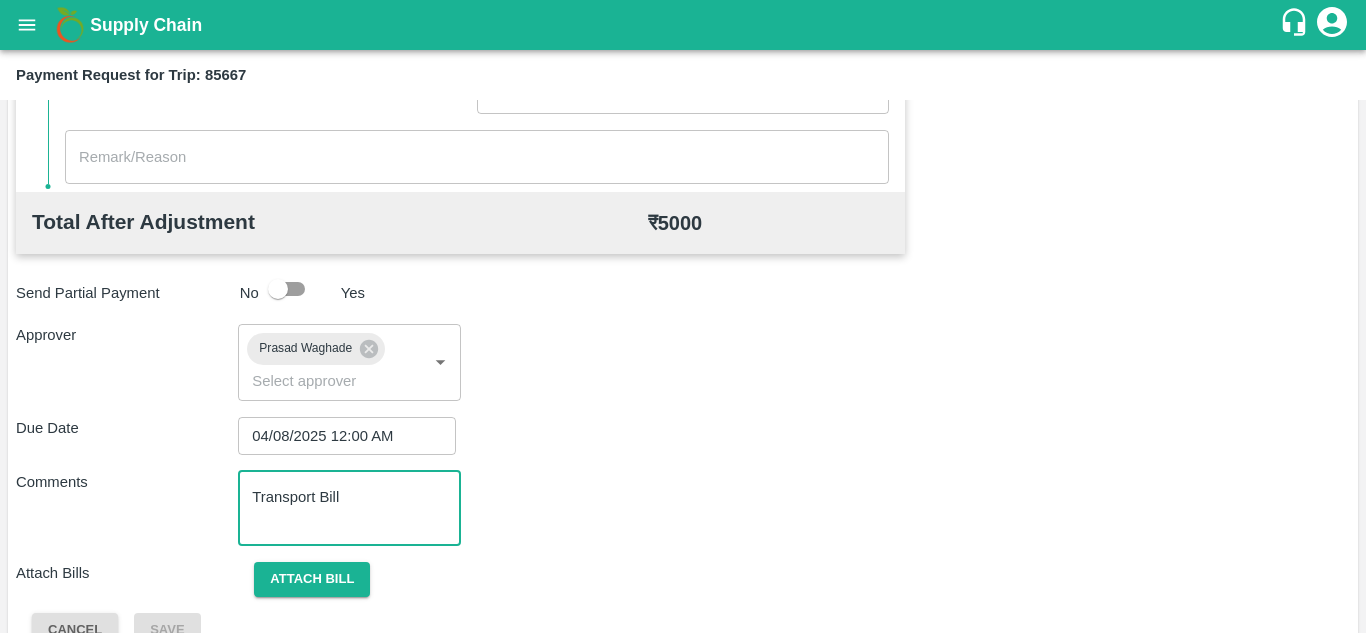 scroll, scrollTop: 948, scrollLeft: 0, axis: vertical 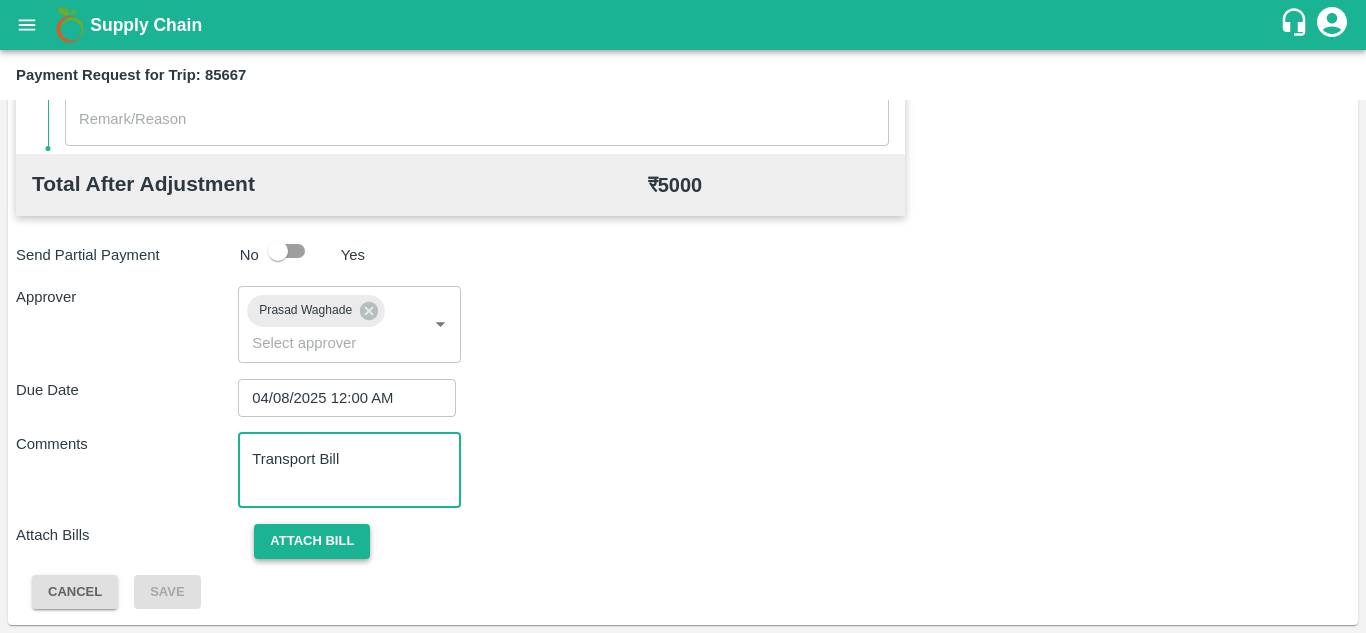 type on "Transport Bill" 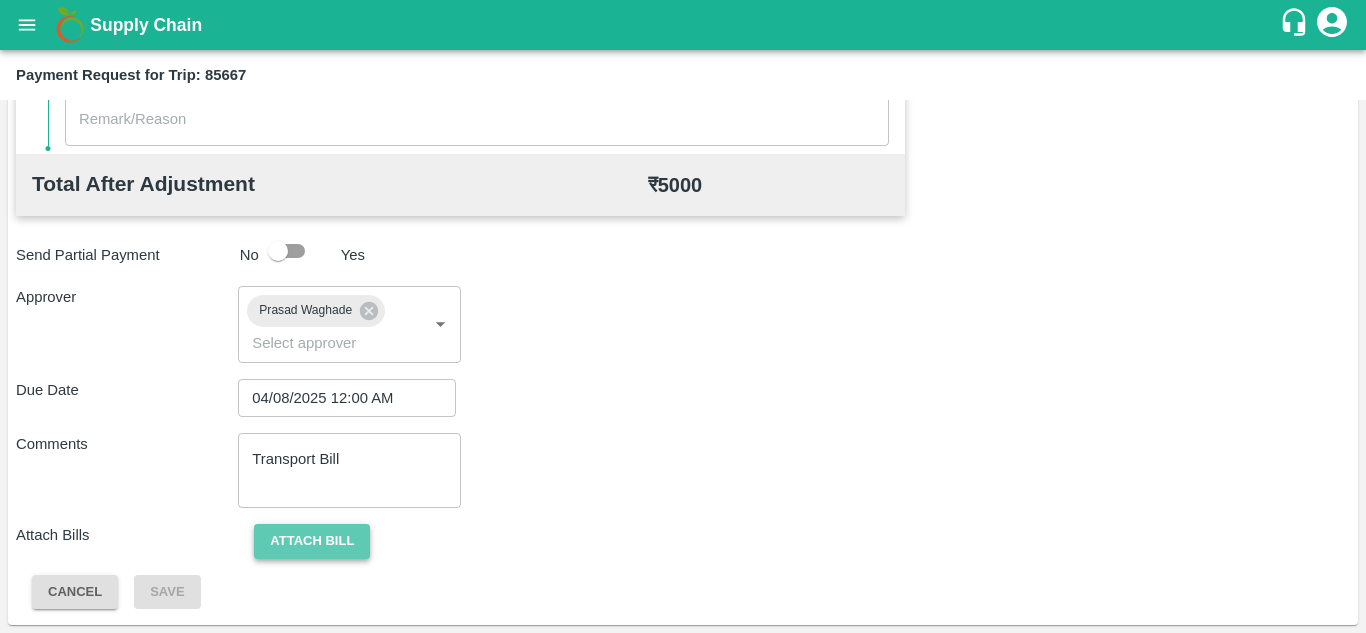 click on "Attach bill" at bounding box center [312, 541] 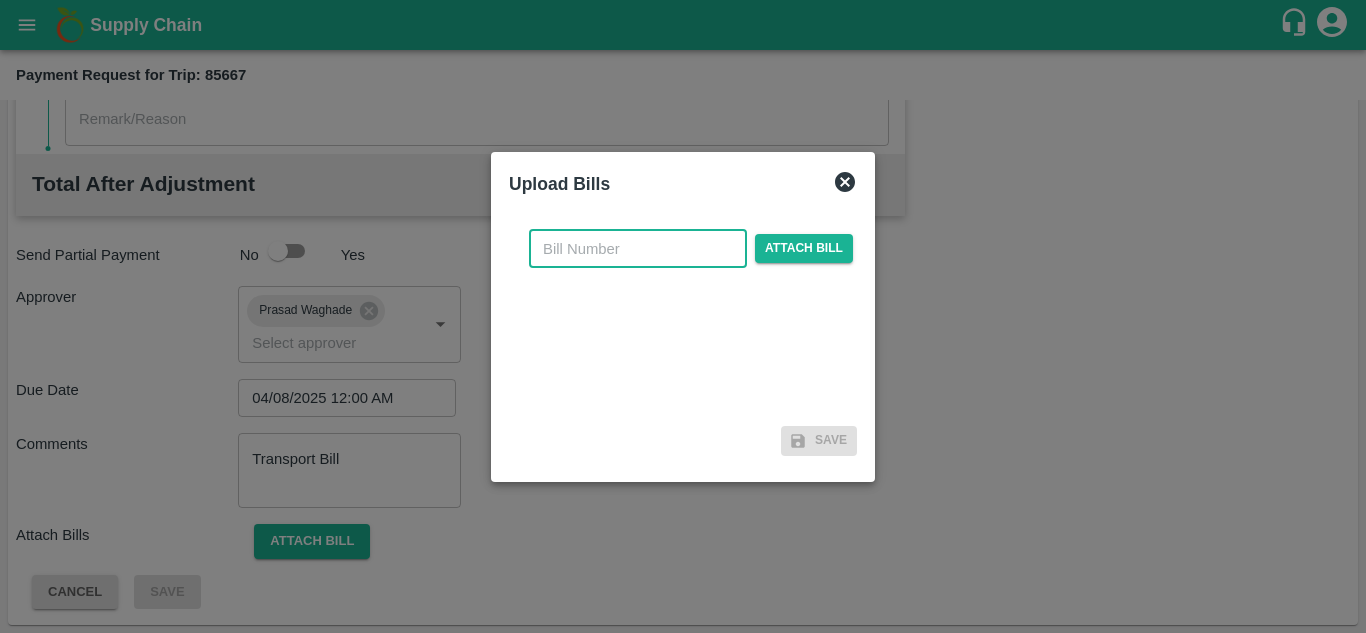 click at bounding box center (638, 249) 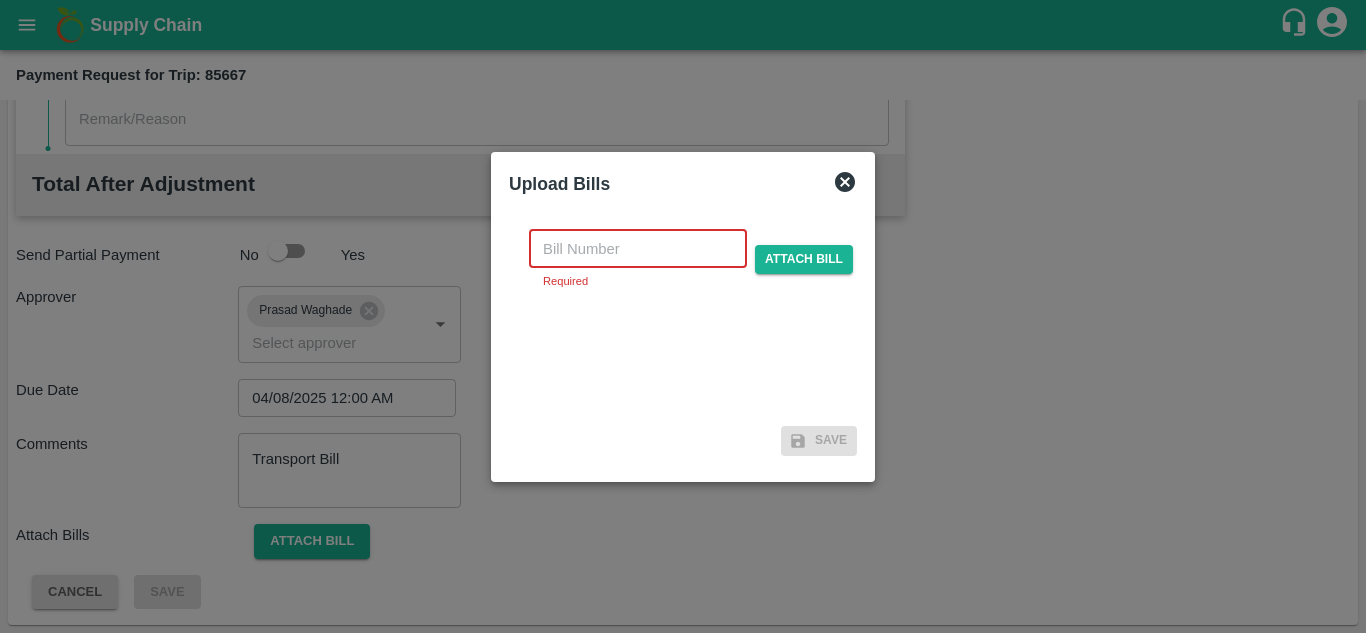 click at bounding box center [638, 249] 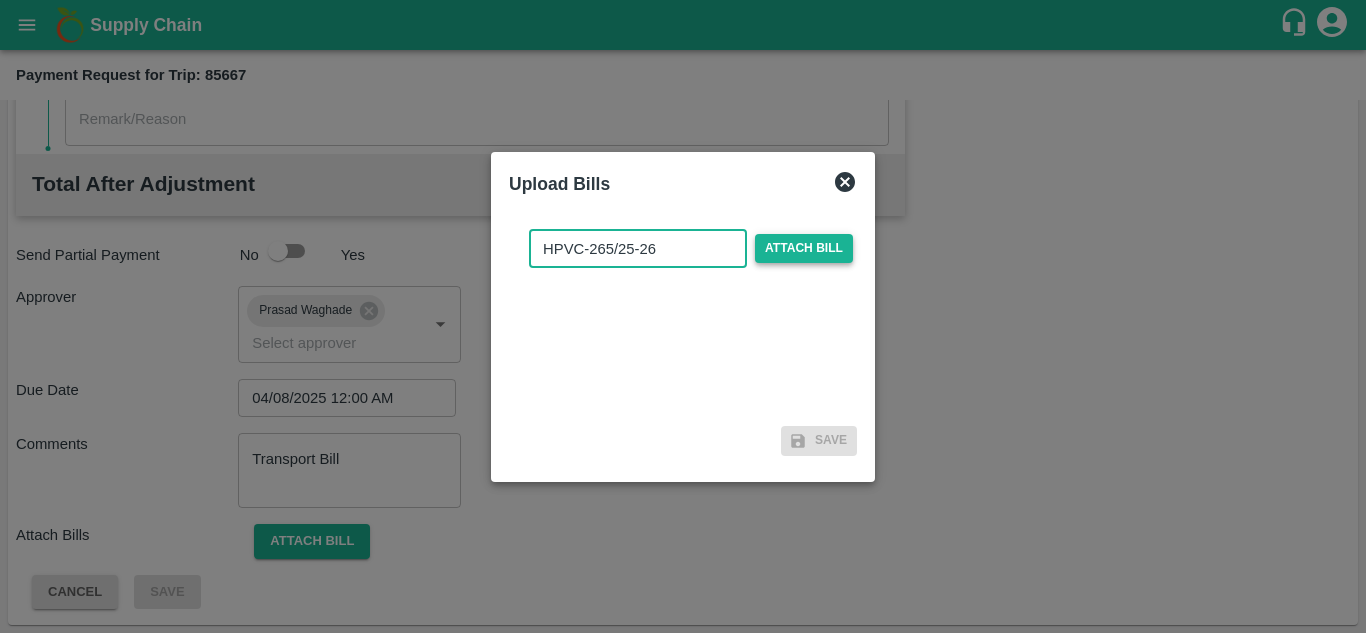 type on "HPVC-265/25-26" 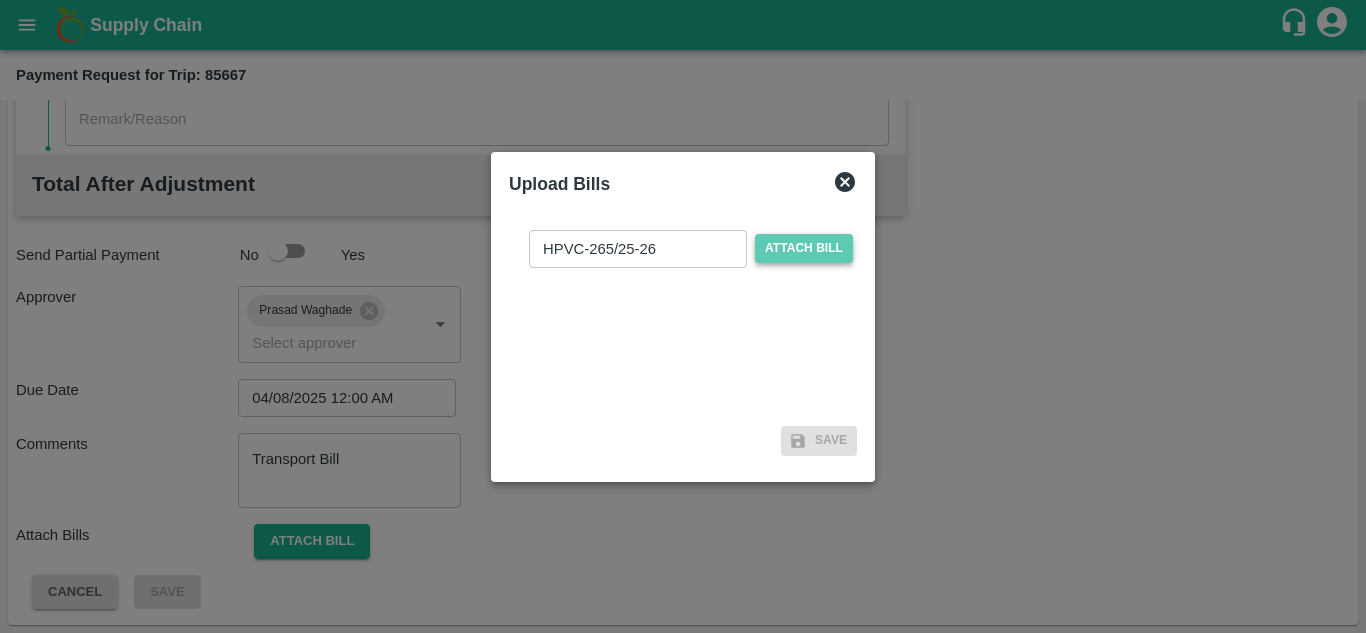 click on "Attach bill" at bounding box center [804, 248] 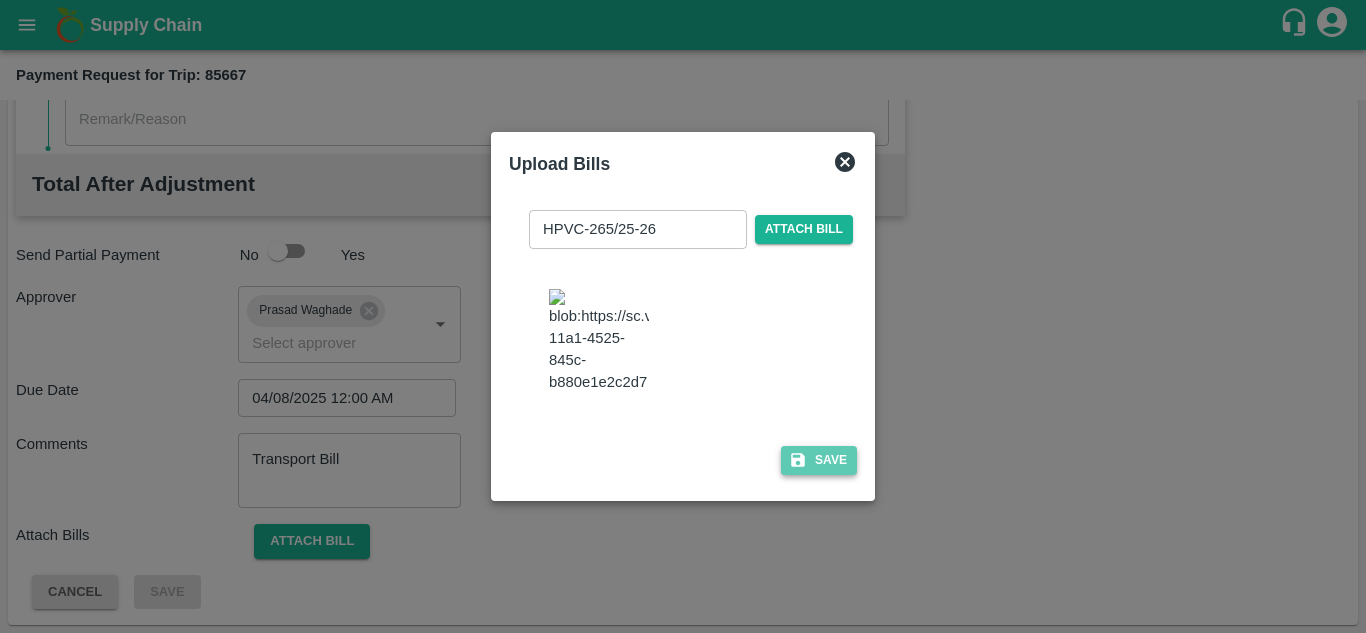 click on "Save" at bounding box center [819, 460] 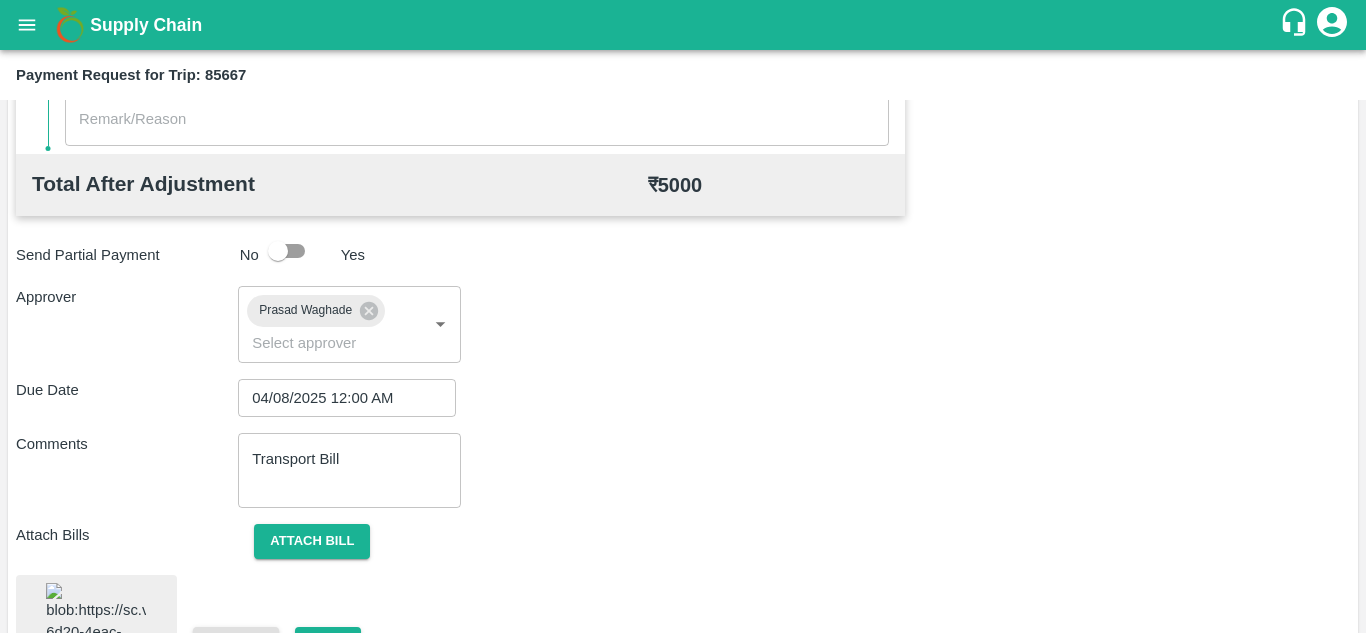 scroll, scrollTop: 1086, scrollLeft: 0, axis: vertical 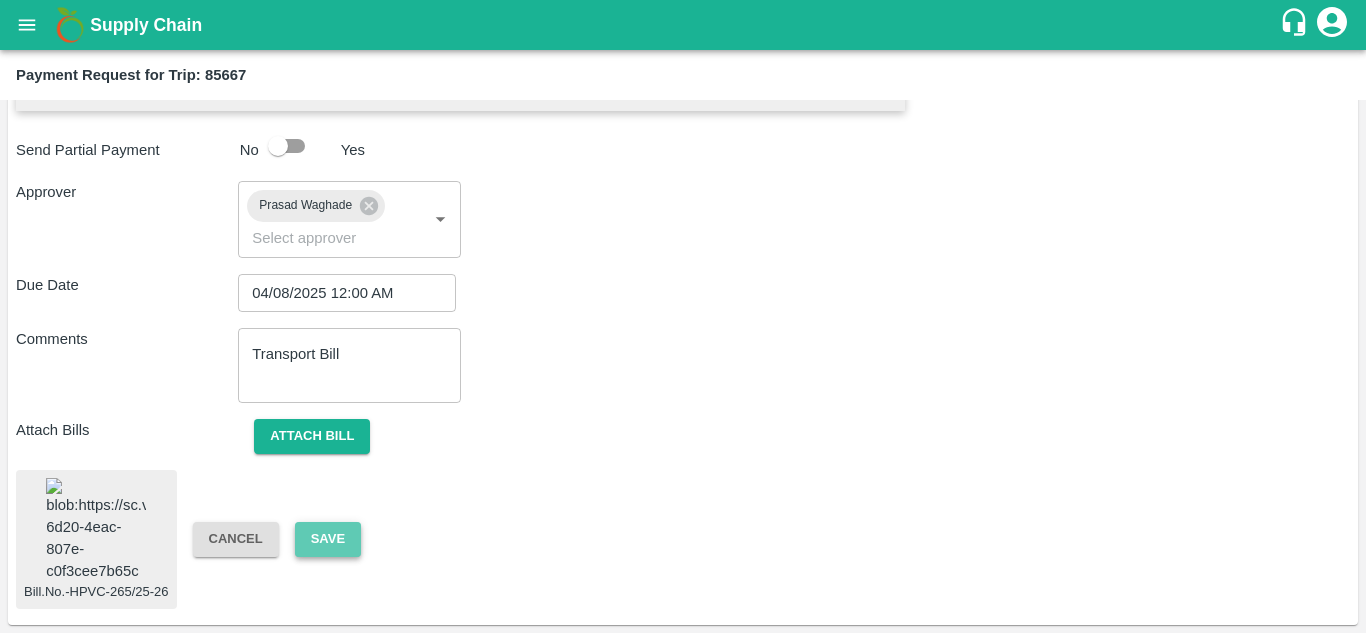 click on "Save" at bounding box center (328, 539) 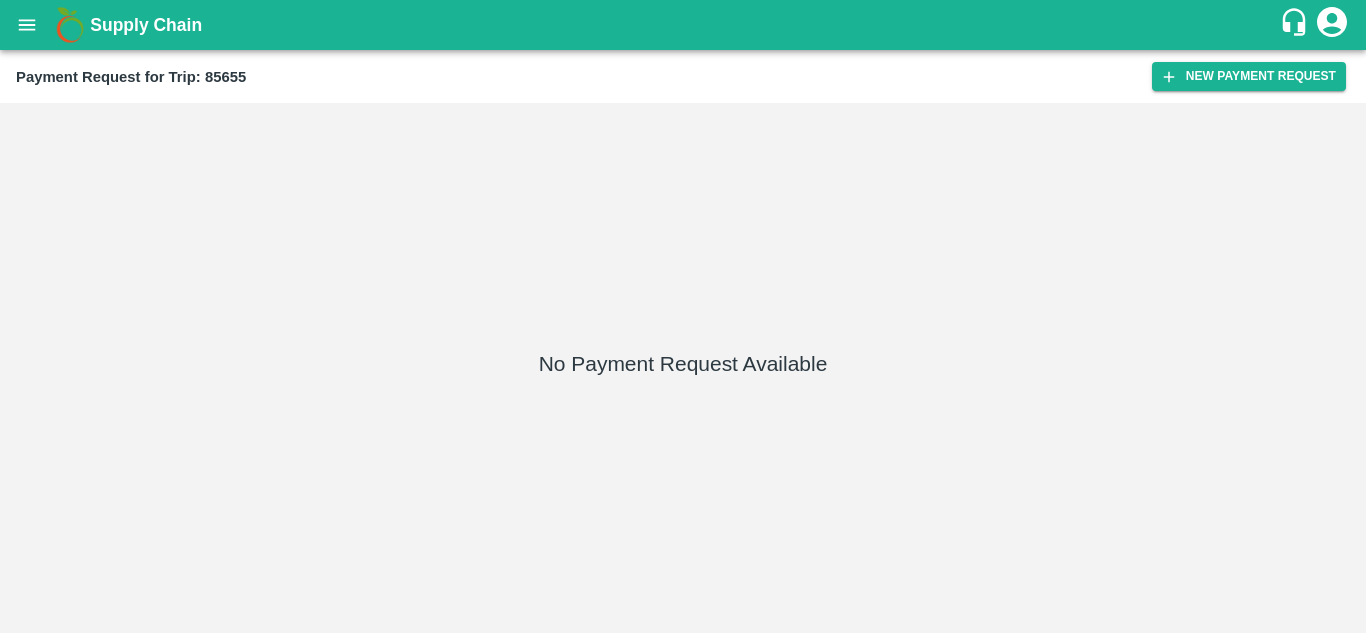 scroll, scrollTop: 0, scrollLeft: 0, axis: both 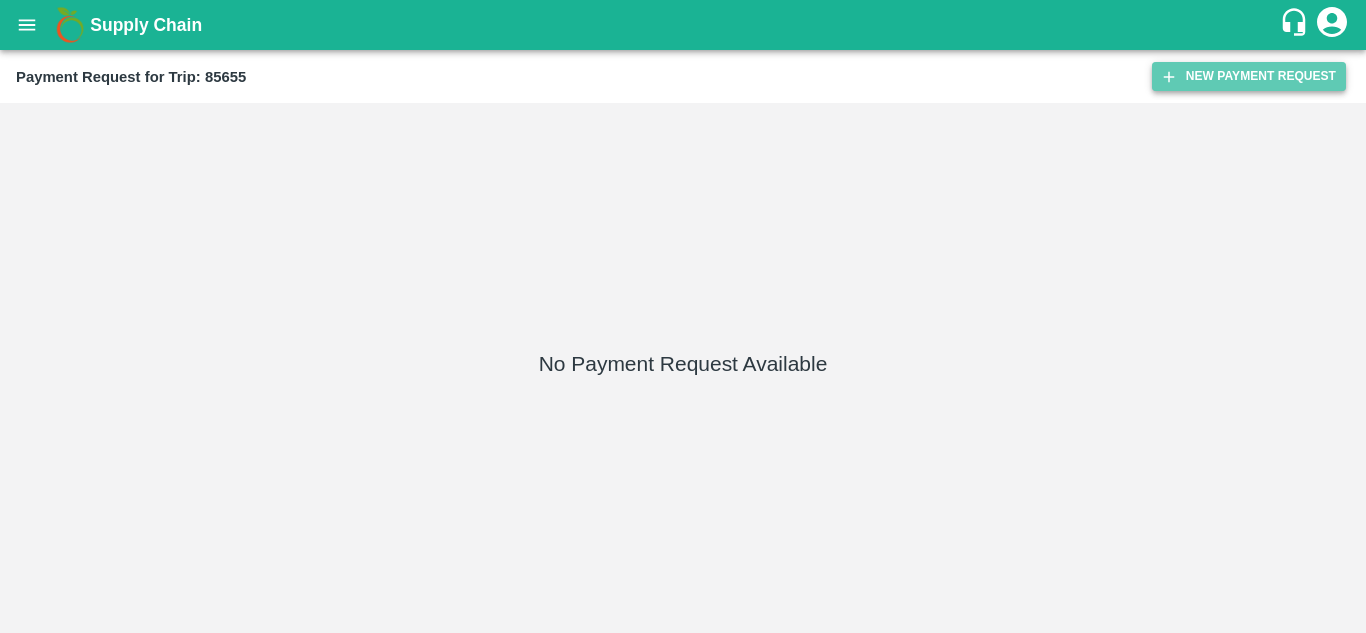 click on "New Payment Request" at bounding box center [1249, 76] 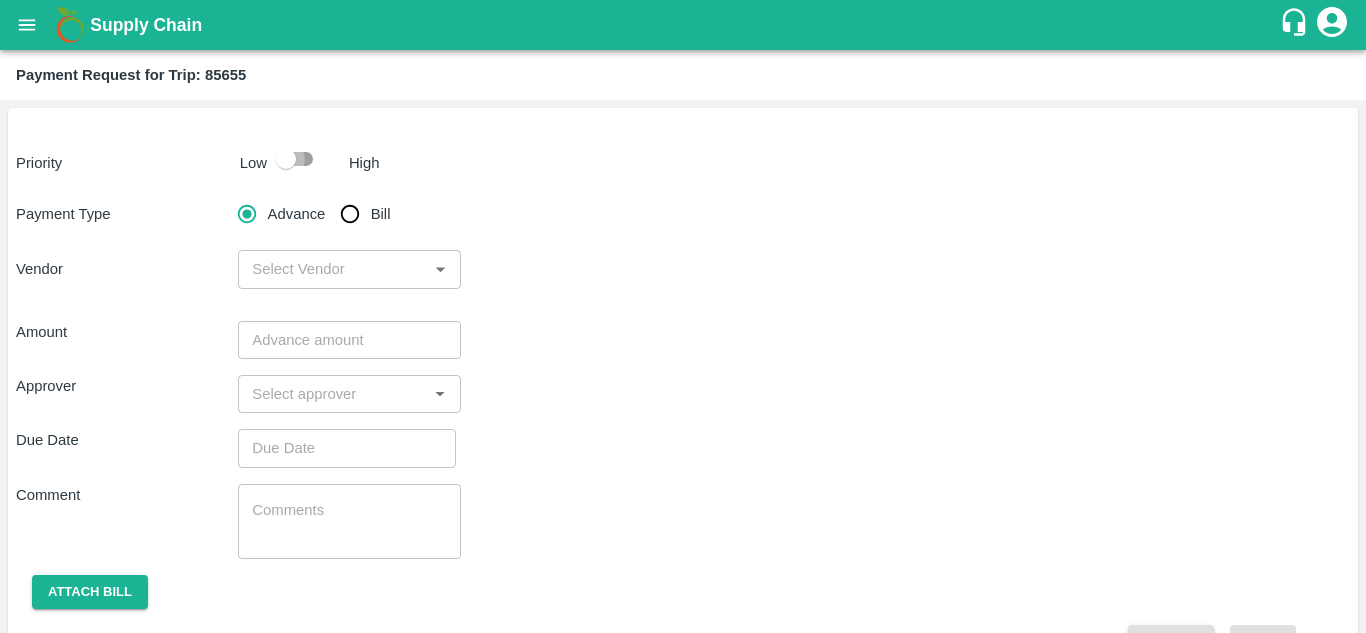 click at bounding box center (286, 159) 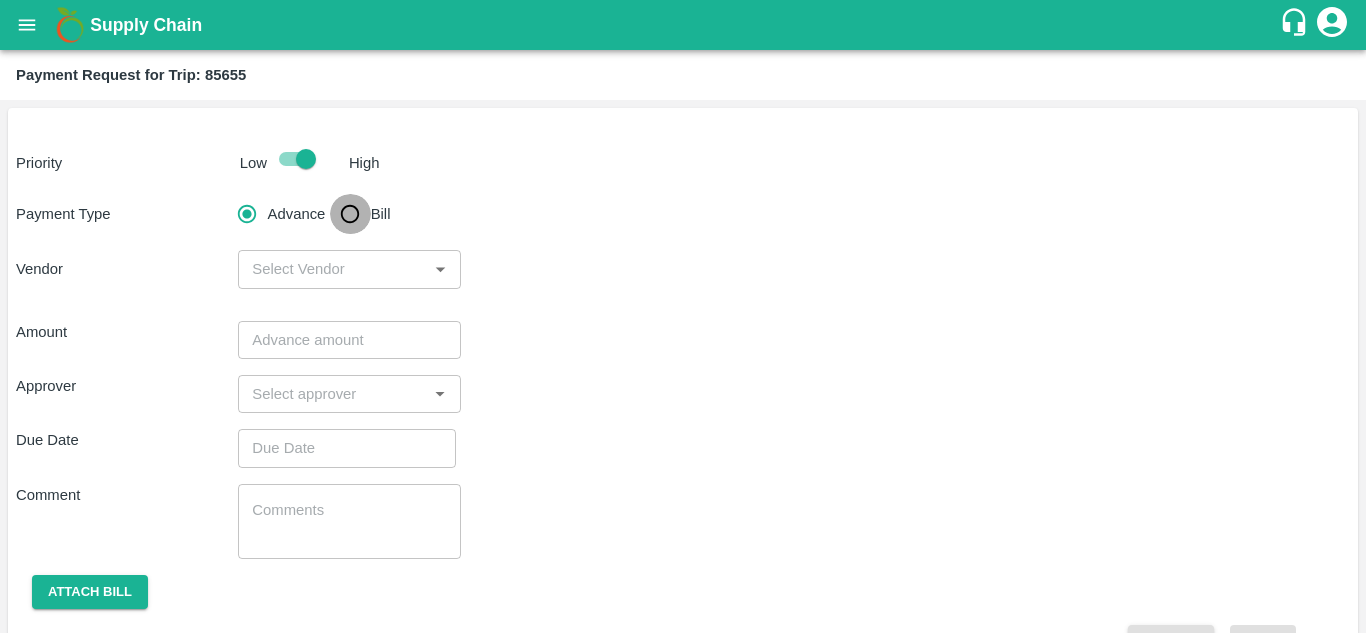 click on "Bill" at bounding box center (350, 214) 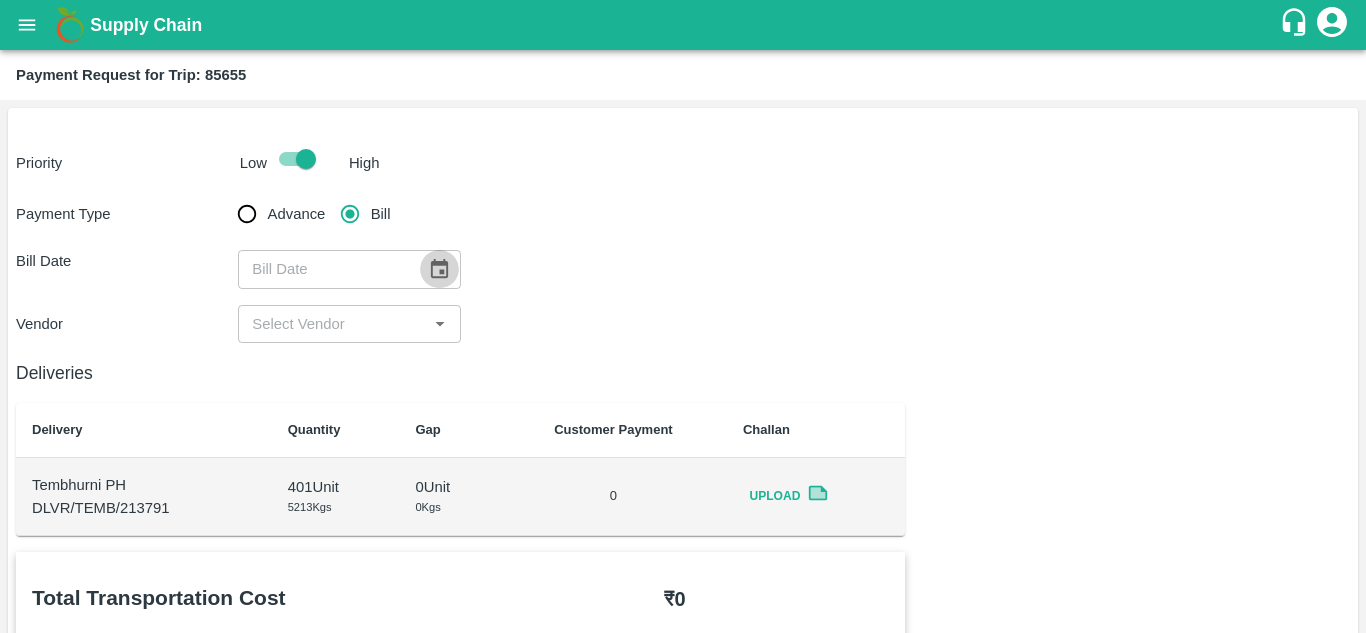 click 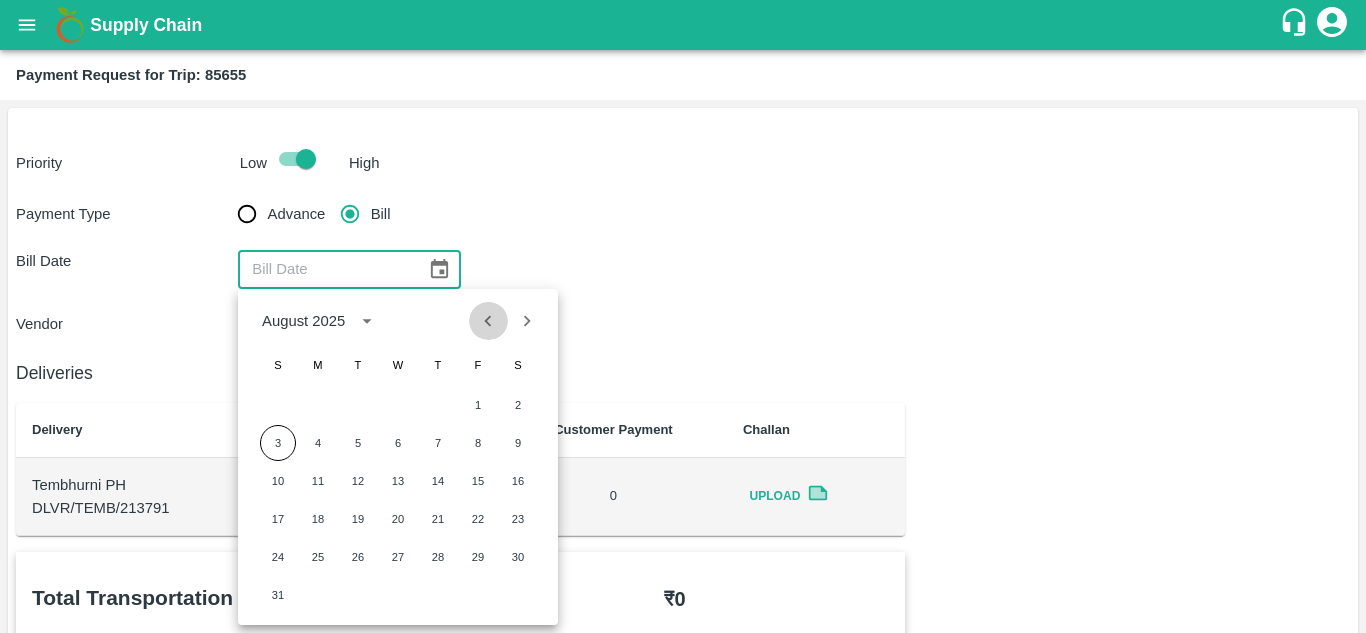 click 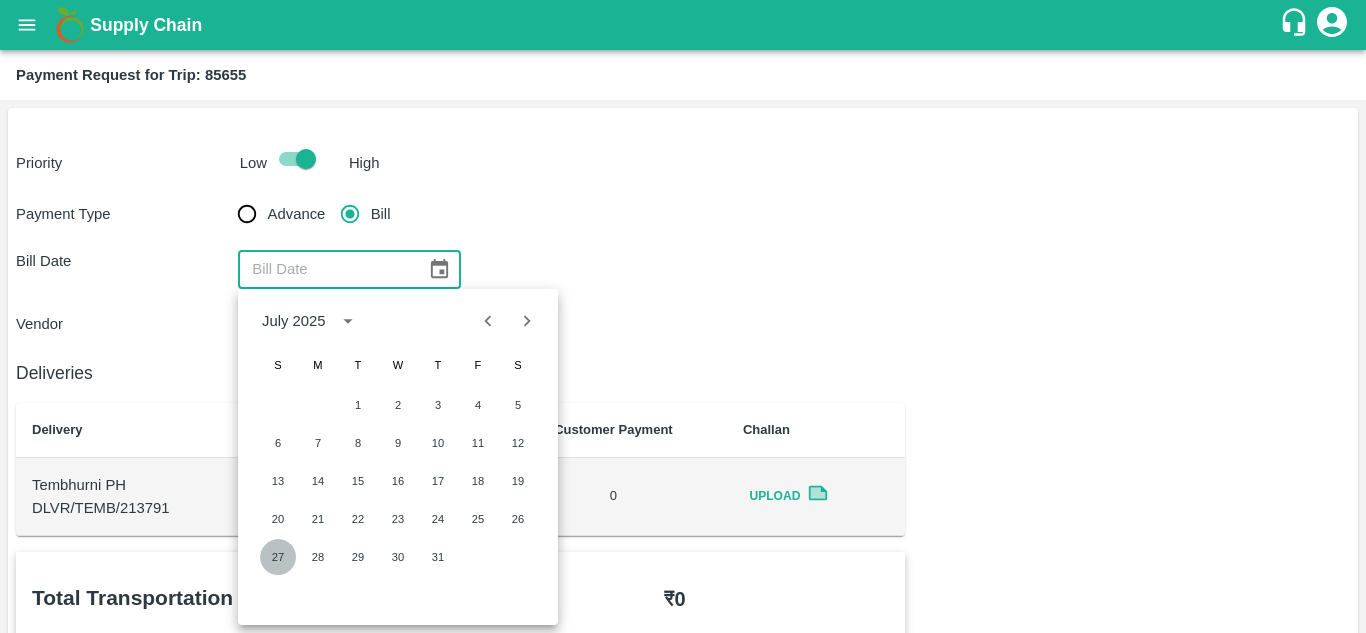 click on "27" at bounding box center [278, 557] 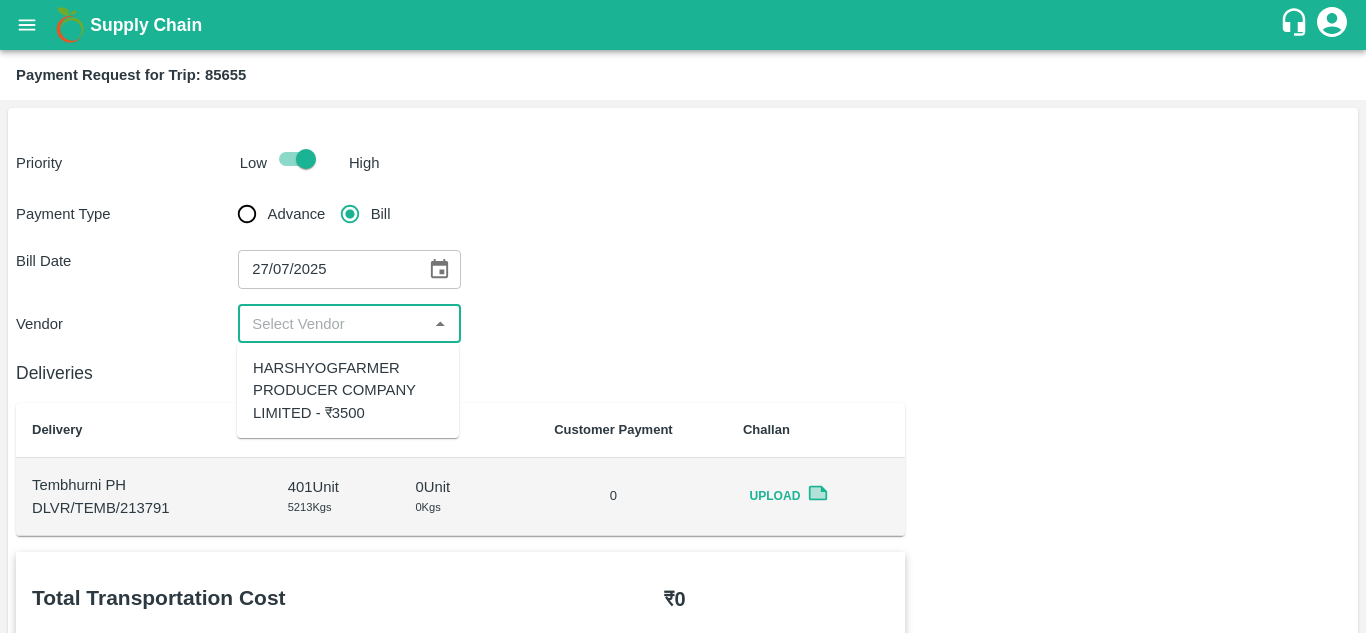 click at bounding box center (332, 324) 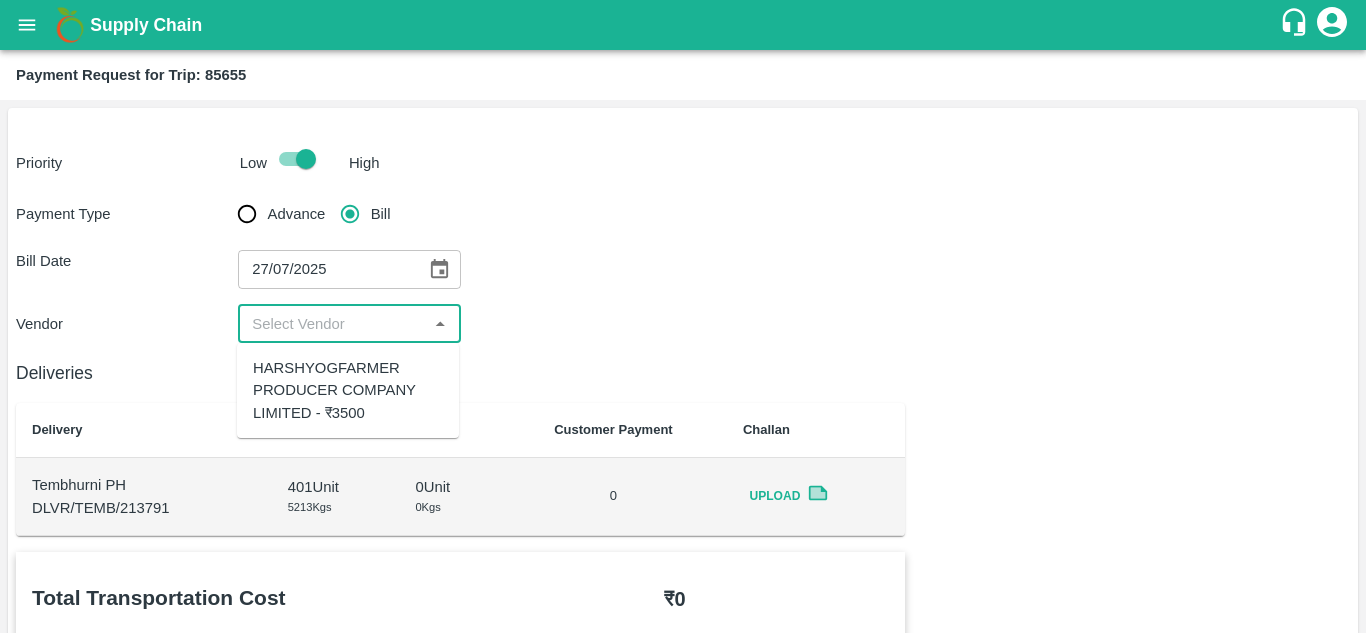 click on "HARSHYOGFARMER PRODUCER COMPANY LIMITED - ₹3500" at bounding box center (348, 390) 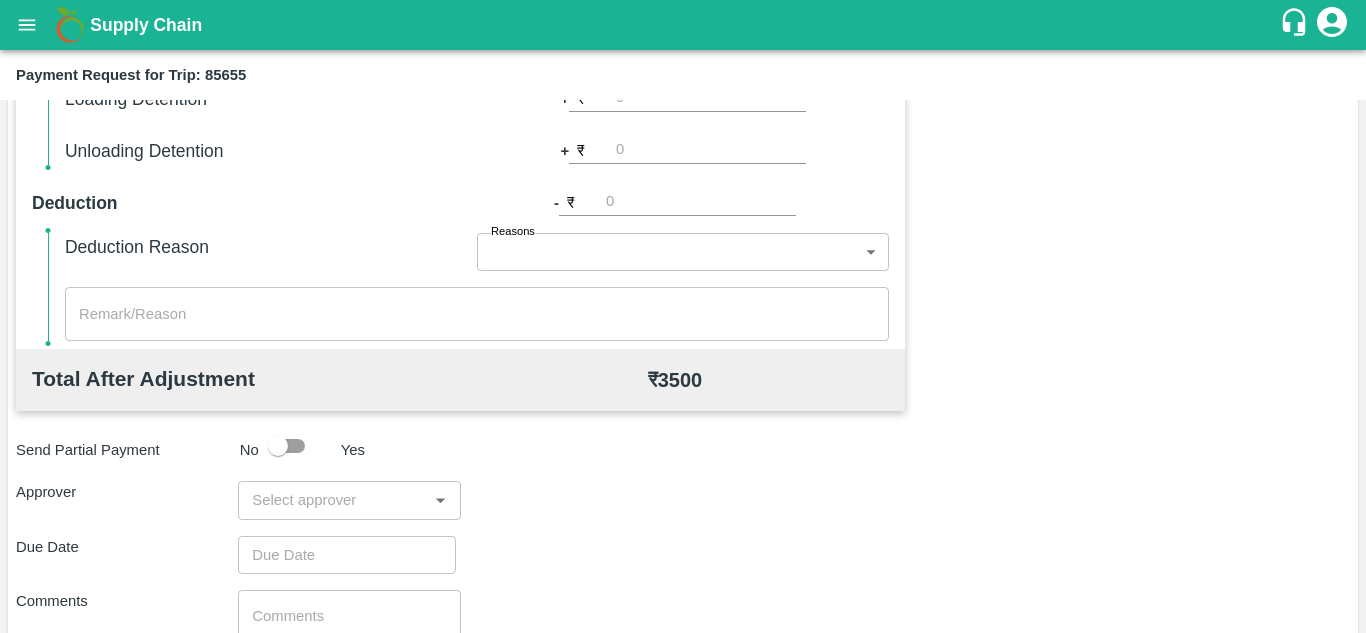 scroll, scrollTop: 752, scrollLeft: 0, axis: vertical 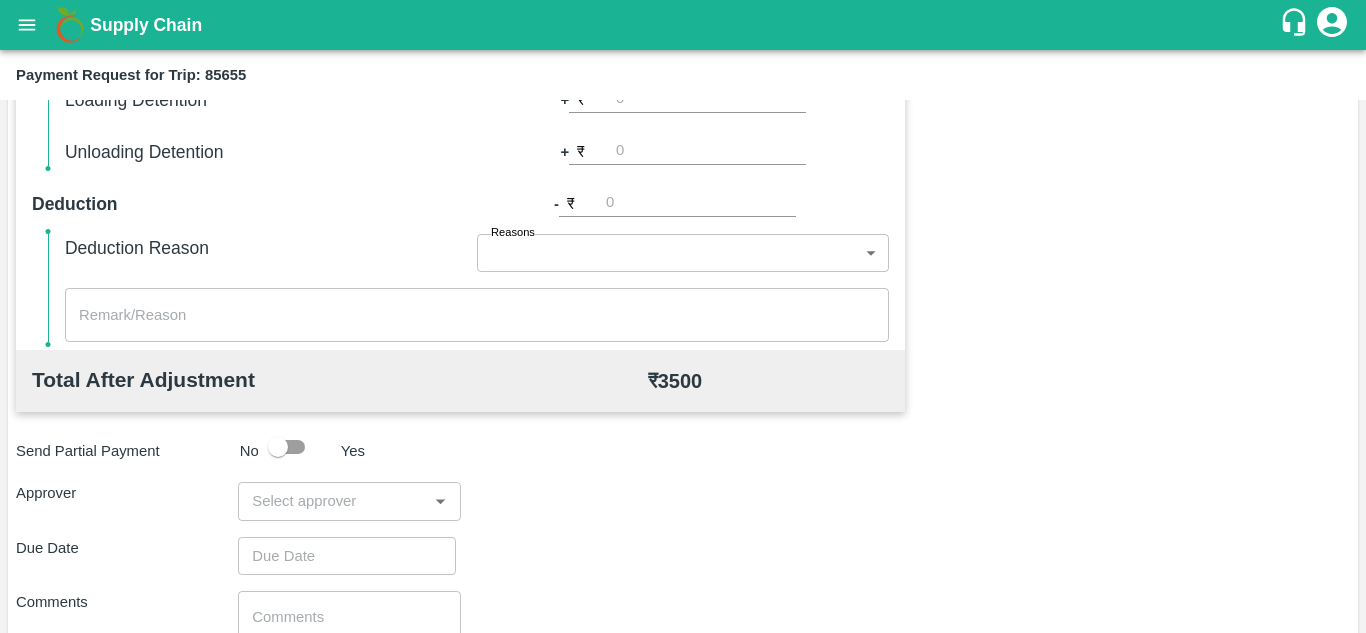 click on "​" at bounding box center [349, 501] 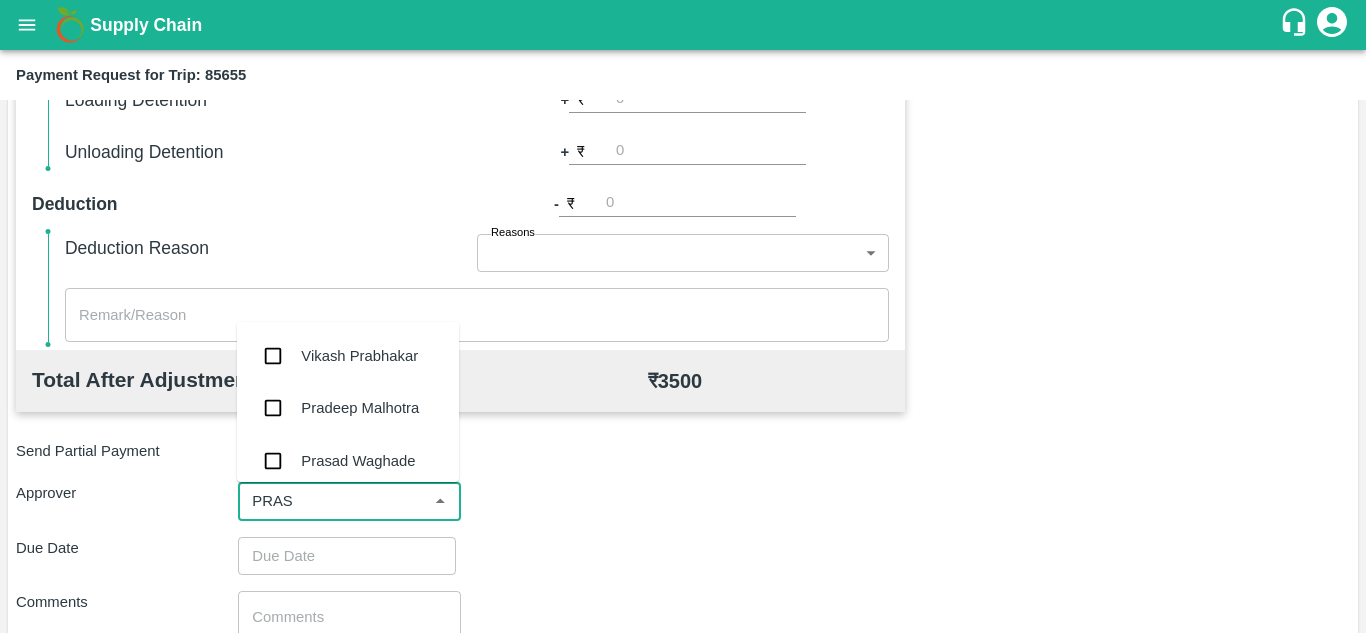 type on "PRASA" 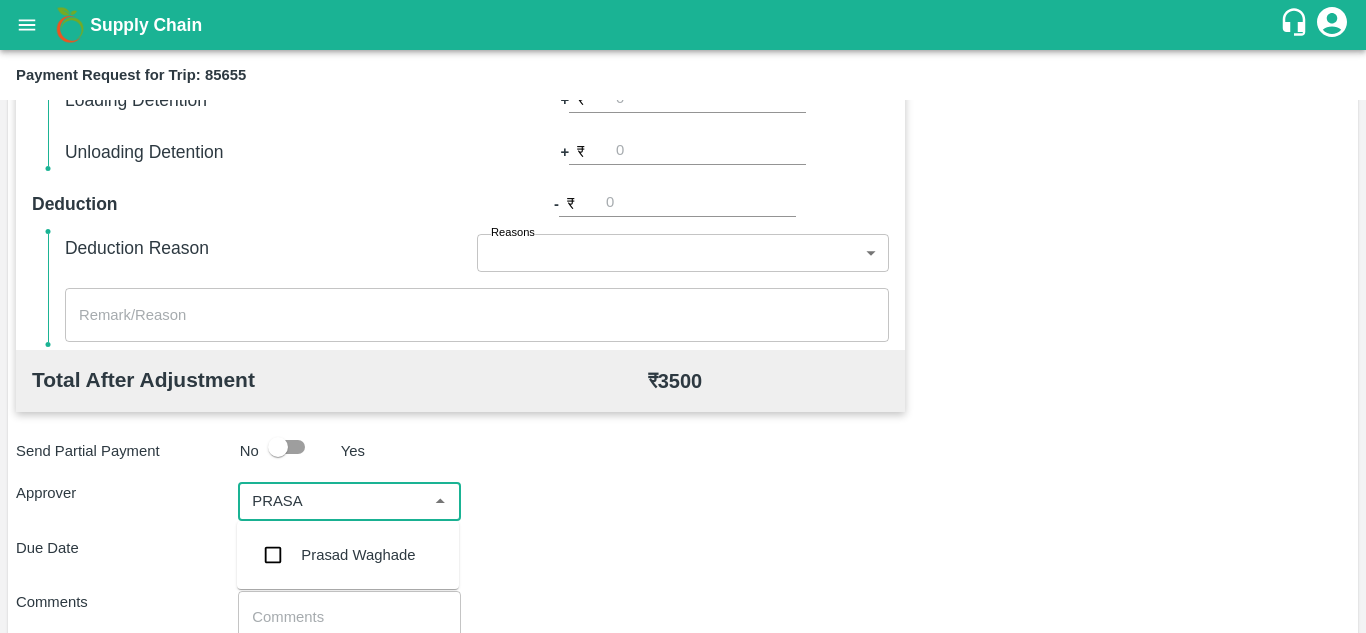 click on "Prasad Waghade" at bounding box center [358, 555] 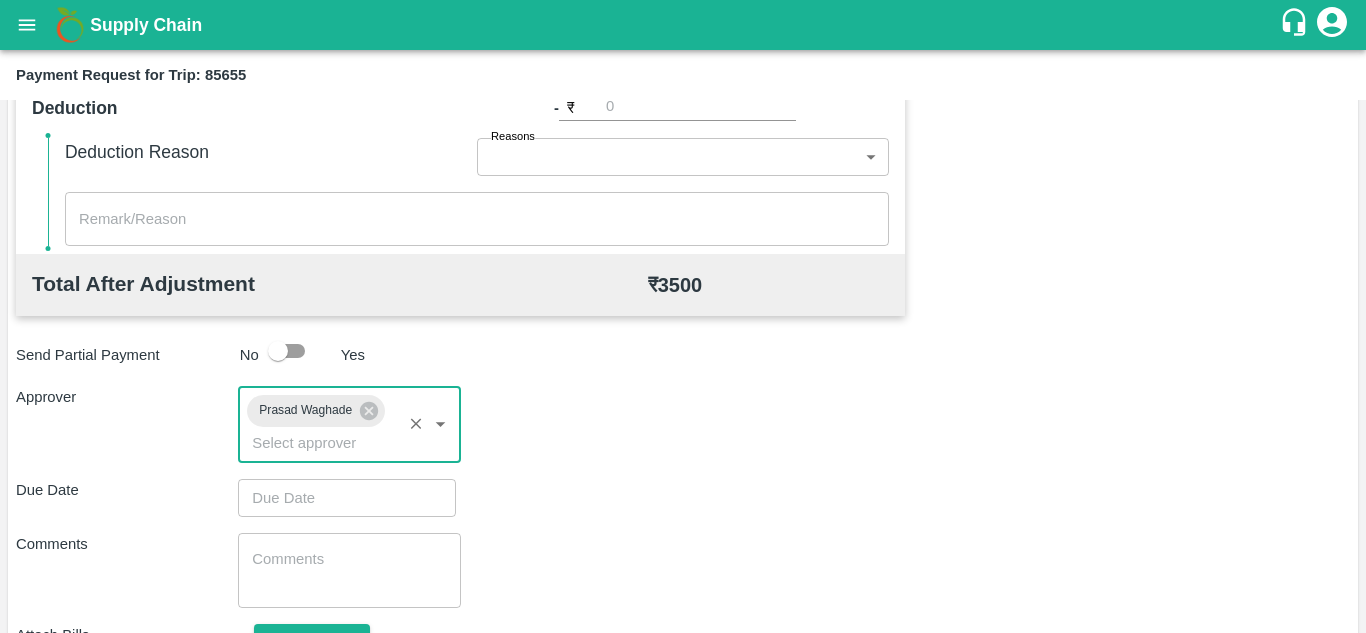 scroll, scrollTop: 852, scrollLeft: 0, axis: vertical 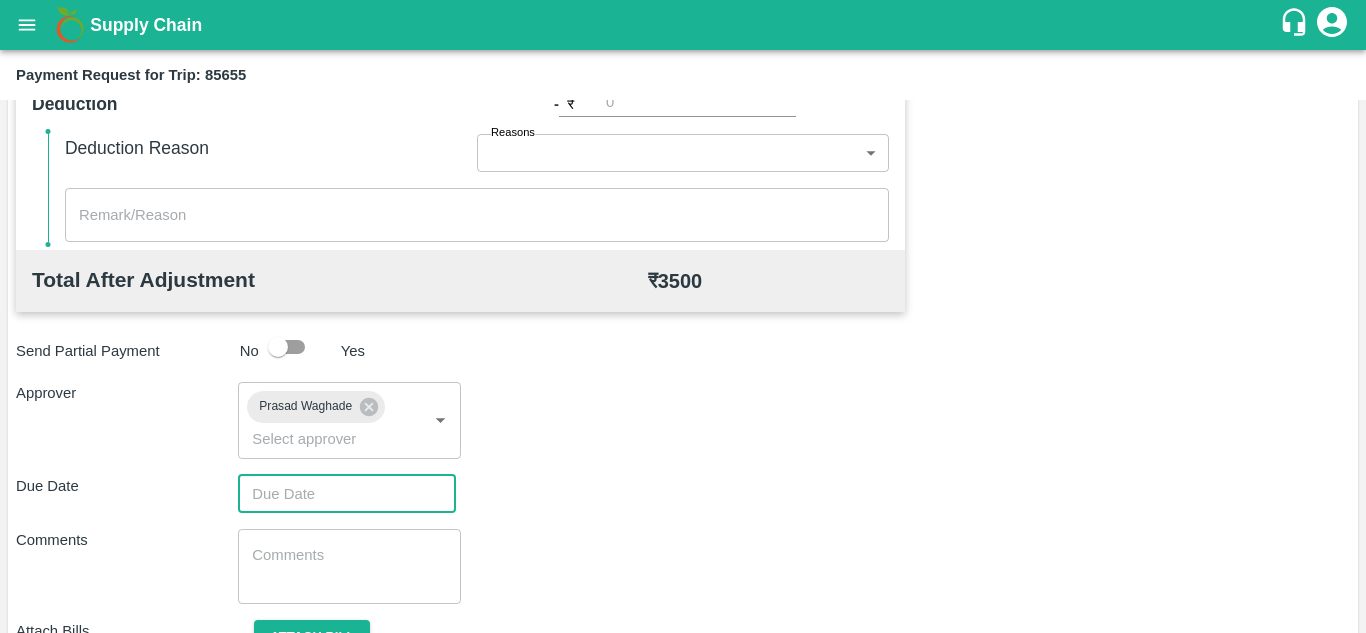 type on "DD/MM/YYYY hh:mm aa" 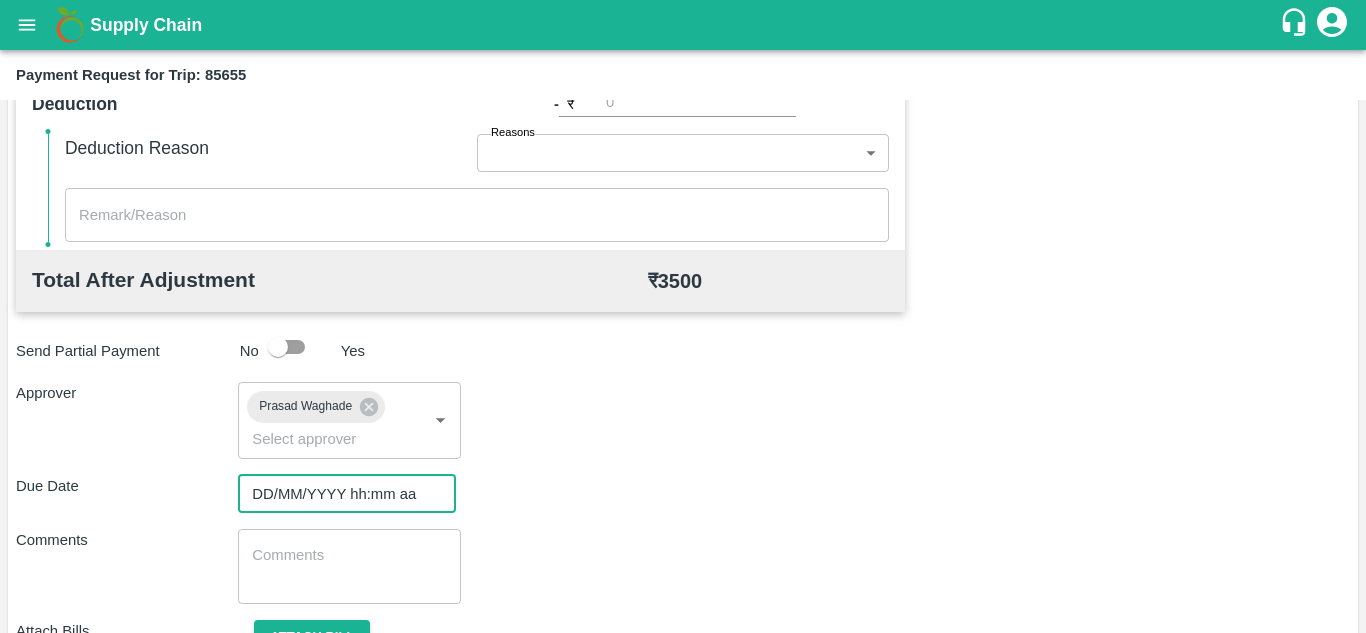 click on "DD/MM/YYYY hh:mm aa" at bounding box center [340, 494] 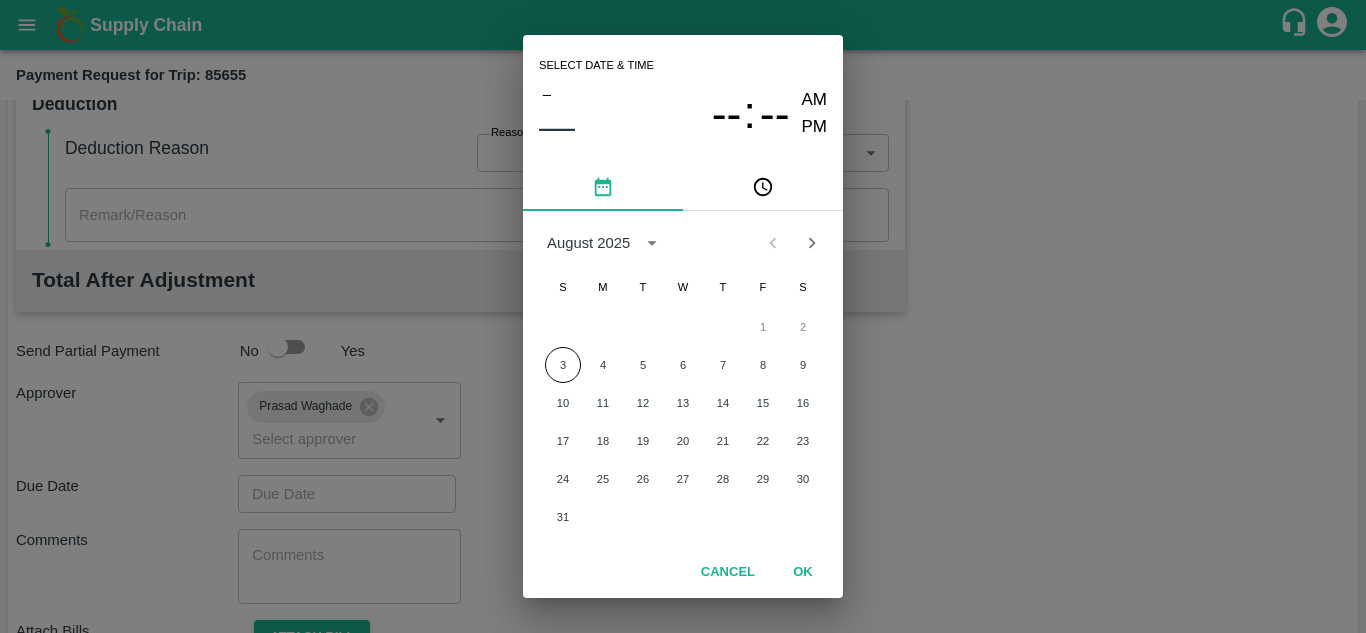 drag, startPoint x: 836, startPoint y: 420, endPoint x: 870, endPoint y: 420, distance: 34 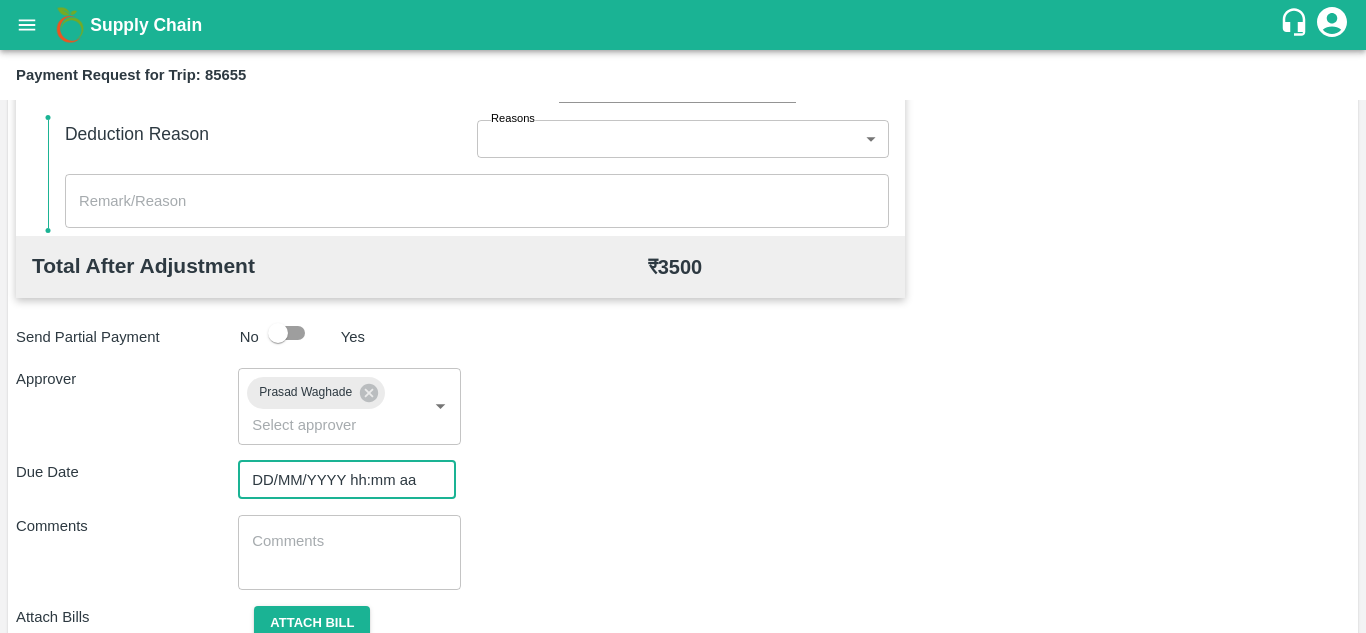 scroll, scrollTop: 899, scrollLeft: 0, axis: vertical 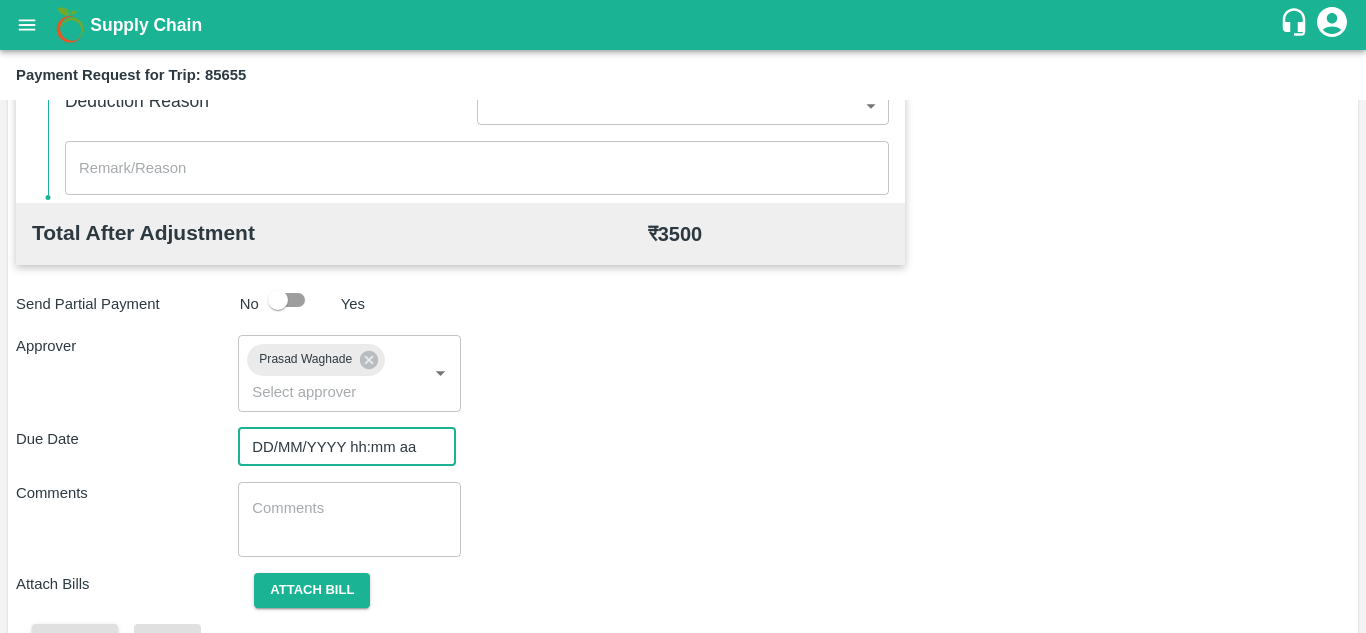 click on "DD/MM/YYYY hh:mm aa" at bounding box center (340, 447) 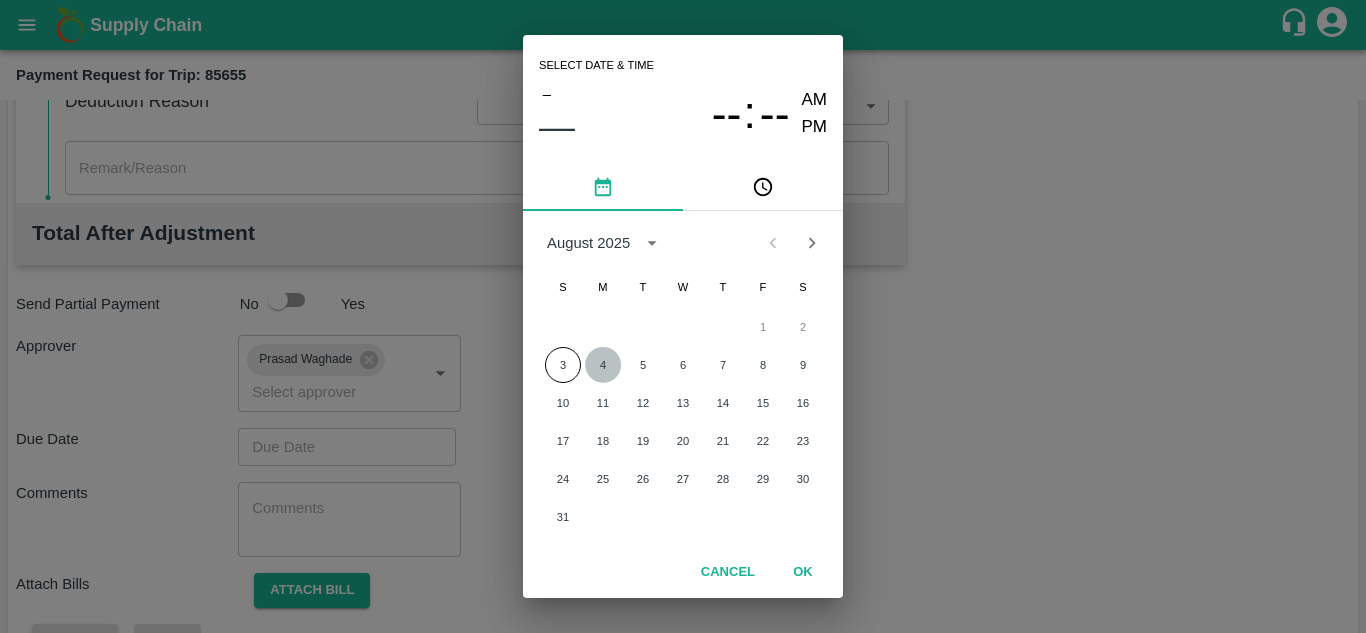 click on "4" at bounding box center [603, 365] 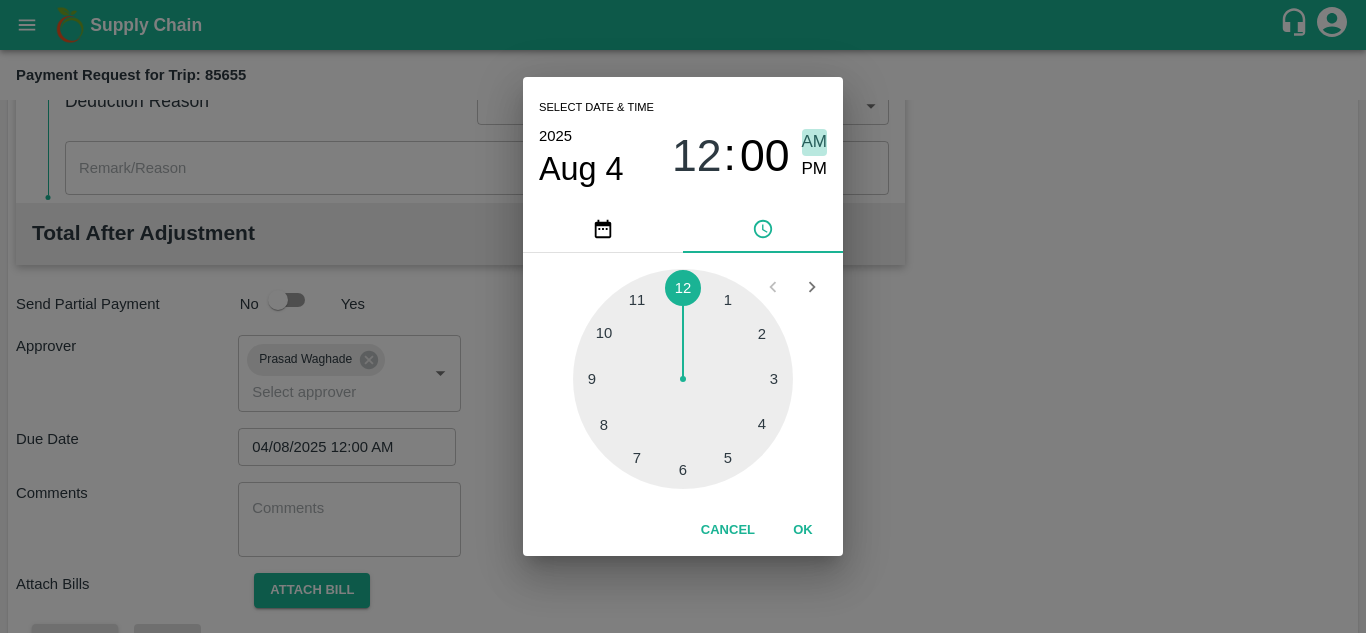 click on "AM" at bounding box center [815, 142] 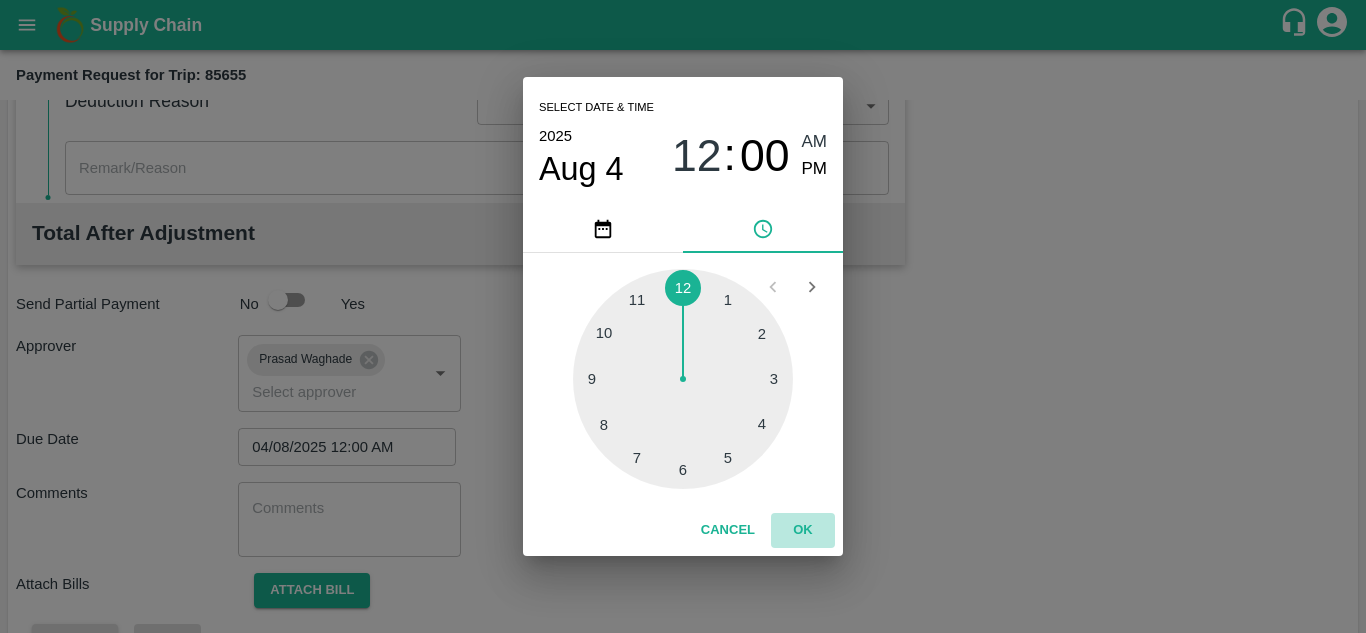 click on "OK" at bounding box center (803, 530) 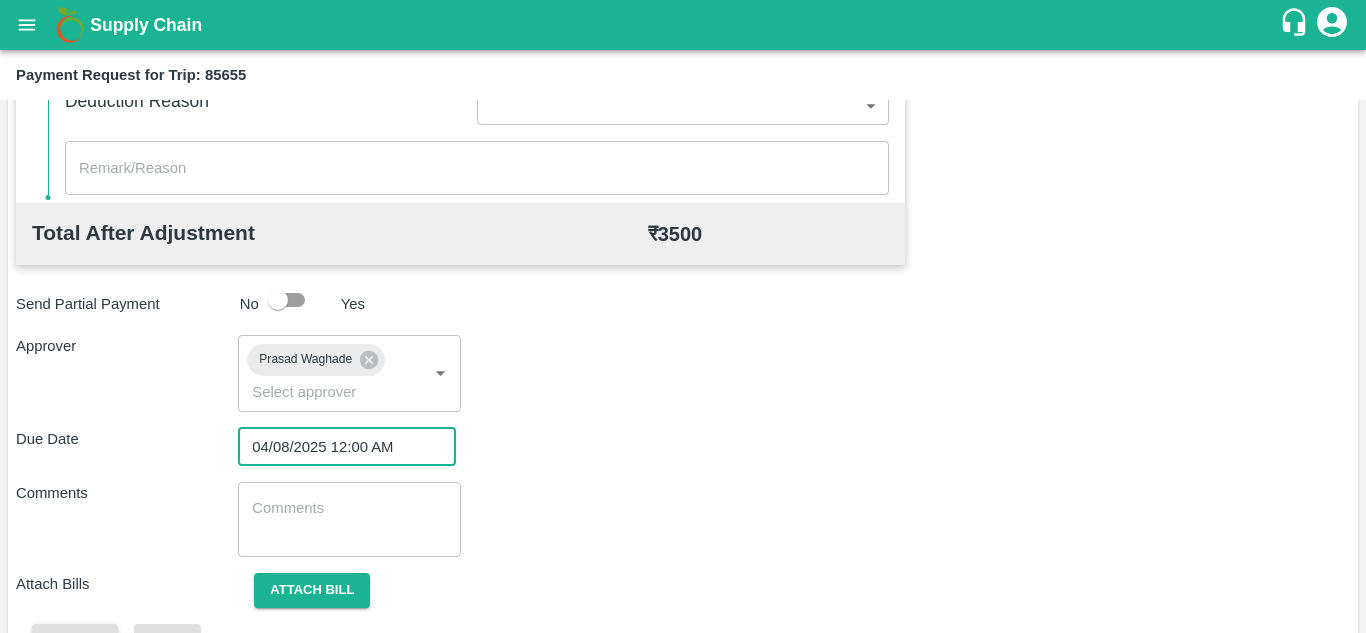 click at bounding box center (349, 519) 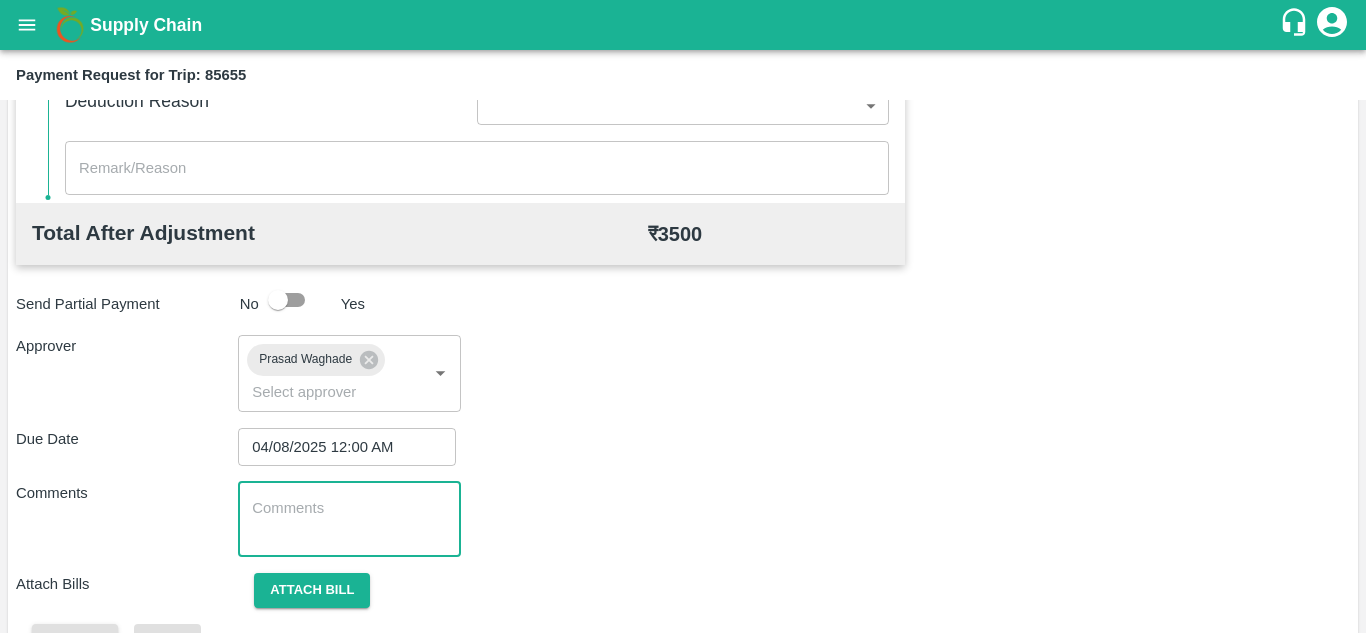 paste on "Transport Bill" 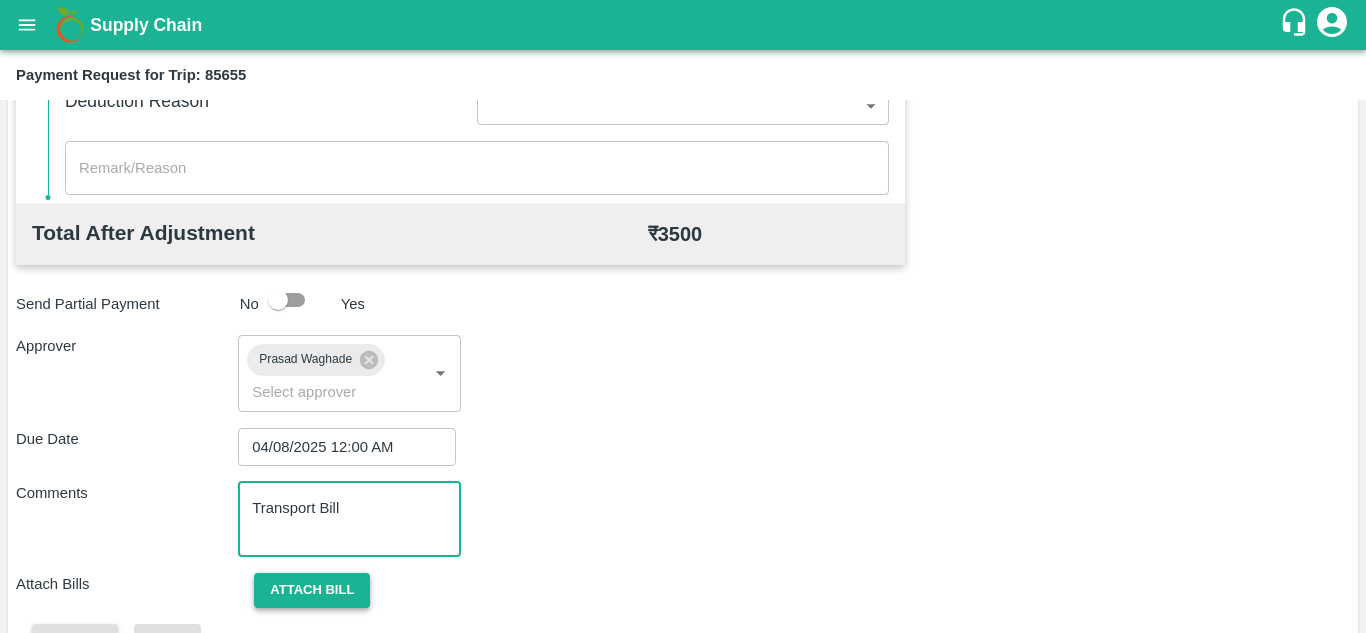 type on "Transport Bill" 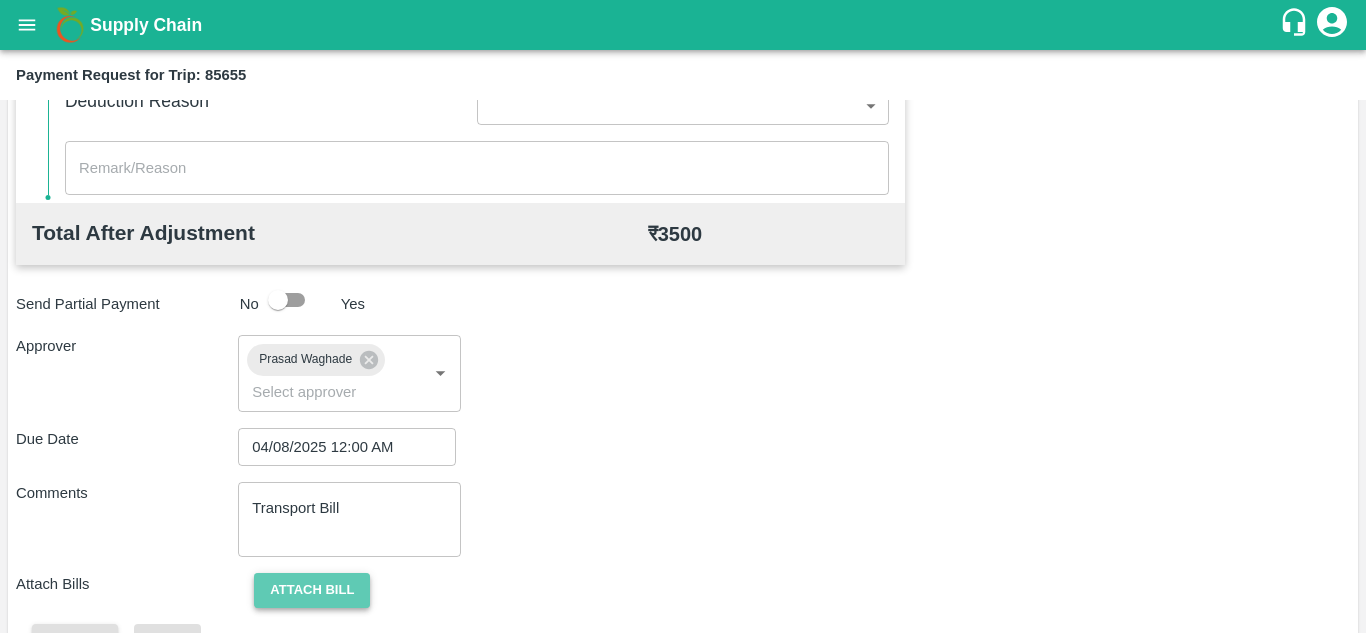 click on "Attach bill" at bounding box center [312, 590] 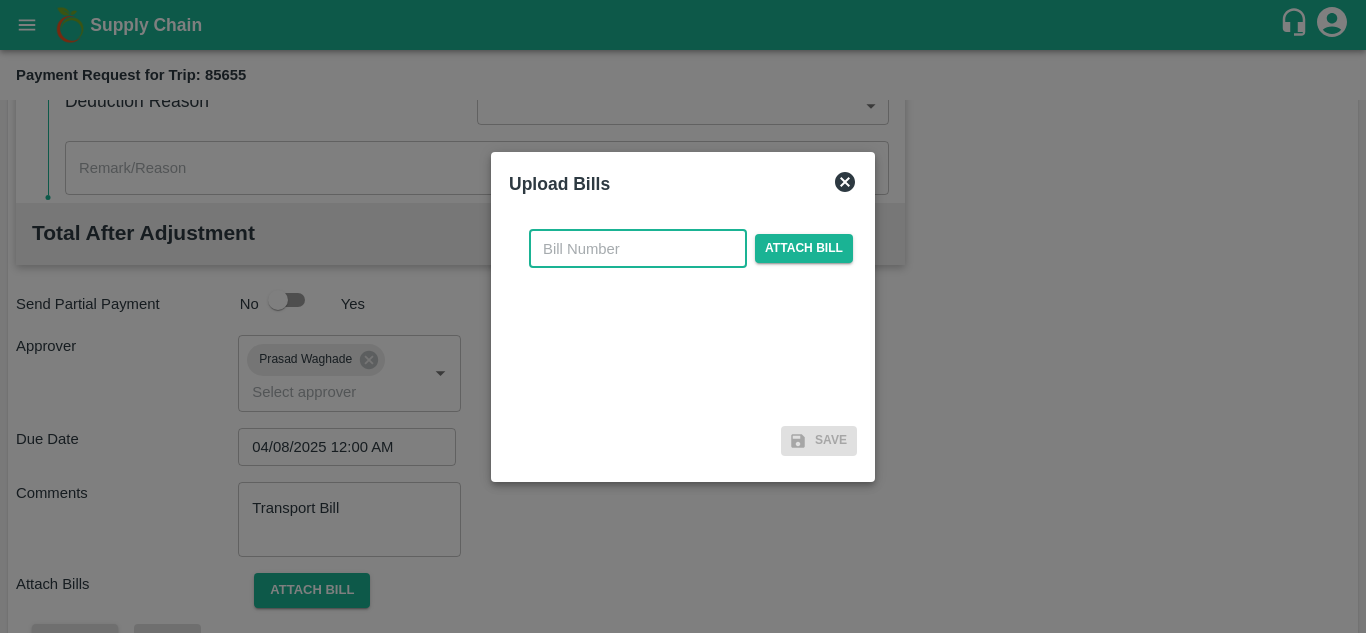 click at bounding box center [638, 249] 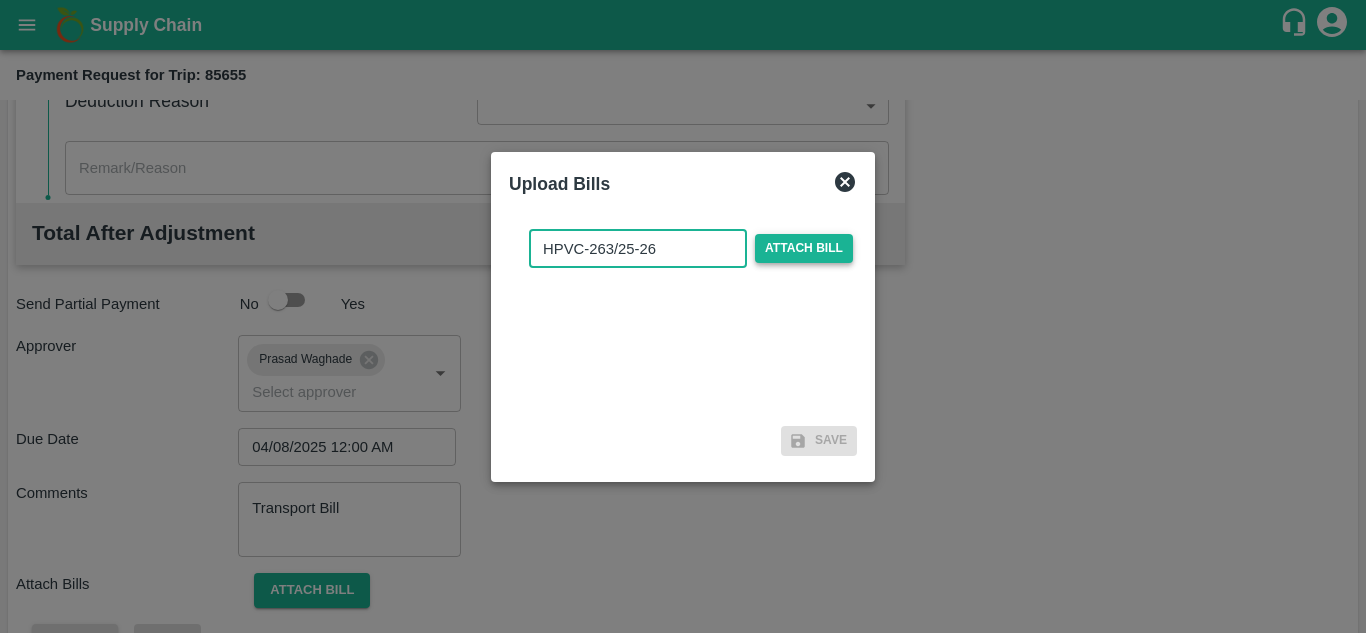 type on "HPVC-263/25-26" 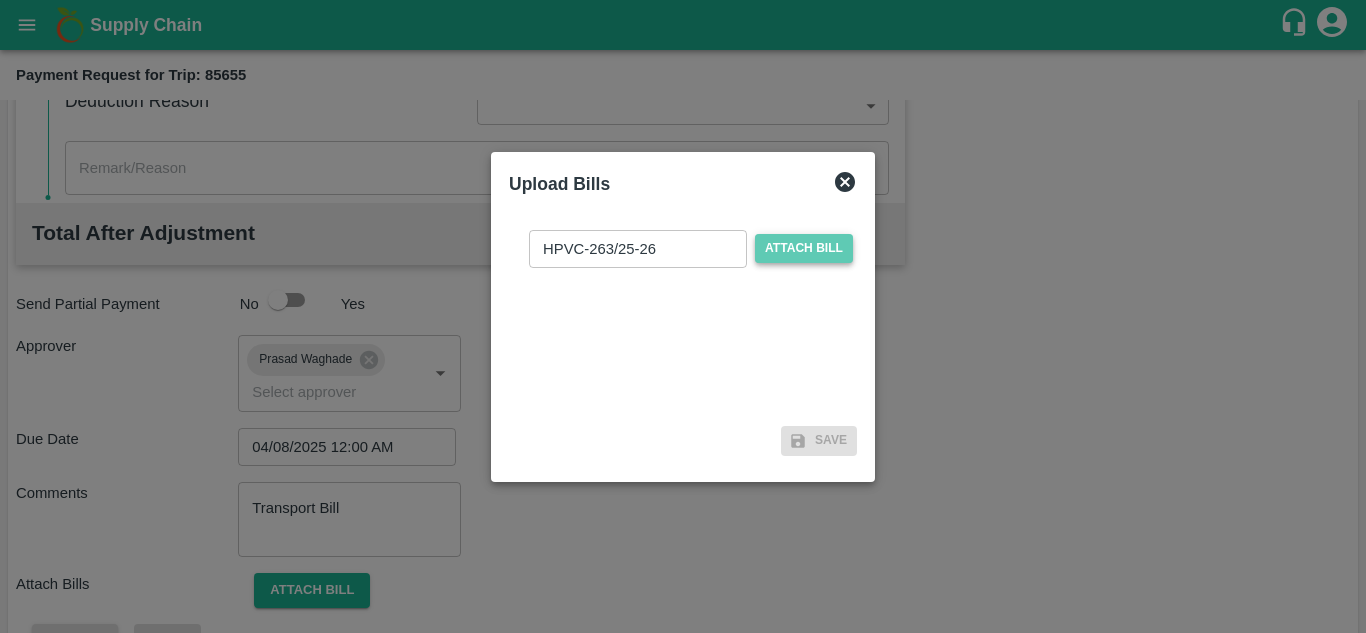 click on "Attach bill" at bounding box center [804, 248] 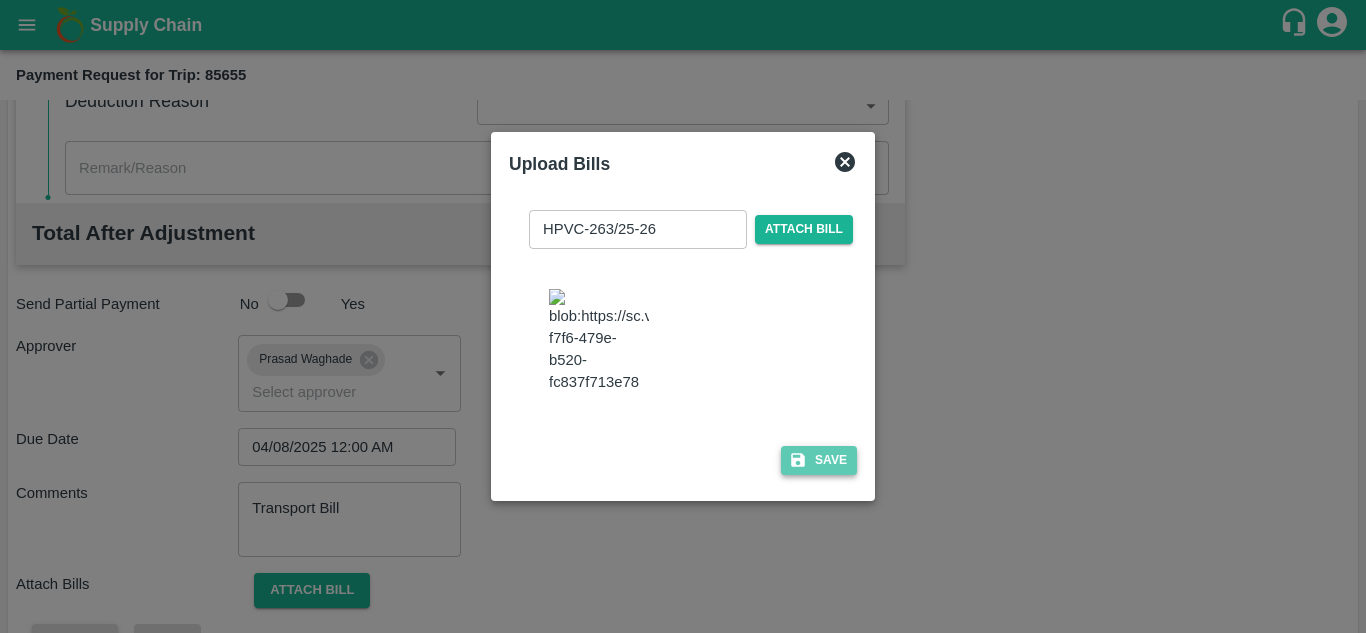 click on "Save" at bounding box center (819, 460) 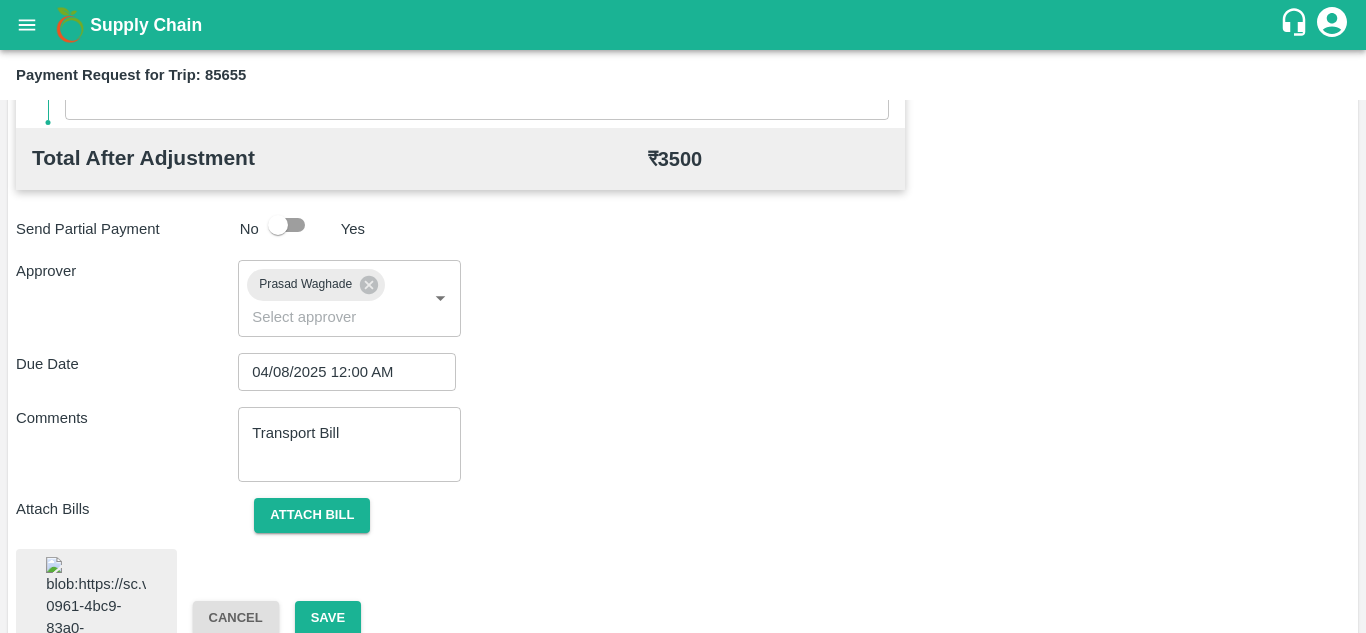 scroll, scrollTop: 1079, scrollLeft: 0, axis: vertical 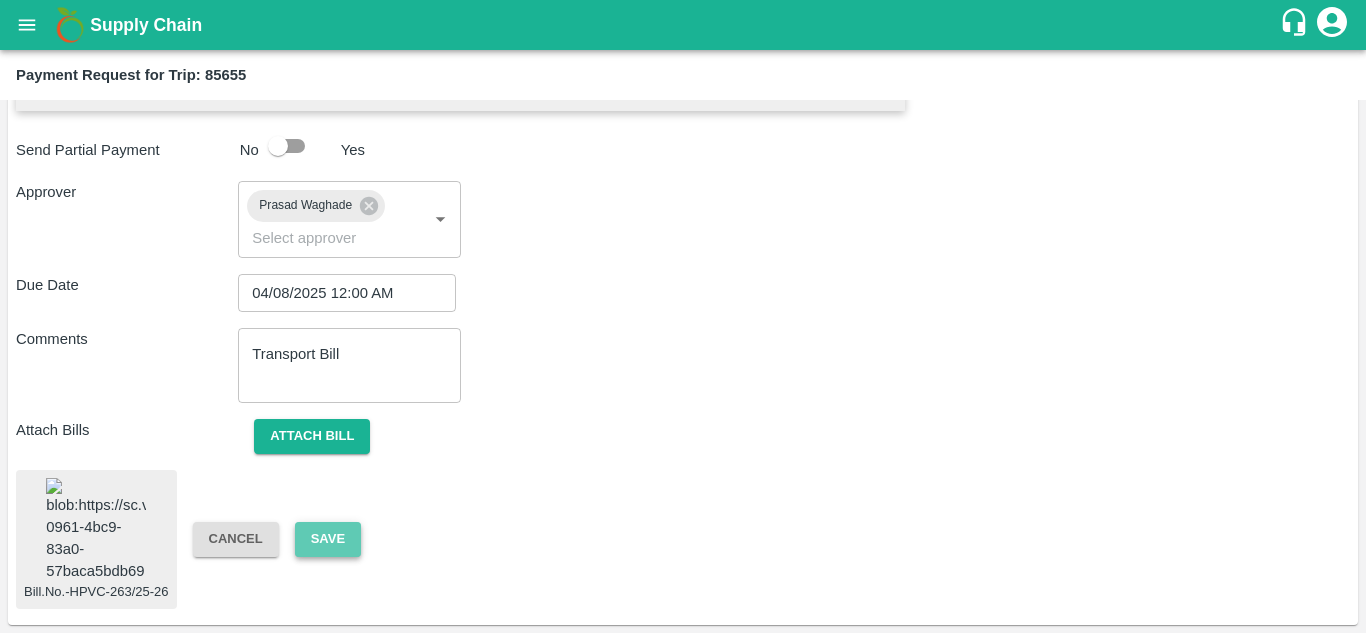click on "Save" at bounding box center (328, 539) 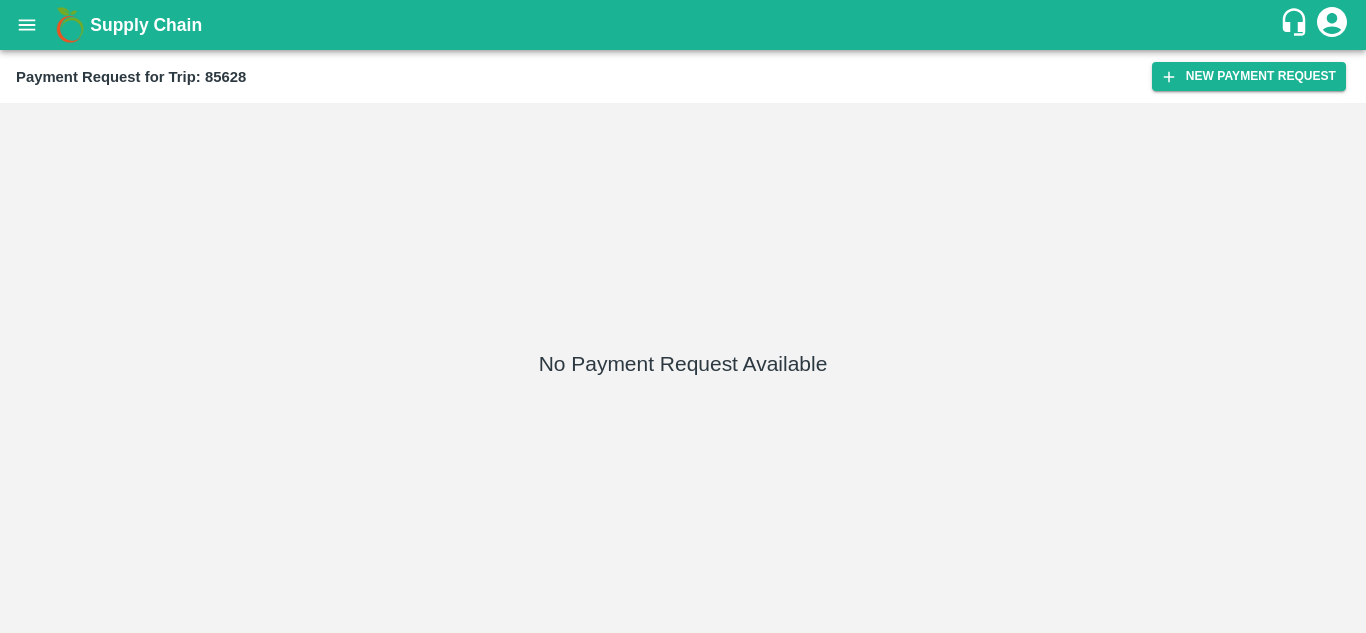 scroll, scrollTop: 0, scrollLeft: 0, axis: both 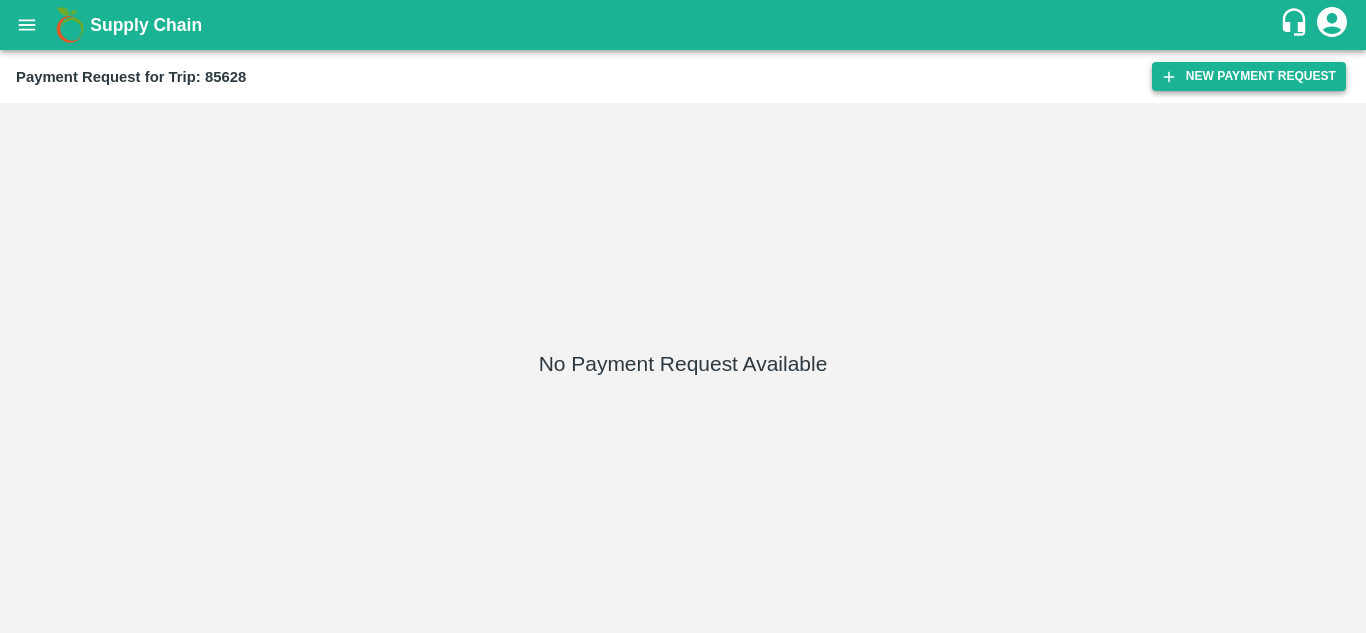click on "New Payment Request" at bounding box center [1249, 76] 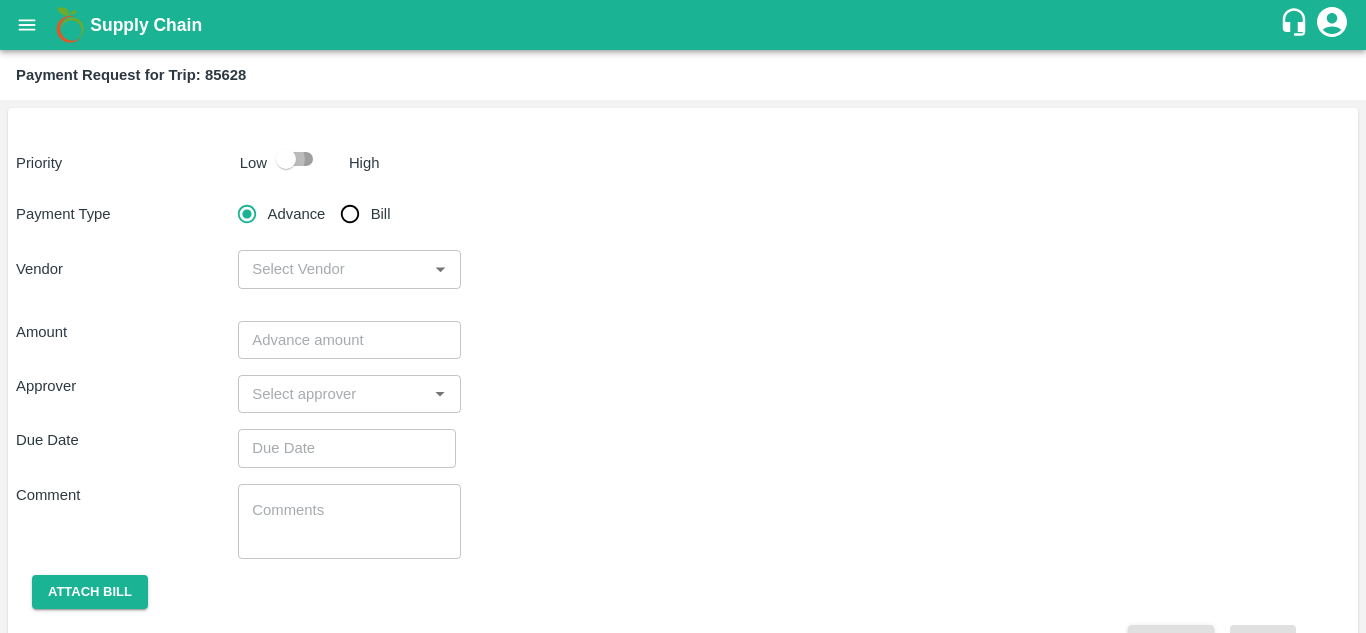 click at bounding box center [286, 159] 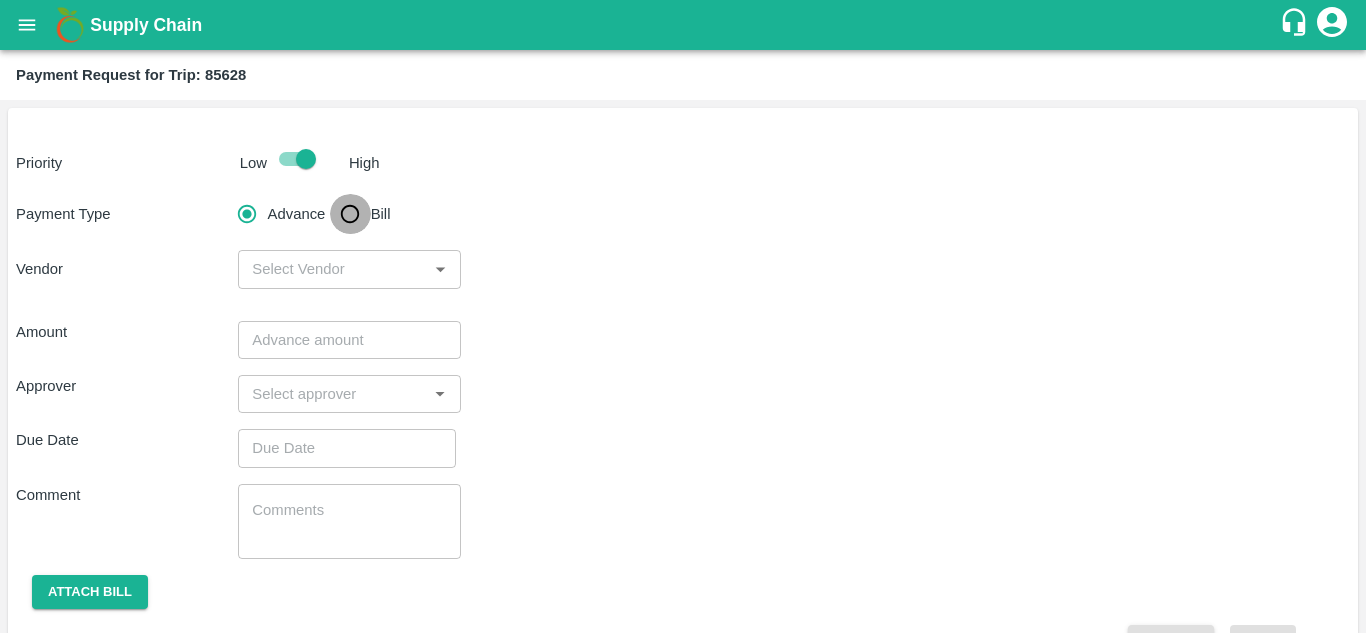 click on "Bill" at bounding box center [350, 214] 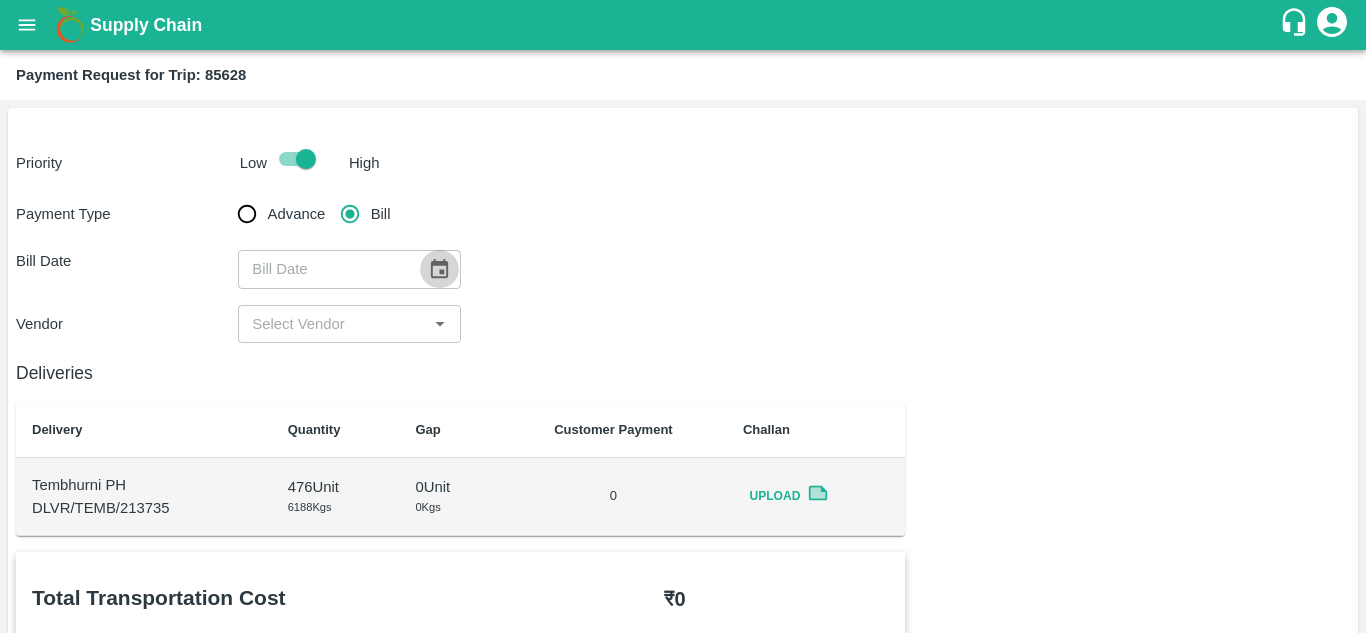 click 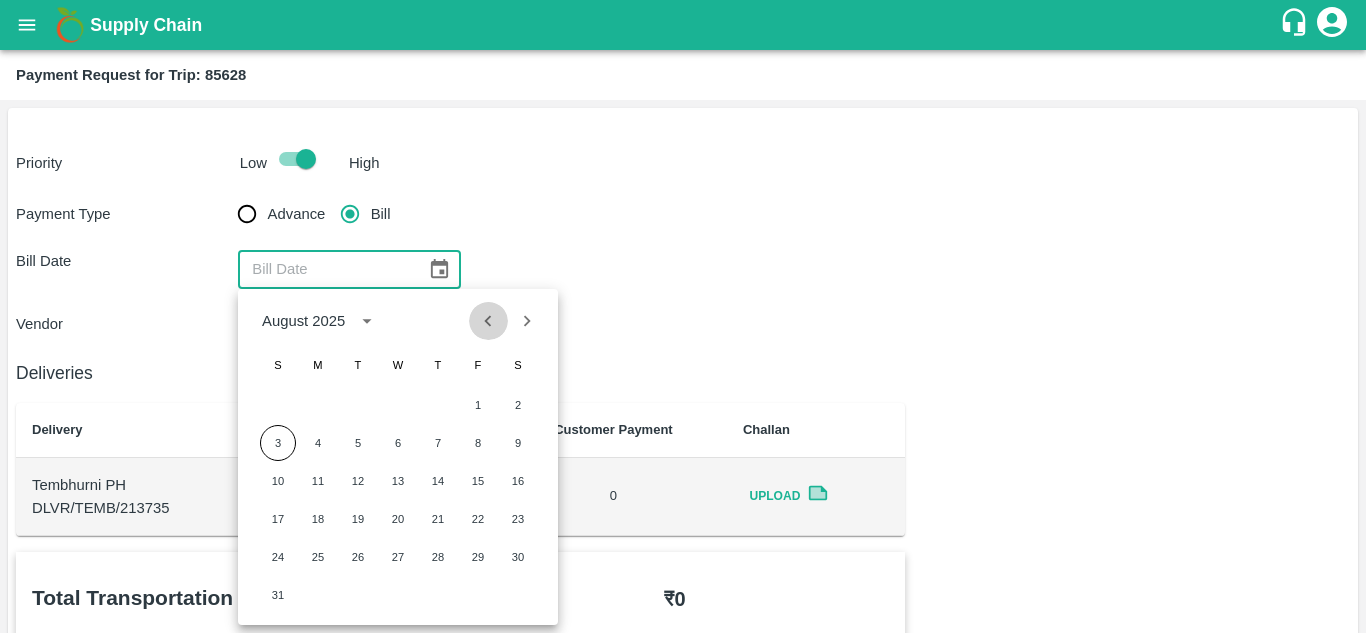 click 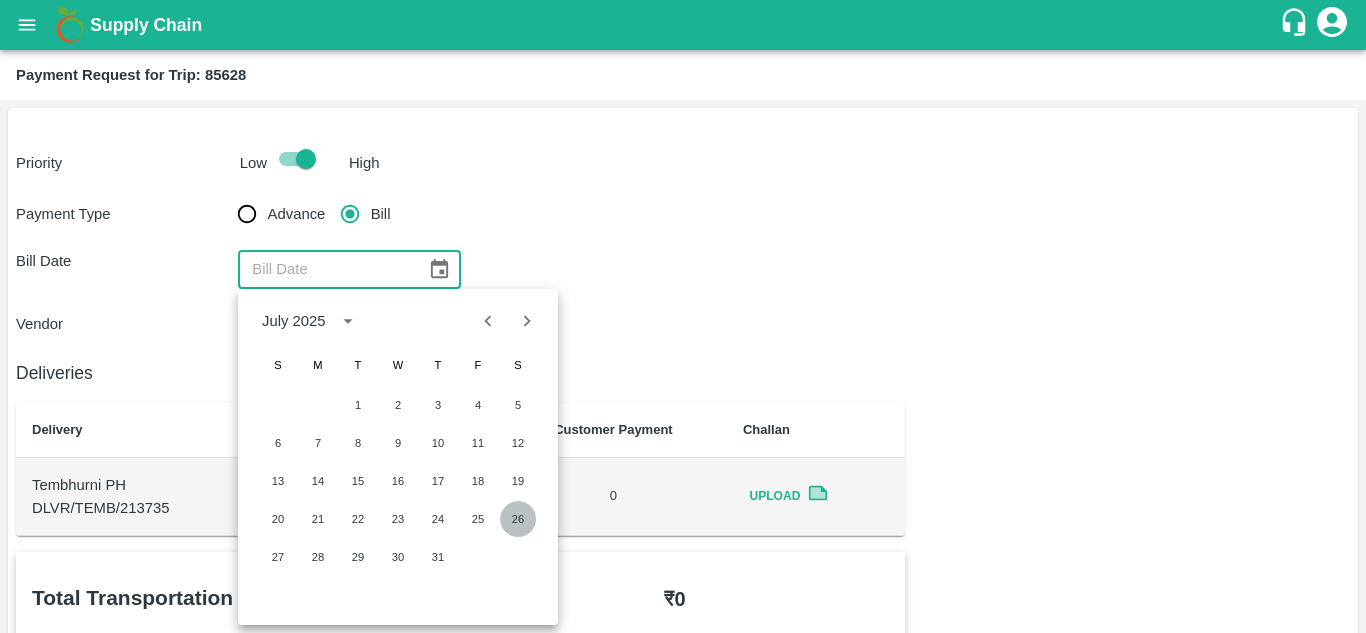click on "26" at bounding box center [518, 519] 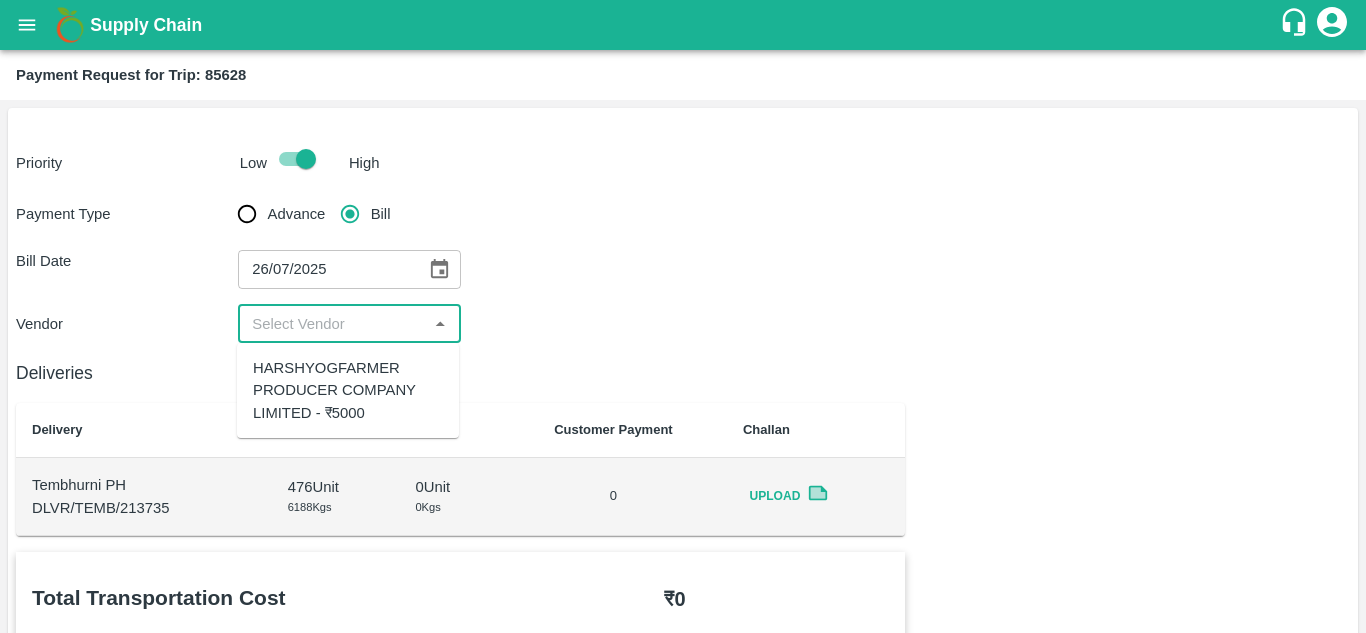 drag, startPoint x: 360, startPoint y: 327, endPoint x: 322, endPoint y: 381, distance: 66.0303 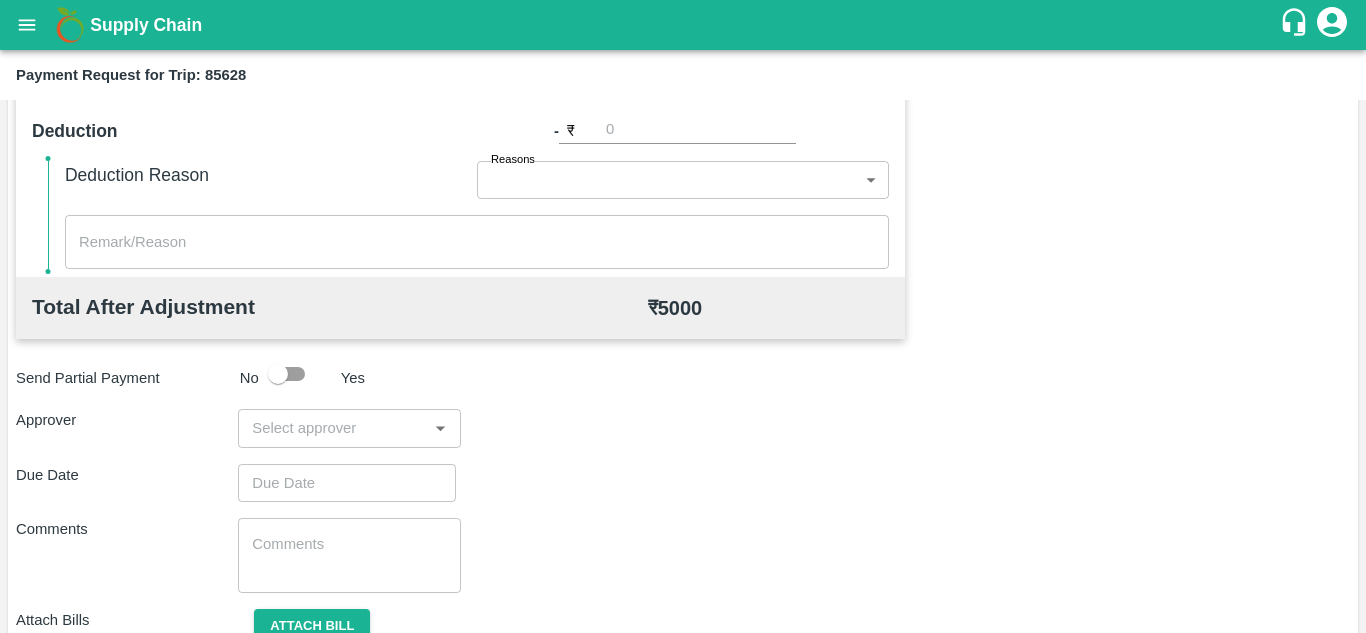 scroll, scrollTop: 826, scrollLeft: 0, axis: vertical 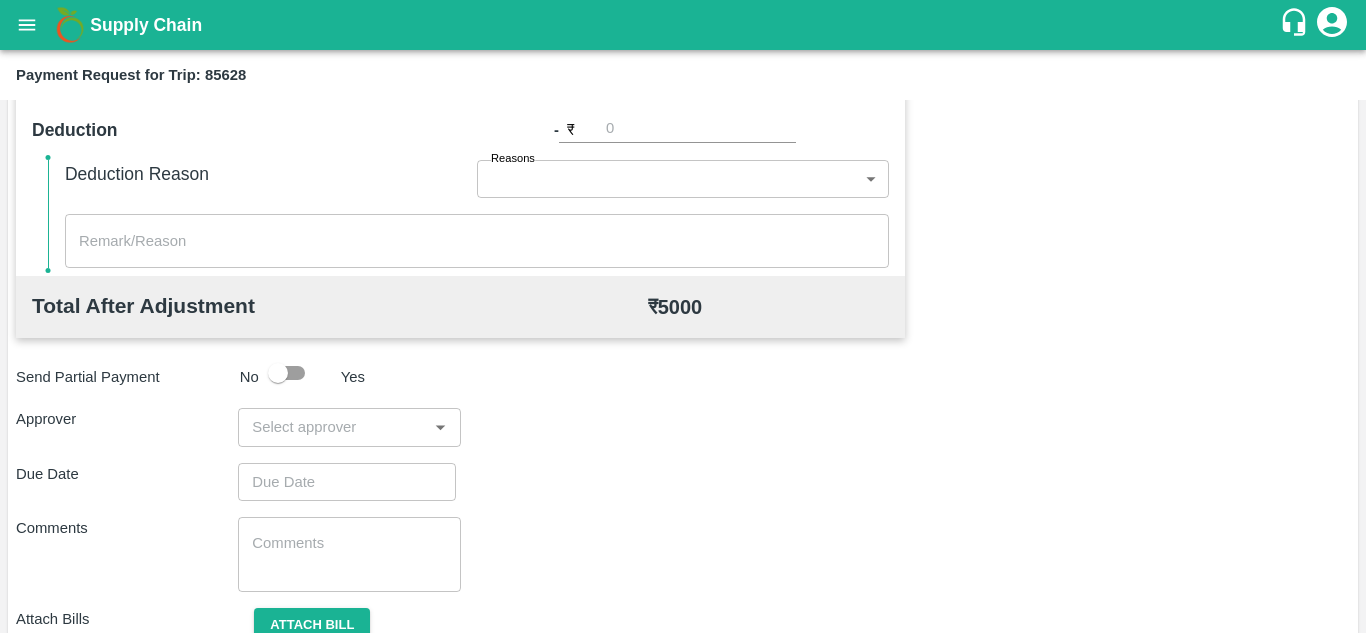 click at bounding box center (332, 427) 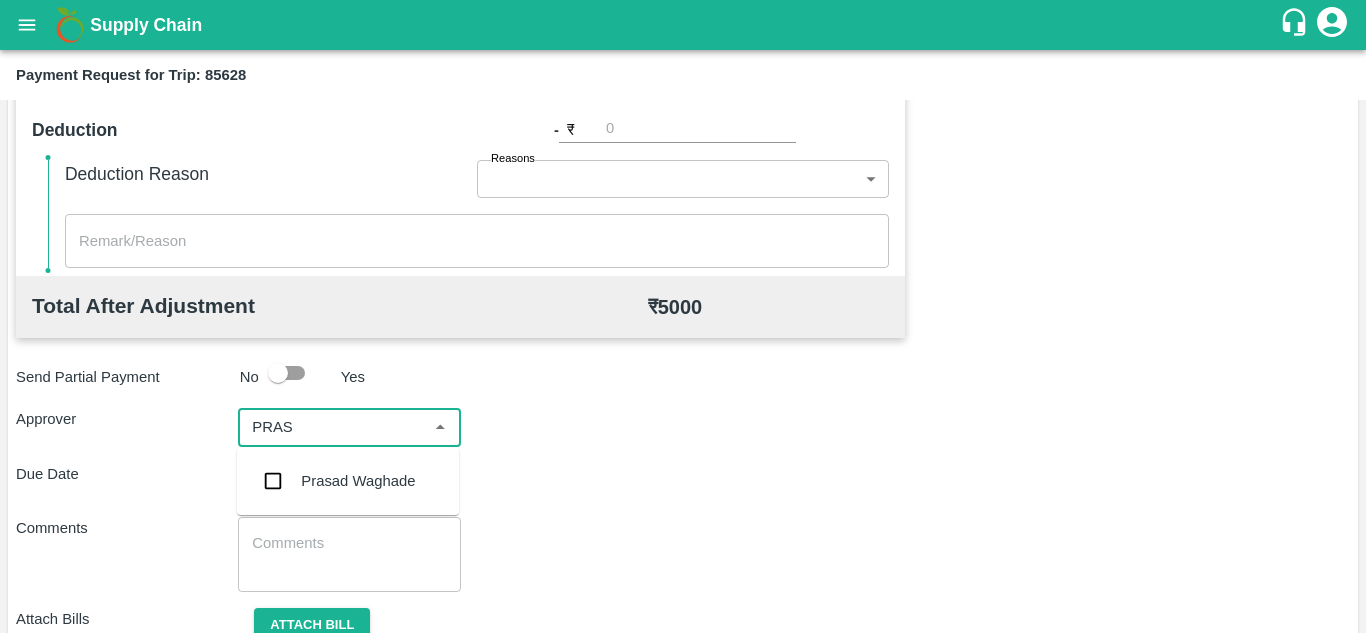 type on "PRASA" 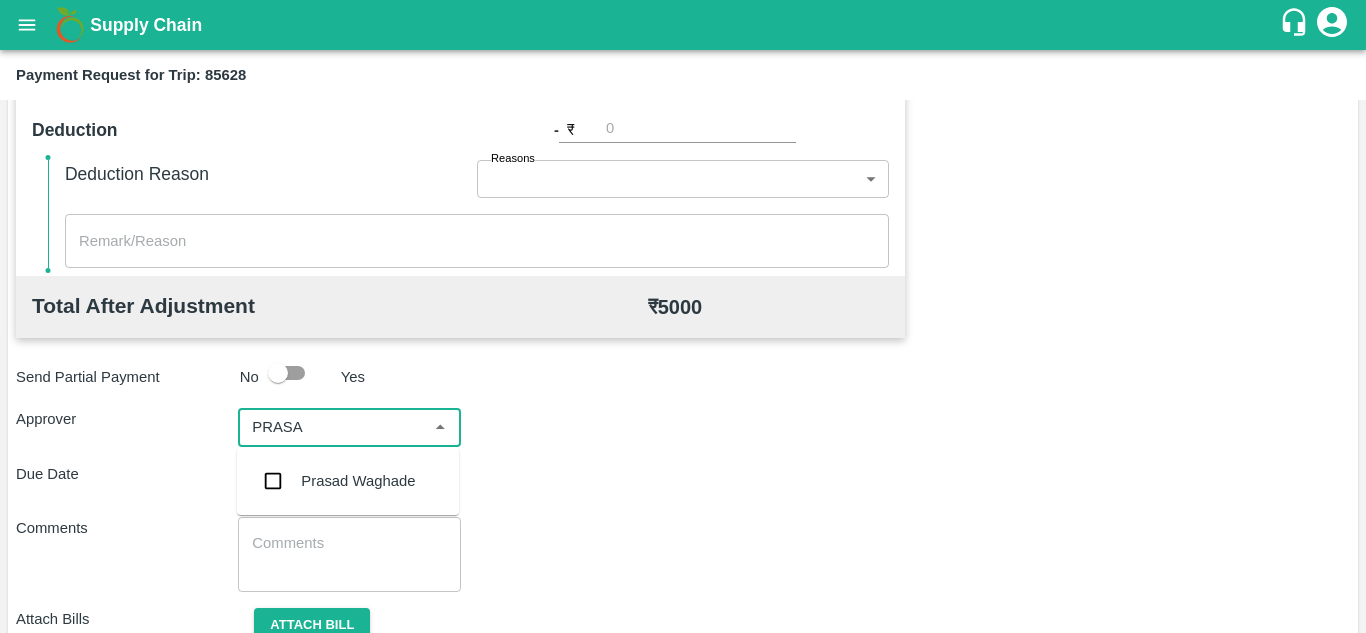 click on "Prasad Waghade" at bounding box center [358, 481] 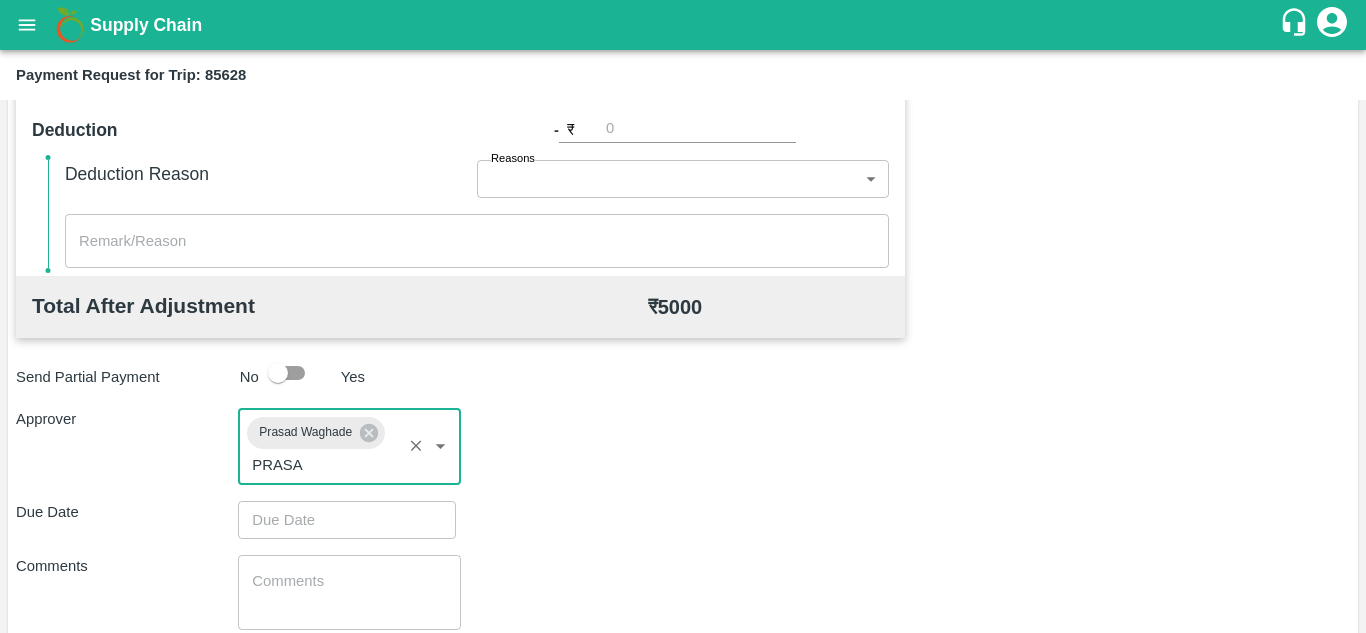type 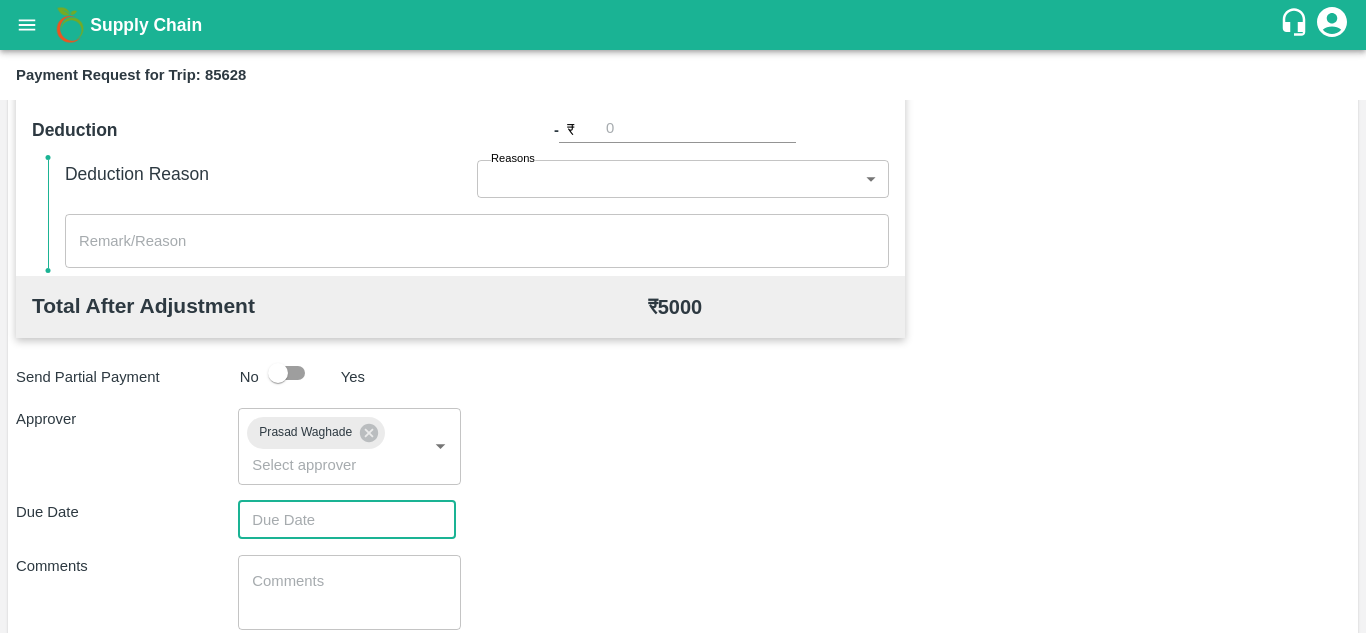 type on "DD/MM/YYYY hh:mm aa" 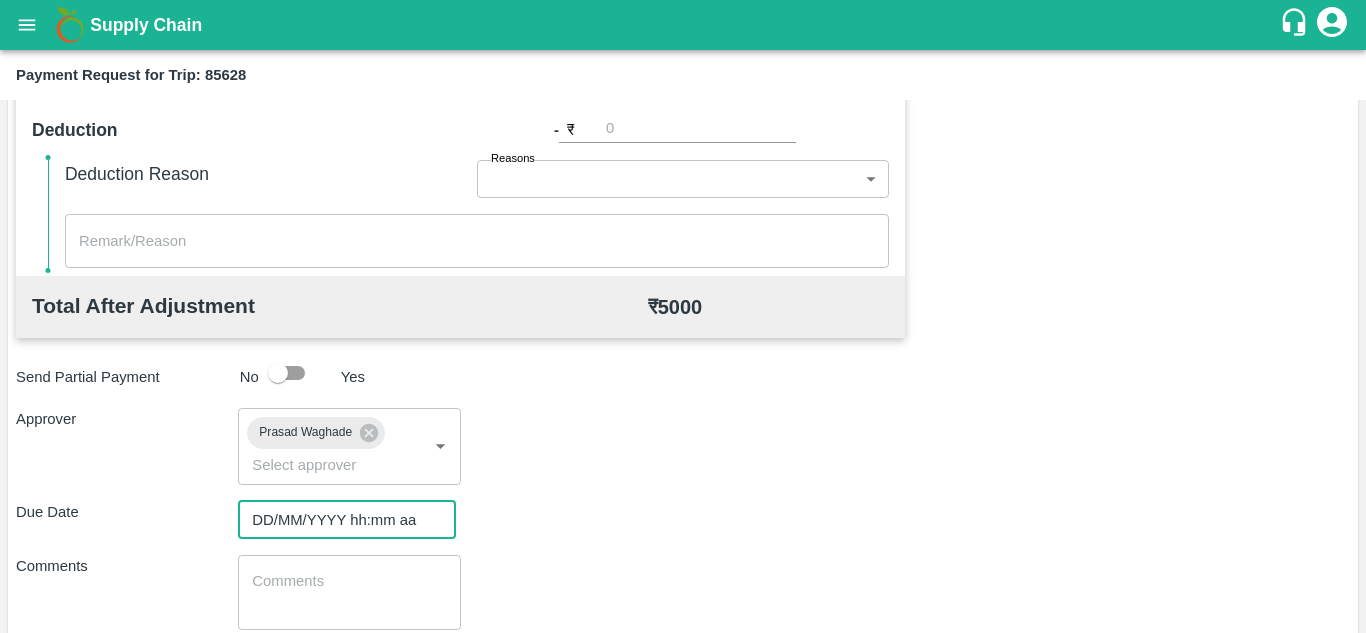 click on "DD/MM/YYYY hh:mm aa" at bounding box center [340, 520] 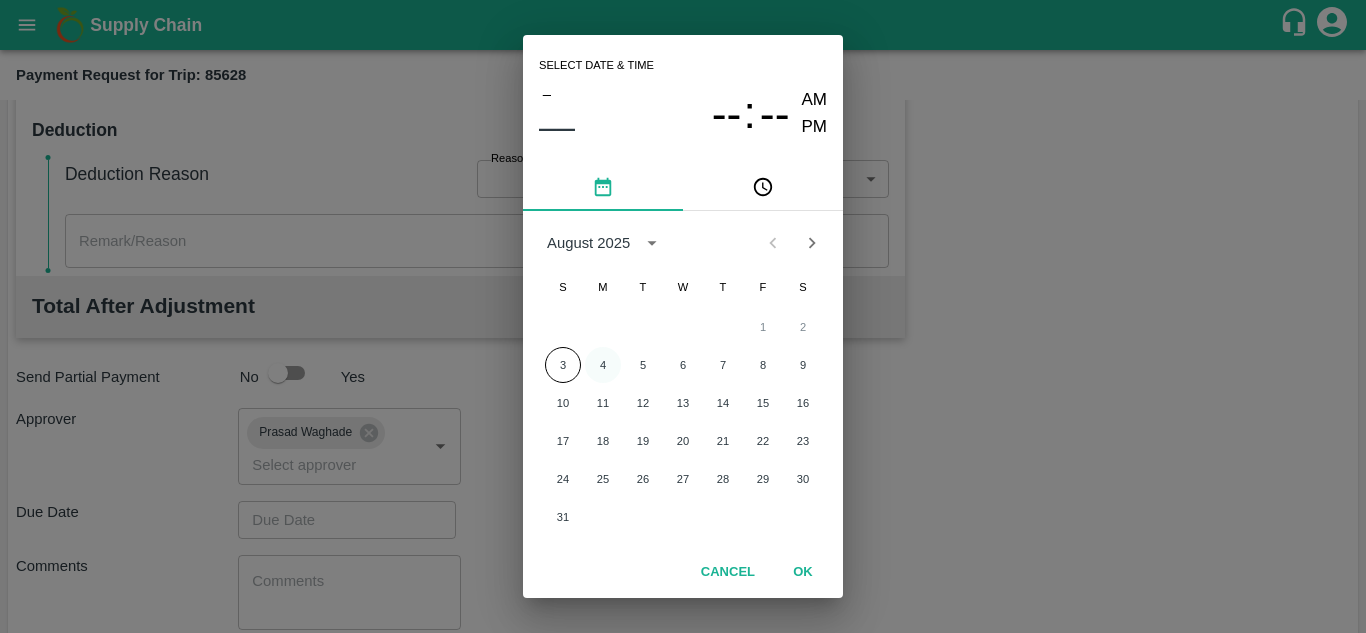 click on "4" at bounding box center (603, 365) 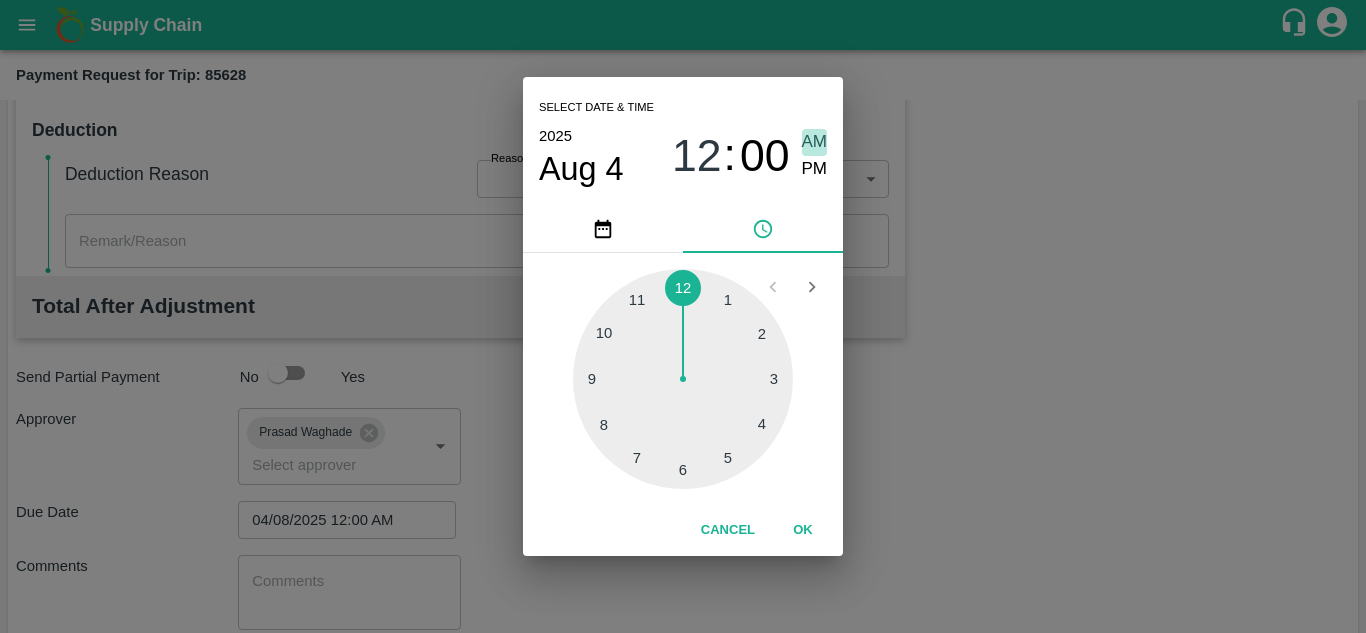 click on "AM" at bounding box center (815, 142) 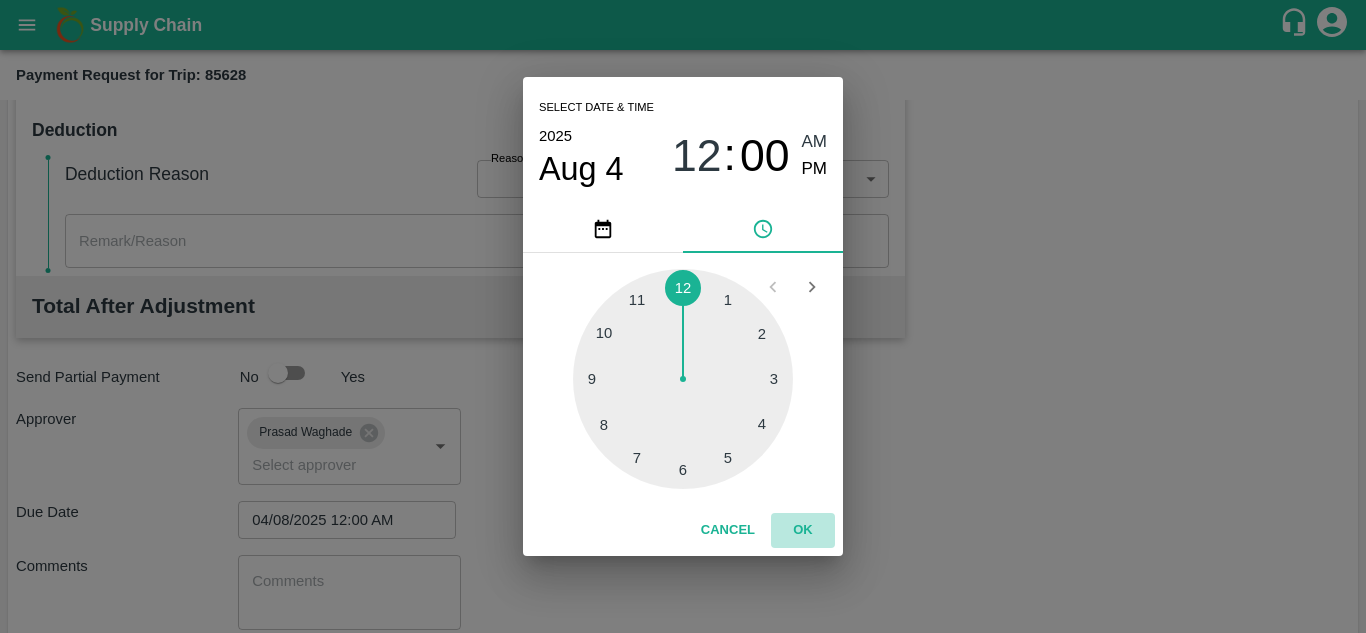 click on "OK" at bounding box center (803, 530) 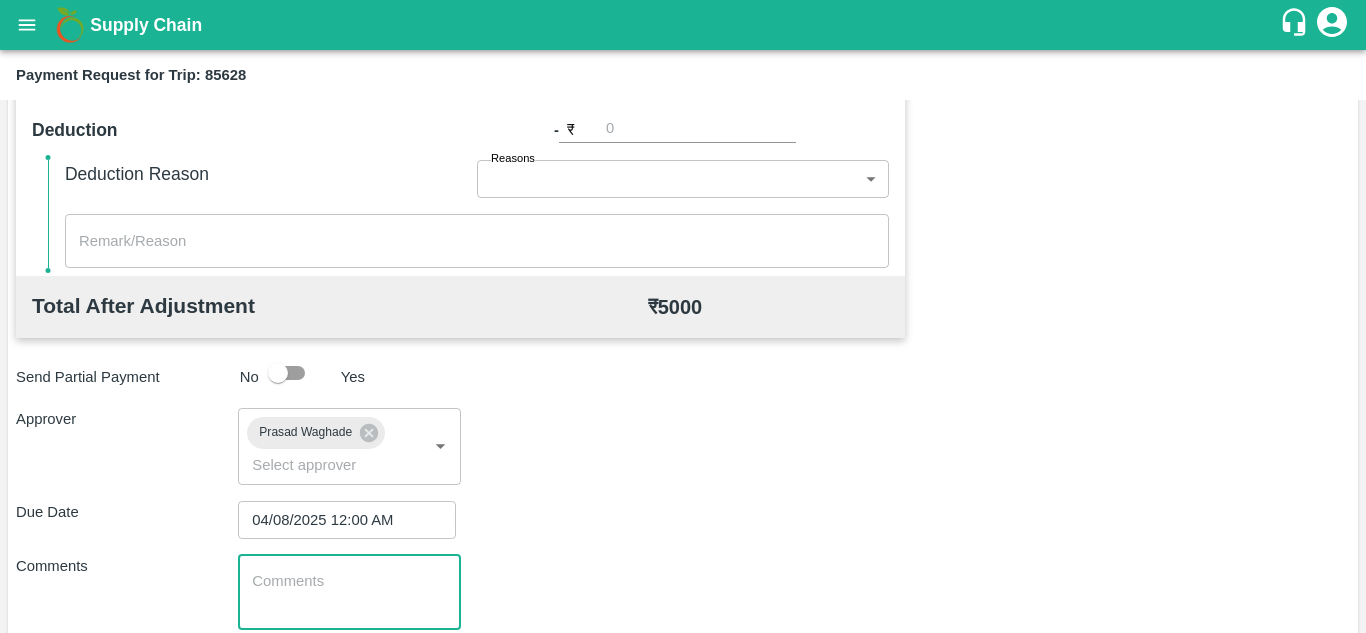 click at bounding box center [349, 592] 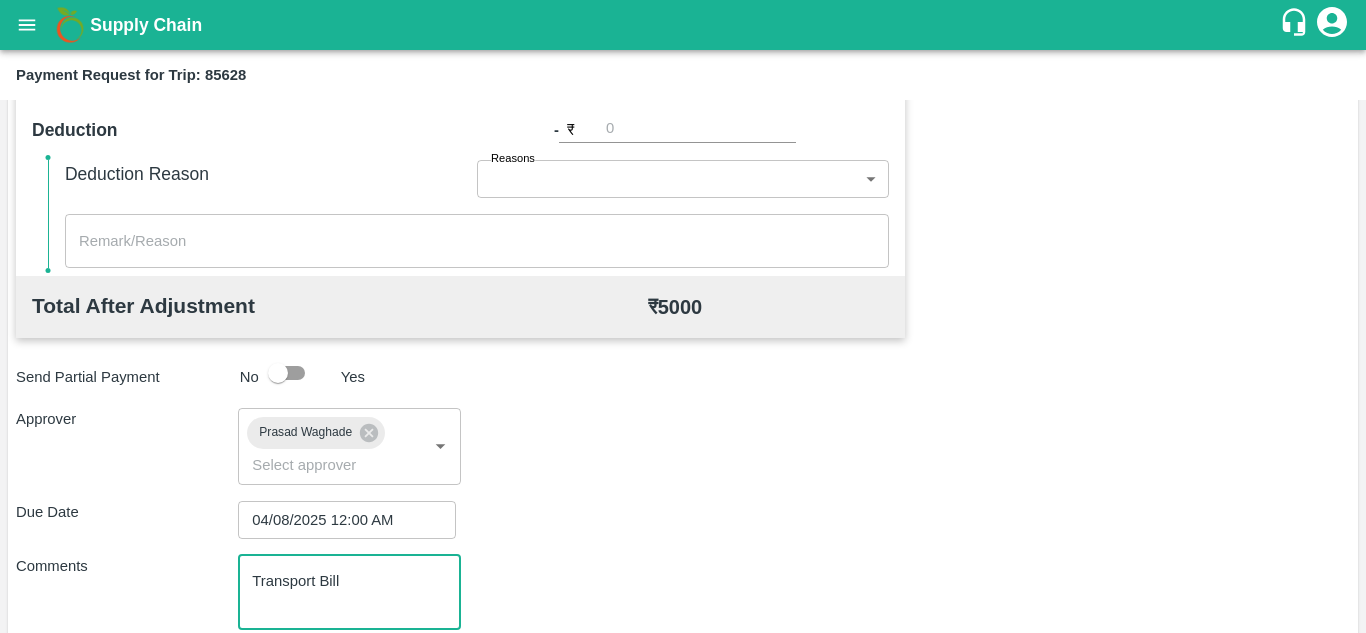 scroll, scrollTop: 948, scrollLeft: 0, axis: vertical 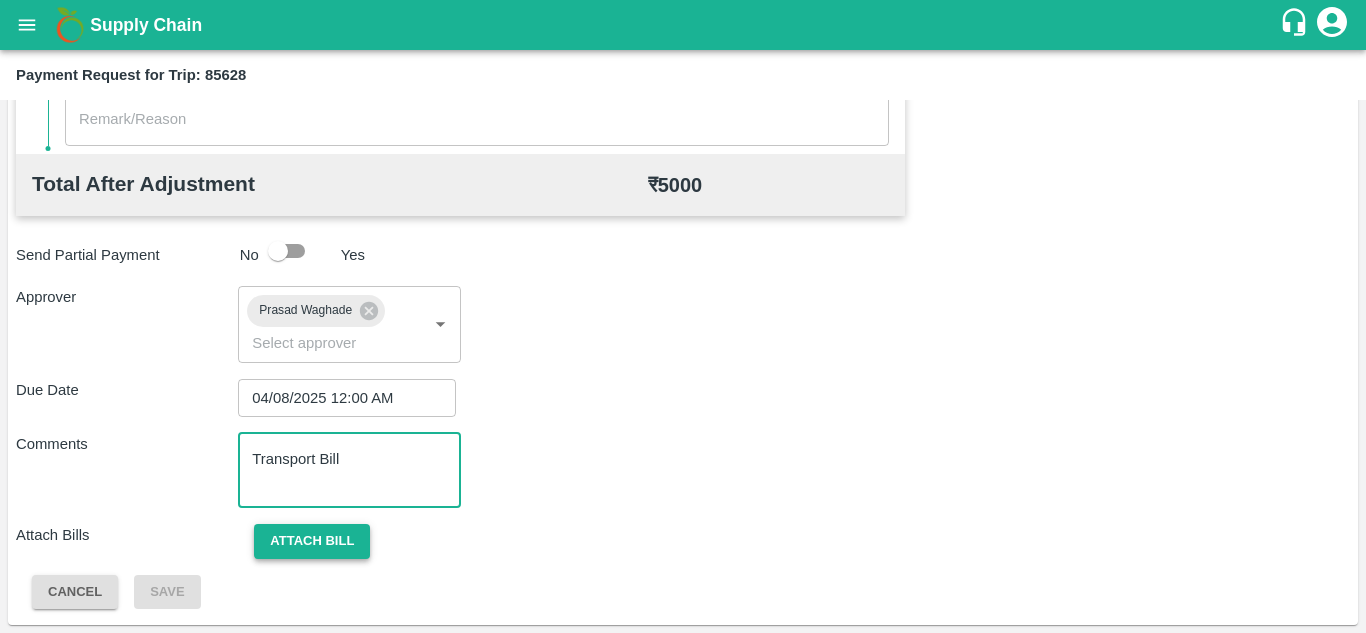 type on "Transport Bill" 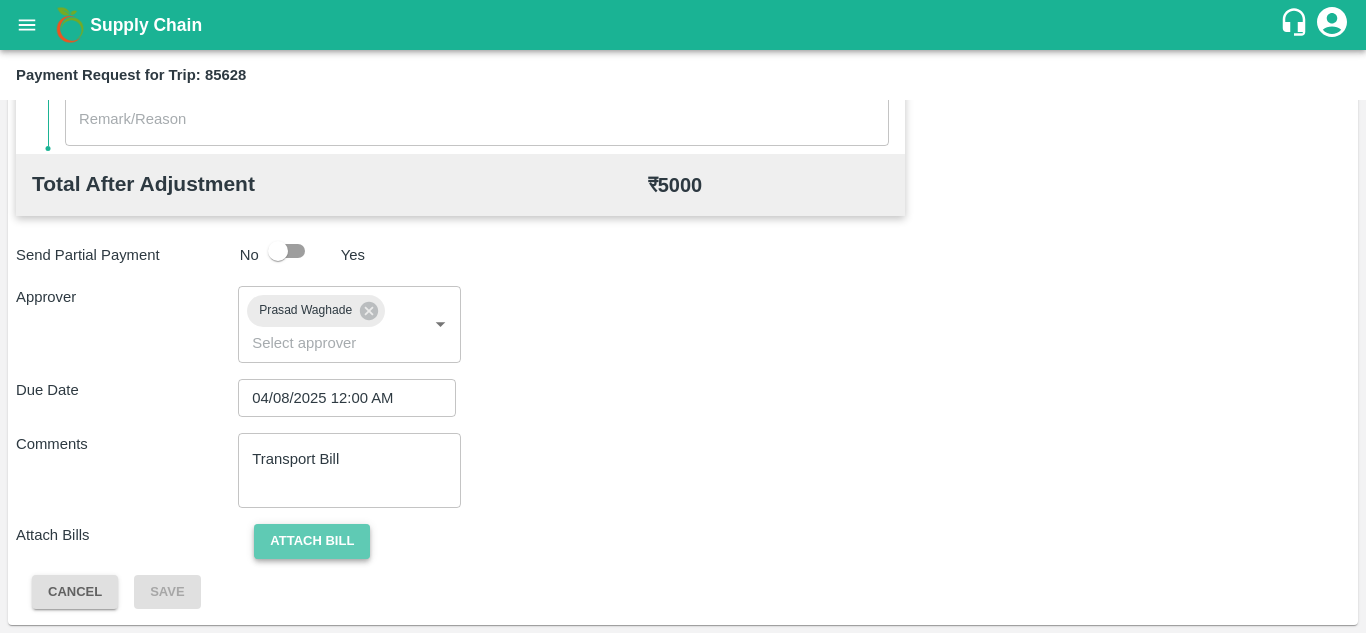 click on "Attach bill" at bounding box center [312, 541] 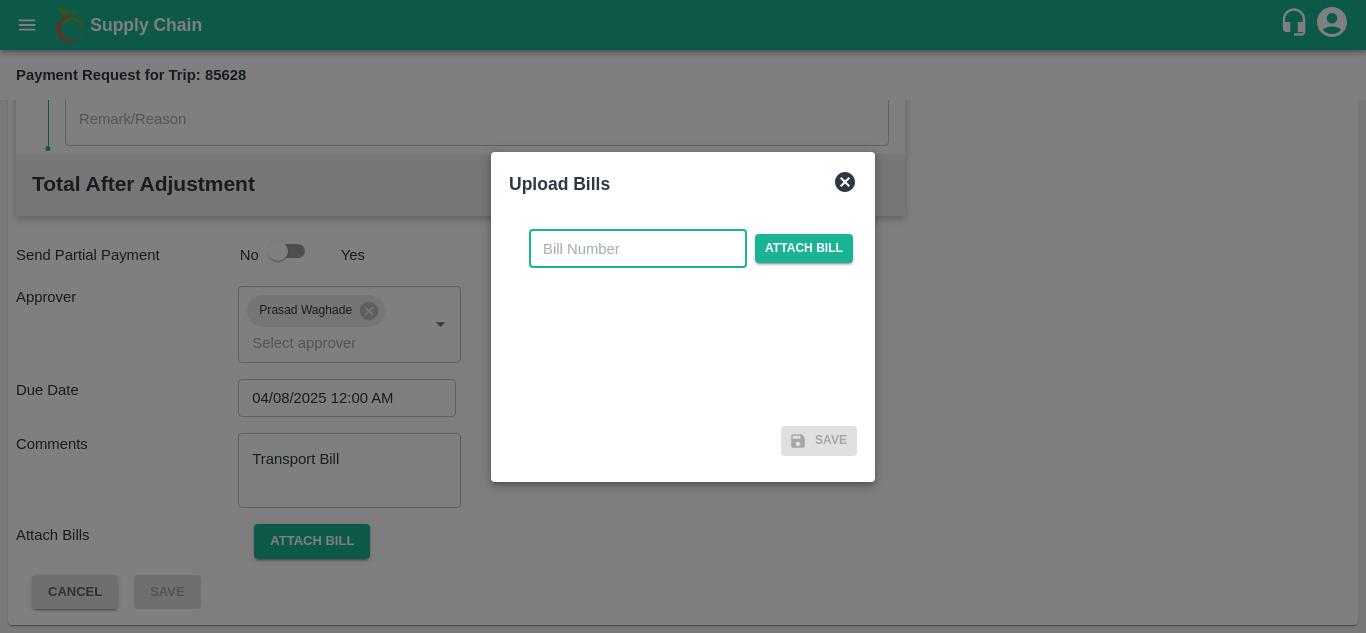 click at bounding box center [638, 249] 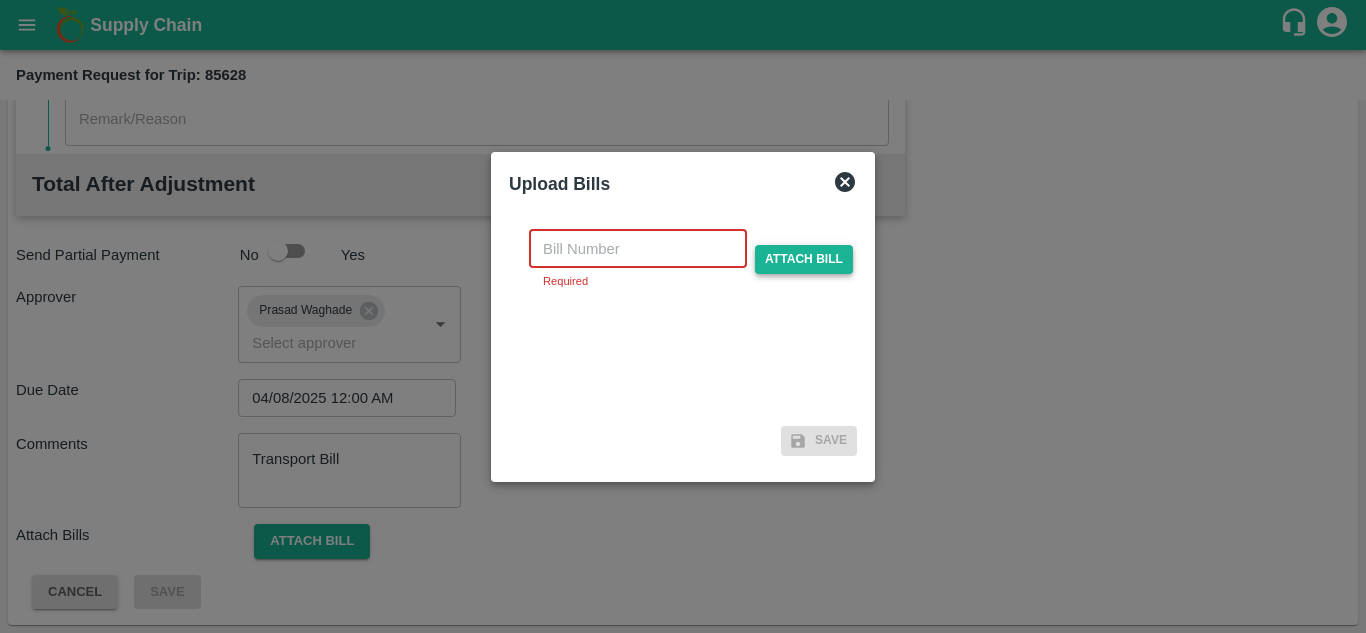 click on "Attach bill" at bounding box center [804, 259] 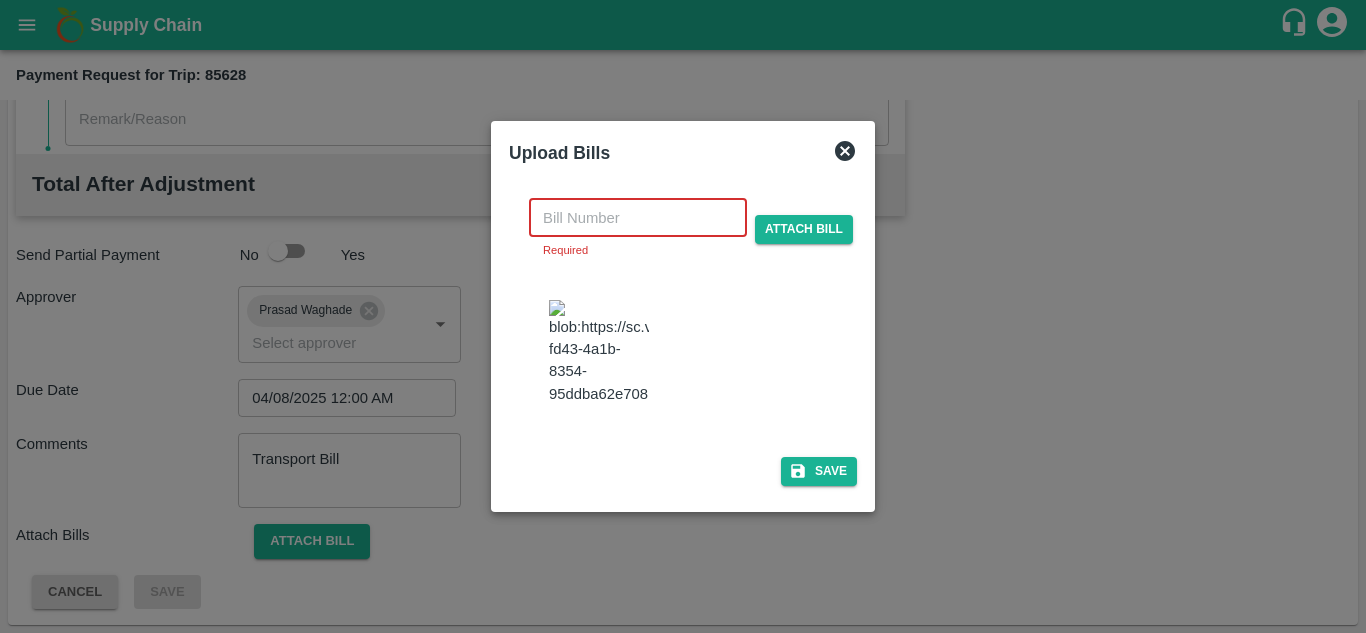 click at bounding box center [638, 218] 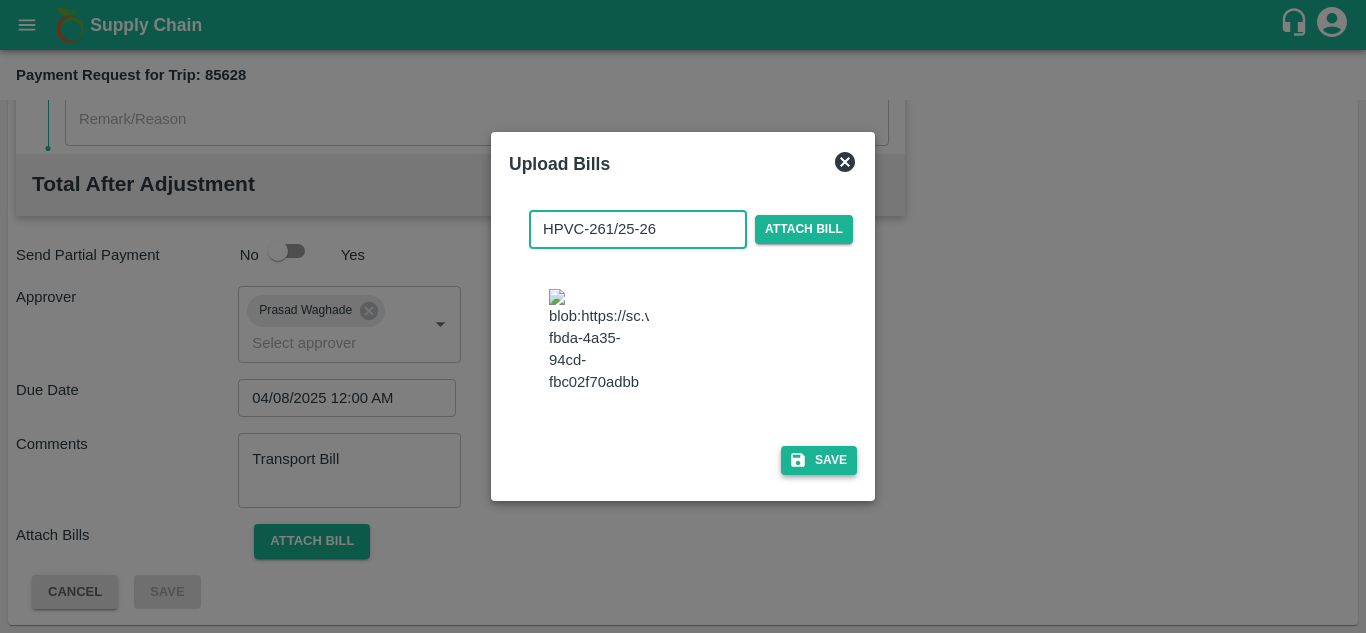 type on "HPVC-261/25-26" 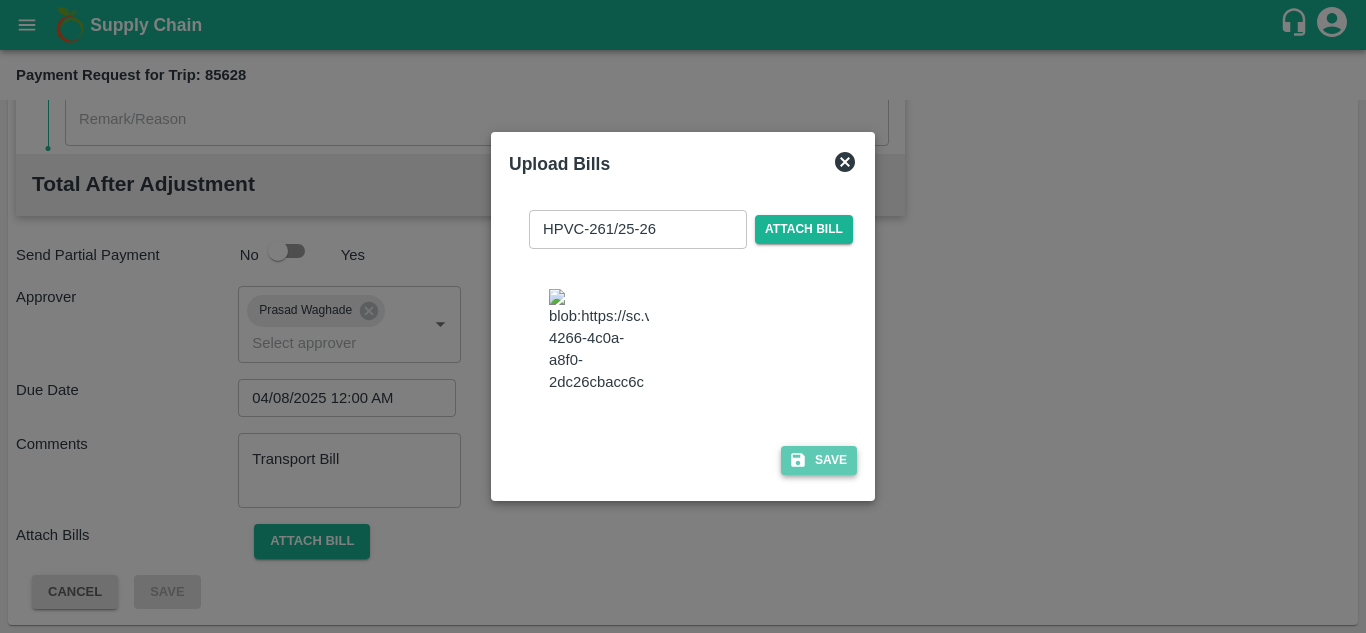 click on "Save" at bounding box center [819, 460] 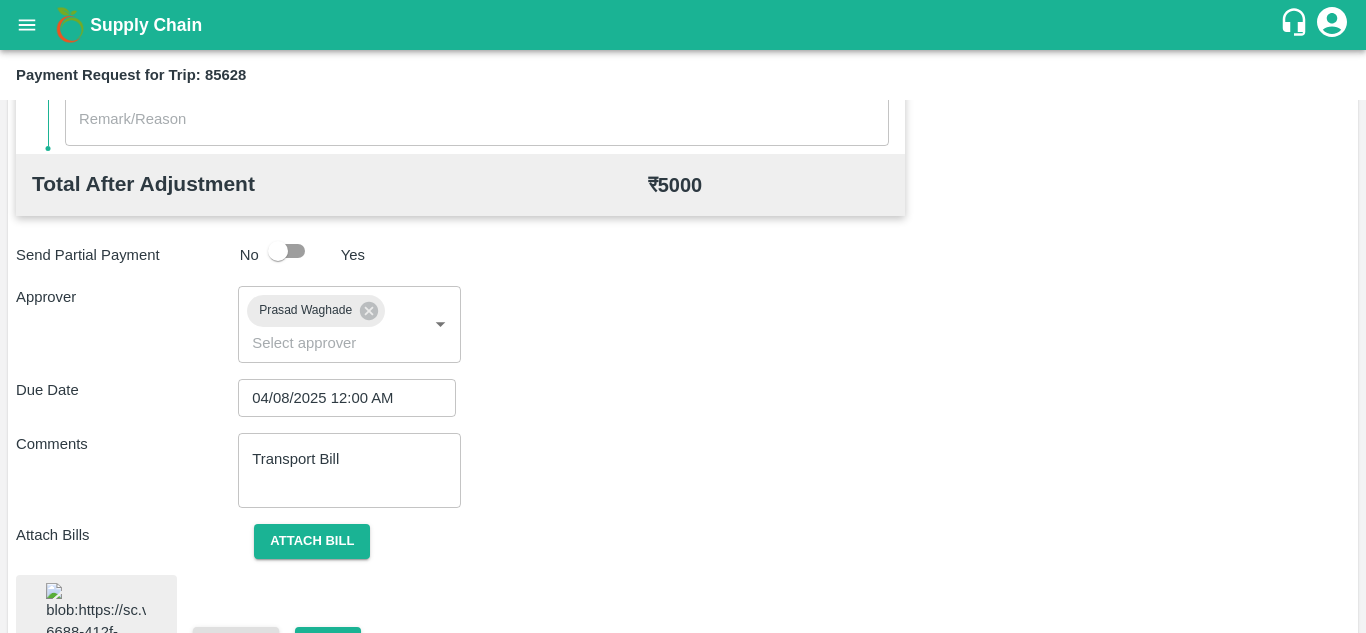 scroll, scrollTop: 1070, scrollLeft: 0, axis: vertical 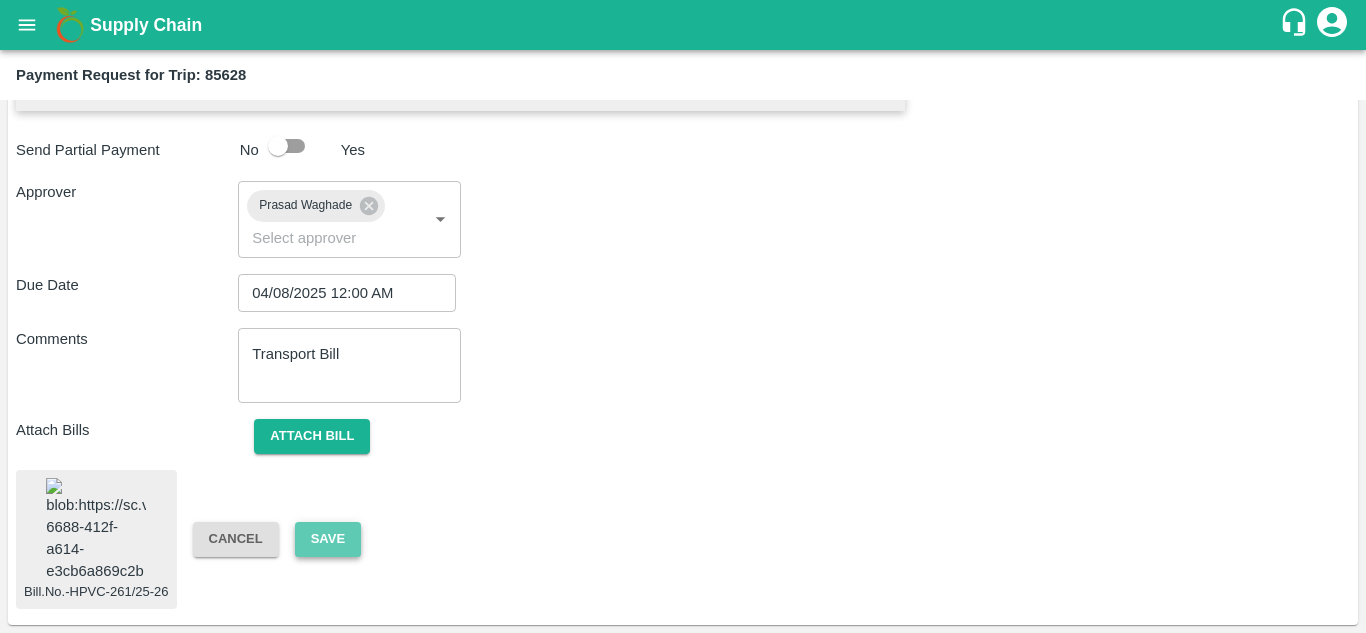 click on "Save" at bounding box center [328, 539] 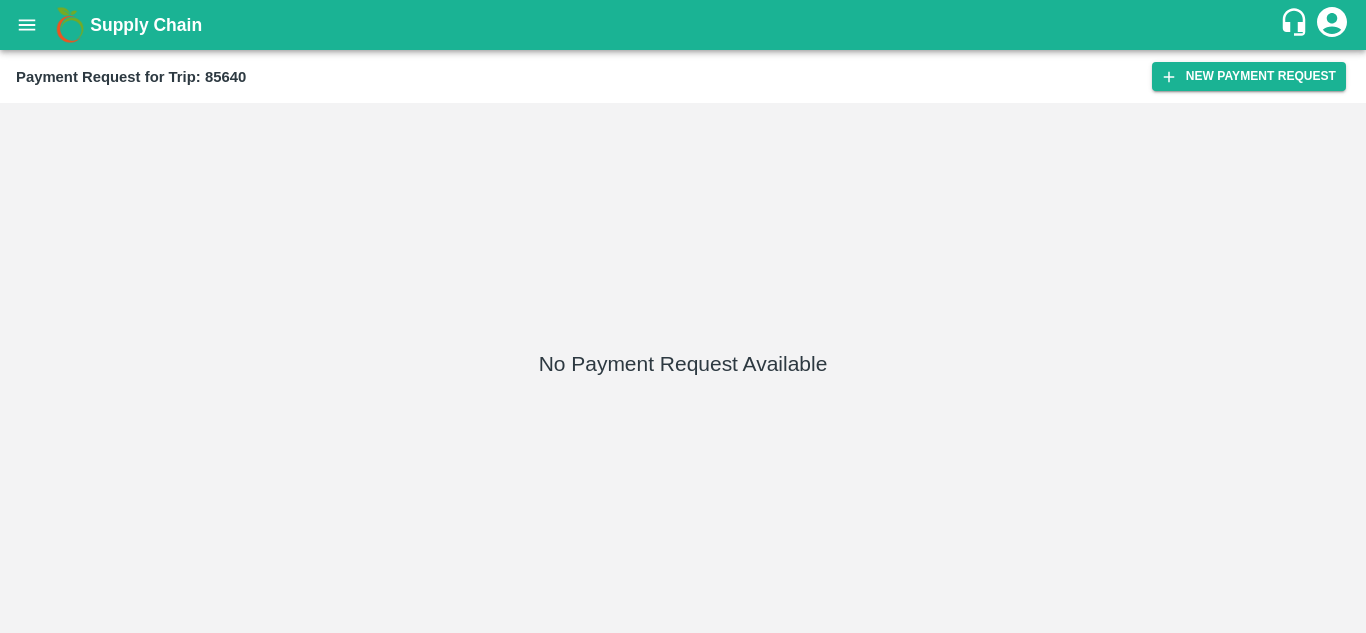 scroll, scrollTop: 0, scrollLeft: 0, axis: both 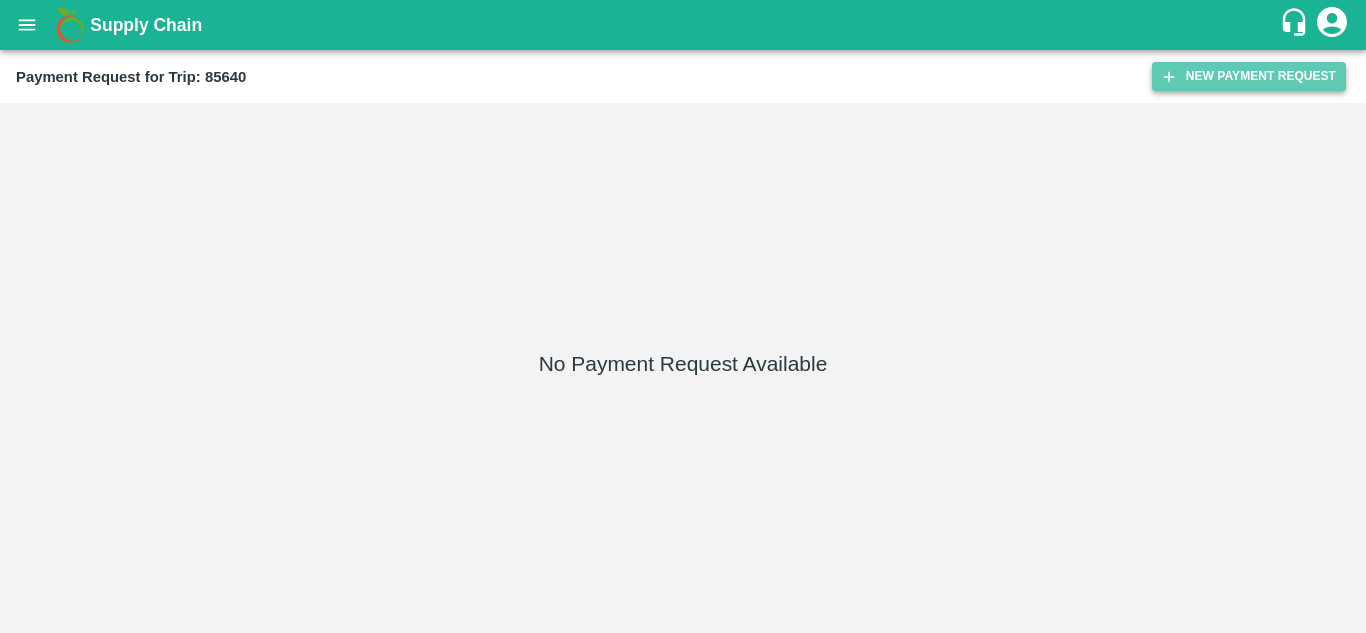 click on "New Payment Request" at bounding box center [1249, 76] 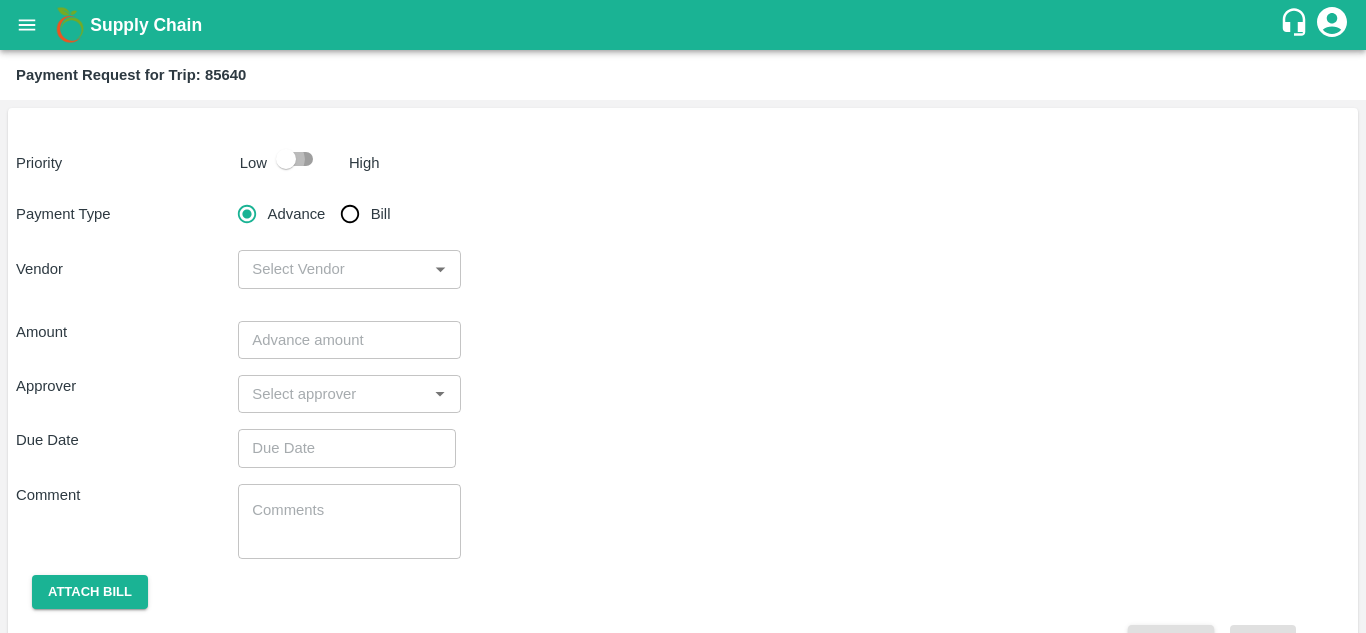 click at bounding box center (286, 159) 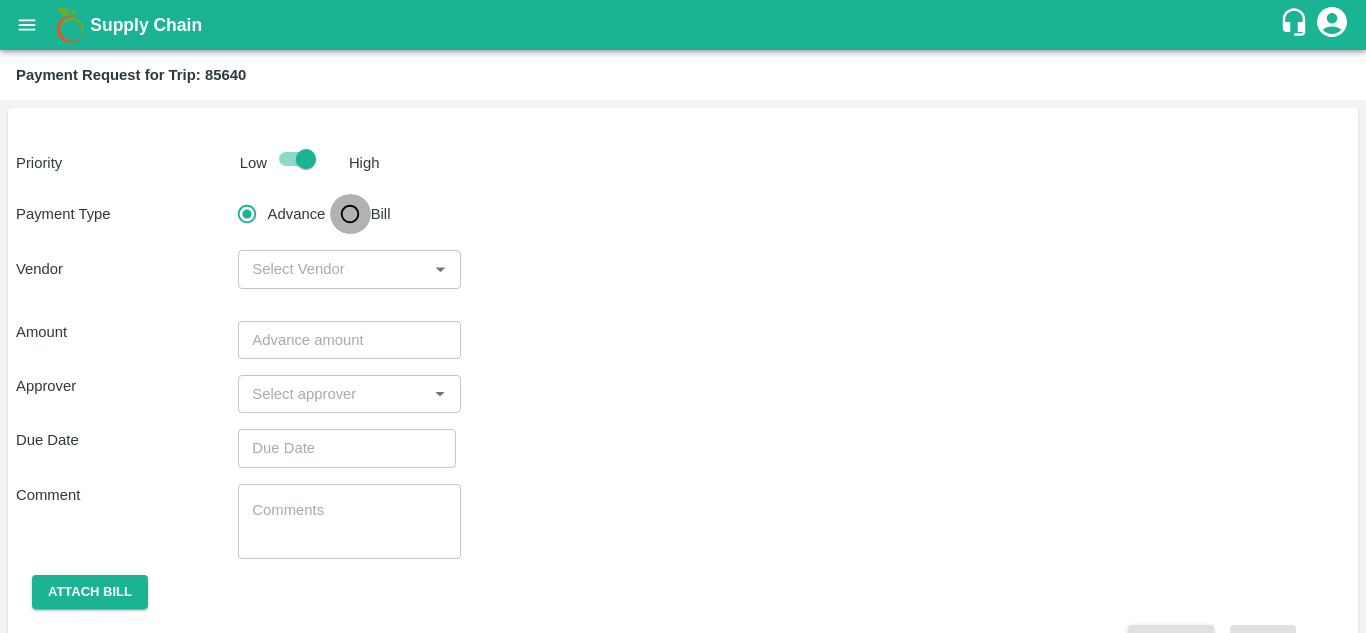 click on "Bill" at bounding box center [350, 214] 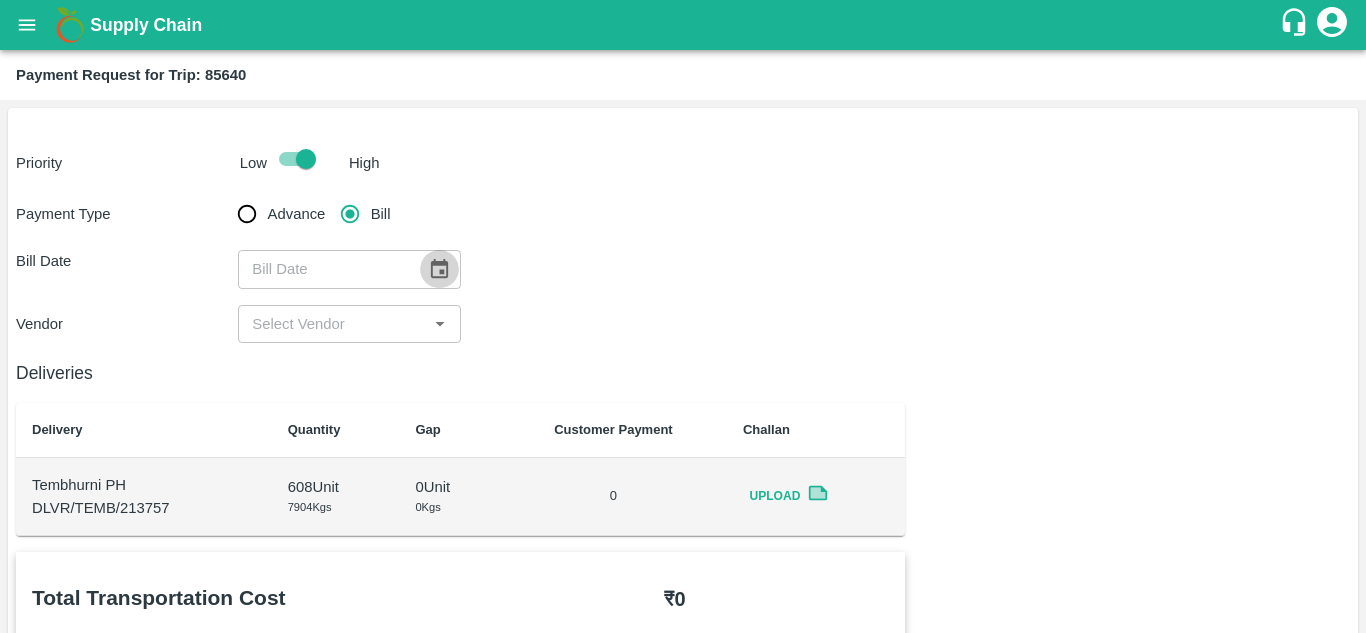 click 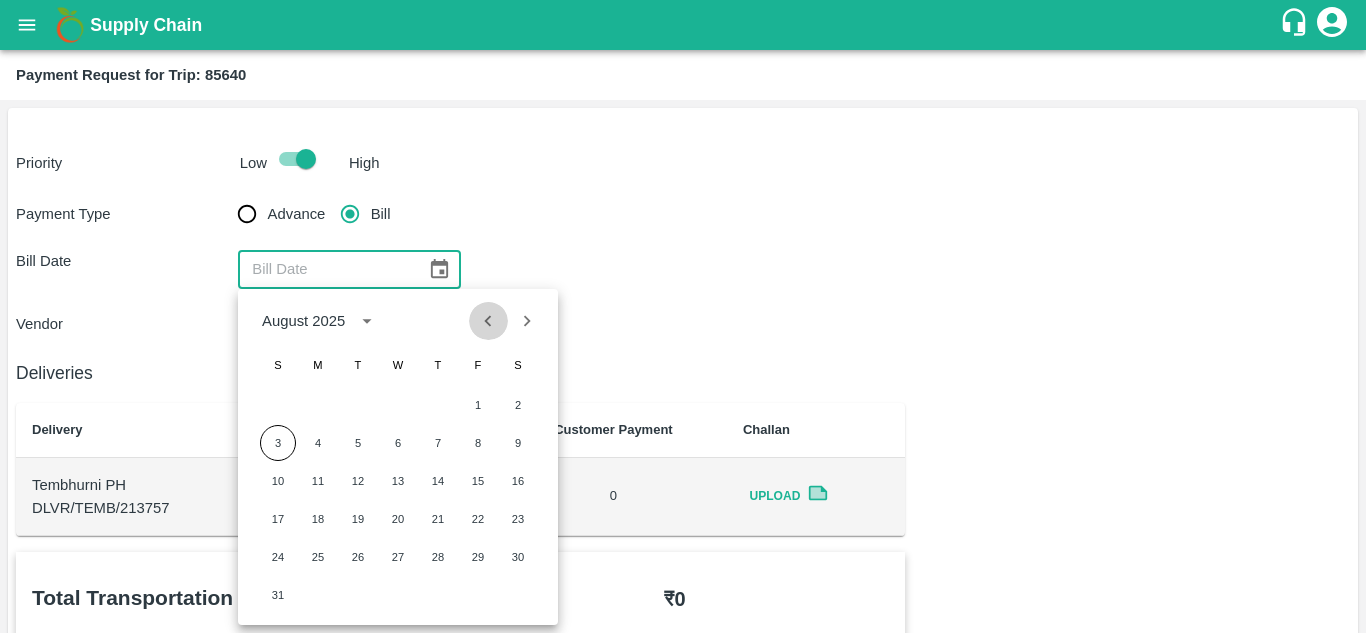 click 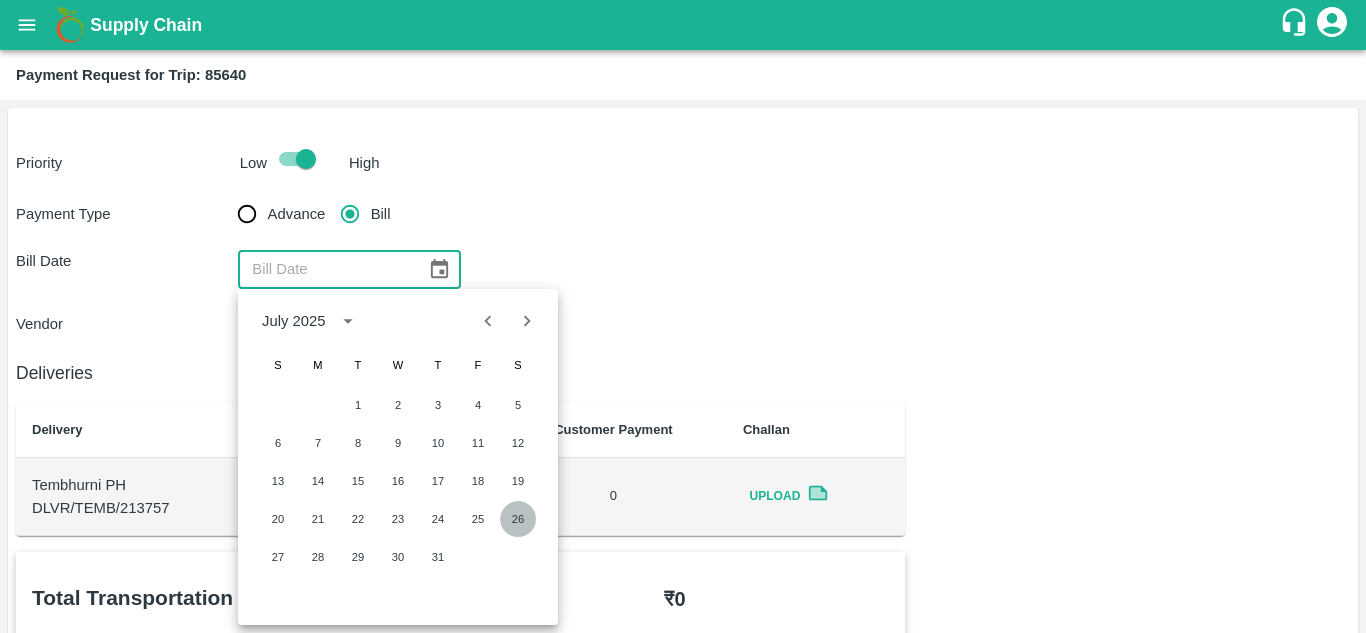click on "26" at bounding box center (518, 519) 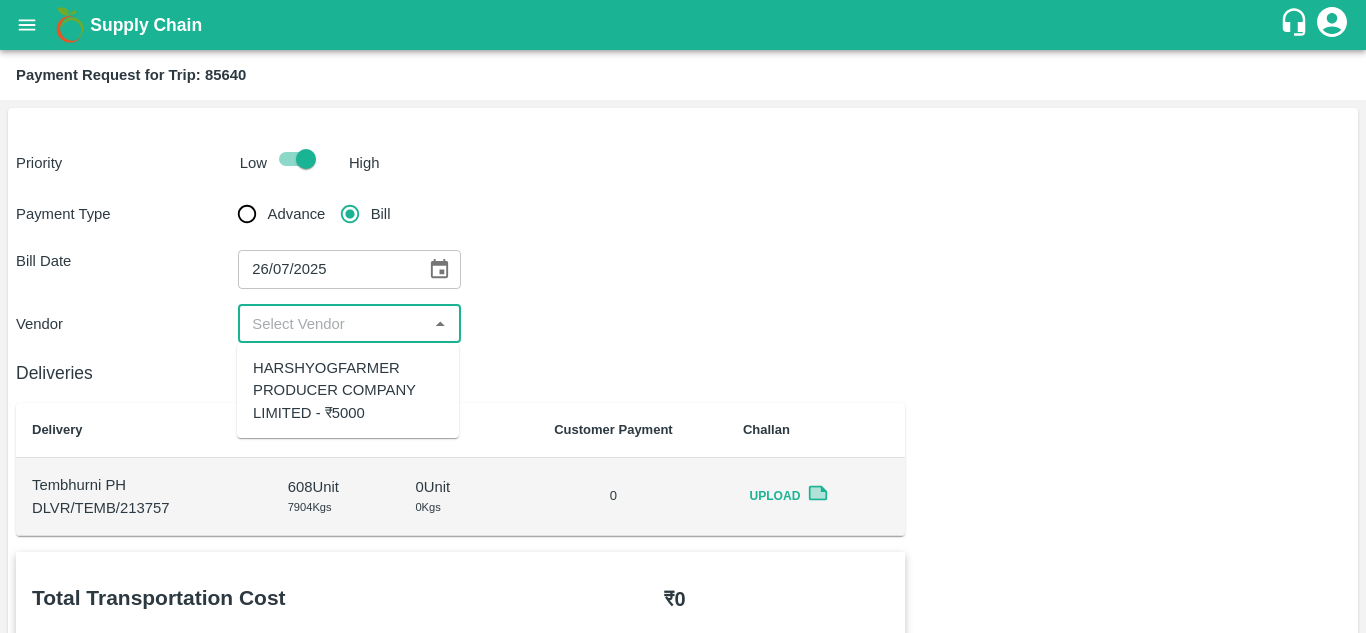 click at bounding box center [332, 324] 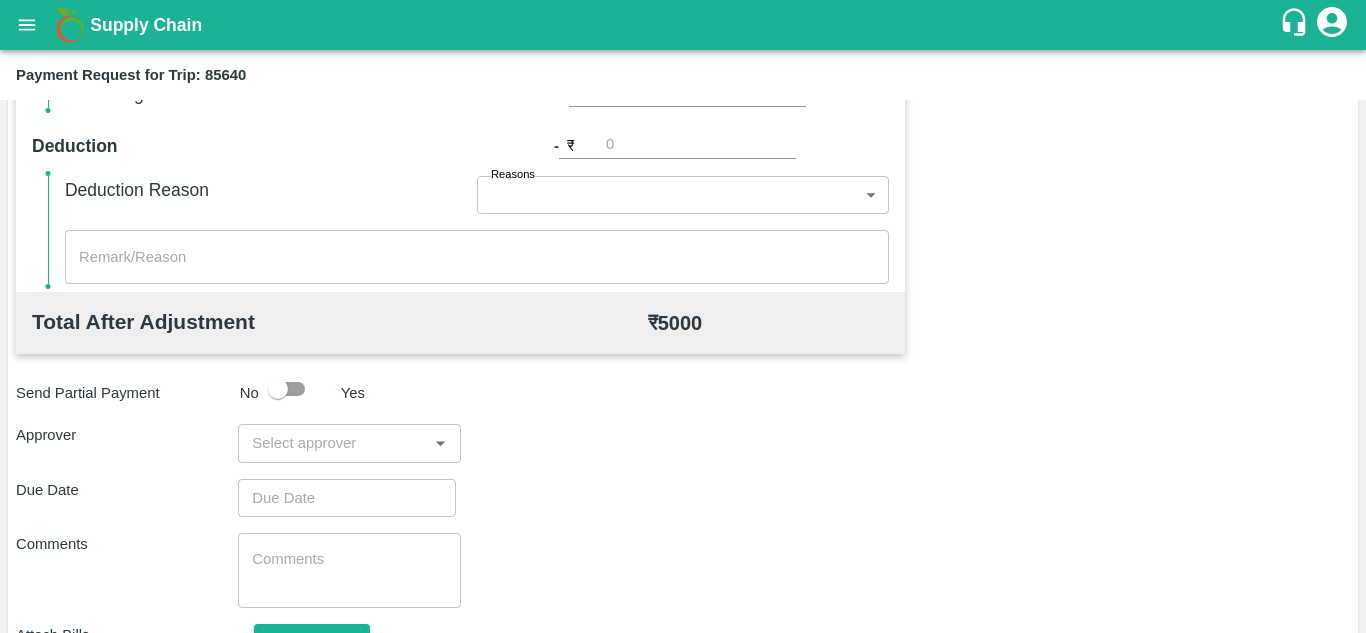 scroll, scrollTop: 891, scrollLeft: 0, axis: vertical 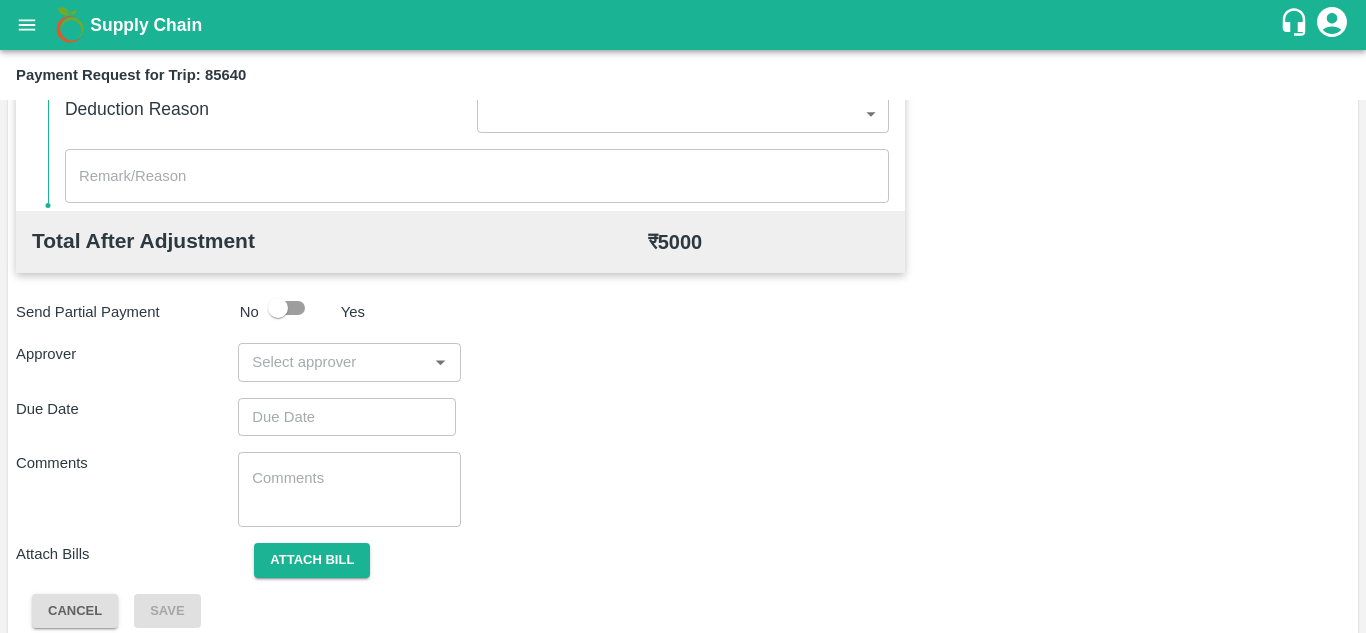 click at bounding box center [332, 362] 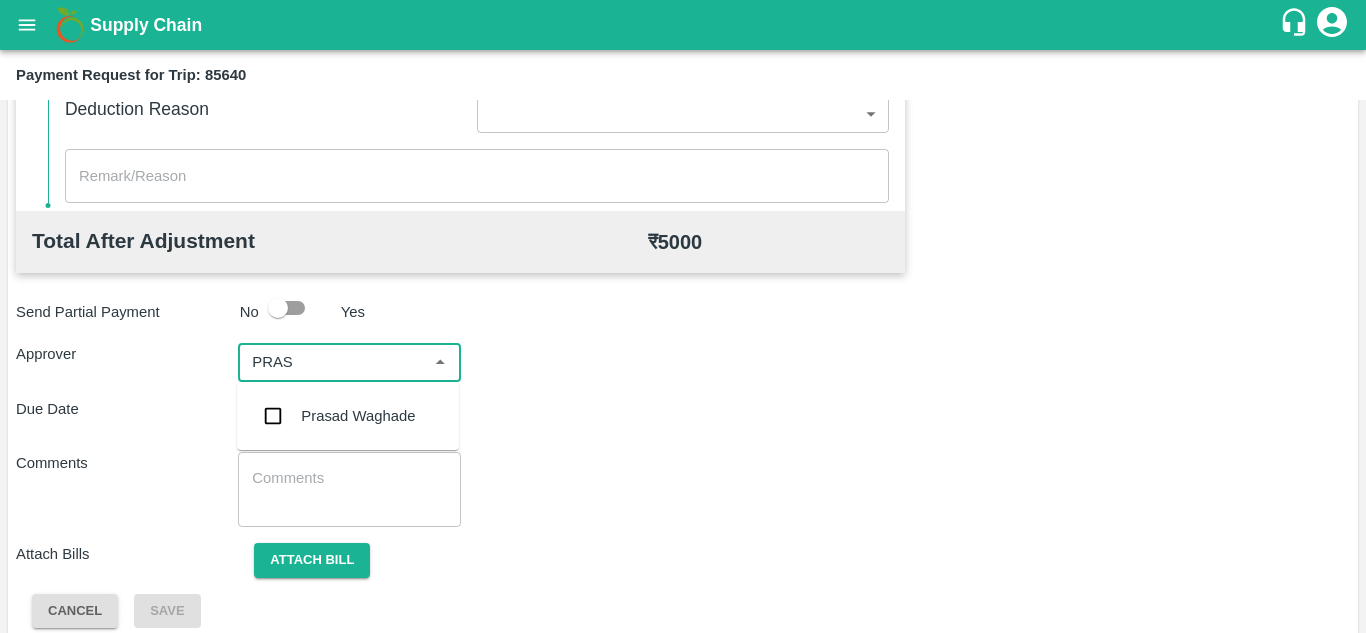 type on "PRASA" 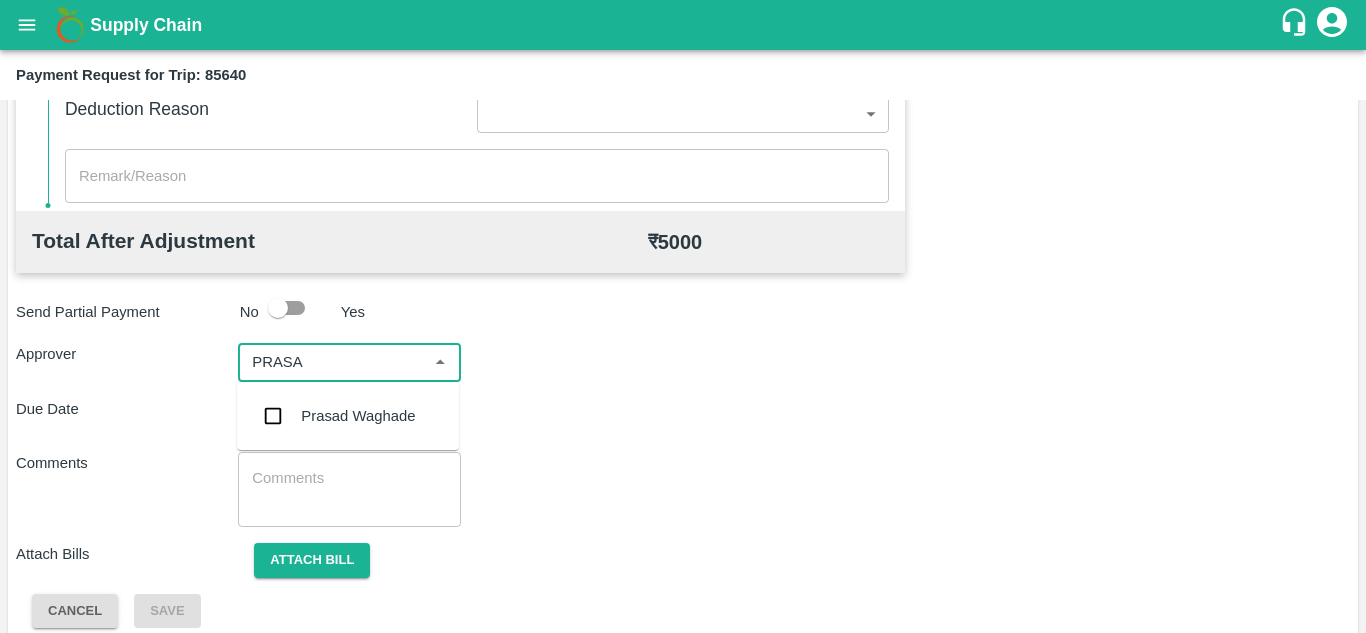 click on "Prasad Waghade" at bounding box center (348, 416) 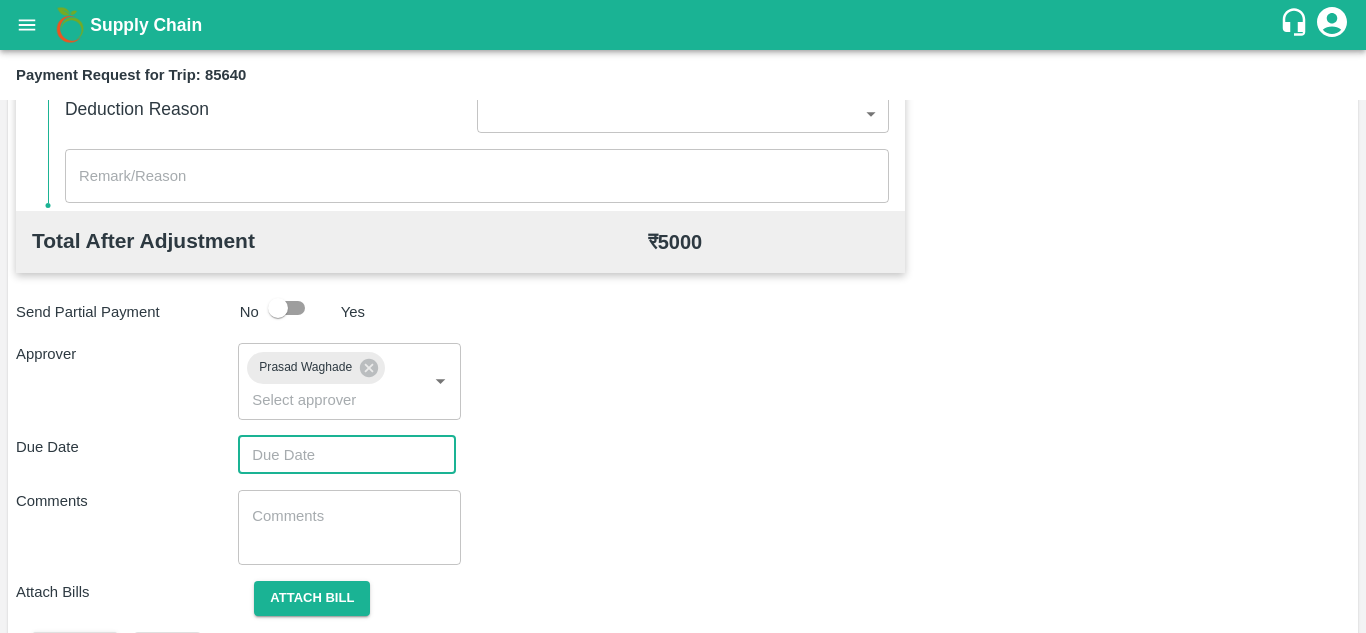 type on "DD/MM/YYYY hh:mm aa" 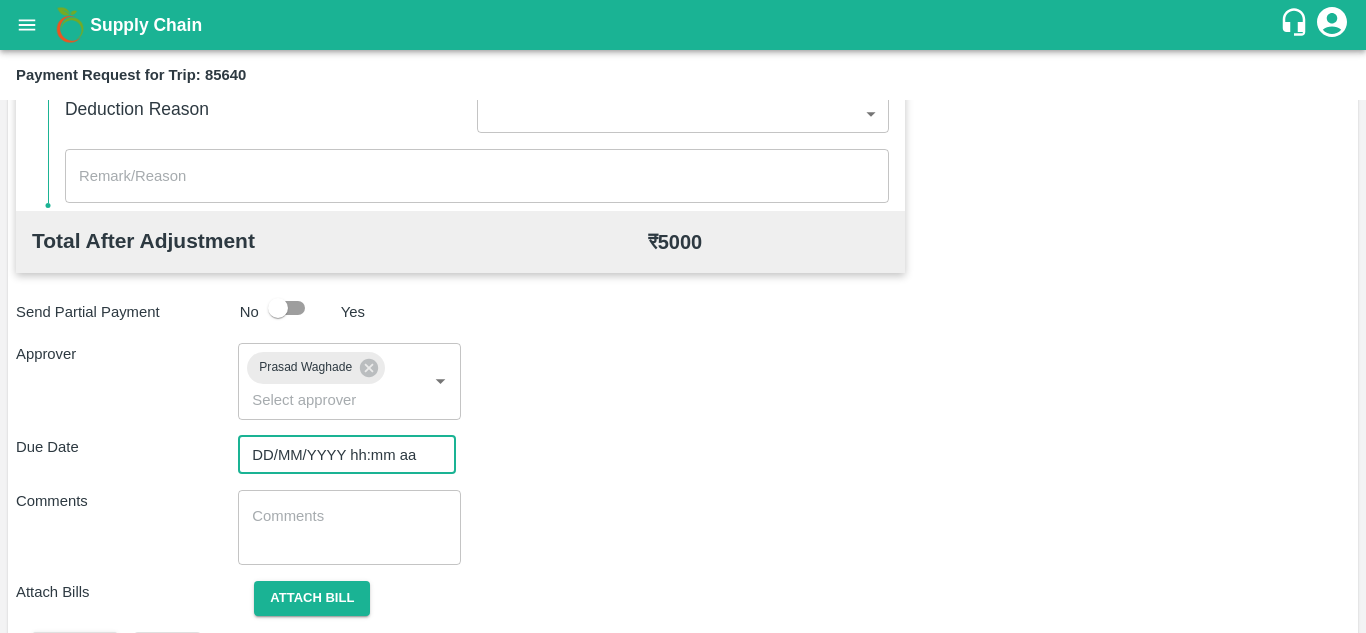 click on "DD/MM/YYYY hh:mm aa" at bounding box center [340, 455] 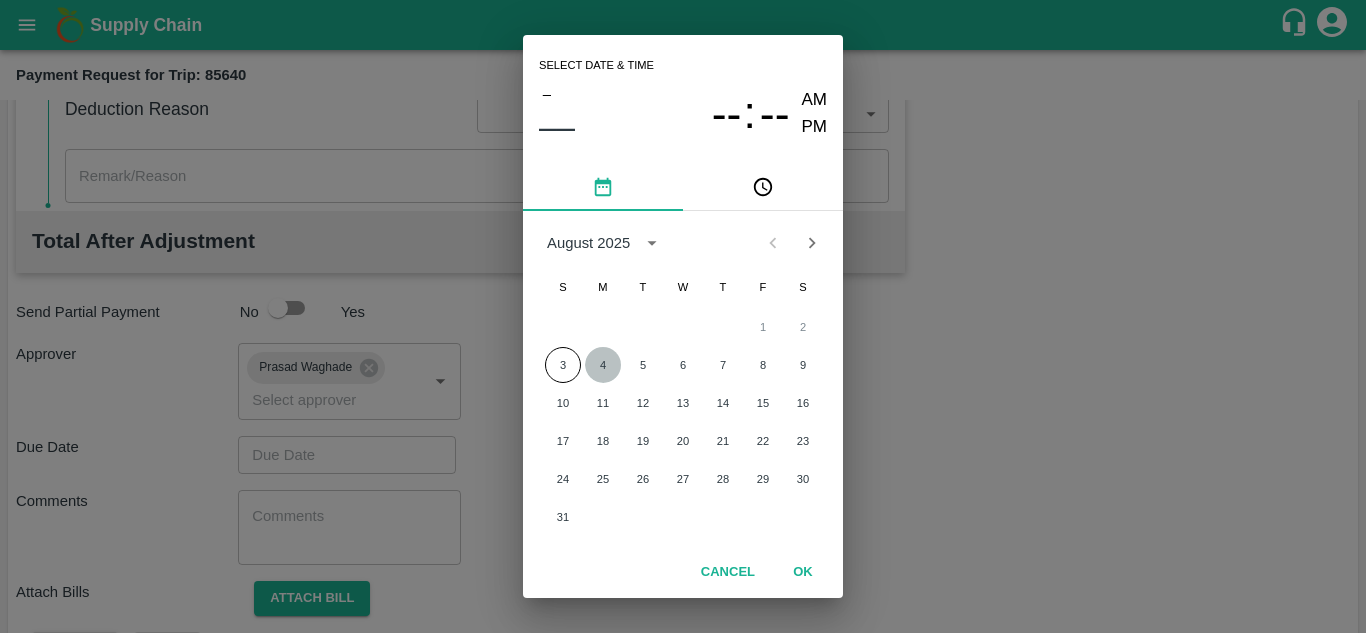 click on "4" at bounding box center [603, 365] 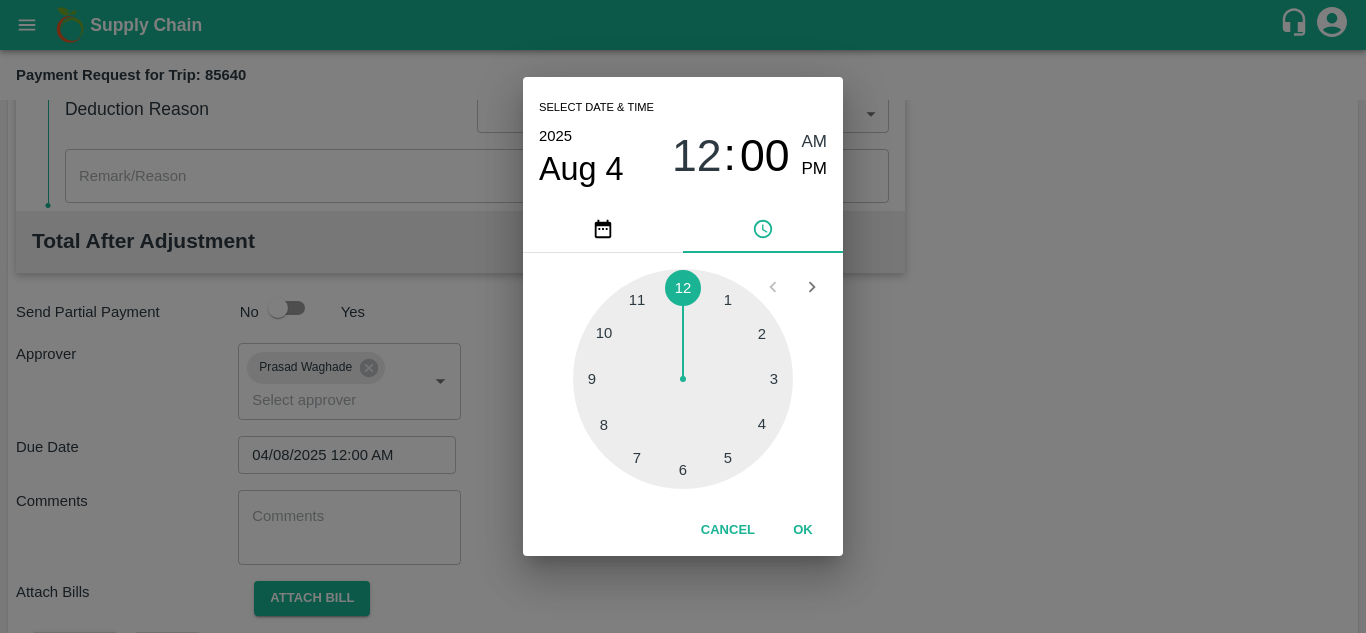 click on "AM" at bounding box center [815, 142] 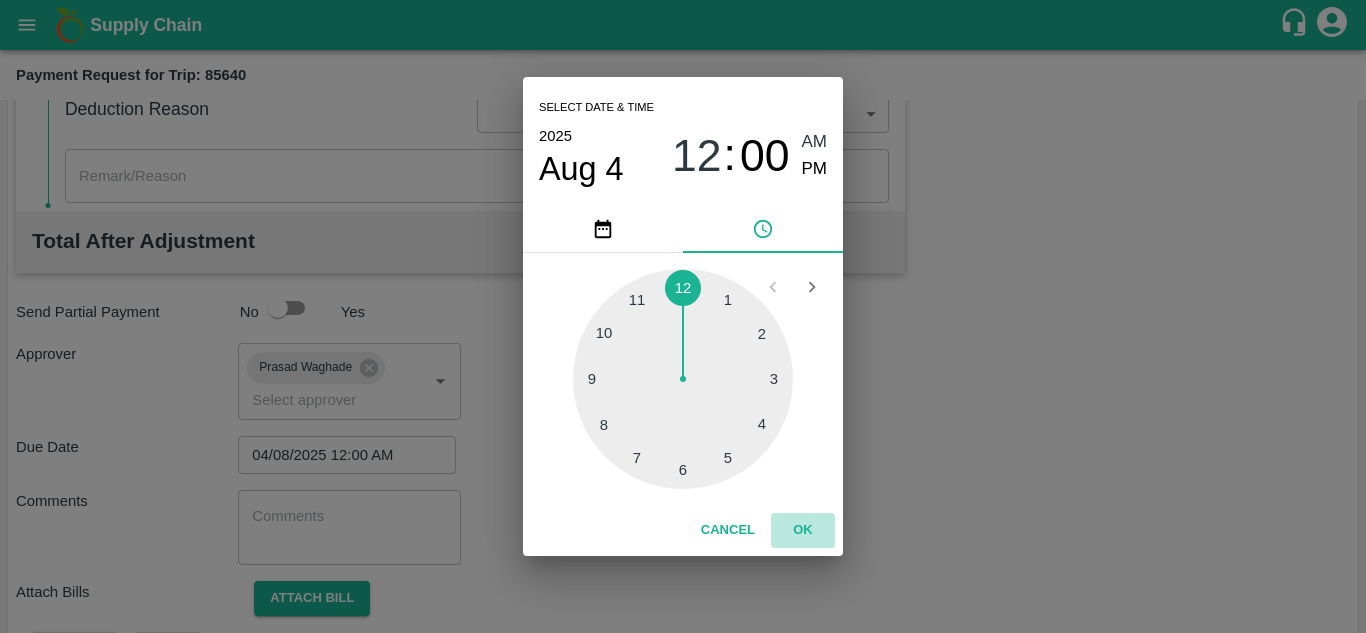 click on "OK" at bounding box center (803, 530) 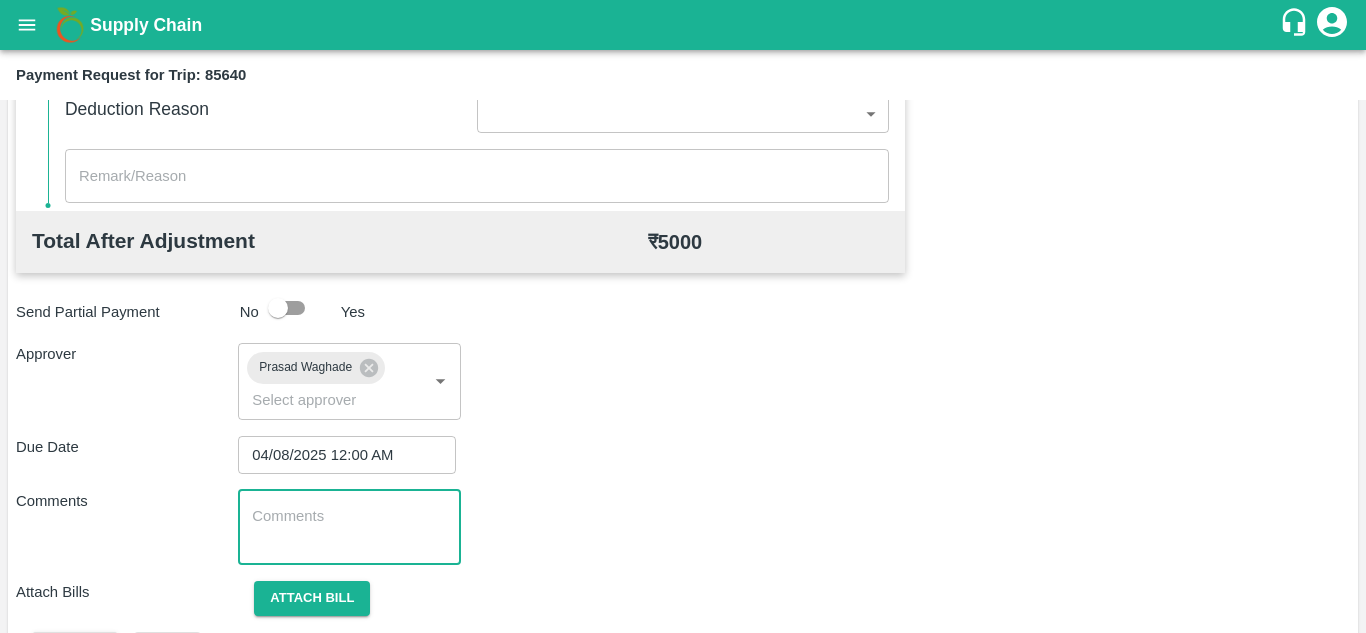 click at bounding box center (349, 527) 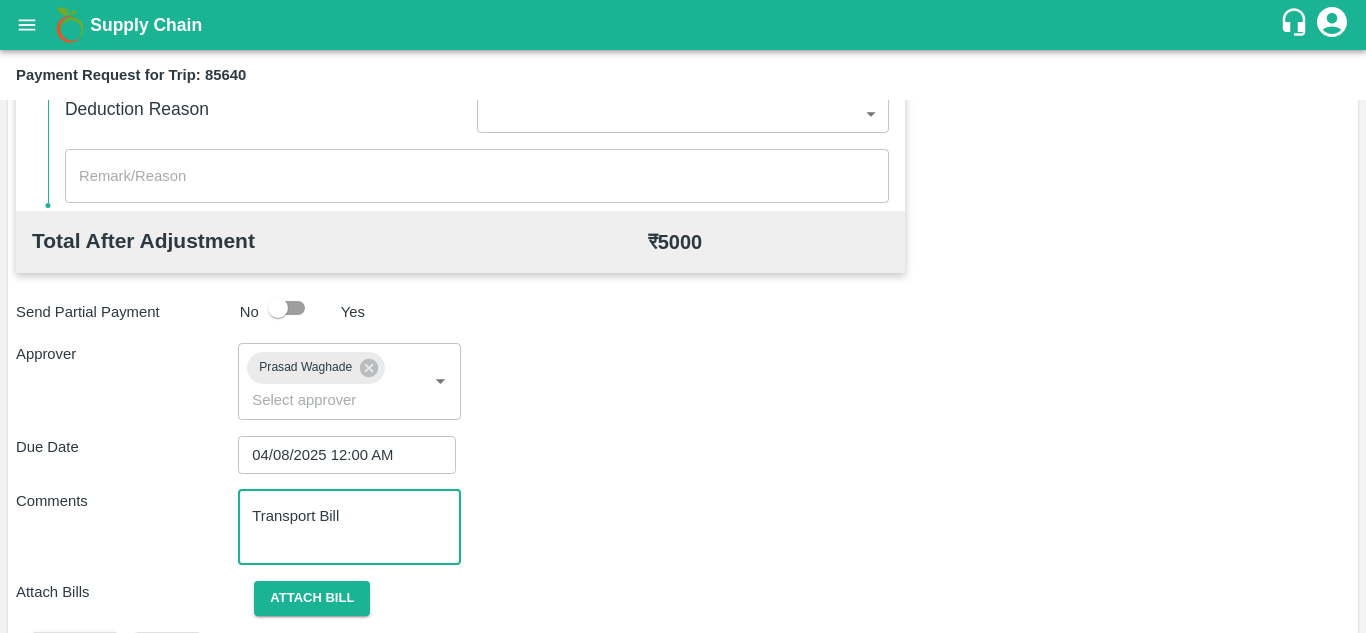 scroll, scrollTop: 948, scrollLeft: 0, axis: vertical 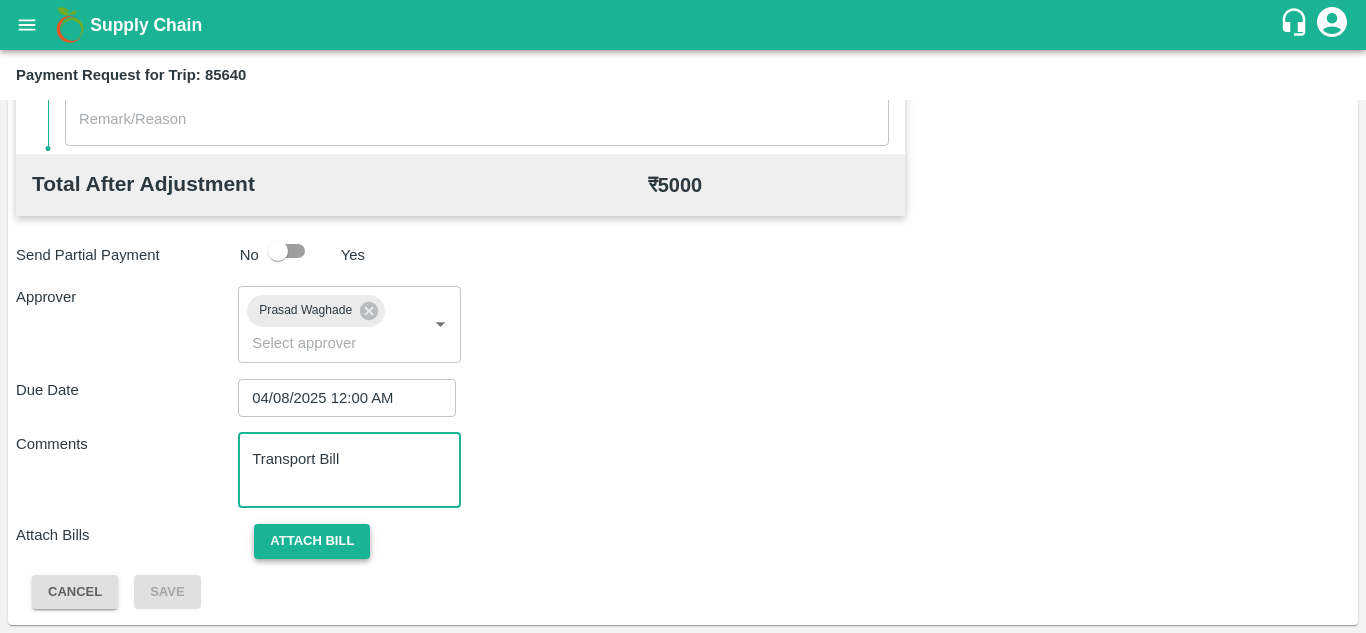 type on "Transport Bill" 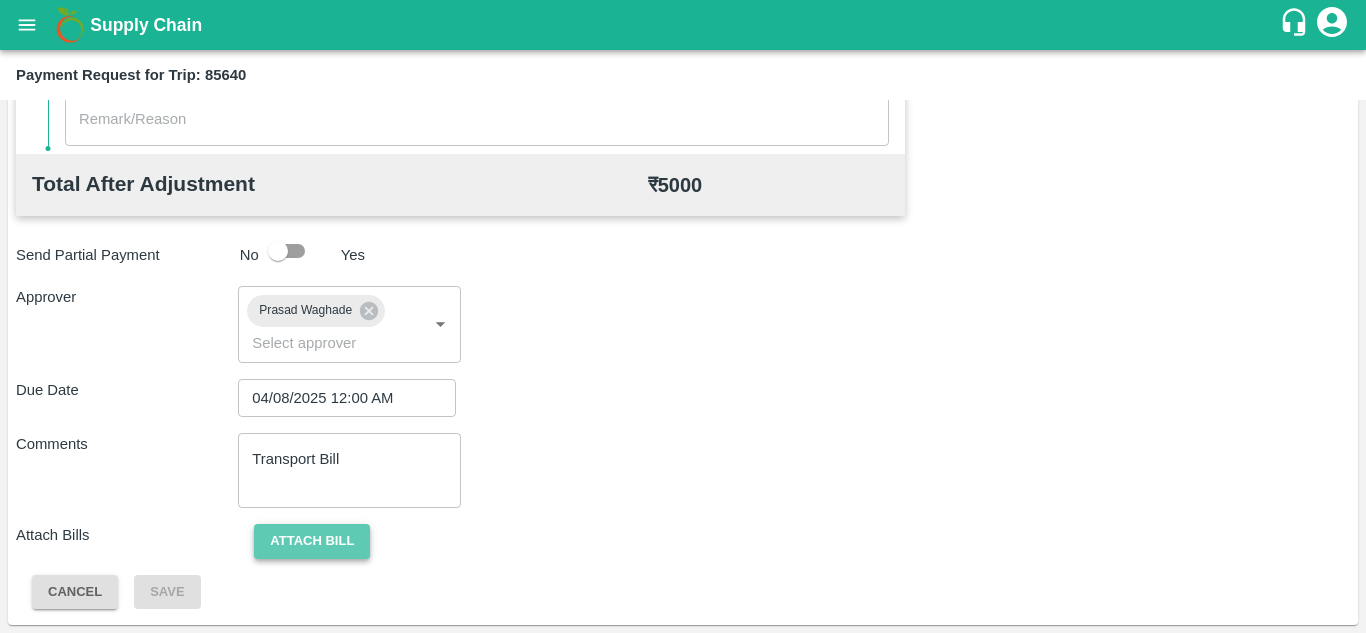 click on "Attach bill" at bounding box center [312, 541] 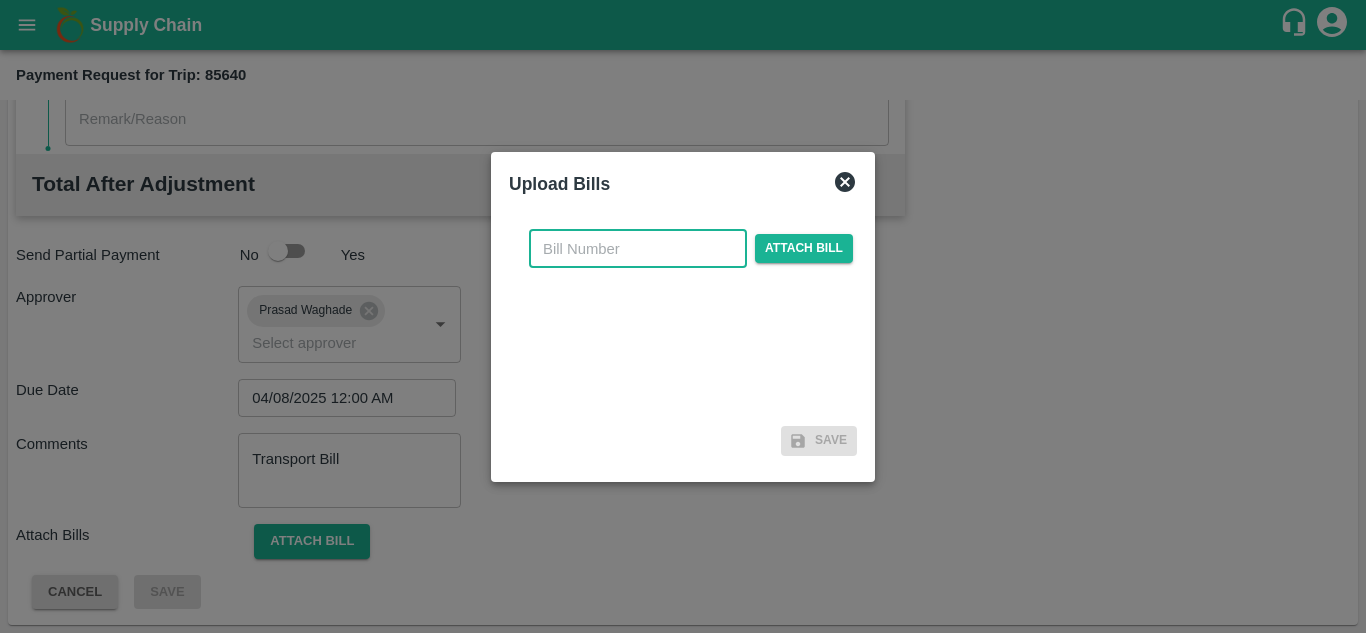 click at bounding box center [638, 249] 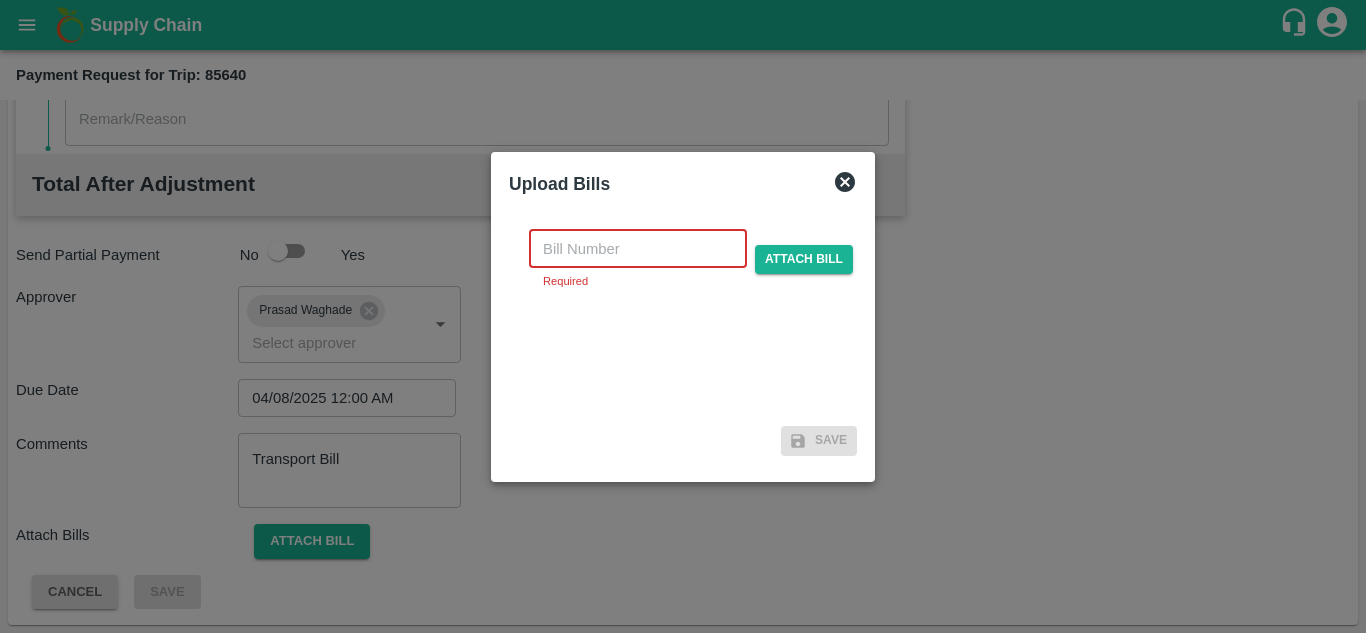 click at bounding box center (638, 249) 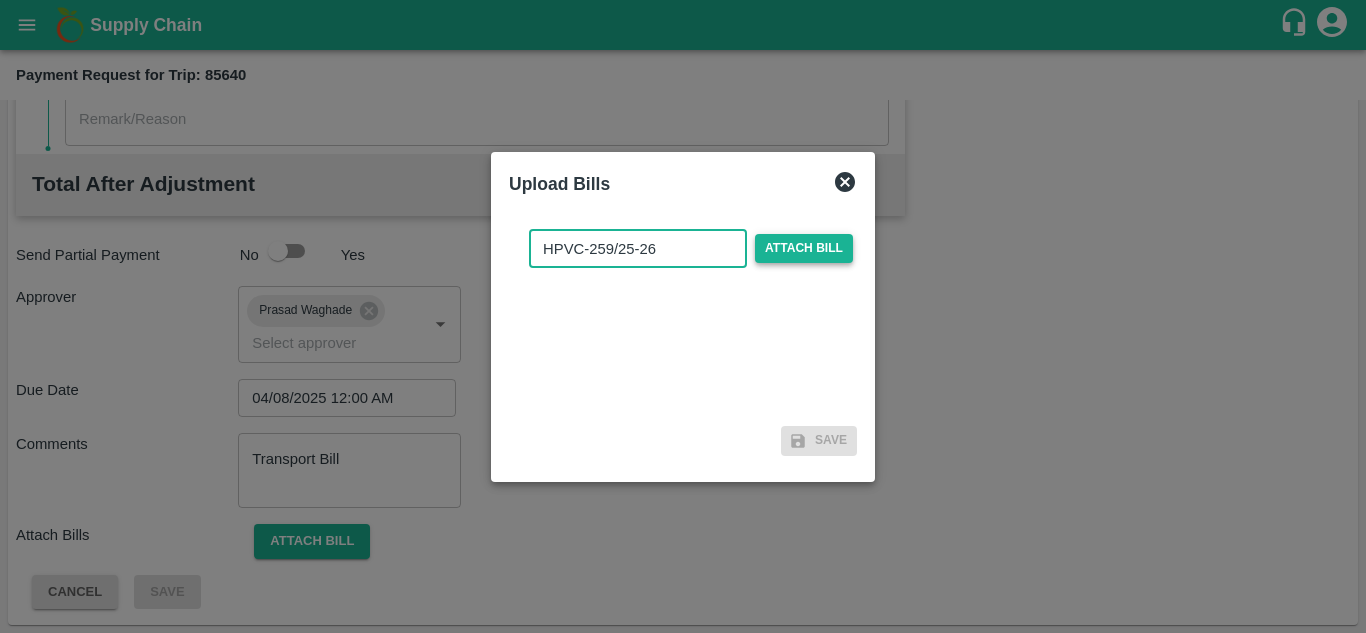 type on "HPVC-259/25-26" 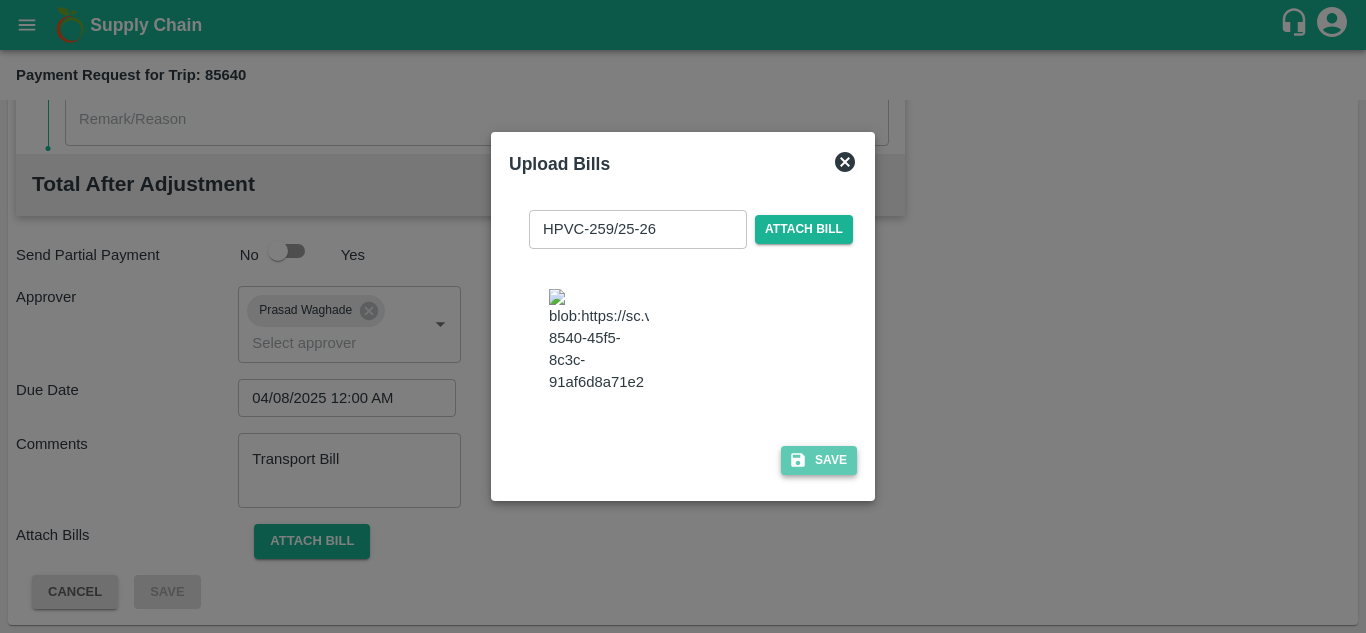 click on "Save" at bounding box center [819, 460] 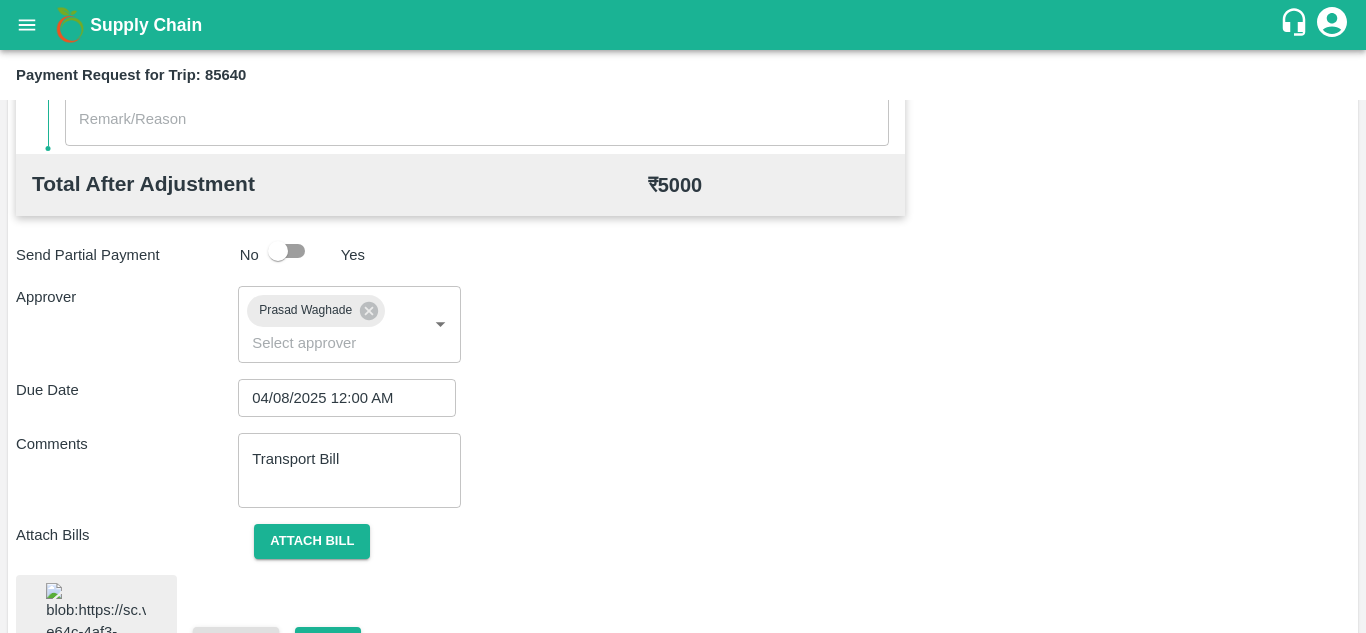 scroll, scrollTop: 1086, scrollLeft: 0, axis: vertical 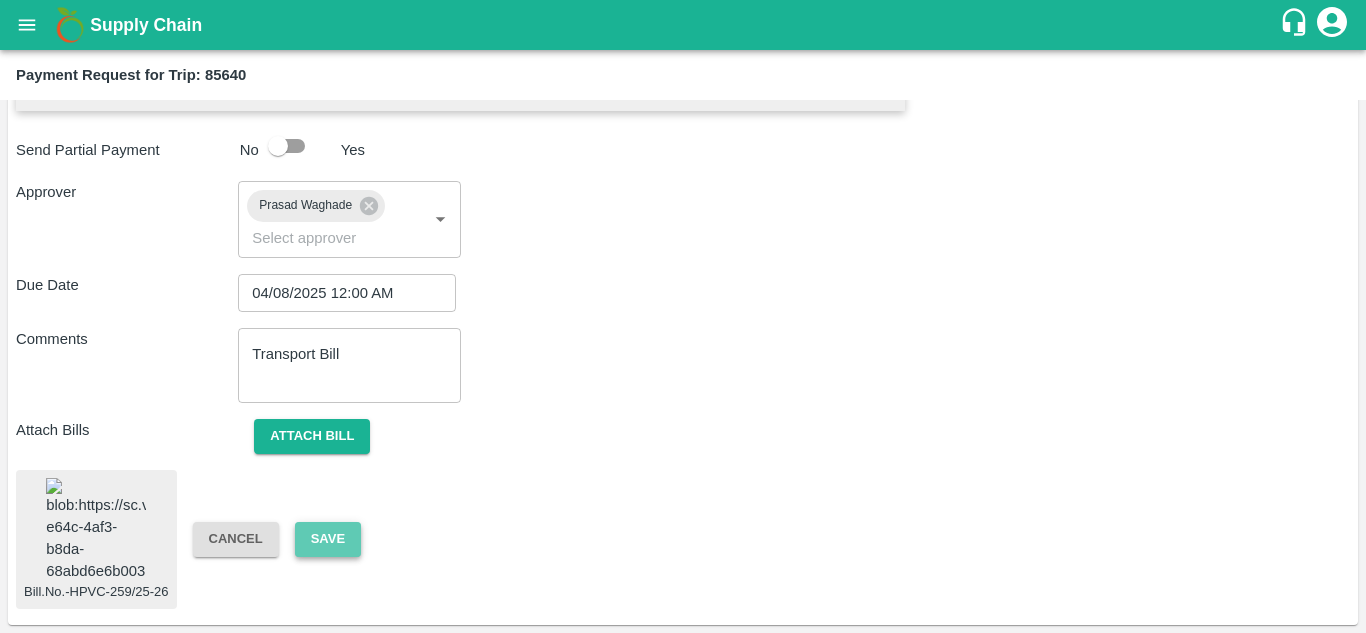 click on "Save" at bounding box center (328, 539) 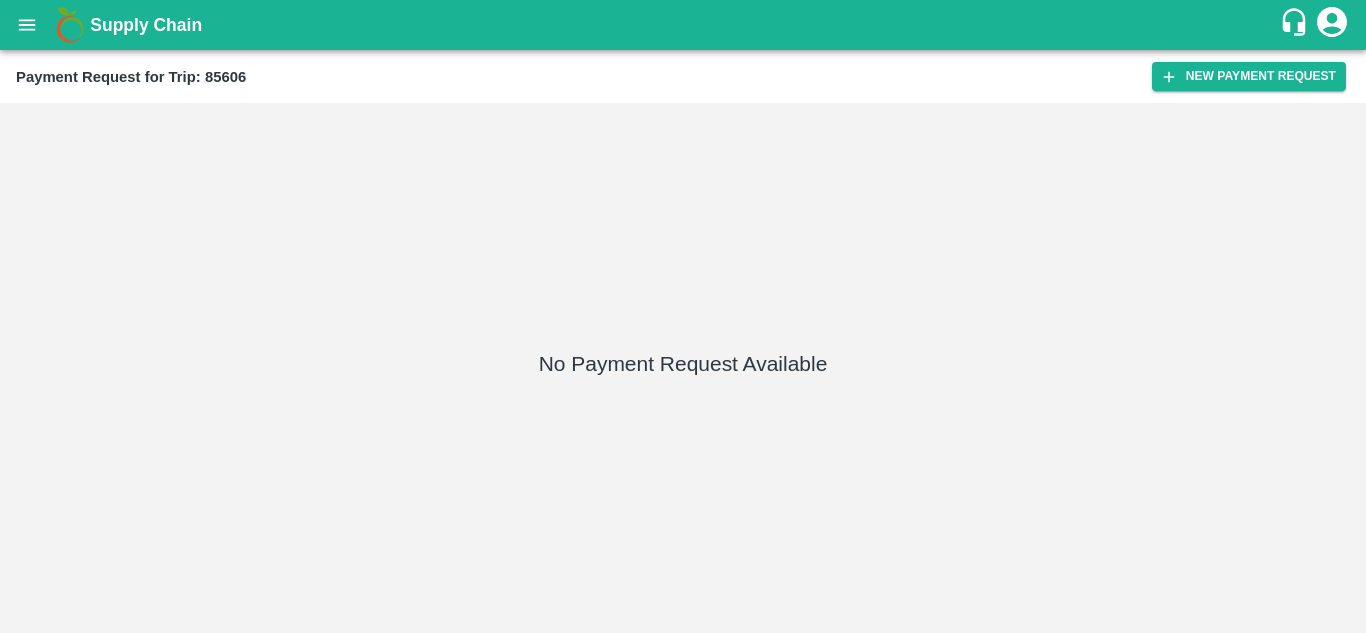 scroll, scrollTop: 0, scrollLeft: 0, axis: both 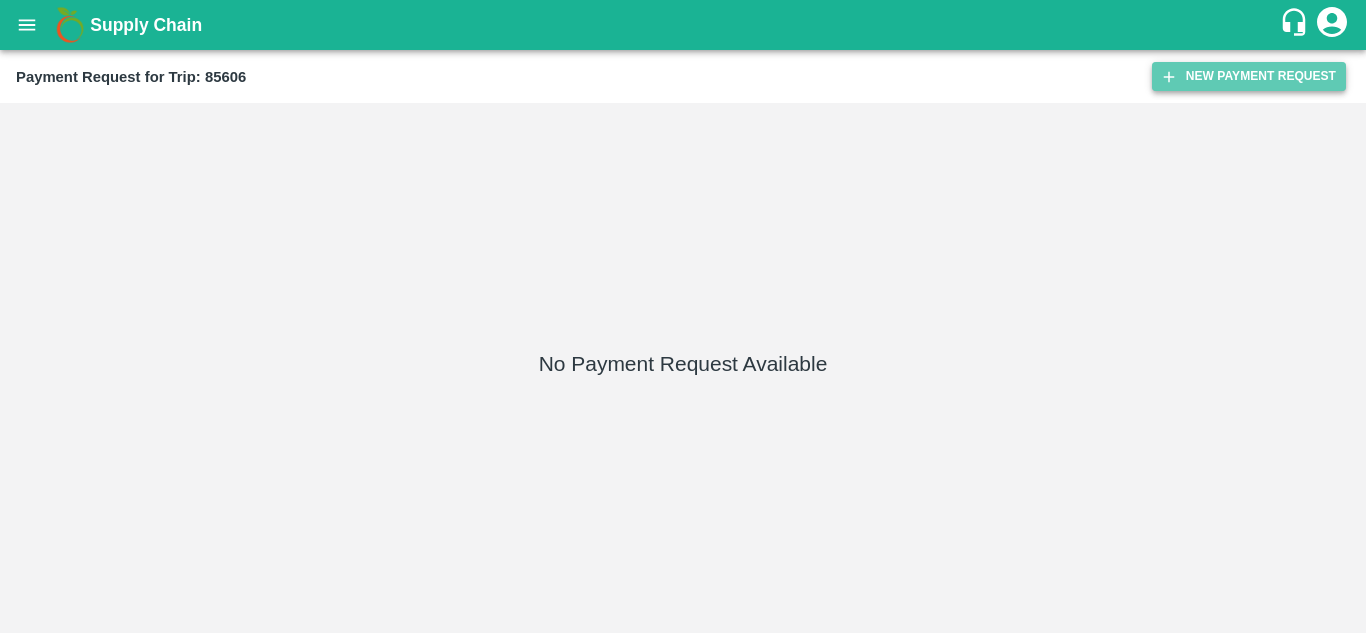 click on "New Payment Request" at bounding box center [1249, 76] 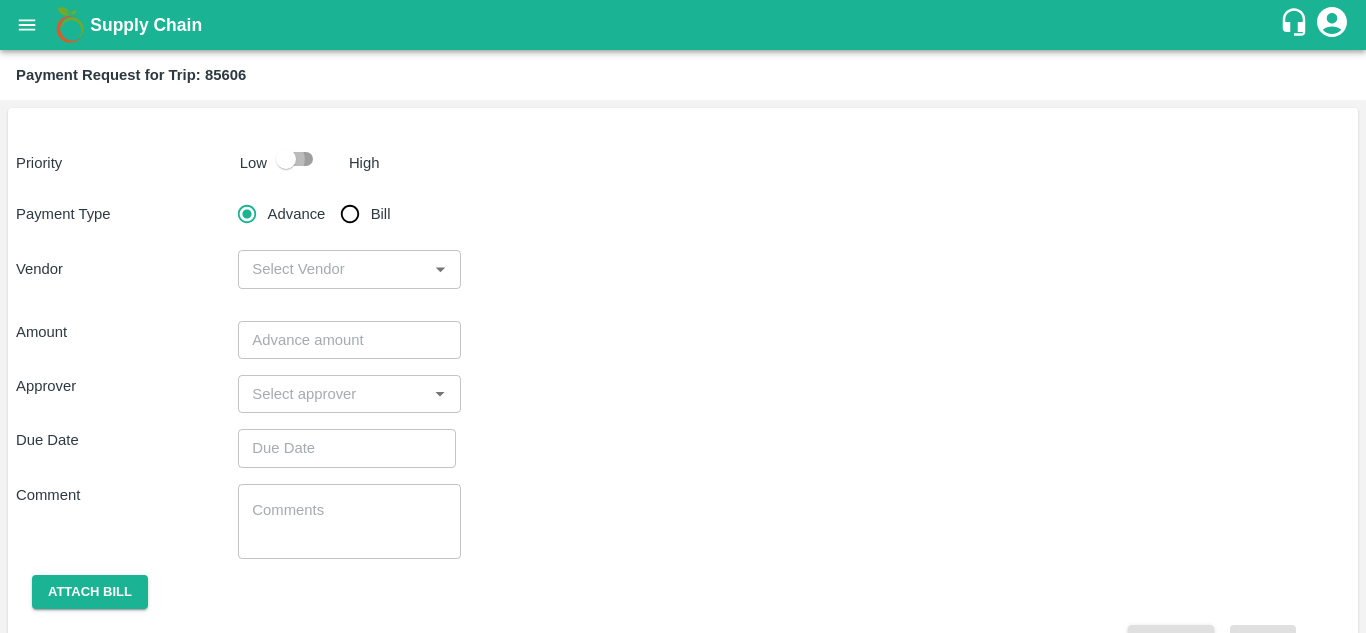 click at bounding box center [286, 159] 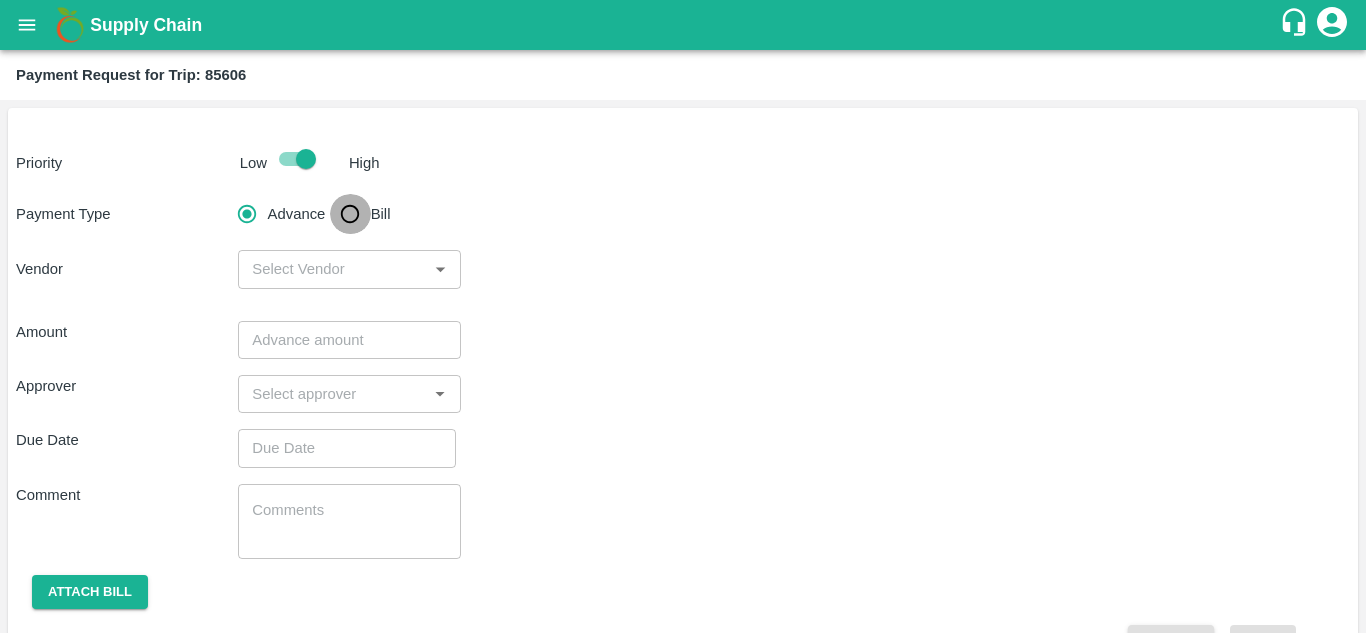 click on "Bill" at bounding box center [350, 214] 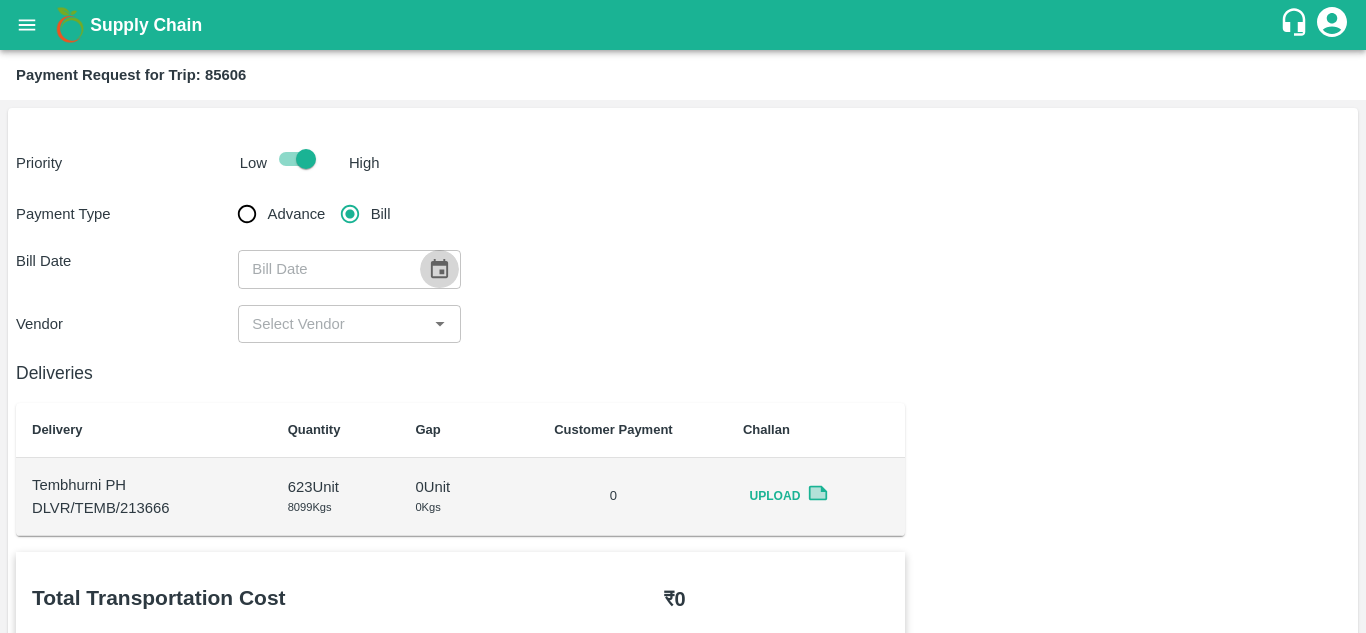 click 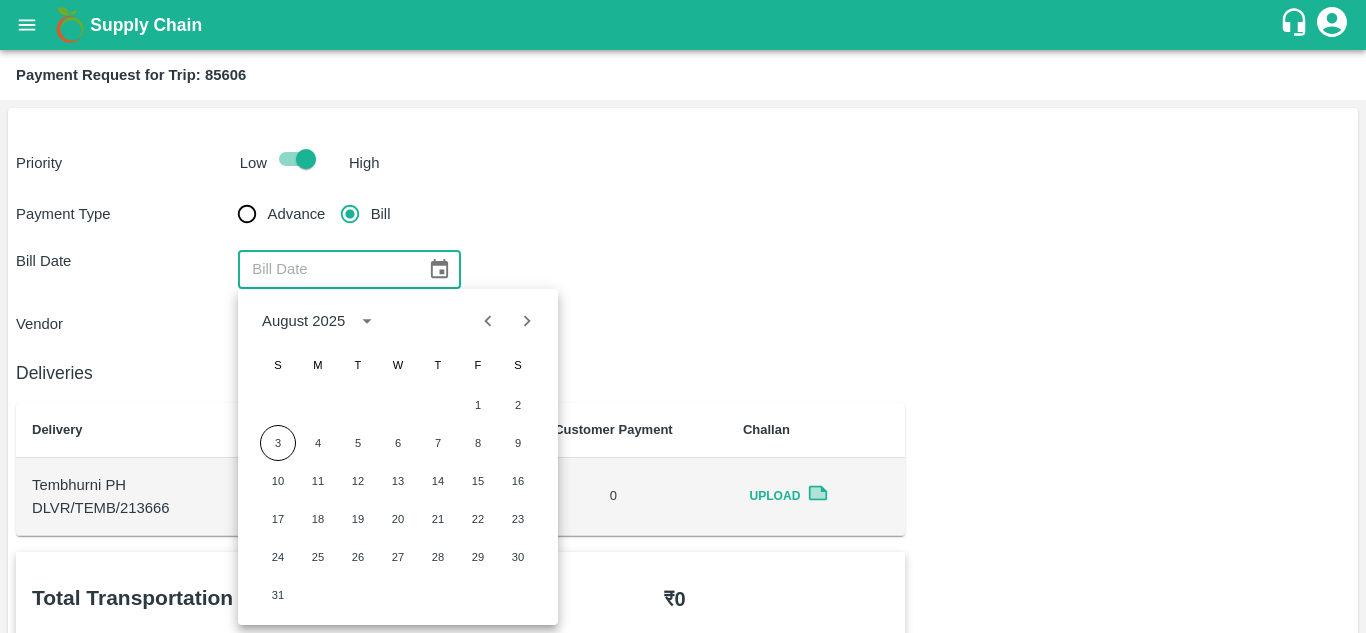 click 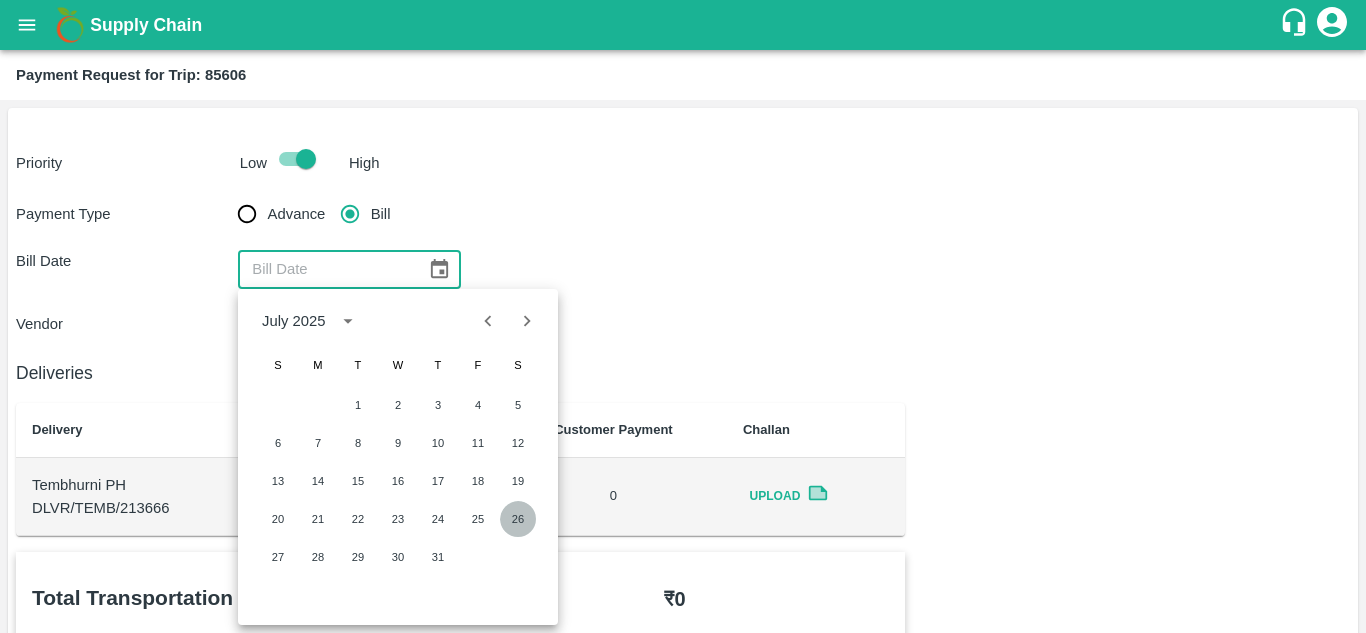 click on "26" at bounding box center [518, 519] 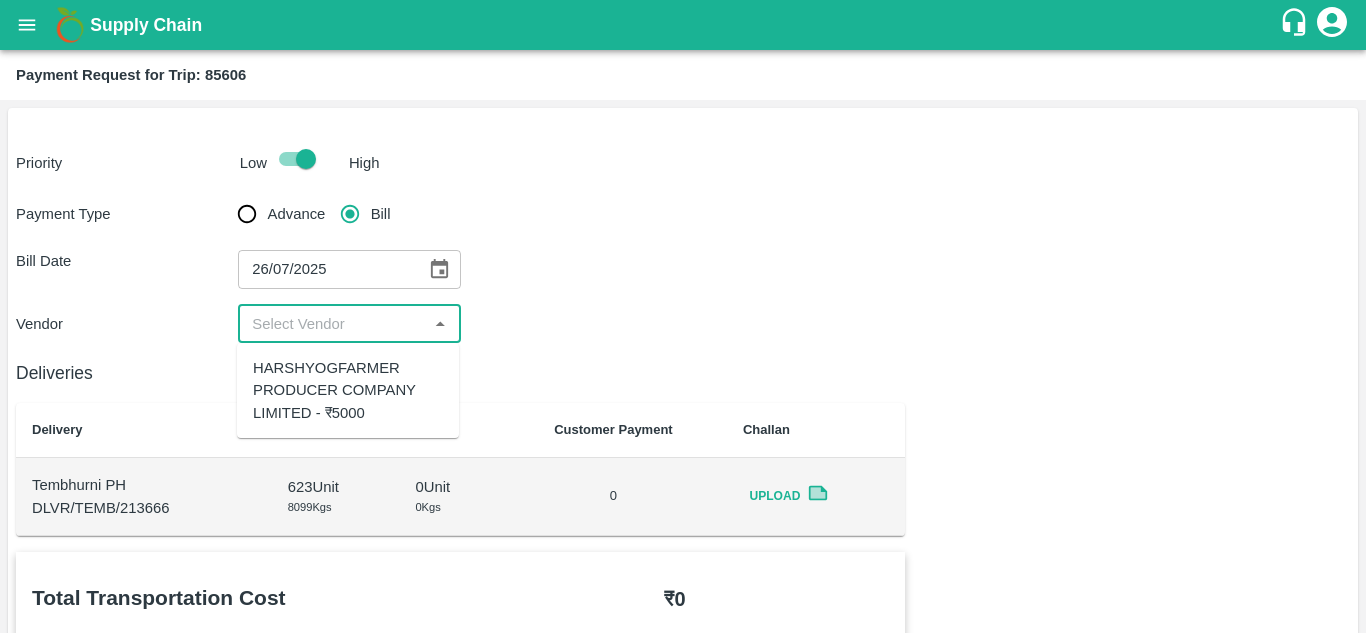 click at bounding box center (332, 324) 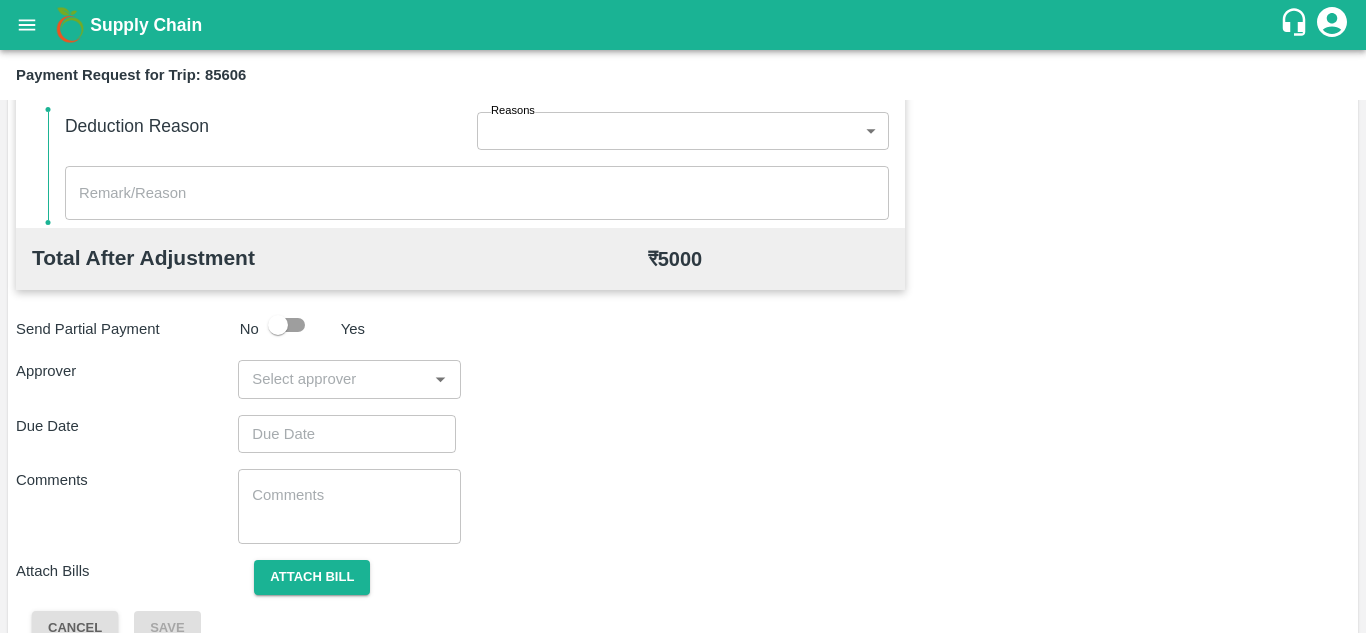 scroll, scrollTop: 875, scrollLeft: 0, axis: vertical 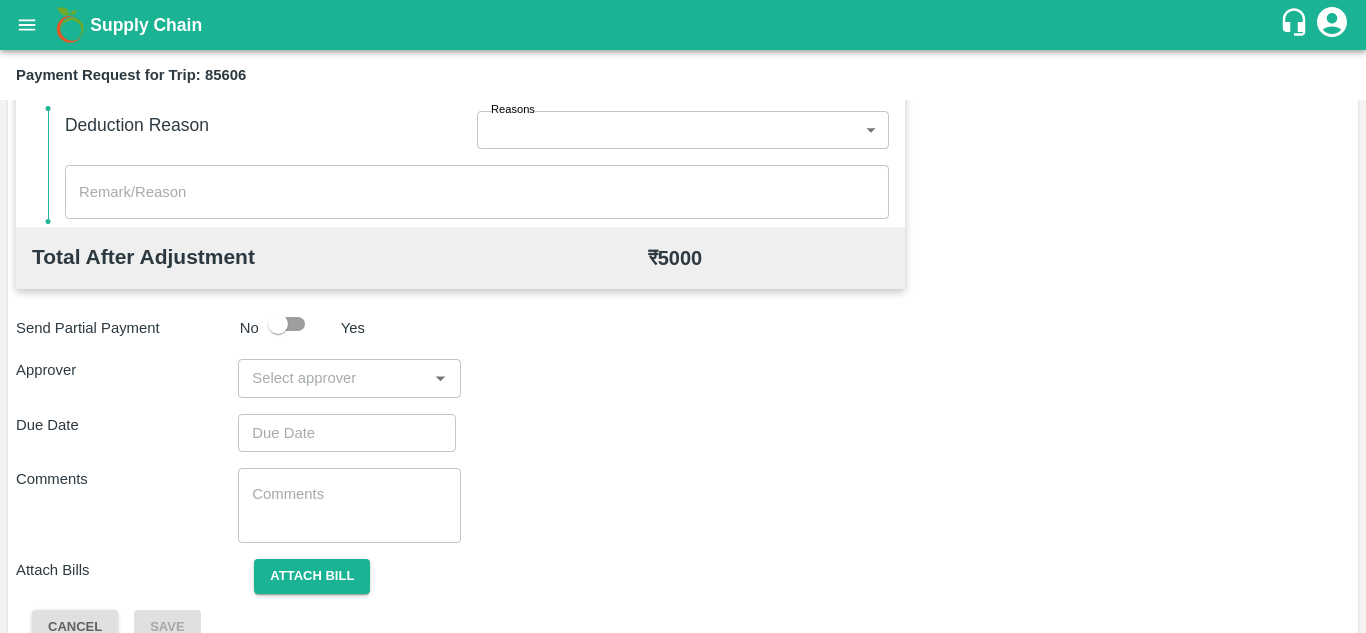 click at bounding box center (332, 378) 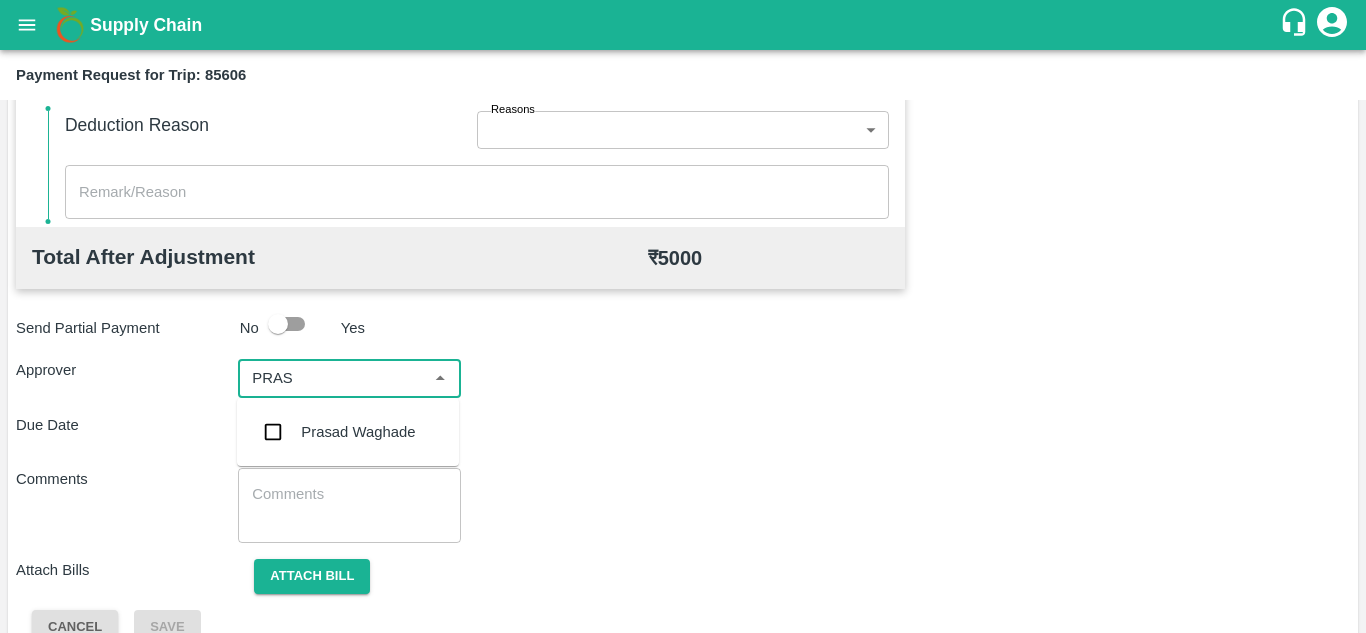 type on "PRASA" 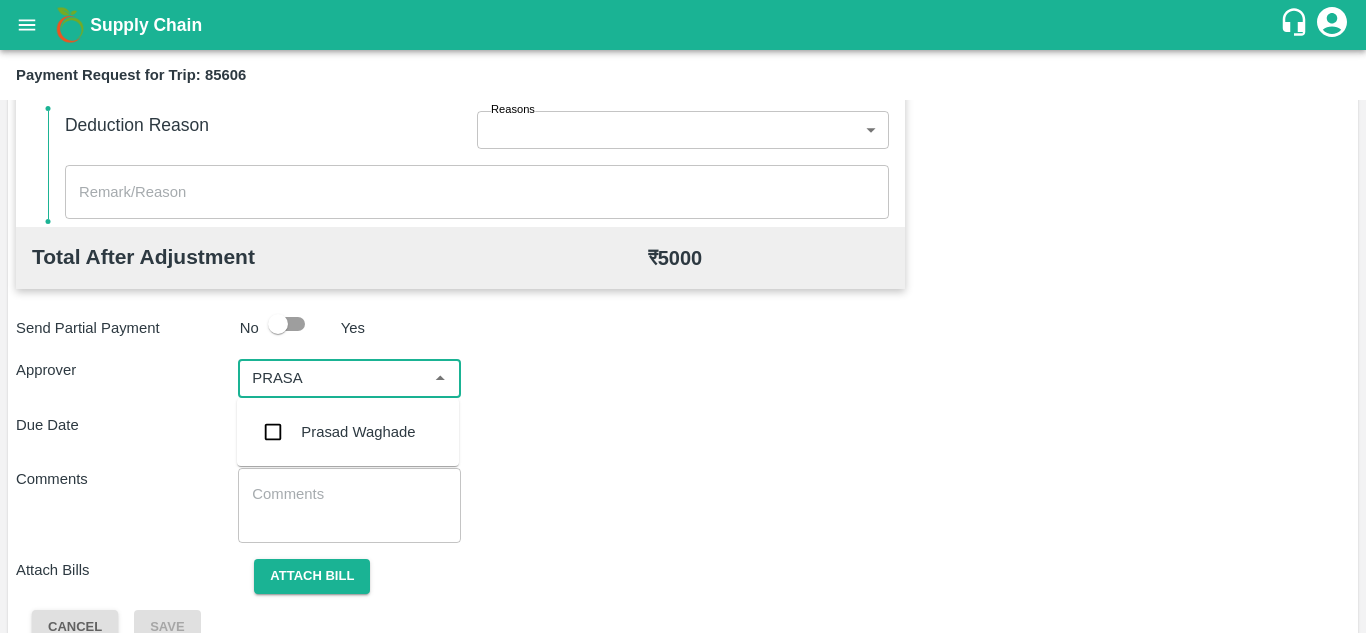 click on "Prasad Waghade" at bounding box center [358, 432] 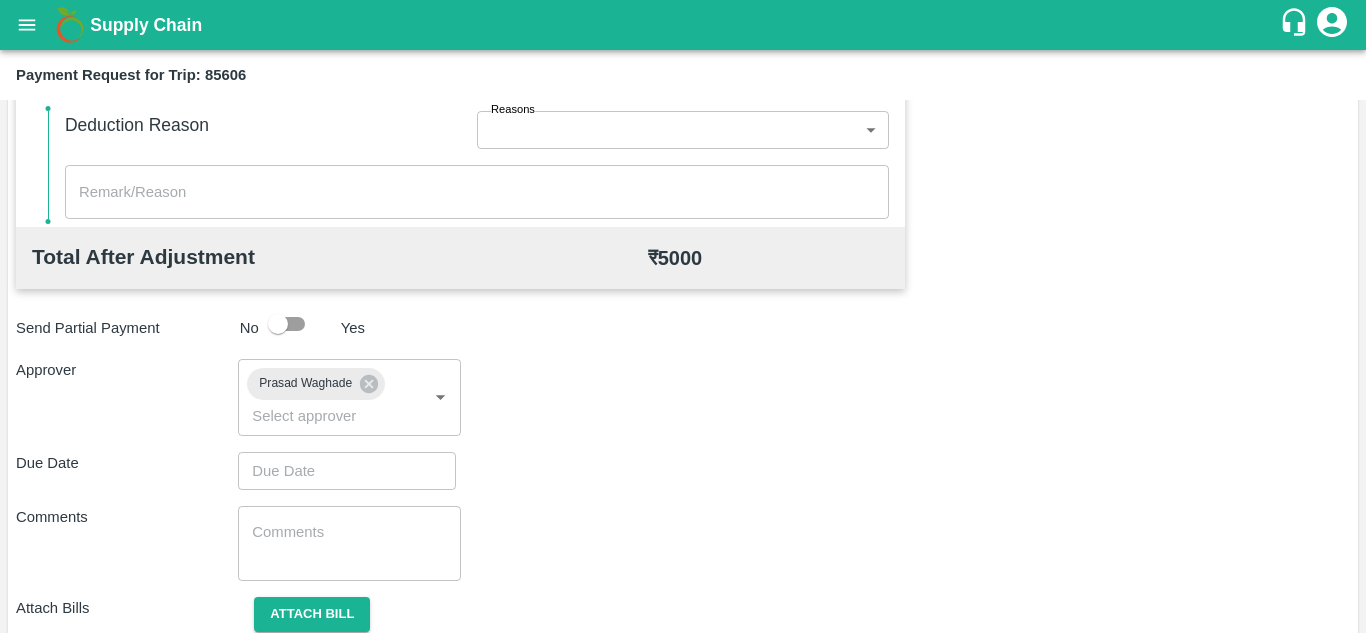 click on "Total Transportation Cost  ₹ 5000 Advance payment - ₹ Additional Charges(+) Inam + ₹ Loading/Unloading Charges + ₹ Loading Detention + ₹ Unloading Detention + ₹ Deduction - ₹ Deduction Reason Reasons ​ Reasons x ​ Total After Adjustment  ₹ 5000 Send Partial Payment No Yes Approver [FIRST] [LAST] ​ Due Date ​ Comments x ​ Attach Bills Attach bill Cancel Save" at bounding box center [683, 180] 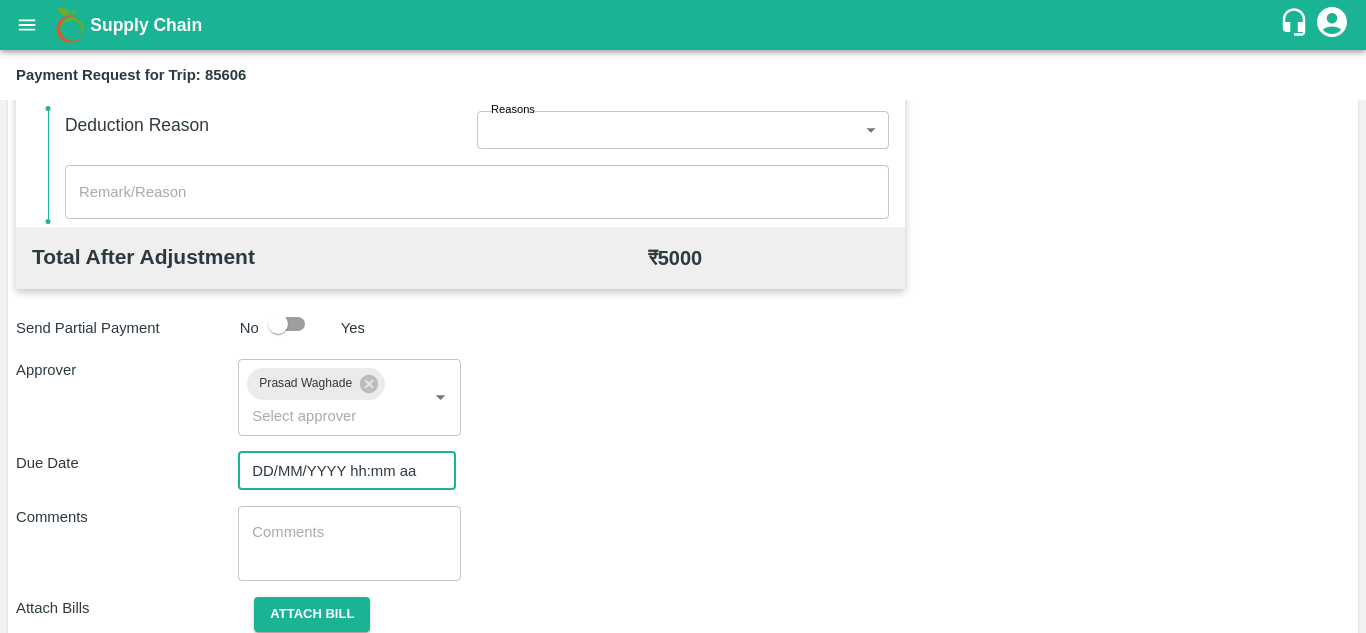 click on "DD/MM/YYYY hh:mm aa" at bounding box center [340, 471] 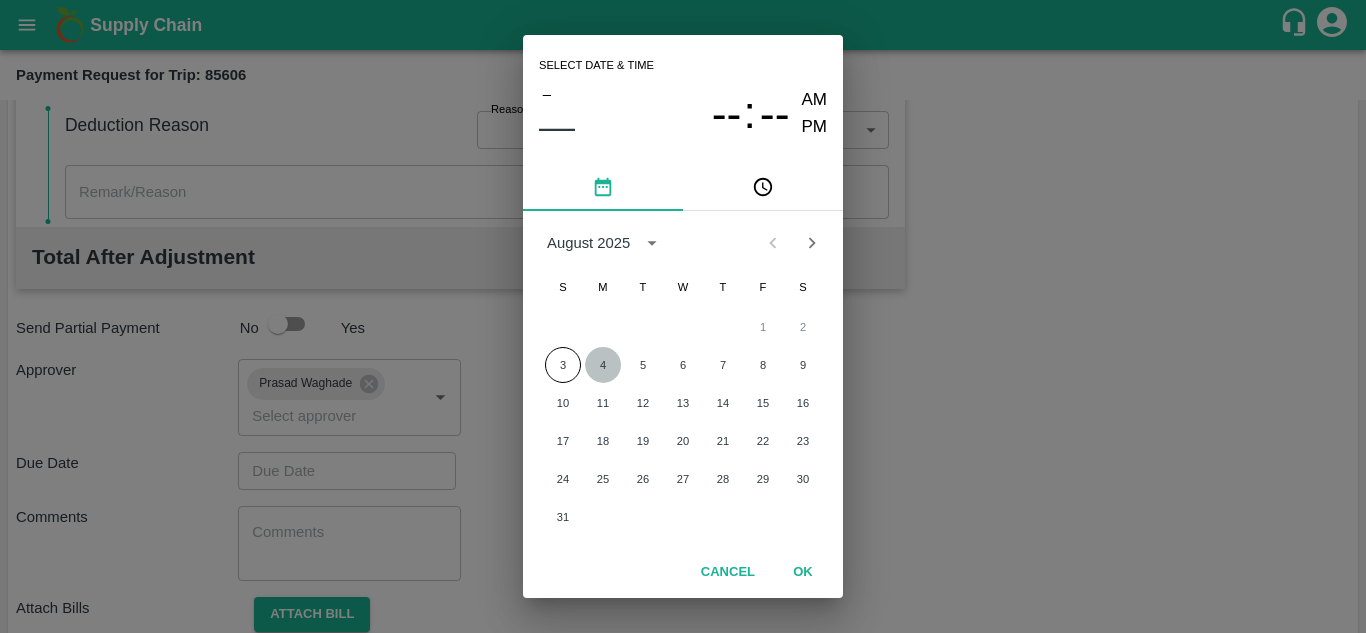 click on "4" at bounding box center (603, 365) 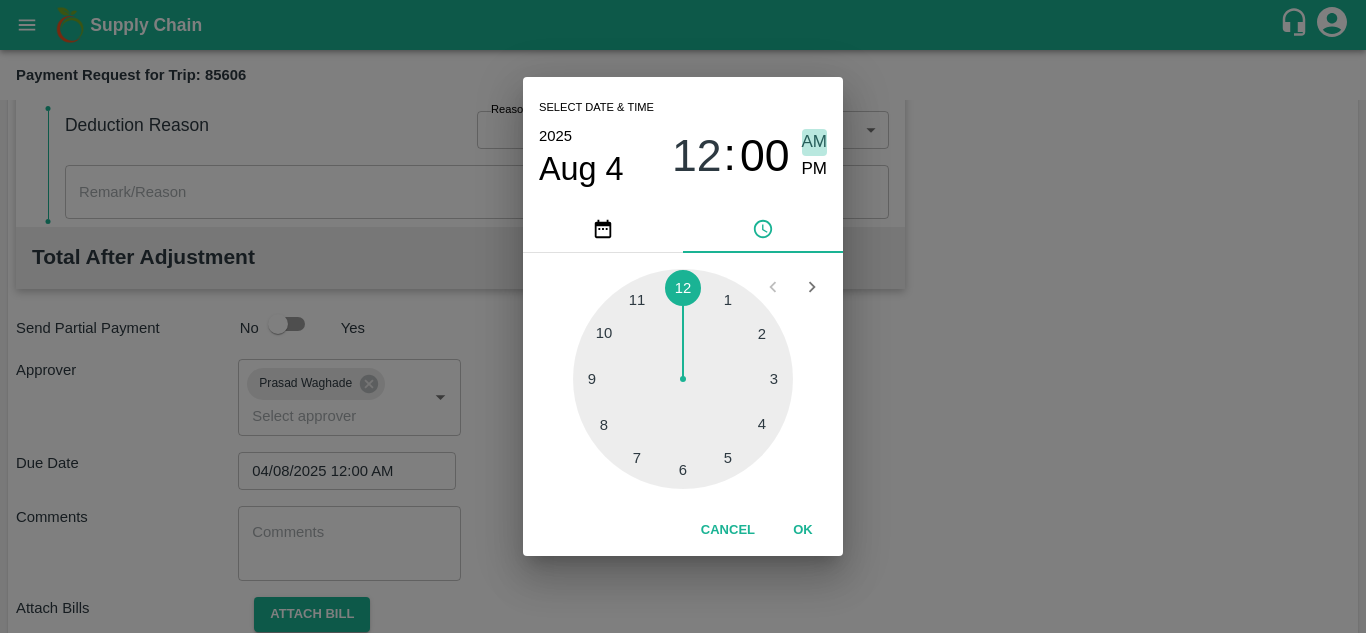 click on "AM" at bounding box center [815, 142] 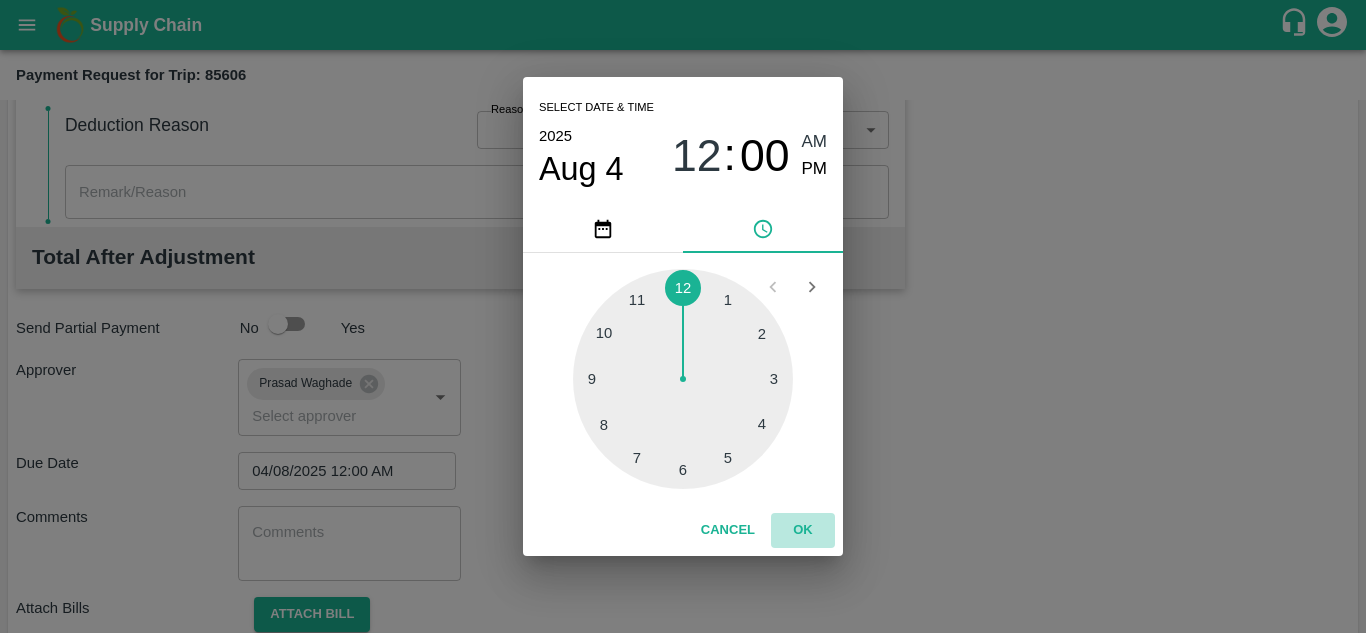 click on "OK" at bounding box center (803, 530) 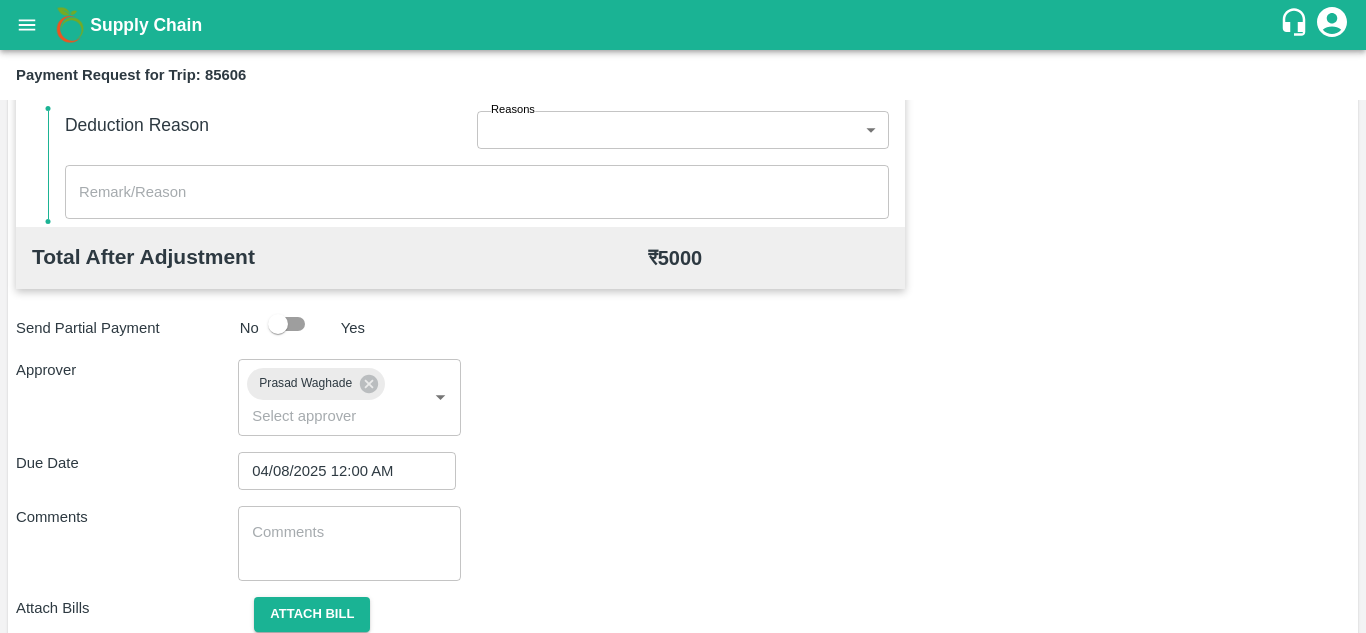 click on "x ​" at bounding box center (349, 543) 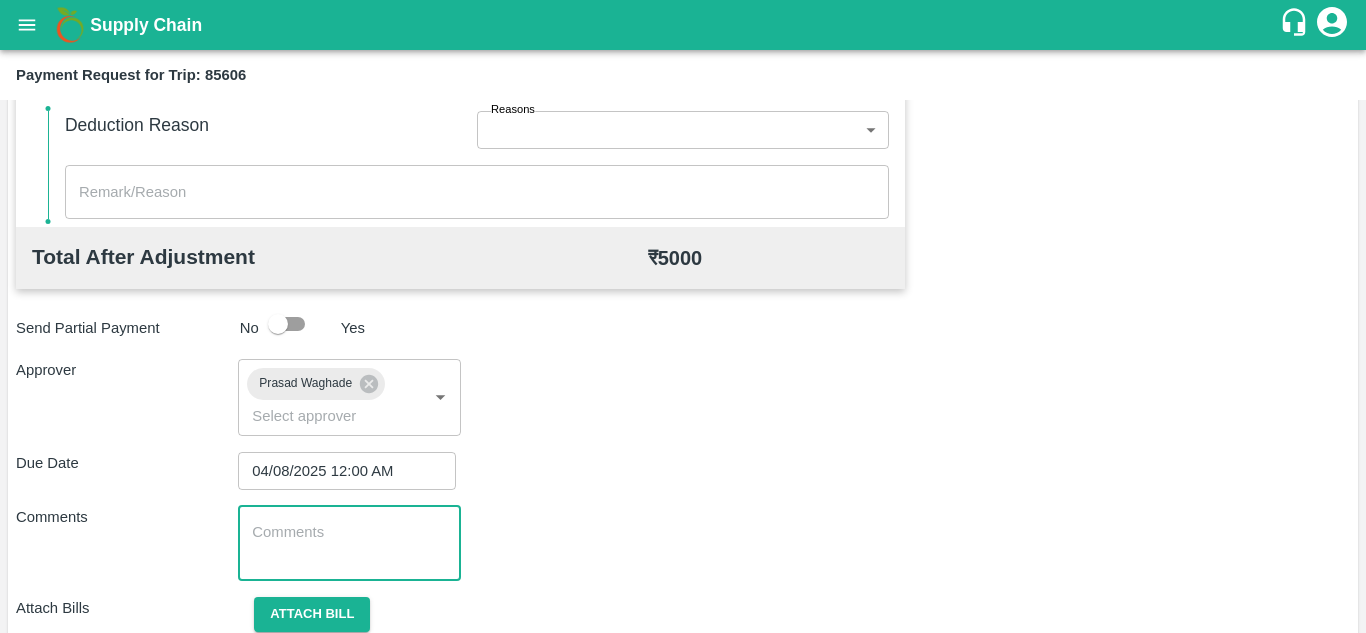 paste on "Transport Bill" 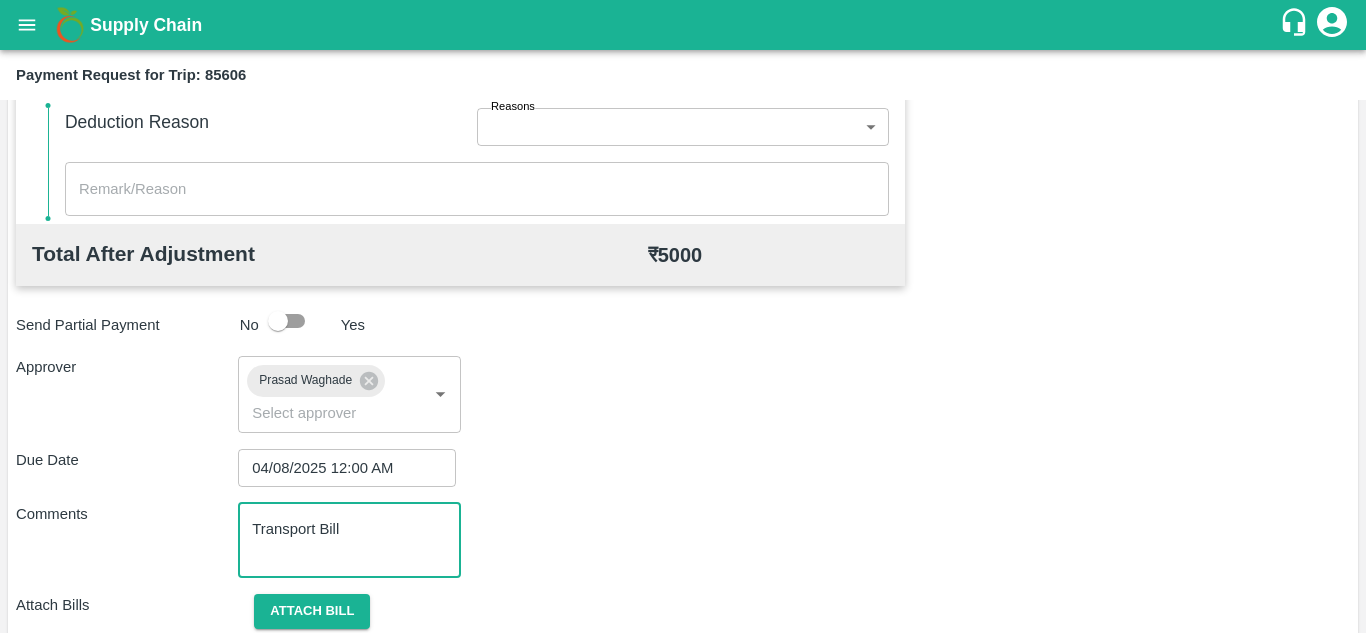 scroll, scrollTop: 948, scrollLeft: 0, axis: vertical 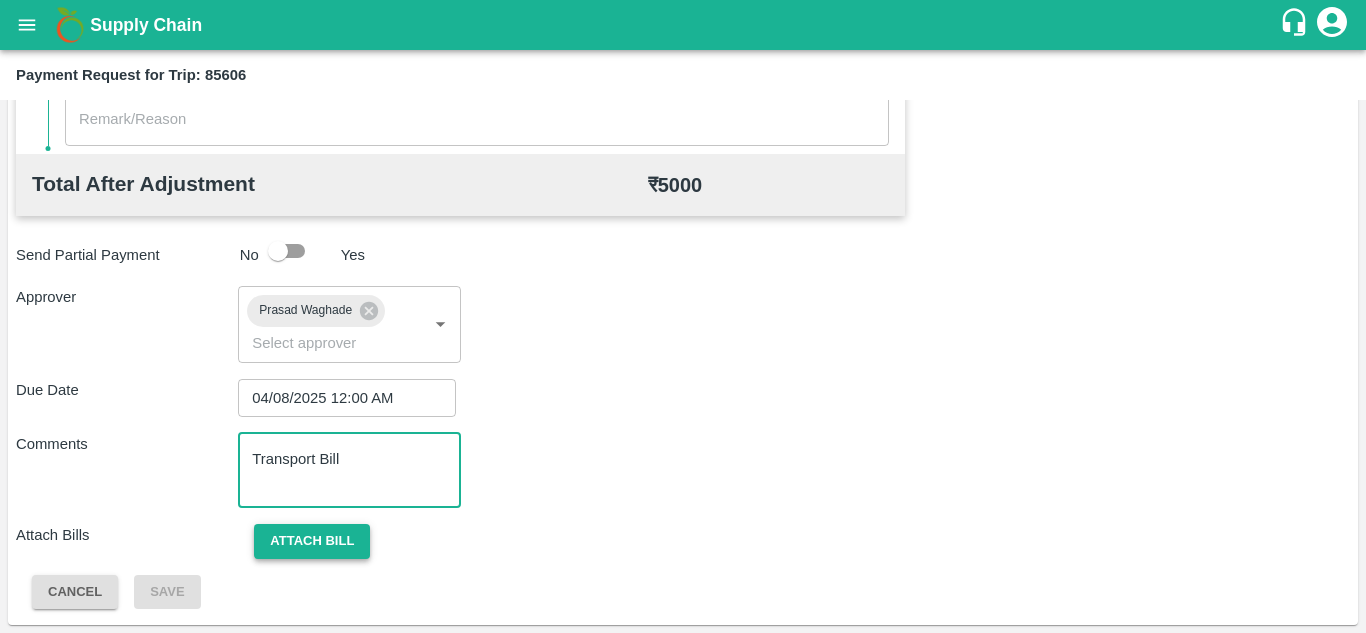 type on "Transport Bill" 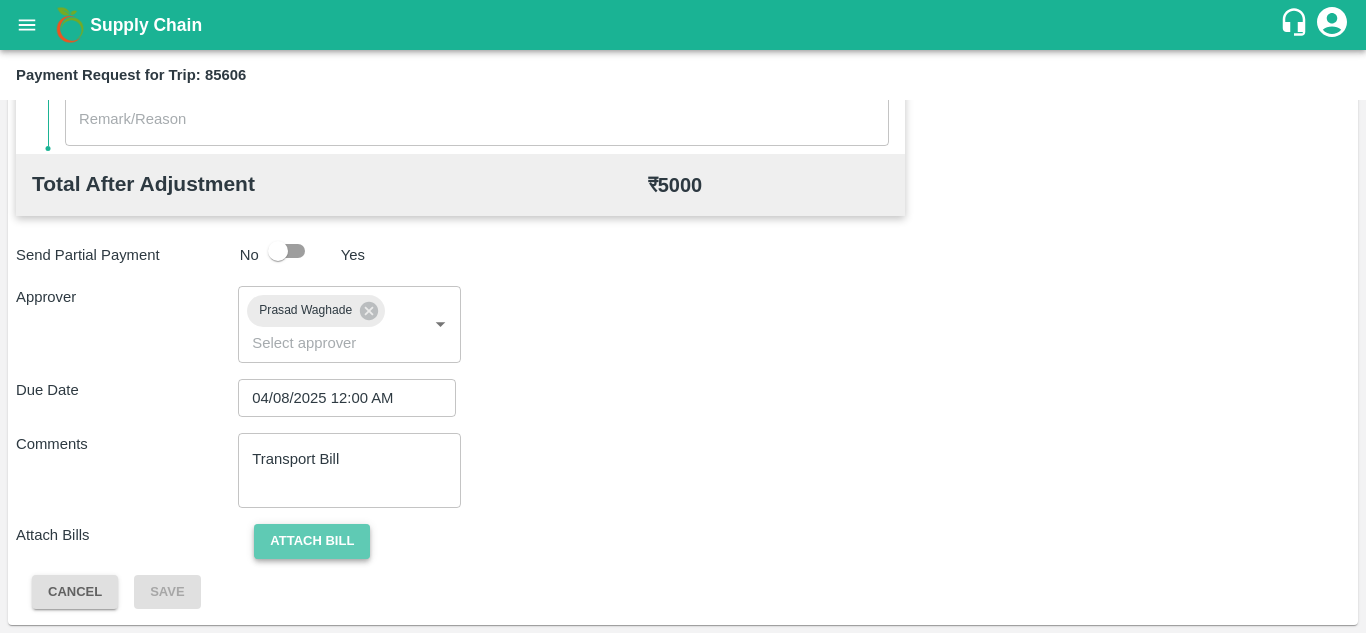click on "Attach bill" at bounding box center (312, 541) 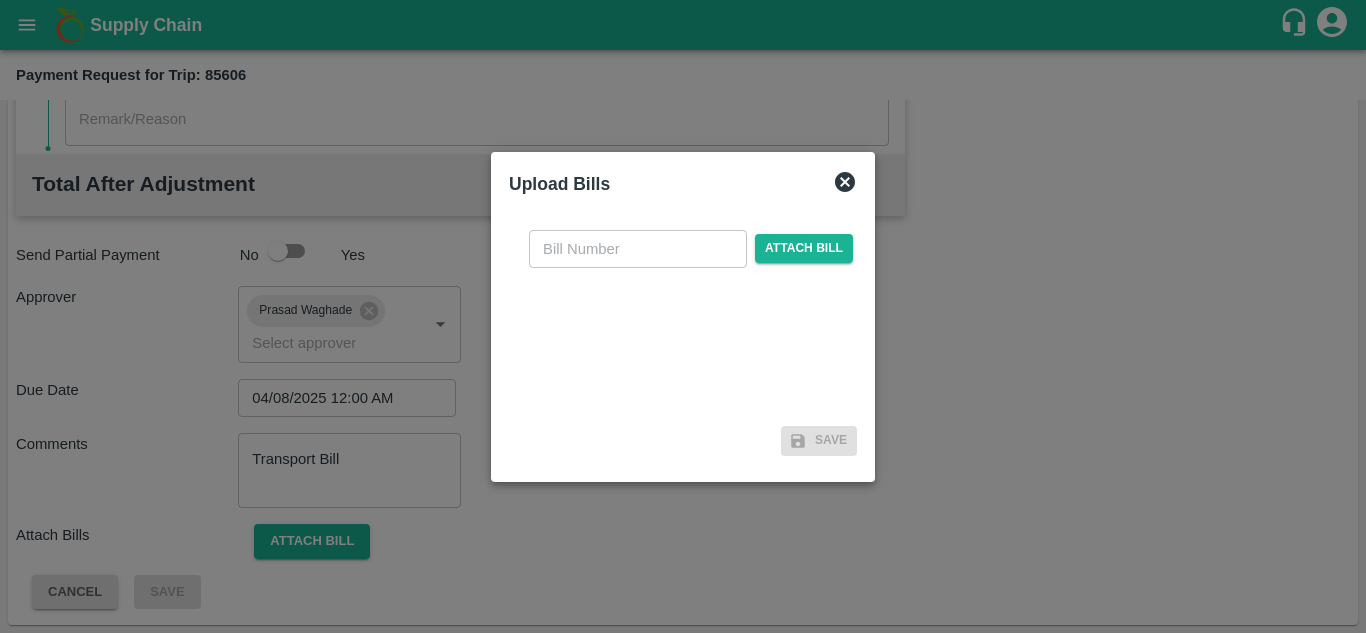 click 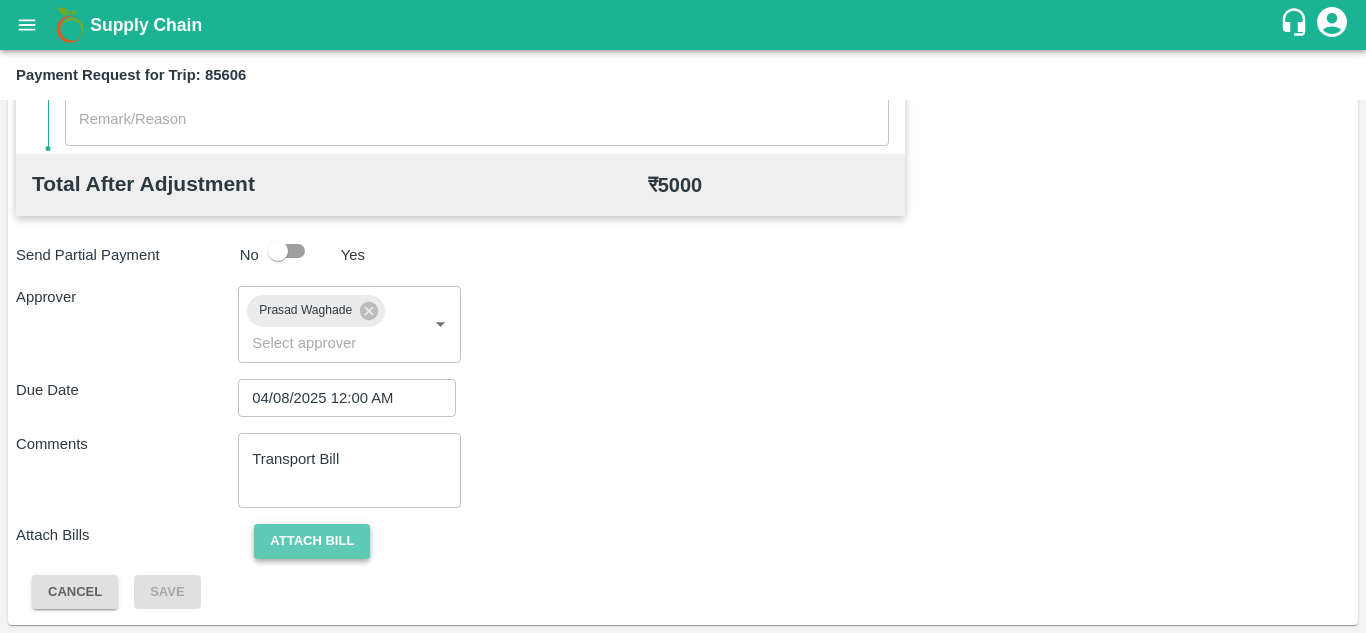 click on "Attach bill" at bounding box center [312, 541] 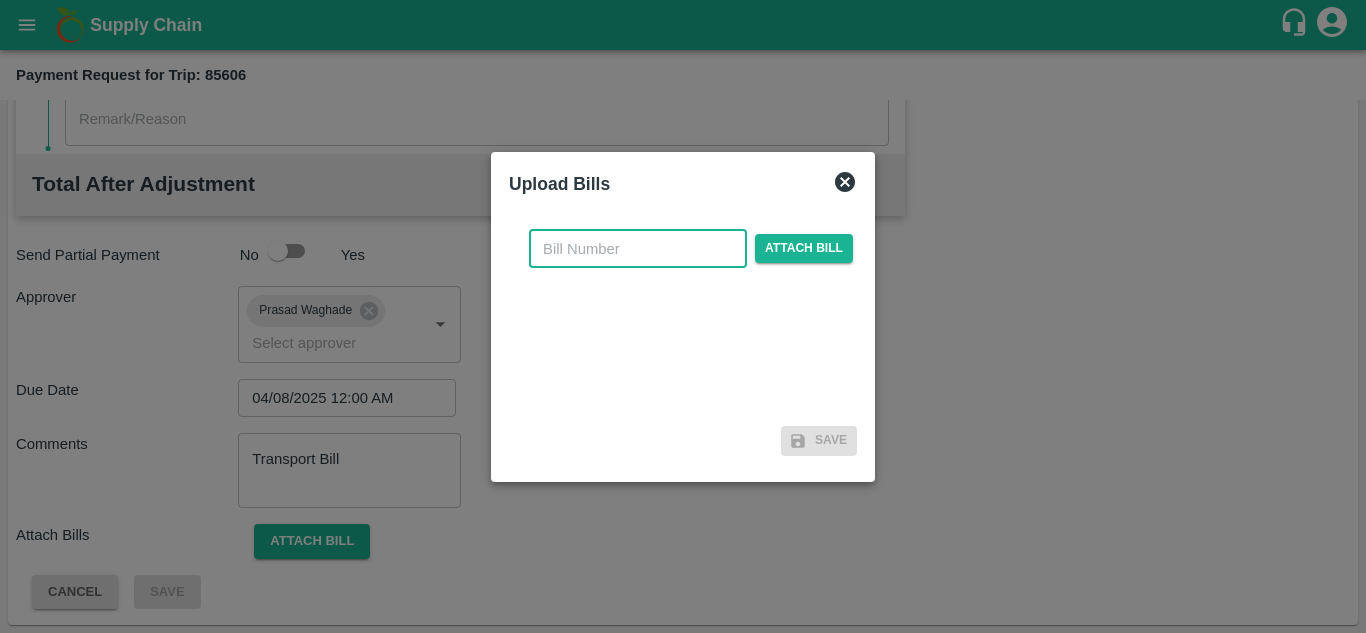 click at bounding box center (638, 249) 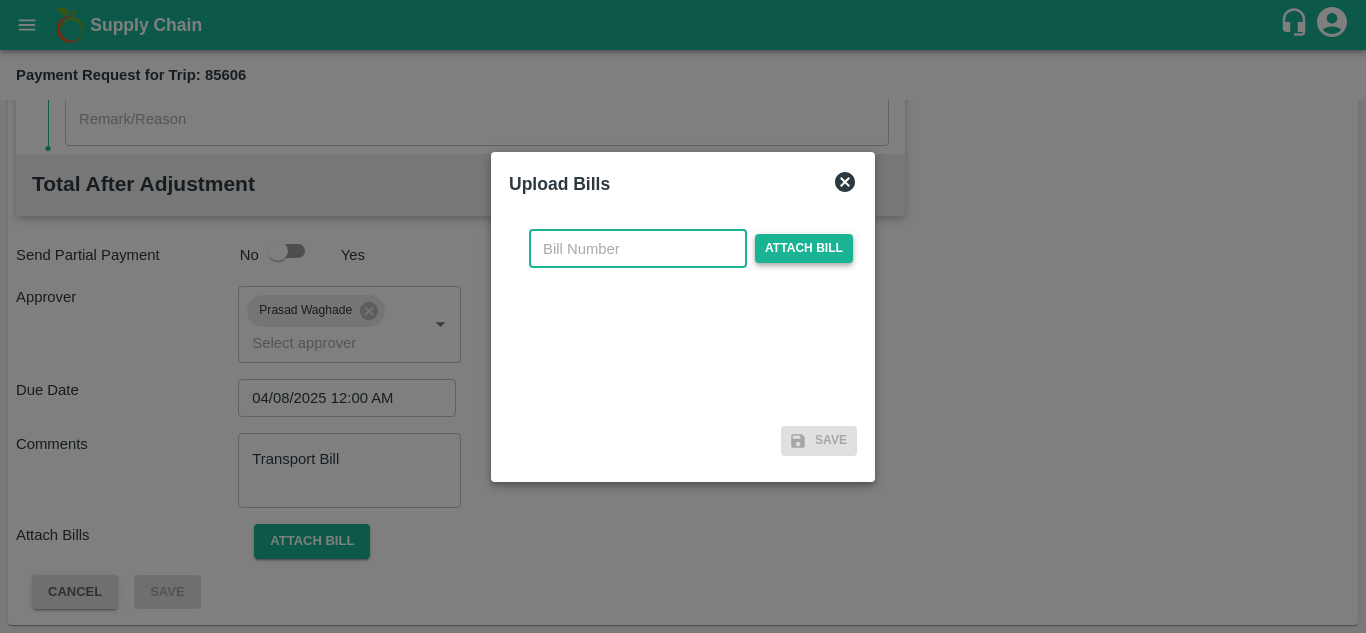 click on "Attach bill" at bounding box center [804, 248] 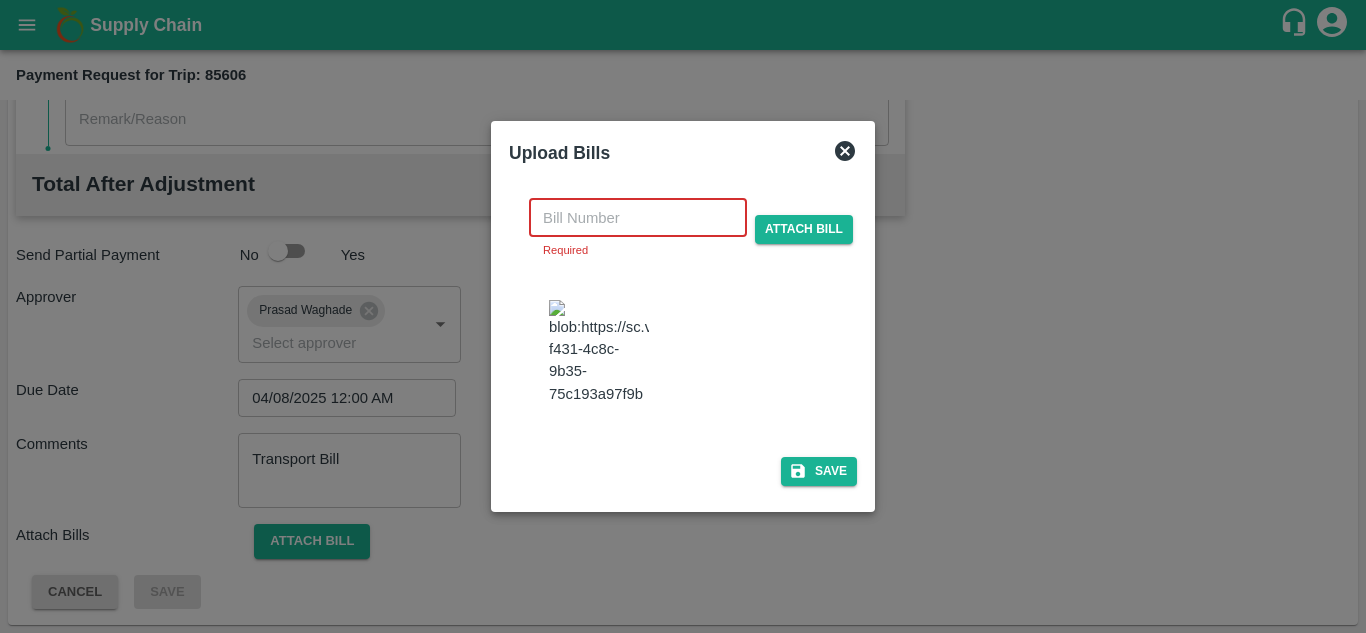 click at bounding box center (638, 218) 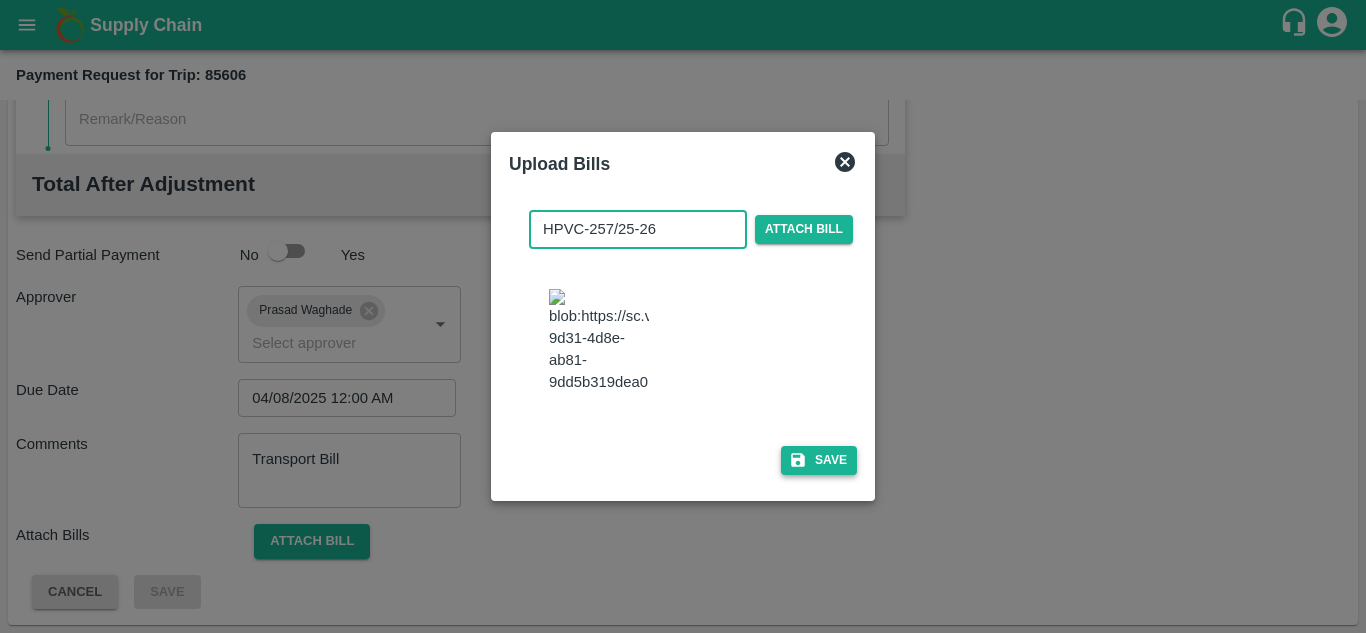 type on "HPVC-257/25-26" 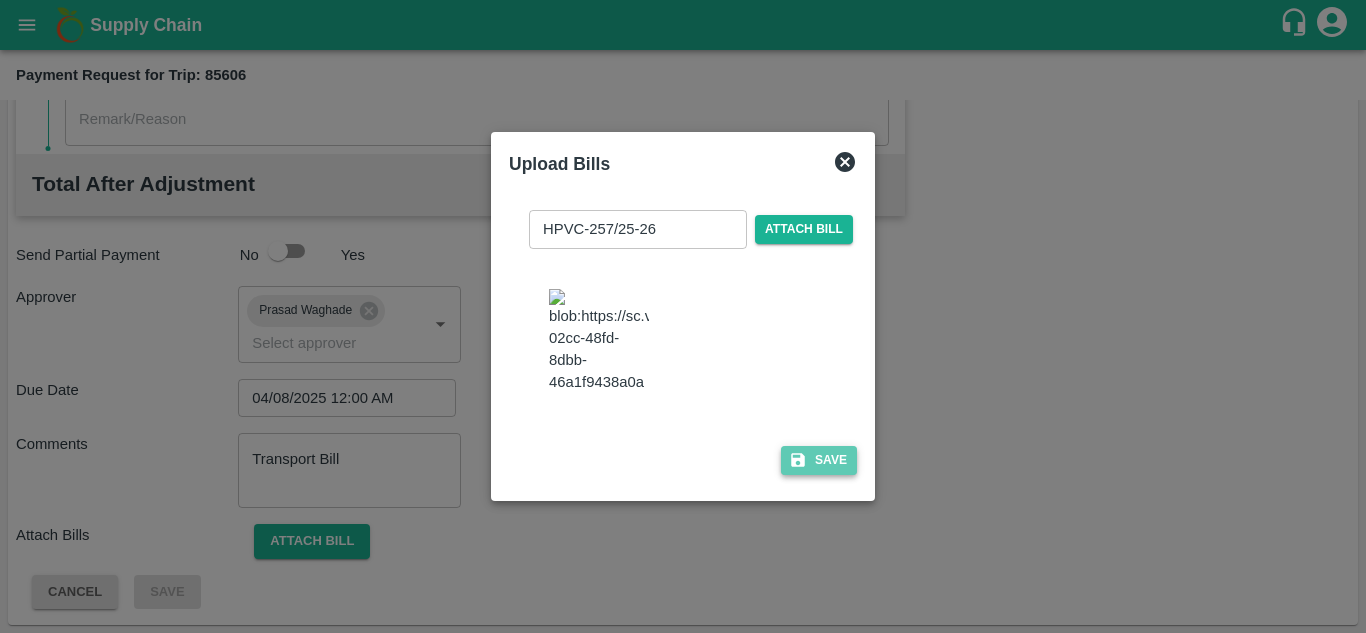 click on "Save" at bounding box center [819, 460] 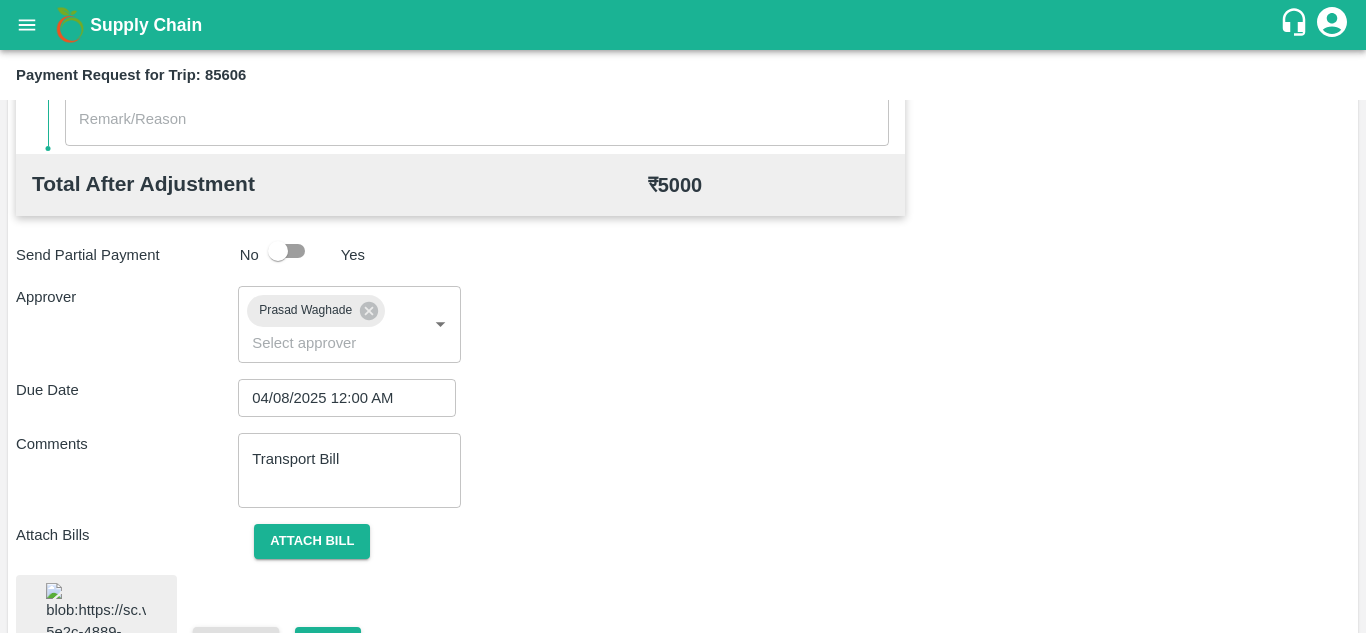 scroll, scrollTop: 1077, scrollLeft: 0, axis: vertical 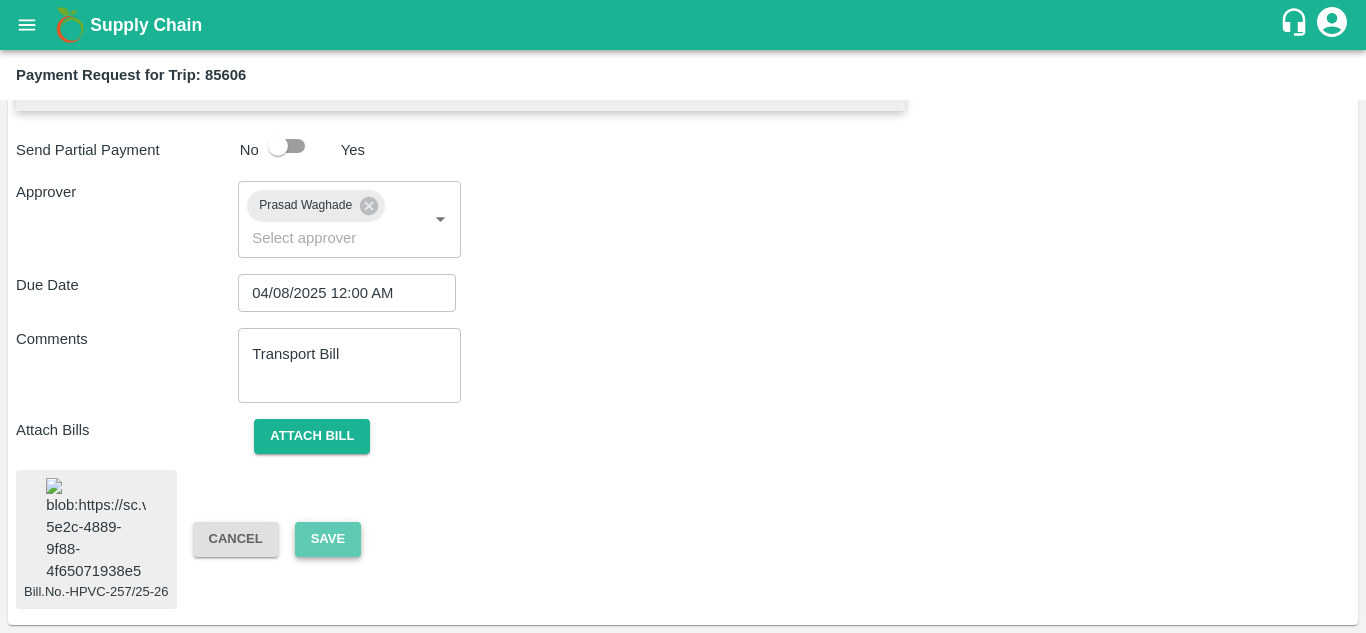 click on "Save" at bounding box center (328, 539) 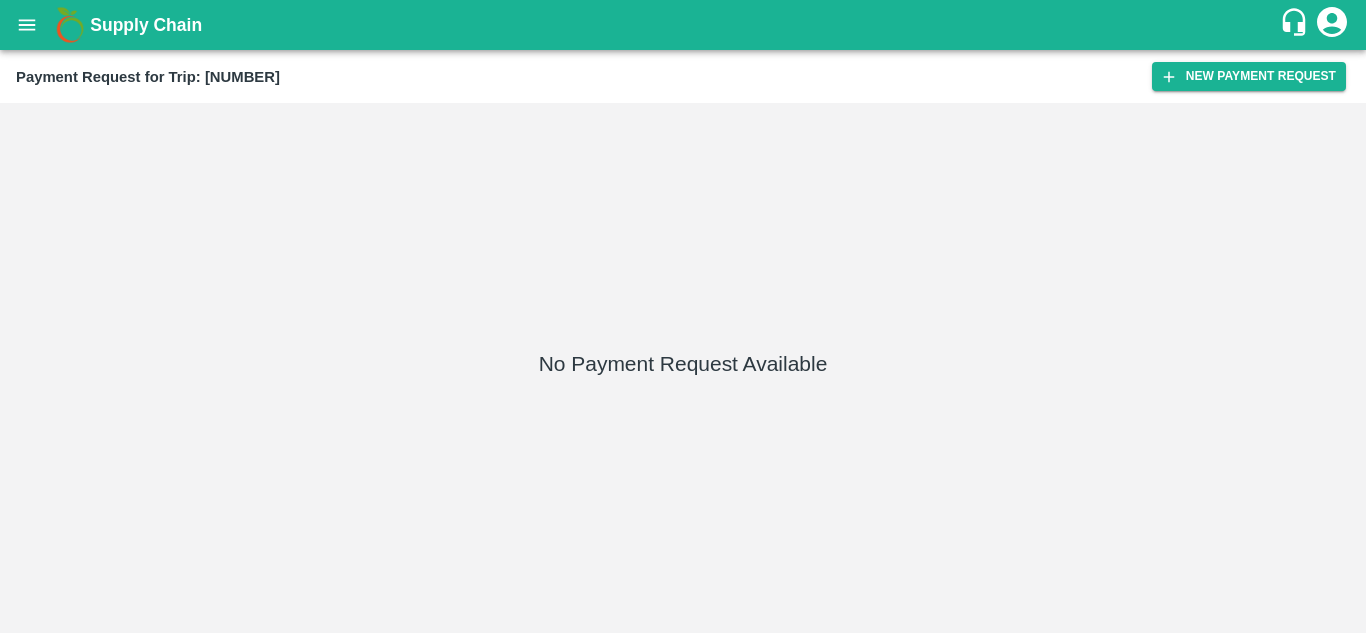 scroll, scrollTop: 0, scrollLeft: 0, axis: both 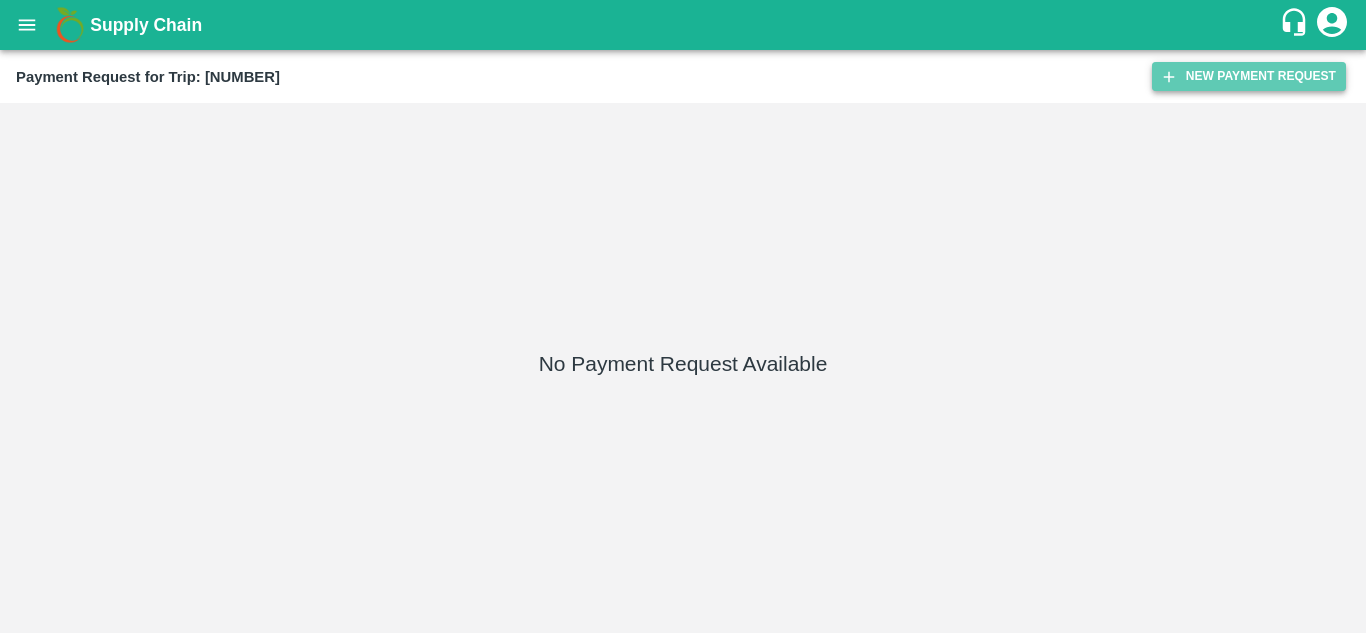 click on "New Payment Request" at bounding box center (1249, 76) 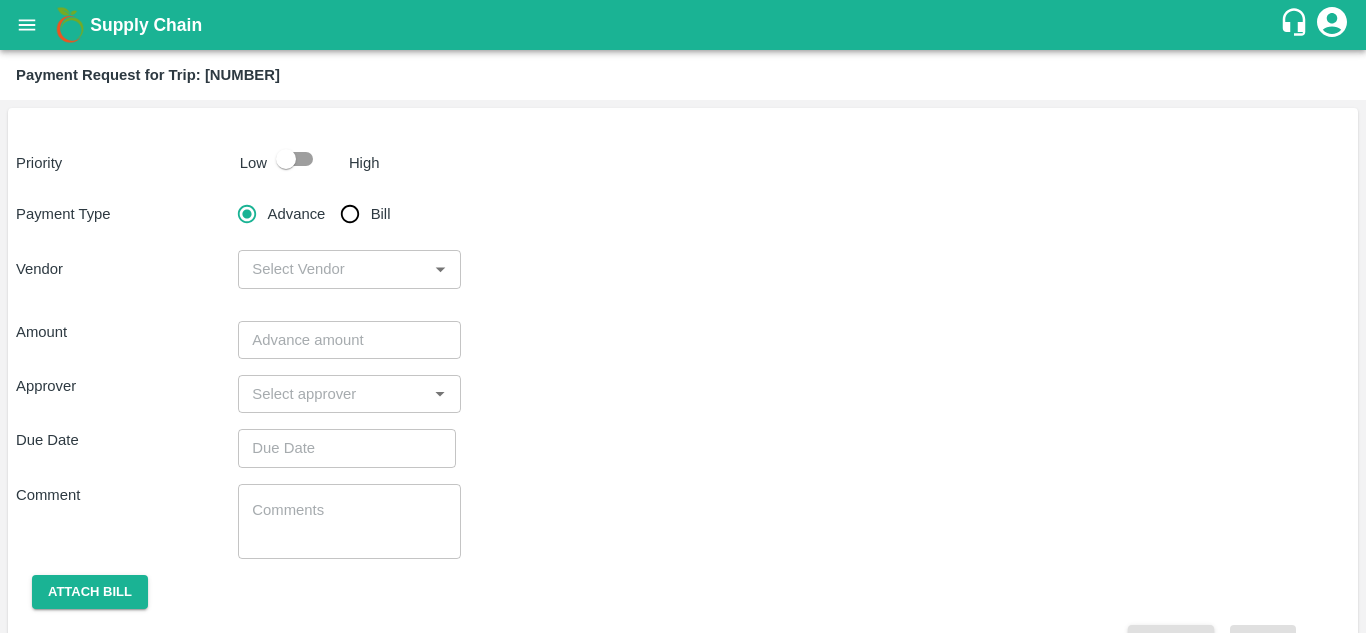 click at bounding box center (286, 159) 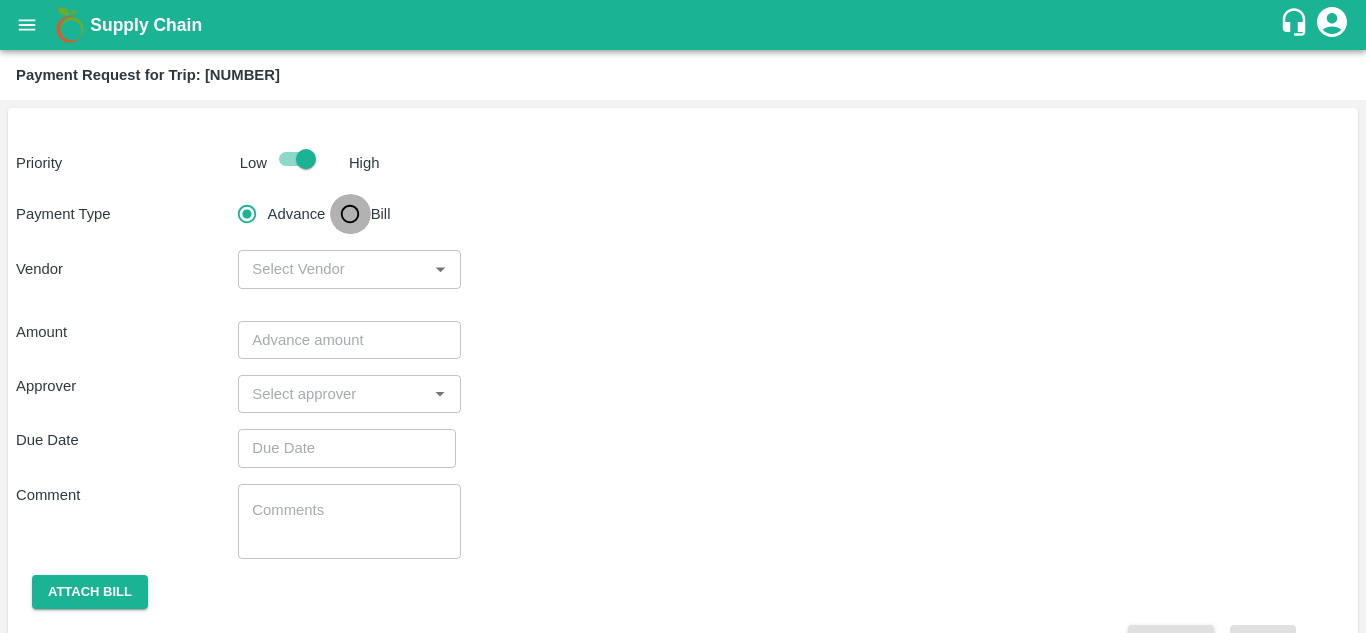 click on "Bill" at bounding box center (350, 214) 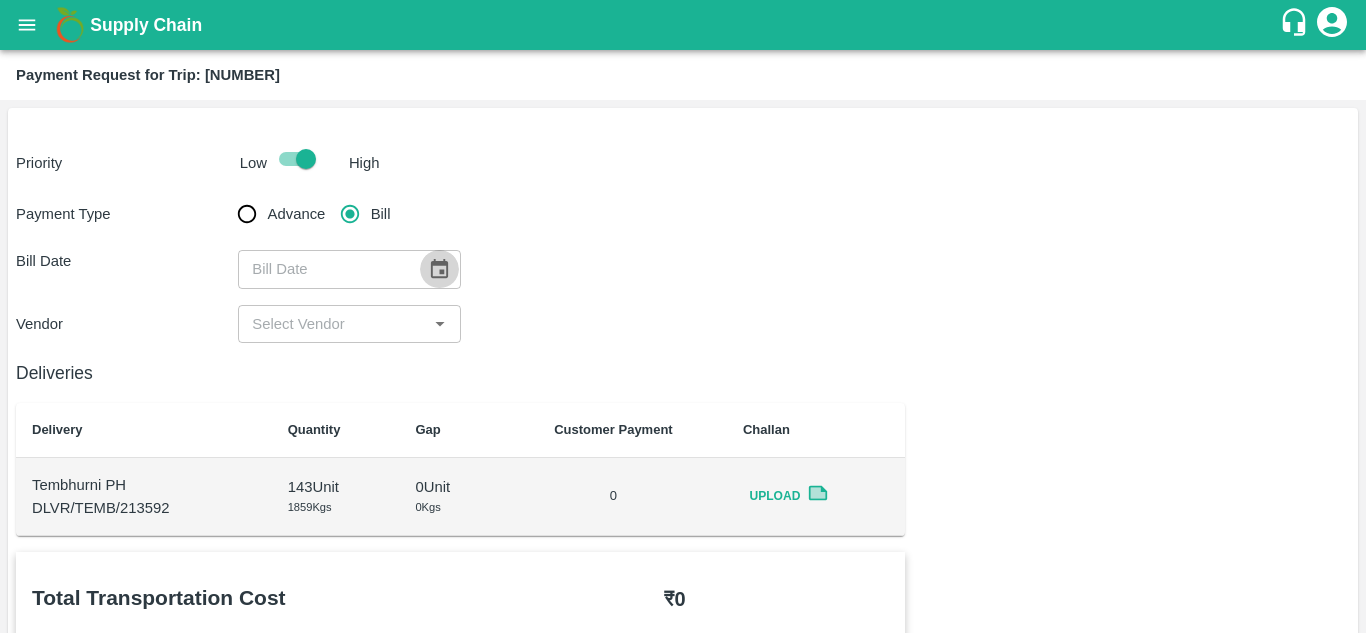 click at bounding box center [439, 269] 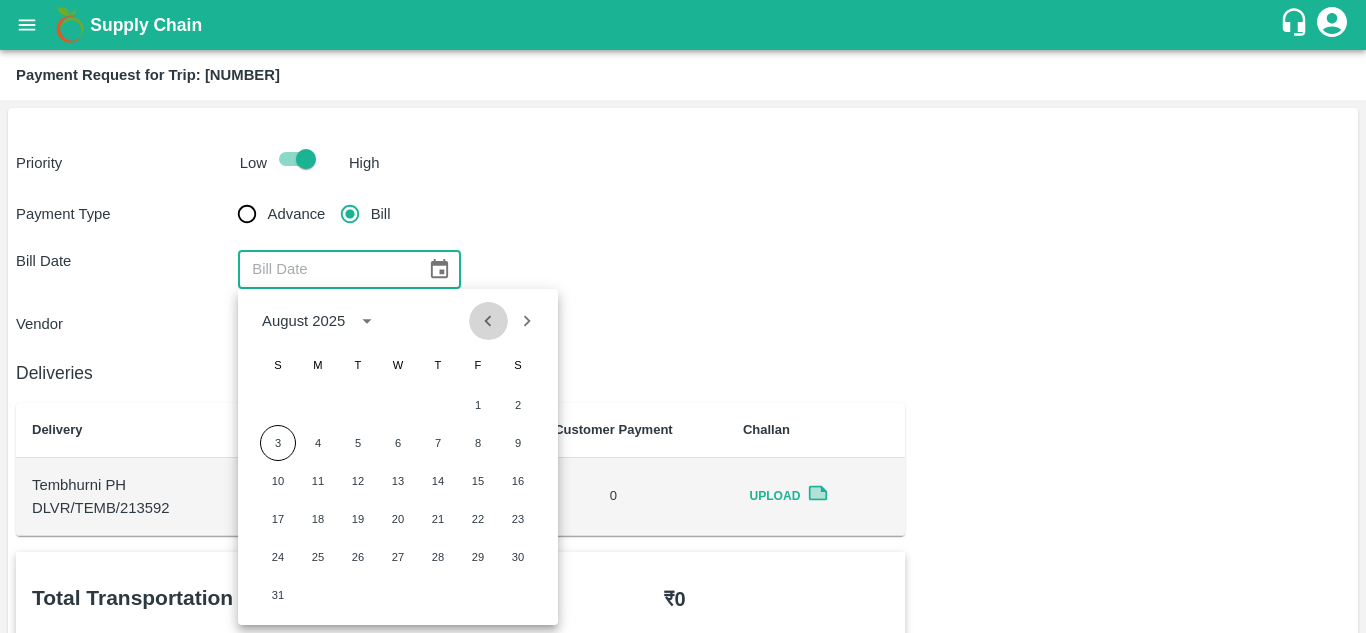 click 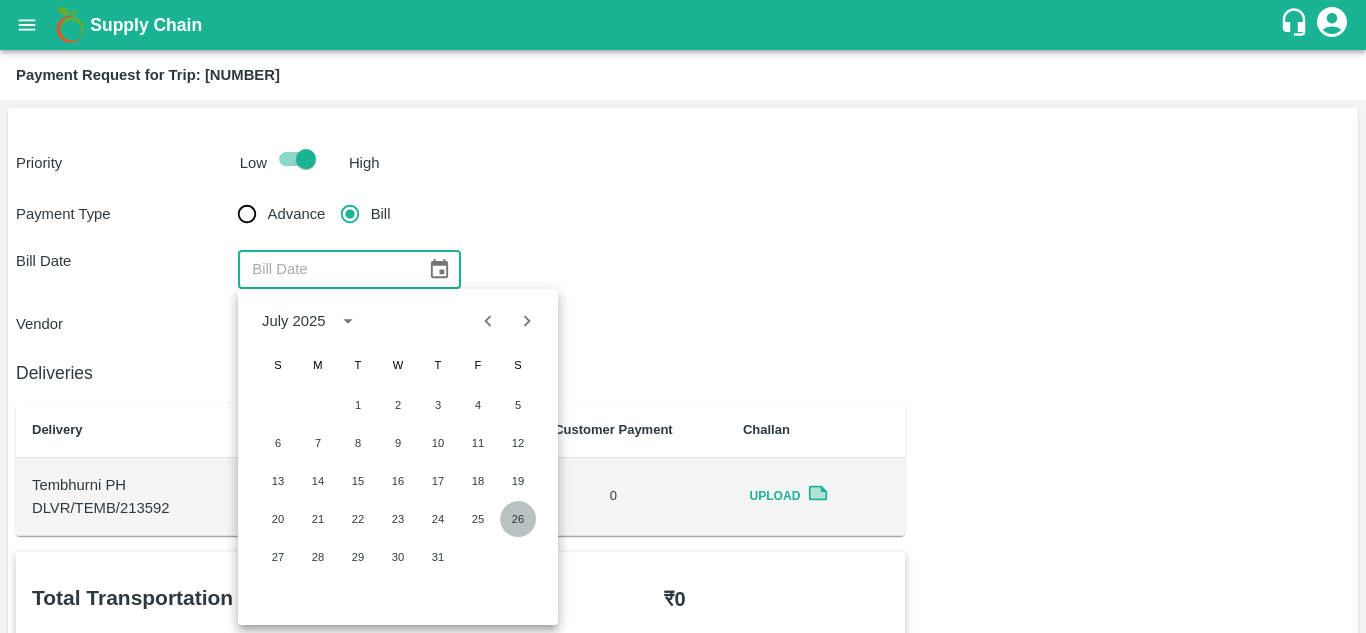 click on "26" at bounding box center [518, 519] 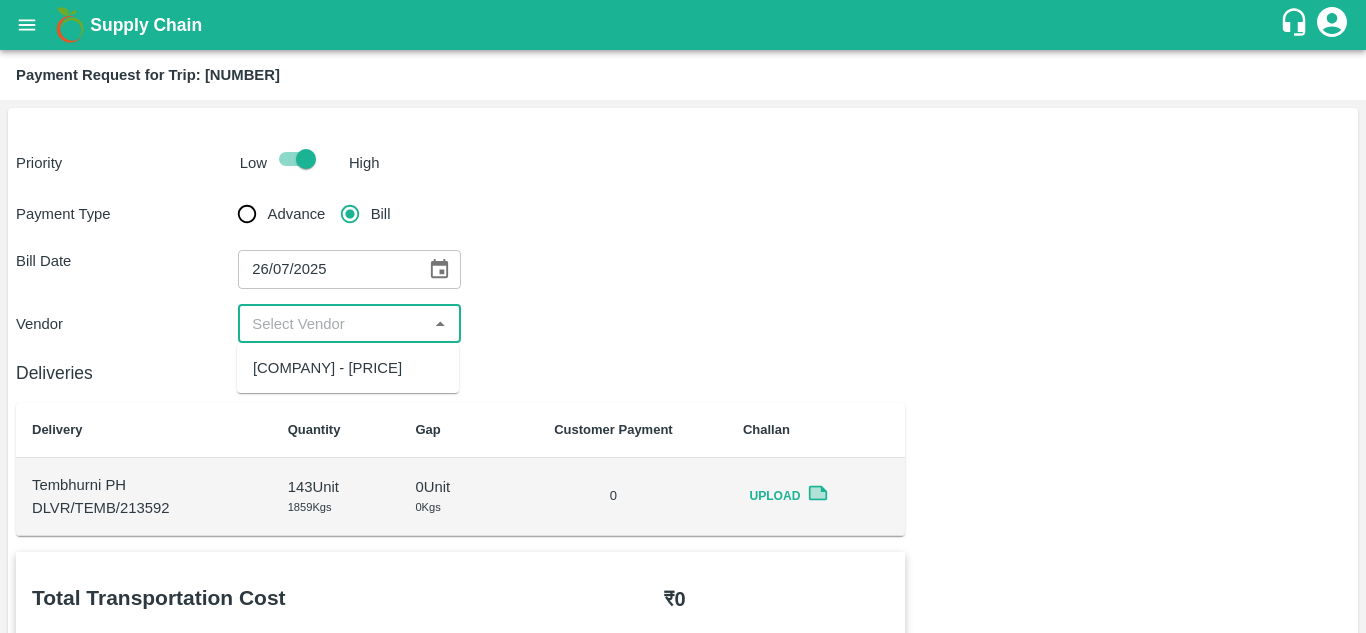 click at bounding box center (332, 324) 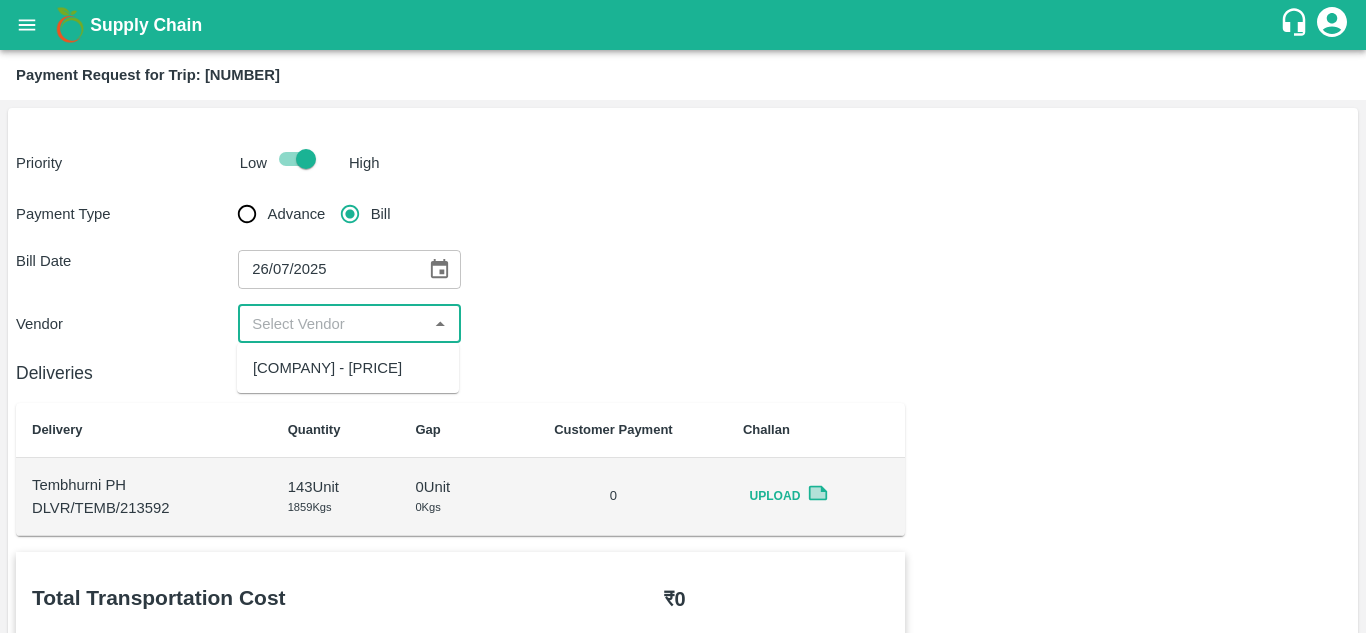 click on "HARSHYOGFARMER PRODUCER COMPANY LIMITED - ₹2000" at bounding box center [327, 368] 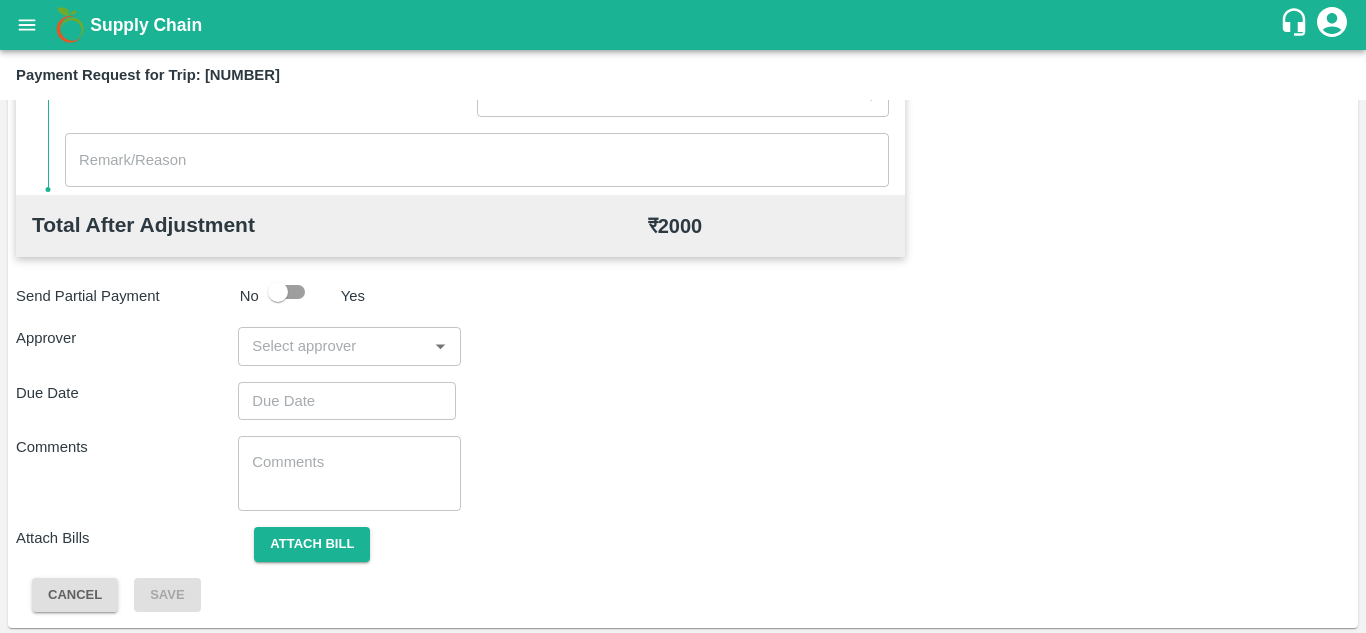 scroll, scrollTop: 910, scrollLeft: 0, axis: vertical 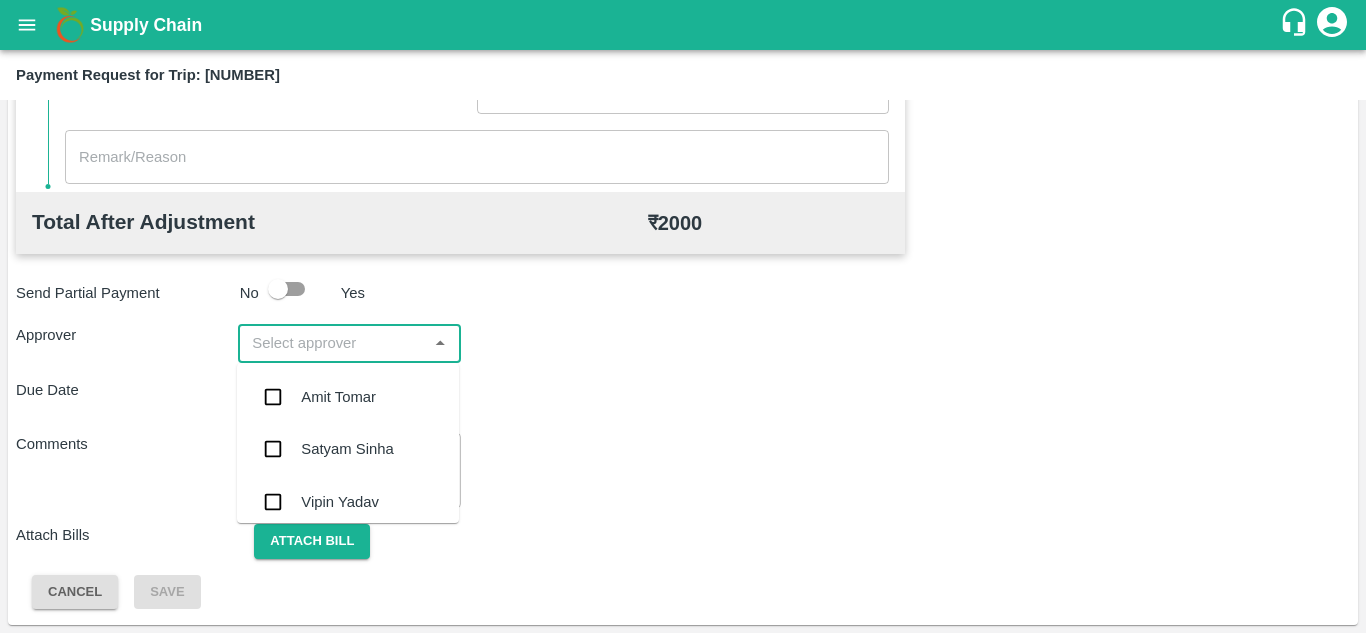 click at bounding box center (332, 343) 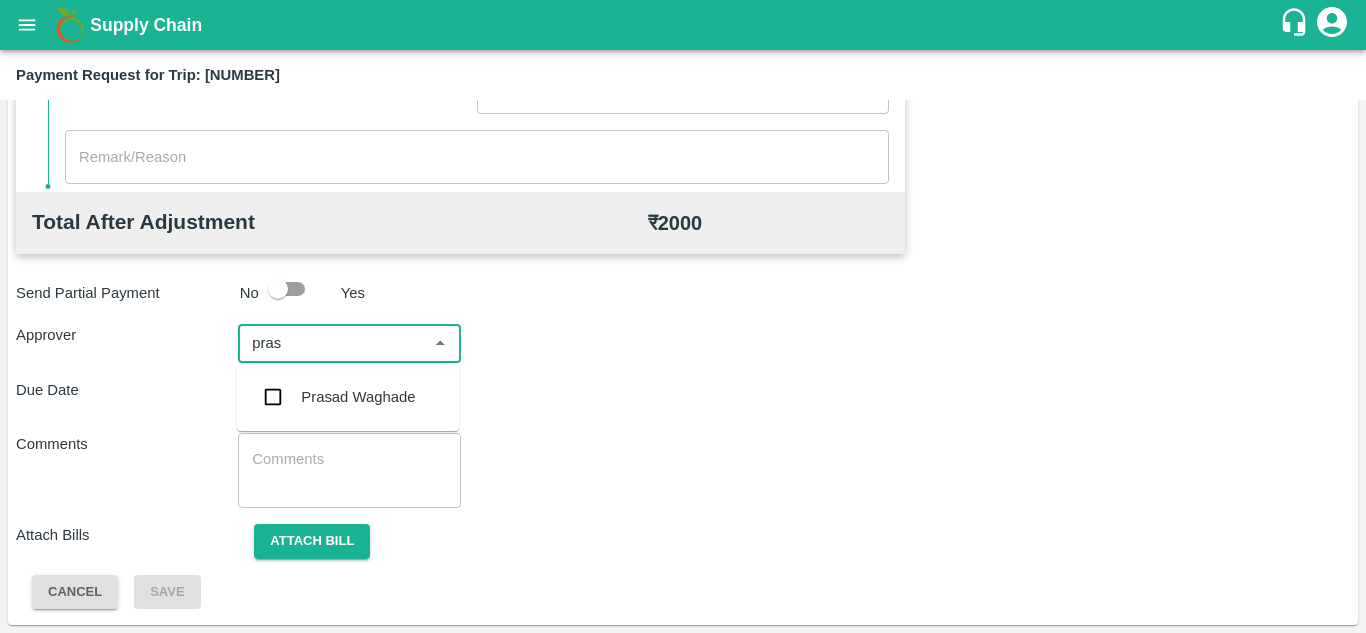 type on "prasa" 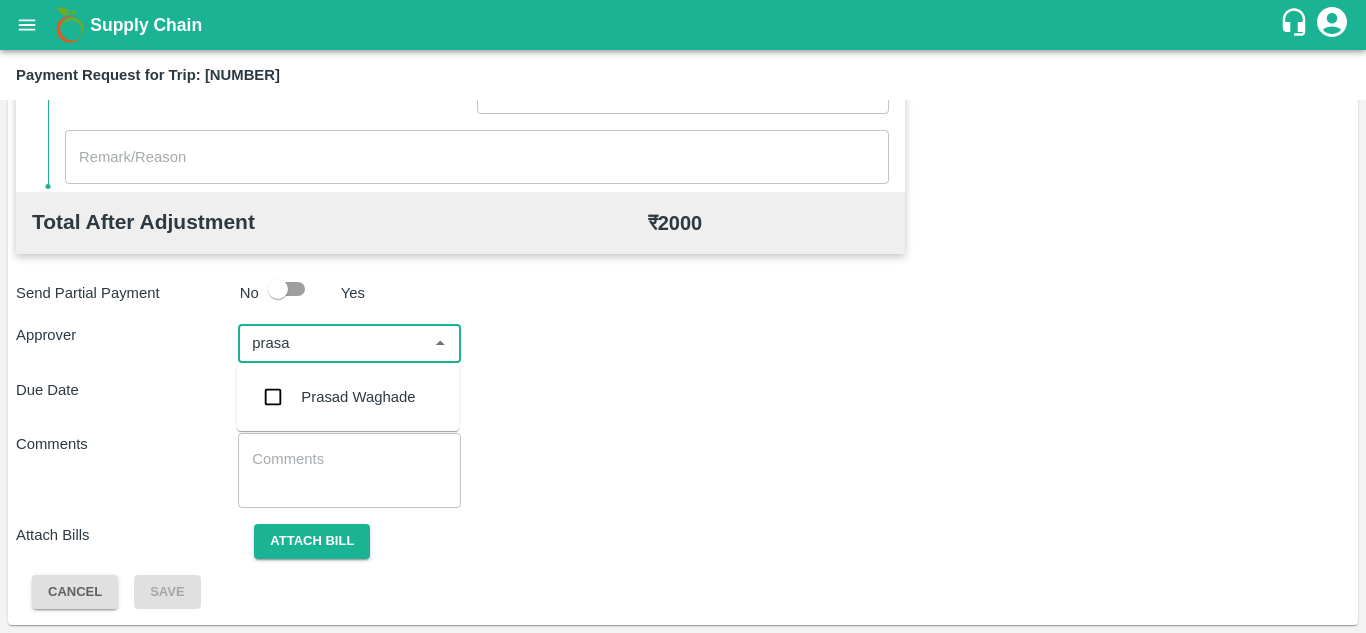 click on "Prasad Waghade" at bounding box center (348, 397) 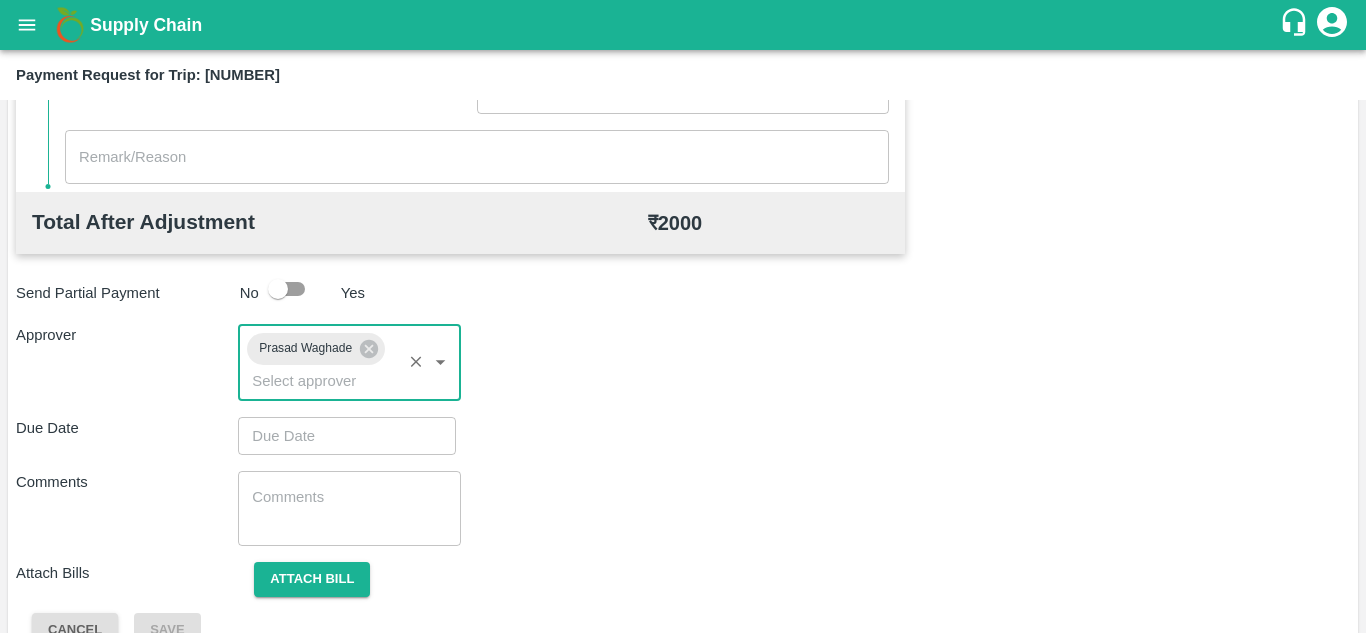 type on "DD/MM/YYYY hh:mm aa" 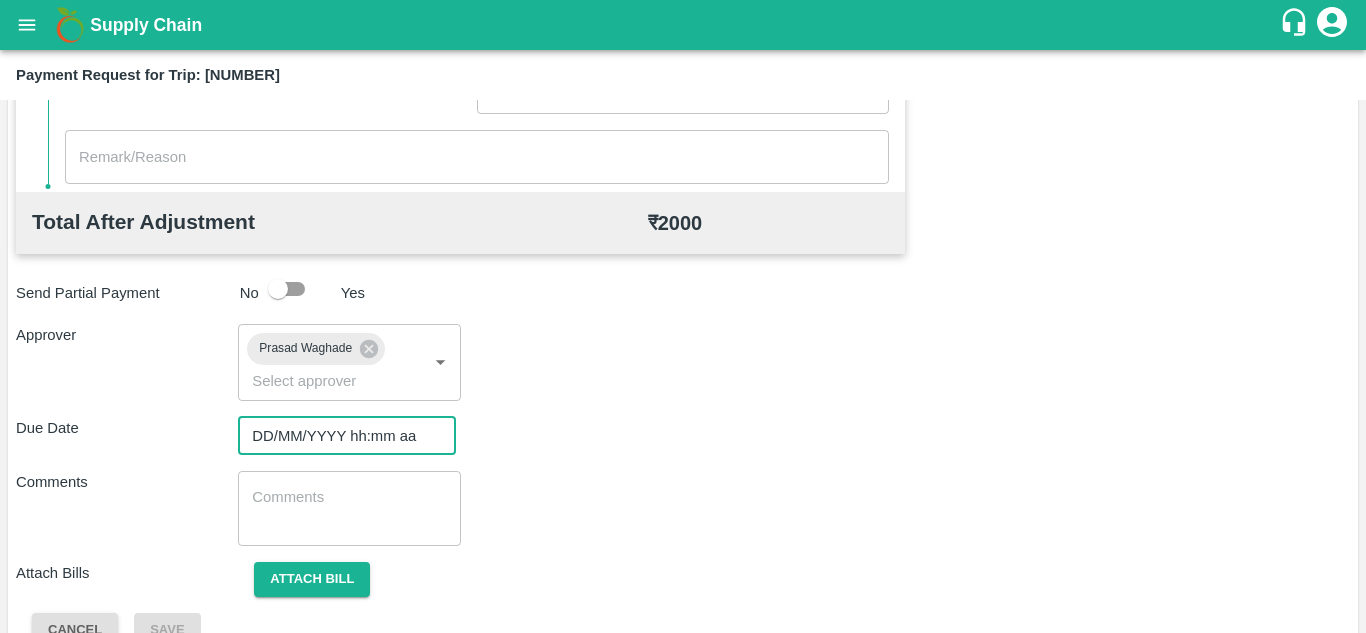 click on "DD/MM/YYYY hh:mm aa" at bounding box center [340, 436] 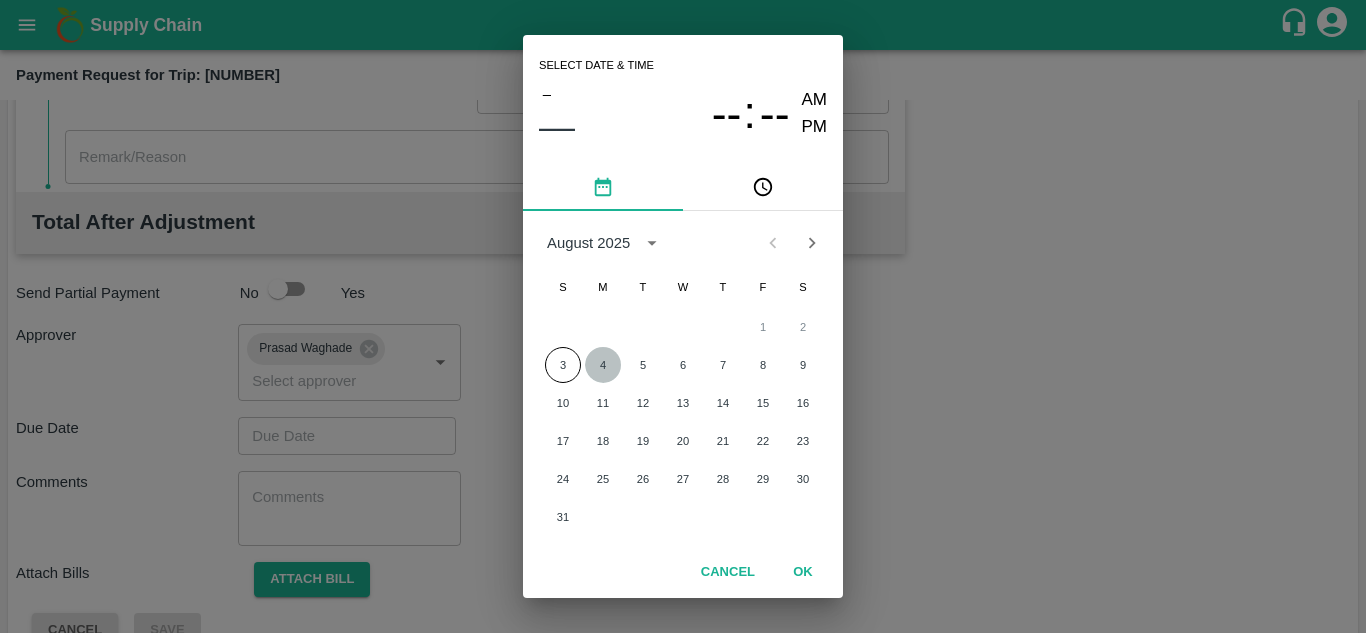 click on "4" at bounding box center [603, 365] 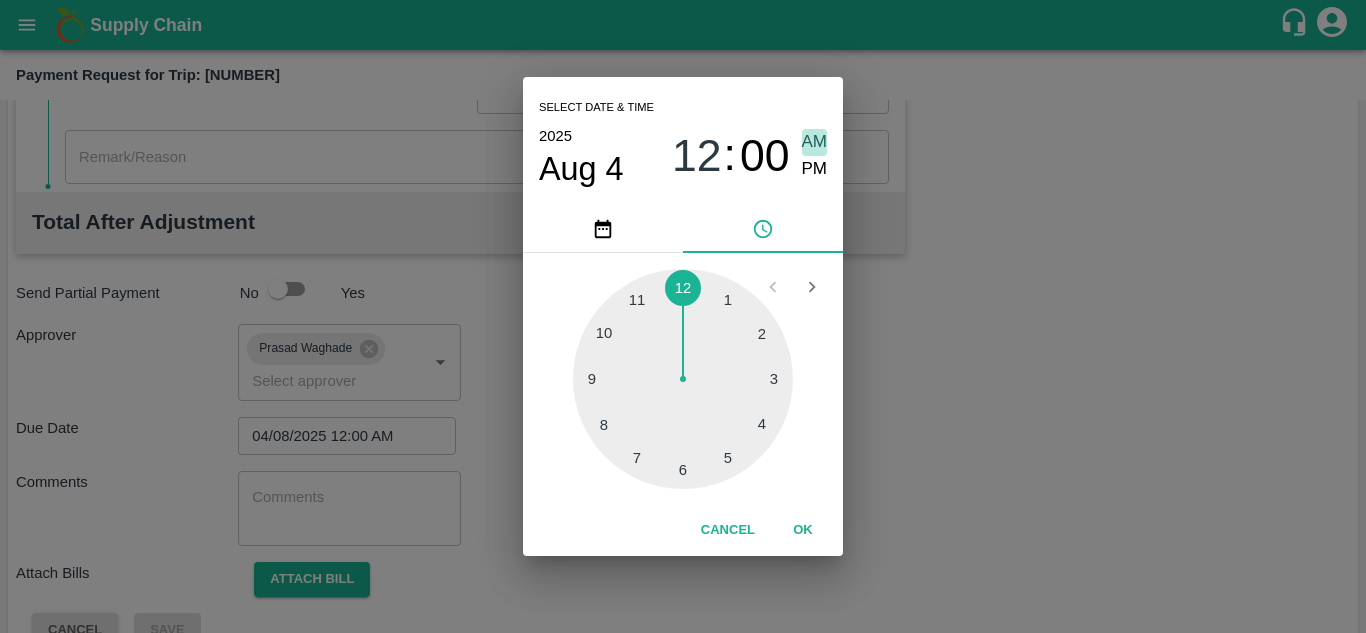 click on "AM" at bounding box center [815, 142] 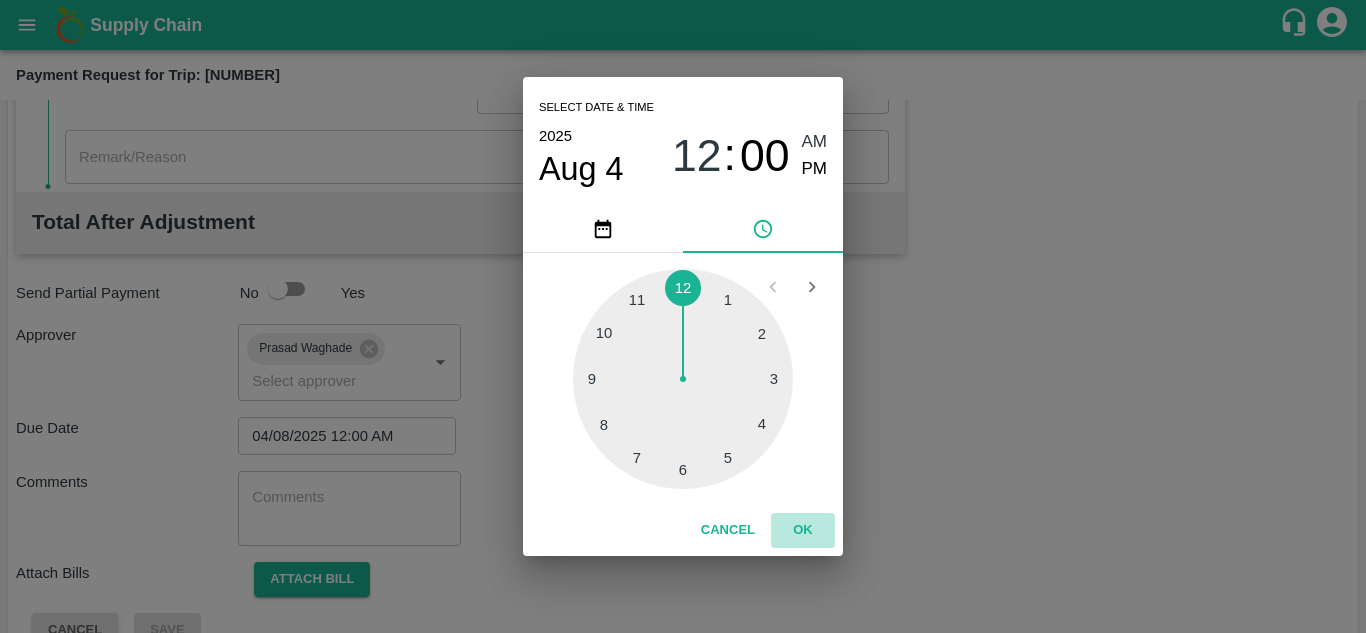 click on "OK" at bounding box center [803, 530] 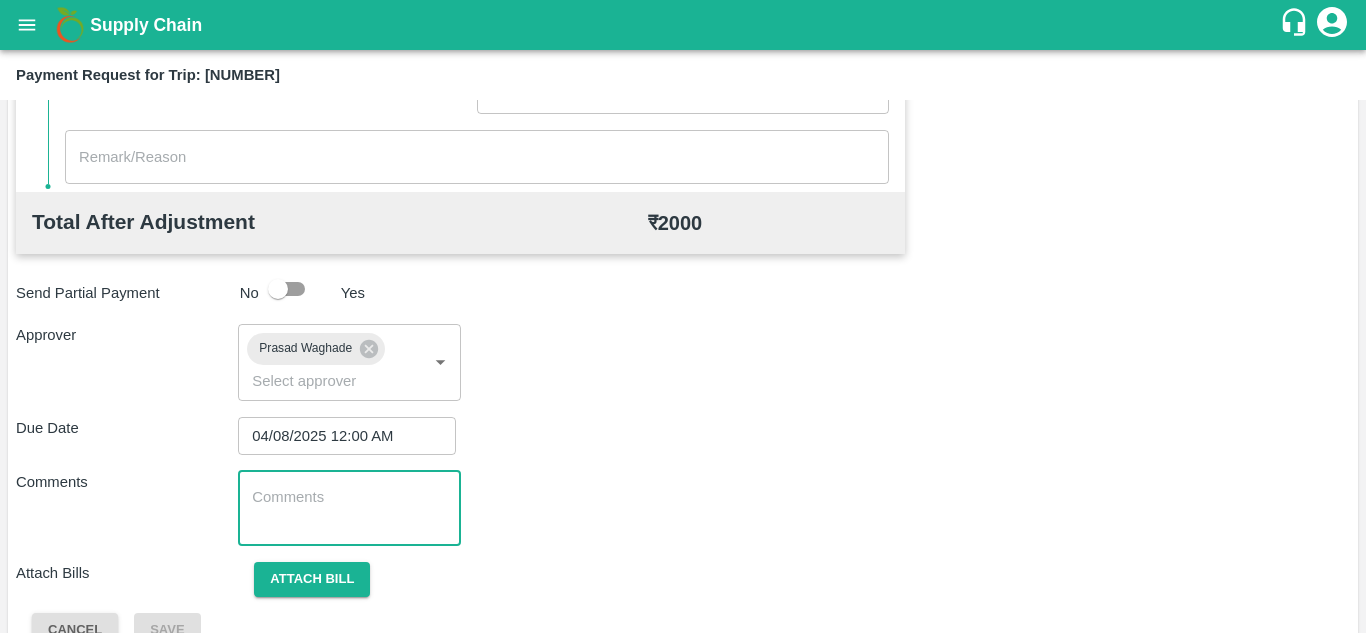 click at bounding box center (349, 508) 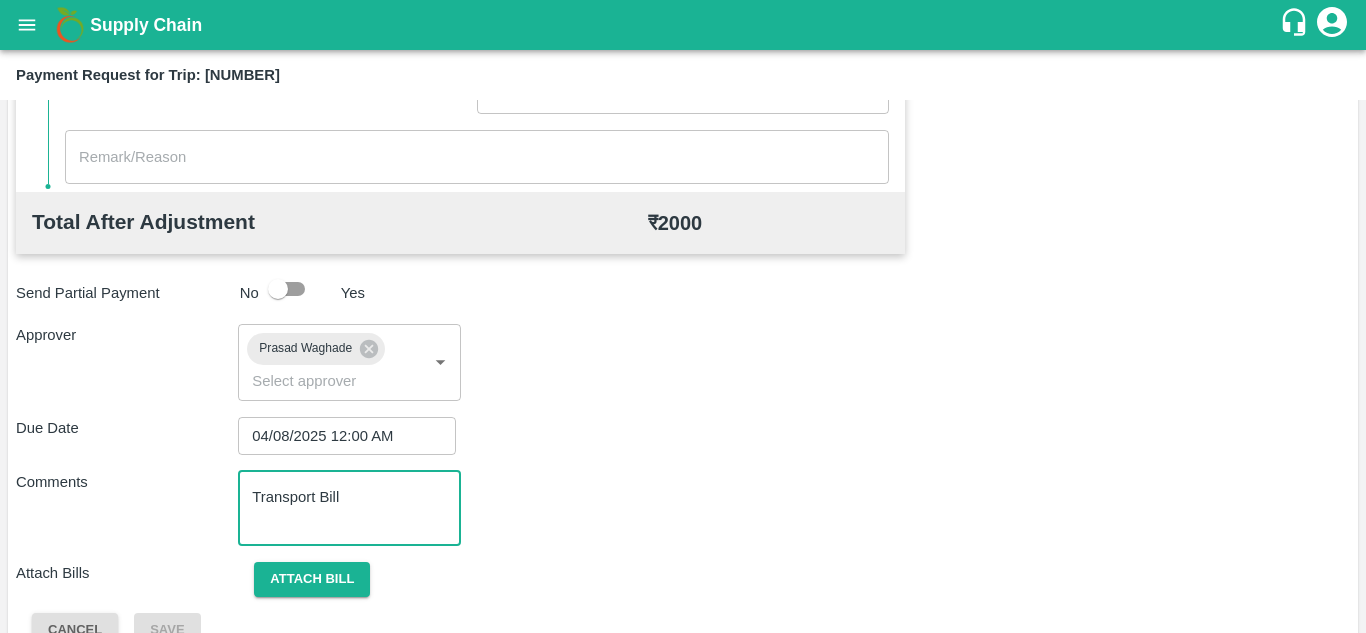 scroll, scrollTop: 948, scrollLeft: 0, axis: vertical 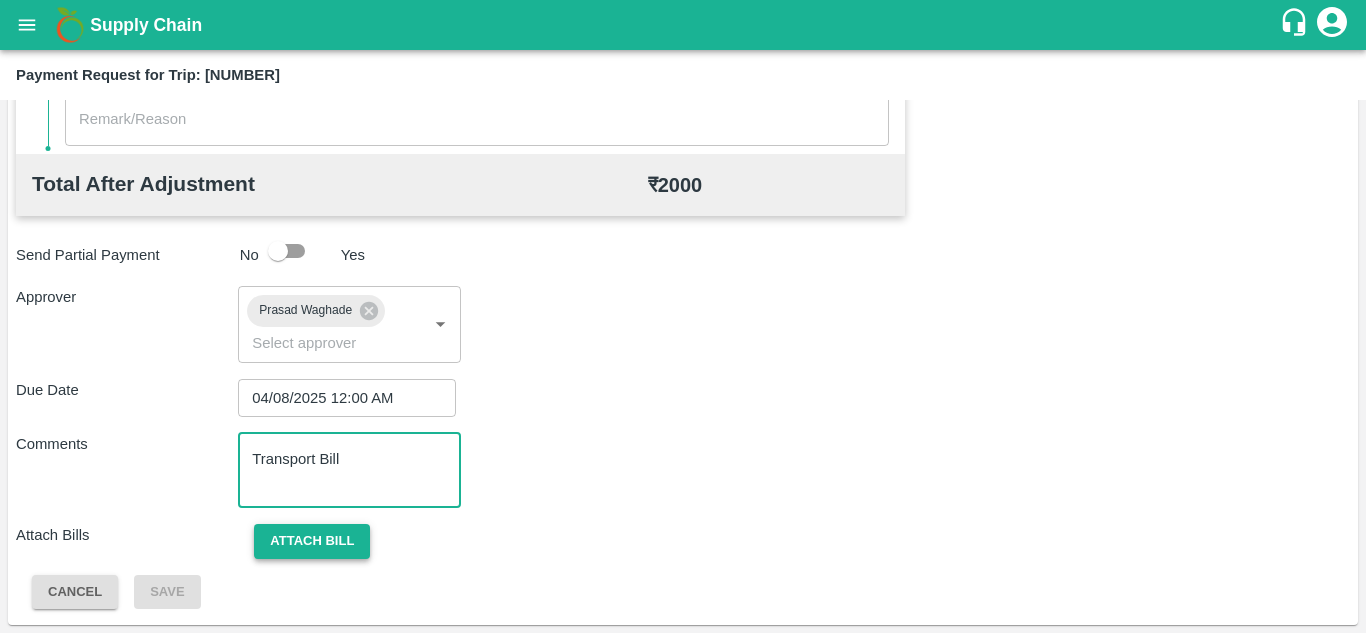 type on "Transport Bill" 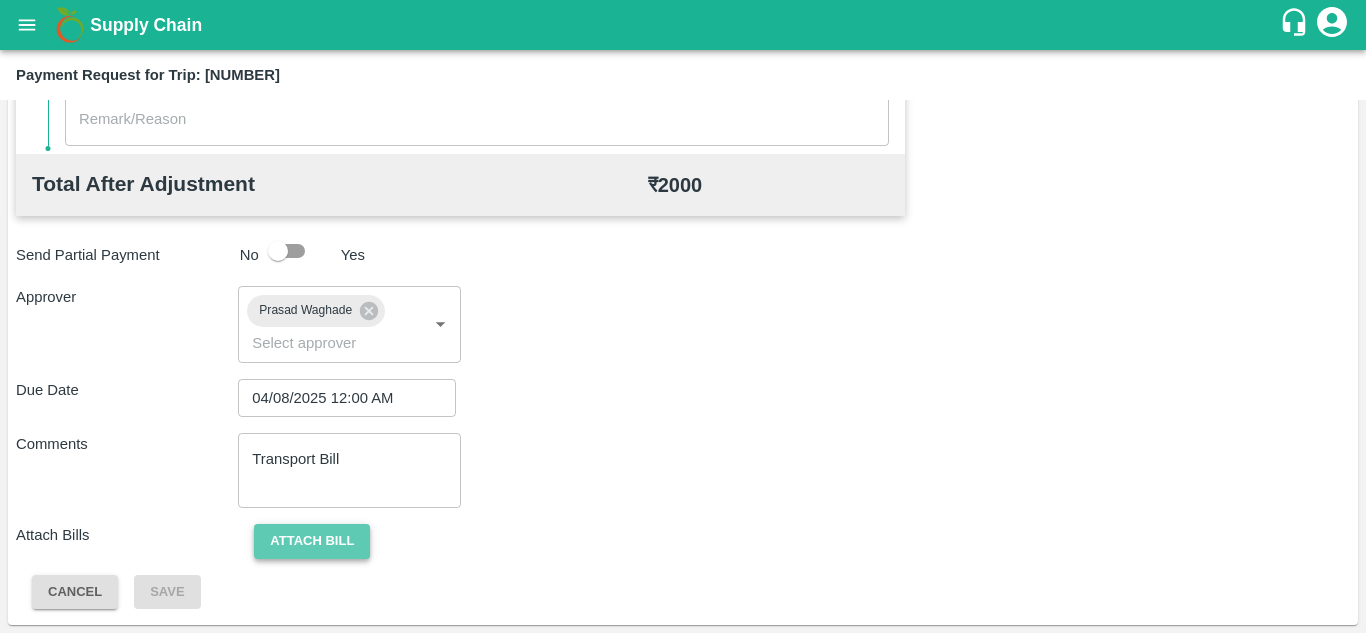 click on "Attach bill" at bounding box center (312, 541) 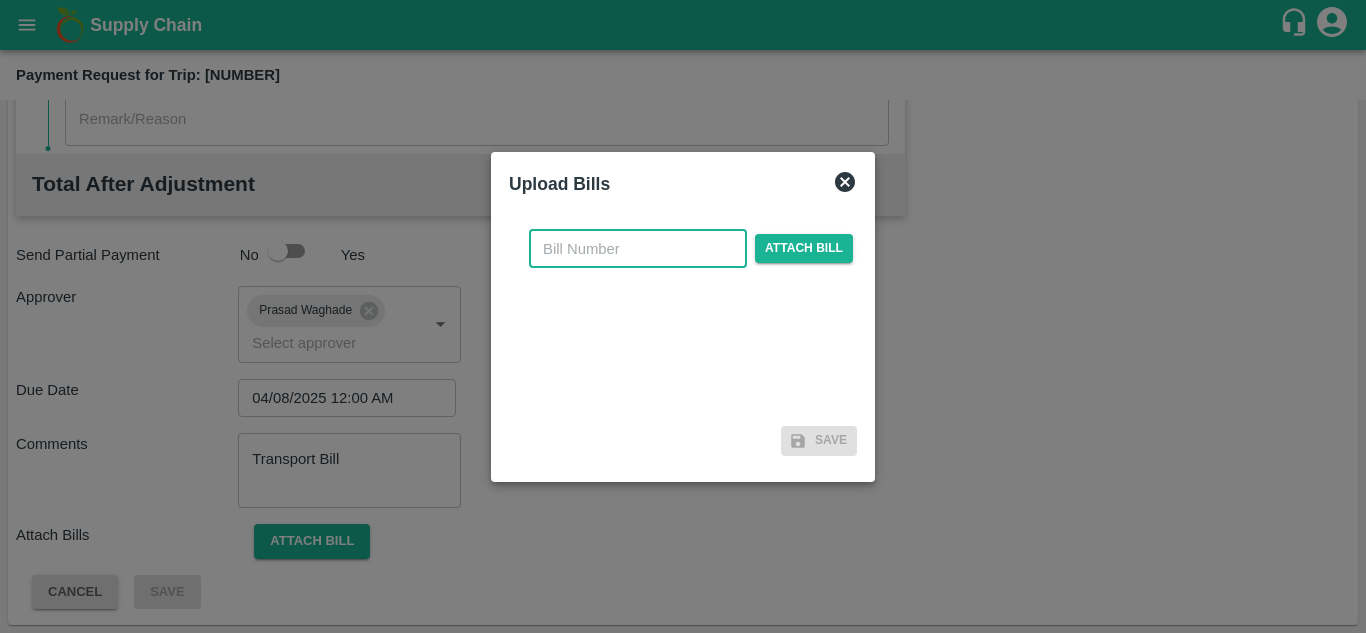 click at bounding box center (638, 249) 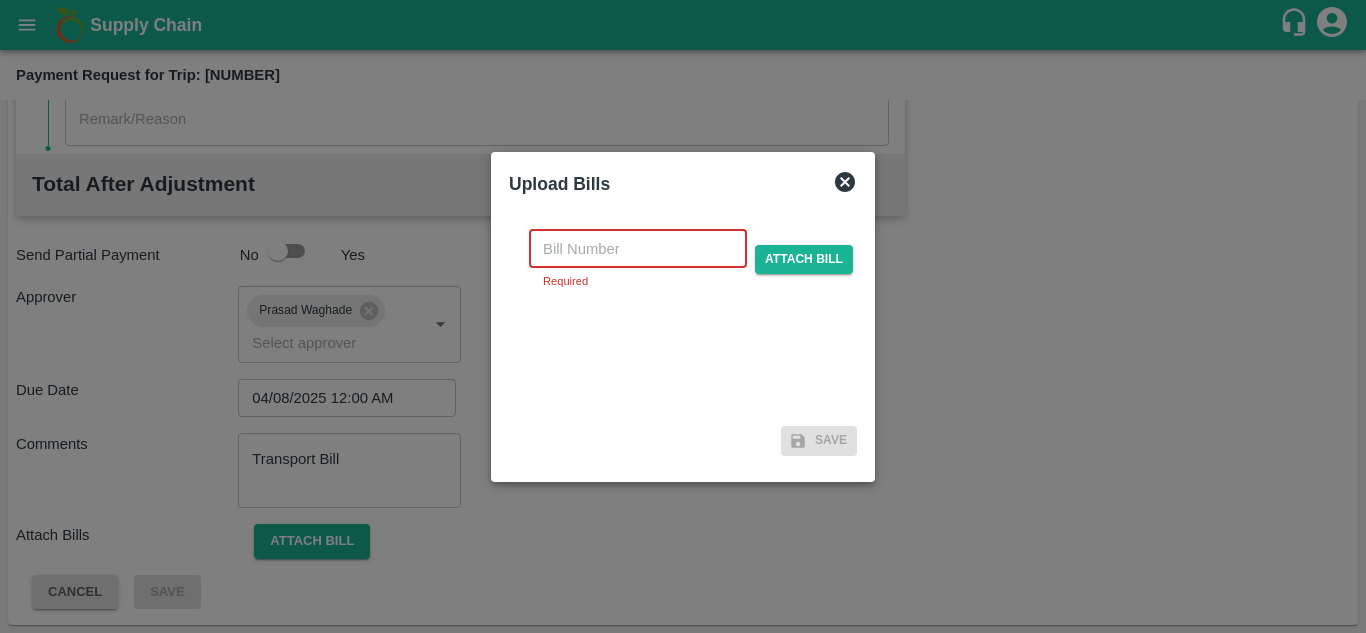 click at bounding box center (638, 249) 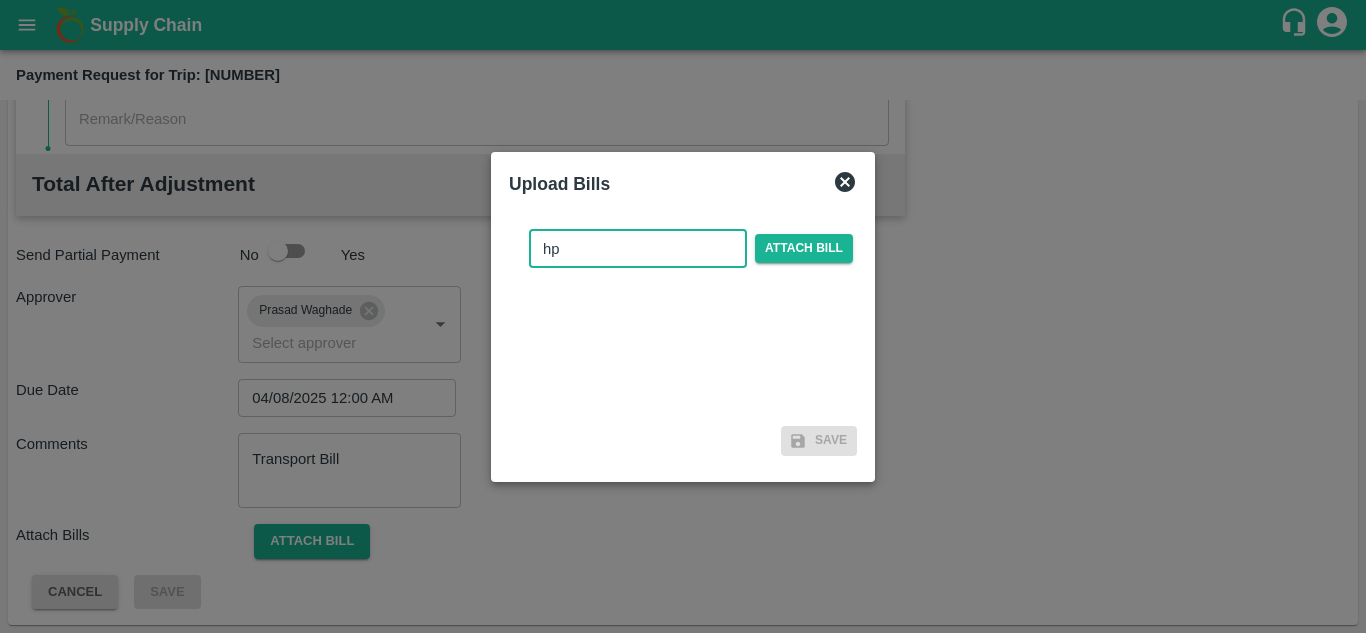type on "h" 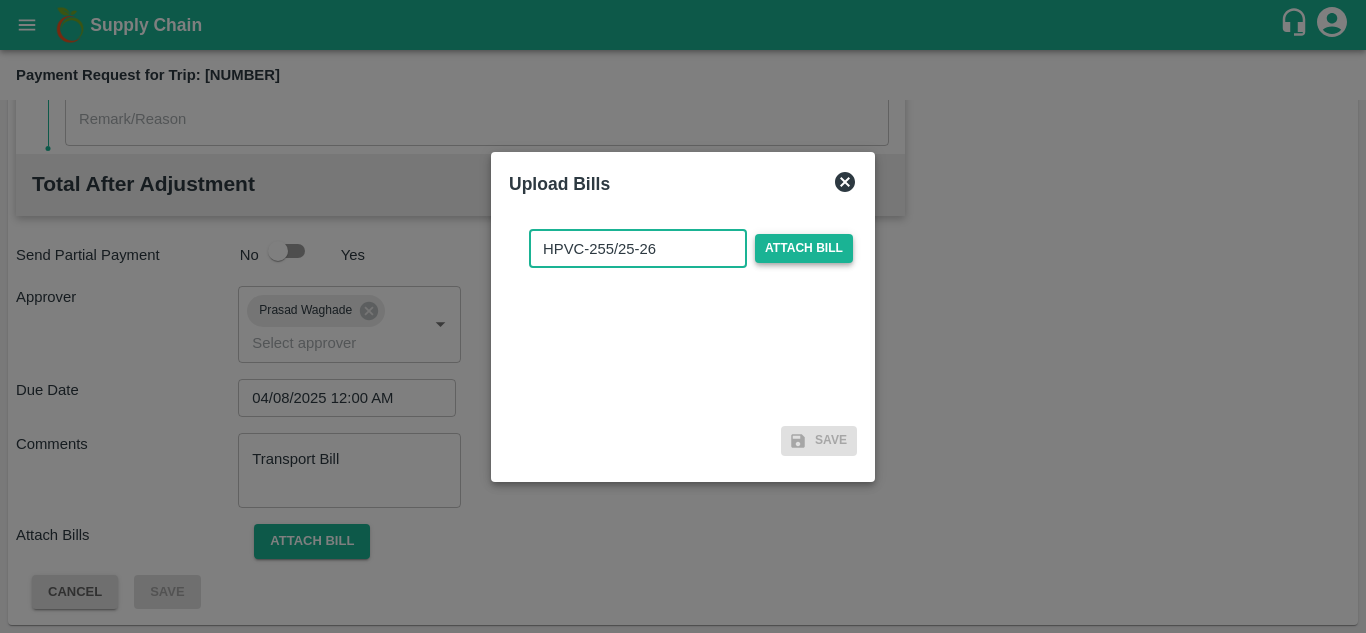 type on "HPVC-255/25-26" 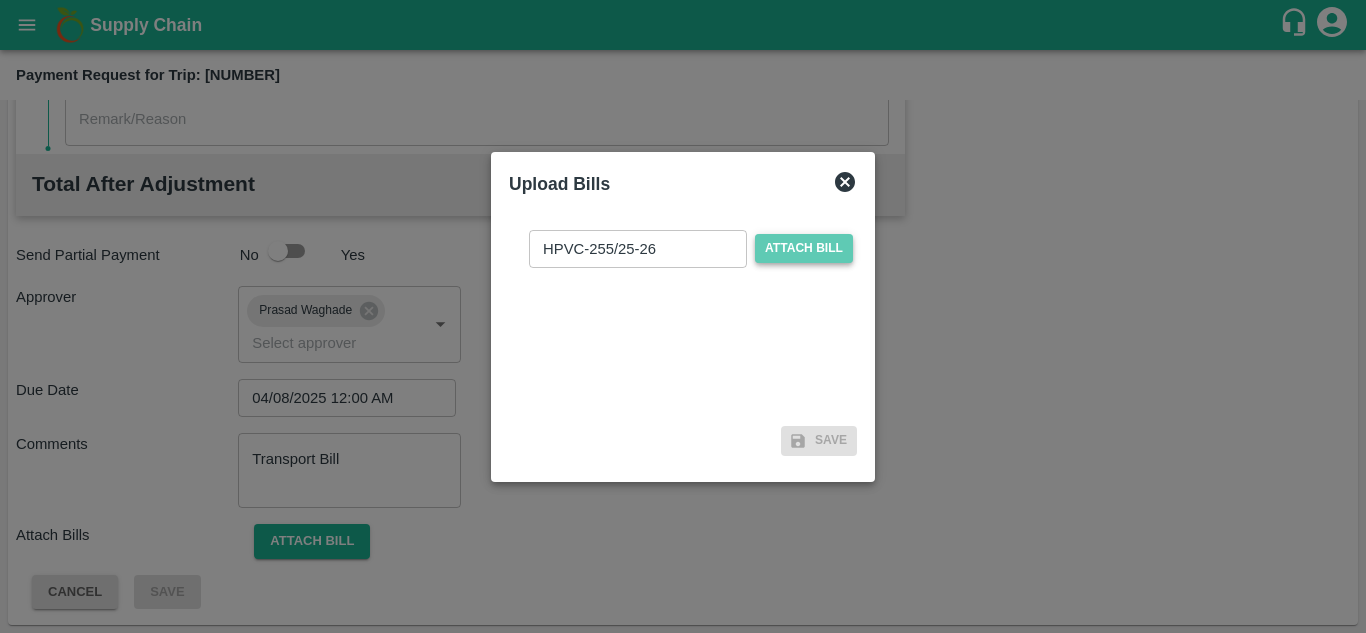 click on "Attach bill" at bounding box center (804, 248) 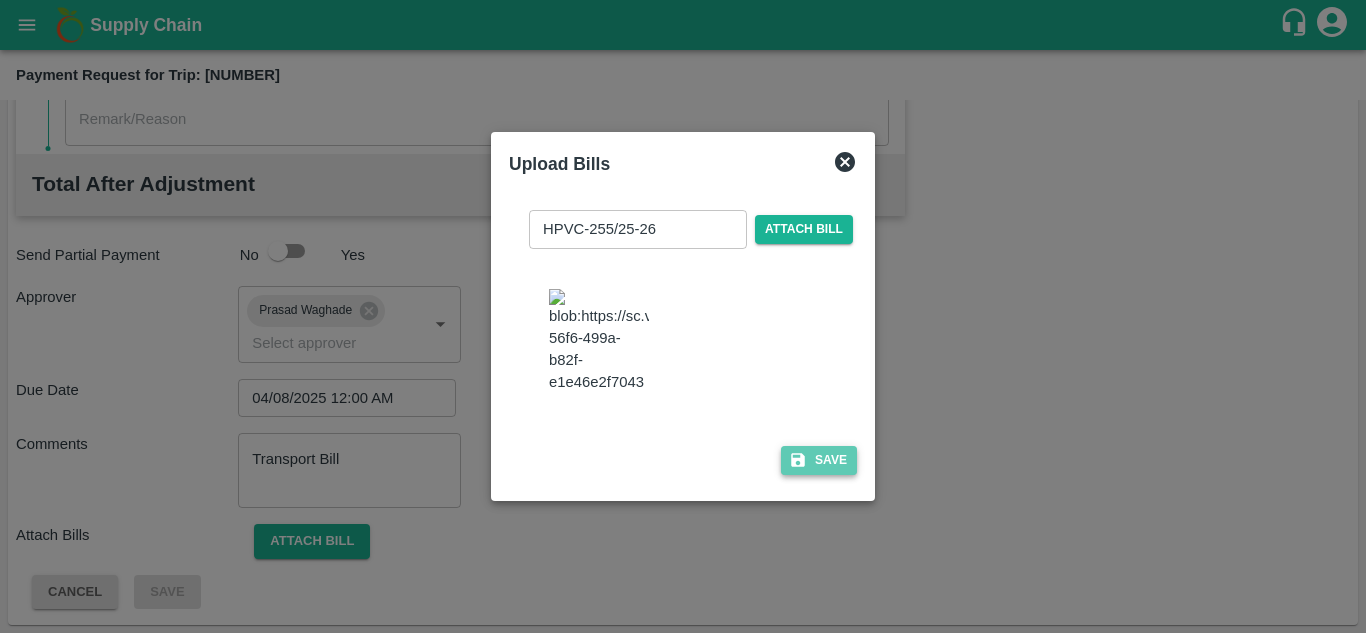 click on "Save" at bounding box center [819, 460] 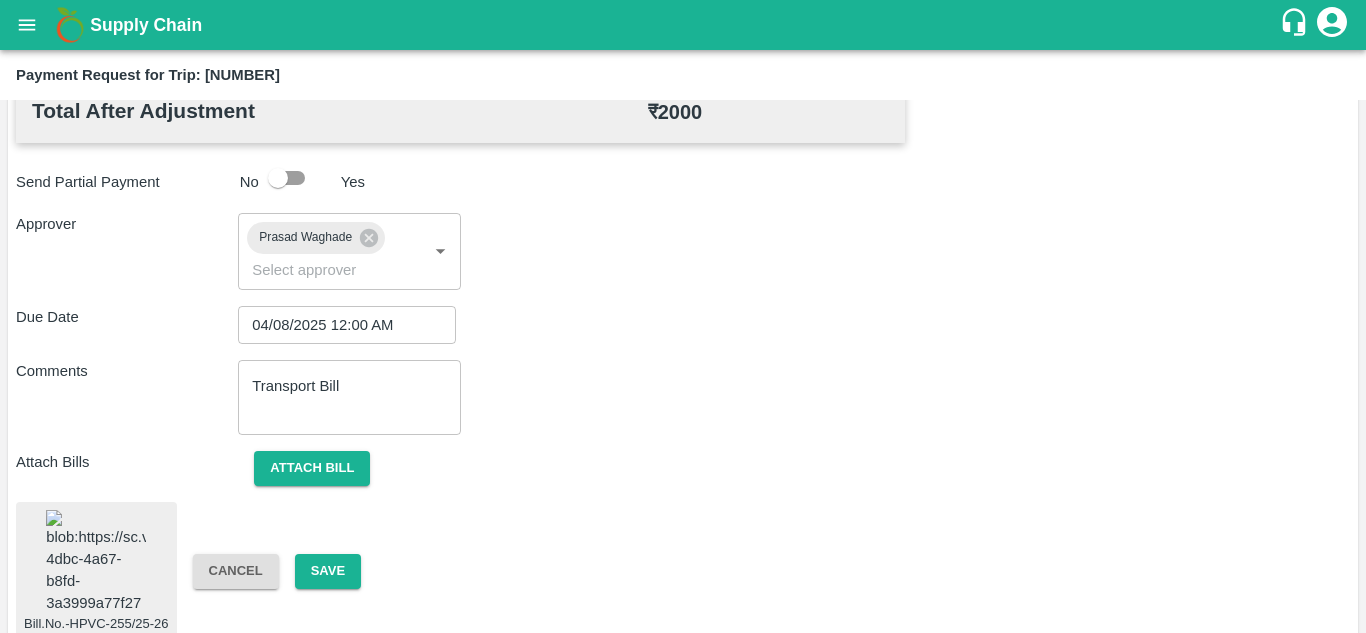 scroll, scrollTop: 1076, scrollLeft: 0, axis: vertical 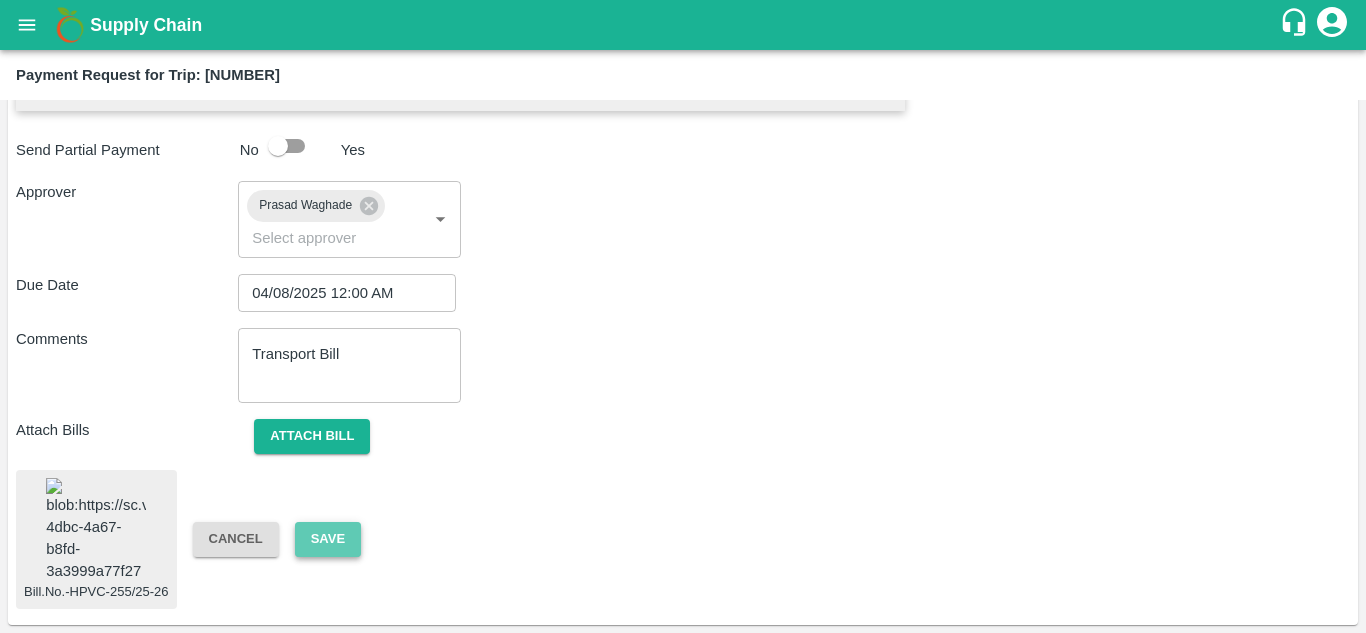 click on "Save" at bounding box center [328, 539] 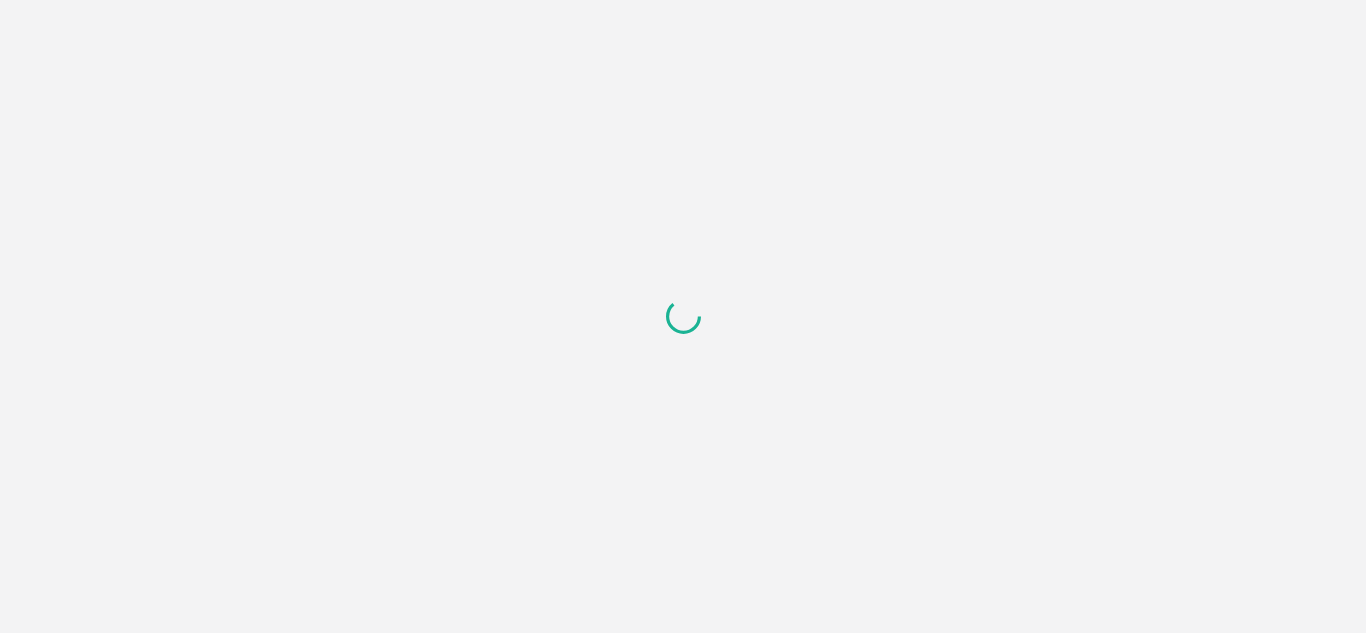scroll, scrollTop: 0, scrollLeft: 0, axis: both 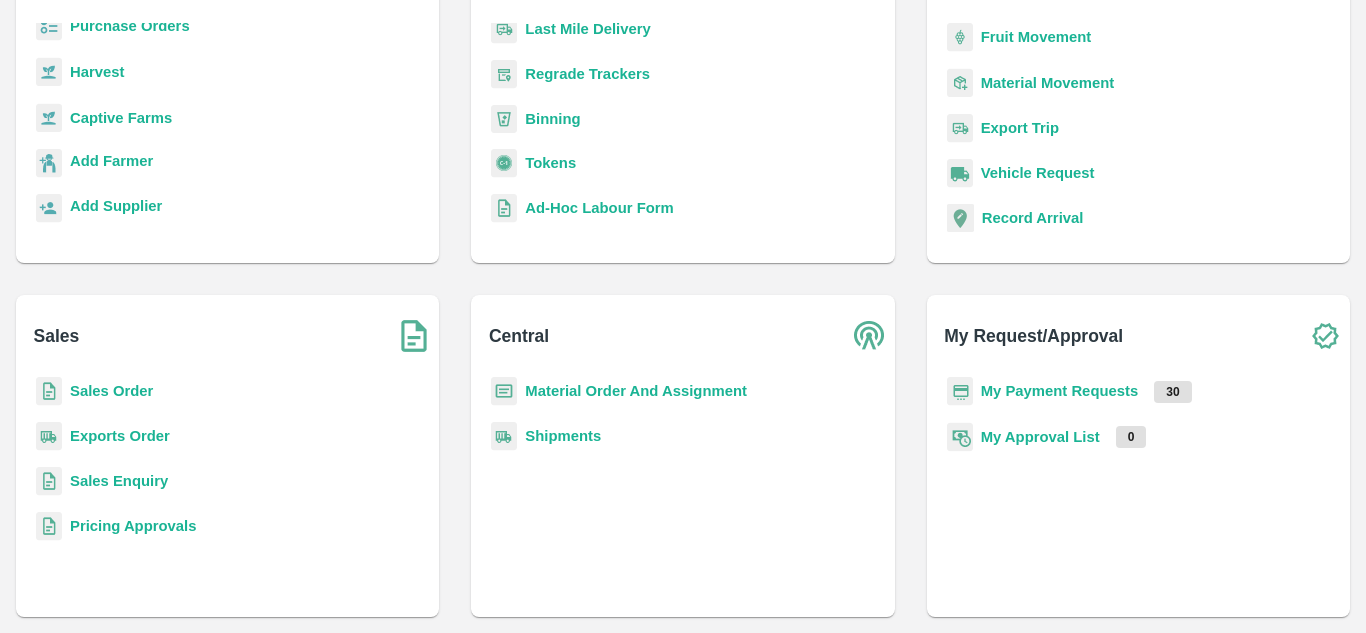 click on "Fruit Movement" at bounding box center [1036, 37] 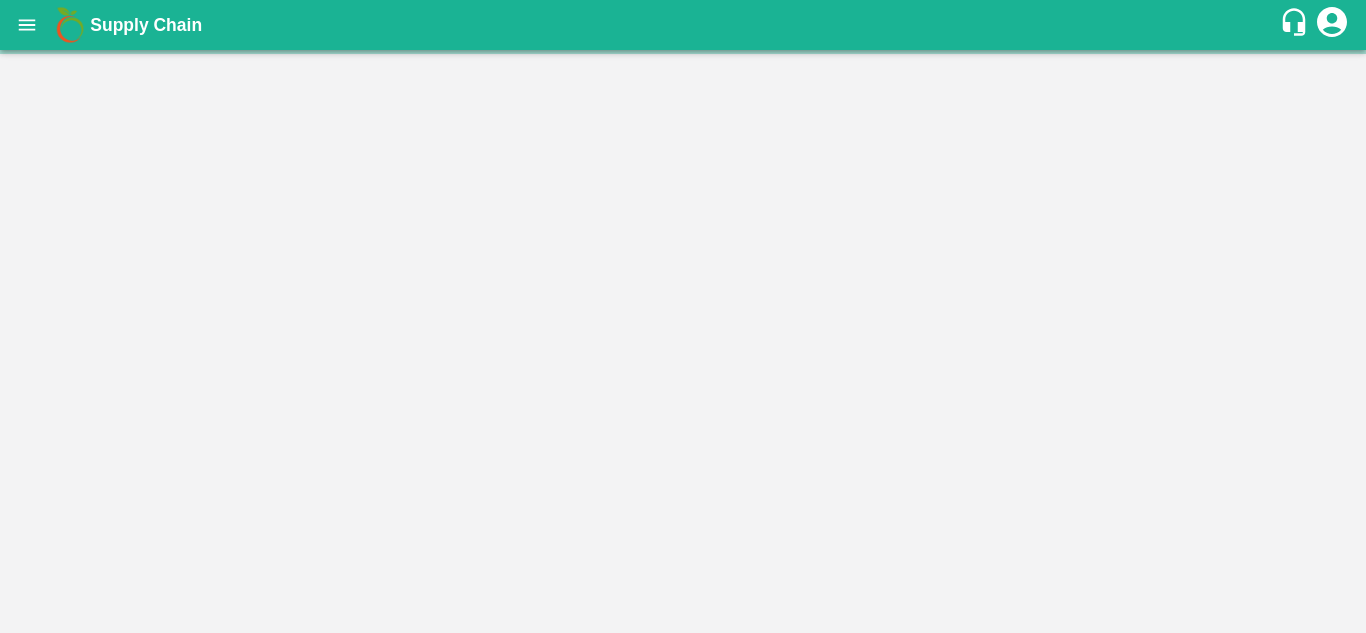 scroll, scrollTop: 0, scrollLeft: 0, axis: both 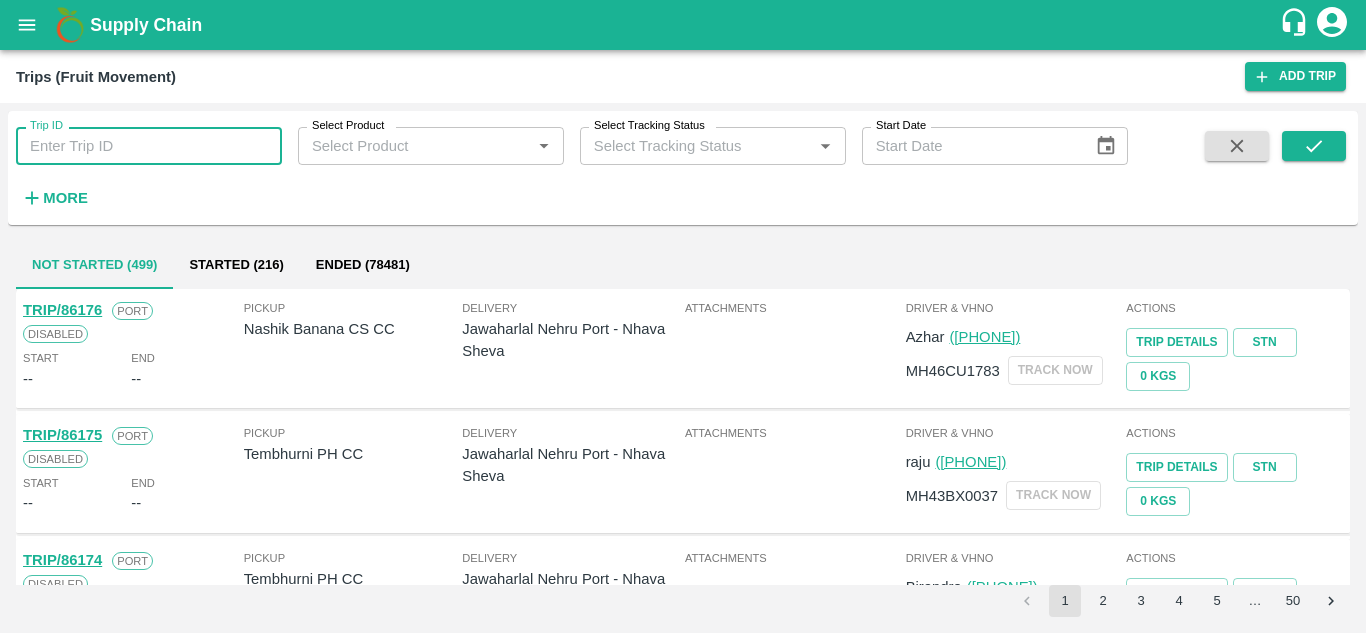 click on "Trip ID" at bounding box center (149, 146) 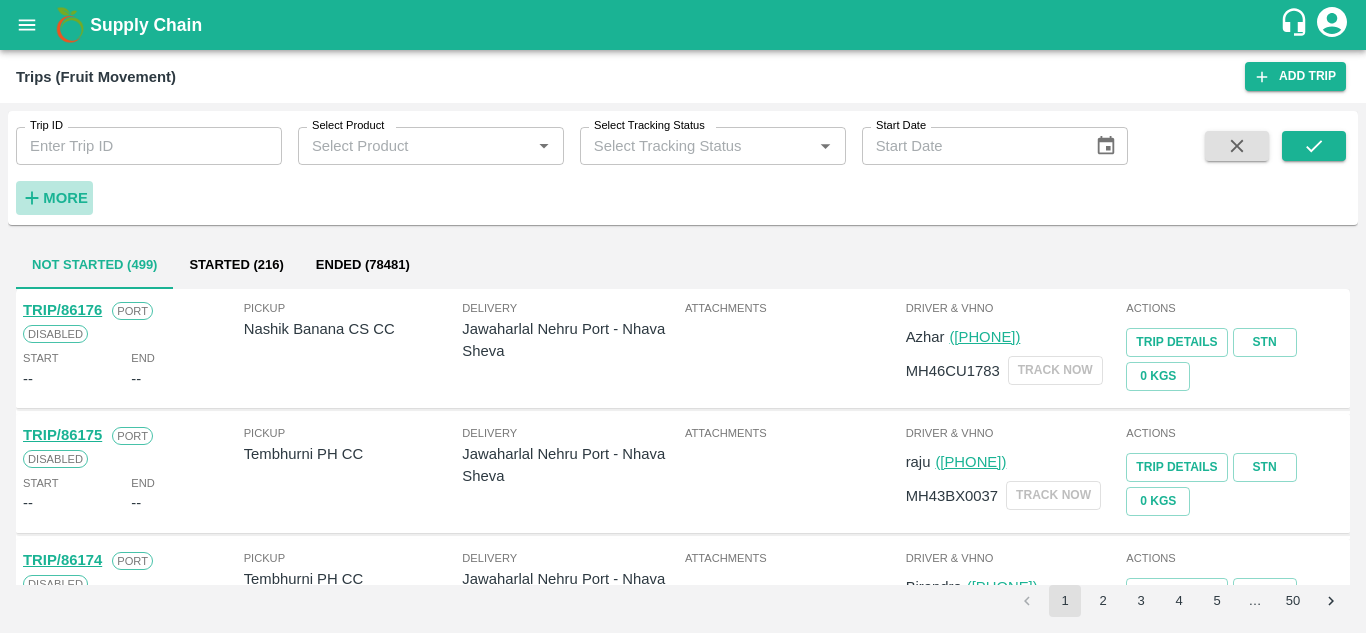 click on "More" at bounding box center [54, 198] 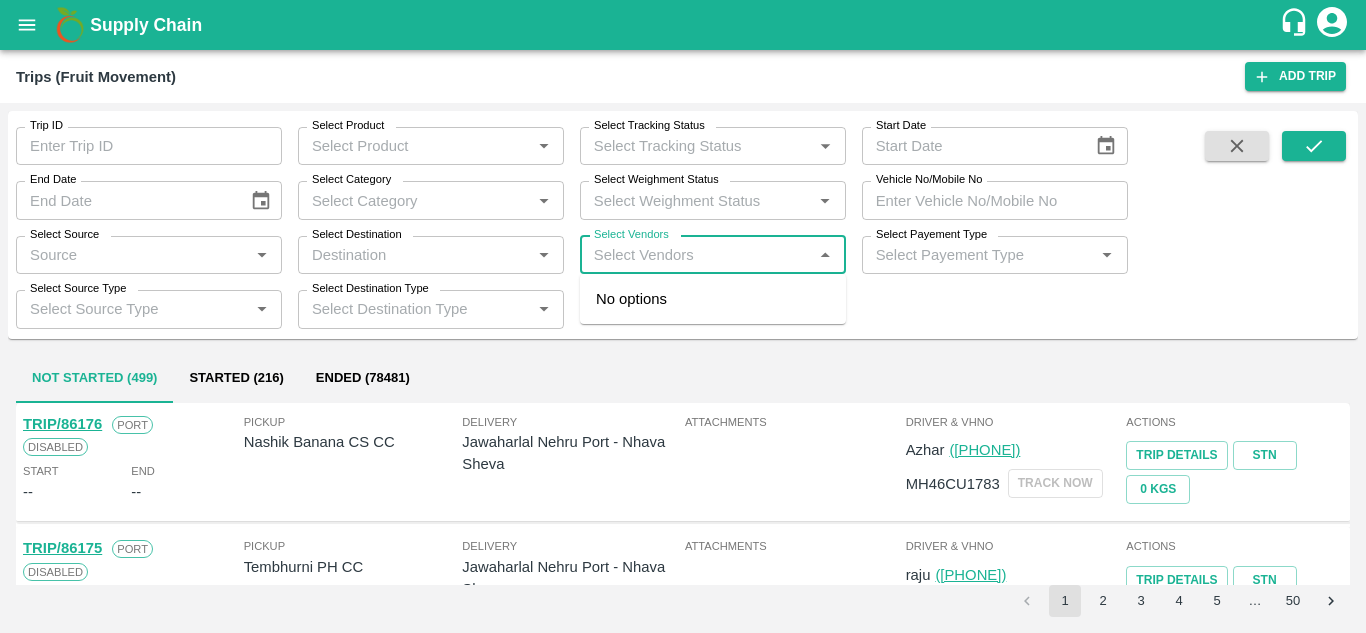 click on "Select Vendors" at bounding box center [696, 255] 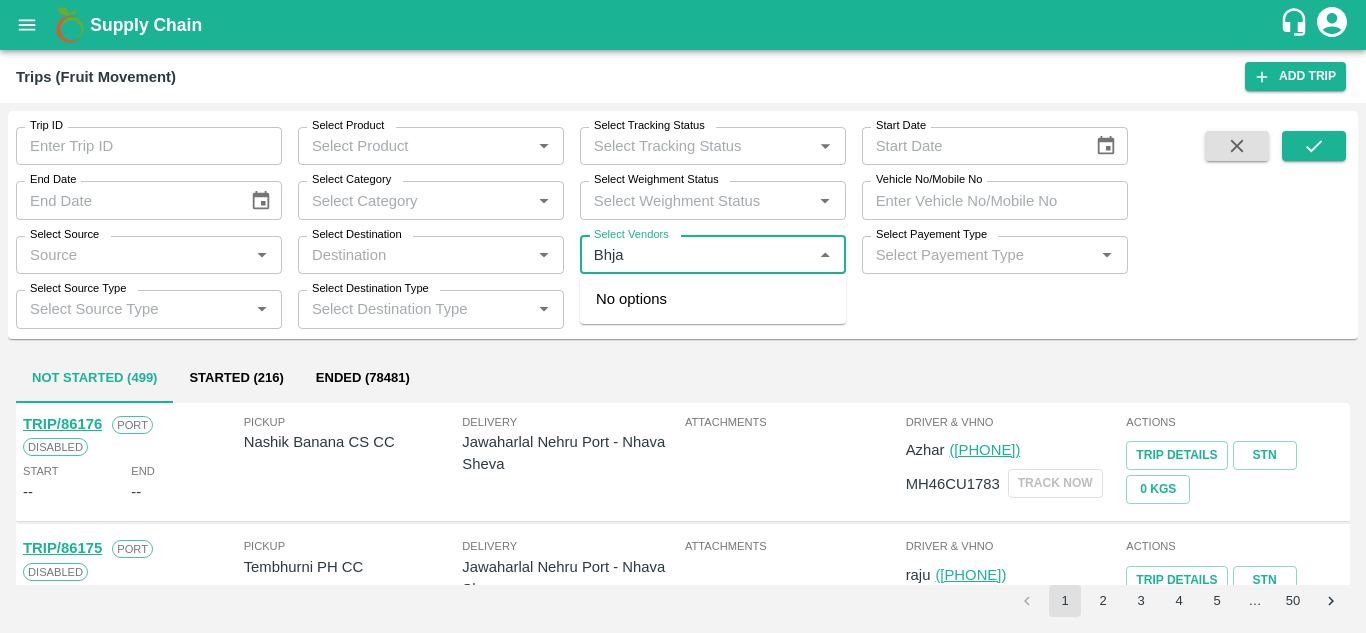 type on "Bhjai" 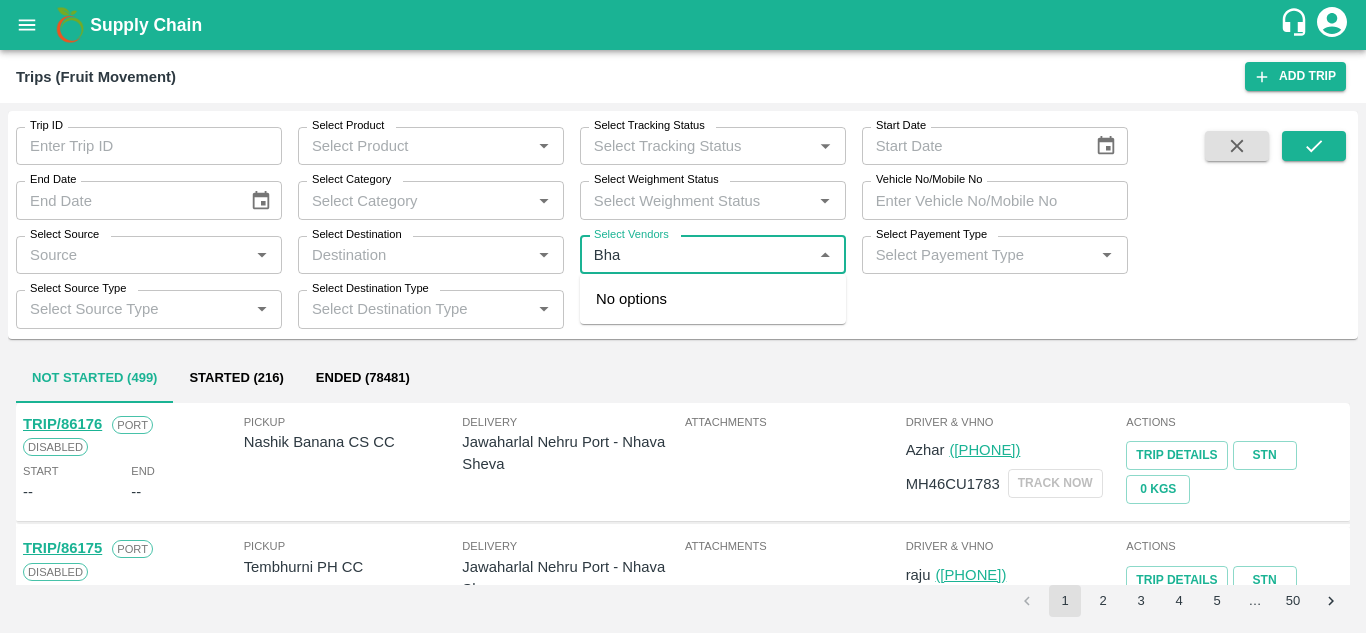 type on "Bhai" 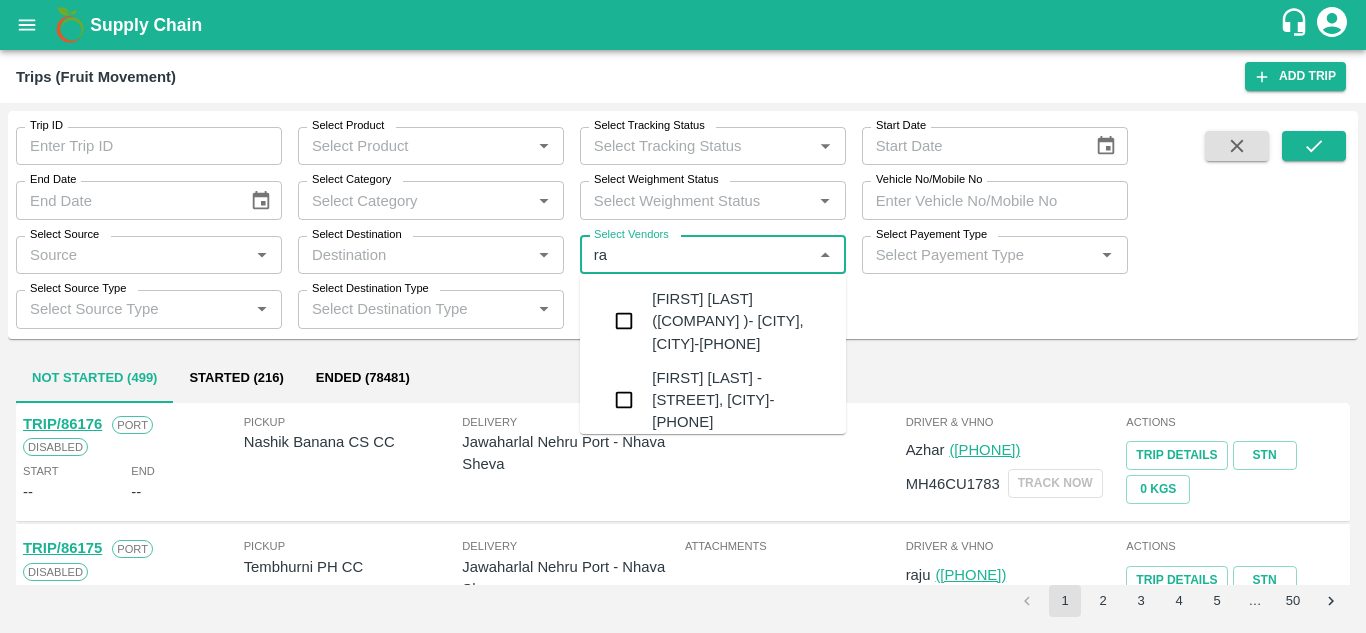 type on "rav" 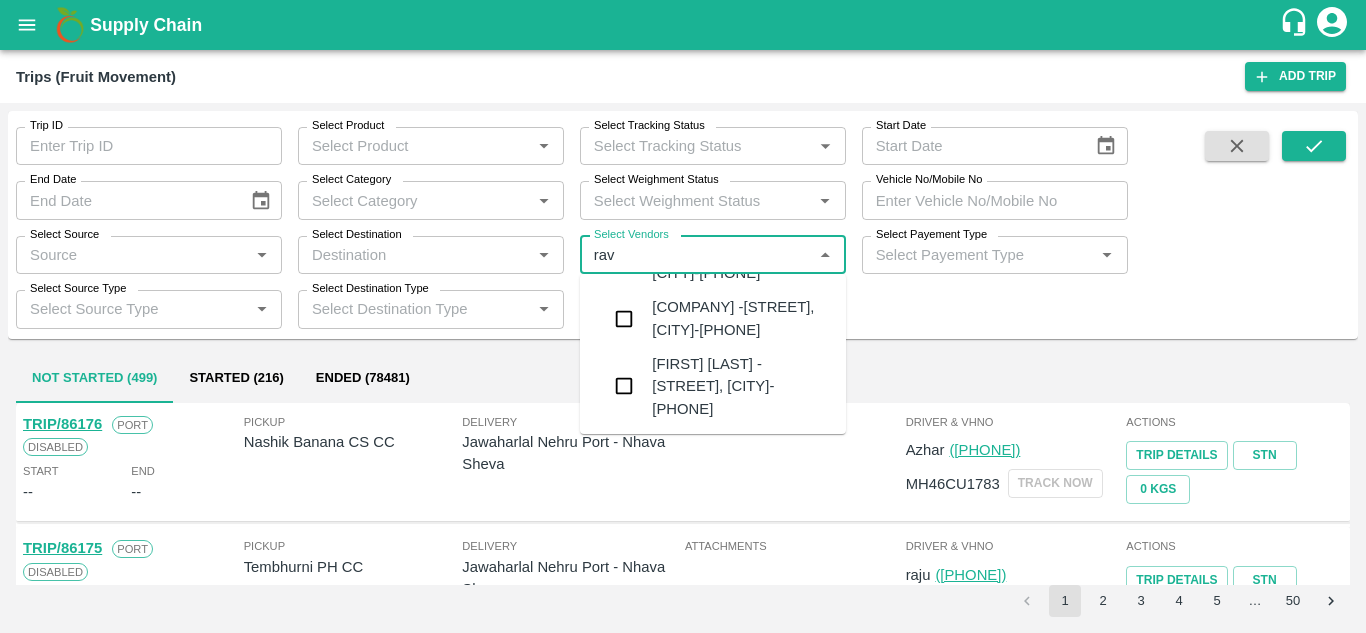 scroll, scrollTop: 194, scrollLeft: 0, axis: vertical 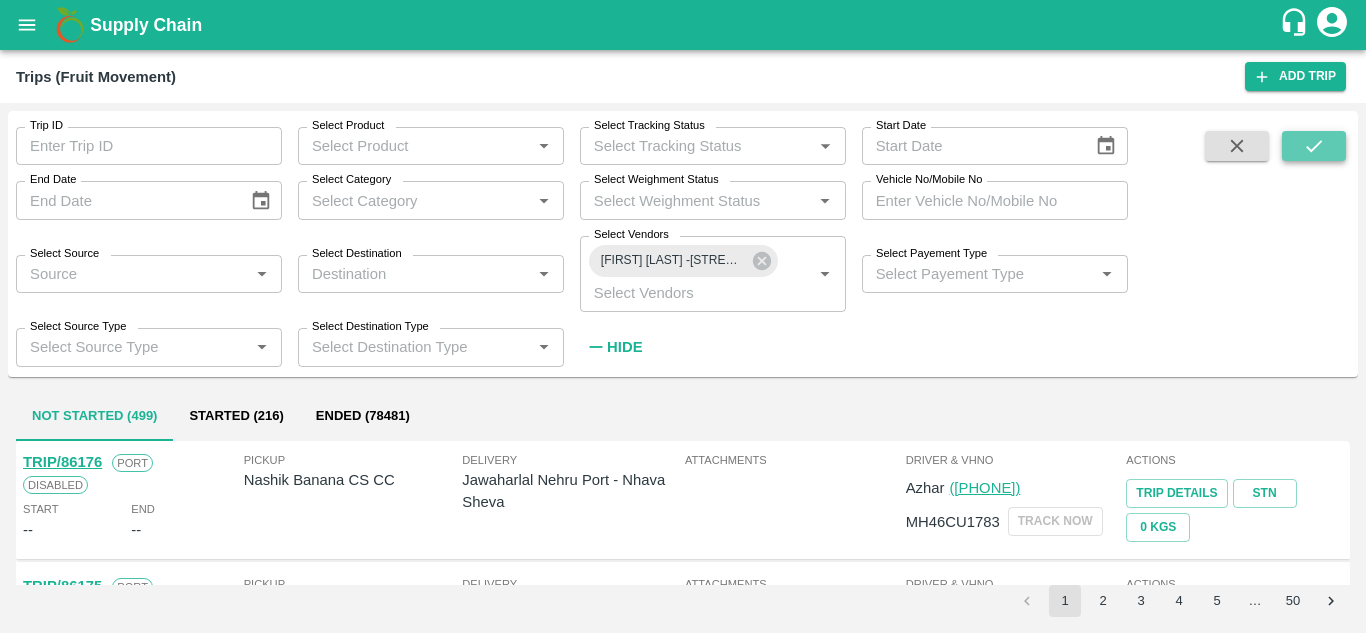 click 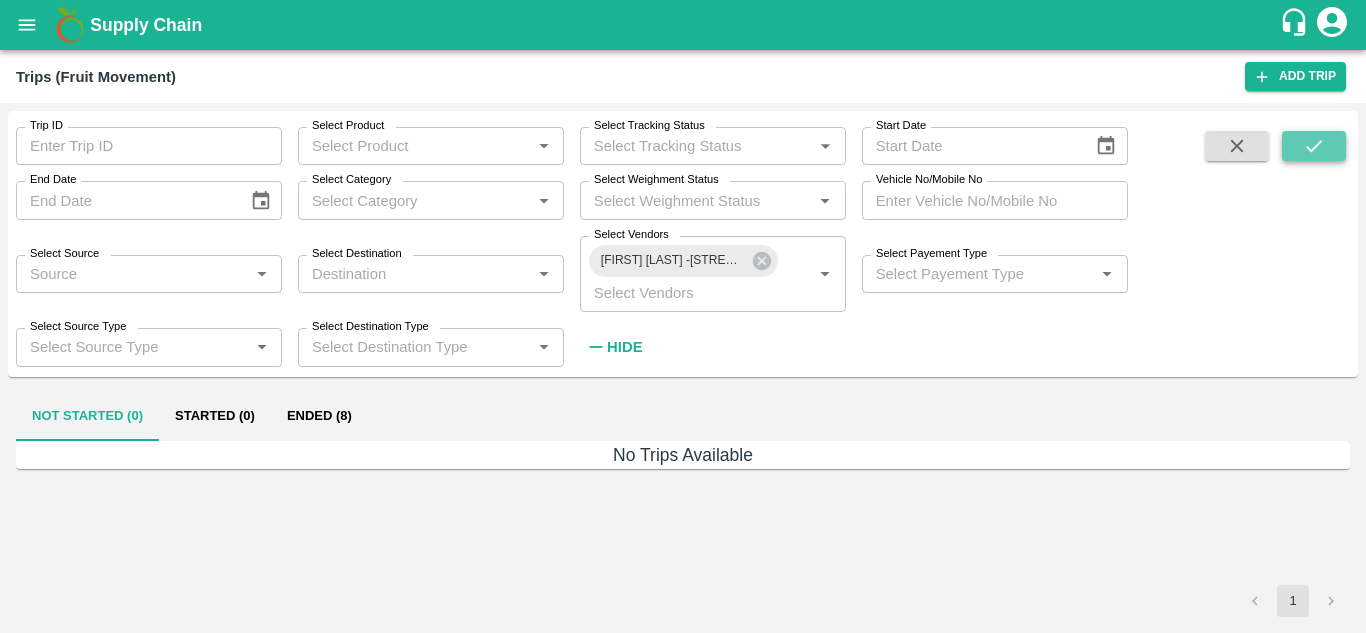 click 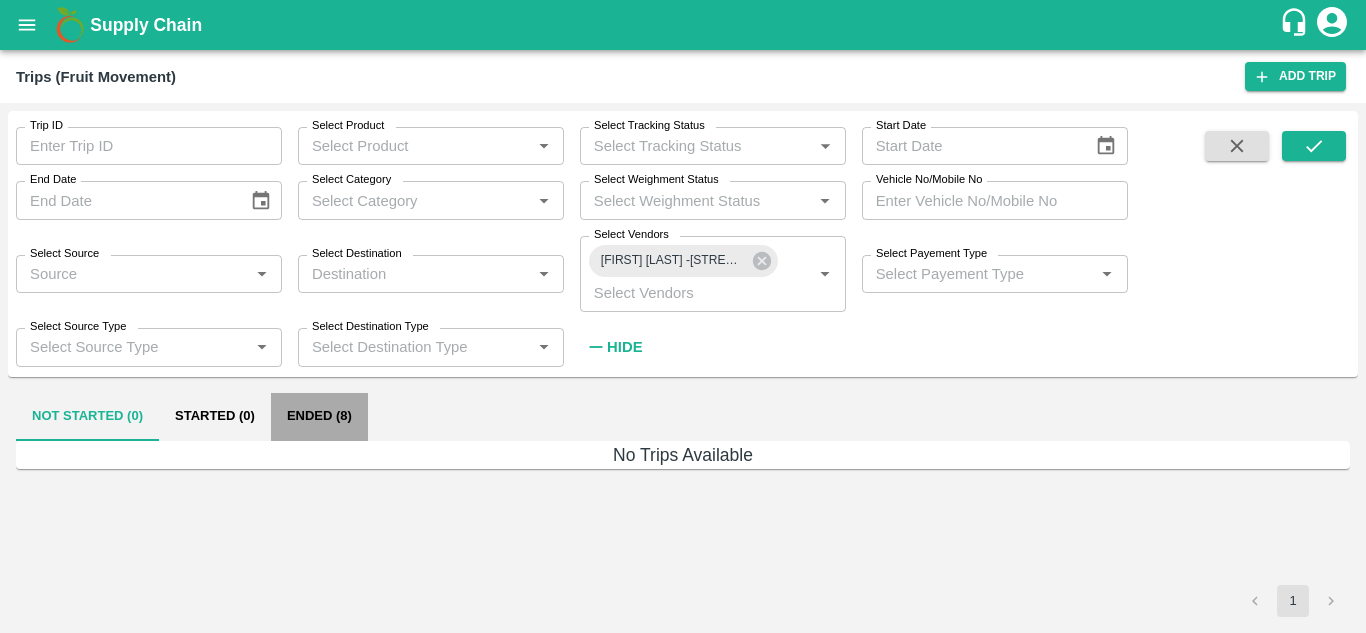 click on "Ended (8)" at bounding box center (319, 417) 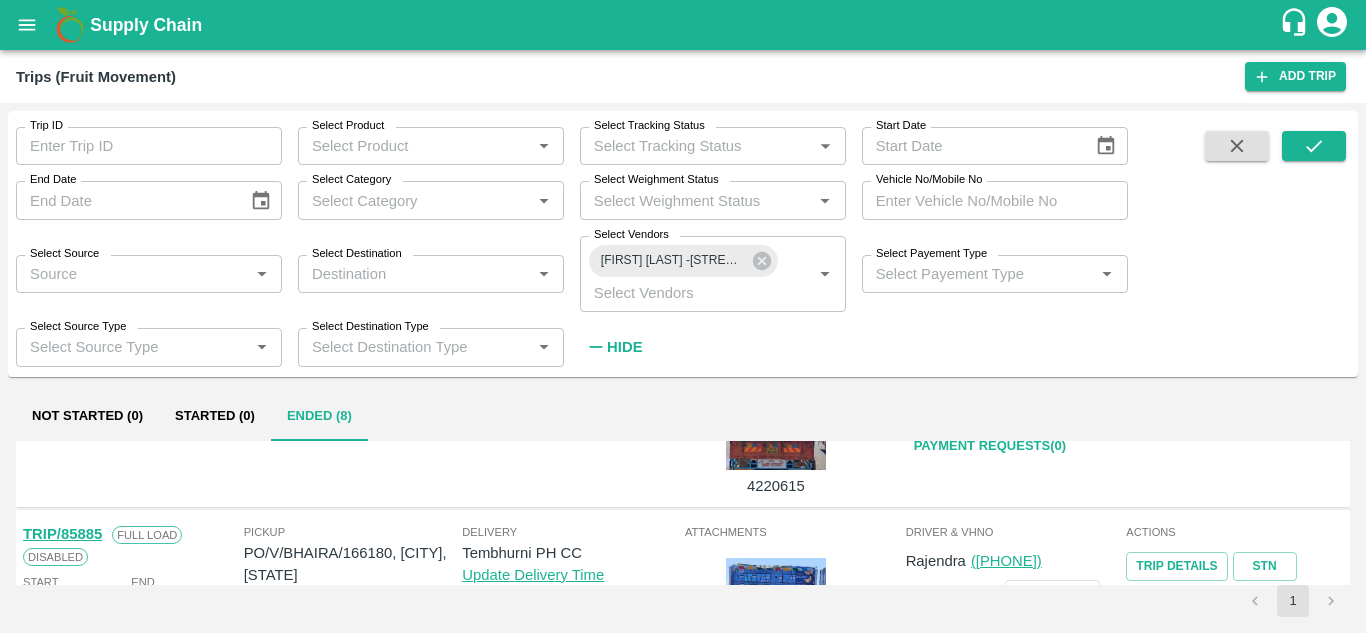 scroll, scrollTop: 0, scrollLeft: 0, axis: both 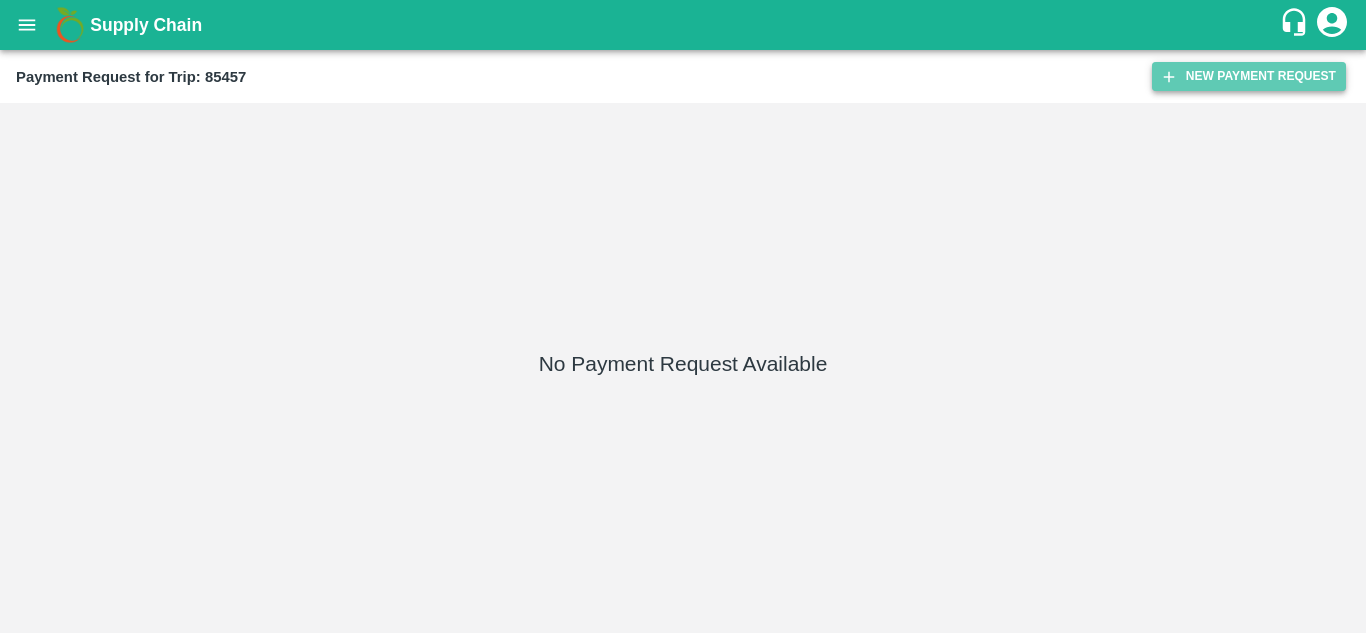 click on "New Payment Request" at bounding box center [1249, 76] 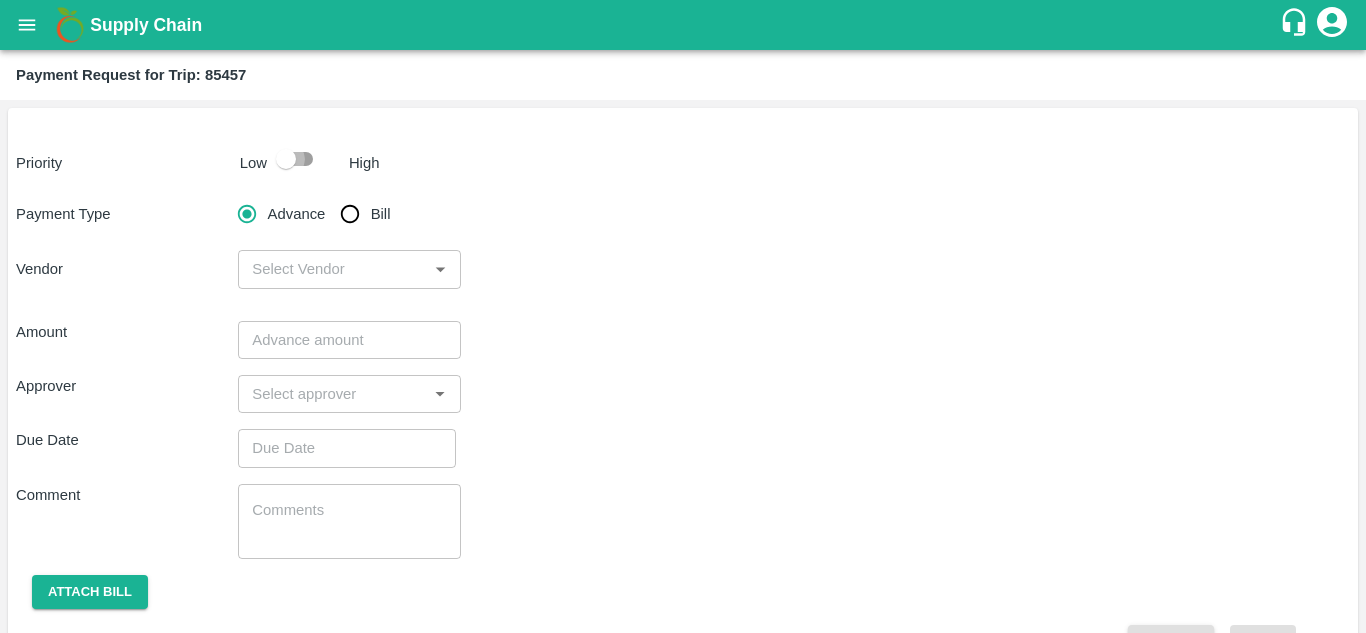click at bounding box center (286, 159) 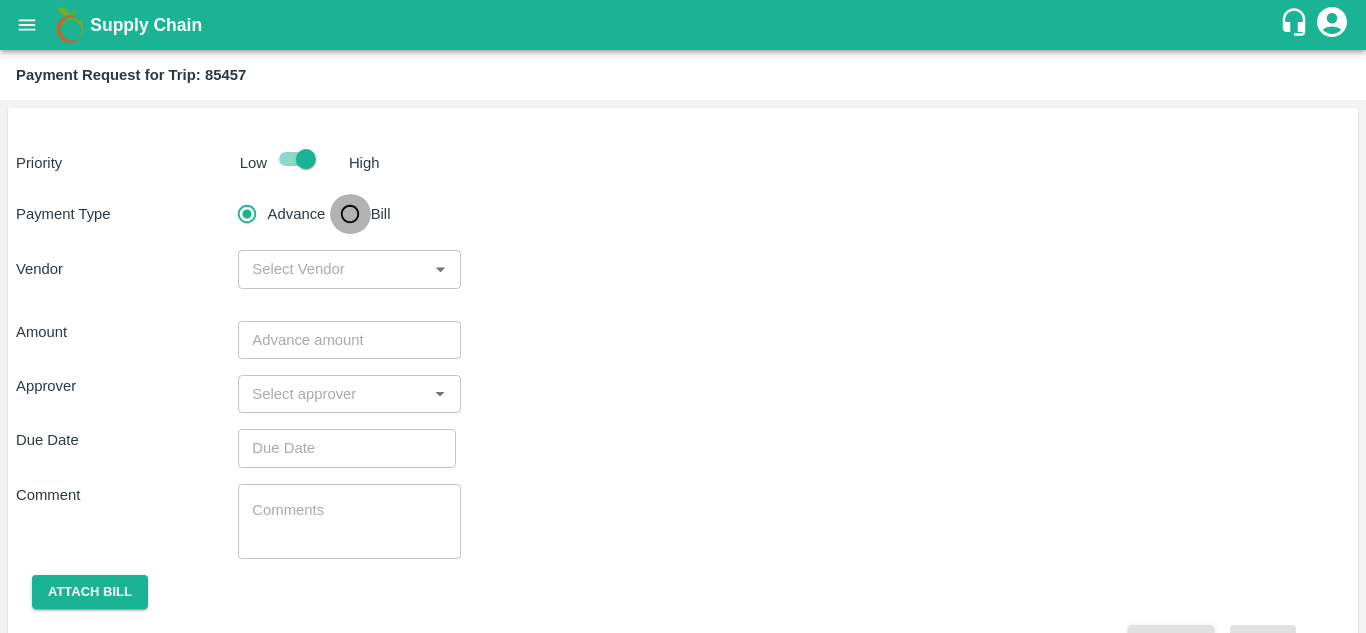 click on "Bill" at bounding box center (350, 214) 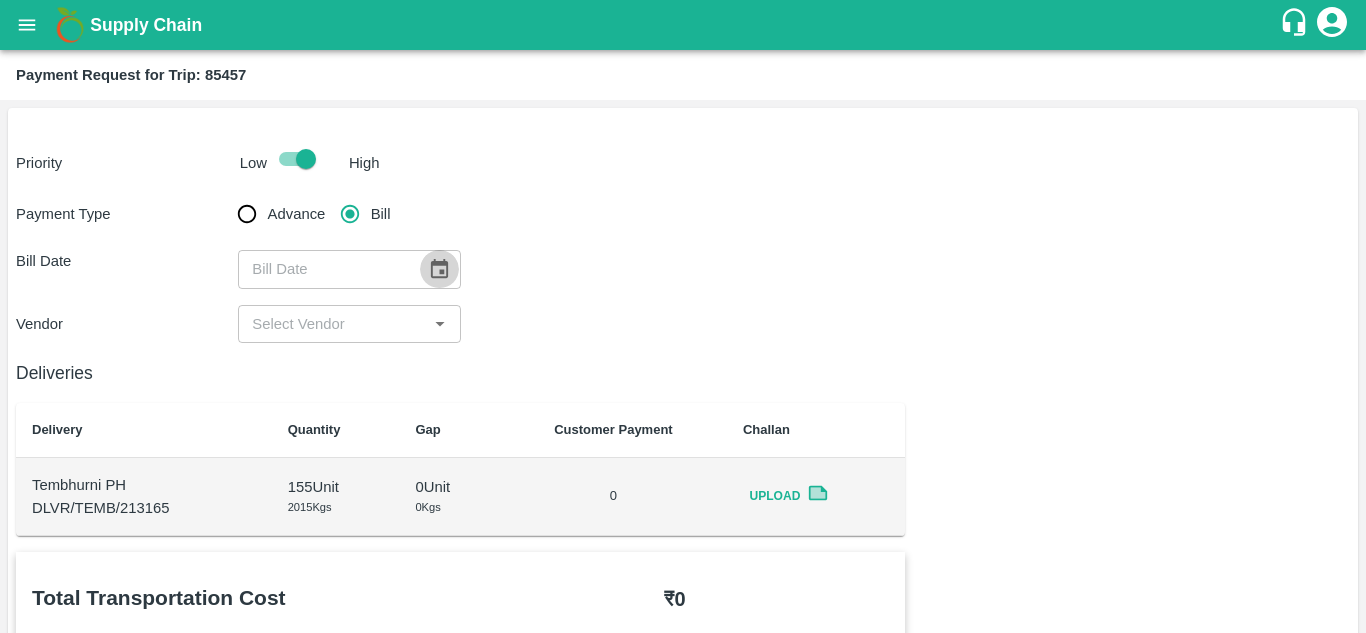 click 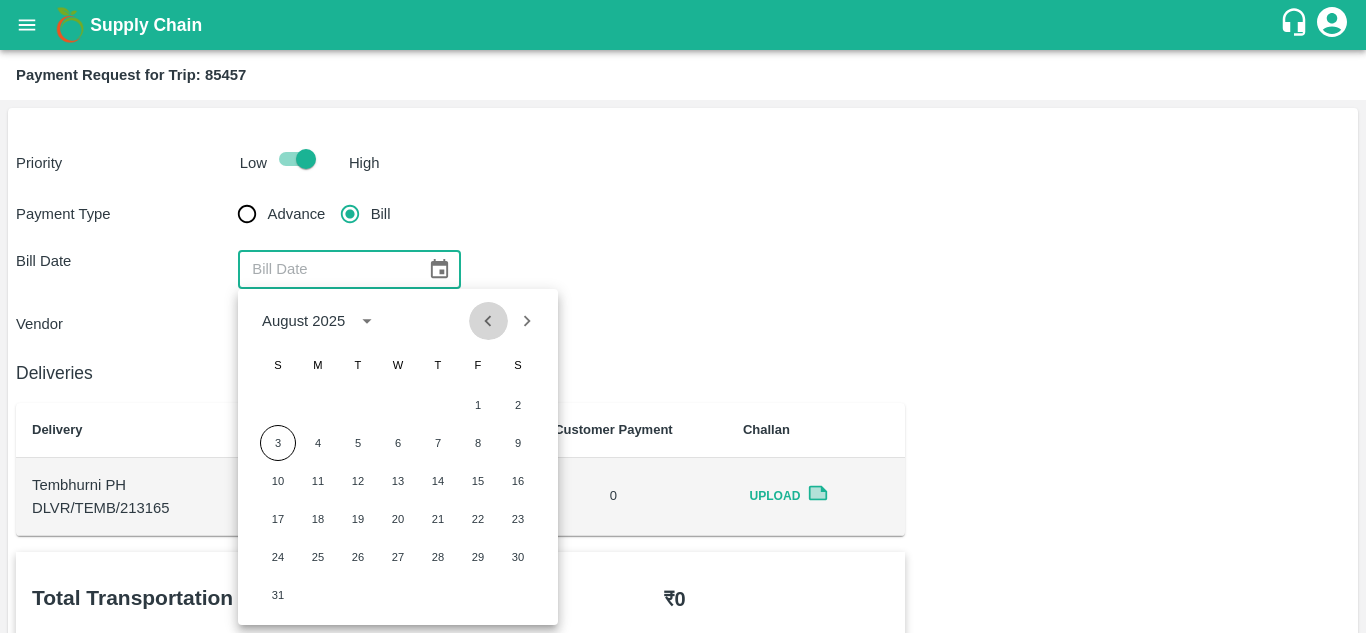 click 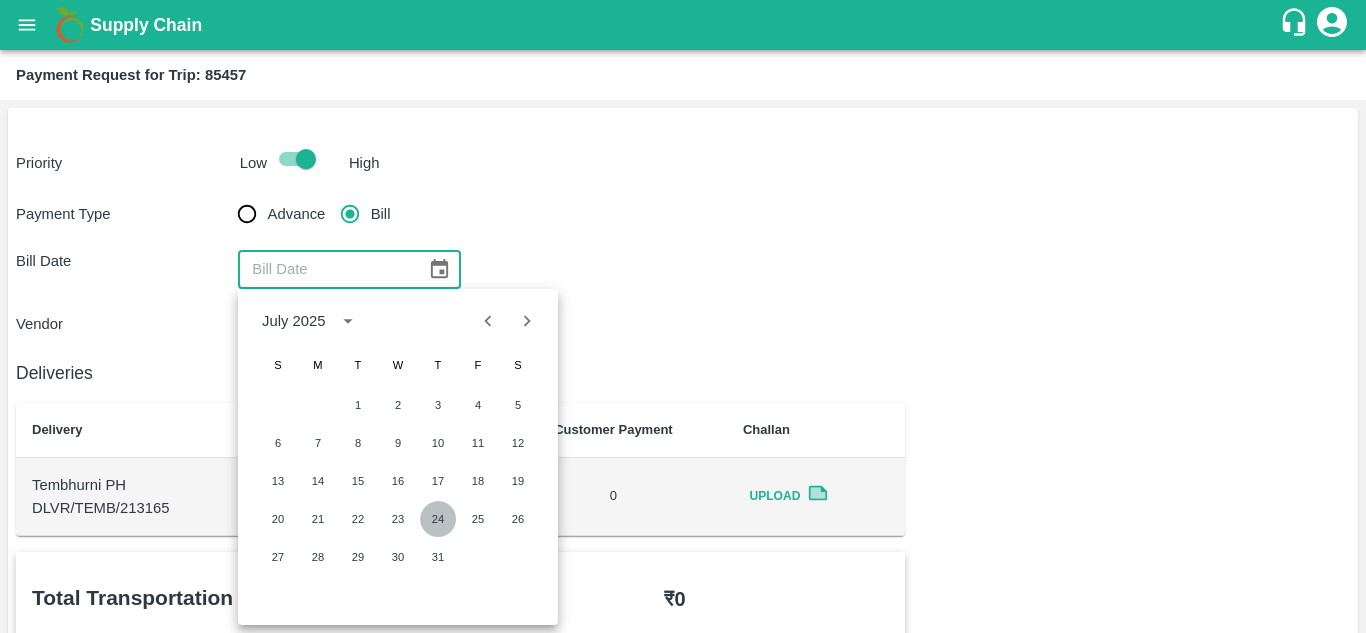 click on "24" at bounding box center [438, 519] 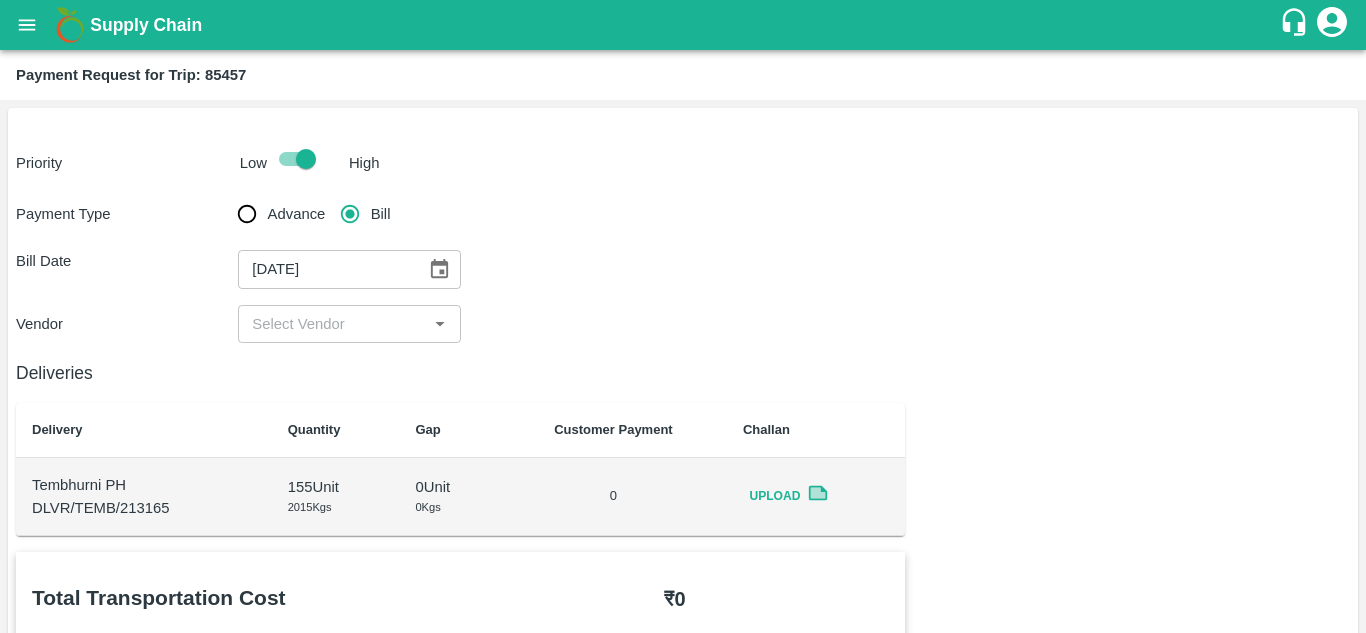 click at bounding box center (332, 324) 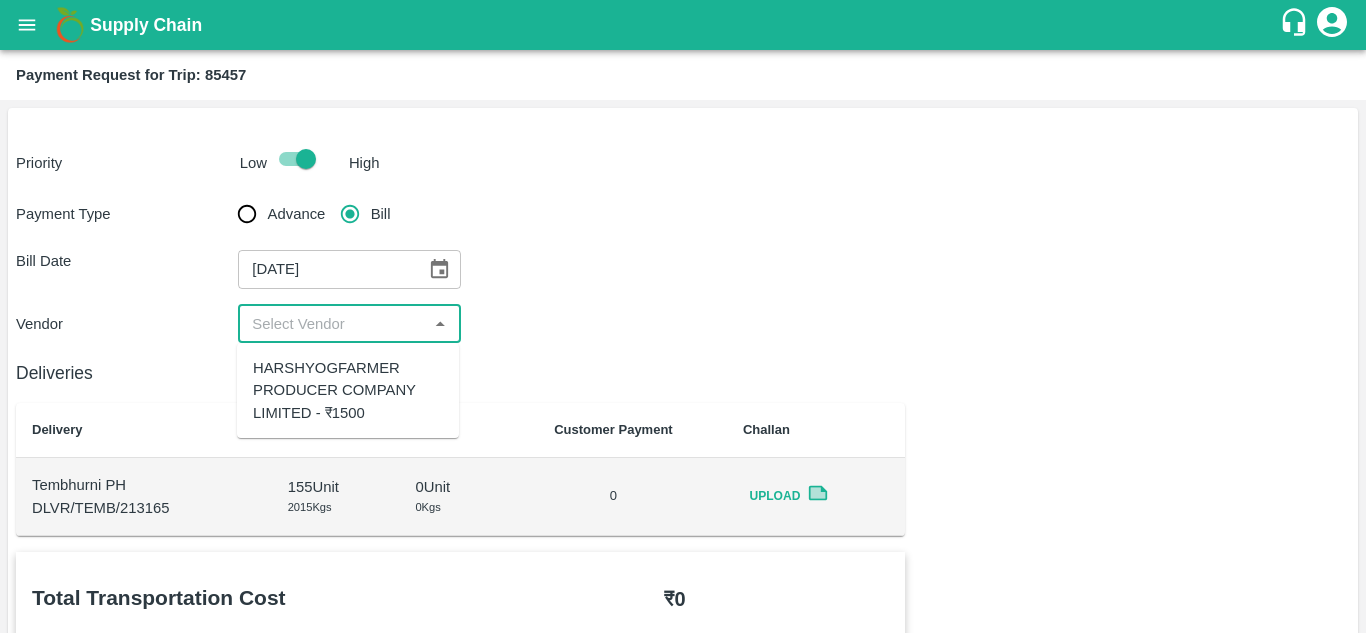 click on "HARSHYOGFARMER PRODUCER COMPANY LIMITED - ₹1500" at bounding box center [348, 390] 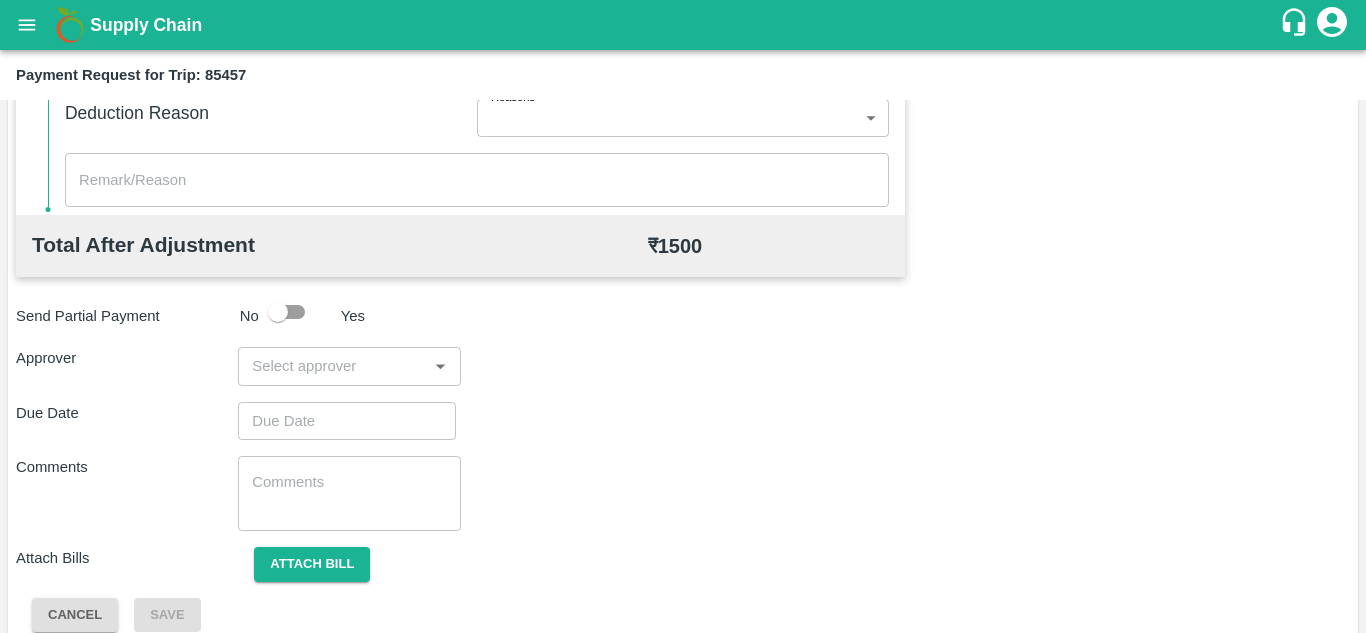 scroll, scrollTop: 910, scrollLeft: 0, axis: vertical 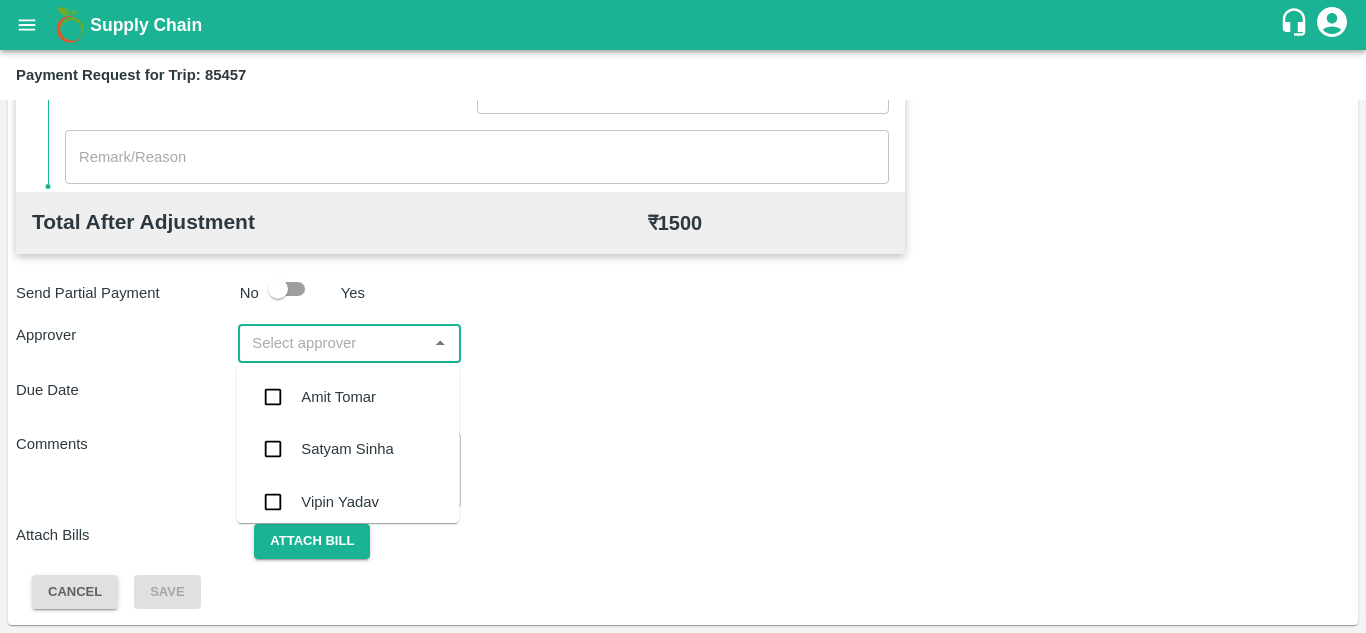 click at bounding box center [332, 343] 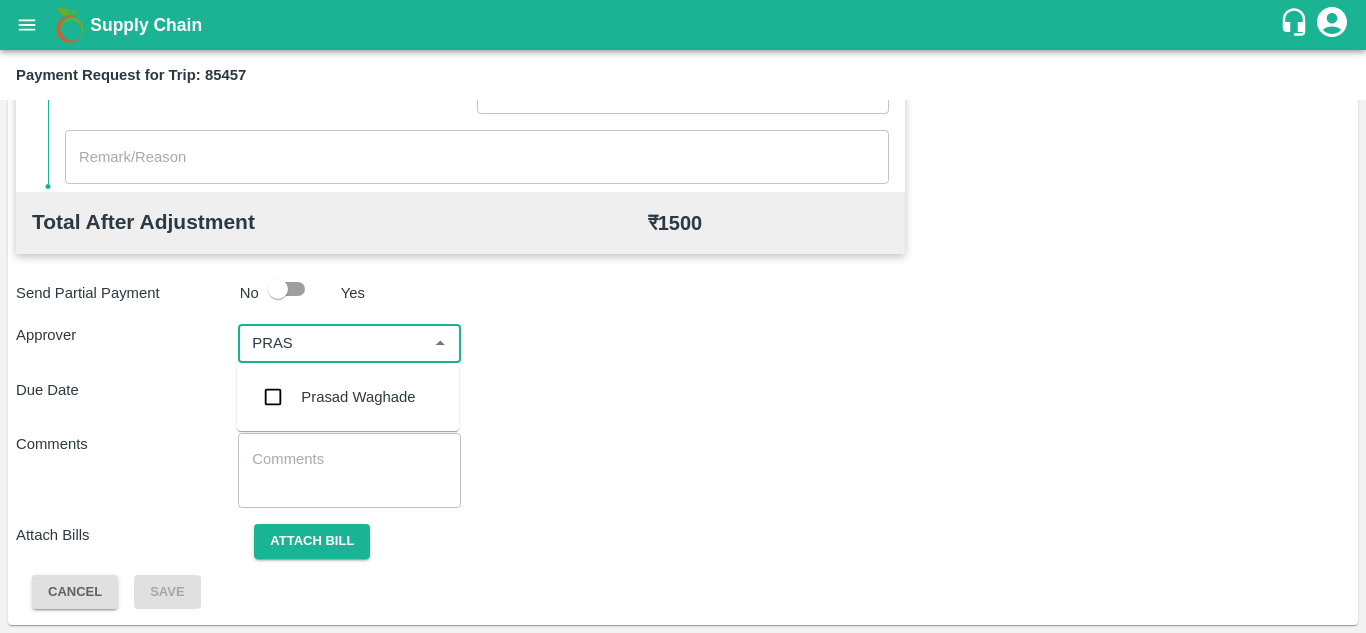 type on "PRASA" 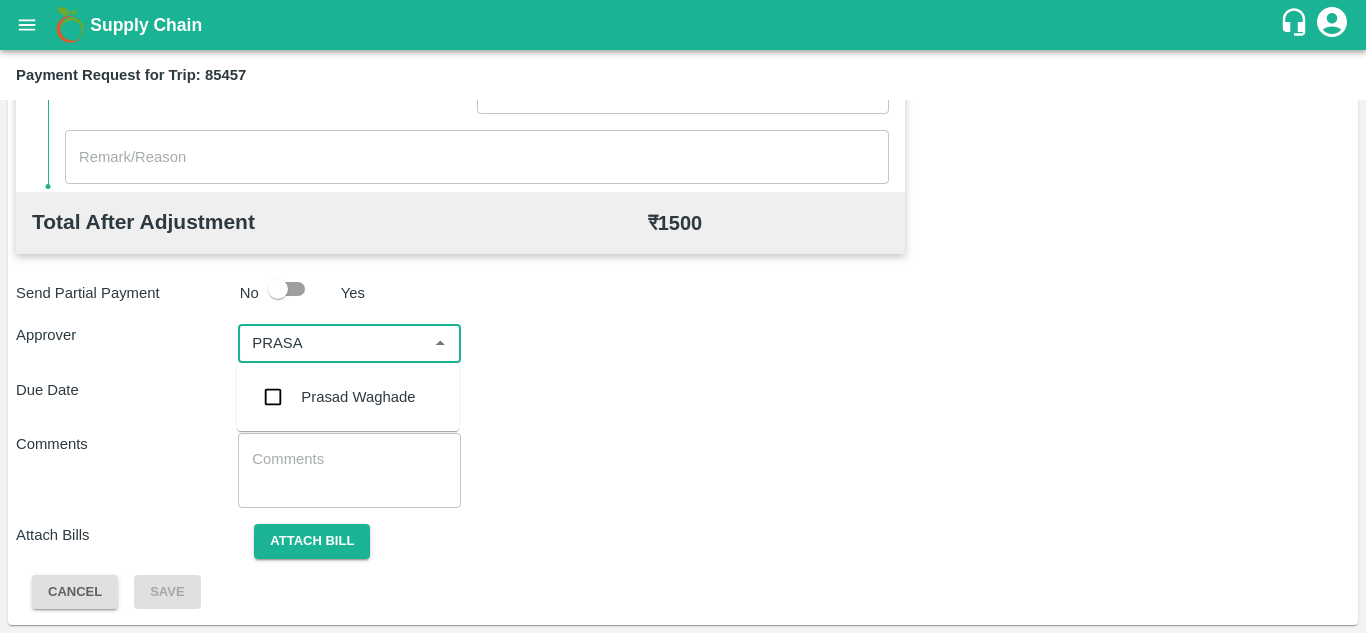 click on "Prasad Waghade" at bounding box center (348, 397) 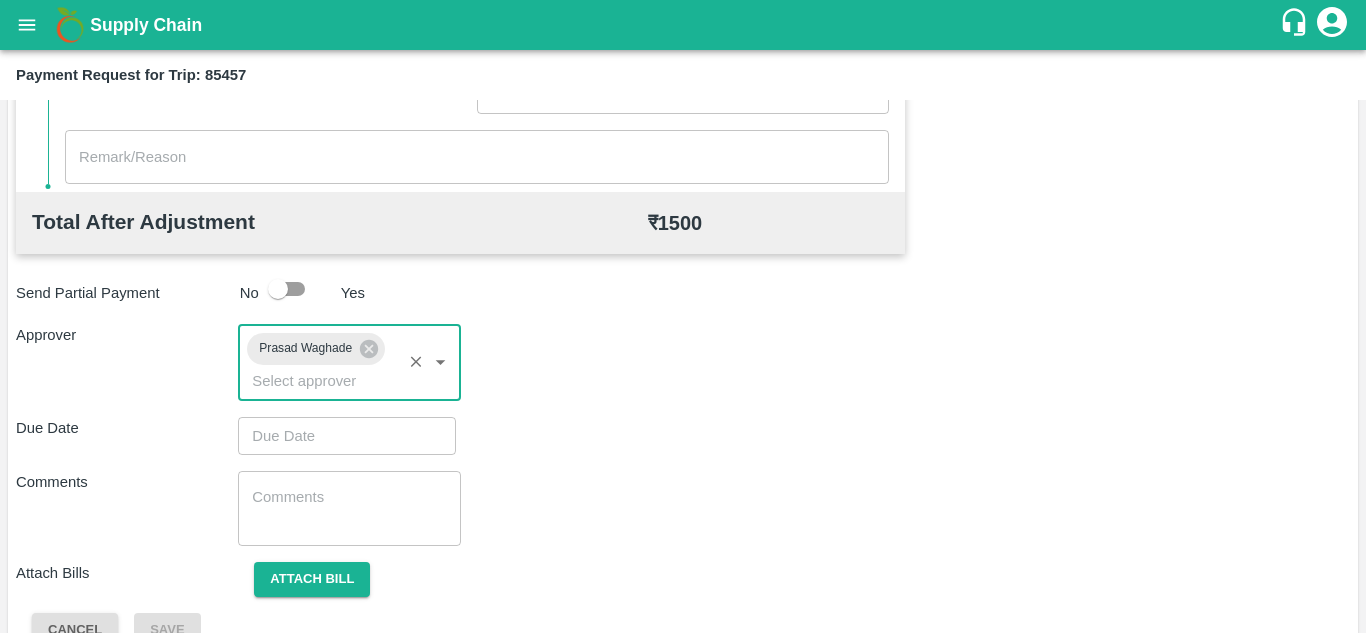 type on "DD/MM/YYYY hh:mm aa" 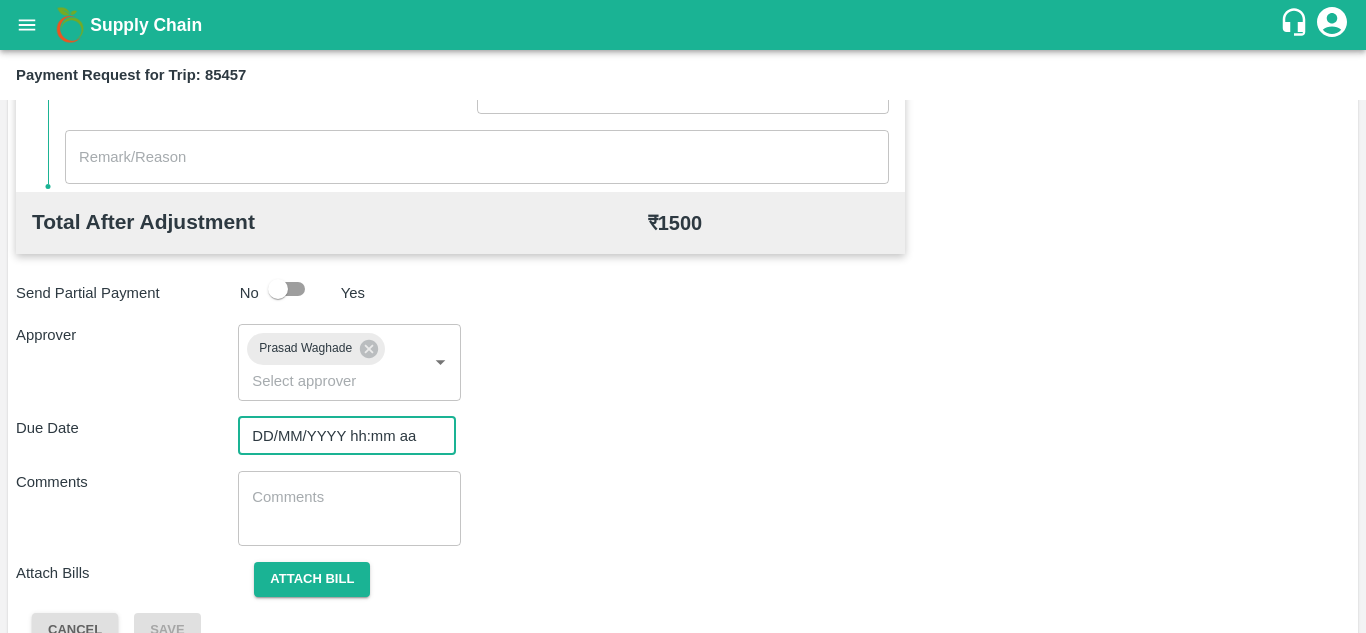 click on "DD/MM/YYYY hh:mm aa" at bounding box center (340, 436) 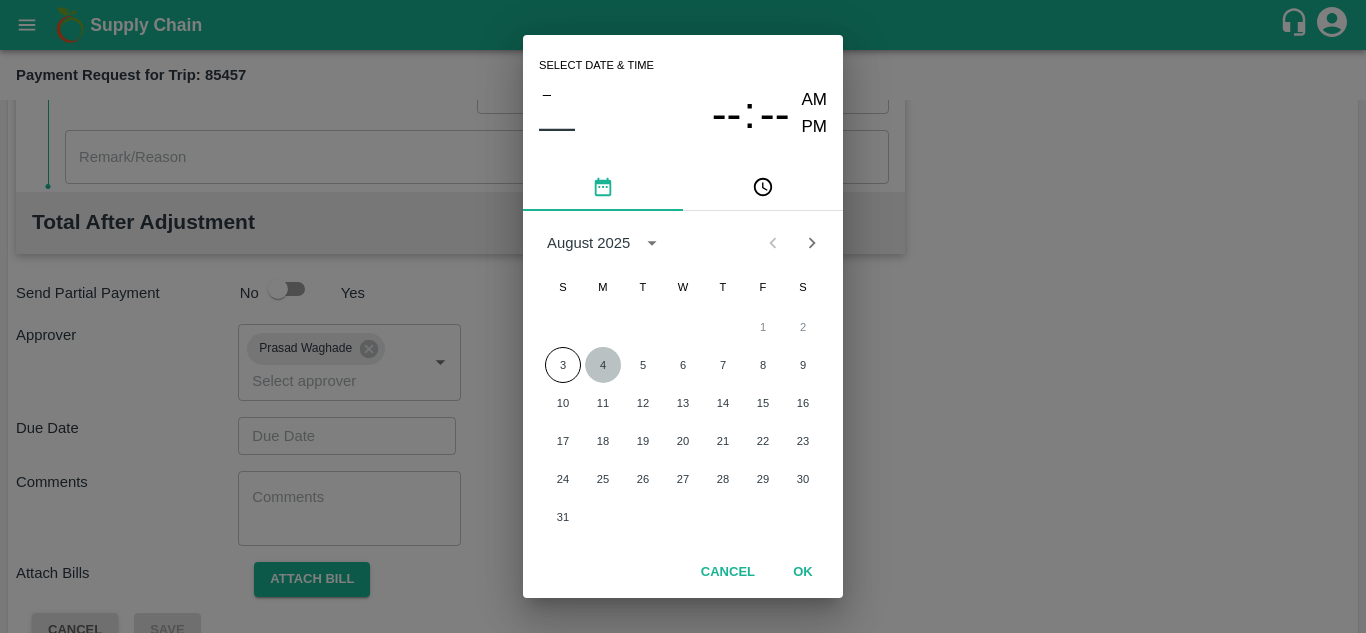 click on "4" at bounding box center (603, 365) 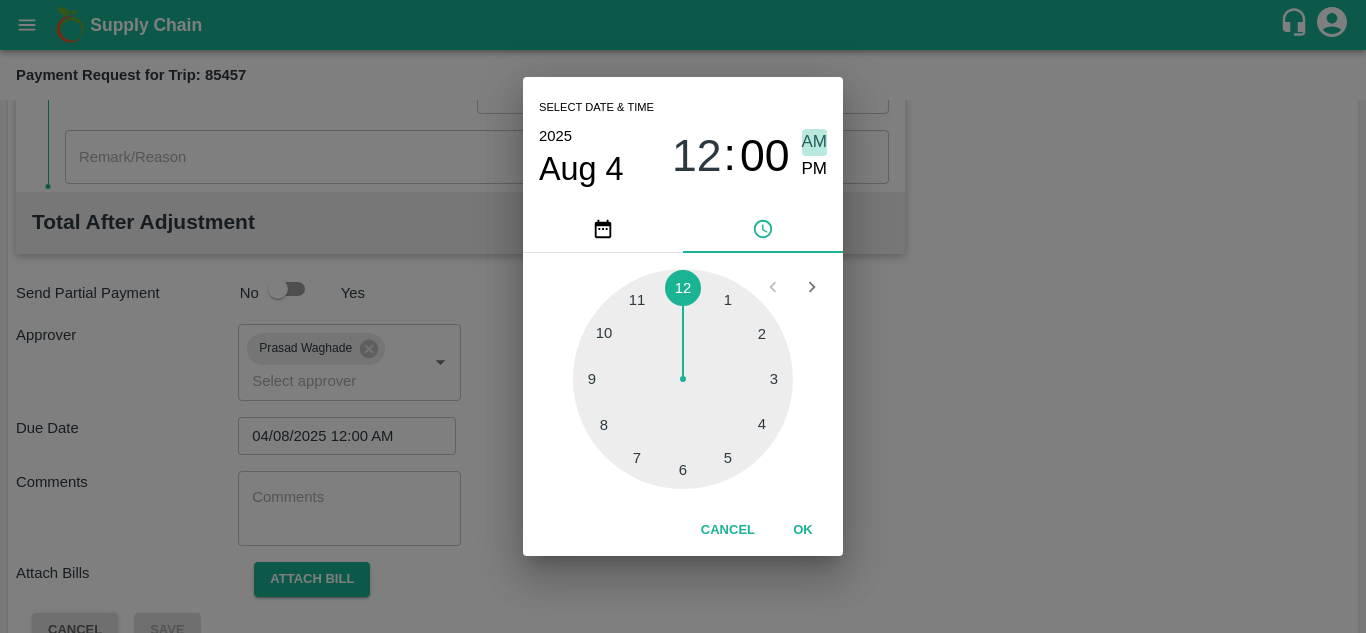click on "AM" at bounding box center [815, 142] 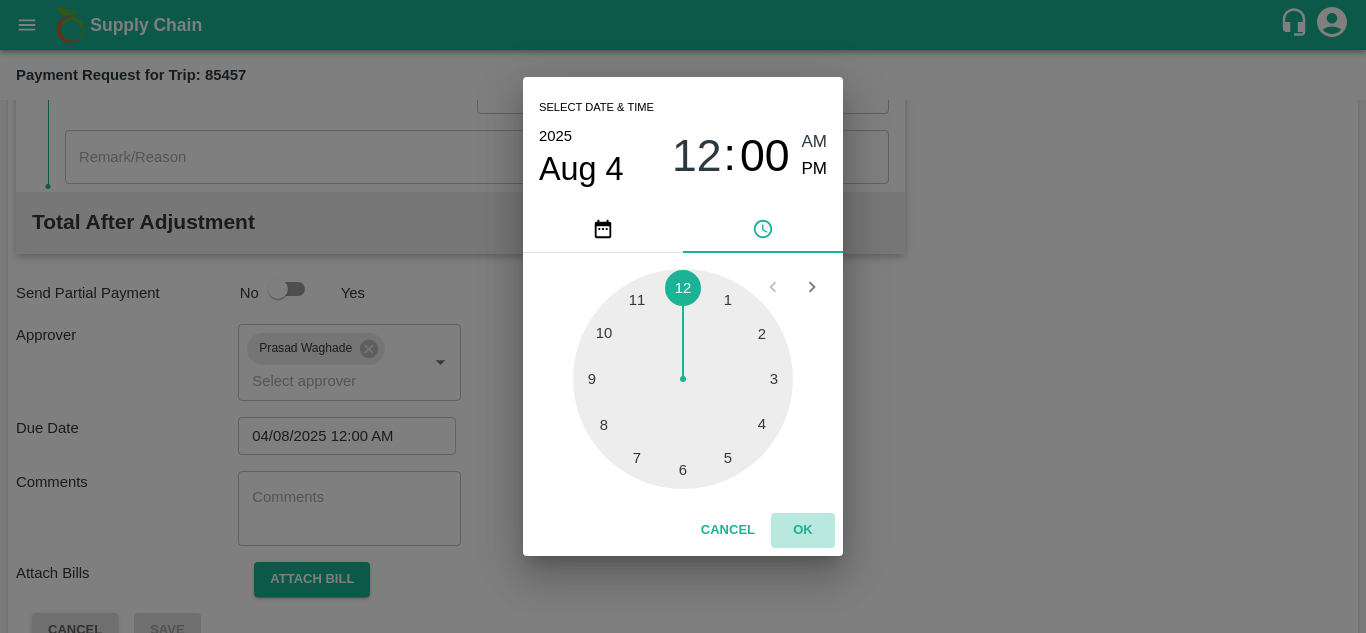 click on "OK" at bounding box center [803, 530] 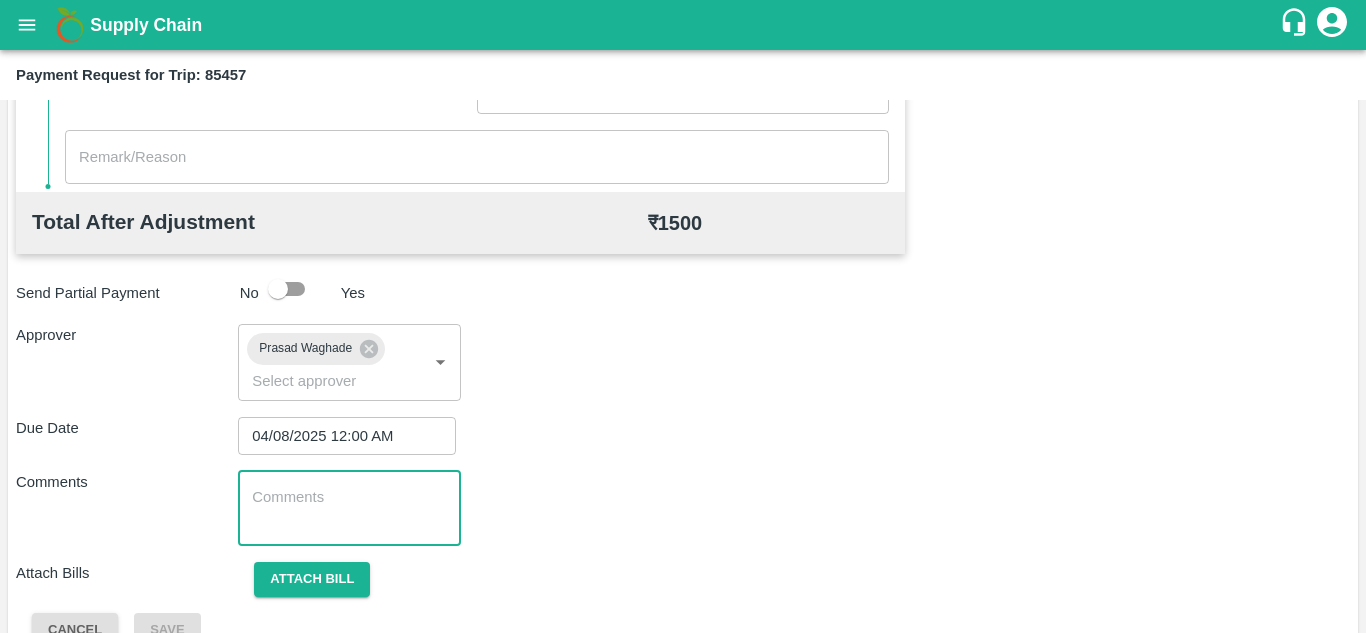 click at bounding box center (349, 508) 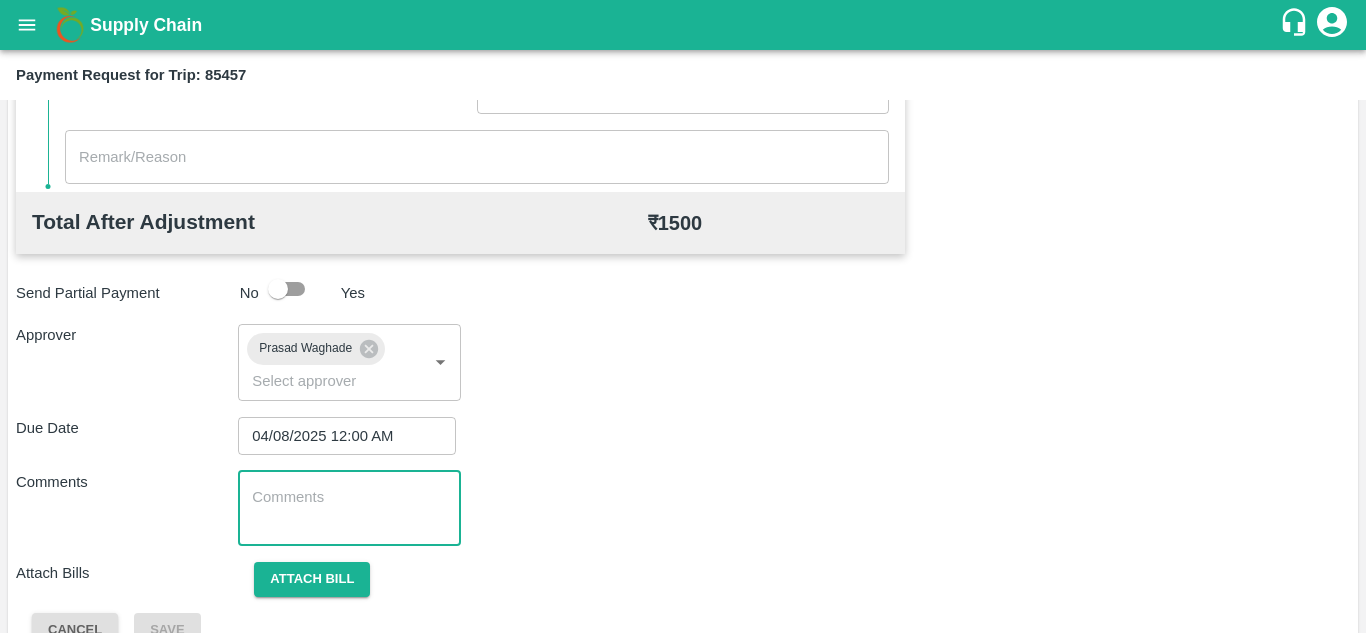 paste on "Transport Bill" 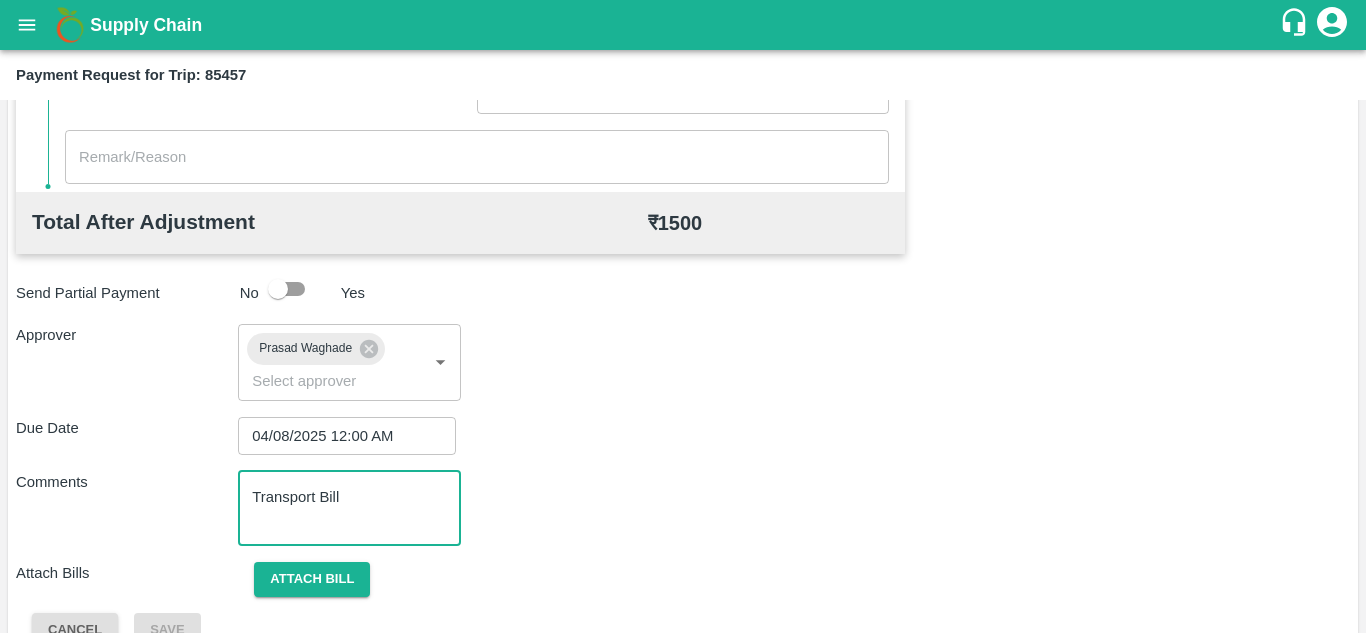 scroll, scrollTop: 948, scrollLeft: 0, axis: vertical 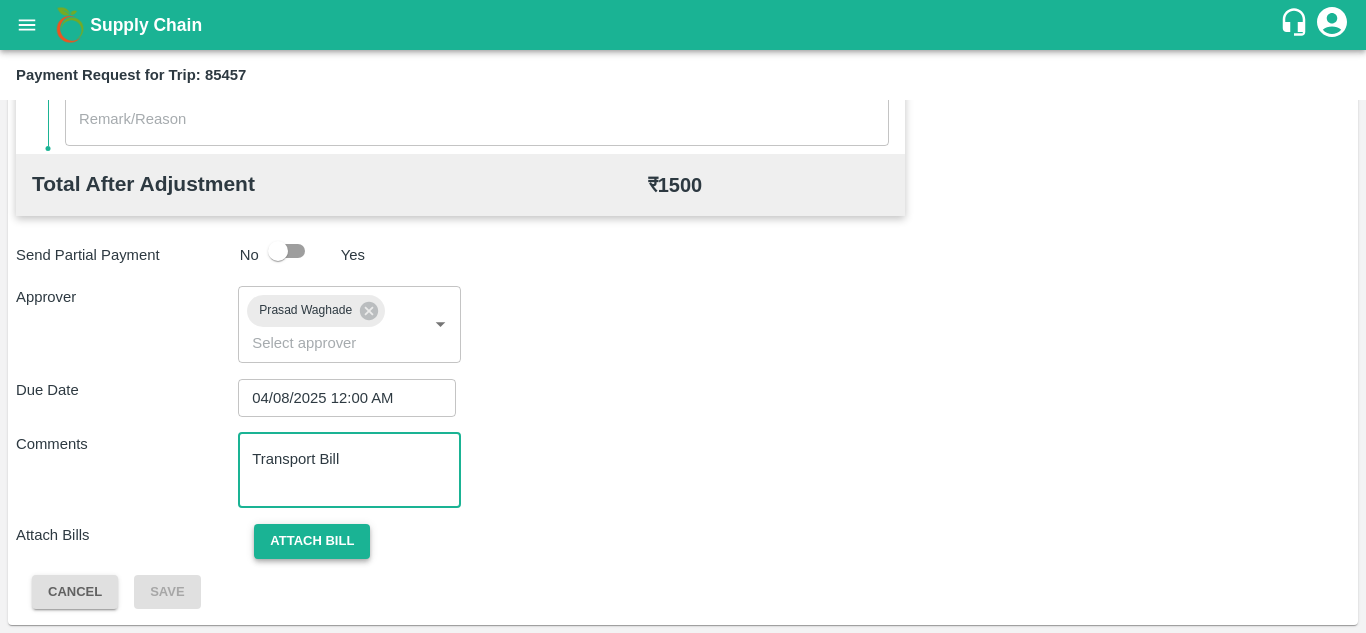 type on "Transport Bill" 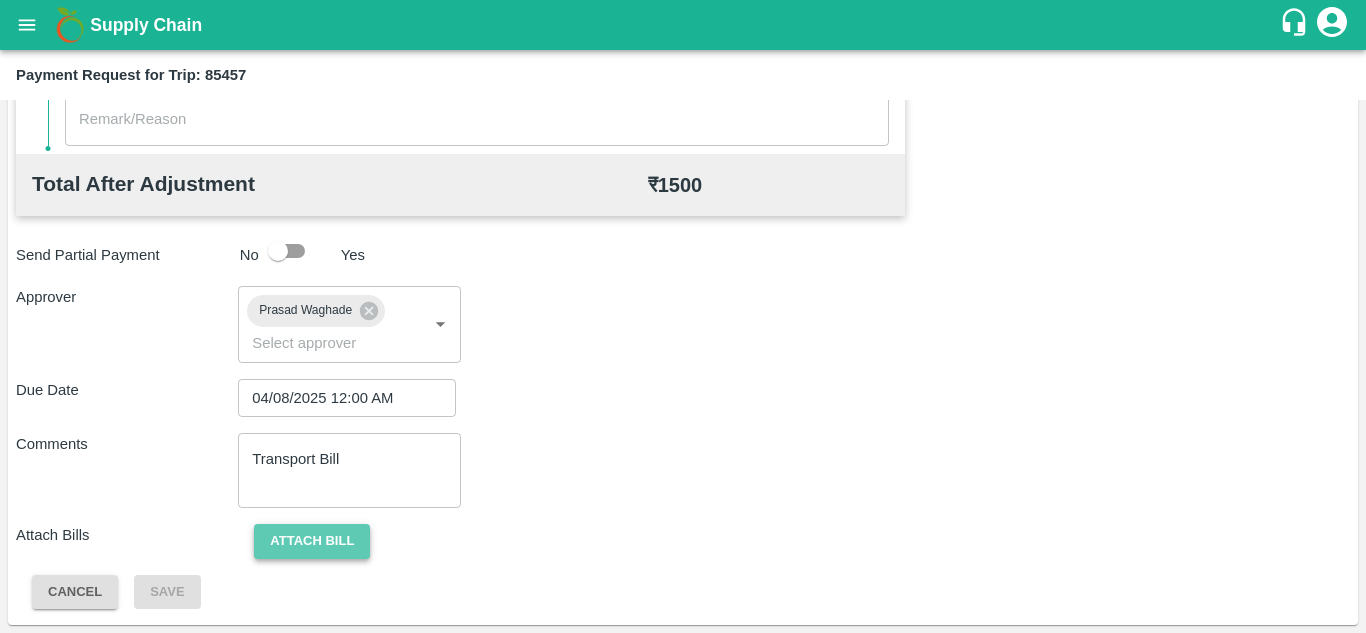 click on "Attach bill" at bounding box center (312, 541) 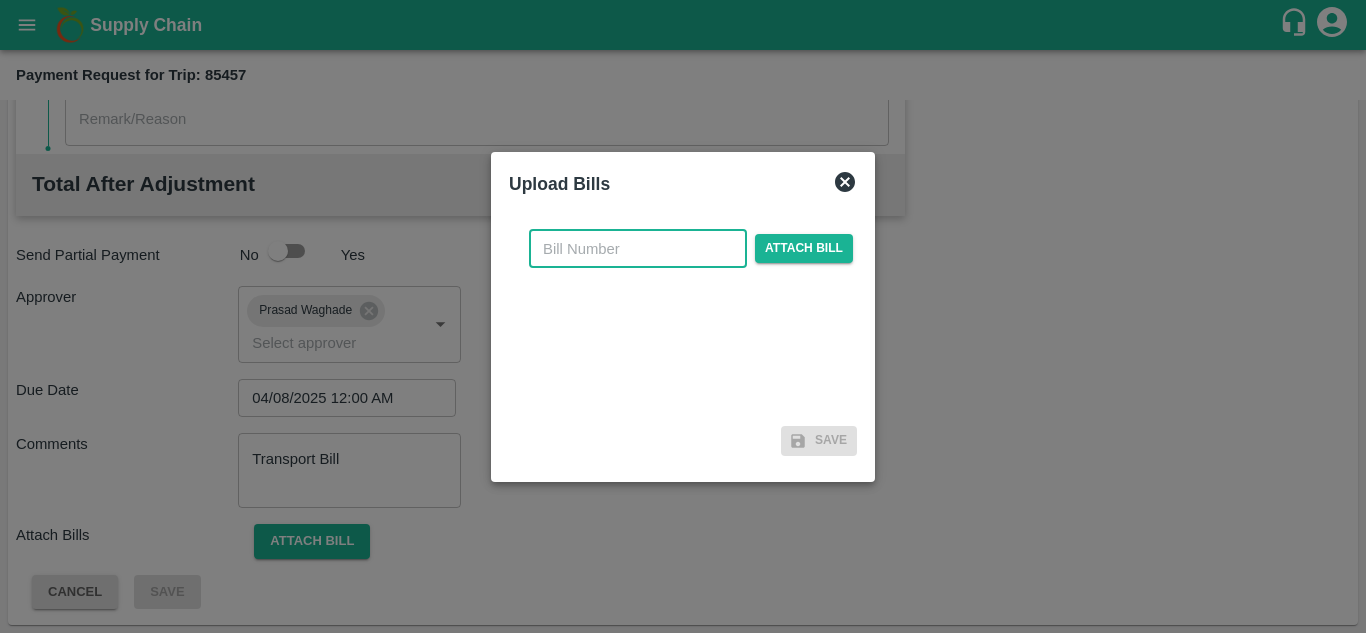 click at bounding box center (638, 249) 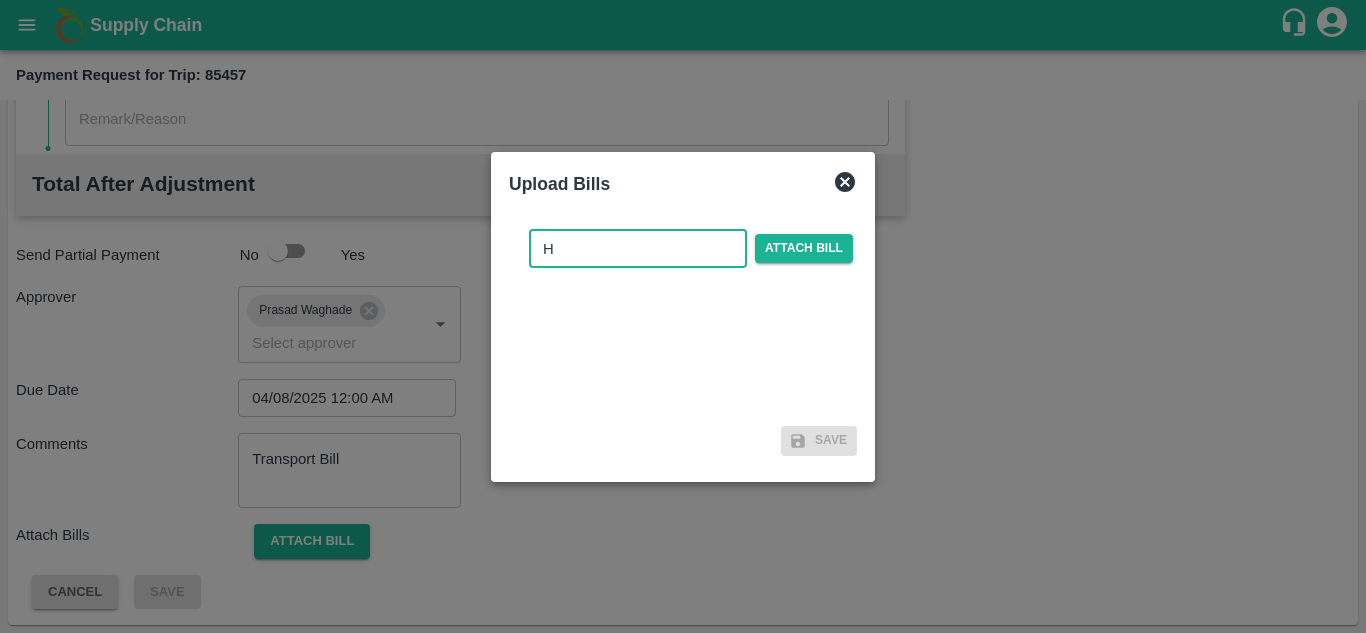 click on "H" at bounding box center [638, 249] 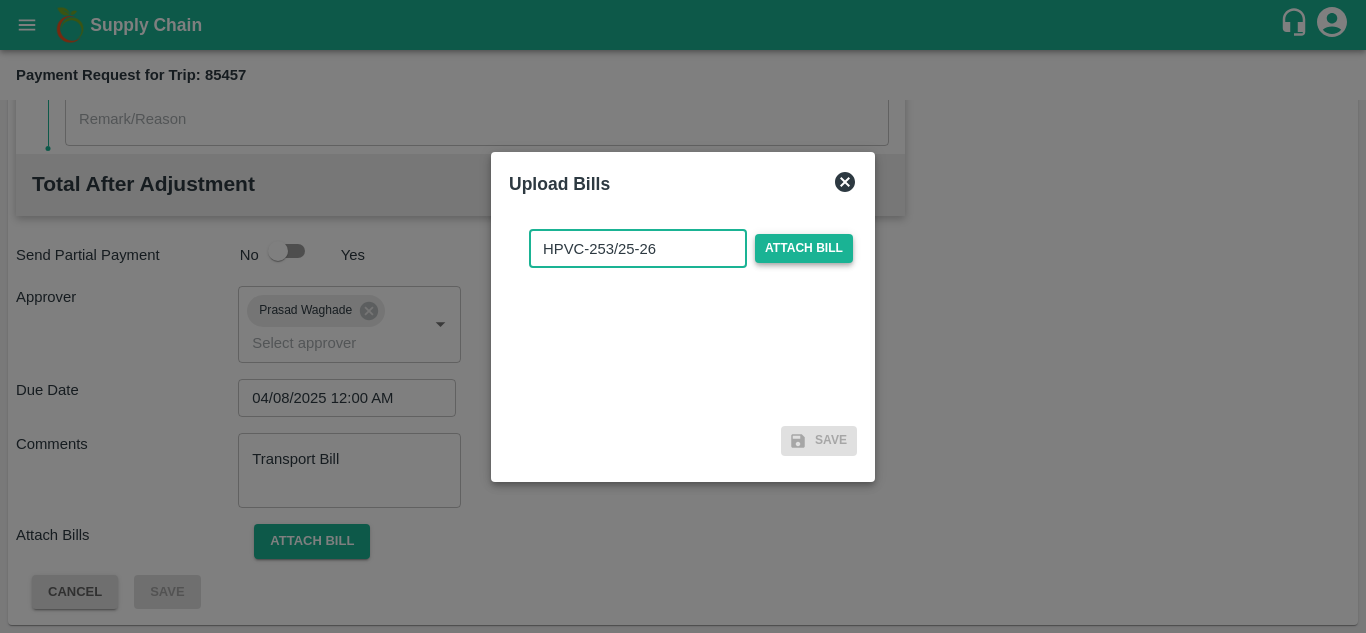 type on "HPVC-253/25-26" 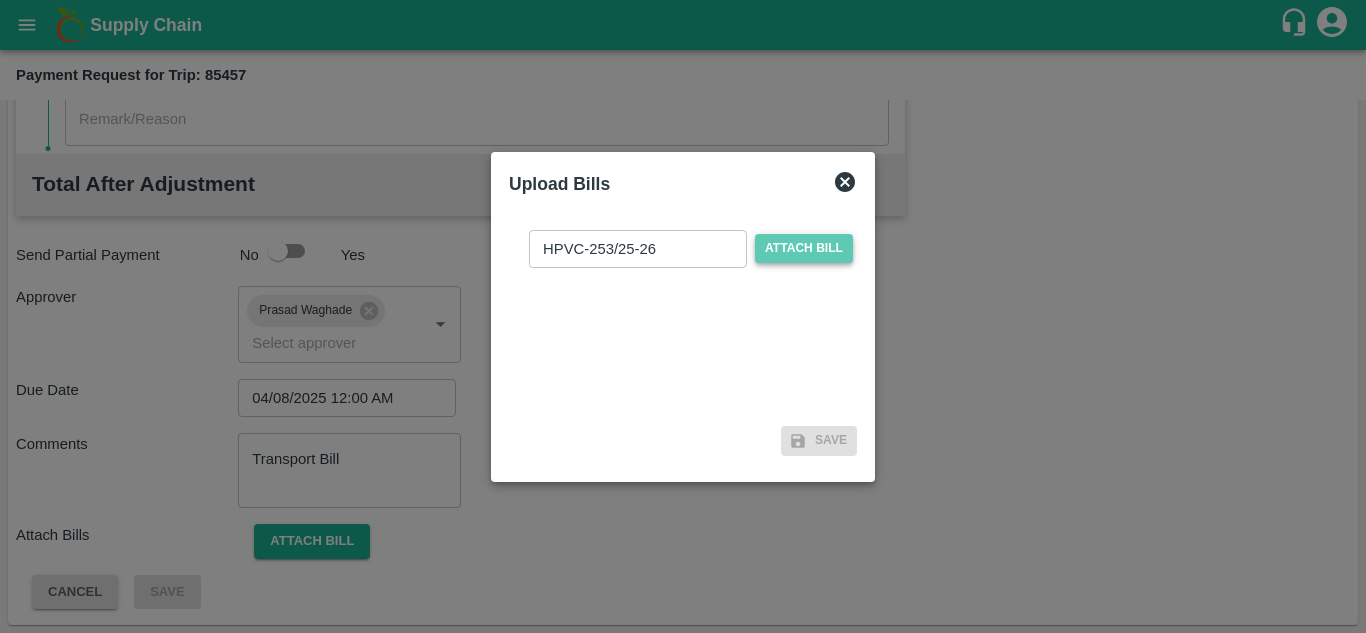 click on "Attach bill" at bounding box center [804, 248] 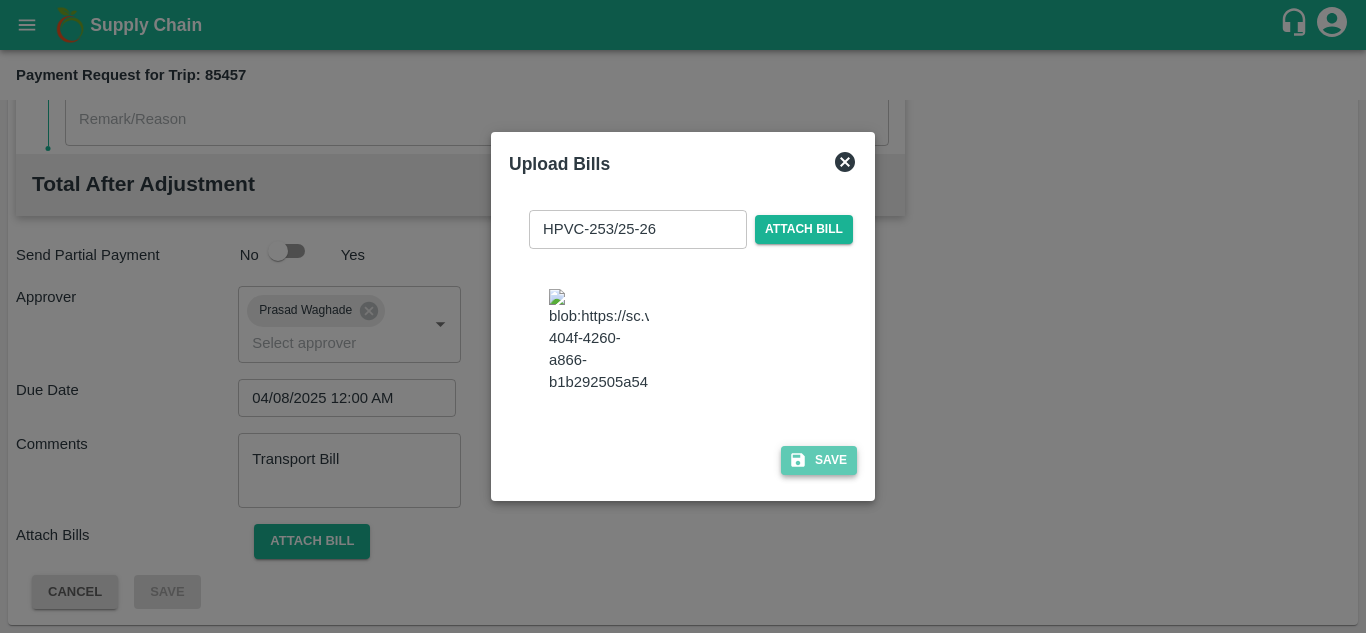 click on "Save" at bounding box center [819, 460] 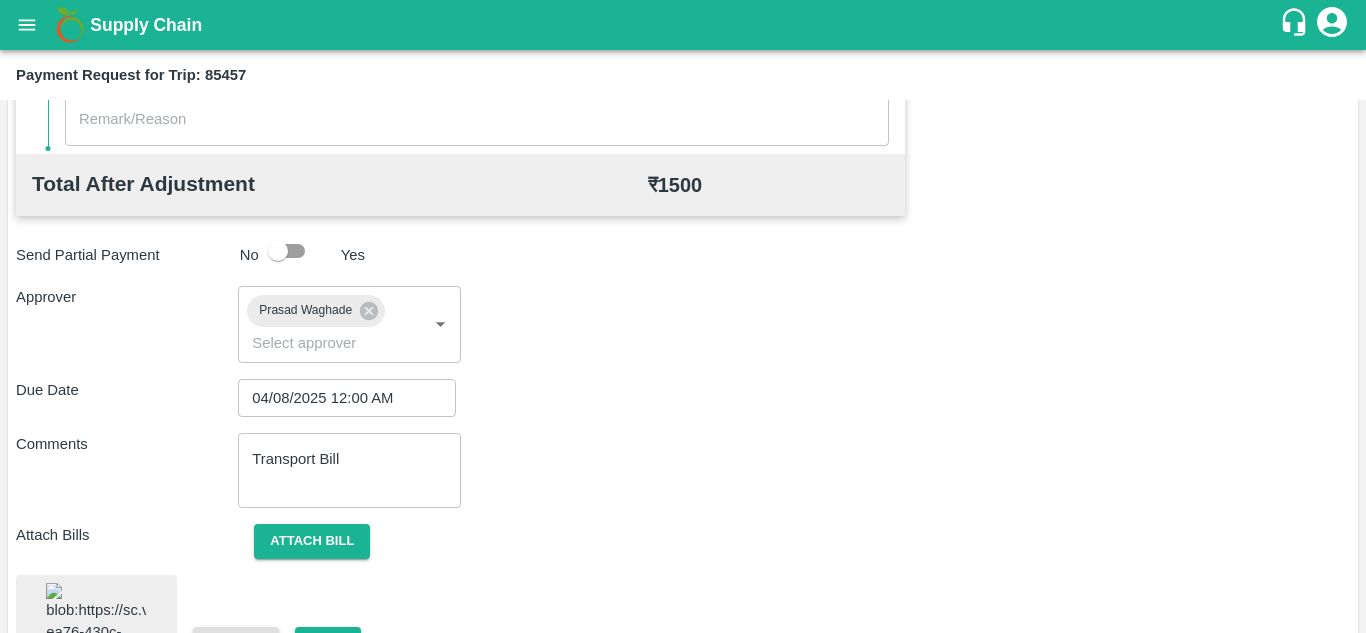 scroll, scrollTop: 1071, scrollLeft: 0, axis: vertical 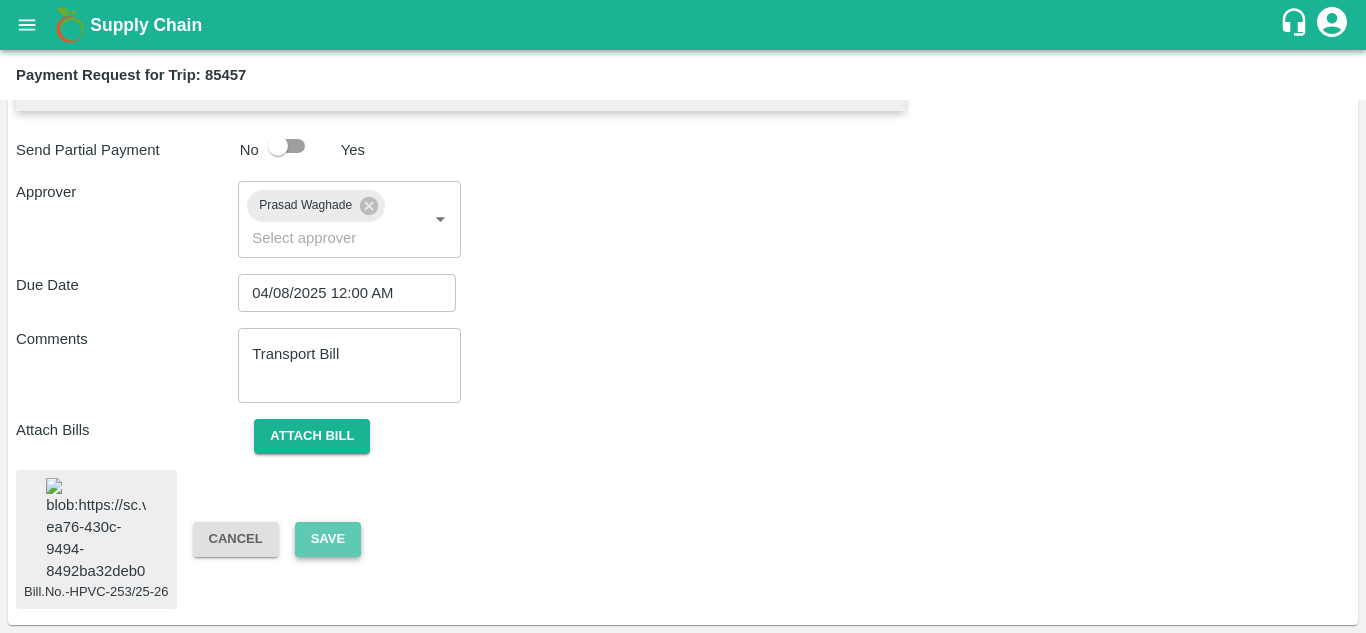 click on "Save" at bounding box center (328, 539) 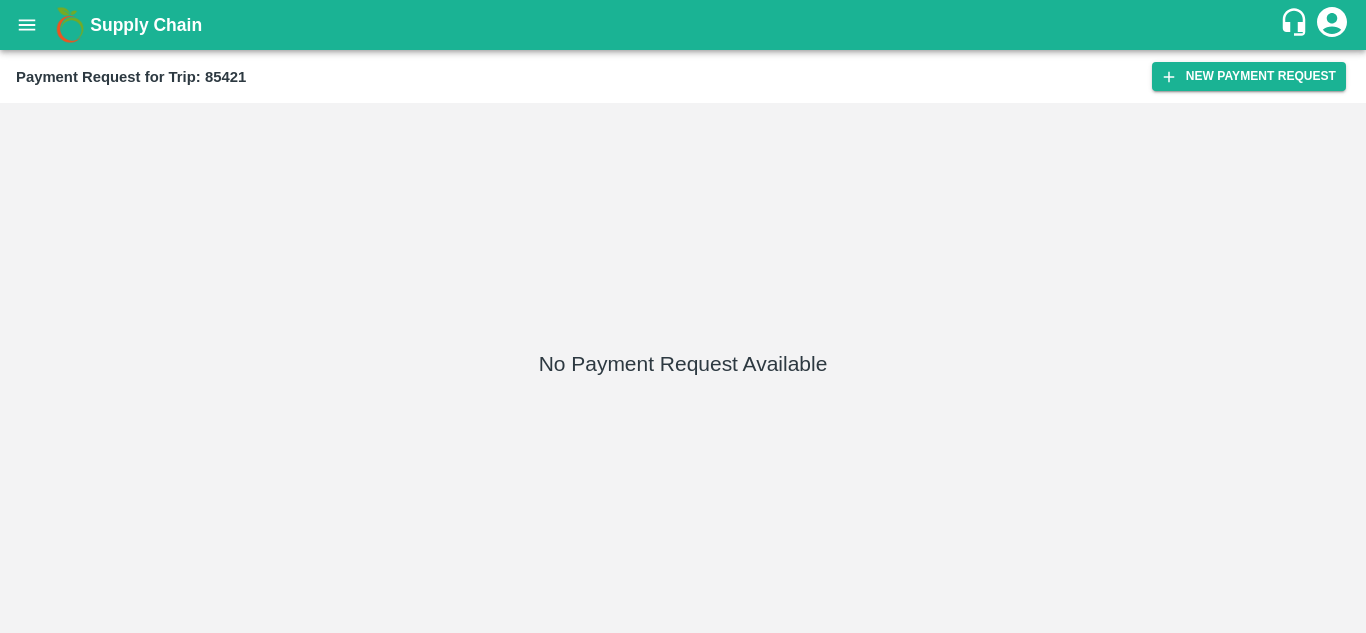scroll, scrollTop: 0, scrollLeft: 0, axis: both 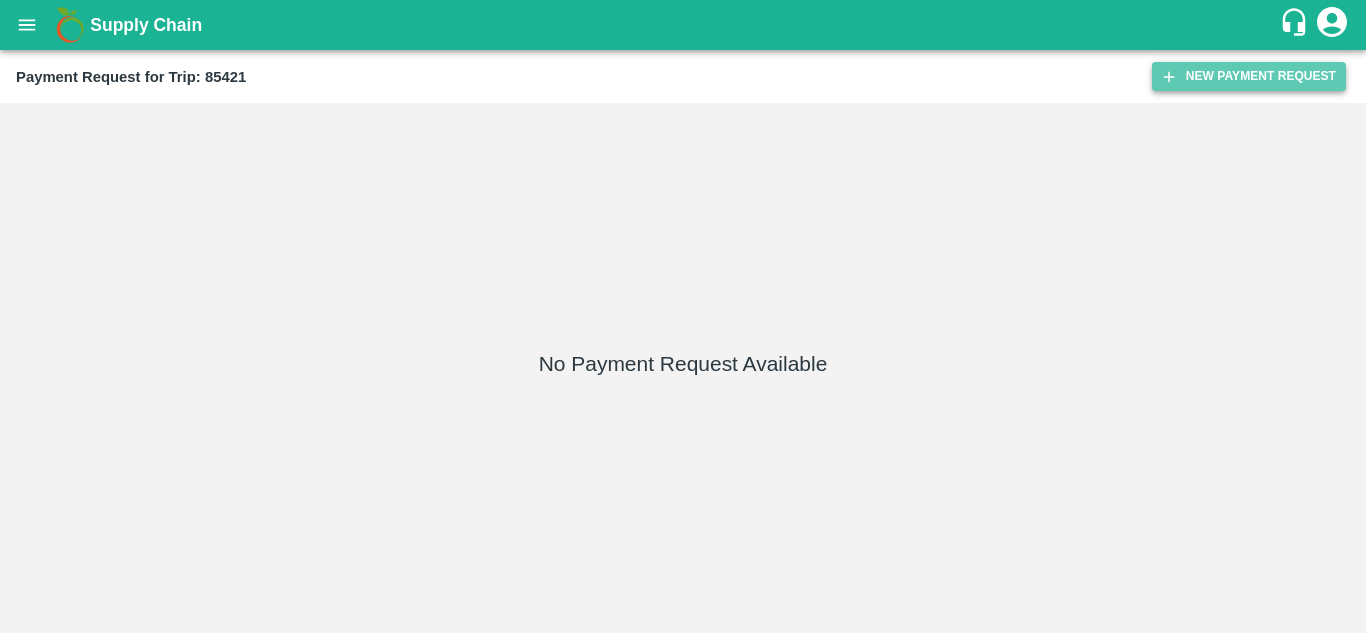click on "New Payment Request" at bounding box center [1249, 76] 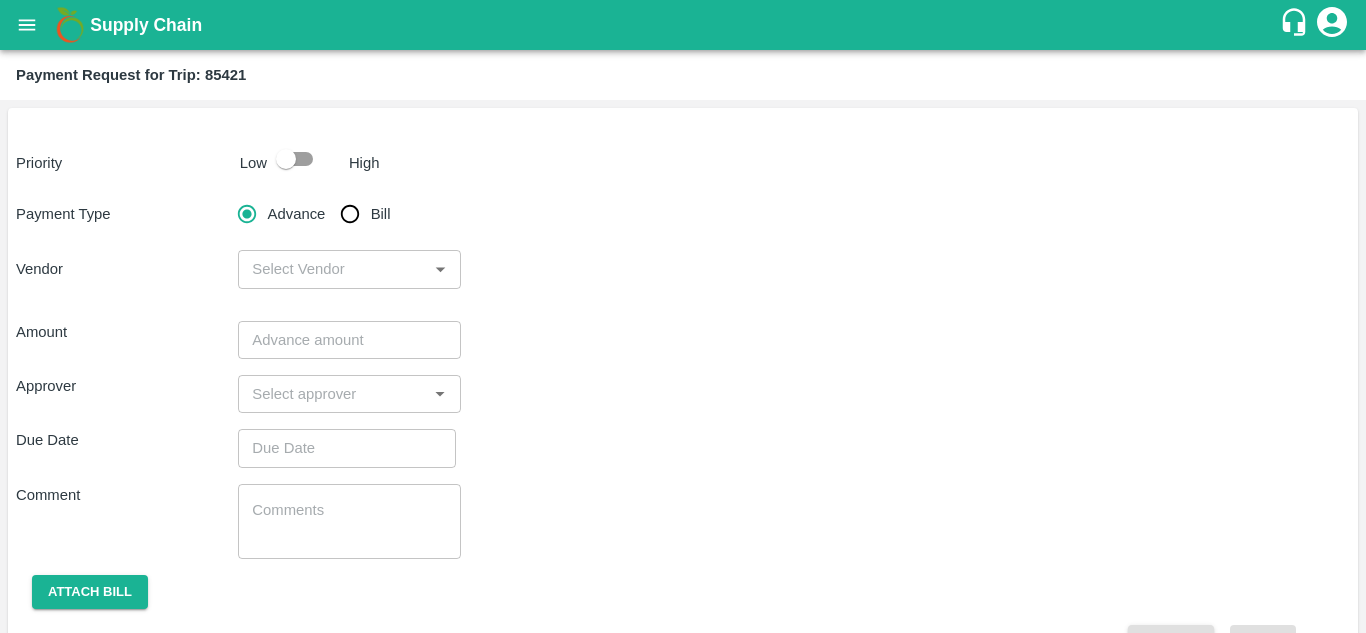 click at bounding box center (286, 159) 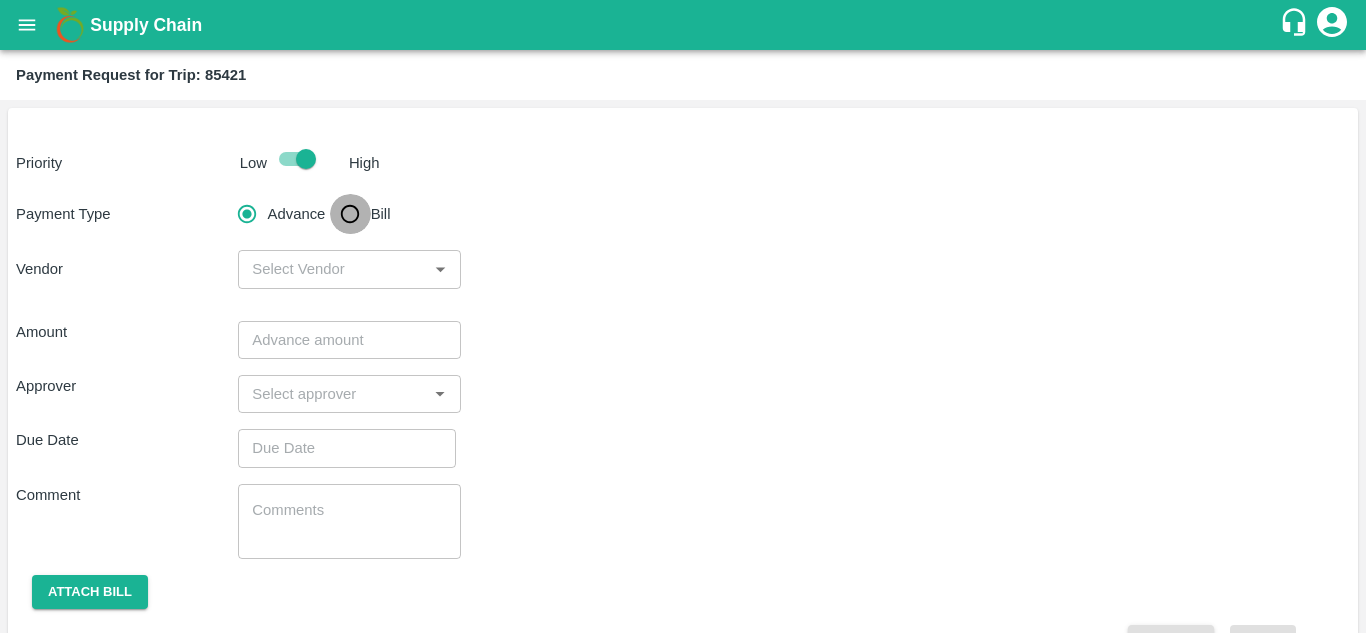 click on "Bill" at bounding box center (350, 214) 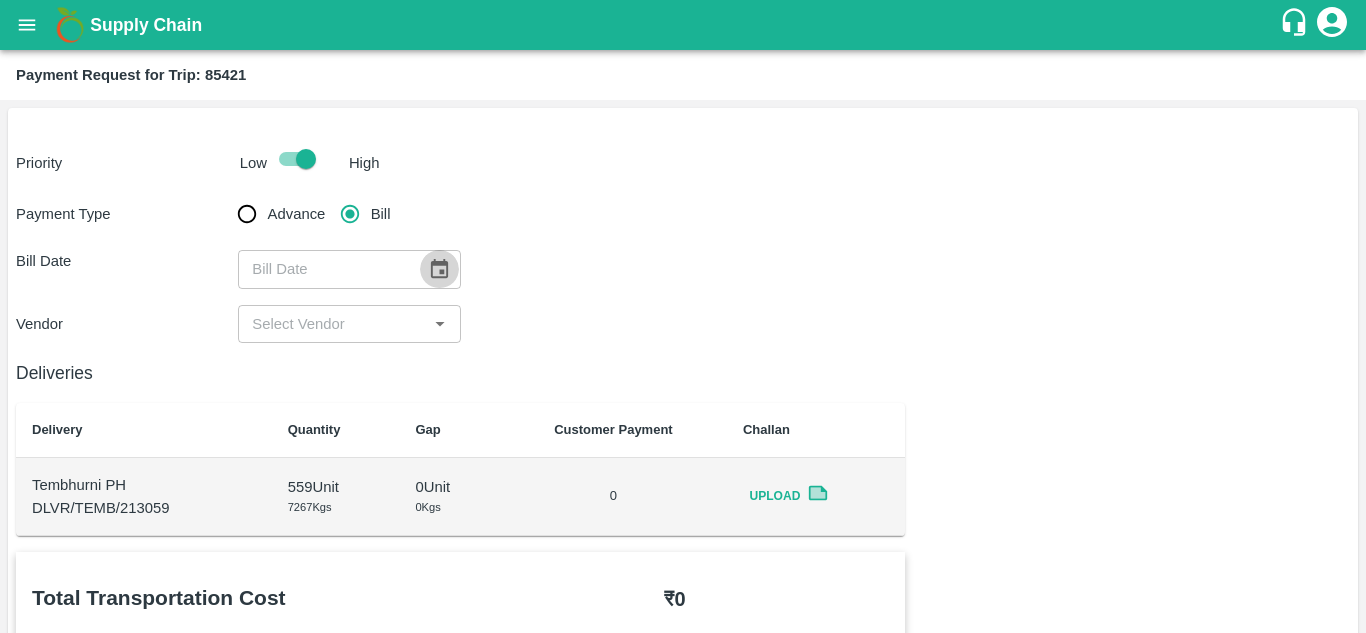 click 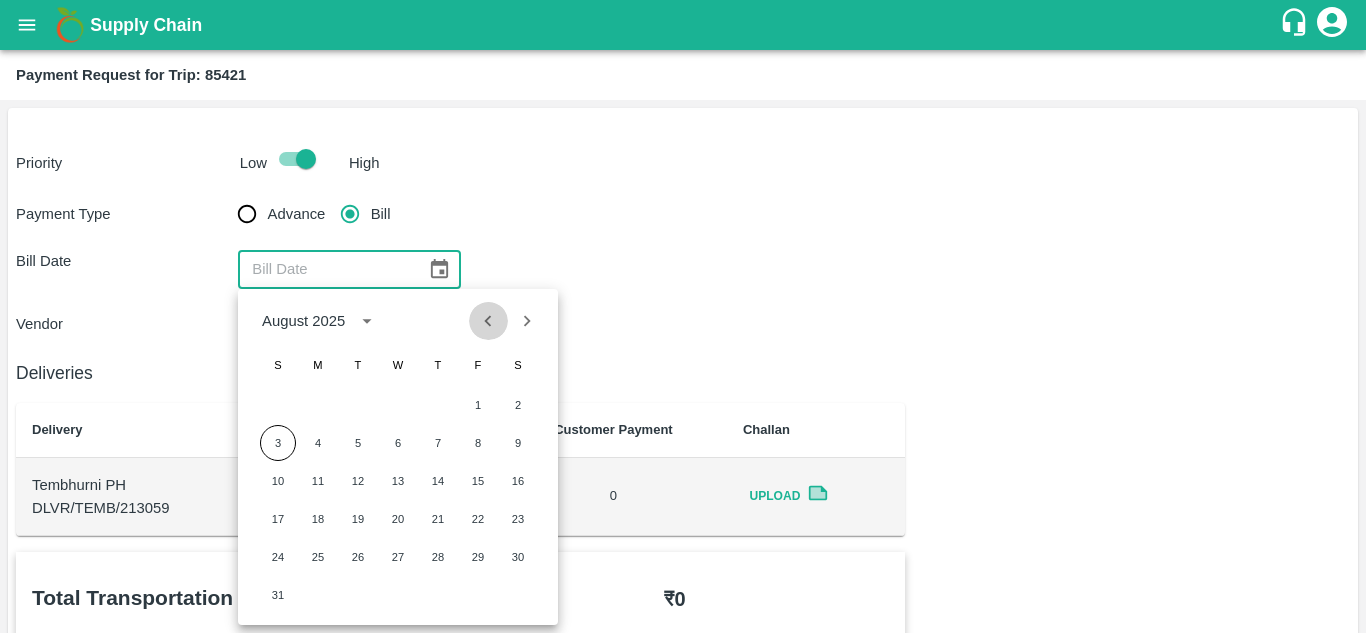 click at bounding box center (488, 321) 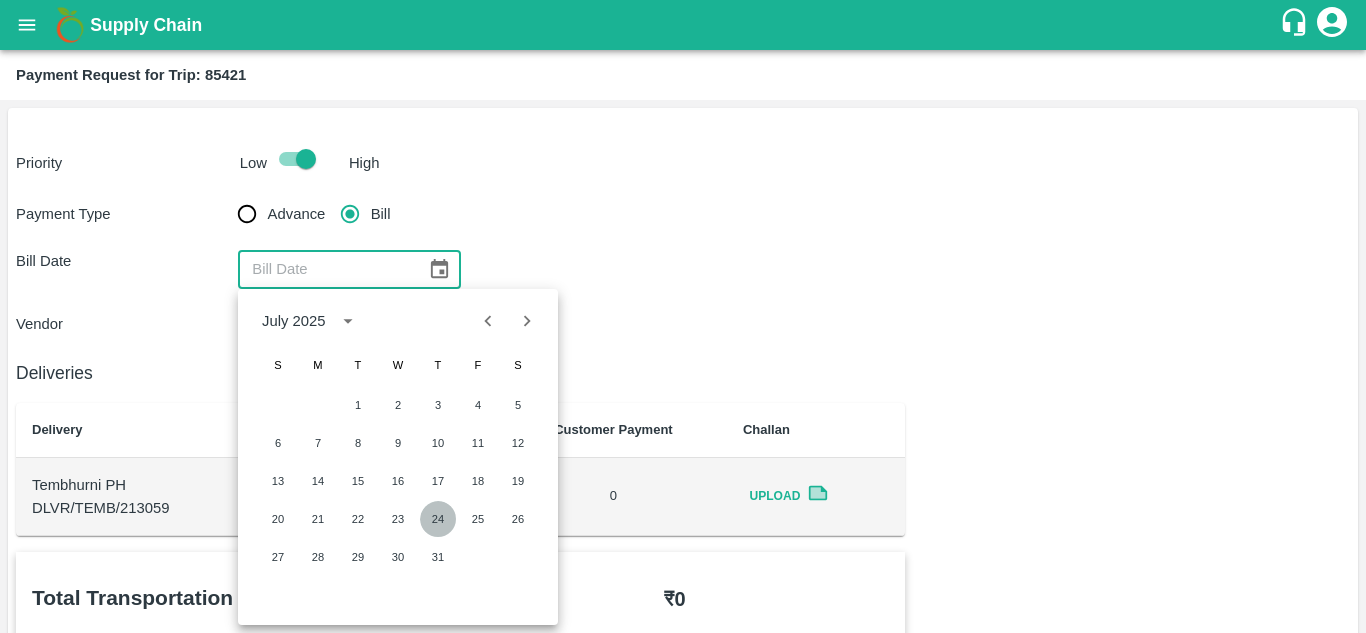 click on "24" at bounding box center (438, 519) 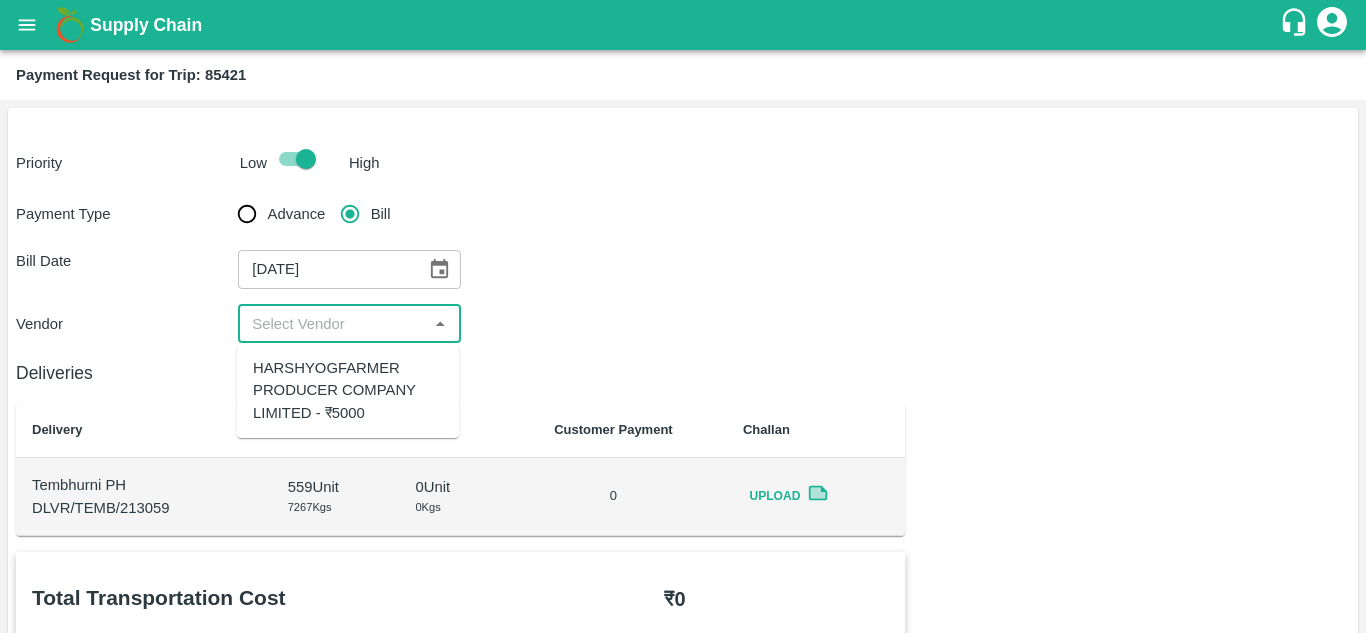 click at bounding box center [332, 324] 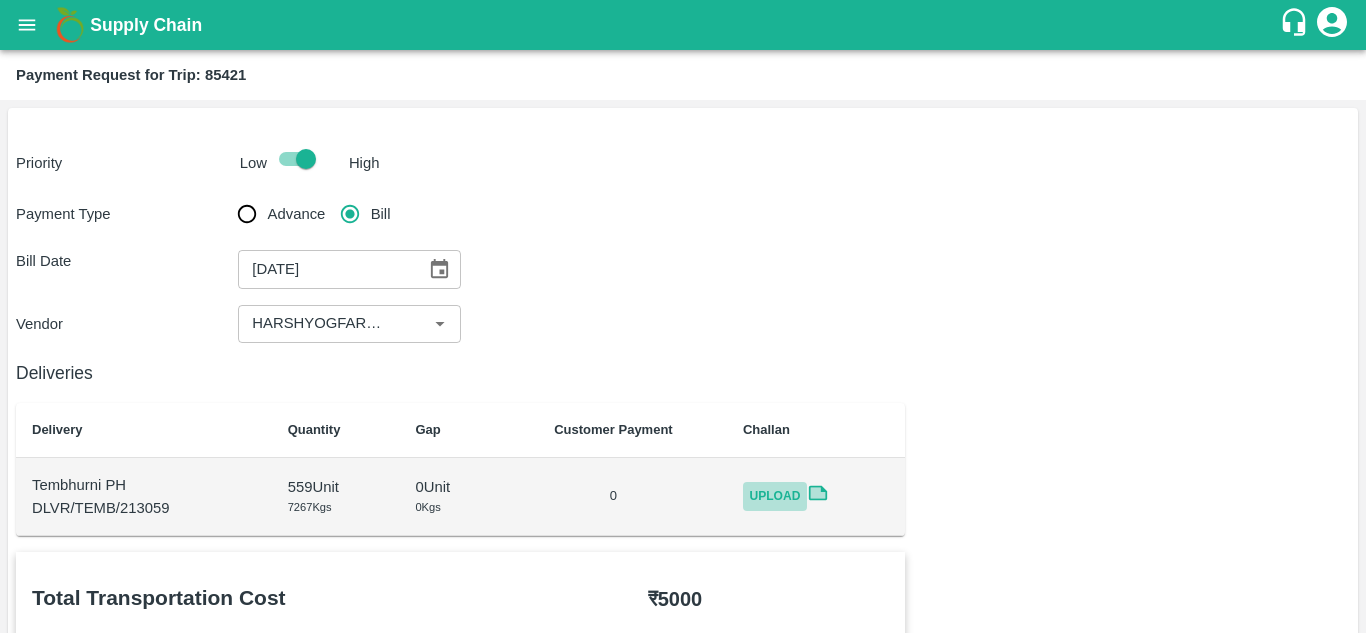 click on "Upload" at bounding box center [775, 496] 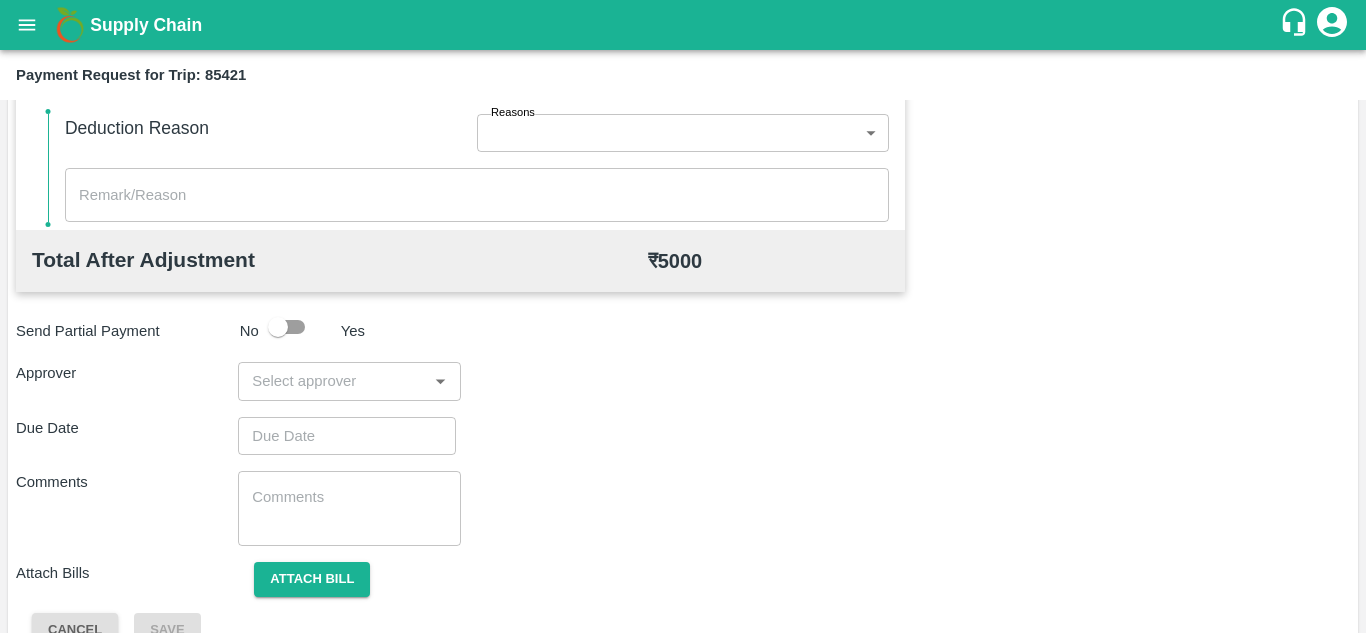 scroll, scrollTop: 879, scrollLeft: 0, axis: vertical 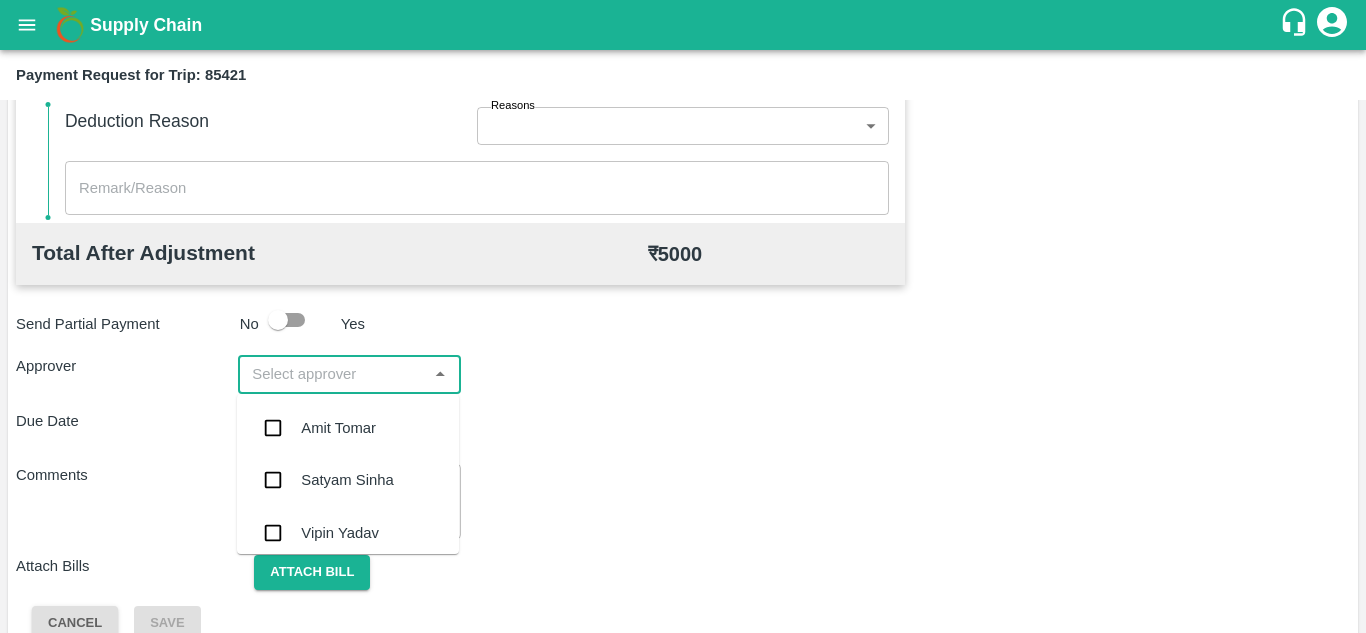 click at bounding box center [332, 374] 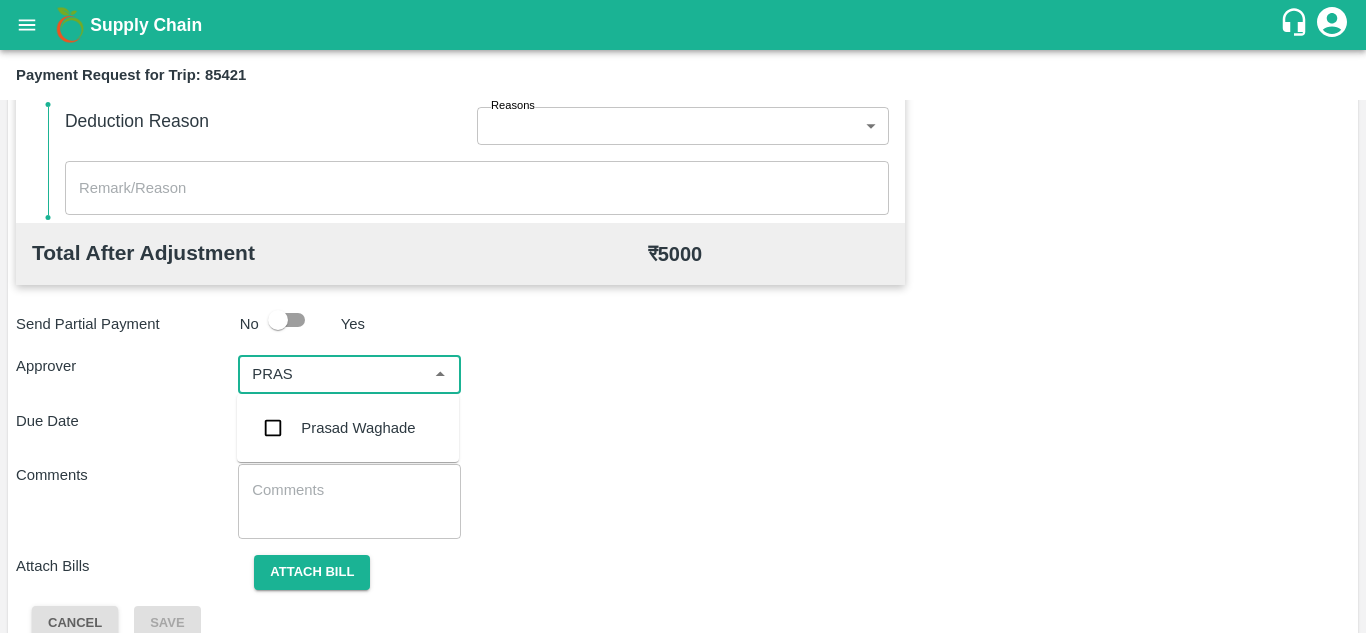 type on "PRASA" 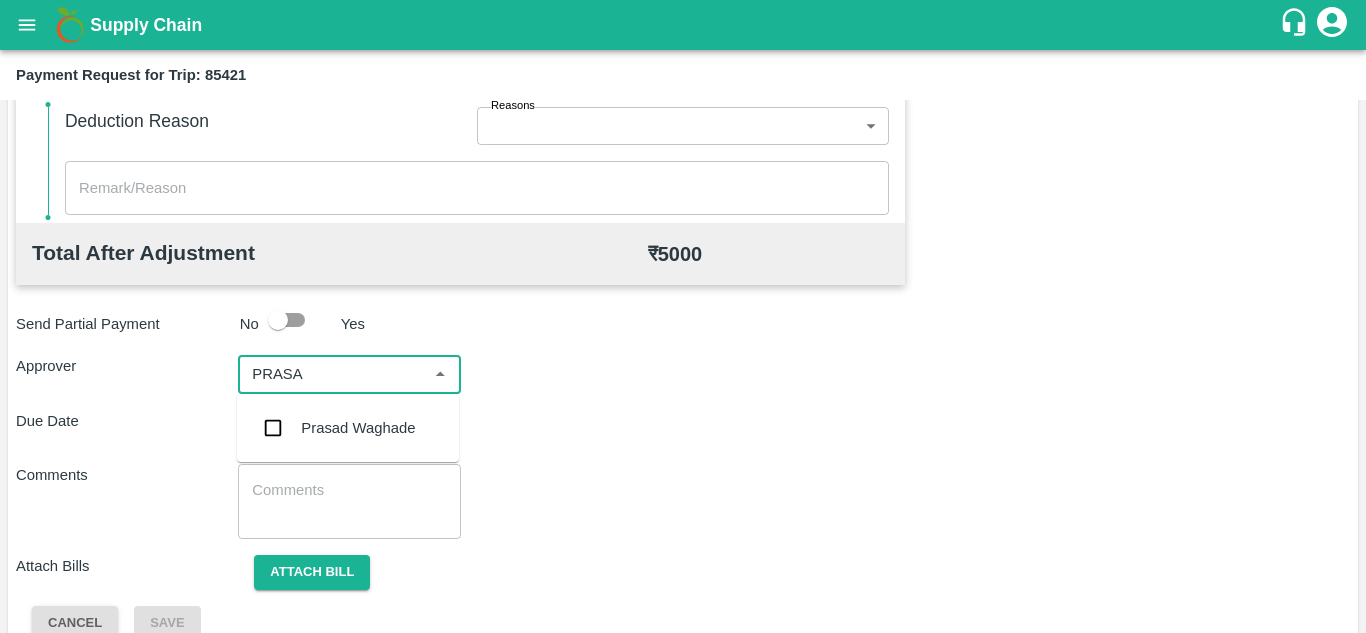 click on "Prasad Waghade" at bounding box center [358, 428] 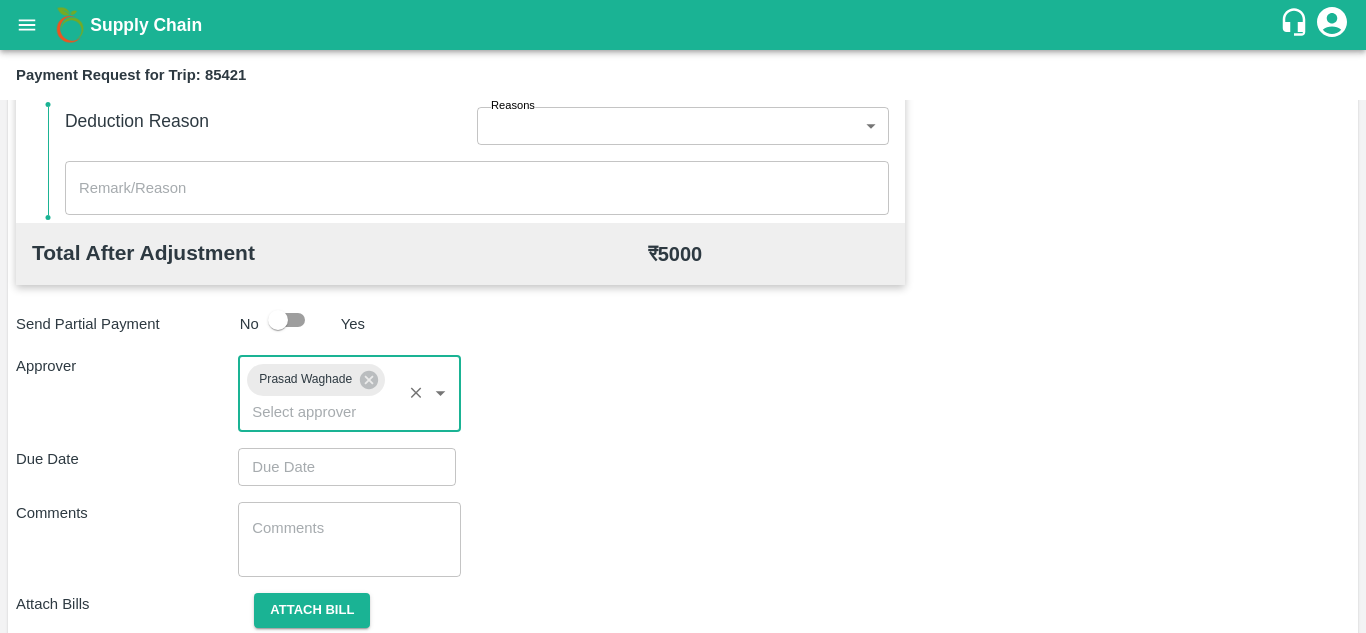 type on "DD/MM/YYYY hh:mm aa" 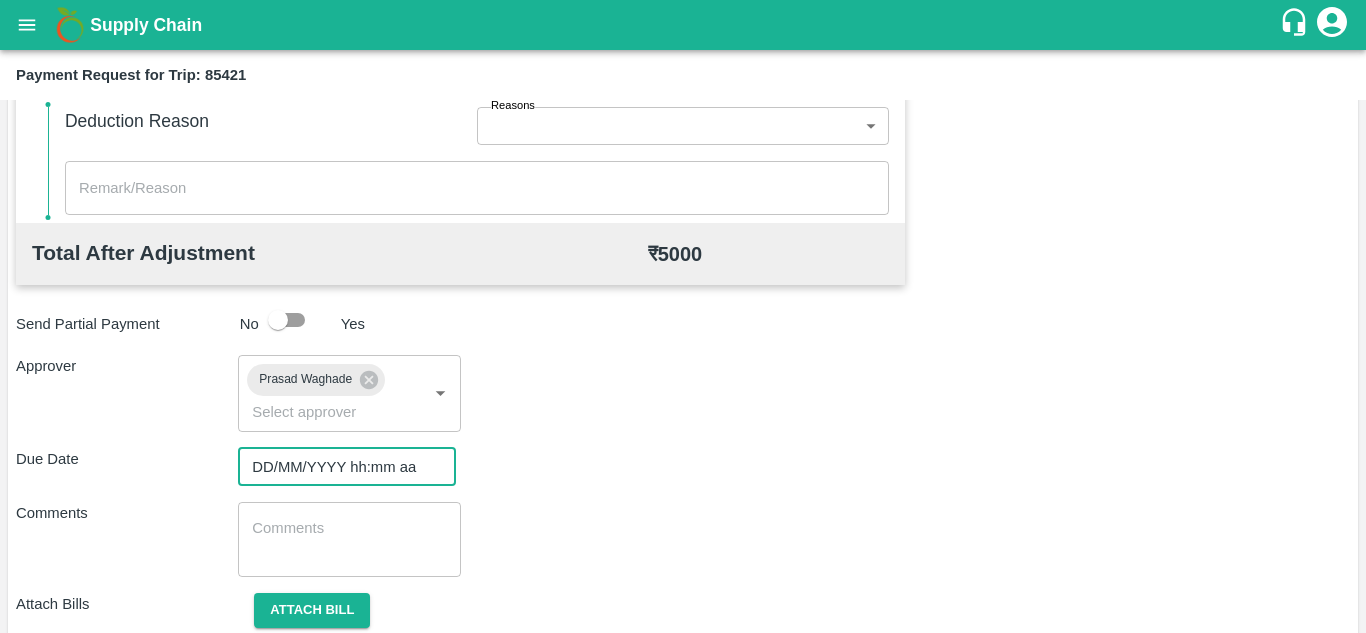 click on "DD/MM/YYYY hh:mm aa" at bounding box center [340, 467] 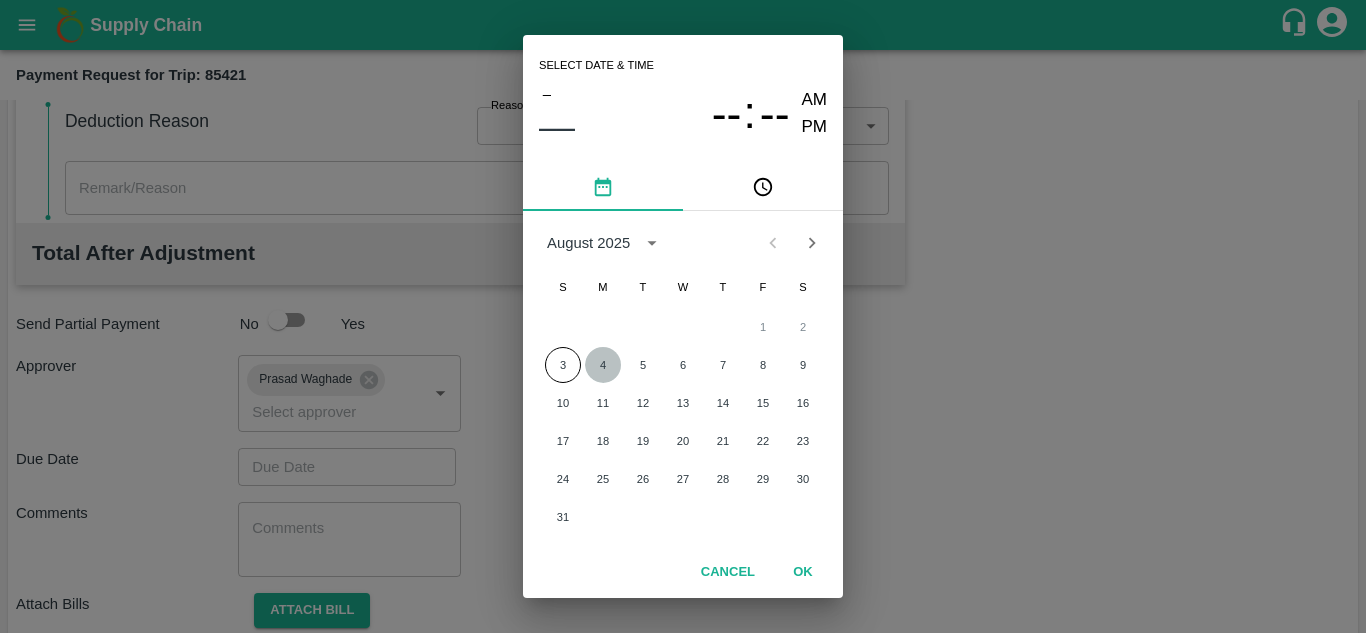 click on "4" at bounding box center (603, 365) 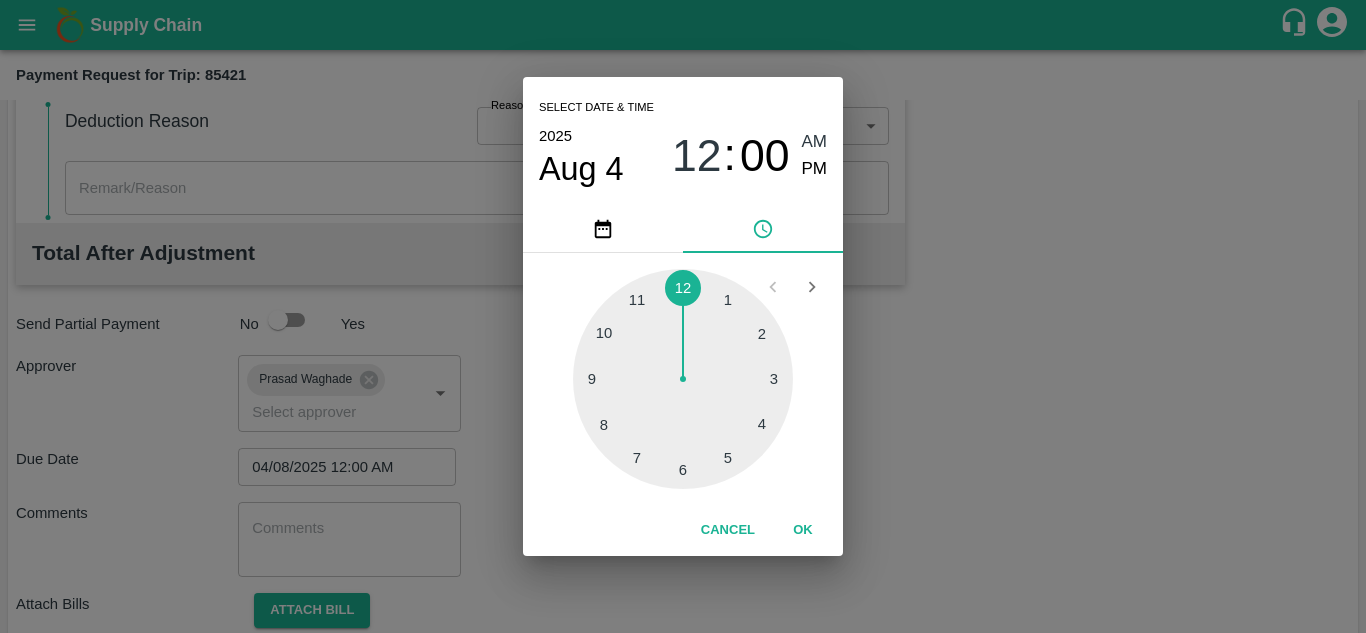 click on "AM" at bounding box center (815, 142) 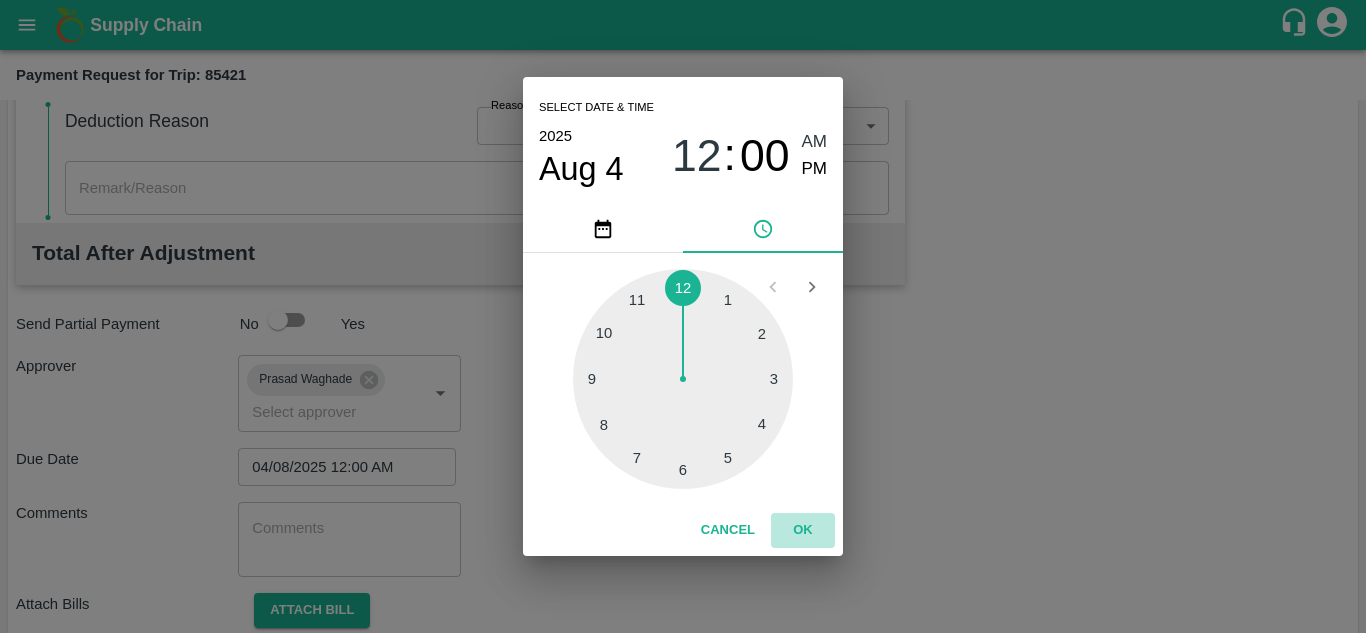 click on "OK" at bounding box center [803, 530] 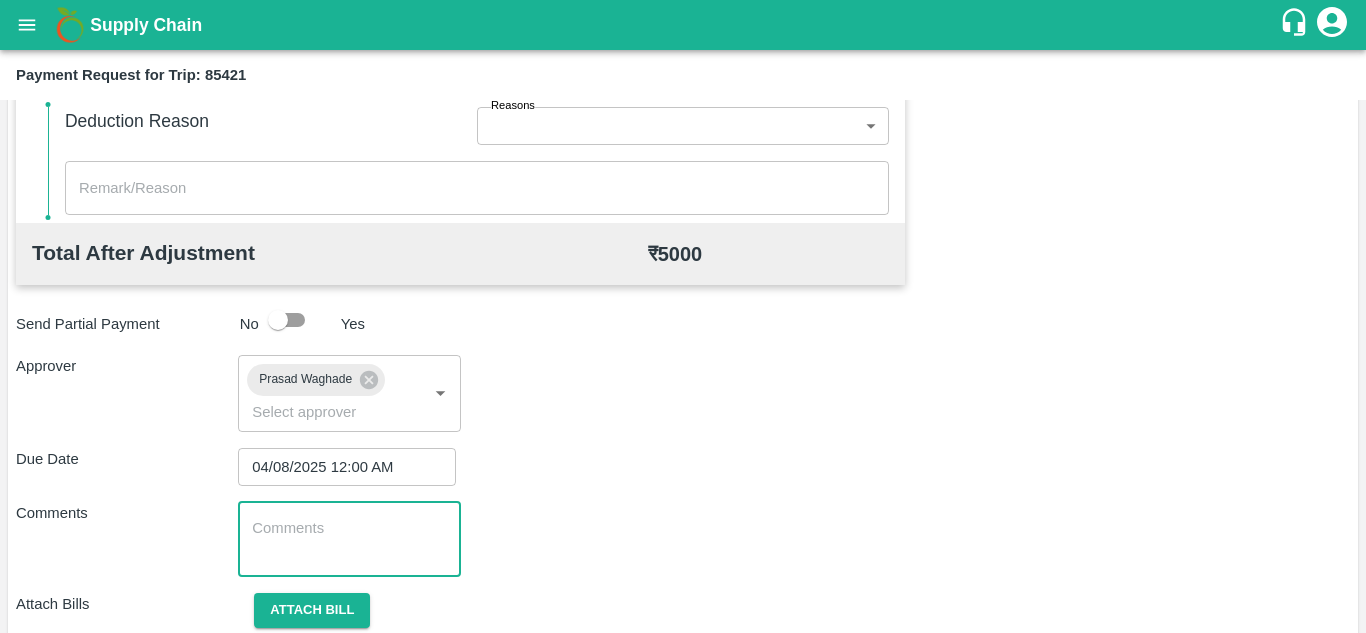 click at bounding box center (349, 539) 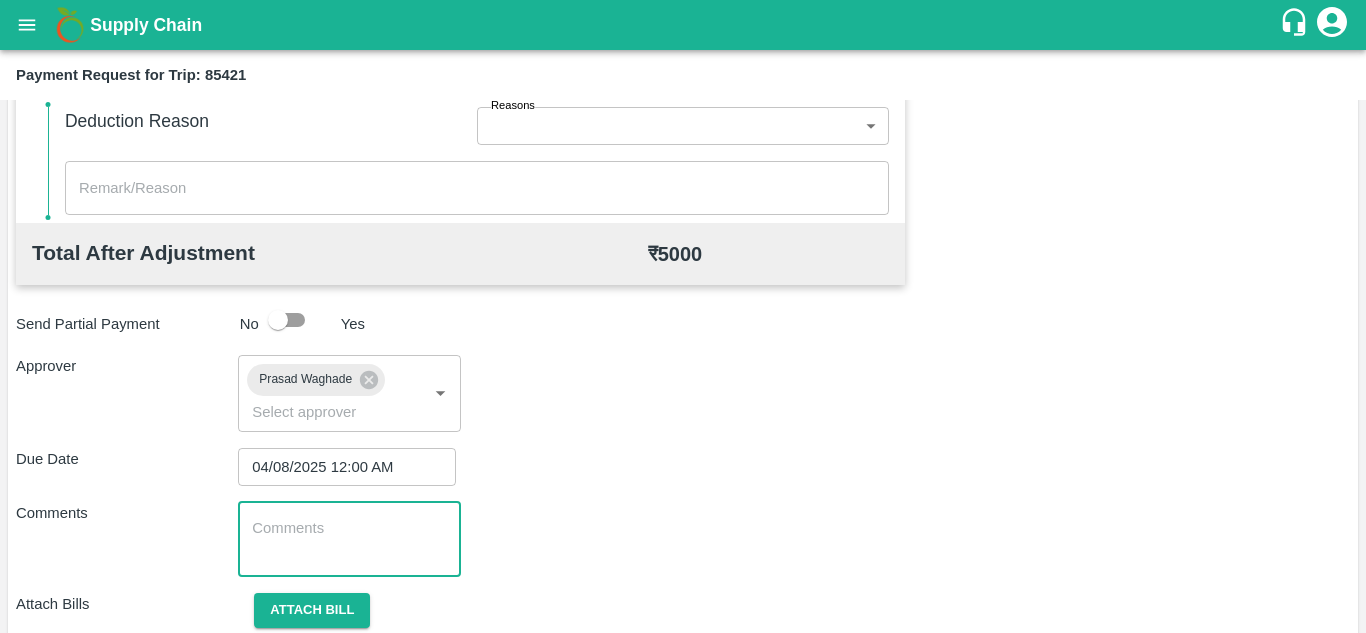 paste on "Transport Bill" 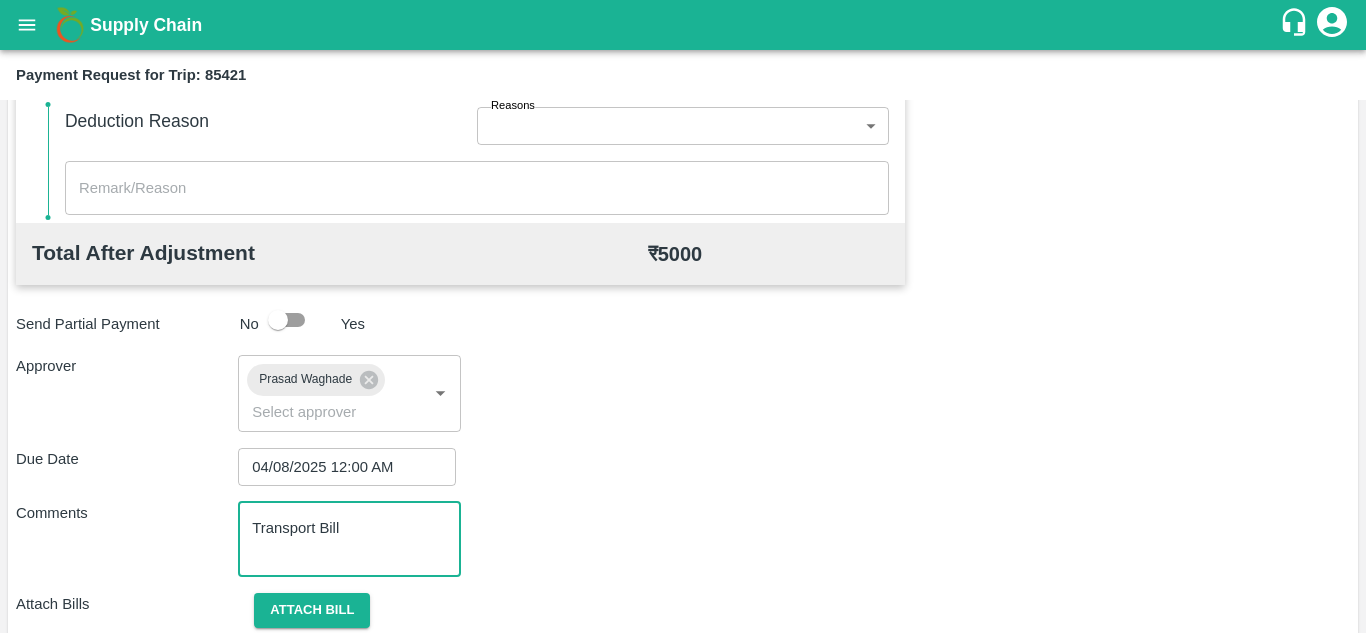 scroll, scrollTop: 948, scrollLeft: 0, axis: vertical 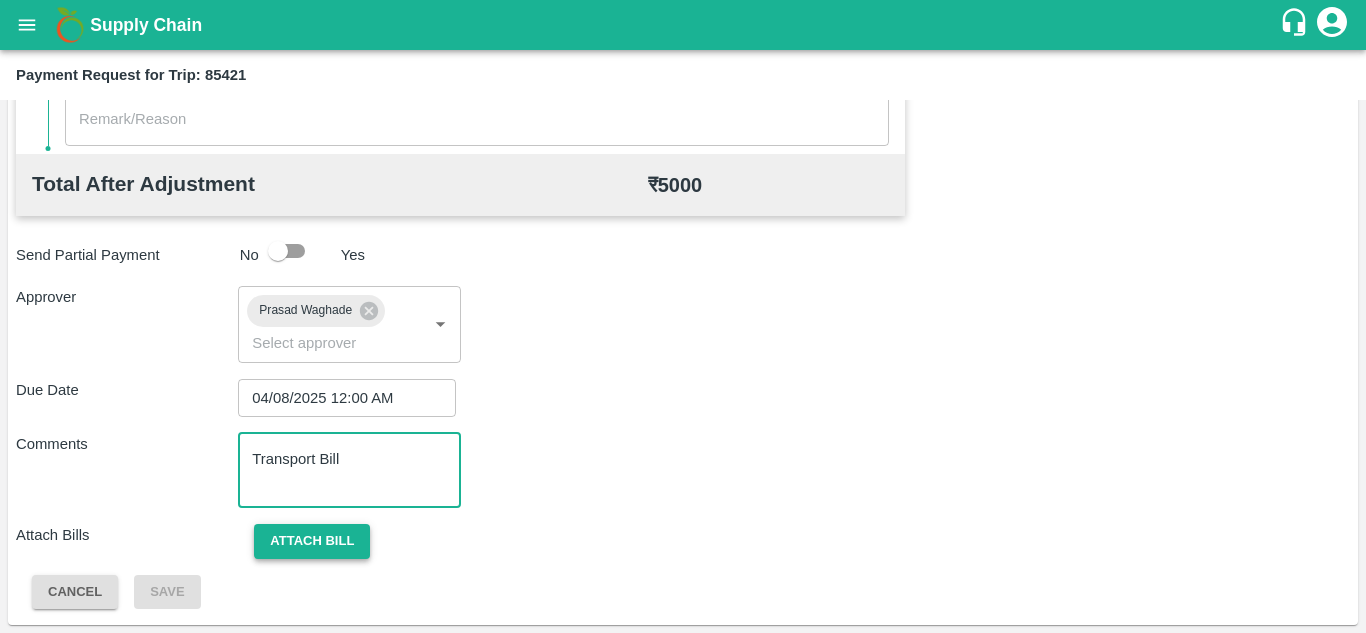 type on "Transport Bill" 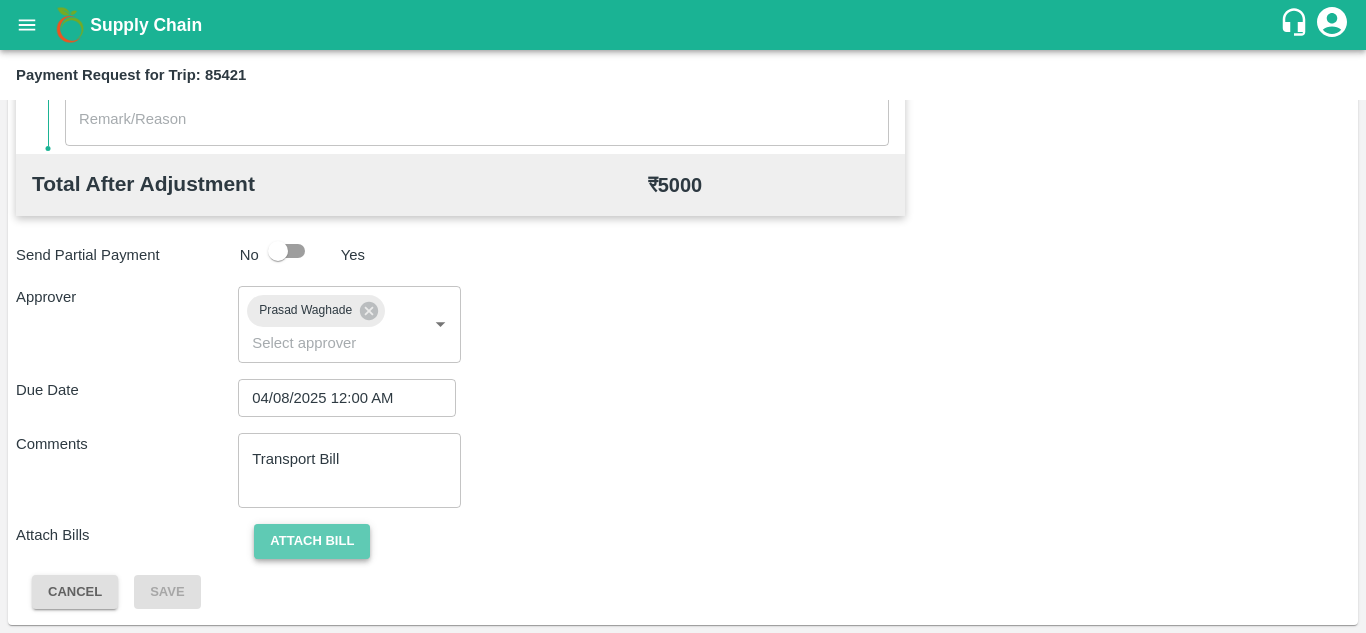 click on "Attach bill" at bounding box center [312, 541] 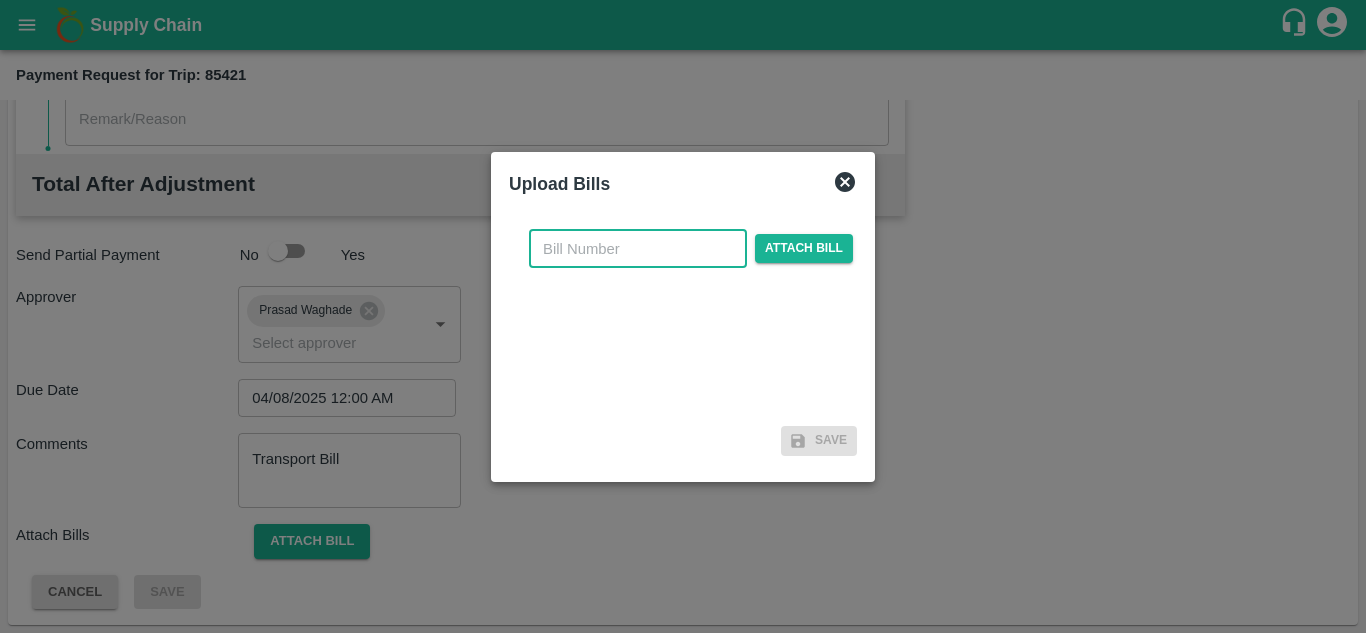 click at bounding box center (638, 249) 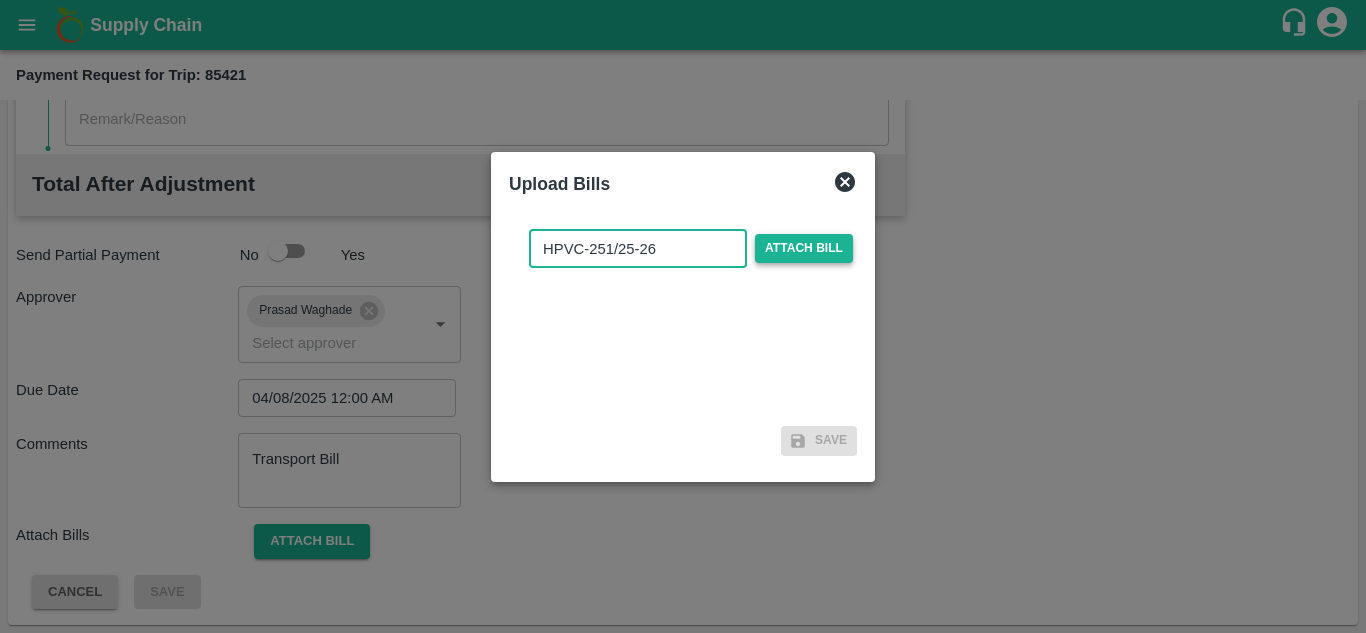 type on "HPVC-251/25-26" 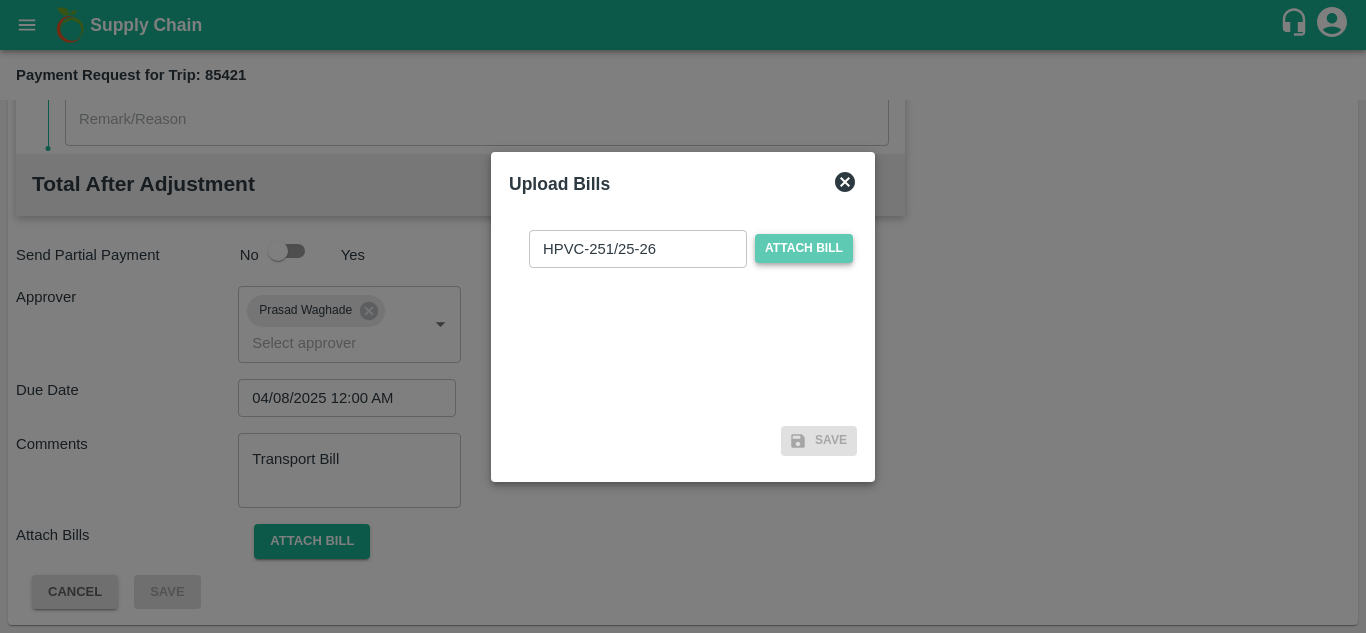 click on "Attach bill" at bounding box center [804, 248] 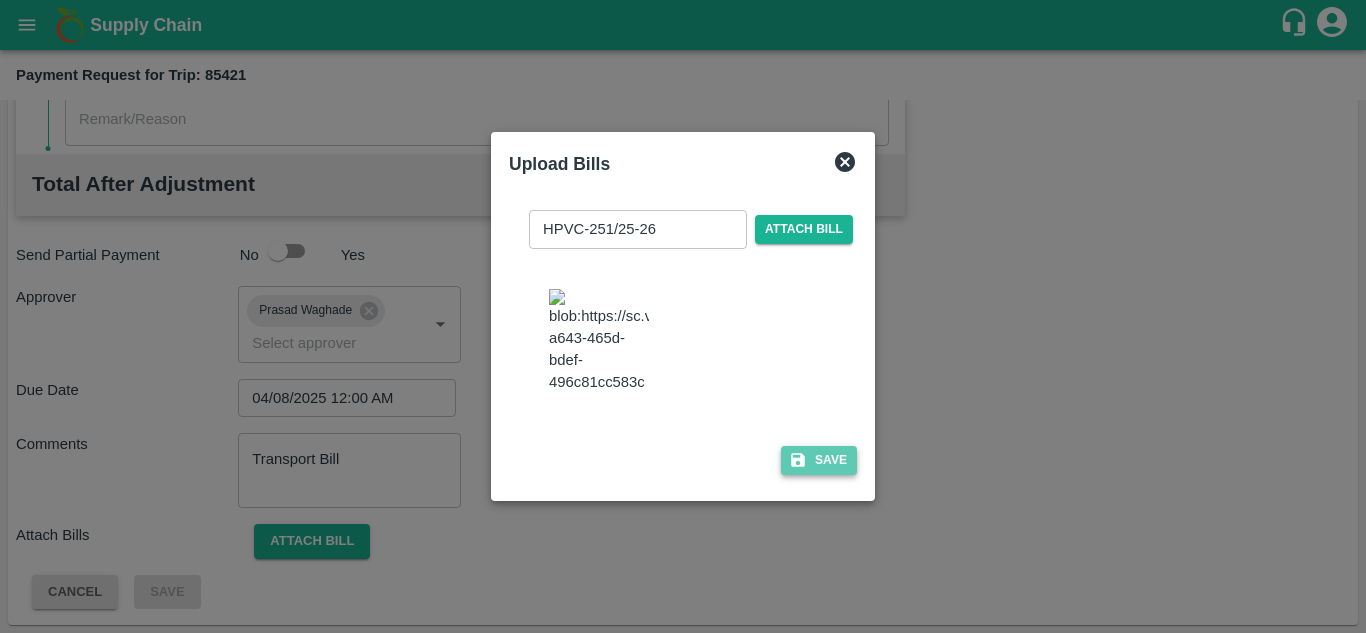click on "Save" at bounding box center [819, 460] 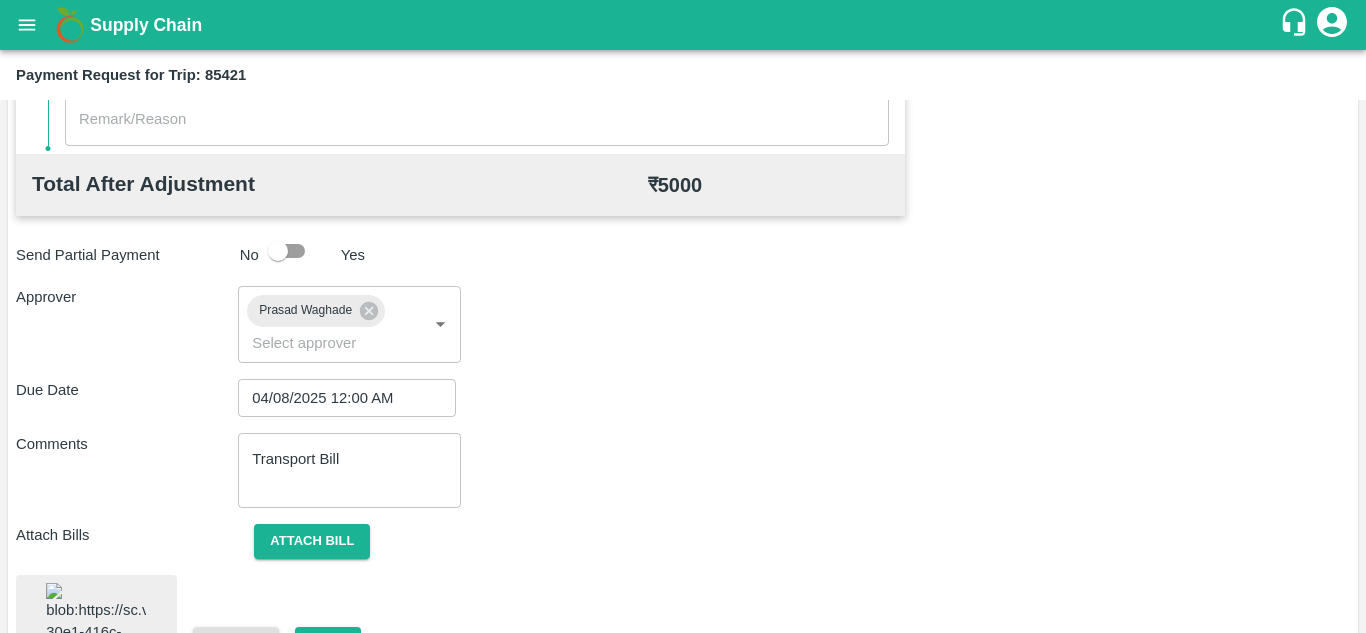 scroll, scrollTop: 1067, scrollLeft: 0, axis: vertical 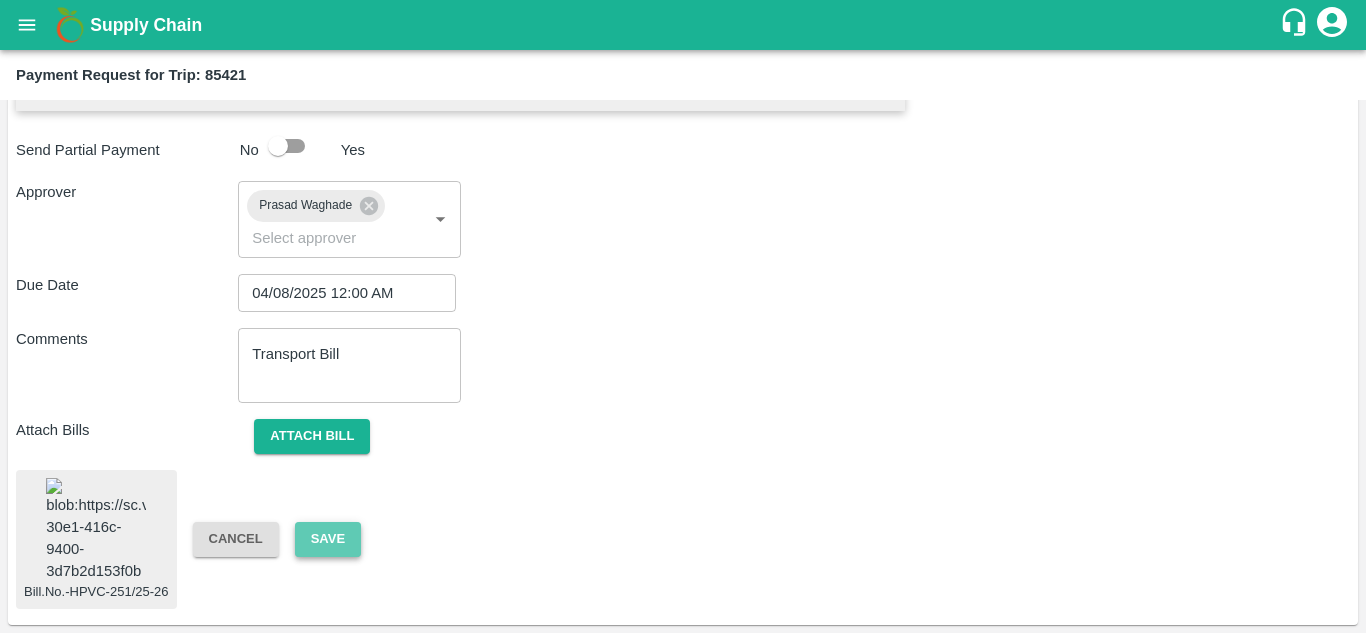 click on "Save" at bounding box center [328, 539] 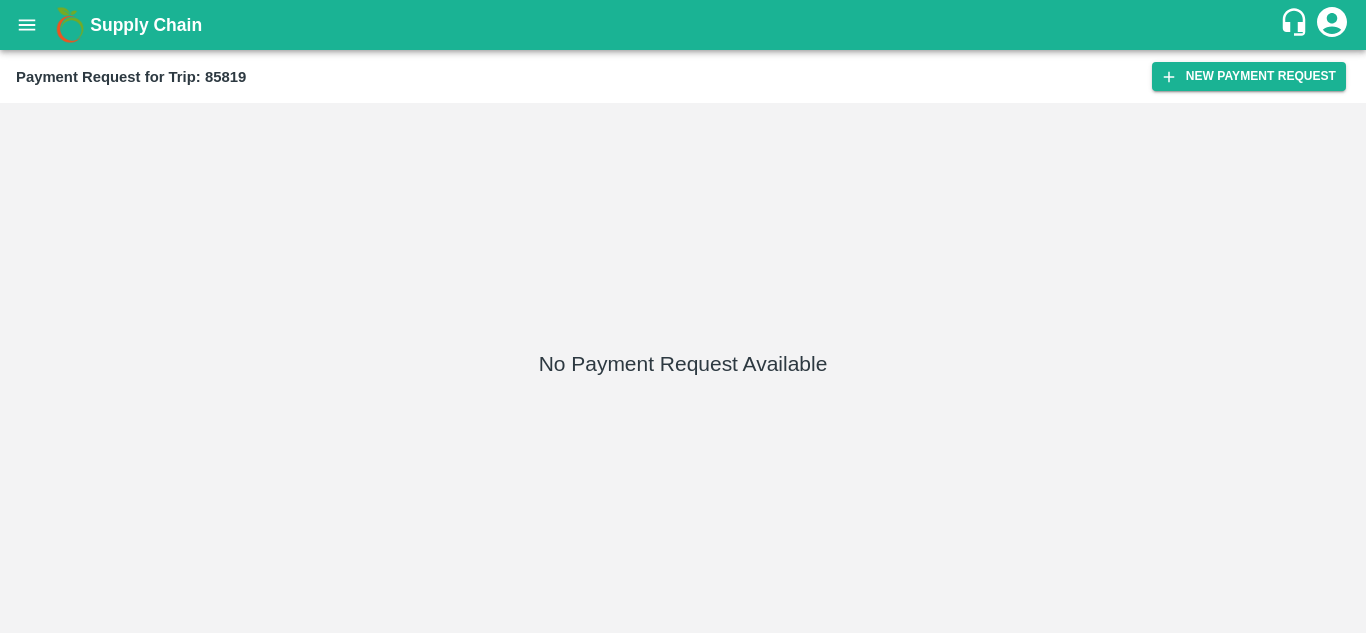 scroll, scrollTop: 0, scrollLeft: 0, axis: both 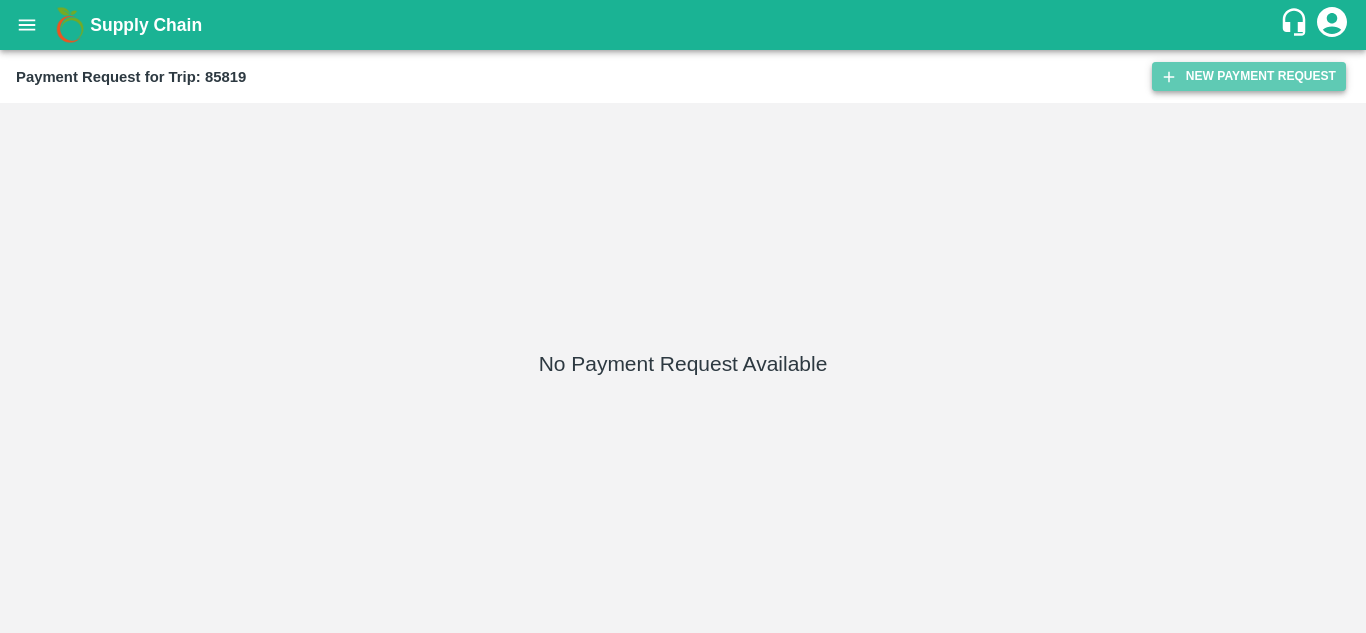 click on "New Payment Request" at bounding box center [1249, 76] 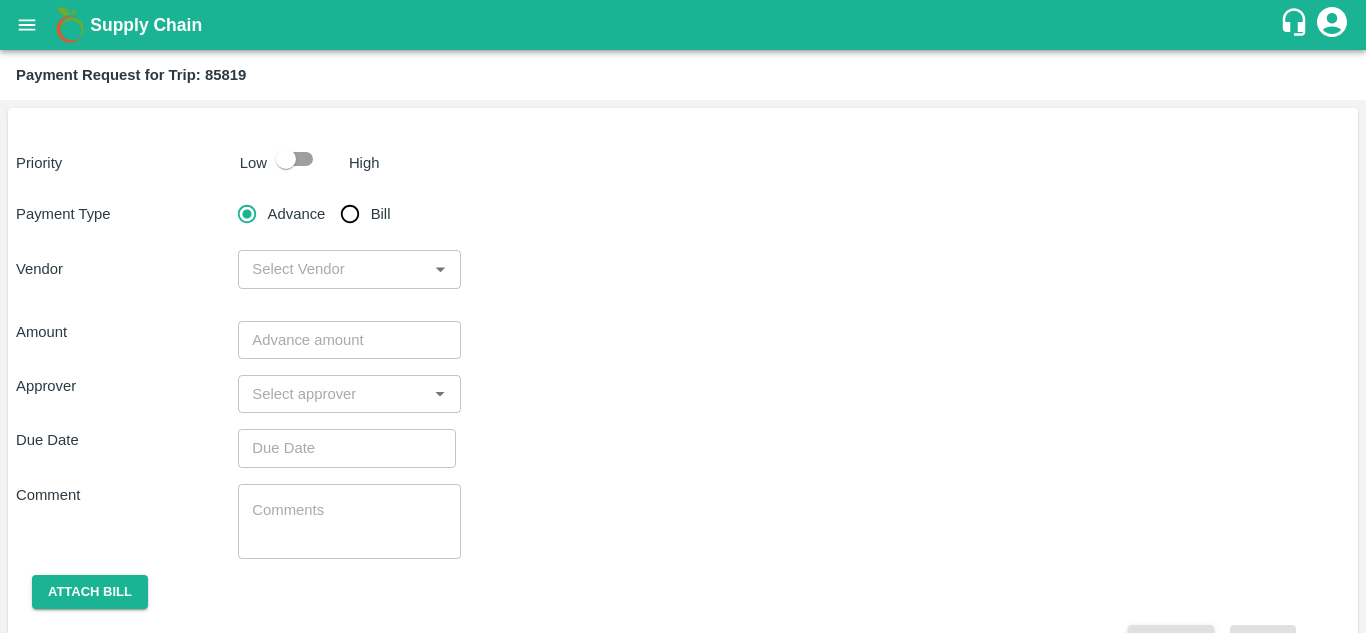 click at bounding box center [286, 159] 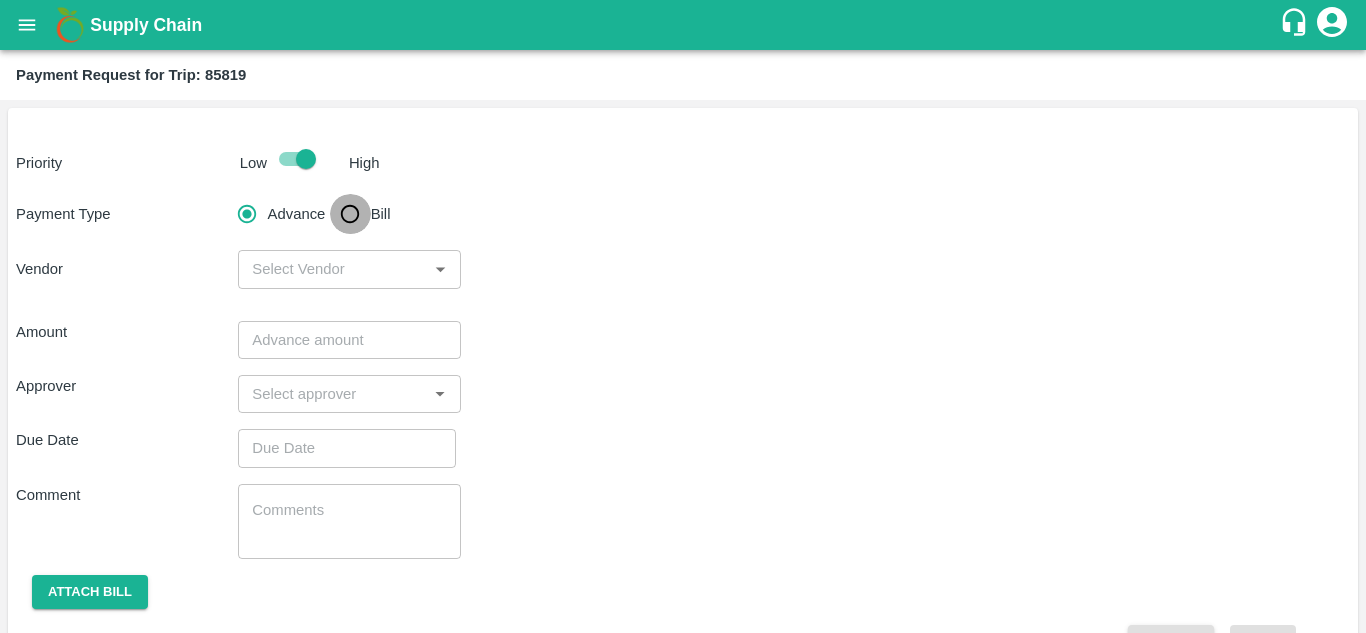 click on "Bill" at bounding box center (350, 214) 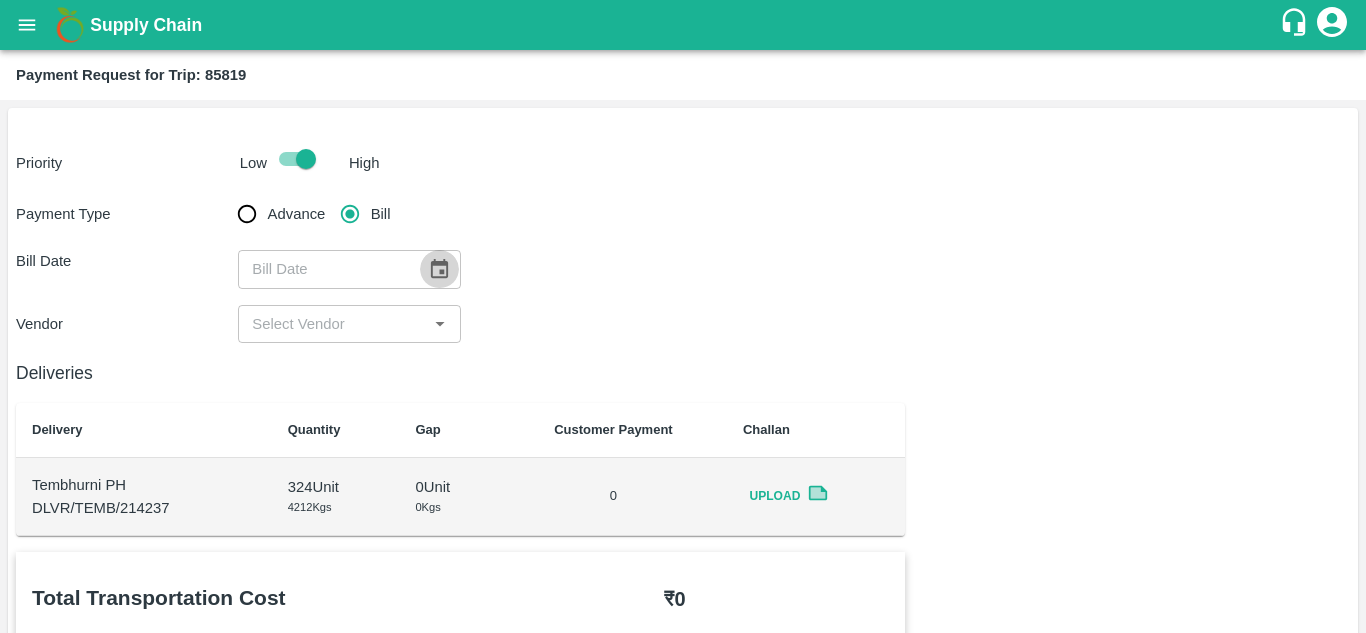 click 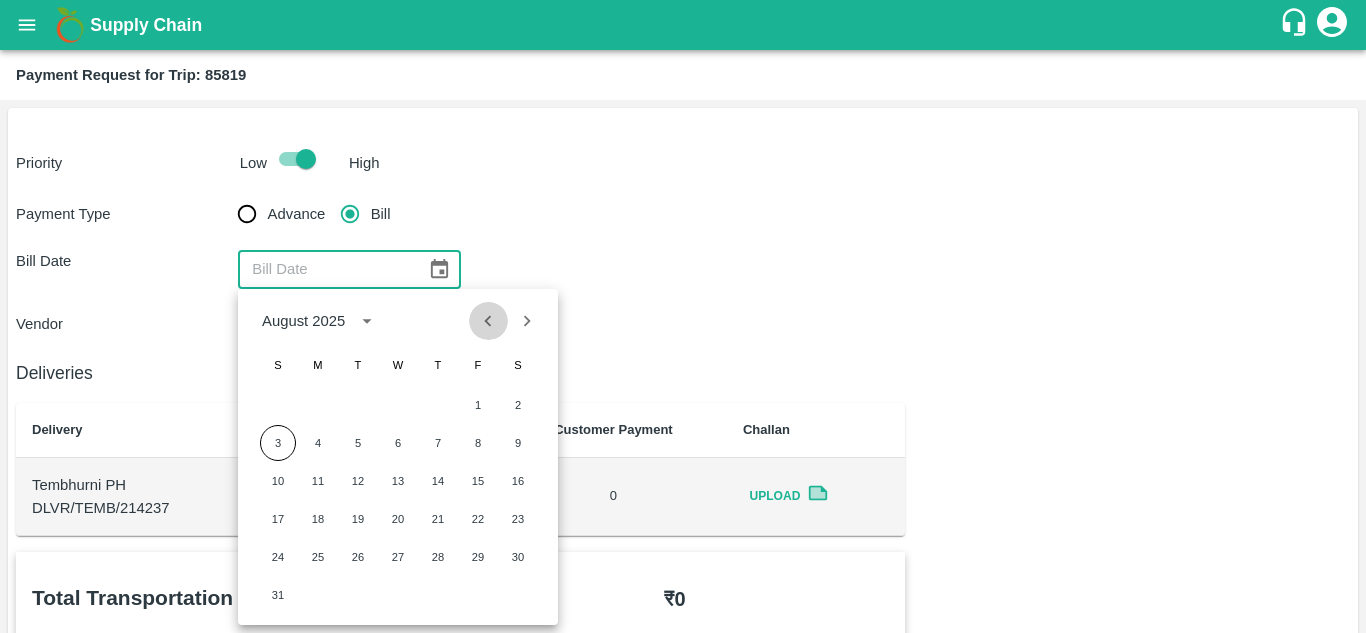 click 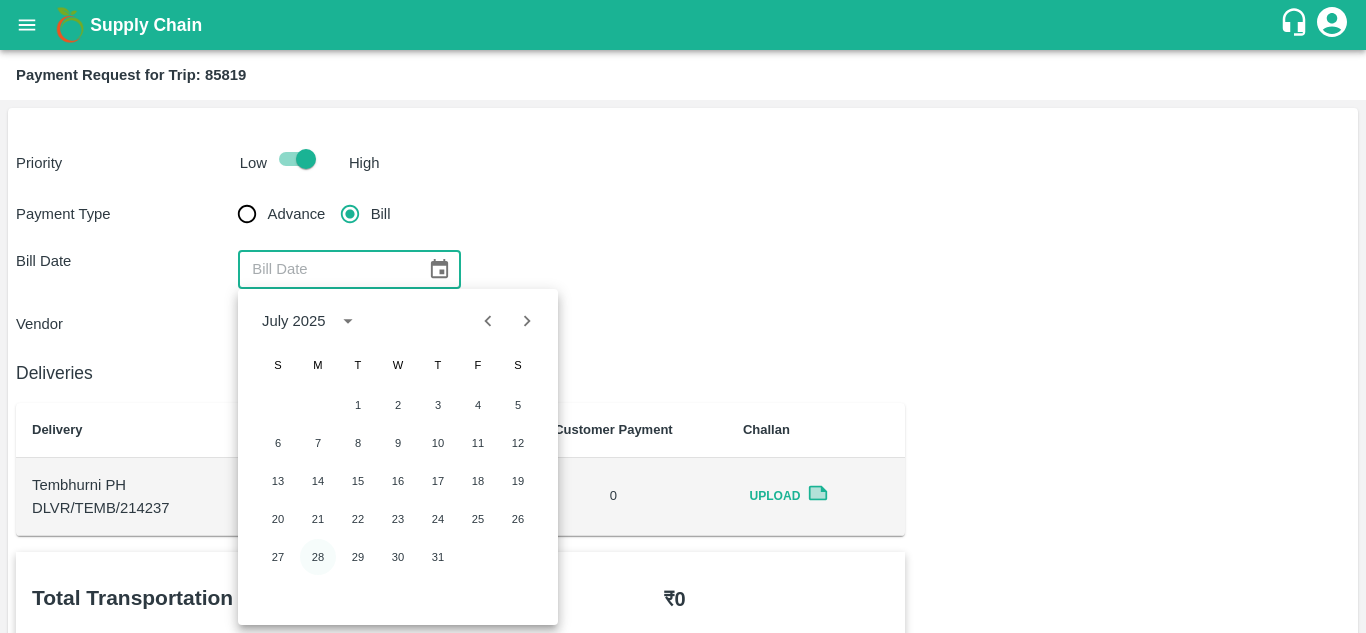 click on "28" at bounding box center [318, 557] 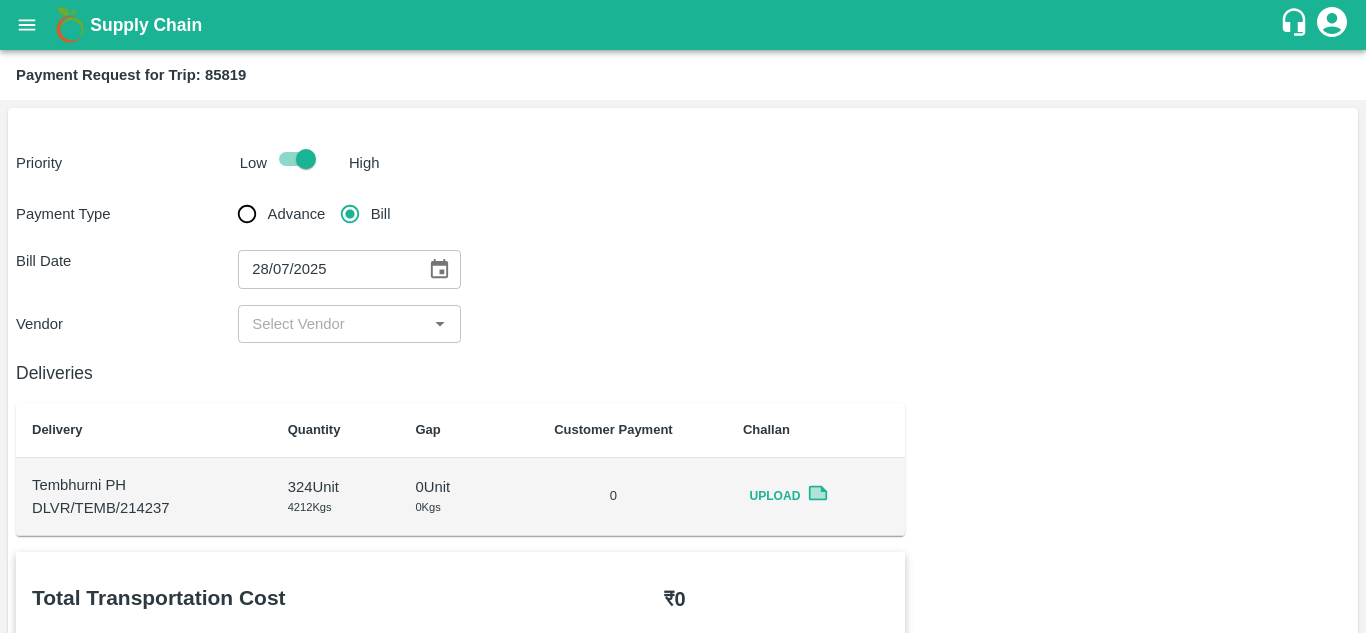 click on "​" at bounding box center (349, 324) 